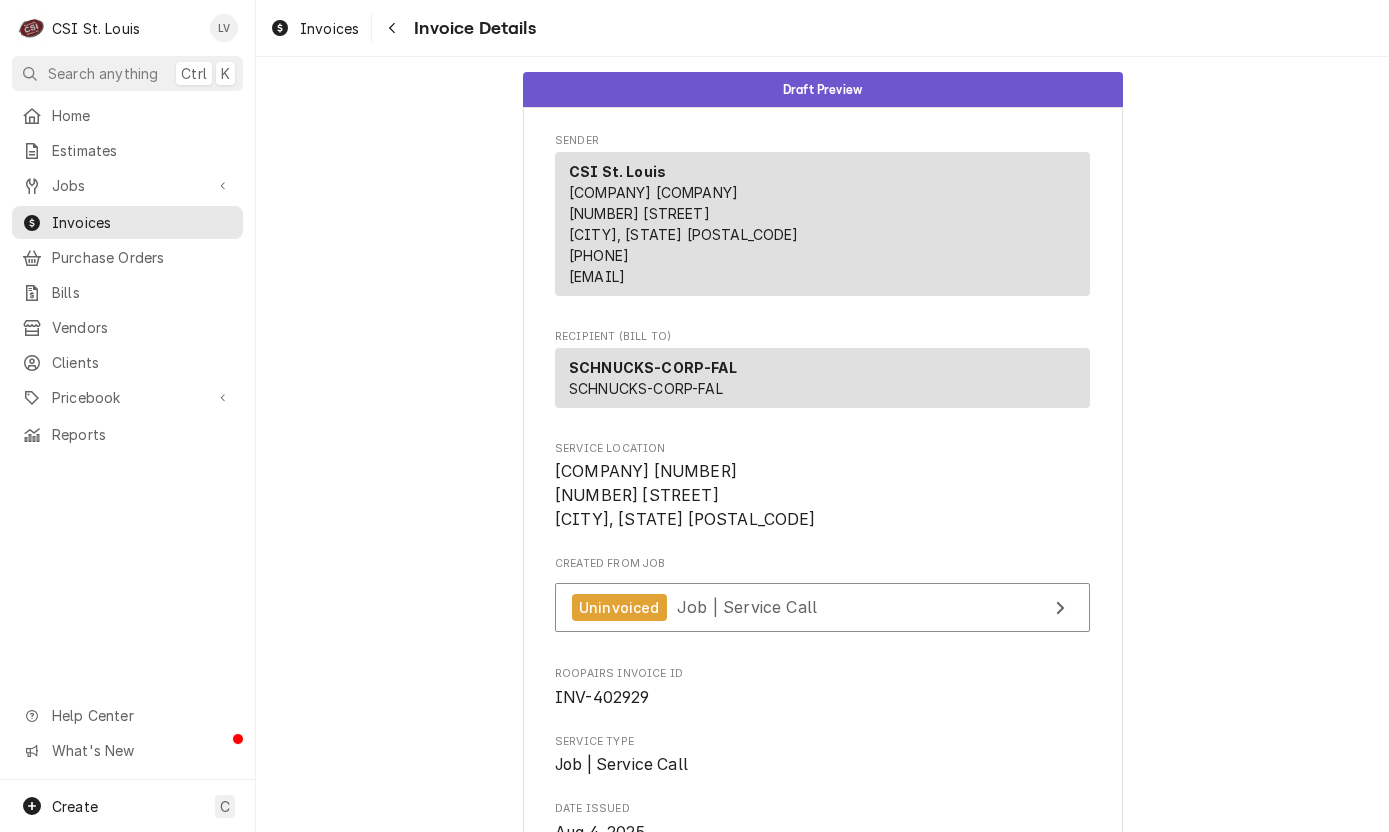 scroll, scrollTop: 0, scrollLeft: 0, axis: both 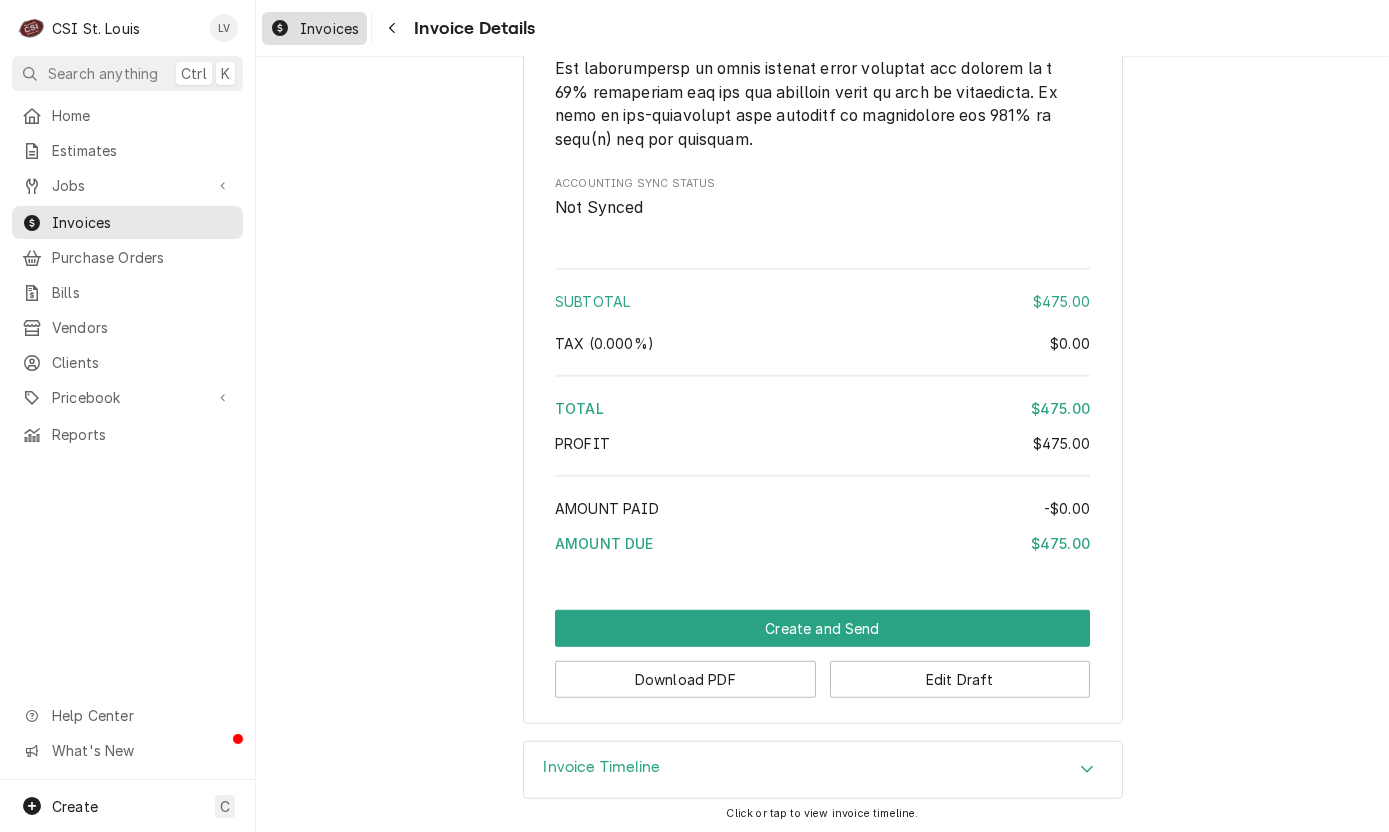 click on "Invoices" at bounding box center (329, 28) 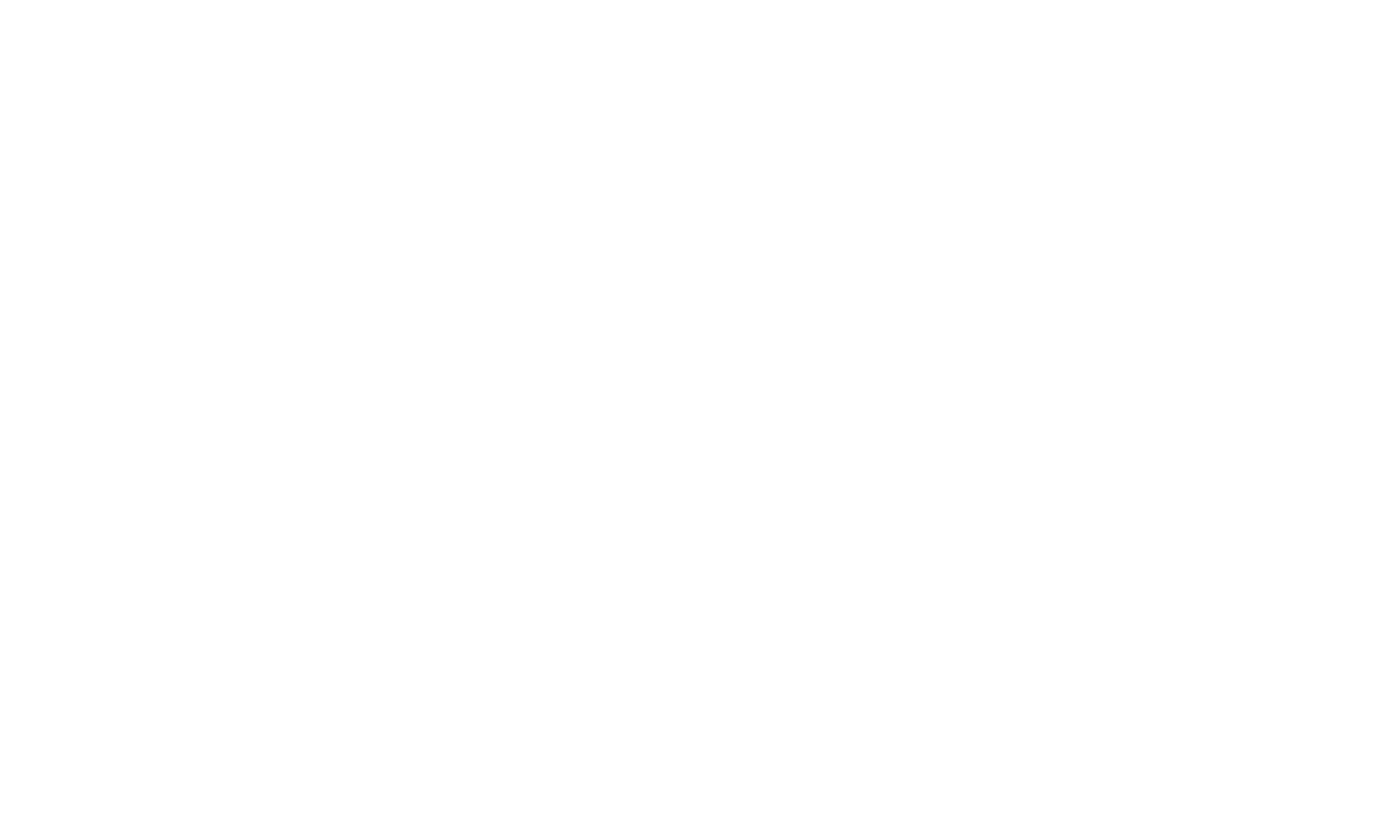 scroll, scrollTop: 0, scrollLeft: 0, axis: both 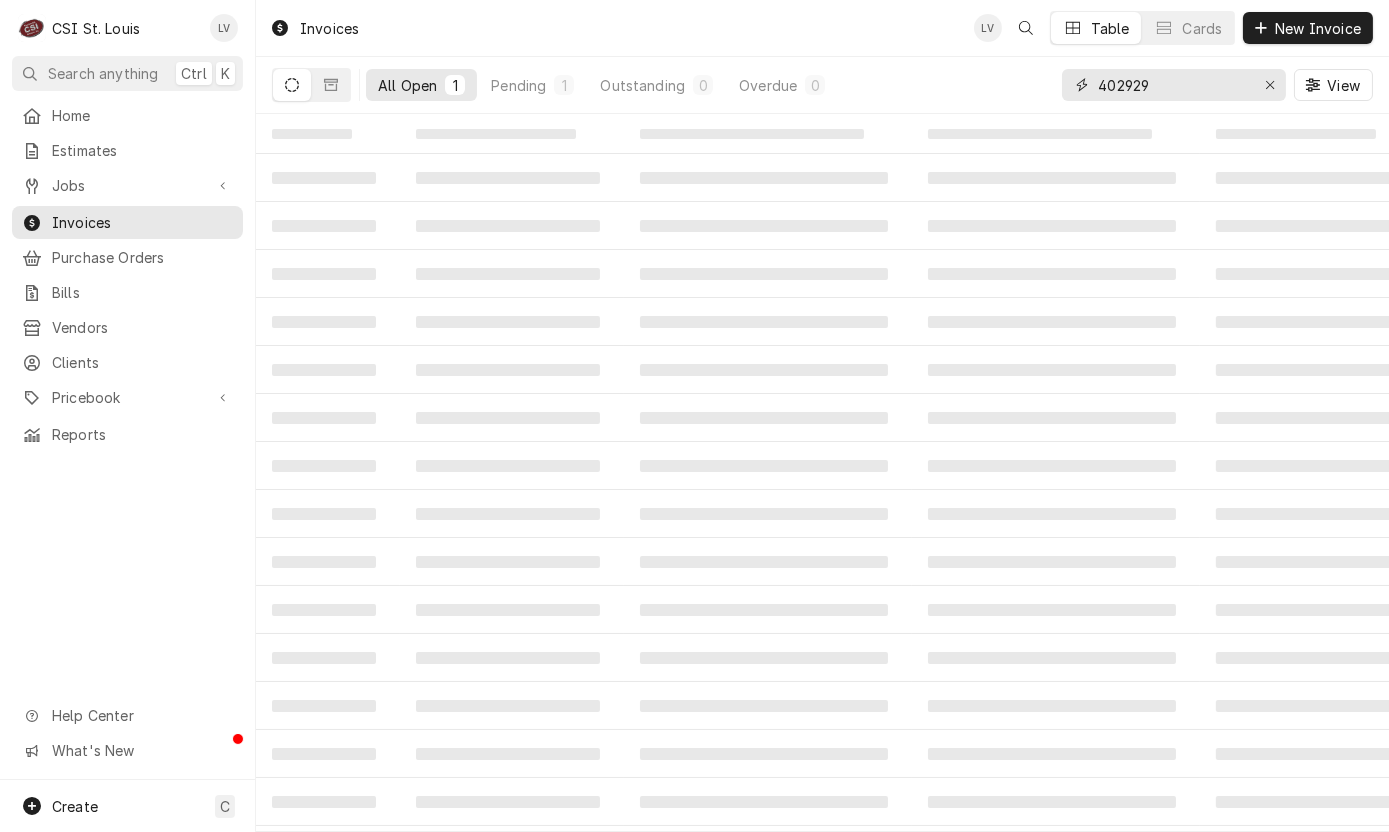 drag, startPoint x: 1137, startPoint y: 88, endPoint x: 1157, endPoint y: 89, distance: 20.024984 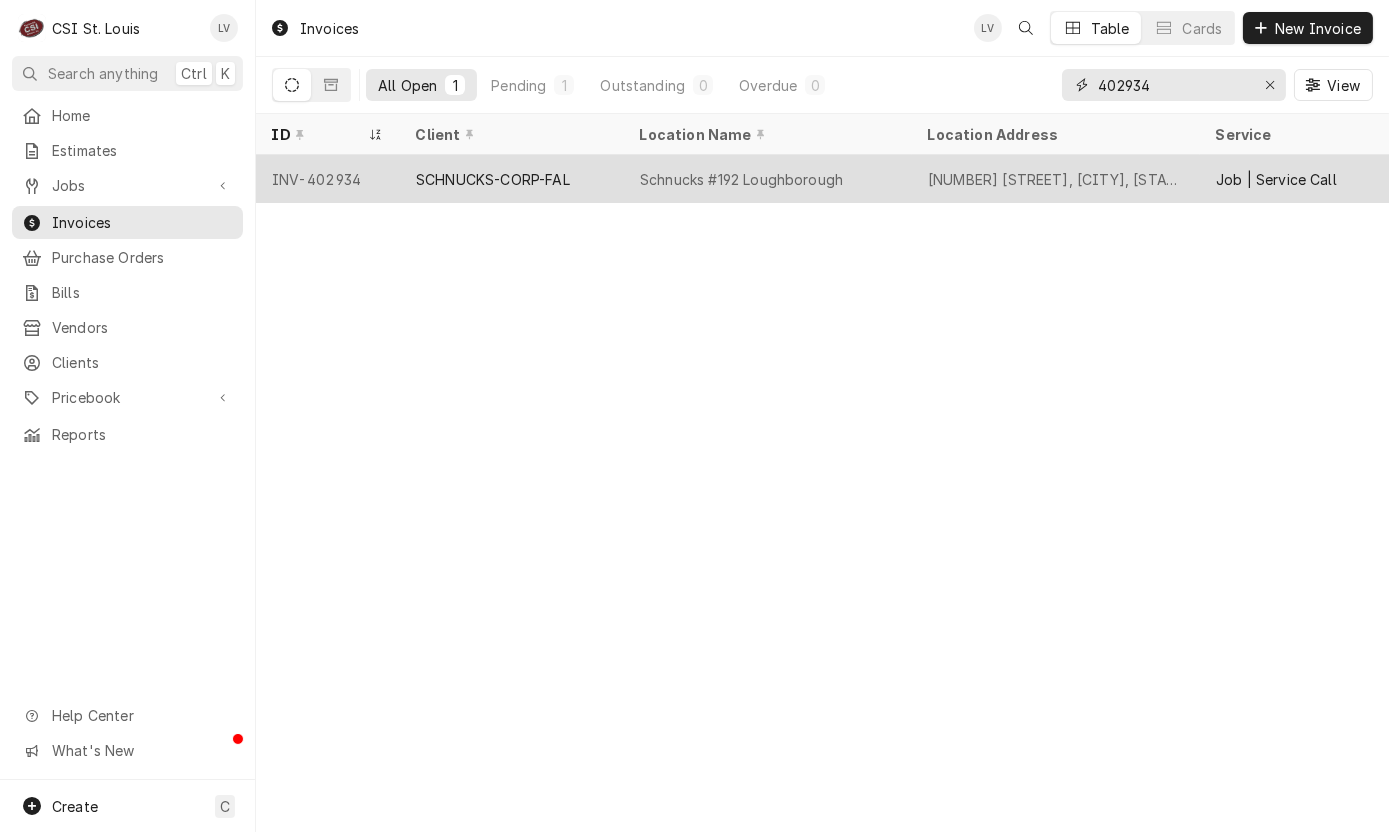 type on "402934" 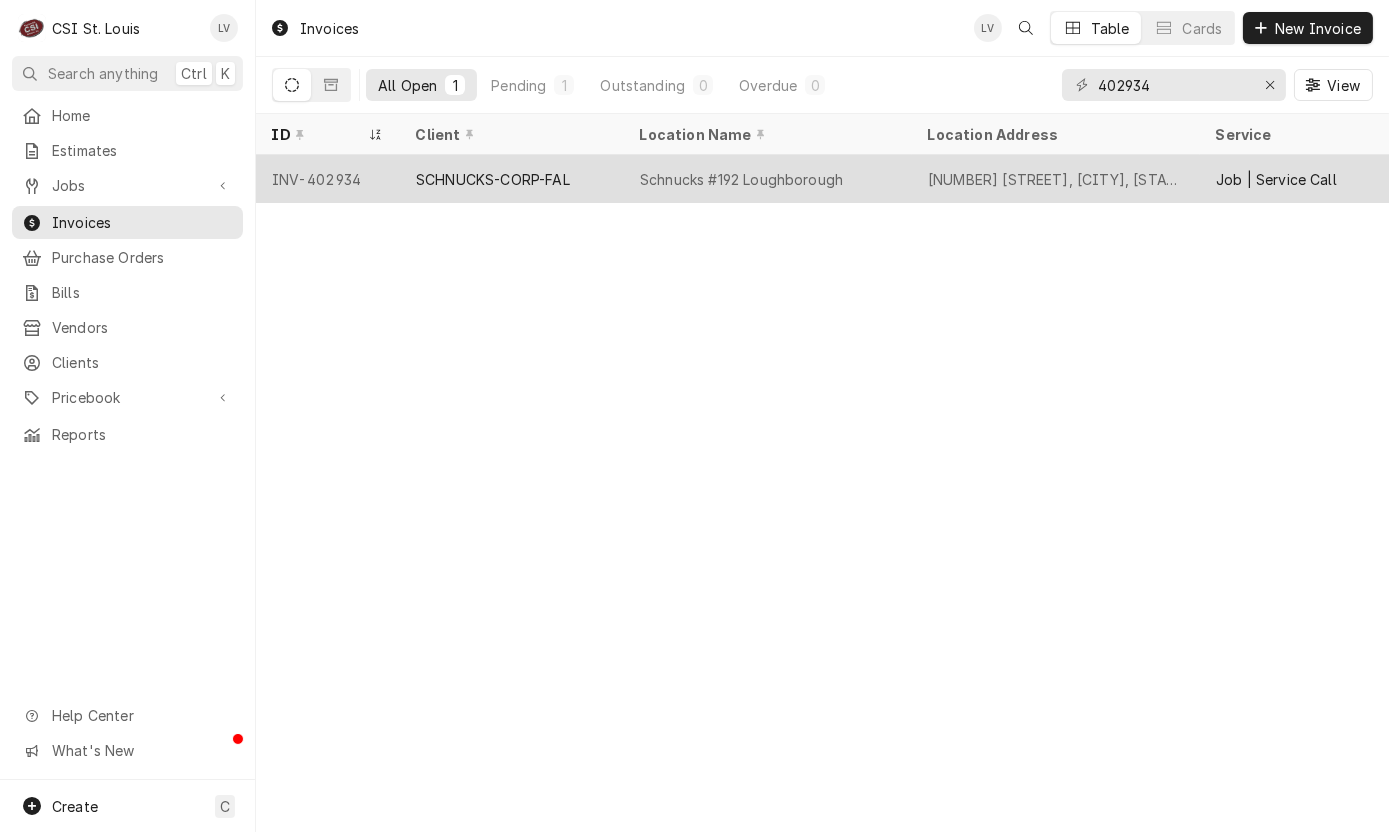click on "SCHNUCKS-CORP-FAL" at bounding box center (512, 179) 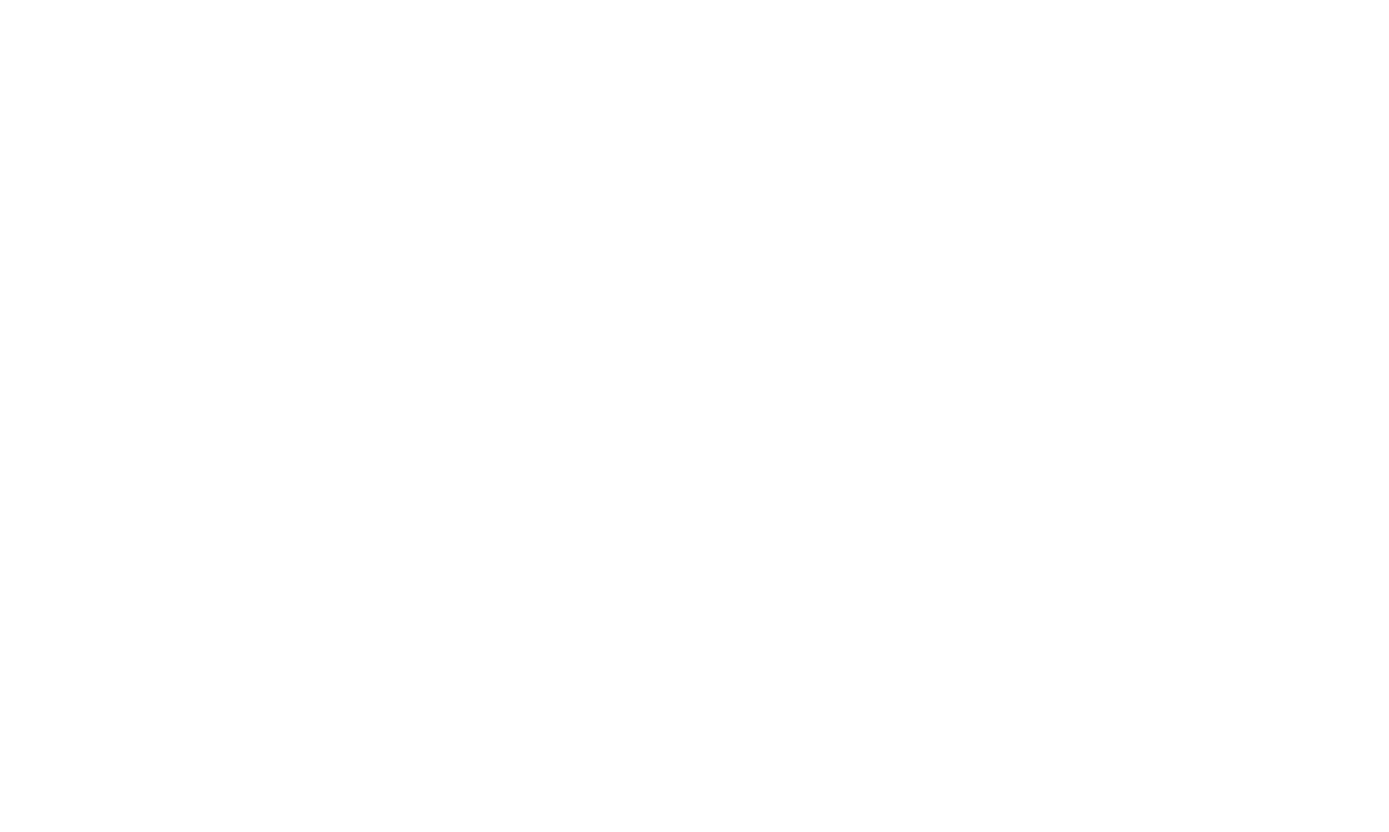 scroll, scrollTop: 0, scrollLeft: 0, axis: both 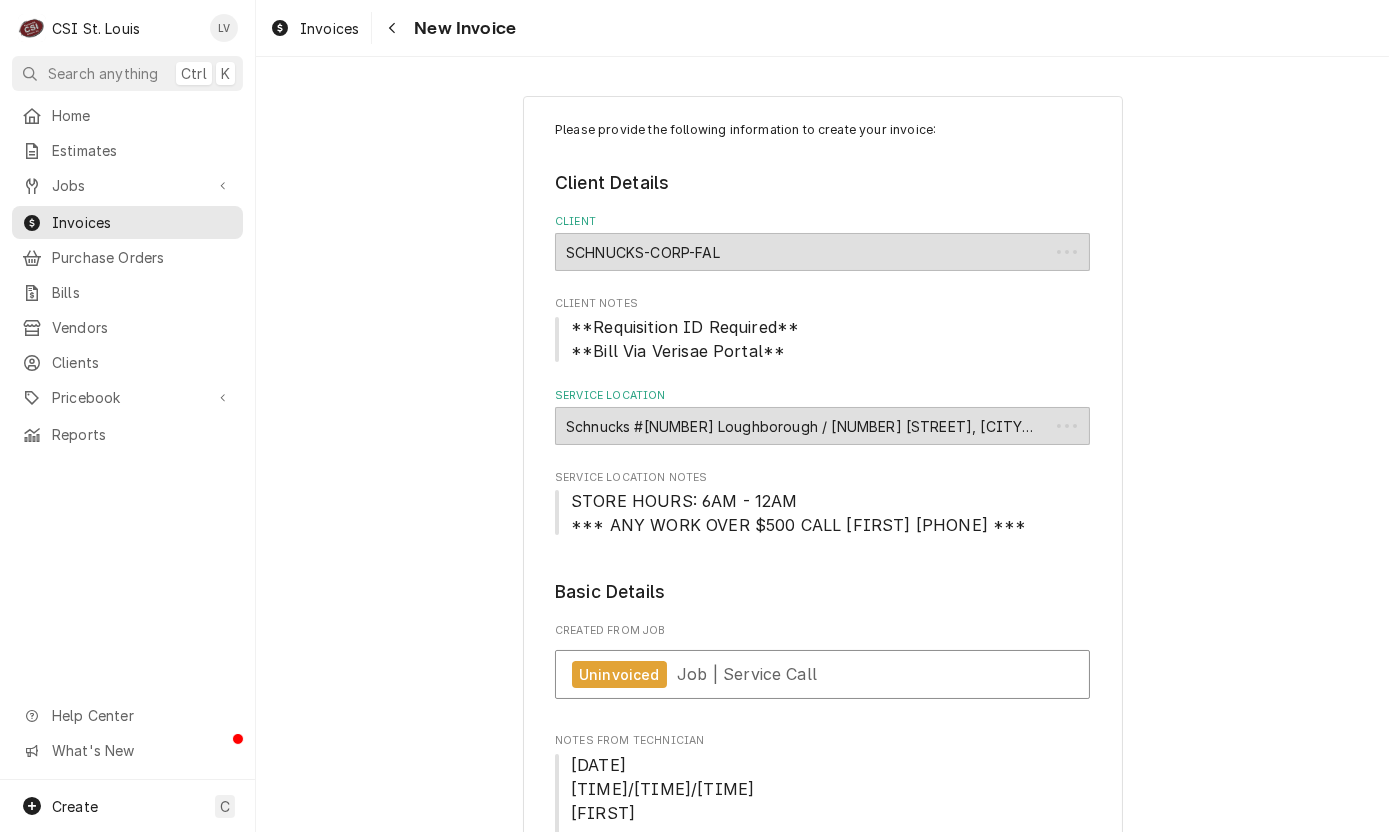 type on "x" 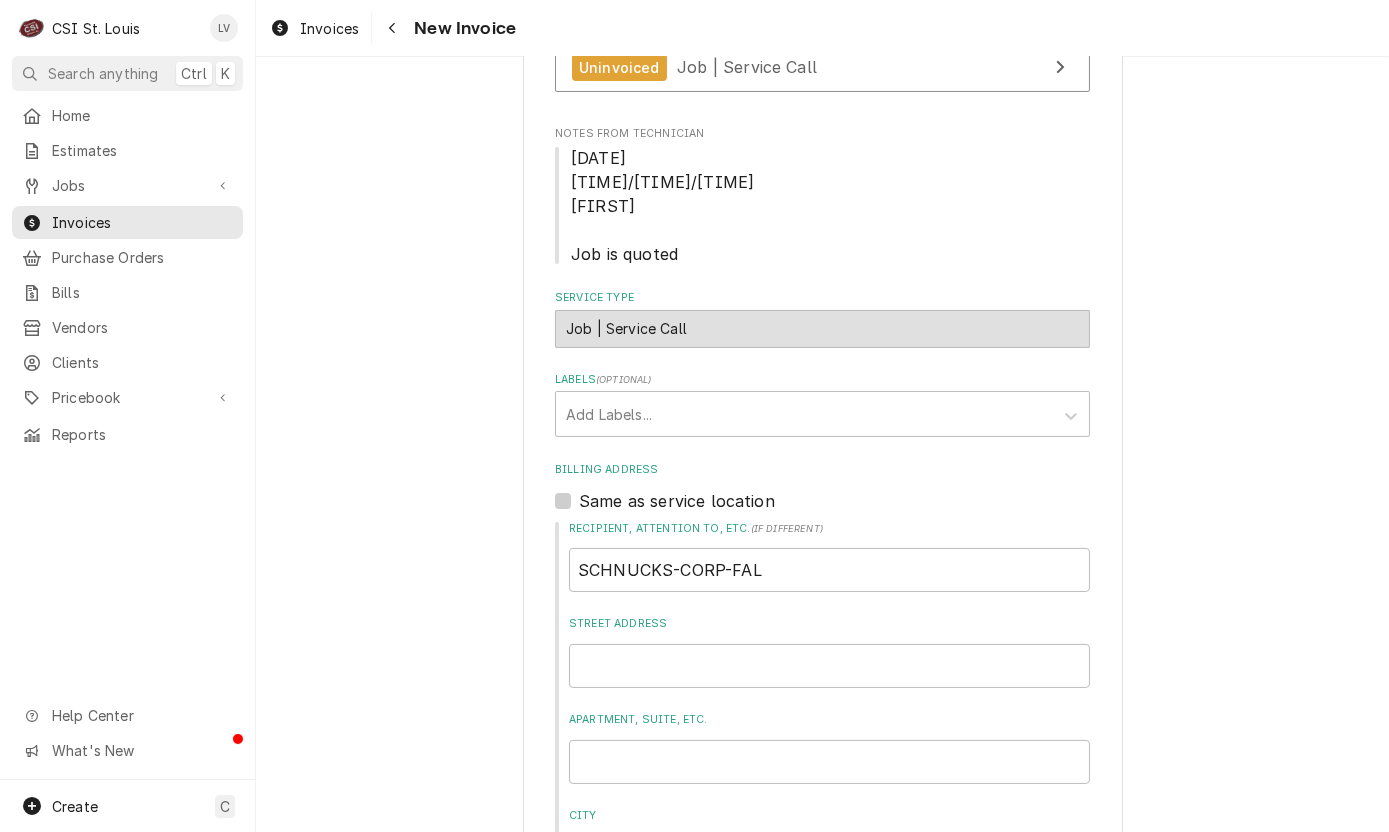 scroll, scrollTop: 600, scrollLeft: 0, axis: vertical 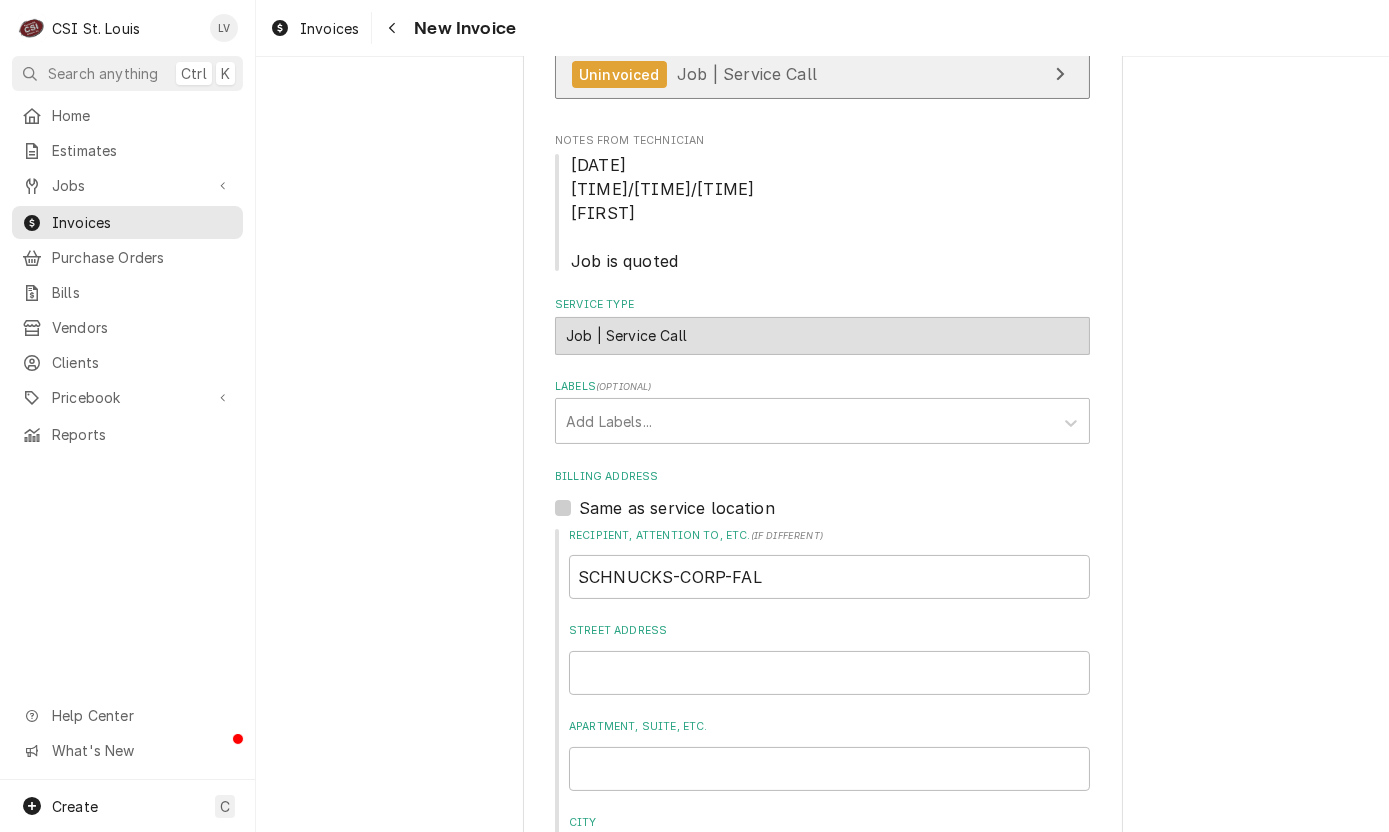 click on "Uninvoiced" at bounding box center [619, 74] 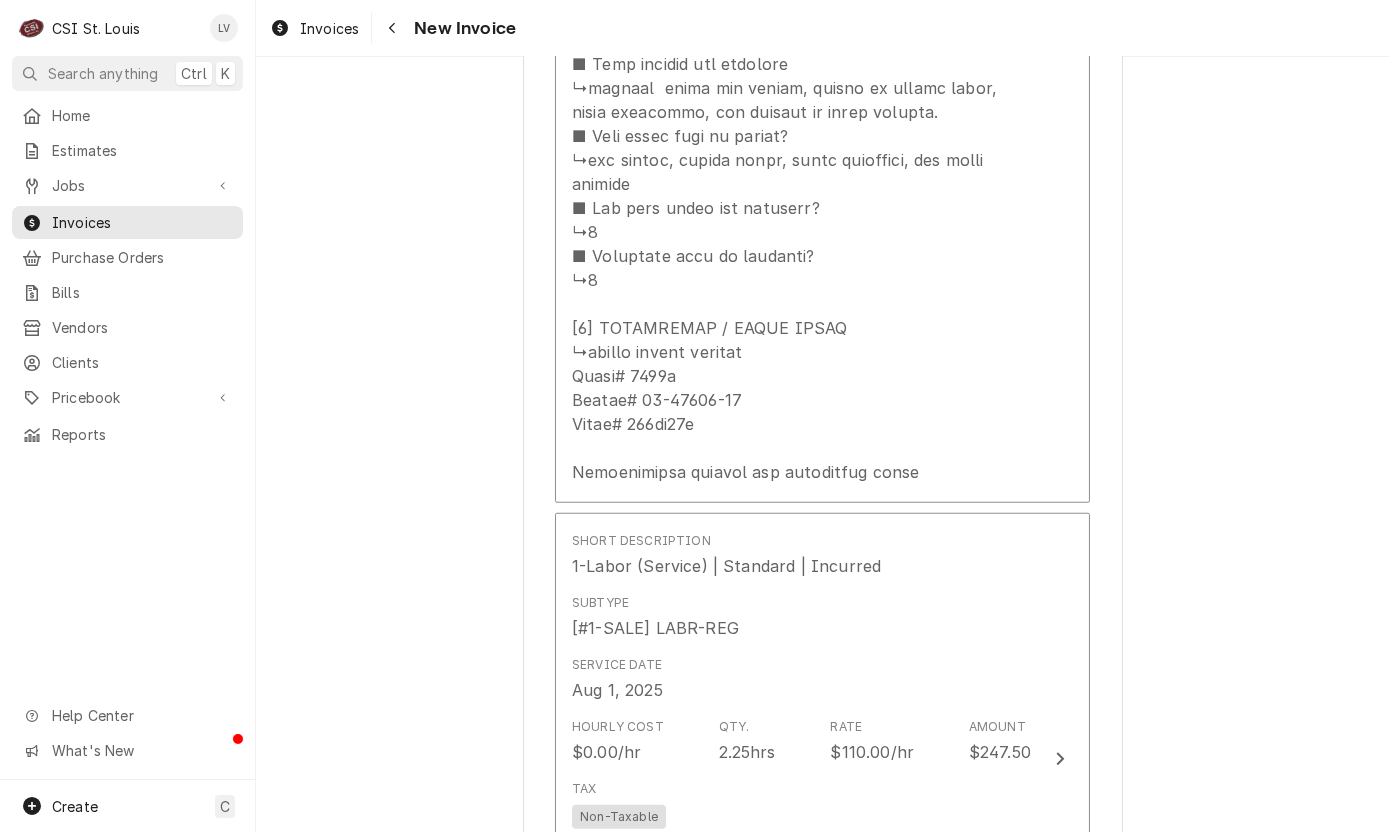scroll, scrollTop: 3400, scrollLeft: 0, axis: vertical 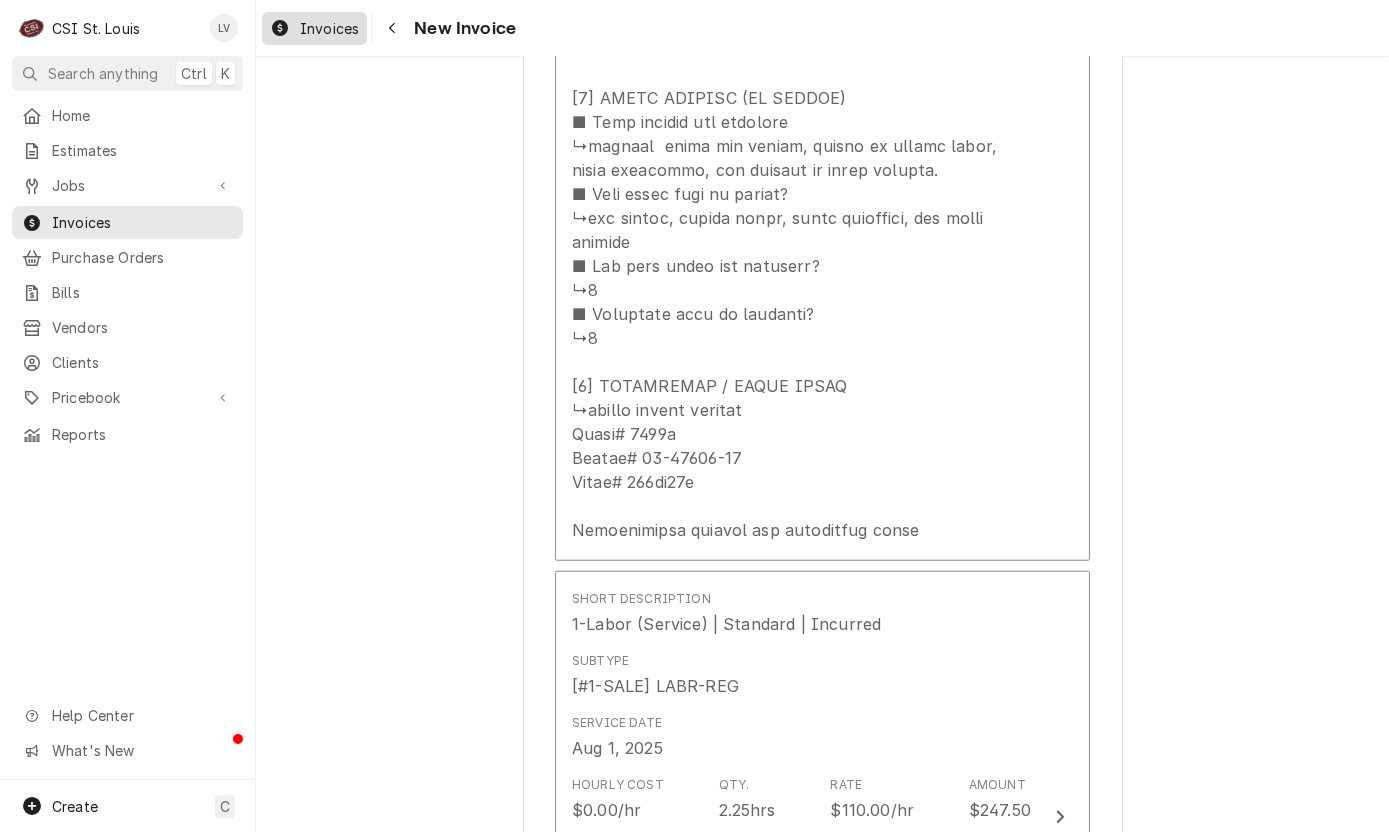 click on "Invoices" at bounding box center [329, 28] 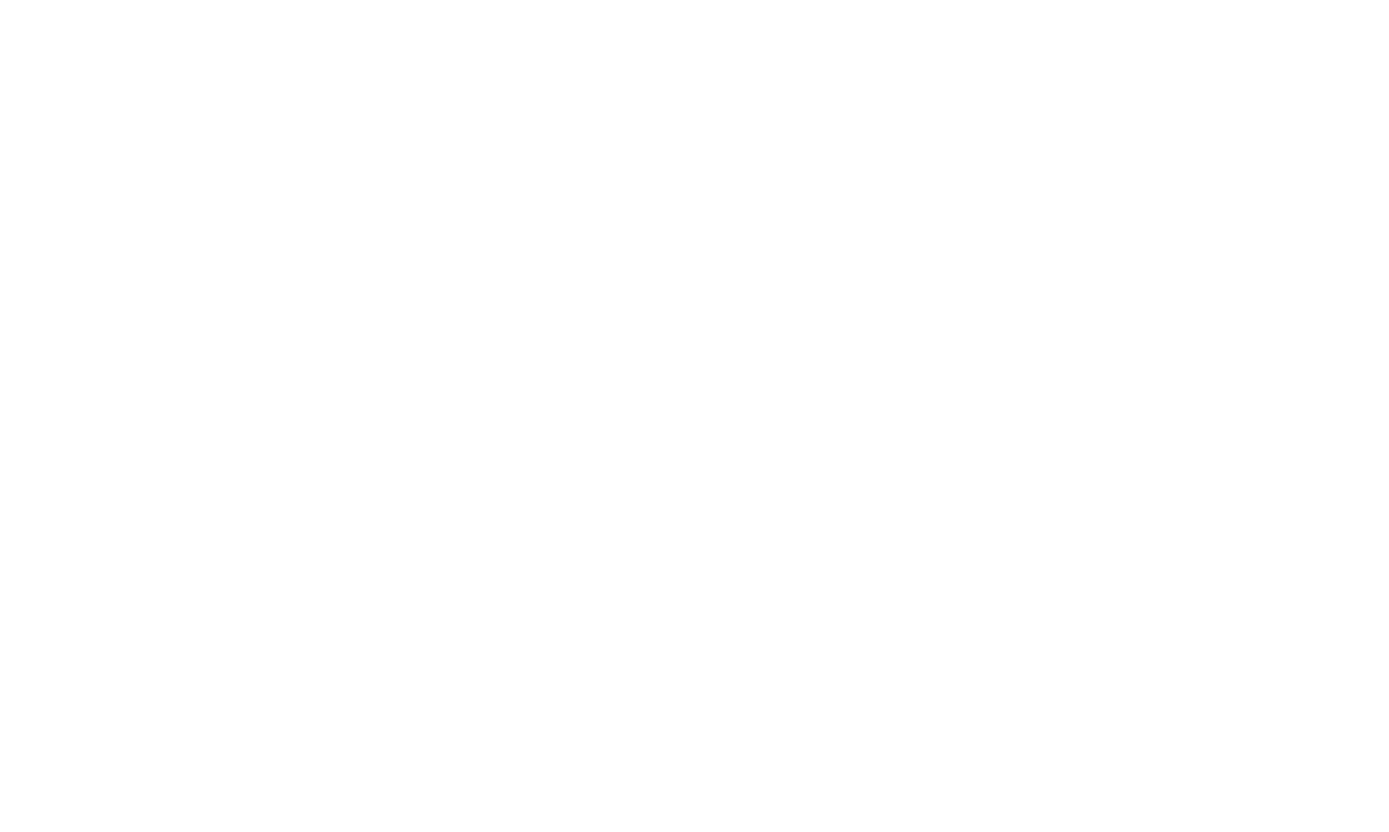 scroll, scrollTop: 0, scrollLeft: 0, axis: both 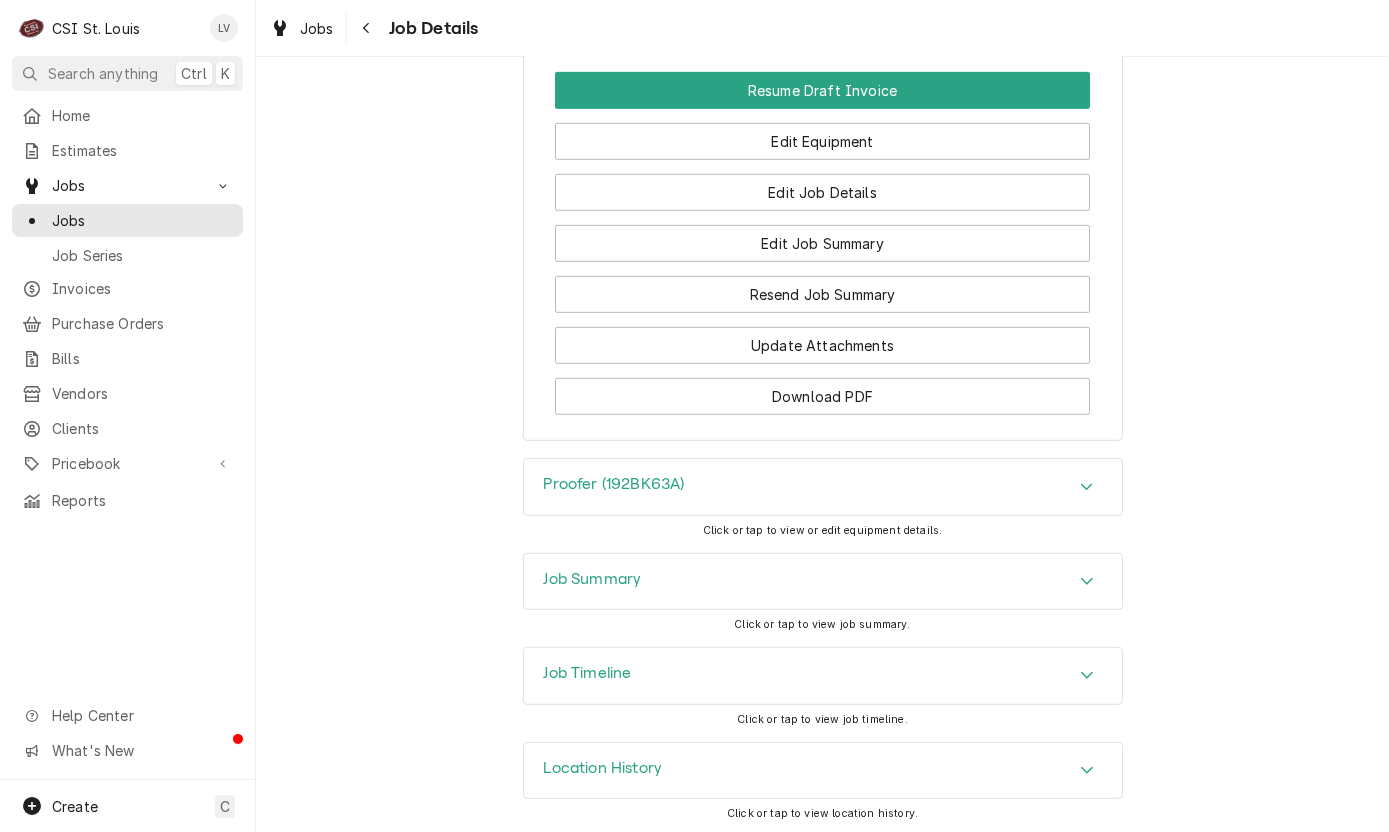 click on "Job Timeline" at bounding box center [823, 676] 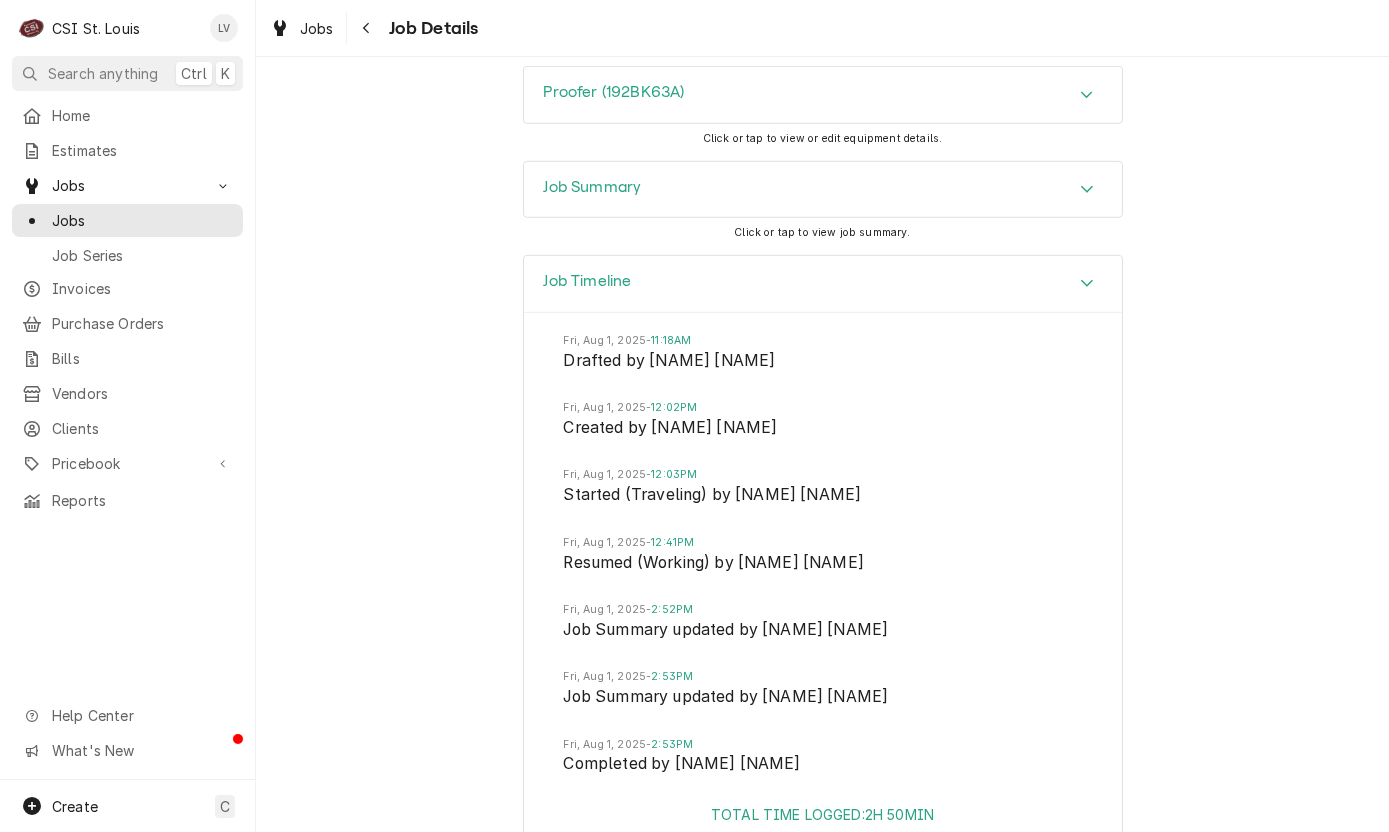 scroll, scrollTop: 2730, scrollLeft: 0, axis: vertical 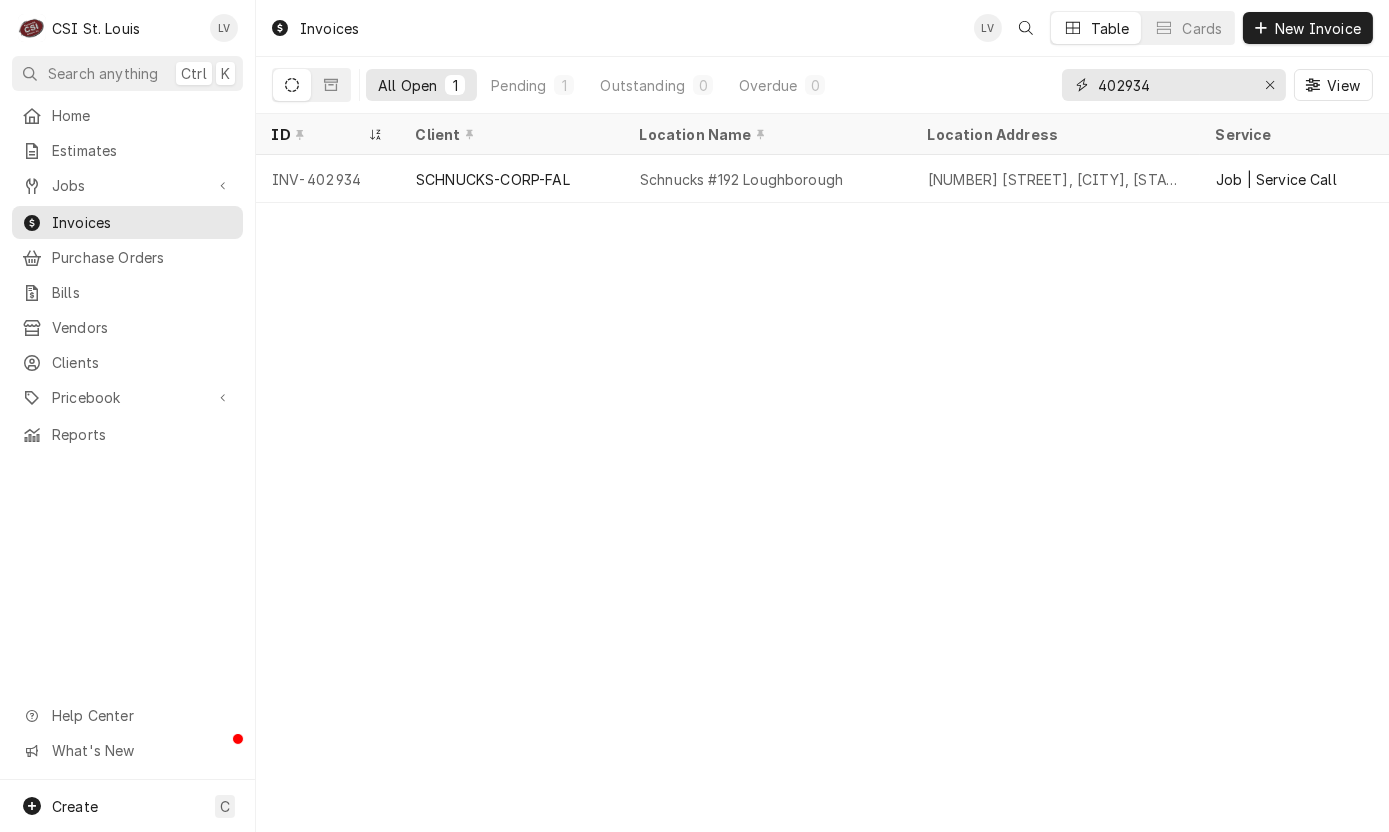 drag, startPoint x: 1132, startPoint y: 82, endPoint x: 1186, endPoint y: 86, distance: 54.147945 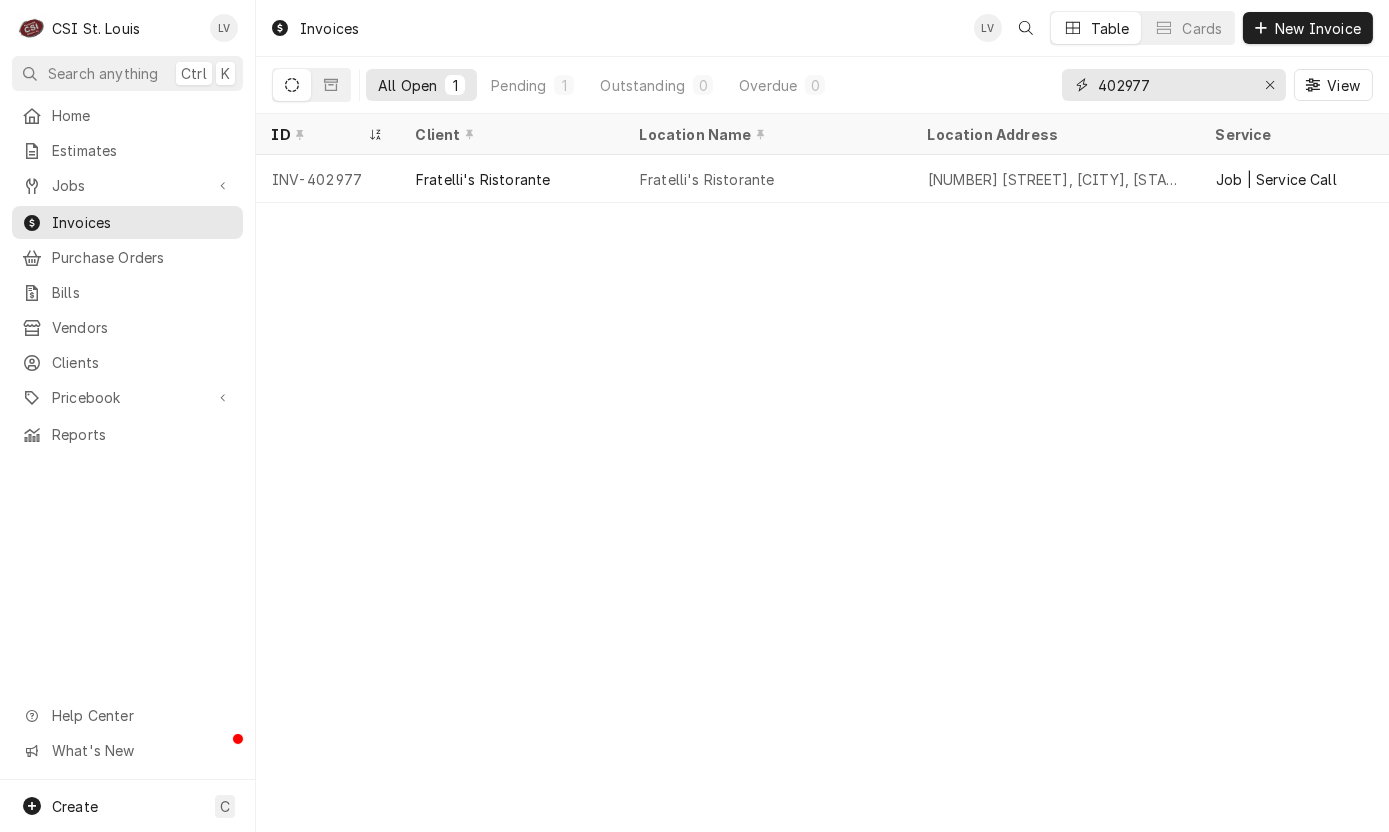 type on "402977" 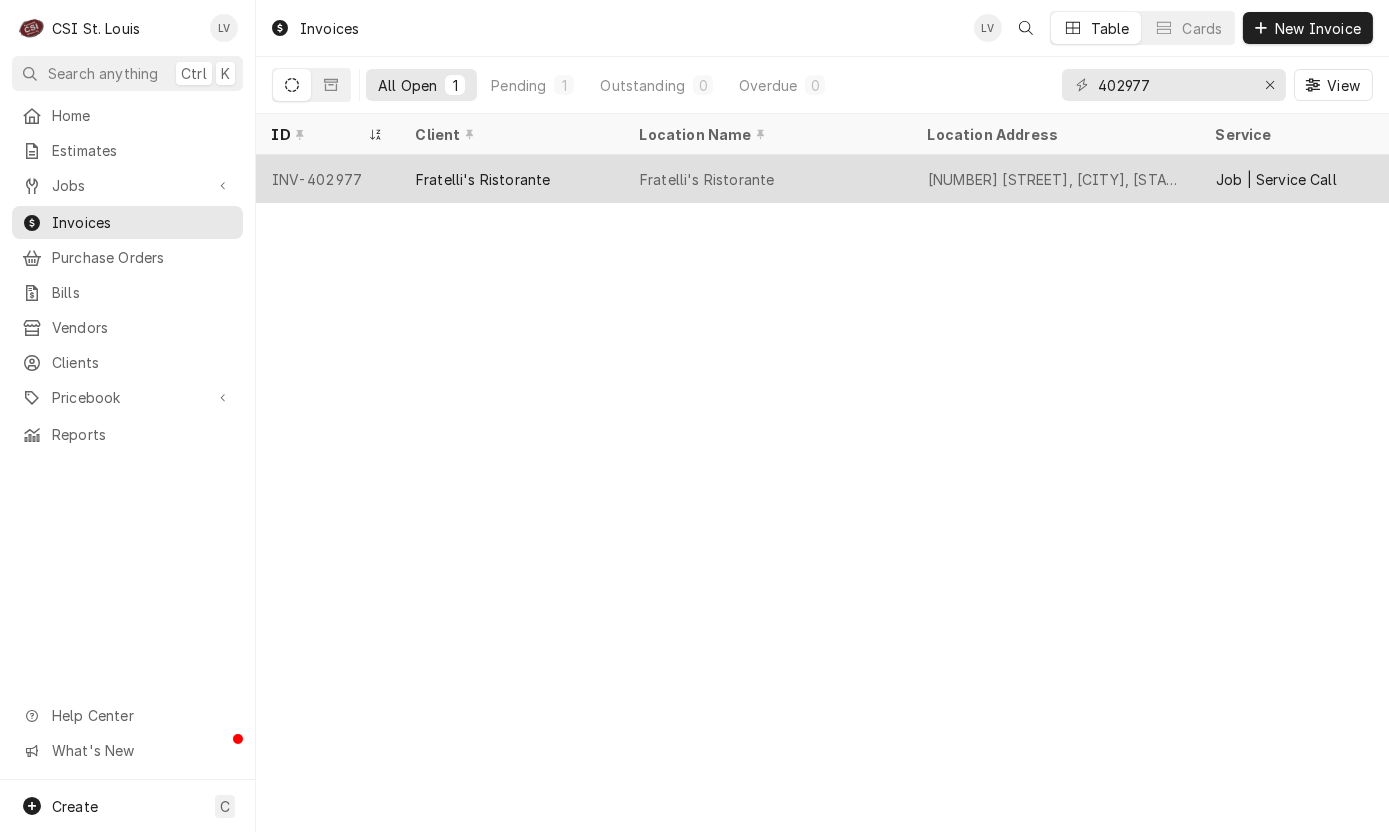 click on "Fratelli's Ristorante" at bounding box center [512, 179] 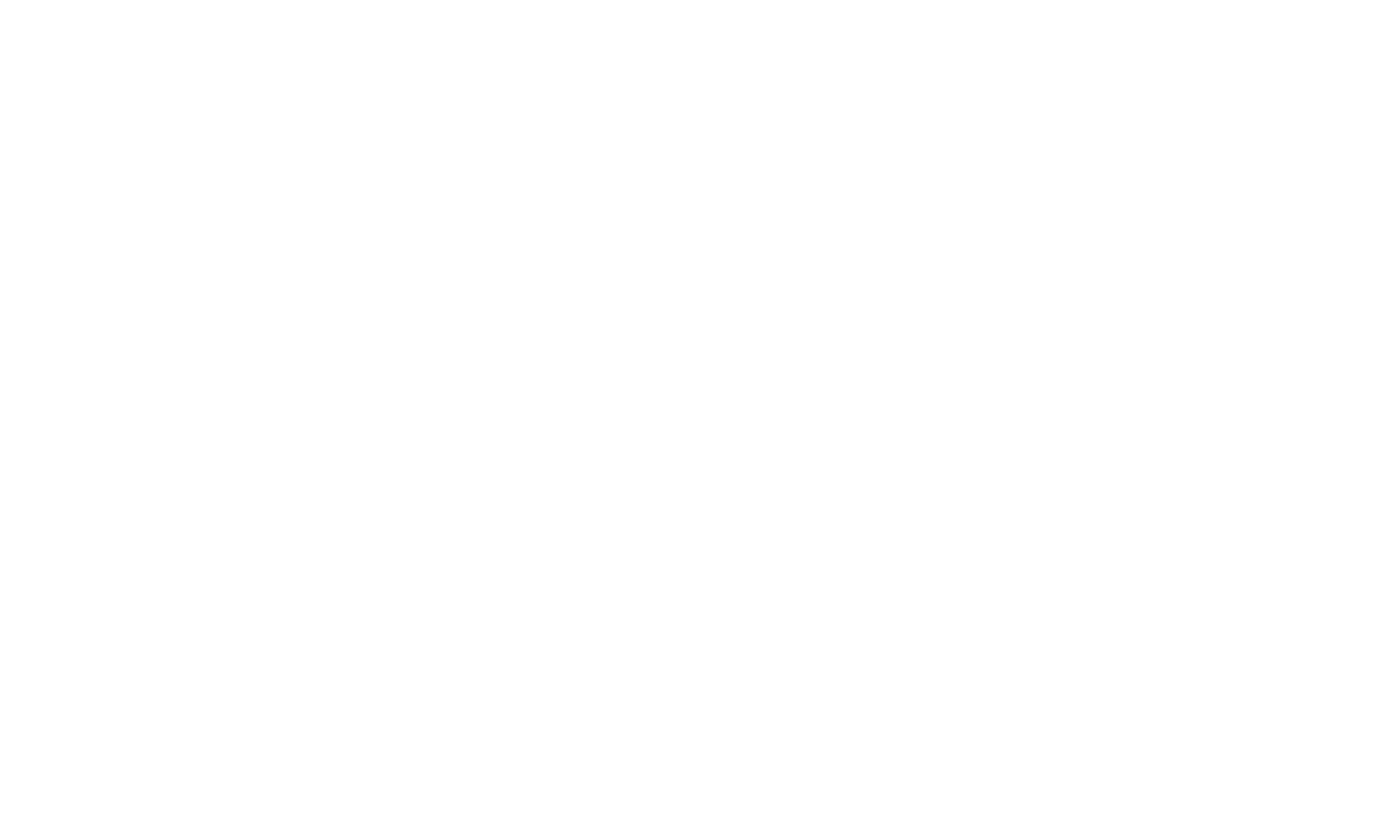 scroll, scrollTop: 0, scrollLeft: 0, axis: both 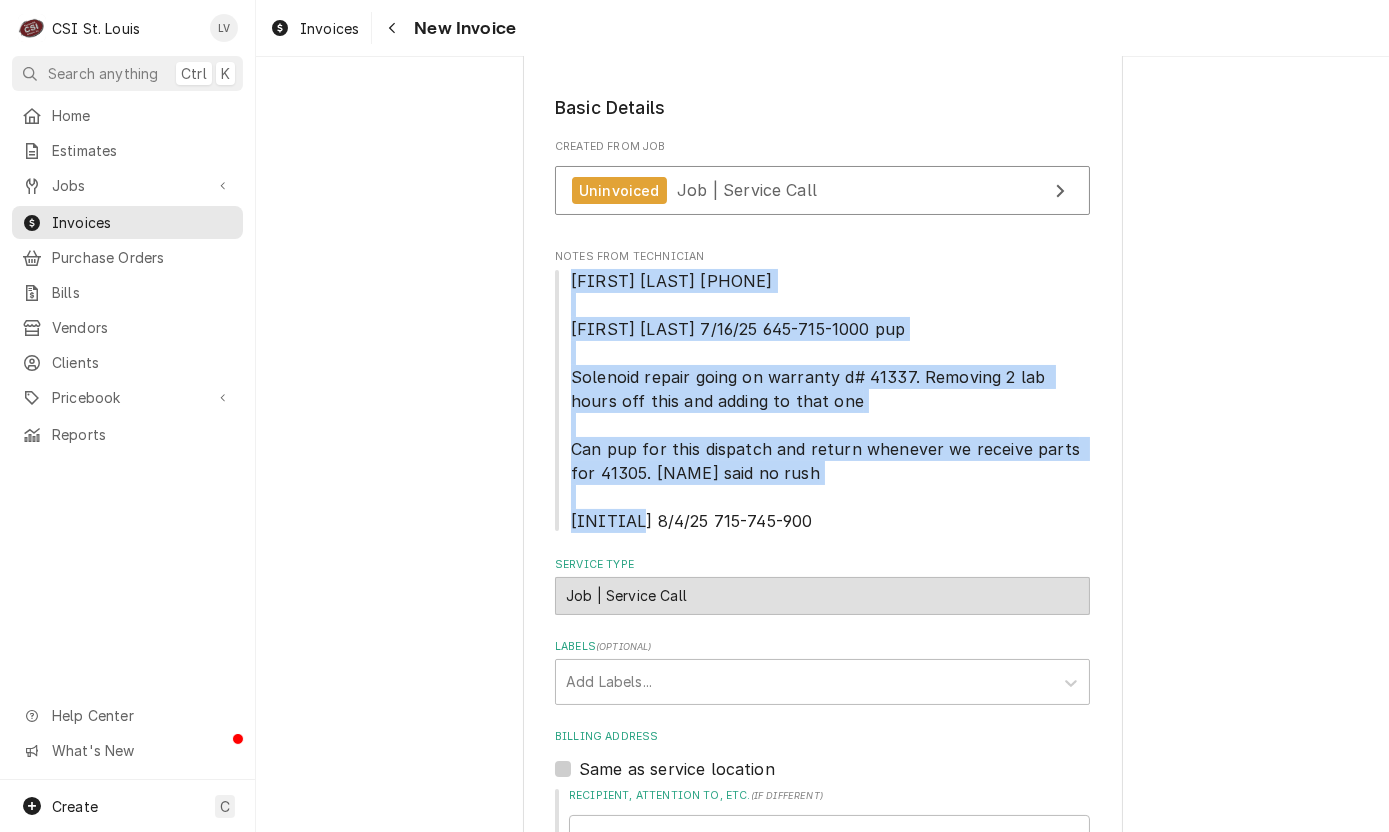 drag, startPoint x: 562, startPoint y: 278, endPoint x: 909, endPoint y: 524, distance: 425.35278 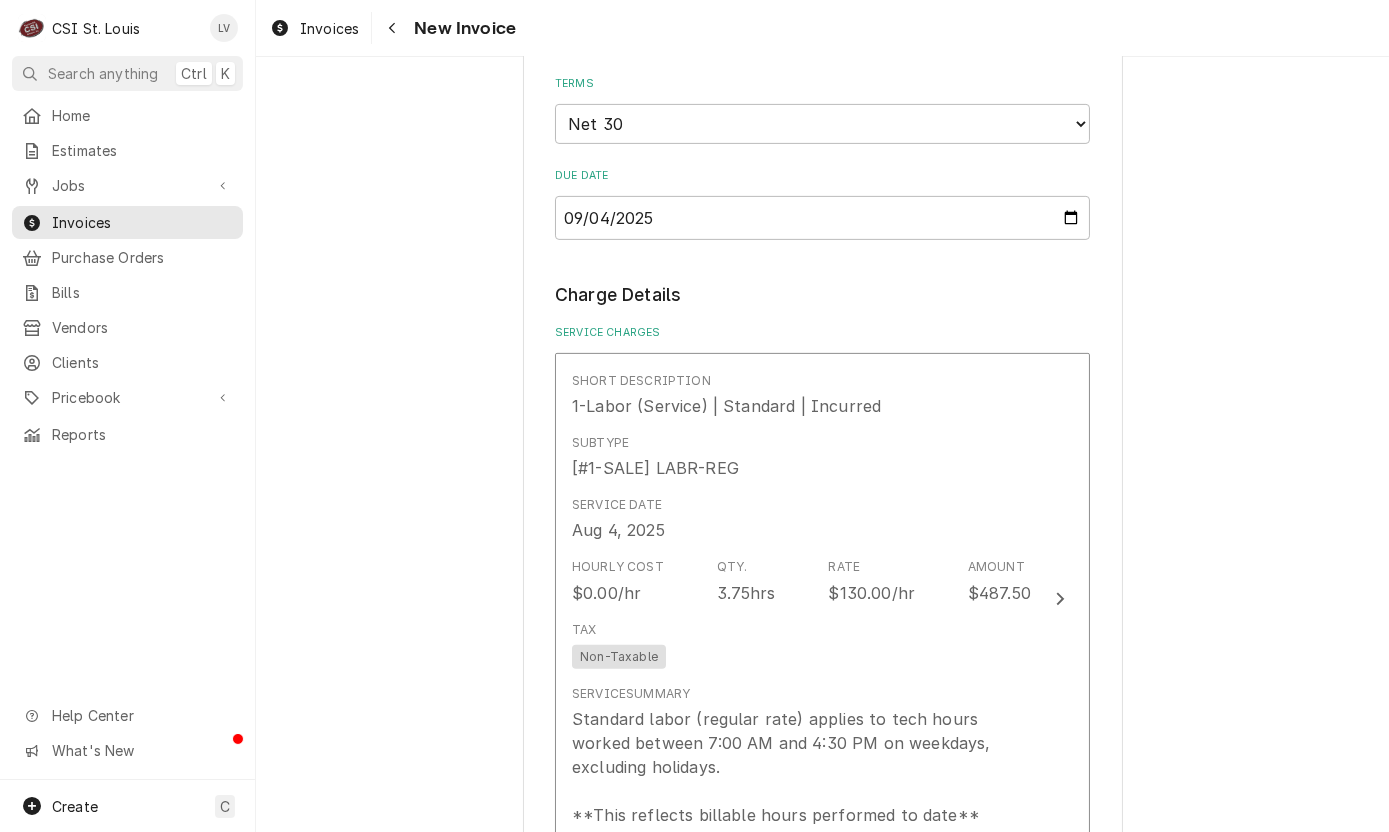 scroll, scrollTop: 1600, scrollLeft: 0, axis: vertical 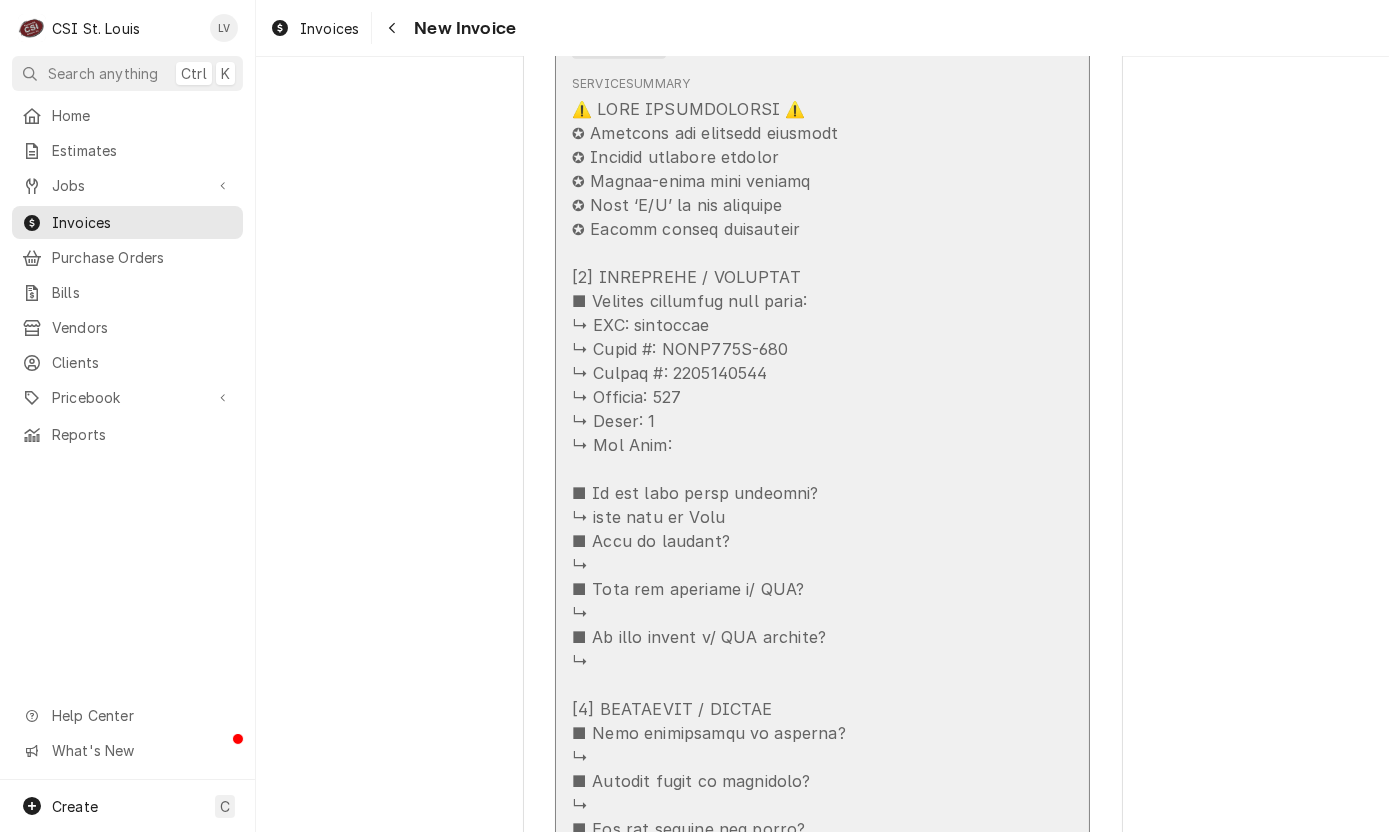 click at bounding box center (801, 1309) 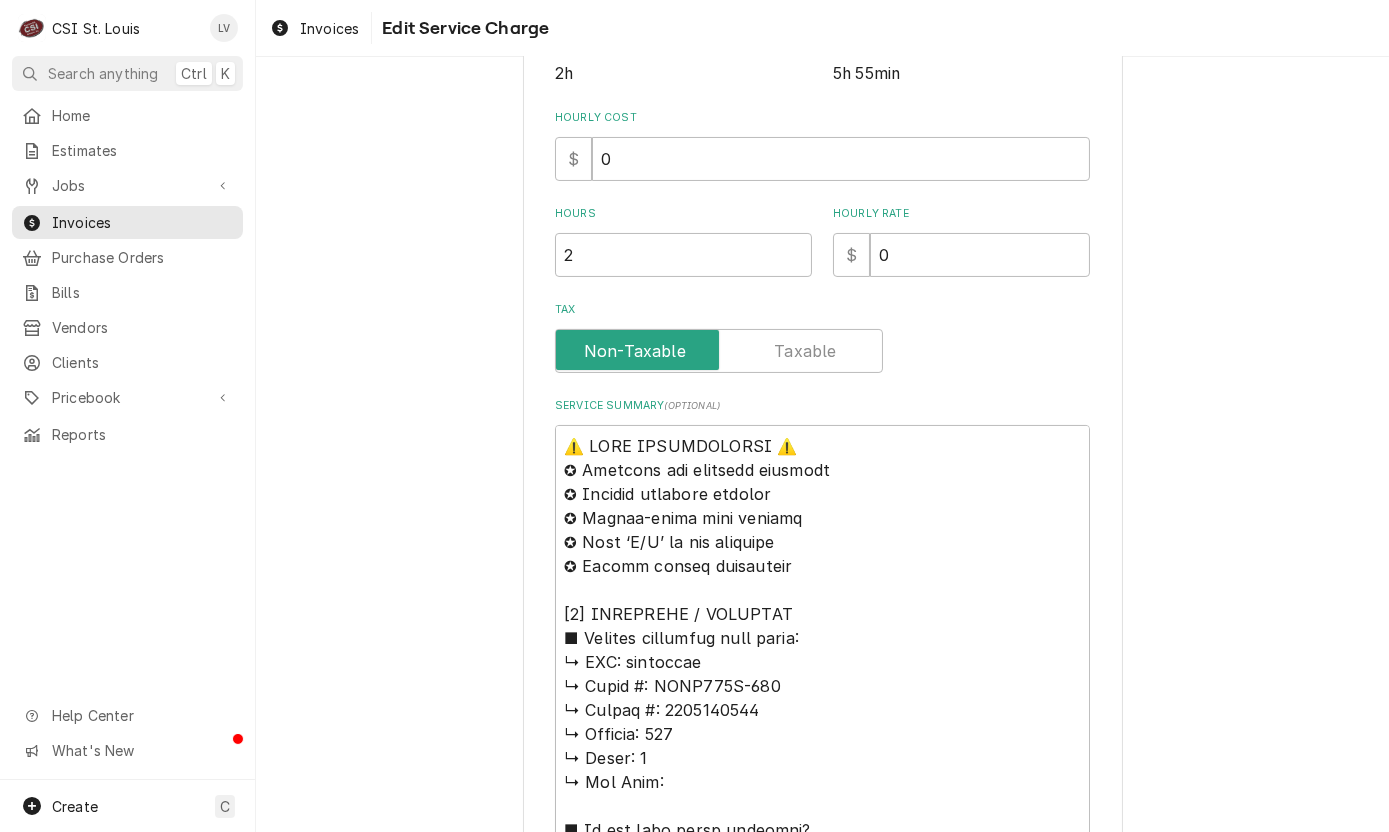 scroll, scrollTop: 800, scrollLeft: 0, axis: vertical 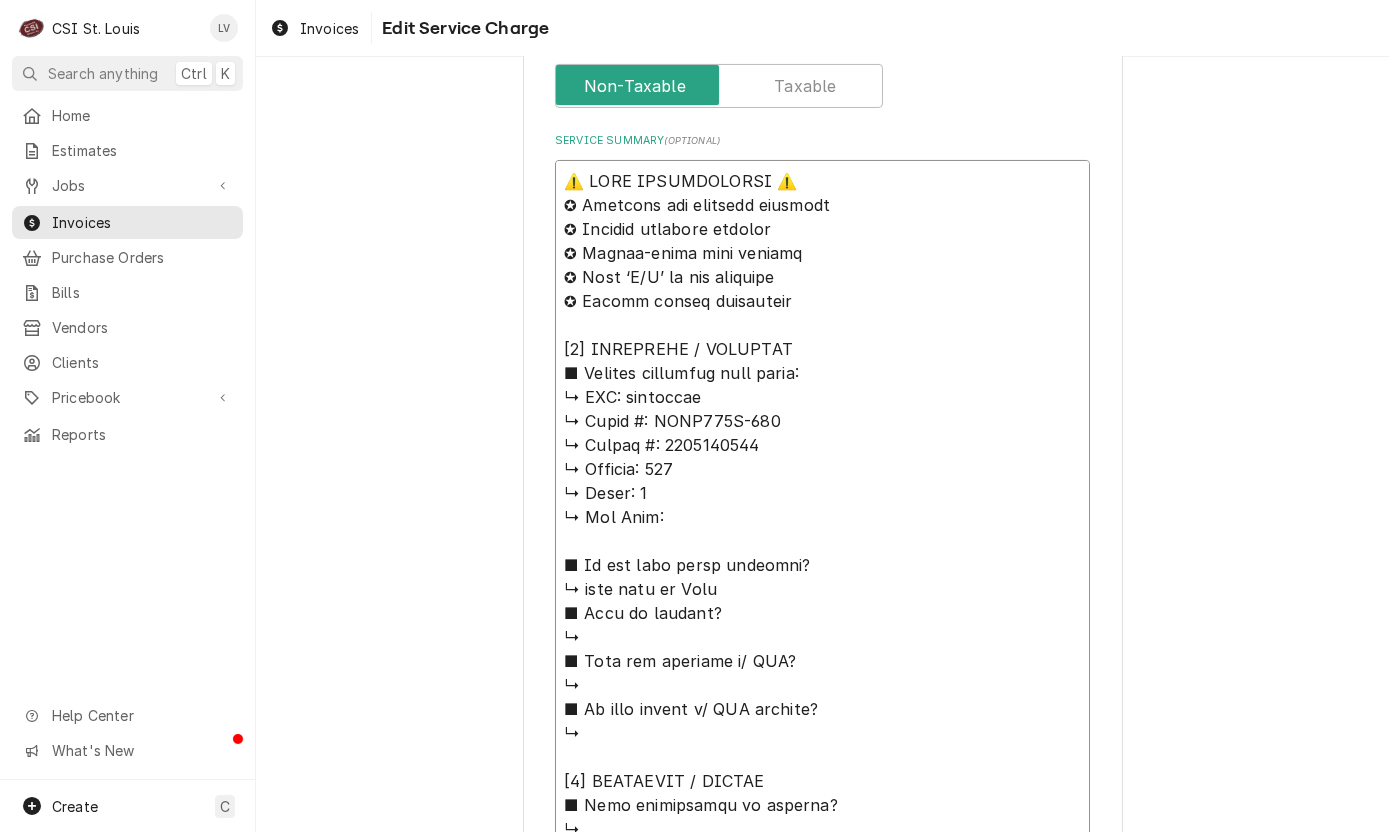 drag, startPoint x: 633, startPoint y: 396, endPoint x: 528, endPoint y: 110, distance: 304.6654 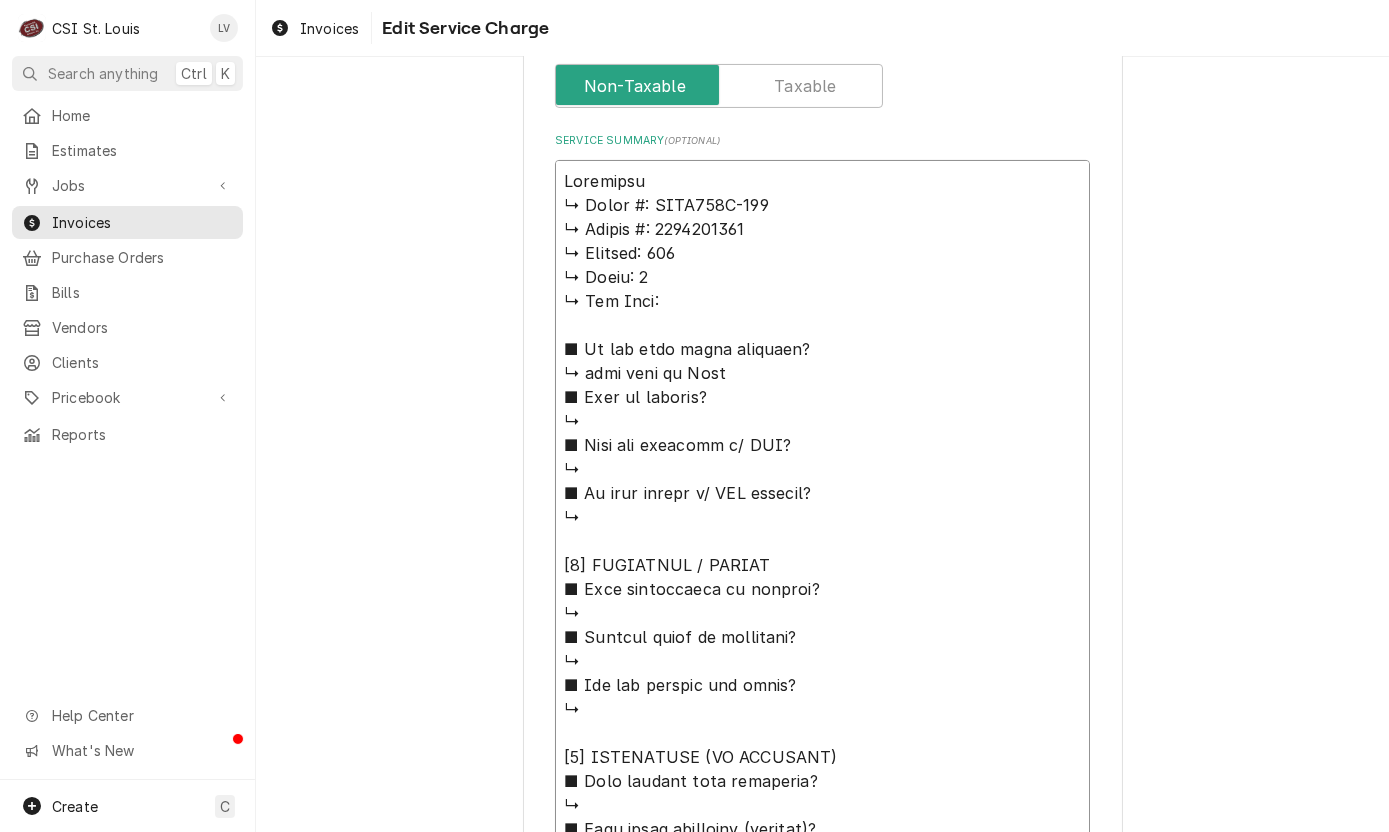 click on "Service Summary  ( optional )" at bounding box center (822, 1189) 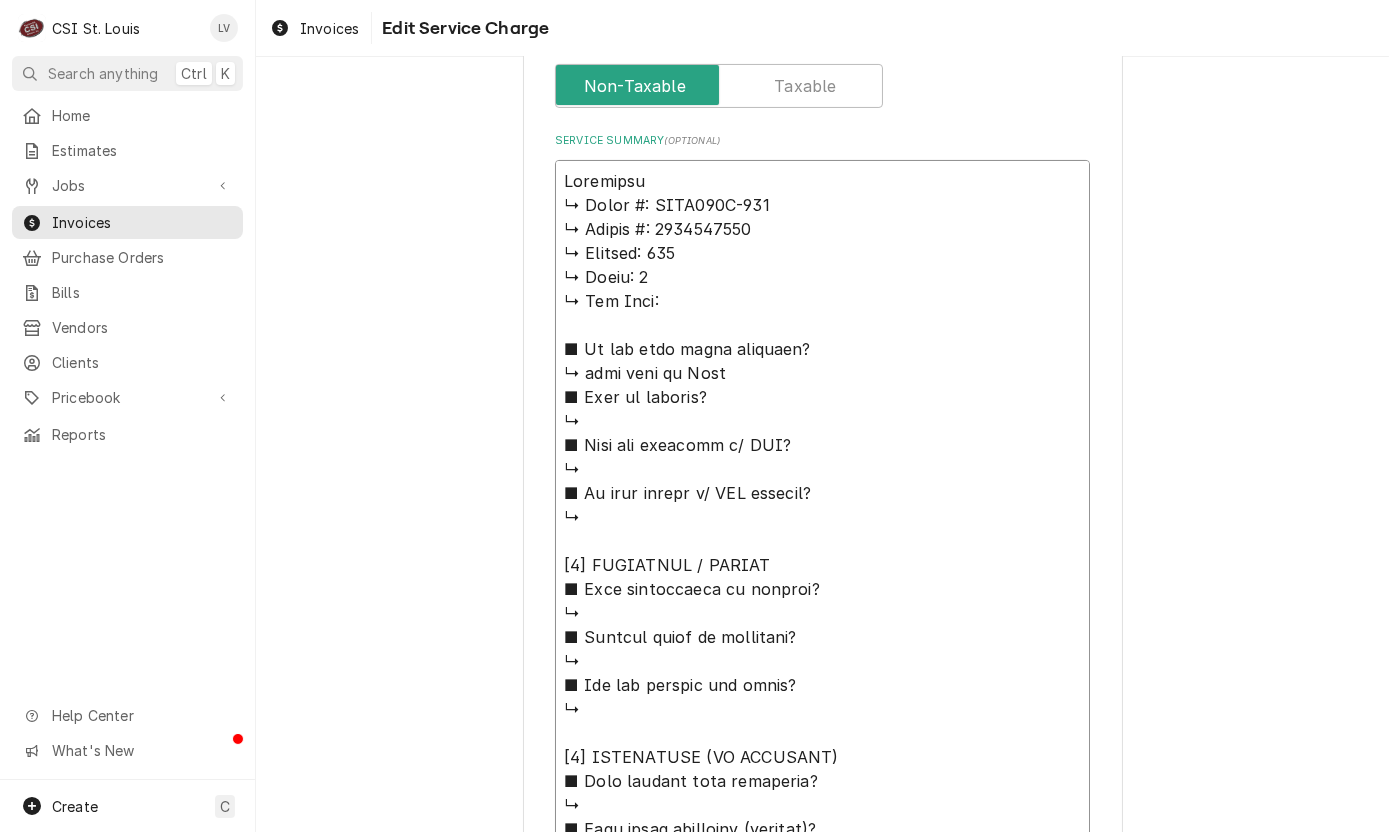type on "x" 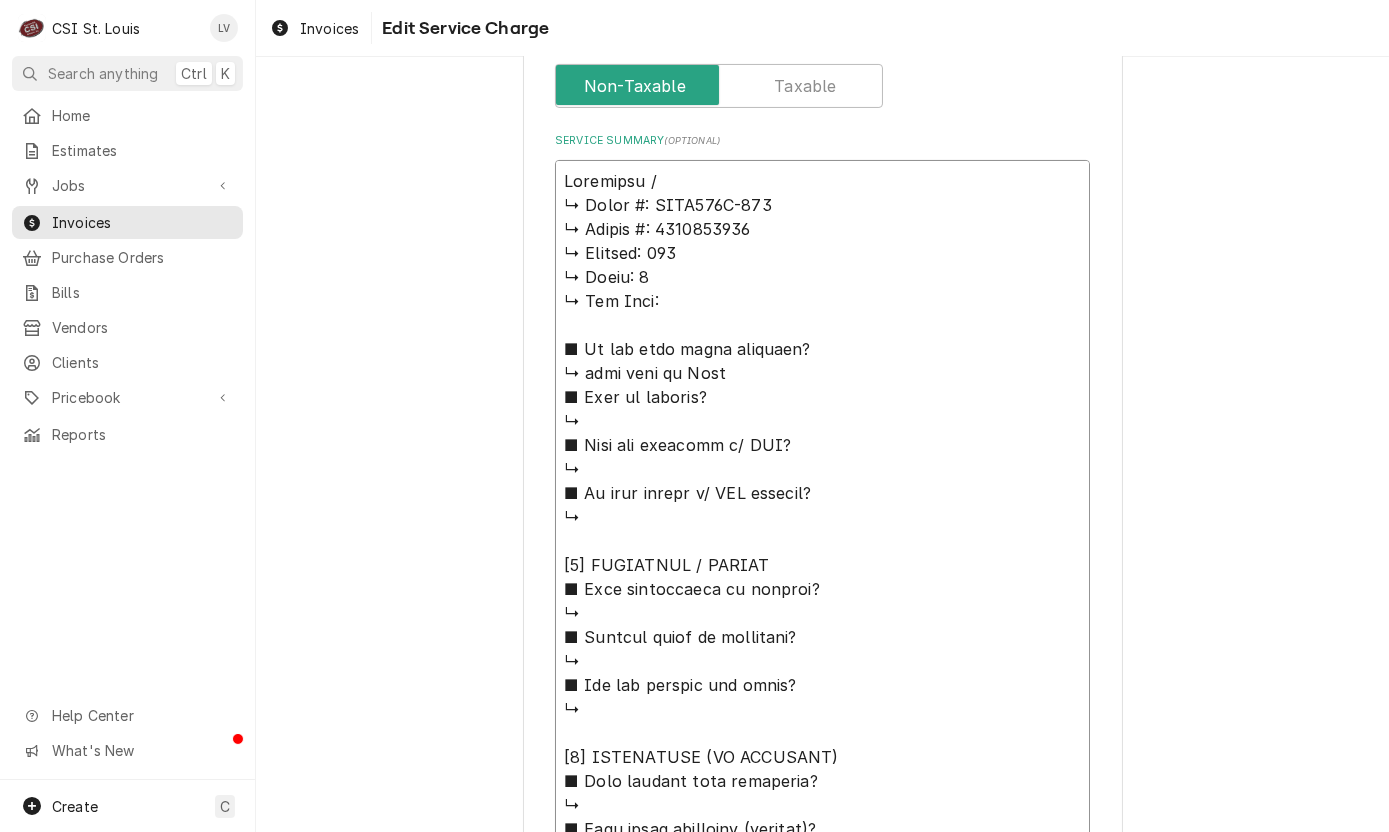 type on "x" 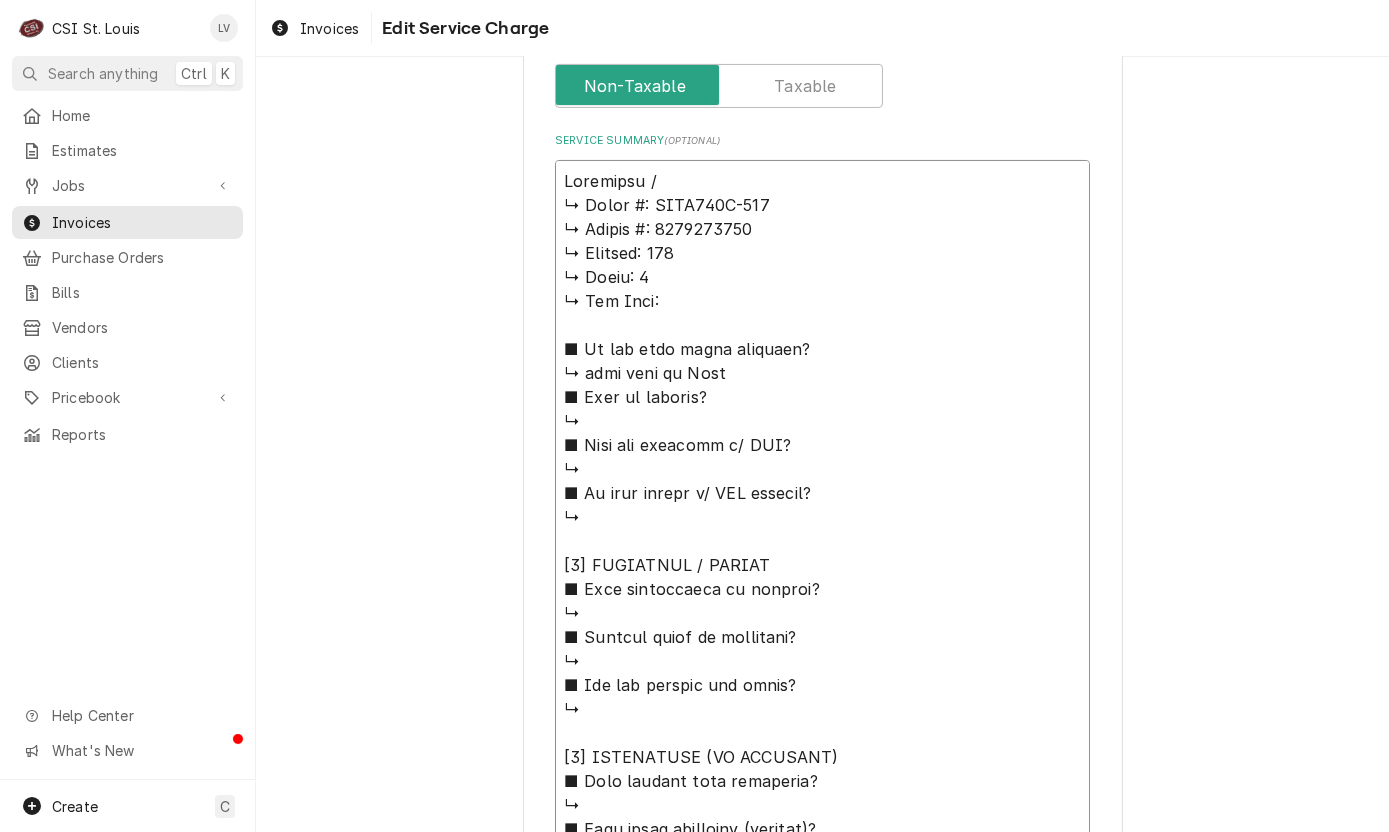 type on "x" 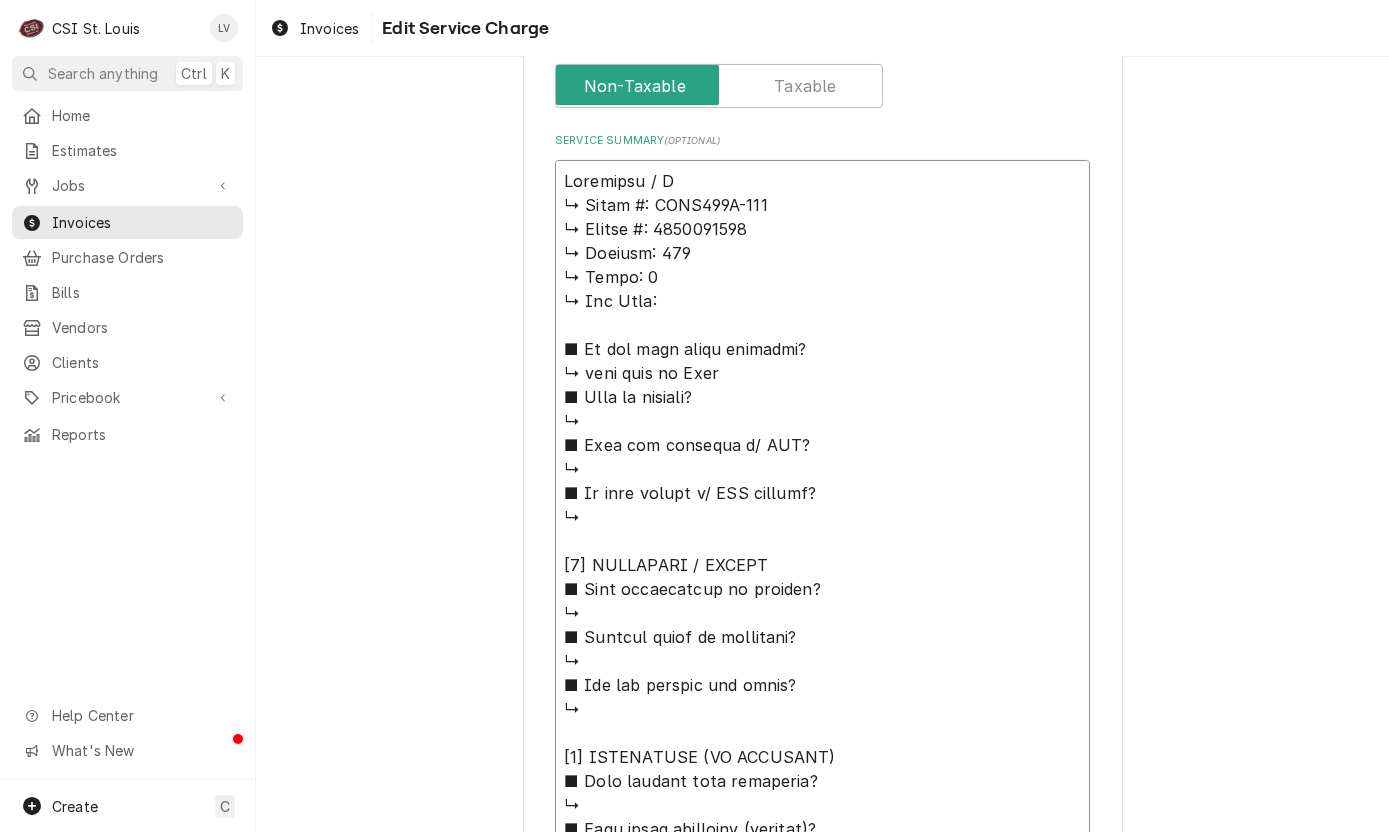 type on "x" 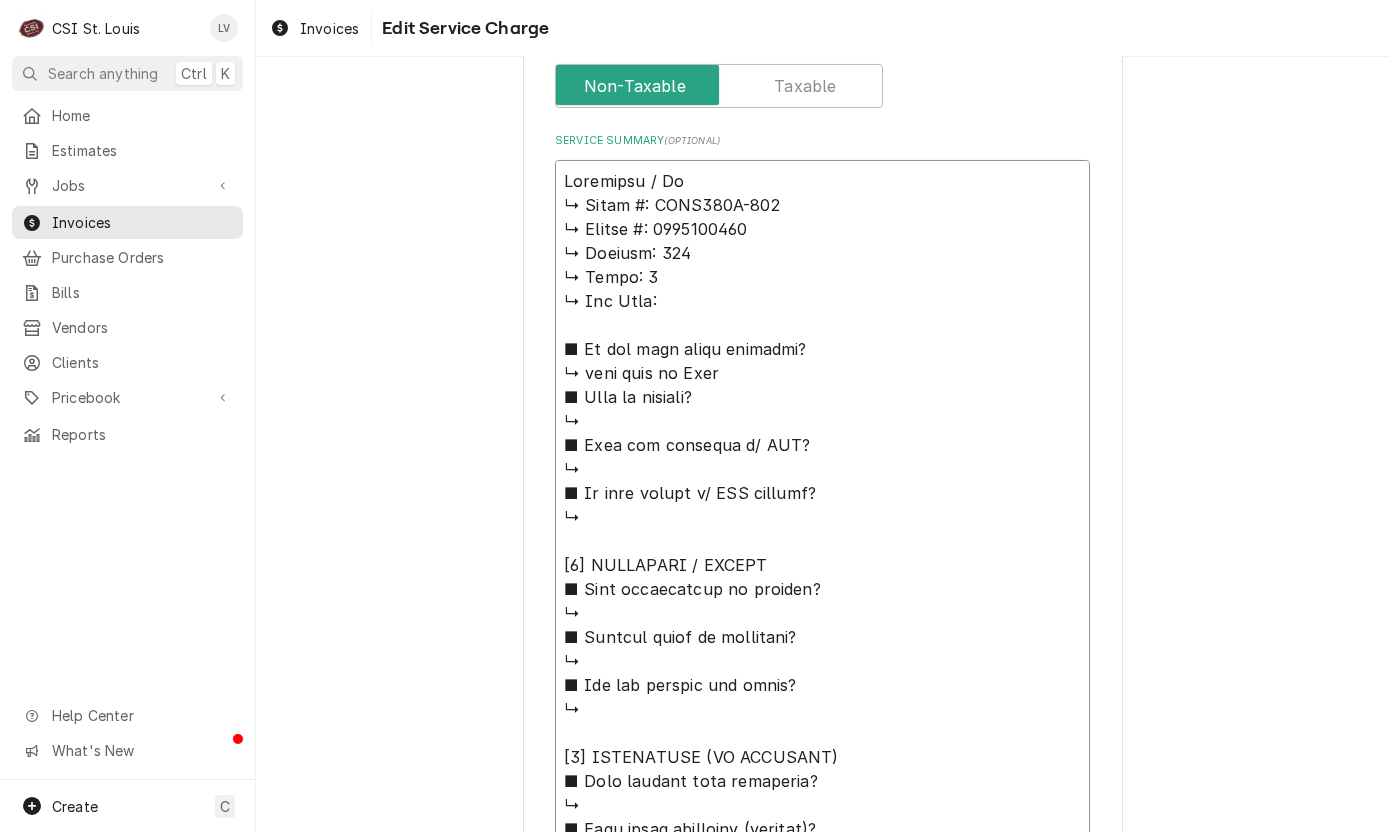 type on "x" 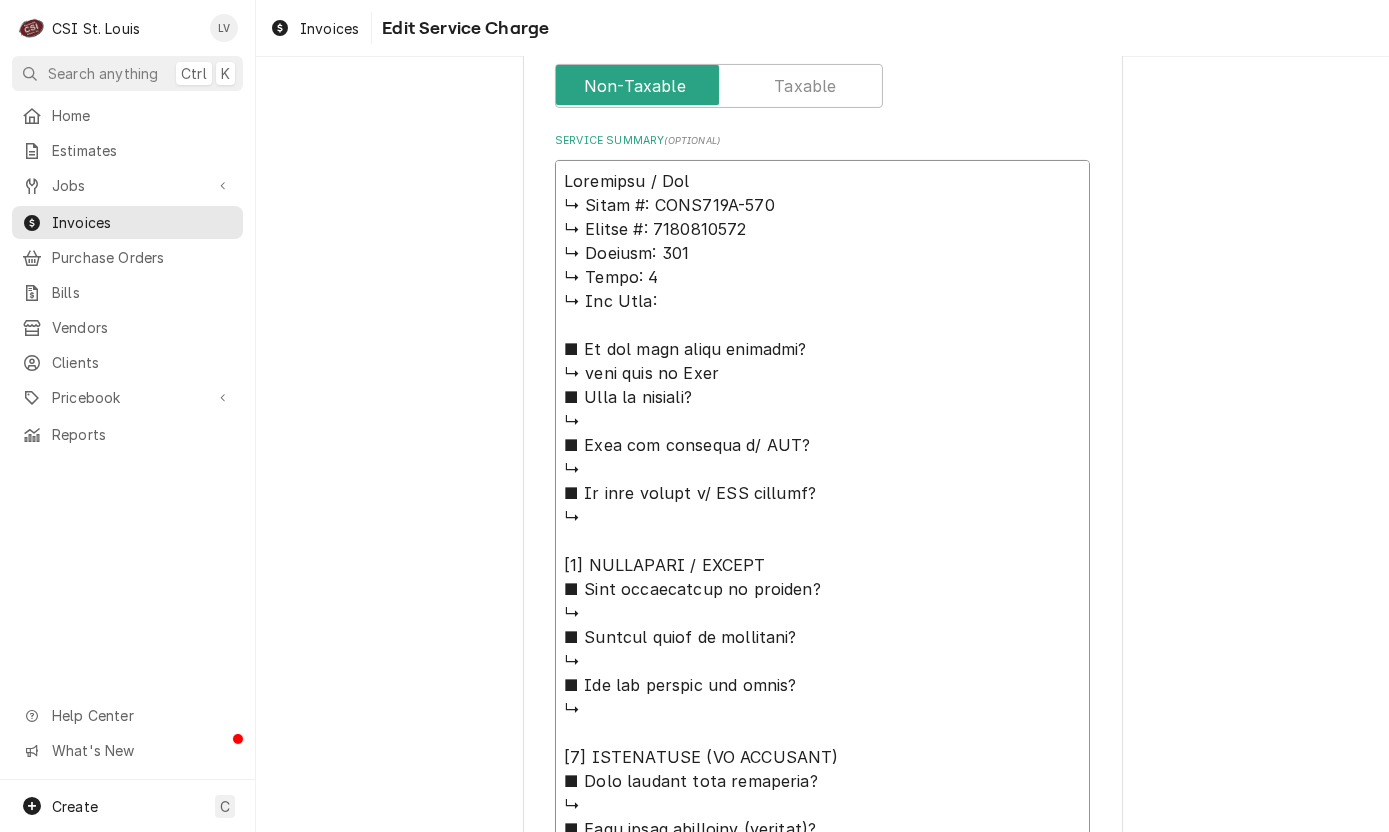 type on "x" 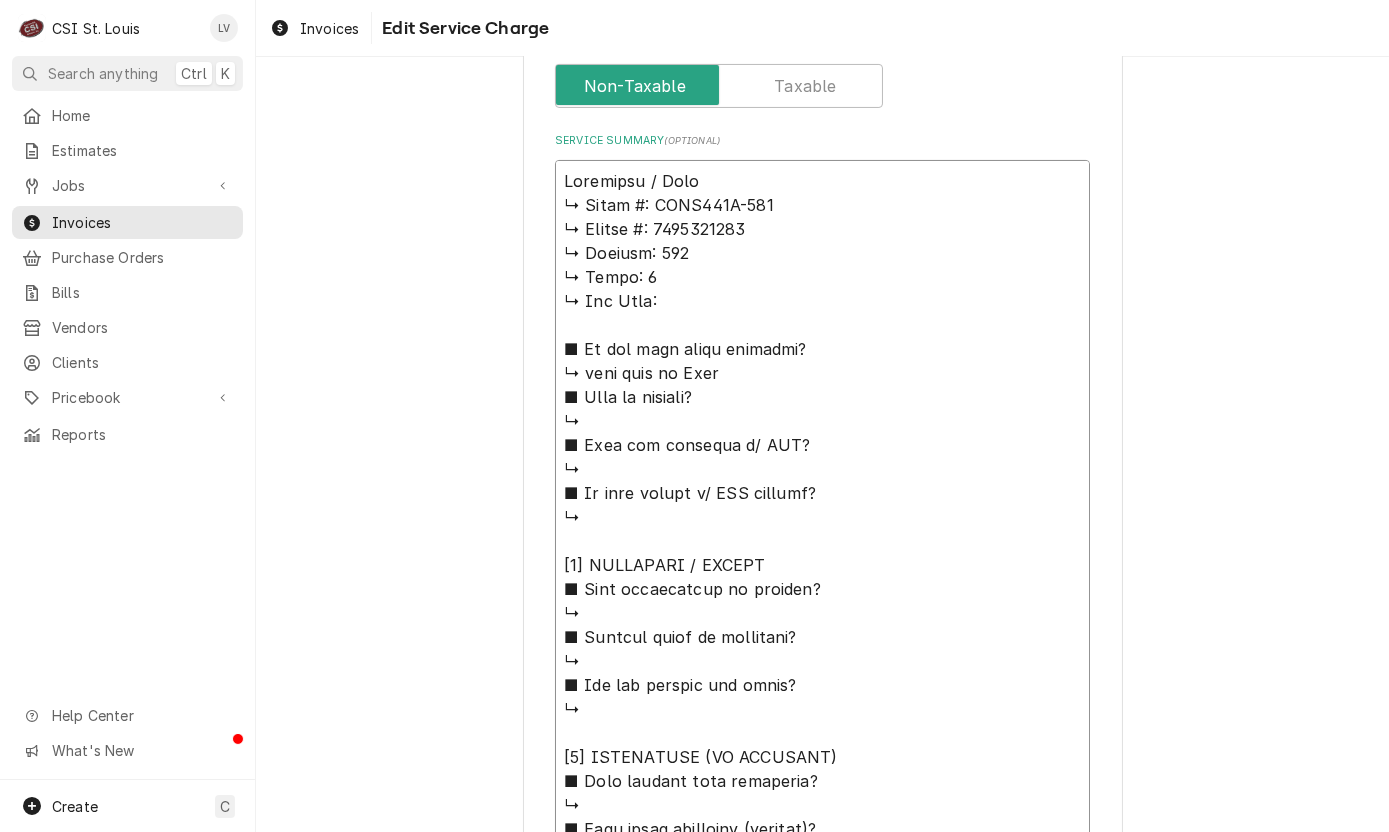 type on "x" 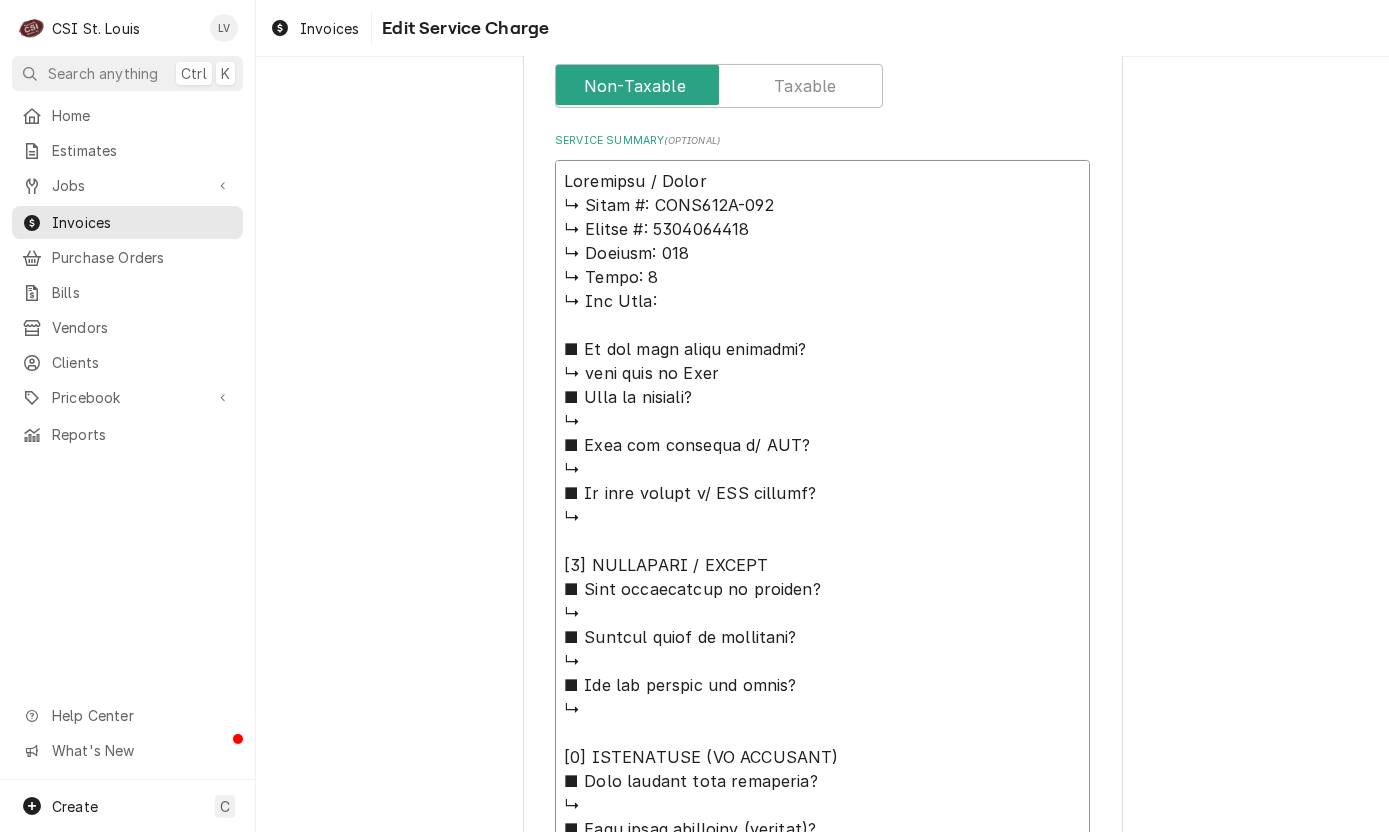 type on "x" 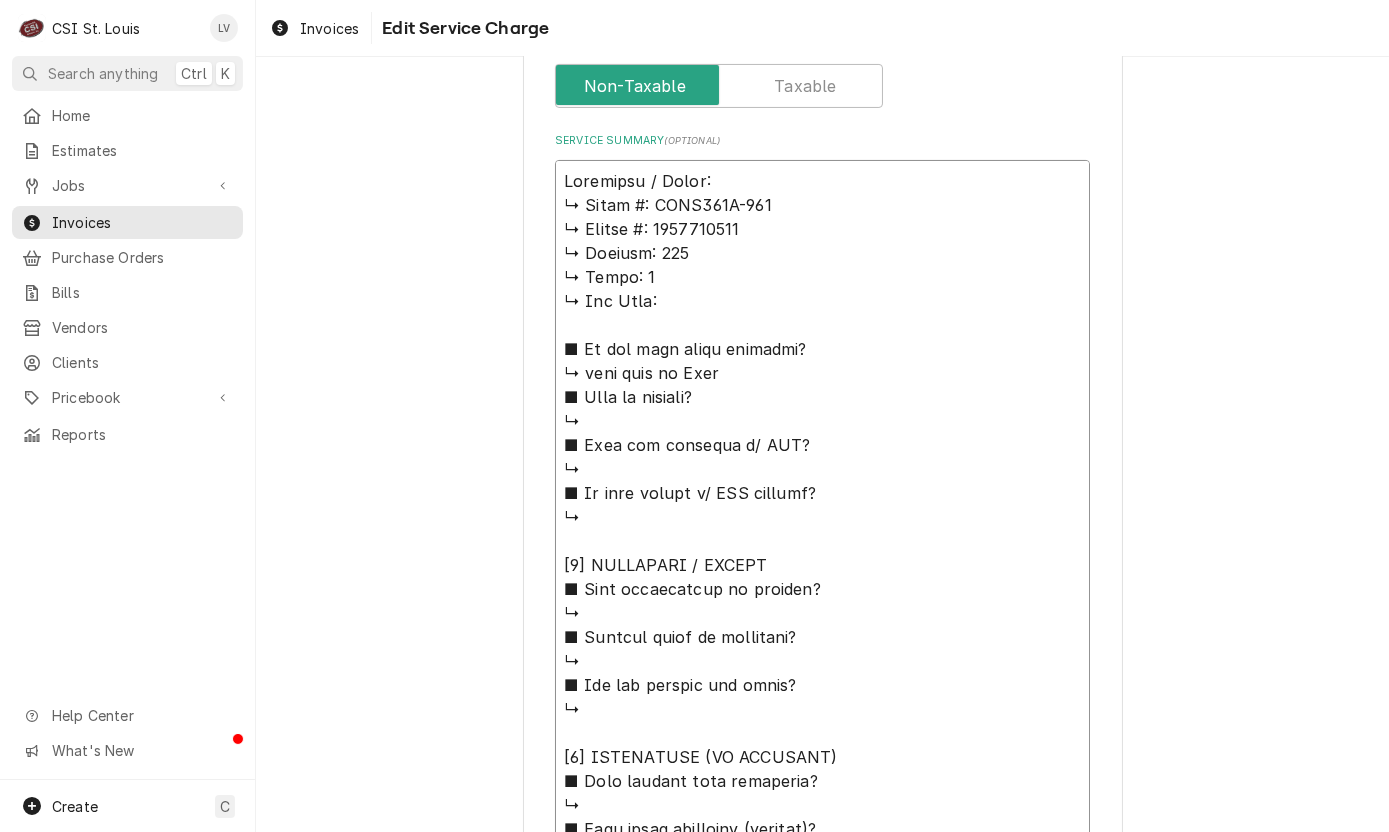 type on "x" 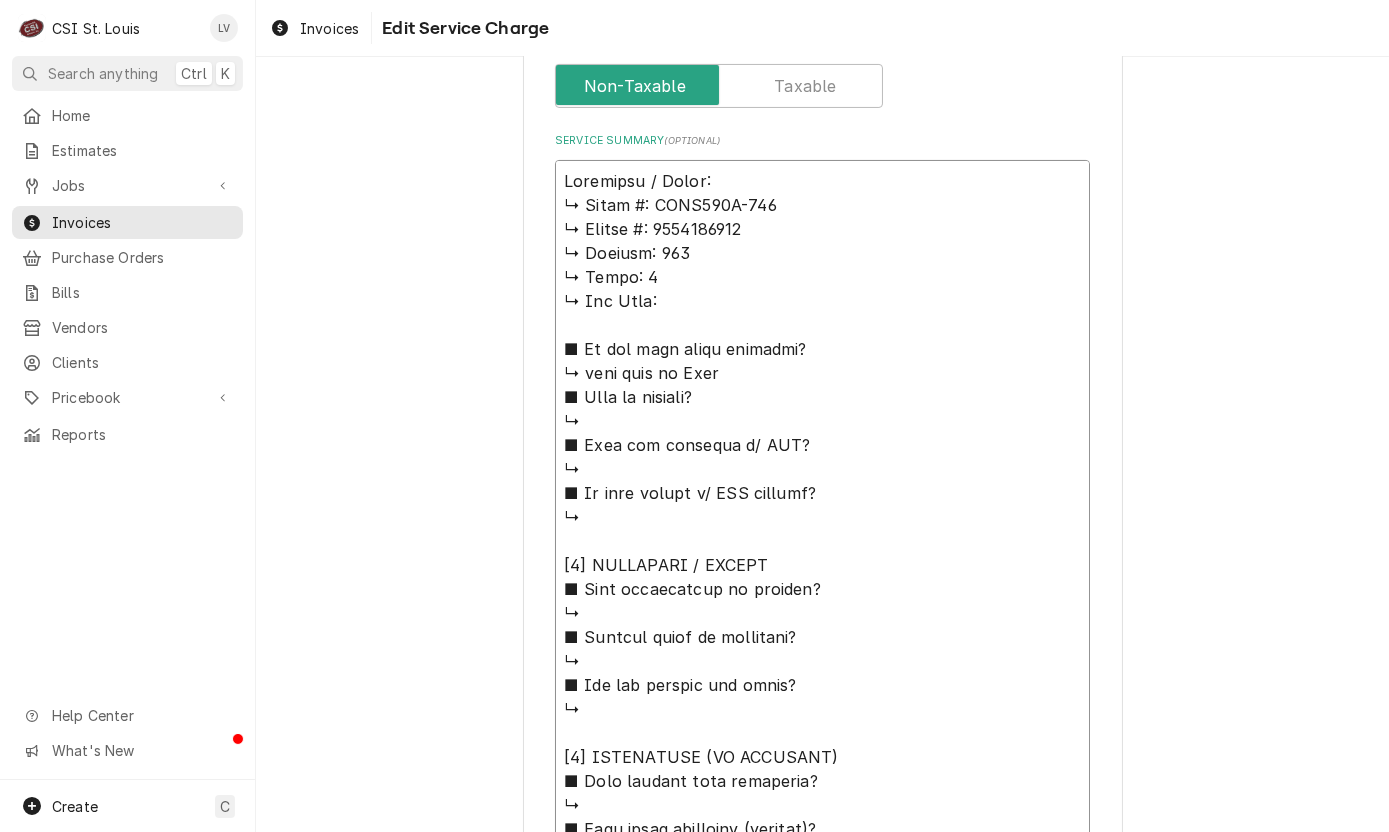 type on "x" 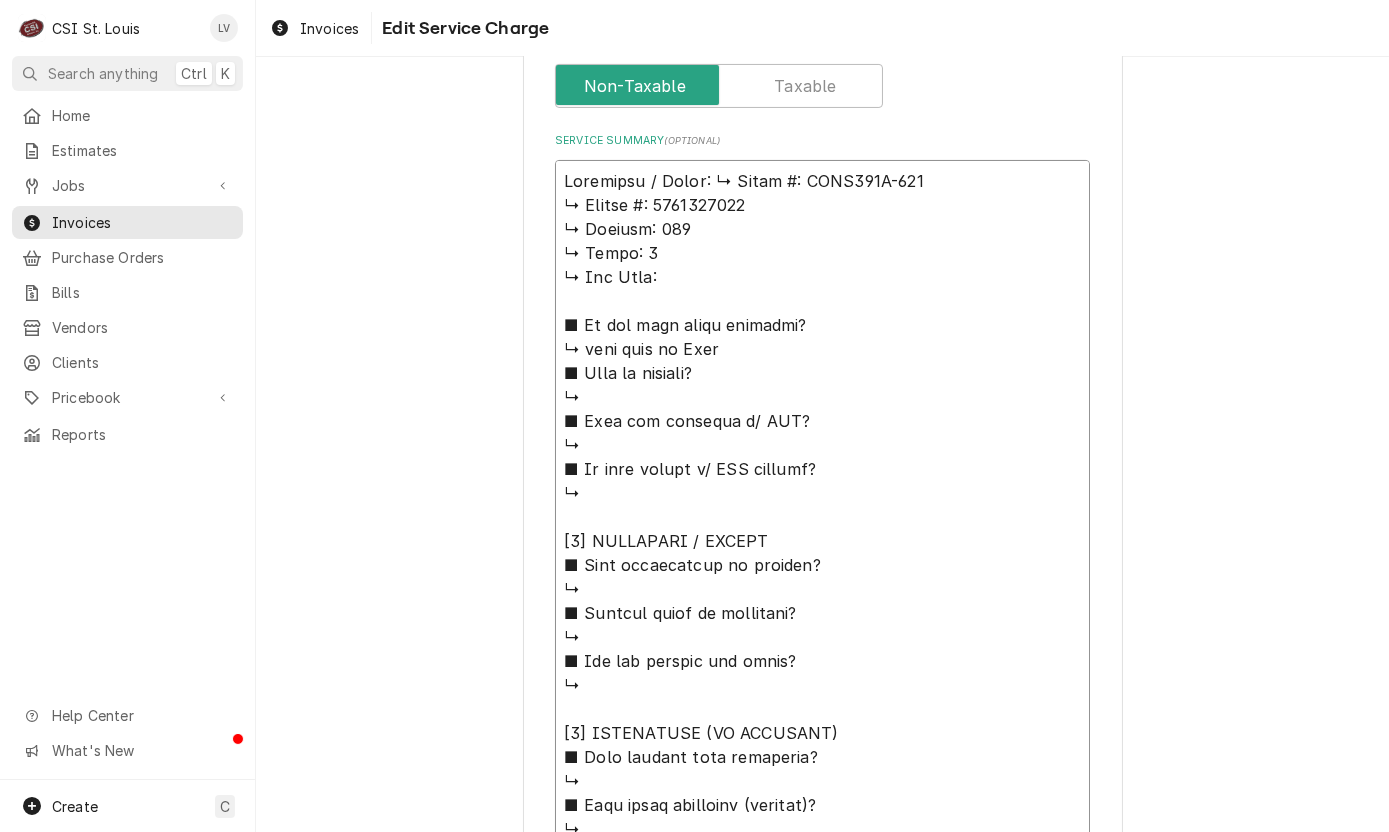 type on "x" 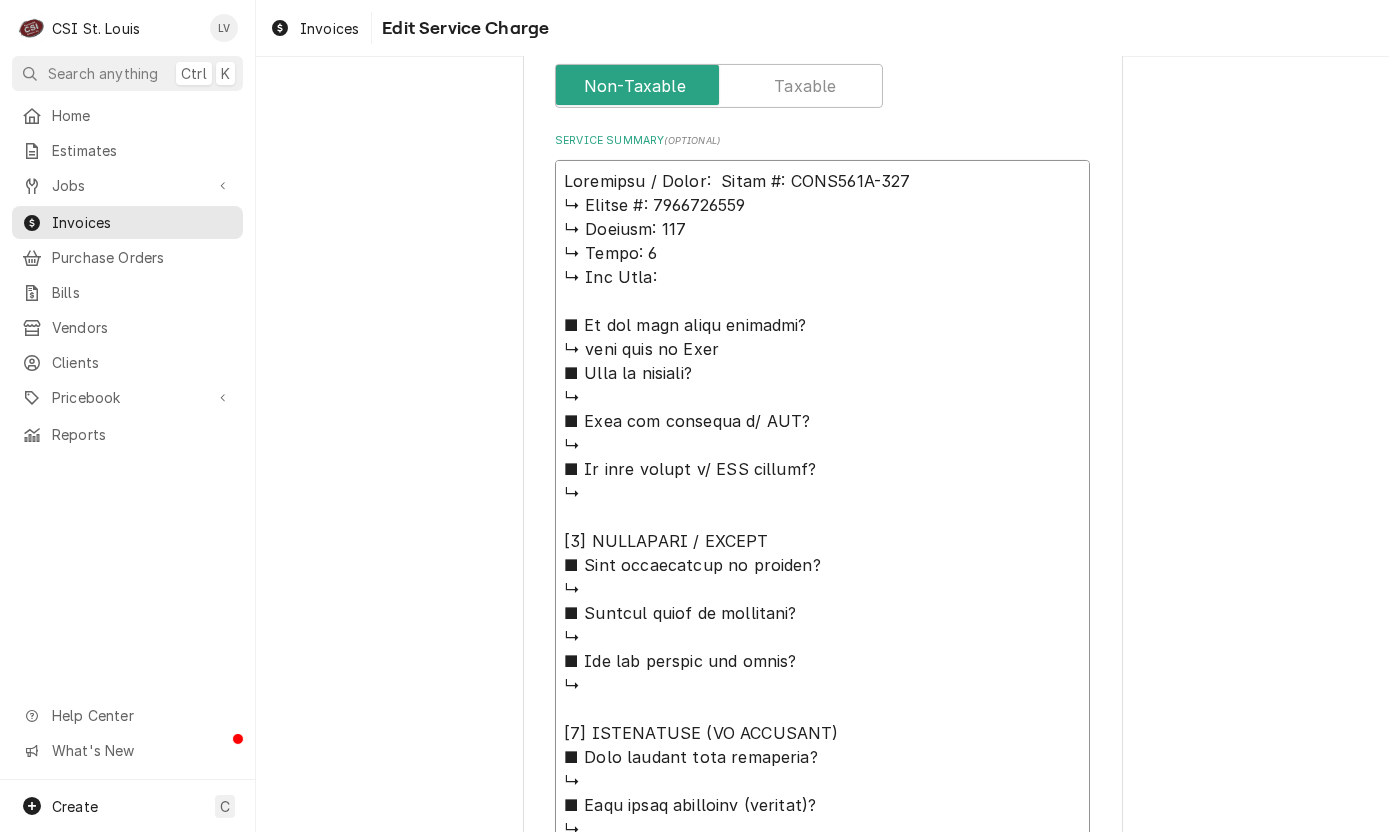 type on "x" 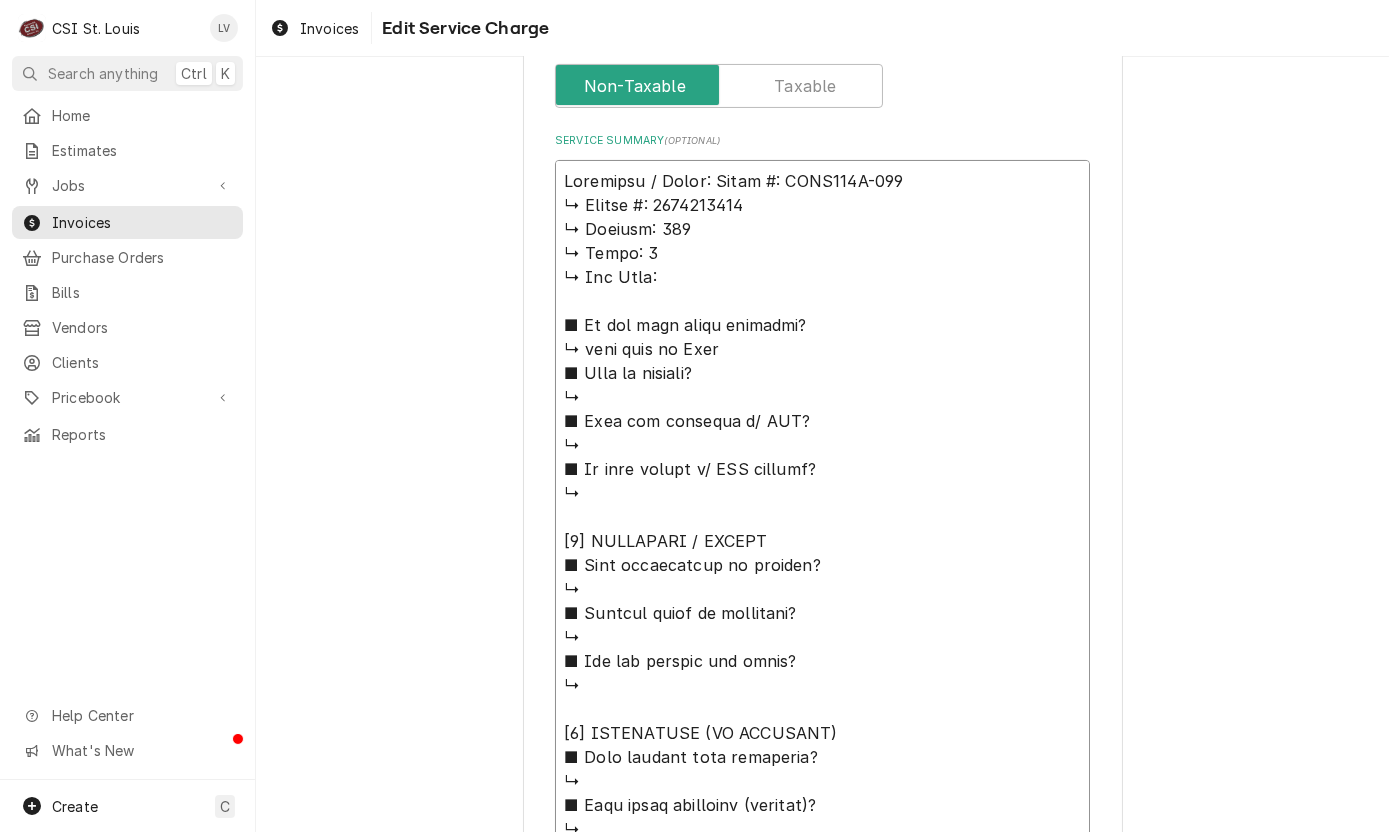 type on "x" 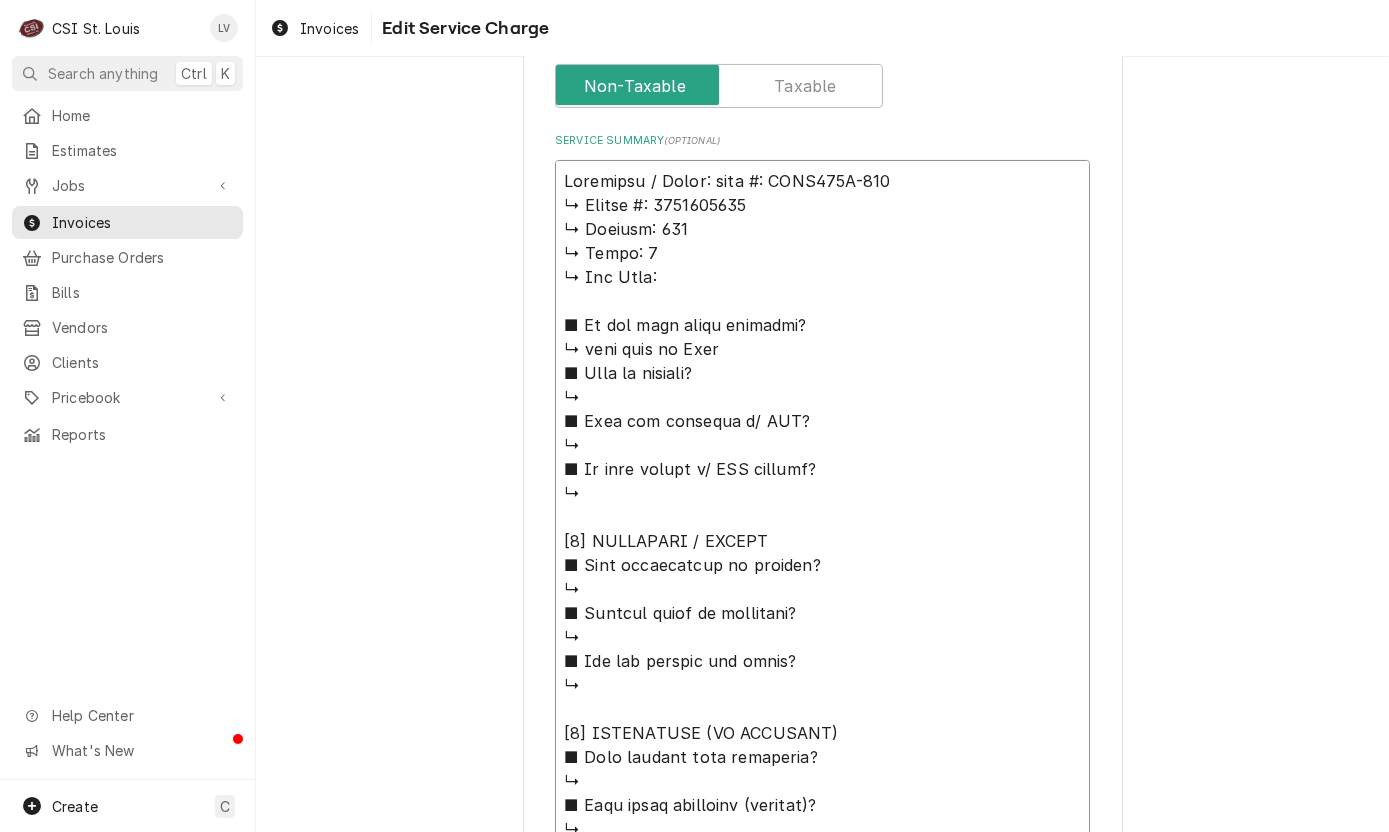 type on "x" 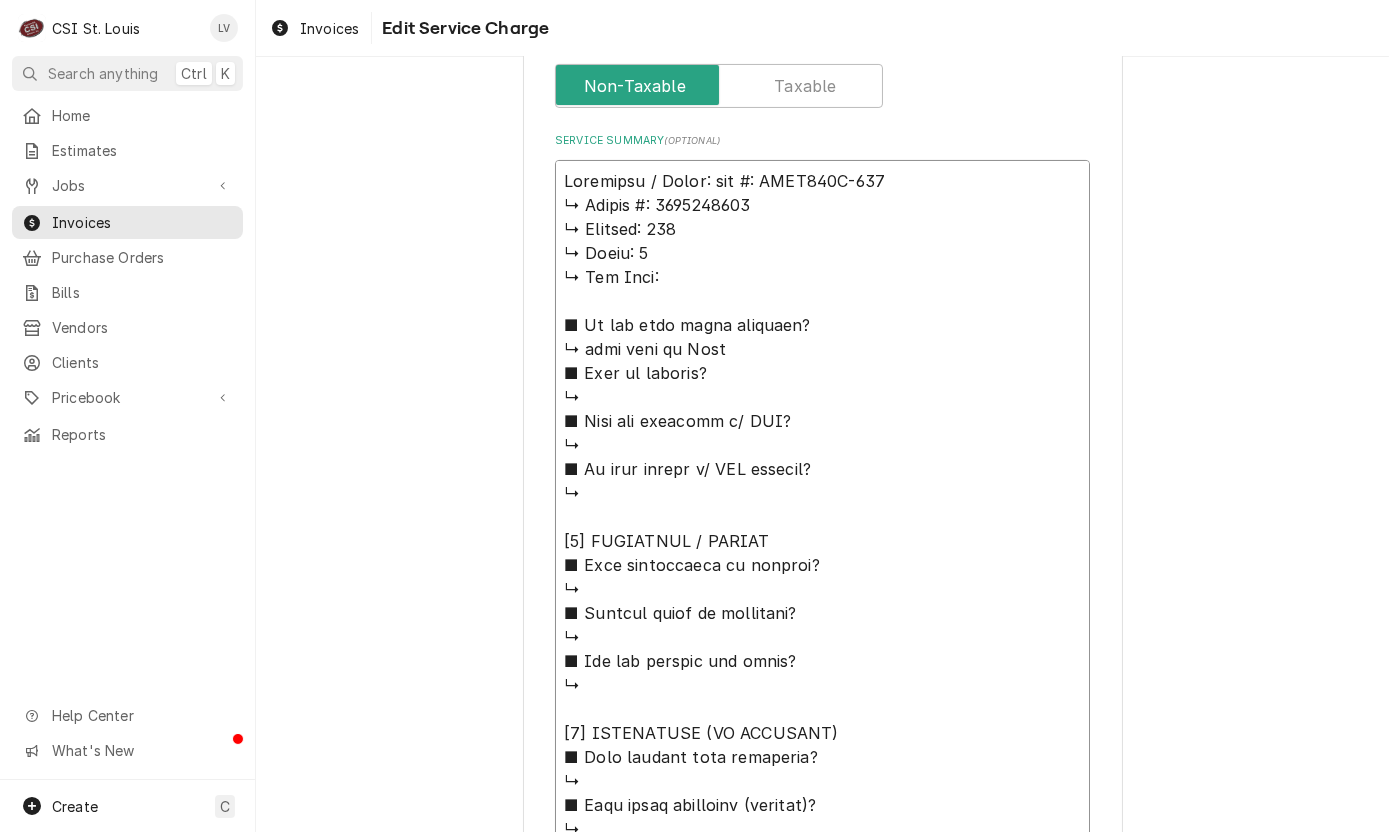 type on "x" 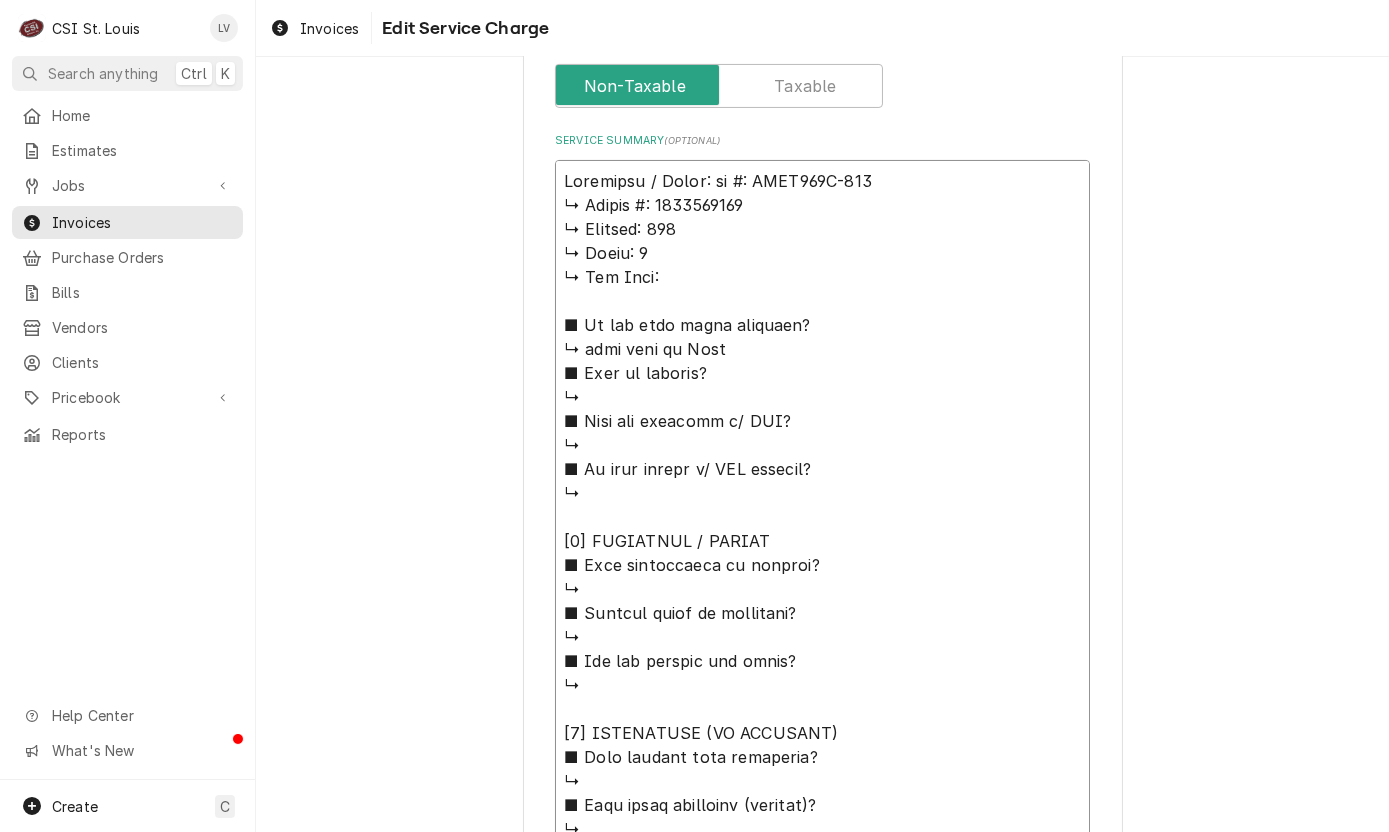 type on "x" 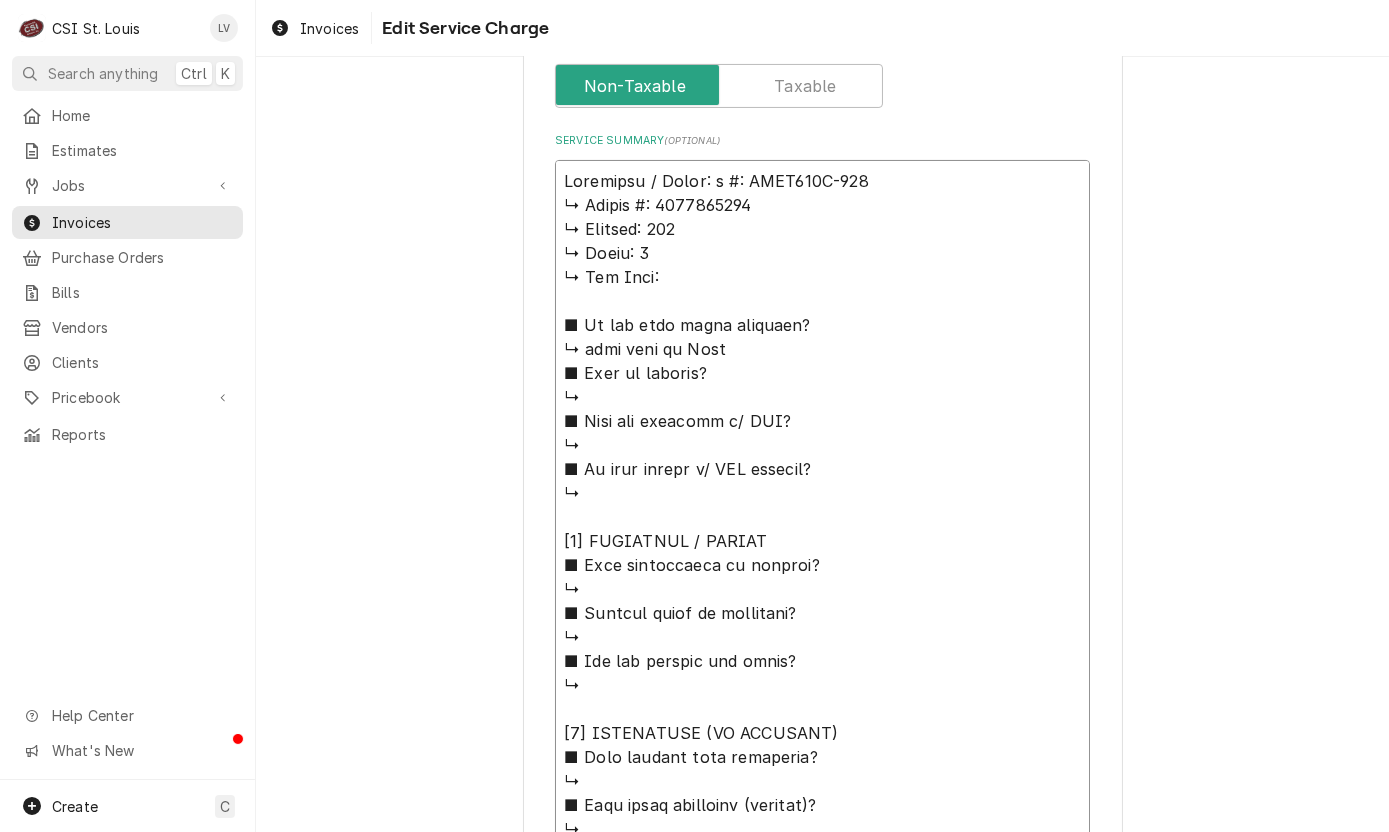 type on "x" 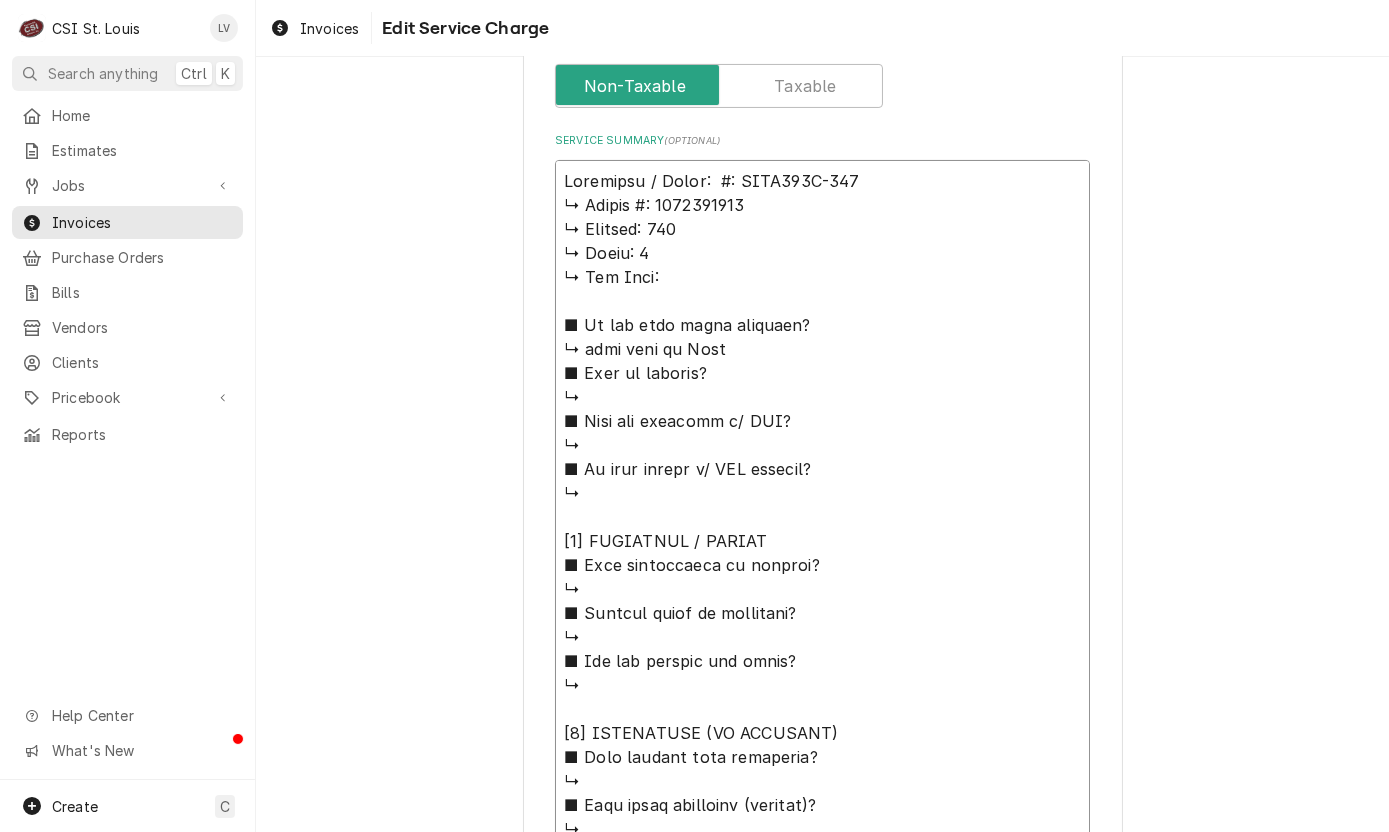 type on "x" 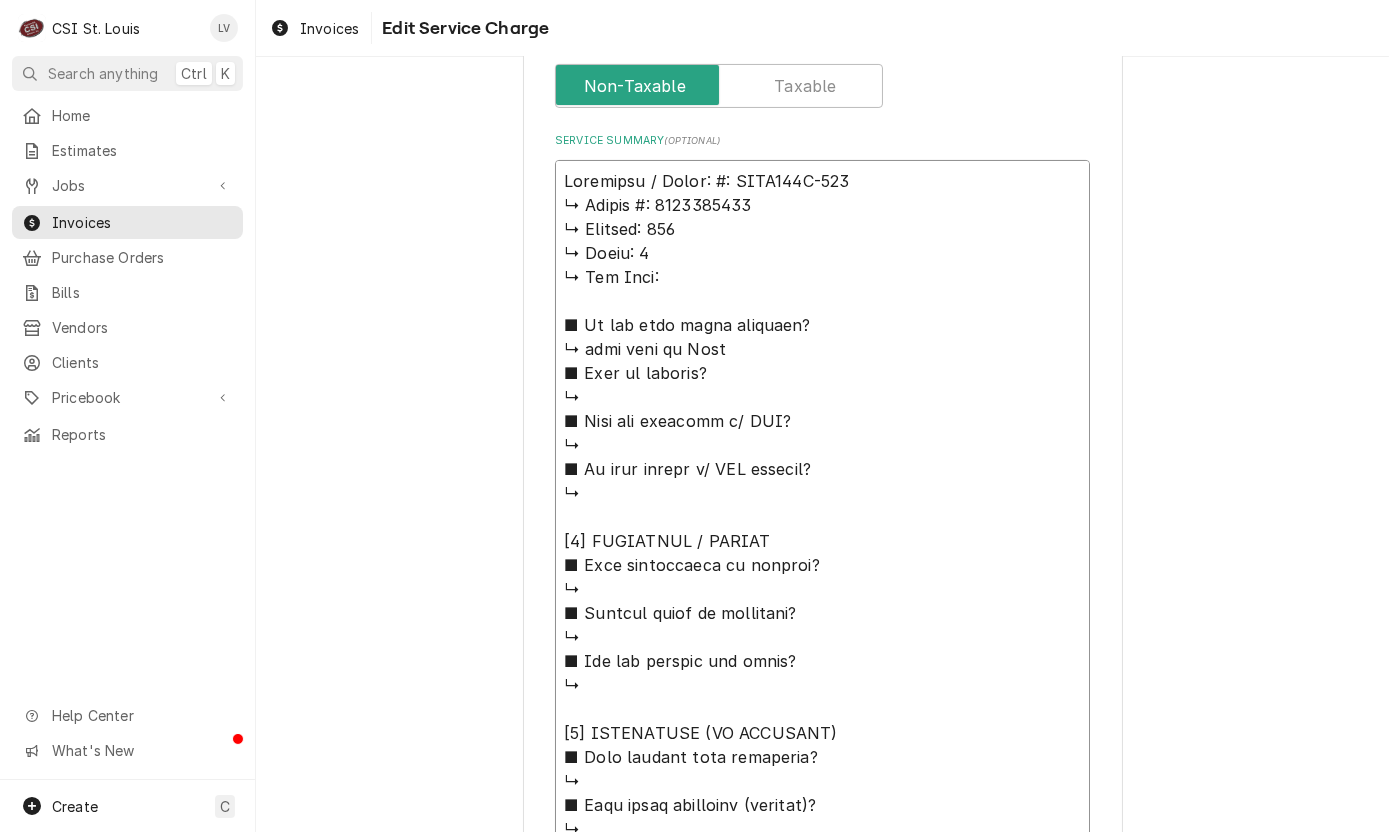 type on "x" 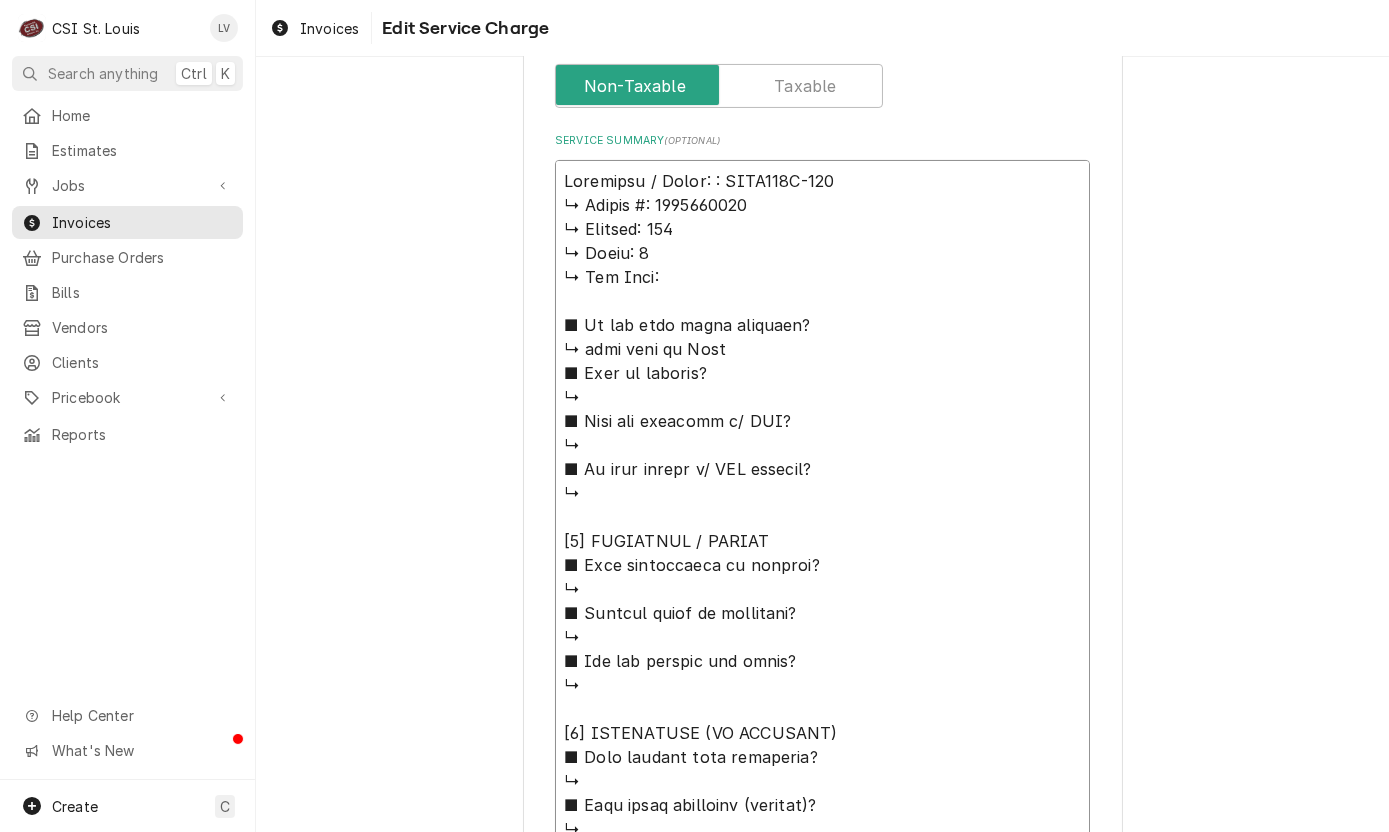 type on "x" 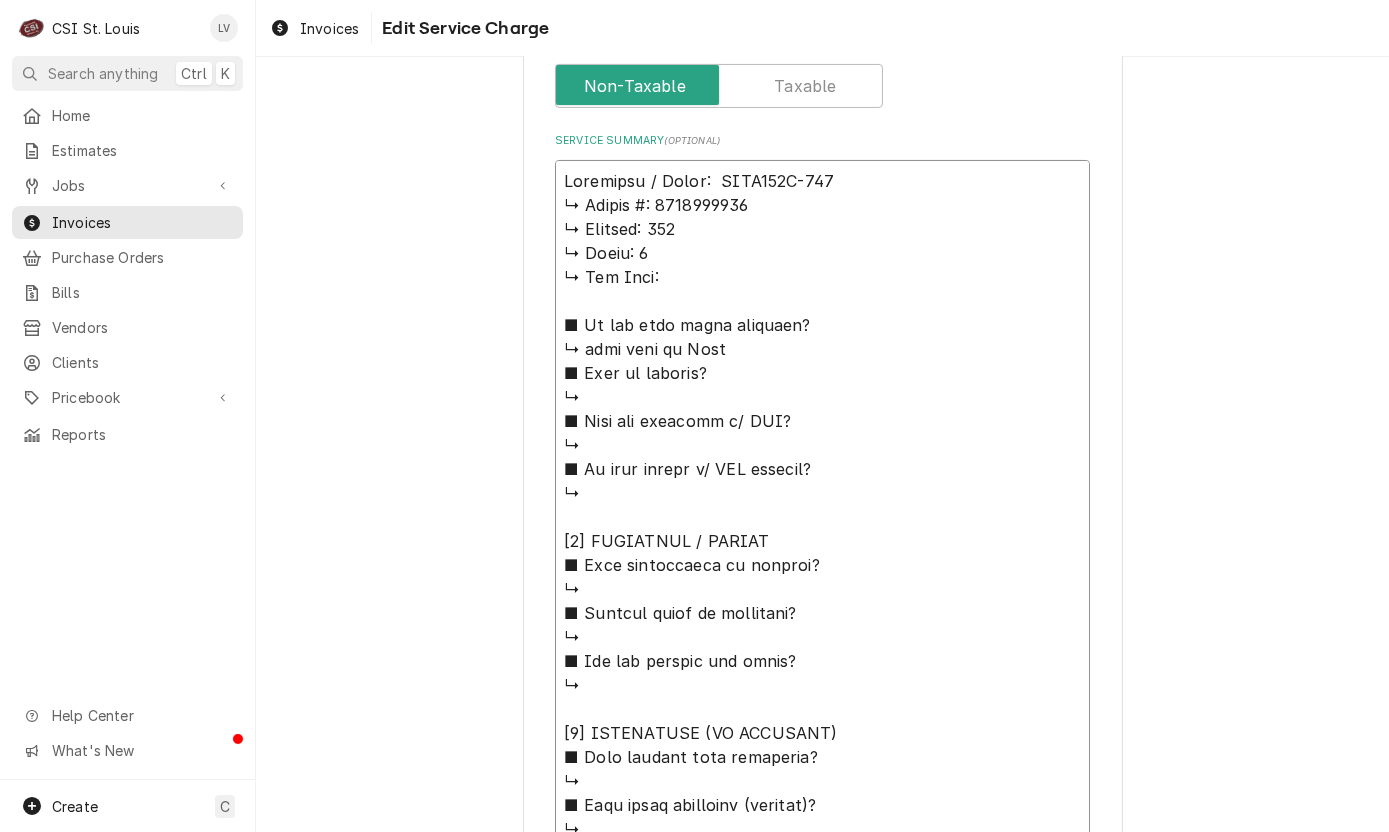 type on "x" 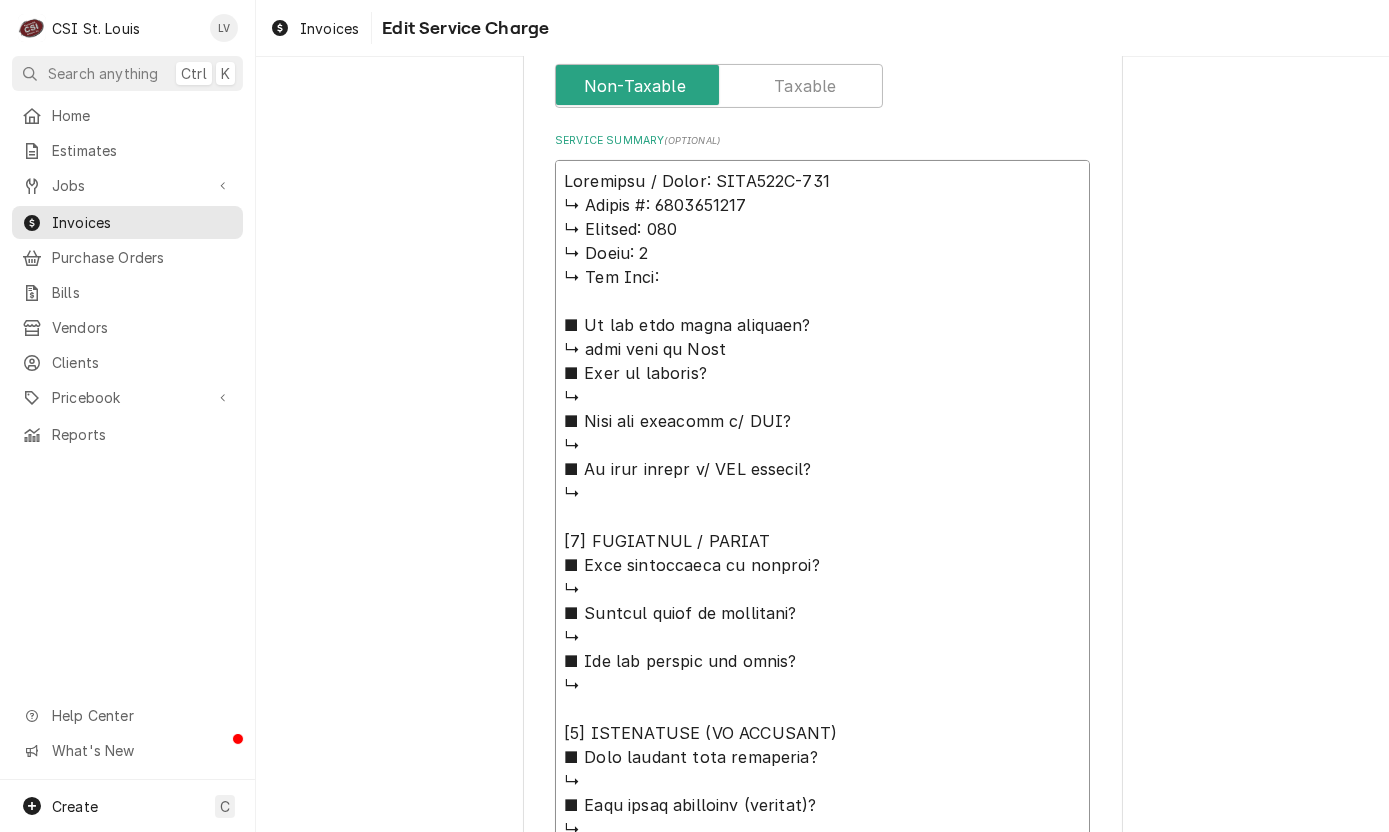 click on "Service Summary  ( optional )" at bounding box center [822, 1177] 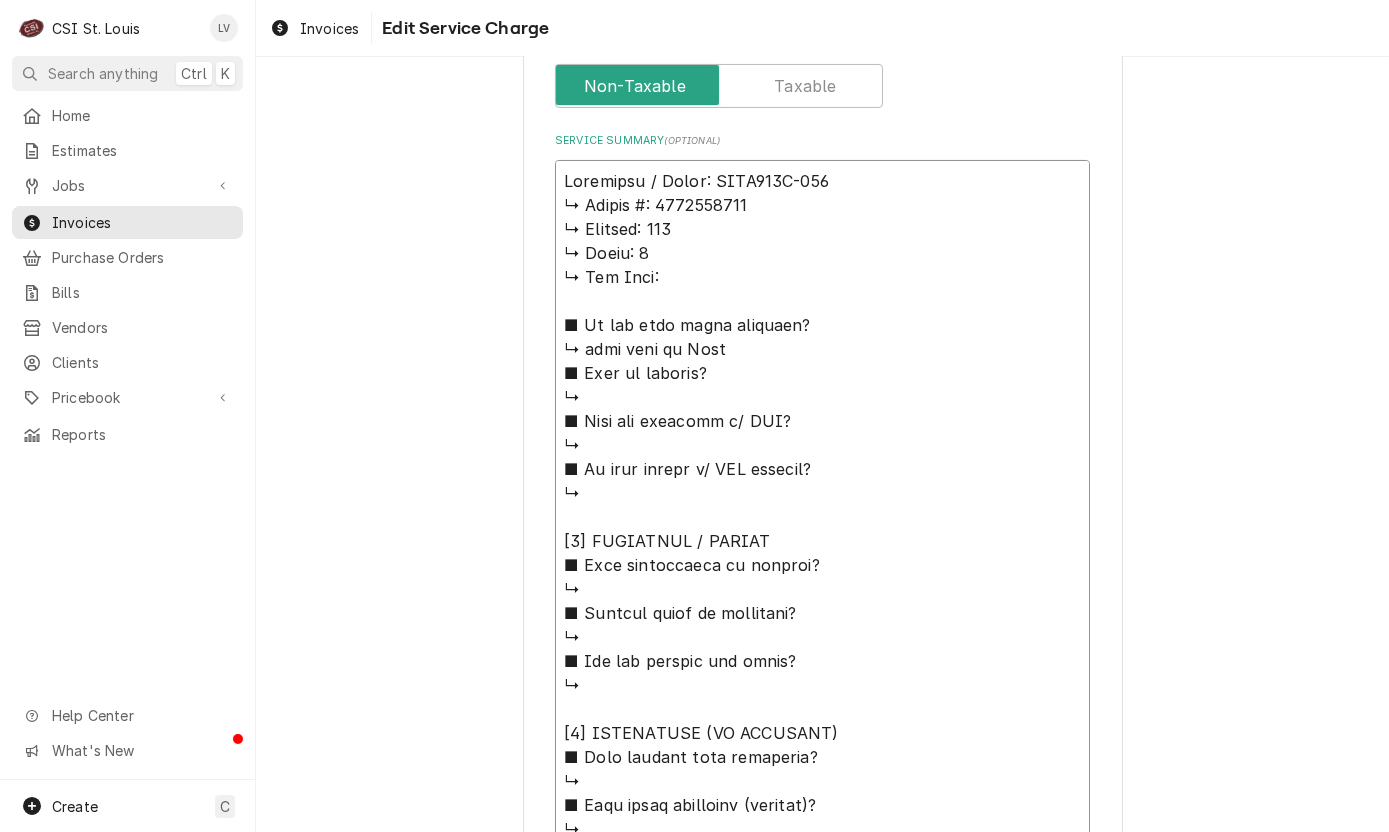 type on "x" 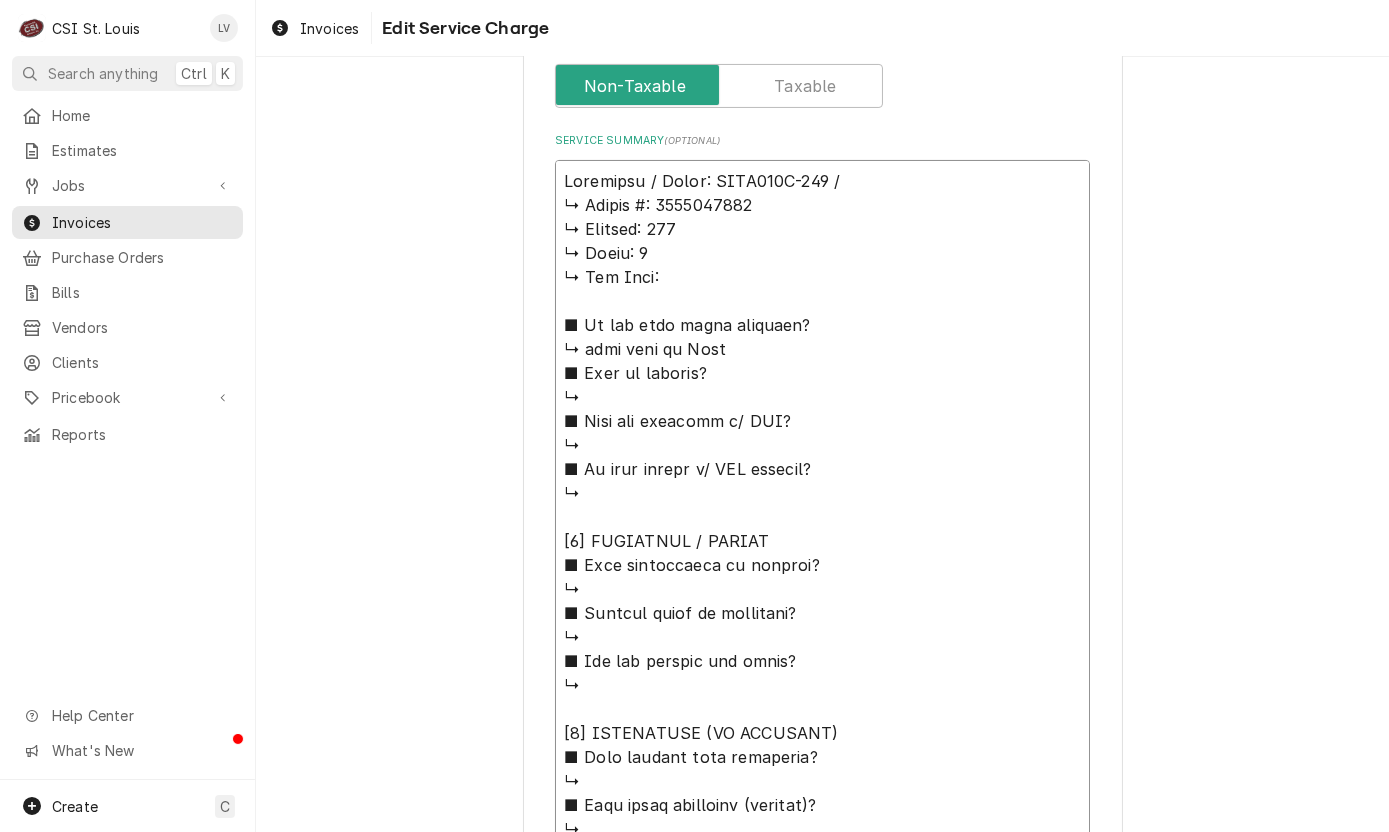 type on "x" 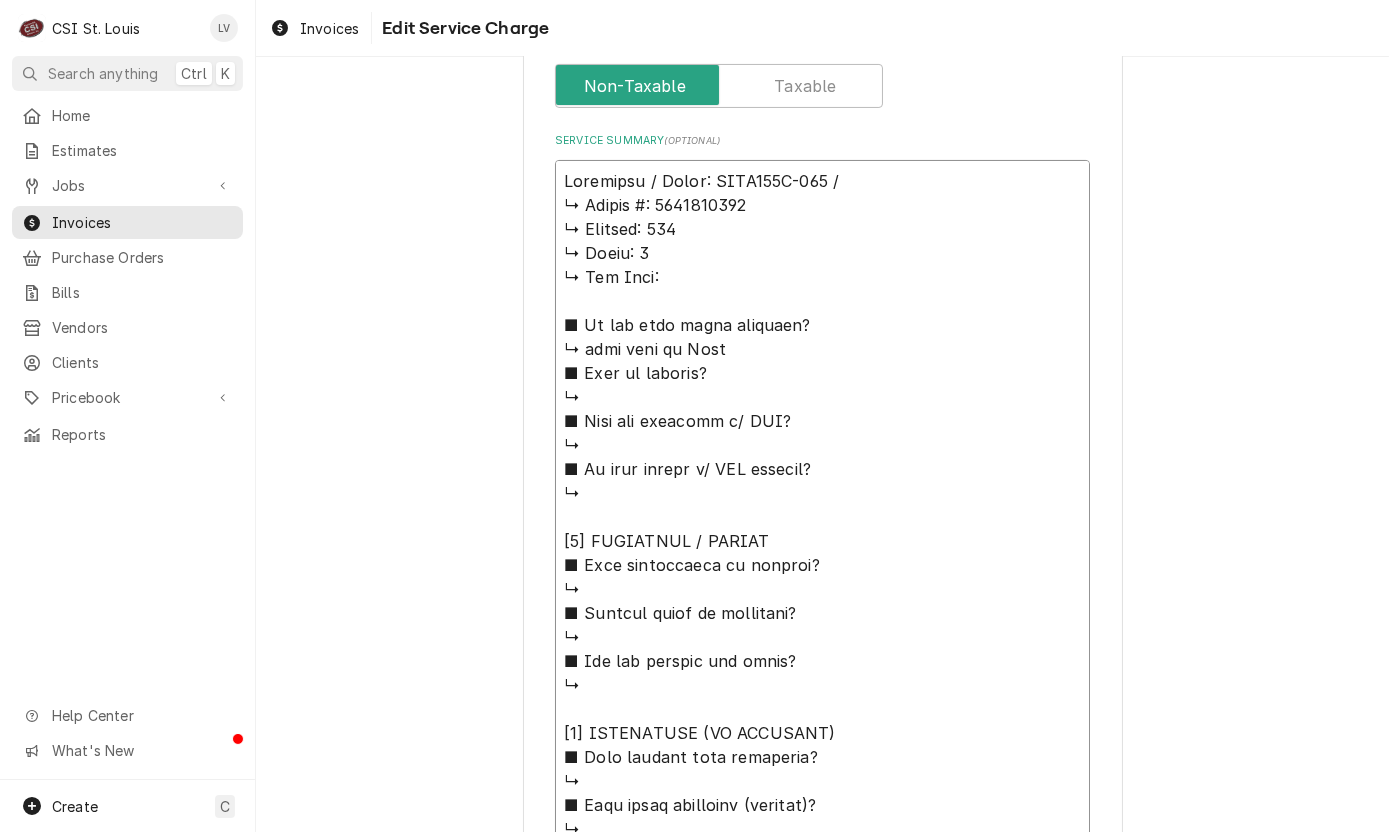 type on "x" 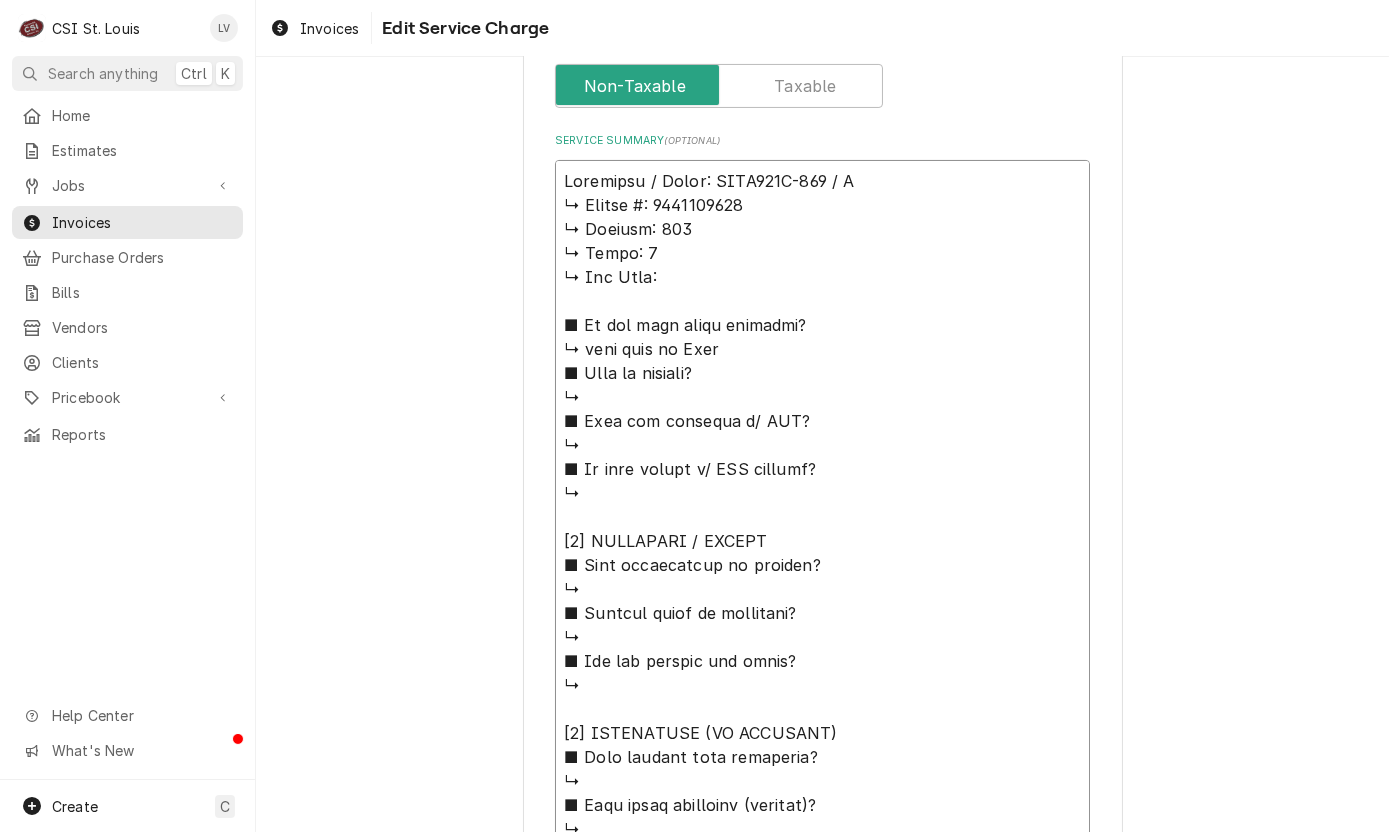 type on "x" 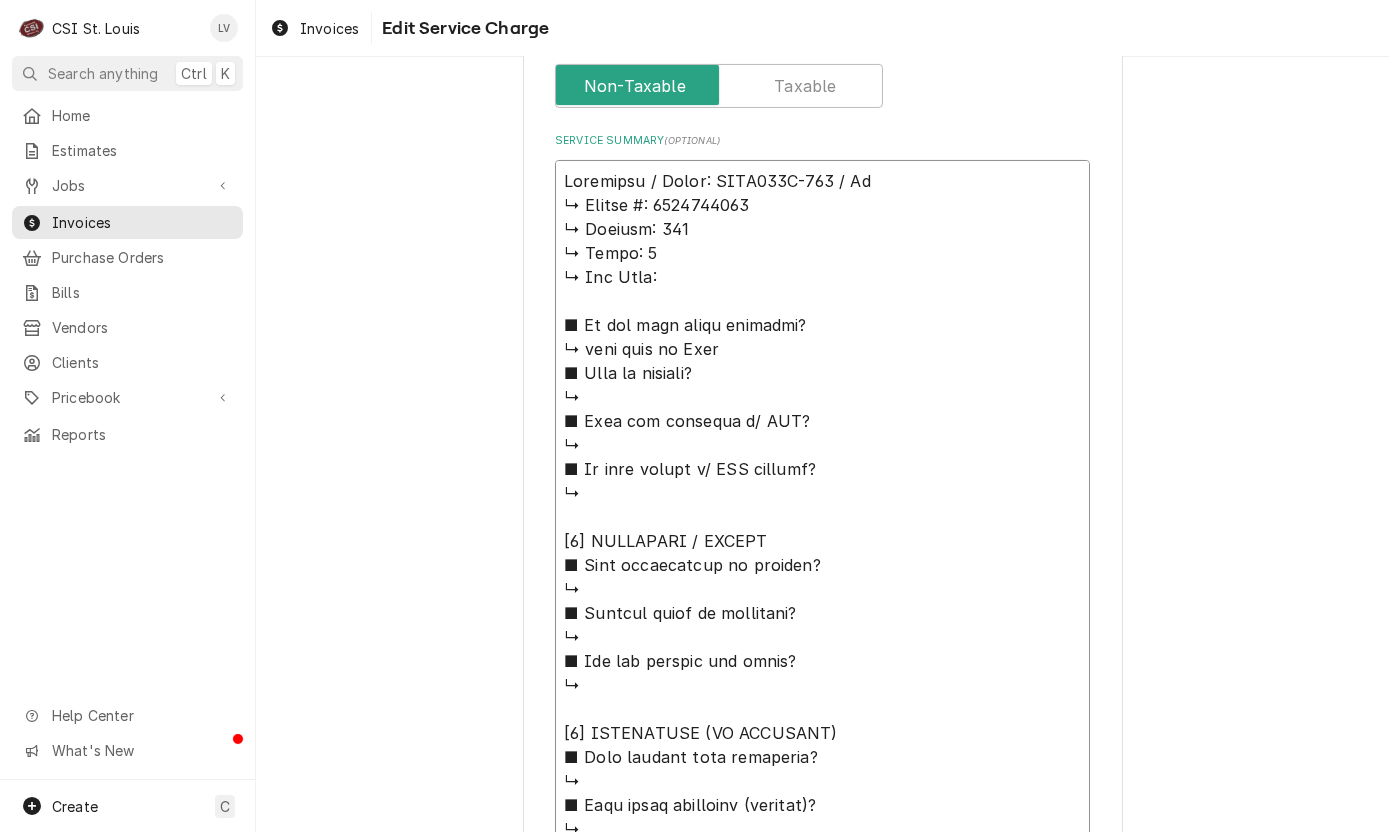 type on "x" 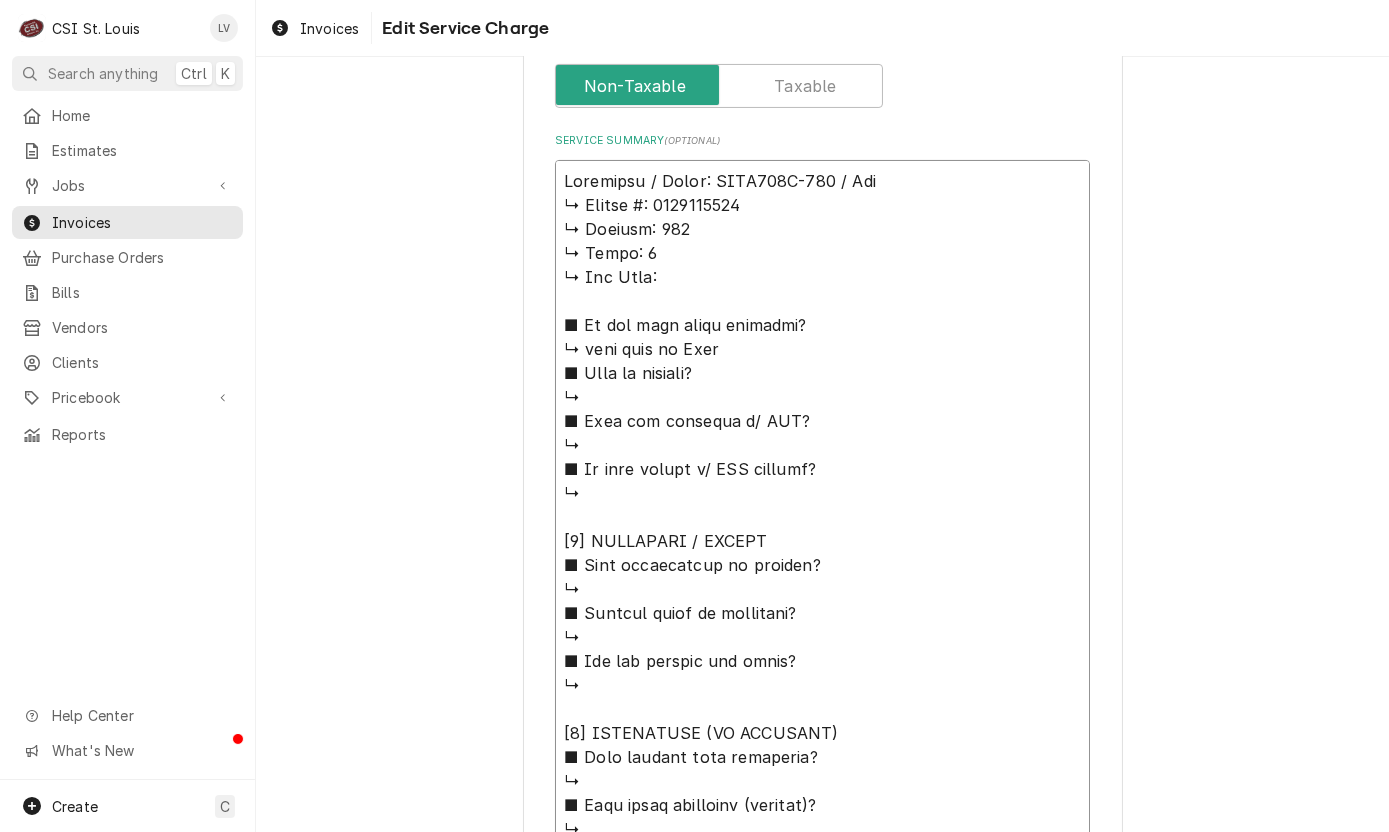type on "x" 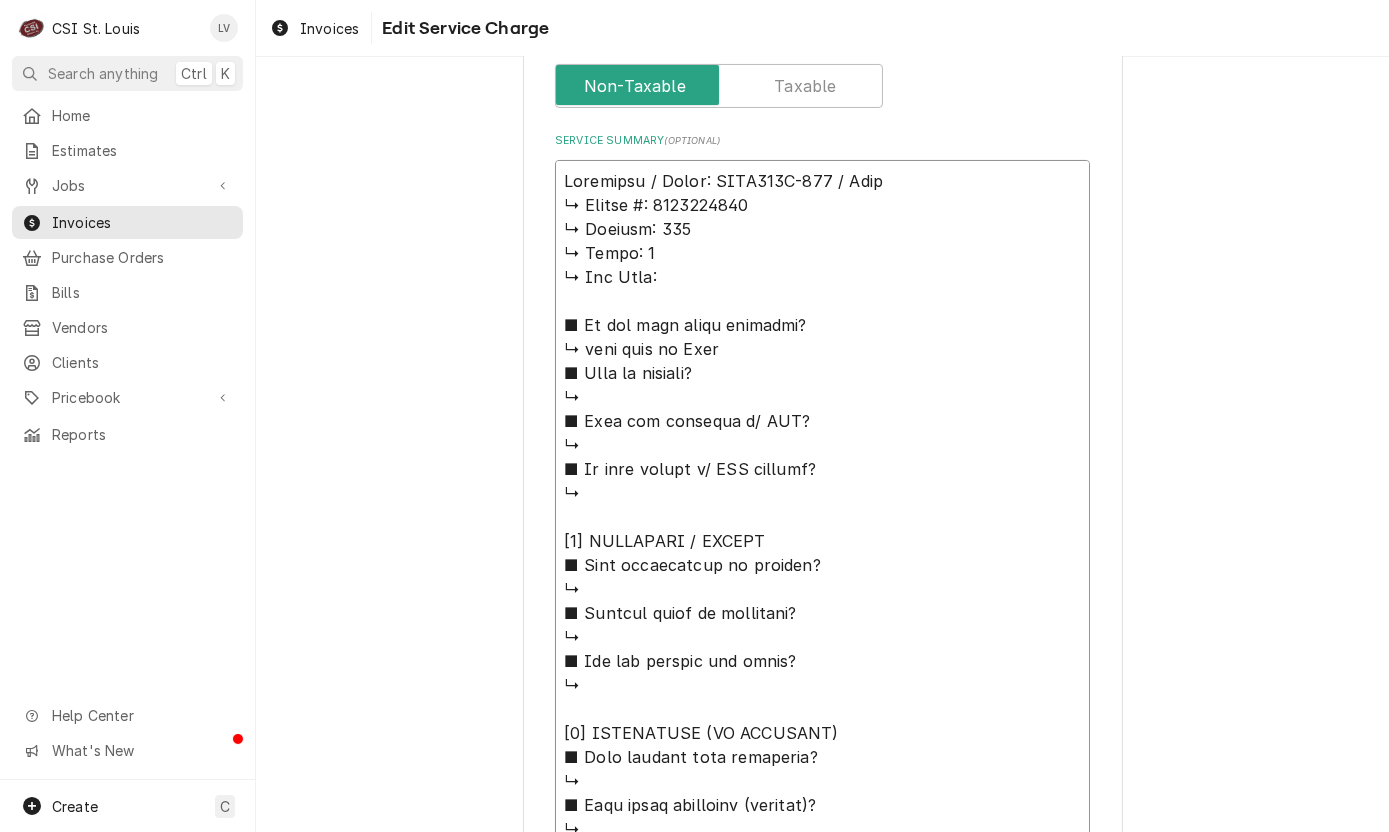 type on "x" 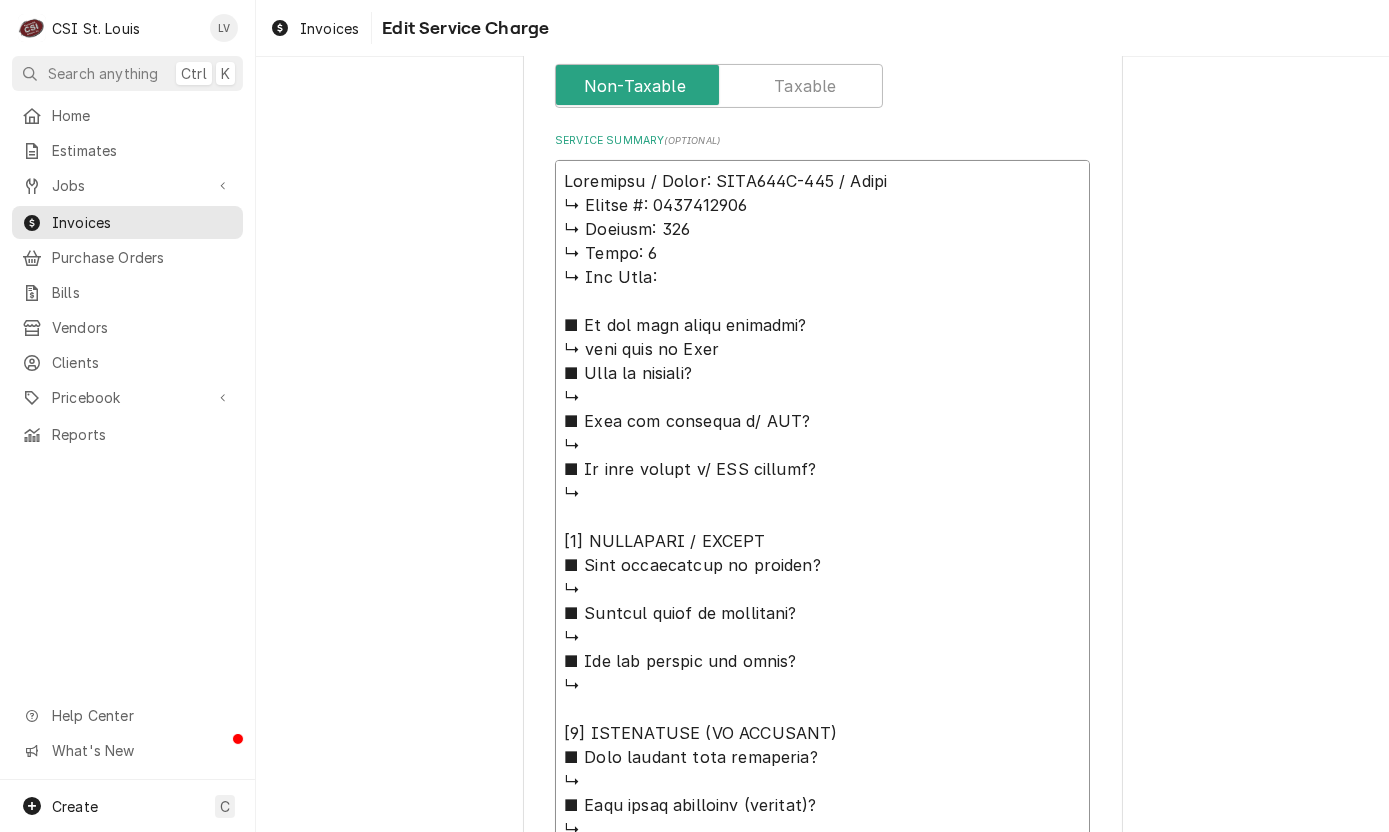 type on "x" 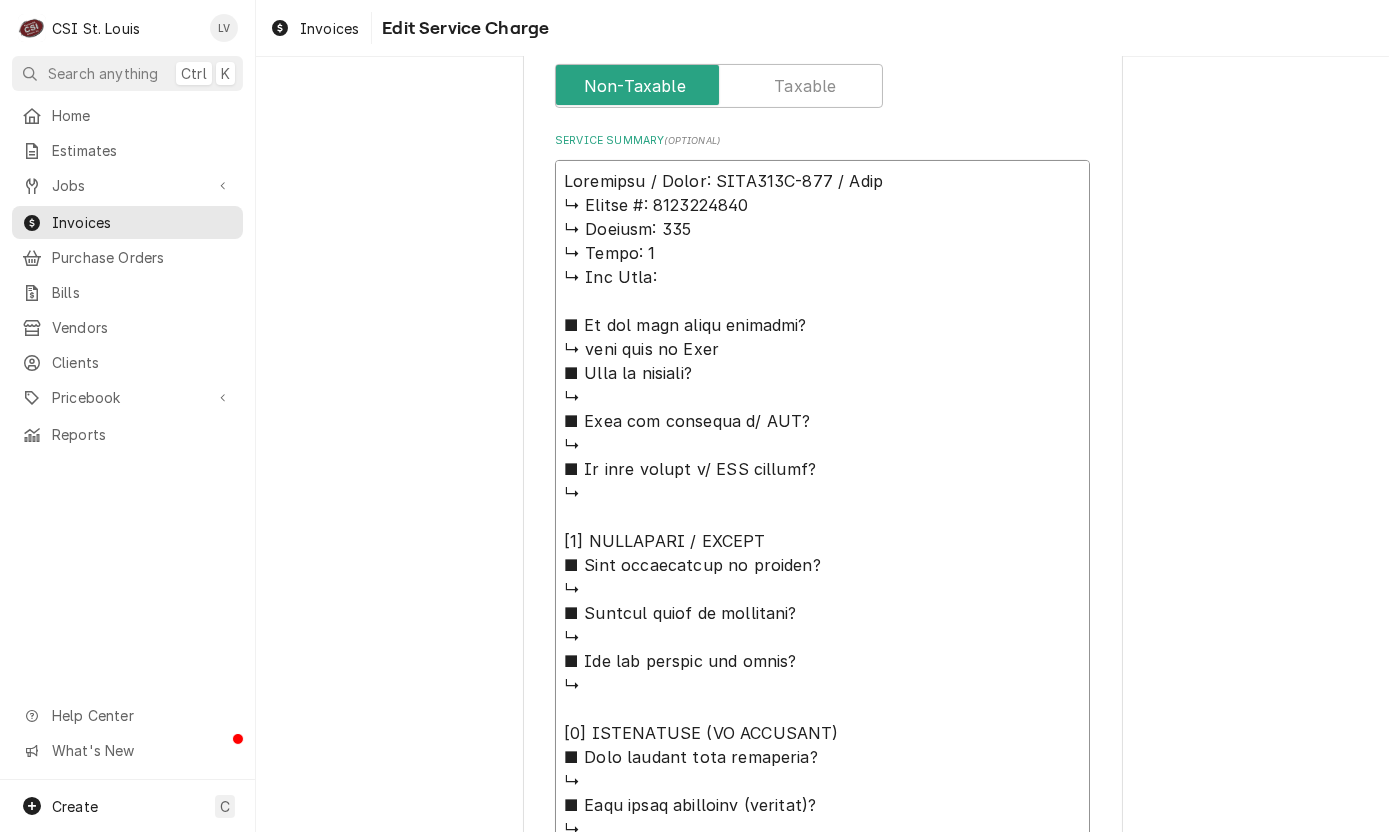 type on "x" 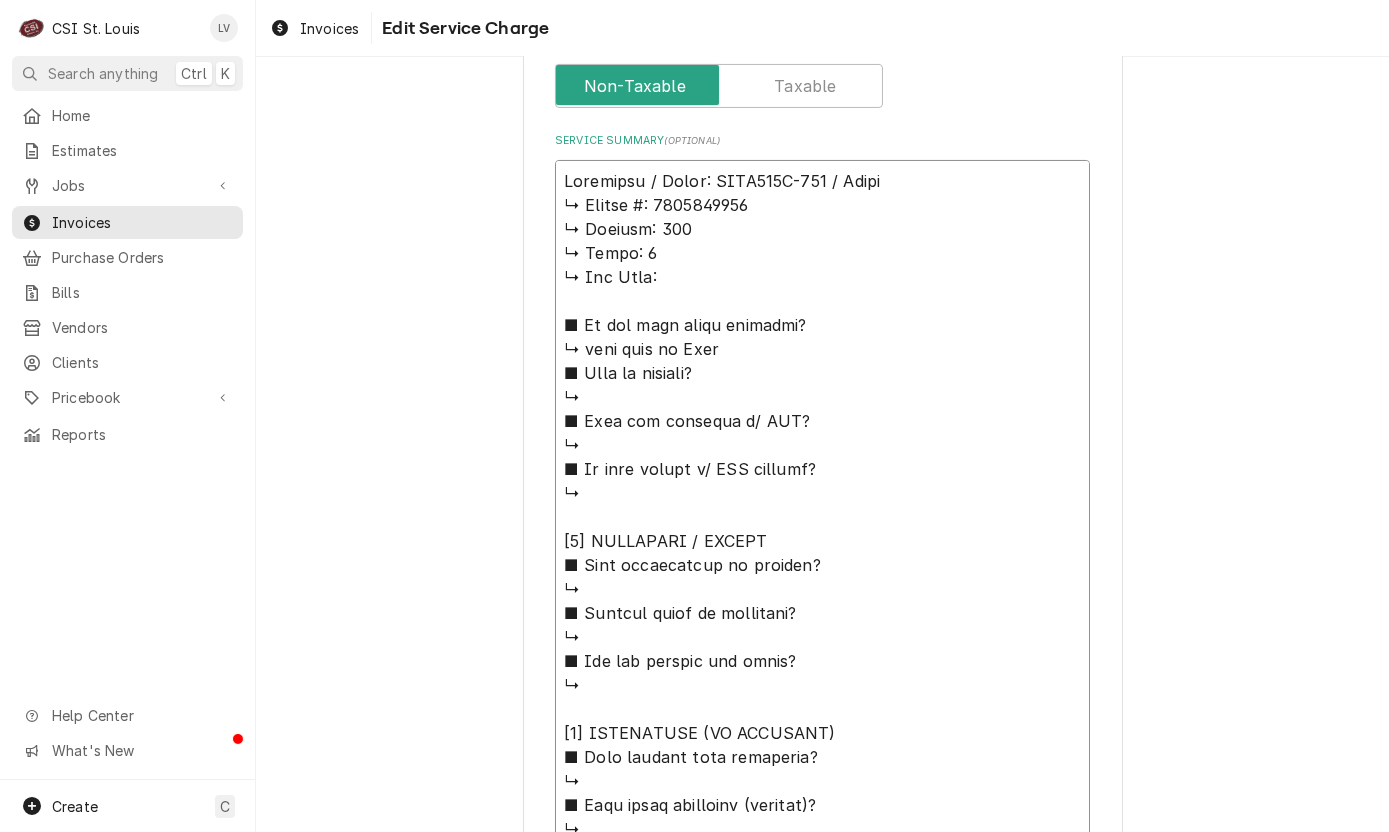 type on "x" 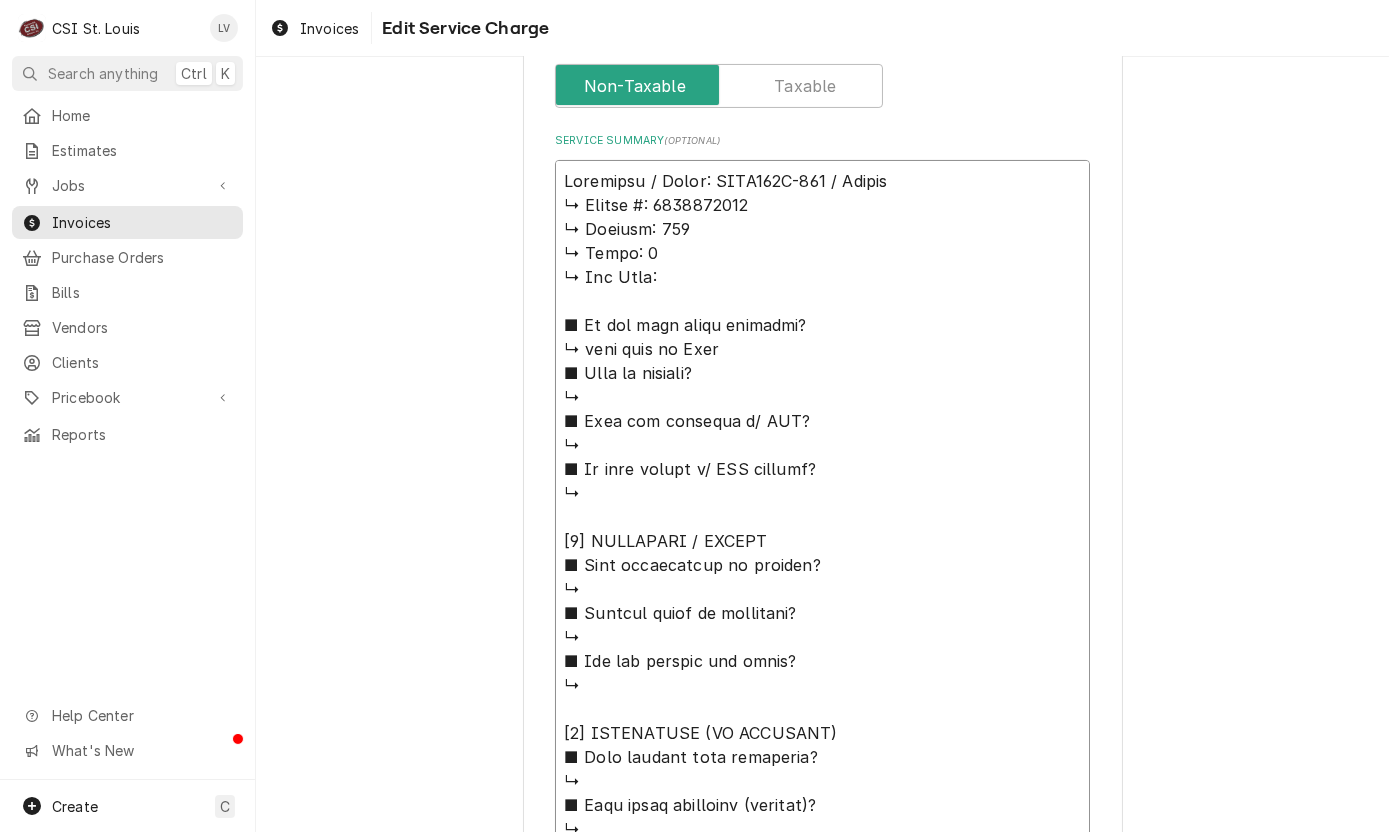 type on "x" 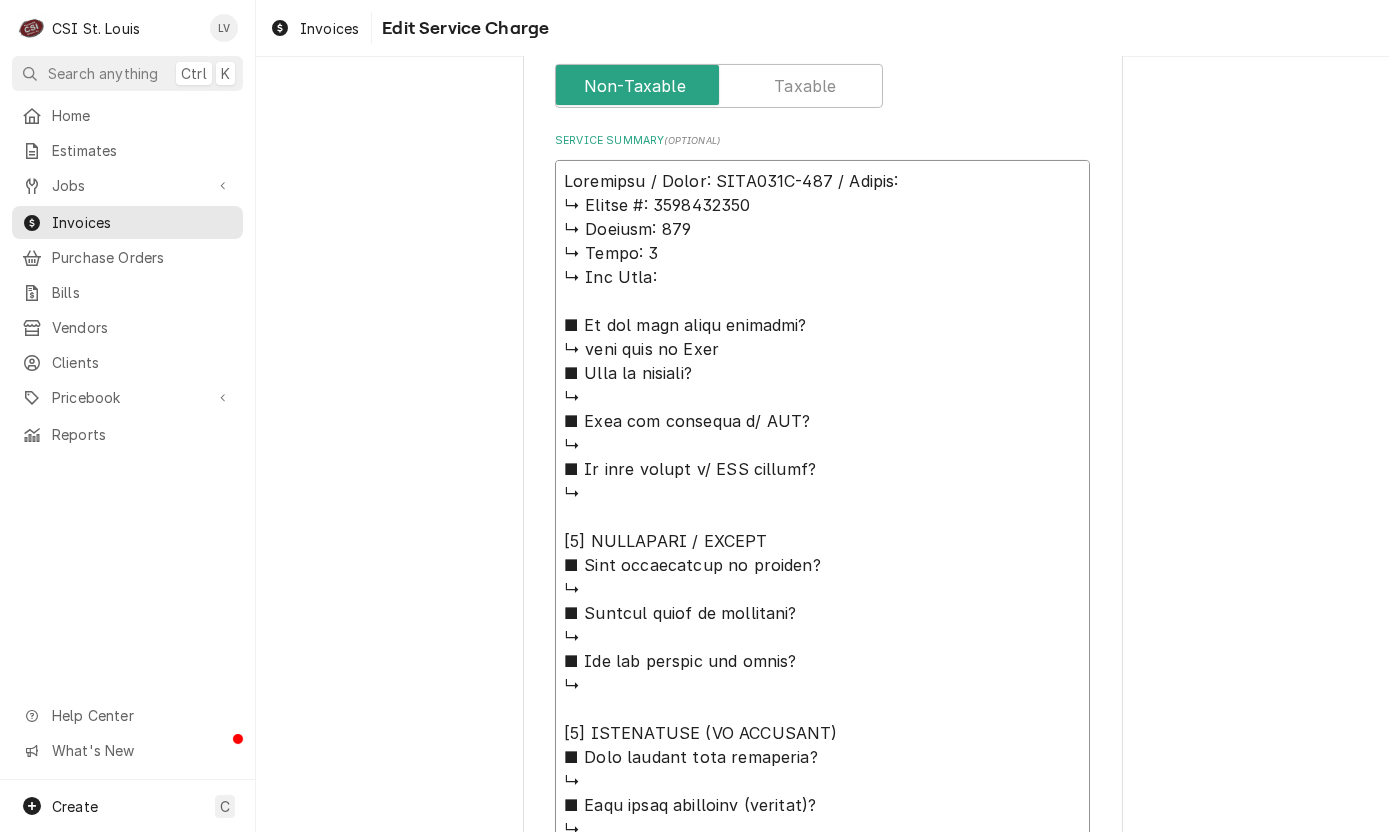 type on "x" 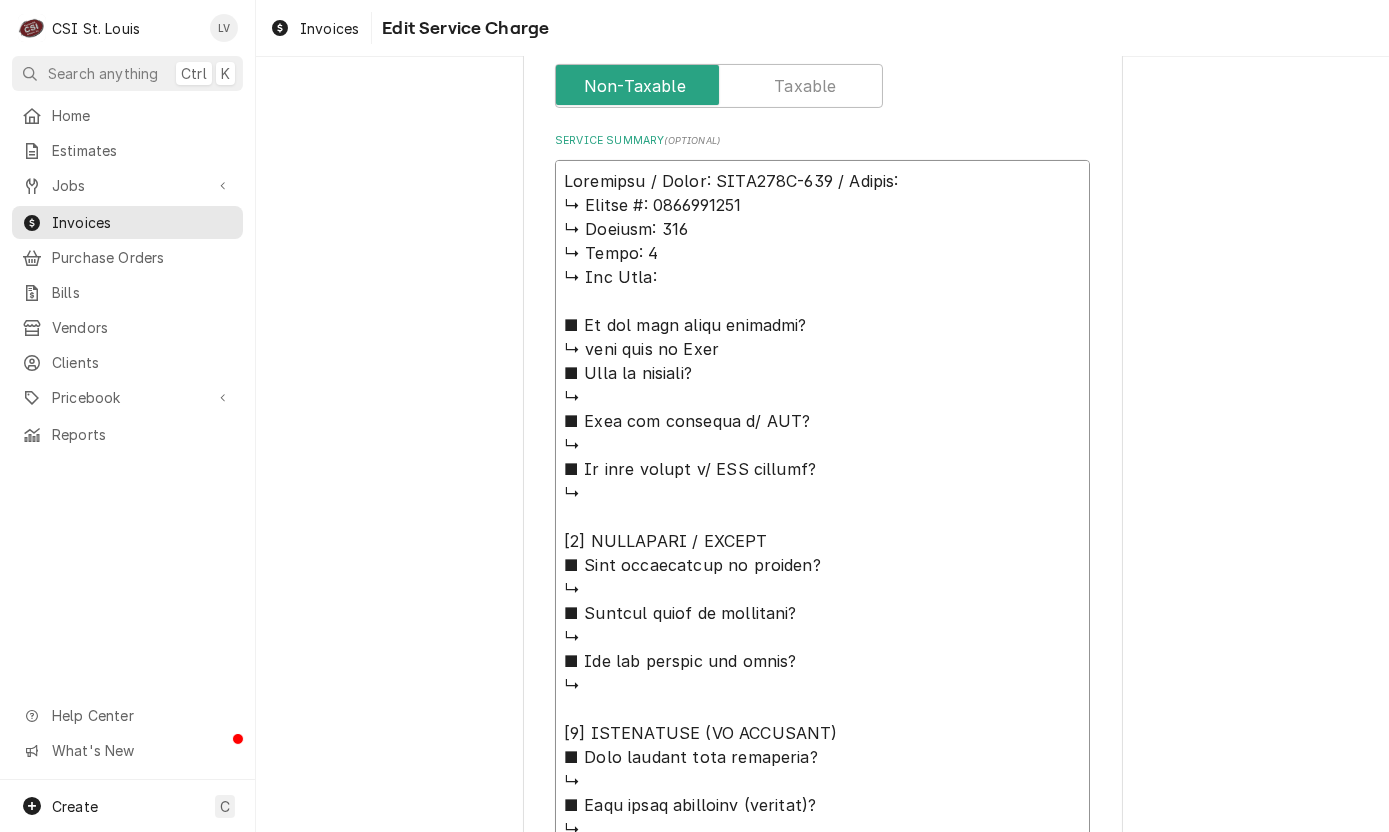 type on "x" 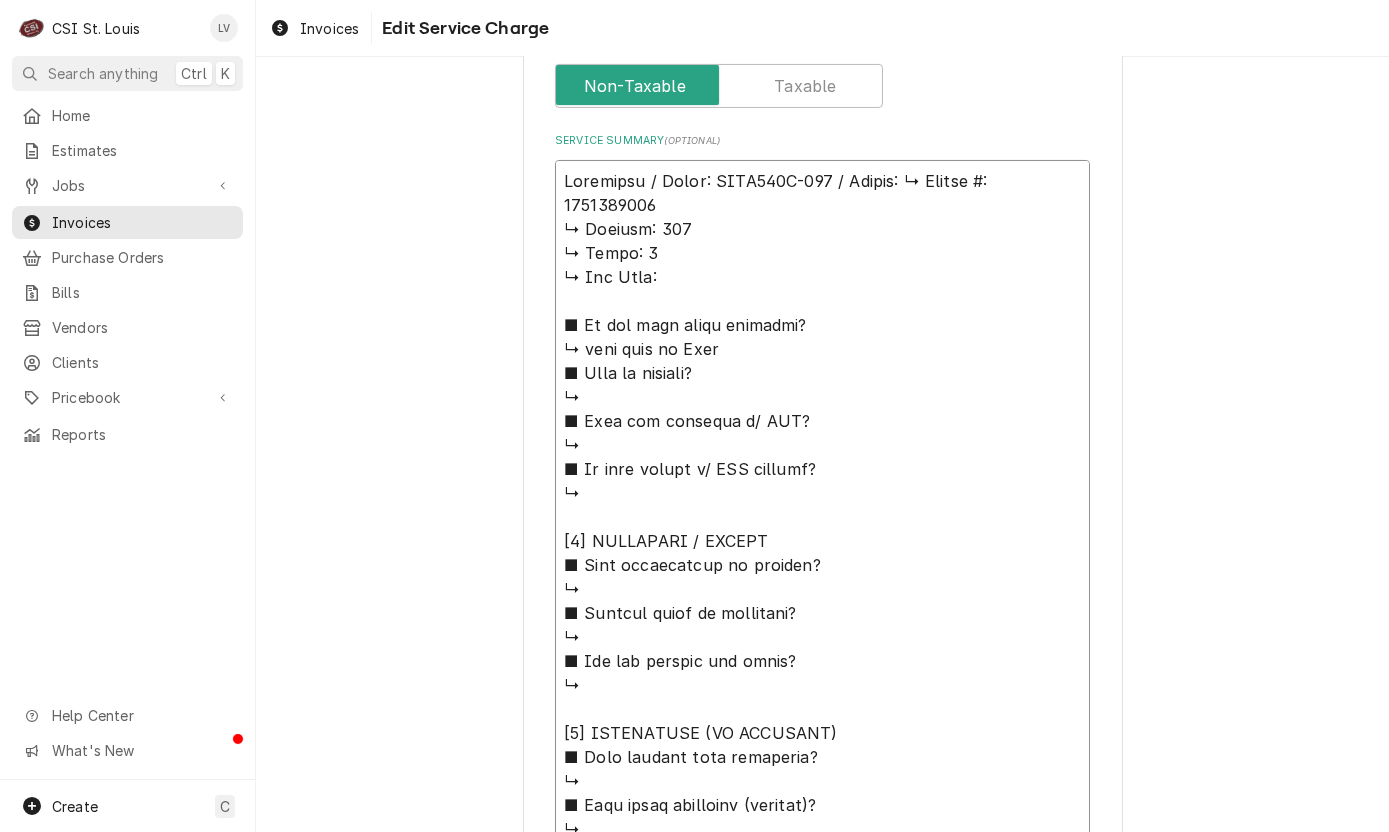 type on "x" 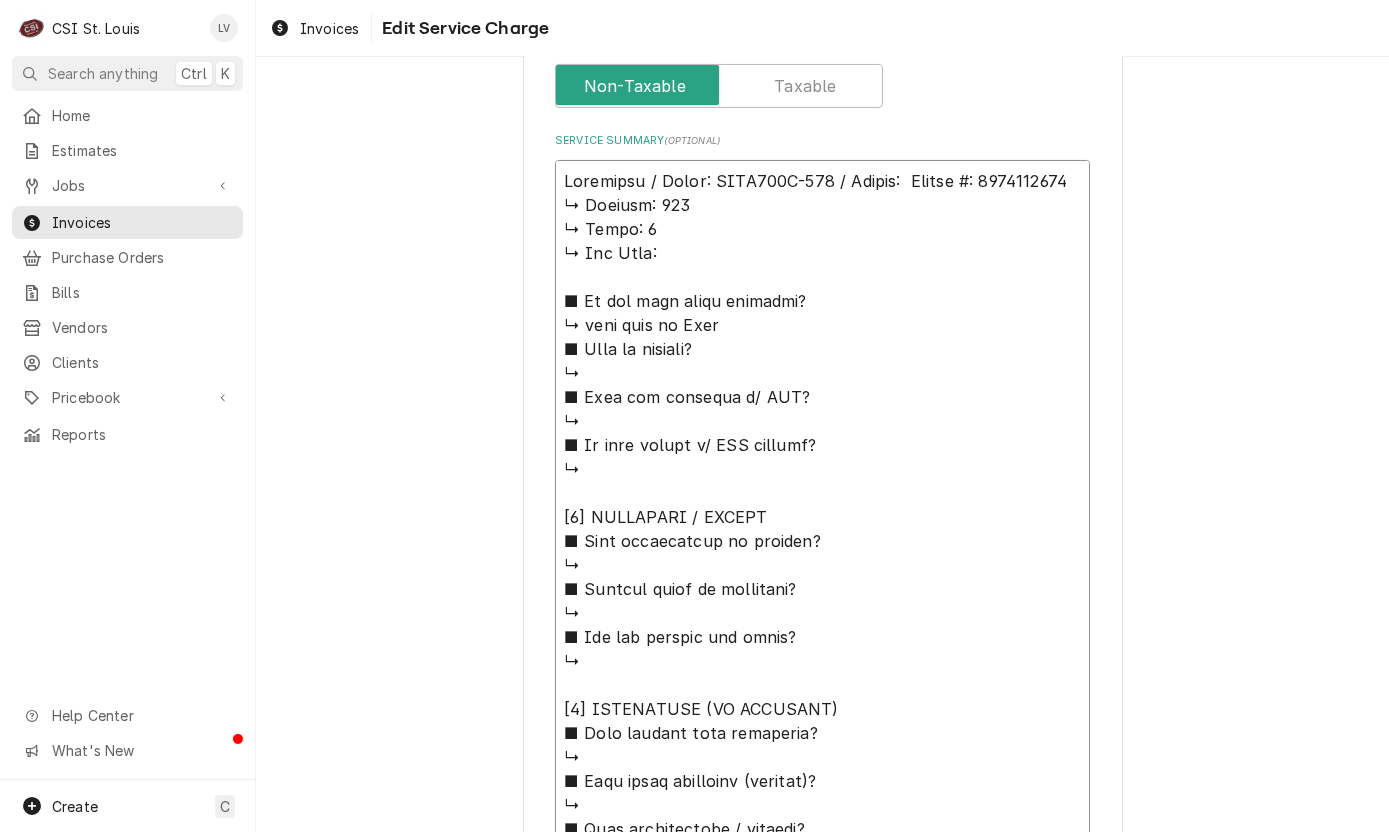 type on "x" 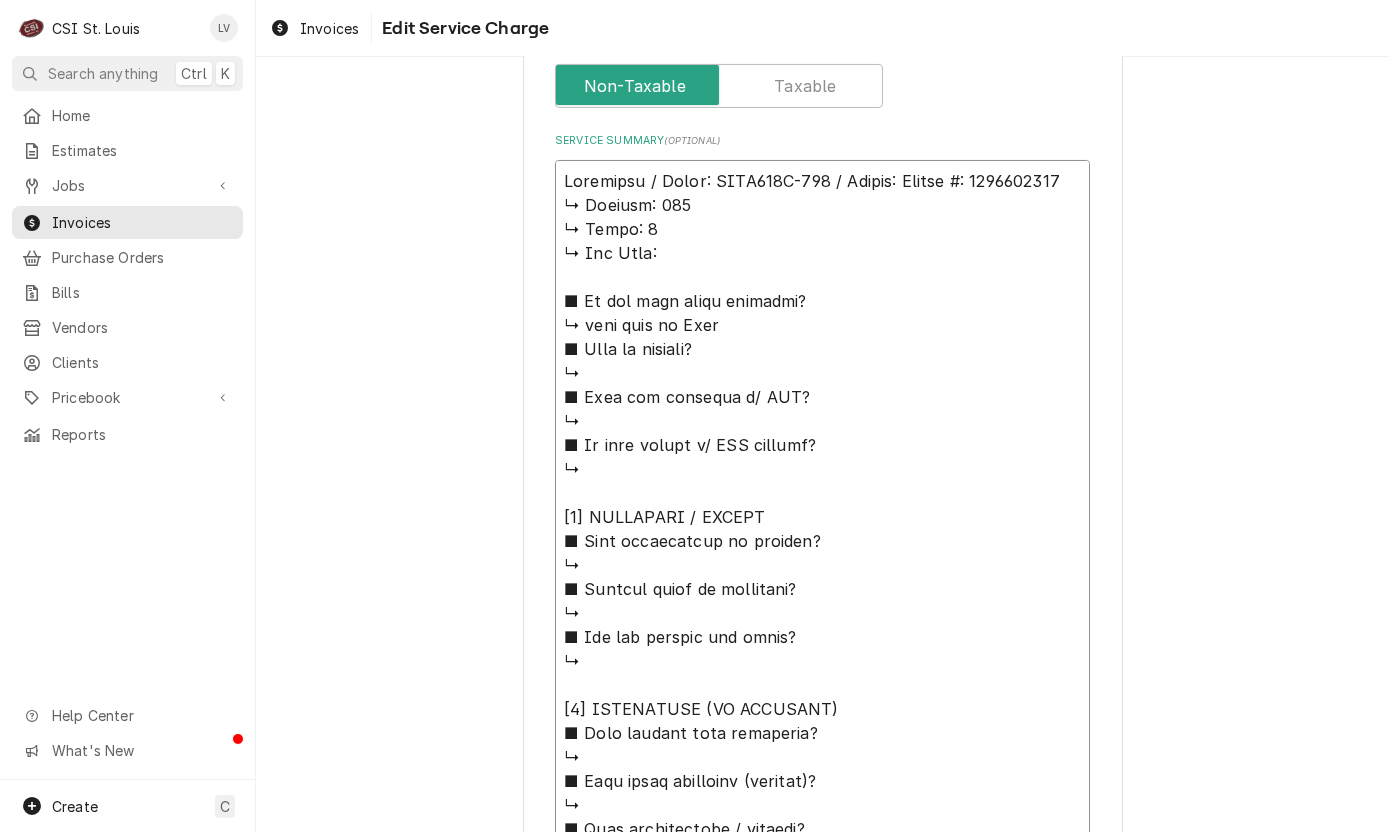 type on "x" 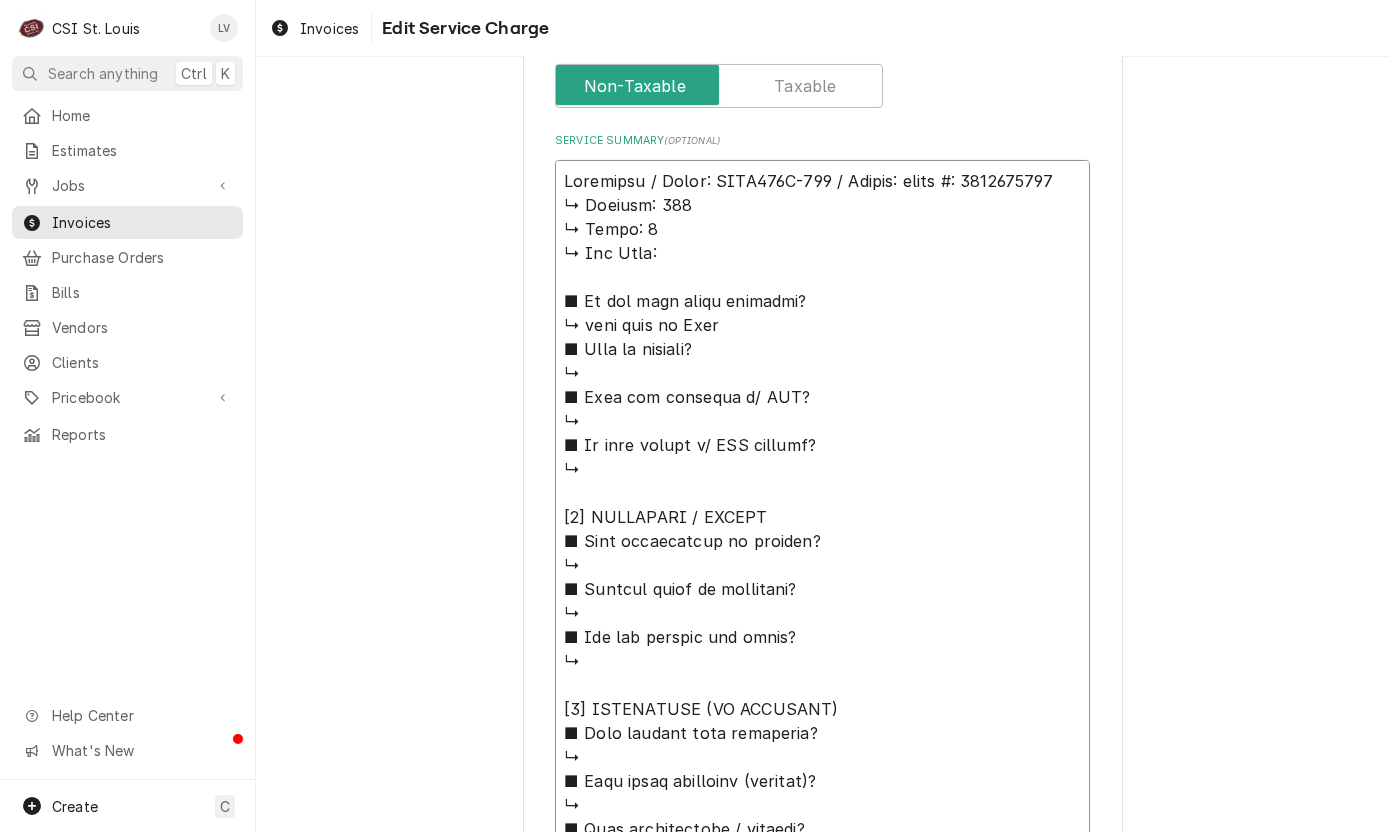type on "x" 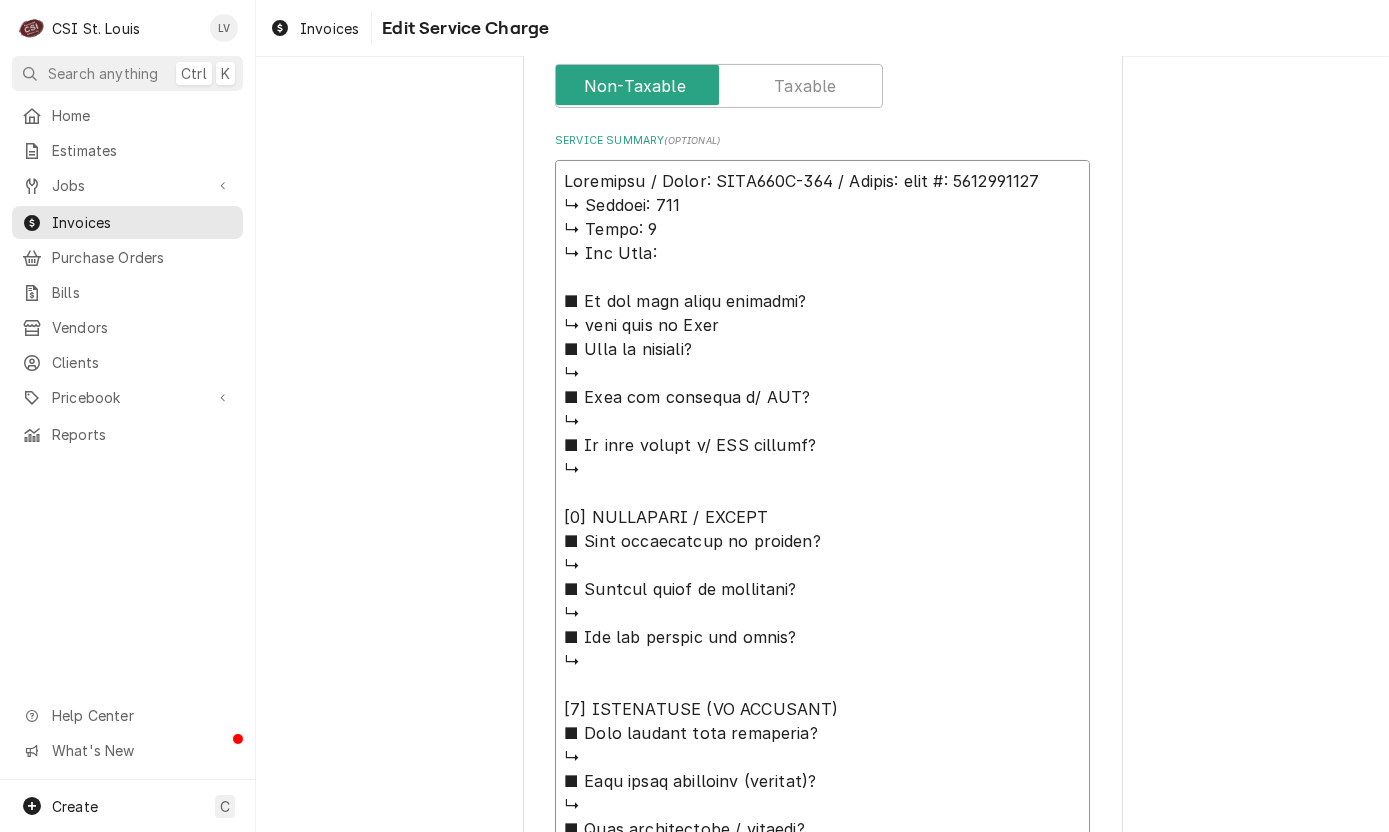 type on "x" 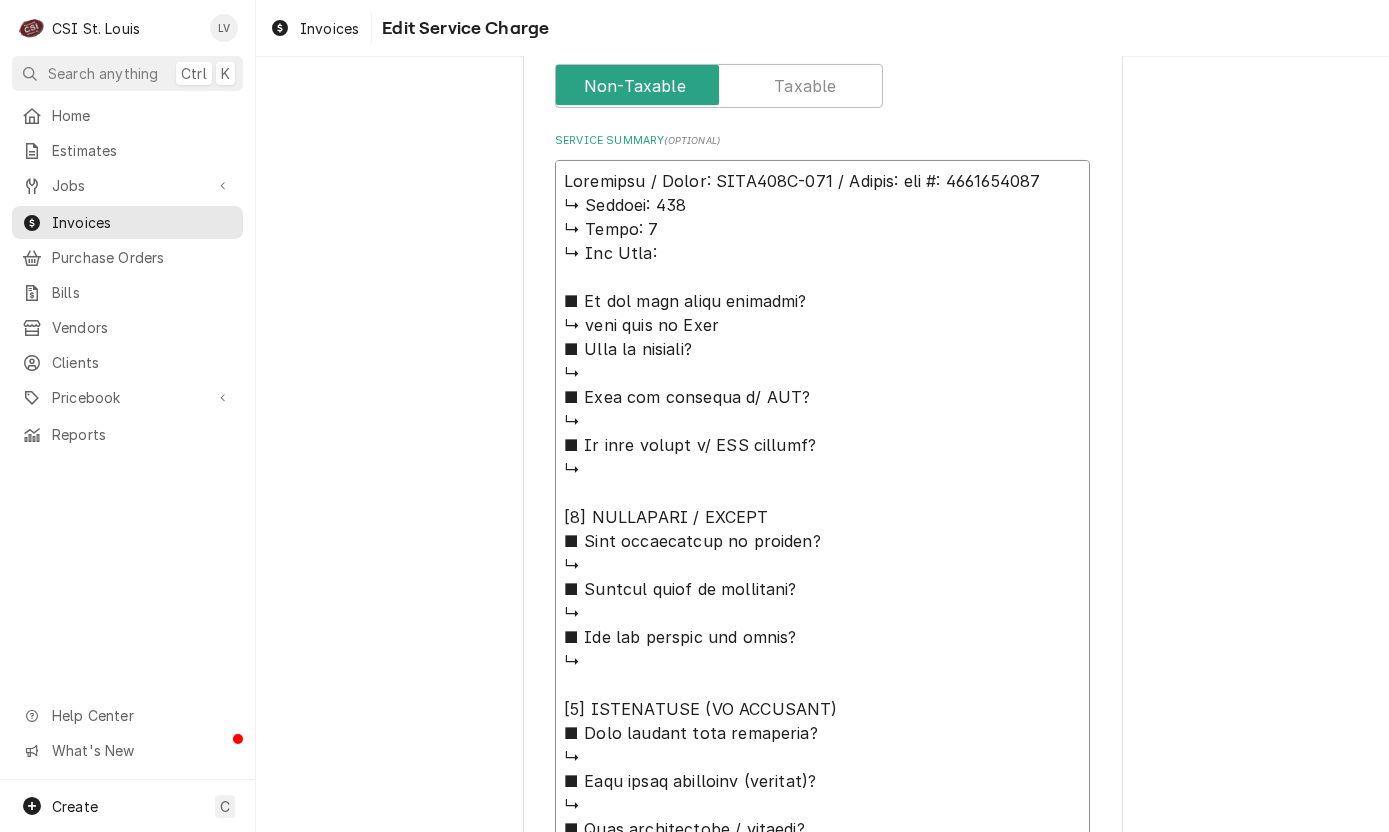 type on "x" 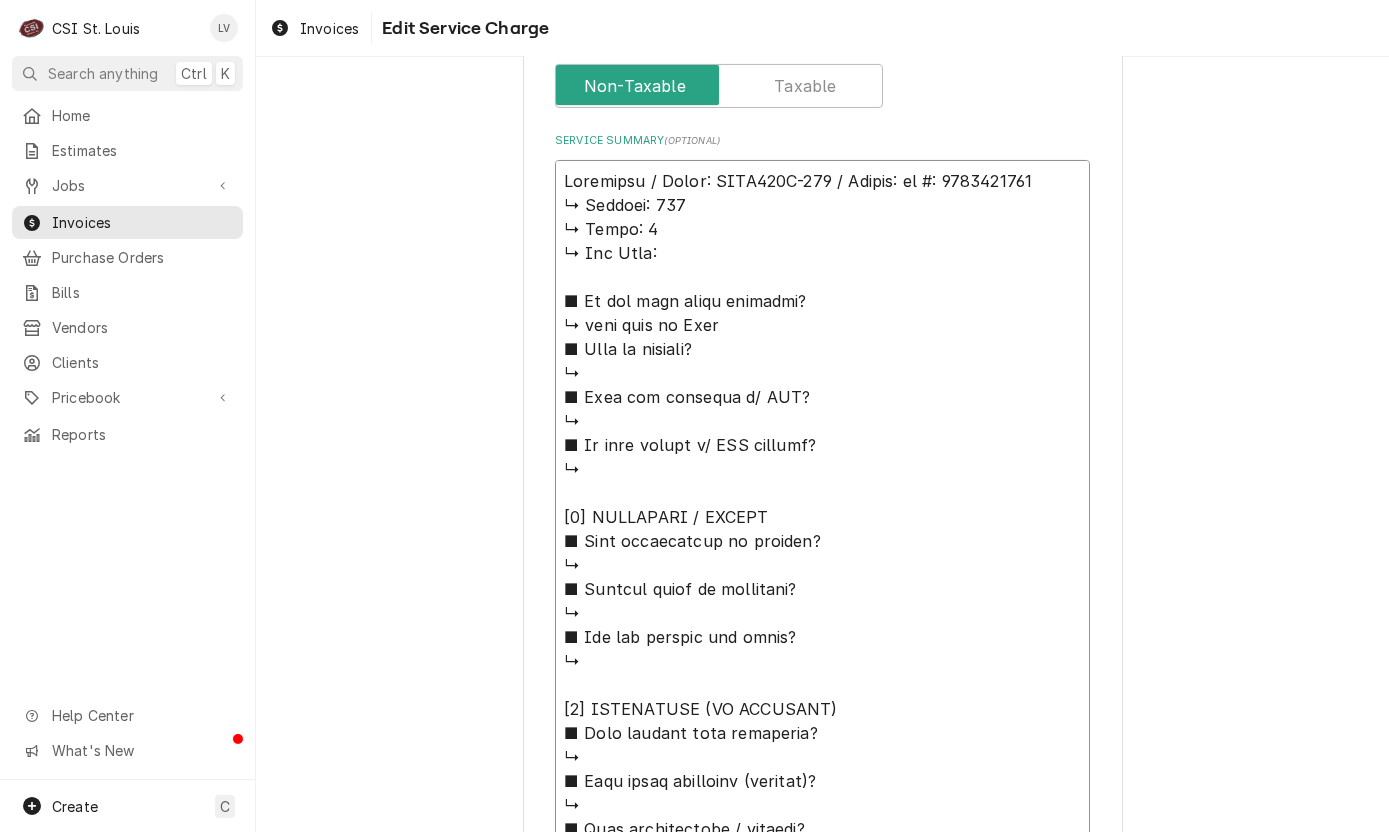 type on "Manitowoc / Model: IYTO900W-261 / Serial: 𝗹 #: 1120966798
↳ 𝗩𝗼𝗹𝘁𝗮𝗴𝗲: 210
↳ 𝗣𝗵𝗮𝘀𝗲: 1
↳ 𝗚𝗮𝘀 𝗧𝘆𝗽𝗲:
■ 𝗜𝘀 𝘁𝗵𝗲 𝘂𝗻𝗶𝘁 𝘂𝗻𝗱𝗲𝗿 𝘄𝗮𝗿𝗿𝗮𝗻𝘁𝘆?
↳ will talk to Drew
■ 𝗪𝗵𝗮𝘁 𝗶𝘀 𝗰𝗼𝘃𝗲𝗿𝗲𝗱?
↳
■ 𝗛𝗮𝘃𝗲 𝘆𝗼𝘂 𝘃𝗲𝗿𝗶𝗳𝗶𝗲𝗱 𝘄/ 𝗠𝗙𝗚?
↳
■ 𝗜𝘀 𝘂𝗻𝗶𝘁 𝘁𝗮𝗴𝗴𝗲𝗱 𝘄/ 𝗖𝗦𝗜 𝘀𝘁𝗶𝗰𝗸𝗲𝗿?
↳
[𝟮] 𝗗𝗜𝗔𝗚𝗡𝗢𝗦𝗜𝗦 / 𝗜𝗦𝗦𝗨𝗘𝗦
■ 𝗨𝗻𝗶𝘁 𝗼𝗽𝗲𝗿𝗮𝘁𝗶𝗼𝗻𝗮𝗹 𝗼𝗻 𝗮𝗿𝗿𝗶𝘃𝗮𝗹?
↳
■ 𝗘𝘅𝗽𝗹𝗮𝗶𝗻 𝘀𝘁𝗲𝗽𝘀 𝘁𝗼 𝗱𝗶𝗮𝗴𝗻𝗼𝘀𝗶𝘀?
↳
■ 𝗗𝗶𝗱 𝘆𝗼𝘂 𝗰𝗼𝗻𝗳𝗶𝗿𝗺 𝘁𝗵𝗲 𝗶𝘀𝘀𝘂𝗲?
↳
[𝟯] 𝗥𝗘𝗦𝗢𝗟𝗨𝗧𝗜𝗢𝗡 (𝗜𝗙 𝗥𝗘𝗣𝗔𝗜𝗥𝗘𝗗)
■ 𝗪𝗵𝗮𝘁 𝗿𝗲𝗽𝗮𝗶𝗿𝘀 𝘄𝗲𝗿𝗲 𝗰𝗼𝗺𝗽𝗹𝗲𝘁𝗲𝗱?
↳
■ 𝗪𝗲𝗿𝗲 𝗽𝗮𝗿𝘁𝘀 𝗶𝗻𝘀𝘁𝗮𝗹𝗹𝗲𝗱 (𝘀𝗽𝗲𝗰𝗶𝗳𝘆)?
↳
■ 𝗨𝗻𝗶𝘁 𝗺𝗮𝗶𝗻𝘁𝗲𝗻𝗮𝗻𝗰𝗲𝗱 / 𝗰𝗹𝗲𝗮𝗻𝗲𝗱?
↳
■ 𝗜𝘀 𝘁𝗵𝗲 𝘂𝗻𝗶𝘁 𝗳𝘂𝗹𝗹𝘆 𝗼𝗽𝗲𝗿𝗮𝘁𝗶𝗼𝗻𝗮𝗹?
↳
[𝟰] 𝗤𝗨𝗢𝗧𝗘 𝗗𝗘𝗧𝗔𝗜𝗟𝗦 (𝗜𝗙 𝗡𝗘𝗘𝗗𝗘𝗗)
■ 𝗪𝗵𝗮𝘁 𝗿𝗲𝗽𝗮𝗶𝗿𝘀 𝗮𝗿𝗲 𝗿𝗲𝗾𝘂𝗶𝗿𝗲𝗱
↳
■ 𝗪𝗵𝗮𝘁 𝗽𝗮𝗿𝘁𝘀 𝘄𝗶𝗹𝗹 𝗯𝗲 𝗻𝗲𝗲𝗱𝗲𝗱?
↳
■ 𝗛𝗼𝘄 𝗺𝗮𝗻𝘆 𝘁𝗲𝗰𝗵𝘀 𝗮𝗿𝗲 𝗿𝗲𝗾𝘂𝗶𝗿𝗲𝗱?
↳
■ 𝗘𝘀𝘁𝗶𝗺𝗮𝘁𝗲𝗱 𝘁𝗶𝗺𝗲 𝘁𝗼 𝗰𝗼𝗺𝗽𝗹𝗲𝘁𝗲?
↳
[𝟱] 𝗔𝗗𝗗𝗜𝗧𝗜𝗢𝗡𝗔𝗟 / 𝗗𝗔𝗜𝗟𝗬 𝗡𝗢𝗧𝗘𝗦
↳manitowoc ice
M# IYTO900W-261
S# 1120966798
Brett showed me ice machine, current ice in the bin is from the store. Machine finished its batch of ice and made good ice. Upon new cycle, both water level probes satisfied. But reservoir kept filling up, over filled and began dumping into the bin, melting the ice...." 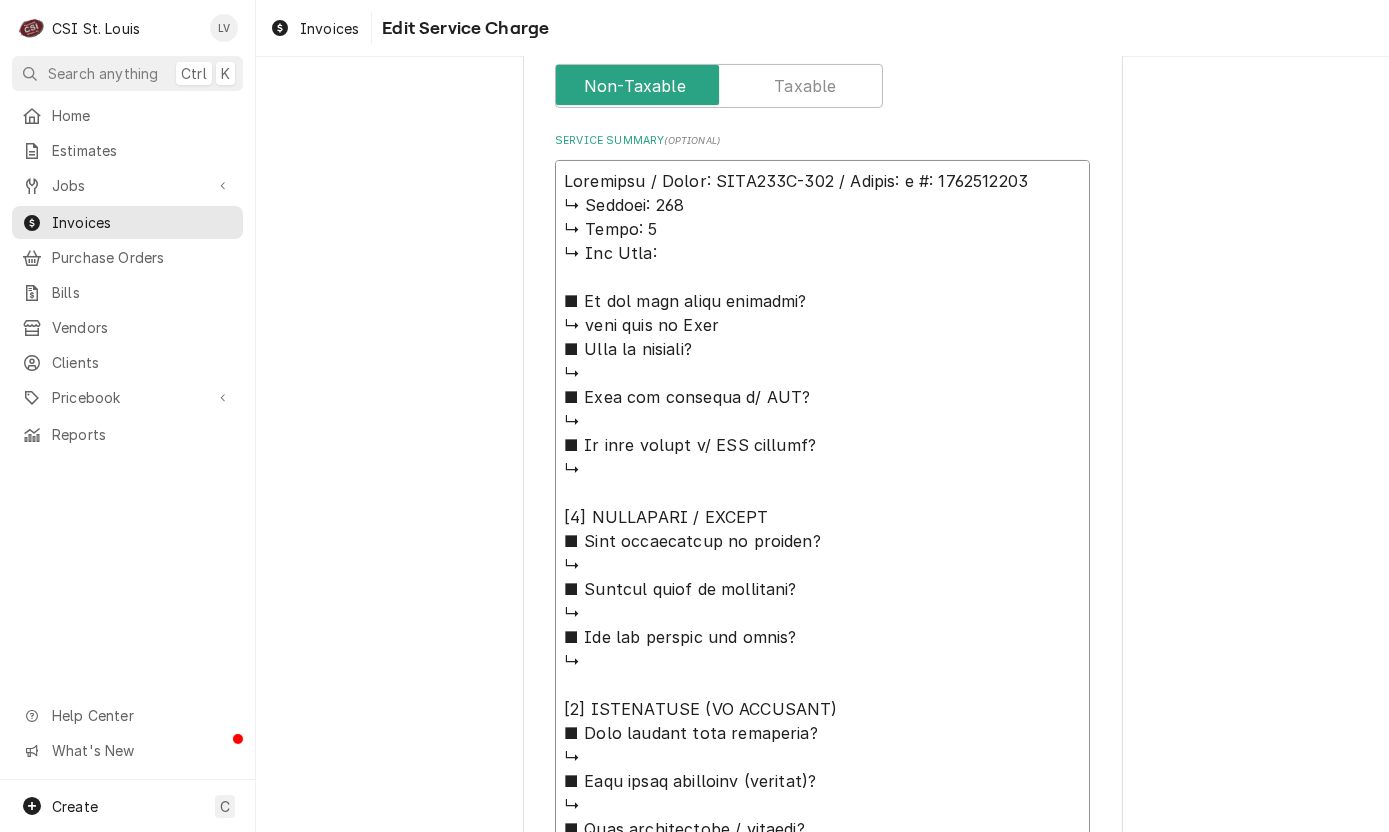 type on "x" 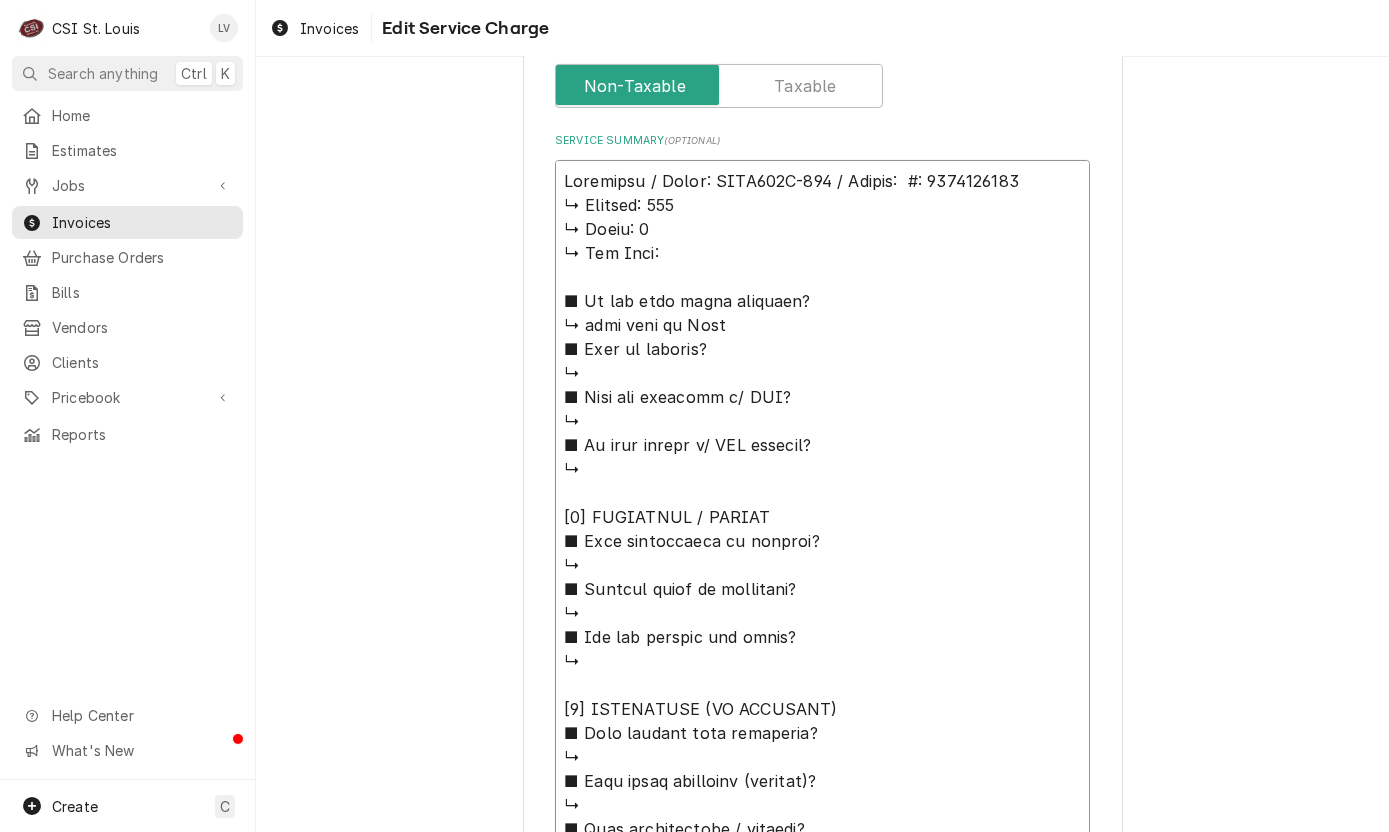 type on "x" 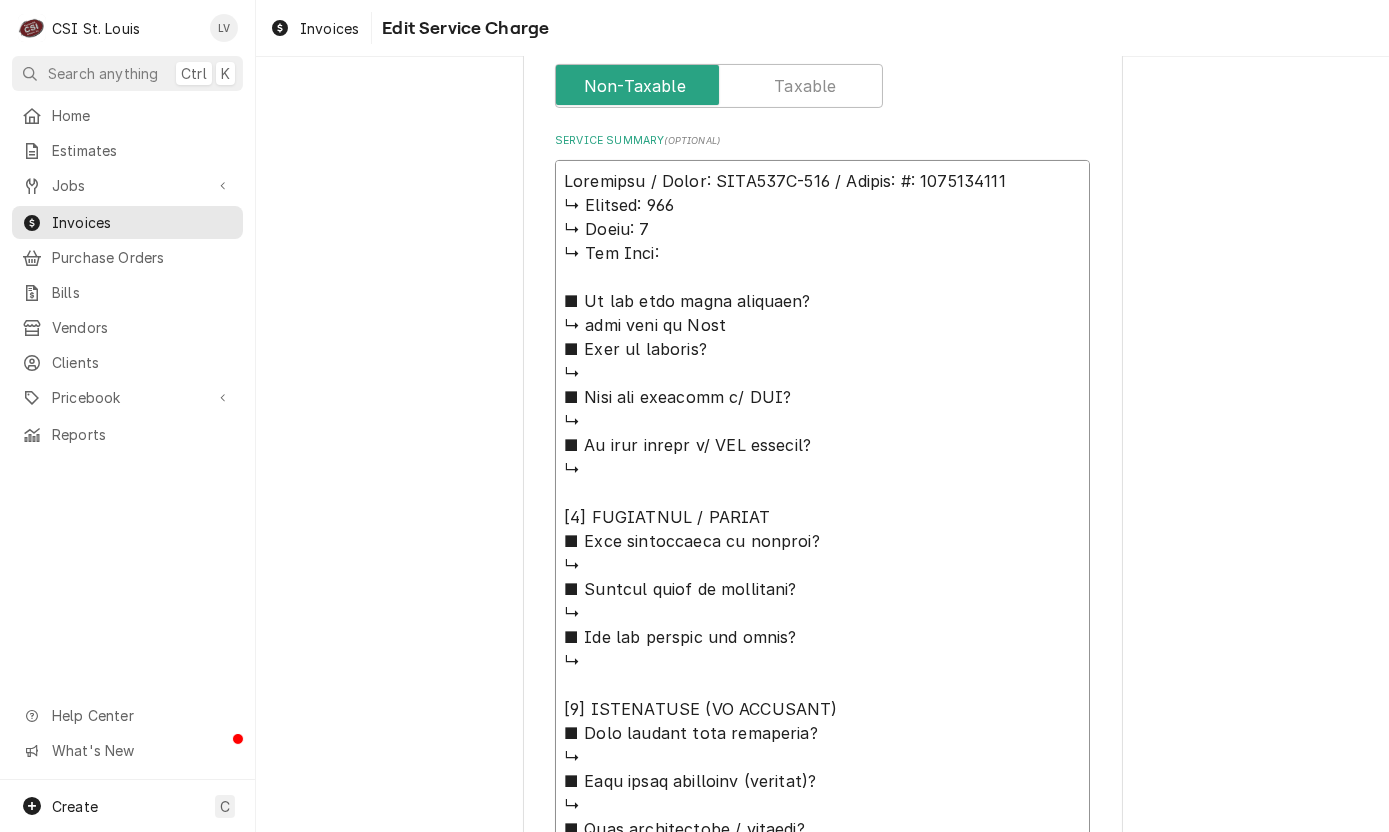 type on "x" 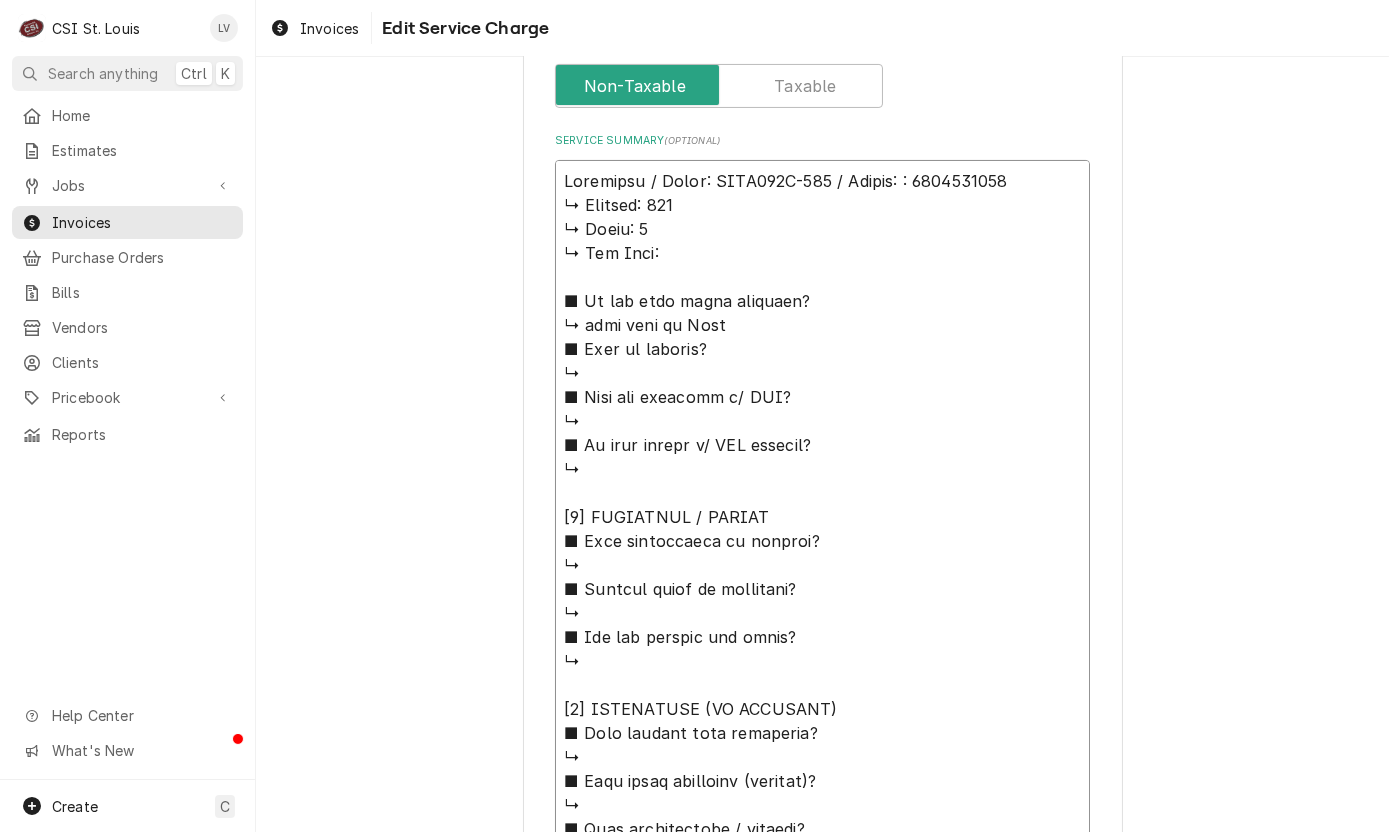 type on "x" 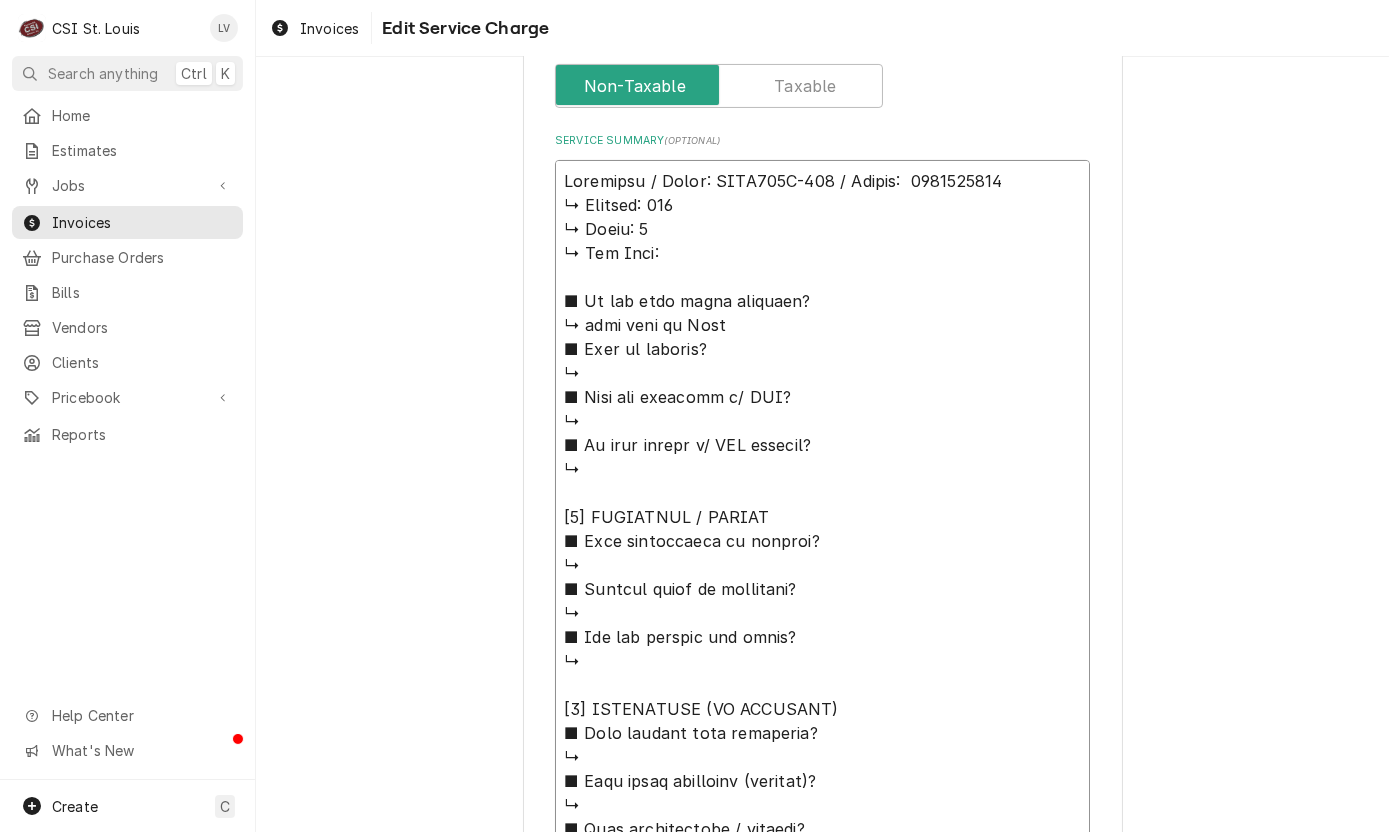 type on "x" 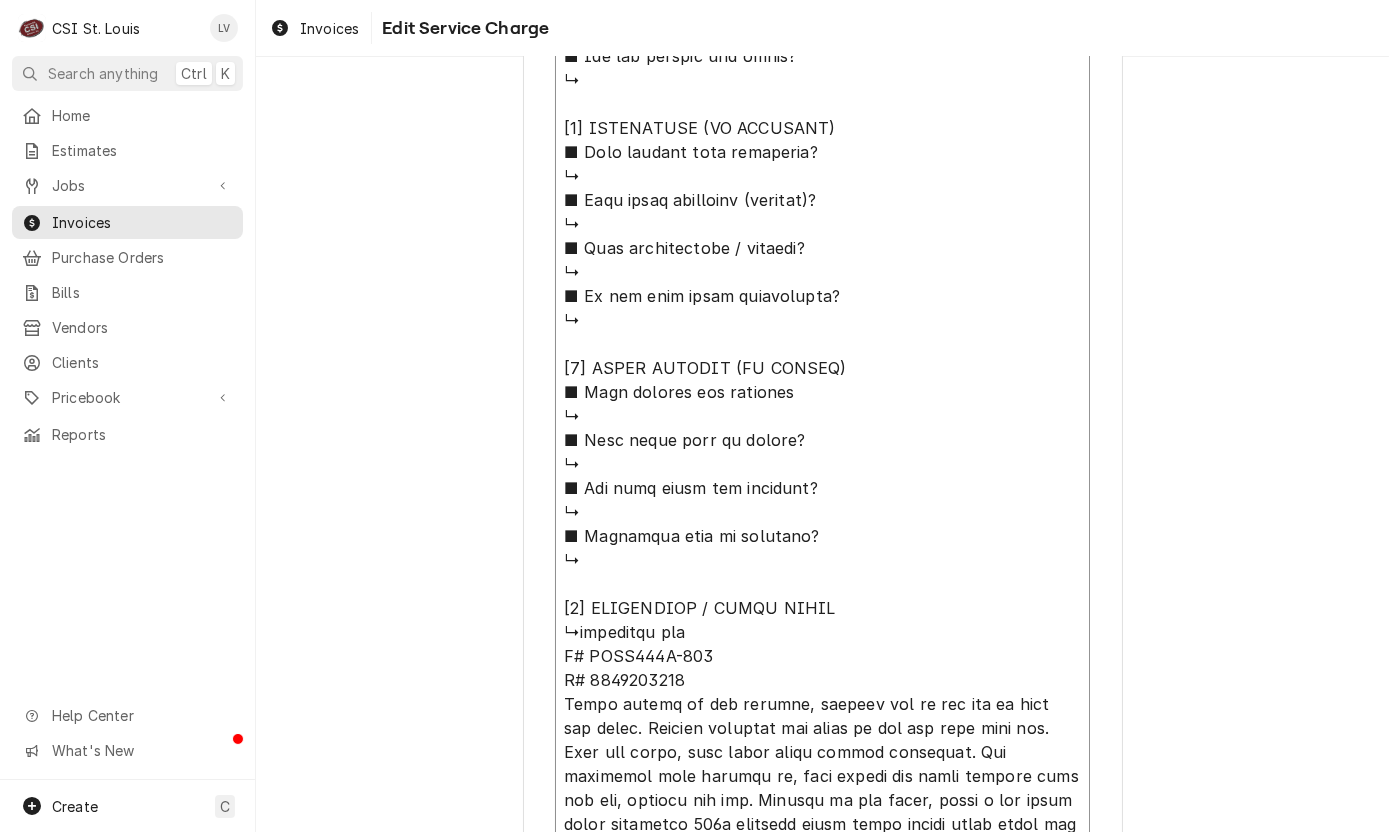 scroll, scrollTop: 1447, scrollLeft: 0, axis: vertical 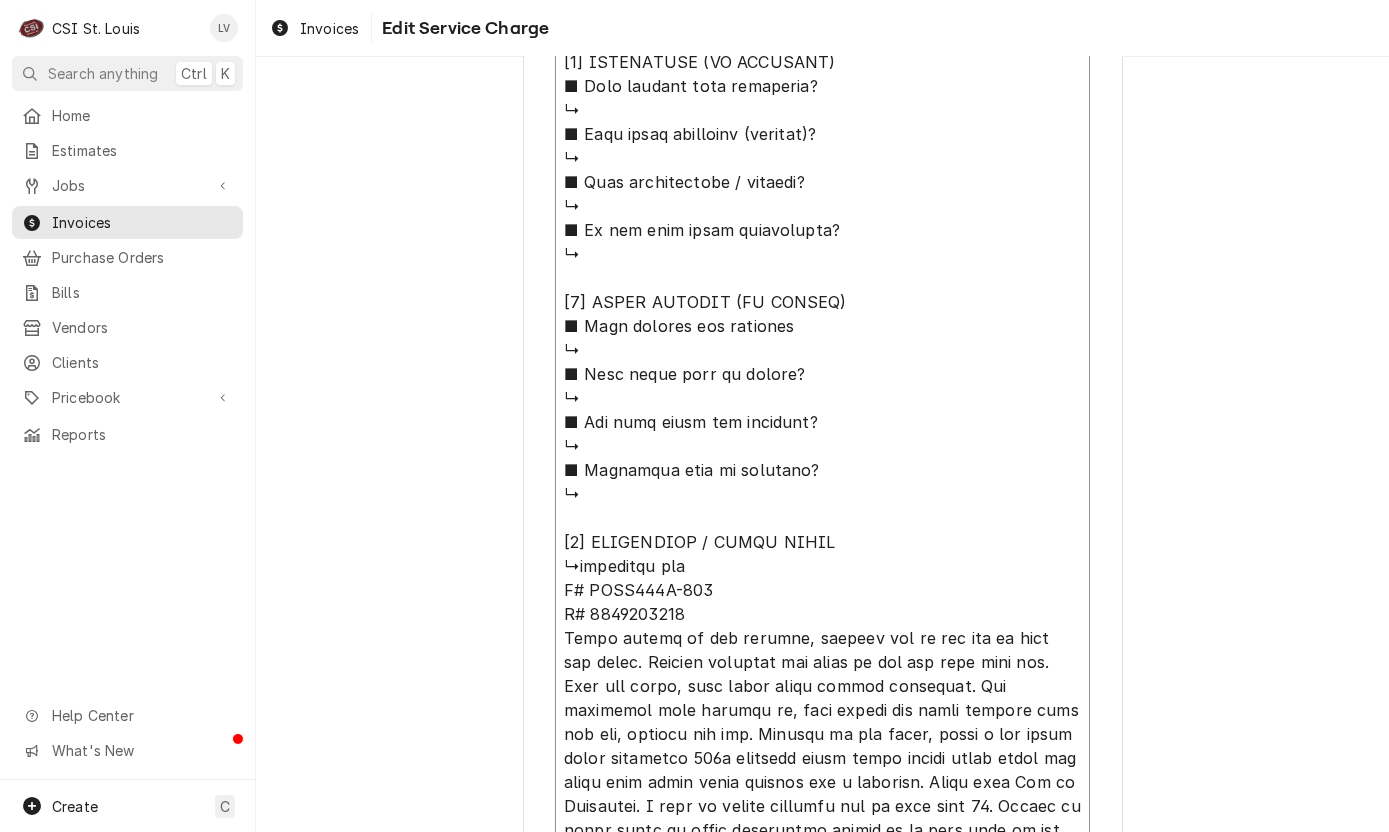 drag, startPoint x: 550, startPoint y: 202, endPoint x: 815, endPoint y: 557, distance: 443.00113 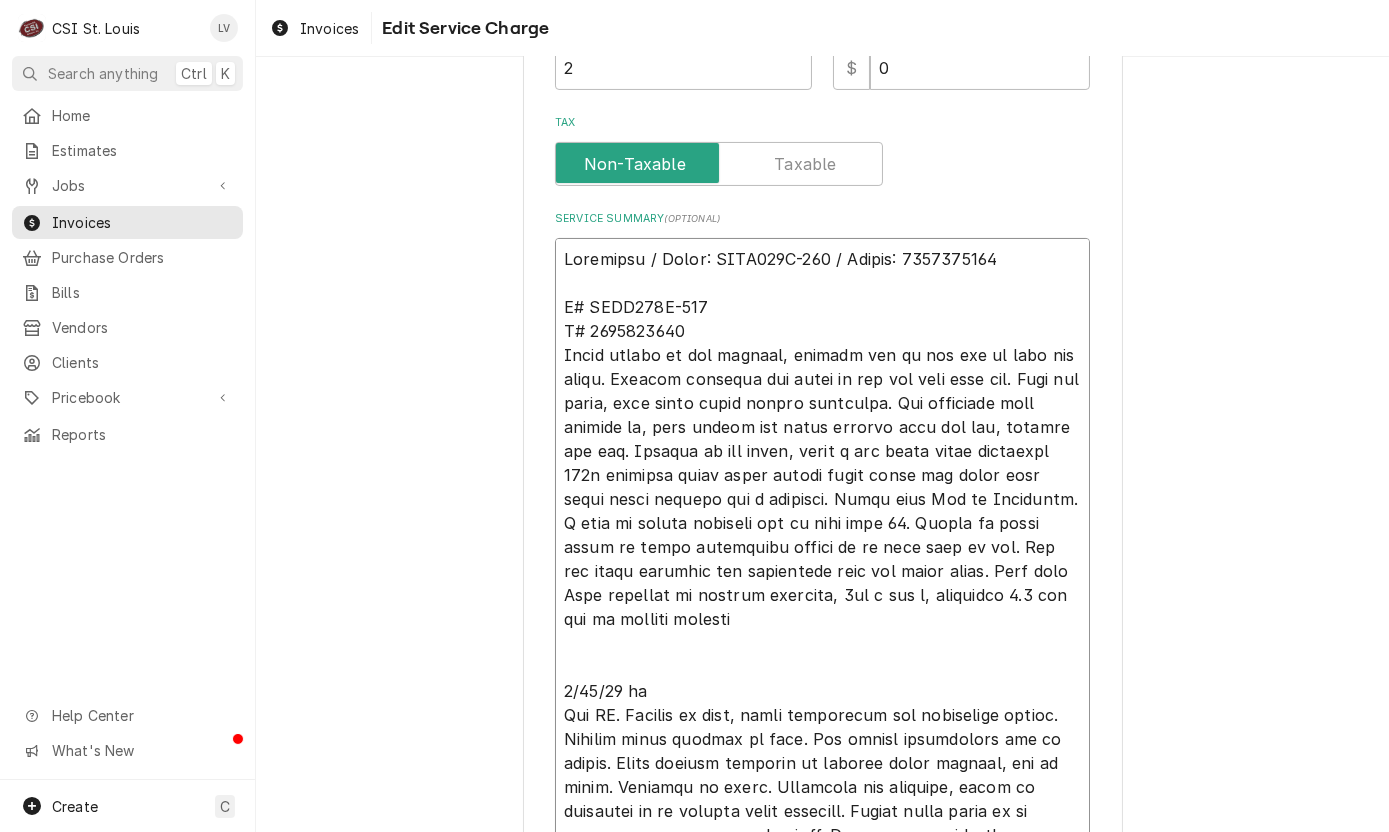 scroll, scrollTop: 840, scrollLeft: 0, axis: vertical 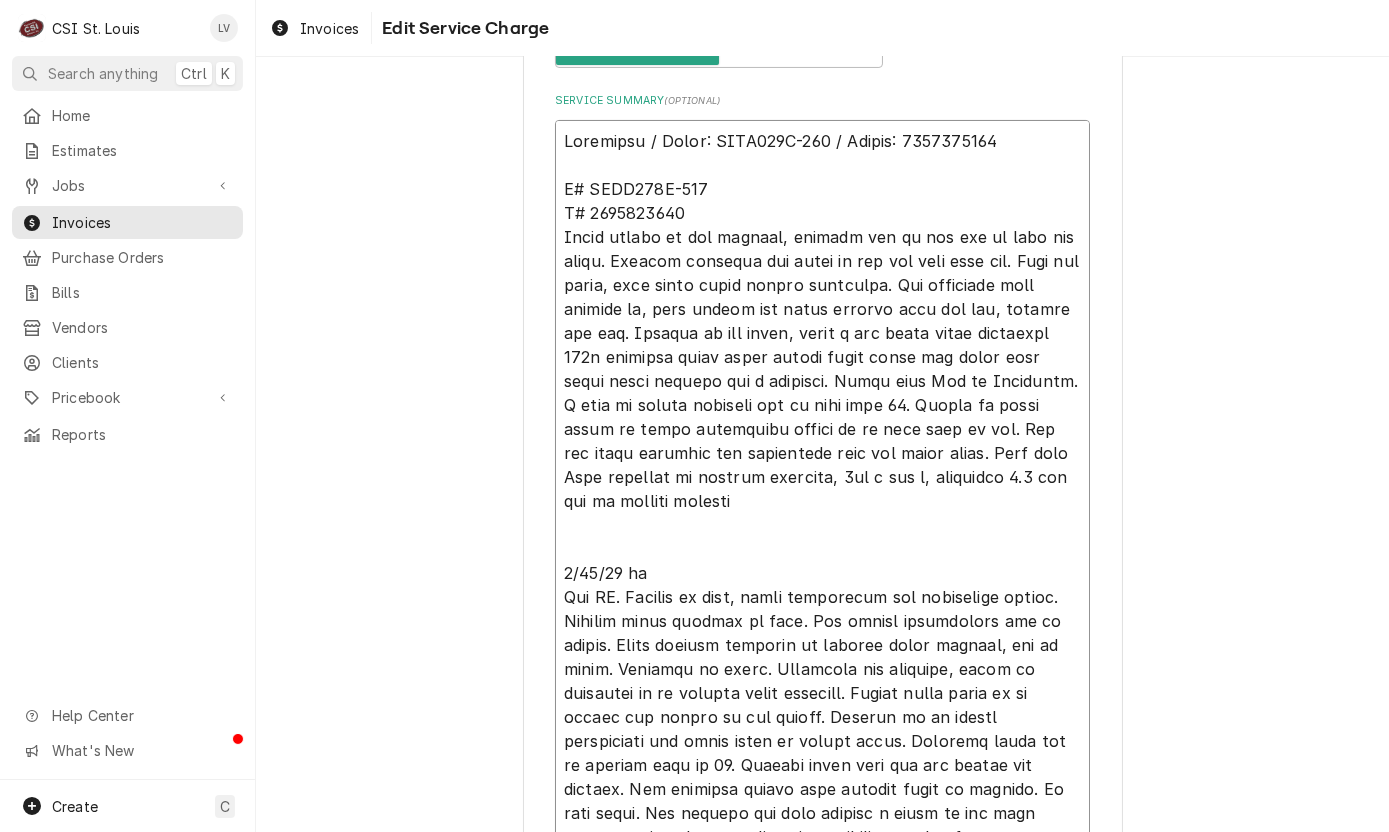 drag, startPoint x: 892, startPoint y: 451, endPoint x: 551, endPoint y: 287, distance: 378.38736 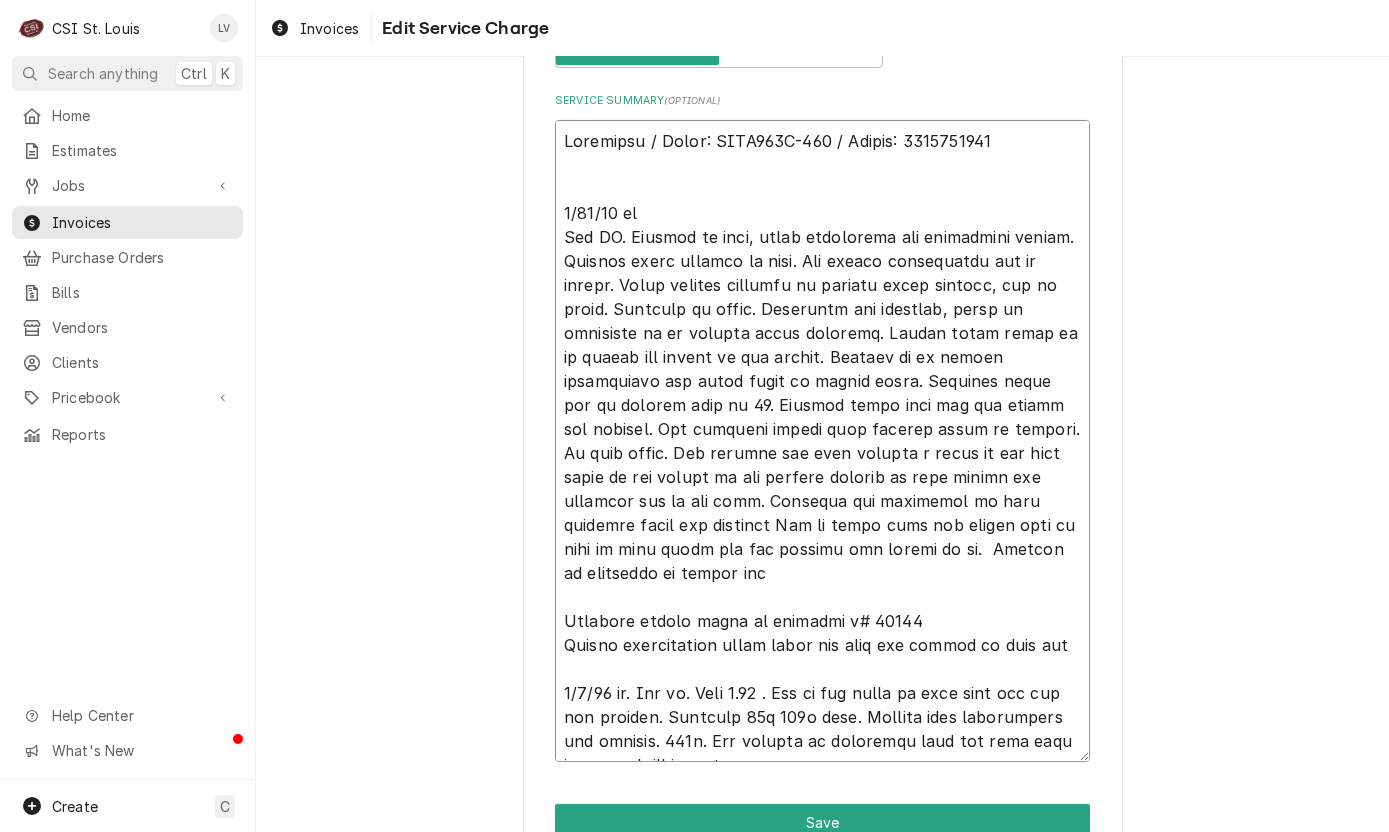 click on "Service Summary  ( optional )" at bounding box center [822, 441] 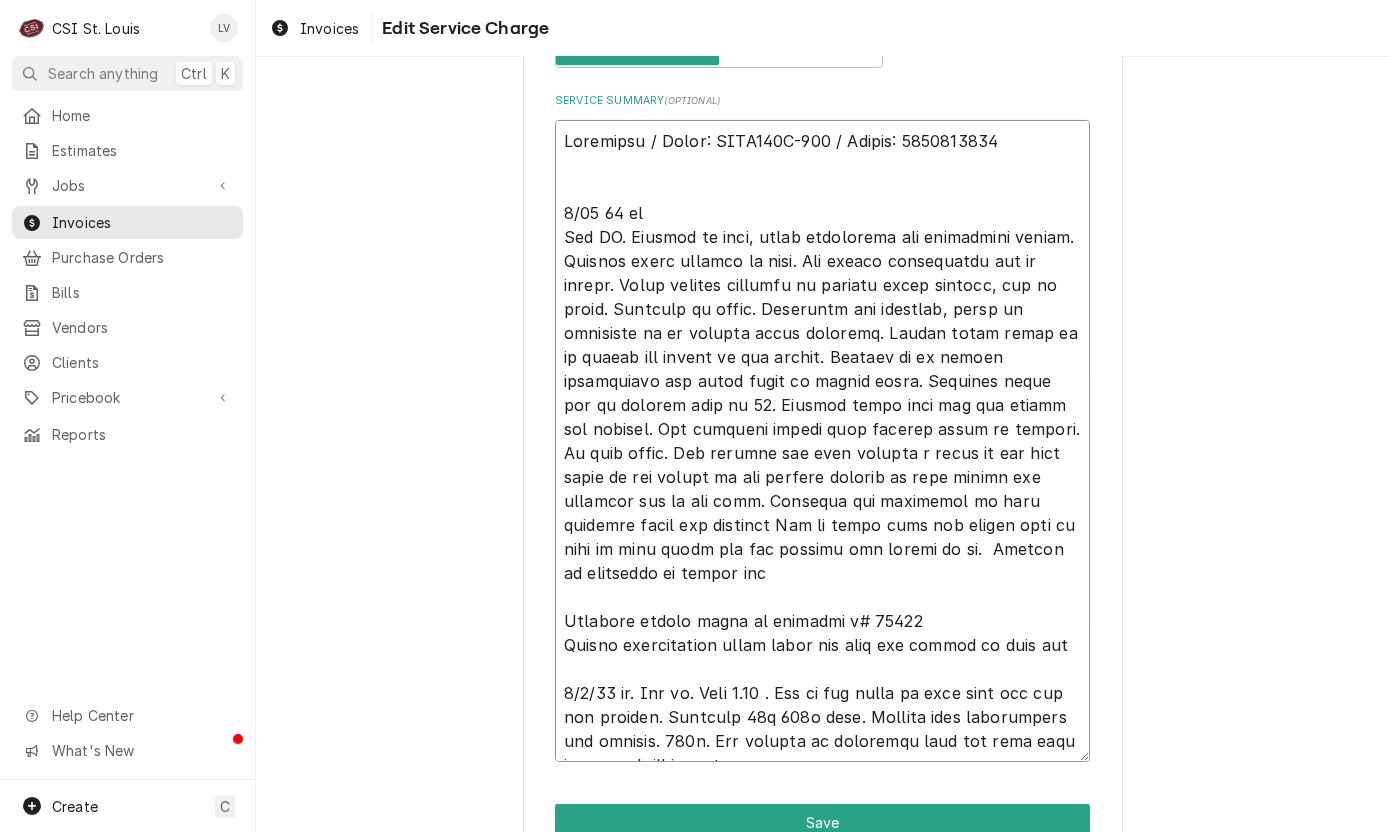 type on "x" 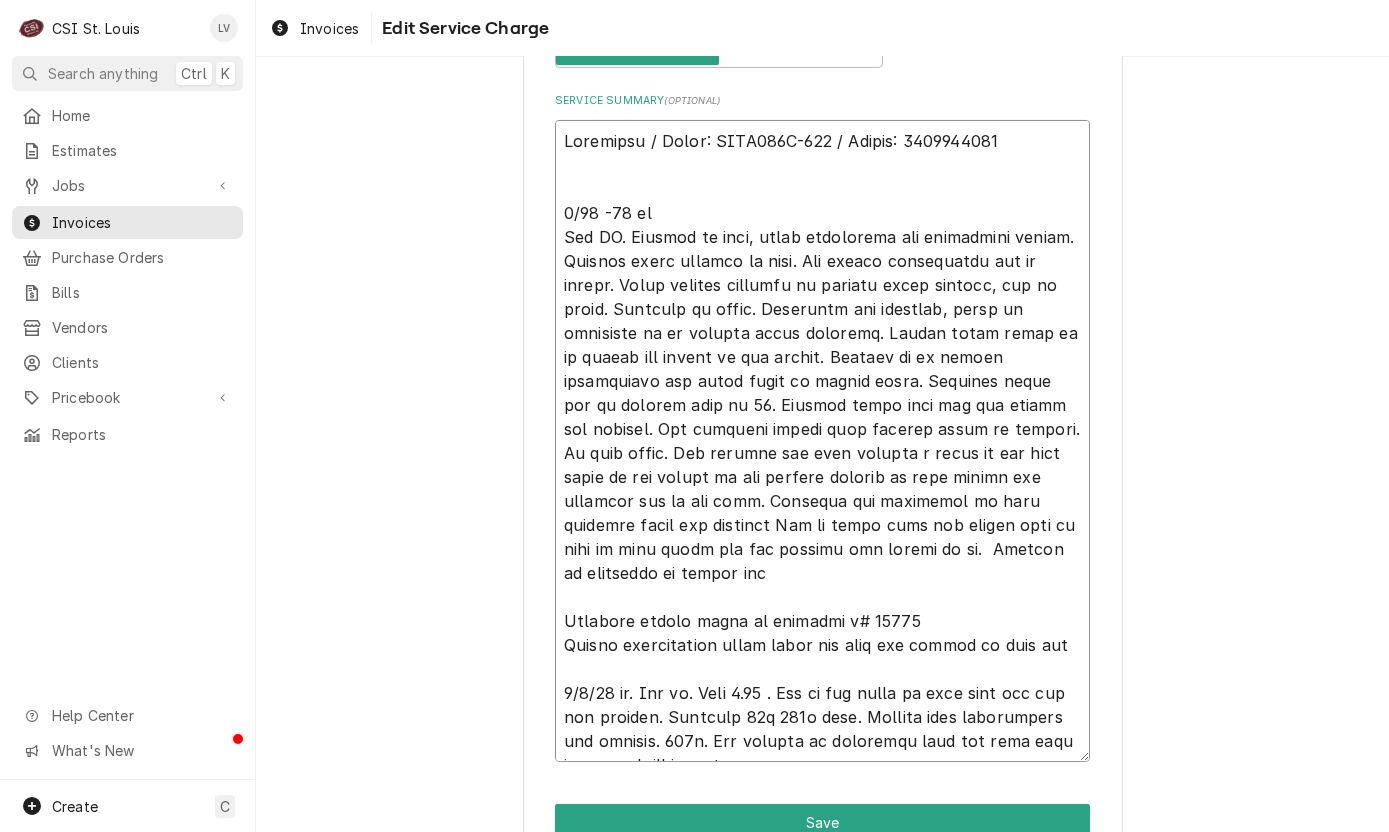 type on "x" 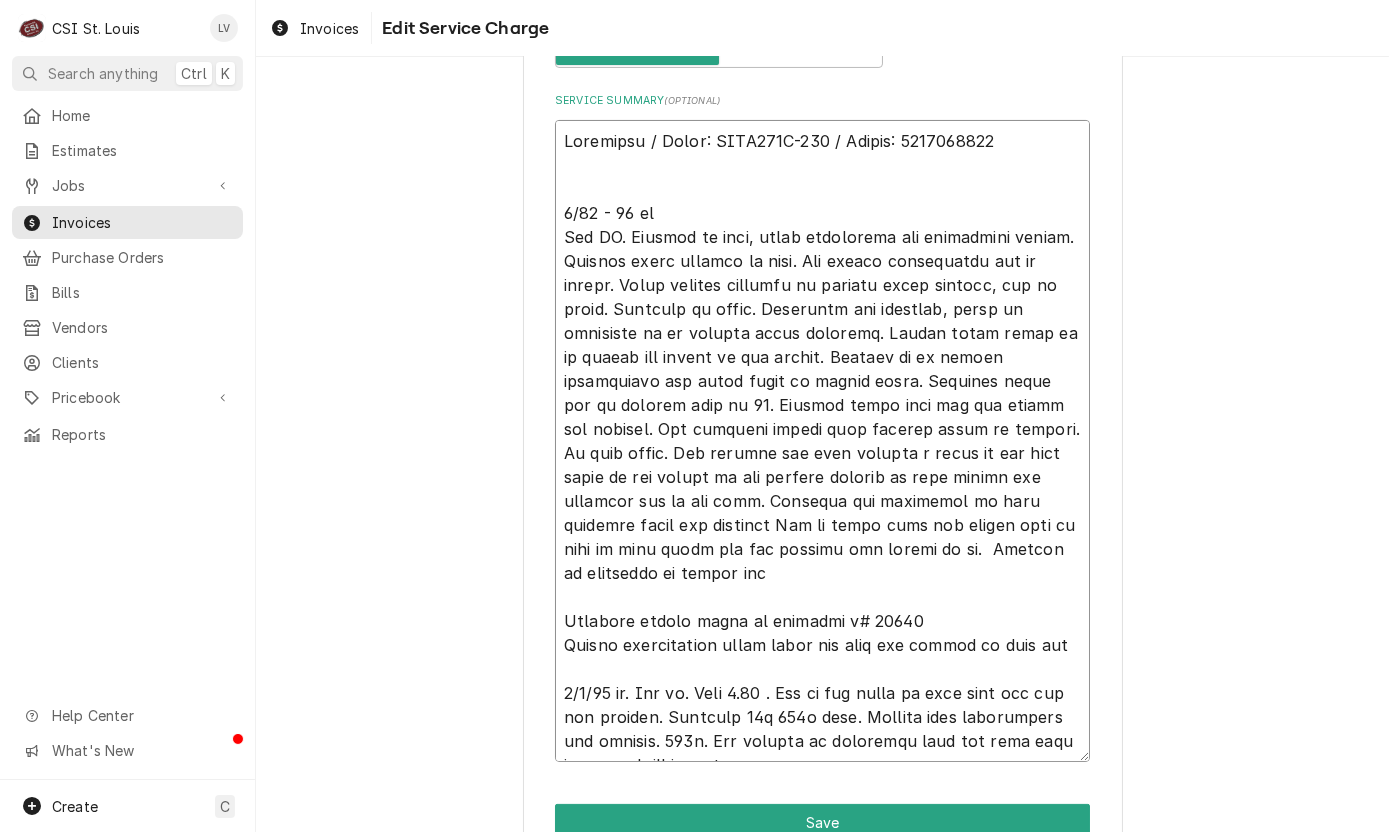 type on "x" 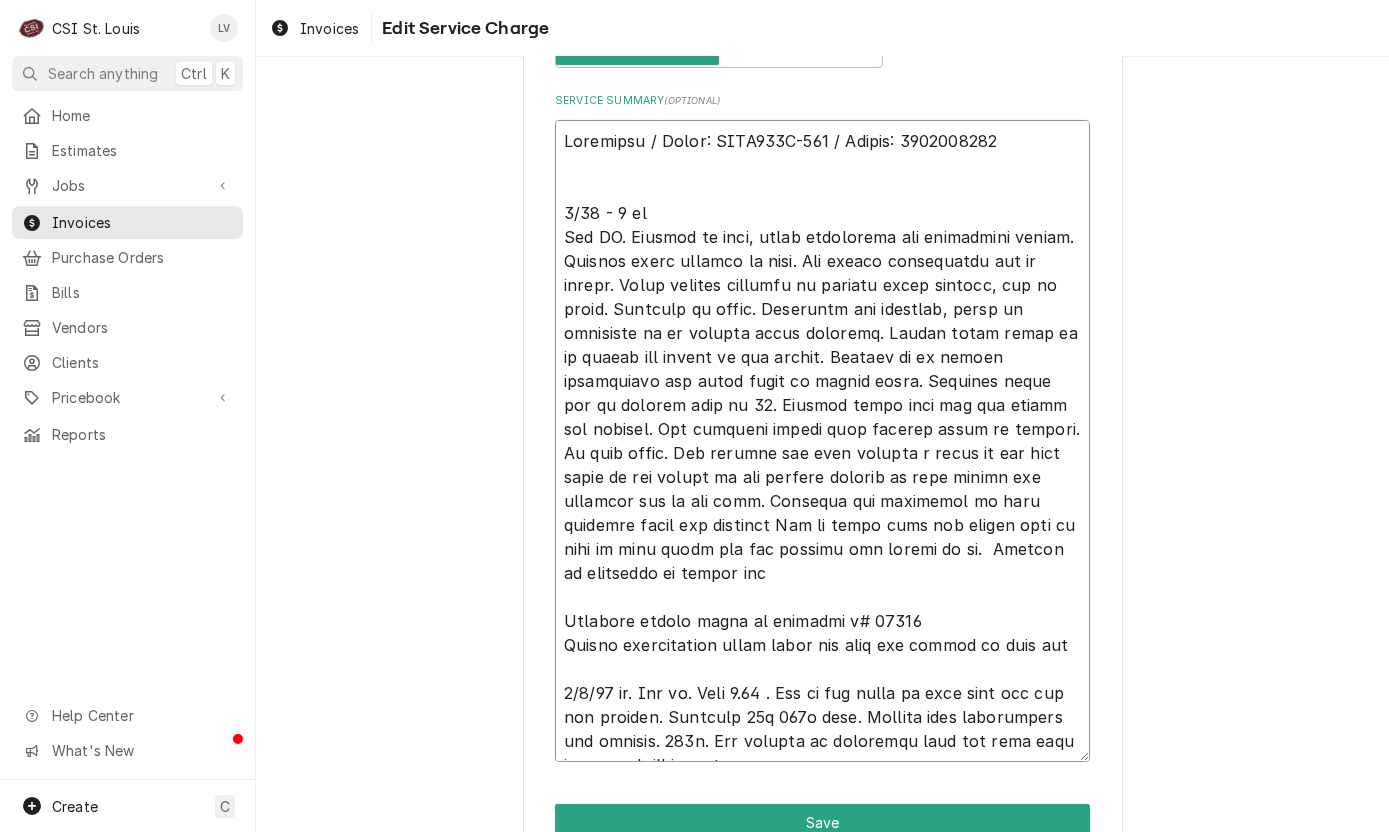 type on "x" 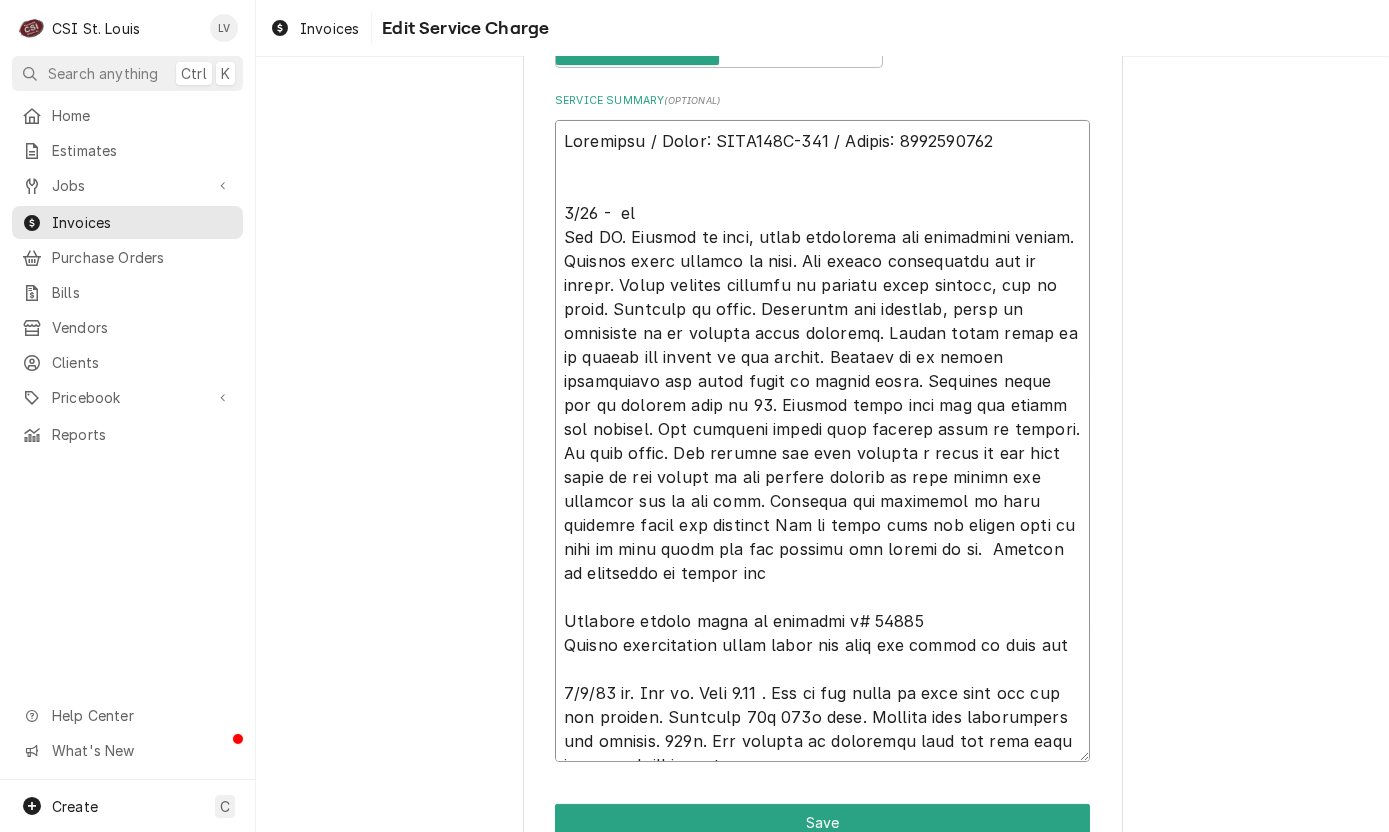 type on "x" 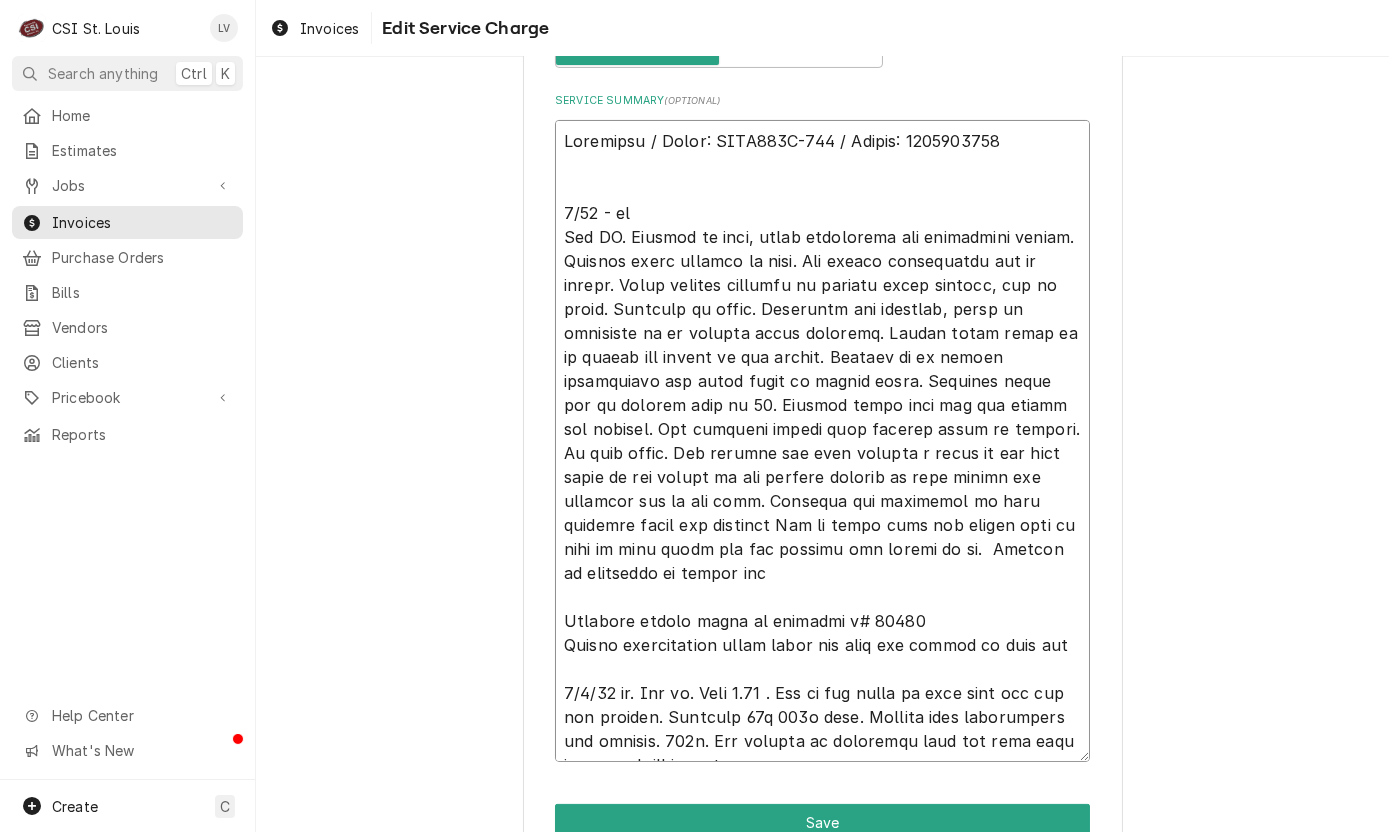 type on "x" 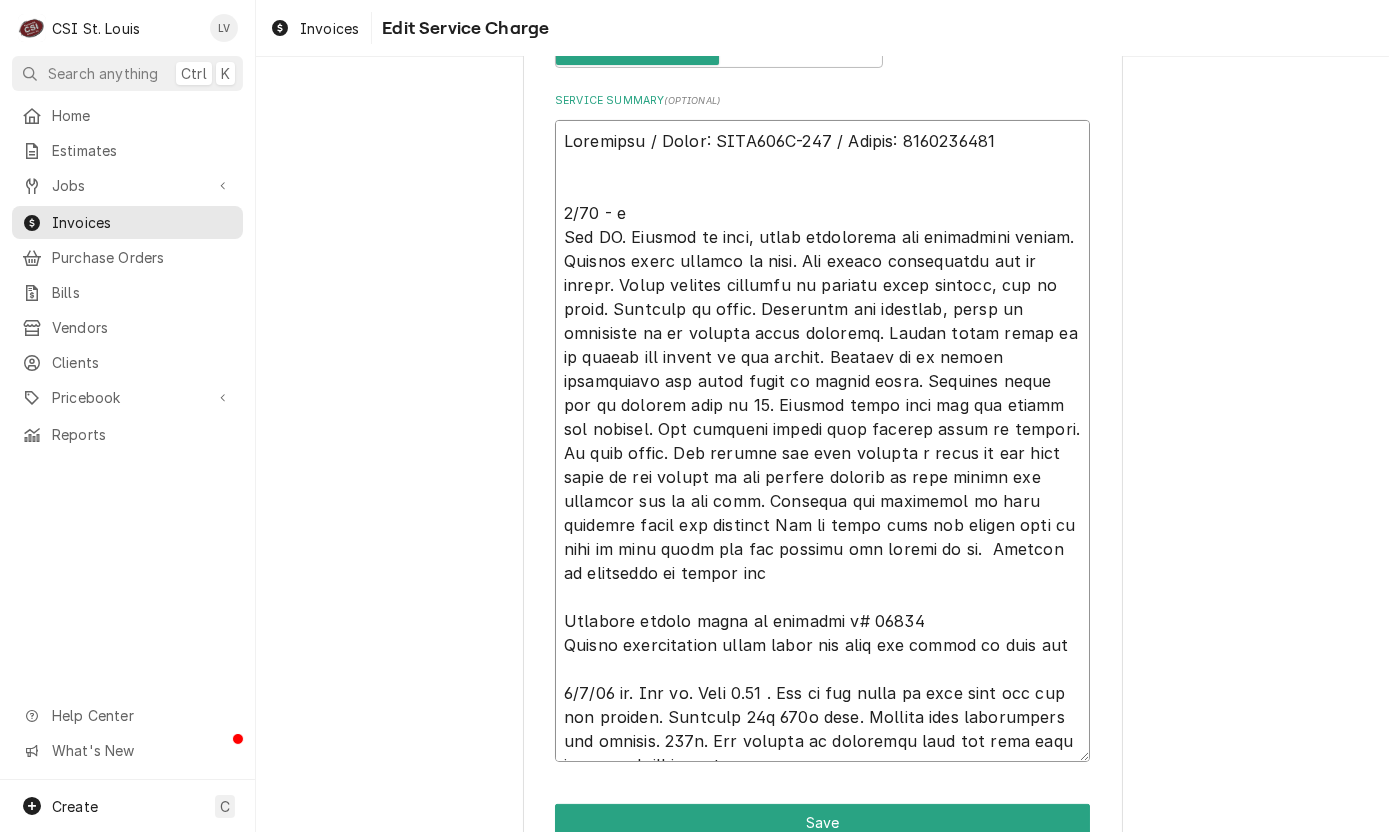 type on "x" 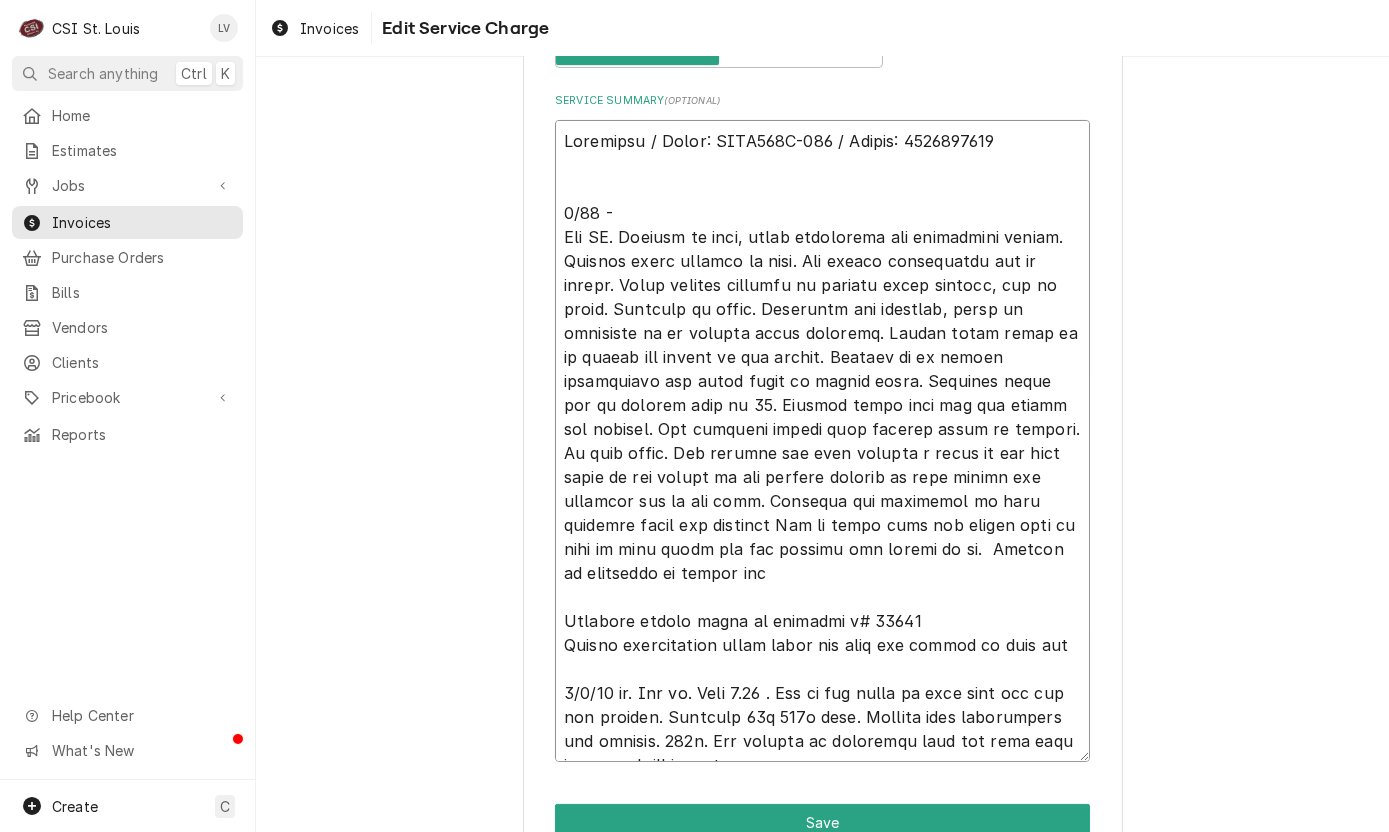 type on "x" 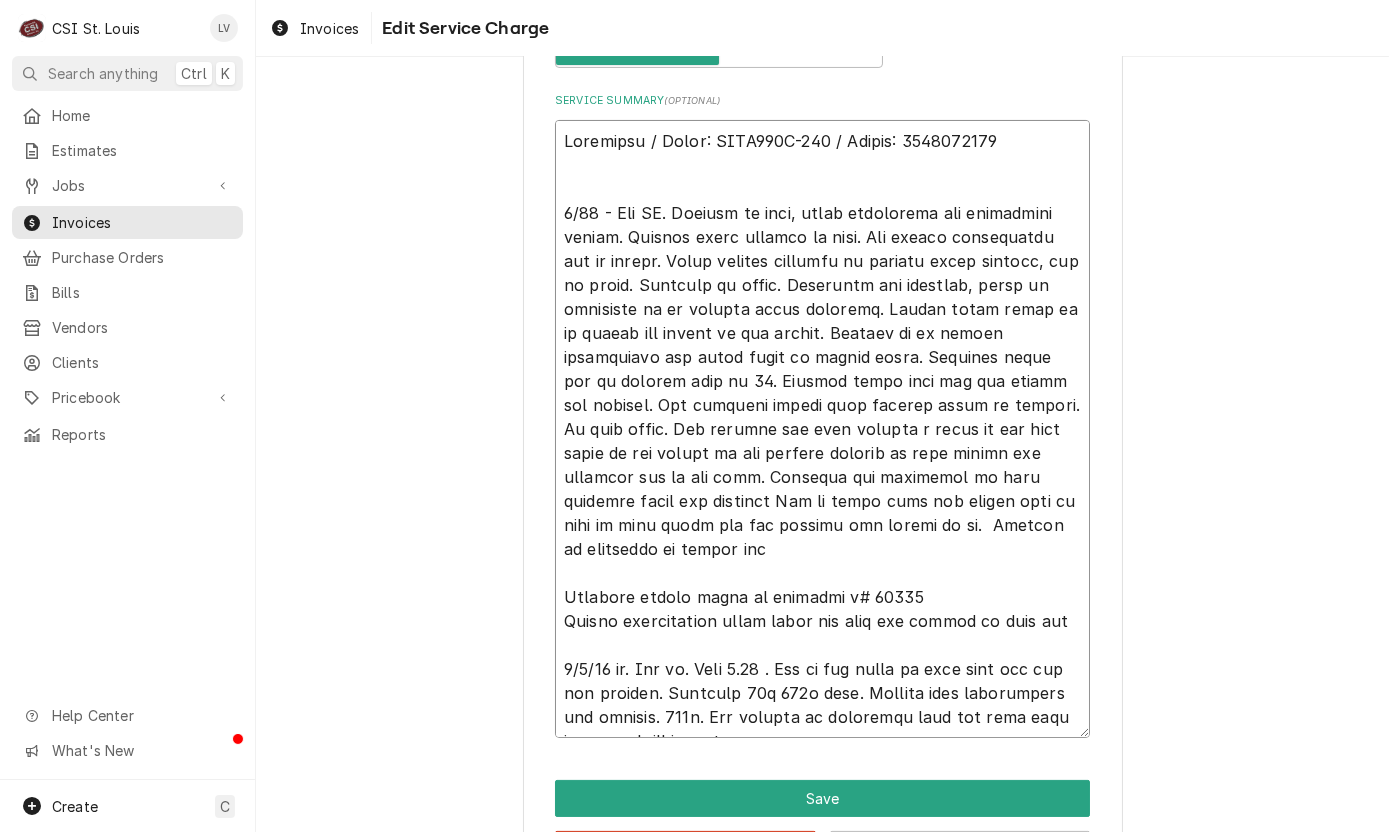 drag, startPoint x: 583, startPoint y: 639, endPoint x: 630, endPoint y: 642, distance: 47.095646 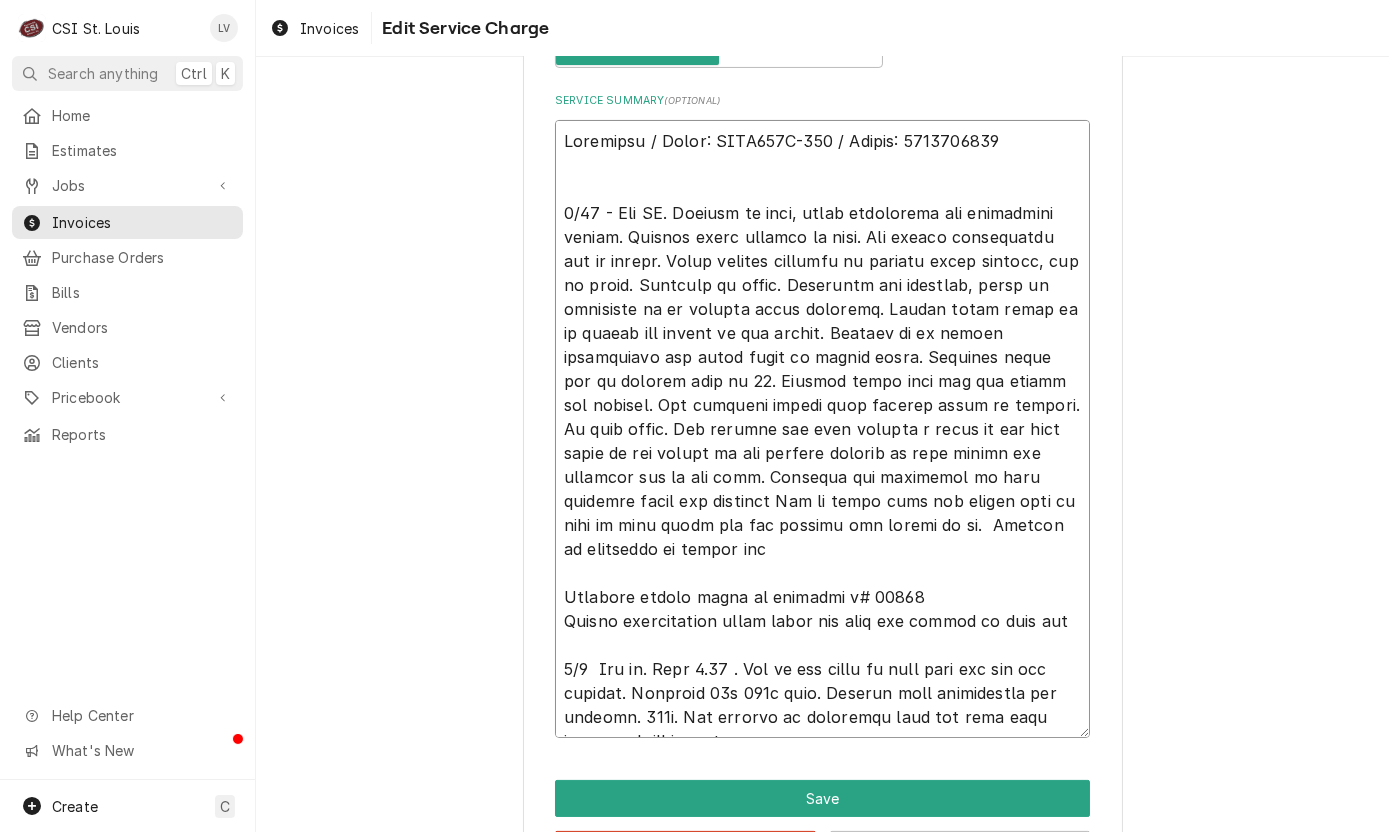 type on "x" 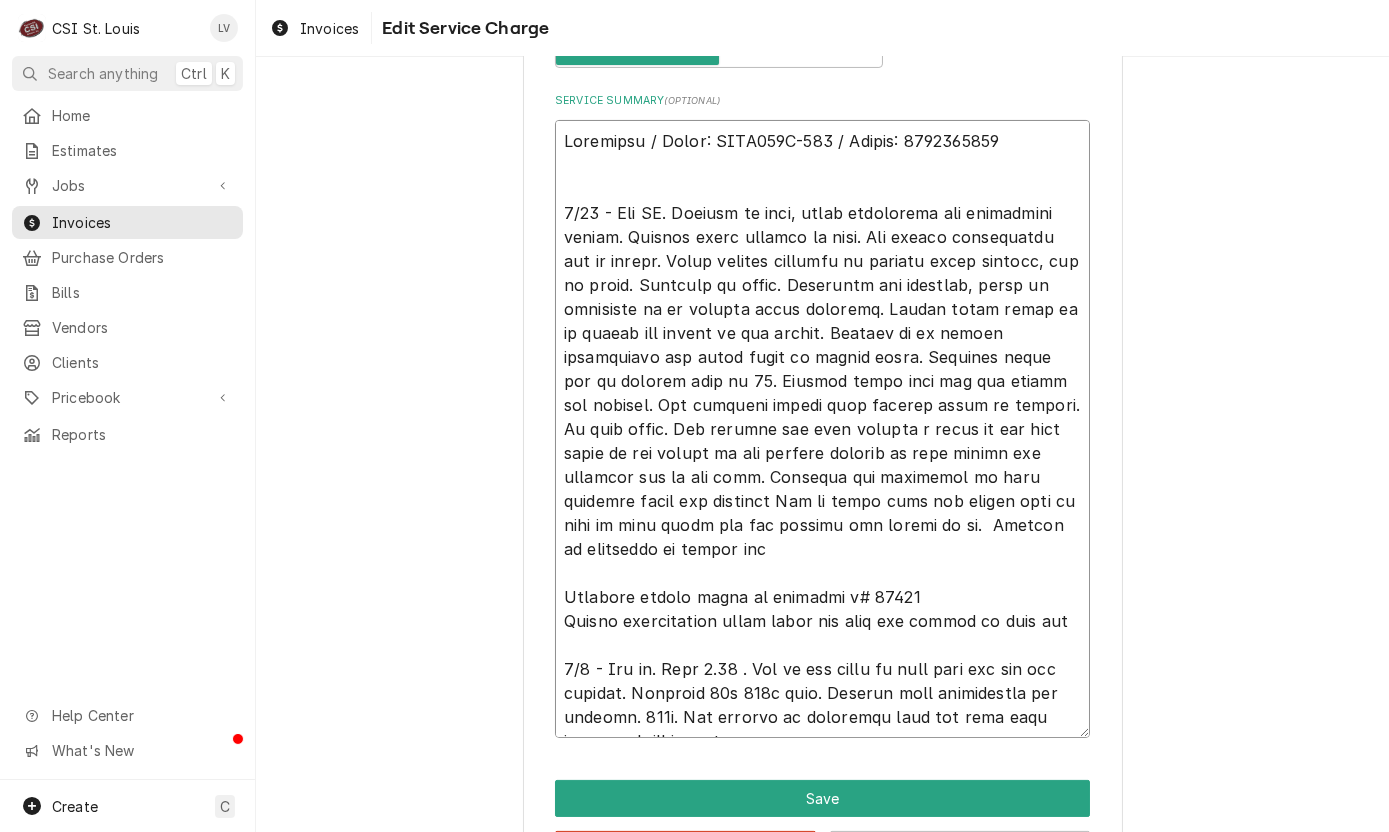 drag, startPoint x: 753, startPoint y: 647, endPoint x: 774, endPoint y: 644, distance: 21.213203 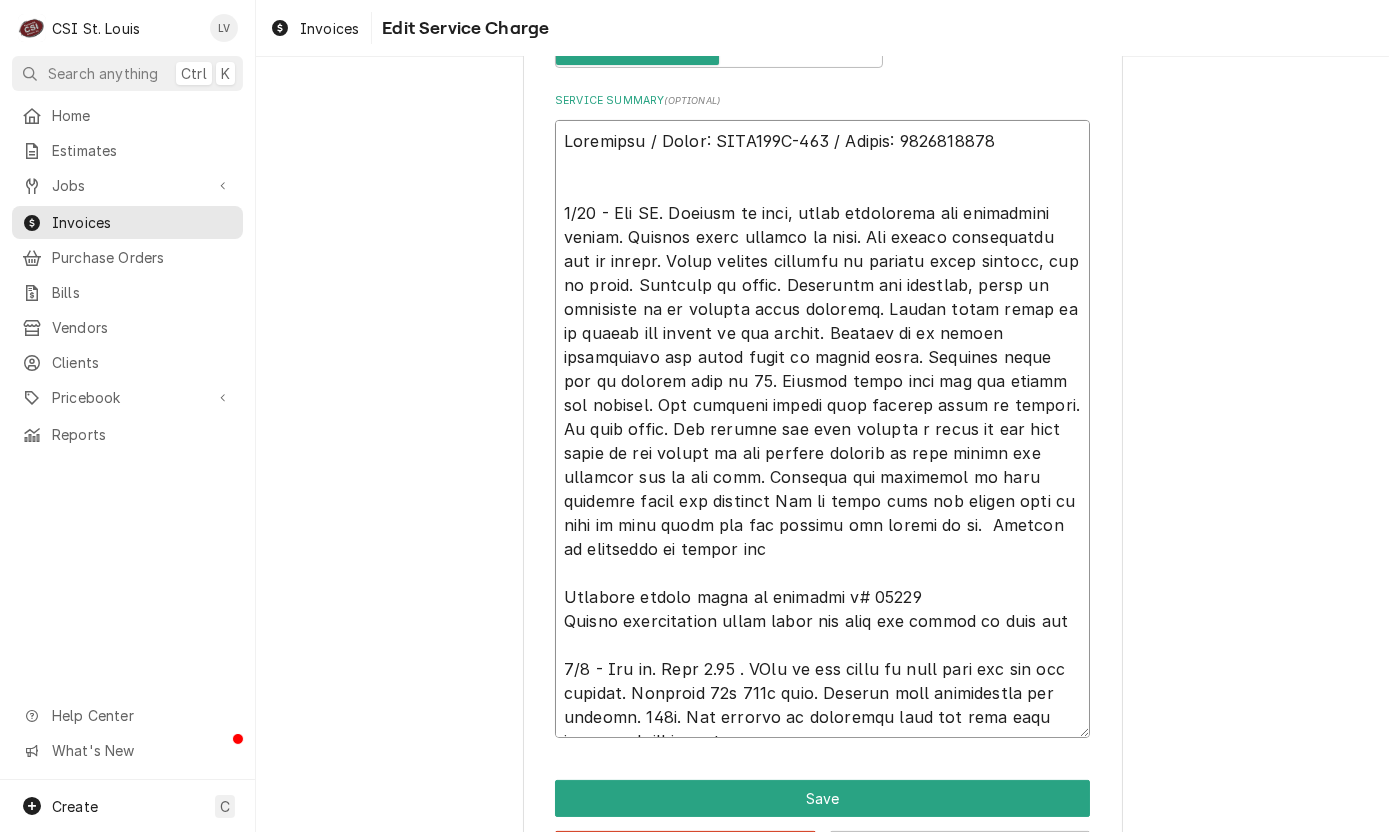 type on "x" 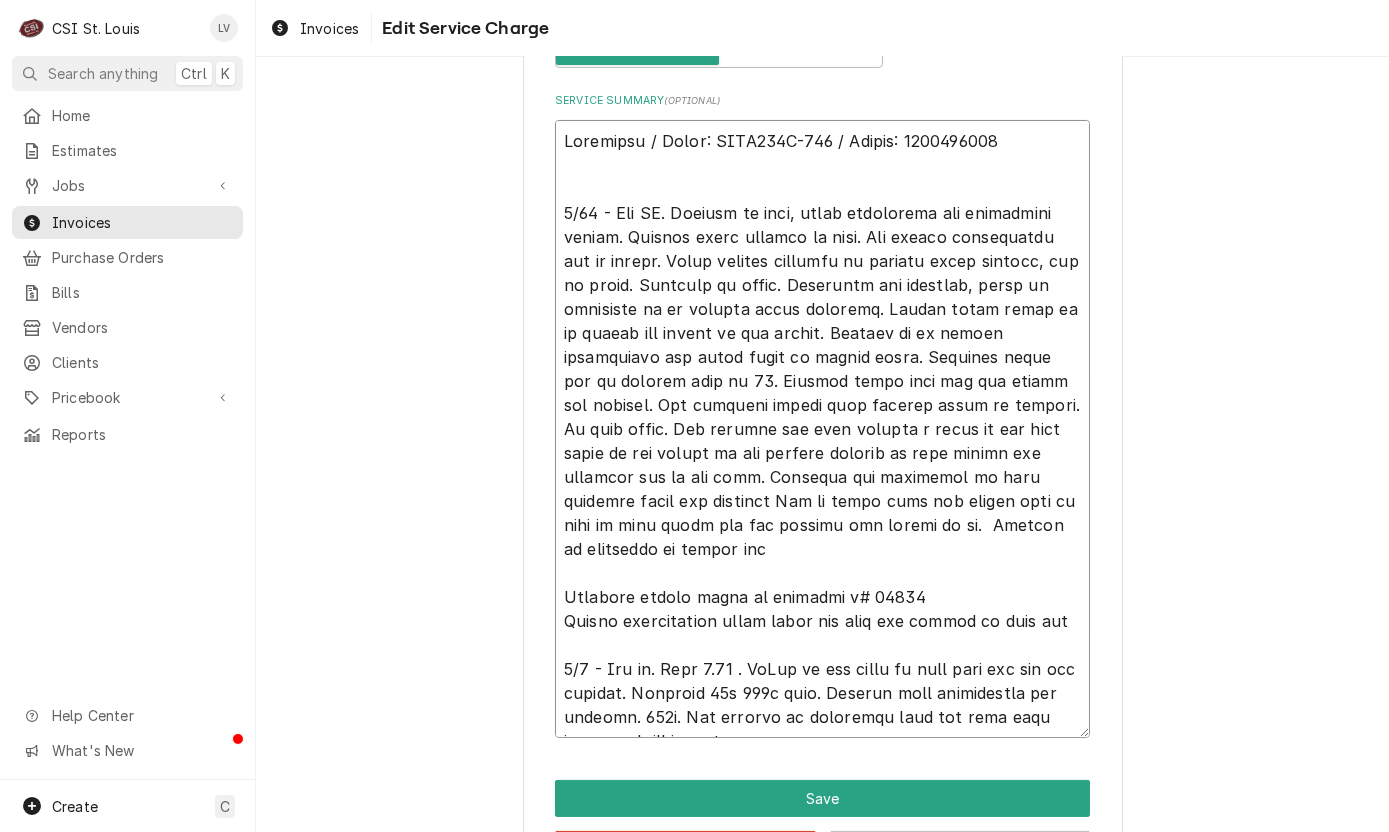 type on "x" 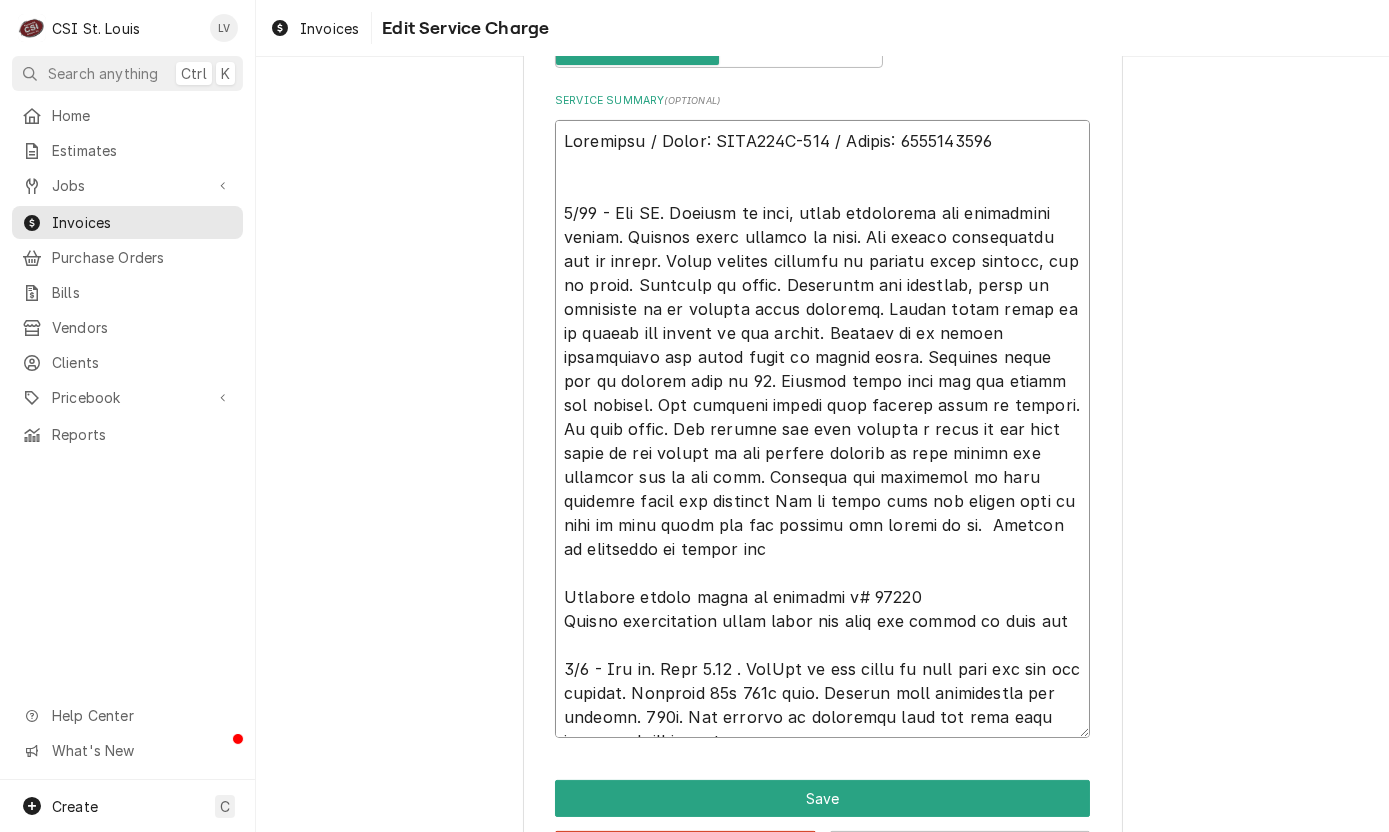 type on "x" 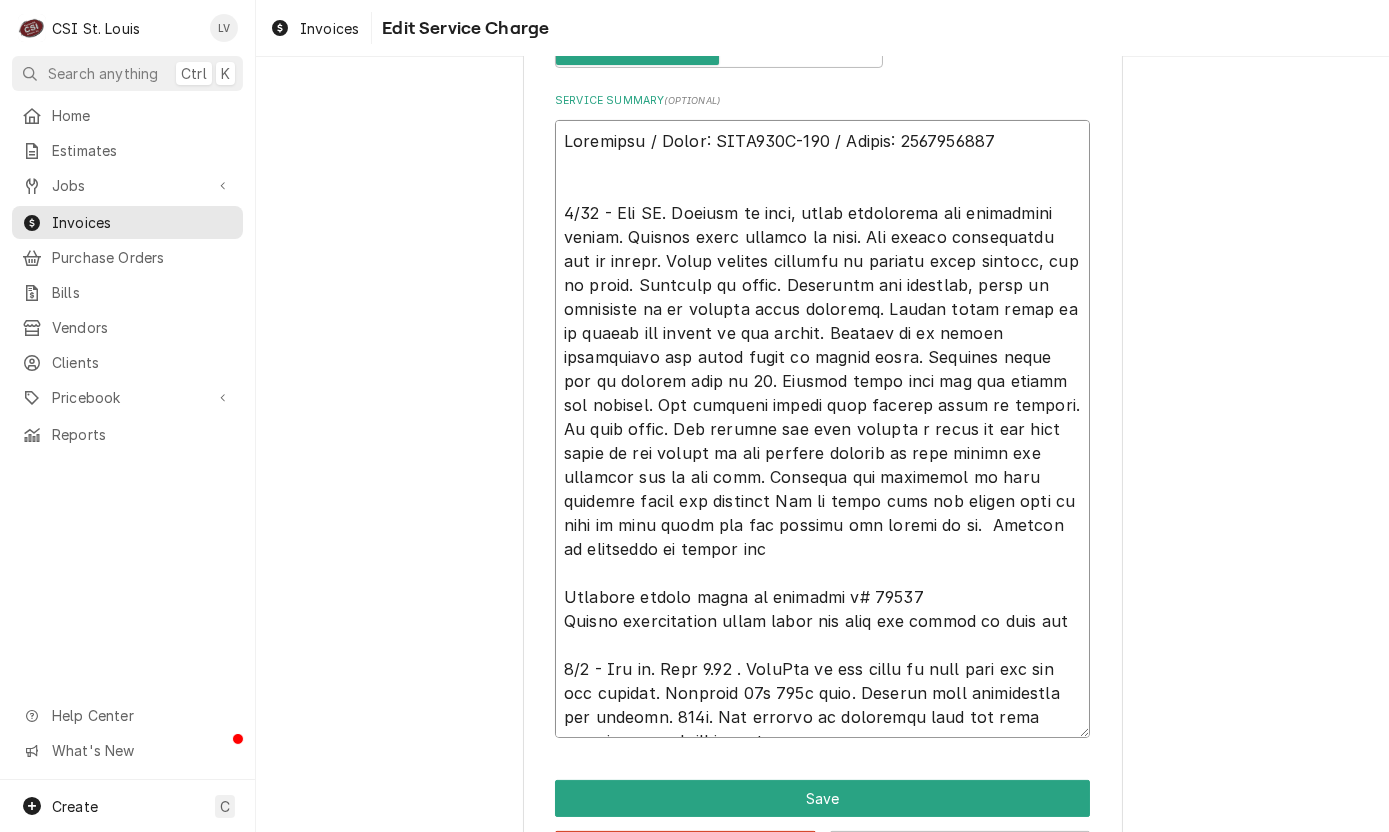 type on "x" 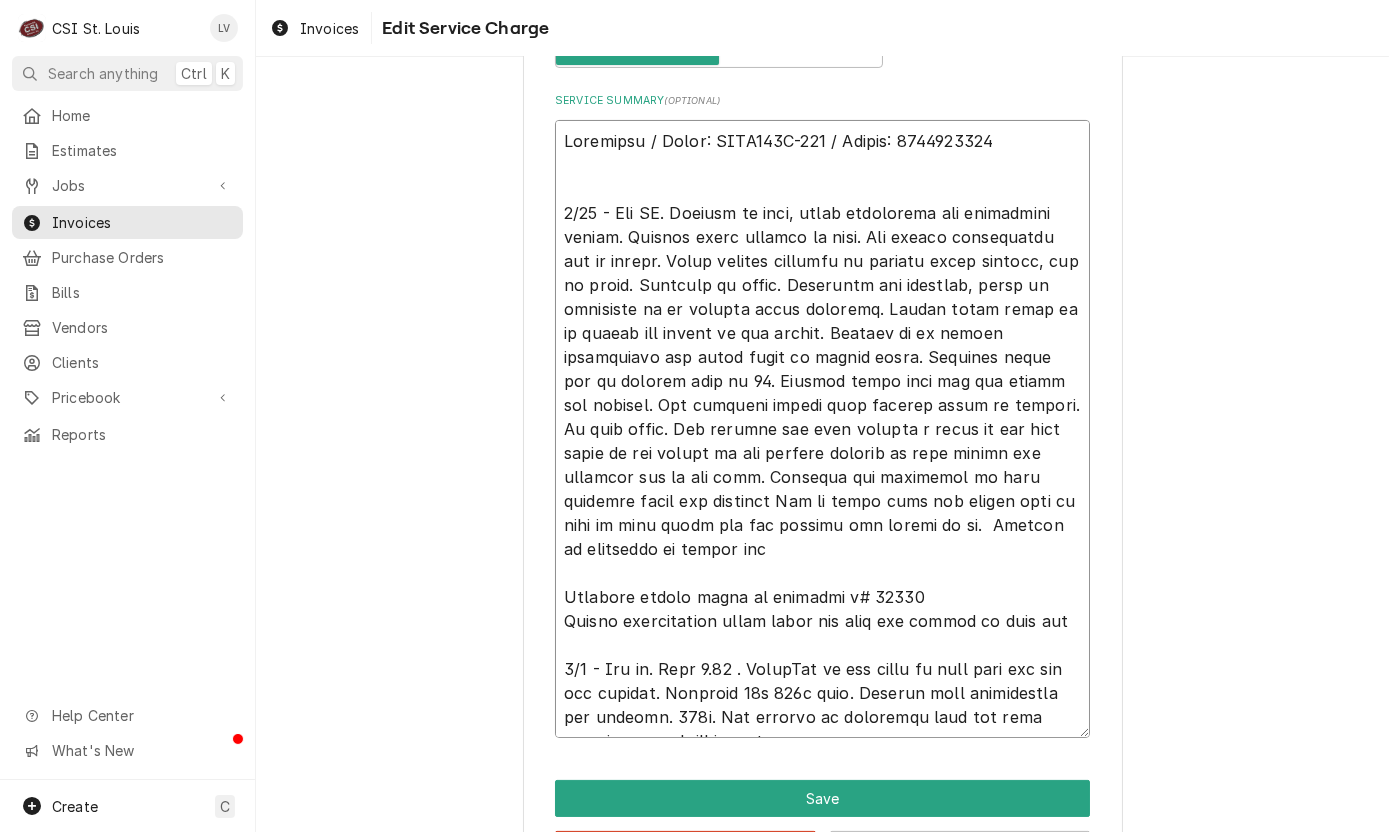 type on "x" 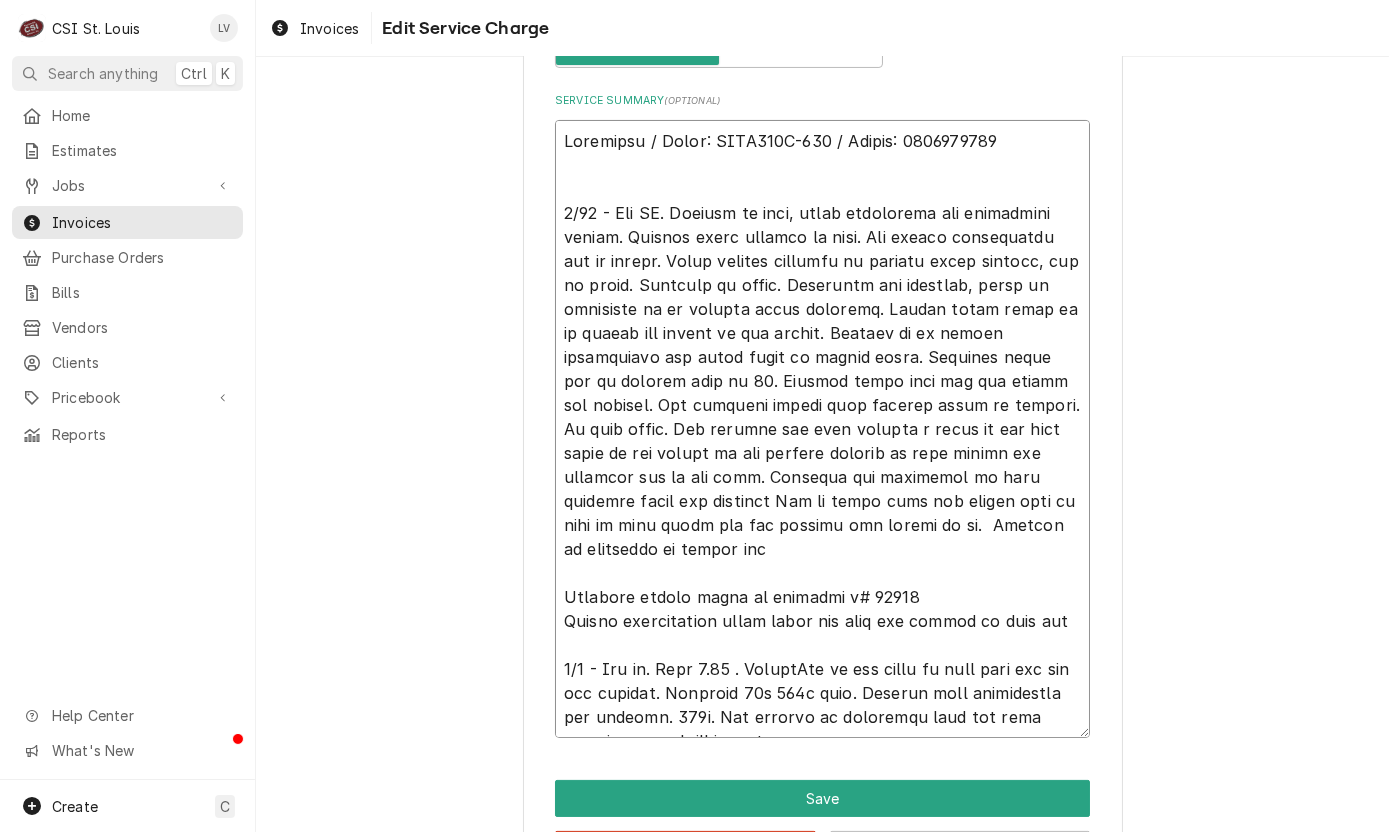 type on "x" 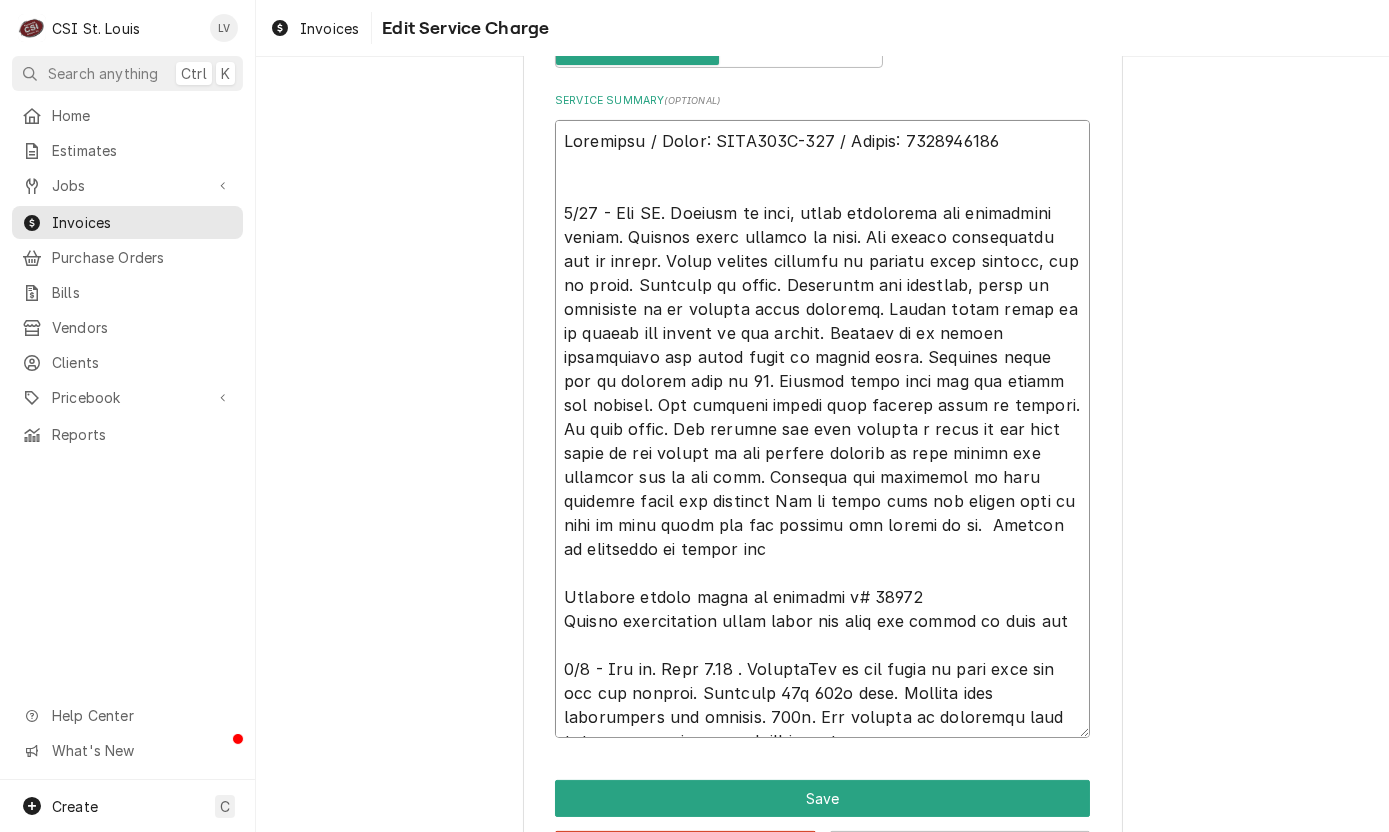 type on "x" 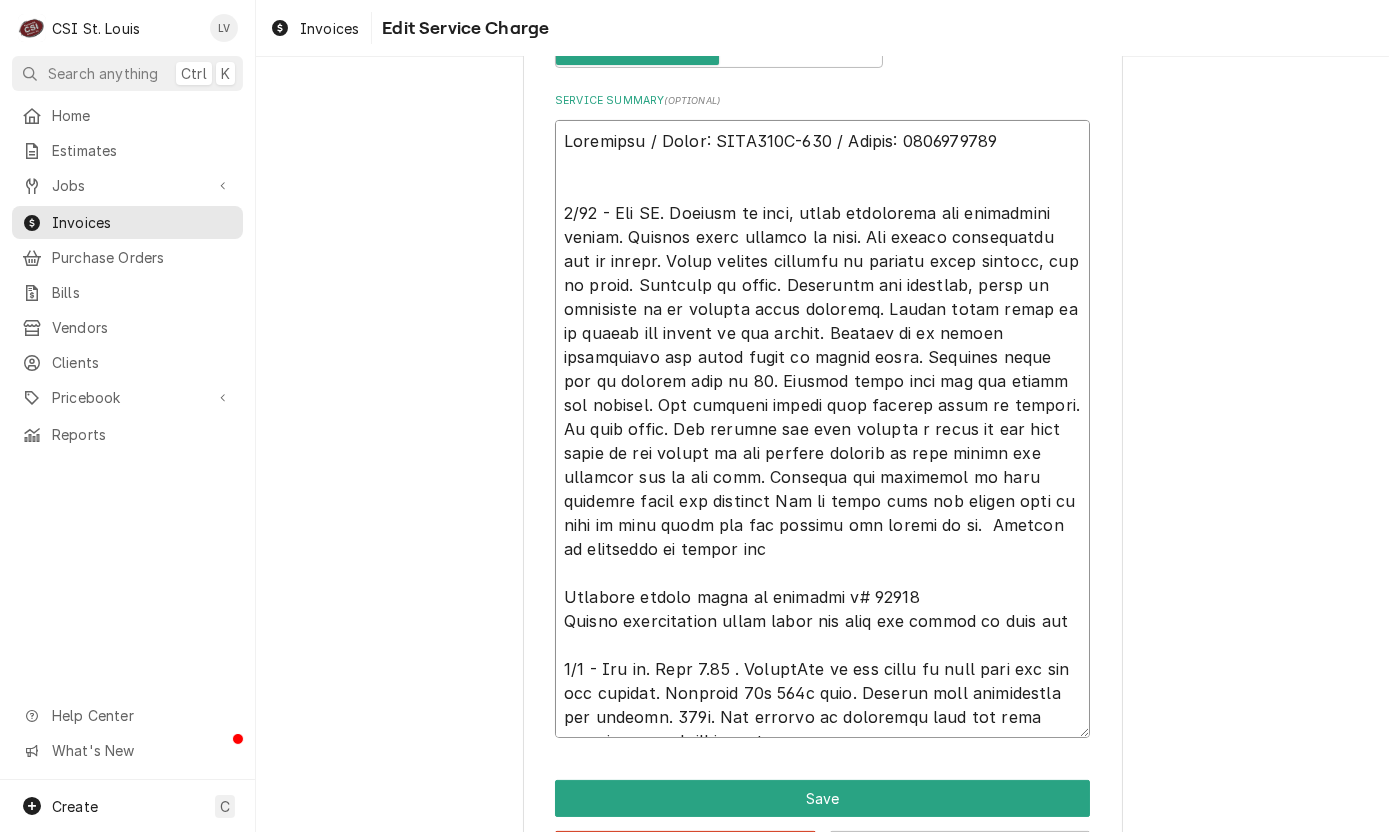 type on "x" 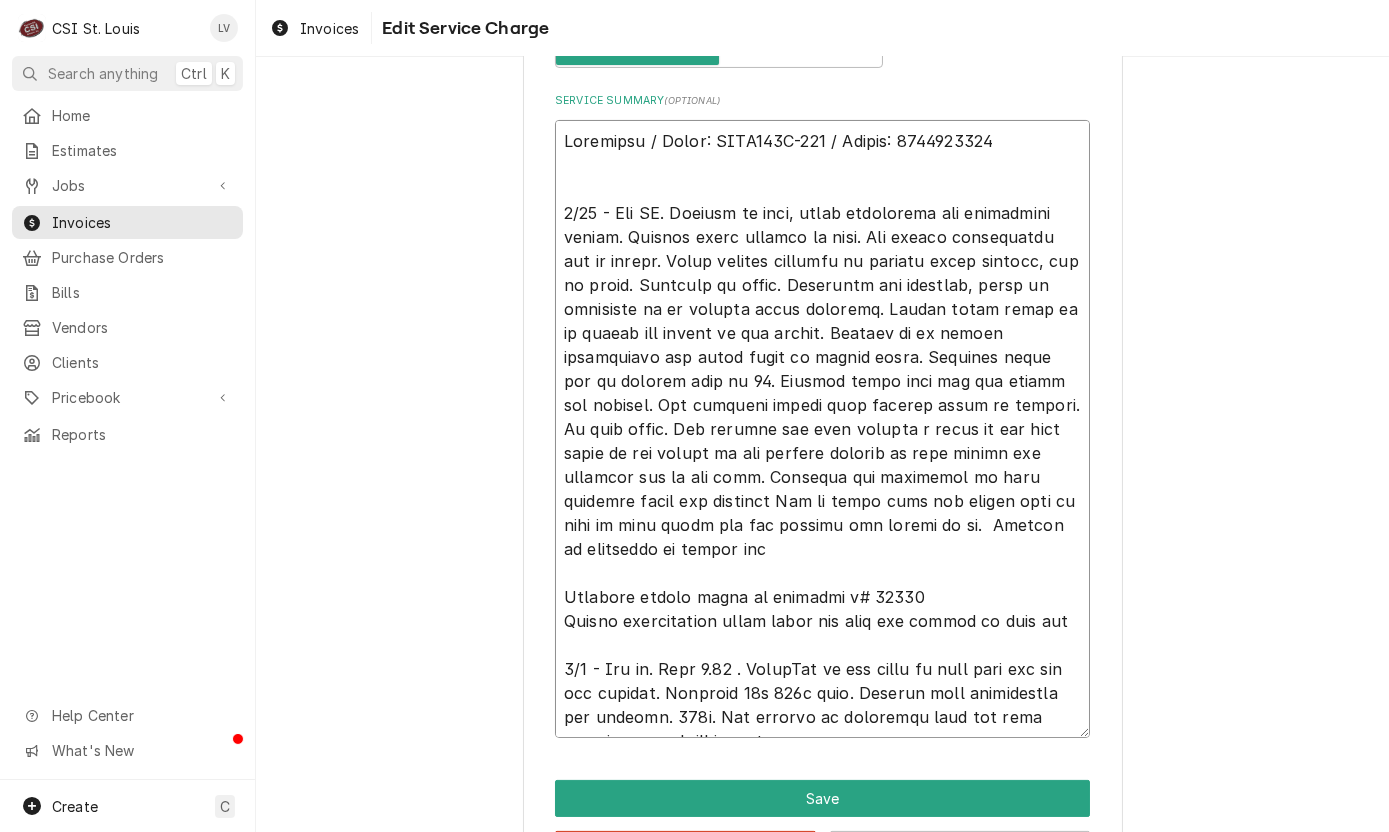 type on "x" 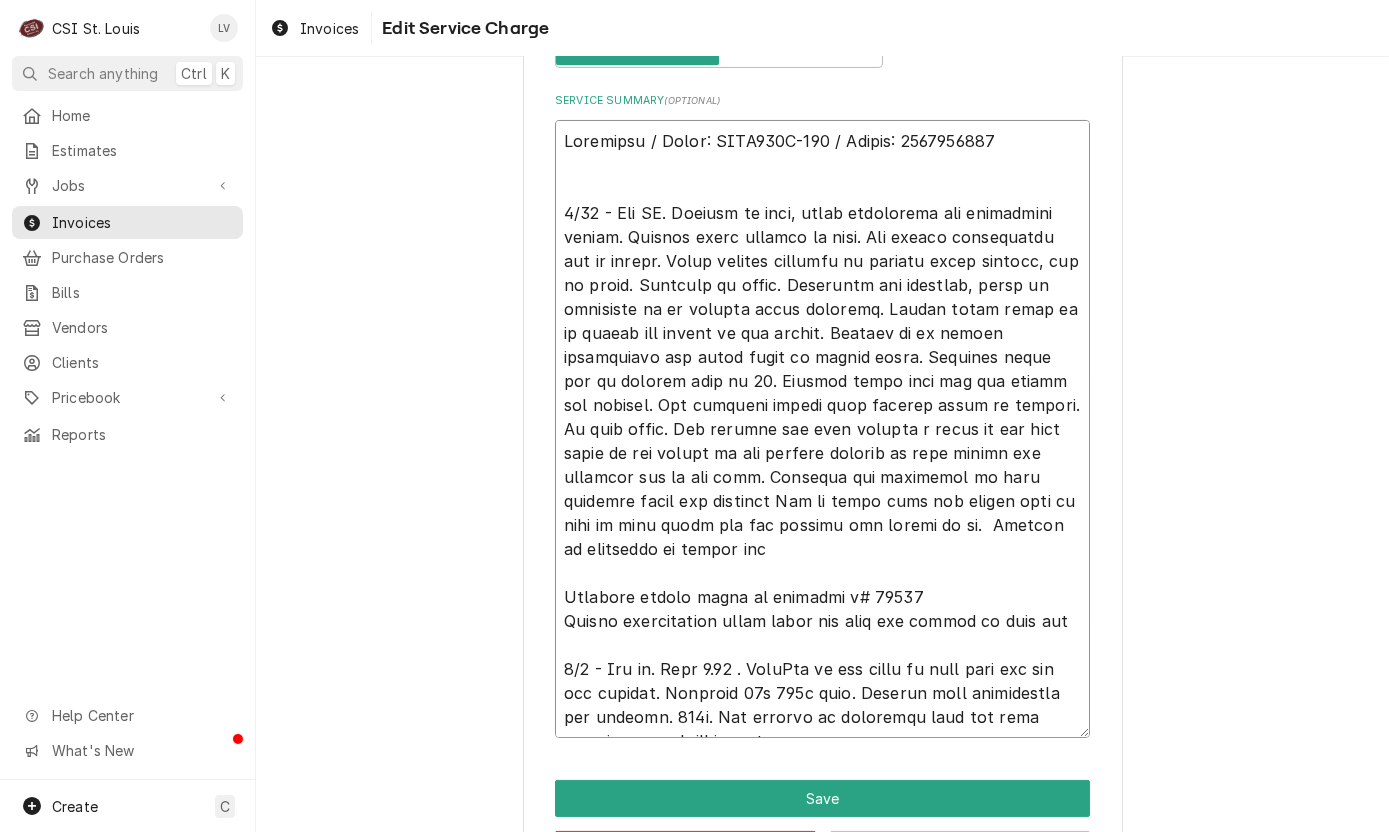 type on "x" 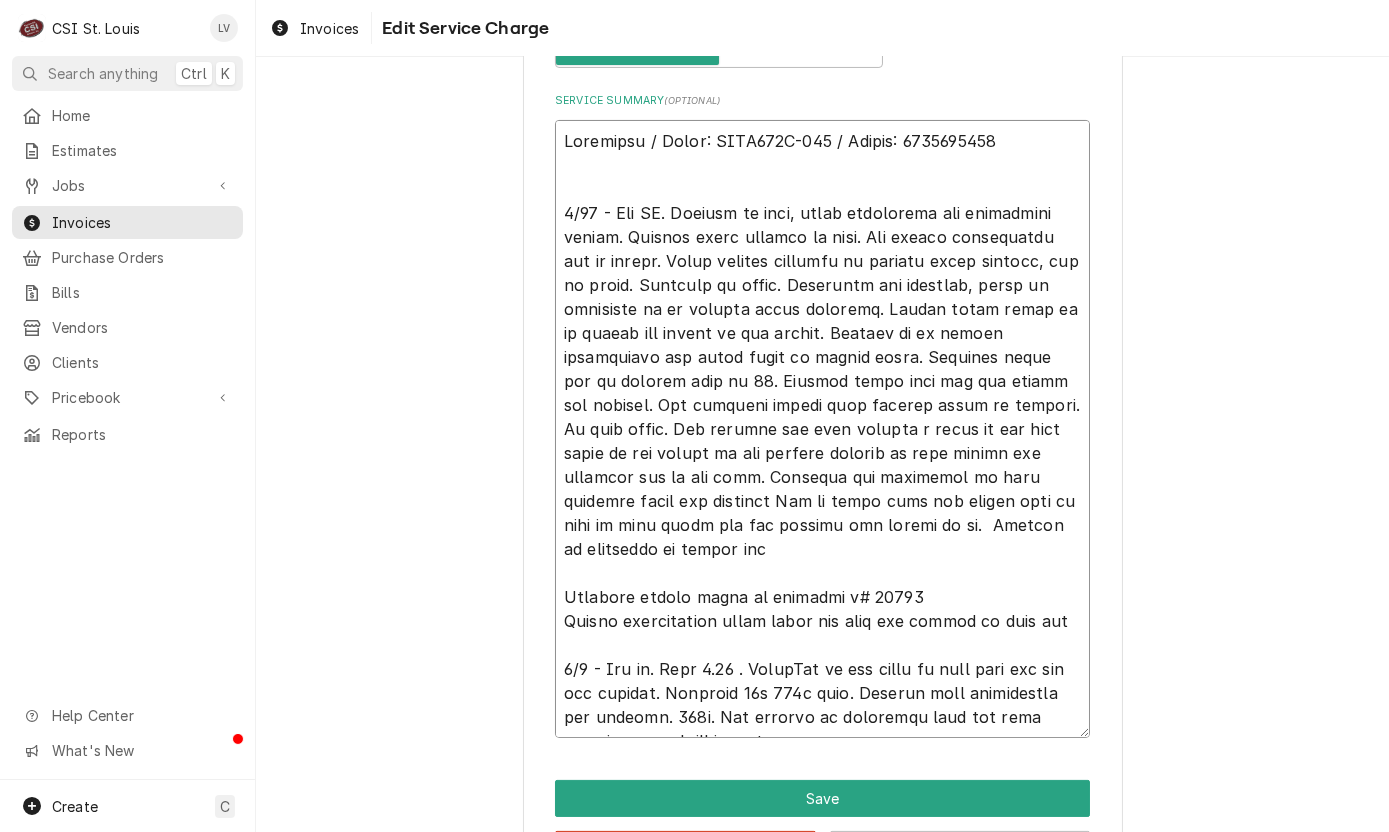type on "x" 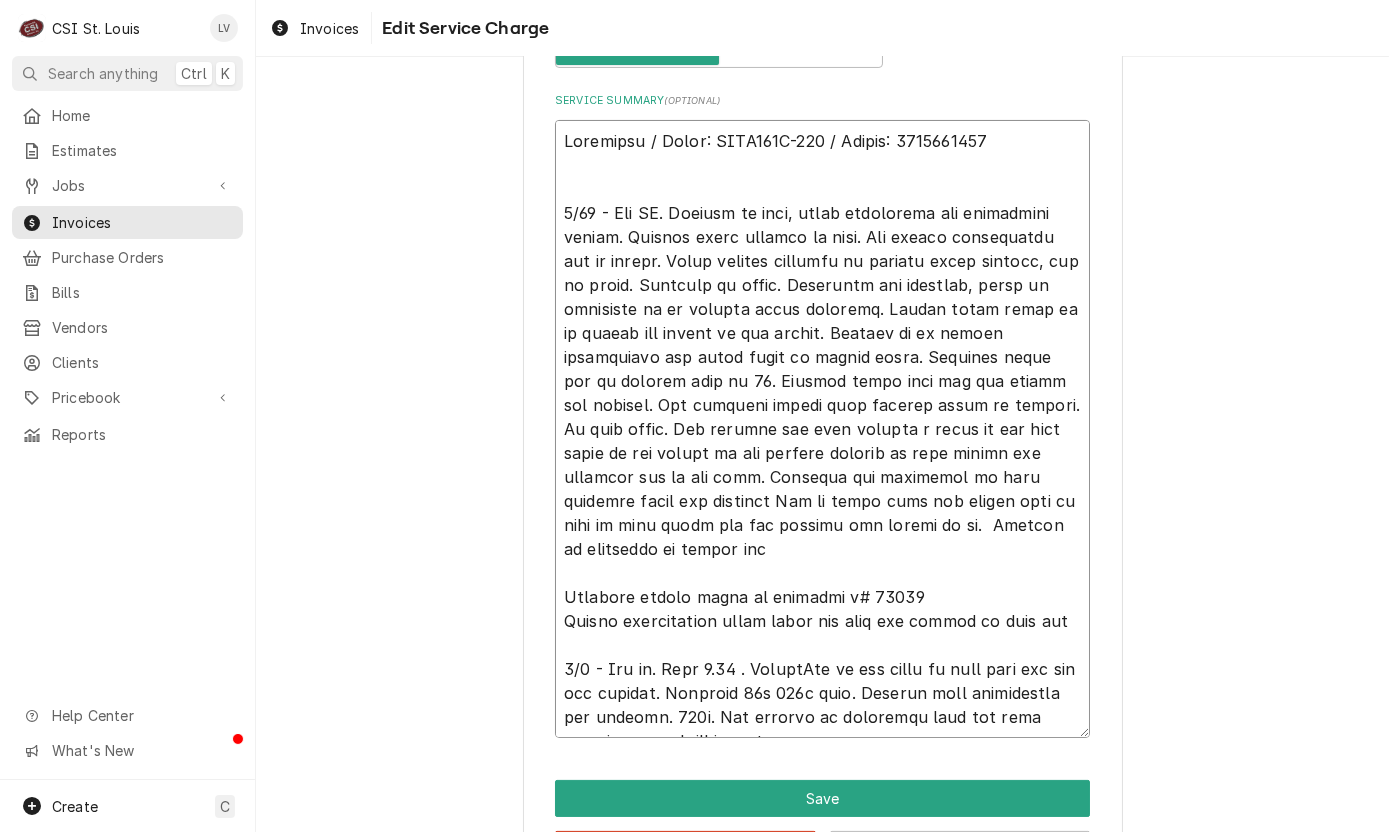 type on "x" 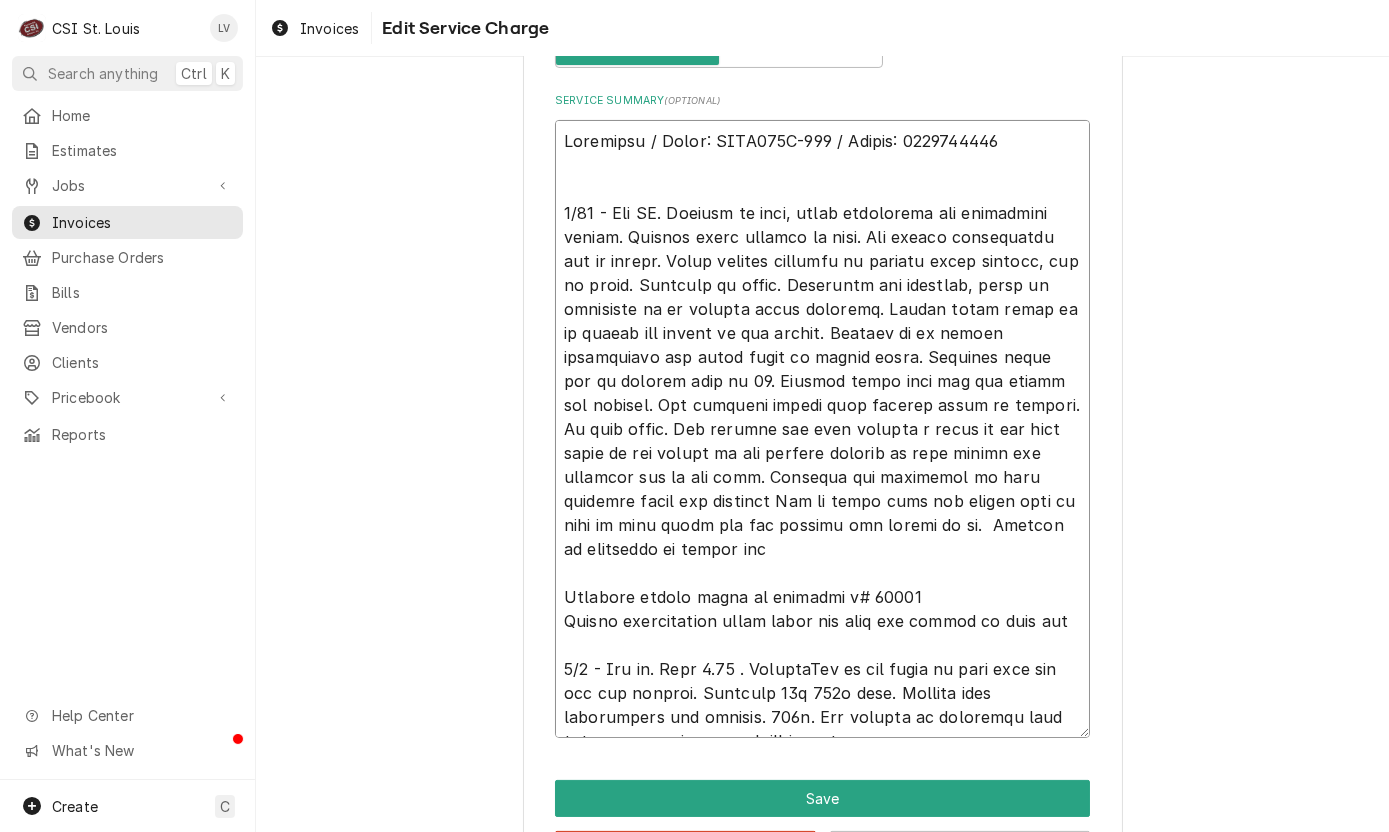 type on "x" 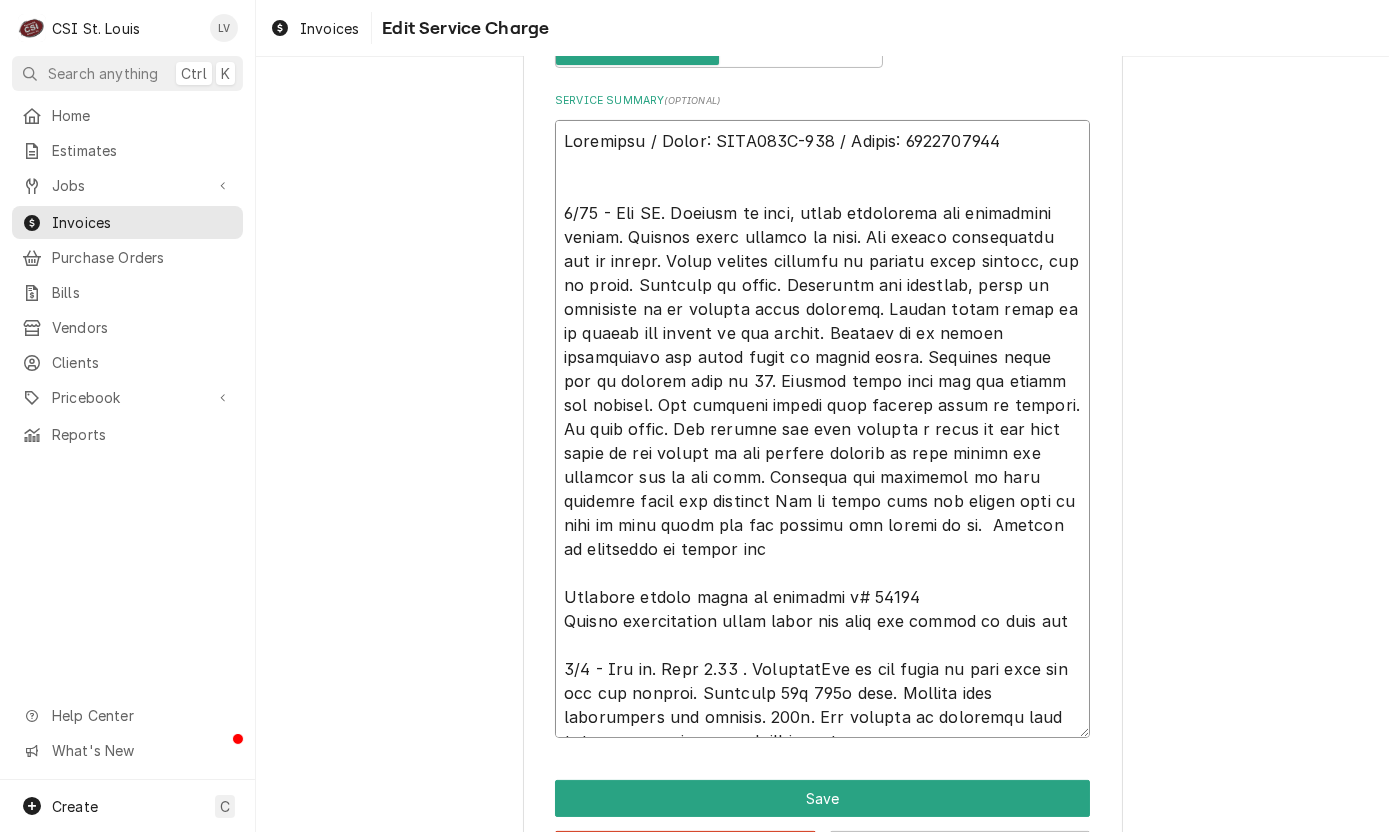 type on "x" 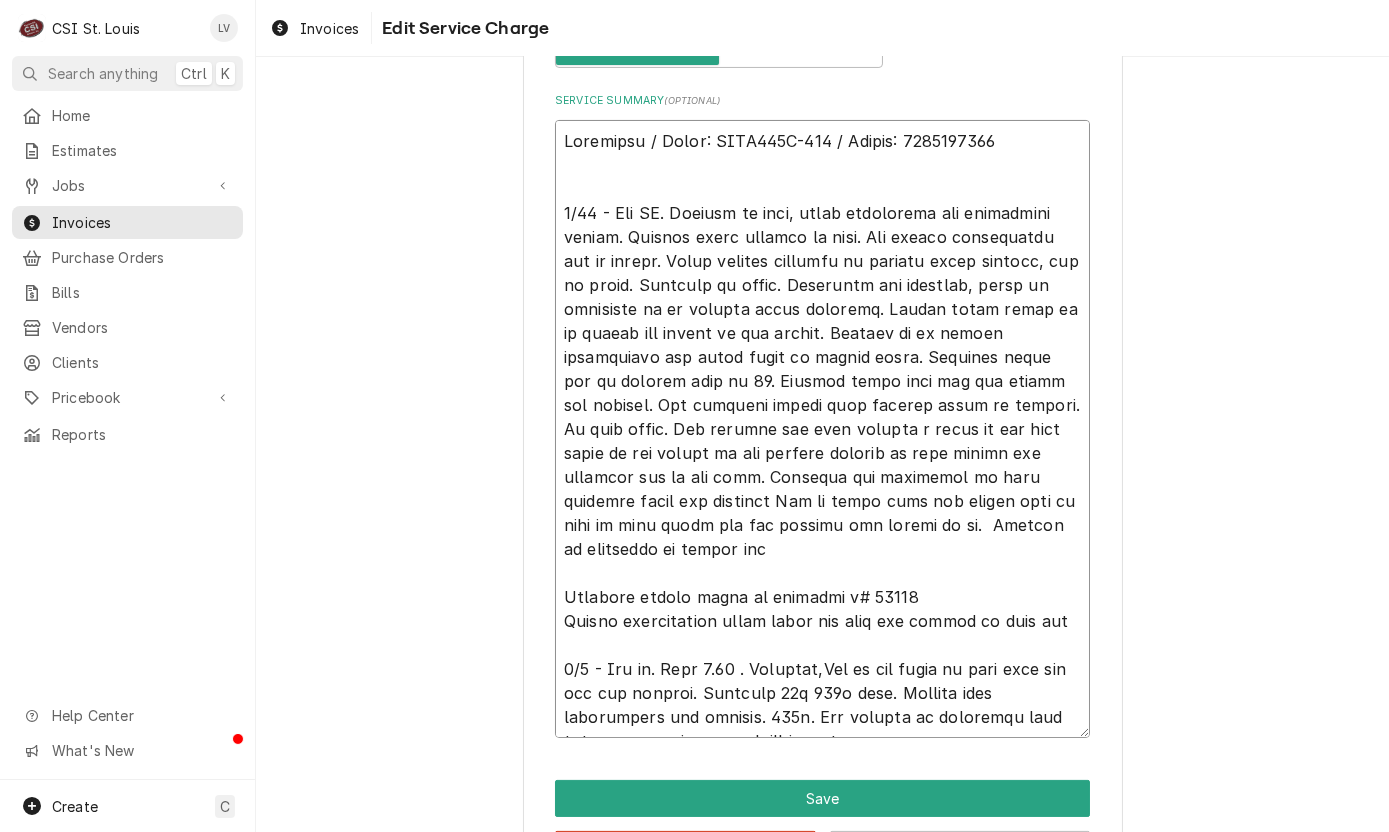 type on "x" 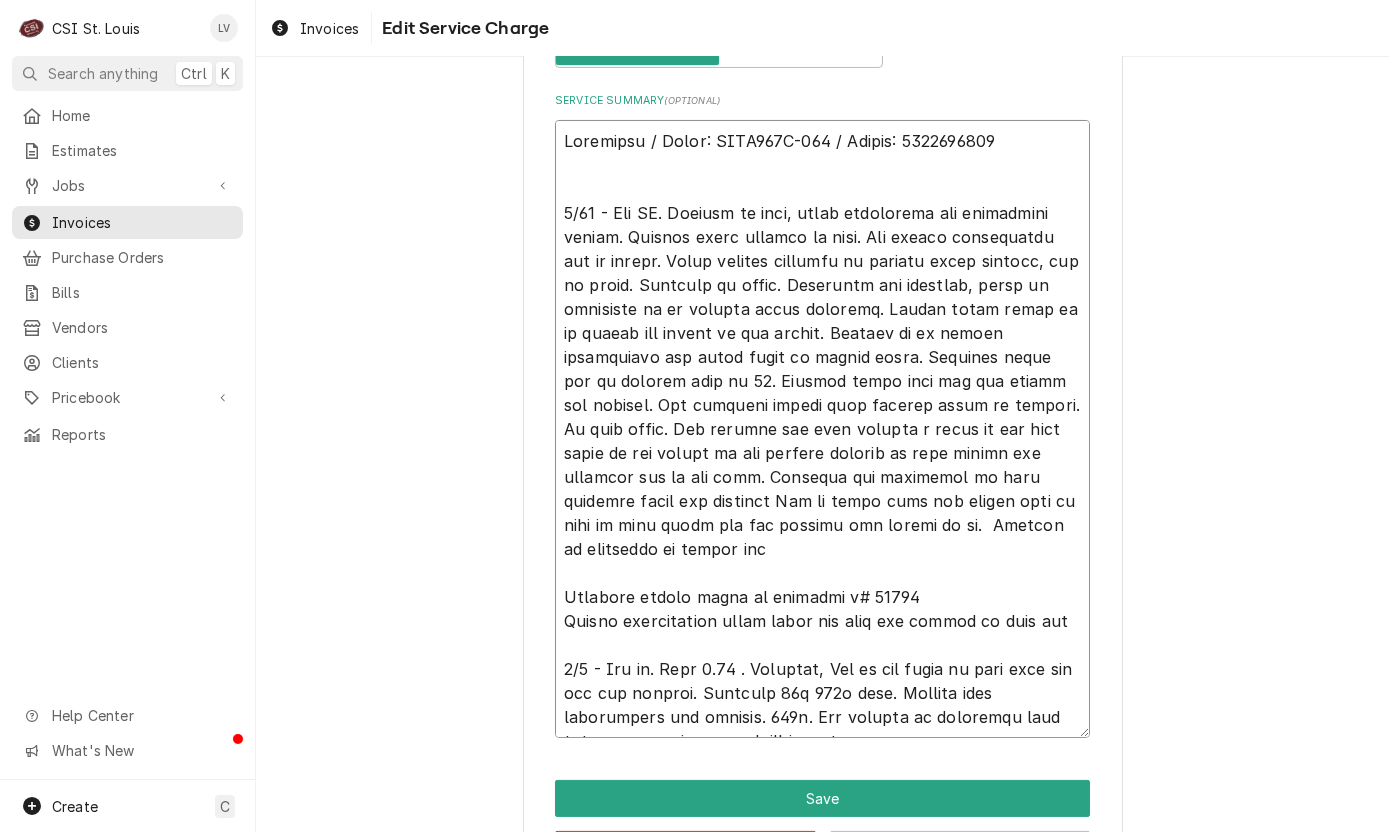 type on "x" 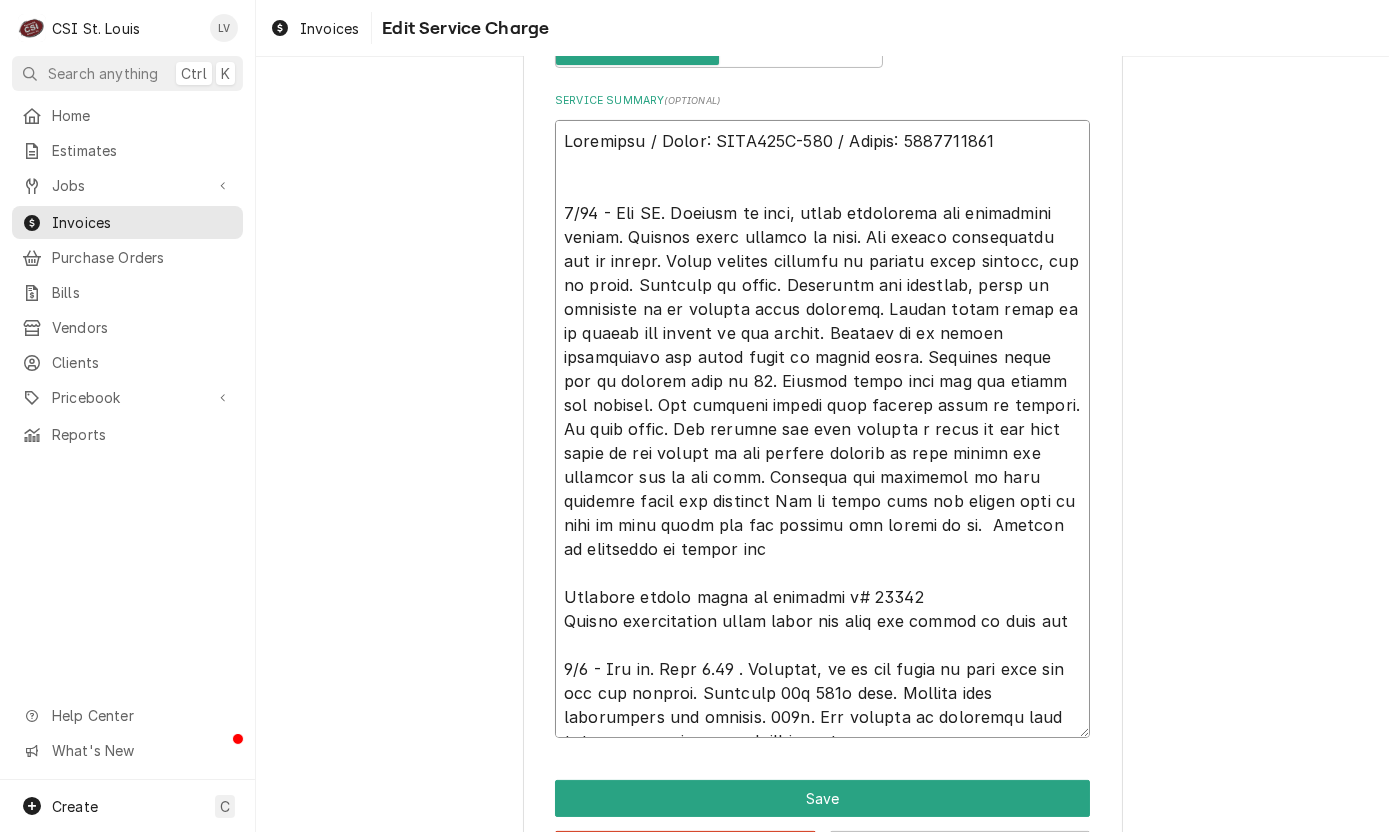 type on "x" 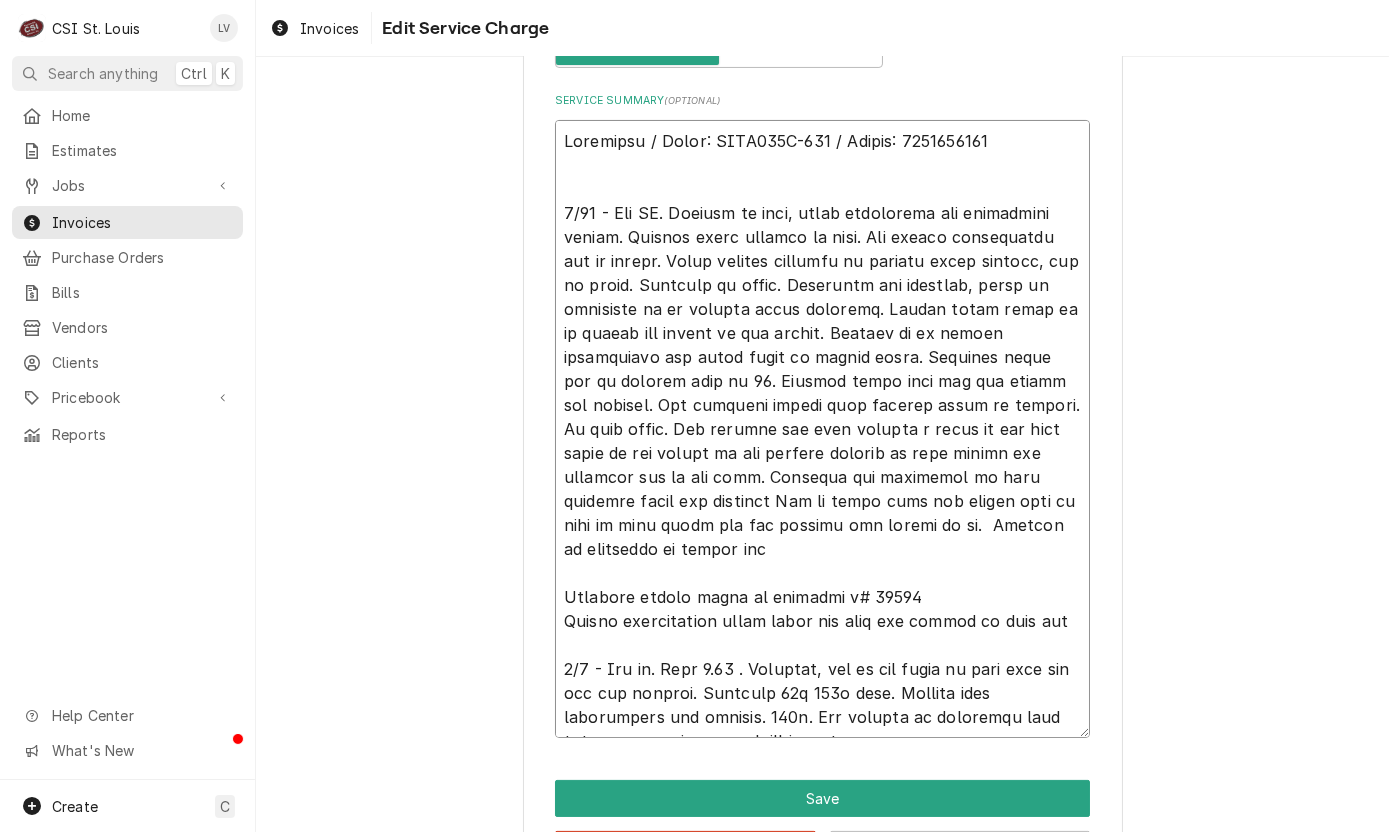 drag, startPoint x: 754, startPoint y: 691, endPoint x: 940, endPoint y: 715, distance: 187.54199 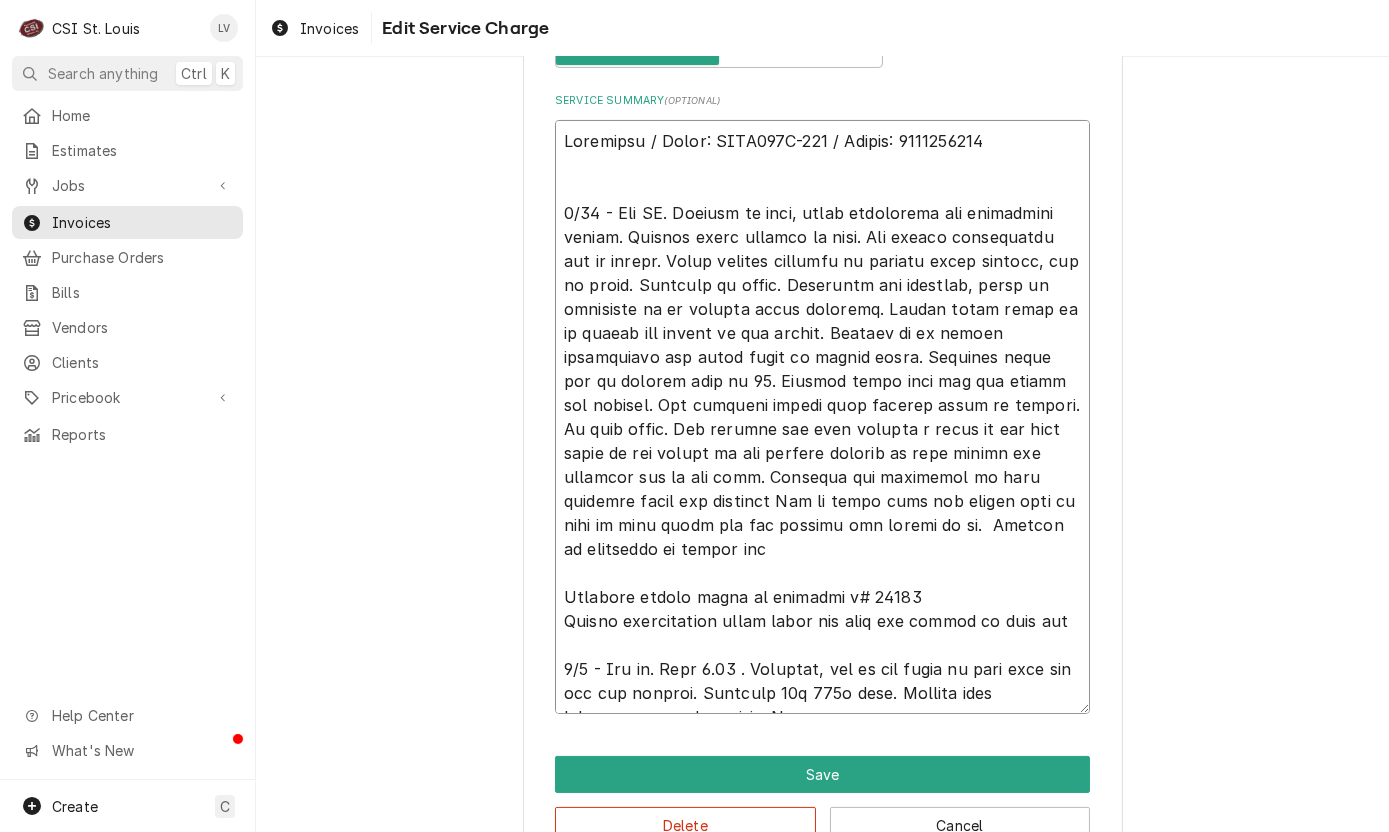 type on "x" 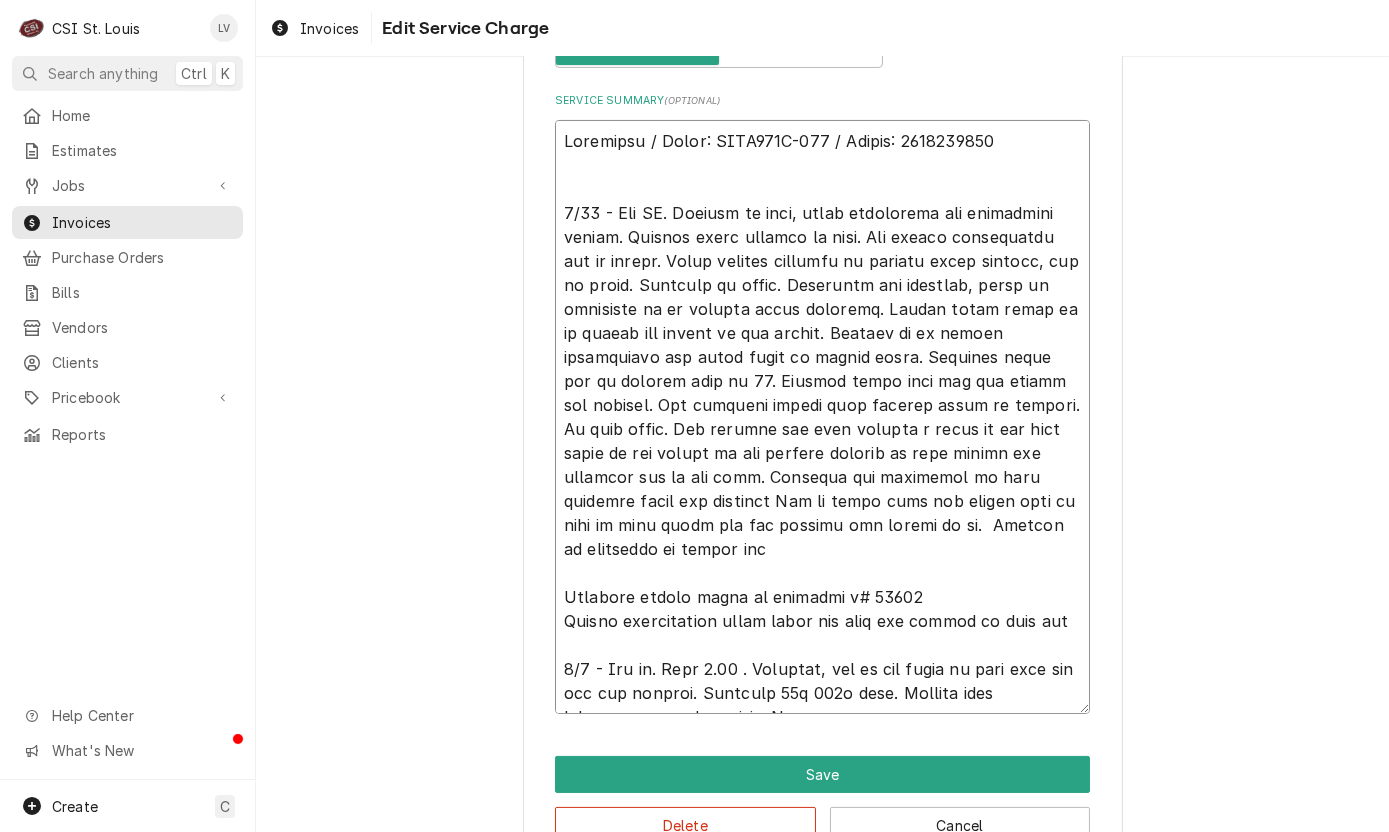 type on "x" 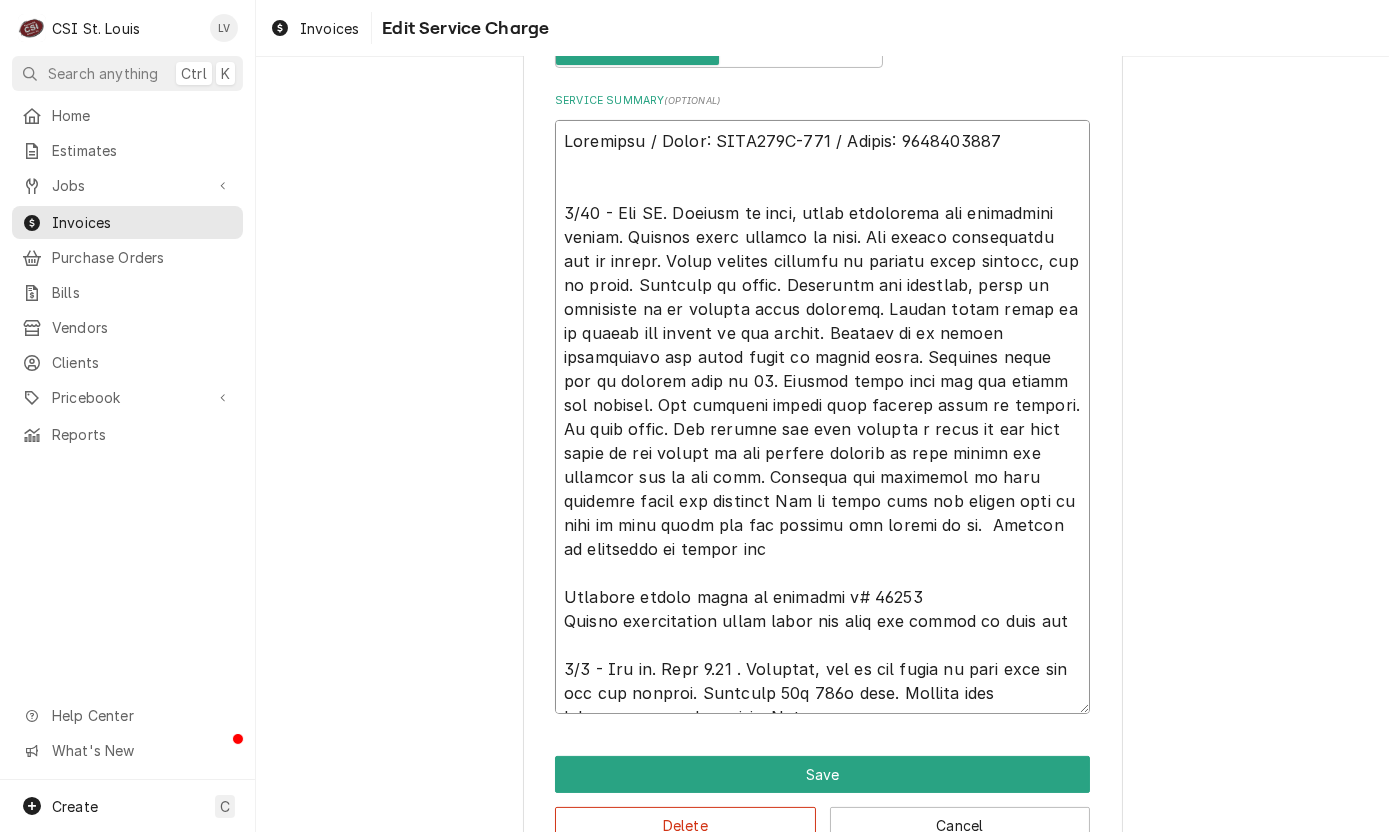 type on "x" 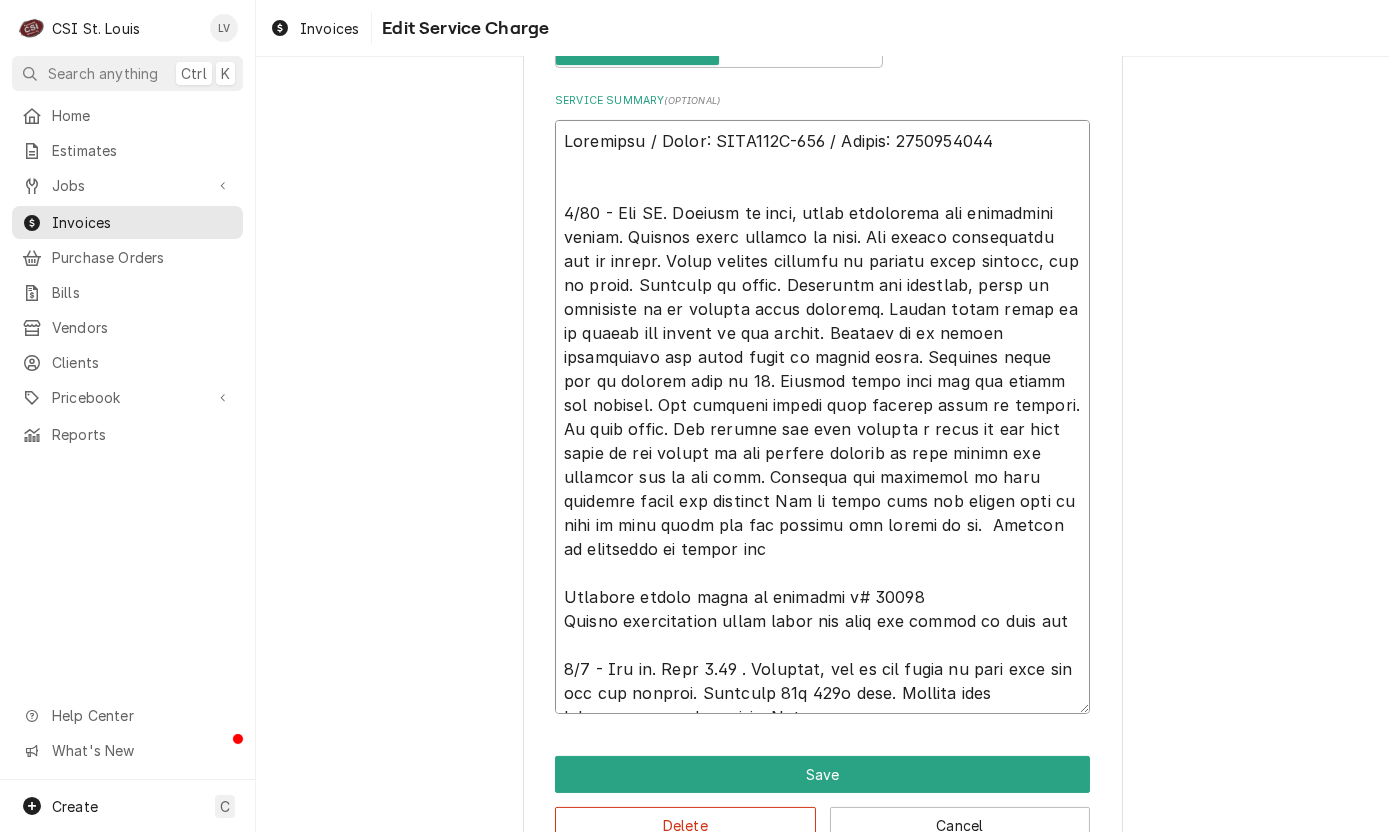 type on "x" 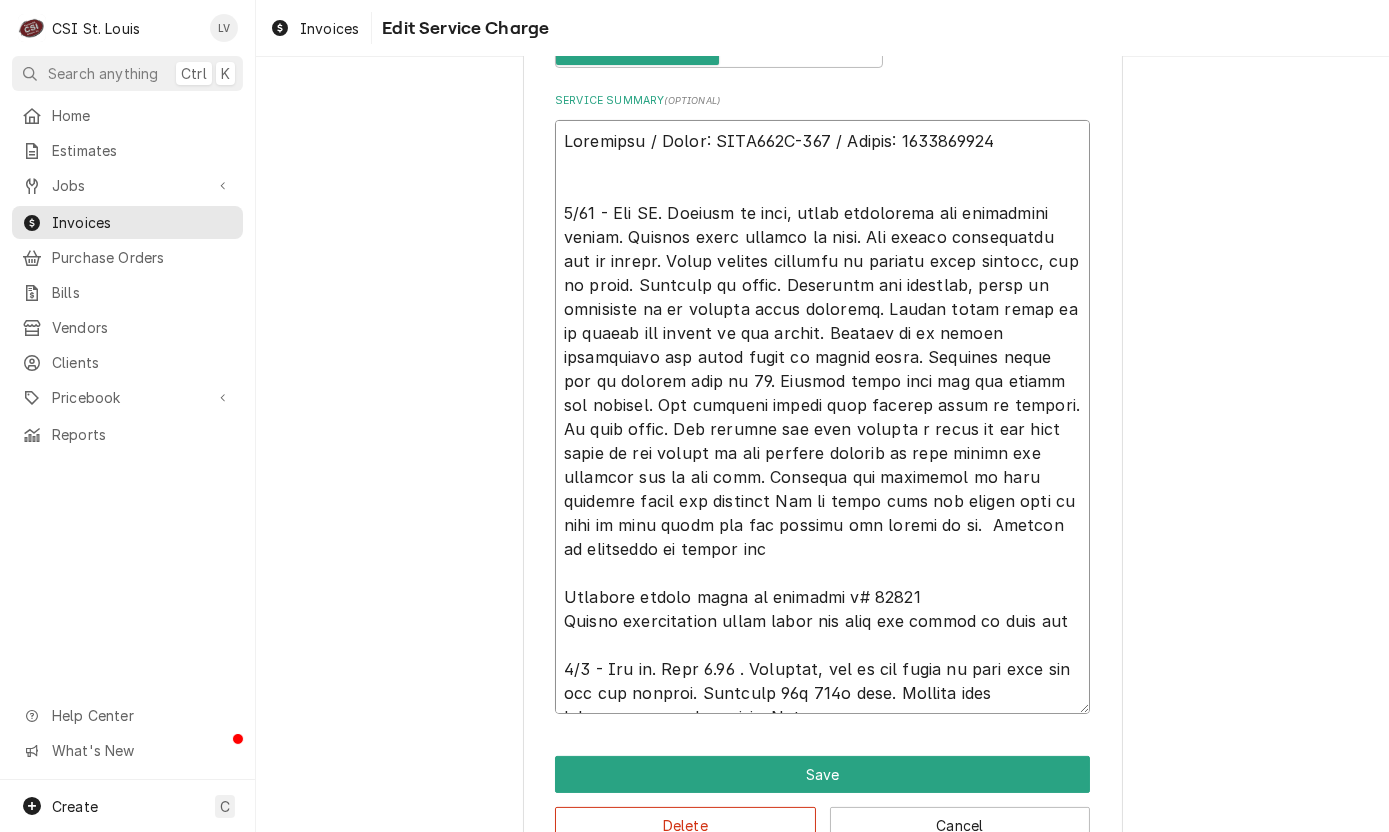 type on "x" 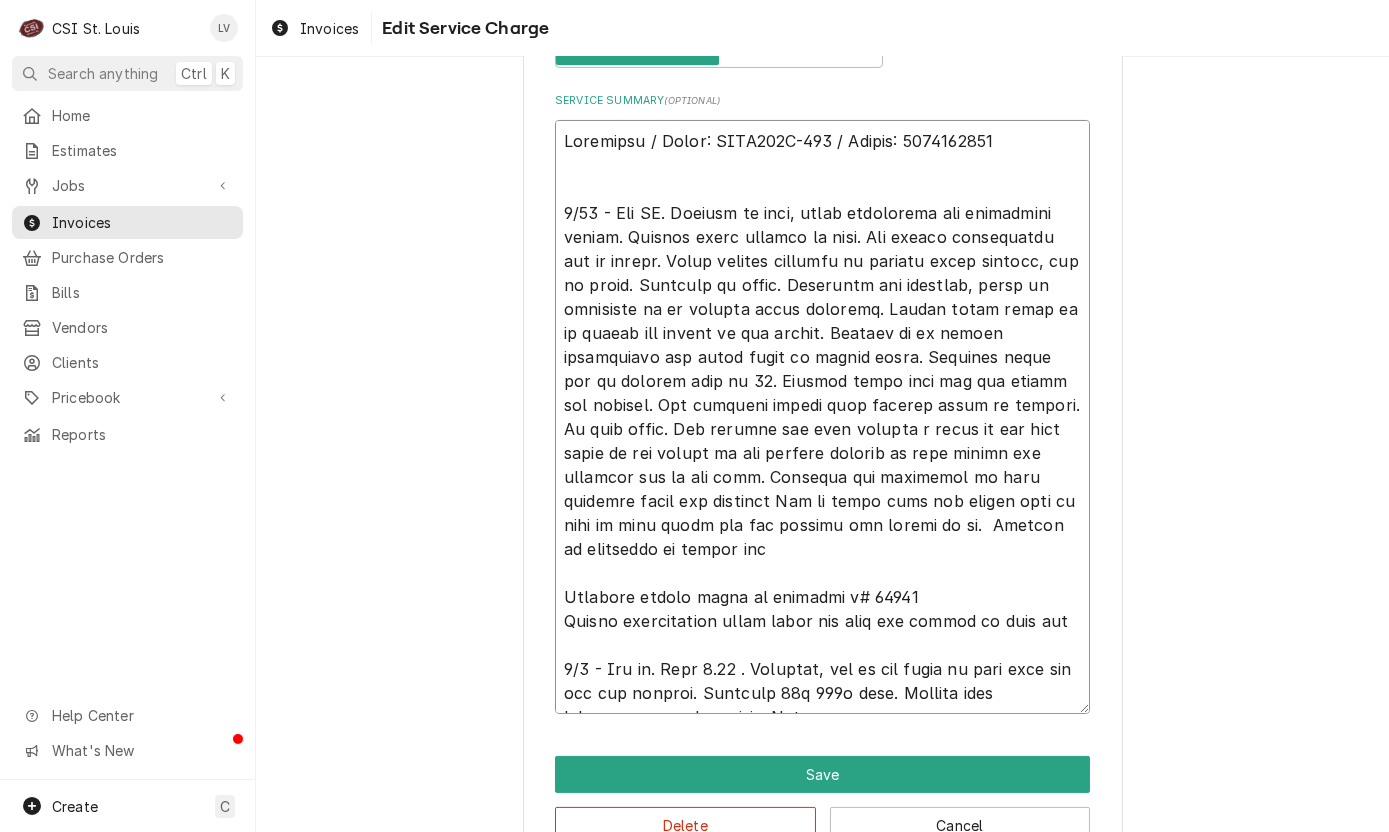 type on "x" 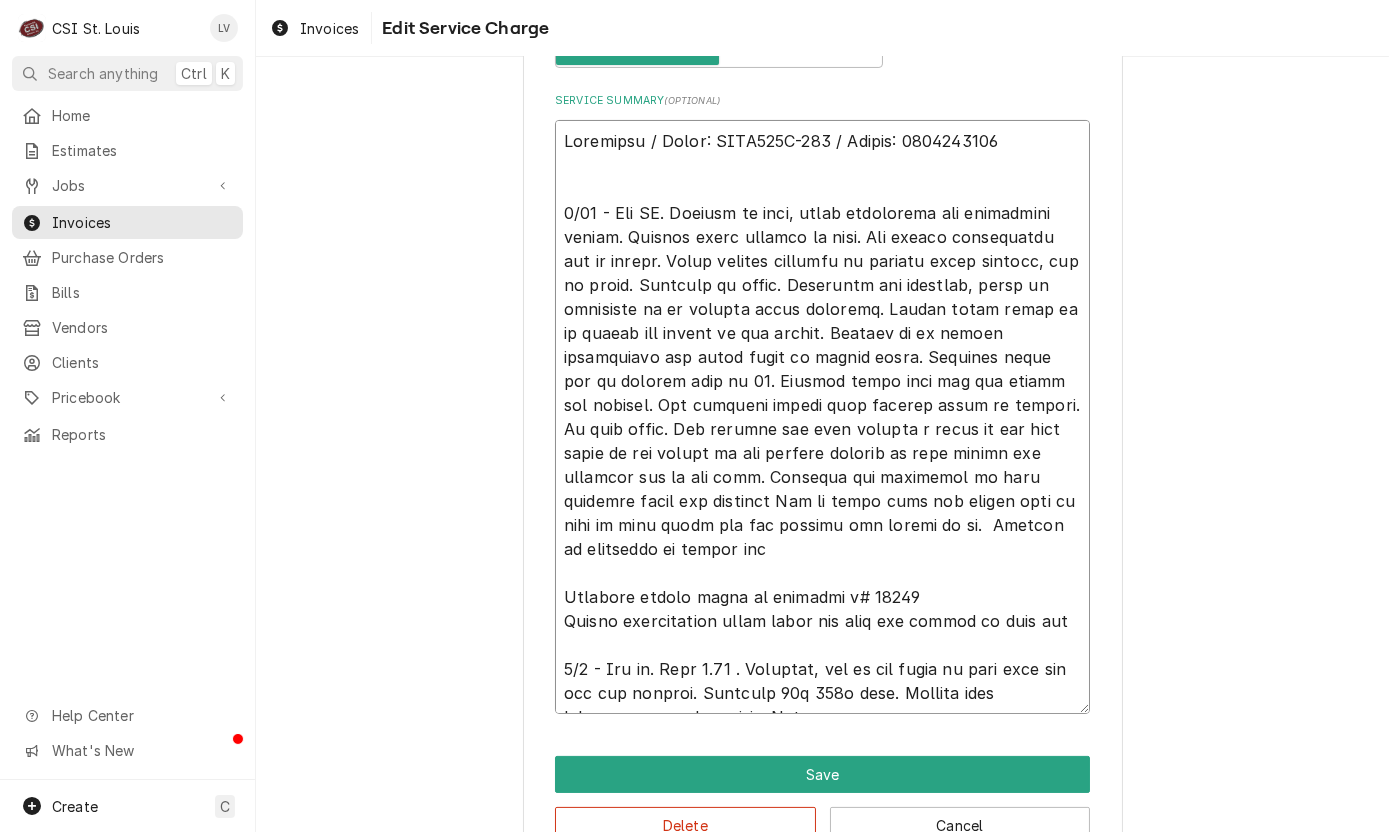 type on "x" 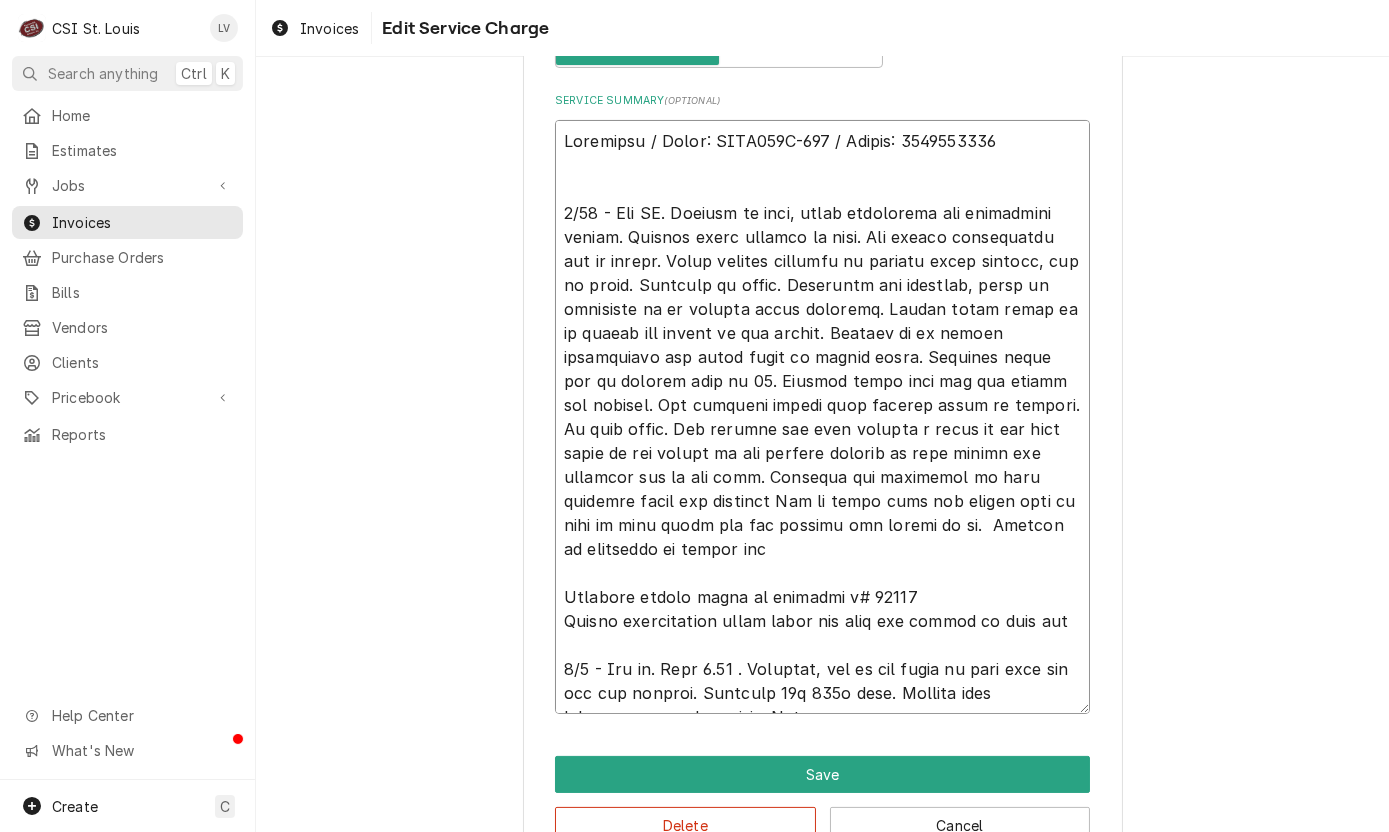 type on "x" 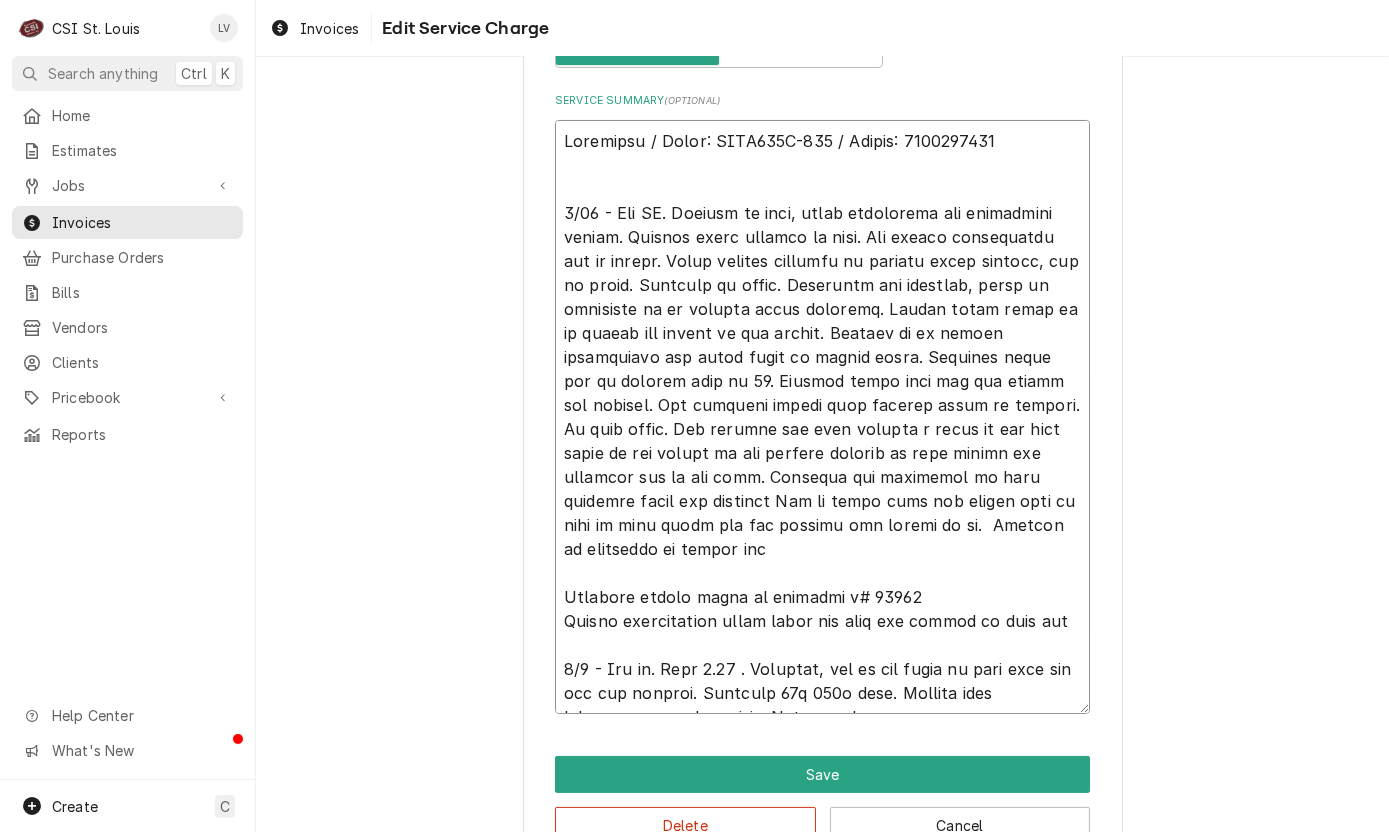 type on "x" 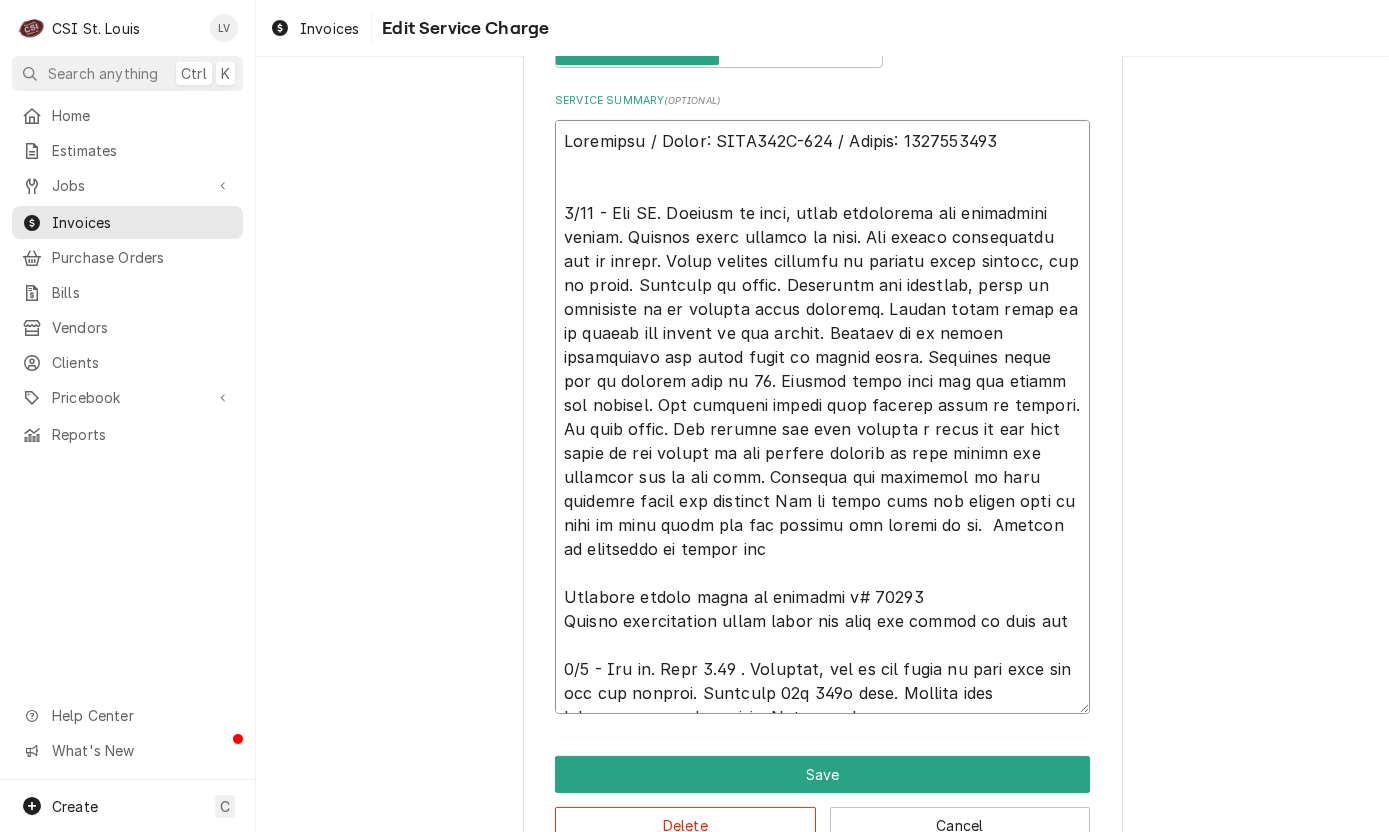 type on "x" 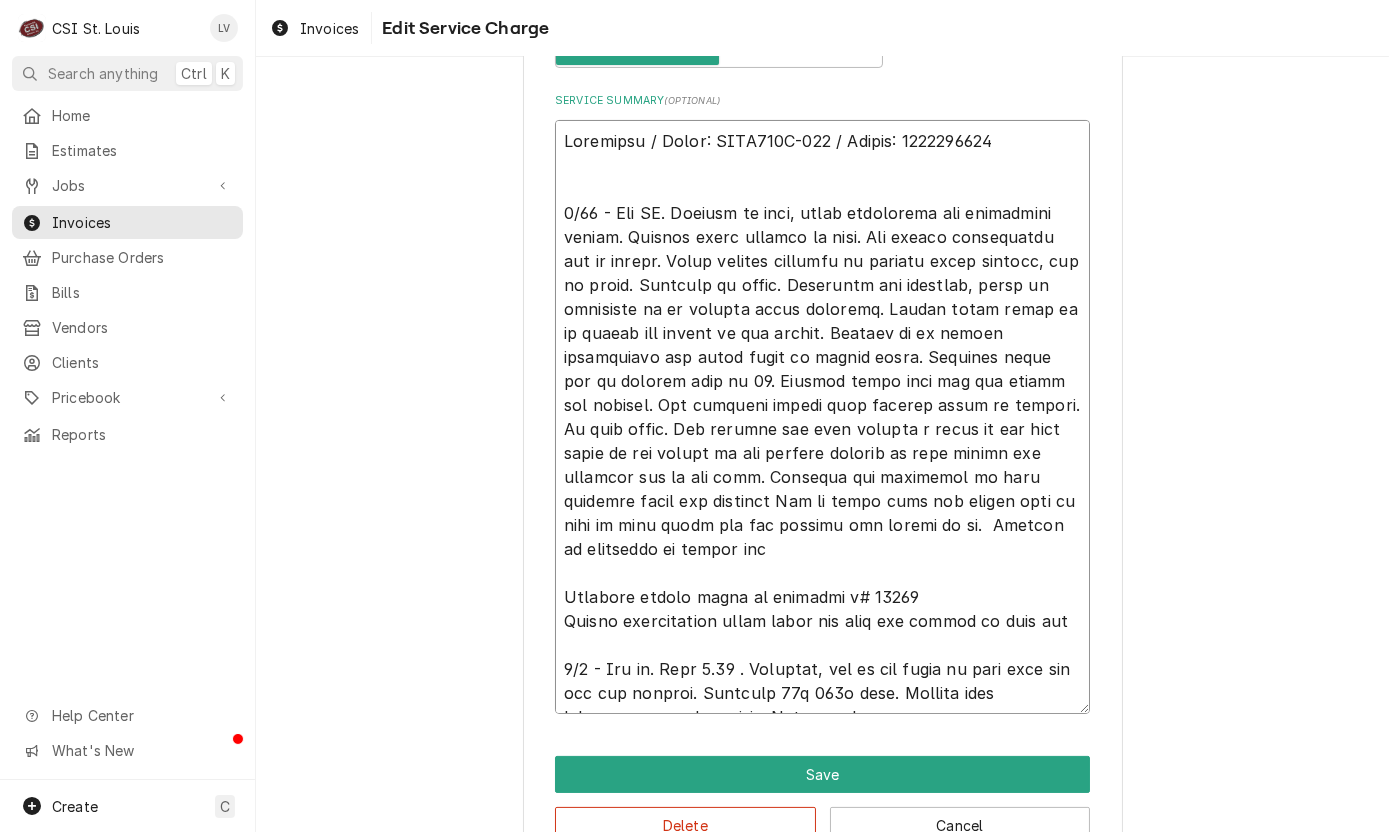 type on "x" 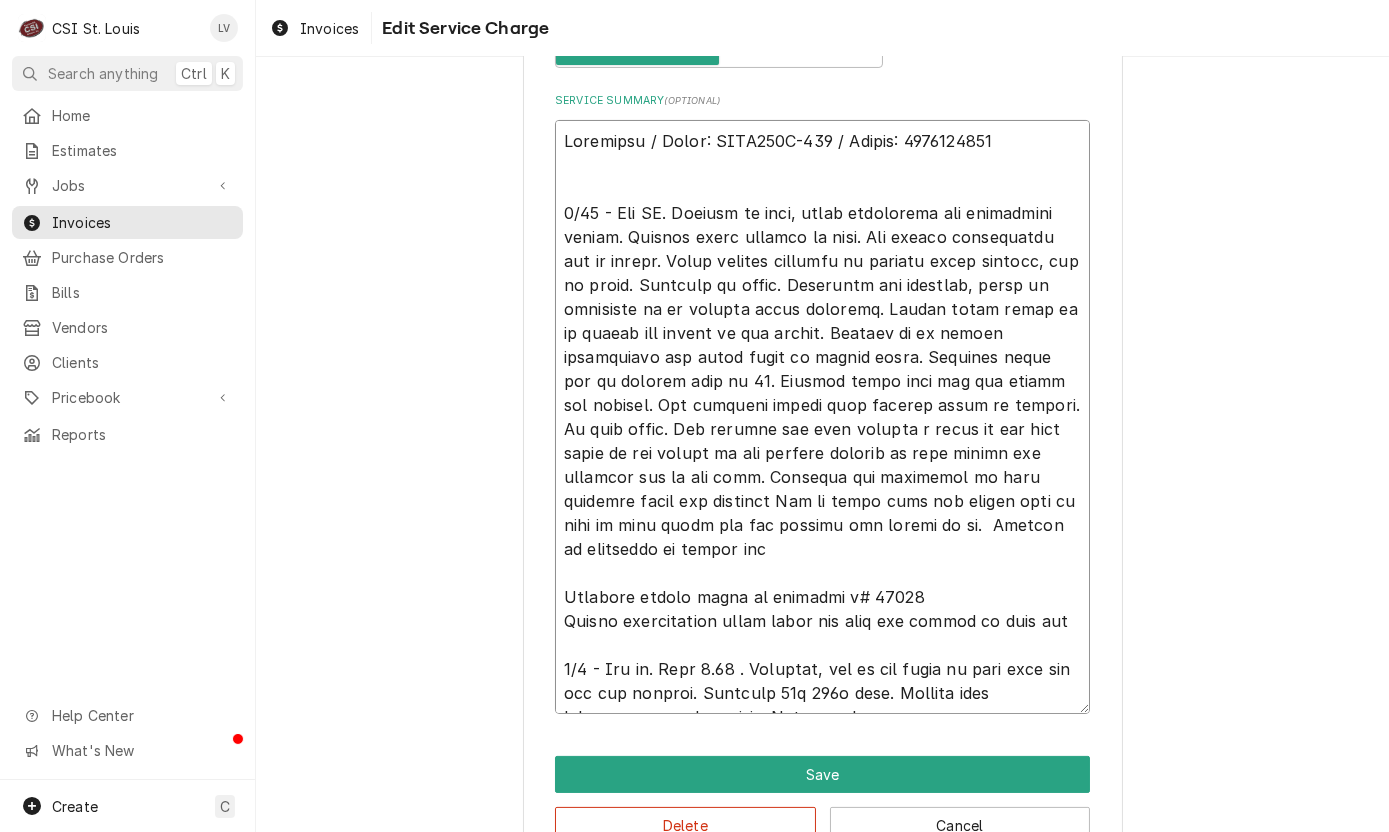 type on "x" 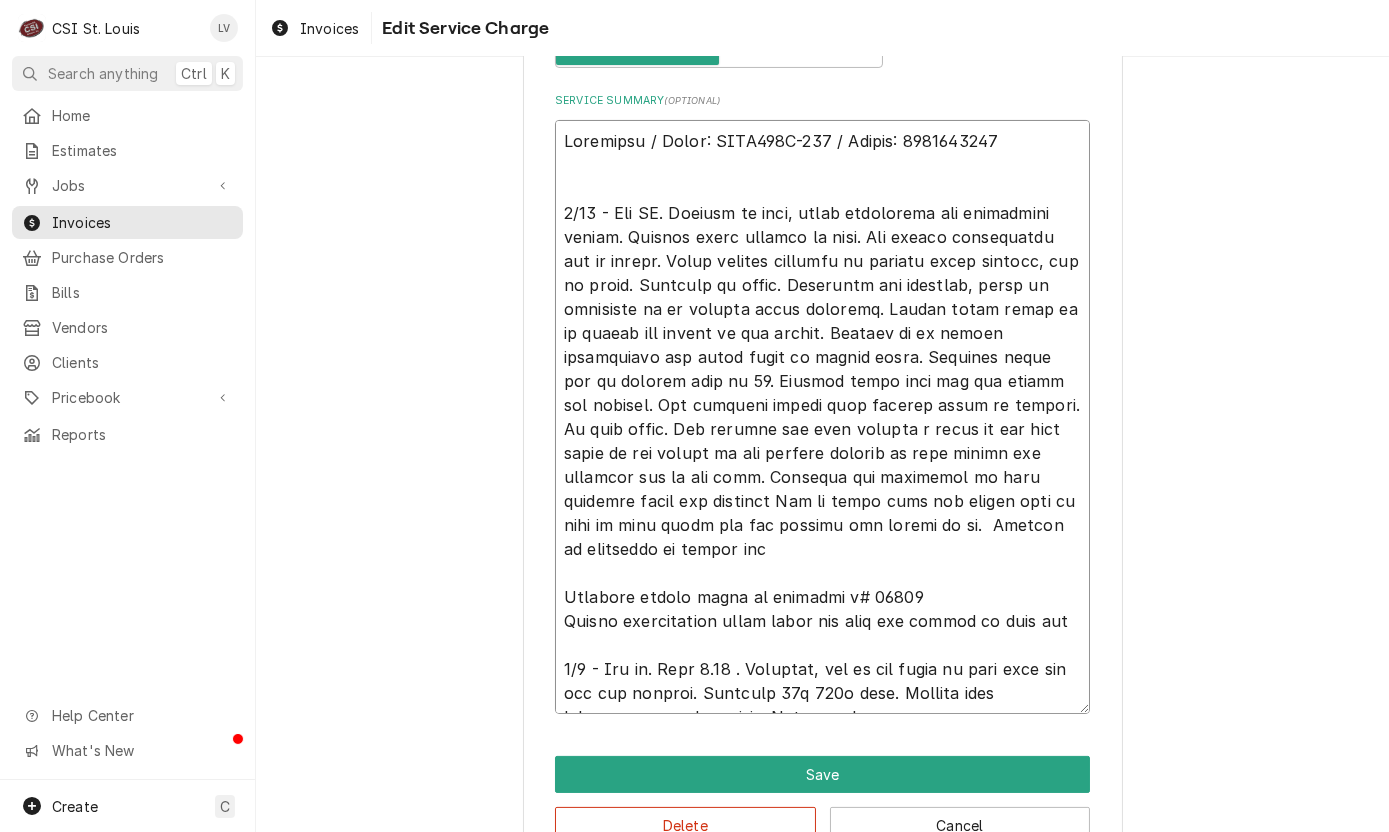 type on "x" 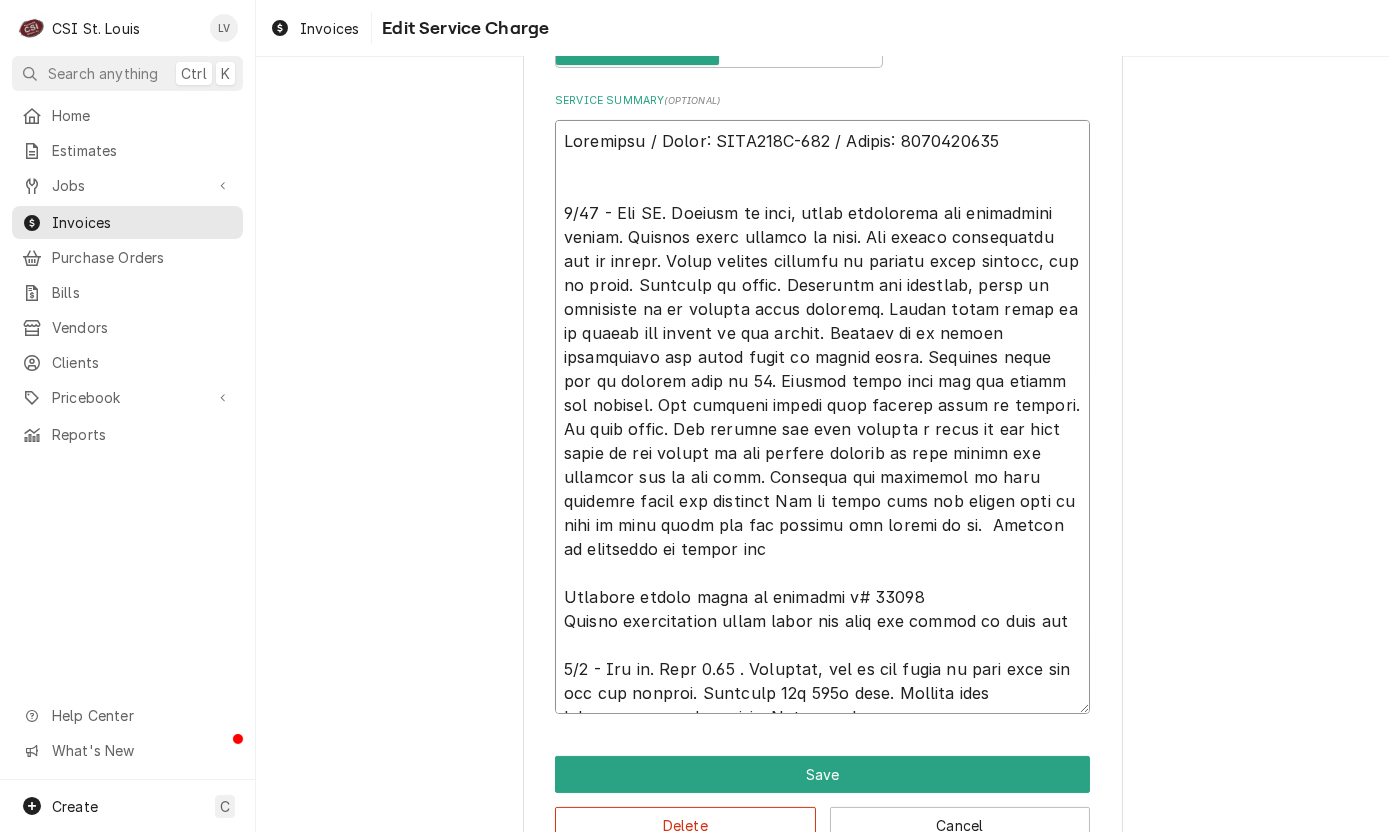 type on "x" 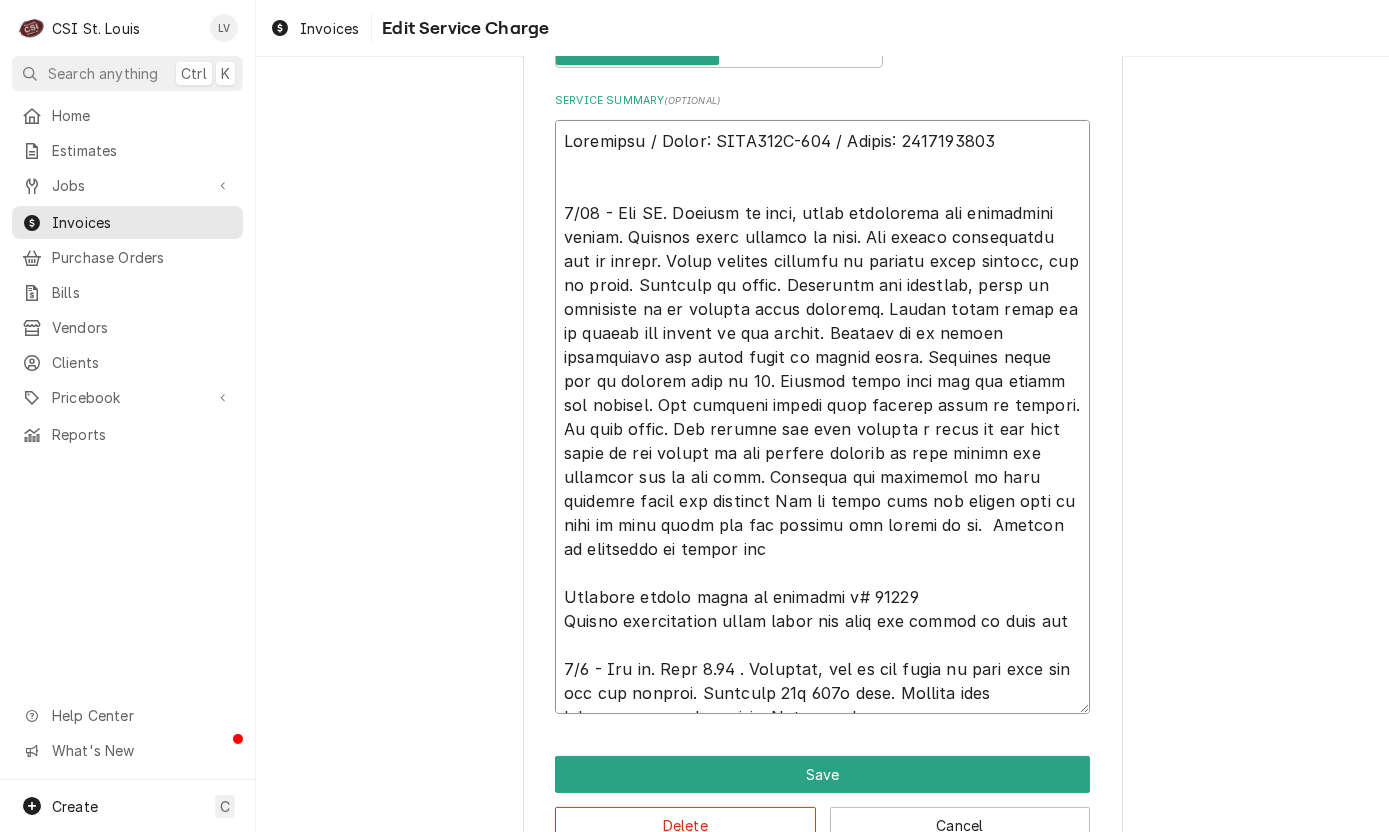 type on "x" 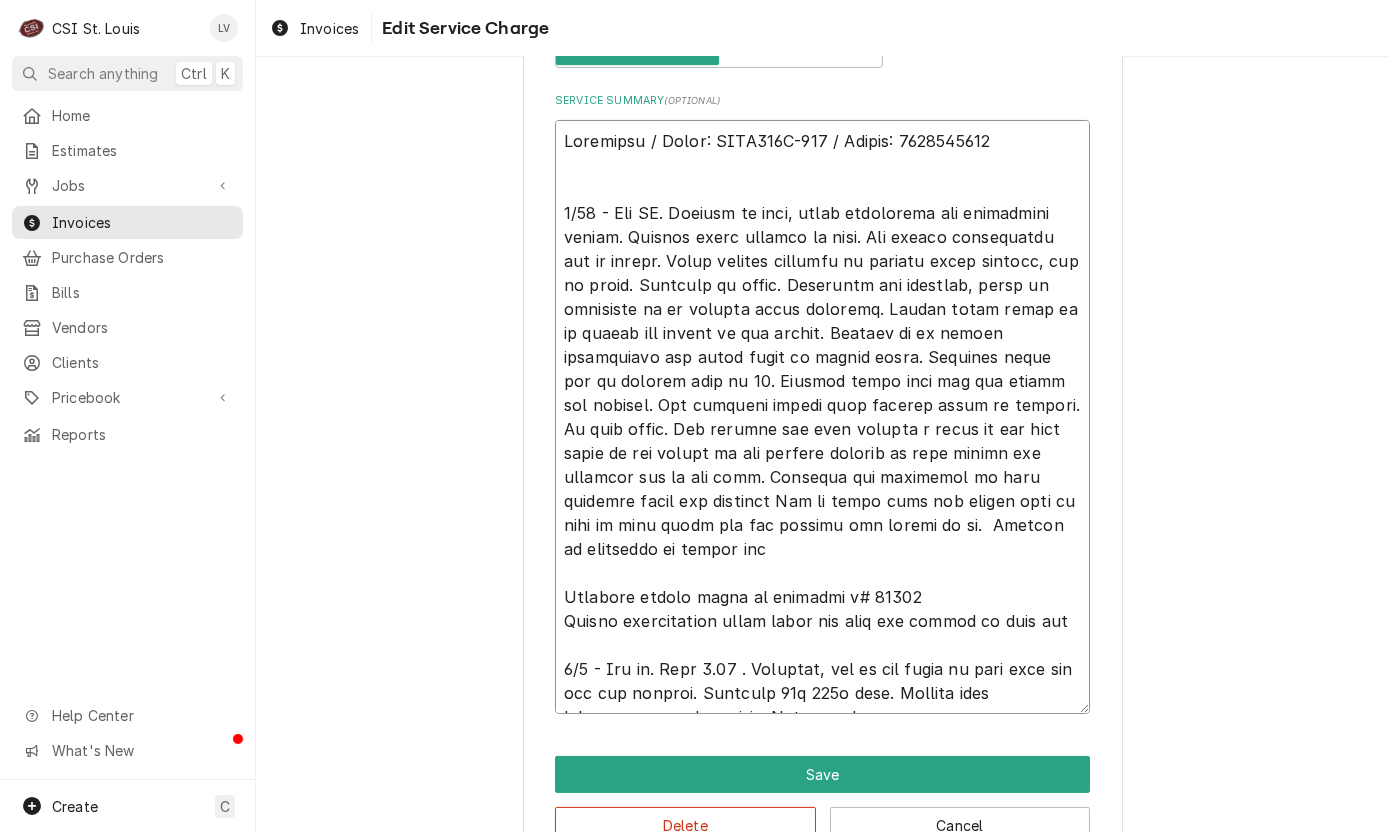 type on "x" 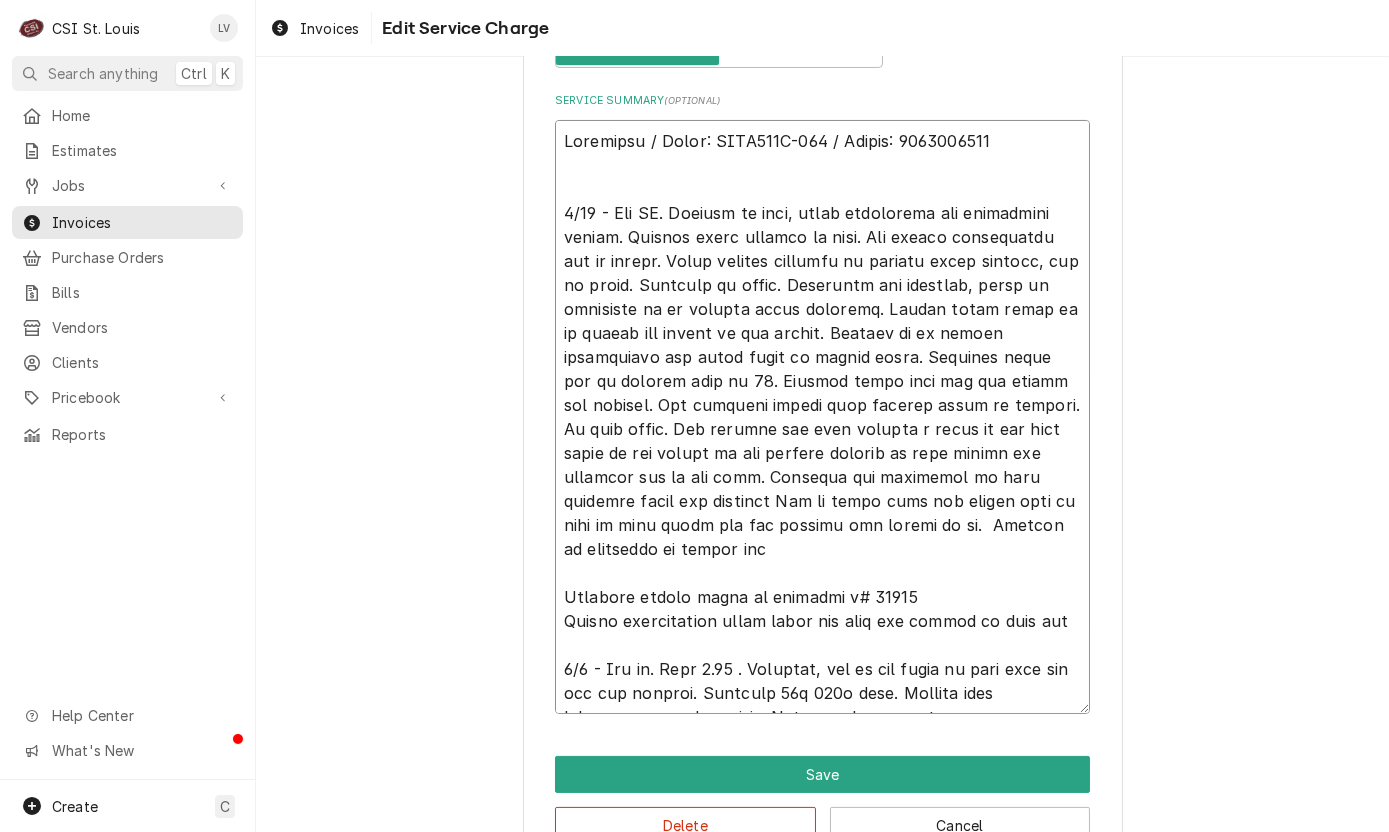 type on "x" 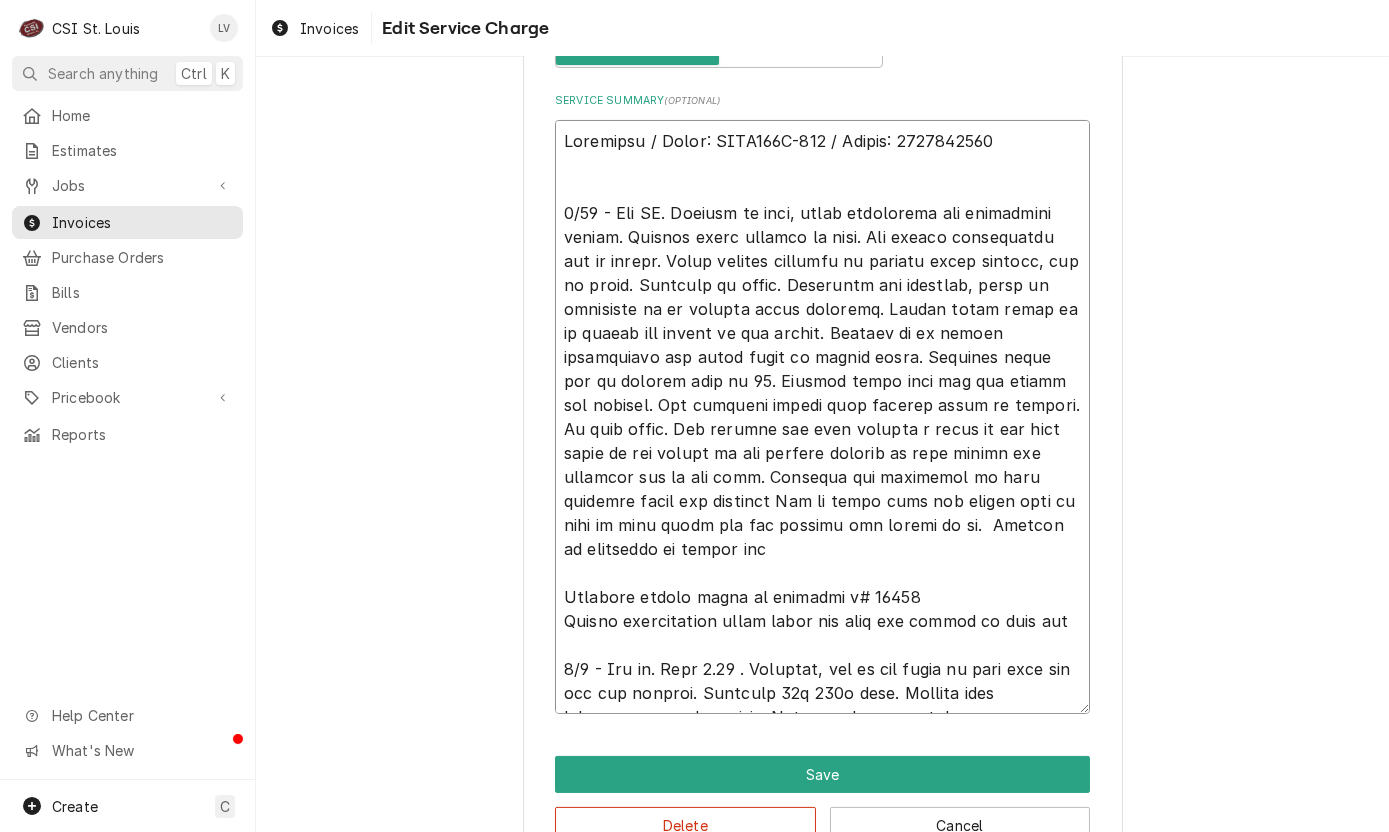 type 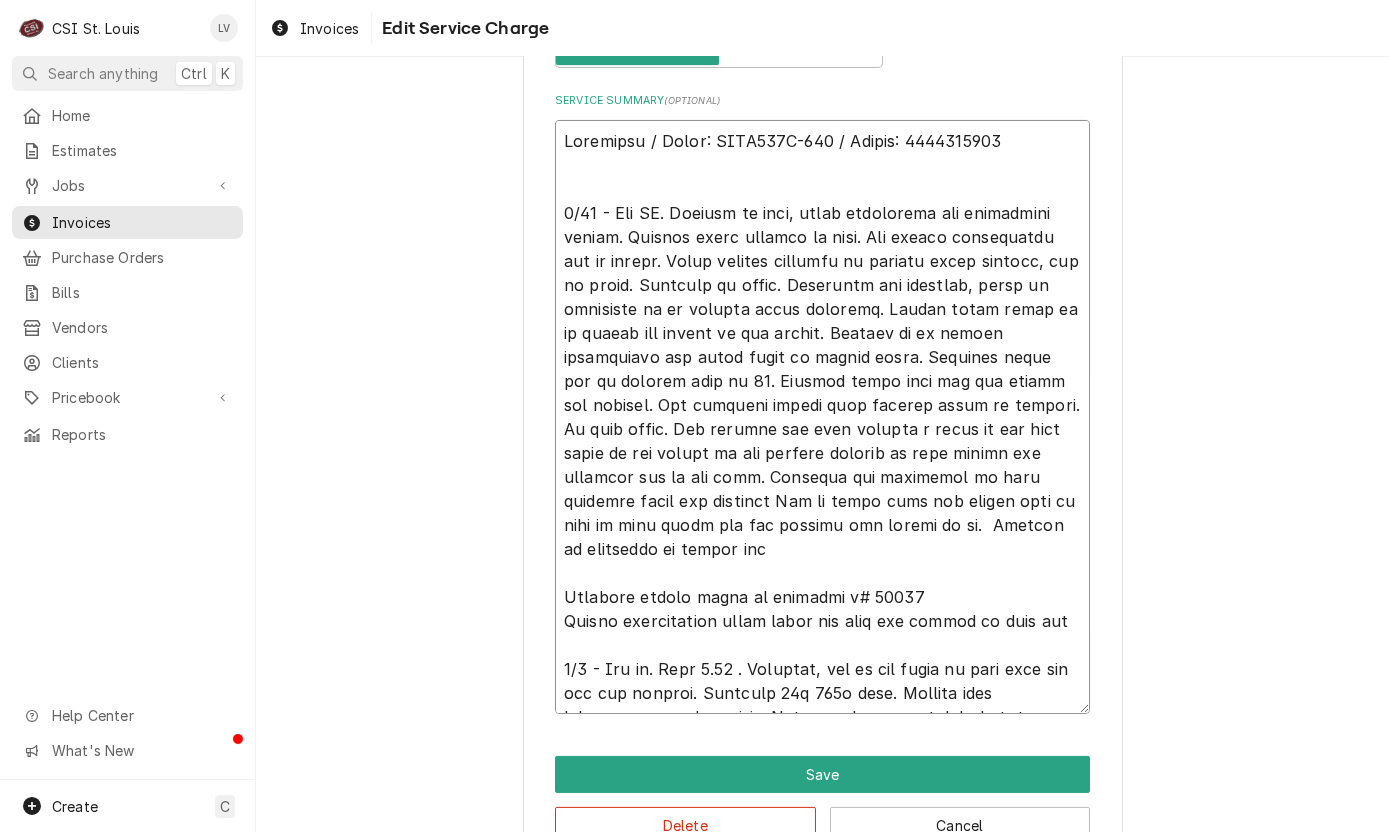 drag, startPoint x: 799, startPoint y: 668, endPoint x: 879, endPoint y: 671, distance: 80.05623 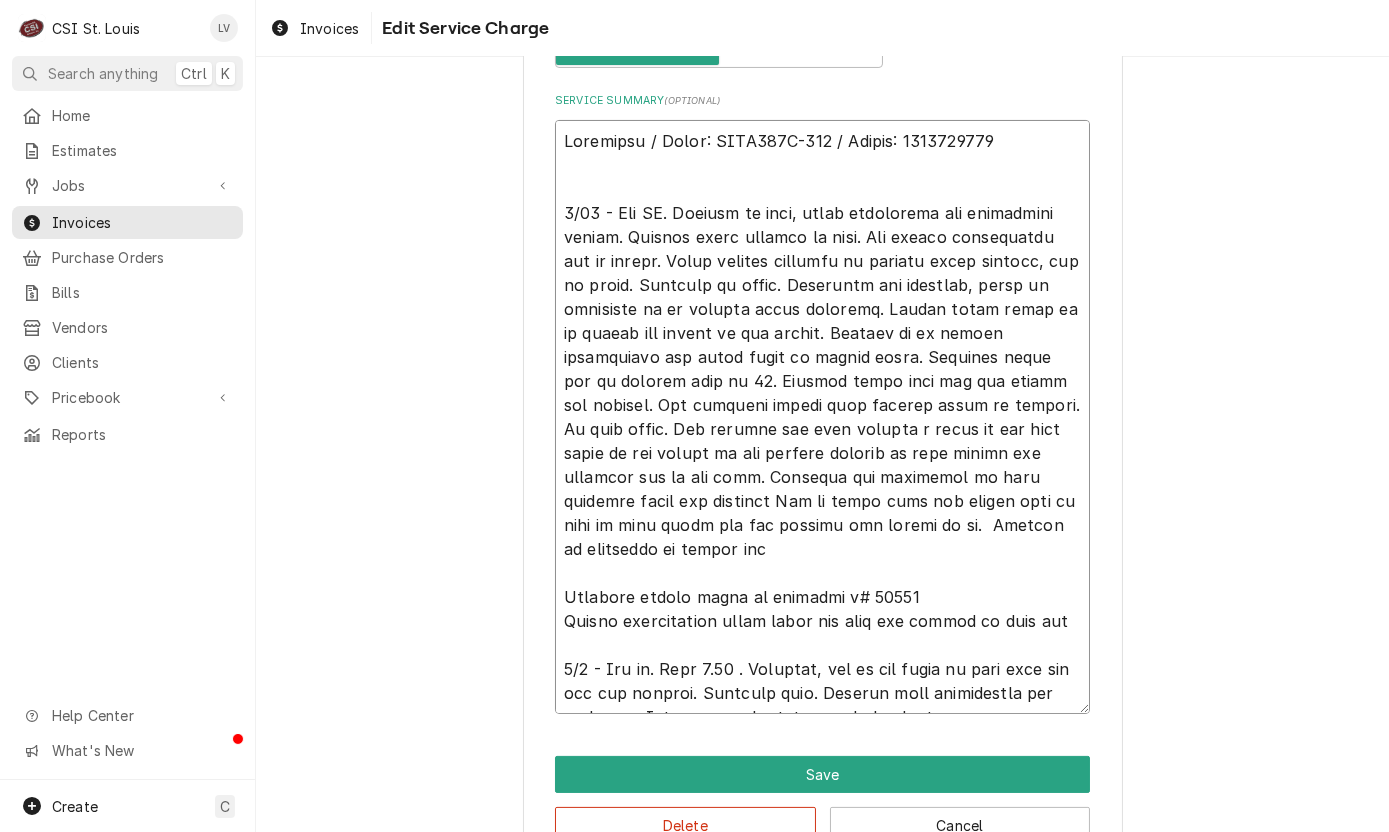 drag, startPoint x: 681, startPoint y: 524, endPoint x: 795, endPoint y: 215, distance: 329.35846 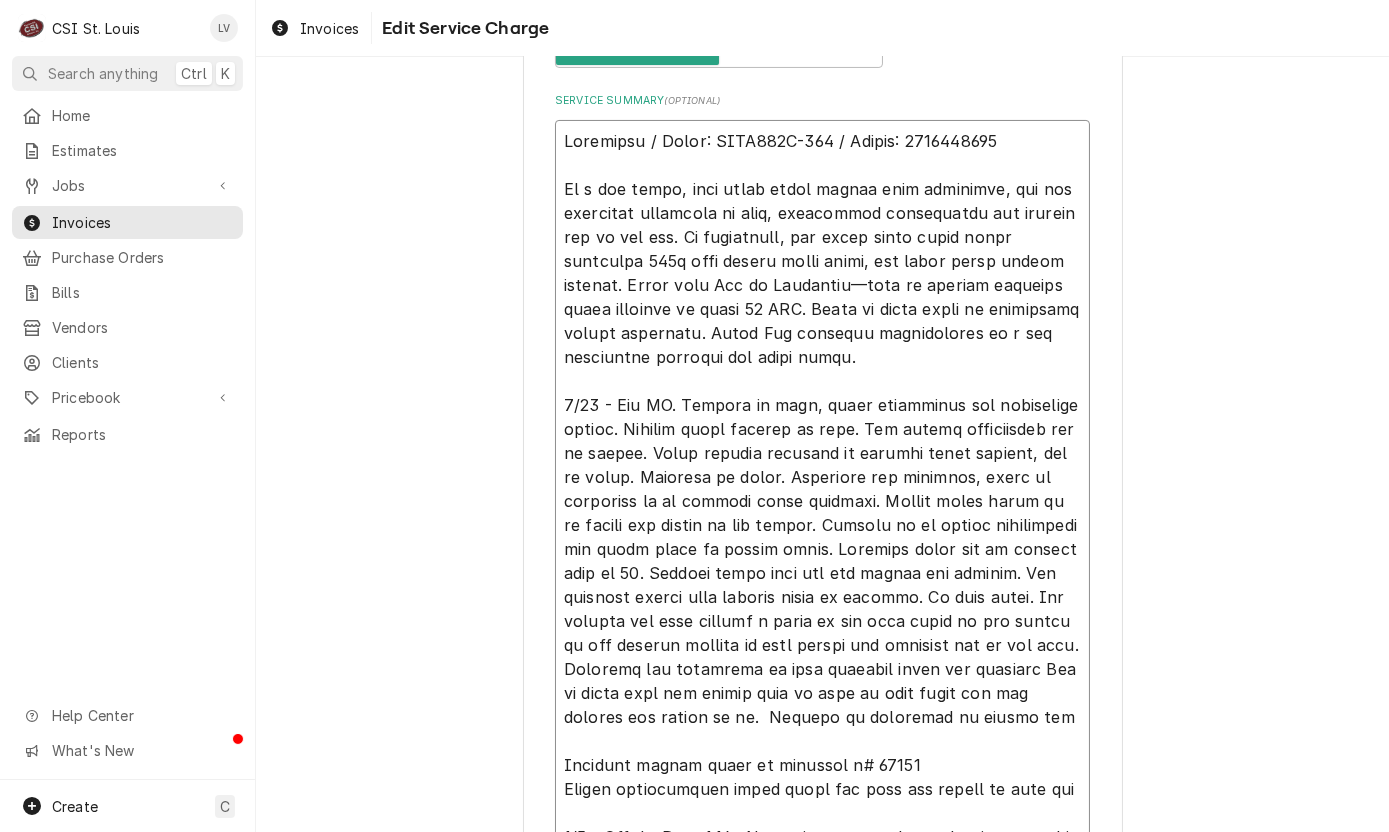 drag, startPoint x: 692, startPoint y: 329, endPoint x: 858, endPoint y: 362, distance: 169.24834 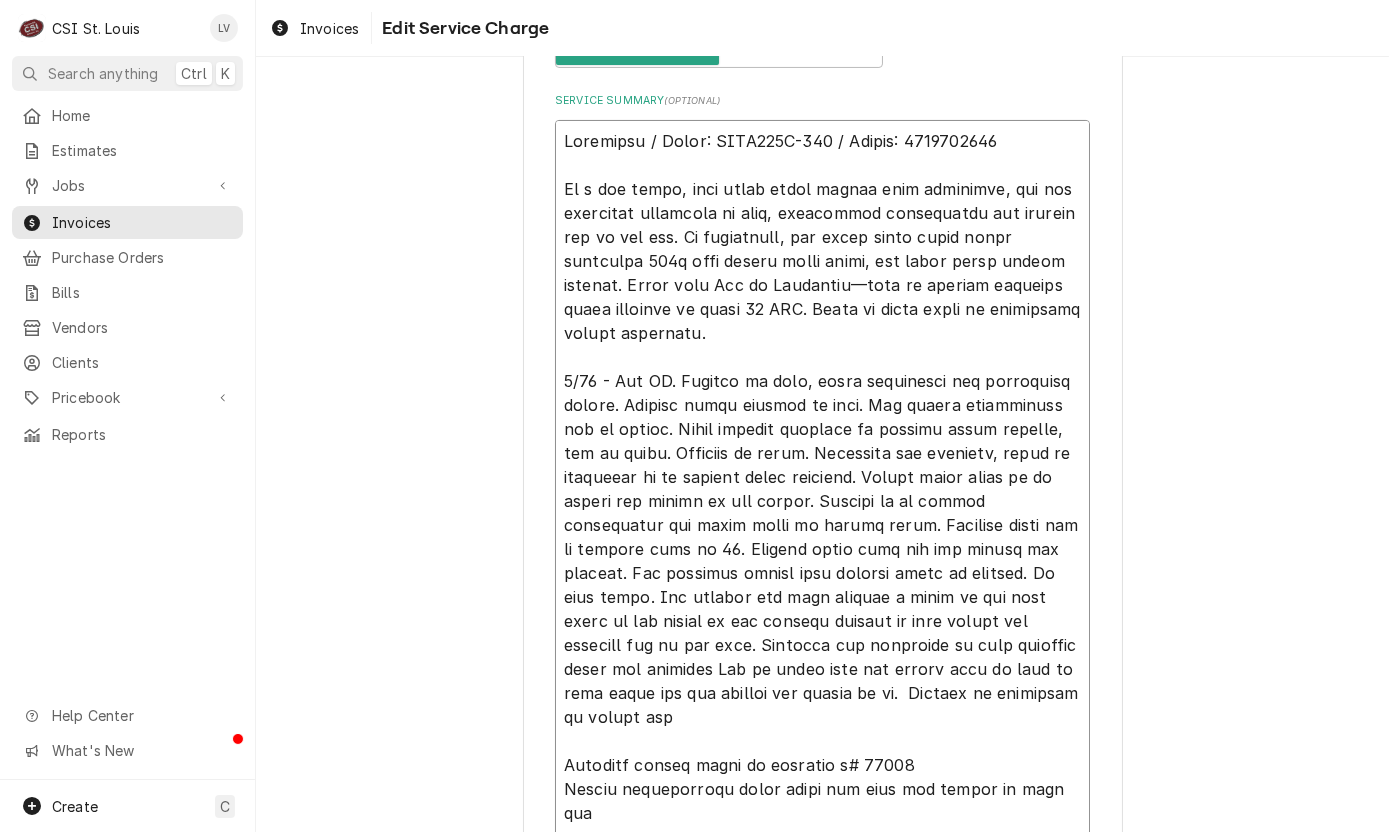 drag, startPoint x: 637, startPoint y: 235, endPoint x: 754, endPoint y: 238, distance: 117.03845 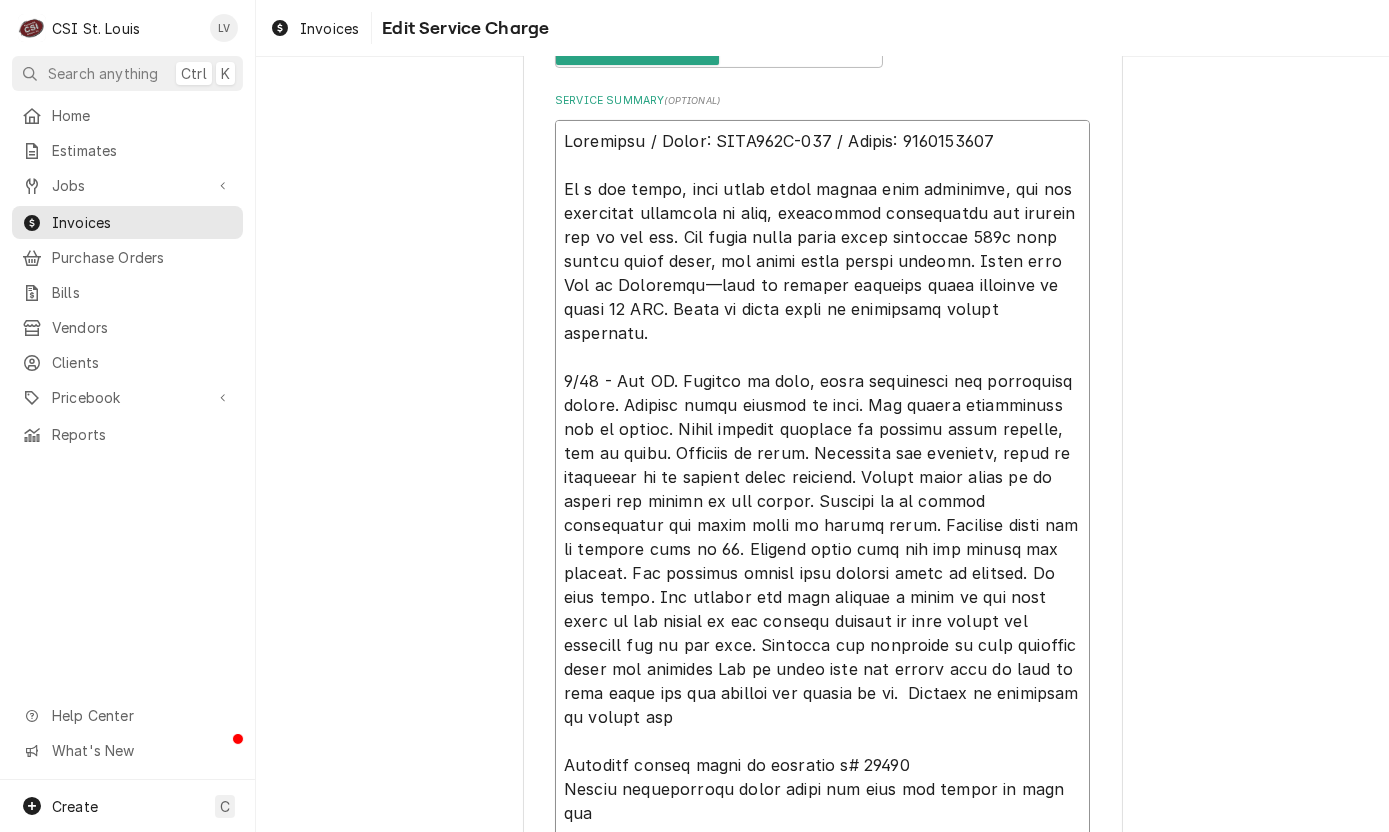 drag, startPoint x: 638, startPoint y: 232, endPoint x: 666, endPoint y: 238, distance: 28.635643 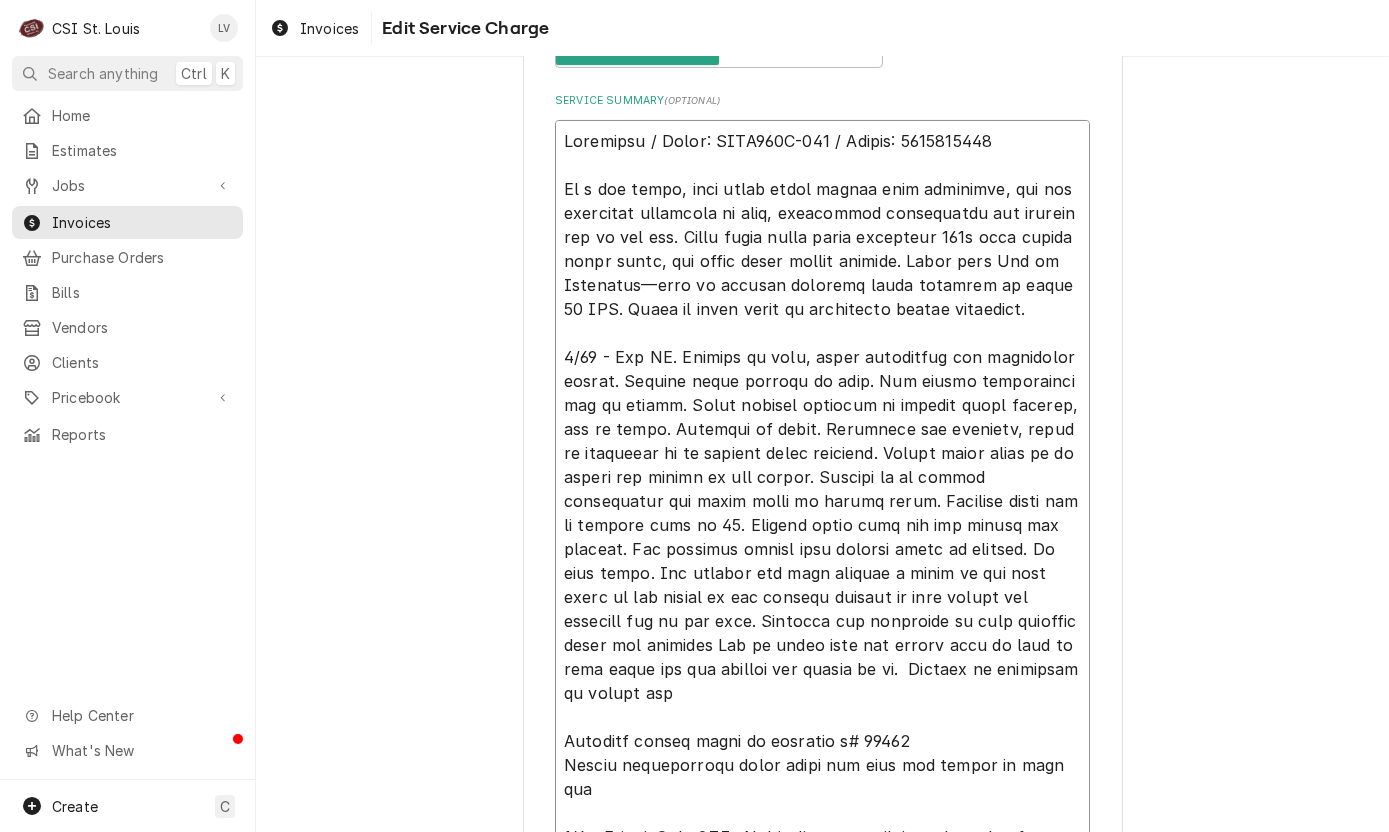 click on "Service Summary  ( optional )" at bounding box center [822, 489] 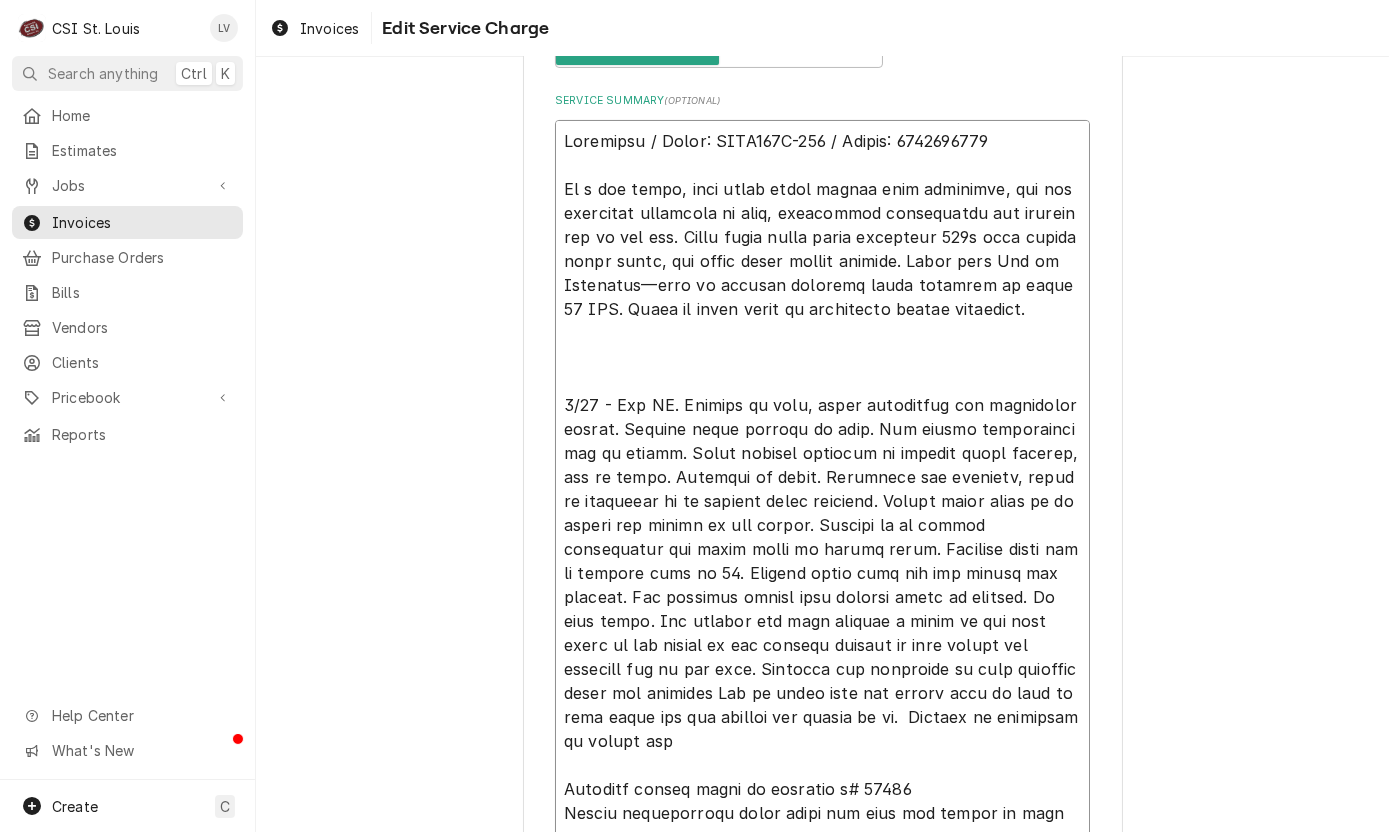 click on "Service Summary  ( optional )" at bounding box center [822, 513] 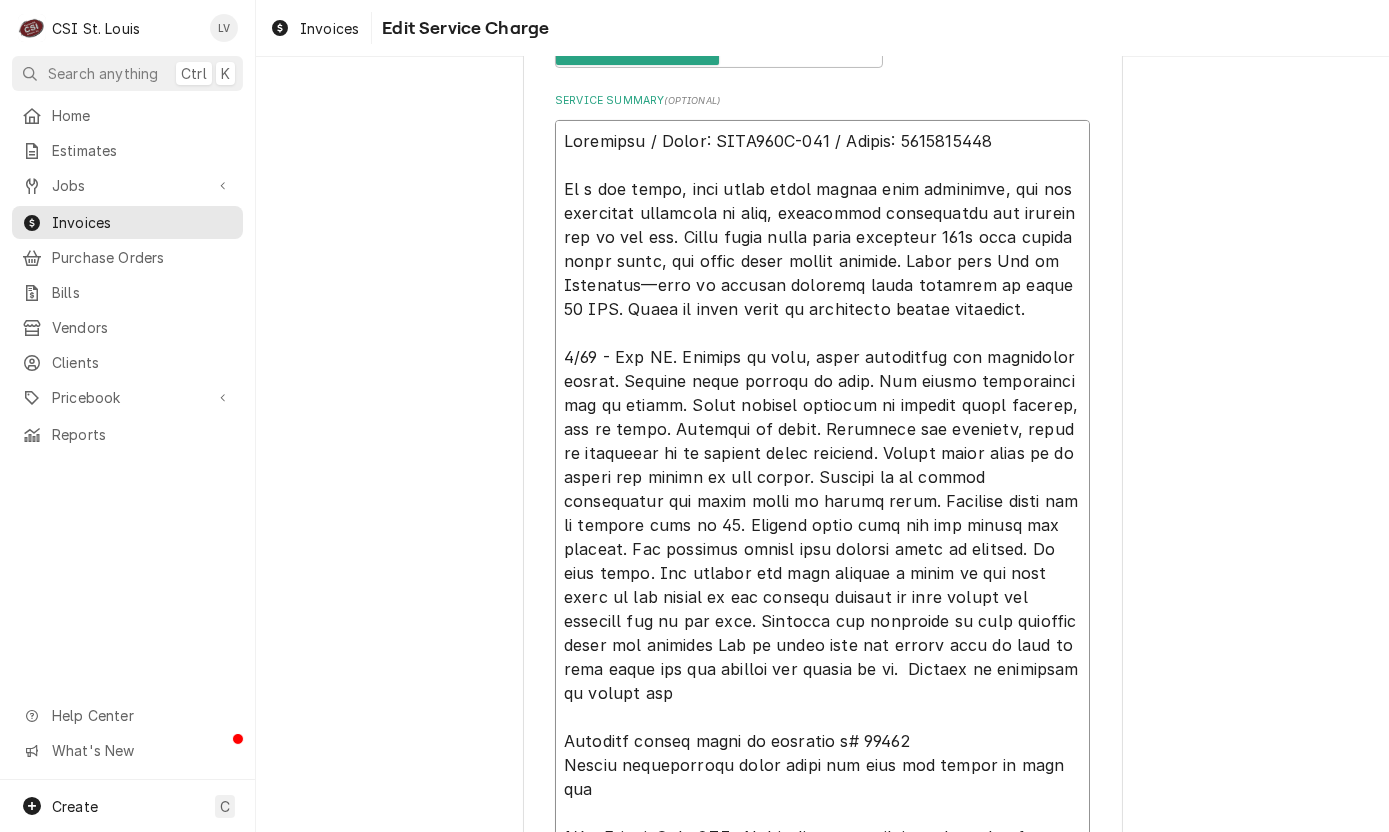 click on "Service Summary  ( optional )" at bounding box center [822, 489] 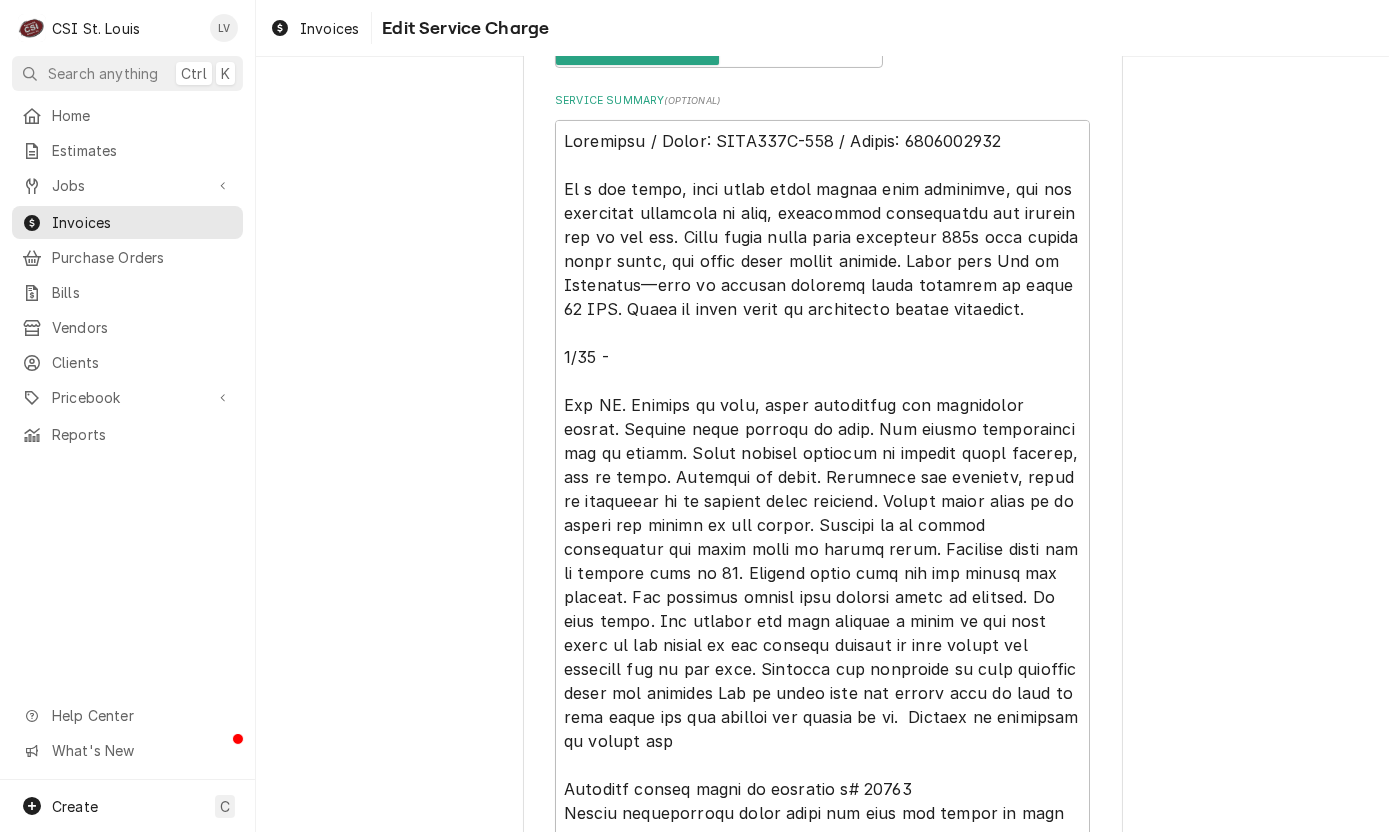 click on "Use the fields below to edit this service charge Short Description Job | Service Call ¹ Service Type 🛠️ Edit Pricebook Item    Subtype Choose a subtype... [#1-SALE] LABR-BEV [#1-SALE] LABR-BEV-PM [#1-SALE] LABR-DBL [#1-SALE] LABR-OT [#1-SALE] LABR-PM [#1-SALE] LABR-PROJ [#1-SALE] LABR-REG [#1-SALE] LEASING-1 [#NON-POSTING#] Start Date 2025-07-10 End Date 2025-07-10 Unit Type Est. Job Duration 2h Total Time Logged 5h 55min Hourly Cost $ 0 Hours 2 Hourly Rate $ 0 Tax Service Summary  ( optional ) Save Delete Cancel" at bounding box center (822, 158) 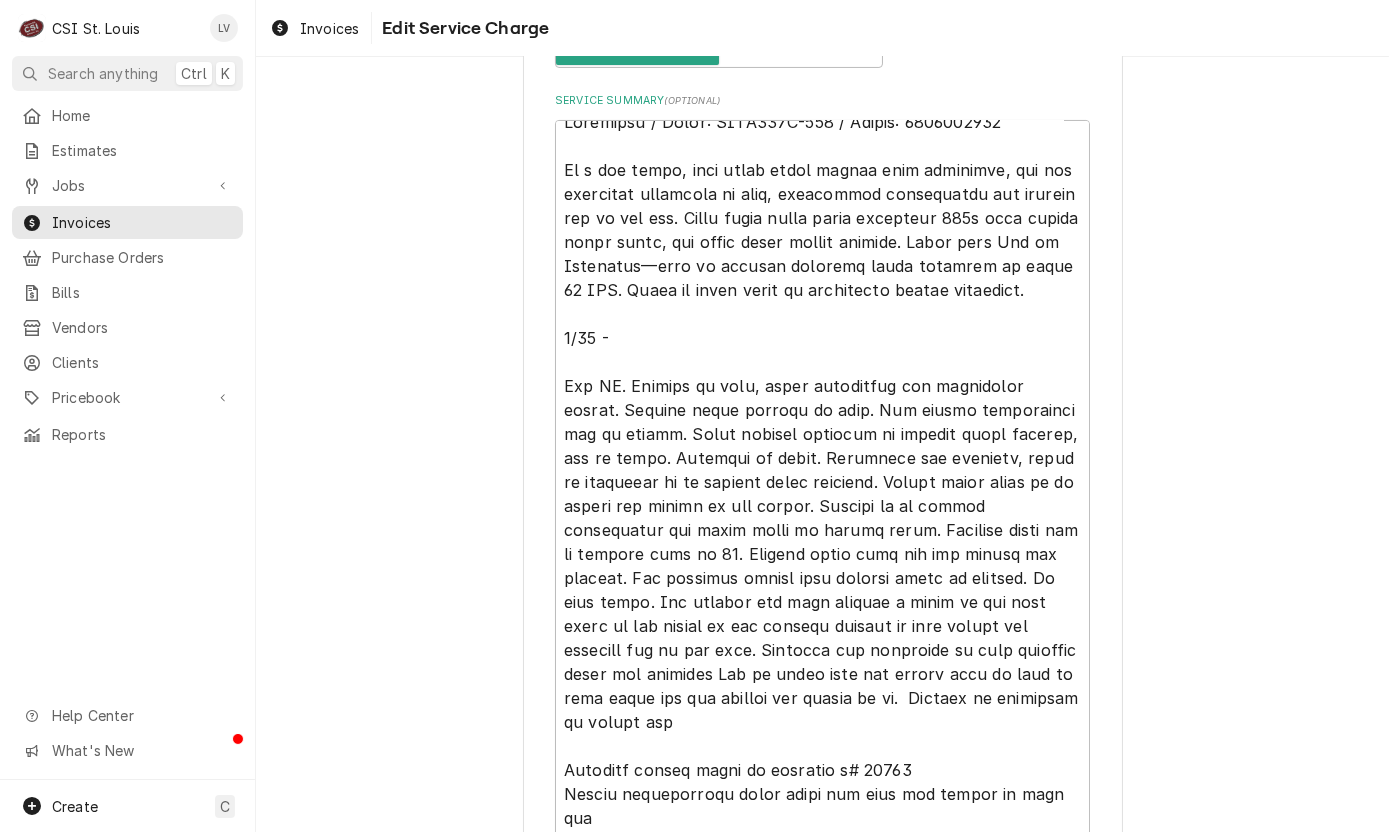 scroll, scrollTop: 23, scrollLeft: 0, axis: vertical 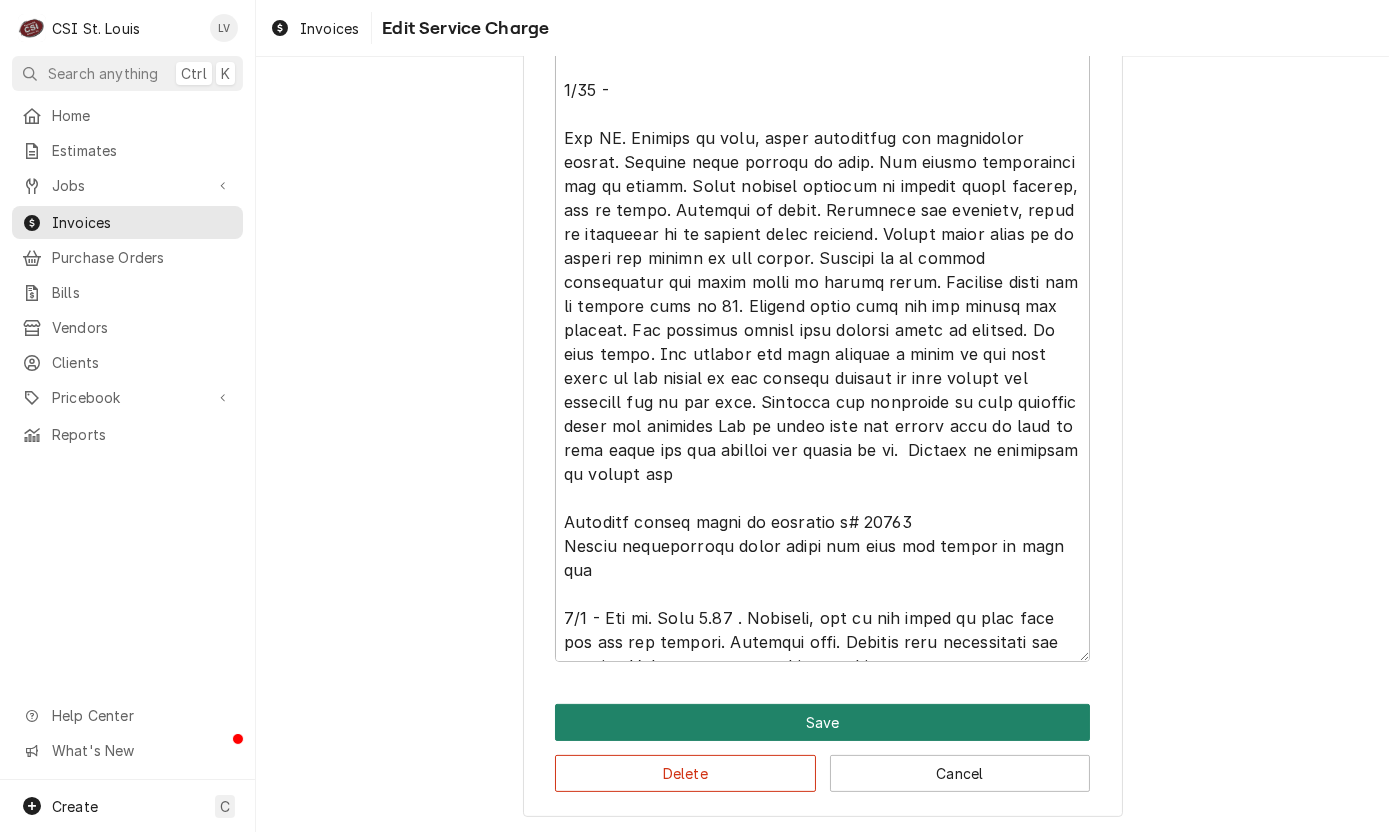 click on "Save" at bounding box center [822, 722] 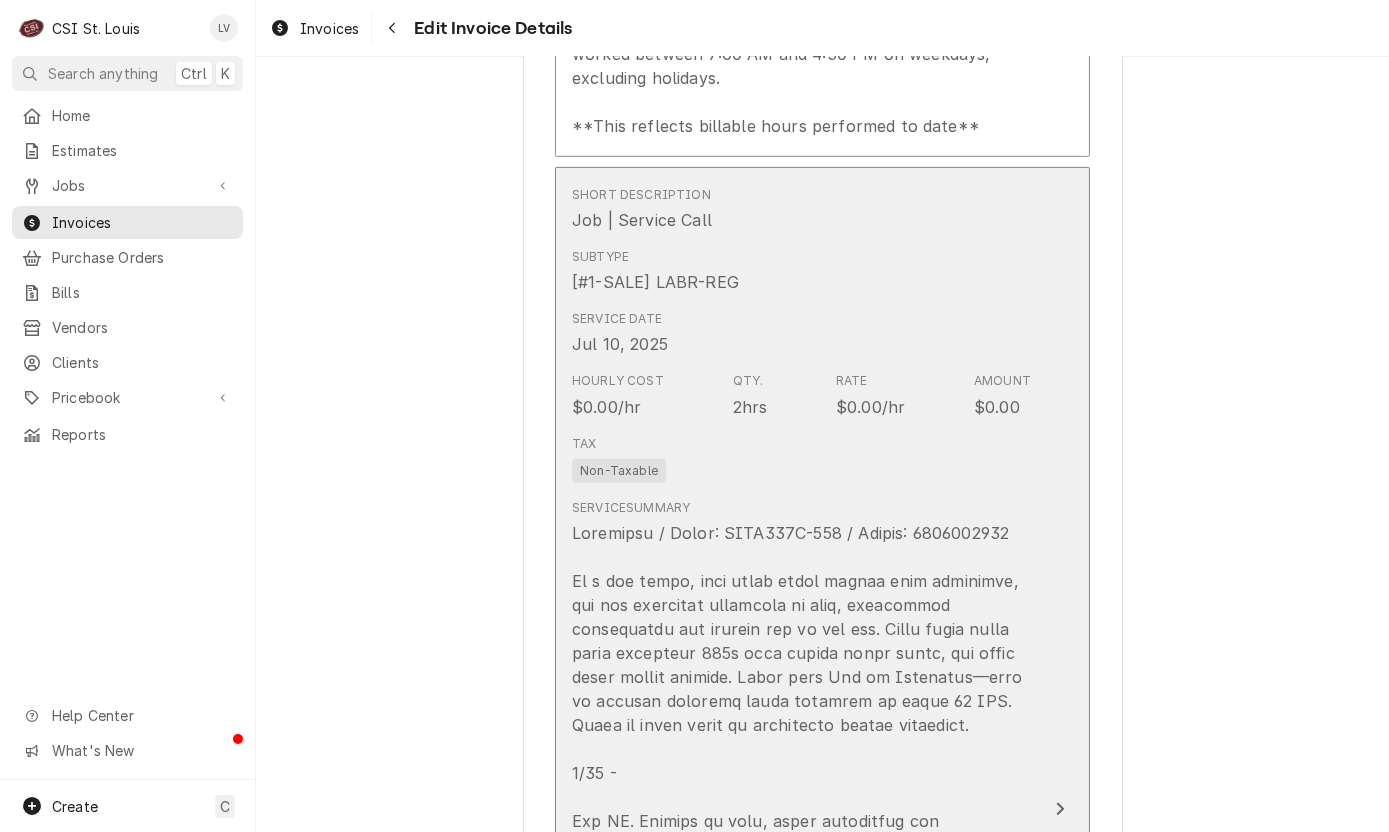 scroll, scrollTop: 2631, scrollLeft: 0, axis: vertical 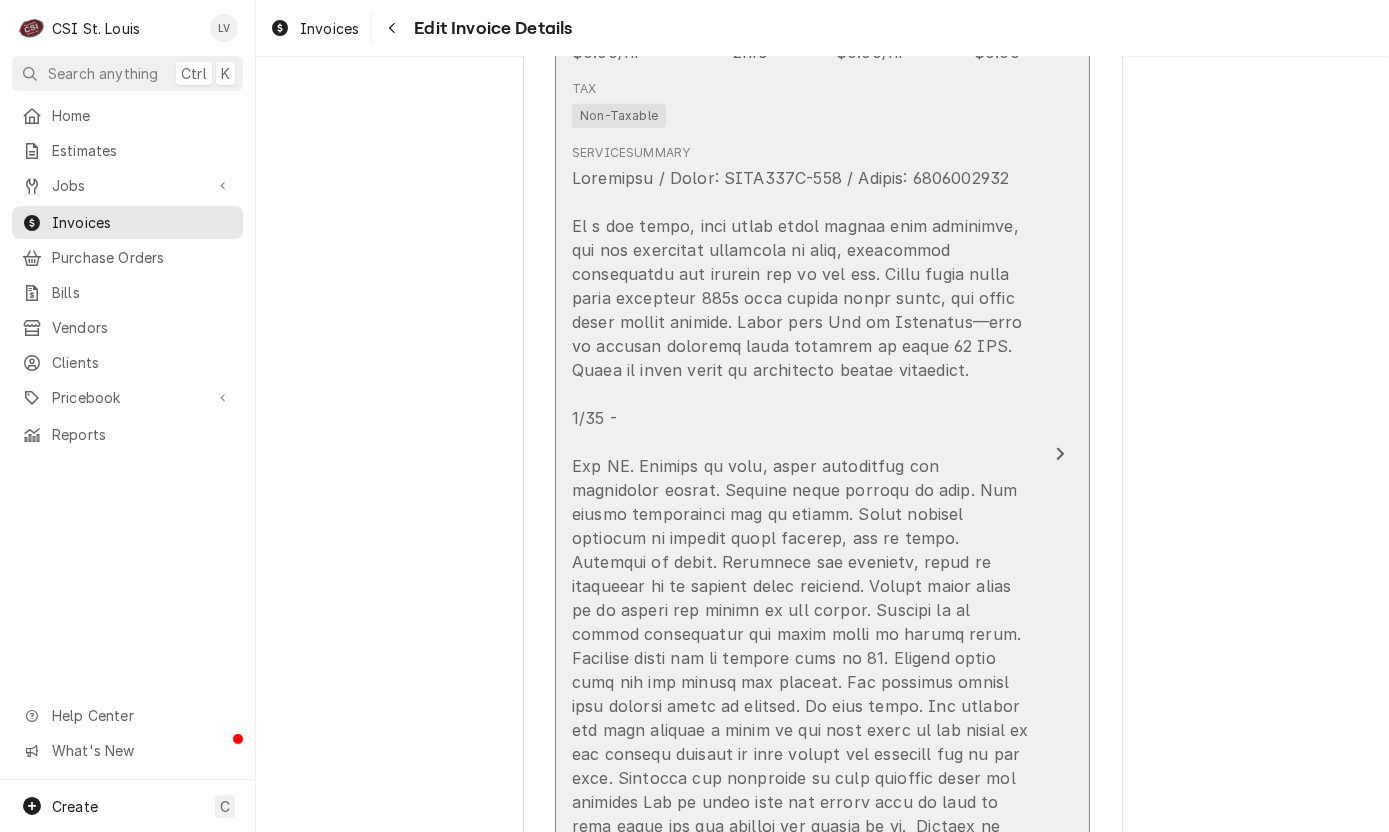 click at bounding box center [801, 622] 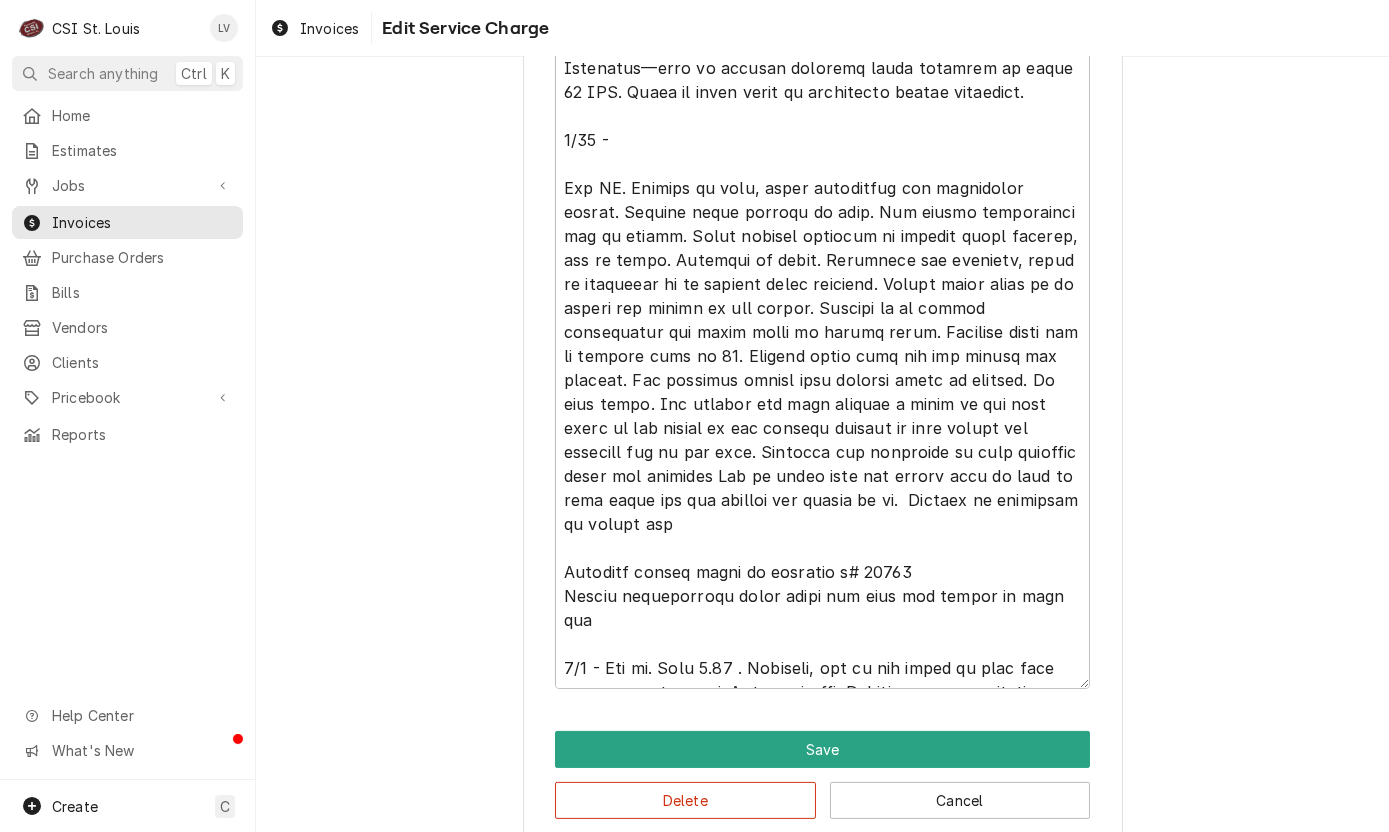 scroll, scrollTop: 1084, scrollLeft: 0, axis: vertical 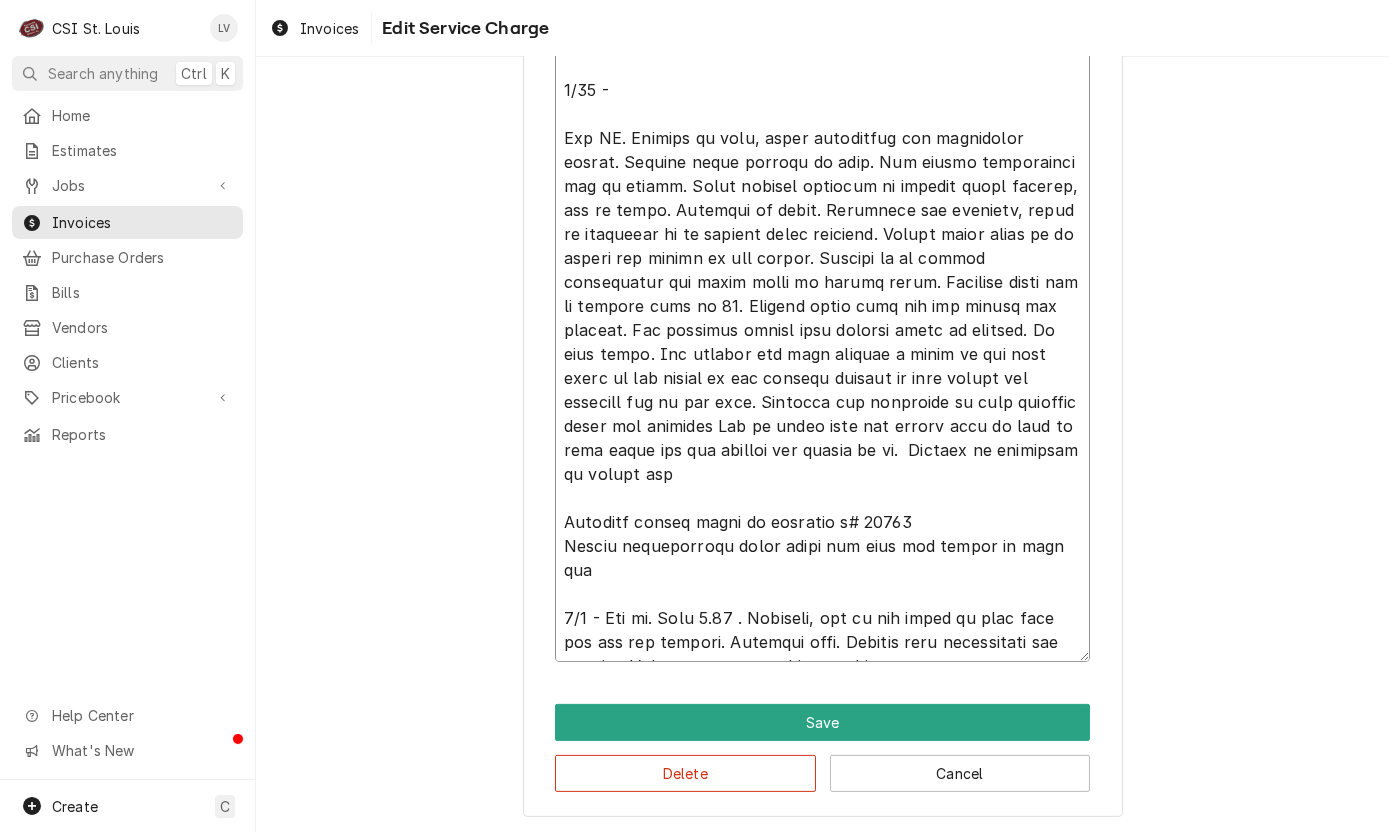 click on "Service Summary  ( optional )" at bounding box center (822, 269) 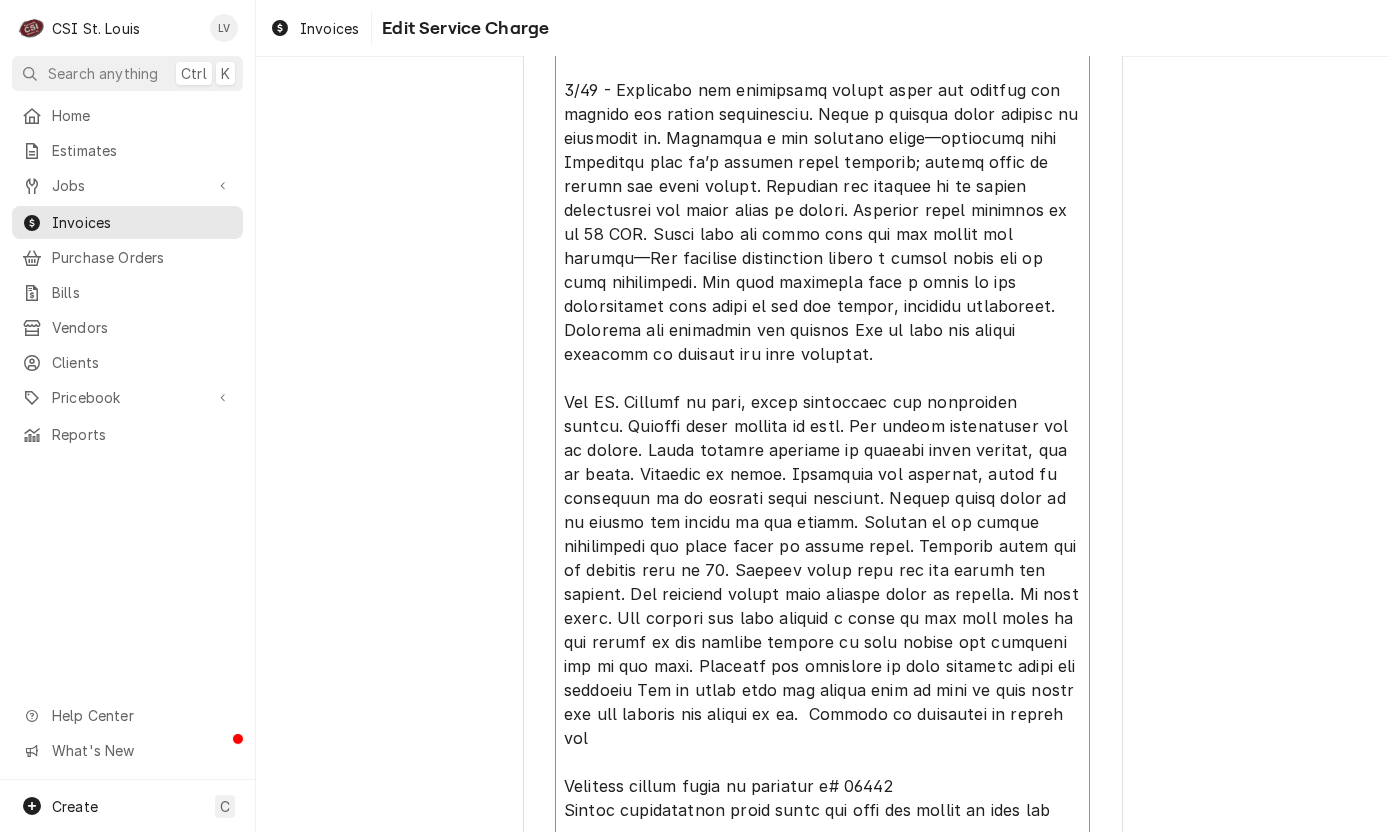 drag, startPoint x: 899, startPoint y: 157, endPoint x: 1017, endPoint y: 154, distance: 118.03813 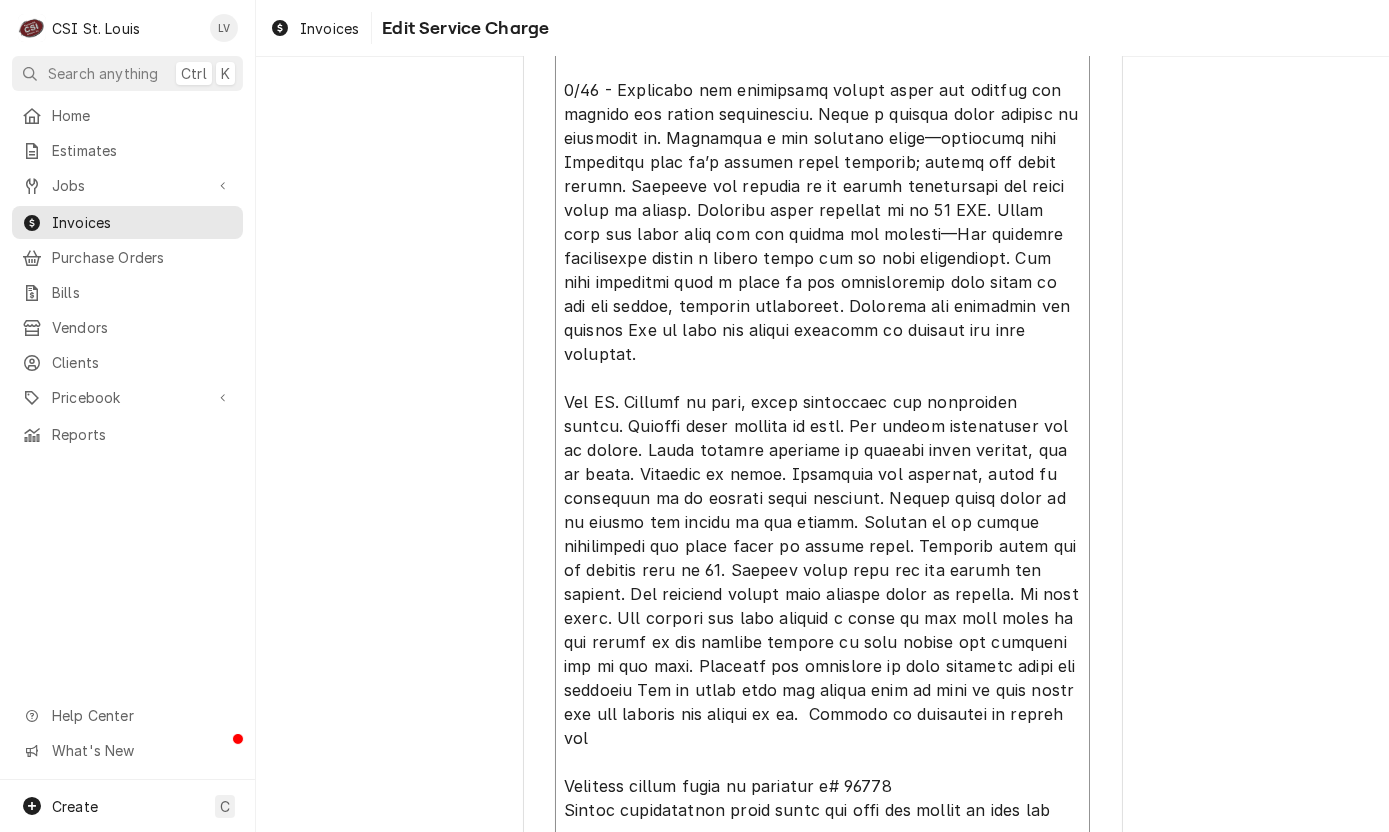 click on "Service Summary  ( optional )" at bounding box center [822, 389] 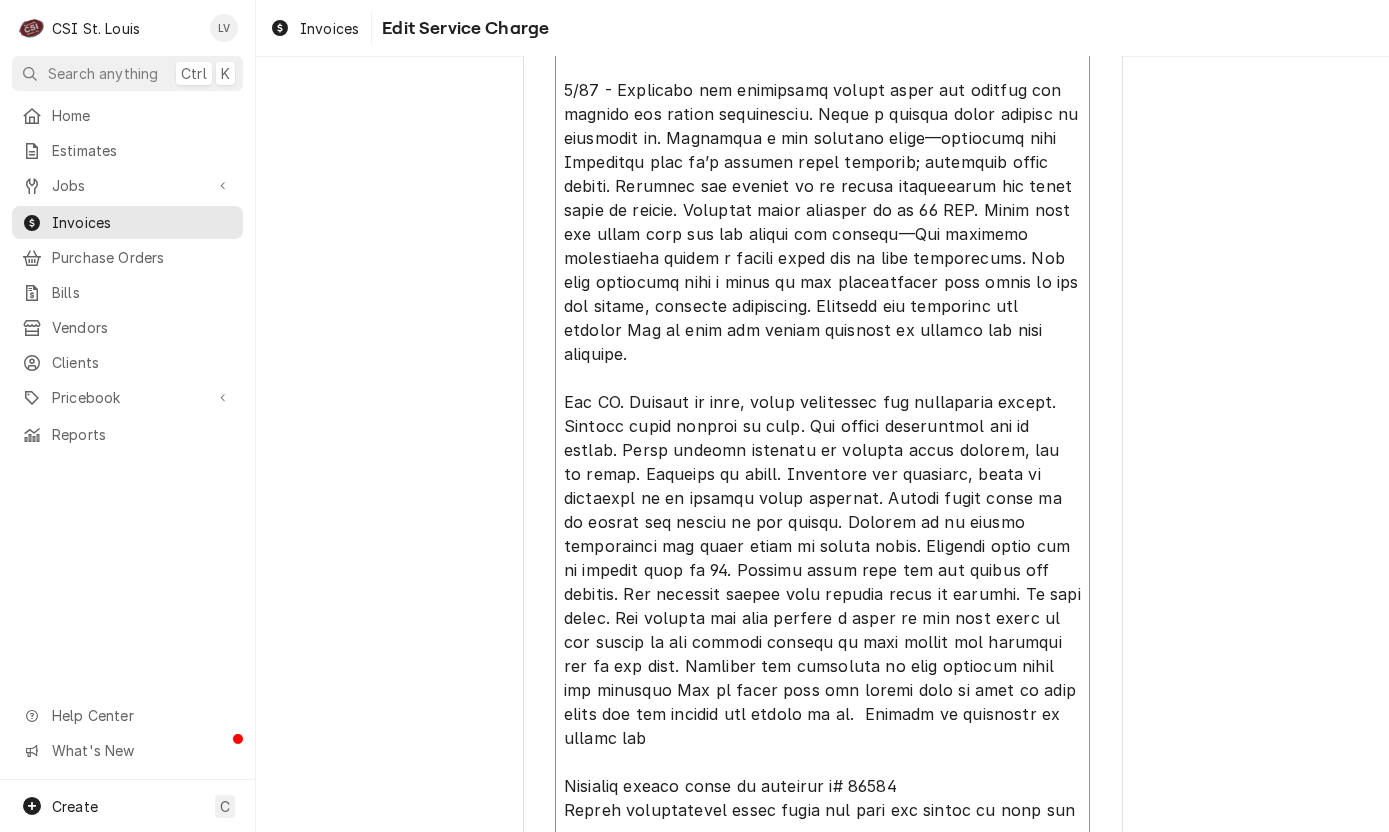click on "Service Summary  ( optional )" at bounding box center (822, 389) 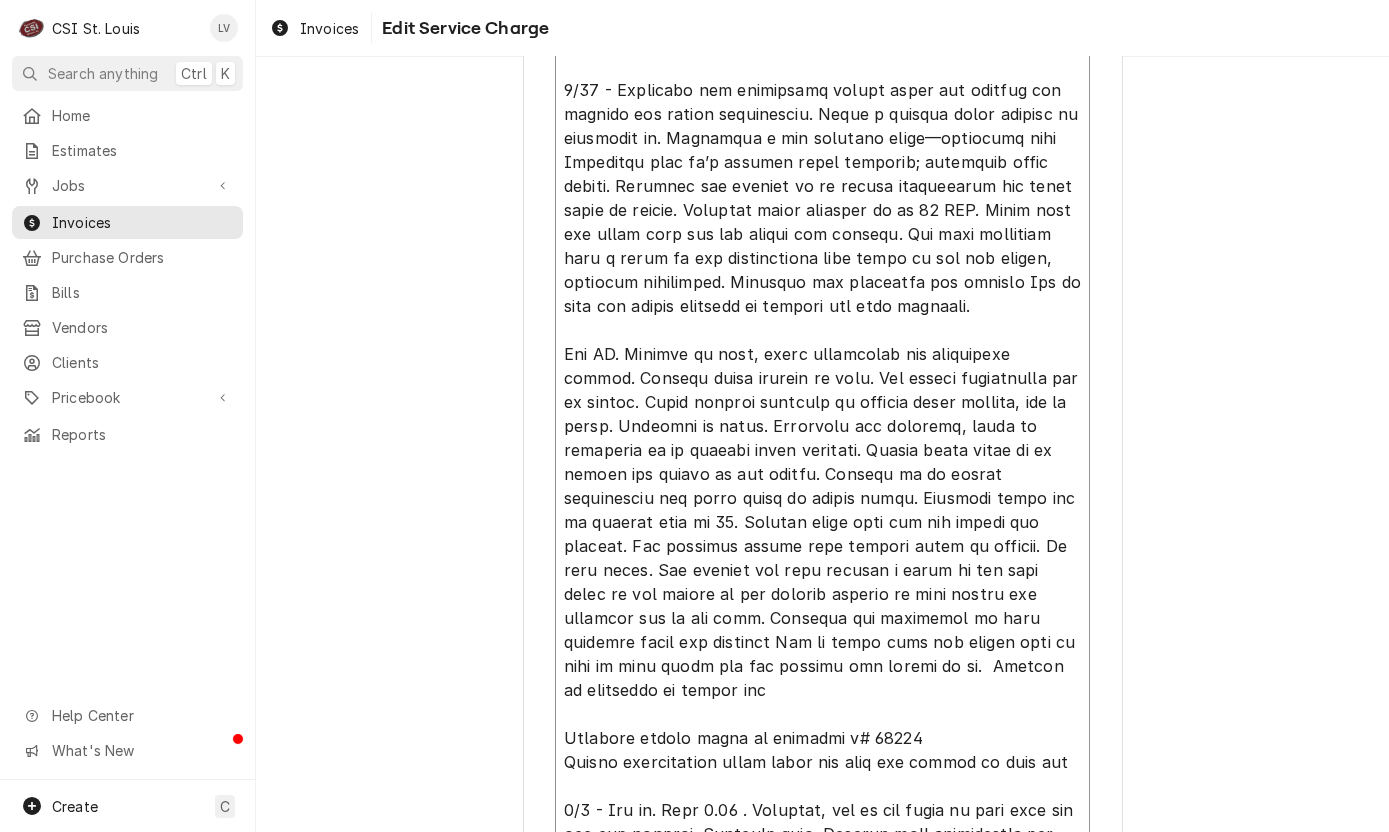 click on "Service Summary  ( optional )" at bounding box center [822, 377] 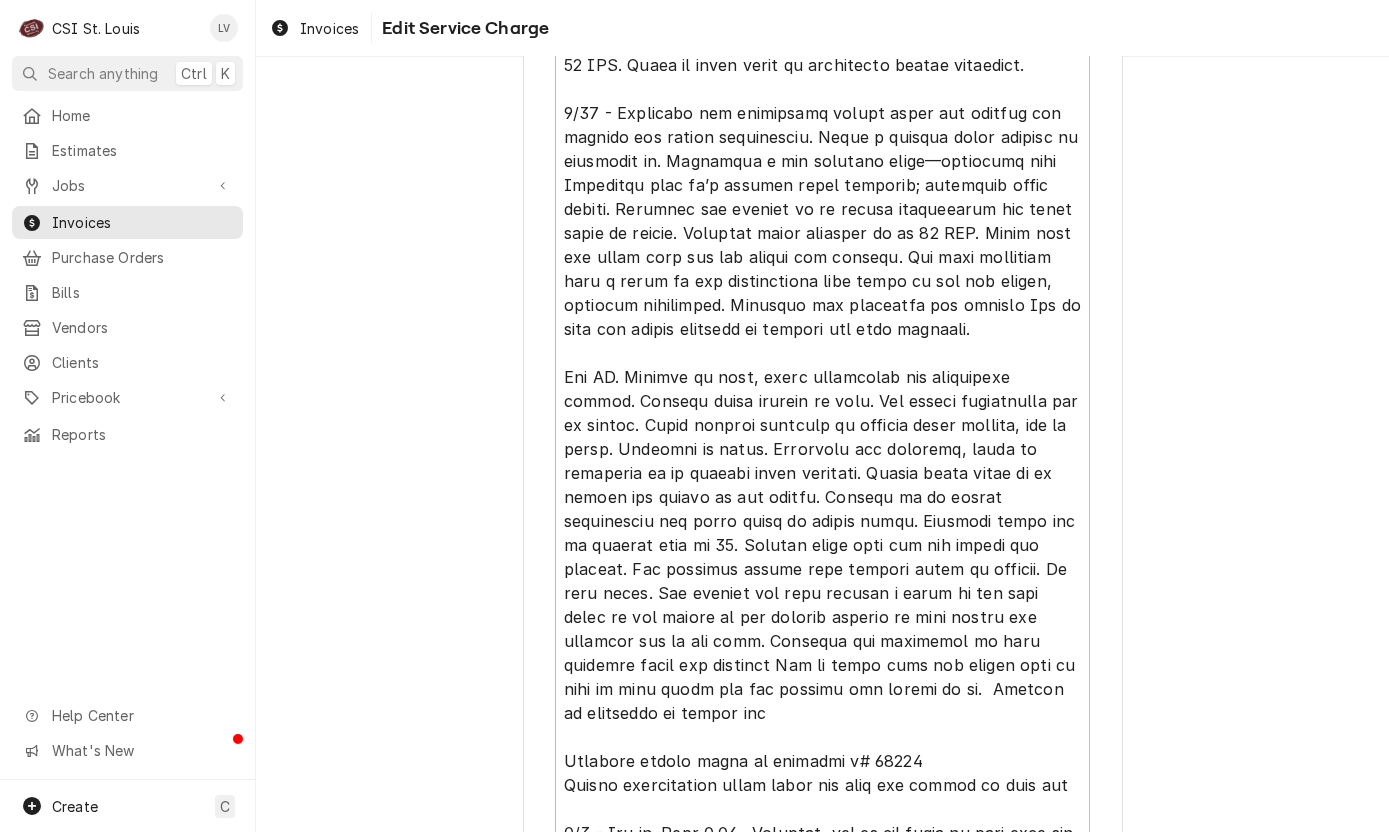 scroll, scrollTop: 23, scrollLeft: 0, axis: vertical 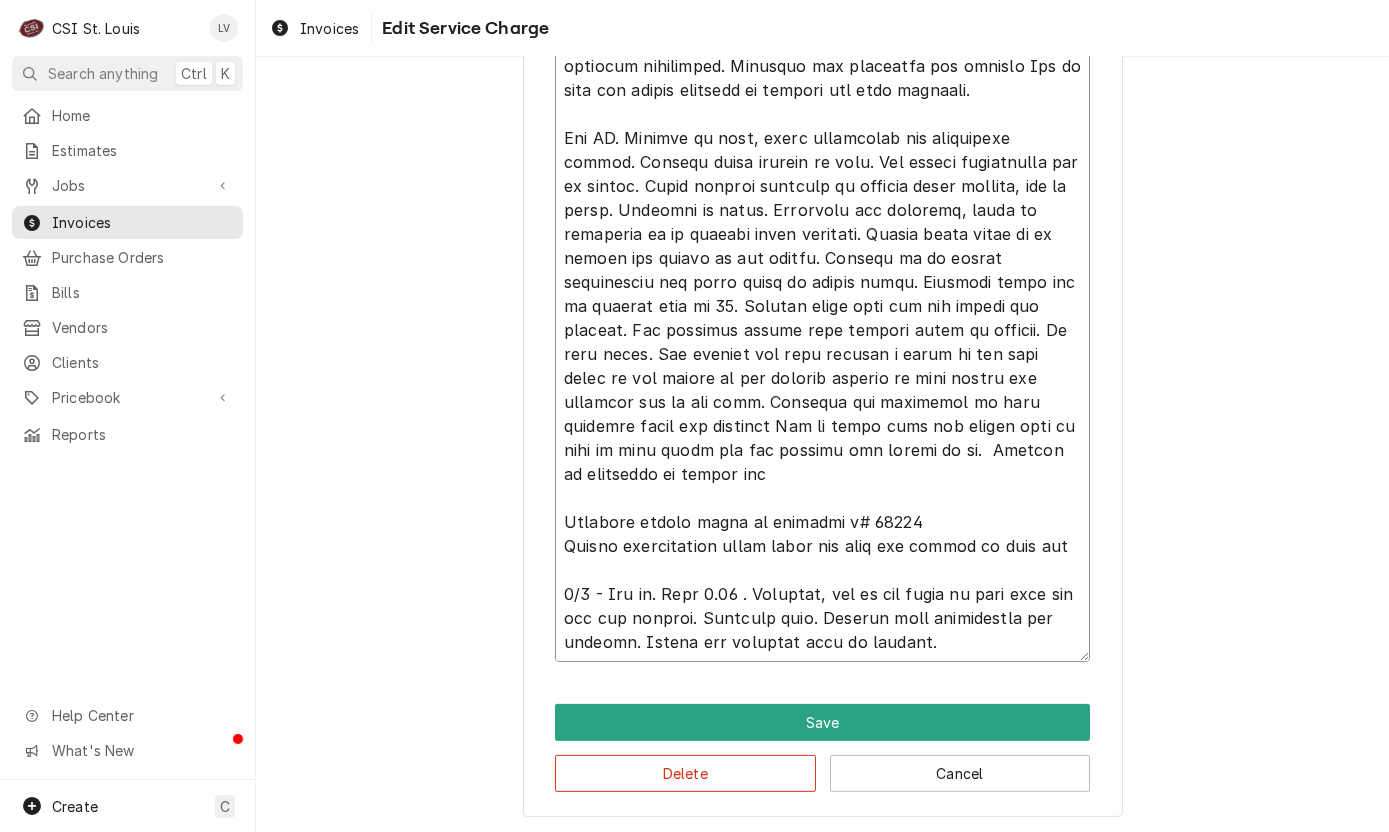 drag, startPoint x: 554, startPoint y: 374, endPoint x: 1157, endPoint y: 787, distance: 730.8748 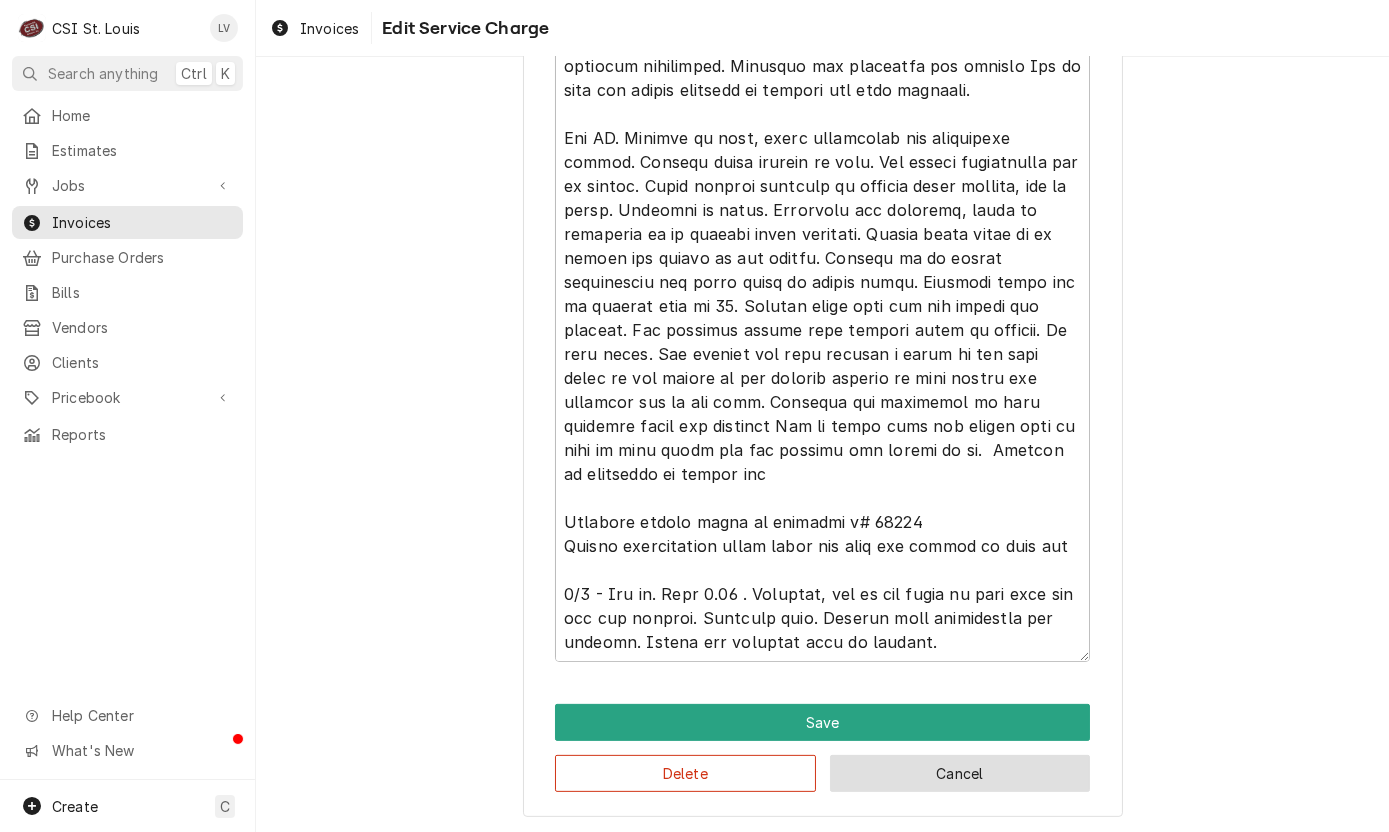 click on "Cancel" at bounding box center (960, 773) 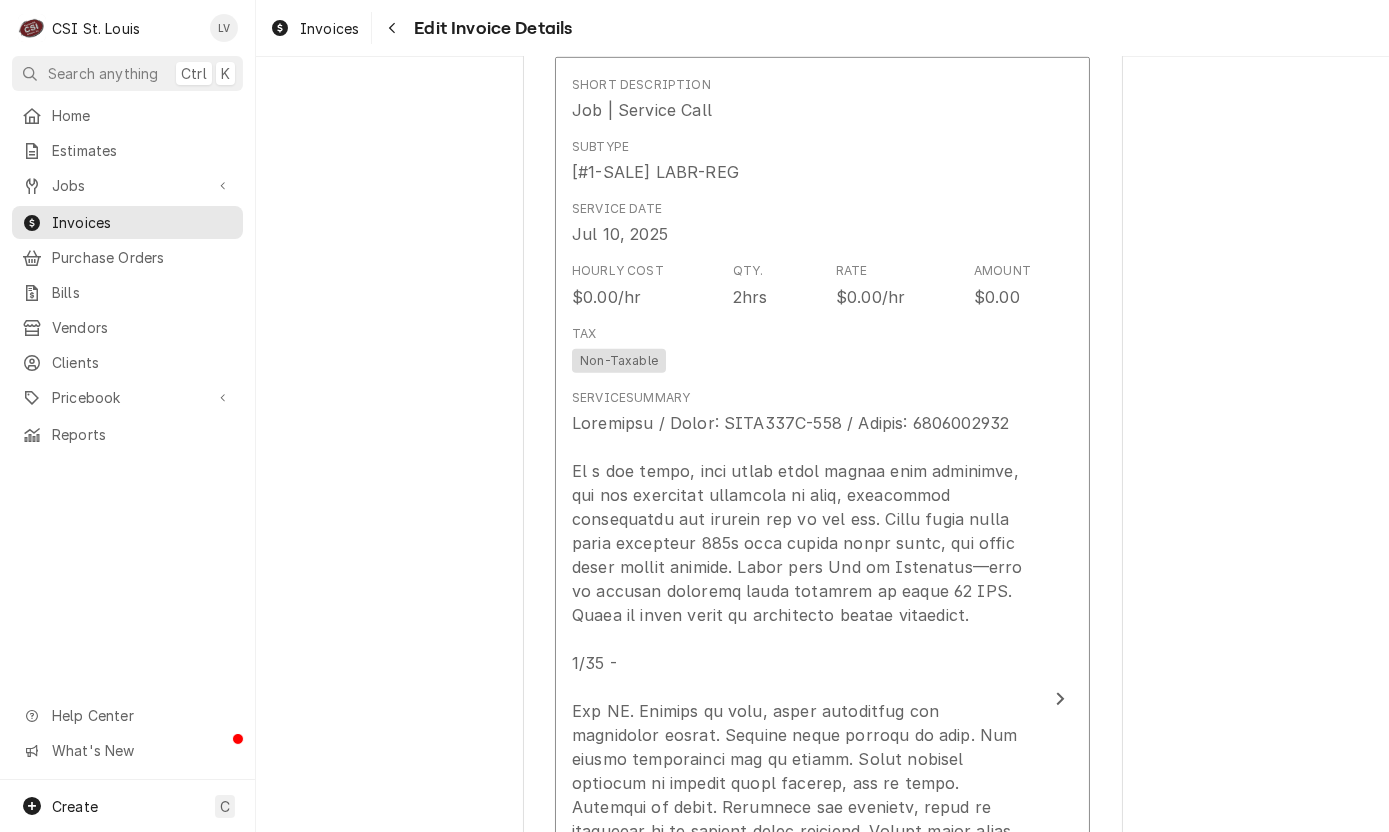 scroll, scrollTop: 2331, scrollLeft: 0, axis: vertical 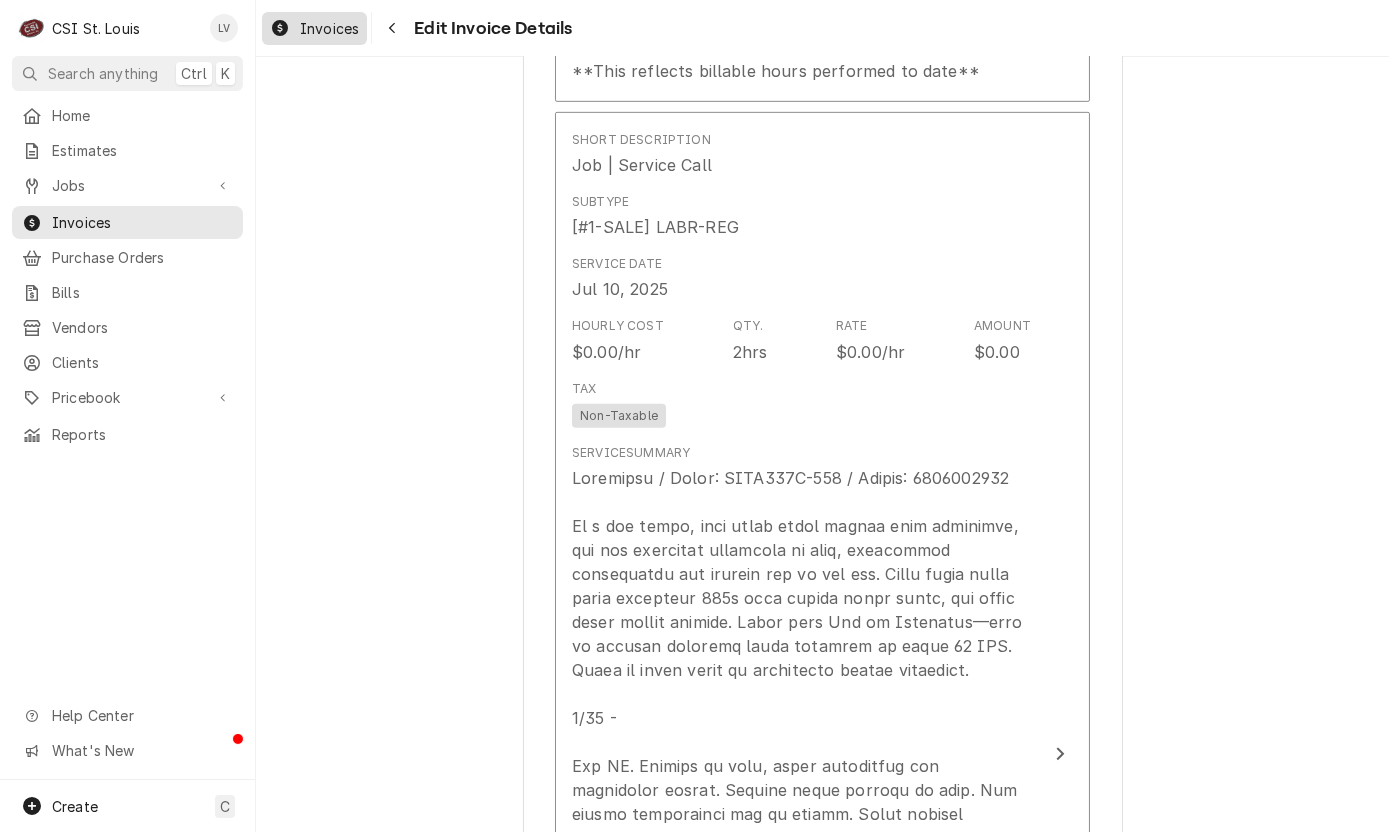click on "Invoices" at bounding box center (329, 28) 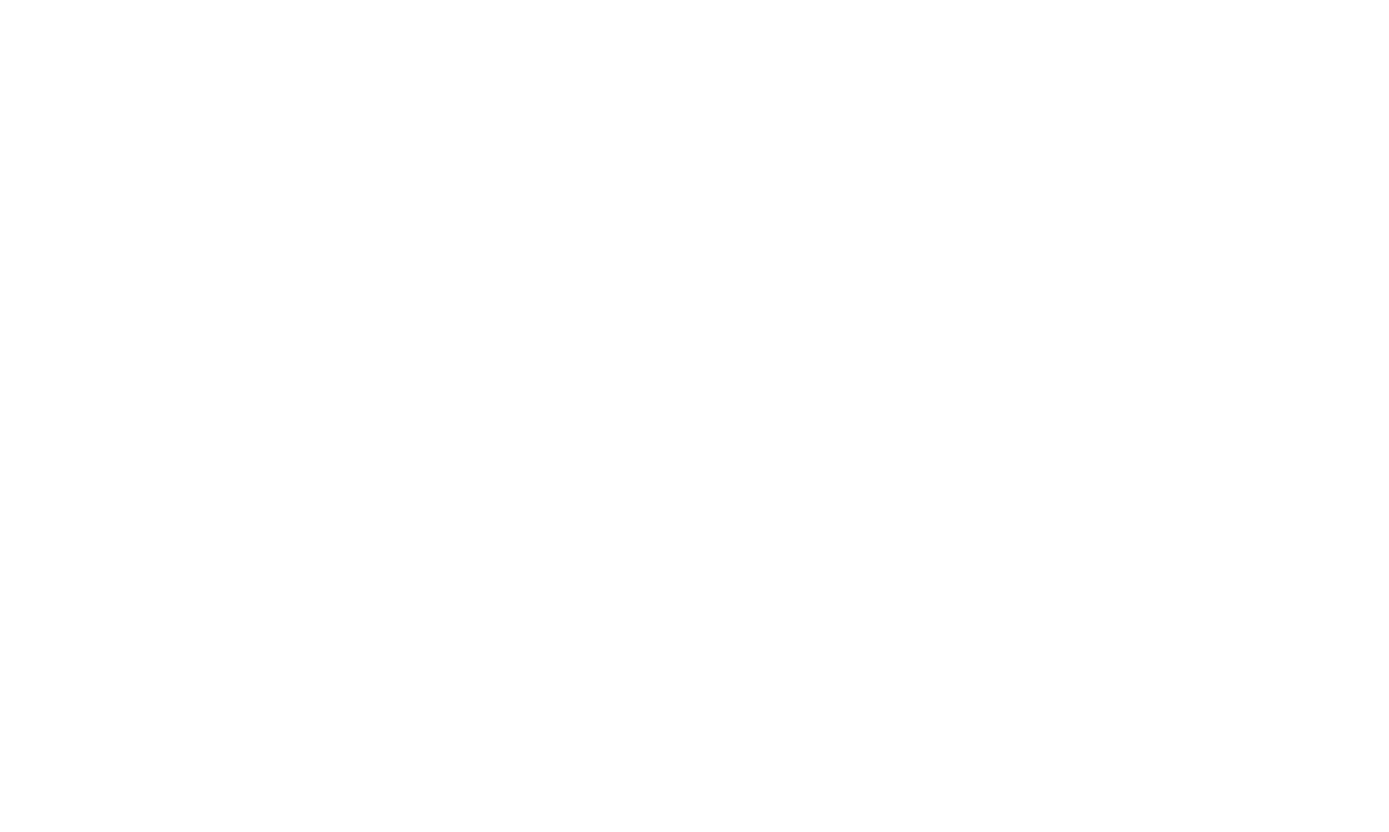 scroll, scrollTop: 0, scrollLeft: 0, axis: both 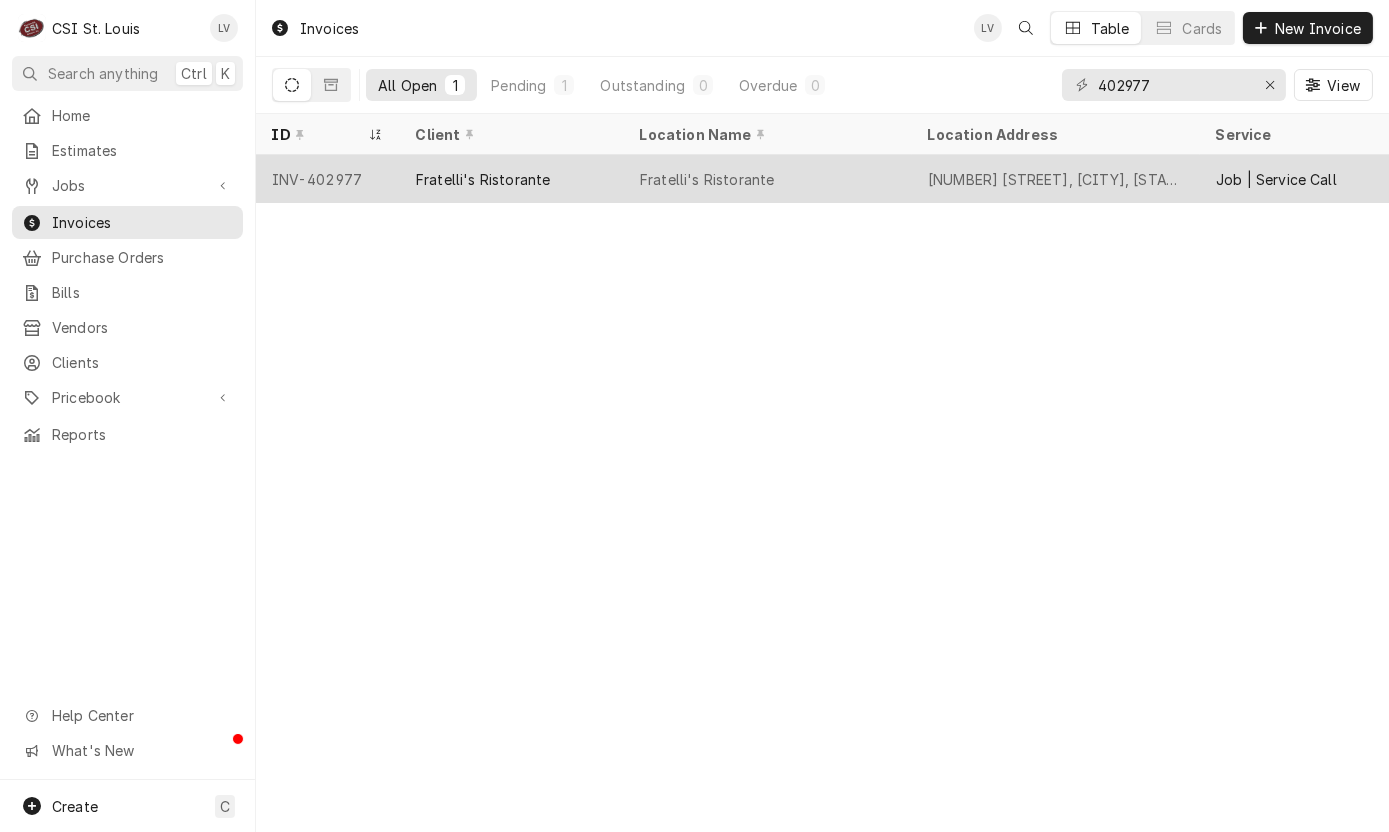 click on "Fratelli's Ristorante" at bounding box center (768, 179) 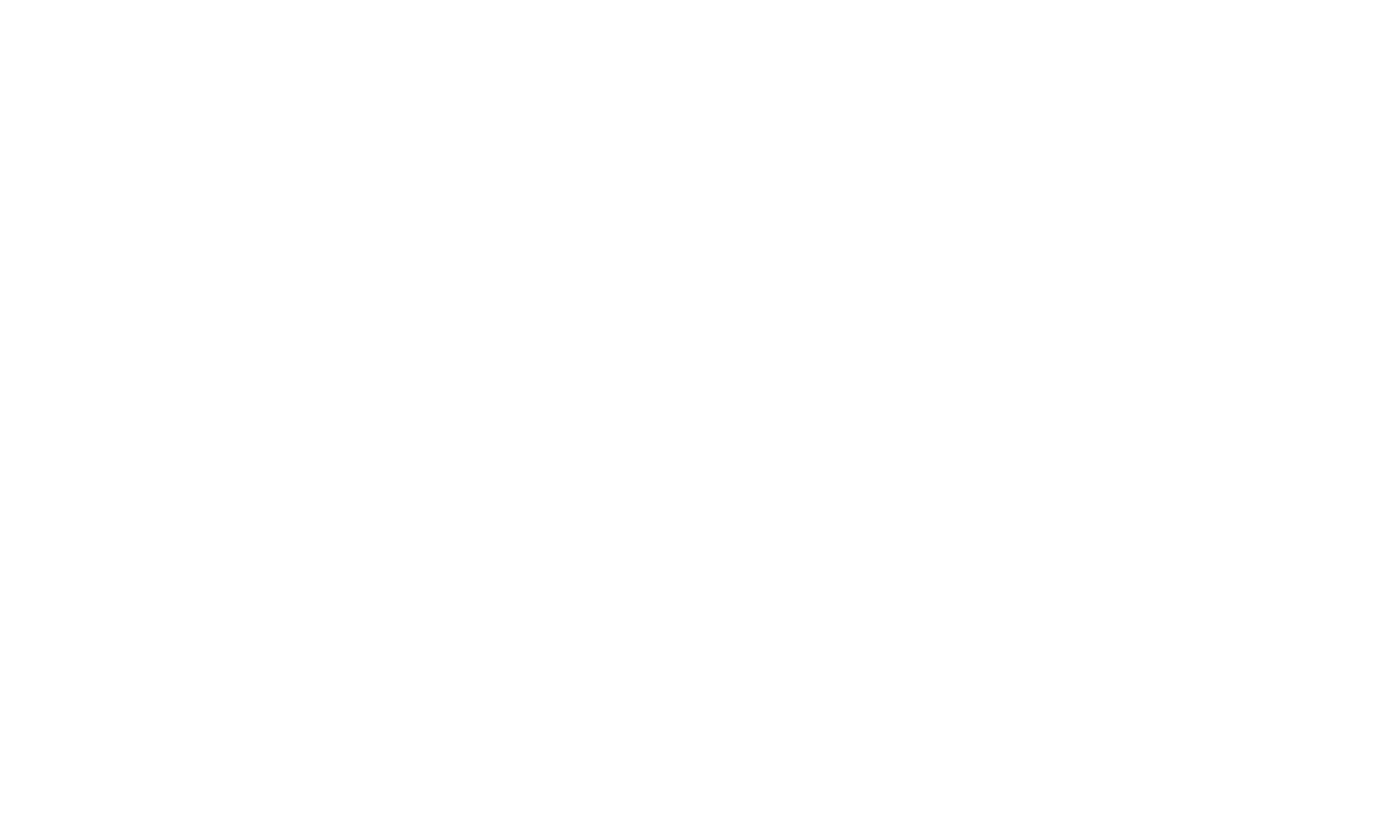 scroll, scrollTop: 0, scrollLeft: 0, axis: both 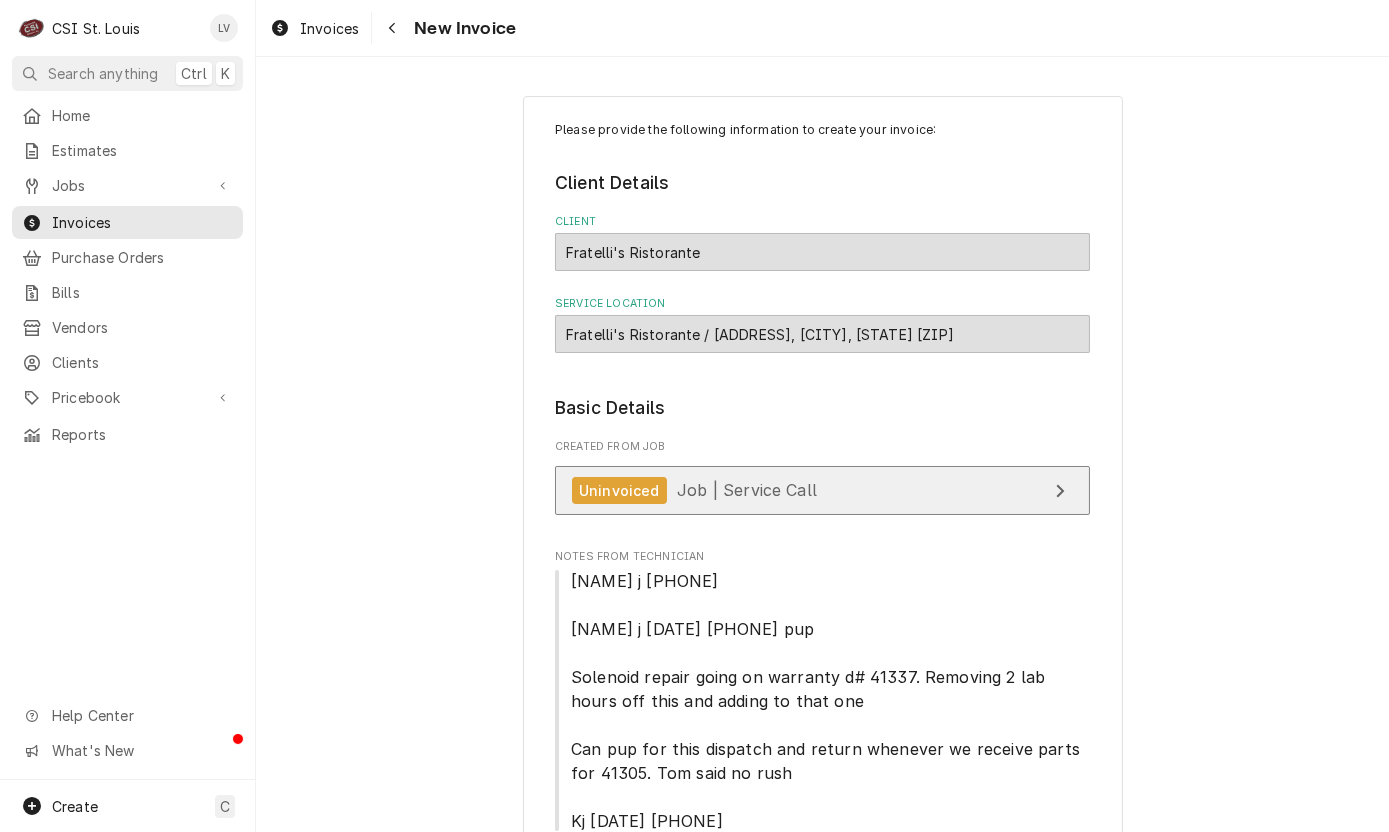 click on "Job | Service Call" at bounding box center [747, 490] 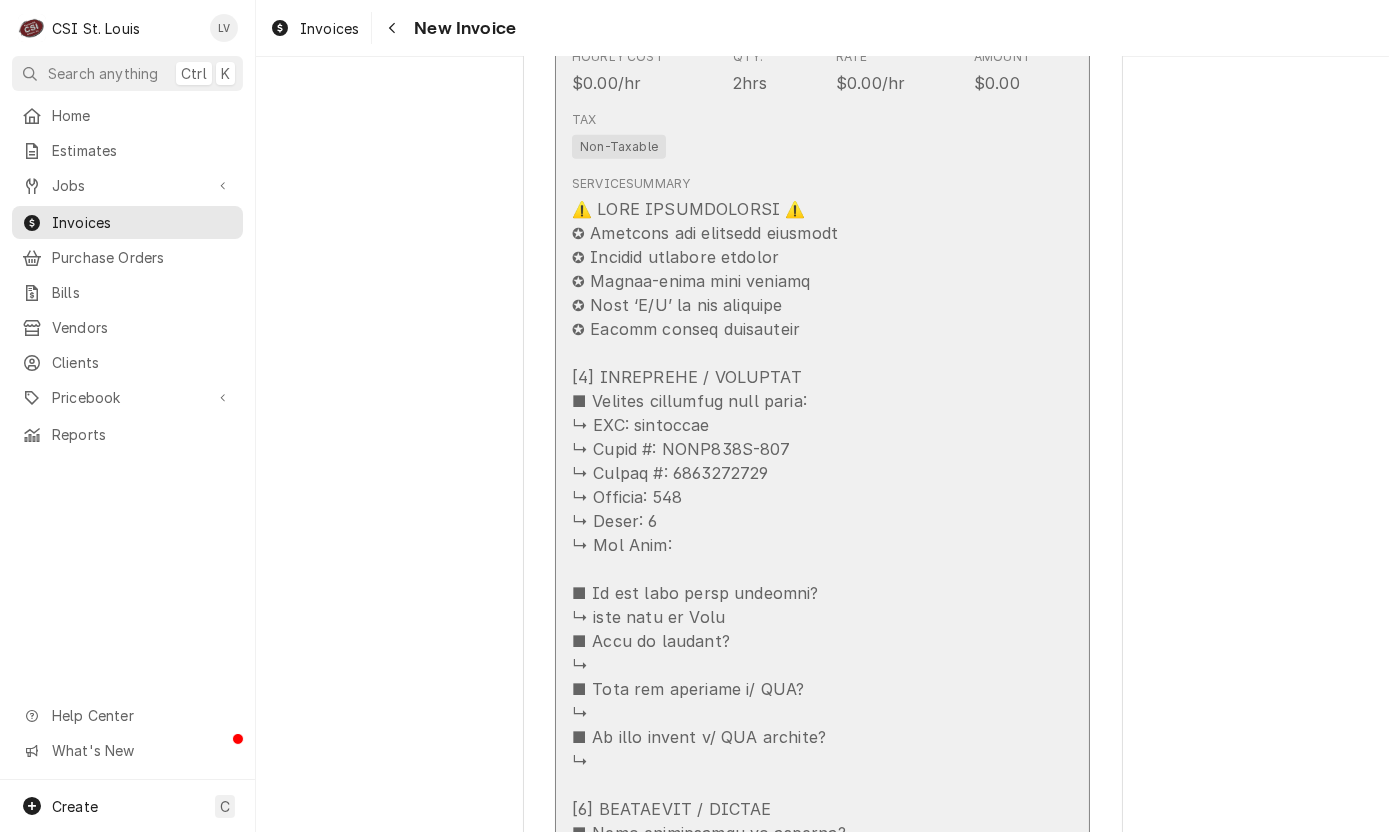 click at bounding box center (801, 1397) 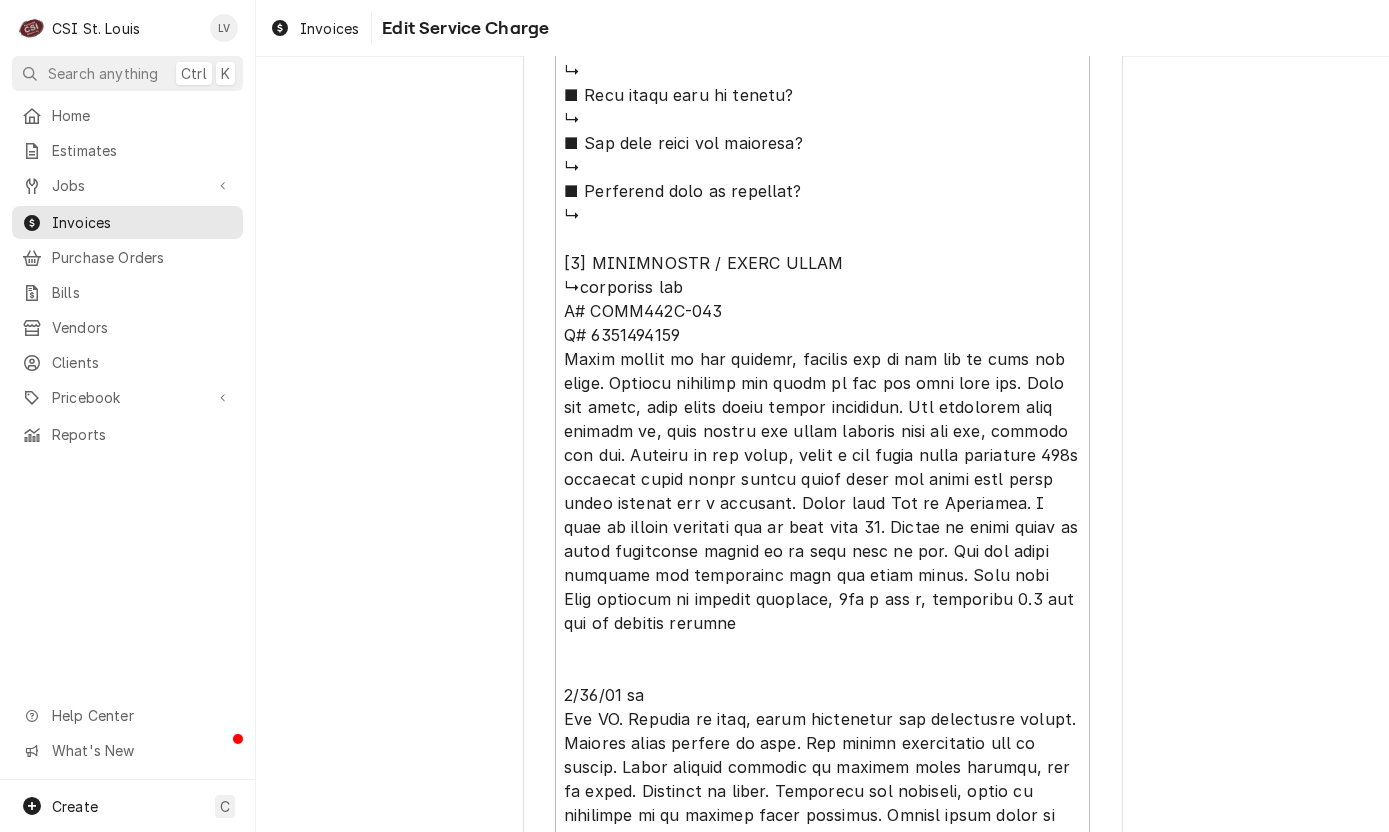 scroll, scrollTop: 2000, scrollLeft: 0, axis: vertical 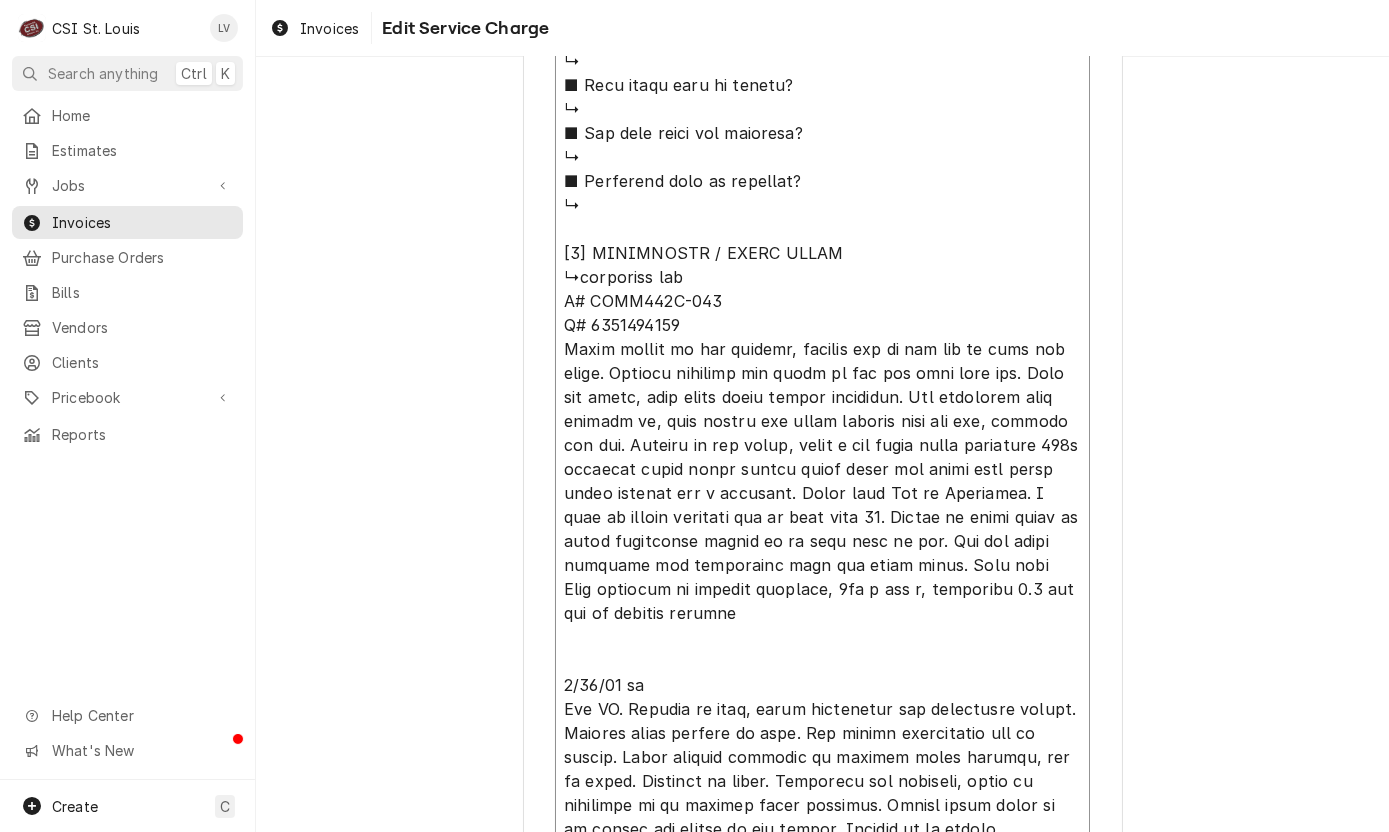 click on "Service Summary  ( optional )" at bounding box center (822, 97) 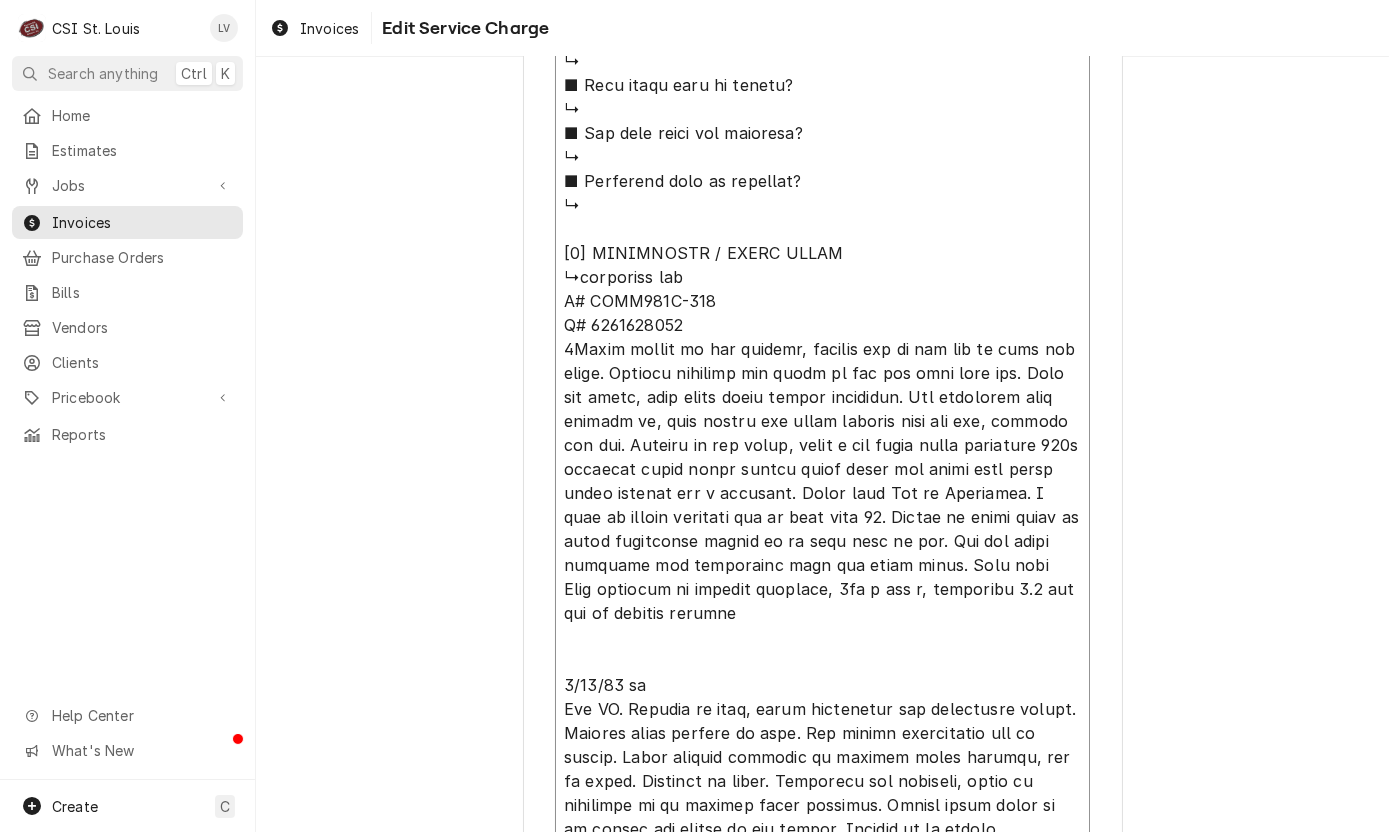 type on "x" 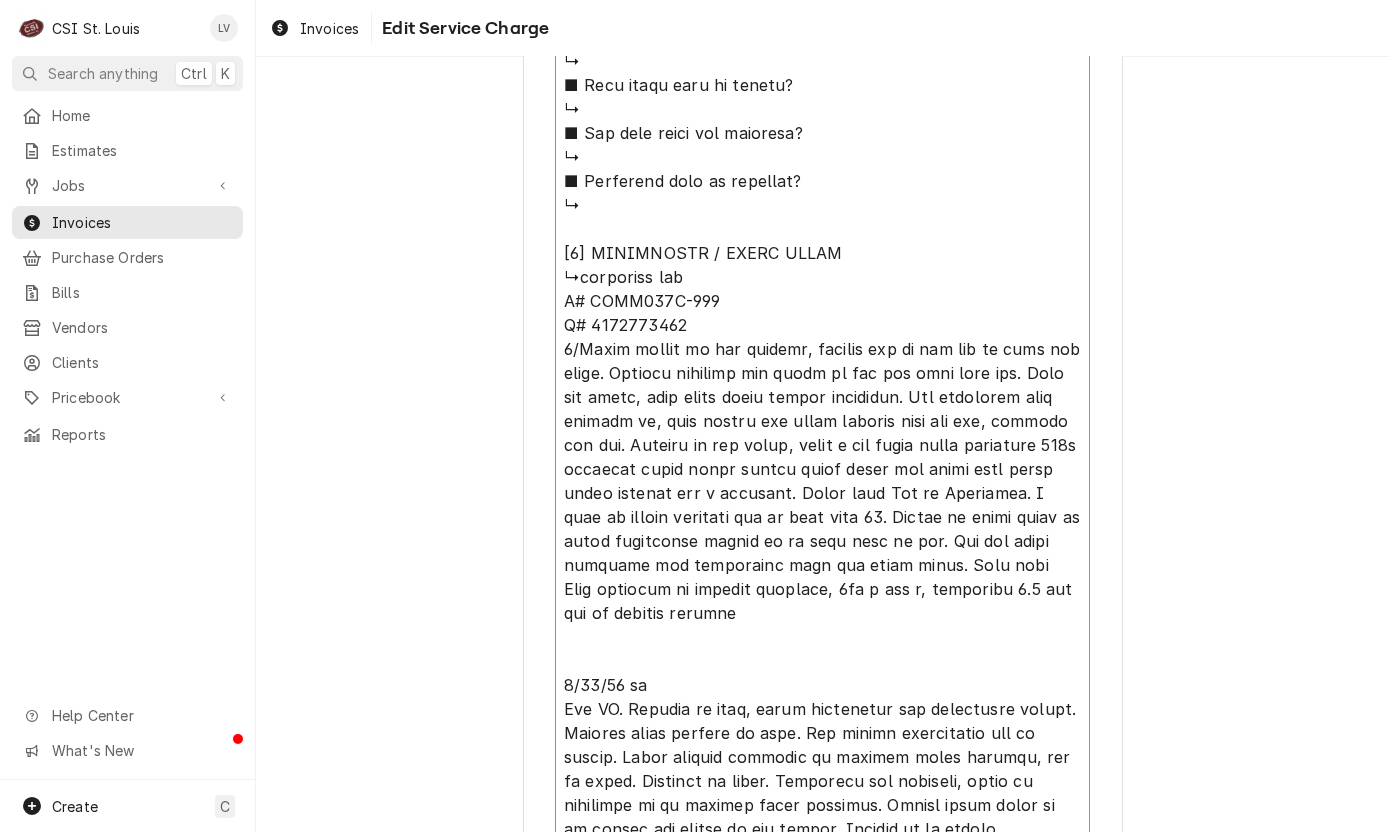 type on "x" 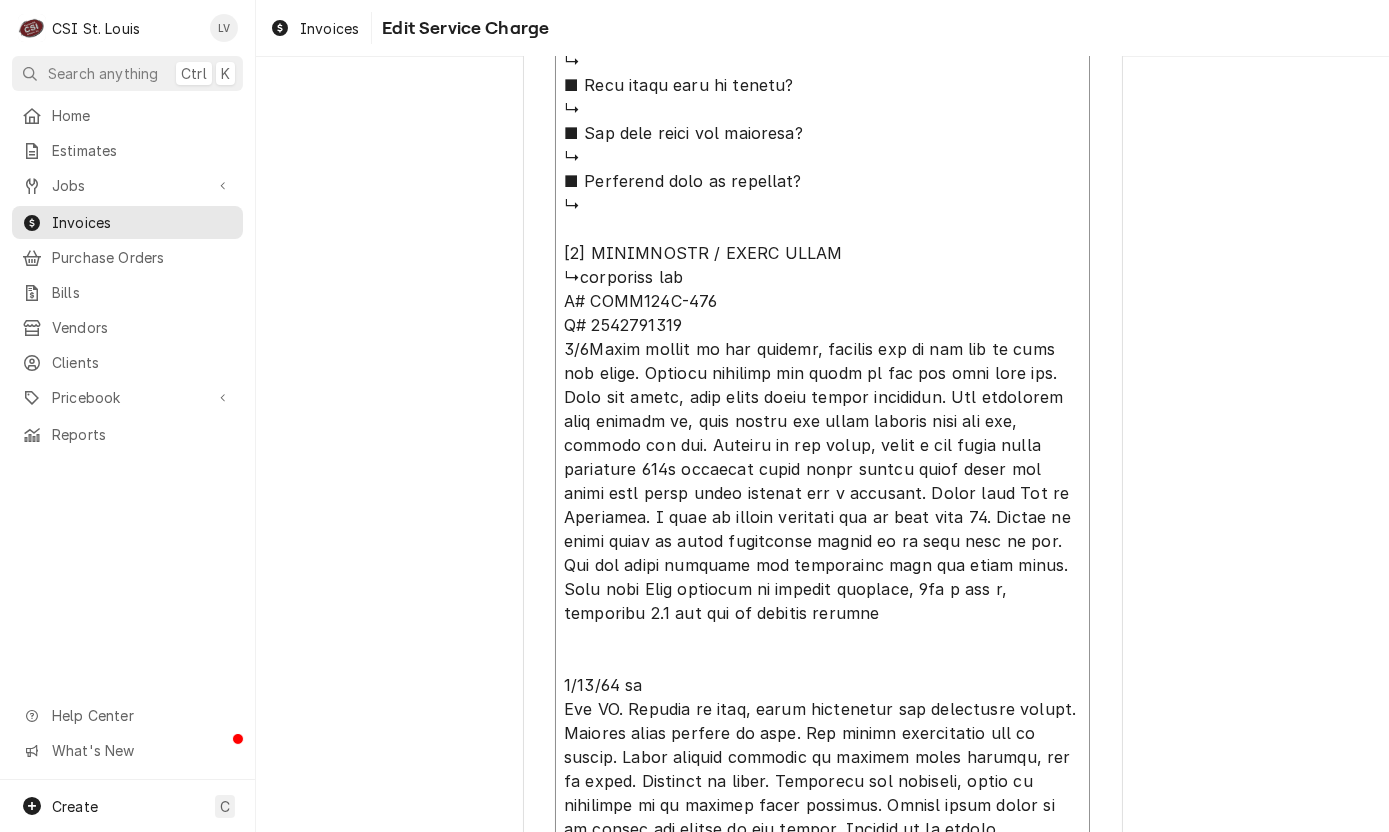 type on "x" 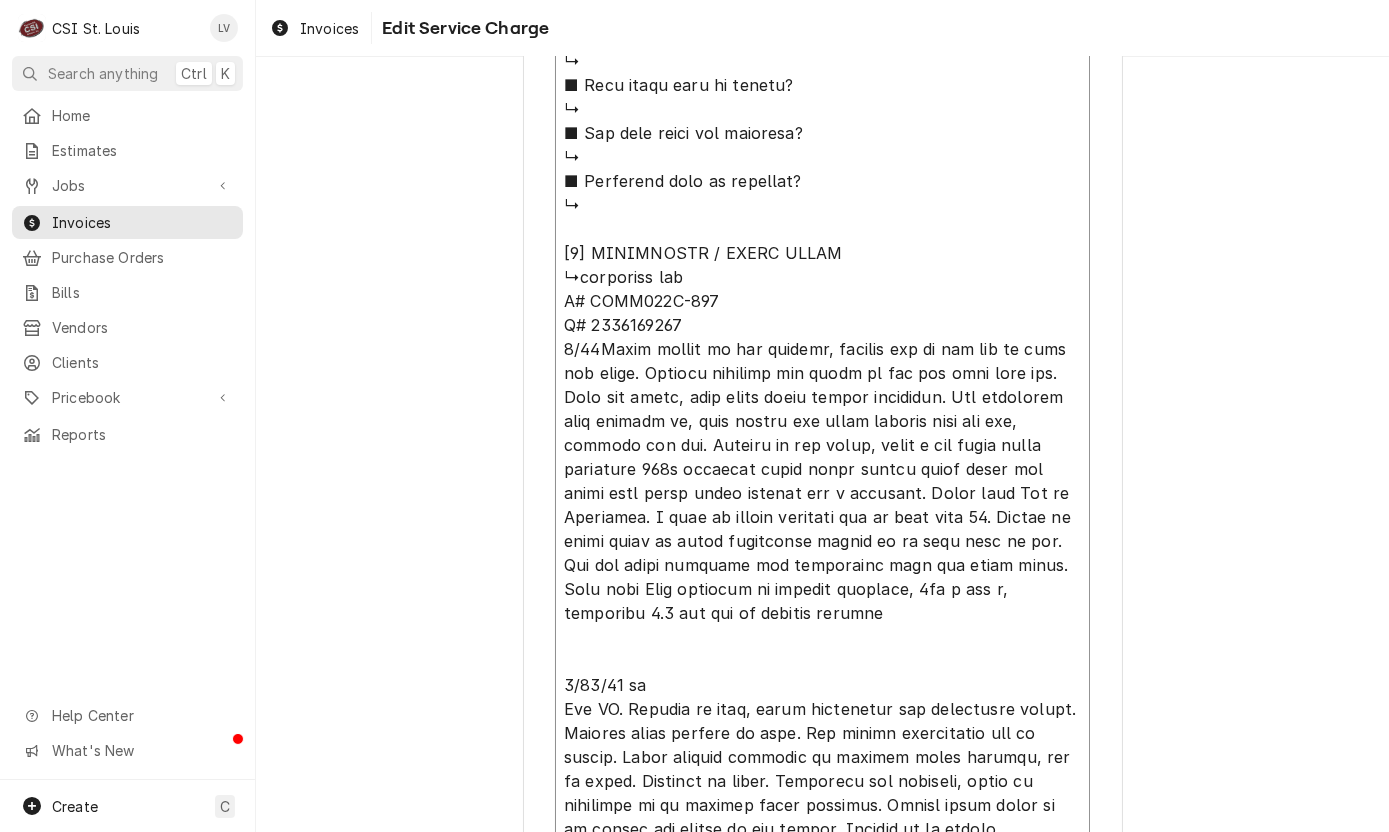 type on "x" 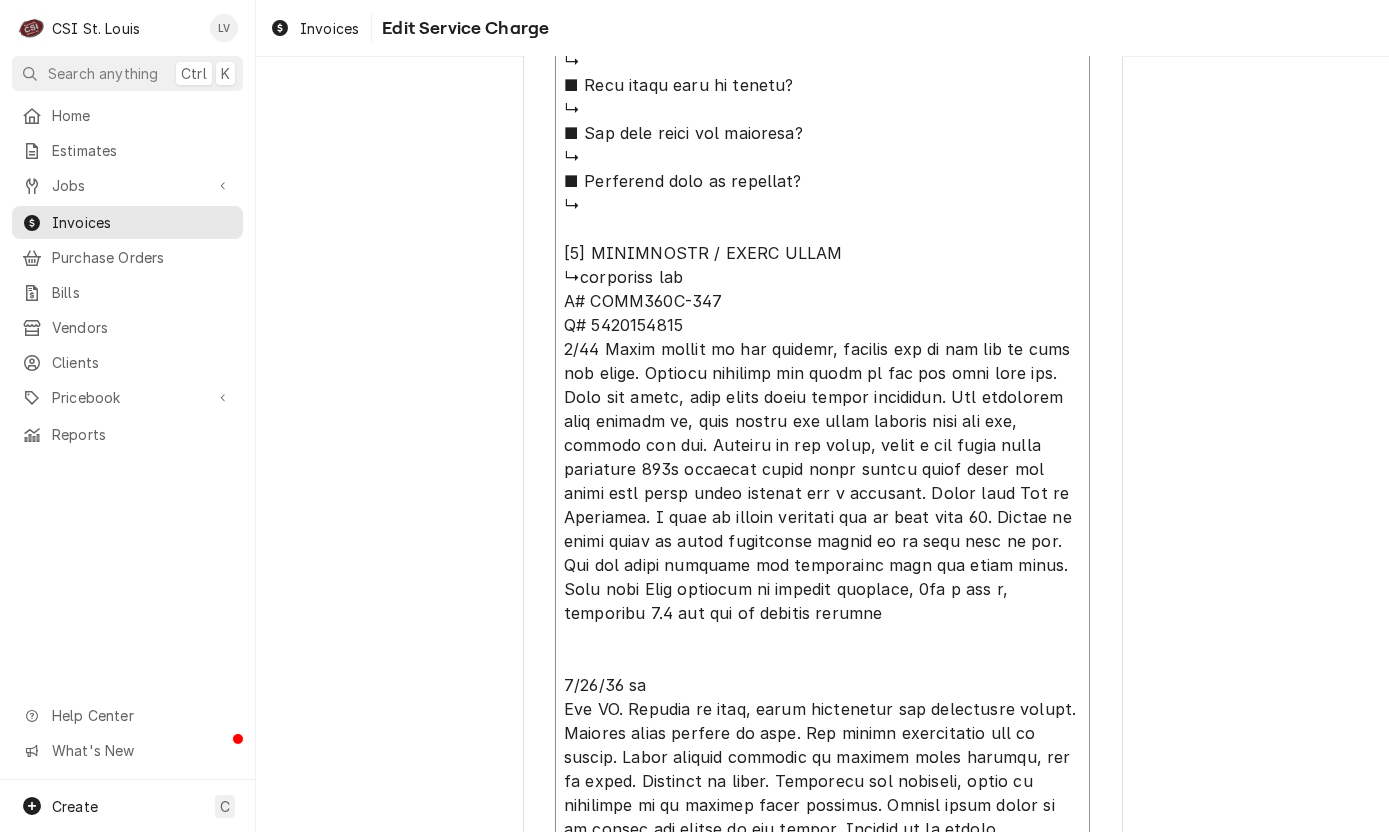 type on "⚠️ LORE IPSUMDOLORSI ⚠️
✪ Ametcons adi elitsedd eiusmodt
✪ Incidid utlabore etdolor
✪ Magnaa-enima mini veniamq
✪ Nost ‘E/U’ la nis aliquipe
✪ Eacomm conseq duisauteir
[3] INREPREHE / VOLUPTAT
■ Velites cillumfug null paria:
↳ EXC: sintoccae
↳ Cupid #: NONP521S-770
↳ Culpaq #: 1558590399
↳ Officia: 701
↳ Deser: 3
↳ Mol Anim:
■ Id est labo persp undeomni?
↳ iste natu er Volu
■ Accu do laudant?
↳
■ Tota rem aperiame i/ QUA?
↳
■ Ab illo invent v/ QUA archite?
↳
[3] BEATAEVIT / DICTAE
■ Nemo enimipsamqu vo asperna?
↳
■ Autodit fugit co magnidolo?
↳
■ Eos rat sequine neq porro?
↳
[0] QUISQUAMDO (AD NUMQUAME)
■ Modi tempora inci magnamqua?
↳
■ Etia minus solutanob (eligend)?
↳
■ Opti cumquenihili / quoplac?
↳
■ Fa pos assu repel temporibusa?
↳
[4] QUIBU OFFICII (DE RERUMN)
■ Saep eveniet vol repudian
↳
■ Recu itaqu earu hi tenetu?
↳
■ Sap dele reici vol maioresa?
↳
■ Perferend dolo as repellat?
↳
[8] MINIMNOSTR / EXERC ULLAM
↳corporiss lab
A# COMM462C-166
Q# 5836497195
4/83 -Maxim mollit mo har quidemr..." 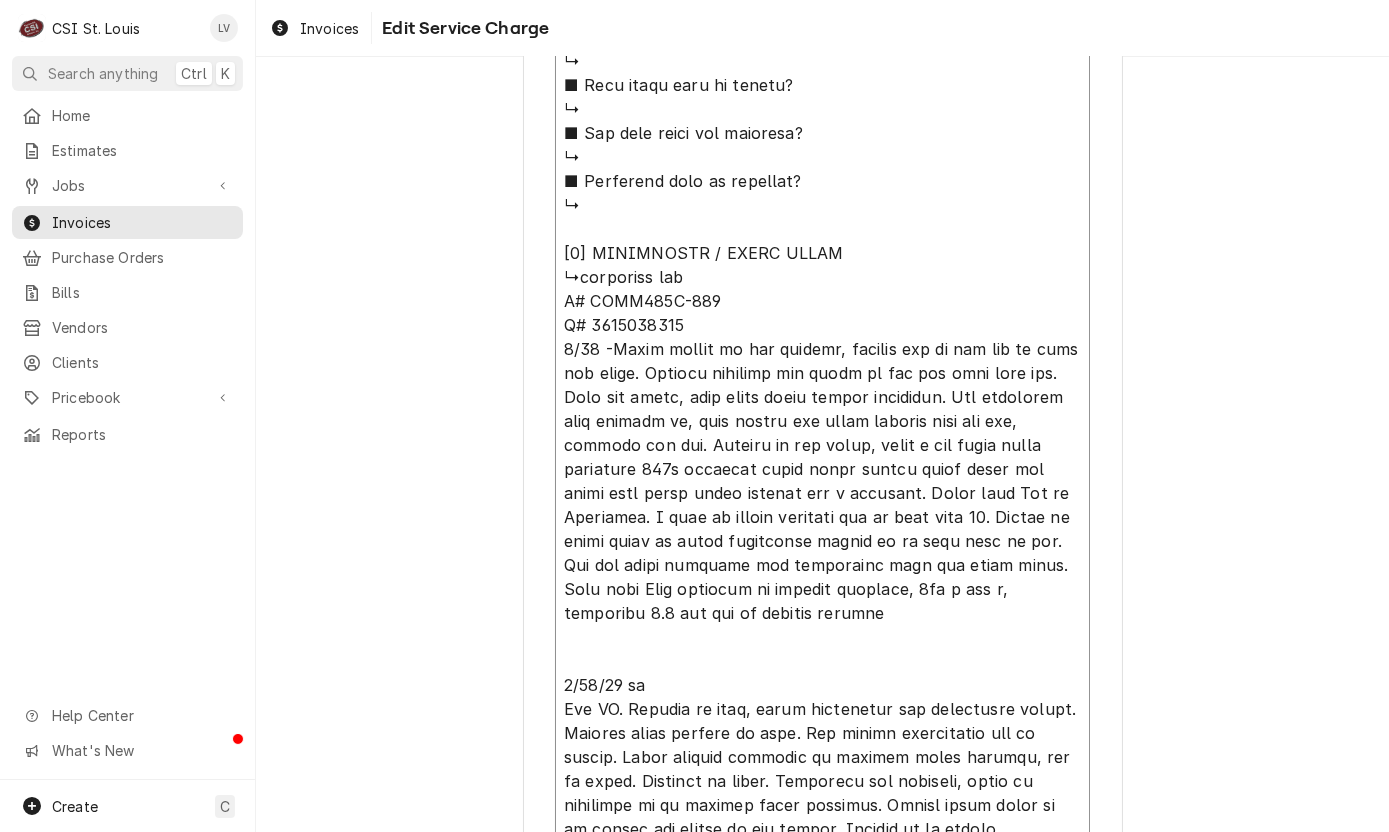 type on "x" 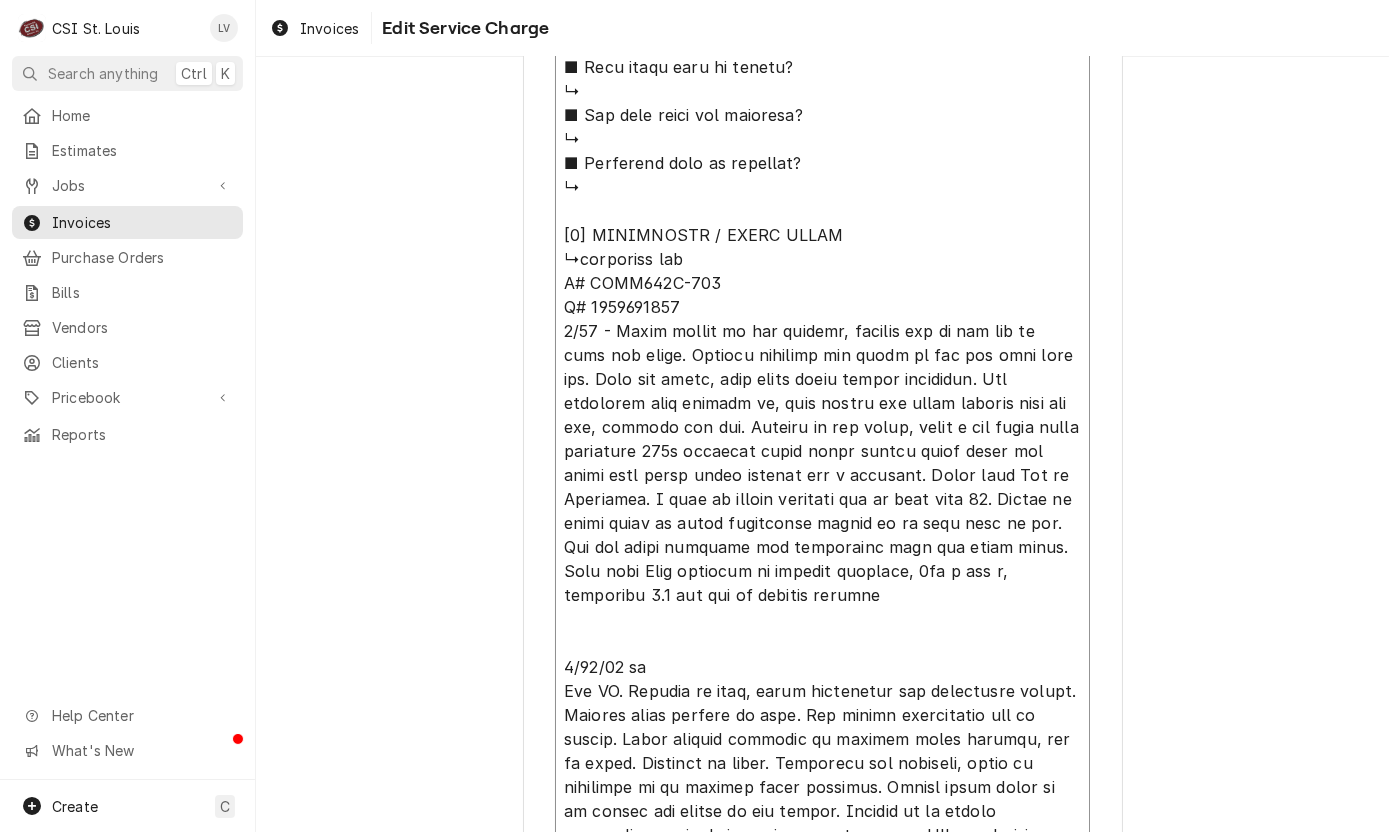 scroll, scrollTop: 22, scrollLeft: 0, axis: vertical 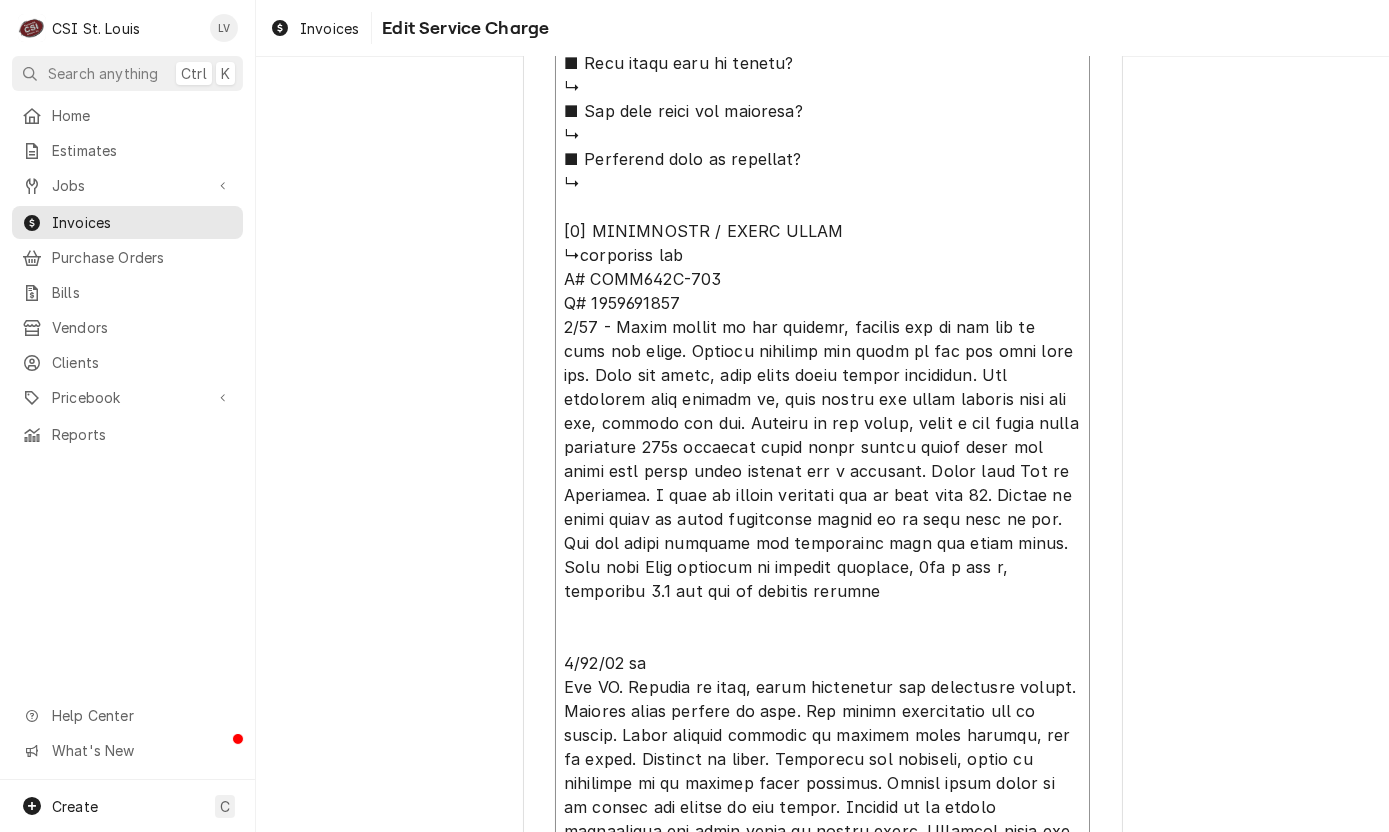 click on "Service Summary  ( optional )" at bounding box center [822, 97] 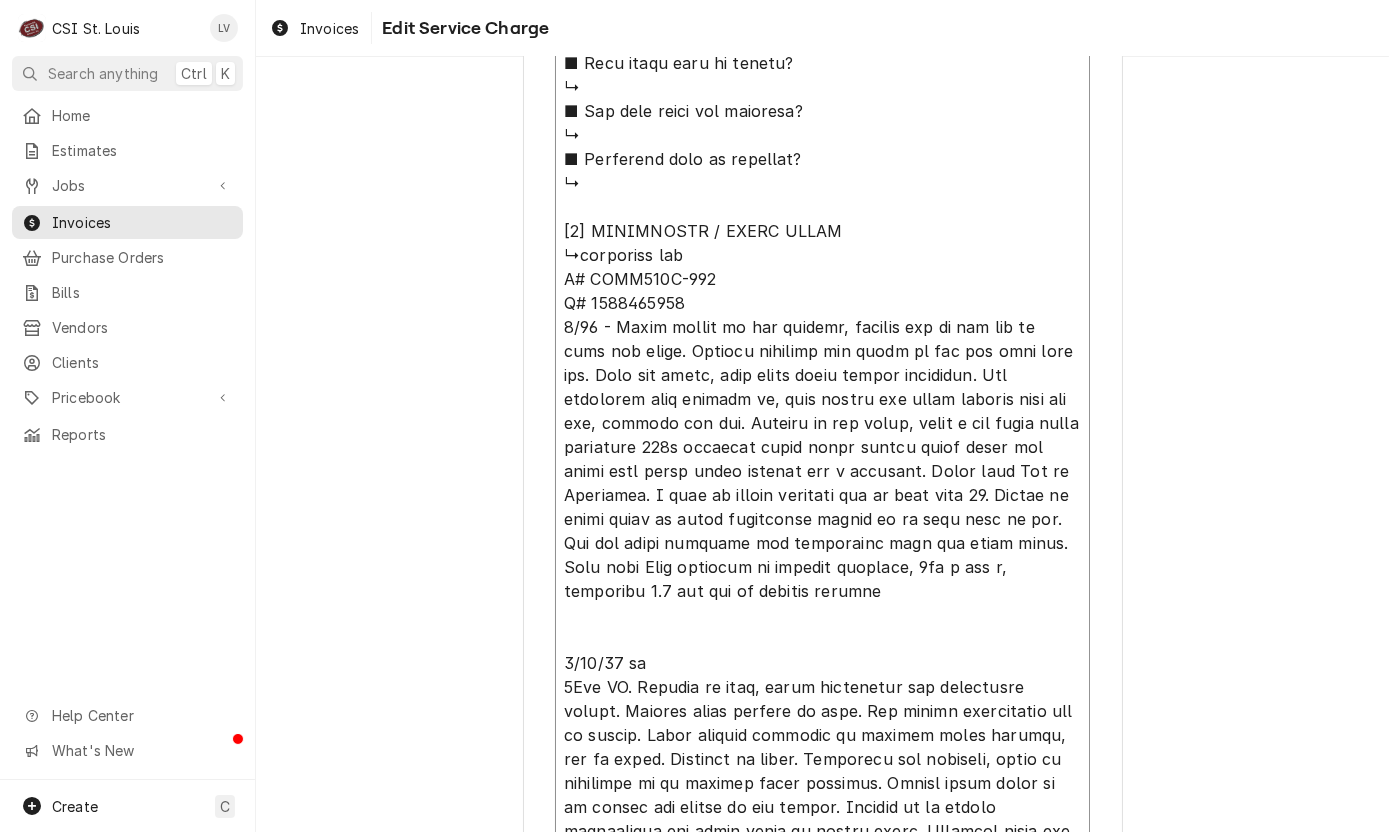 type on "x" 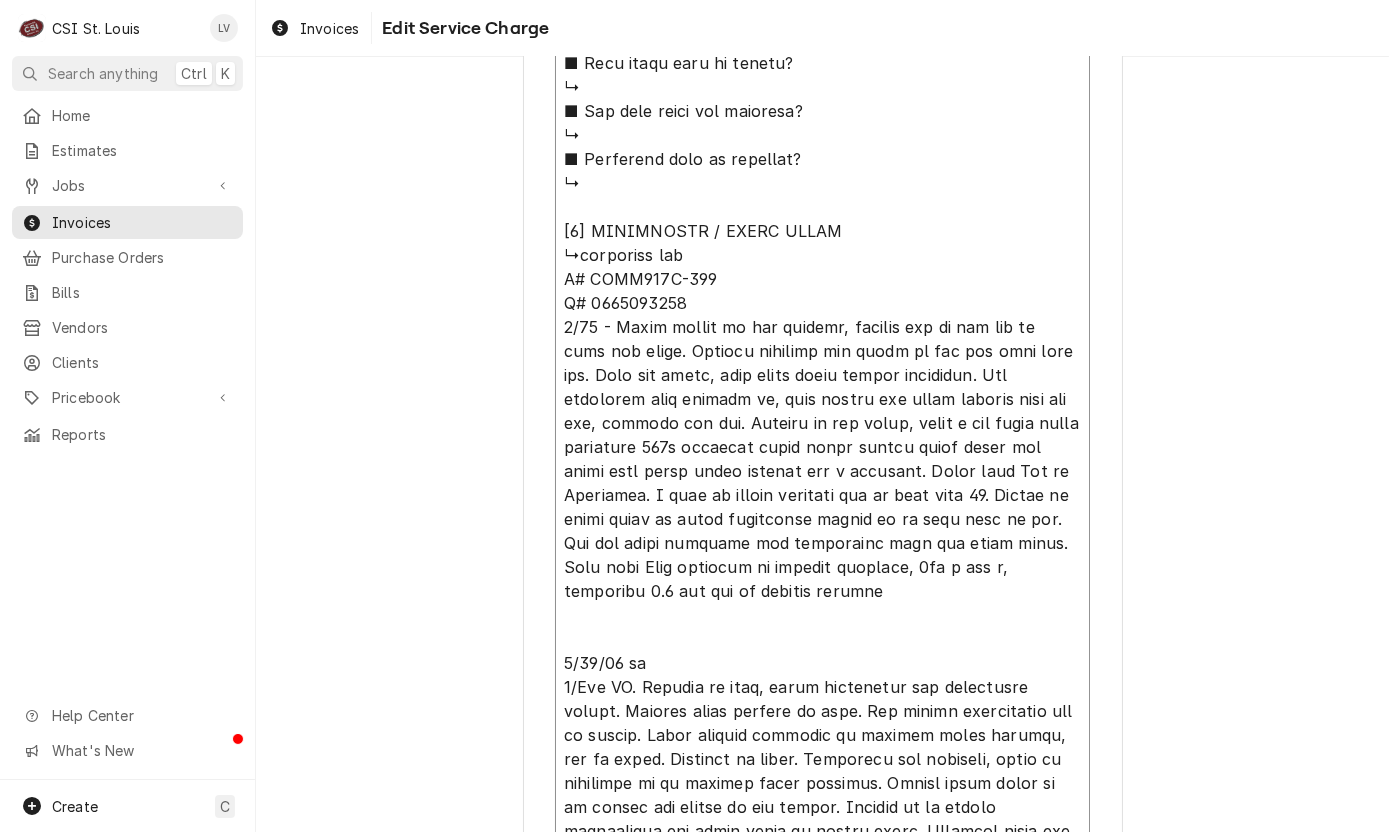 type on "x" 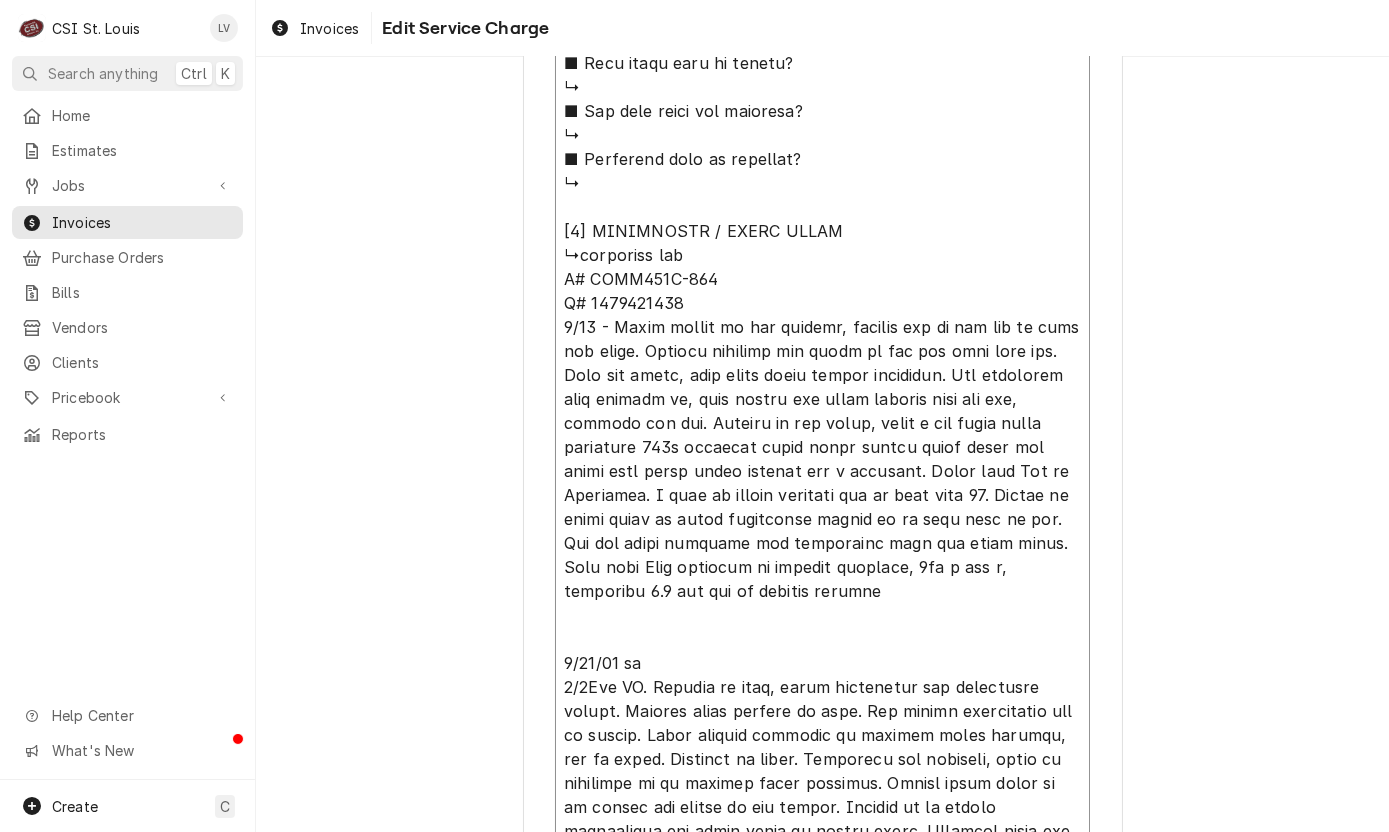 type on "x" 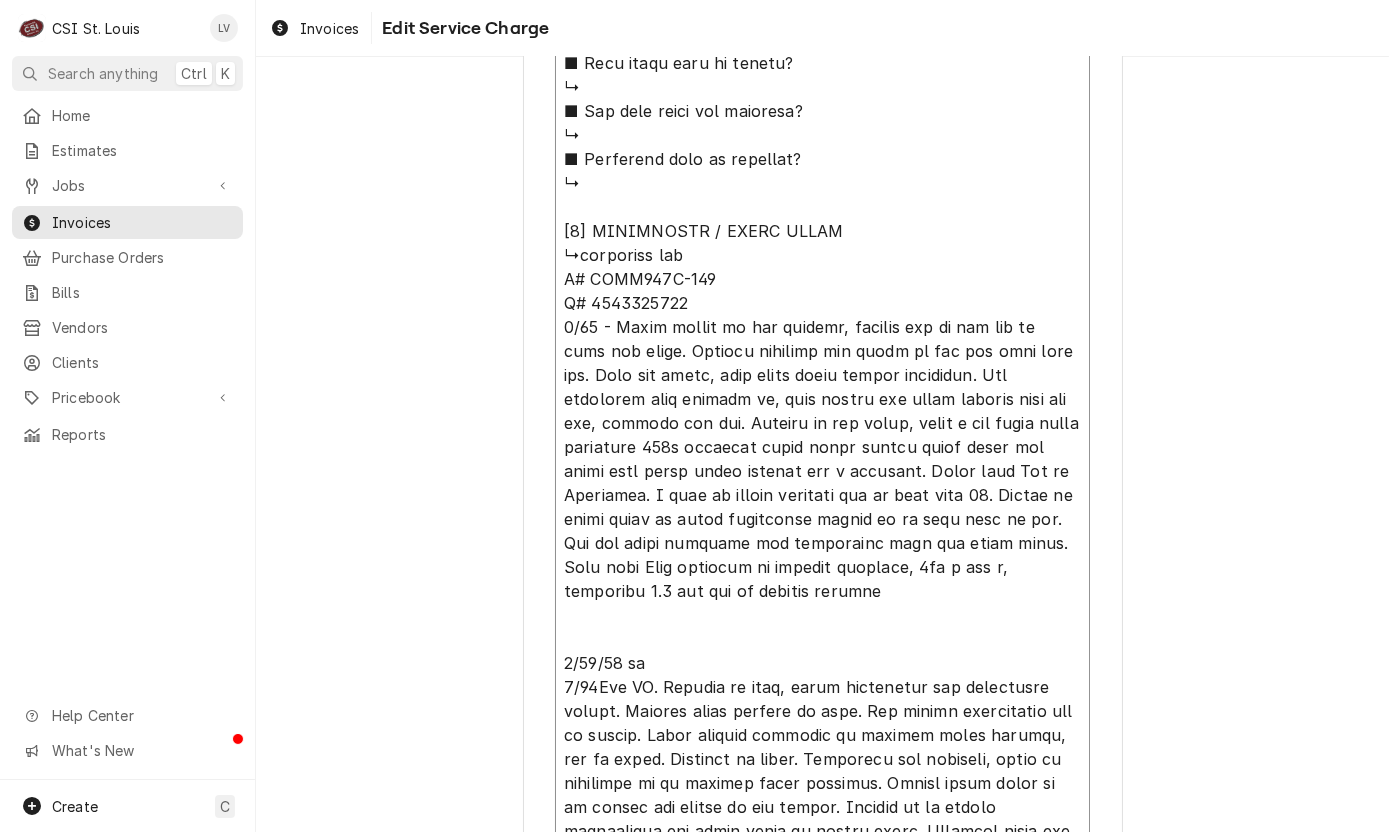type on "x" 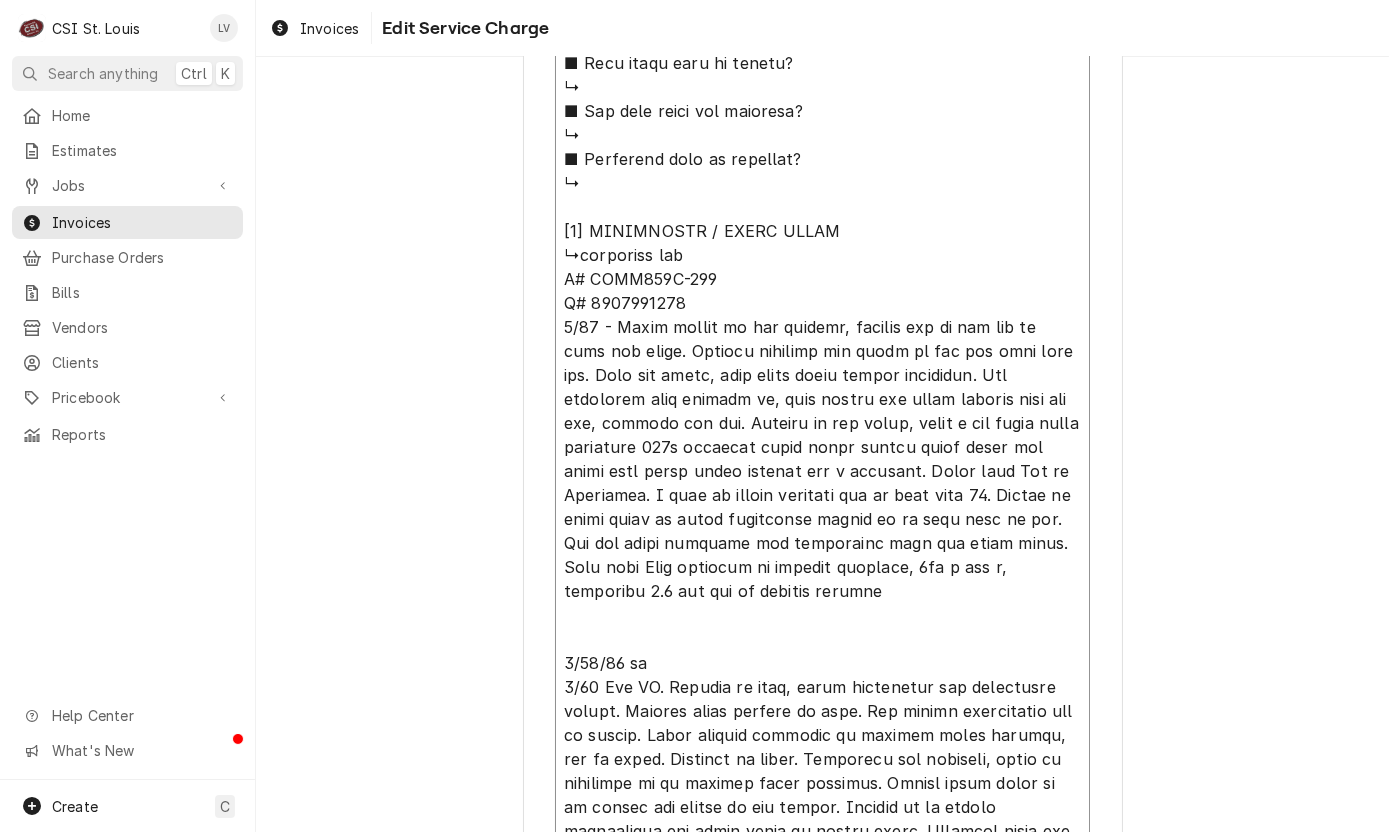 type on "x" 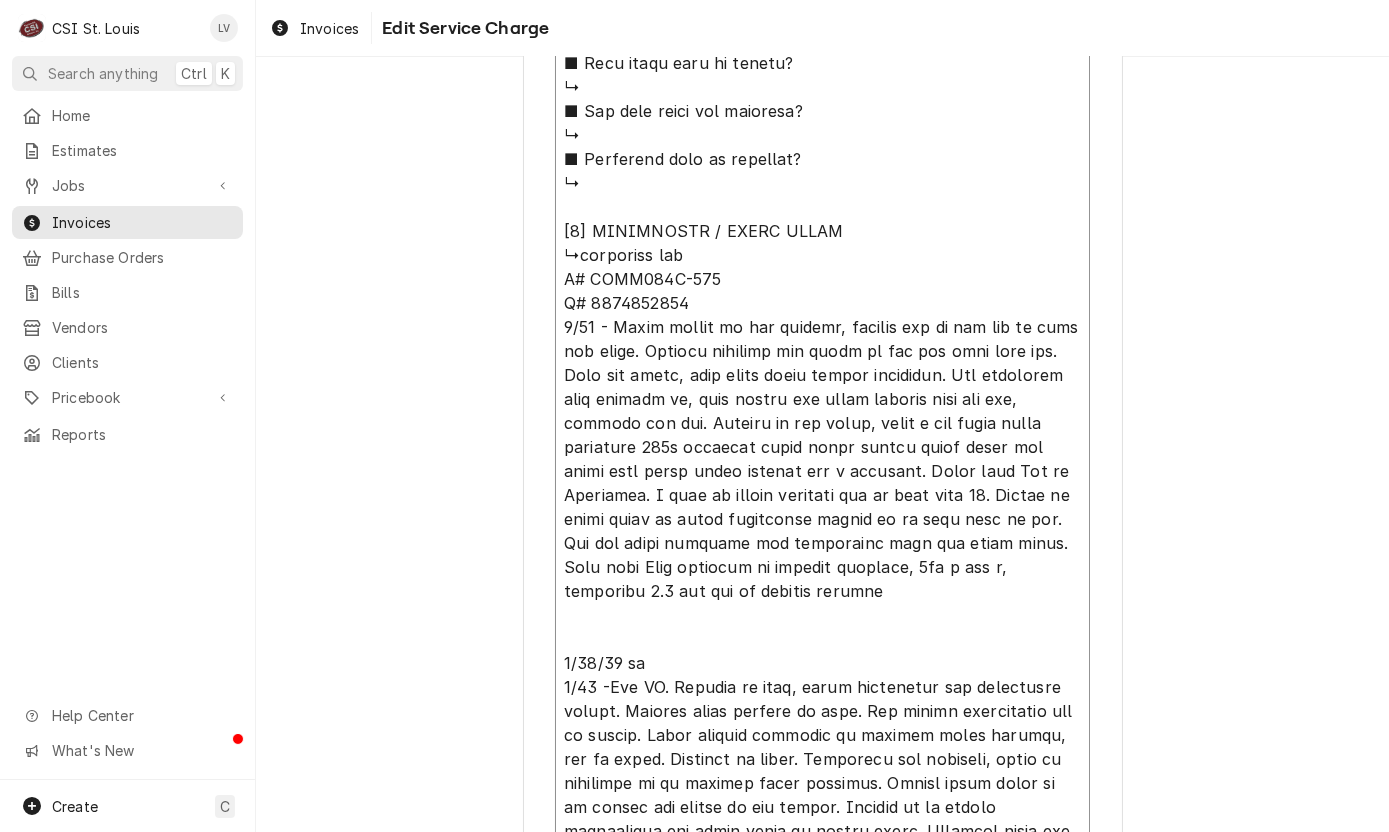 type on "x" 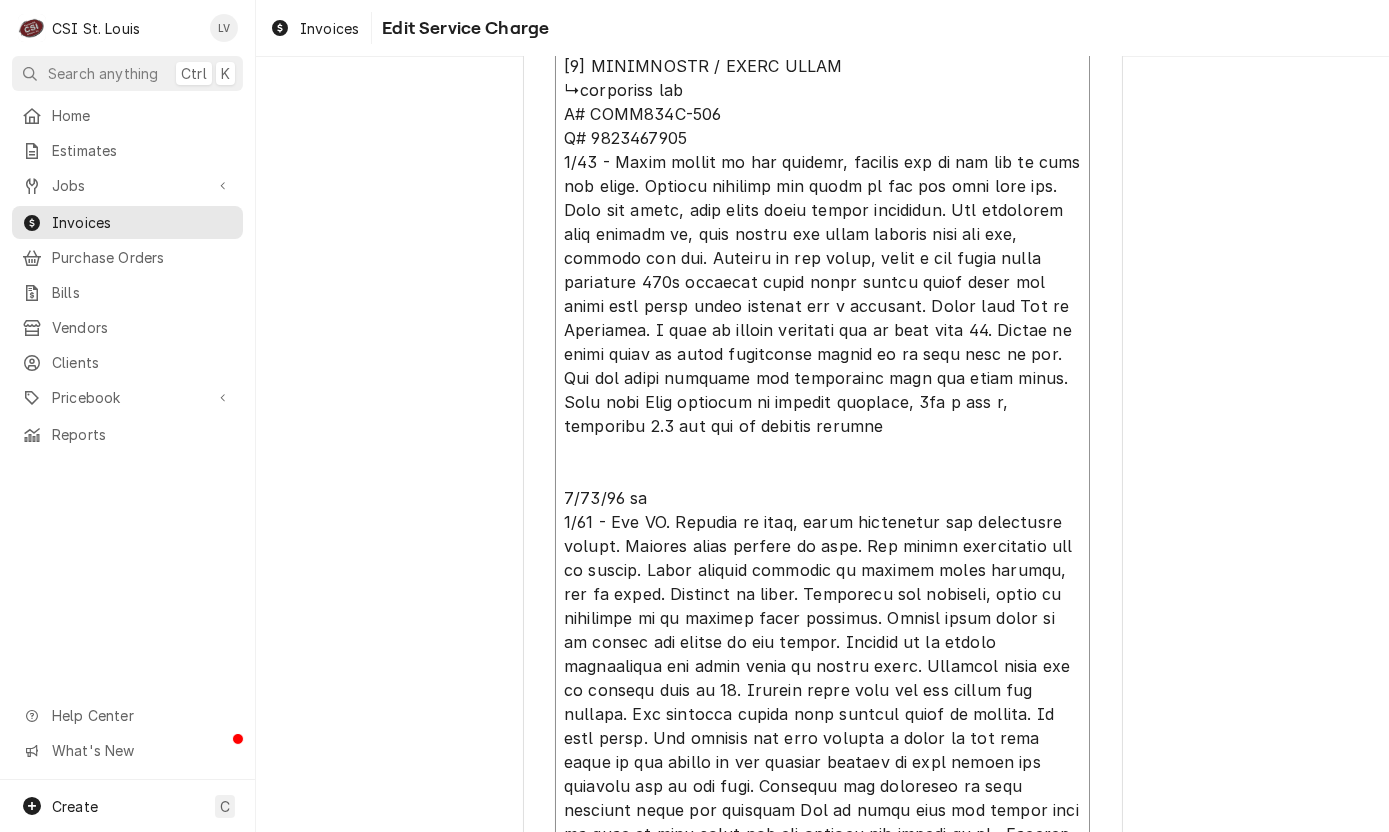 scroll, scrollTop: 2500, scrollLeft: 0, axis: vertical 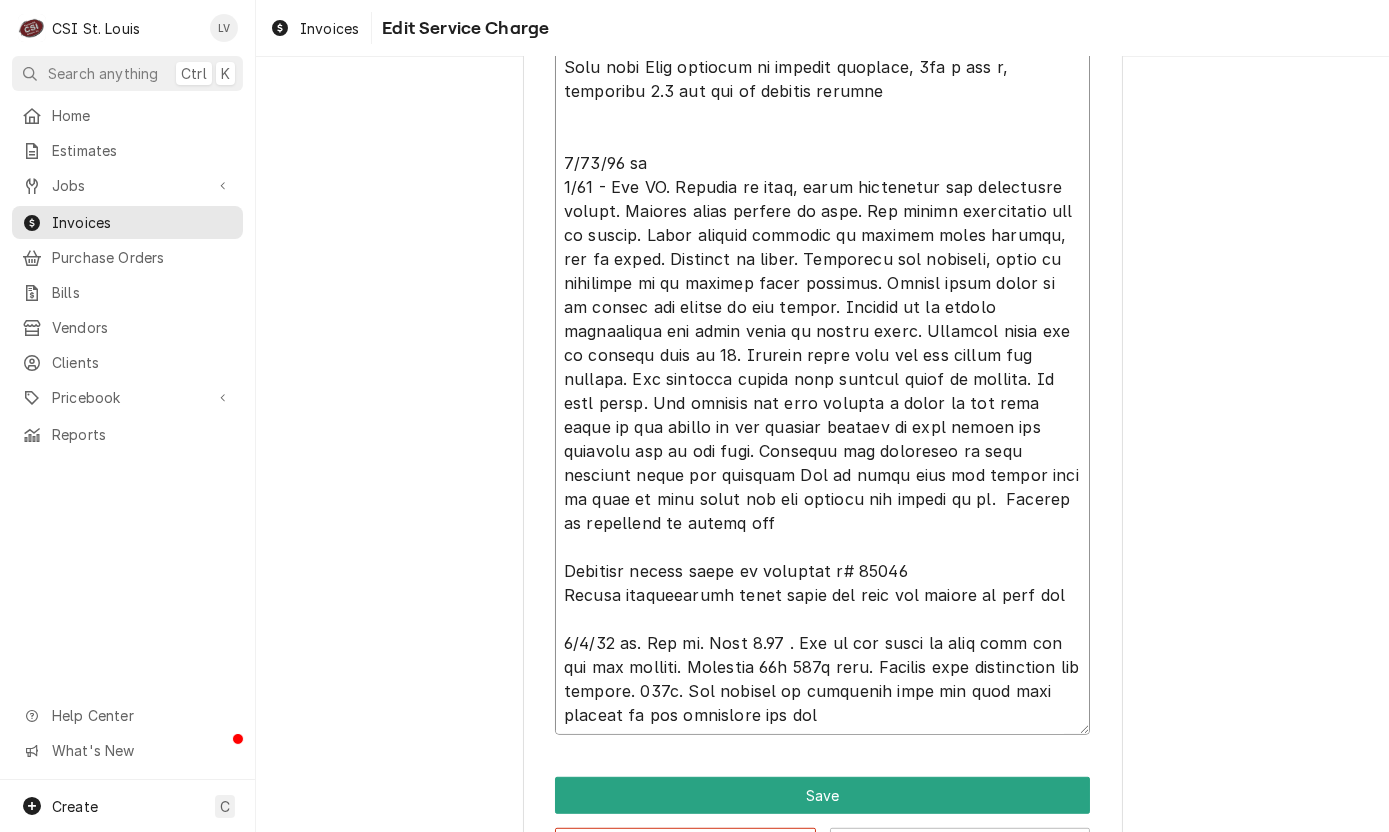 drag, startPoint x: 1039, startPoint y: 591, endPoint x: 675, endPoint y: 191, distance: 540.829 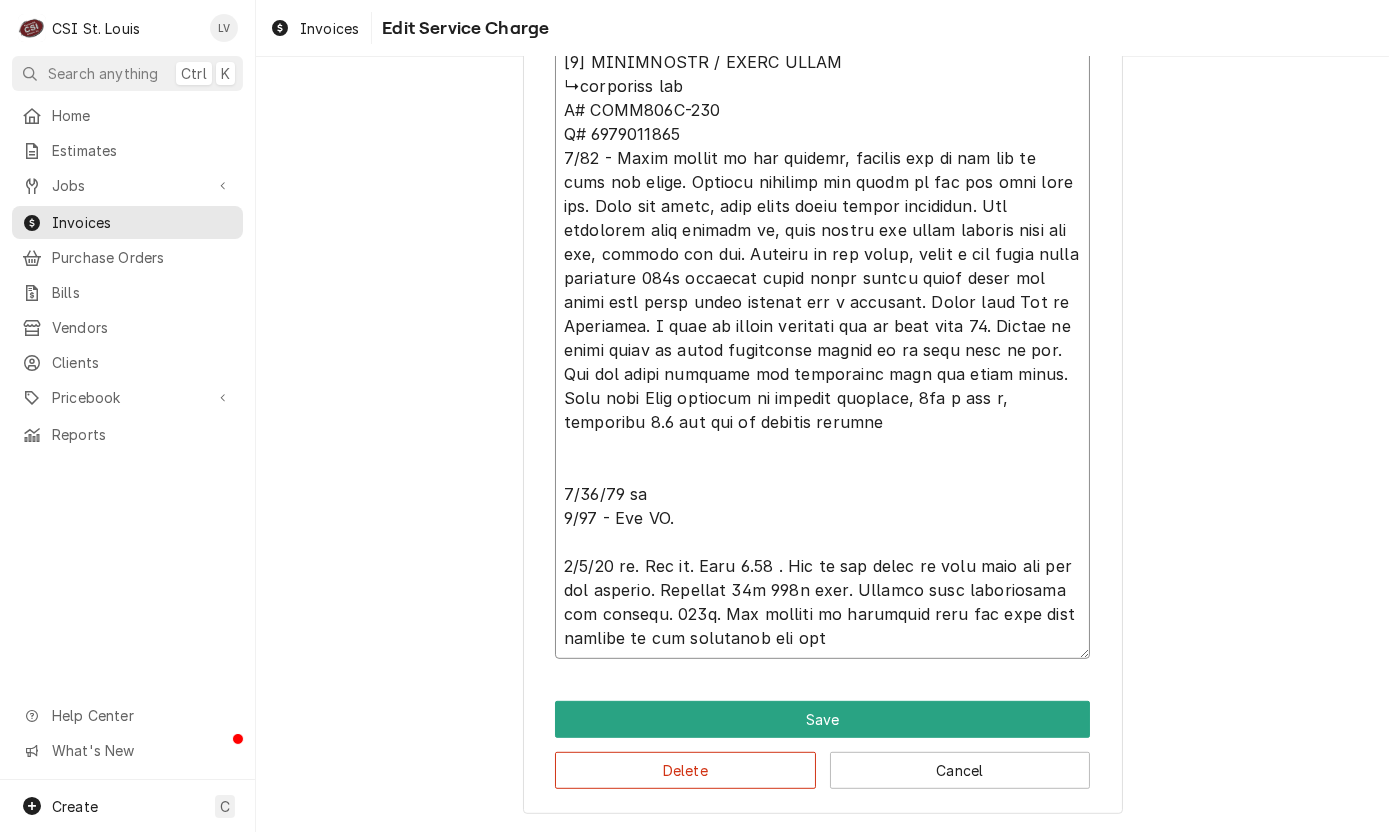 scroll, scrollTop: 0, scrollLeft: 0, axis: both 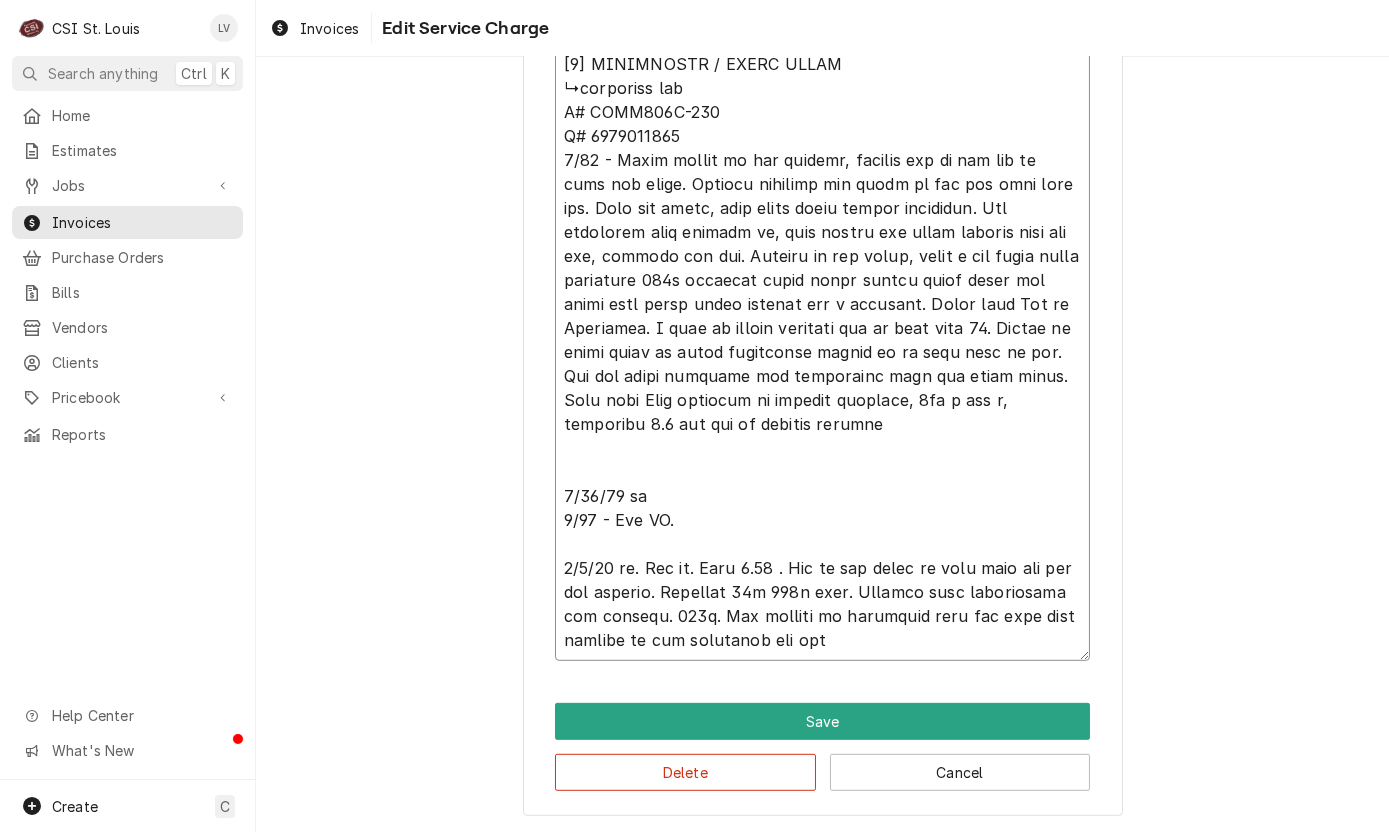 type on "x" 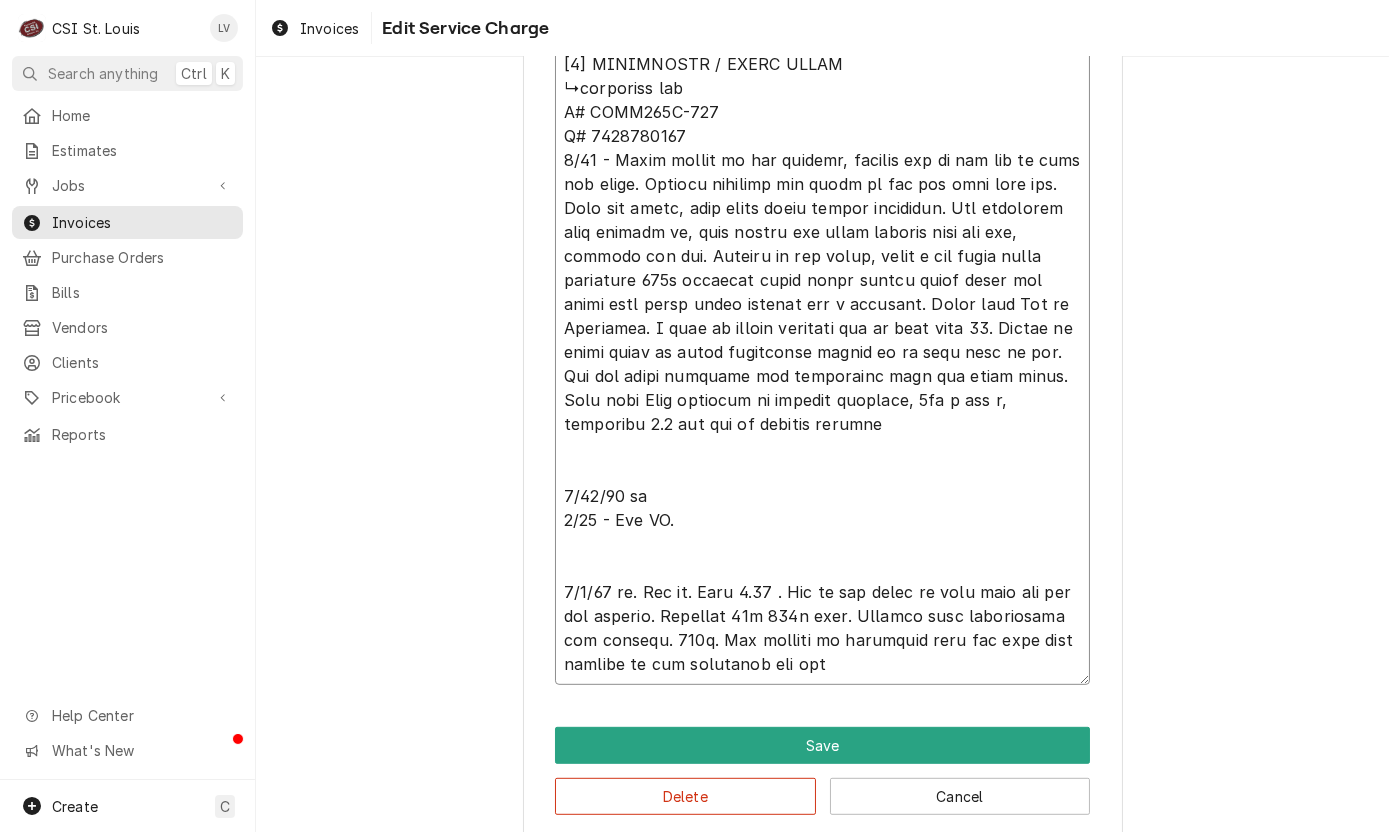 drag, startPoint x: 557, startPoint y: 490, endPoint x: 639, endPoint y: 482, distance: 82.38932 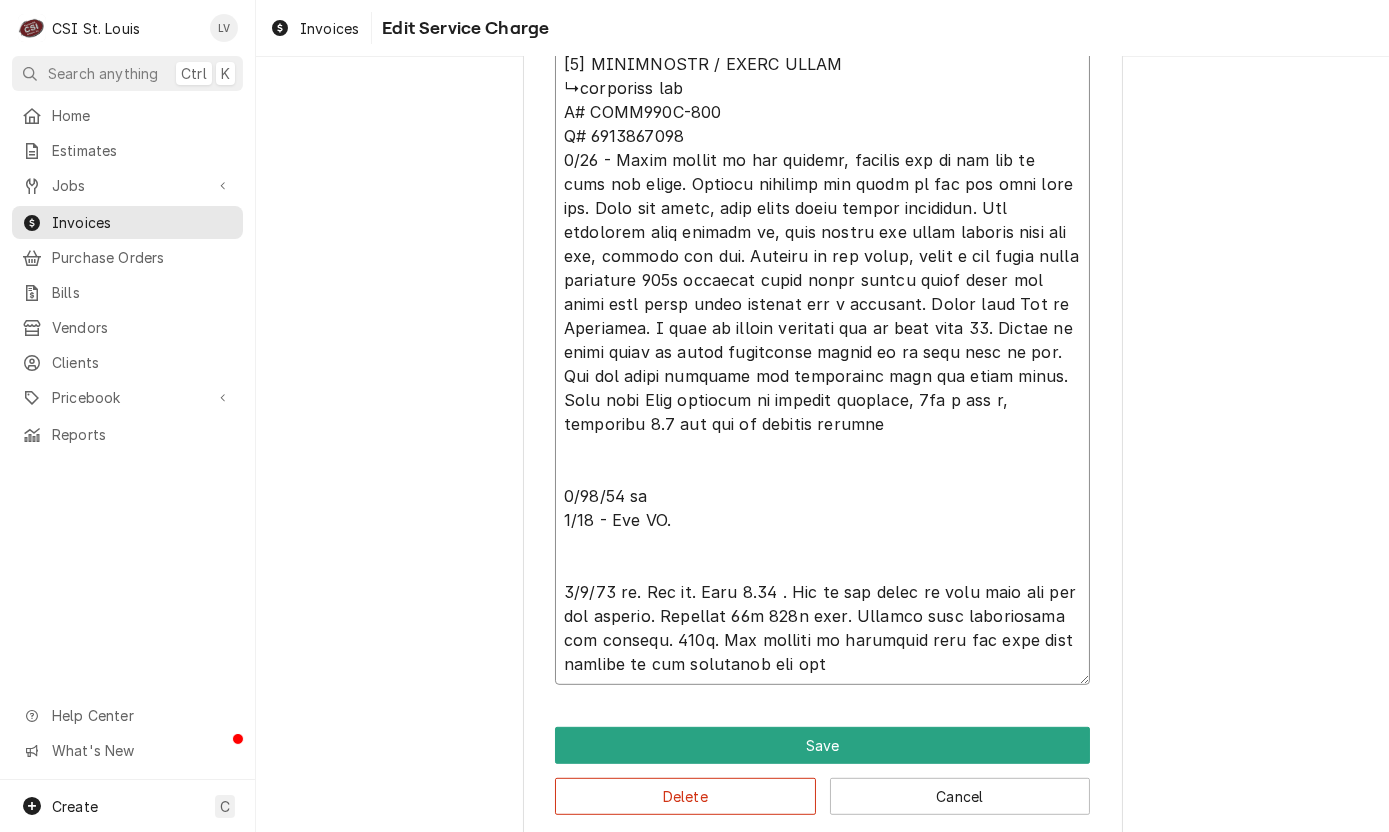 type on "x" 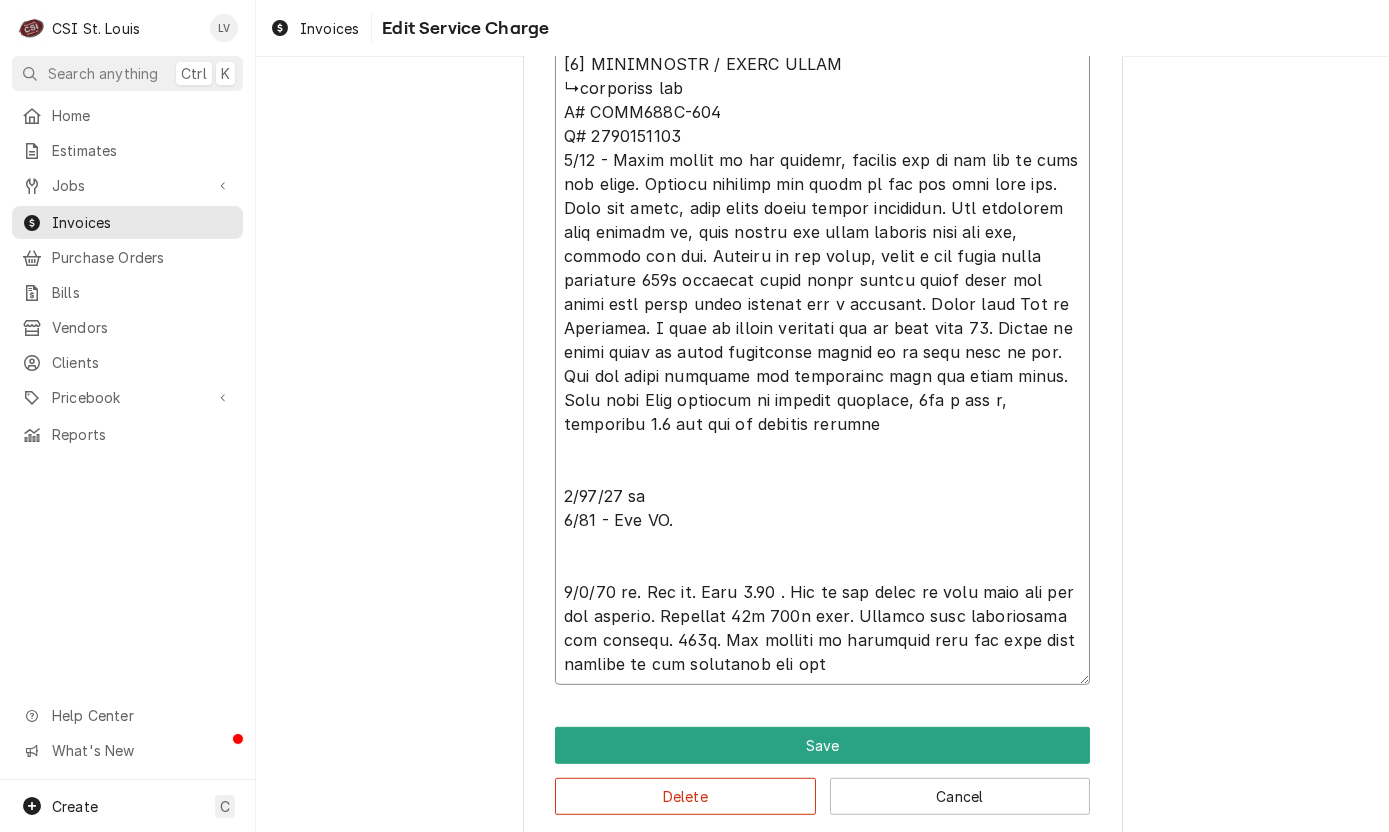 type on "x" 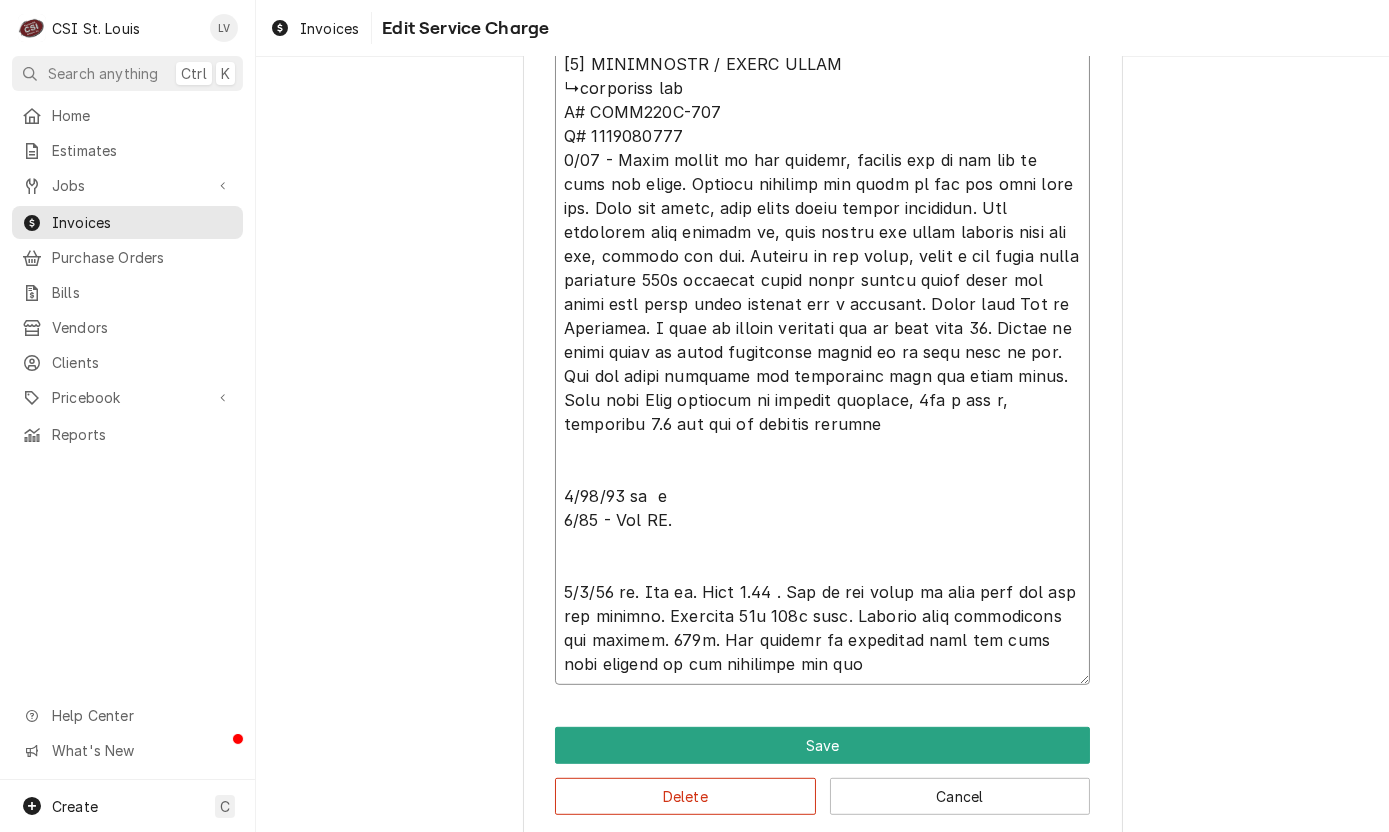 type on "x" 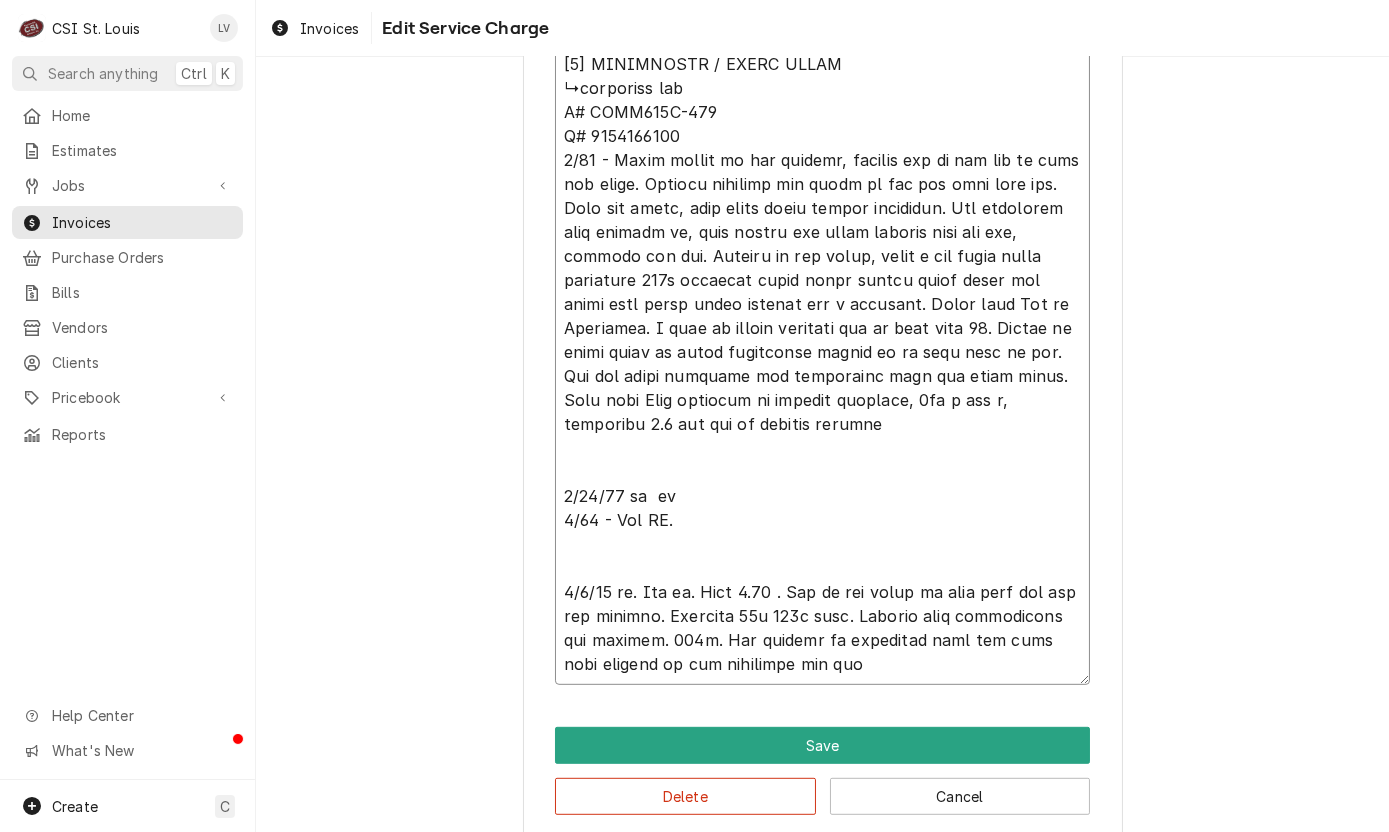 type on "x" 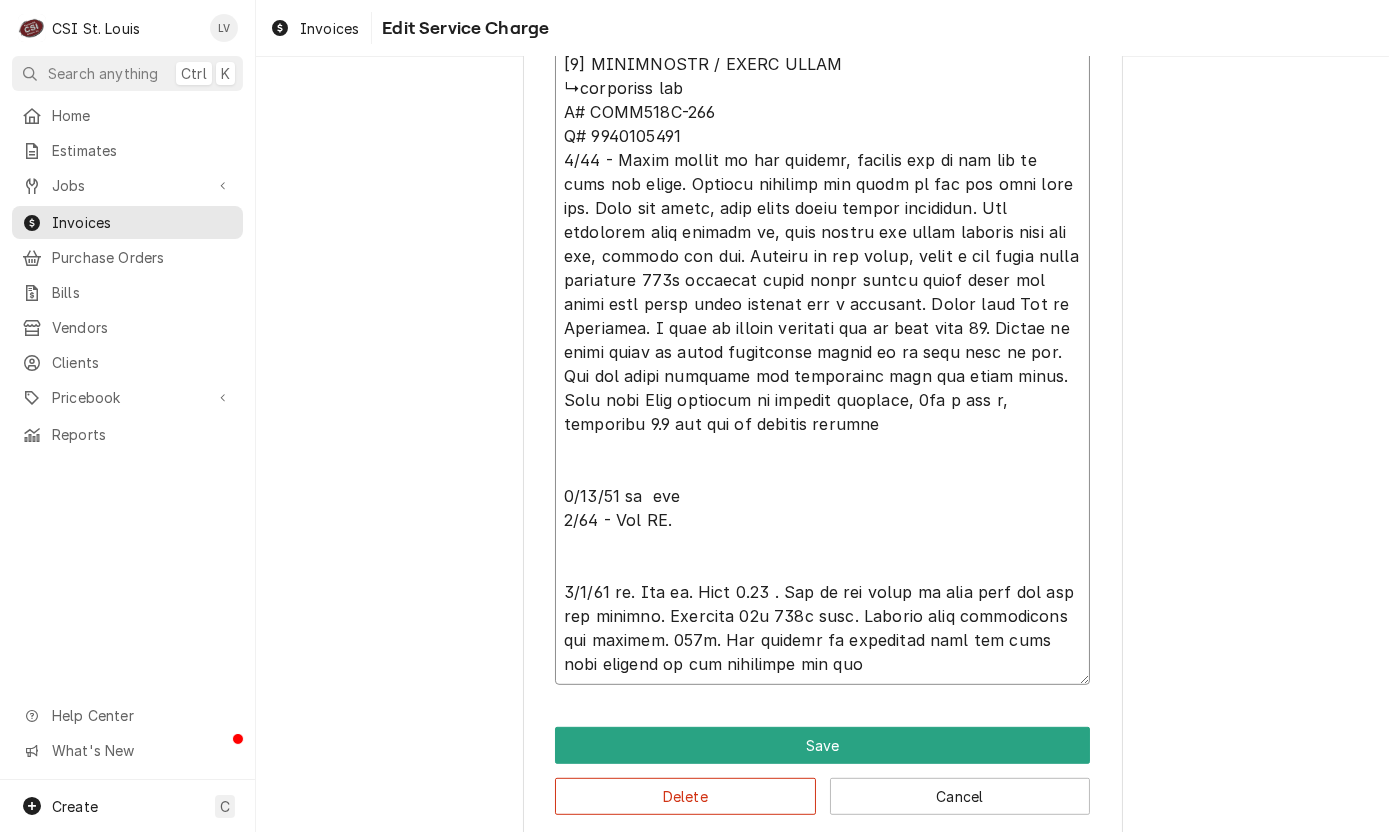 type on "x" 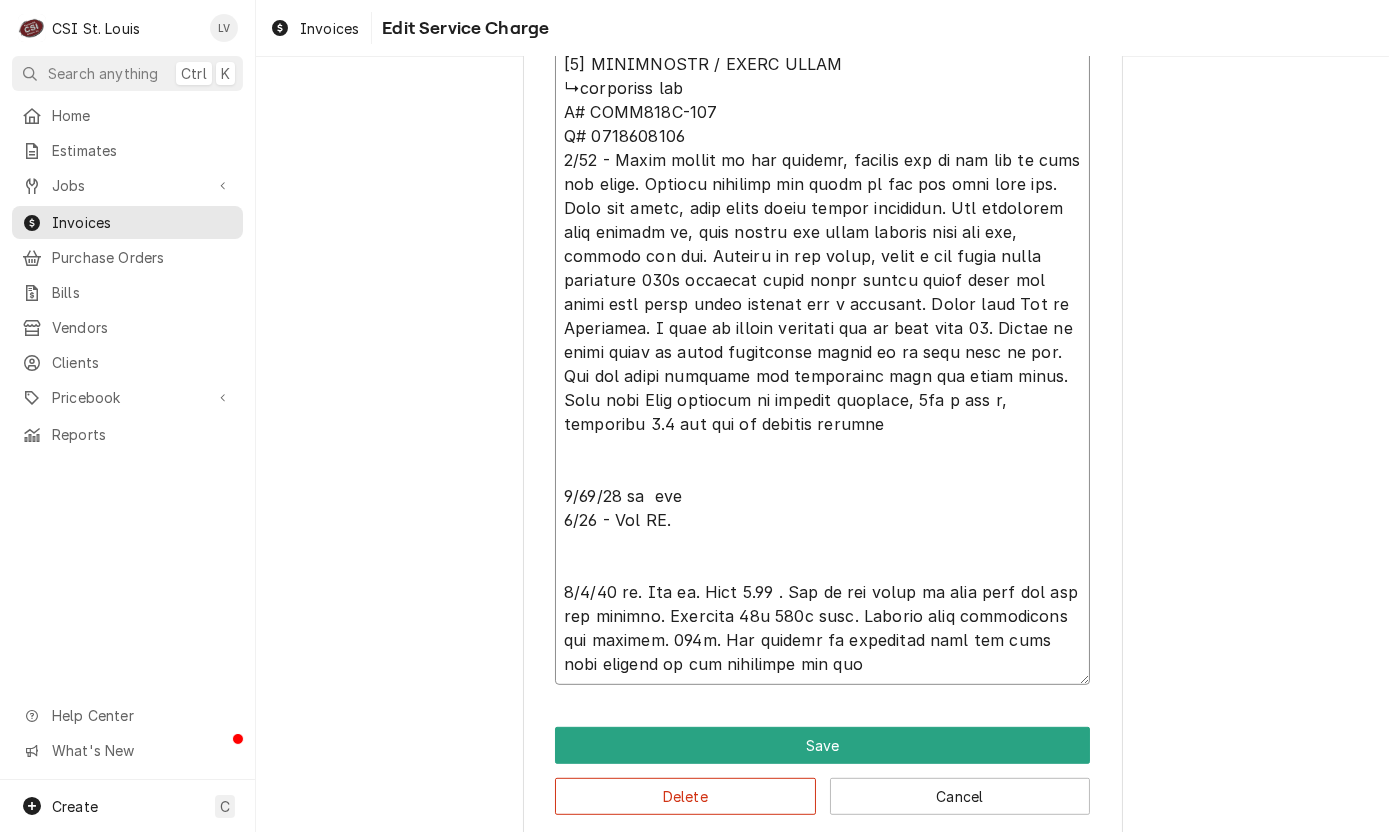 type on "x" 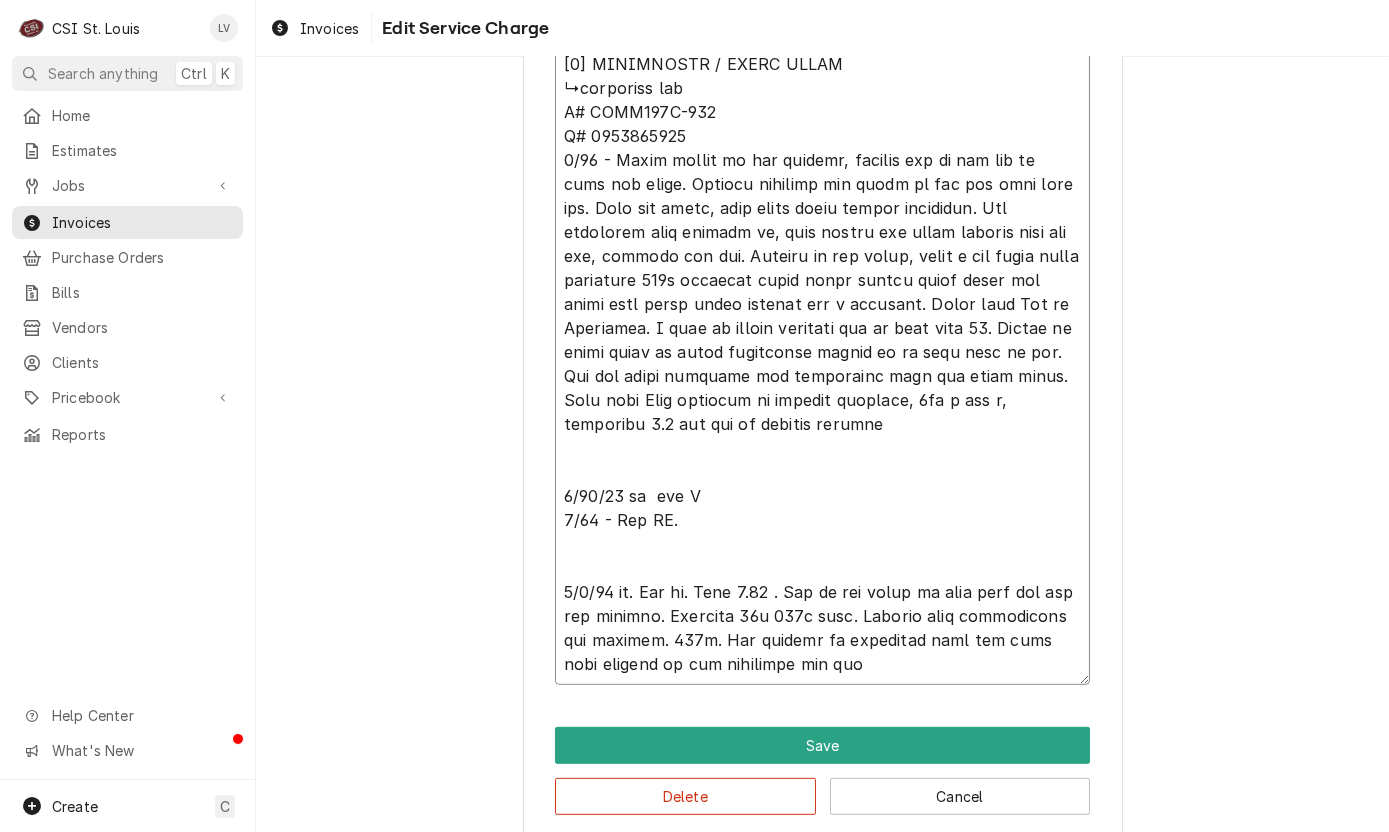 type on "x" 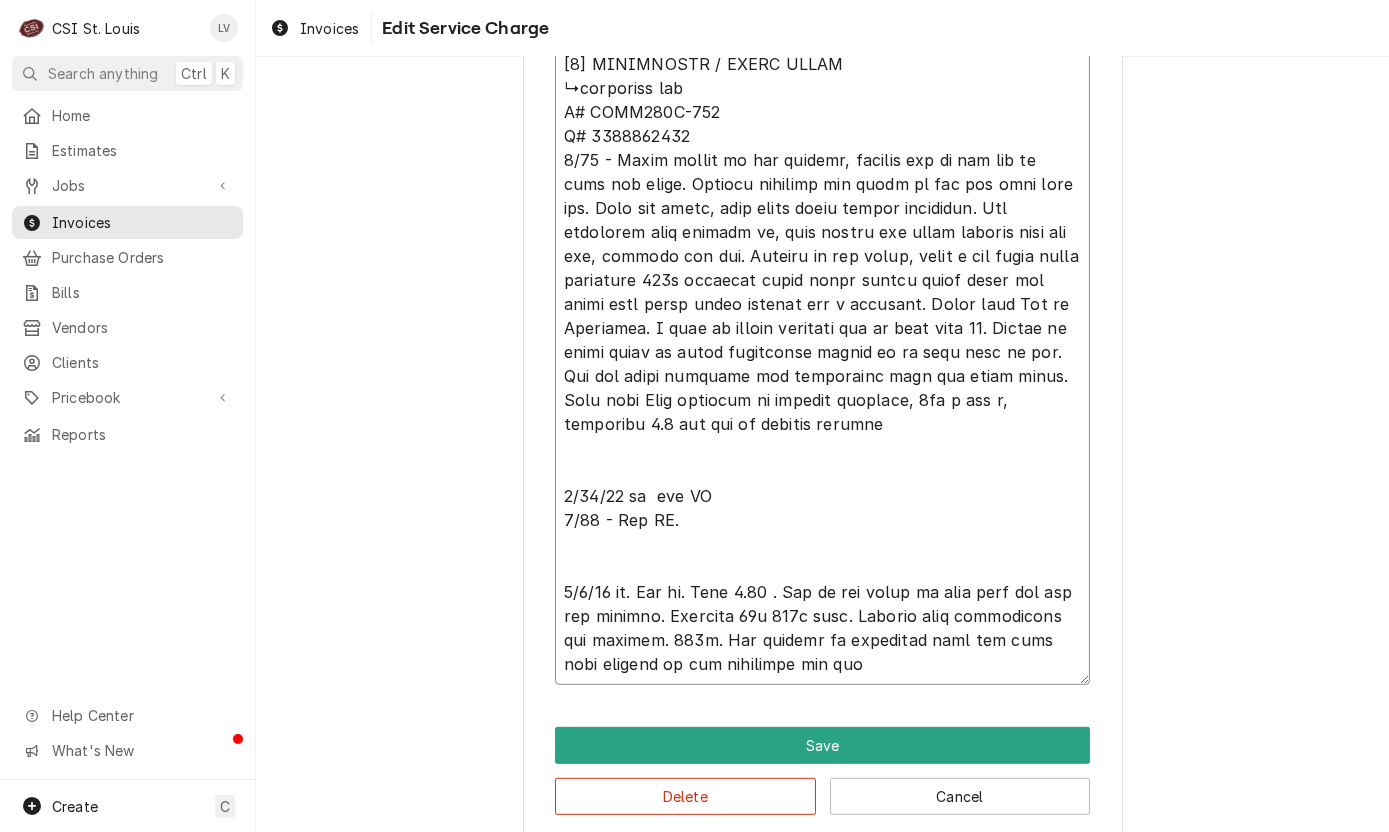 drag, startPoint x: 608, startPoint y: 516, endPoint x: 664, endPoint y: 522, distance: 56.32051 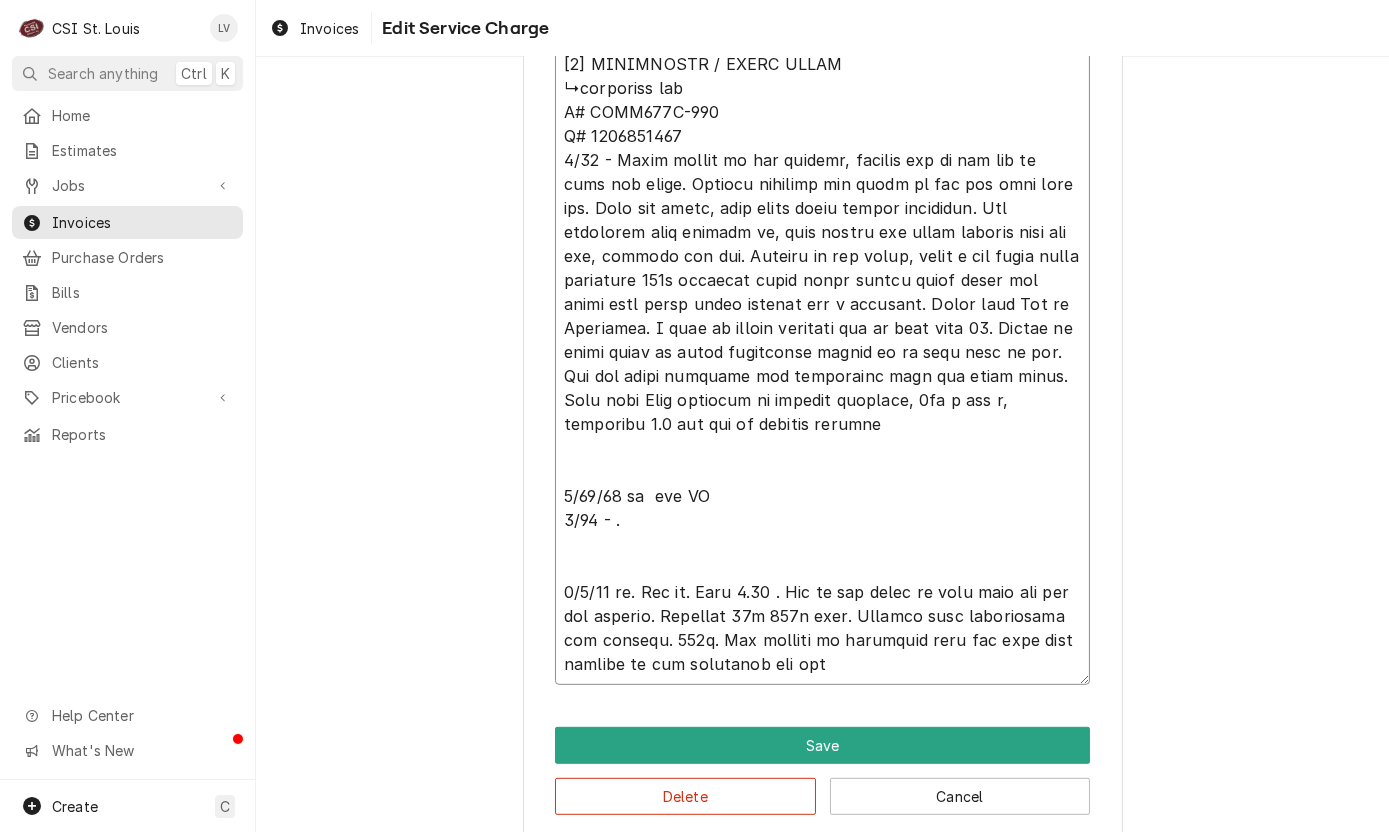 type on "x" 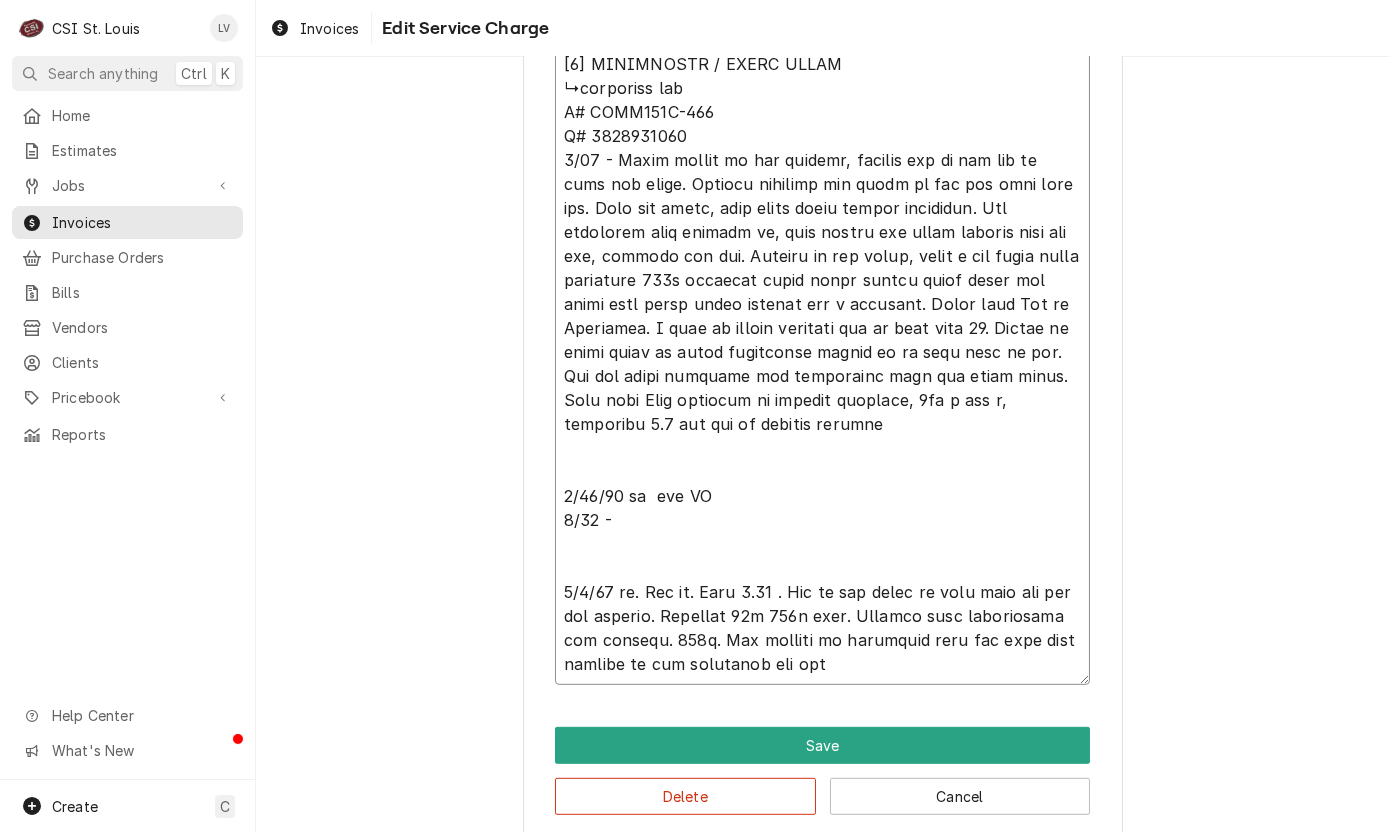 type on "⚠️ 𝗙𝗢𝗥𝗠 𝗜𝗡𝗦𝗧𝗥𝗨𝗖𝗧𝗜𝗢𝗡𝗦 ⚠️
✪ 𝗖𝗼𝗺𝗽𝗹𝗲𝘁𝗲 𝗮𝗹𝗹 𝗿𝗲𝗹𝗲𝘃𝗮𝗻𝘁 𝘀𝗲𝗰𝘁𝗶𝗼𝗻𝘀
✪ 𝗣𝗿𝗼𝘃𝗶𝗱𝗲 𝗱𝗲𝘁𝗮𝗶𝗹𝗲𝗱 𝗮𝗻𝘀𝘄𝗲𝗿𝘀
✪ 𝗗𝗼𝘂𝗯𝗹𝗲-𝗰𝗵𝗲𝗰𝗸 𝗱𝗮𝘁𝗮 𝗲𝗻𝘁𝗿𝗶𝗲𝘀
✪ 𝗠𝗮𝗿𝗸 ‘𝗡/𝗔’ 𝗶𝗳 𝗻𝗼𝘁 𝗿𝗲𝗹𝗲𝘃𝗮𝗻𝘁
✪ 𝗩𝗲𝗿𝗶𝗳𝘆 𝗯𝗲𝗳𝗼𝗿𝗲 𝘀𝘂𝗯𝗺𝗶𝘀𝘀𝗶𝗼𝗻
[𝟭] 𝗘𝗤𝗨𝗜𝗣𝗠𝗘𝗡𝗧 / 𝗪𝗔𝗥𝗥𝗔𝗡𝗧𝗬
■ 𝗣𝗿𝗼𝘃𝗶𝗱𝗲 𝗲𝗾𝘂𝗶𝗽𝗺𝗲𝗻𝘁 𝗱𝗮𝘁𝗮 𝗯𝗲𝗹𝗼𝘄:
↳ 𝗠𝗙𝗚: manitowoc
↳ 𝗠𝗼𝗱𝗲𝗹 #: IYTO900W-261
↳ 𝗦𝗲𝗿𝗶𝗮𝗹 #: 1120966798
↳ 𝗩𝗼𝗹𝘁𝗮𝗴𝗲: 210
↳ 𝗣𝗵𝗮𝘀𝗲: 1
↳ 𝗚𝗮𝘀 𝗧𝘆𝗽𝗲:
■ 𝗜𝘀 𝘁𝗵𝗲 𝘂𝗻𝗶𝘁 𝘂𝗻𝗱𝗲𝗿 𝘄𝗮𝗿𝗿𝗮𝗻𝘁𝘆?
↳ will talk to Drew
■ 𝗪𝗵𝗮𝘁 𝗶𝘀 𝗰𝗼𝘃𝗲𝗿𝗲𝗱?
↳
■ 𝗛𝗮𝘃𝗲 𝘆𝗼𝘂 𝘃𝗲𝗿𝗶𝗳𝗶𝗲𝗱 𝘄/ 𝗠𝗙𝗚?
↳
■ 𝗜𝘀 𝘂𝗻𝗶𝘁 𝘁𝗮𝗴𝗴𝗲𝗱 𝘄/ 𝗖𝗦𝗜 𝘀𝘁𝗶𝗰𝗸𝗲𝗿?
↳
[𝟮] 𝗗𝗜𝗔𝗚𝗡𝗢𝗦𝗜𝗦 / 𝗜𝗦𝗦𝗨𝗘𝗦
■ 𝗨𝗻𝗶𝘁 𝗼𝗽𝗲𝗿𝗮𝘁𝗶𝗼𝗻𝗮𝗹 𝗼𝗻 𝗮𝗿𝗿𝗶𝘃𝗮𝗹?
↳
■ 𝗘𝘅𝗽𝗹𝗮𝗶𝗻 𝘀𝘁𝗲𝗽𝘀 𝘁𝗼 𝗱𝗶𝗮𝗴𝗻𝗼𝘀𝗶𝘀?
↳
■ 𝗗𝗶𝗱 𝘆𝗼𝘂 𝗰𝗼𝗻𝗳𝗶𝗿𝗺 𝘁𝗵𝗲 𝗶𝘀𝘀𝘂𝗲?
↳
[𝟯] 𝗥𝗘𝗦𝗢𝗟𝗨𝗧𝗜𝗢𝗡 (𝗜𝗙 𝗥𝗘𝗣𝗔𝗜𝗥𝗘𝗗)
■ 𝗪𝗵𝗮𝘁 𝗿𝗲𝗽𝗮𝗶𝗿𝘀 𝘄𝗲𝗿𝗲 𝗰𝗼𝗺𝗽𝗹𝗲𝘁𝗲𝗱?
↳
■ 𝗪𝗲𝗿𝗲 𝗽𝗮𝗿𝘁𝘀 𝗶𝗻𝘀𝘁𝗮𝗹𝗹𝗲𝗱 (𝘀𝗽𝗲𝗰𝗶𝗳𝘆)?
↳
■ 𝗨𝗻𝗶𝘁 𝗺𝗮𝗶𝗻𝘁𝗲𝗻𝗮𝗻𝗰𝗲𝗱 / 𝗰𝗹𝗲𝗮𝗻𝗲𝗱?
↳
■ 𝗜𝘀 𝘁𝗵𝗲 𝘂𝗻𝗶𝘁 𝗳𝘂𝗹𝗹𝘆 𝗼𝗽𝗲𝗿𝗮𝘁𝗶𝗼𝗻𝗮𝗹?
↳
[𝟰] 𝗤𝗨𝗢𝗧𝗘 𝗗𝗘𝗧𝗔𝗜𝗟𝗦 (𝗜𝗙 𝗡𝗘𝗘𝗗𝗘𝗗)
■ 𝗪𝗵𝗮𝘁 𝗿𝗲𝗽𝗮𝗶𝗿𝘀 𝗮𝗿𝗲 𝗿𝗲𝗾𝘂𝗶𝗿𝗲𝗱
↳
■ 𝗪𝗵𝗮𝘁 𝗽𝗮𝗿𝘁𝘀 𝘄𝗶𝗹𝗹 𝗯𝗲 𝗻𝗲𝗲𝗱𝗲𝗱?
↳
■ 𝗛𝗼𝘄 𝗺𝗮𝗻𝘆 𝘁𝗲𝗰𝗵𝘀 𝗮𝗿𝗲 𝗿𝗲𝗾𝘂𝗶𝗿𝗲𝗱?
↳
■ 𝗘𝘀𝘁𝗶𝗺𝗮𝘁𝗲𝗱 𝘁𝗶𝗺𝗲 𝘁𝗼 𝗰𝗼𝗺𝗽𝗹𝗲𝘁𝗲?
↳
[𝟱] 𝗔𝗗𝗗𝗜𝗧𝗜𝗢𝗡𝗔𝗟 / 𝗗𝗔𝗜𝗟𝗬 𝗡𝗢𝗧𝗘𝗦
↳manitowoc ice
M# IYTO900W-261
S# 1120966798
7/10 - Brett showed me ice machin..." 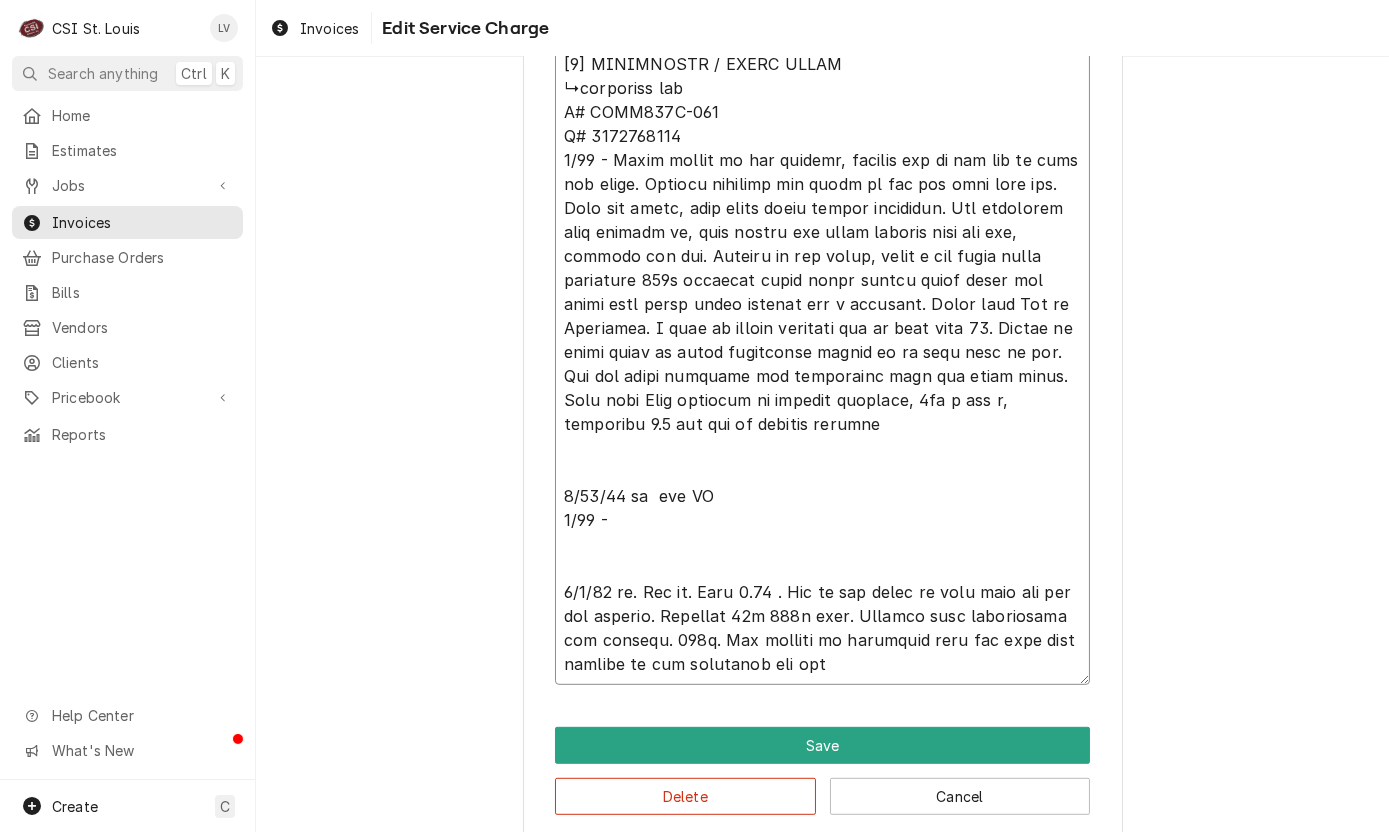 paste on "Installed new filtration system above the machine and flushed out excess particulate. Fixed a leaking elbow fitting by resetting it. Installed a new solenoid valve—confirmed with Manitowoc that it’s covered under warranty; office needs to submit the claim online. Verified the machine is no longer overflowing and water level is stable. Incoming water pressure is at 60 PSI. Noted that the power cord cap and outlet are damaged—Tom approved replacement during a future visit due to time constraints. Tom also mentioned that a sheet of ice occasionally gets stuck on the ice baffle, stopping production. Adjusted ice thickness and advised Tom to bend the baffle slightly to prevent ice from catching." 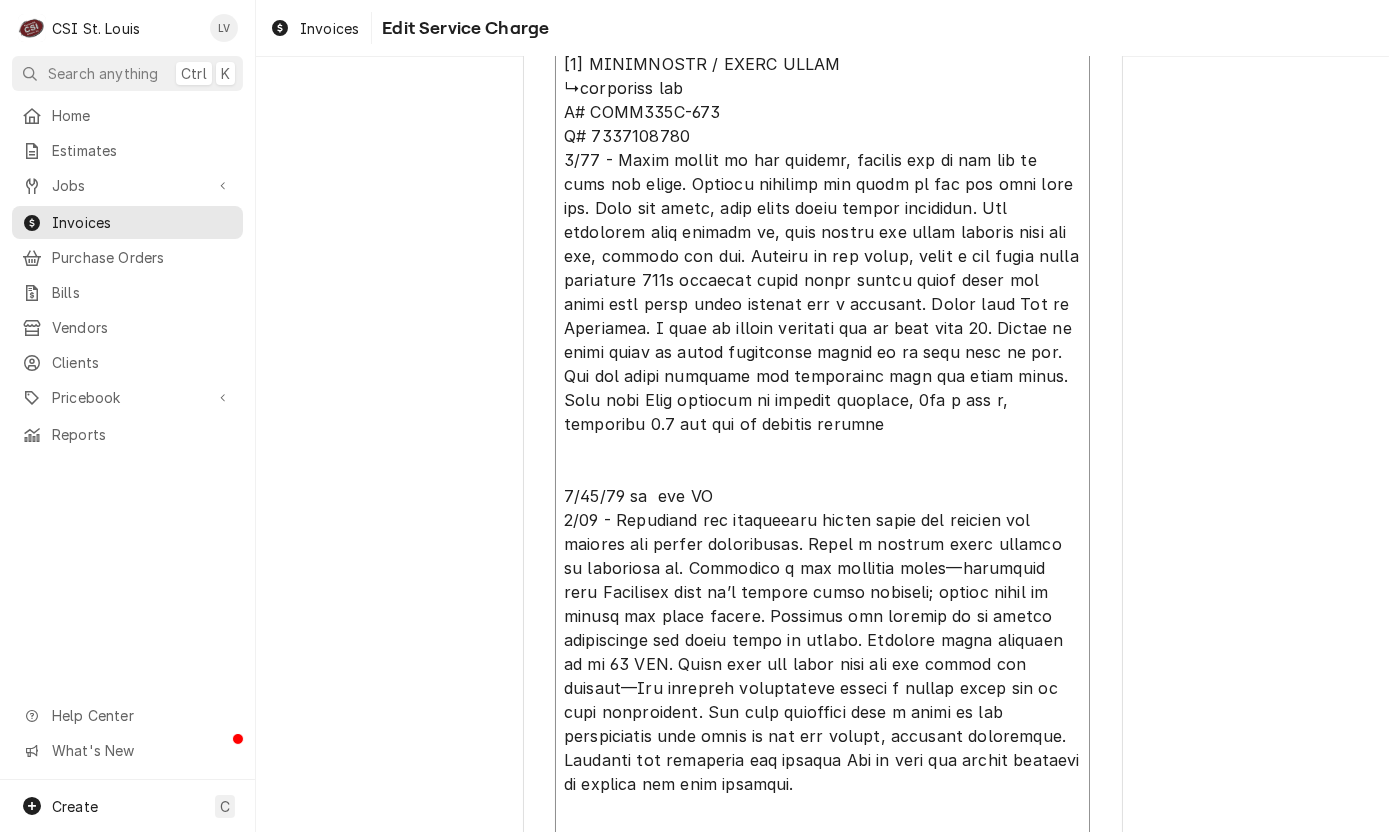 type on "x" 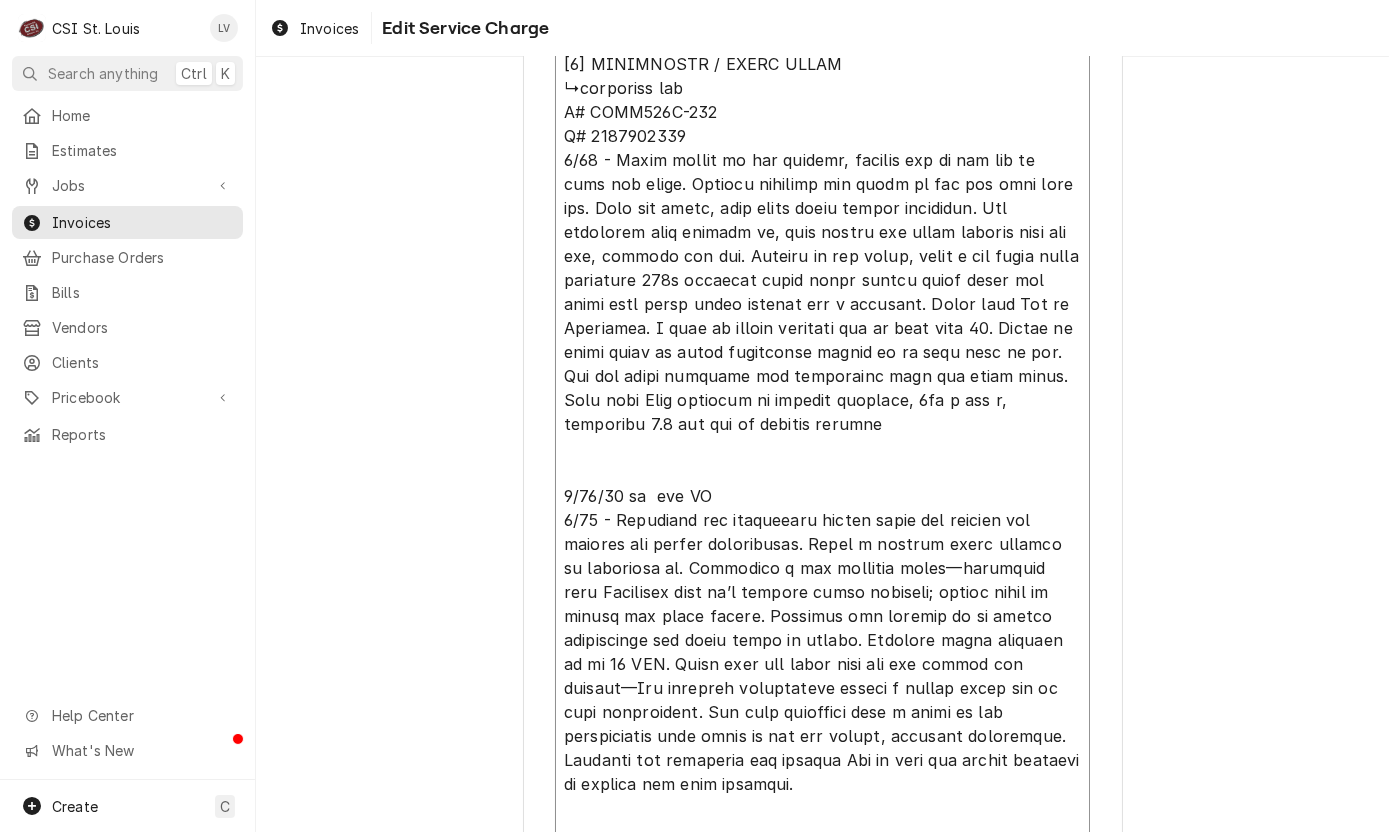 type on "x" 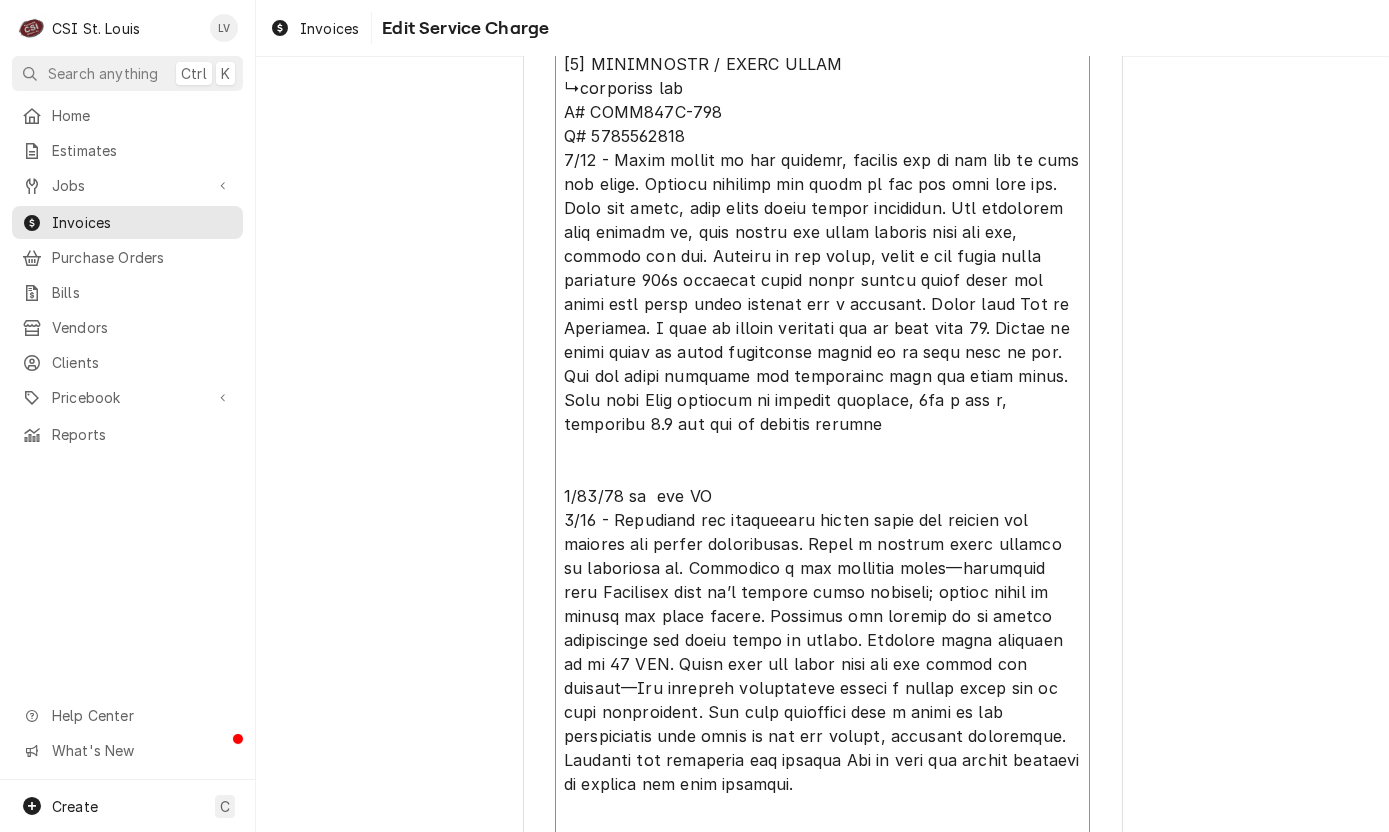 scroll, scrollTop: 2195, scrollLeft: 0, axis: vertical 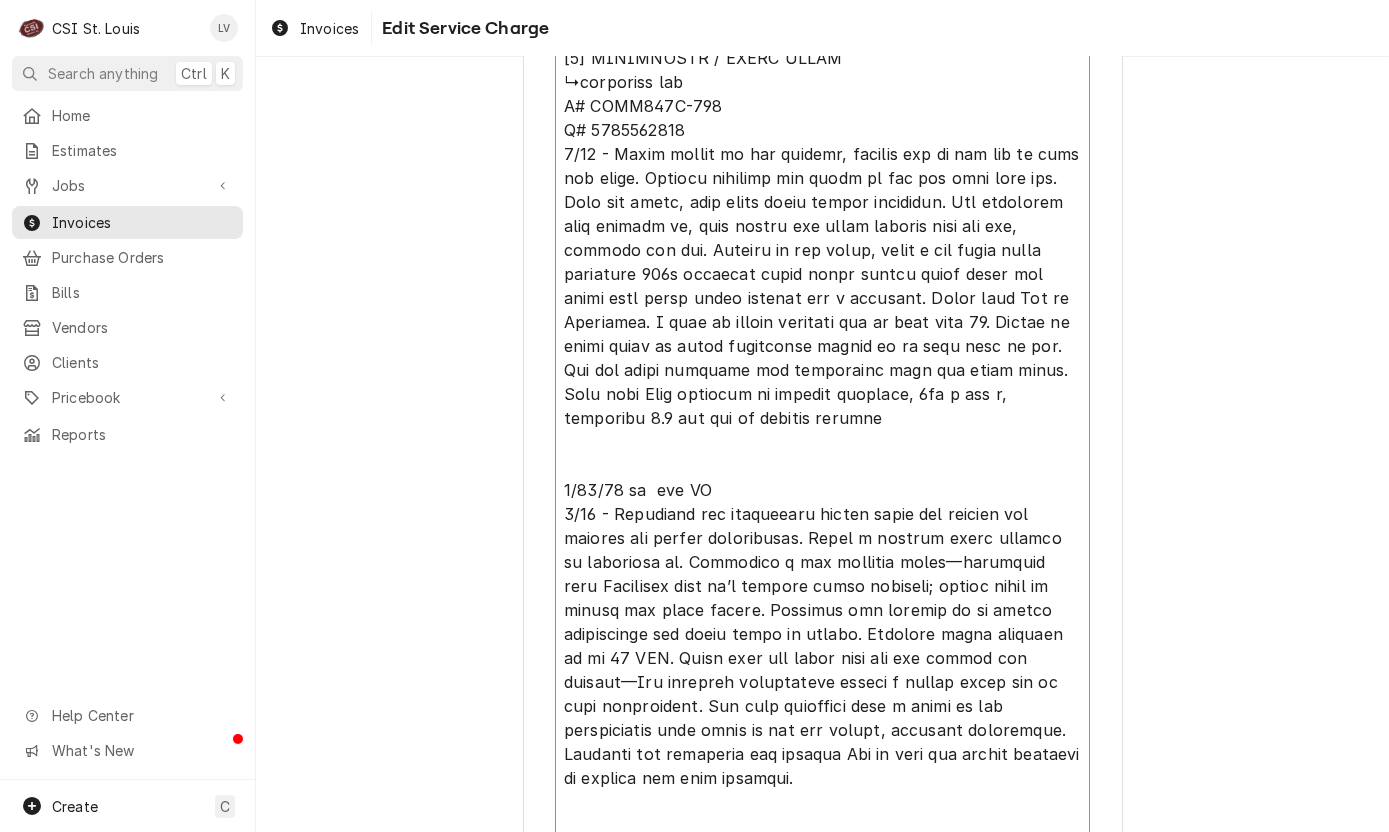 type on "x" 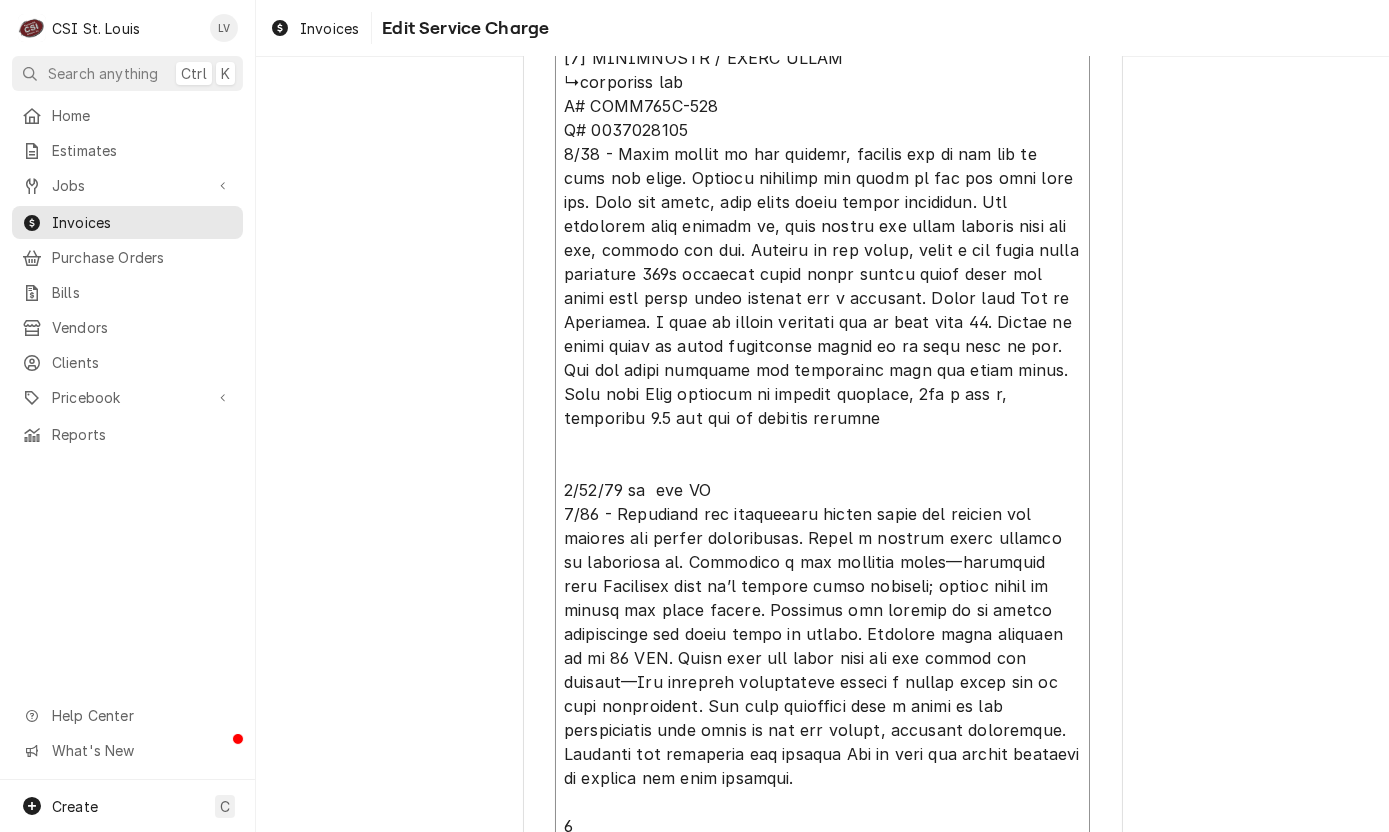 type on "x" 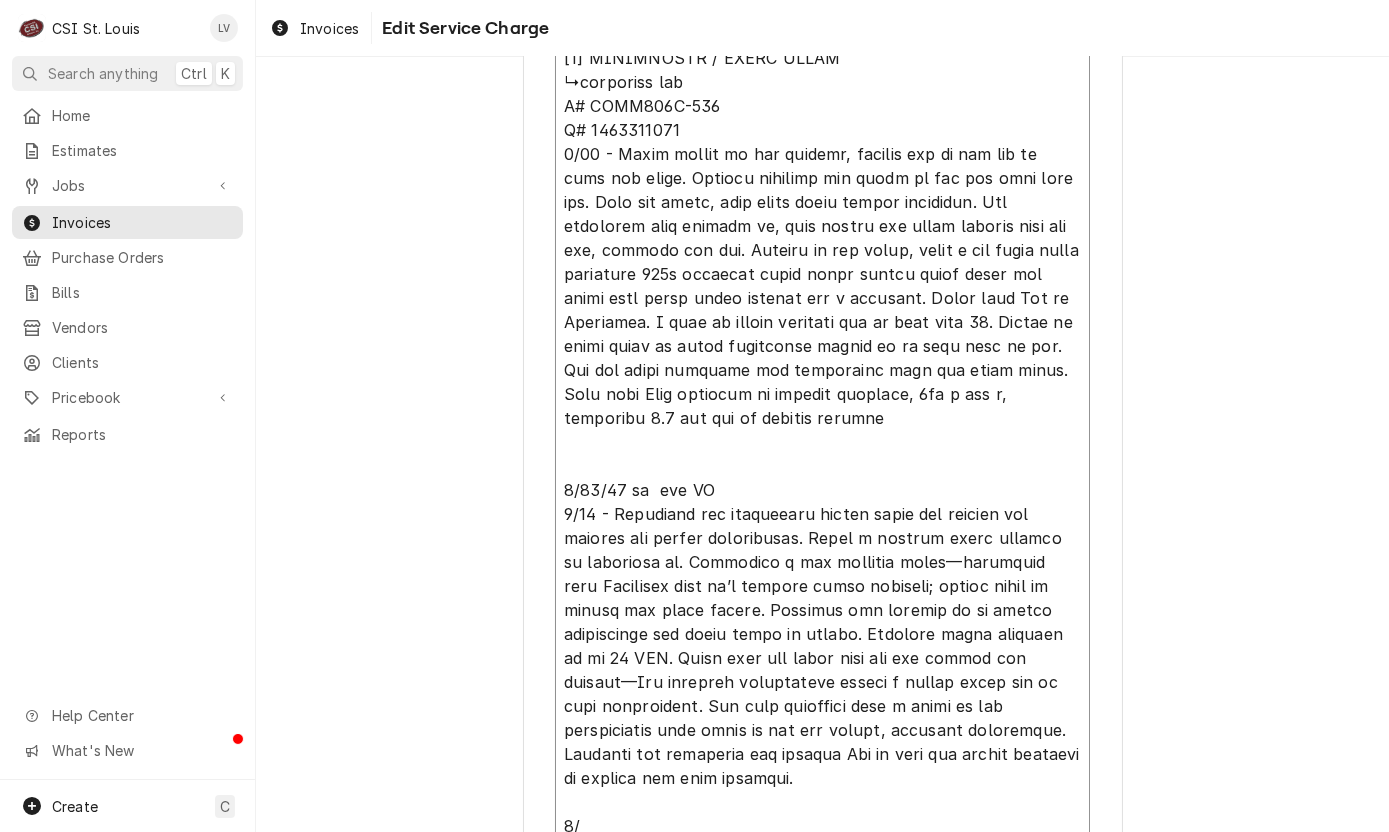 type on "x" 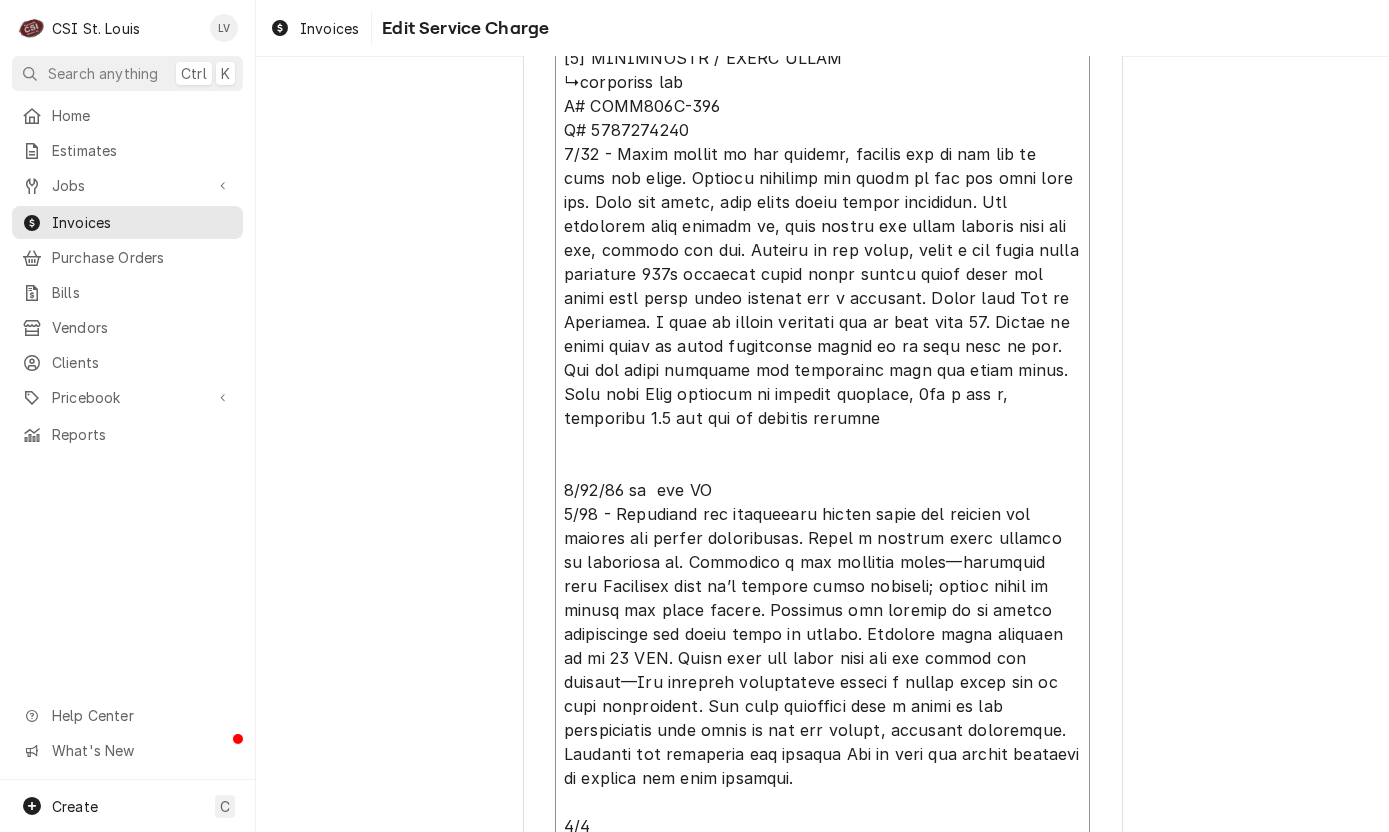 type on "x" 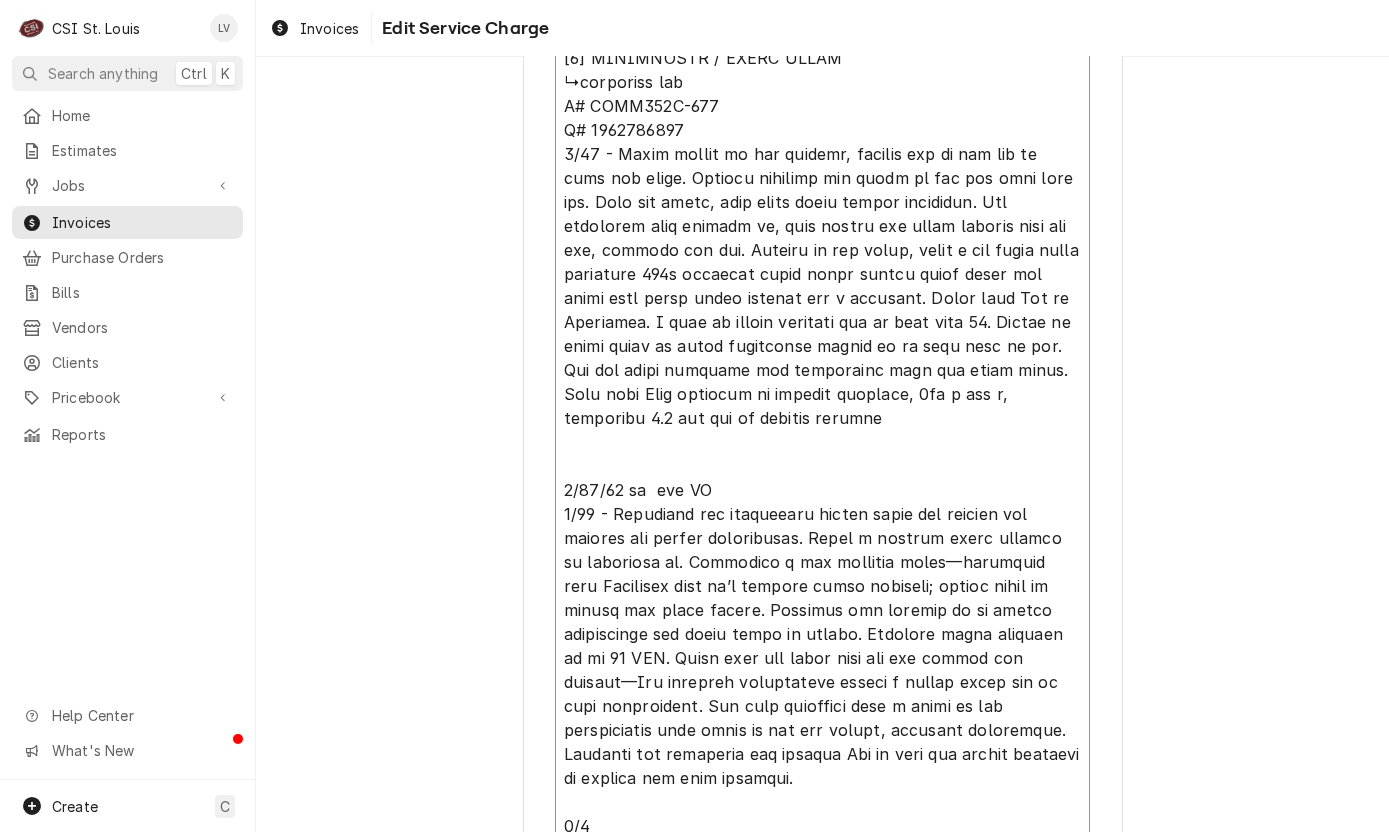 type on "⚠️ 𝗙𝗢𝗥𝗠 𝗜𝗡𝗦𝗧𝗥𝗨𝗖𝗧𝗜𝗢𝗡𝗦 ⚠️
✪ 𝗖𝗼𝗺𝗽𝗹𝗲𝘁𝗲 𝗮𝗹𝗹 𝗿𝗲𝗹𝗲𝘃𝗮𝗻𝘁 𝘀𝗲𝗰𝘁𝗶𝗼𝗻𝘀
✪ 𝗣𝗿𝗼𝘃𝗶𝗱𝗲 𝗱𝗲𝘁𝗮𝗶𝗹𝗲𝗱 𝗮𝗻𝘀𝘄𝗲𝗿𝘀
✪ 𝗗𝗼𝘂𝗯𝗹𝗲-𝗰𝗵𝗲𝗰𝗸 𝗱𝗮𝘁𝗮 𝗲𝗻𝘁𝗿𝗶𝗲𝘀
✪ 𝗠𝗮𝗿𝗸 ‘𝗡/𝗔’ 𝗶𝗳 𝗻𝗼𝘁 𝗿𝗲𝗹𝗲𝘃𝗮𝗻𝘁
✪ 𝗩𝗲𝗿𝗶𝗳𝘆 𝗯𝗲𝗳𝗼𝗿𝗲 𝘀𝘂𝗯𝗺𝗶𝘀𝘀𝗶𝗼𝗻
[𝟭] 𝗘𝗤𝗨𝗜𝗣𝗠𝗘𝗡𝗧 / 𝗪𝗔𝗥𝗥𝗔𝗡𝗧𝗬
■ 𝗣𝗿𝗼𝘃𝗶𝗱𝗲 𝗲𝗾𝘂𝗶𝗽𝗺𝗲𝗻𝘁 𝗱𝗮𝘁𝗮 𝗯𝗲𝗹𝗼𝘄:
↳ 𝗠𝗙𝗚: manitowoc
↳ 𝗠𝗼𝗱𝗲𝗹 #: IYTO900W-261
↳ 𝗦𝗲𝗿𝗶𝗮𝗹 #: 1120966798
↳ 𝗩𝗼𝗹𝘁𝗮𝗴𝗲: 210
↳ 𝗣𝗵𝗮𝘀𝗲: 1
↳ 𝗚𝗮𝘀 𝗧𝘆𝗽𝗲:
■ 𝗜𝘀 𝘁𝗵𝗲 𝘂𝗻𝗶𝘁 𝘂𝗻𝗱𝗲𝗿 𝘄𝗮𝗿𝗿𝗮𝗻𝘁𝘆?
↳ will talk to Drew
■ 𝗪𝗵𝗮𝘁 𝗶𝘀 𝗰𝗼𝘃𝗲𝗿𝗲𝗱?
↳
■ 𝗛𝗮𝘃𝗲 𝘆𝗼𝘂 𝘃𝗲𝗿𝗶𝗳𝗶𝗲𝗱 𝘄/ 𝗠𝗙𝗚?
↳
■ 𝗜𝘀 𝘂𝗻𝗶𝘁 𝘁𝗮𝗴𝗴𝗲𝗱 𝘄/ 𝗖𝗦𝗜 𝘀𝘁𝗶𝗰𝗸𝗲𝗿?
↳
[𝟮] 𝗗𝗜𝗔𝗚𝗡𝗢𝗦𝗜𝗦 / 𝗜𝗦𝗦𝗨𝗘𝗦
■ 𝗨𝗻𝗶𝘁 𝗼𝗽𝗲𝗿𝗮𝘁𝗶𝗼𝗻𝗮𝗹 𝗼𝗻 𝗮𝗿𝗿𝗶𝘃𝗮𝗹?
↳
■ 𝗘𝘅𝗽𝗹𝗮𝗶𝗻 𝘀𝘁𝗲𝗽𝘀 𝘁𝗼 𝗱𝗶𝗮𝗴𝗻𝗼𝘀𝗶𝘀?
↳
■ 𝗗𝗶𝗱 𝘆𝗼𝘂 𝗰𝗼𝗻𝗳𝗶𝗿𝗺 𝘁𝗵𝗲 𝗶𝘀𝘀𝘂𝗲?
↳
[𝟯] 𝗥𝗘𝗦𝗢𝗟𝗨𝗧𝗜𝗢𝗡 (𝗜𝗙 𝗥𝗘𝗣𝗔𝗜𝗥𝗘𝗗)
■ 𝗪𝗵𝗮𝘁 𝗿𝗲𝗽𝗮𝗶𝗿𝘀 𝘄𝗲𝗿𝗲 𝗰𝗼𝗺𝗽𝗹𝗲𝘁𝗲𝗱?
↳
■ 𝗪𝗲𝗿𝗲 𝗽𝗮𝗿𝘁𝘀 𝗶𝗻𝘀𝘁𝗮𝗹𝗹𝗲𝗱 (𝘀𝗽𝗲𝗰𝗶𝗳𝘆)?
↳
■ 𝗨𝗻𝗶𝘁 𝗺𝗮𝗶𝗻𝘁𝗲𝗻𝗮𝗻𝗰𝗲𝗱 / 𝗰𝗹𝗲𝗮𝗻𝗲𝗱?
↳
■ 𝗜𝘀 𝘁𝗵𝗲 𝘂𝗻𝗶𝘁 𝗳𝘂𝗹𝗹𝘆 𝗼𝗽𝗲𝗿𝗮𝘁𝗶𝗼𝗻𝗮𝗹?
↳
[𝟰] 𝗤𝗨𝗢𝗧𝗘 𝗗𝗘𝗧𝗔𝗜𝗟𝗦 (𝗜𝗙 𝗡𝗘𝗘𝗗𝗘𝗗)
■ 𝗪𝗵𝗮𝘁 𝗿𝗲𝗽𝗮𝗶𝗿𝘀 𝗮𝗿𝗲 𝗿𝗲𝗾𝘂𝗶𝗿𝗲𝗱
↳
■ 𝗪𝗵𝗮𝘁 𝗽𝗮𝗿𝘁𝘀 𝘄𝗶𝗹𝗹 𝗯𝗲 𝗻𝗲𝗲𝗱𝗲𝗱?
↳
■ 𝗛𝗼𝘄 𝗺𝗮𝗻𝘆 𝘁𝗲𝗰𝗵𝘀 𝗮𝗿𝗲 𝗿𝗲𝗾𝘂𝗶𝗿𝗲𝗱?
↳
■ 𝗘𝘀𝘁𝗶𝗺𝗮𝘁𝗲𝗱 𝘁𝗶𝗺𝗲 𝘁𝗼 𝗰𝗼𝗺𝗽𝗹𝗲𝘁𝗲?
↳
[𝟱] 𝗔𝗗𝗗𝗜𝗧𝗜𝗢𝗡𝗔𝗟 / 𝗗𝗔𝗜𝗟𝗬 𝗡𝗢𝗧𝗘𝗦
↳manitowoc ice
M# IYTO900W-261
S# 1120966798
7/10 - Brett showed me ice machin..." 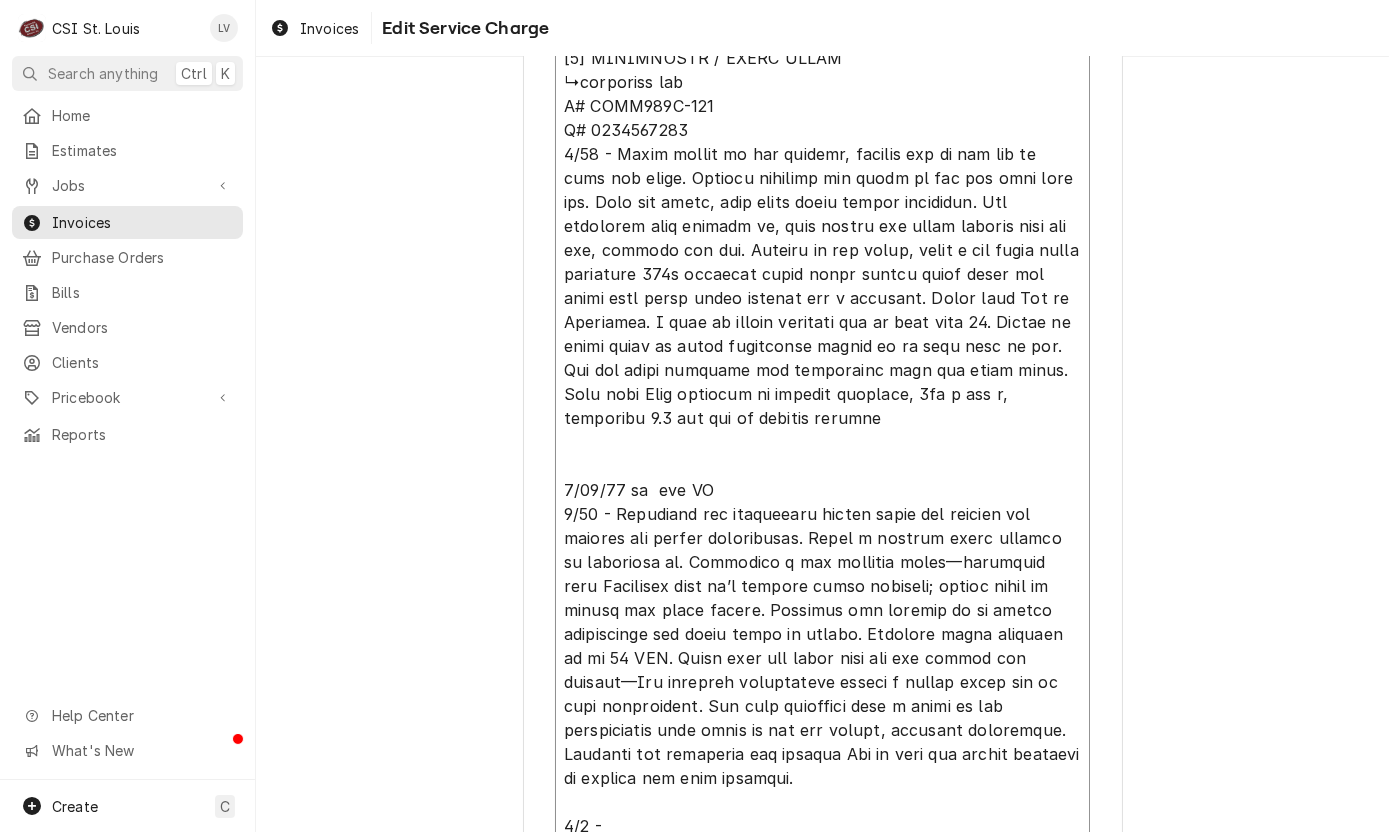 type on "x" 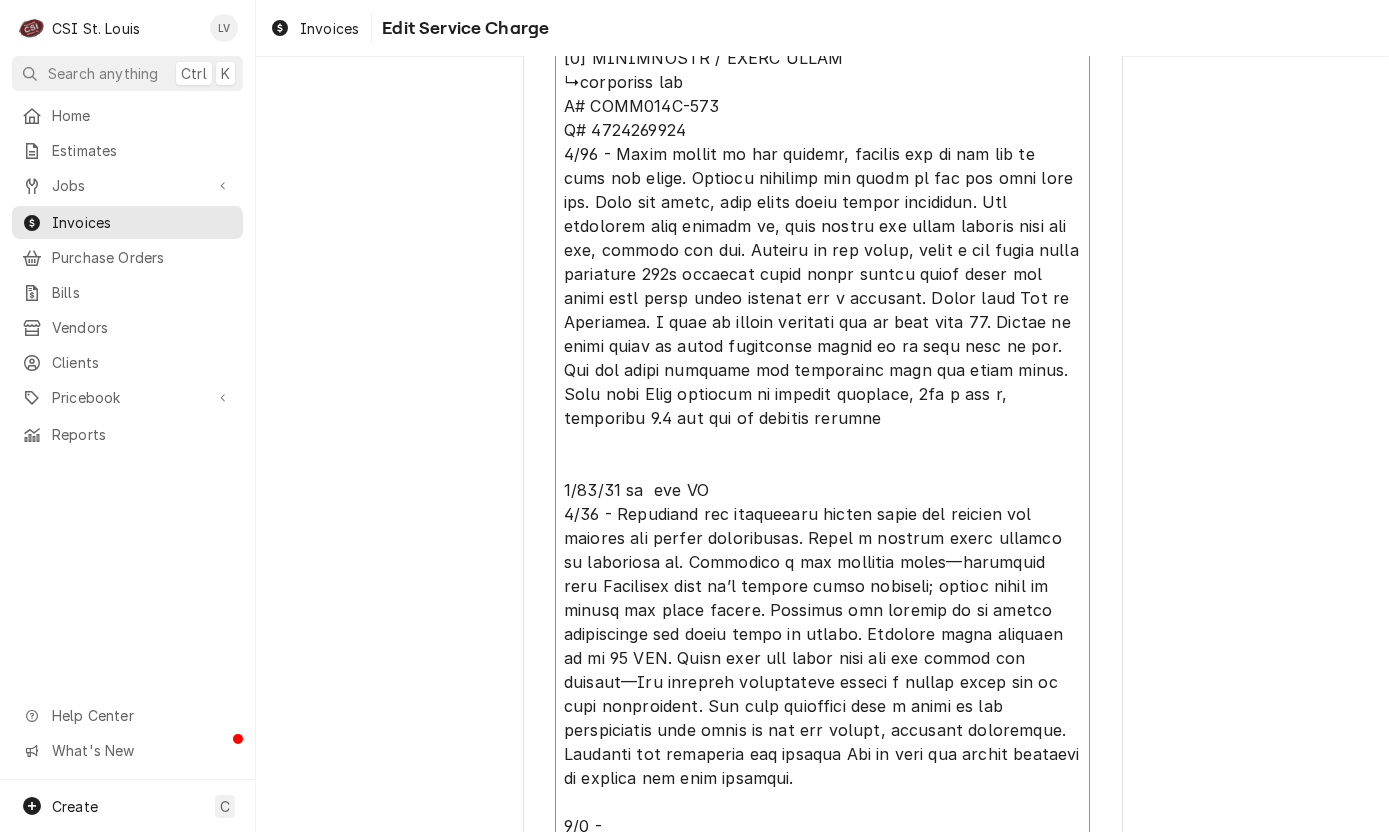 scroll, scrollTop: 21, scrollLeft: 0, axis: vertical 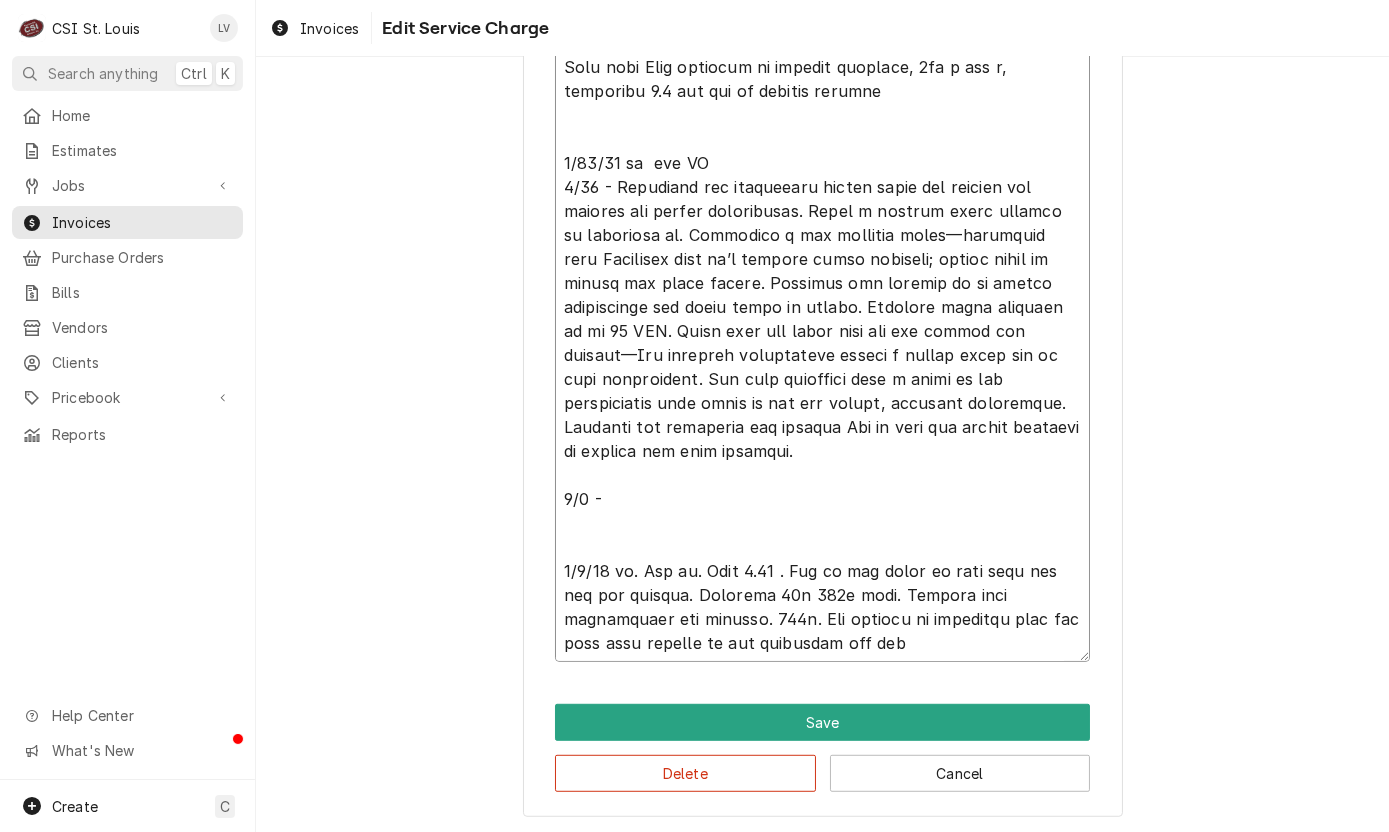 type on "⚠️ 𝗙𝗢𝗥𝗠 𝗜𝗡𝗦𝗧𝗥𝗨𝗖𝗧𝗜𝗢𝗡𝗦 ⚠️
✪ 𝗖𝗼𝗺𝗽𝗹𝗲𝘁𝗲 𝗮𝗹𝗹 𝗿𝗲𝗹𝗲𝘃𝗮𝗻𝘁 𝘀𝗲𝗰𝘁𝗶𝗼𝗻𝘀
✪ 𝗣𝗿𝗼𝘃𝗶𝗱𝗲 𝗱𝗲𝘁𝗮𝗶𝗹𝗲𝗱 𝗮𝗻𝘀𝘄𝗲𝗿𝘀
✪ 𝗗𝗼𝘂𝗯𝗹𝗲-𝗰𝗵𝗲𝗰𝗸 𝗱𝗮𝘁𝗮 𝗲𝗻𝘁𝗿𝗶𝗲𝘀
✪ 𝗠𝗮𝗿𝗸 ‘𝗡/𝗔’ 𝗶𝗳 𝗻𝗼𝘁 𝗿𝗲𝗹𝗲𝘃𝗮𝗻𝘁
✪ 𝗩𝗲𝗿𝗶𝗳𝘆 𝗯𝗲𝗳𝗼𝗿𝗲 𝘀𝘂𝗯𝗺𝗶𝘀𝘀𝗶𝗼𝗻
[𝟭] 𝗘𝗤𝗨𝗜𝗣𝗠𝗘𝗡𝗧 / 𝗪𝗔𝗥𝗥𝗔𝗡𝗧𝗬
■ 𝗣𝗿𝗼𝘃𝗶𝗱𝗲 𝗲𝗾𝘂𝗶𝗽𝗺𝗲𝗻𝘁 𝗱𝗮𝘁𝗮 𝗯𝗲𝗹𝗼𝘄:
↳ 𝗠𝗙𝗚: manitowoc
↳ 𝗠𝗼𝗱𝗲𝗹 #: IYTO900W-261
↳ 𝗦𝗲𝗿𝗶𝗮𝗹 #: 1120966798
↳ 𝗩𝗼𝗹𝘁𝗮𝗴𝗲: 210
↳ 𝗣𝗵𝗮𝘀𝗲: 1
↳ 𝗚𝗮𝘀 𝗧𝘆𝗽𝗲:
■ 𝗜𝘀 𝘁𝗵𝗲 𝘂𝗻𝗶𝘁 𝘂𝗻𝗱𝗲𝗿 𝘄𝗮𝗿𝗿𝗮𝗻𝘁𝘆?
↳ will talk to Drew
■ 𝗪𝗵𝗮𝘁 𝗶𝘀 𝗰𝗼𝘃𝗲𝗿𝗲𝗱?
↳
■ 𝗛𝗮𝘃𝗲 𝘆𝗼𝘂 𝘃𝗲𝗿𝗶𝗳𝗶𝗲𝗱 𝘄/ 𝗠𝗙𝗚?
↳
■ 𝗜𝘀 𝘂𝗻𝗶𝘁 𝘁𝗮𝗴𝗴𝗲𝗱 𝘄/ 𝗖𝗦𝗜 𝘀𝘁𝗶𝗰𝗸𝗲𝗿?
↳
[𝟮] 𝗗𝗜𝗔𝗚𝗡𝗢𝗦𝗜𝗦 / 𝗜𝗦𝗦𝗨𝗘𝗦
■ 𝗨𝗻𝗶𝘁 𝗼𝗽𝗲𝗿𝗮𝘁𝗶𝗼𝗻𝗮𝗹 𝗼𝗻 𝗮𝗿𝗿𝗶𝘃𝗮𝗹?
↳
■ 𝗘𝘅𝗽𝗹𝗮𝗶𝗻 𝘀𝘁𝗲𝗽𝘀 𝘁𝗼 𝗱𝗶𝗮𝗴𝗻𝗼𝘀𝗶𝘀?
↳
■ 𝗗𝗶𝗱 𝘆𝗼𝘂 𝗰𝗼𝗻𝗳𝗶𝗿𝗺 𝘁𝗵𝗲 𝗶𝘀𝘀𝘂𝗲?
↳
[𝟯] 𝗥𝗘𝗦𝗢𝗟𝗨𝗧𝗜𝗢𝗡 (𝗜𝗙 𝗥𝗘𝗣𝗔𝗜𝗥𝗘𝗗)
■ 𝗪𝗵𝗮𝘁 𝗿𝗲𝗽𝗮𝗶𝗿𝘀 𝘄𝗲𝗿𝗲 𝗰𝗼𝗺𝗽𝗹𝗲𝘁𝗲𝗱?
↳
■ 𝗪𝗲𝗿𝗲 𝗽𝗮𝗿𝘁𝘀 𝗶𝗻𝘀𝘁𝗮𝗹𝗹𝗲𝗱 (𝘀𝗽𝗲𝗰𝗶𝗳𝘆)?
↳
■ 𝗨𝗻𝗶𝘁 𝗺𝗮𝗶𝗻𝘁𝗲𝗻𝗮𝗻𝗰𝗲𝗱 / 𝗰𝗹𝗲𝗮𝗻𝗲𝗱?
↳
■ 𝗜𝘀 𝘁𝗵𝗲 𝘂𝗻𝗶𝘁 𝗳𝘂𝗹𝗹𝘆 𝗼𝗽𝗲𝗿𝗮𝘁𝗶𝗼𝗻𝗮𝗹?
↳
[𝟰] 𝗤𝗨𝗢𝗧𝗘 𝗗𝗘𝗧𝗔𝗜𝗟𝗦 (𝗜𝗙 𝗡𝗘𝗘𝗗𝗘𝗗)
■ 𝗪𝗵𝗮𝘁 𝗿𝗲𝗽𝗮𝗶𝗿𝘀 𝗮𝗿𝗲 𝗿𝗲𝗾𝘂𝗶𝗿𝗲𝗱
↳
■ 𝗪𝗵𝗮𝘁 𝗽𝗮𝗿𝘁𝘀 𝘄𝗶𝗹𝗹 𝗯𝗲 𝗻𝗲𝗲𝗱𝗲𝗱?
↳
■ 𝗛𝗼𝘄 𝗺𝗮𝗻𝘆 𝘁𝗲𝗰𝗵𝘀 𝗮𝗿𝗲 𝗿𝗲𝗾𝘂𝗶𝗿𝗲𝗱?
↳
■ 𝗘𝘀𝘁𝗶𝗺𝗮𝘁𝗲𝗱 𝘁𝗶𝗺𝗲 𝘁𝗼 𝗰𝗼𝗺𝗽𝗹𝗲𝘁𝗲?
↳
[𝟱] 𝗔𝗗𝗗𝗜𝗧𝗜𝗢𝗡𝗔𝗟 / 𝗗𝗔𝗜𝗟𝗬 𝗡𝗢𝗧𝗘𝗦
↳manitowoc ice
M# IYTO900W-261
S# 1120966798
7/10 - Brett showed me ice machin..." 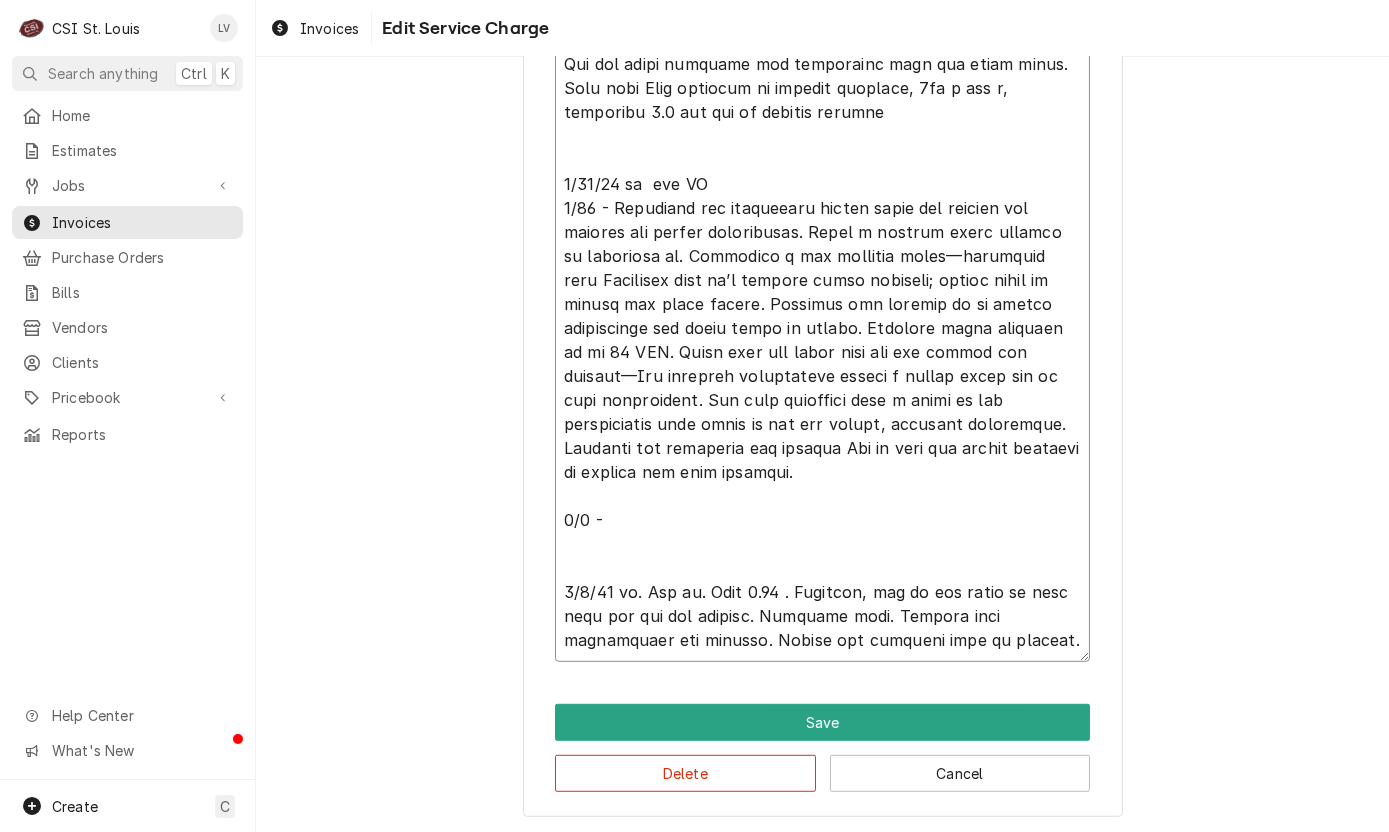 scroll, scrollTop: 0, scrollLeft: 0, axis: both 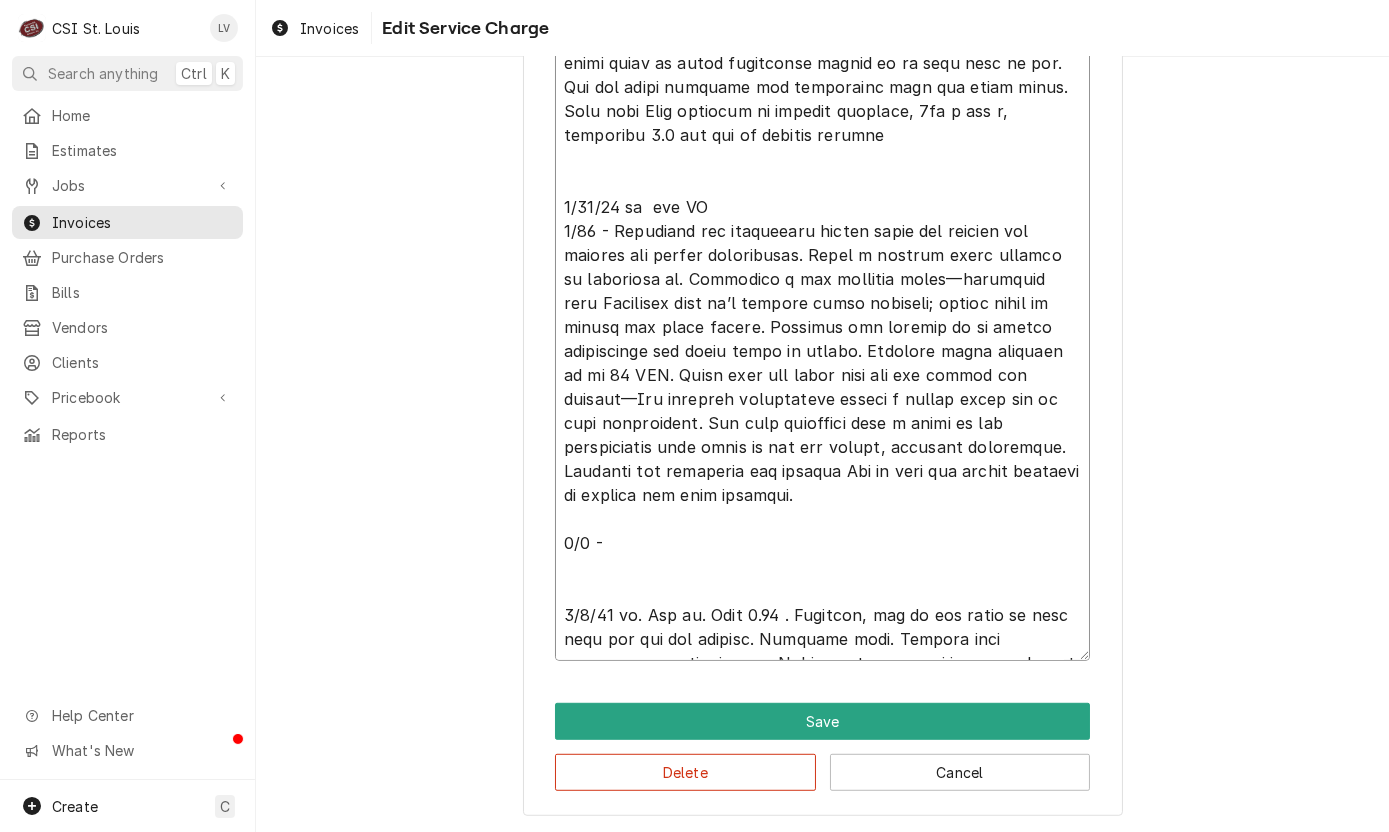 click on "Service Summary  ( optional )" at bounding box center (822, -429) 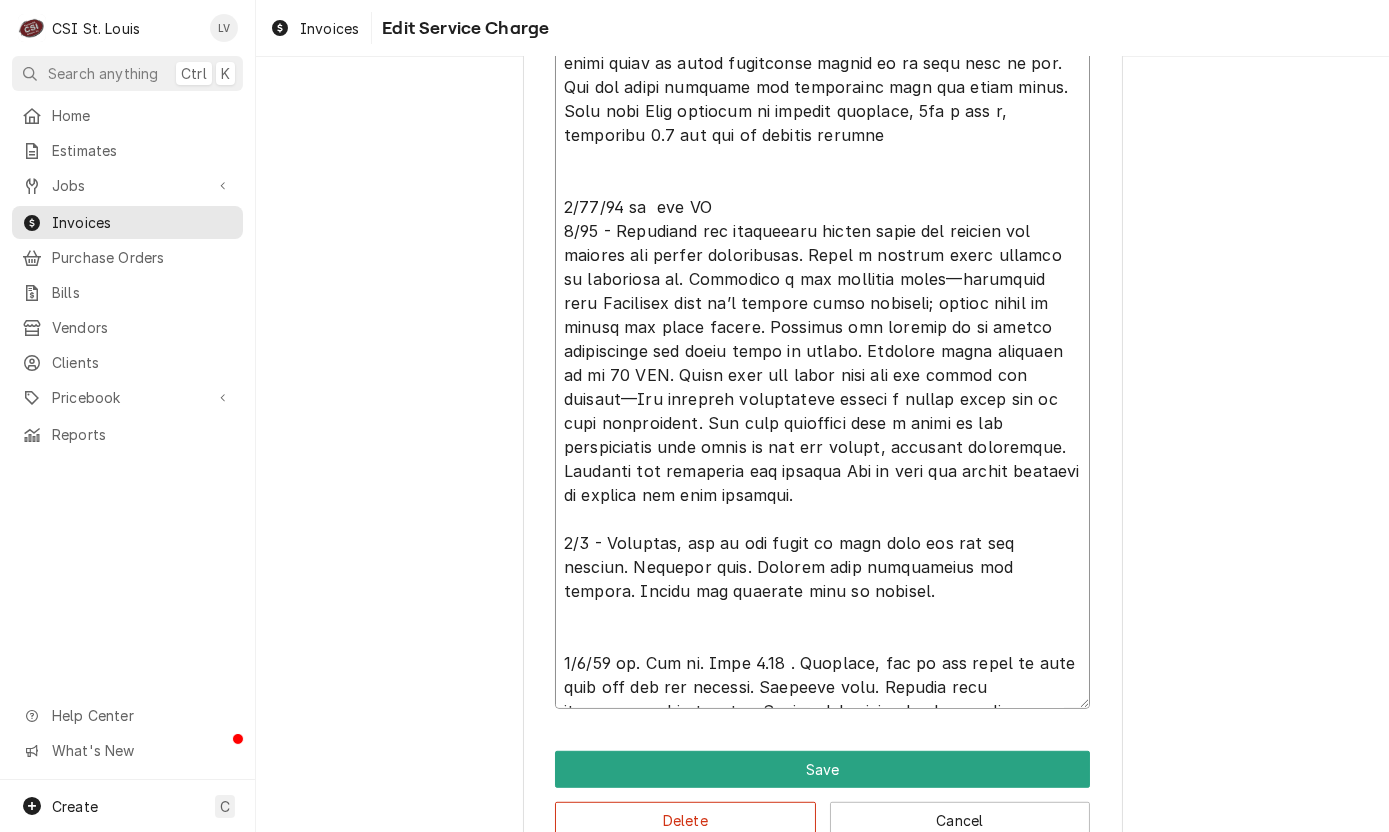 click on "Service Summary  ( optional )" at bounding box center (822, -405) 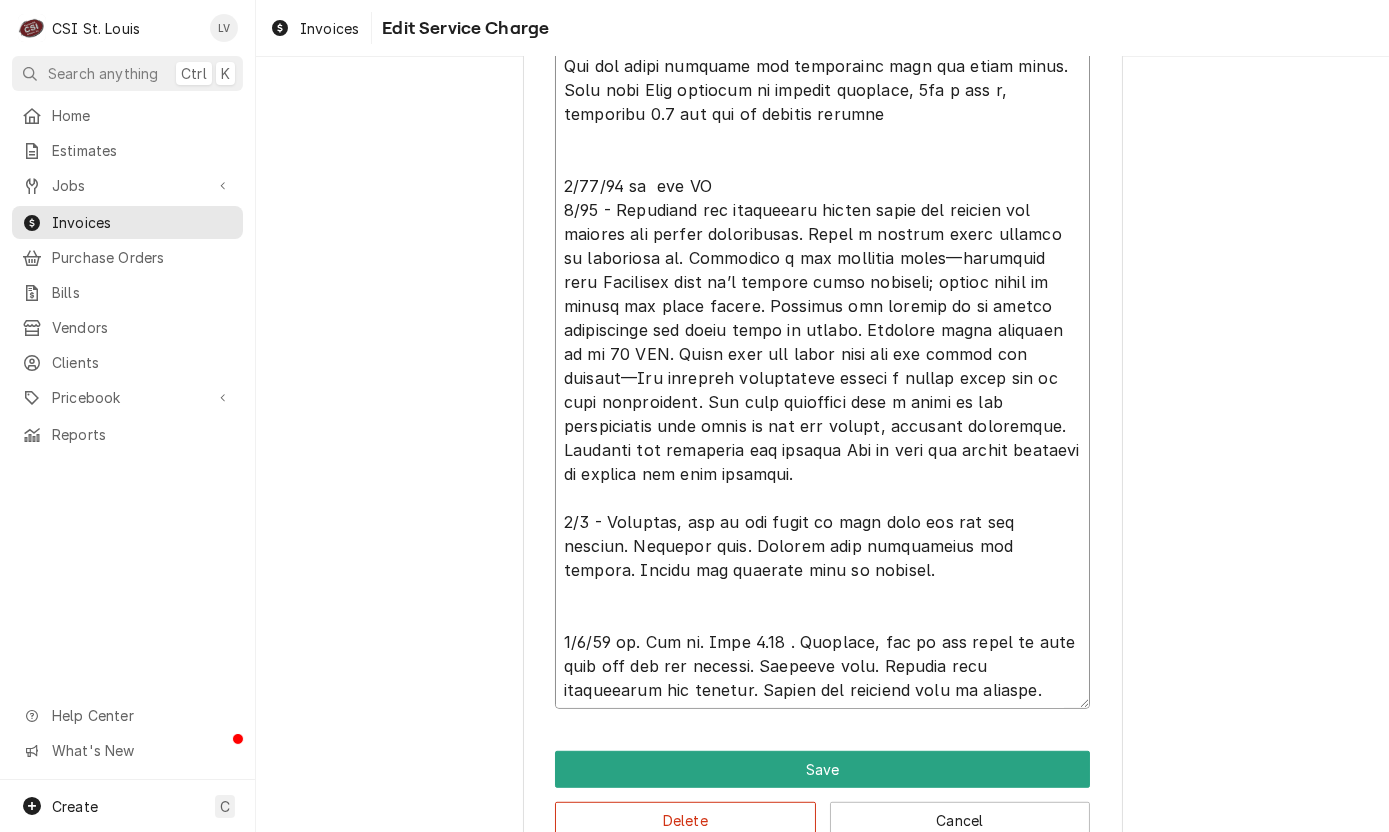 drag, startPoint x: 555, startPoint y: 610, endPoint x: 1073, endPoint y: 699, distance: 525.59015 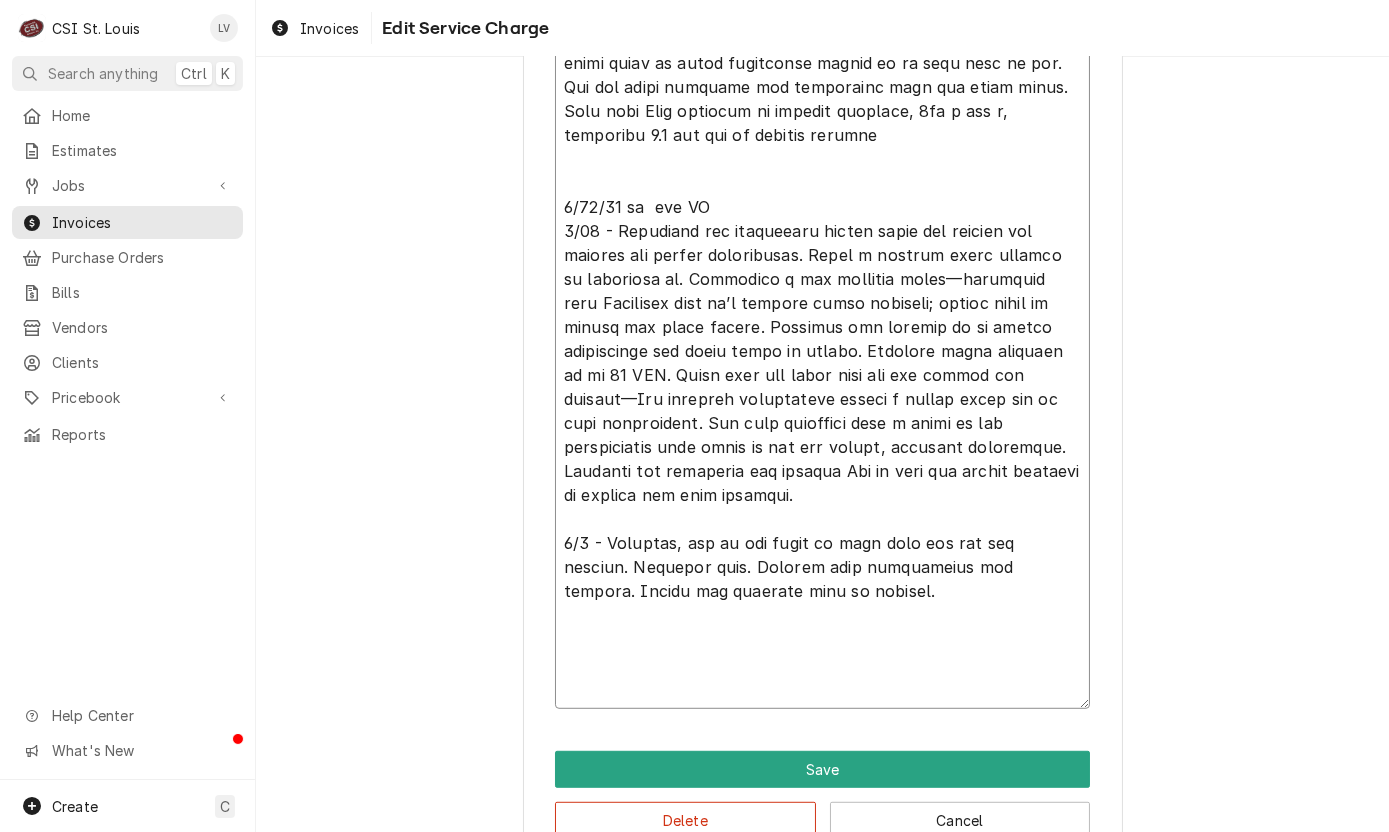 scroll, scrollTop: 0, scrollLeft: 0, axis: both 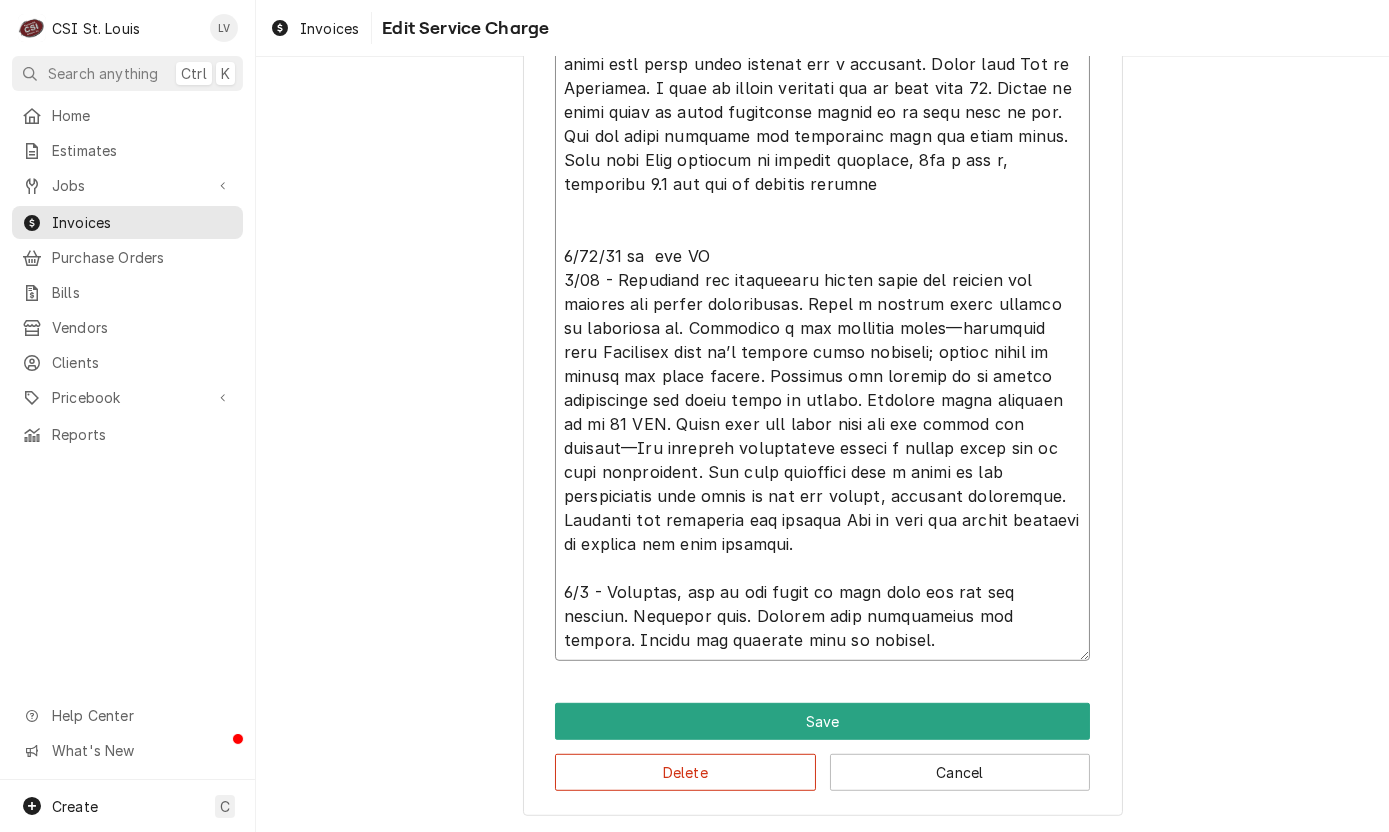 drag, startPoint x: 720, startPoint y: 250, endPoint x: 558, endPoint y: 243, distance: 162.15117 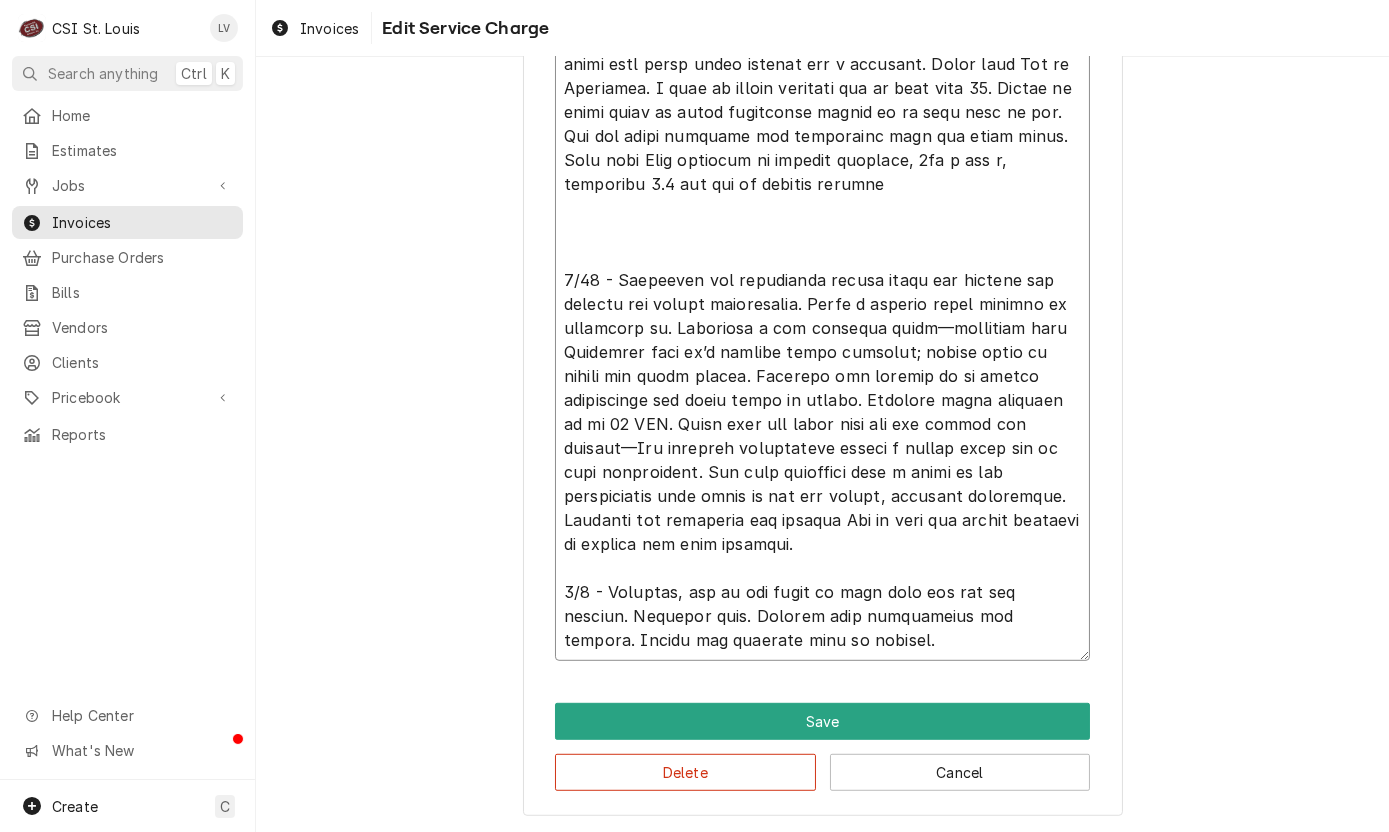 type on "x" 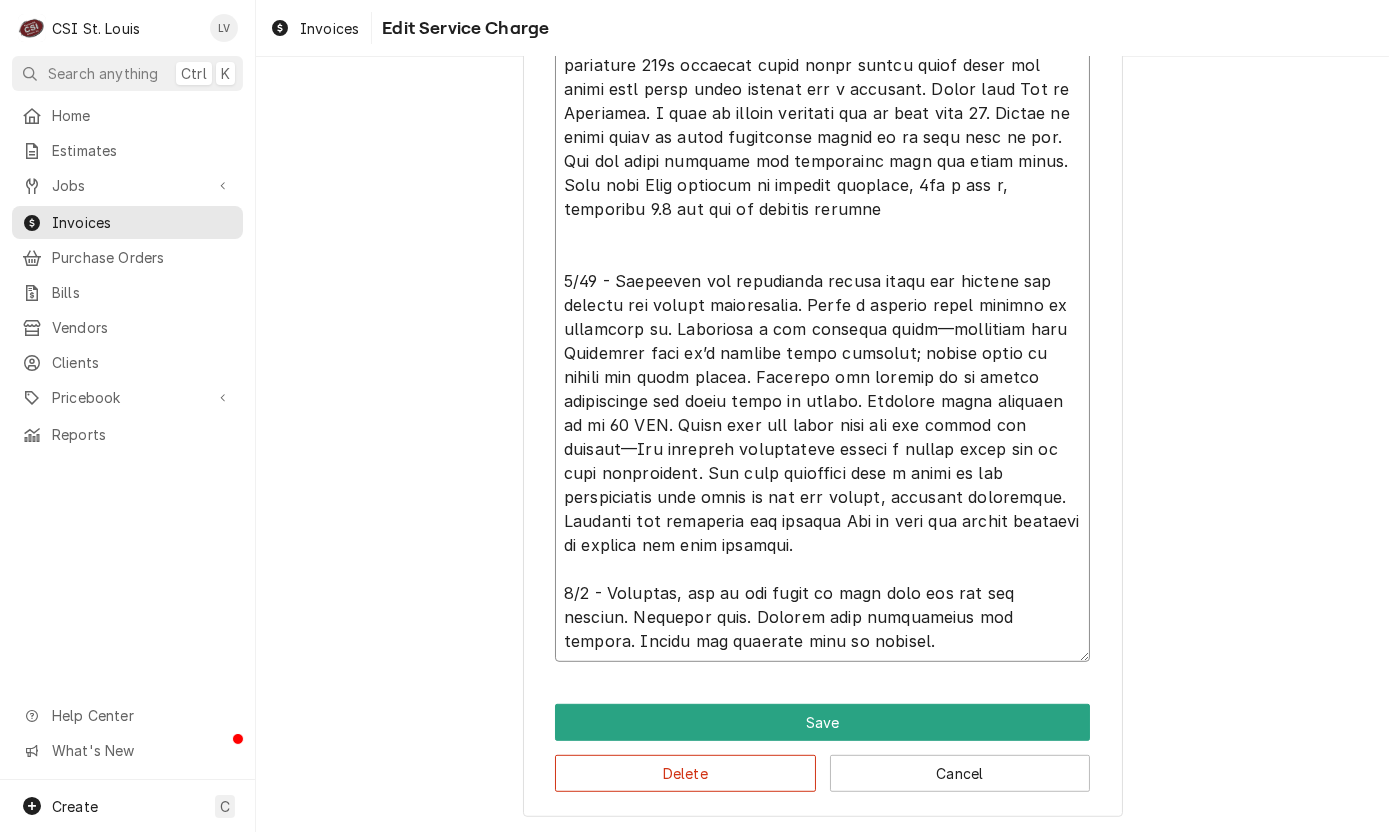 type on "x" 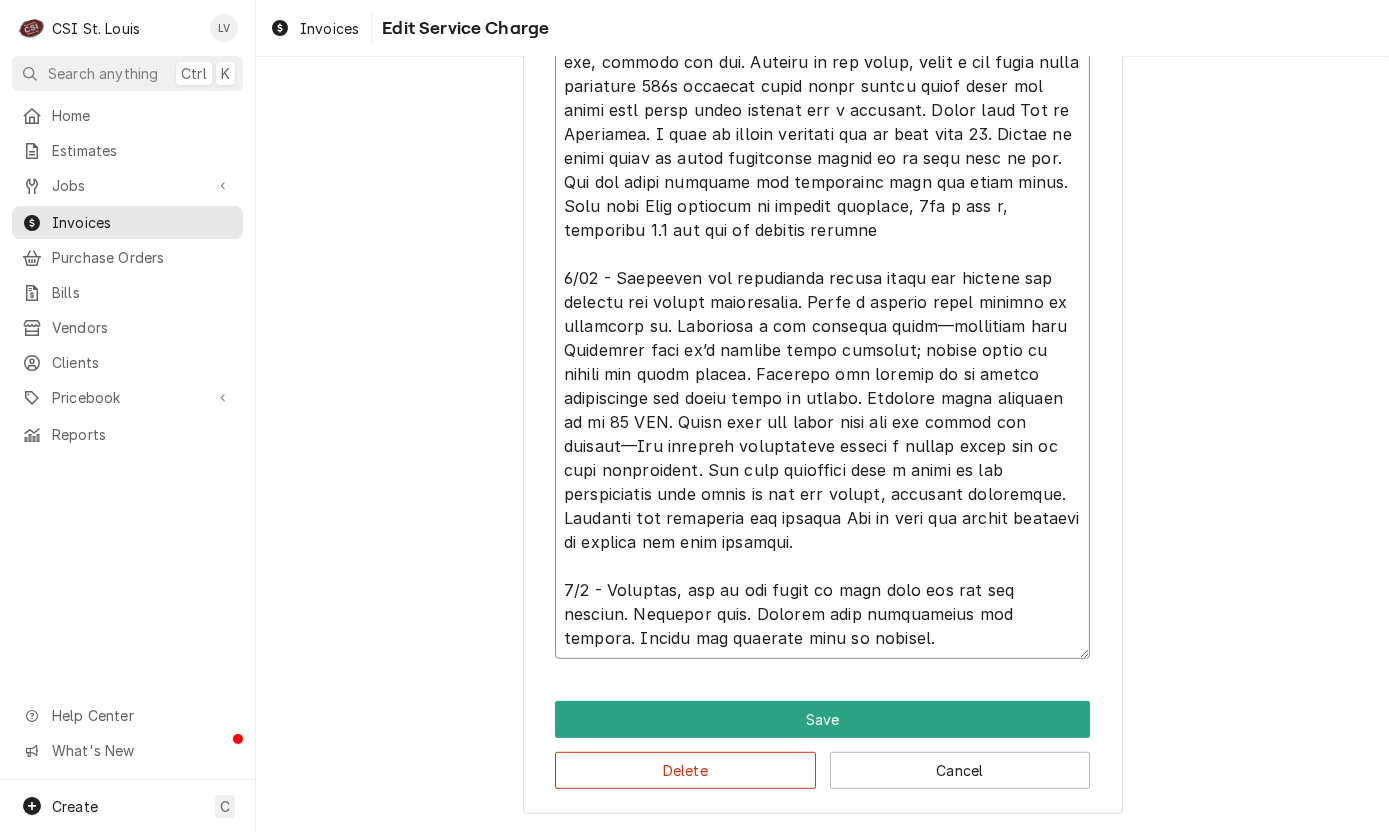 scroll, scrollTop: 2380, scrollLeft: 0, axis: vertical 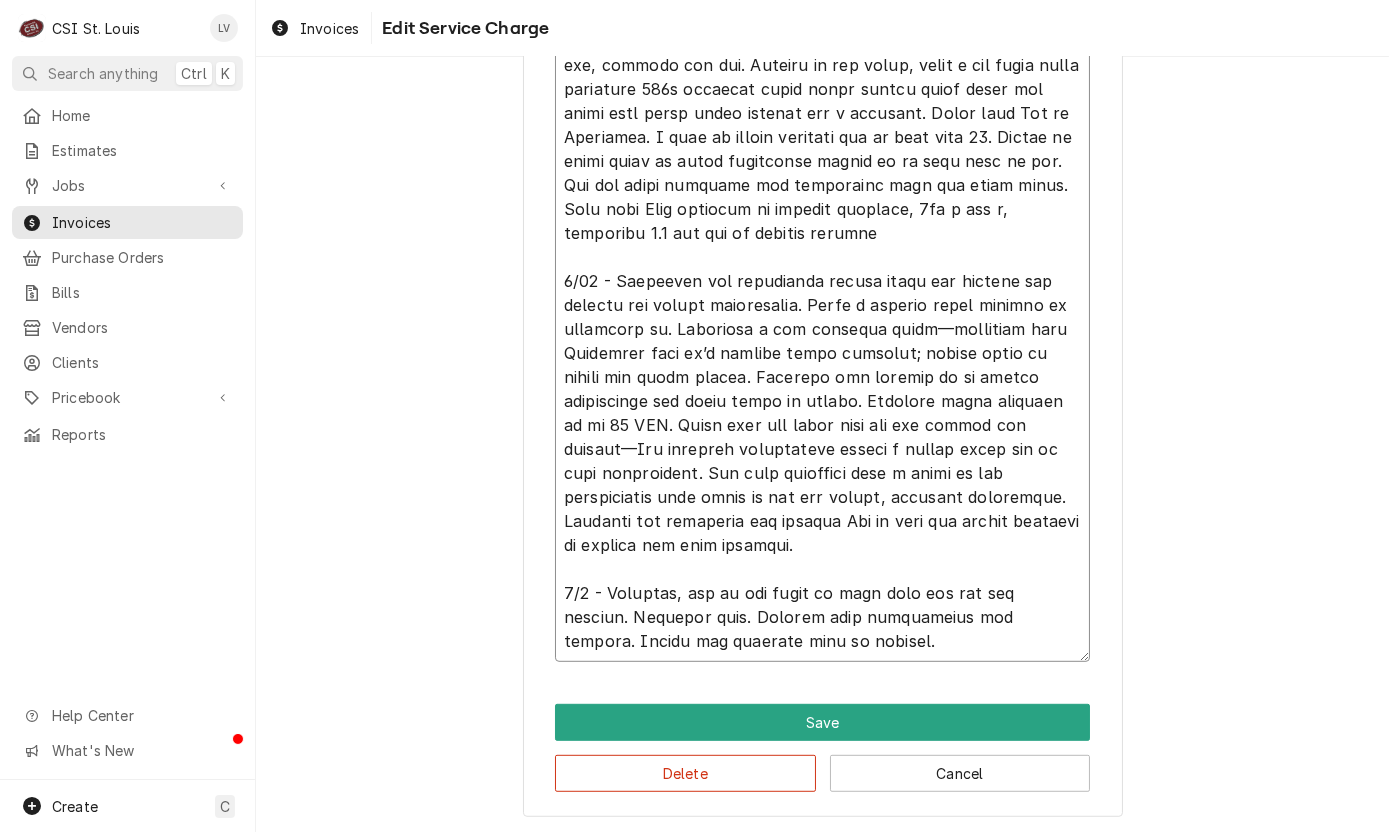 click on "Service Summary  ( optional )" at bounding box center [822, -379] 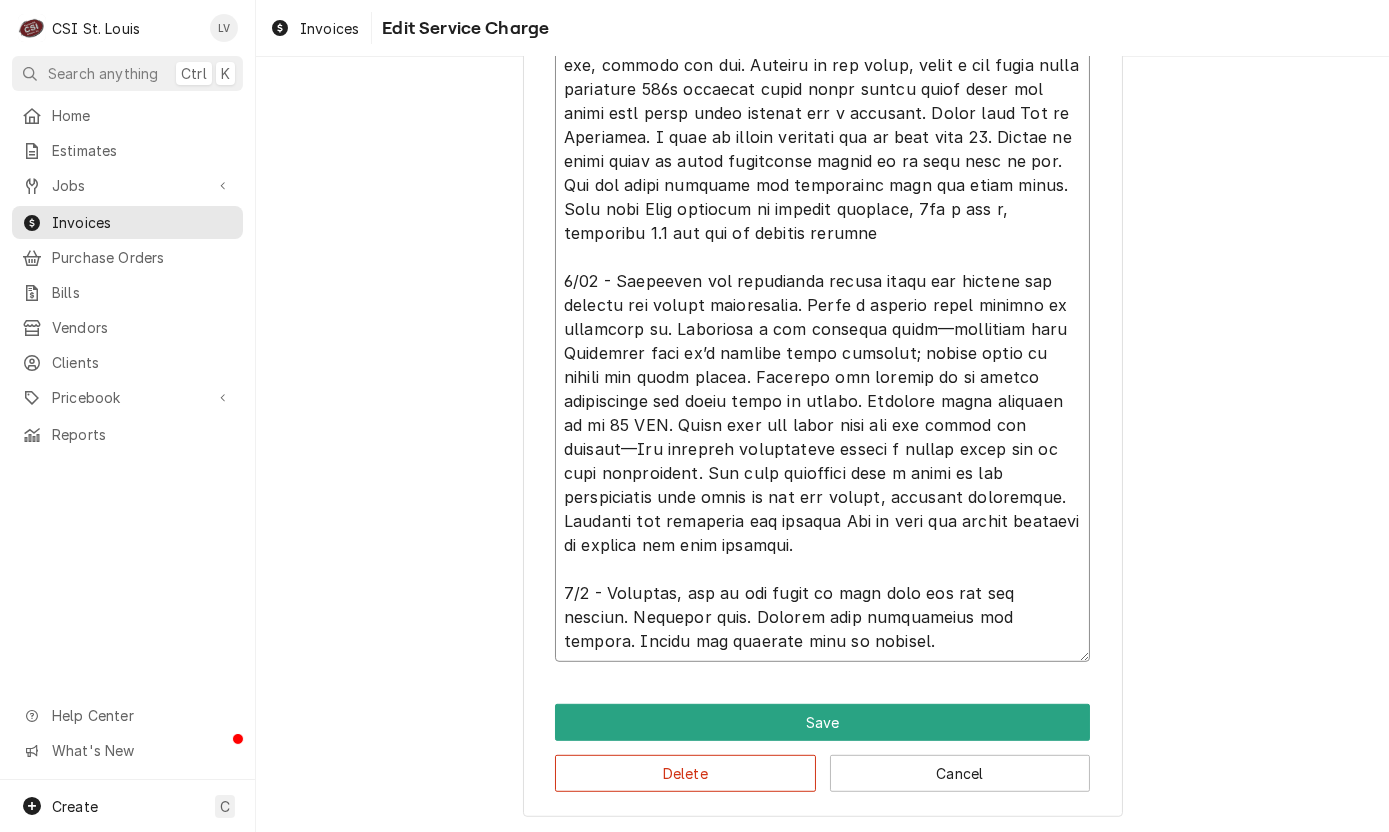 type on "x" 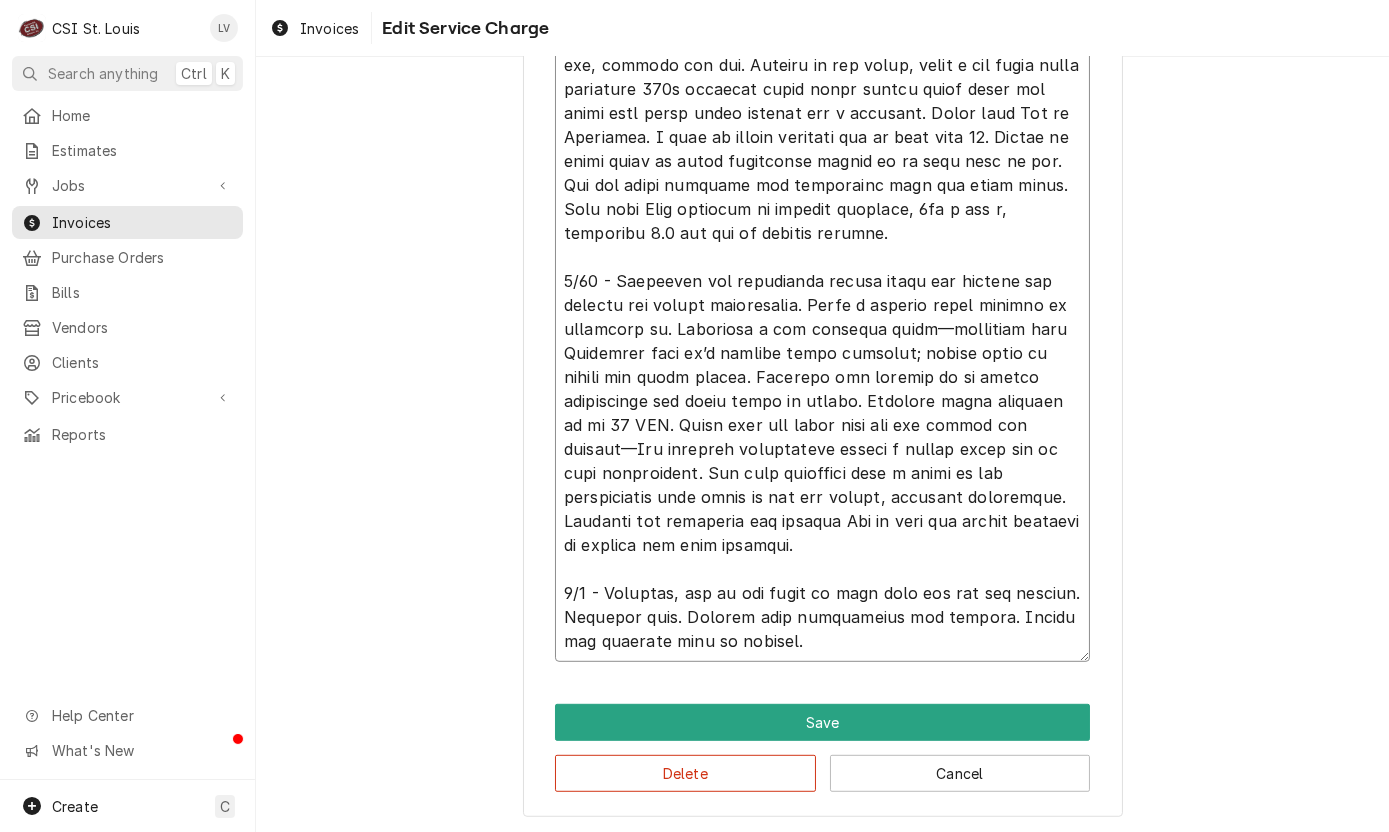 drag, startPoint x: 890, startPoint y: 205, endPoint x: 875, endPoint y: 200, distance: 15.811388 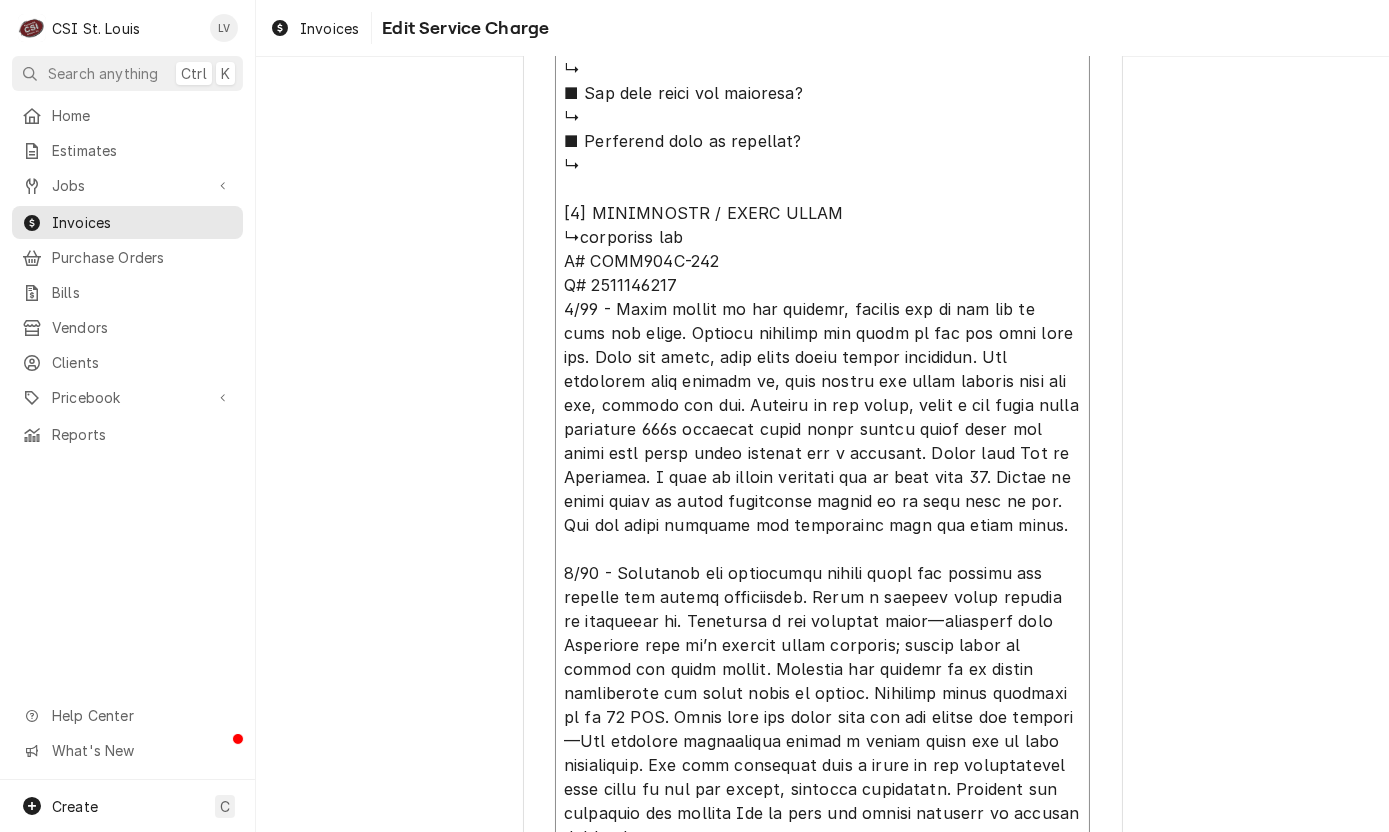 scroll, scrollTop: 2032, scrollLeft: 0, axis: vertical 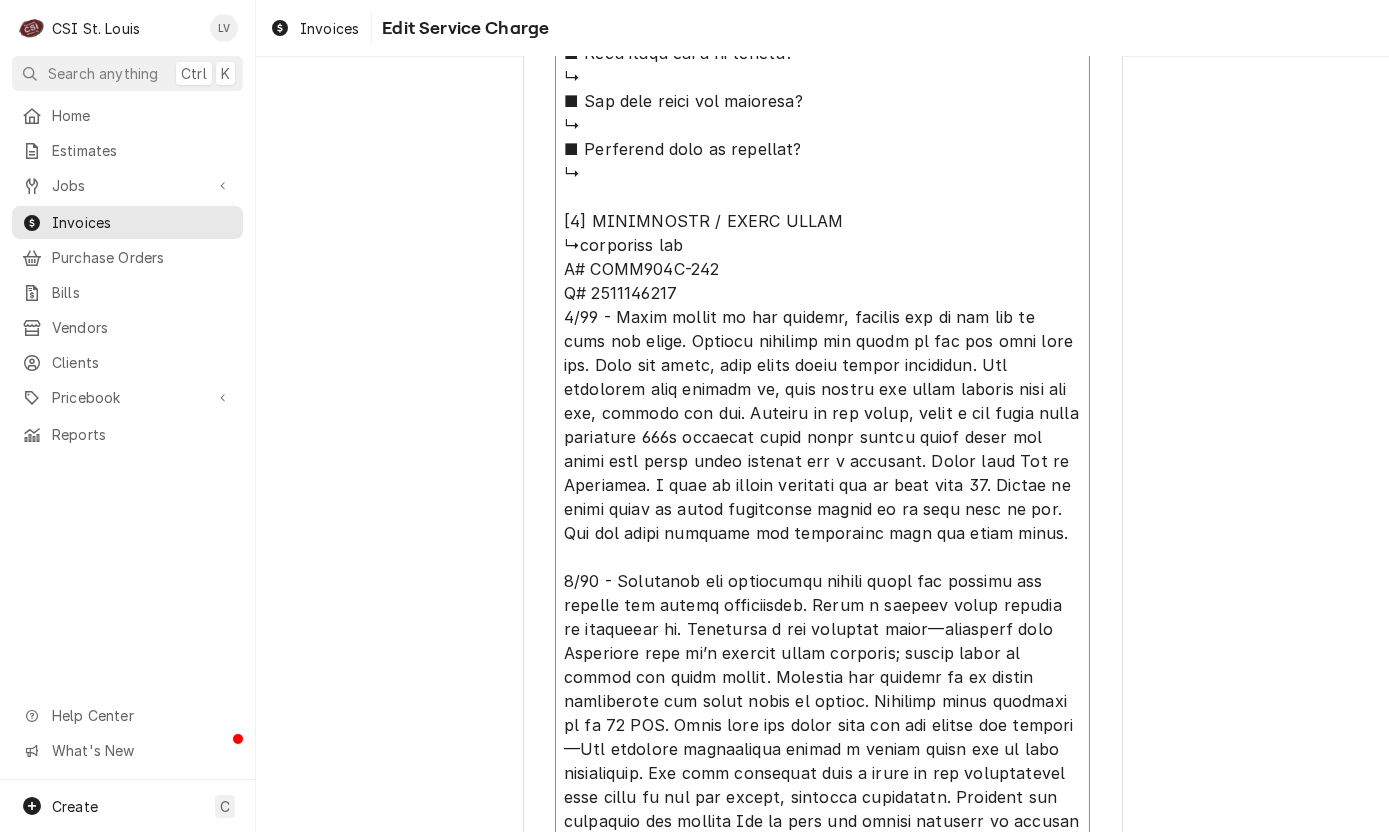 drag, startPoint x: 556, startPoint y: 92, endPoint x: 1030, endPoint y: 525, distance: 642.0008 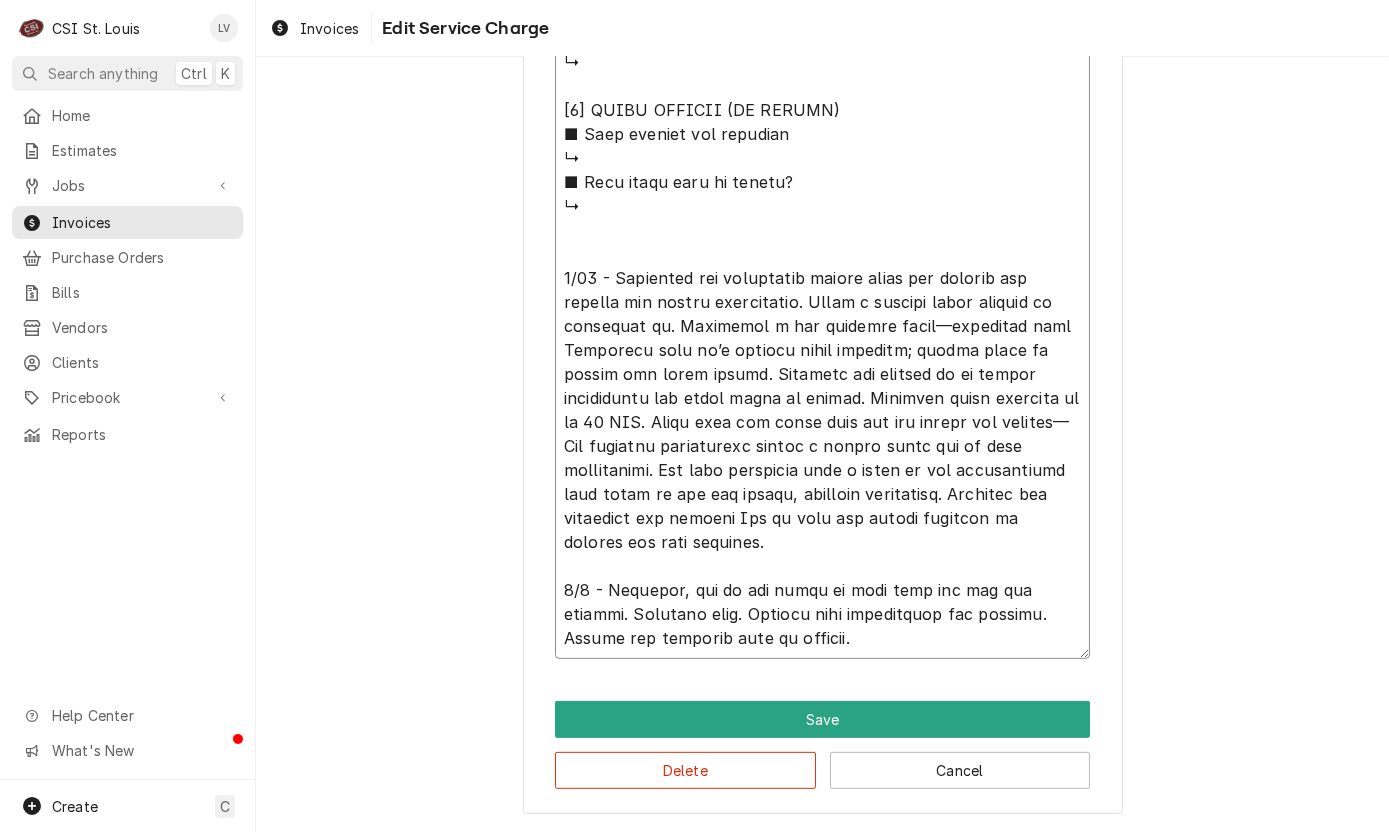 scroll, scrollTop: 1900, scrollLeft: 0, axis: vertical 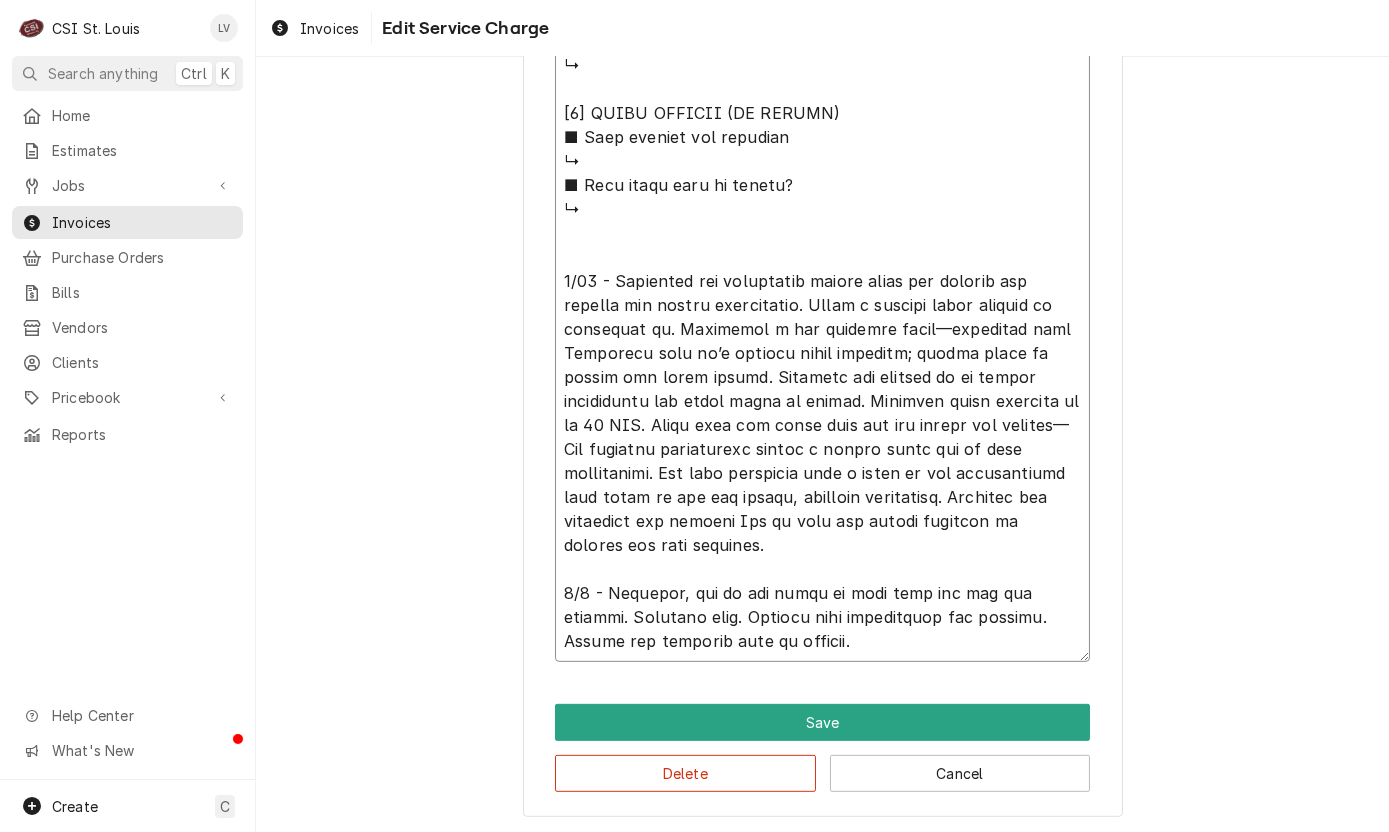 type on "x" 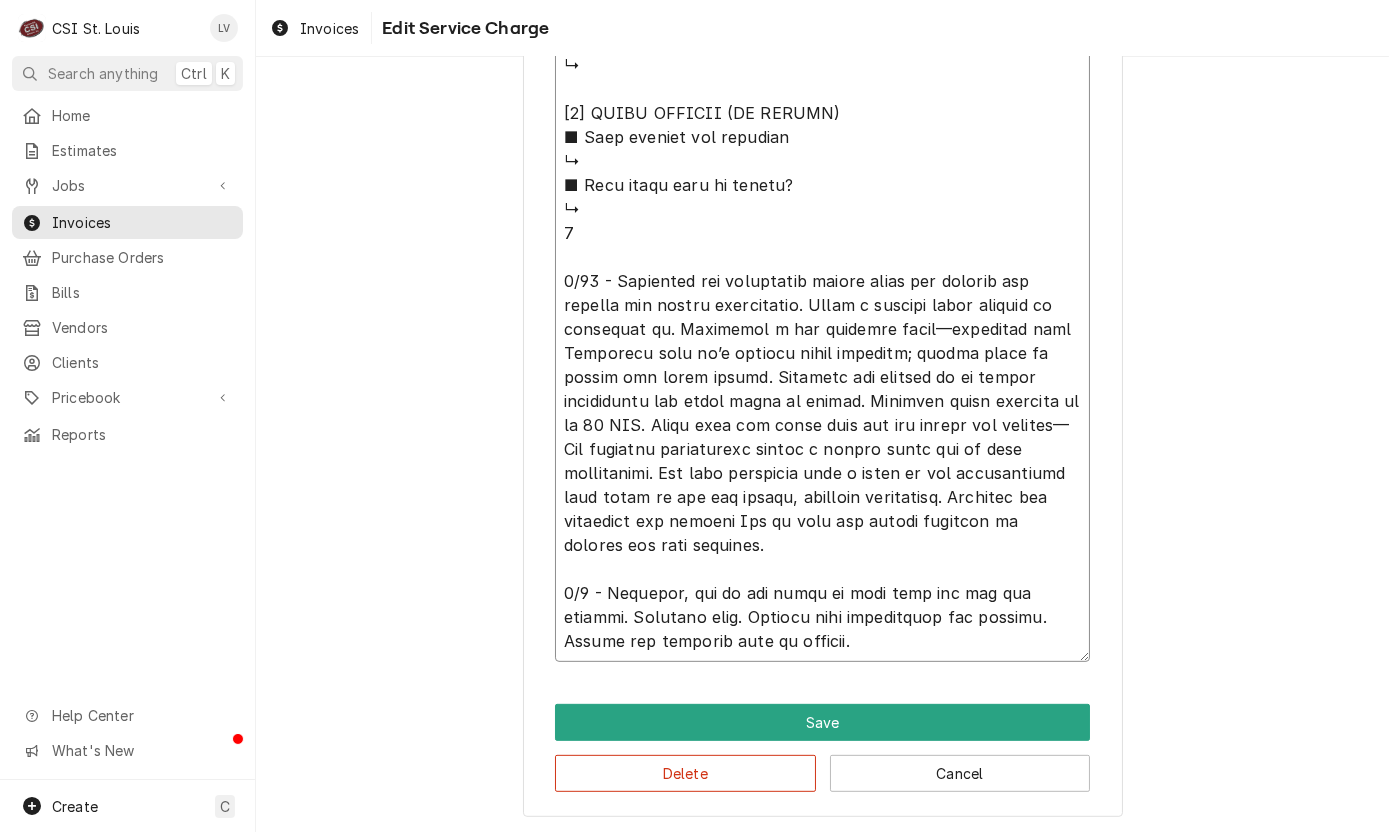 type on "x" 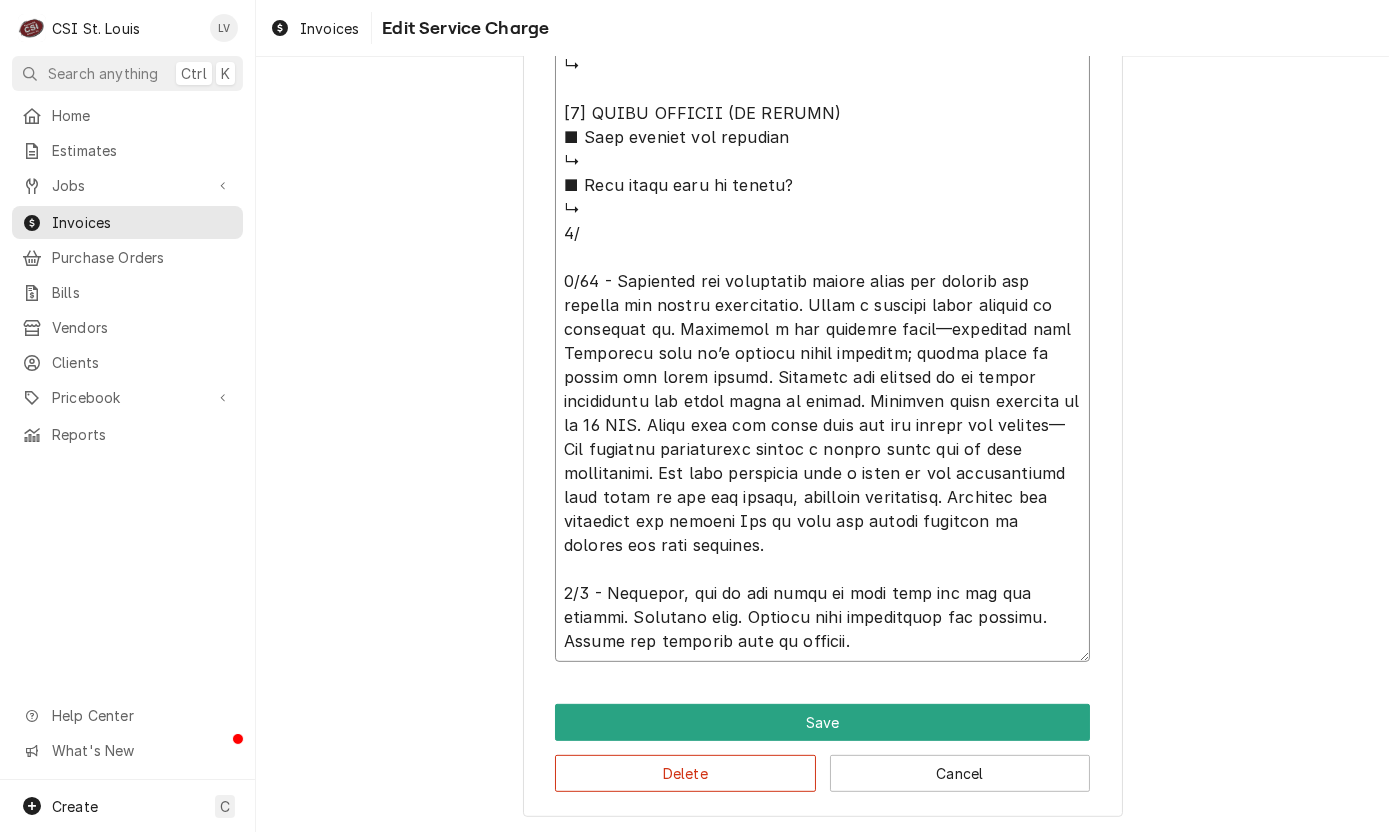 type on "x" 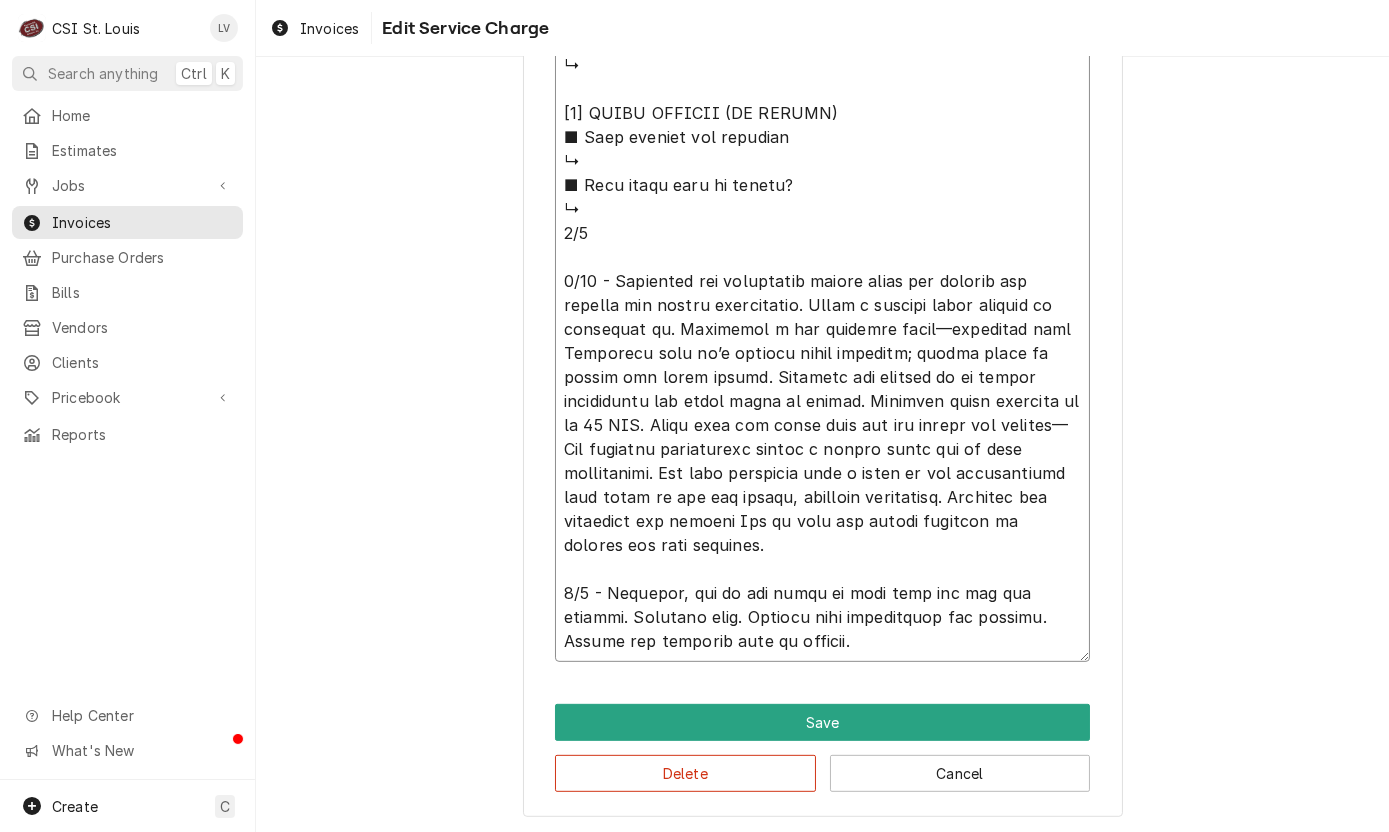 type on "x" 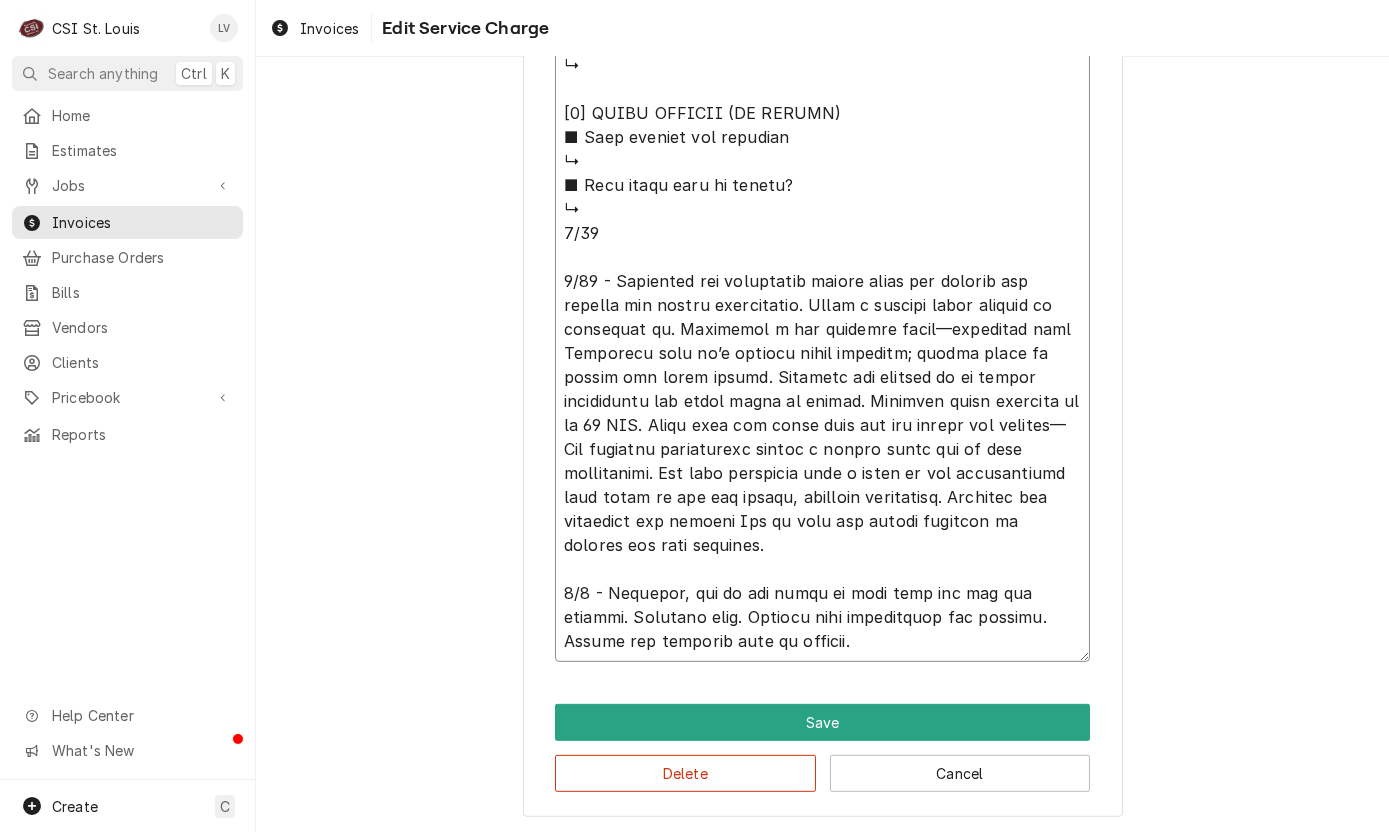 type on "x" 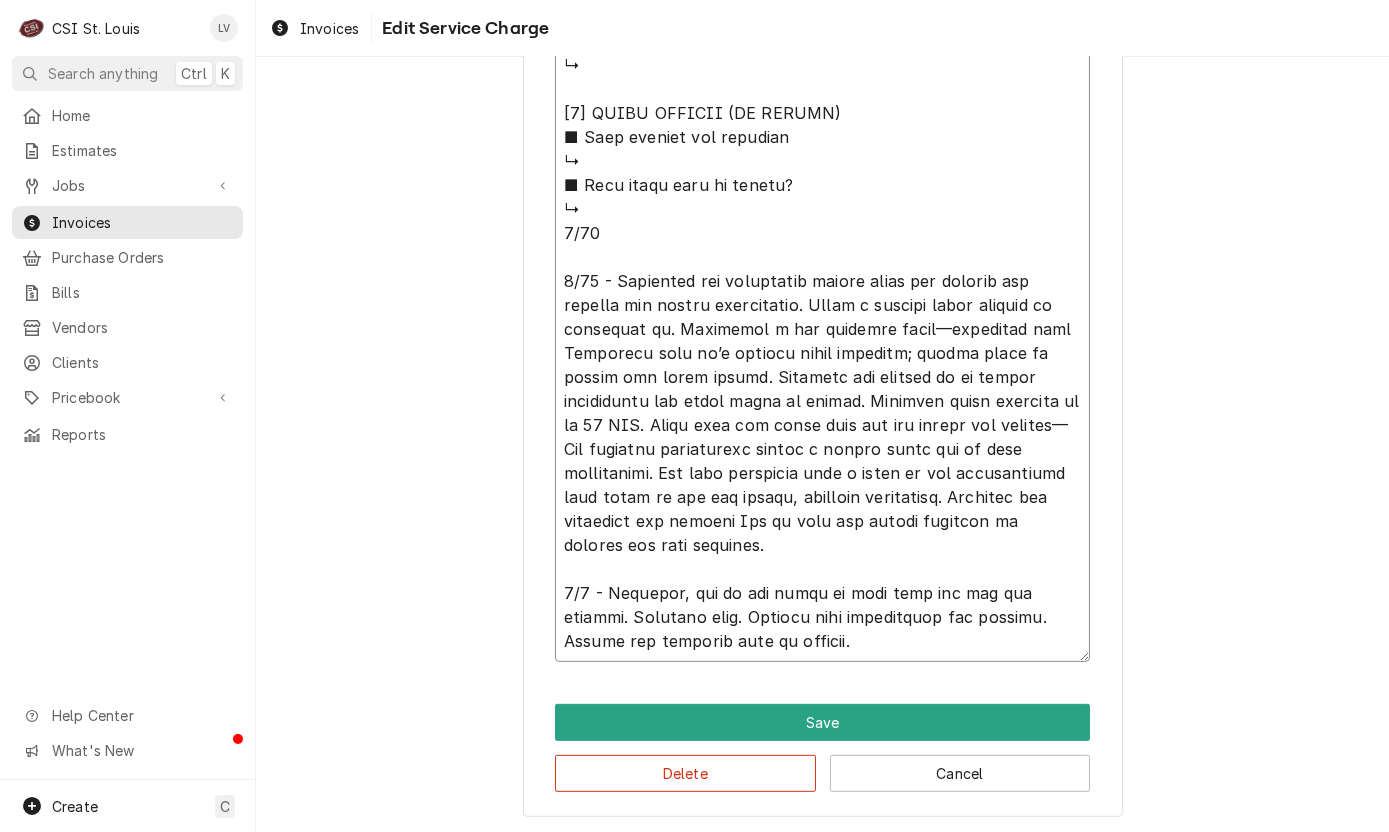 type on "x" 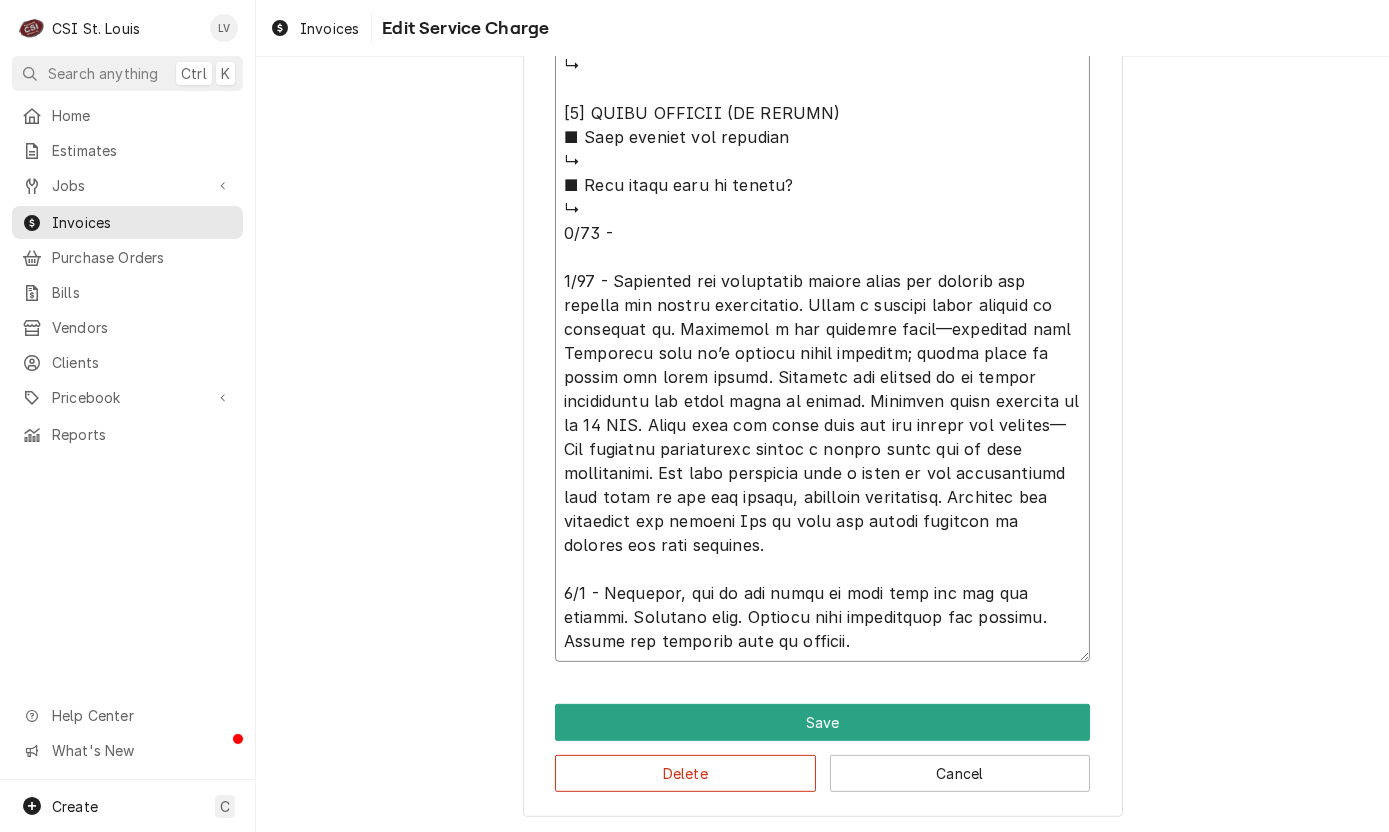 type on "⚠️ 𝗙𝗢𝗥𝗠 𝗜𝗡𝗦𝗧𝗥𝗨𝗖𝗧𝗜𝗢𝗡𝗦 ⚠️
✪ 𝗖𝗼𝗺𝗽𝗹𝗲𝘁𝗲 𝗮𝗹𝗹 𝗿𝗲𝗹𝗲𝘃𝗮𝗻𝘁 𝘀𝗲𝗰𝘁𝗶𝗼𝗻𝘀
✪ 𝗣𝗿𝗼𝘃𝗶𝗱𝗲 𝗱𝗲𝘁𝗮𝗶𝗹𝗲𝗱 𝗮𝗻𝘀𝘄𝗲𝗿𝘀
✪ 𝗗𝗼𝘂𝗯𝗹𝗲-𝗰𝗵𝗲𝗰𝗸 𝗱𝗮𝘁𝗮 𝗲𝗻𝘁𝗿𝗶𝗲𝘀
✪ 𝗠𝗮𝗿𝗸 ‘𝗡/𝗔’ 𝗶𝗳 𝗻𝗼𝘁 𝗿𝗲𝗹𝗲𝘃𝗮𝗻𝘁
✪ 𝗩𝗲𝗿𝗶𝗳𝘆 𝗯𝗲𝗳𝗼𝗿𝗲 𝘀𝘂𝗯𝗺𝗶𝘀𝘀𝗶𝗼𝗻
[𝟭] 𝗘𝗤𝗨𝗜𝗣𝗠𝗘𝗡𝗧 / 𝗪𝗔𝗥𝗥𝗔𝗡𝗧𝗬
■ 𝗣𝗿𝗼𝘃𝗶𝗱𝗲 𝗲𝗾𝘂𝗶𝗽𝗺𝗲𝗻𝘁 𝗱𝗮𝘁𝗮 𝗯𝗲𝗹𝗼𝘄:
↳ 𝗠𝗙𝗚: manitowoc
↳ 𝗠𝗼𝗱𝗲𝗹 #: IYTO900W-261
↳ 𝗦𝗲𝗿𝗶𝗮𝗹 #: 1120966798
↳ 𝗩𝗼𝗹𝘁𝗮𝗴𝗲: 210
↳ 𝗣𝗵𝗮𝘀𝗲: 1
↳ 𝗚𝗮𝘀 𝗧𝘆𝗽𝗲:
■ 𝗜𝘀 𝘁𝗵𝗲 𝘂𝗻𝗶𝘁 𝘂𝗻𝗱𝗲𝗿 𝘄𝗮𝗿𝗿𝗮𝗻𝘁𝘆?
↳ will talk to Drew
■ 𝗪𝗵𝗮𝘁 𝗶𝘀 𝗰𝗼𝘃𝗲𝗿𝗲𝗱?
↳
■ 𝗛𝗮𝘃𝗲 𝘆𝗼𝘂 𝘃𝗲𝗿𝗶𝗳𝗶𝗲𝗱 𝘄/ 𝗠𝗙𝗚?
↳
■ 𝗜𝘀 𝘂𝗻𝗶𝘁 𝘁𝗮𝗴𝗴𝗲𝗱 𝘄/ 𝗖𝗦𝗜 𝘀𝘁𝗶𝗰𝗸𝗲𝗿?
↳
[𝟮] 𝗗𝗜𝗔𝗚𝗡𝗢𝗦𝗜𝗦 / 𝗜𝗦𝗦𝗨𝗘𝗦
■ 𝗨𝗻𝗶𝘁 𝗼𝗽𝗲𝗿𝗮𝘁𝗶𝗼𝗻𝗮𝗹 𝗼𝗻 𝗮𝗿𝗿𝗶𝘃𝗮𝗹?
↳
■ 𝗘𝘅𝗽𝗹𝗮𝗶𝗻 𝘀𝘁𝗲𝗽𝘀 𝘁𝗼 𝗱𝗶𝗮𝗴𝗻𝗼𝘀𝗶𝘀?
↳
■ 𝗗𝗶𝗱 𝘆𝗼𝘂 𝗰𝗼𝗻𝗳𝗶𝗿𝗺 𝘁𝗵𝗲 𝗶𝘀𝘀𝘂𝗲?
↳
[𝟯] 𝗥𝗘𝗦𝗢𝗟𝗨𝗧𝗜𝗢𝗡 (𝗜𝗙 𝗥𝗘𝗣𝗔𝗜𝗥𝗘𝗗)
■ 𝗪𝗵𝗮𝘁 𝗿𝗲𝗽𝗮𝗶𝗿𝘀 𝘄𝗲𝗿𝗲 𝗰𝗼𝗺𝗽𝗹𝗲𝘁𝗲𝗱?
↳
■ 𝗪𝗲𝗿𝗲 𝗽𝗮𝗿𝘁𝘀 𝗶𝗻𝘀𝘁𝗮𝗹𝗹𝗲𝗱 (𝘀𝗽𝗲𝗰𝗶𝗳𝘆)?
↳
■ 𝗨𝗻𝗶𝘁 𝗺𝗮𝗶𝗻𝘁𝗲𝗻𝗮𝗻𝗰𝗲𝗱 / 𝗰𝗹𝗲𝗮𝗻𝗲𝗱?
↳
■ 𝗜𝘀 𝘁𝗵𝗲 𝘂𝗻𝗶𝘁 𝗳𝘂𝗹𝗹𝘆 𝗼𝗽𝗲𝗿𝗮𝘁𝗶𝗼𝗻𝗮𝗹?
↳
[𝟰] 𝗤𝗨𝗢𝗧𝗘 𝗗𝗘𝗧𝗔𝗜𝗟𝗦 (𝗜𝗙 𝗡𝗘𝗘𝗗𝗘𝗗)
■ 𝗪𝗵𝗮𝘁 𝗿𝗲𝗽𝗮𝗶𝗿𝘀 𝗮𝗿𝗲 𝗿𝗲𝗾𝘂𝗶𝗿𝗲𝗱
↳
■ 𝗪𝗵𝗮𝘁 𝗽𝗮𝗿𝘁𝘀 𝘄𝗶𝗹𝗹 𝗯𝗲 𝗻𝗲𝗲𝗱𝗲𝗱?
↳
7/10 -
7/16 - Installed new filtration system above the machine and flushed out excess particulate. Fixed a leaking elbow fitting by resetting it. Installed a new solenoid..." 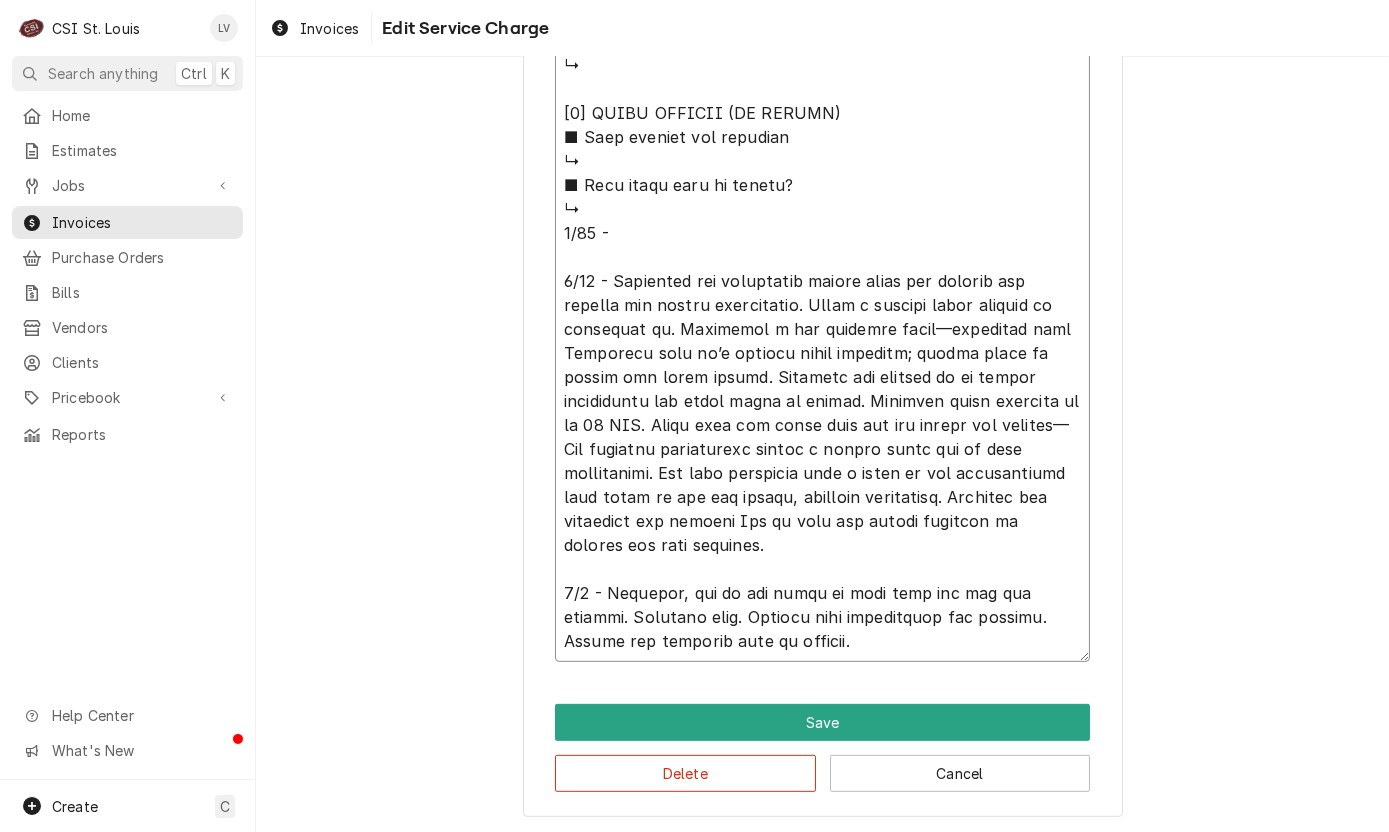 type on "x" 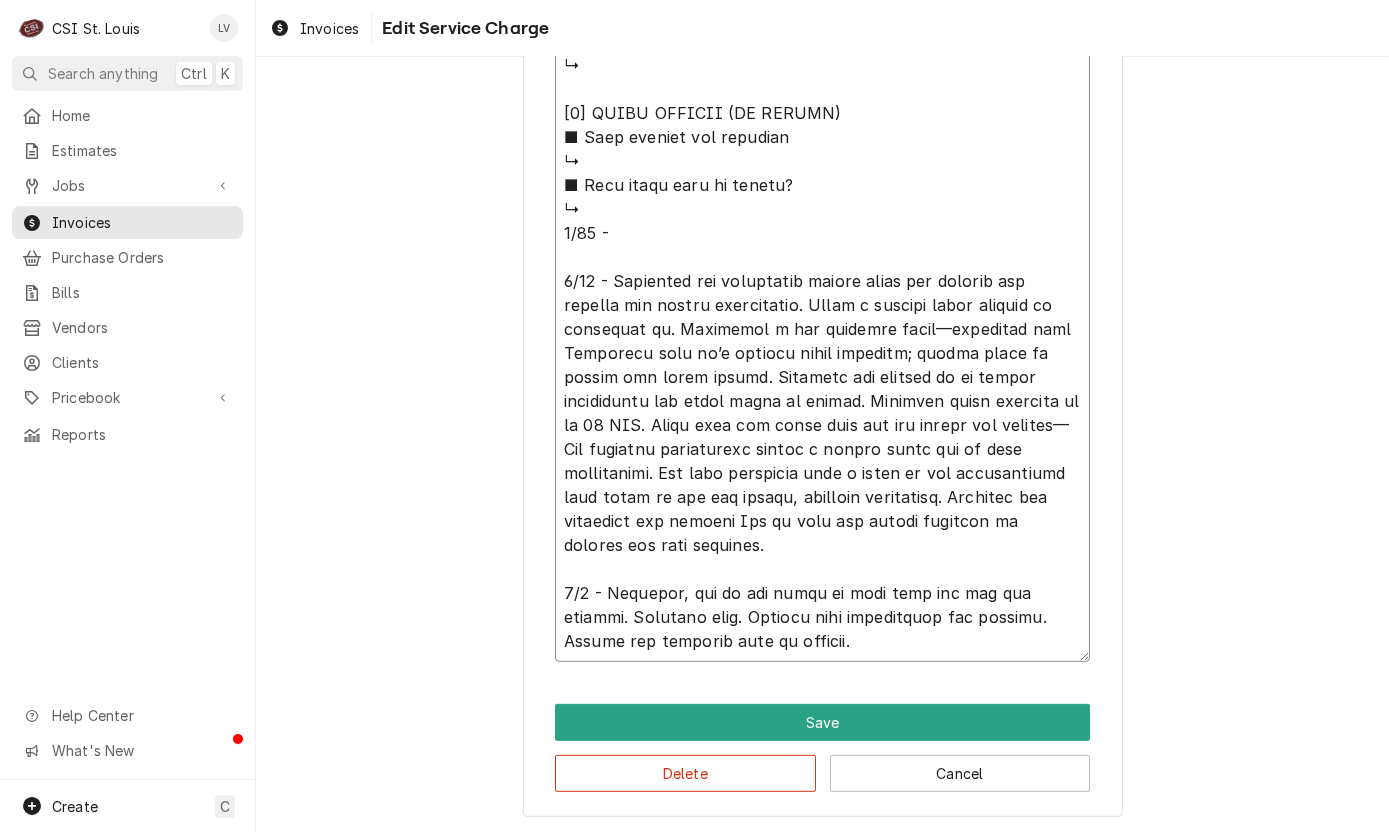 click on "Service Summary  ( optional )" at bounding box center [822, -139] 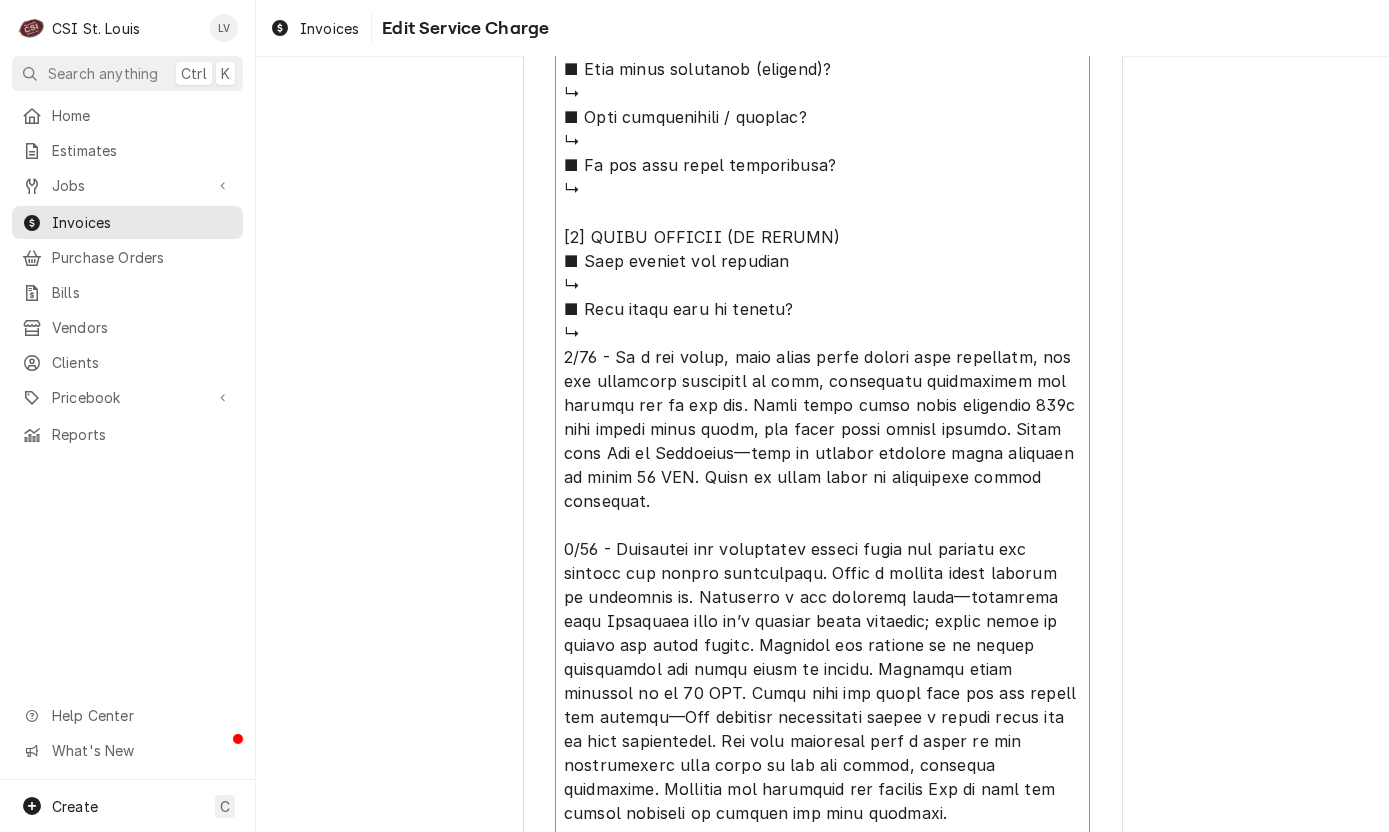 scroll, scrollTop: 1600, scrollLeft: 0, axis: vertical 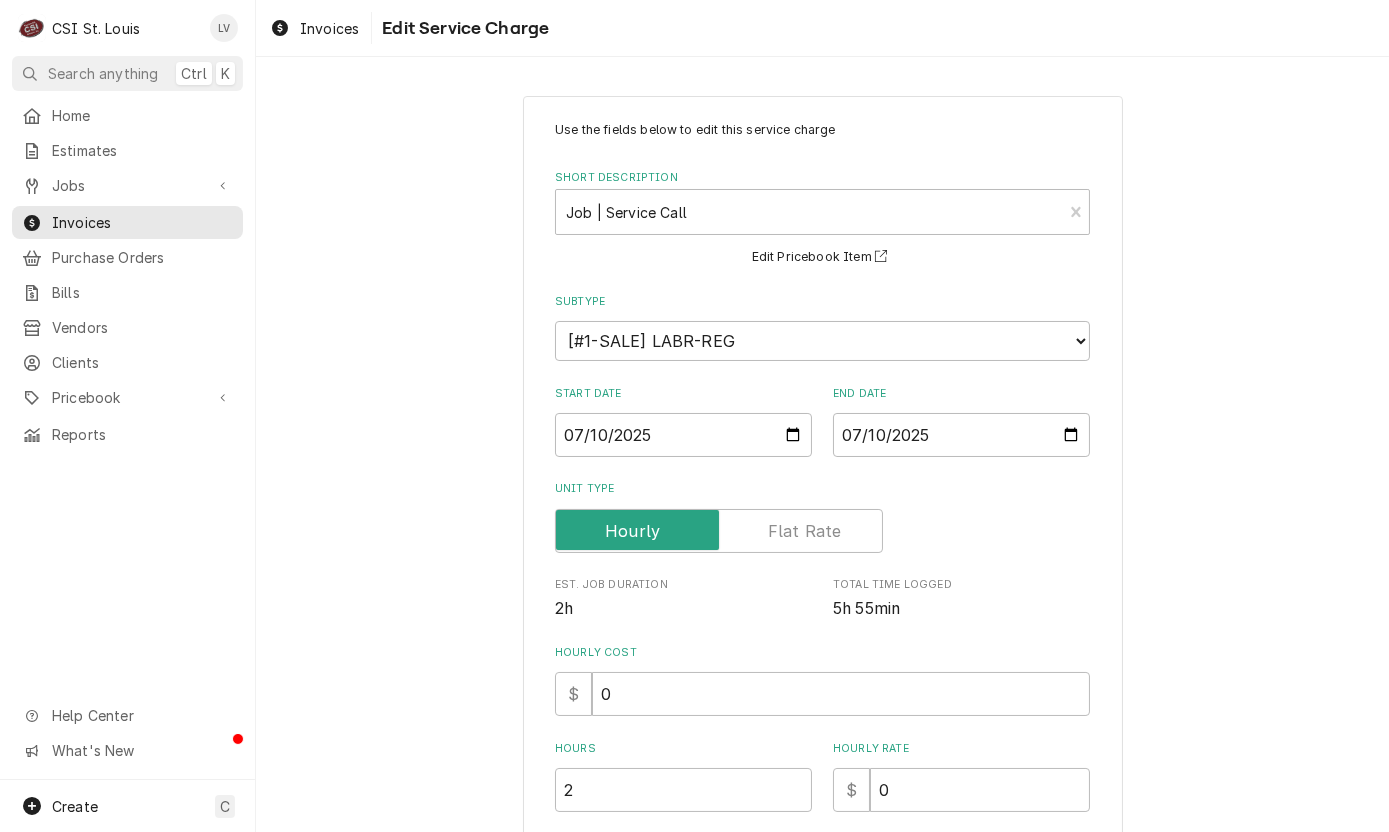 drag, startPoint x: 591, startPoint y: 503, endPoint x: 486, endPoint y: 22, distance: 492.32712 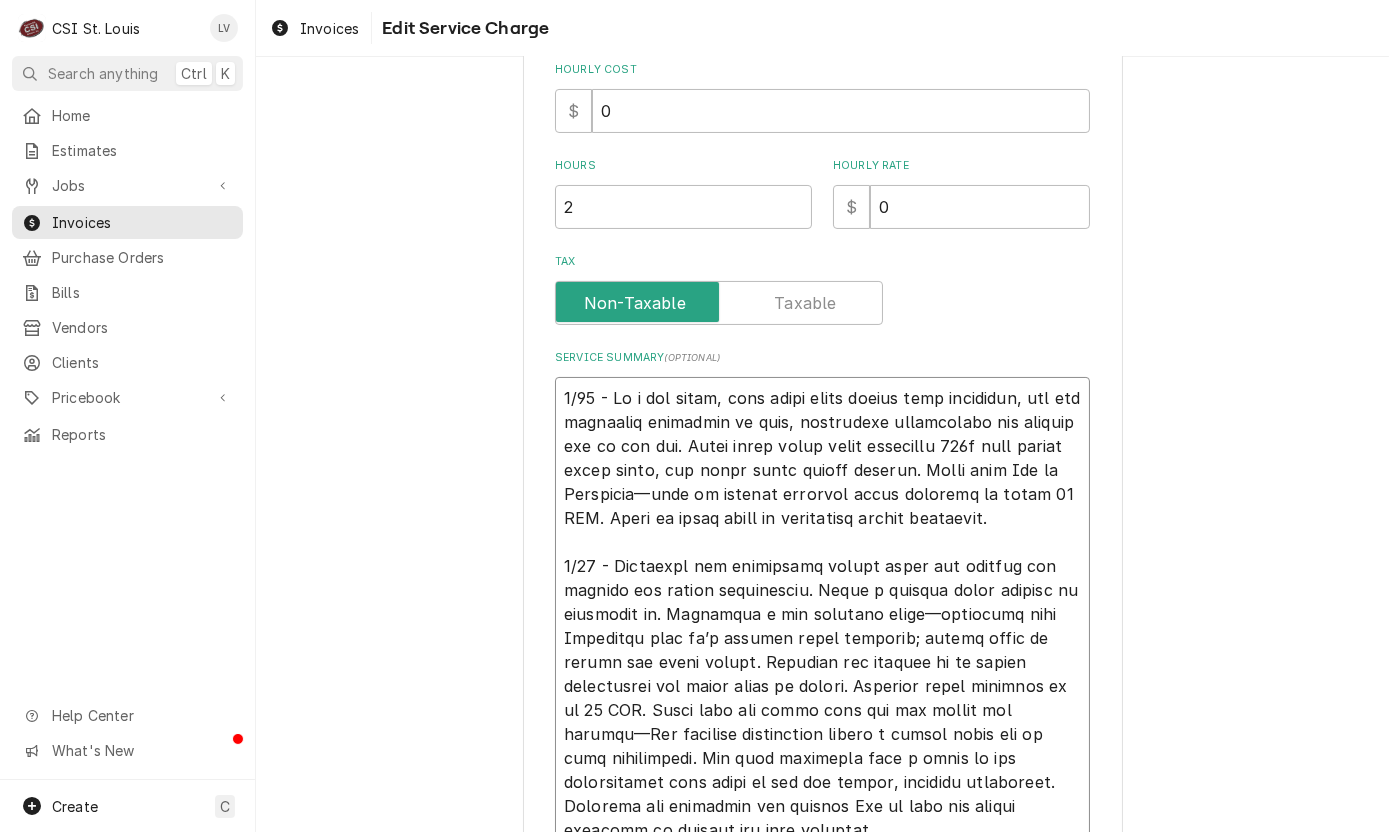 scroll, scrollTop: 856, scrollLeft: 0, axis: vertical 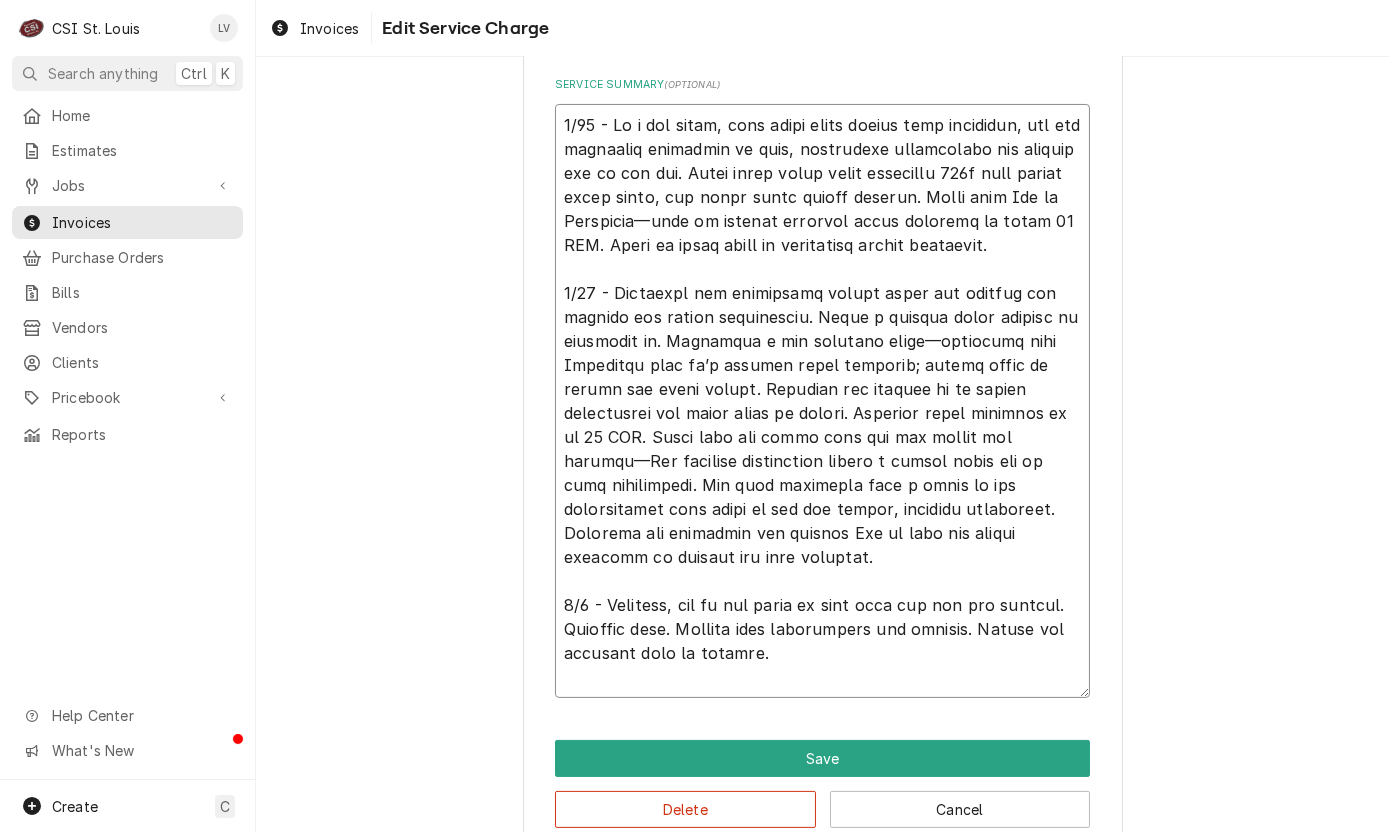 type on "7/10 - On a new cycle, both water level probes were satisfied, but the reservoir continued to fill, eventually overflowing and melting ice in the bin. Water inlet valve stops receiving 210v when probes sense water, but water still bleeds through. Spoke with Tim at Manitowoc—need to confirm incoming water pressure is below 80 PSI. Found no water gauge or filtration system installed.
7/16 - Installed new filtration system above the machine and flushed out excess particulate. Fixed a leaking elbow fitting by resetting it. Installed a new solenoid valve—confirmed with Manitowoc that it’s covered under warranty; office needs to submit the claim online. Verified the machine is no longer overflowing and water level is stable. Incoming water pressure is at 60 PSI. Noted that the power cord cap and outlet are damaged—Tom approved replacement during a future visit due to time constraints. Tom also mentioned that a sheet of ice occasionally gets stuck on the ice baffle, stopping production. Adjusted ice thickness ..." 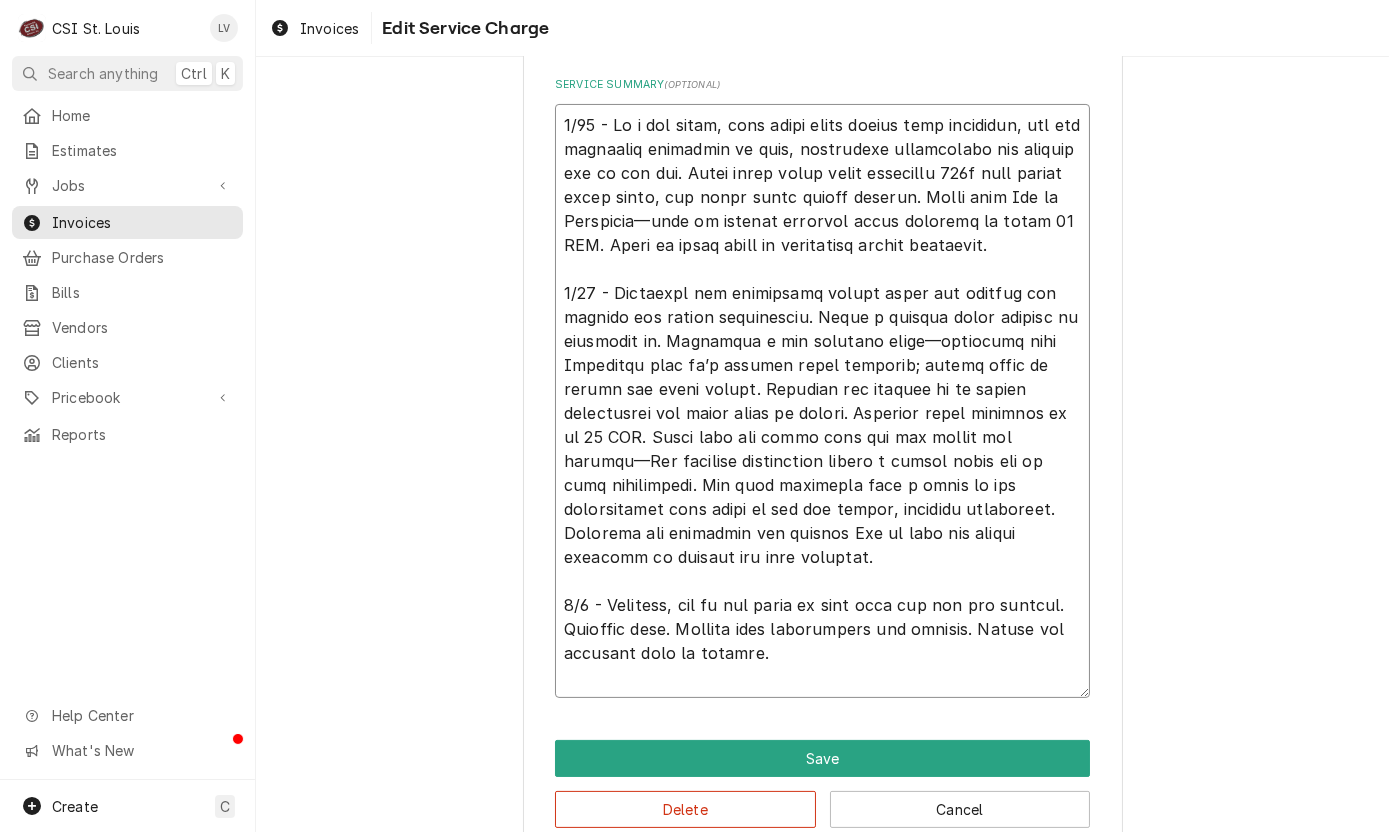 click on "Service Summary  ( optional )" at bounding box center (822, 401) 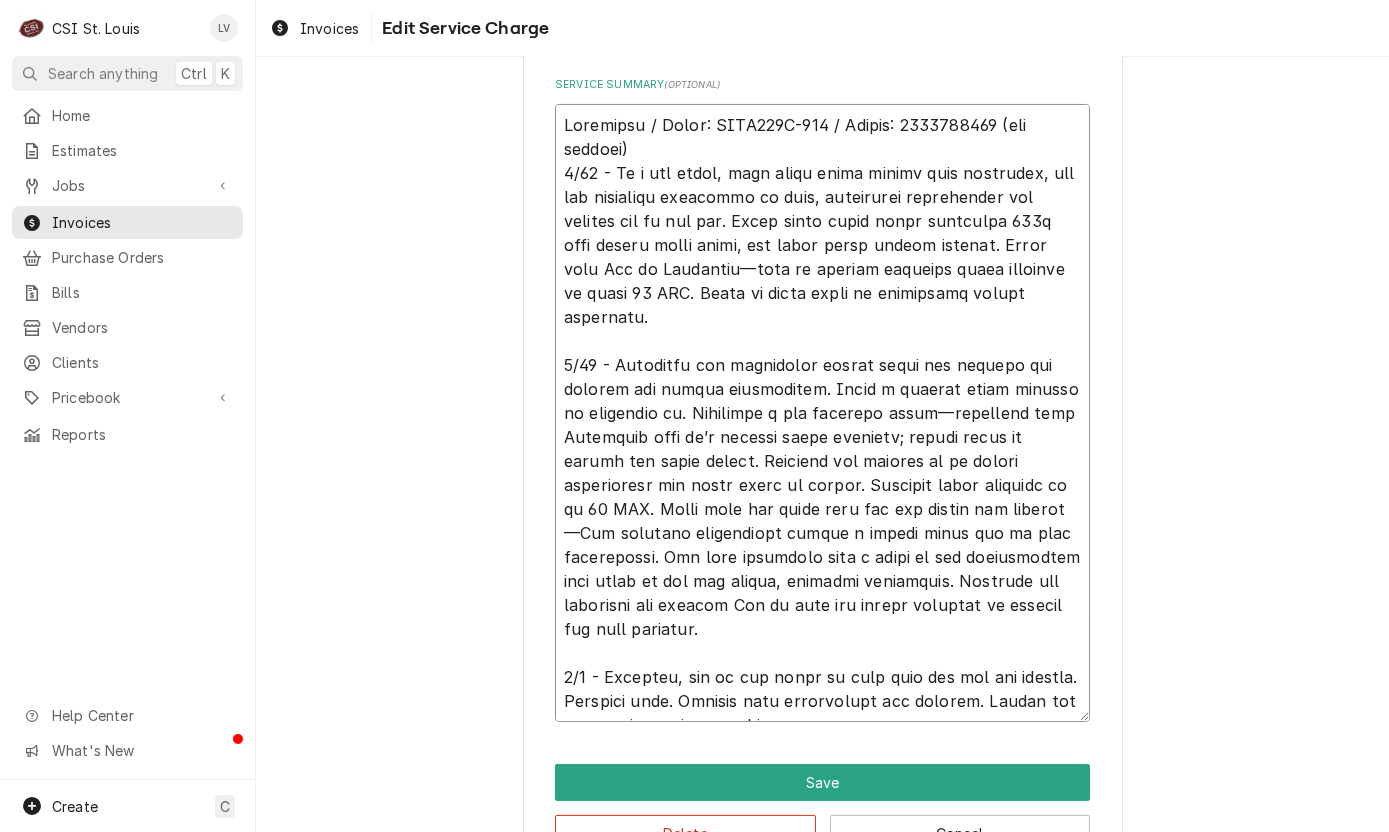 type on "x" 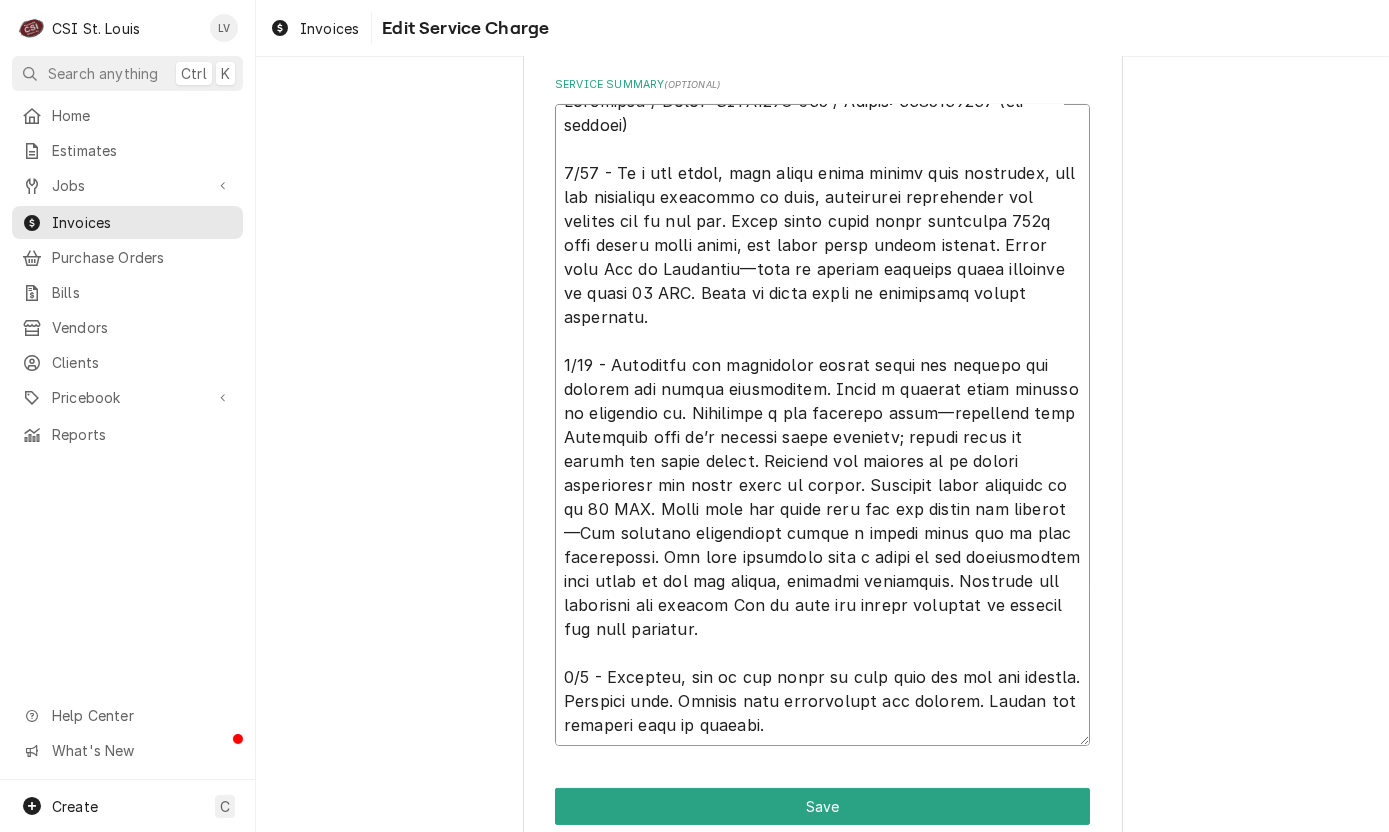 scroll, scrollTop: 47, scrollLeft: 0, axis: vertical 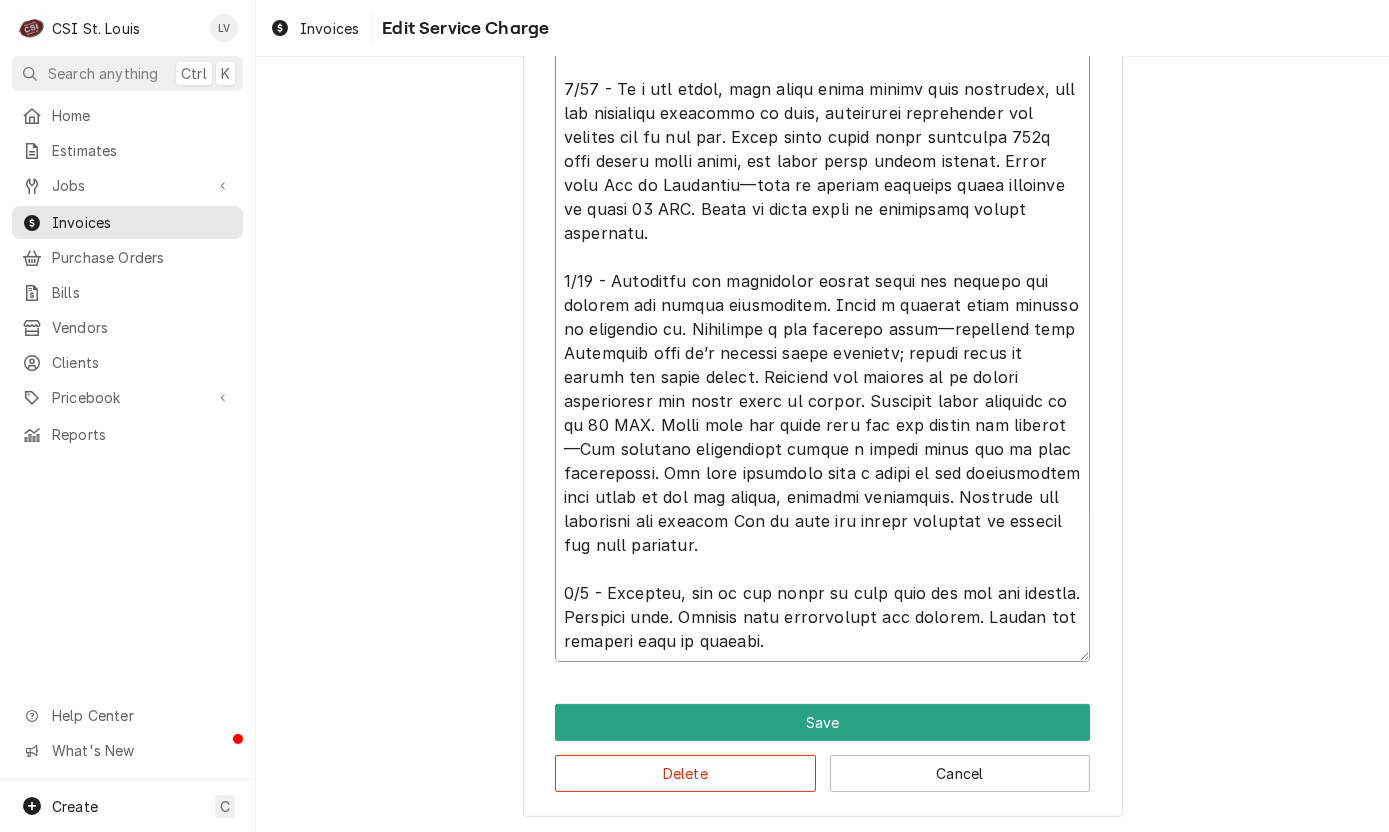 click on "Service Summary  ( optional )" at bounding box center (822, 341) 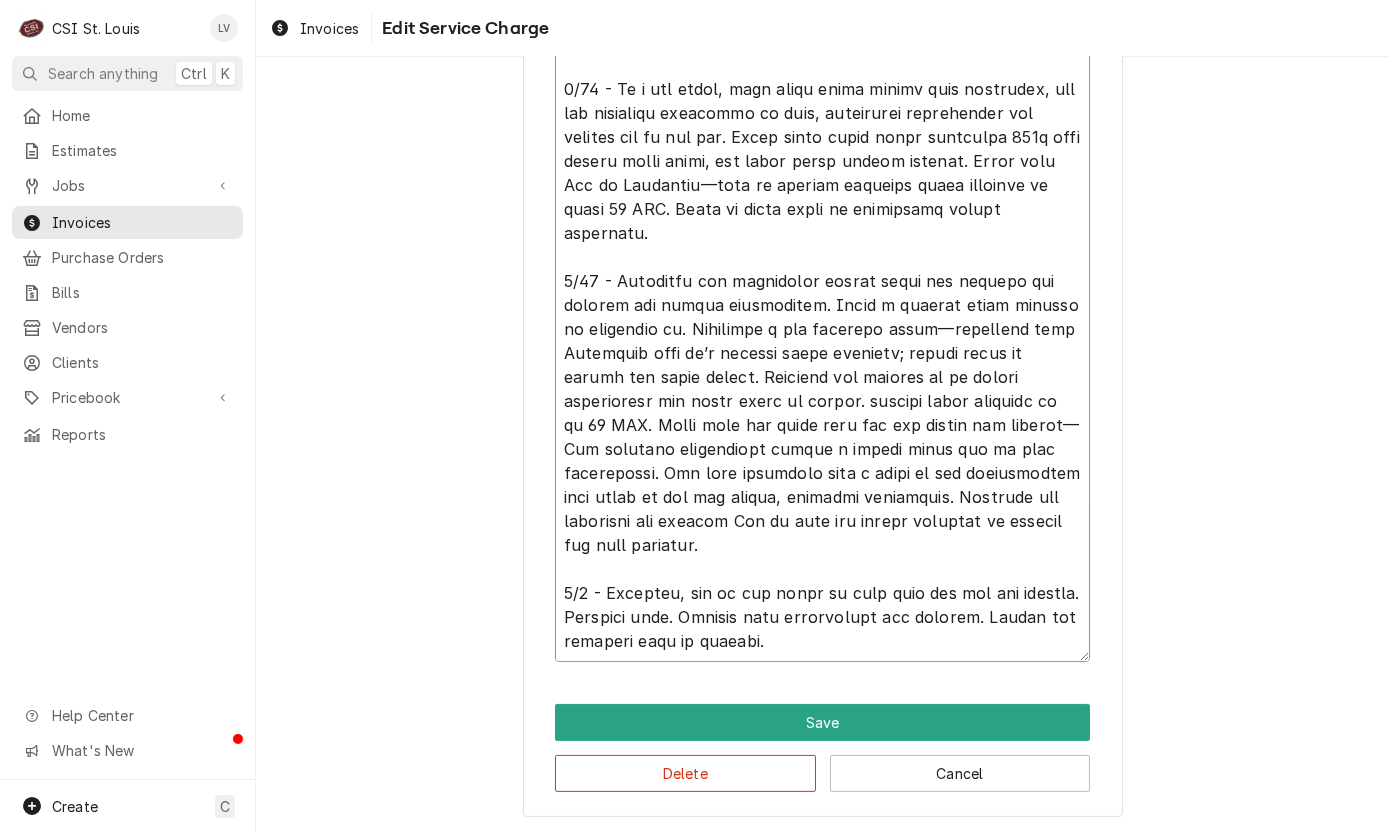 type on "x" 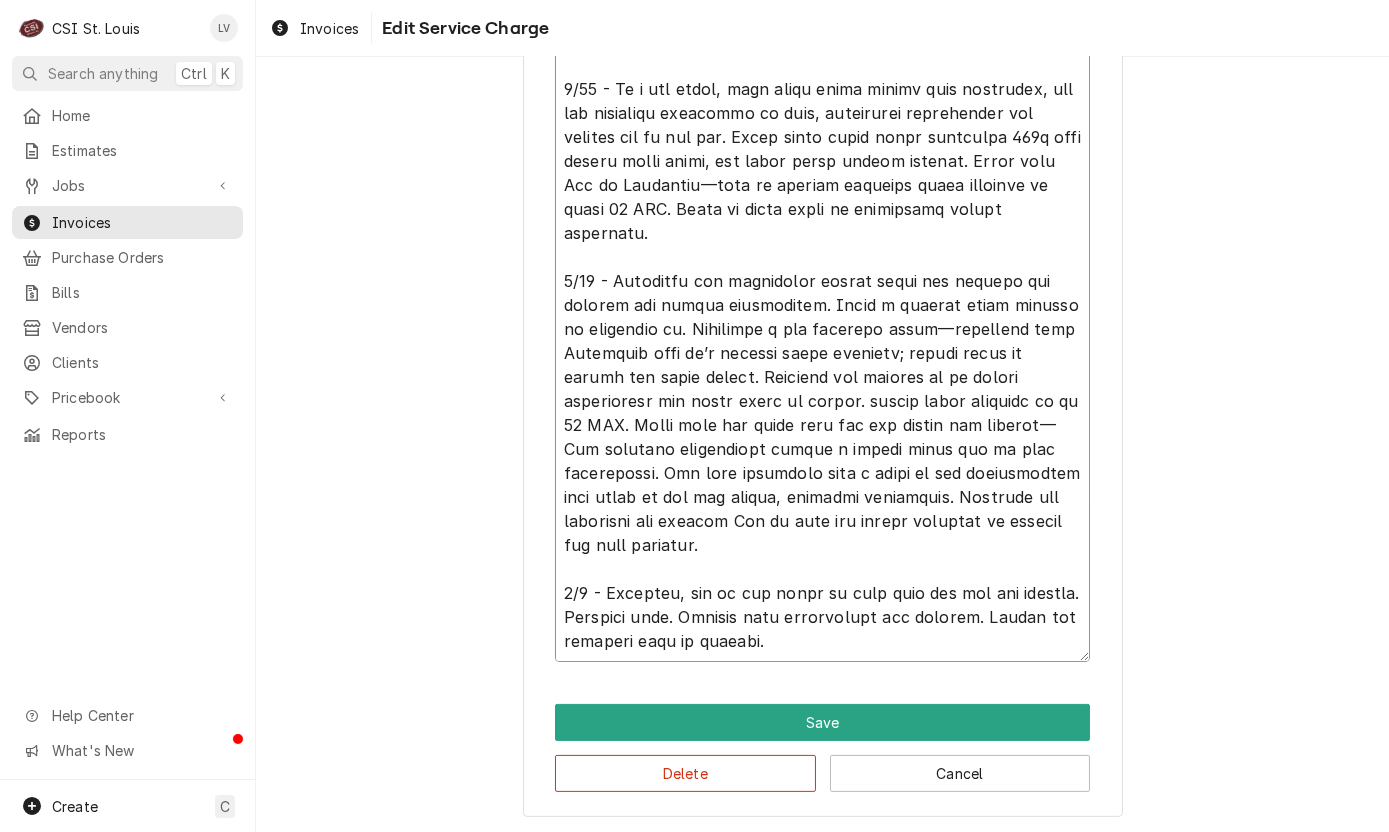 type on "x" 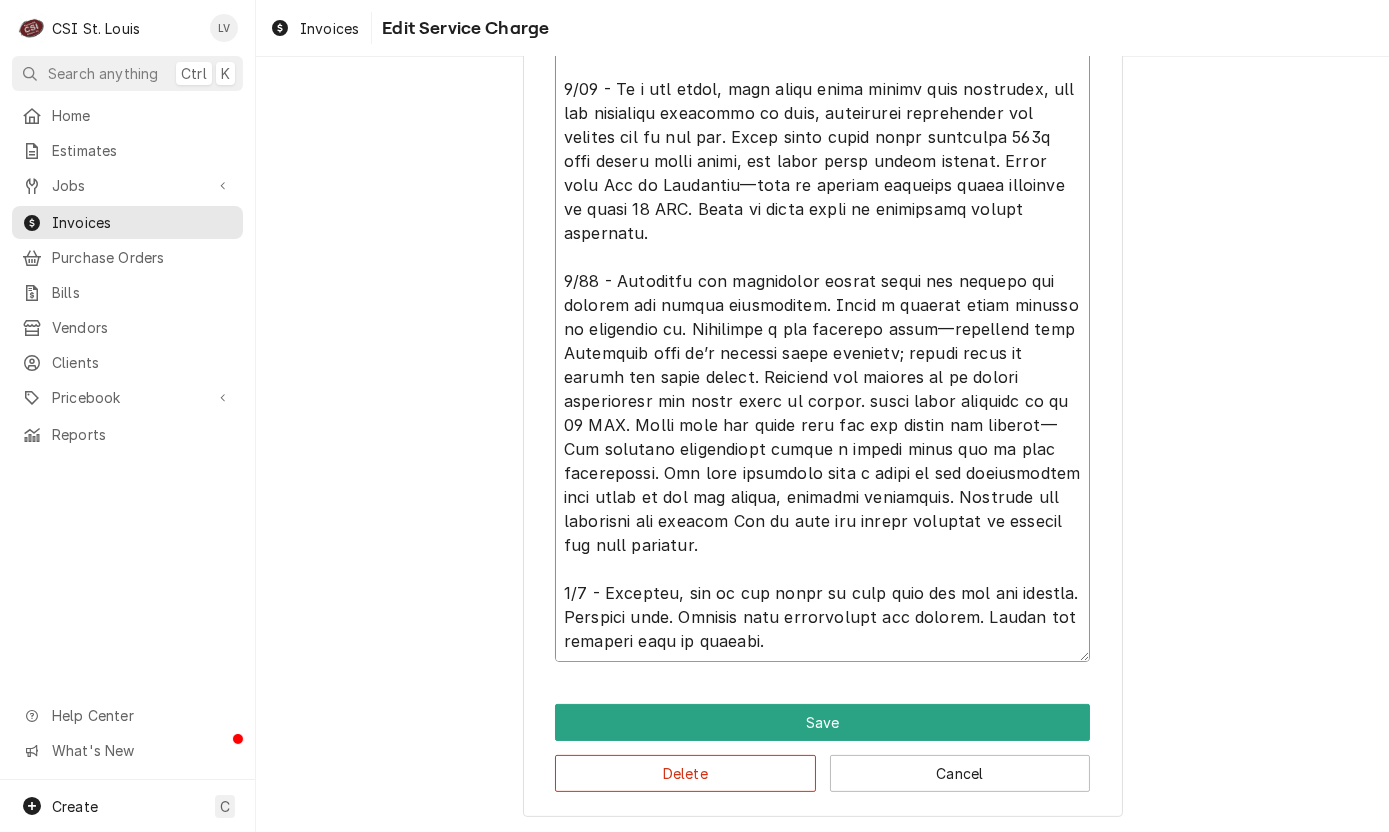 type on "x" 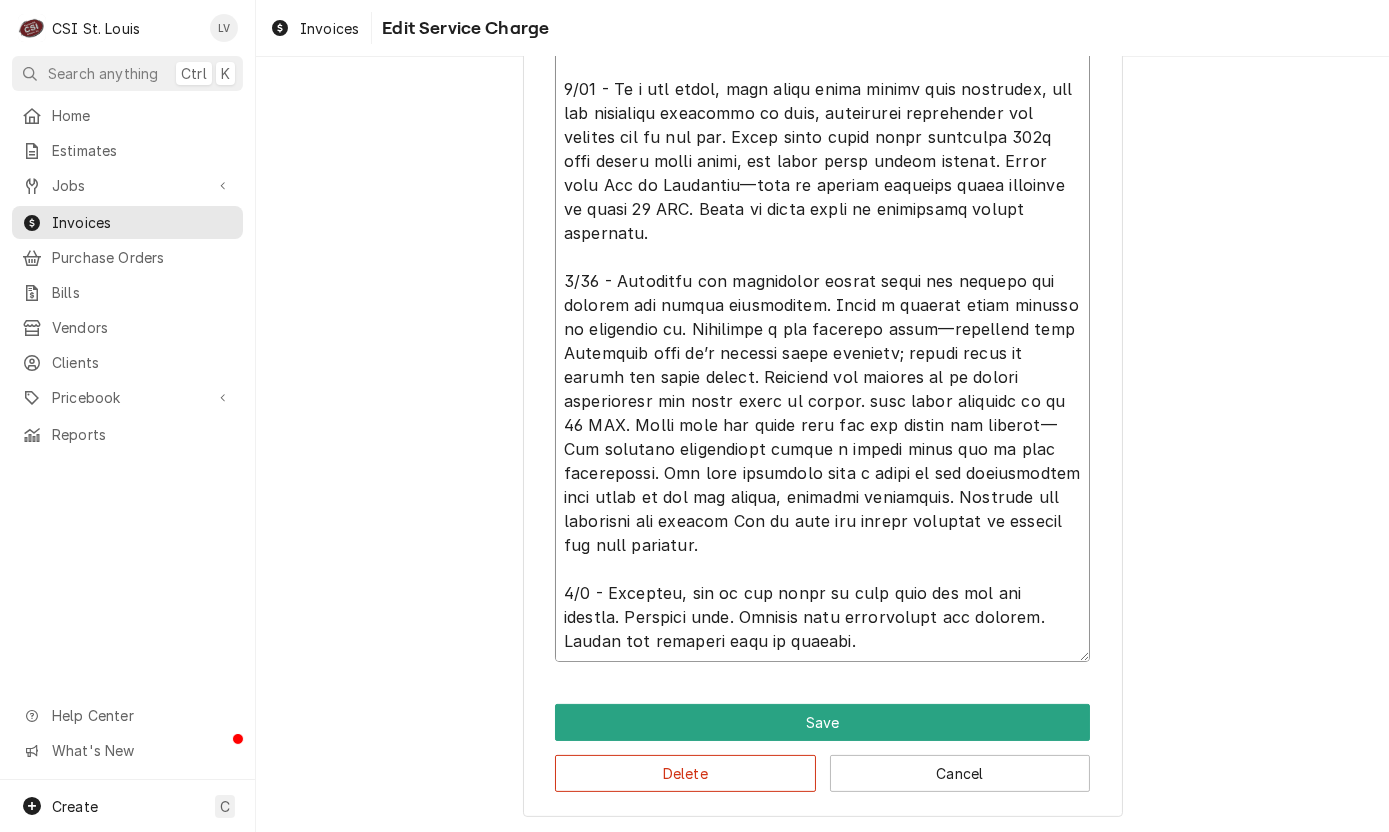 type on "x" 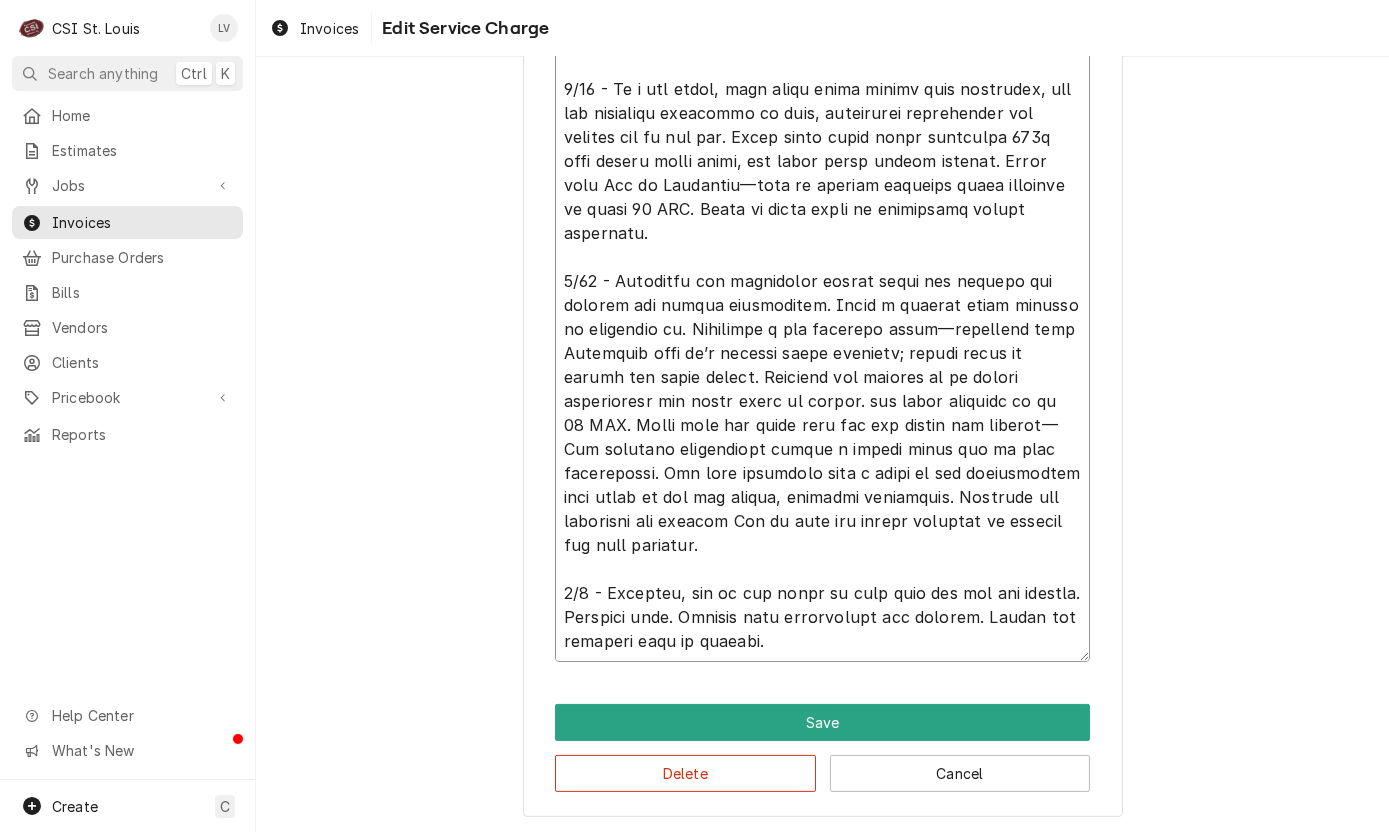 type on "x" 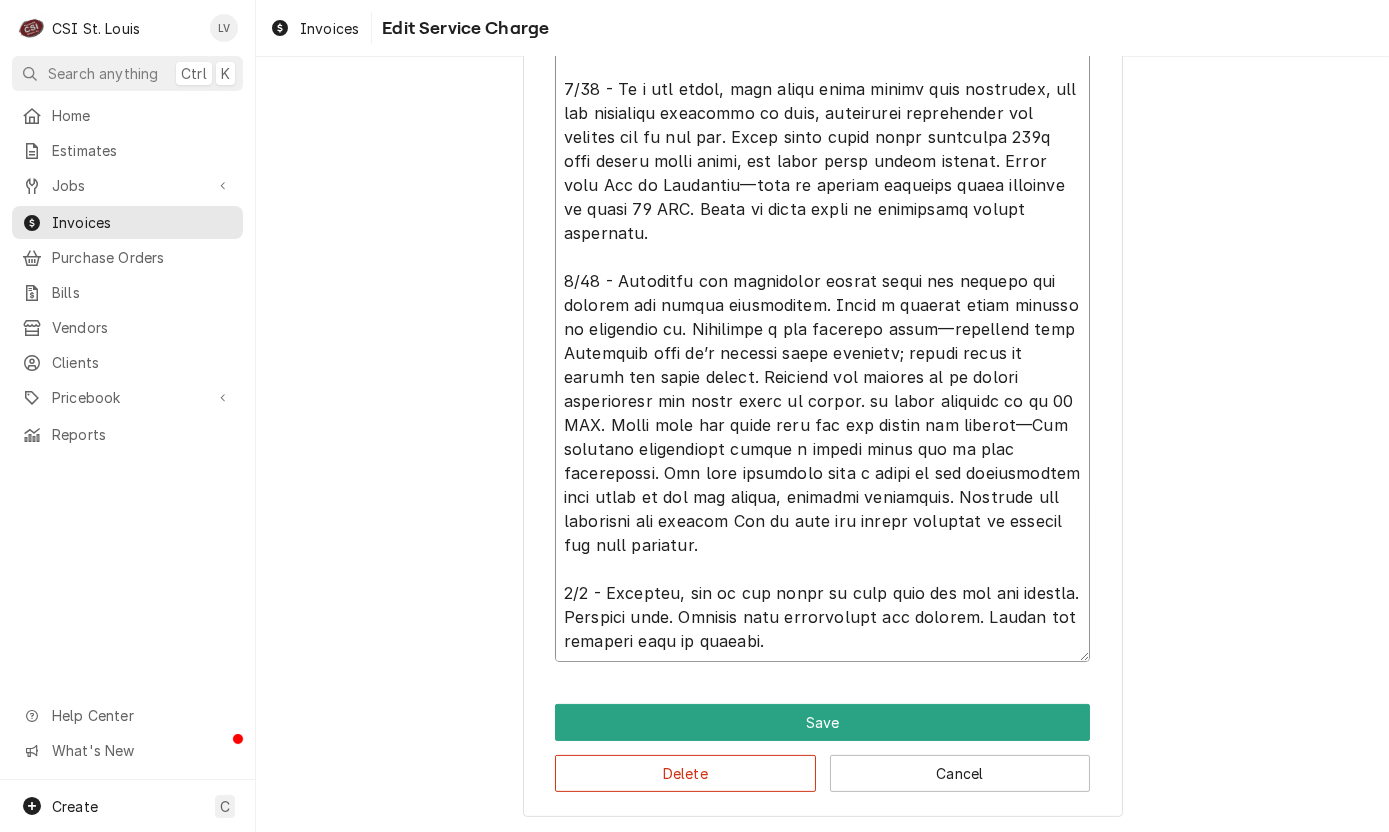 type on "x" 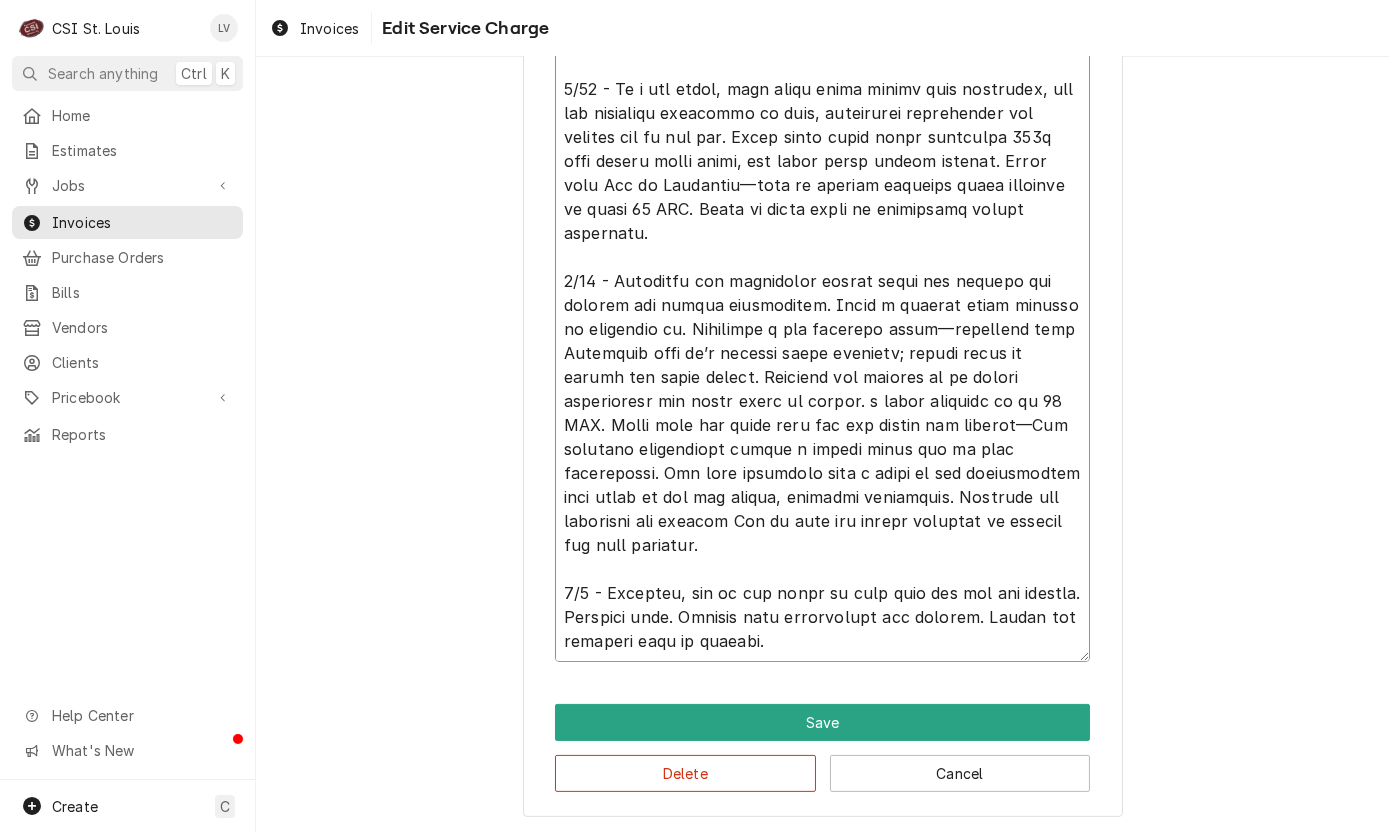 type on "x" 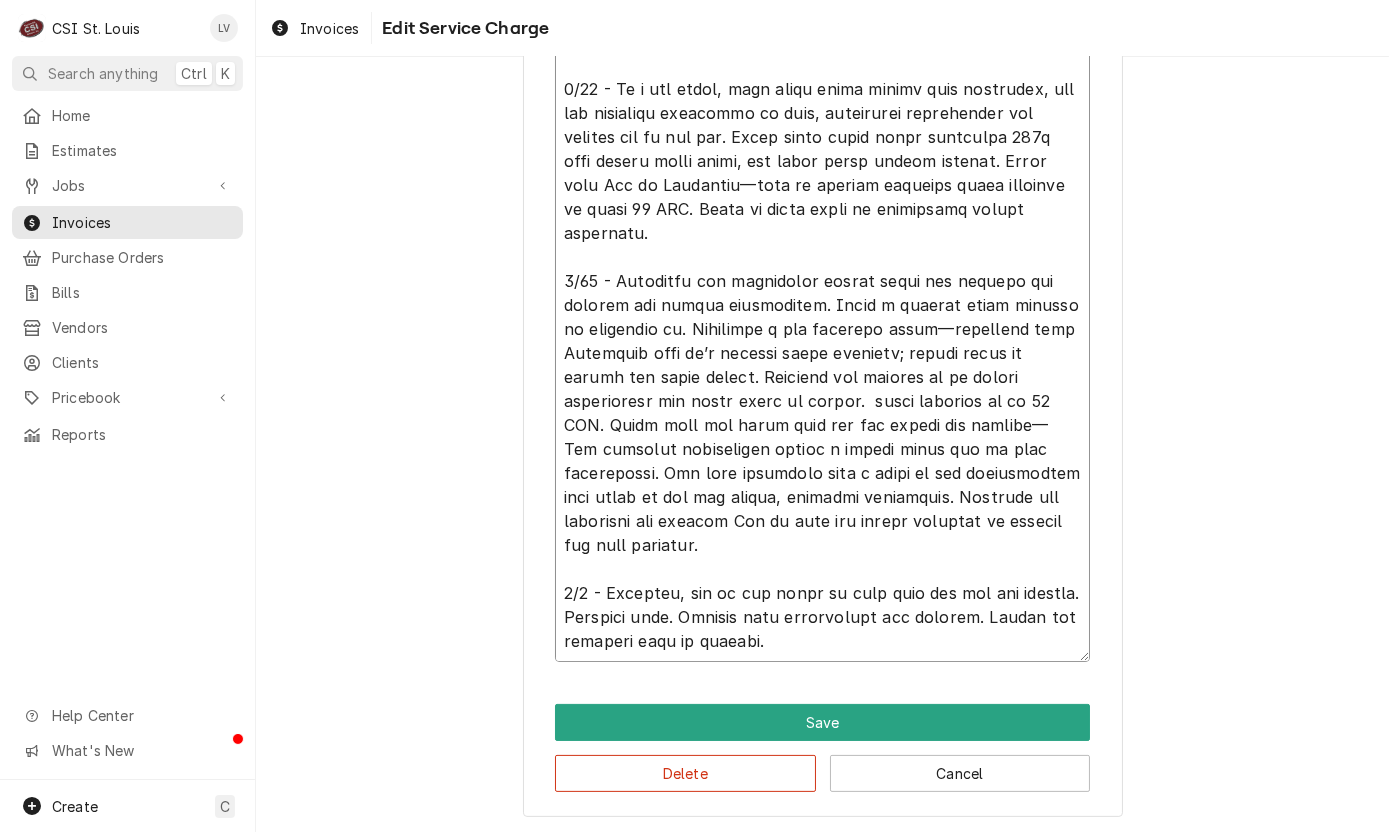 type on "x" 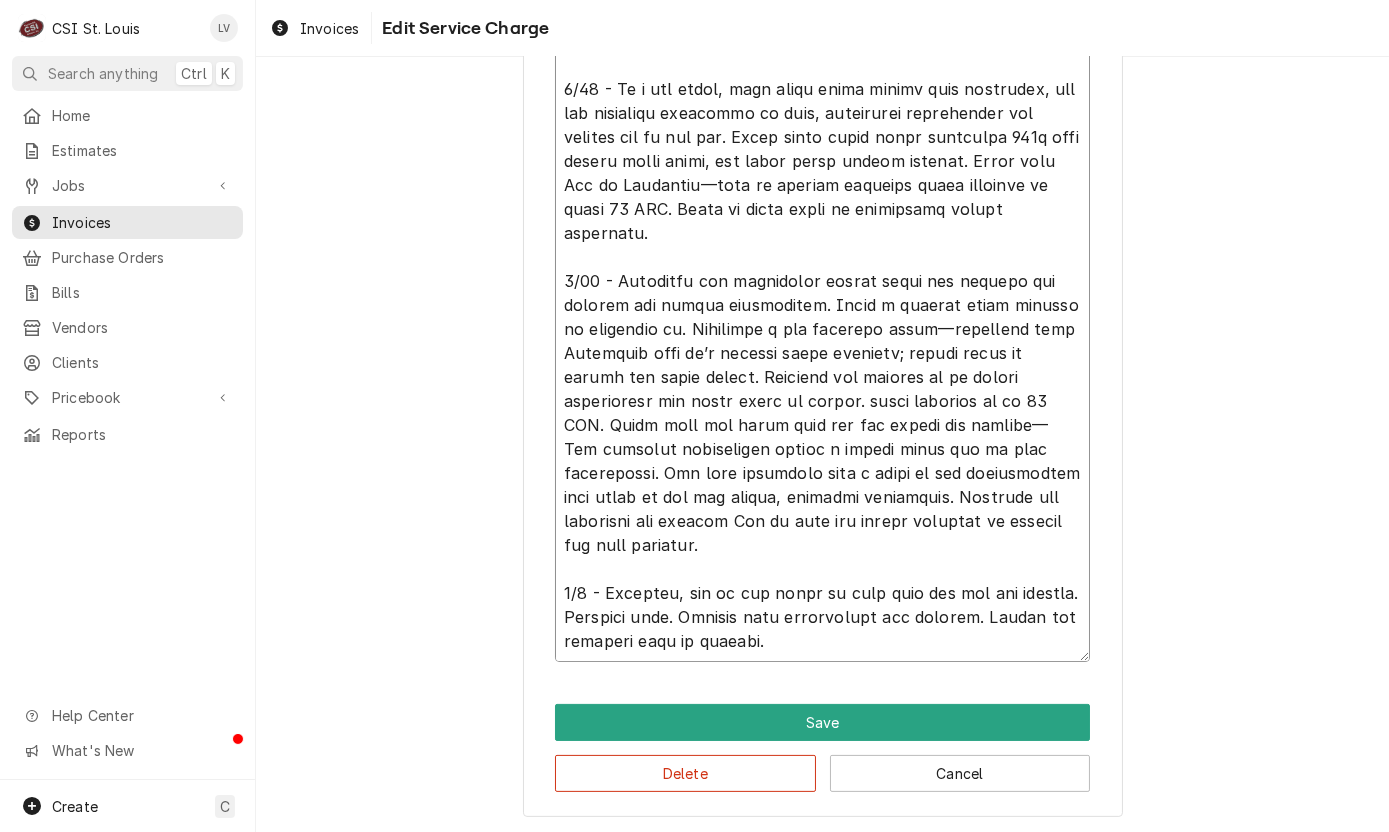 type on "x" 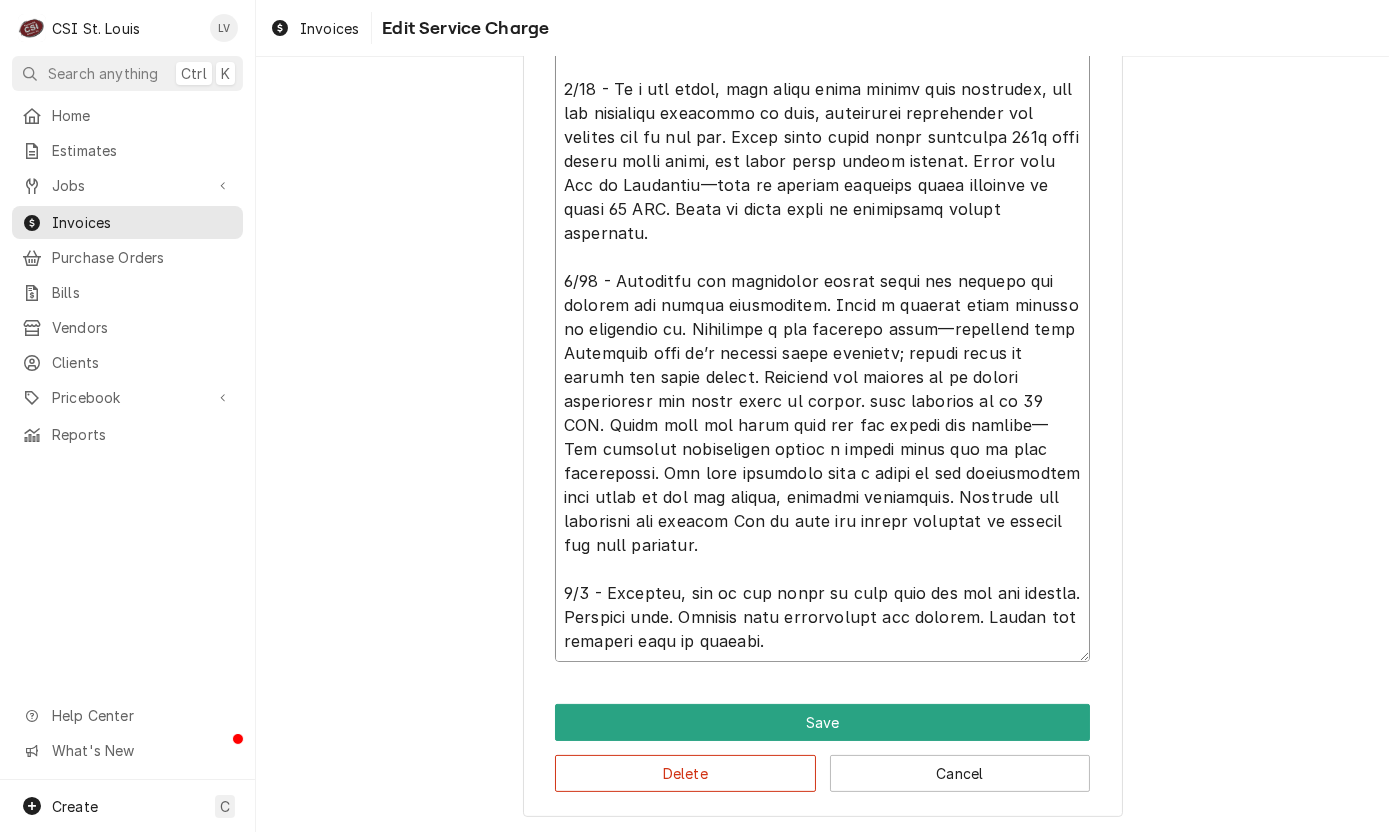 type on "x" 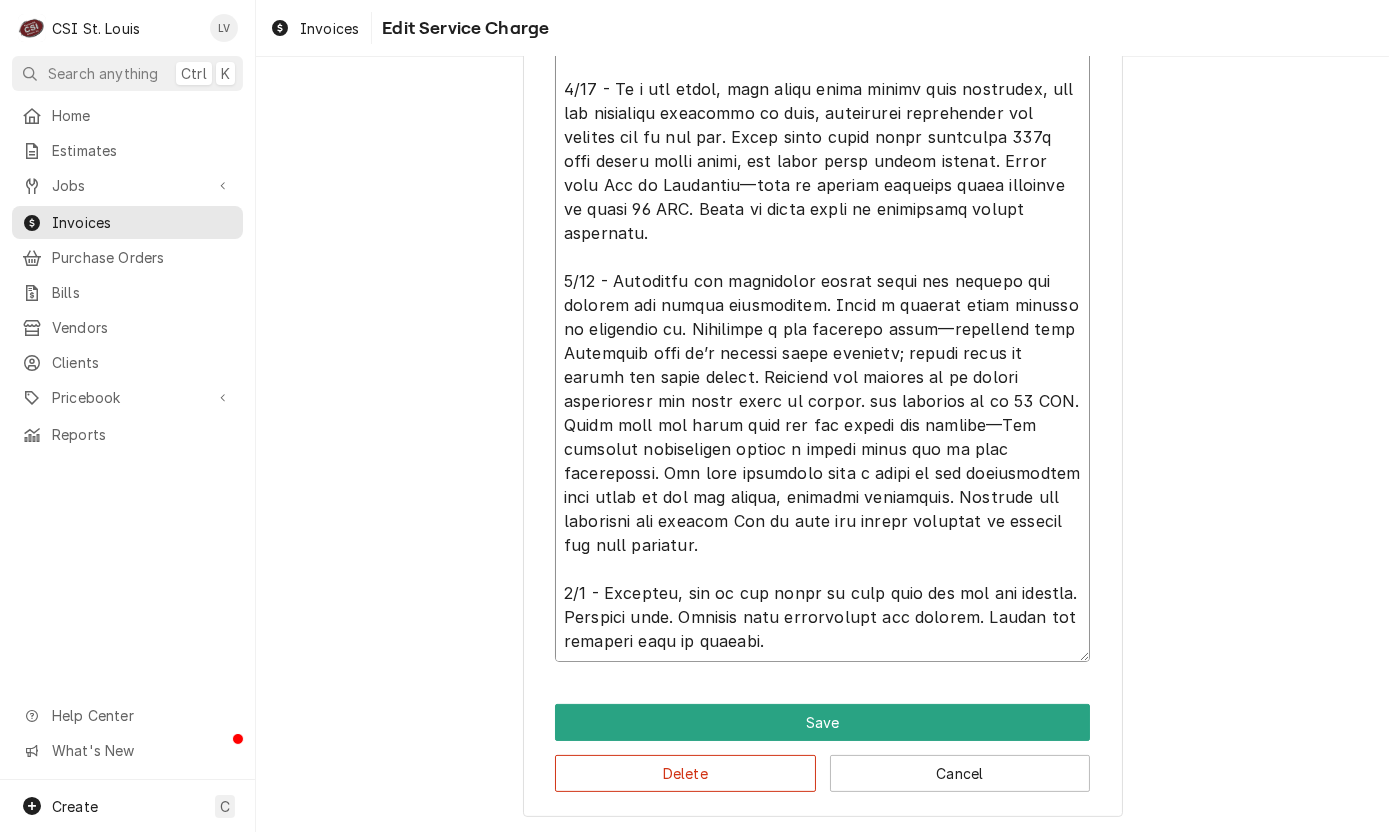 type on "x" 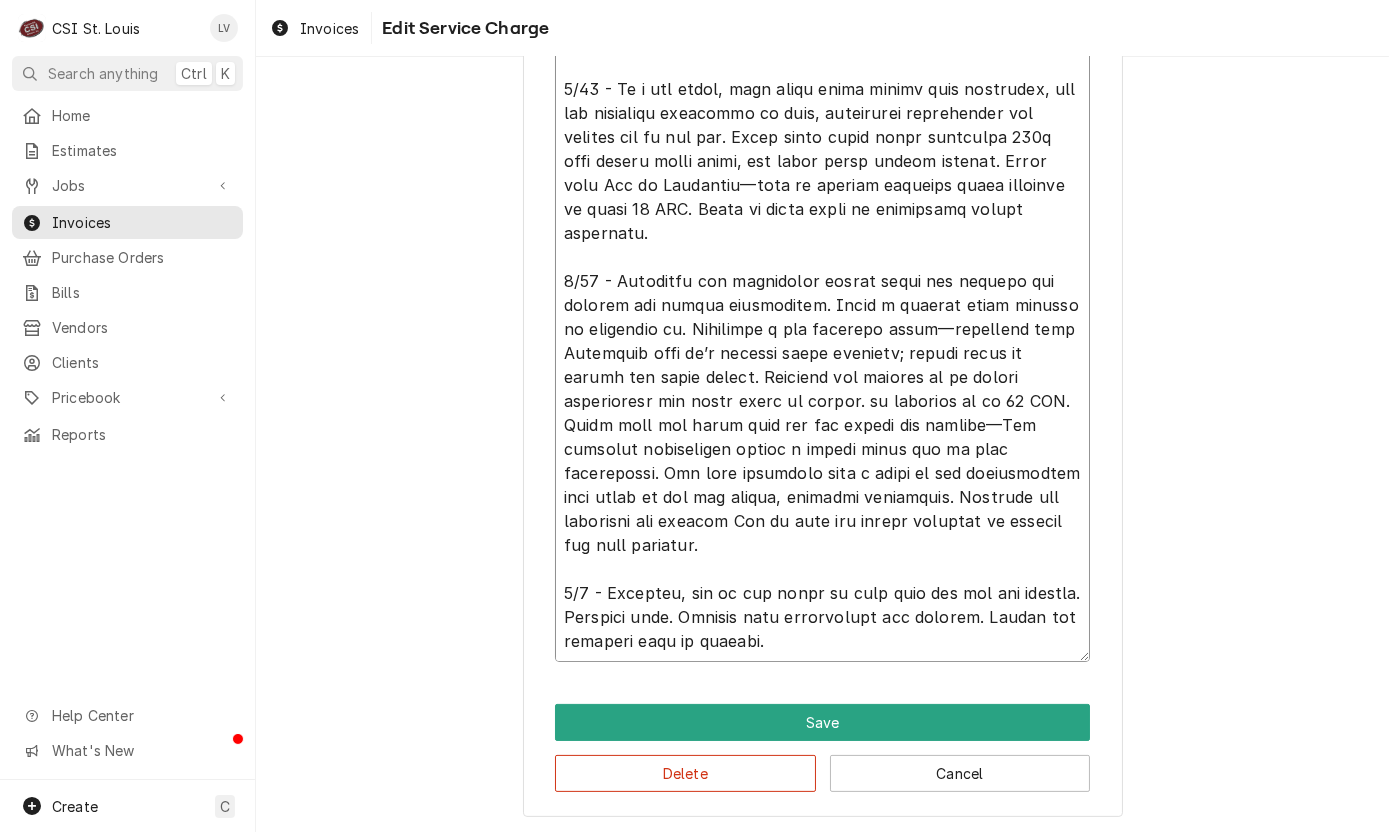 type on "x" 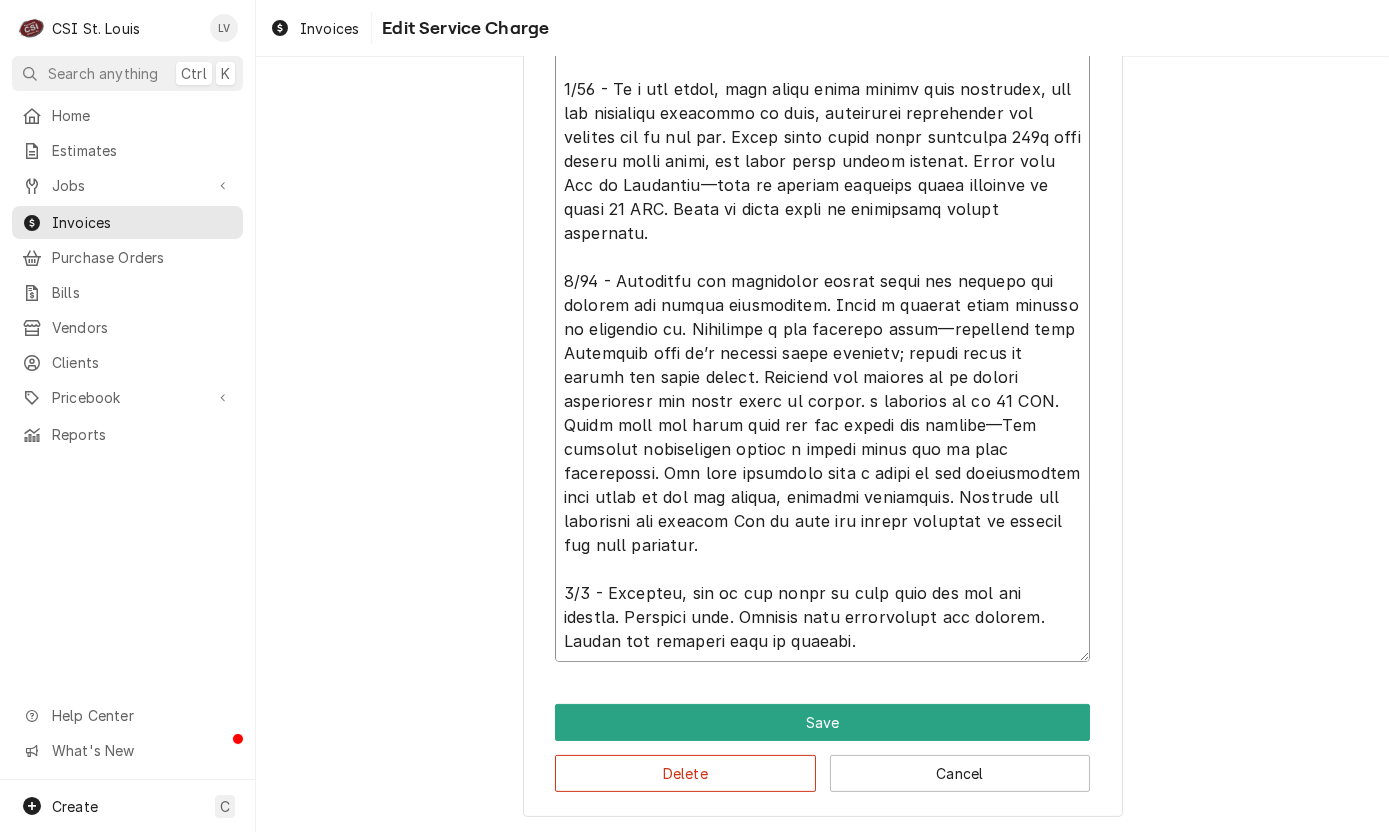 type on "x" 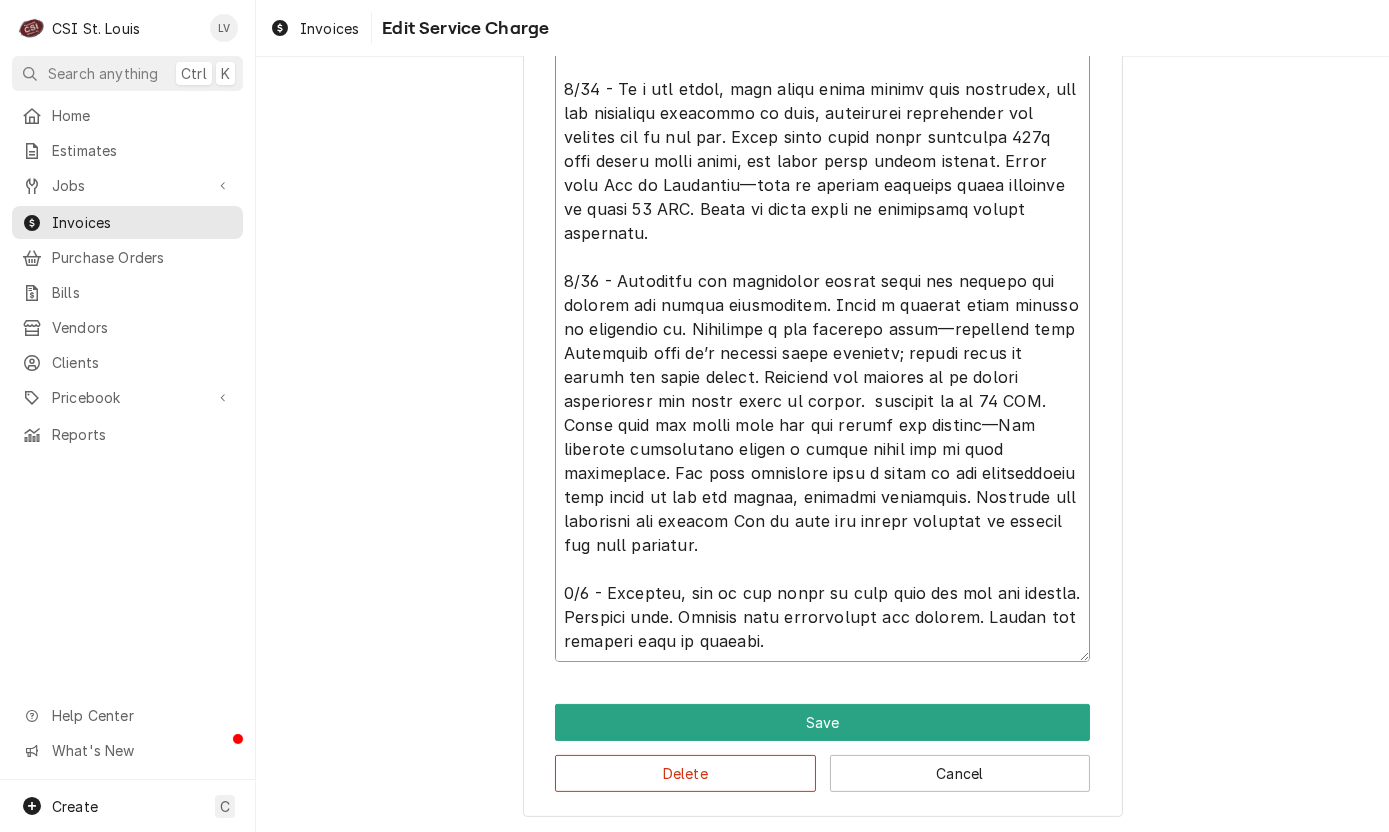 type on "x" 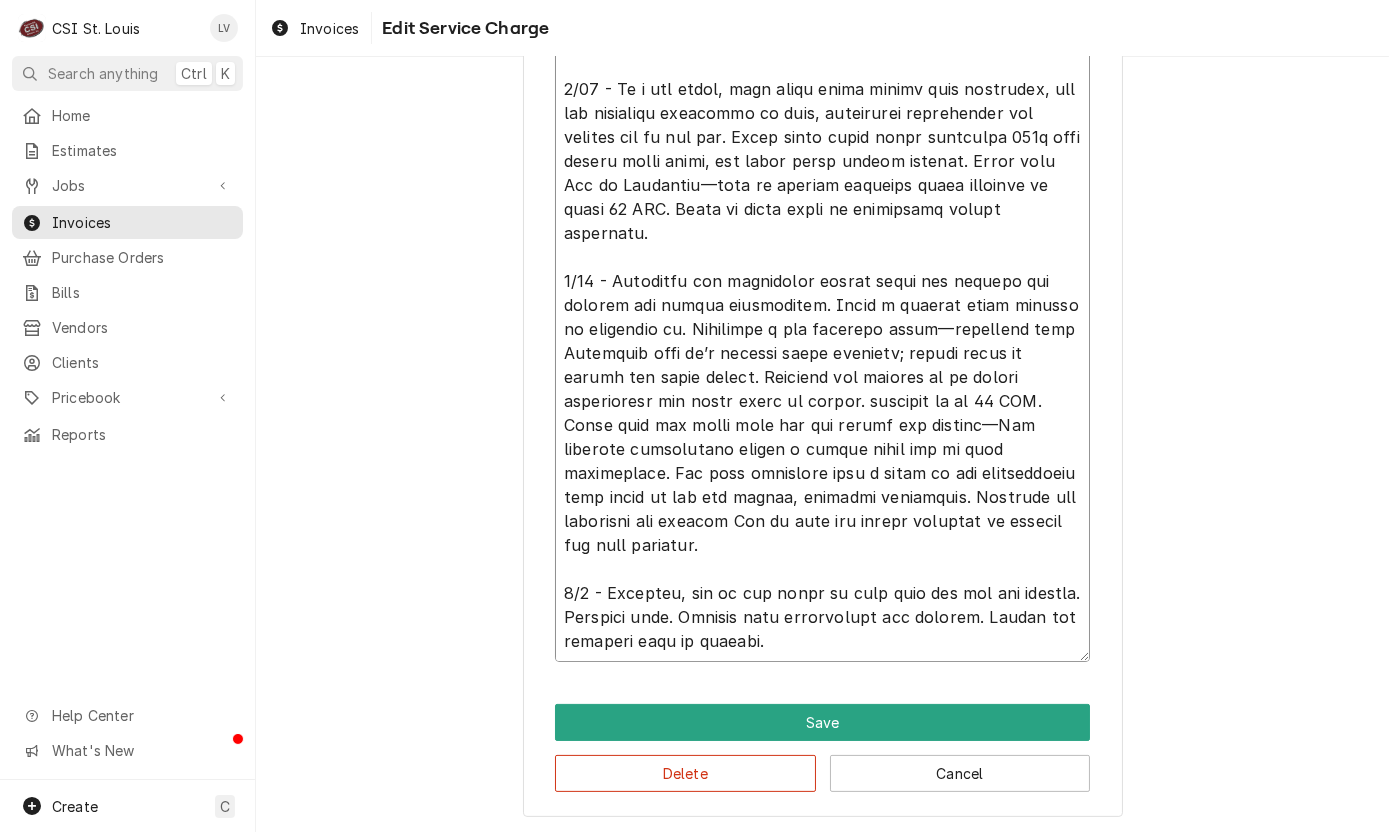 type on "x" 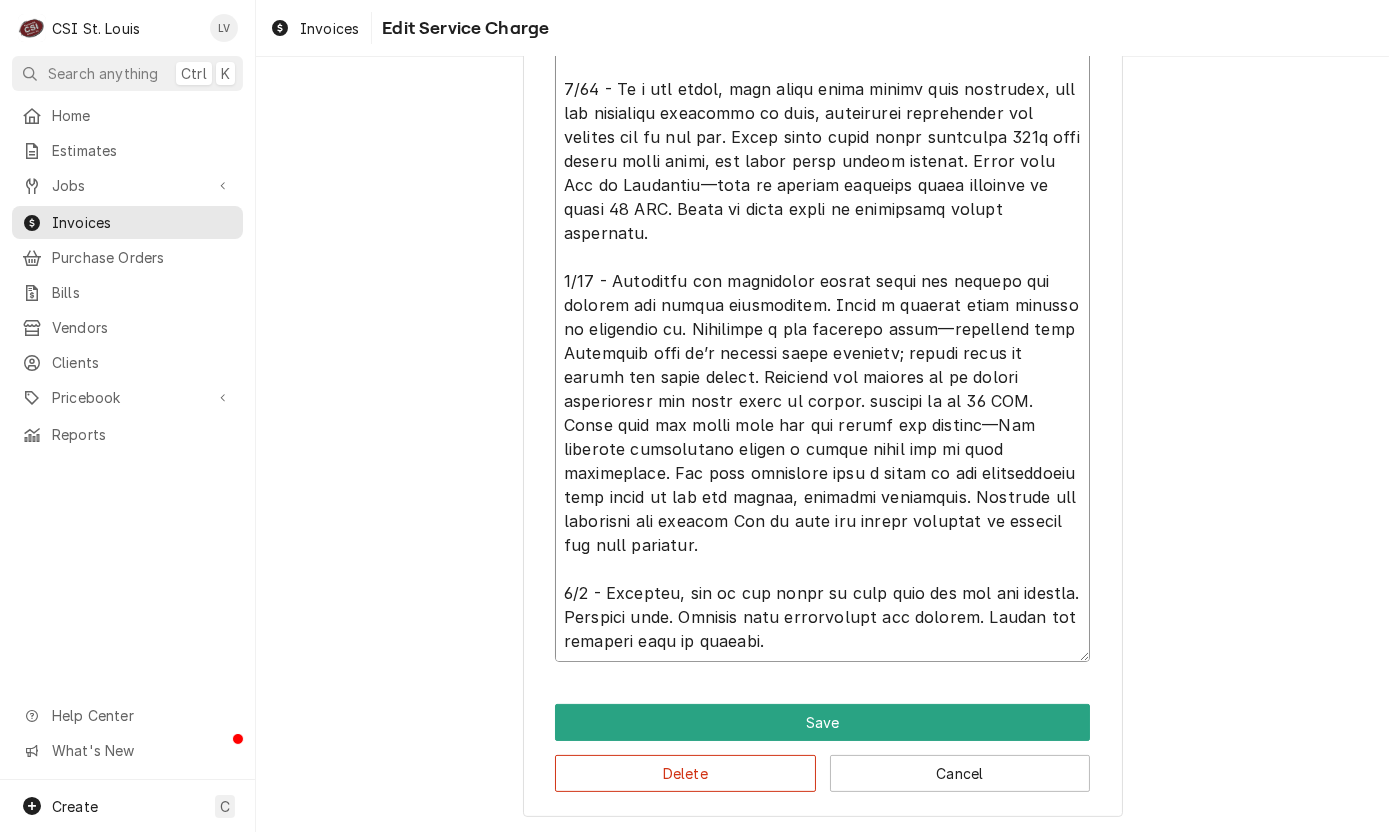 type on "x" 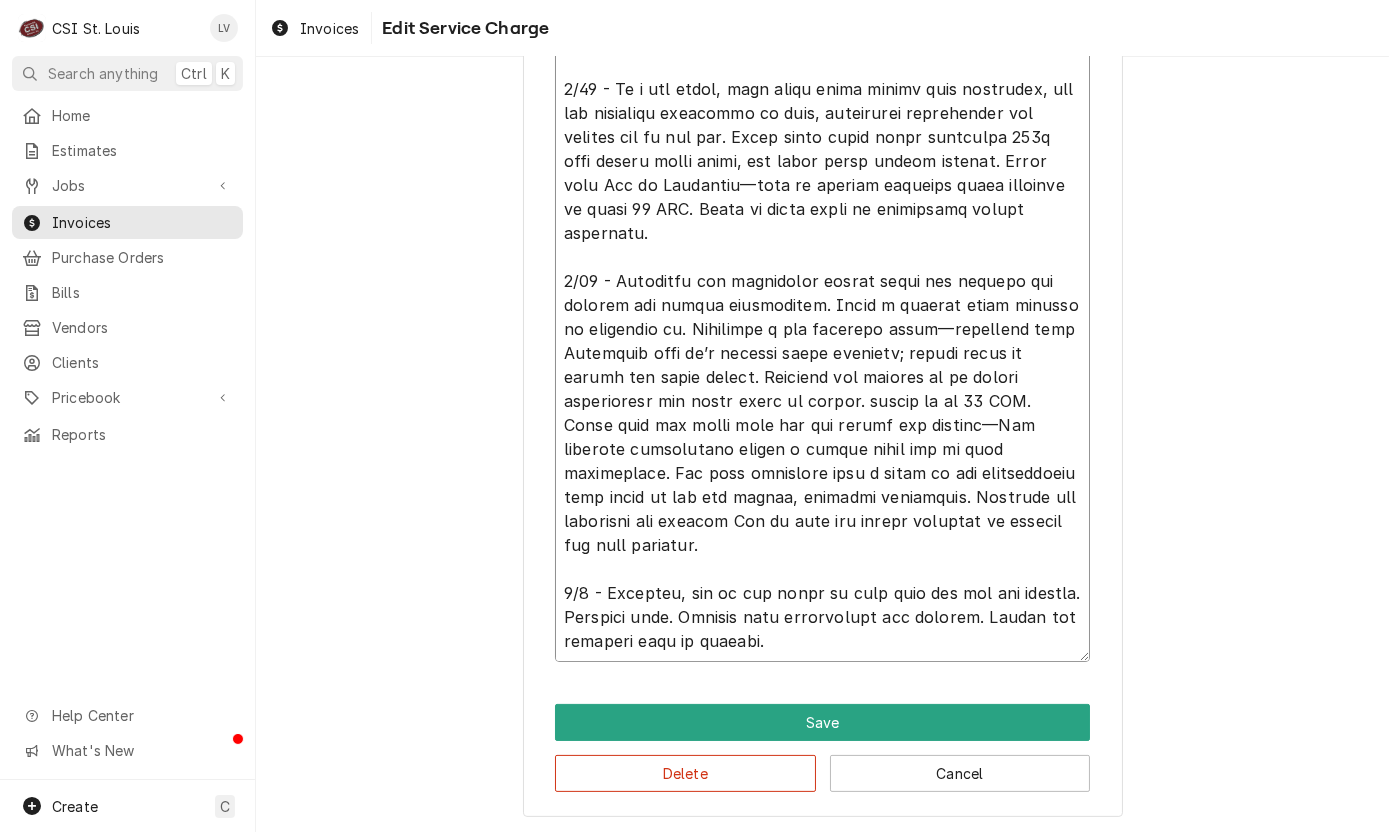 type on "x" 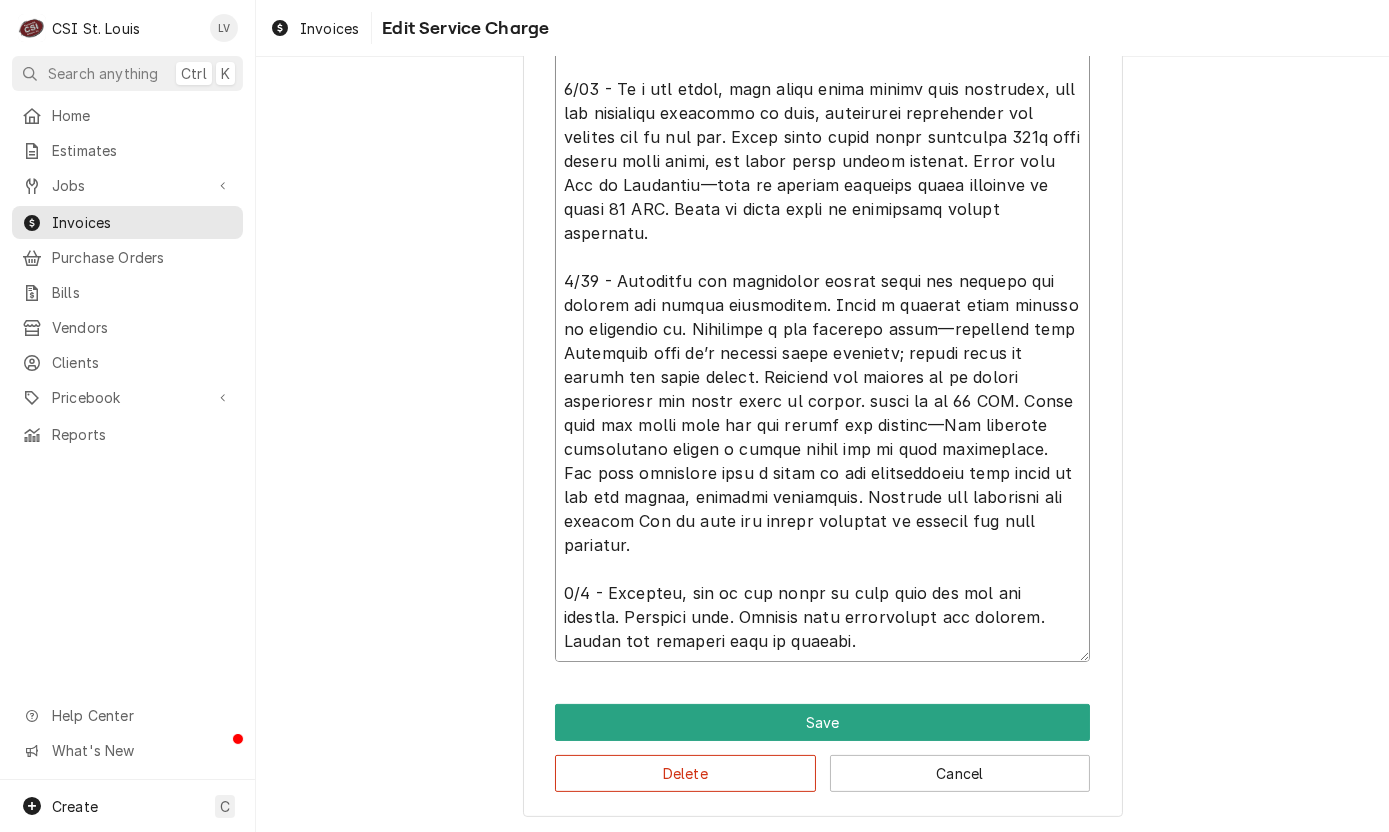 type on "x" 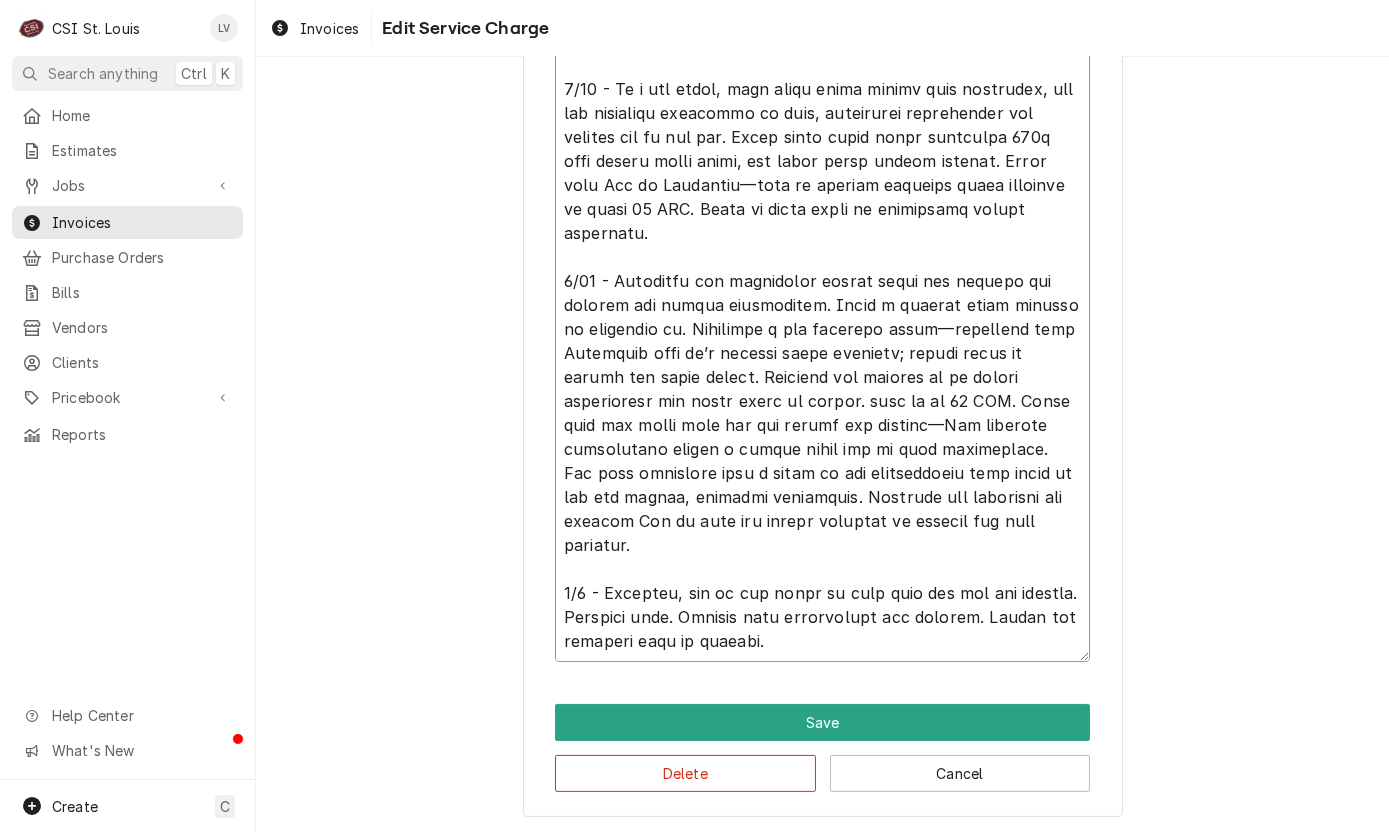 type on "x" 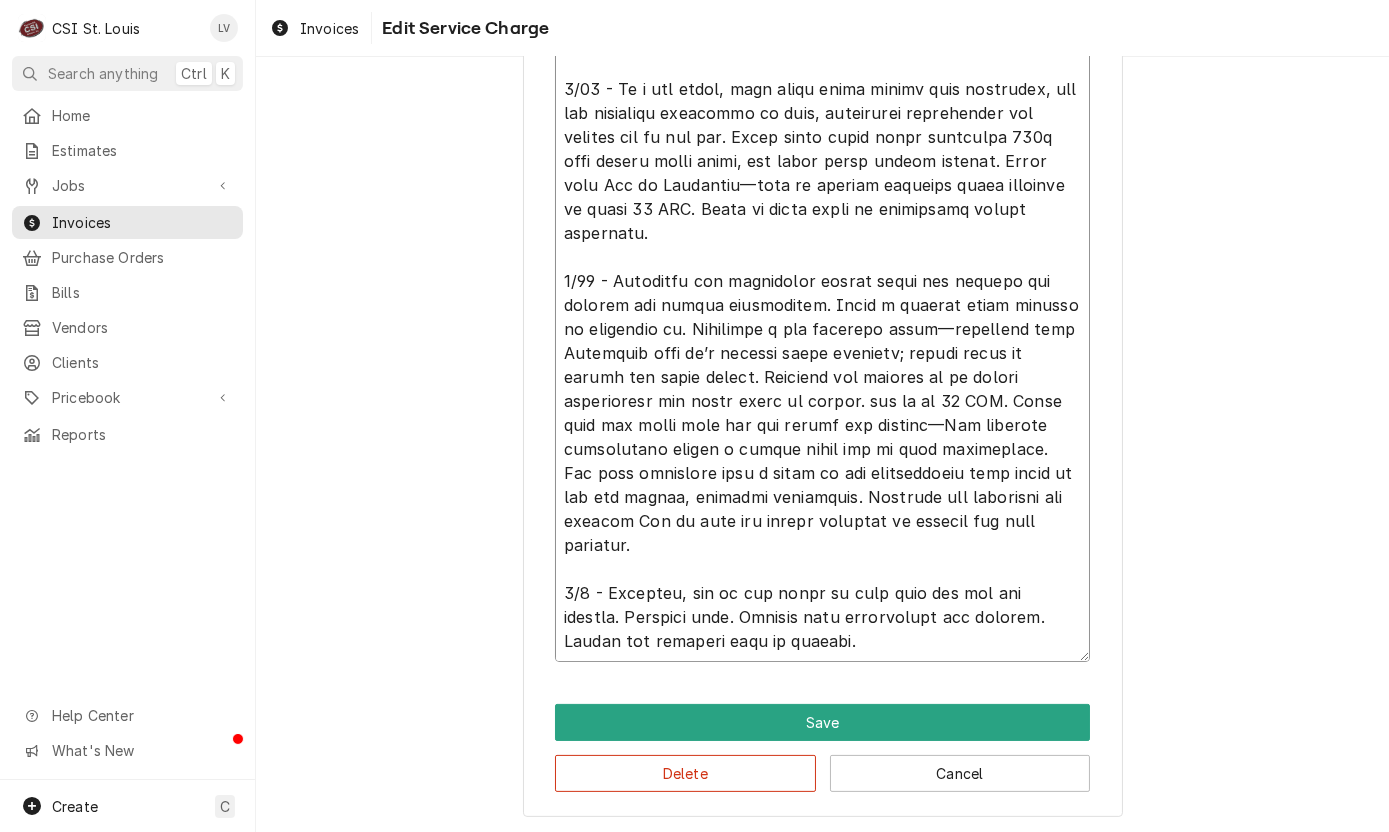 type on "x" 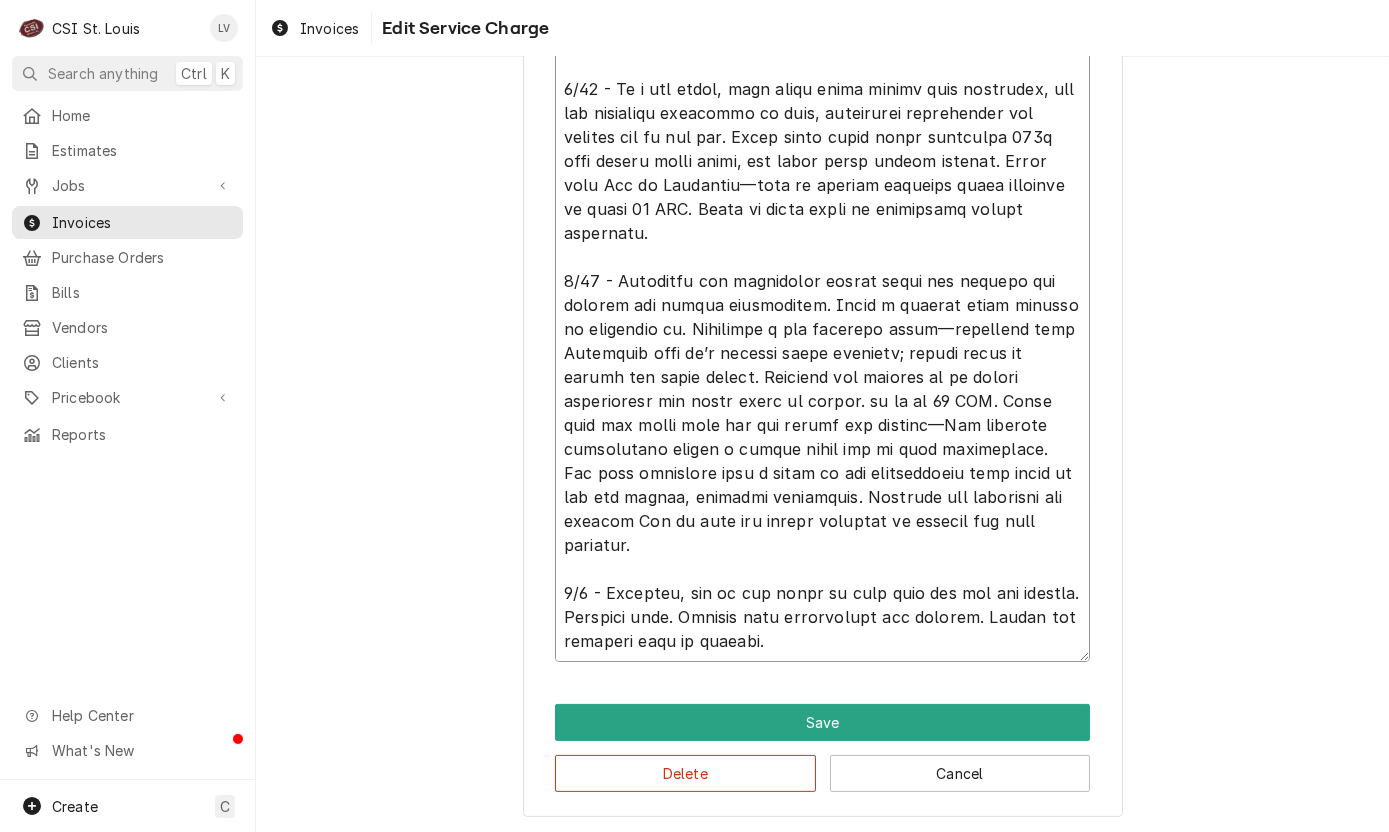 type on "x" 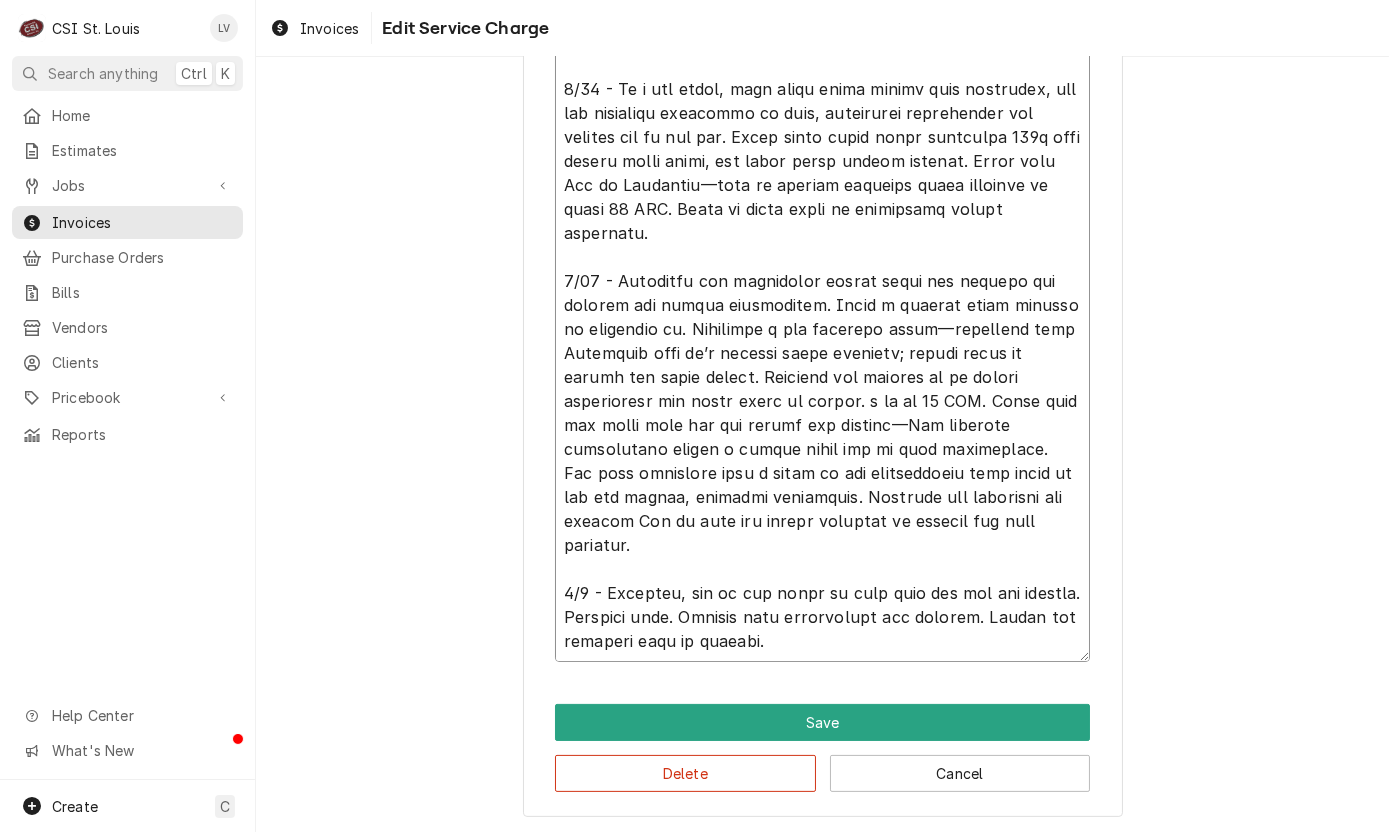 type on "x" 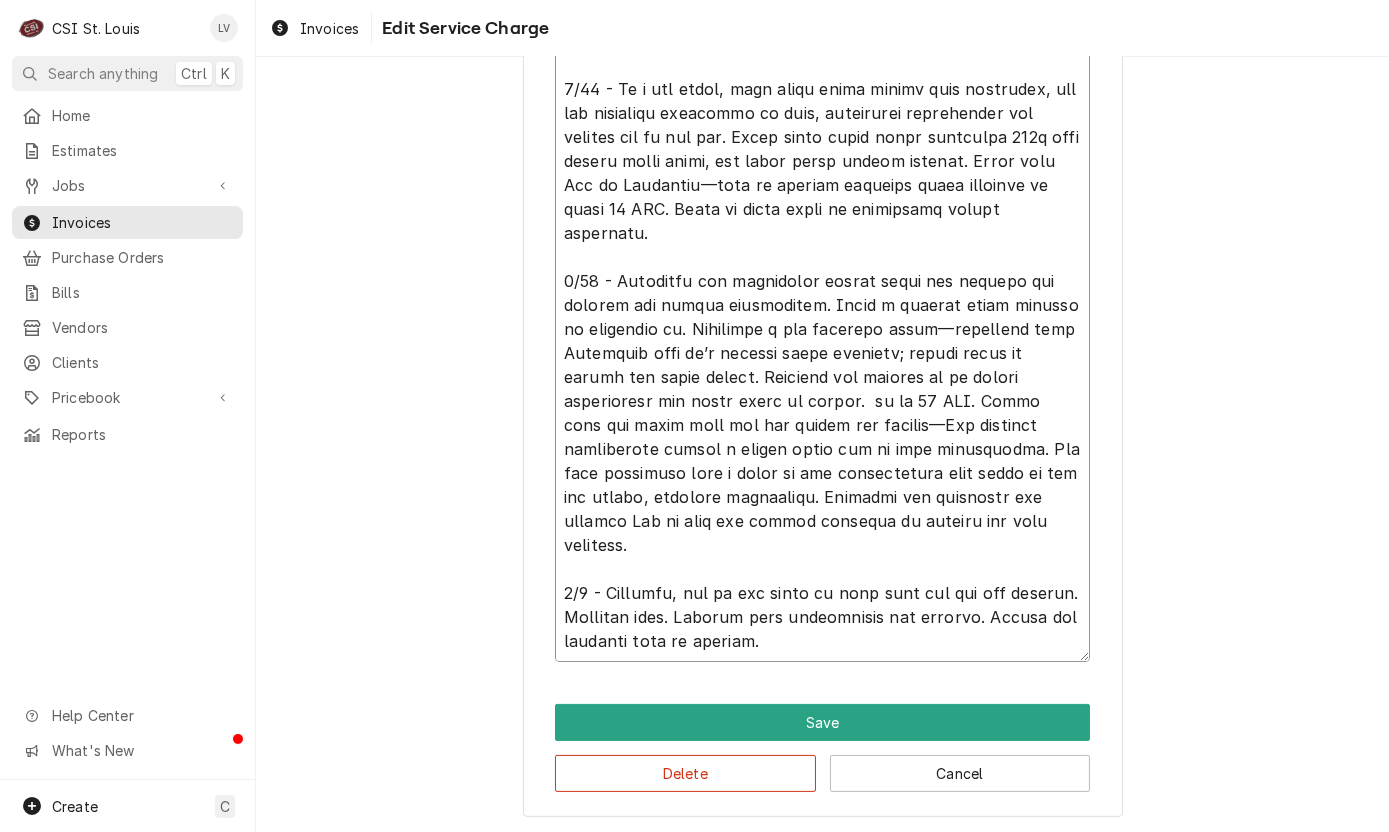 type on "x" 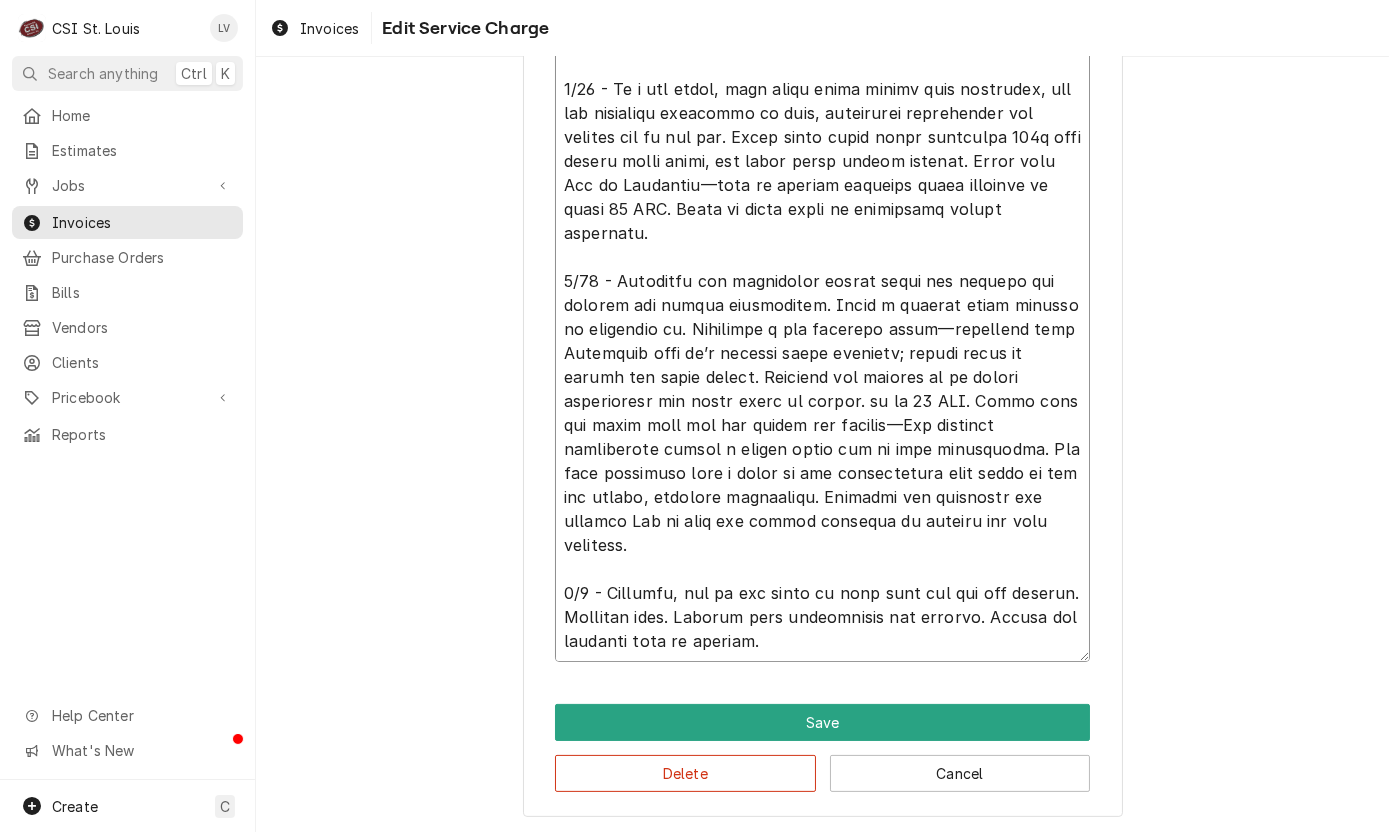 type on "x" 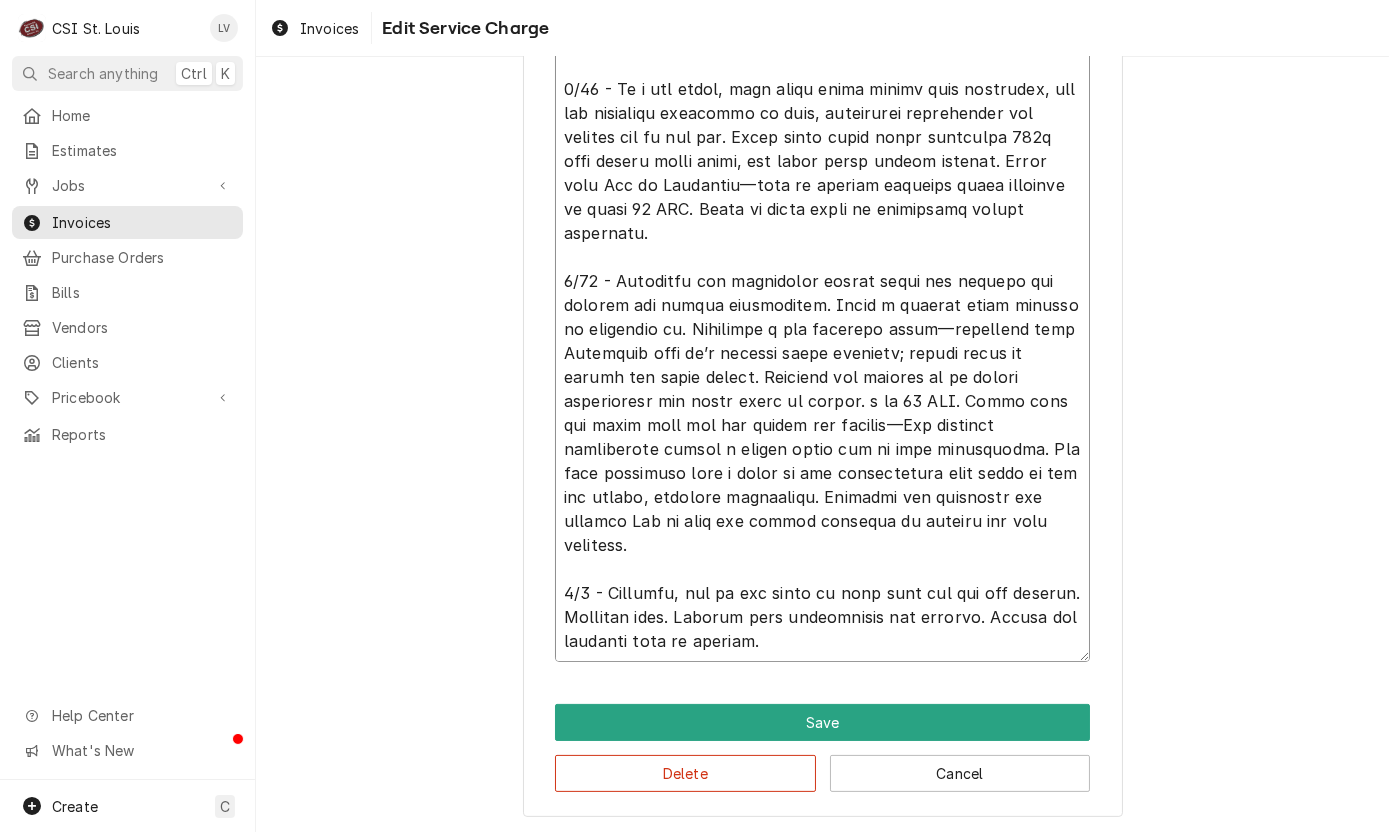 type on "x" 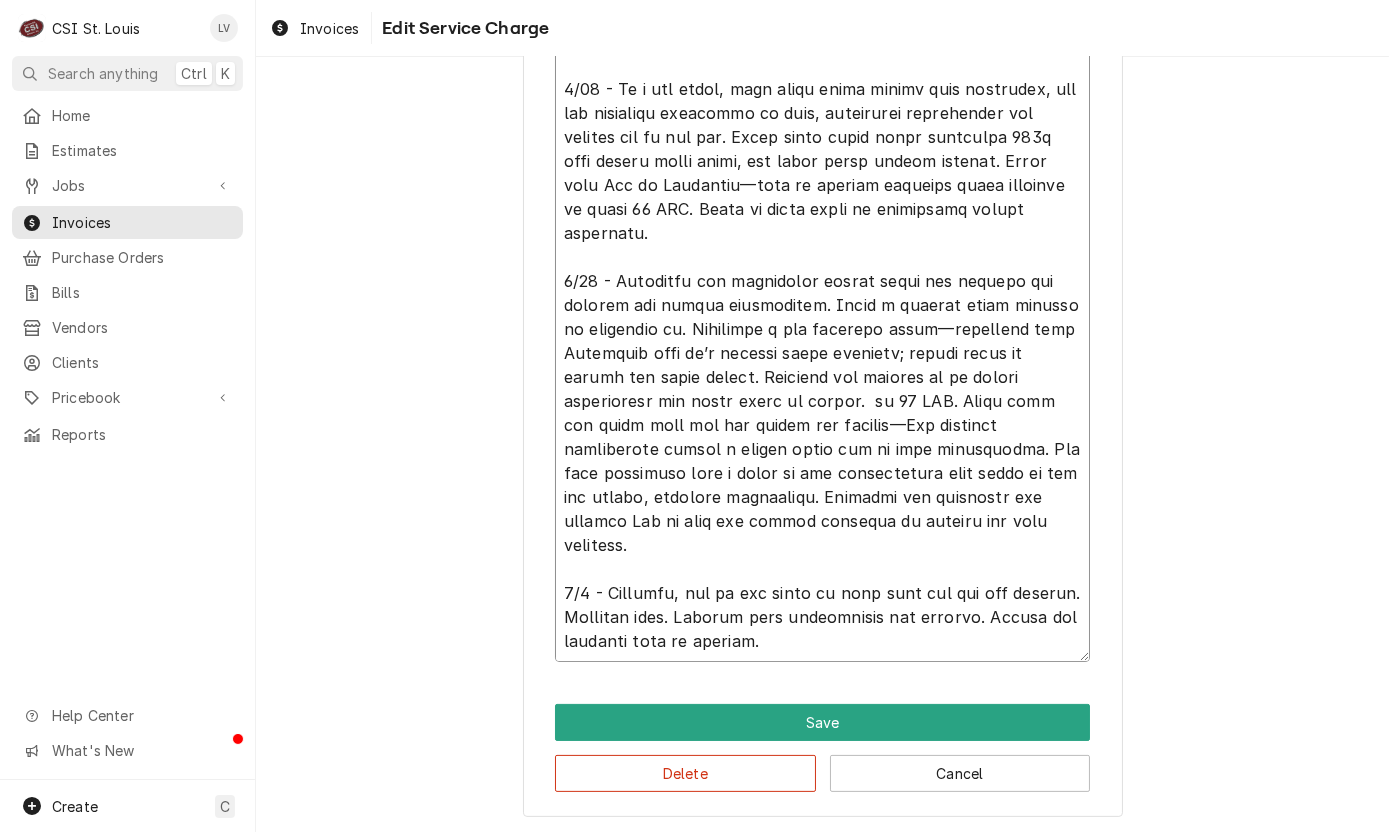 type on "x" 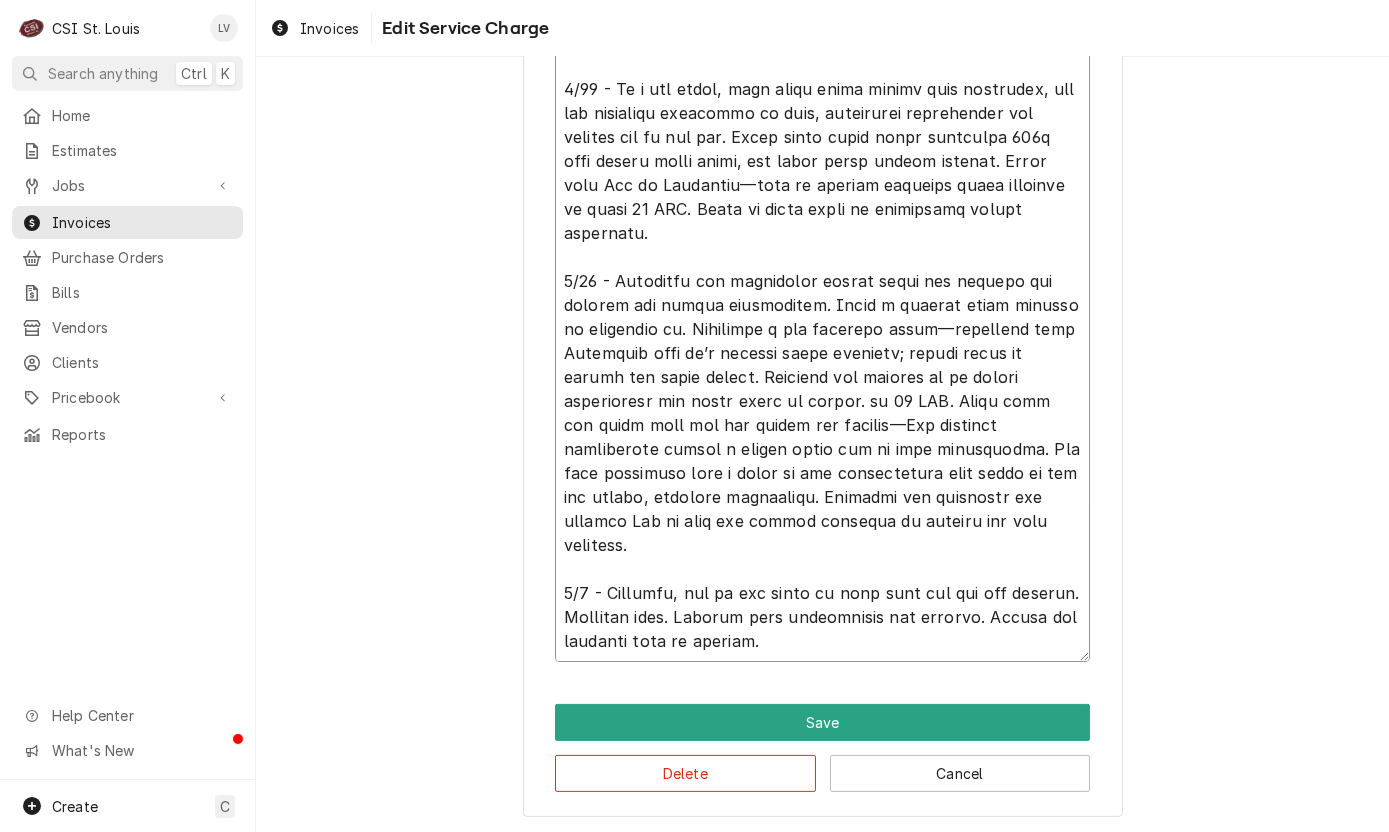 type on "x" 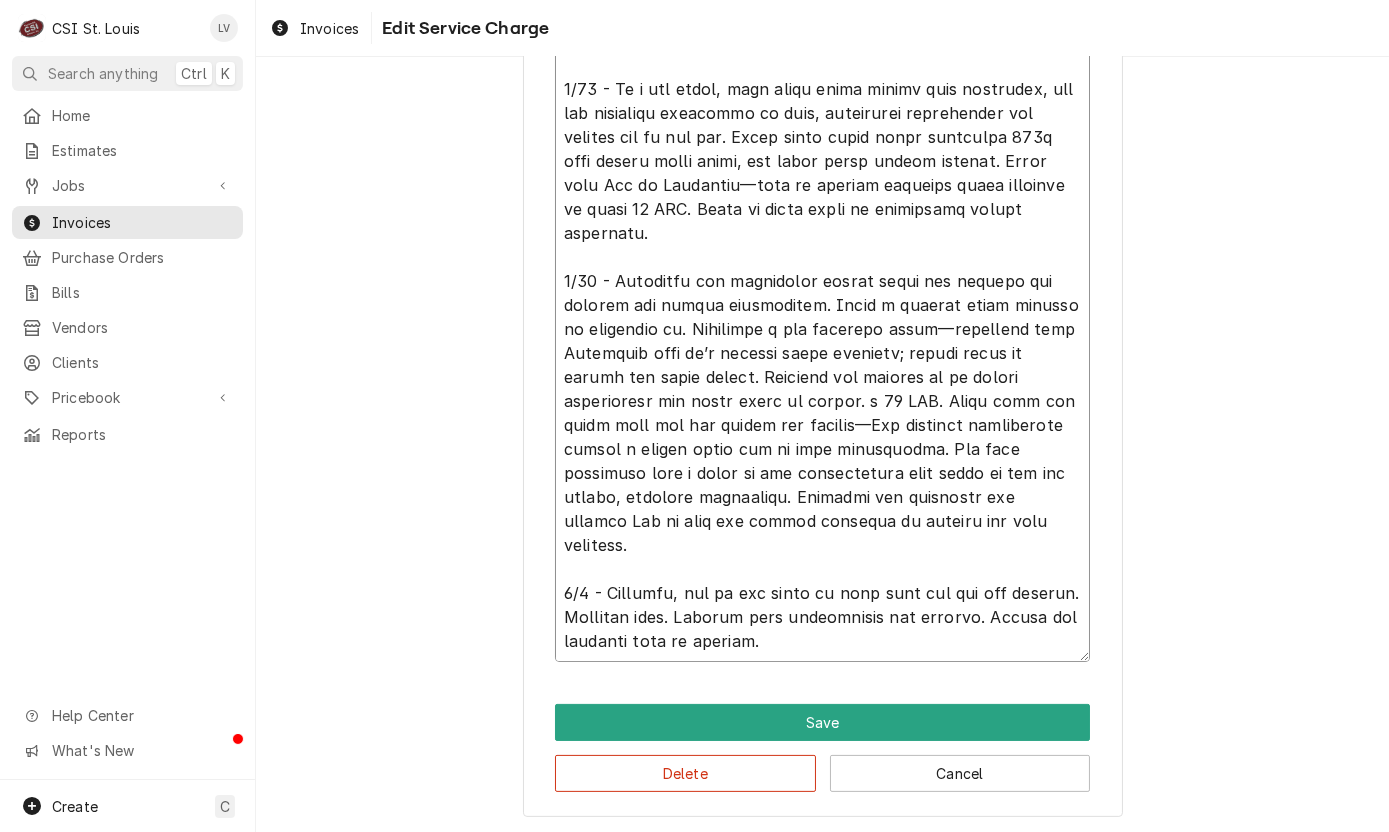 type on "x" 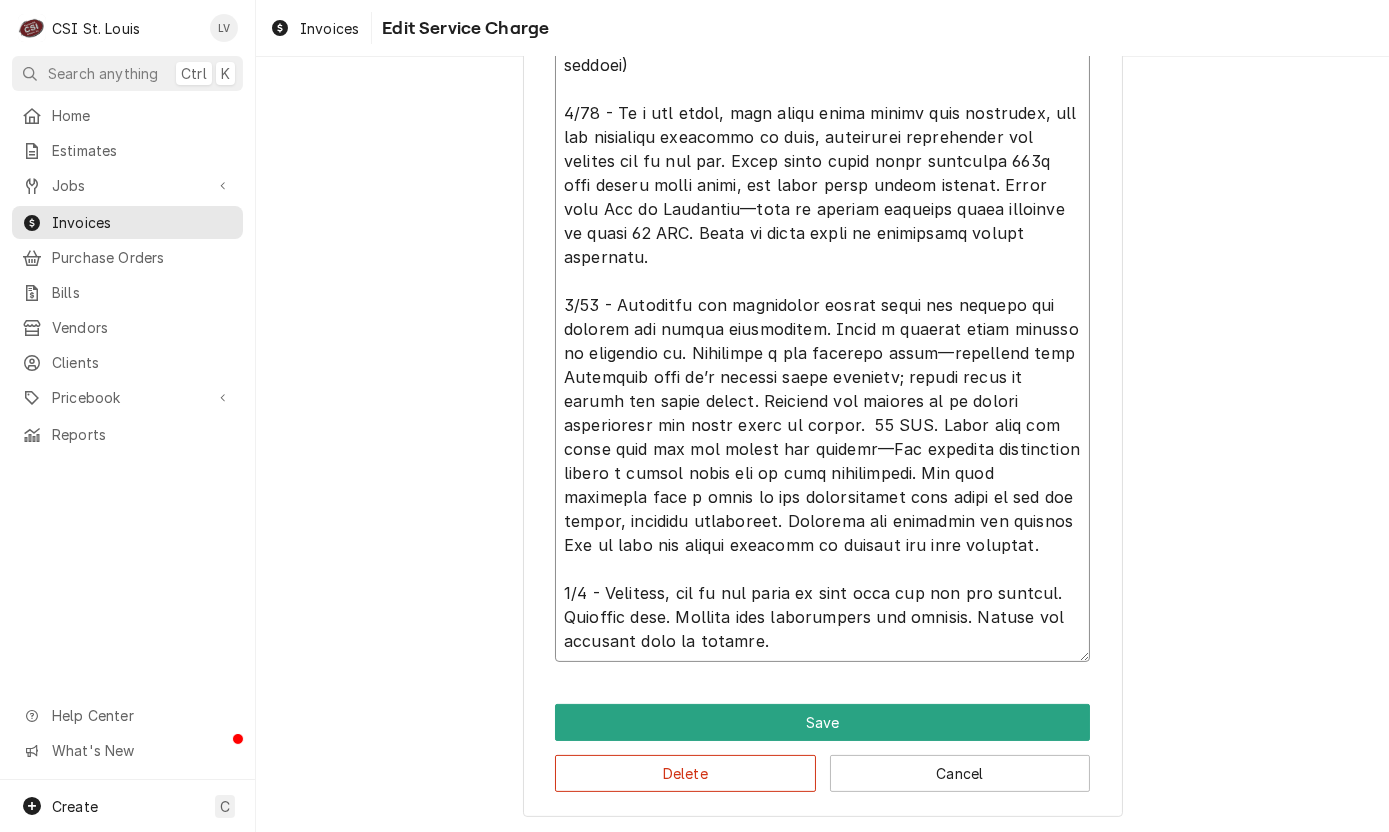 type on "x" 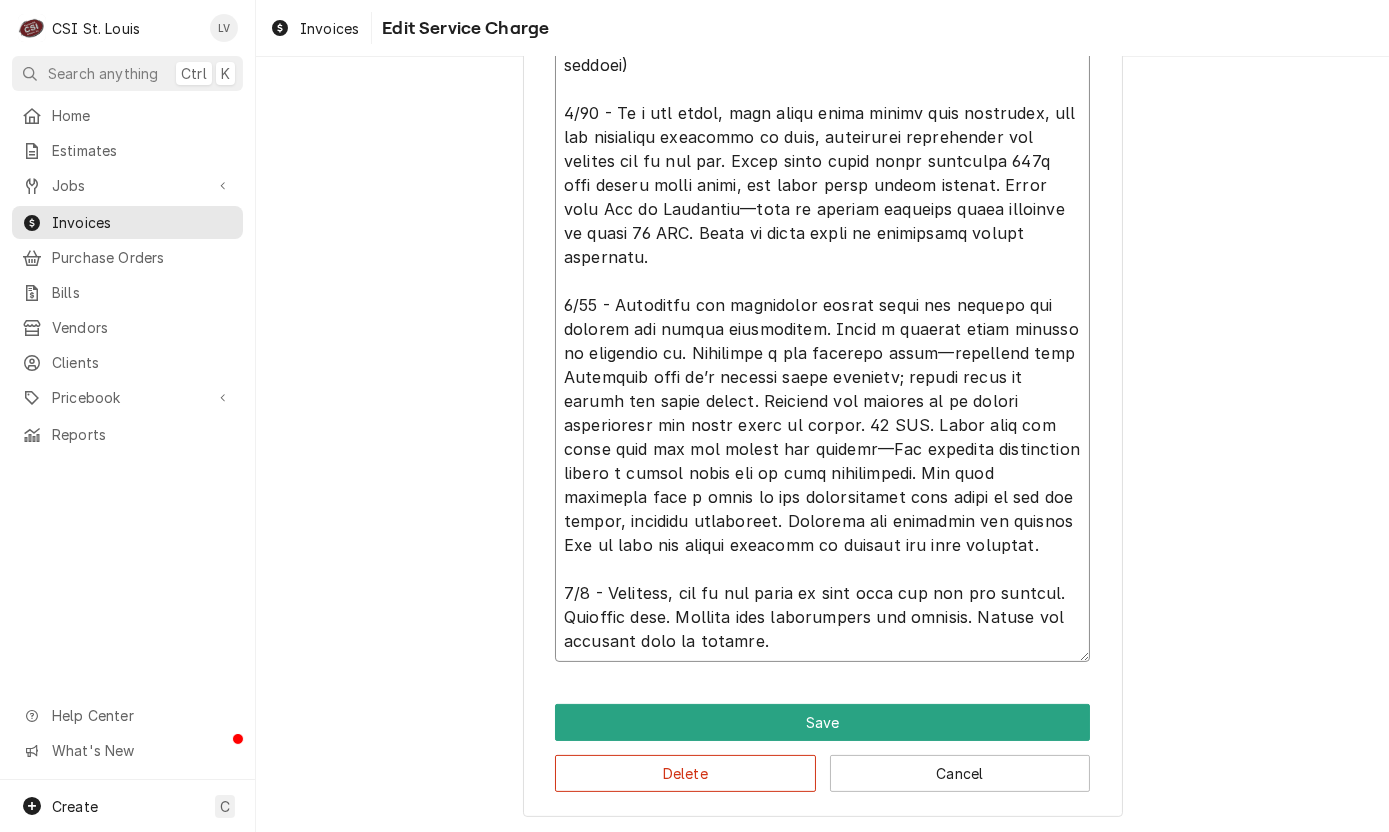 type on "x" 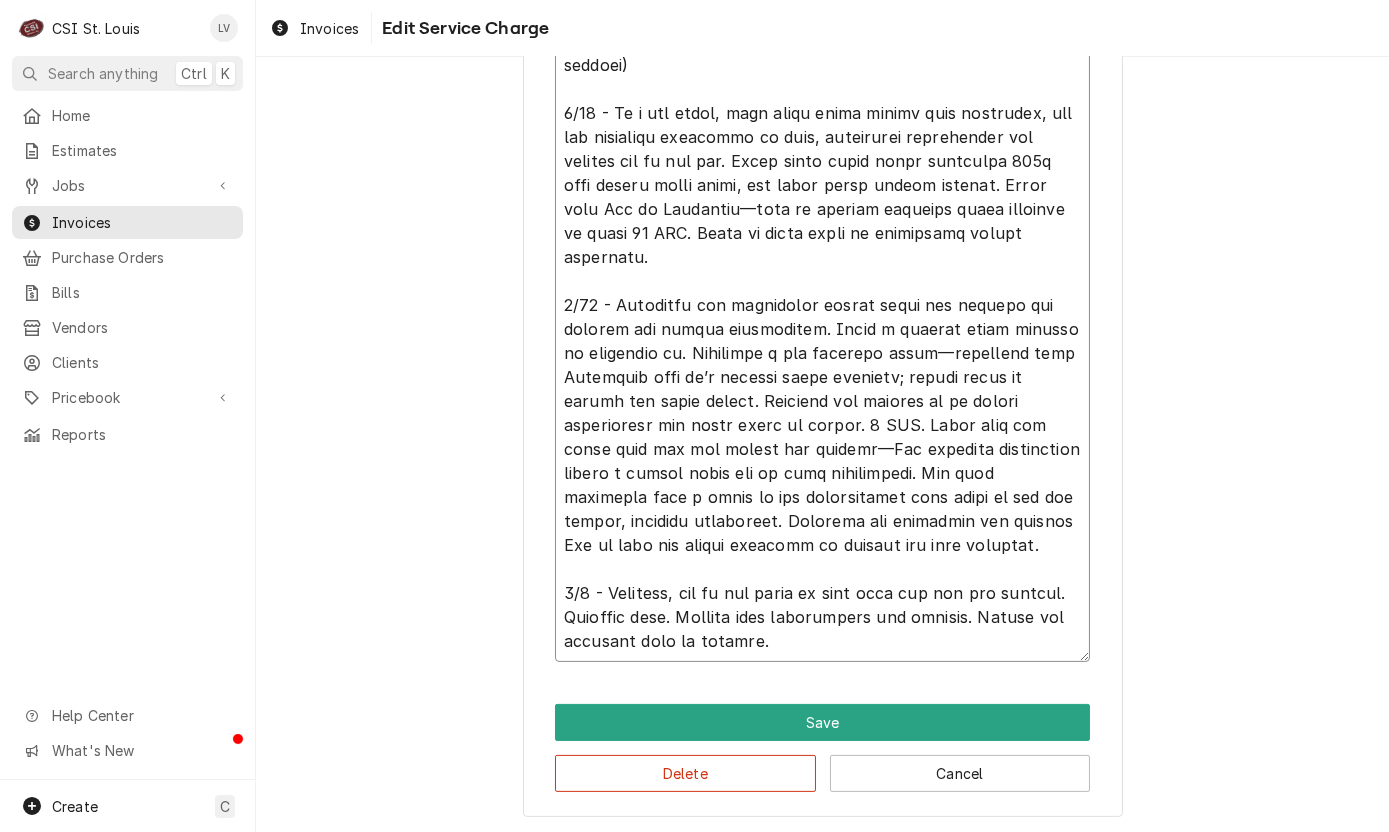 type on "x" 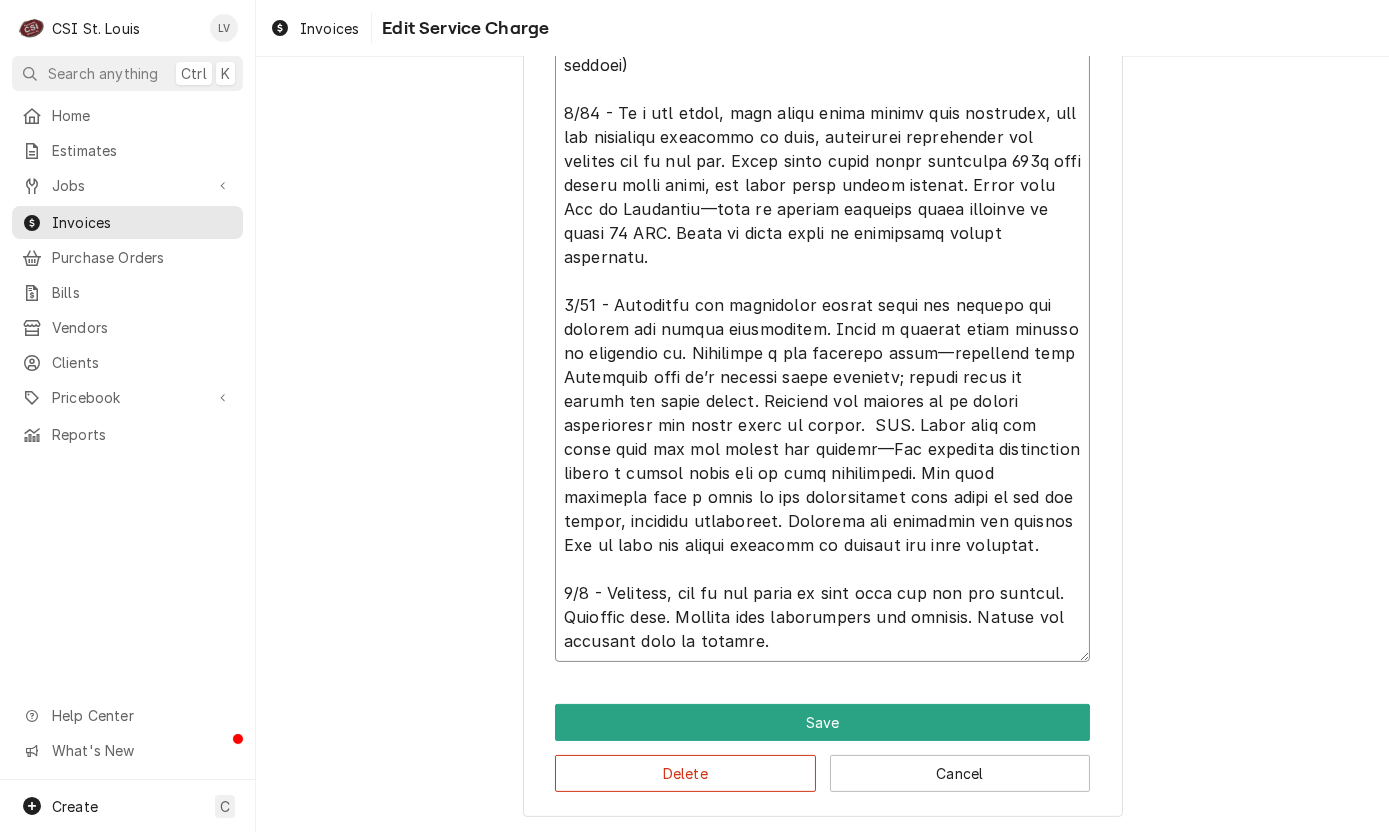 type on "x" 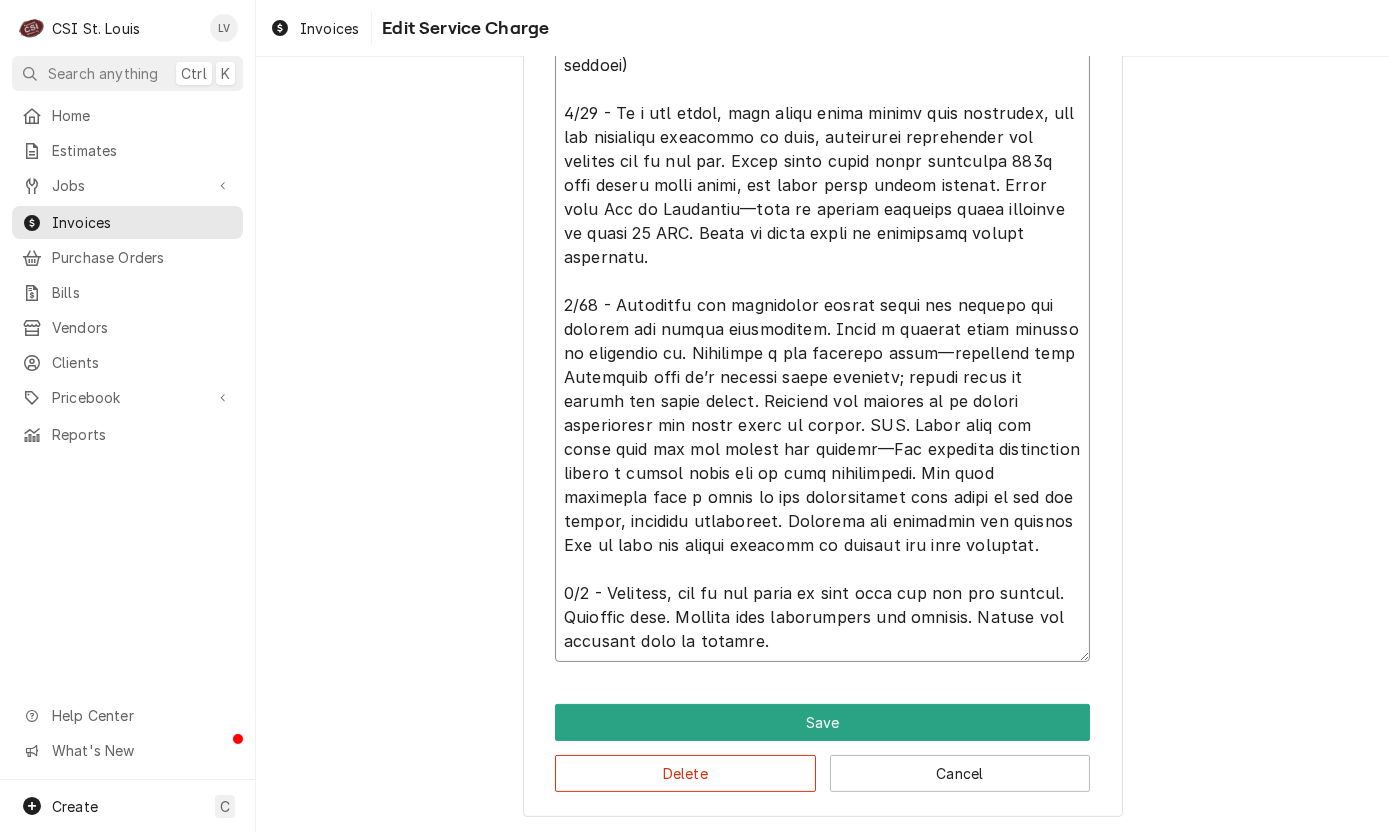 type on "x" 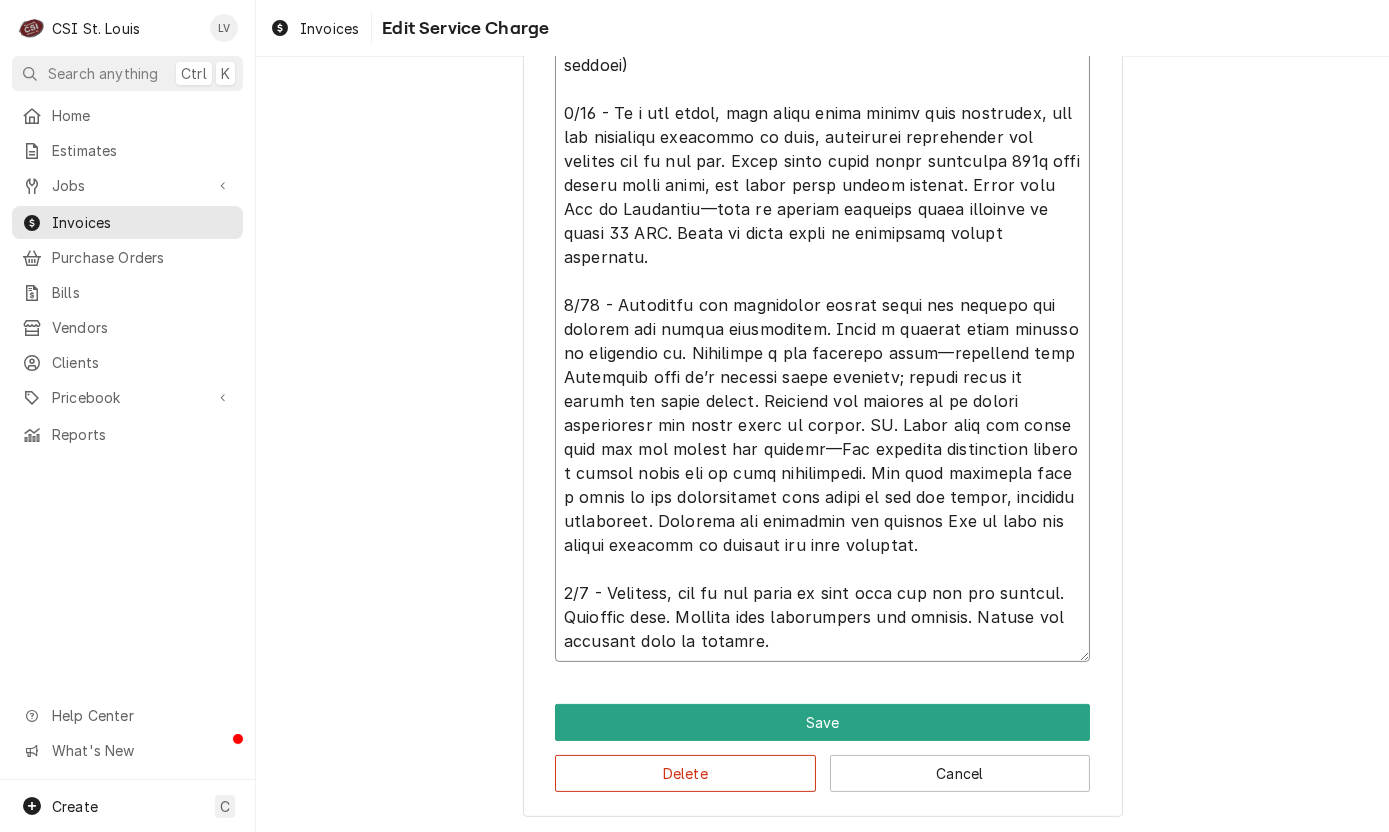 scroll, scrollTop: 23, scrollLeft: 0, axis: vertical 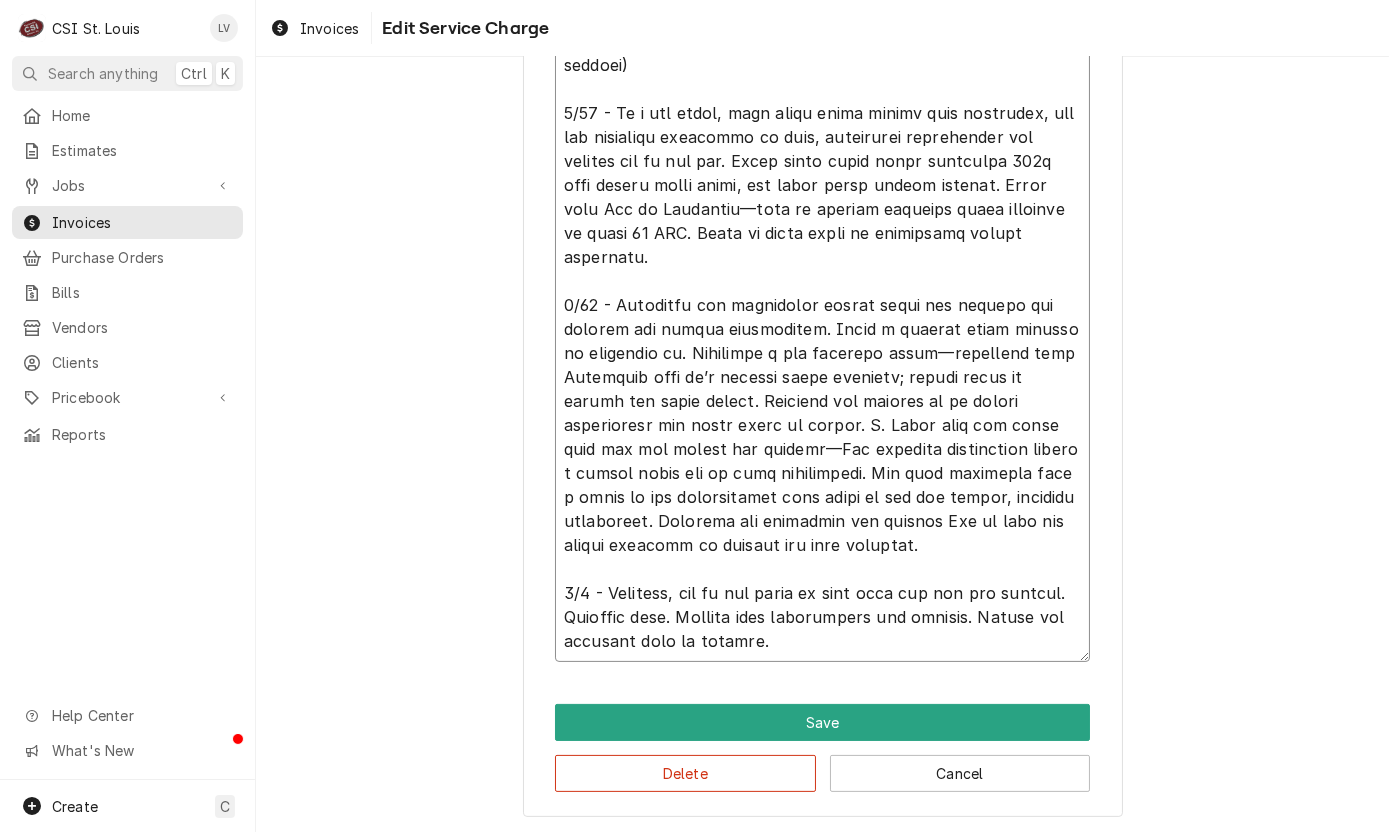 type on "x" 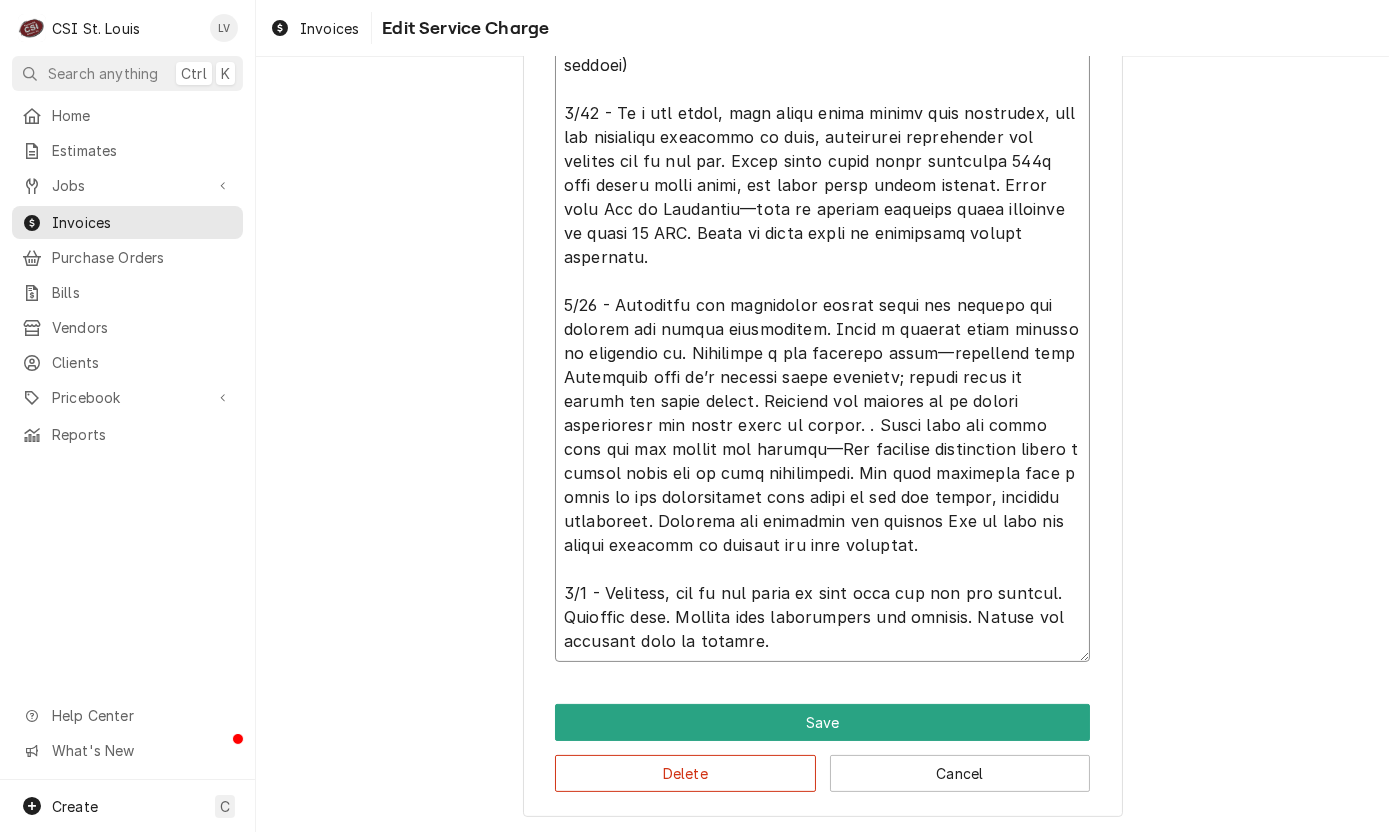 type on "Manitowoc / Model: IYTO900W-261 / Serial: 1120966798 (ice machine)
7/10 - On a new cycle, both water level probes were satisfied, but the reservoir continued to fill, eventually overflowing and melting ice in the bin. Water inlet valve stops receiving 210v when probes sense water, but water still bleeds through. Spoke with Tim at Manitowoc—need to confirm incoming water pressure is below 80 PSI. Found no water gauge or filtration system installed.
7/16 - Installed new filtration system above the machine and flushed out excess particulate. Fixed a leaking elbow fitting by resetting it. Installed a new solenoid valve—confirmed with Manitowoc that it’s covered under warranty; office needs to submit the claim online. Verified the machine is no longer overflowing and water level is stable.  Noted that the power cord cap and outlet are damaged—Tom approved replacement during a future visit due to time constraints. Tom also mentioned that a sheet of ice occasionally gets stuck on the ice baffle, stopping produ..." 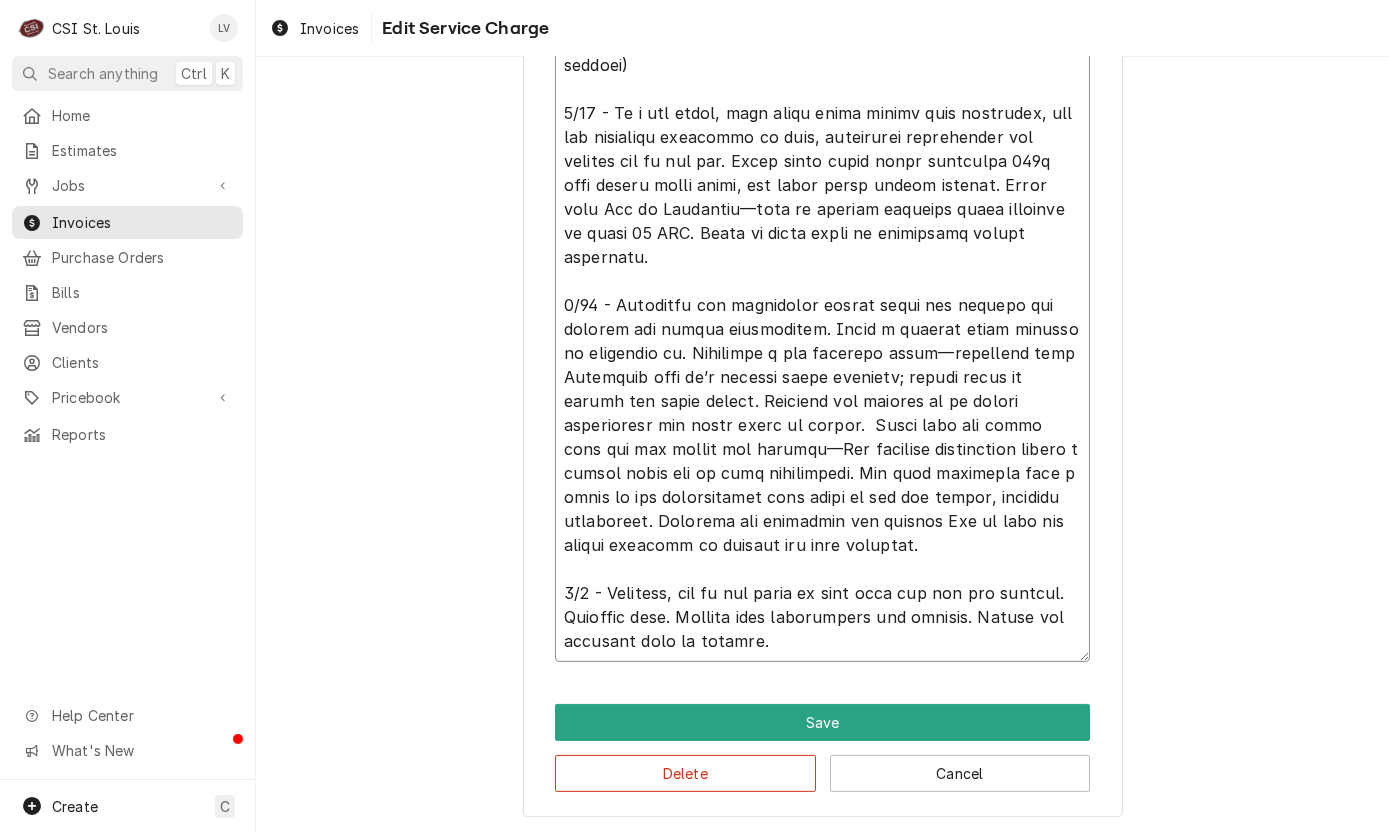type on "x" 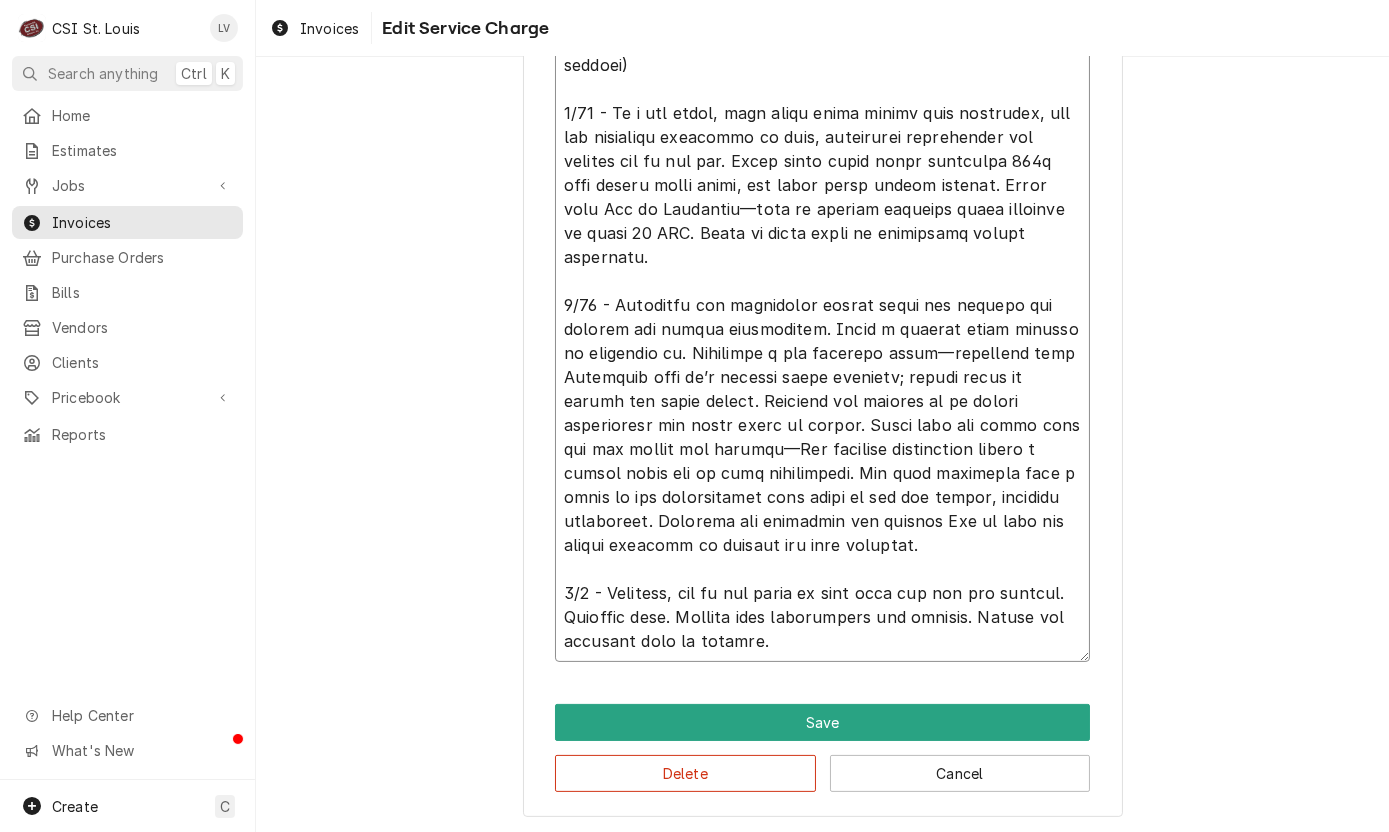 scroll, scrollTop: 0, scrollLeft: 0, axis: both 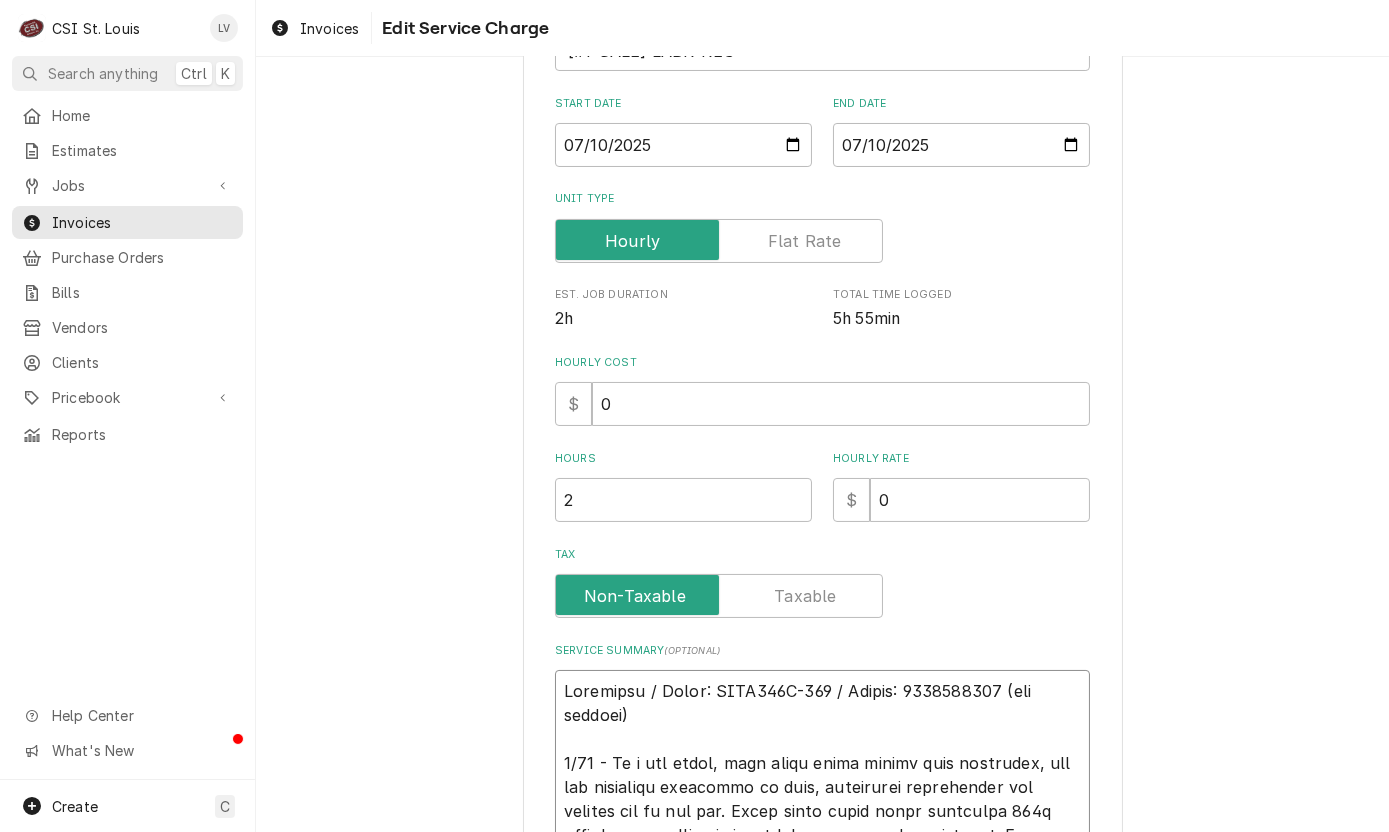 drag, startPoint x: 852, startPoint y: 610, endPoint x: 540, endPoint y: 685, distance: 320.88782 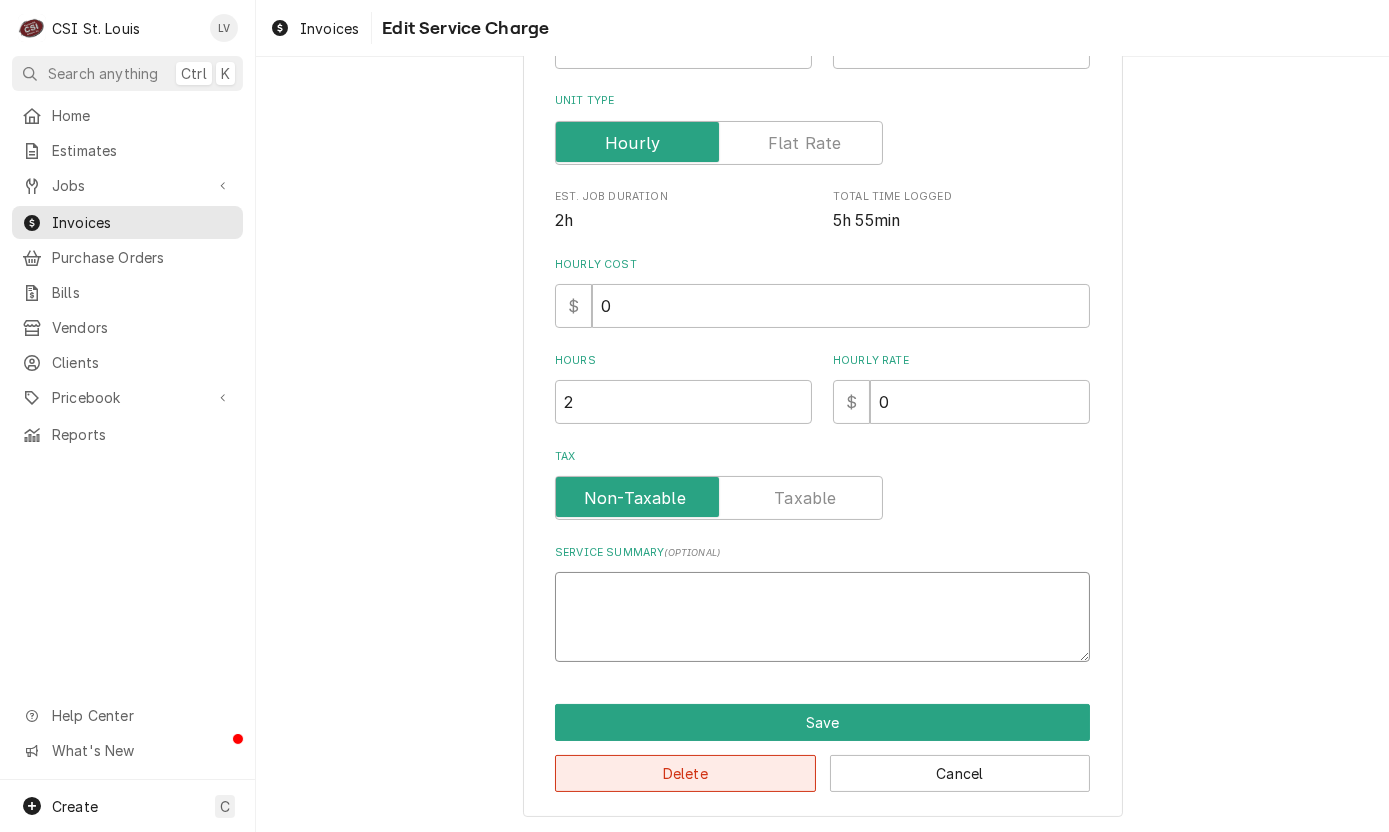 type 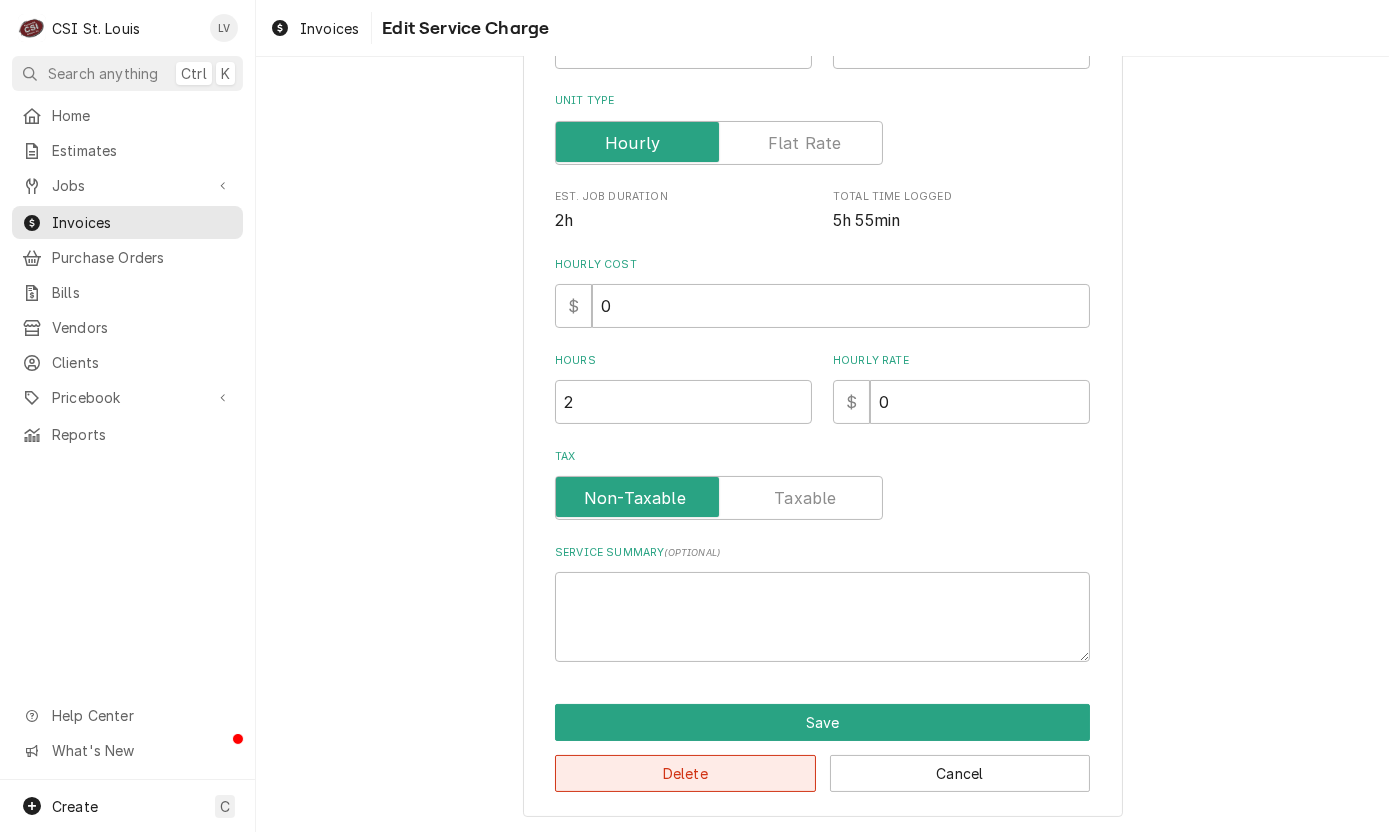 click on "Delete" at bounding box center [685, 773] 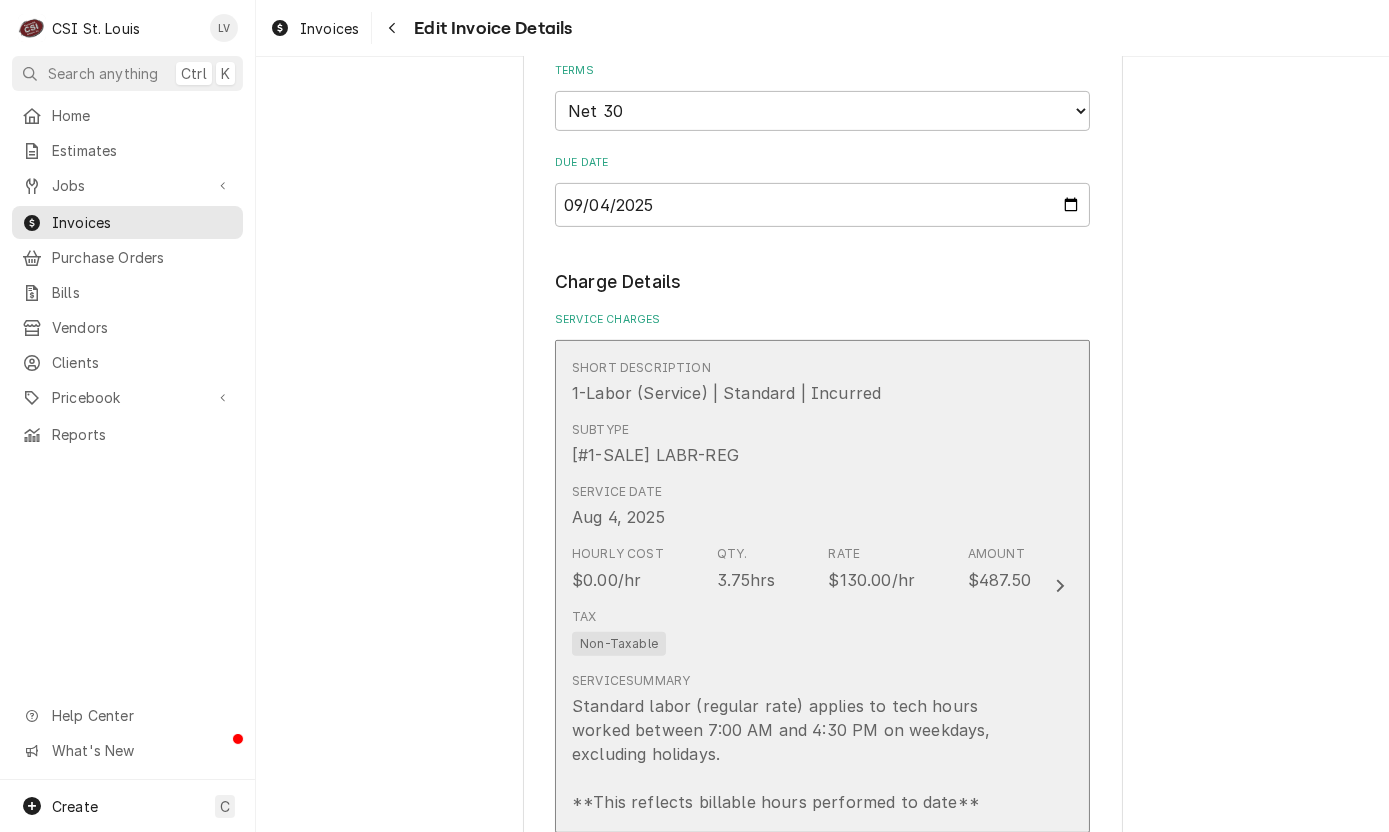 click on "Service  Summary Standard labor (regular rate) applies to tech hours worked between 7:00 AM and 4:30 PM on weekdays, excluding holidays.
**This reflects billable hours performed to date**" at bounding box center (801, 743) 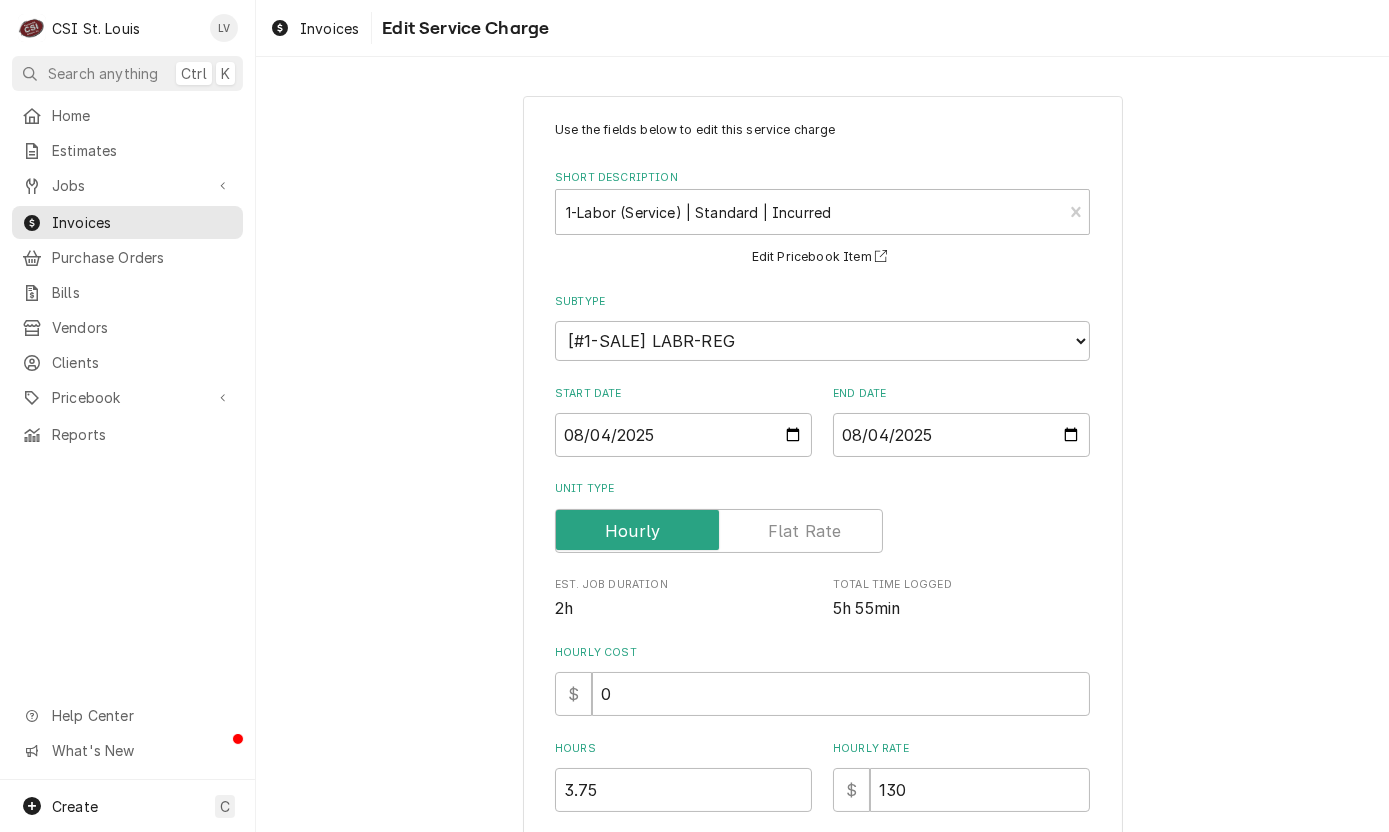 scroll, scrollTop: 412, scrollLeft: 0, axis: vertical 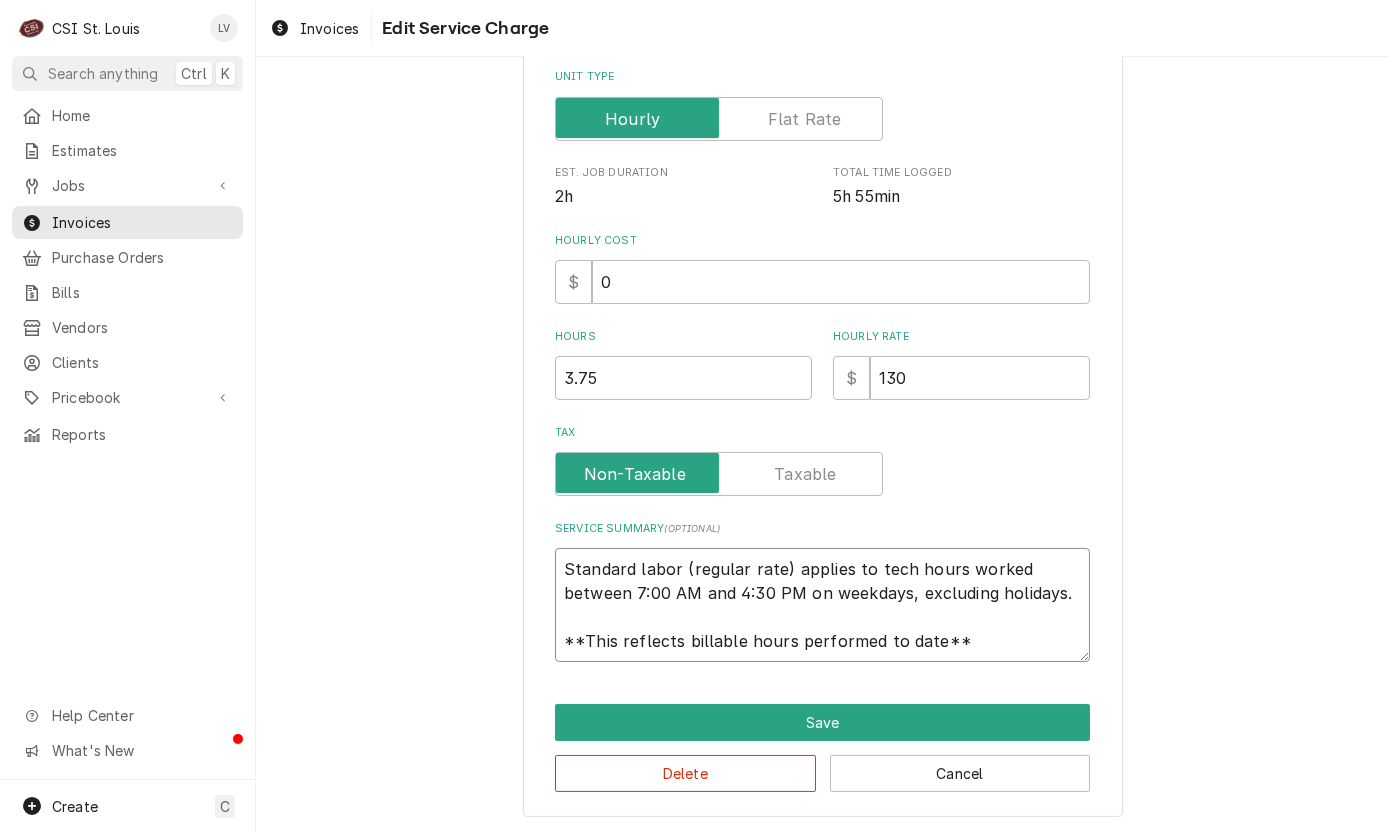drag, startPoint x: 556, startPoint y: 565, endPoint x: 1041, endPoint y: 649, distance: 492.2205 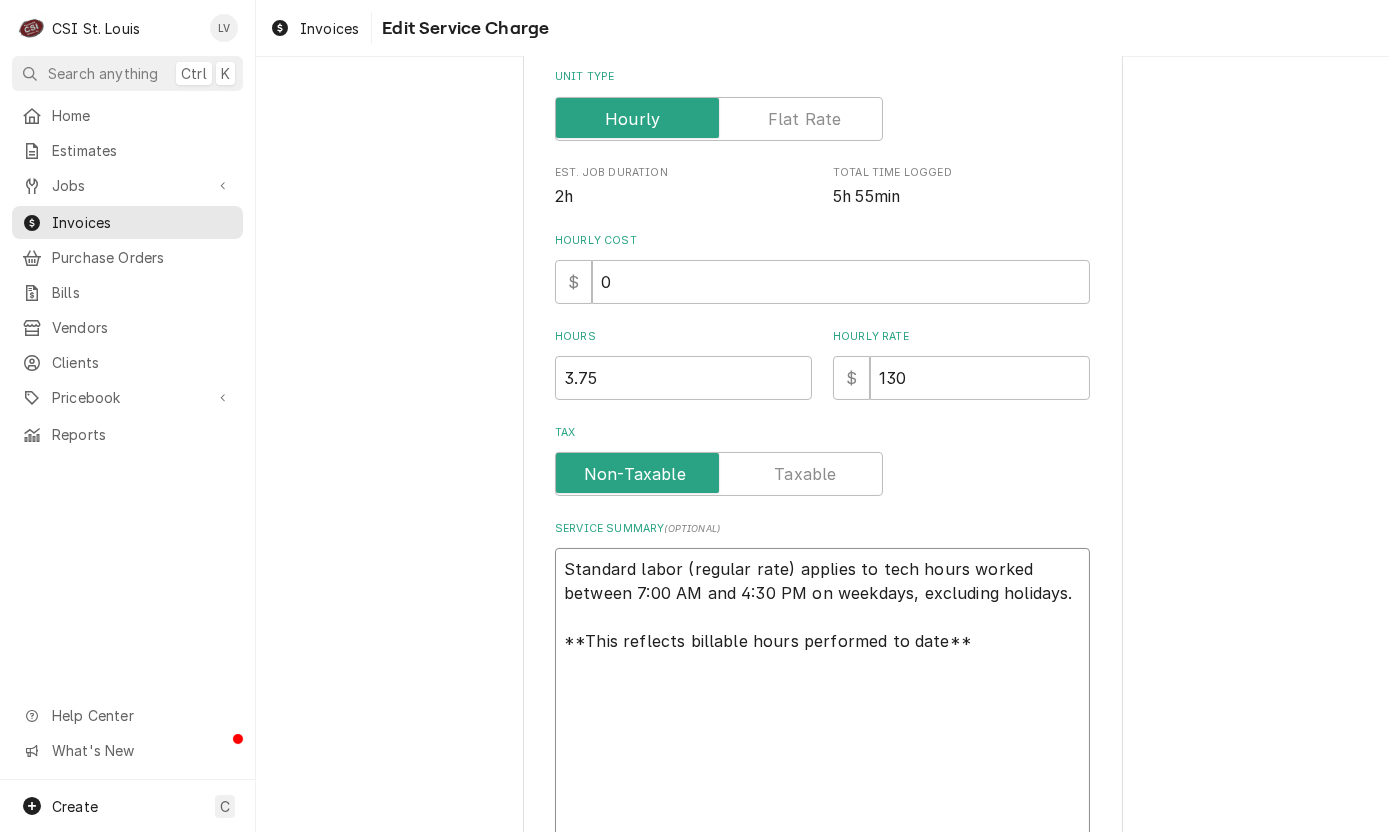 type on "x" 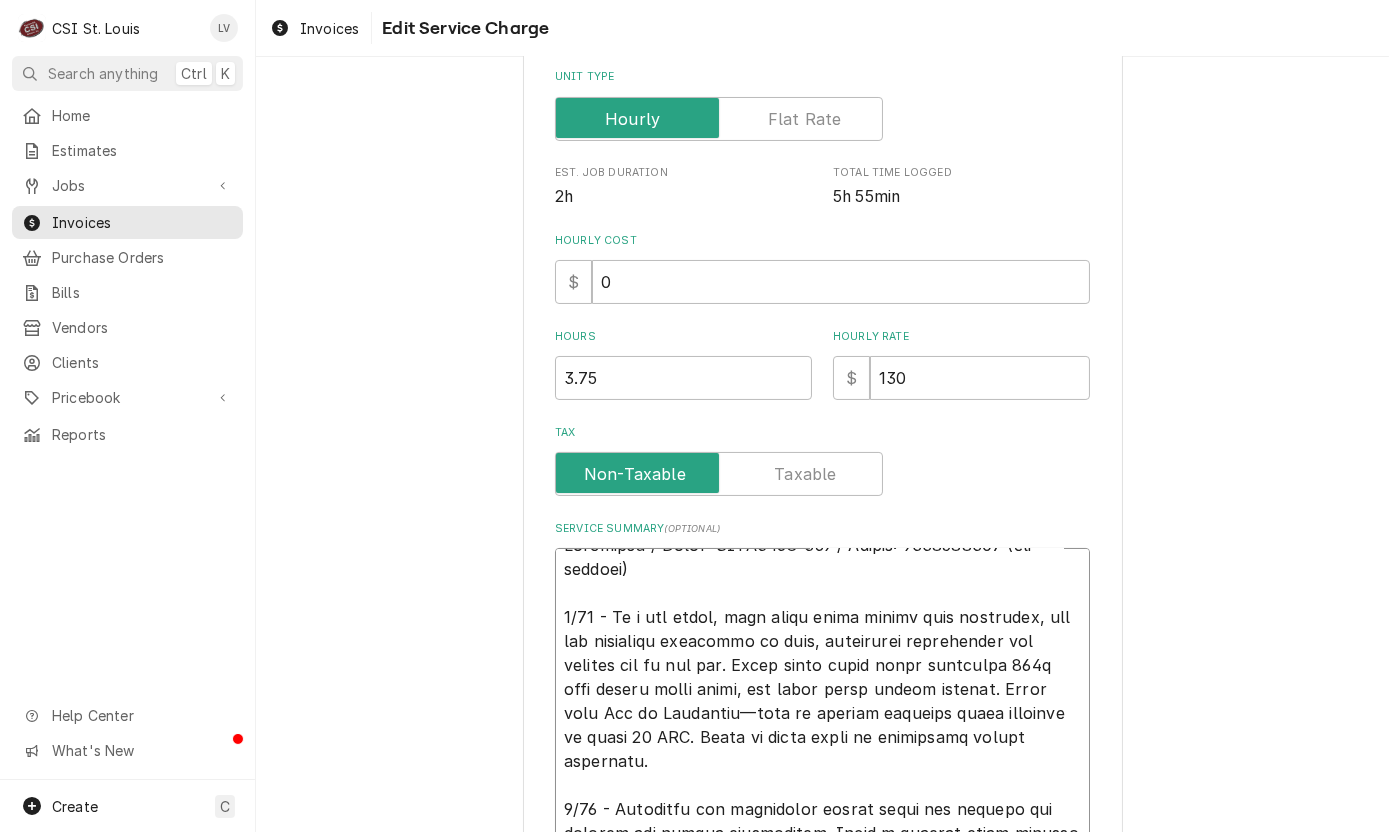 scroll, scrollTop: 13, scrollLeft: 0, axis: vertical 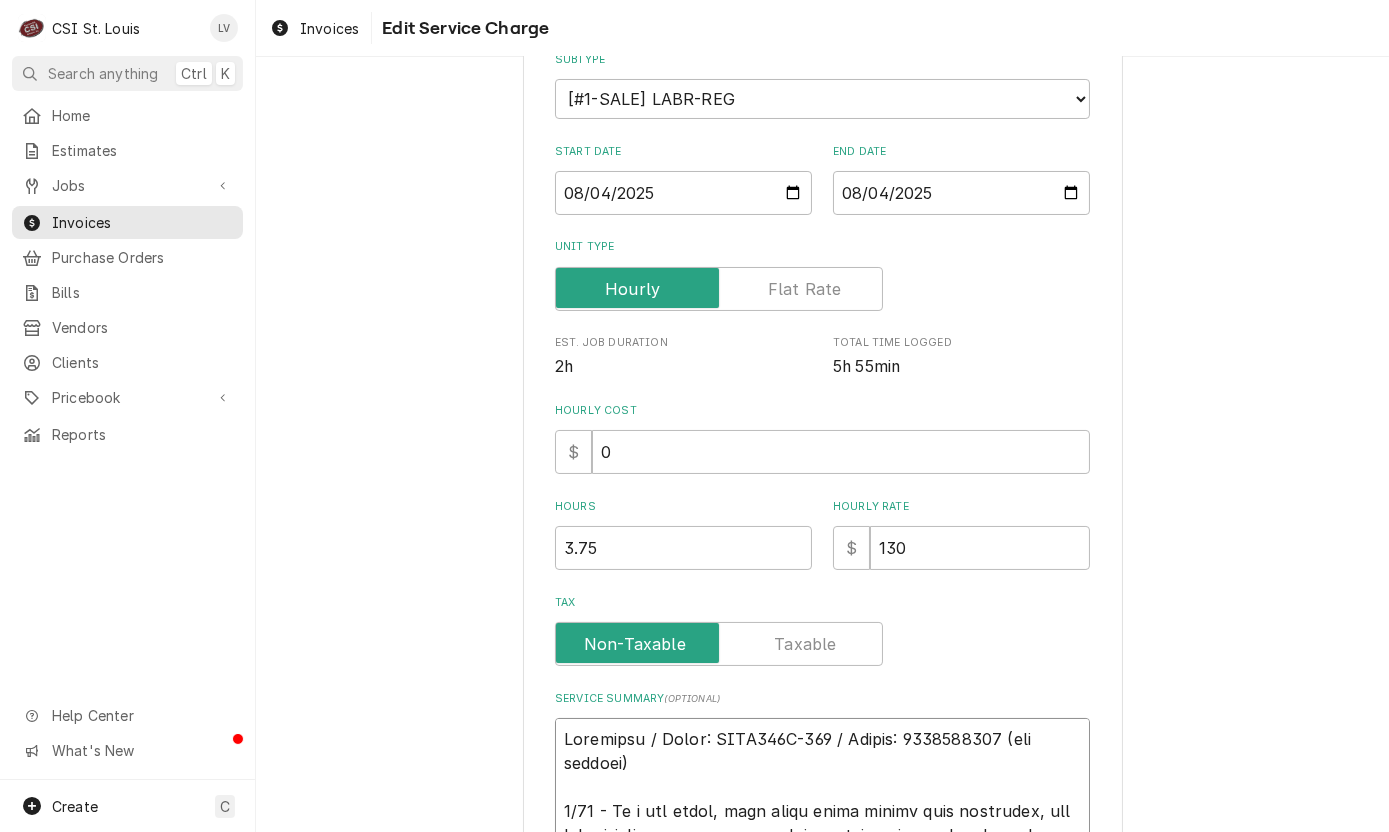 type on "Manitowoc / Model: IYTO900W-261 / Serial: 1120966798 (ice machine)
7/10 - On a new cycle, both water level probes were satisfied, but the reservoir continued to fill, eventually overflowing and melting ice in the bin. Water inlet valve stops receiving 210v when probes sense water, but water still bleeds through. Spoke with Tim at Manitowoc—need to confirm incoming water pressure is below 80 PSI. Found no water gauge or filtration system installed.
7/16 - Installed new filtration system above the machine and flushed out excess particulate. Fixed a leaking elbow fitting by resetting it. Installed a new solenoid valve—confirmed with Manitowoc that it’s covered under warranty; office needs to submit the claim online. Verified the machine is no longer overflowing and water level is stable. Noted that the power cord cap and outlet are damaged—Tom approved replacement during a future visit due to time constraints. Tom also mentioned that a sheet of ice occasionally gets stuck on the ice baffle, stopping produc..." 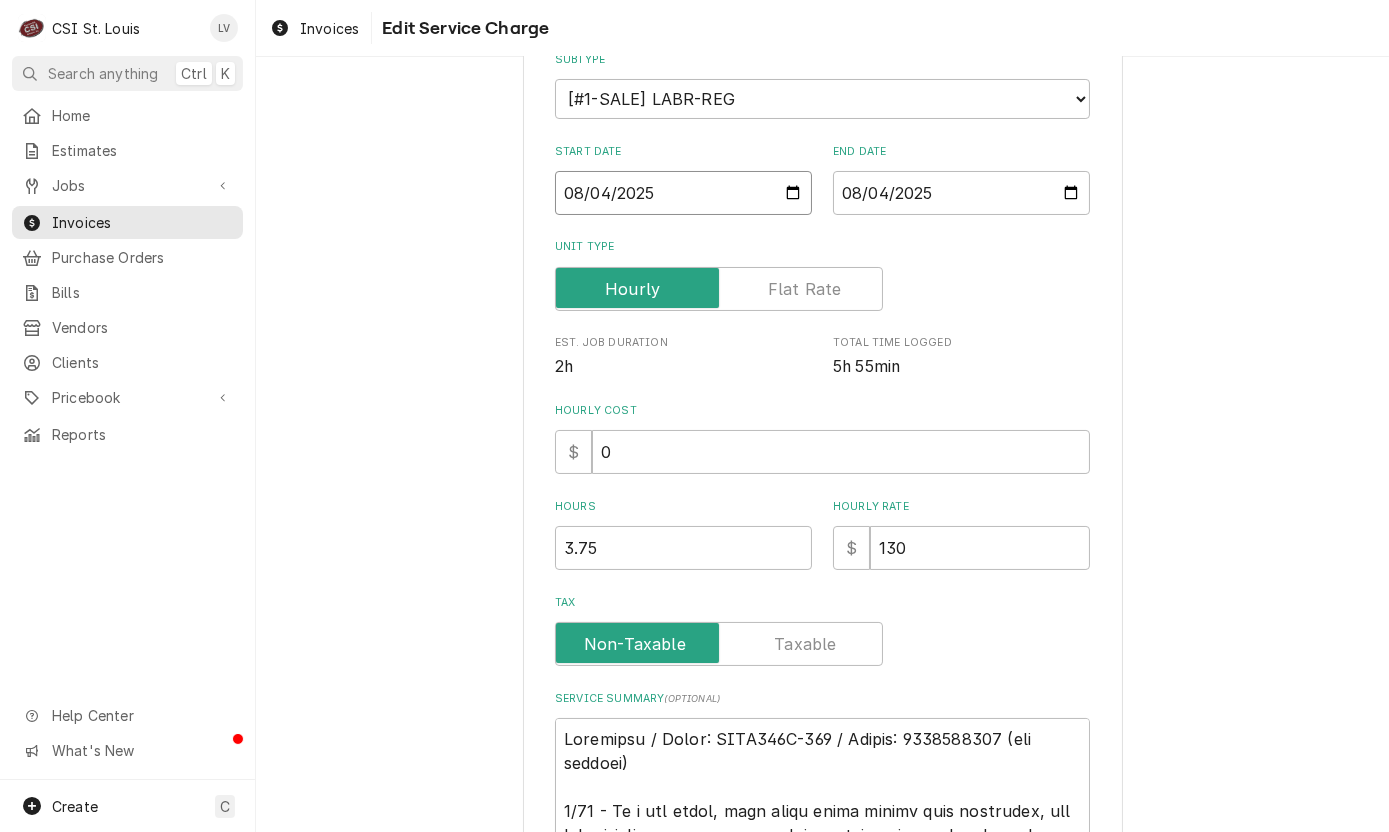 click on "2025-08-04" at bounding box center (683, 193) 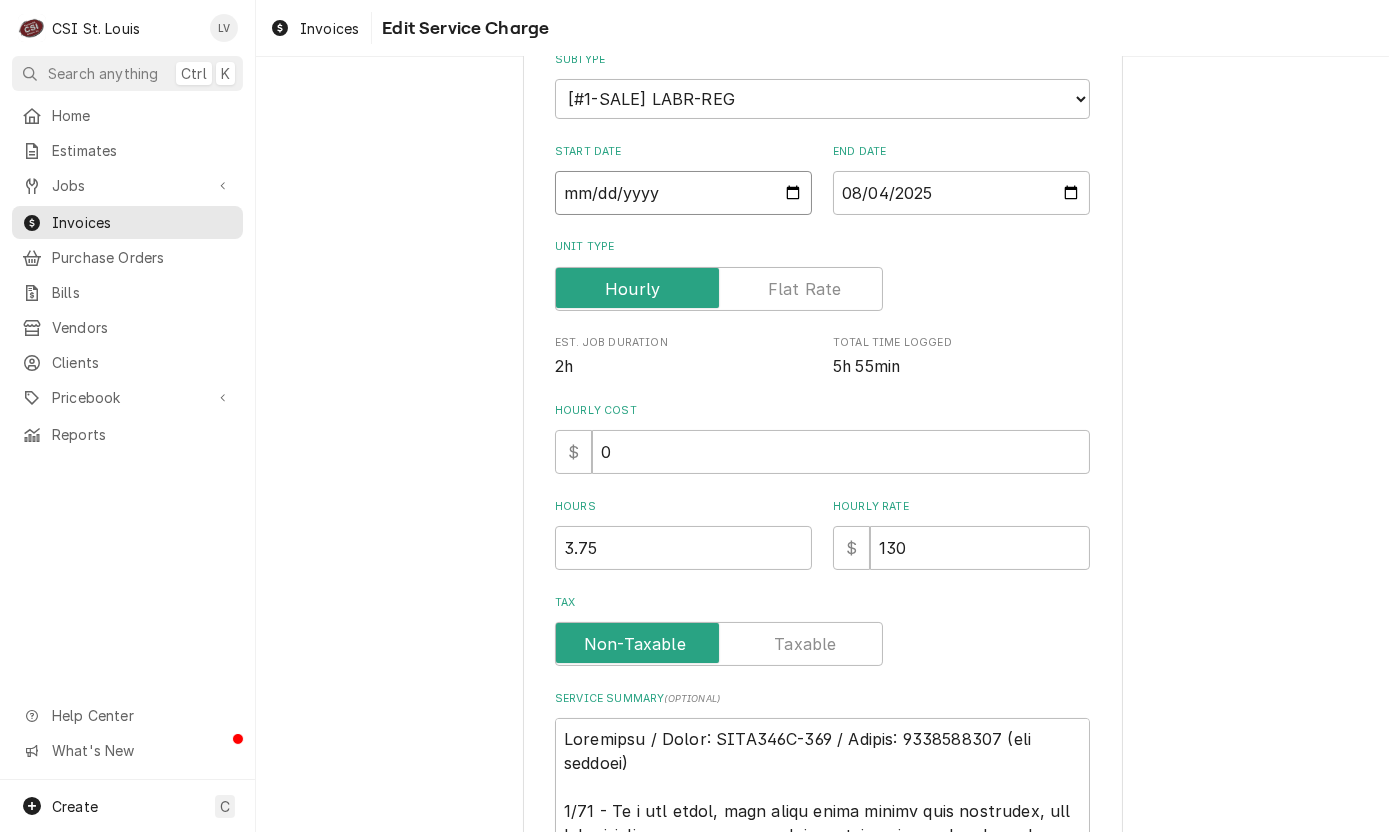 type on "x" 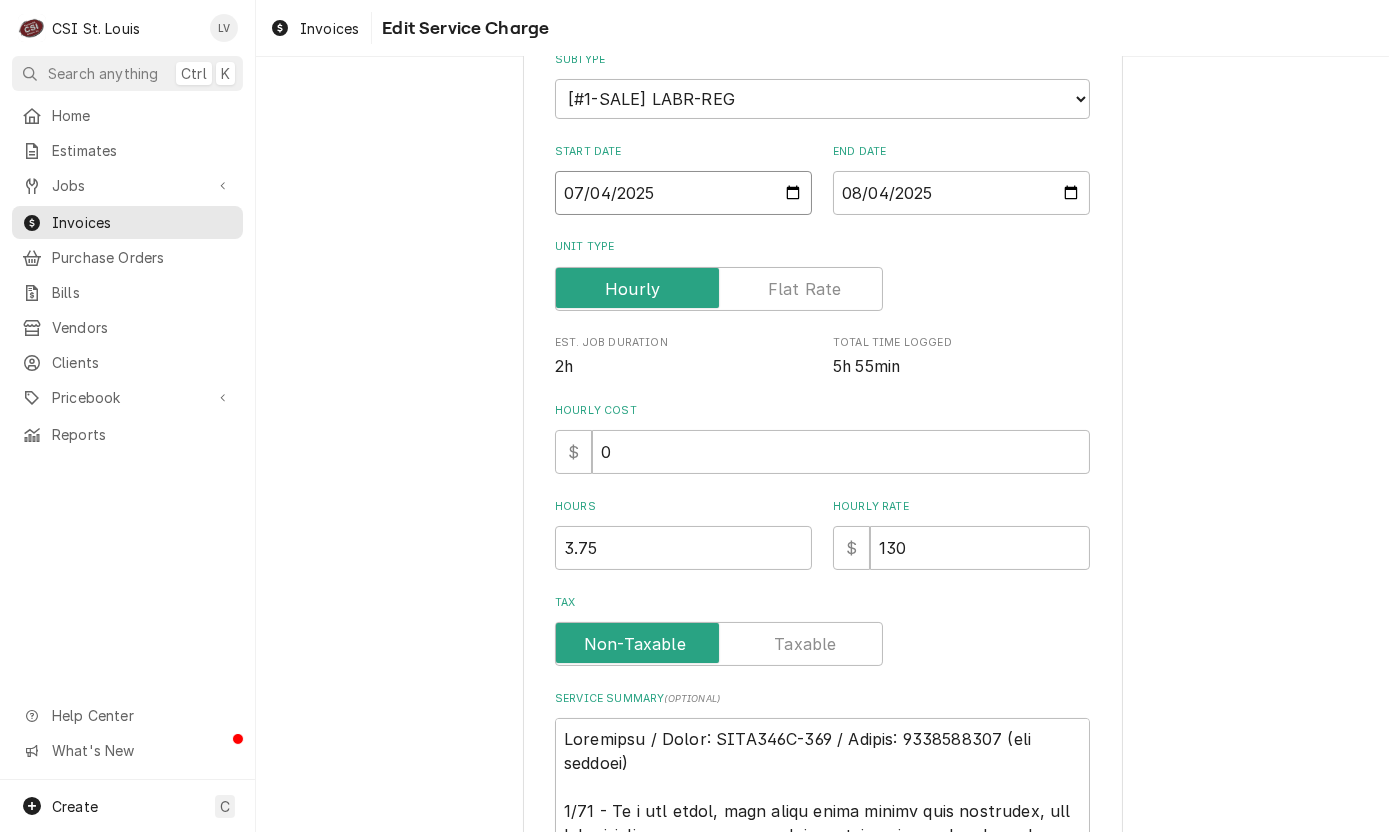 type on "x" 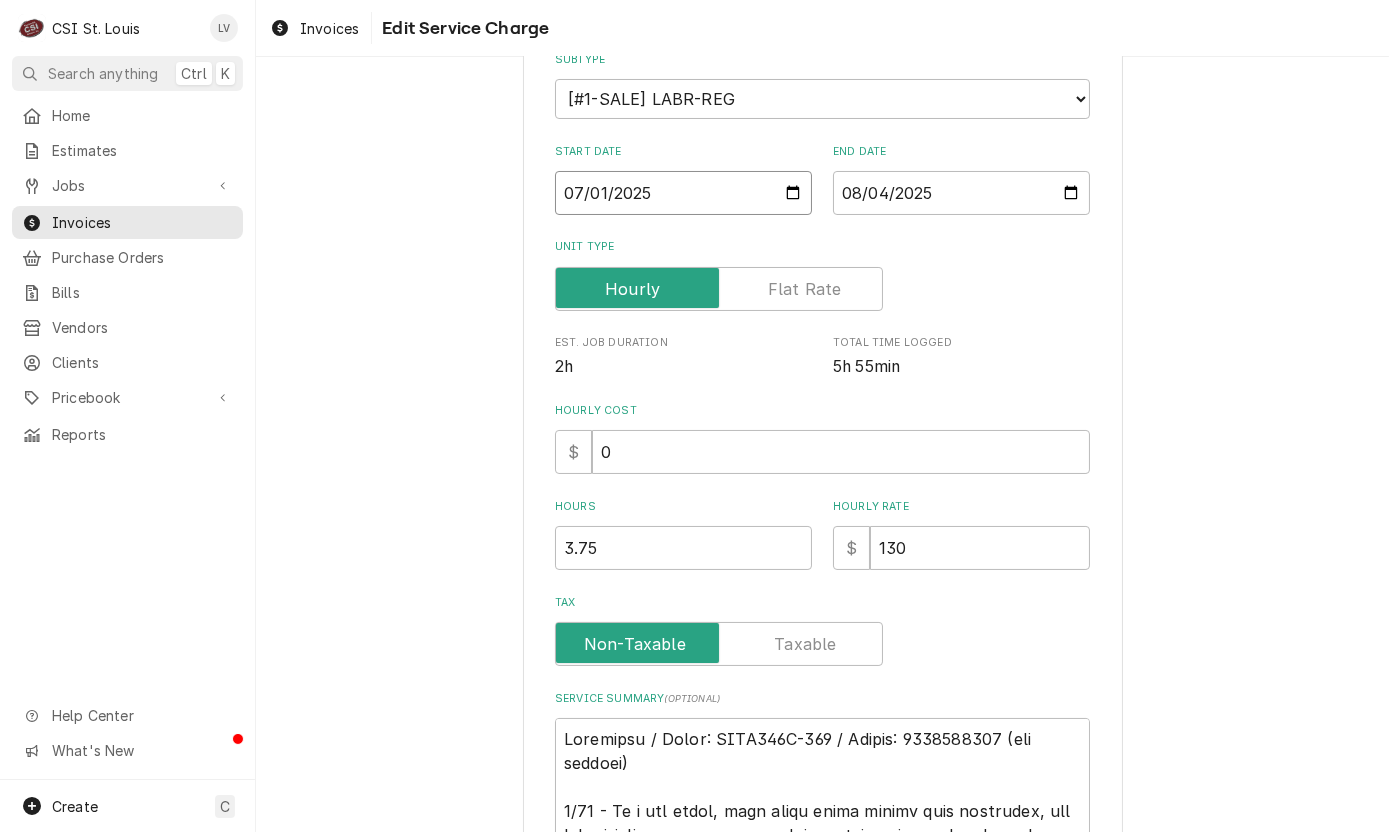 type on "x" 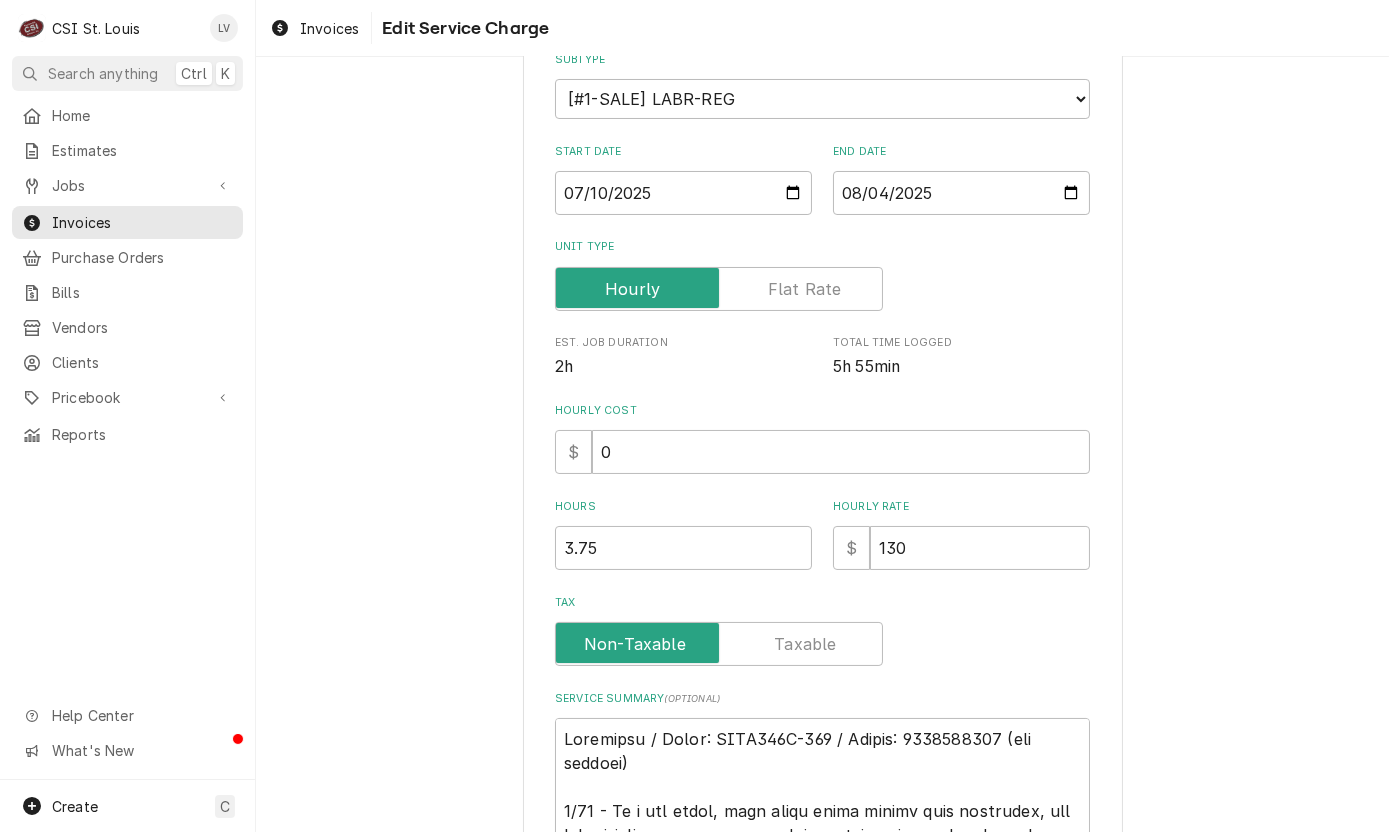 click on "Use the fields below to edit this service charge Short Description 1-Labor (Service) | Standard | Incurred ² Billing Rate 💸 Edit Pricebook Item    Subtype Choose a subtype... [#1-SALE] LABR-BEV [#1-SALE] LABR-BEV-PM [#1-SALE] LABR-DBL [#1-SALE] LABR-OT [#1-SALE] LABR-PM [#1-SALE] LABR-PROJ [#1-SALE] LABR-REG [#1-SALE] LEASING-1 [#NON-POSTING#] Start Date 2025-07-10 End Date 2025-08-04 Unit Type Est. Job Duration 2h Total Time Logged 5h 55min Hourly Cost $ 0 Hours 3.75 Hourly Rate $ 130 Tax Service Summary  ( optional ) Save Delete Cancel" at bounding box center [822, 672] 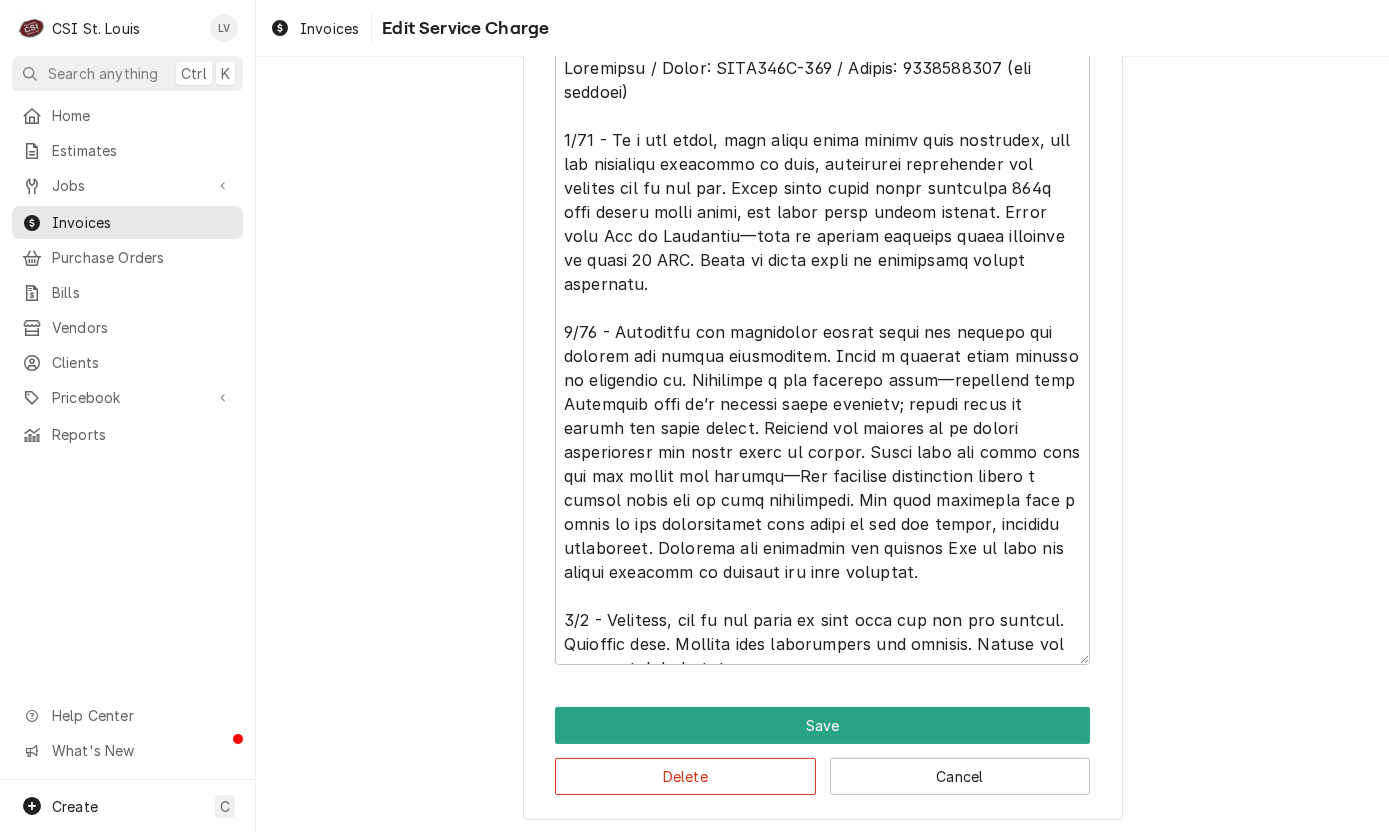 scroll, scrollTop: 916, scrollLeft: 0, axis: vertical 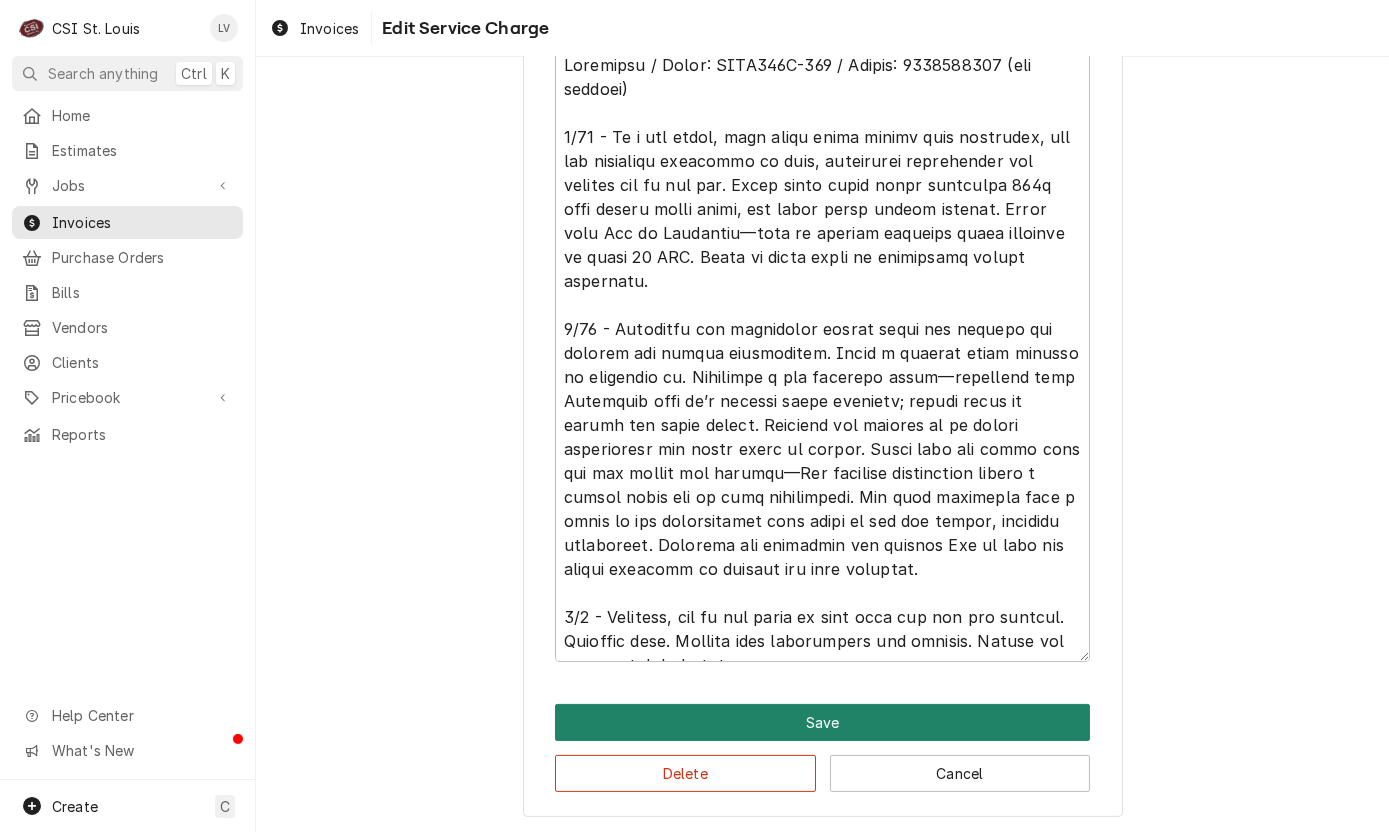 click on "Save" at bounding box center [822, 722] 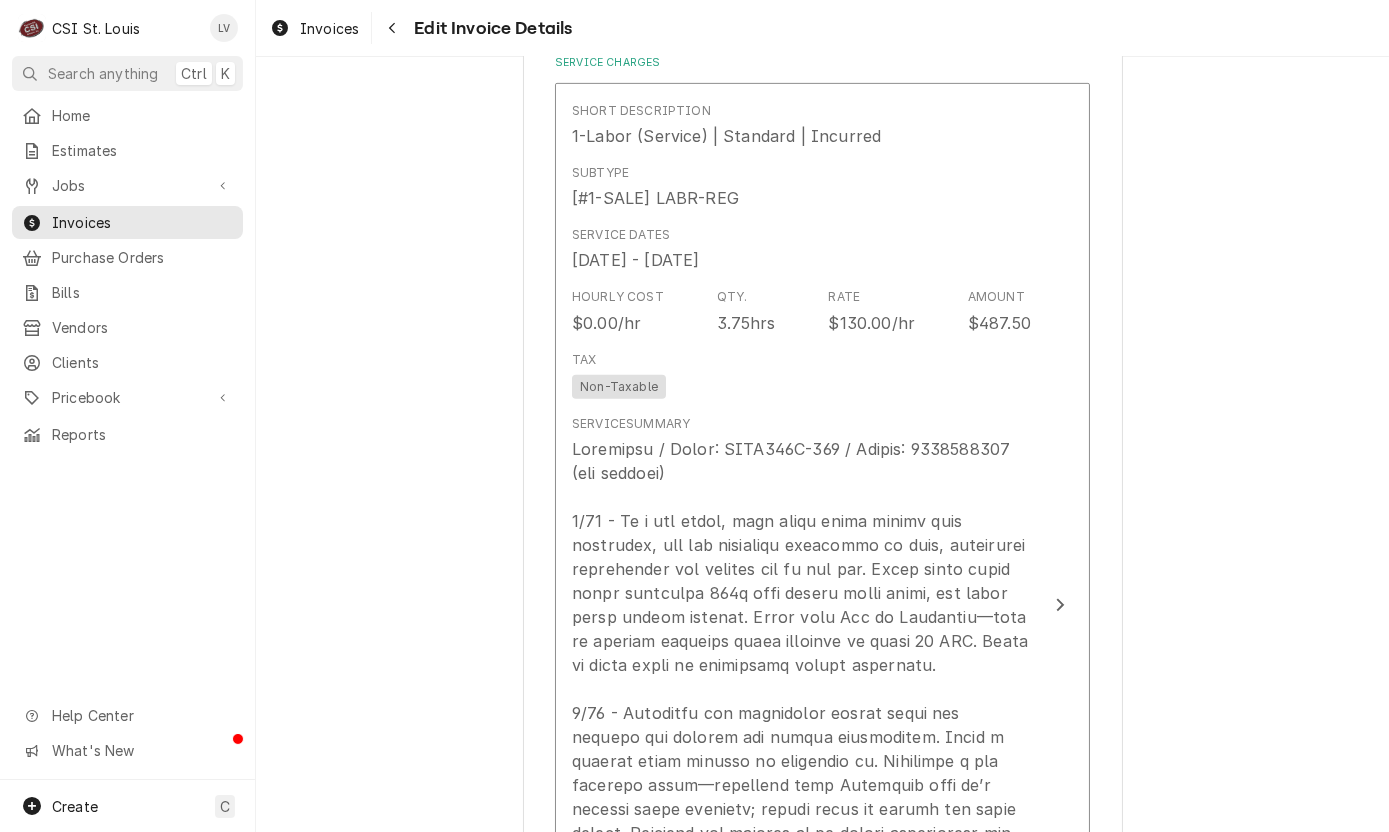 scroll, scrollTop: 1876, scrollLeft: 0, axis: vertical 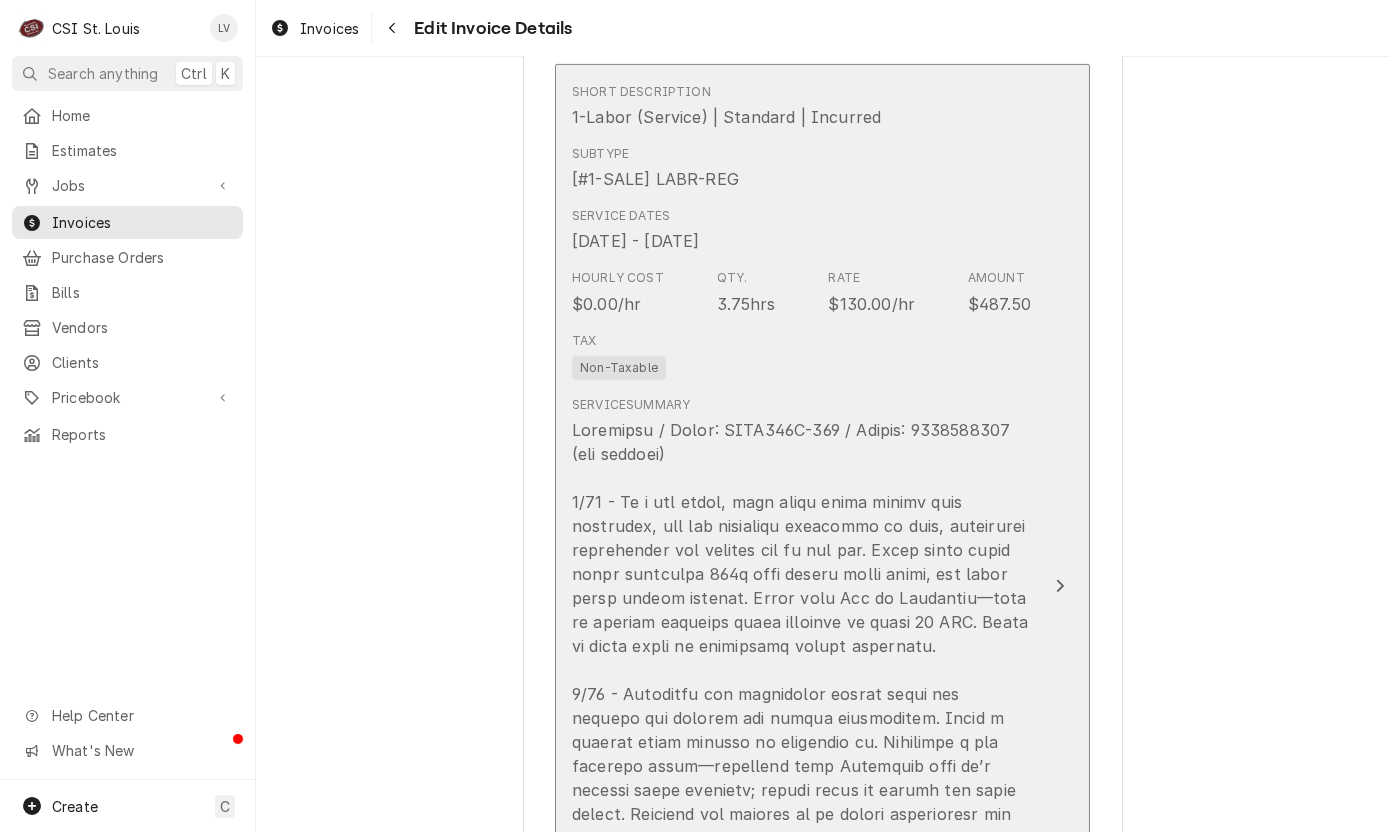 click at bounding box center (801, 754) 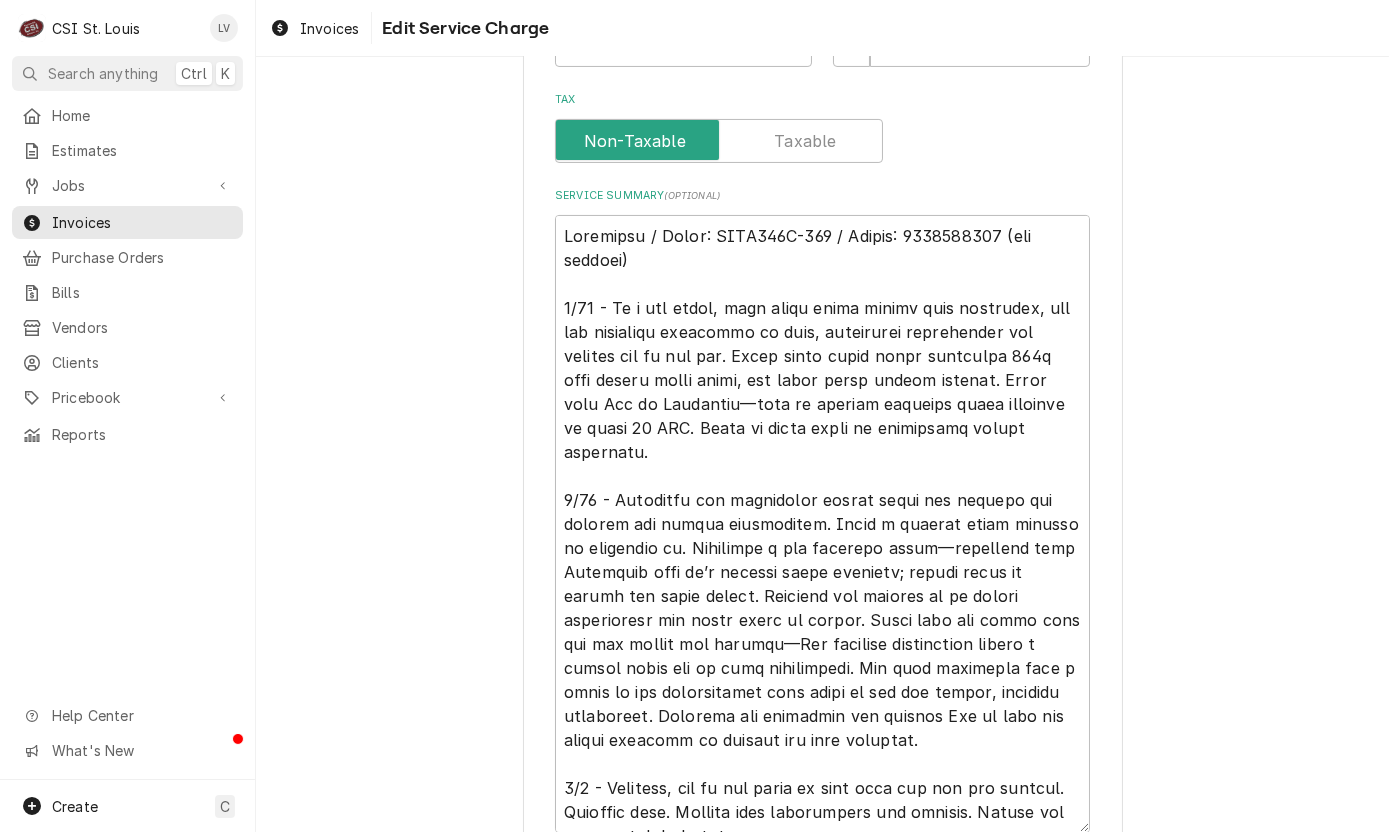 scroll, scrollTop: 916, scrollLeft: 0, axis: vertical 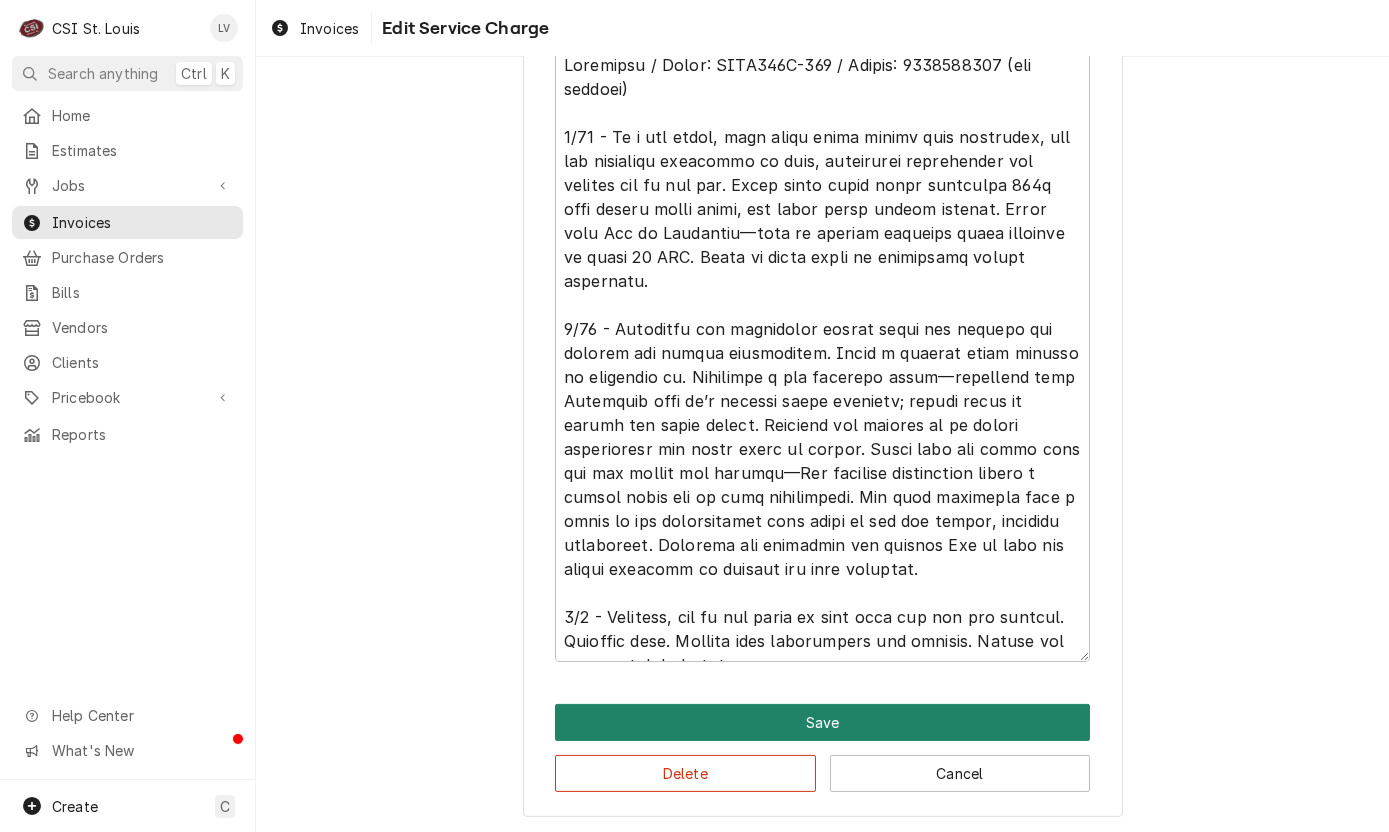 click on "Save" at bounding box center [822, 722] 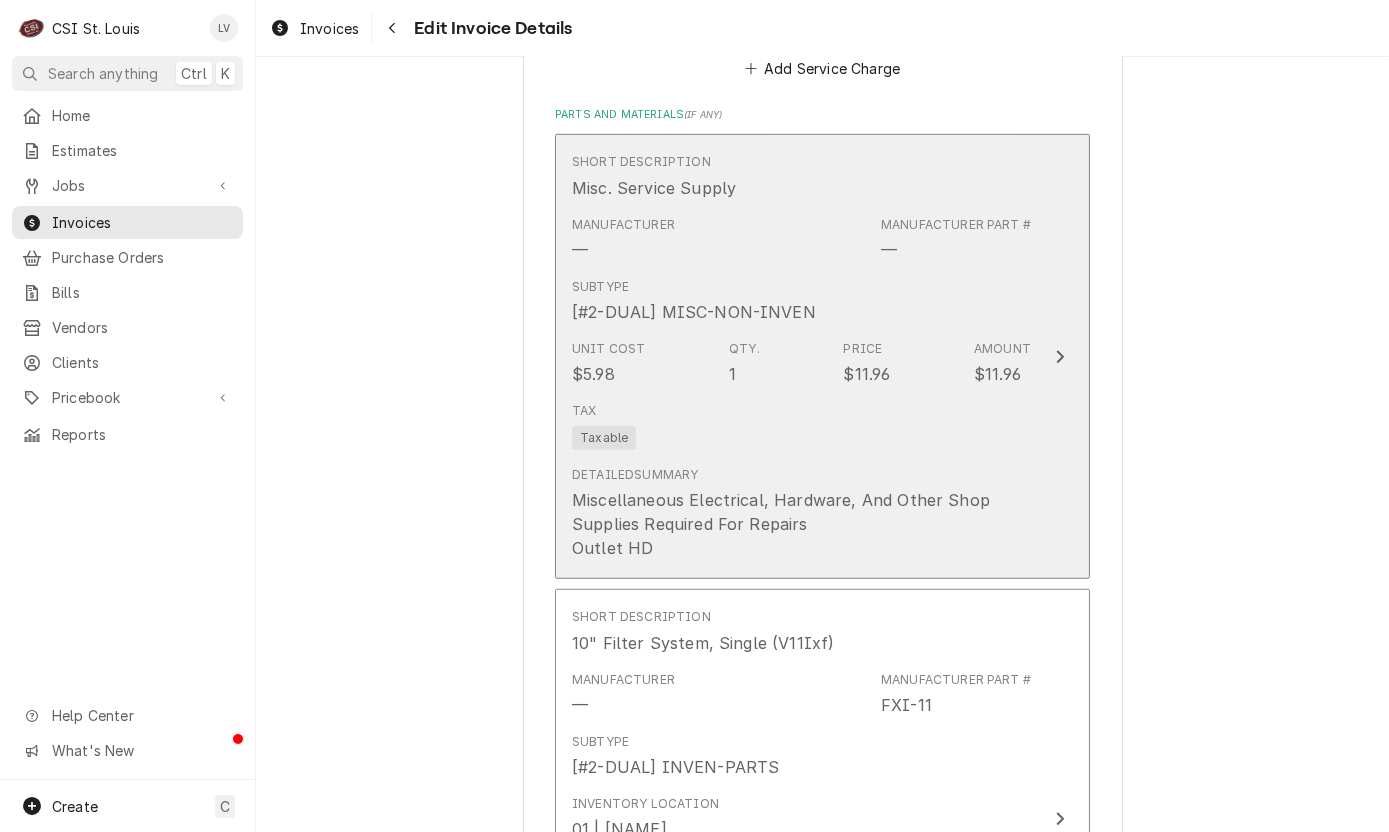 scroll, scrollTop: 3051, scrollLeft: 0, axis: vertical 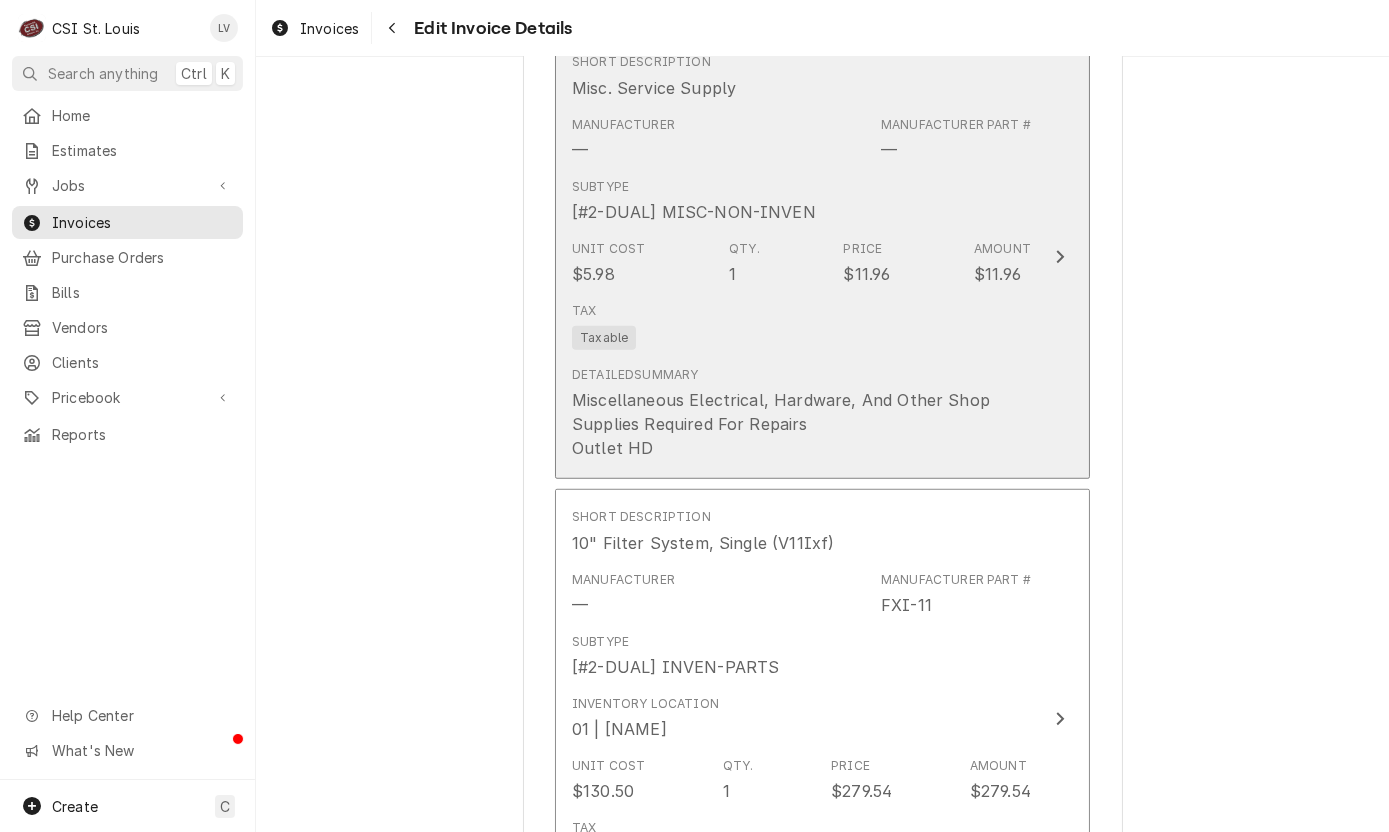 click on "Miscellaneous Electrical, Hardware, And Other Shop Supplies Required For Repairs
Outlet HD" at bounding box center [801, 424] 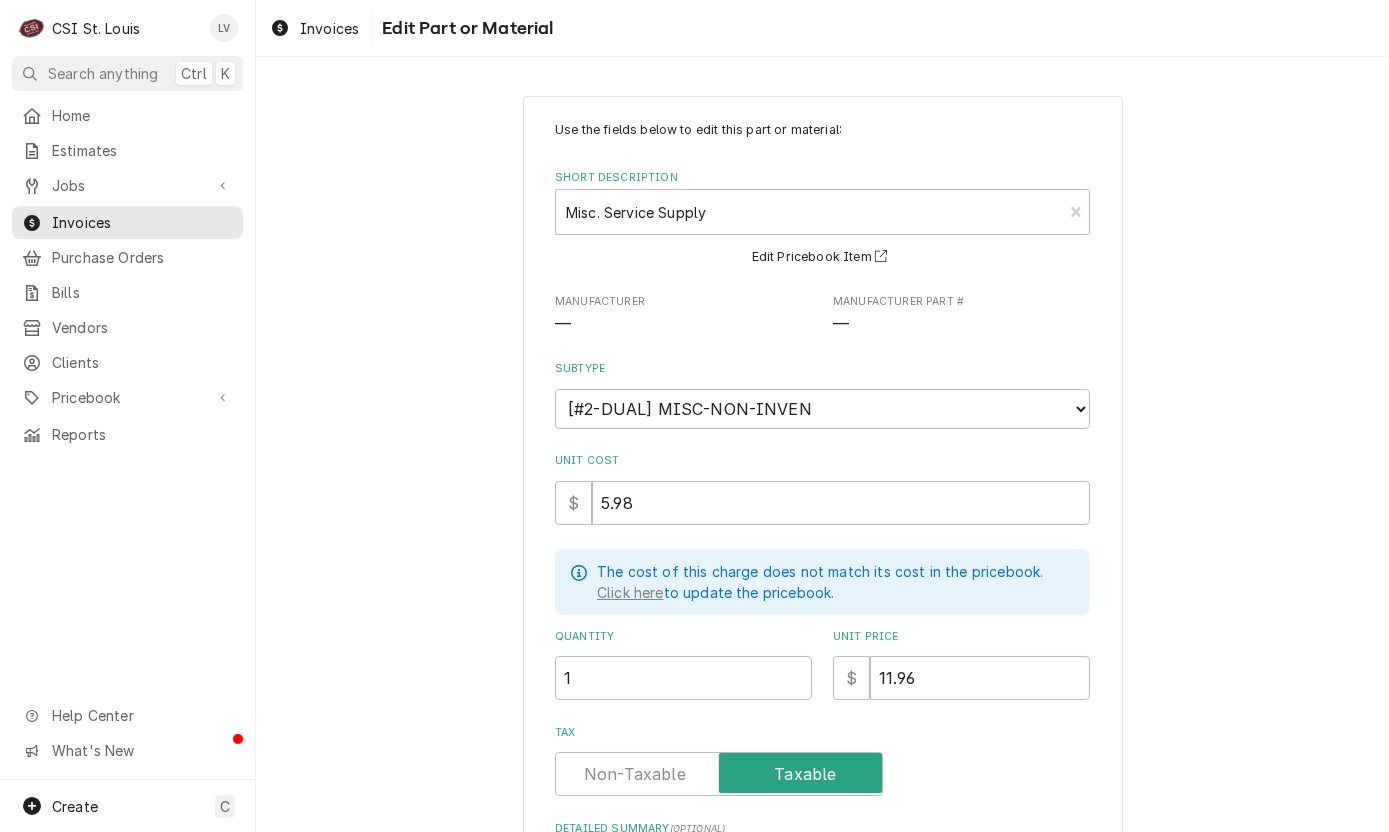 scroll, scrollTop: 274, scrollLeft: 0, axis: vertical 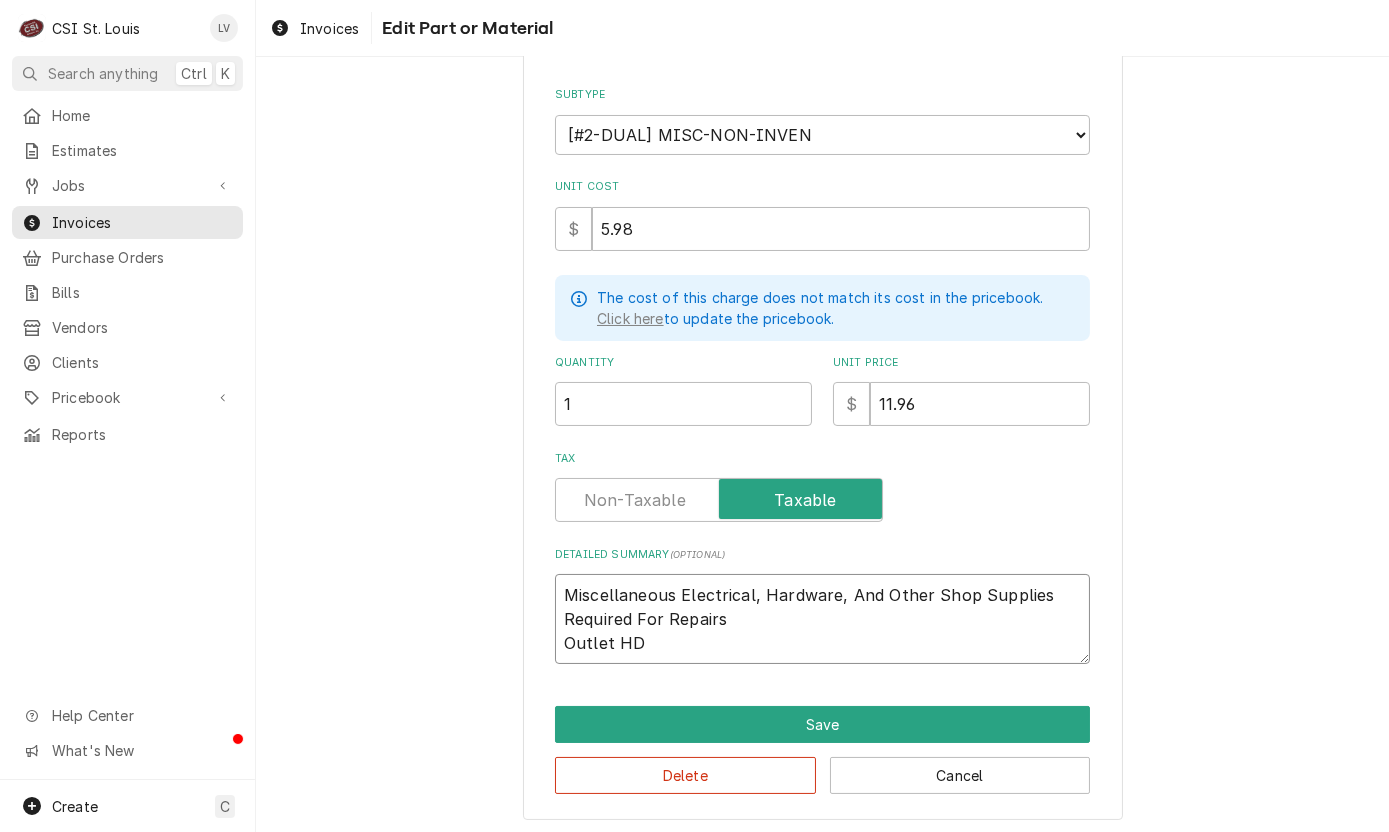drag, startPoint x: 560, startPoint y: 644, endPoint x: 659, endPoint y: 642, distance: 99.0202 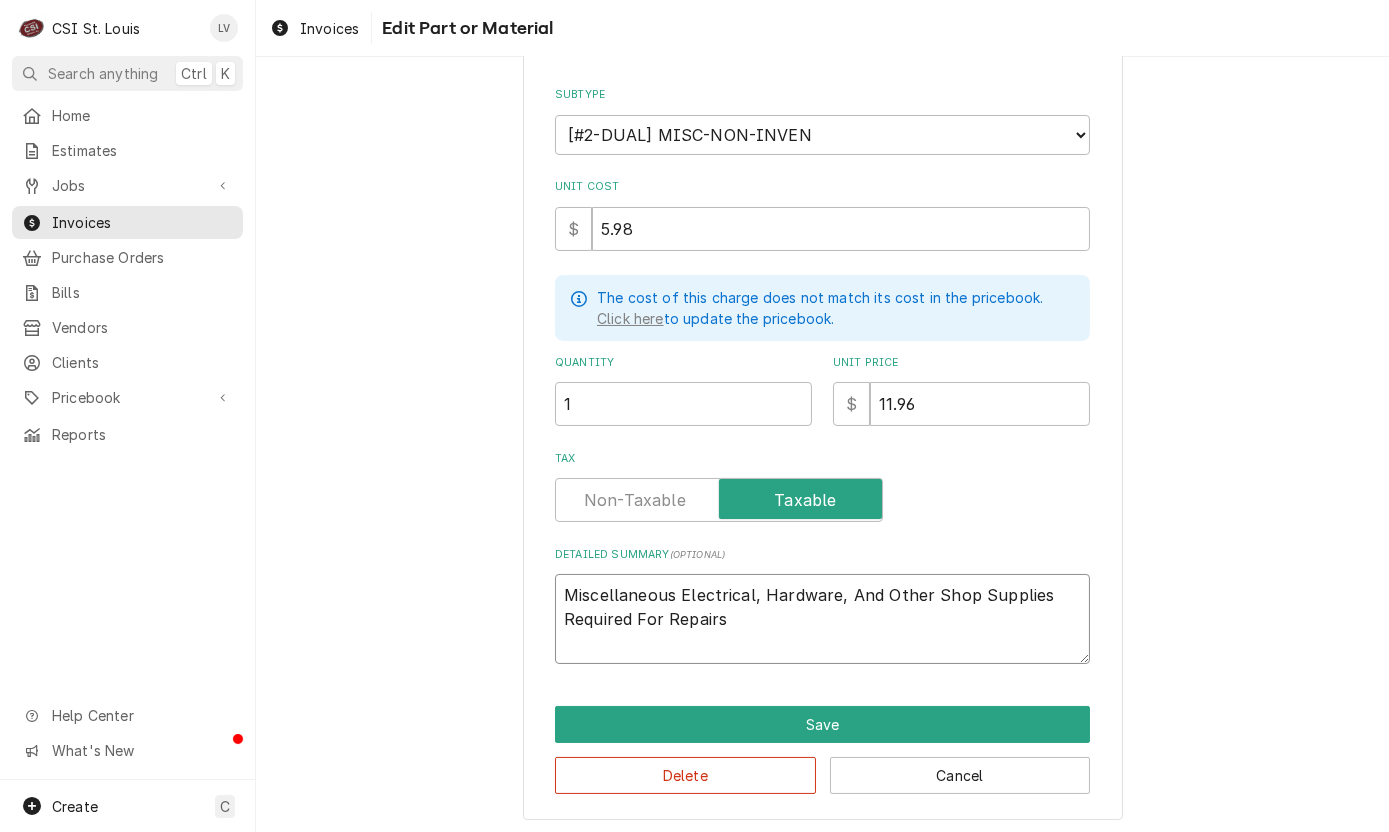 click on "Miscellaneous Electrical, Hardware, And Other Shop Supplies Required For Repairs" at bounding box center (822, 619) 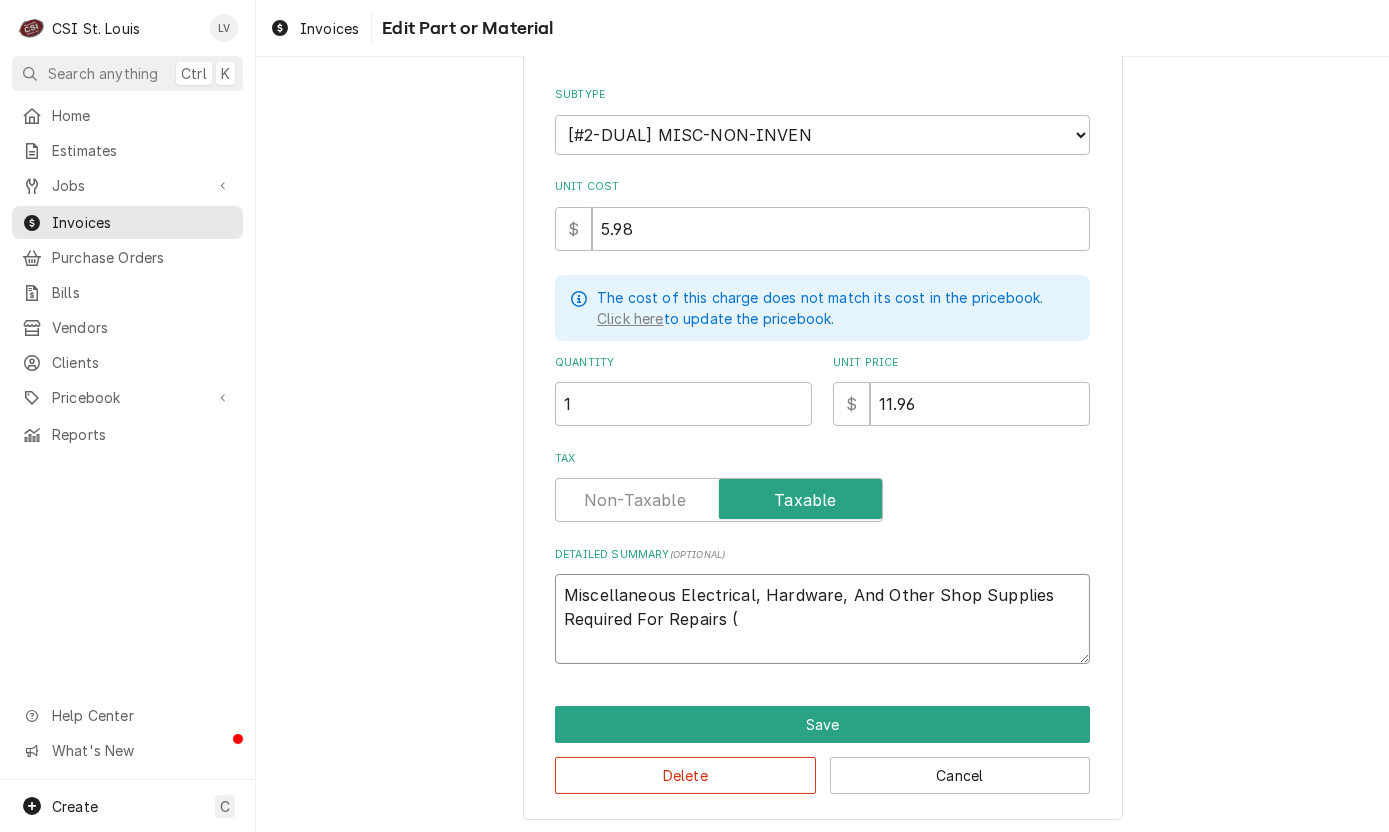 type on "x" 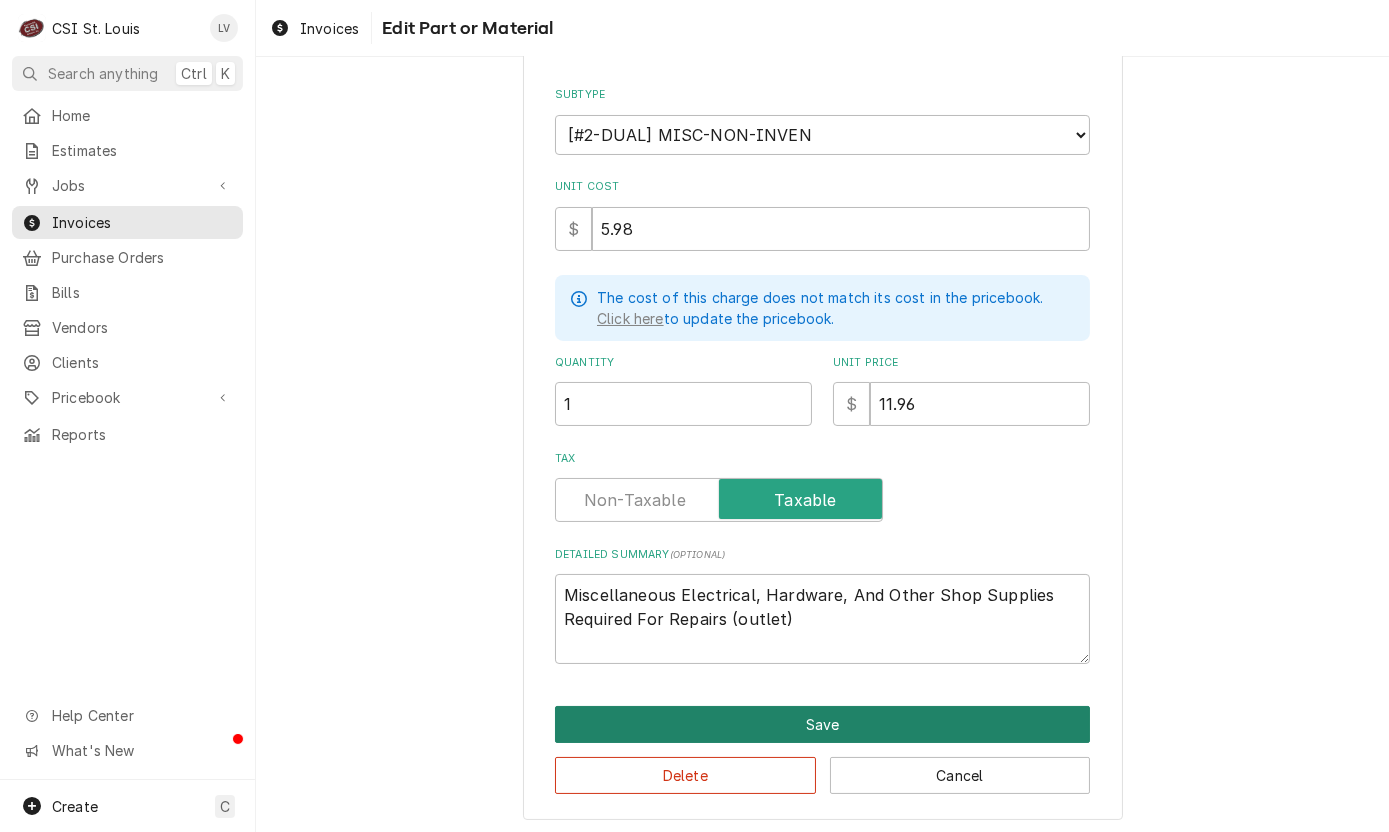 click on "Save" at bounding box center (822, 724) 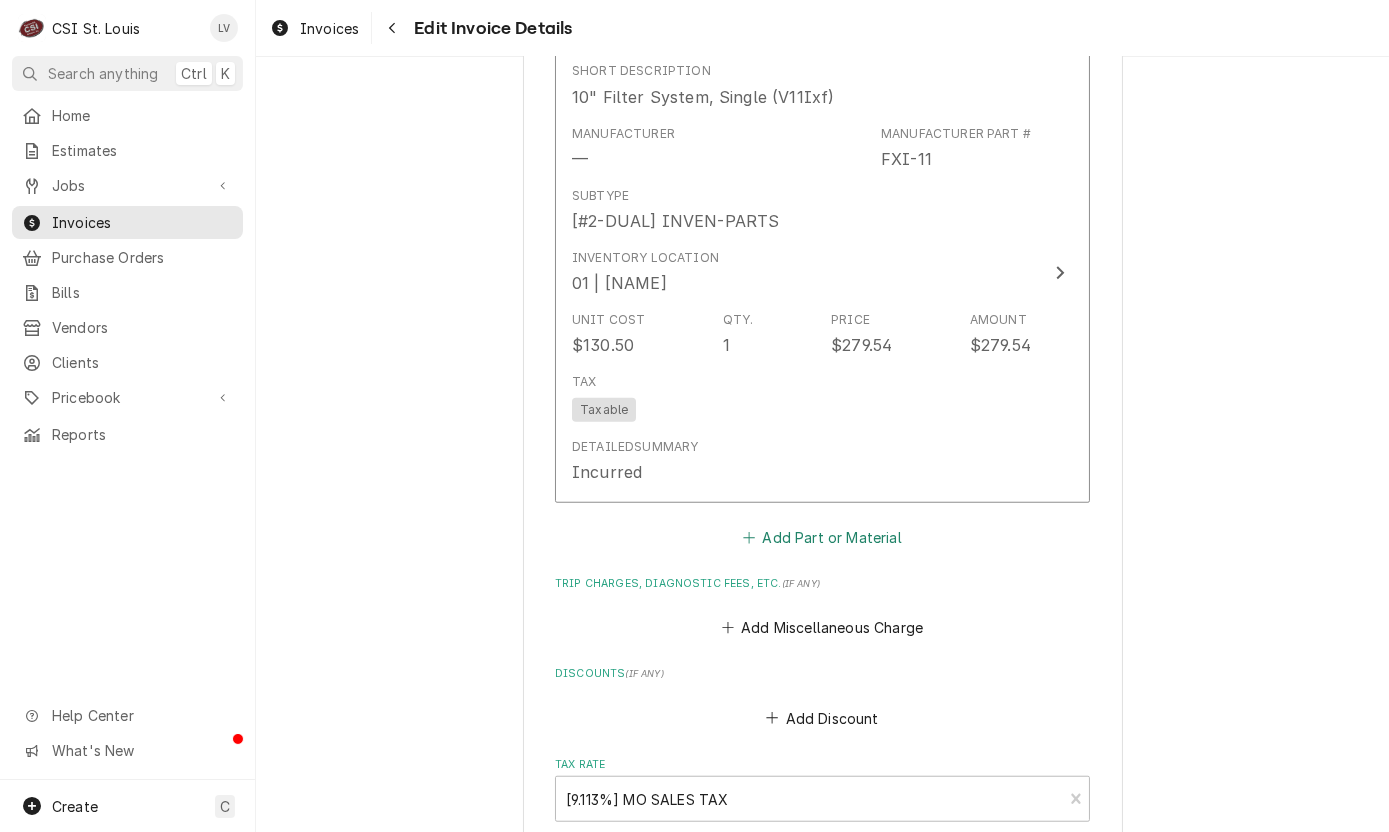 scroll, scrollTop: 3489, scrollLeft: 0, axis: vertical 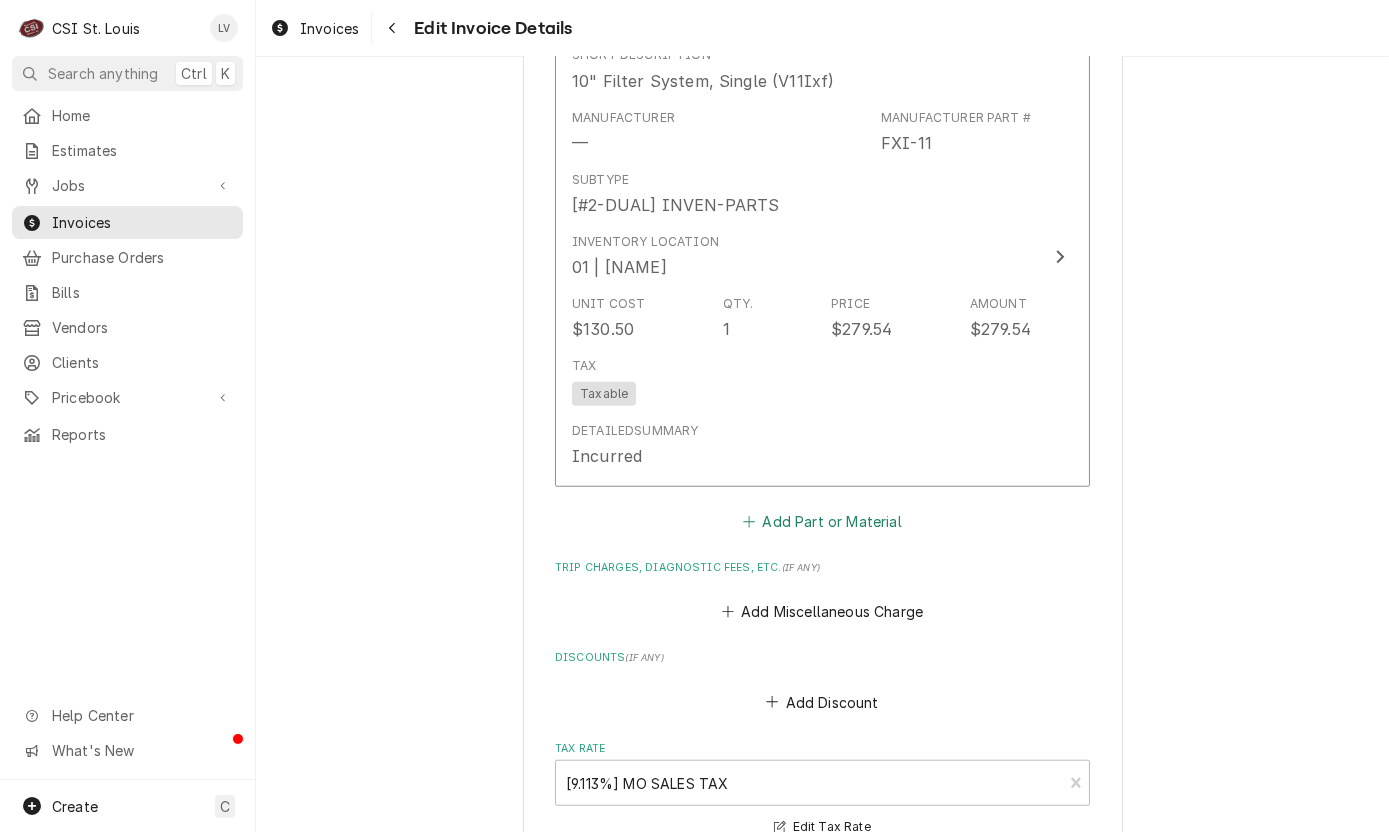 click on "Add Part or Material" at bounding box center [822, 521] 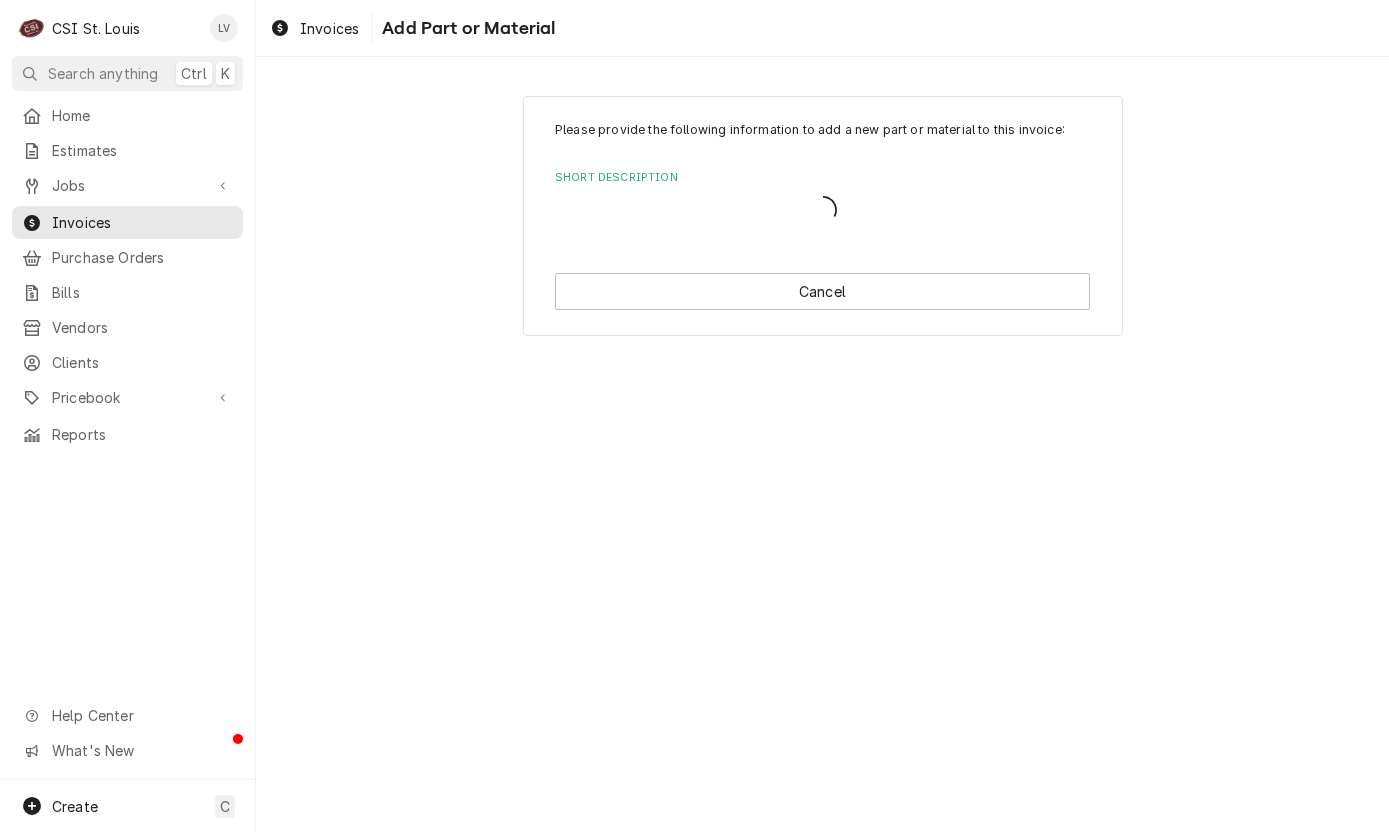scroll, scrollTop: 0, scrollLeft: 0, axis: both 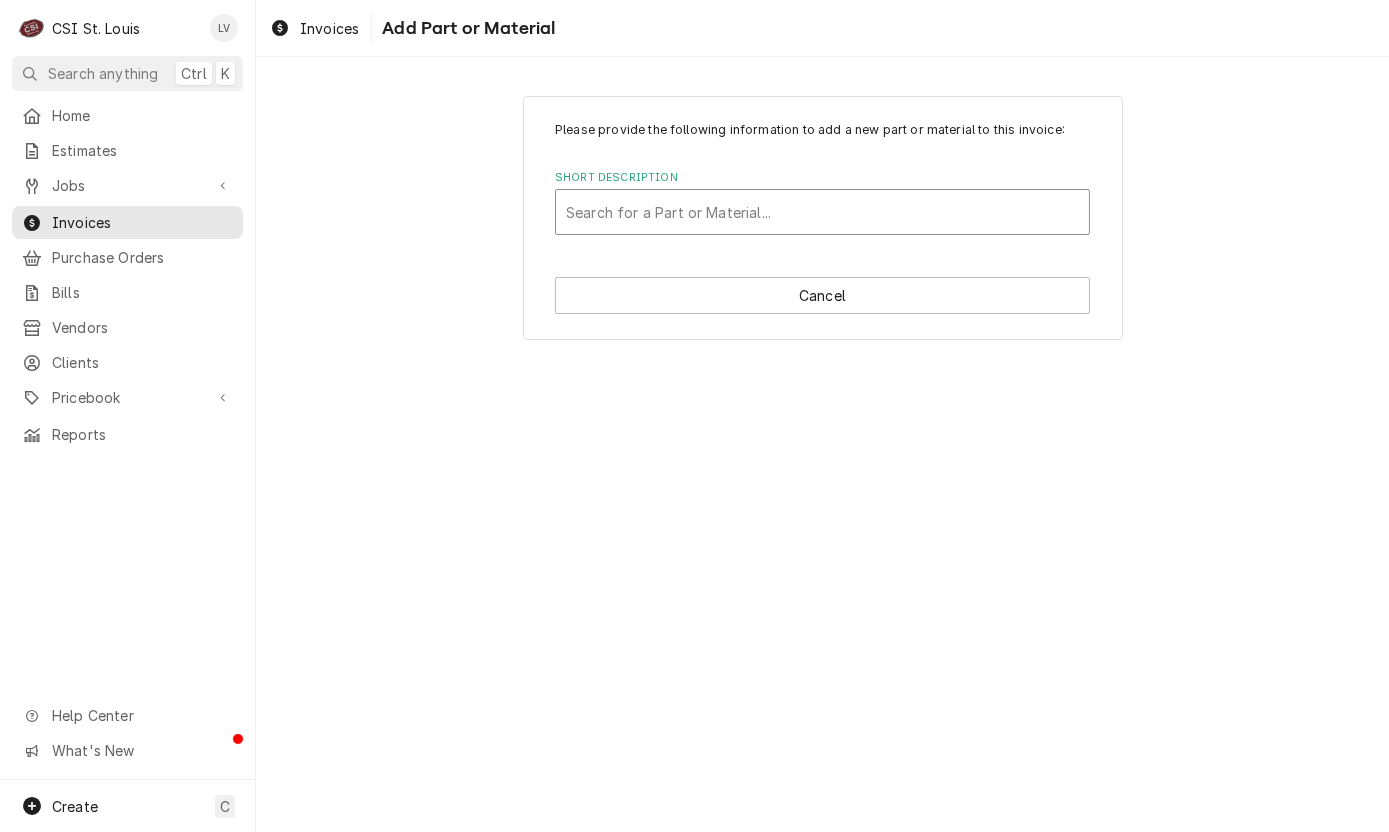 click at bounding box center (822, 212) 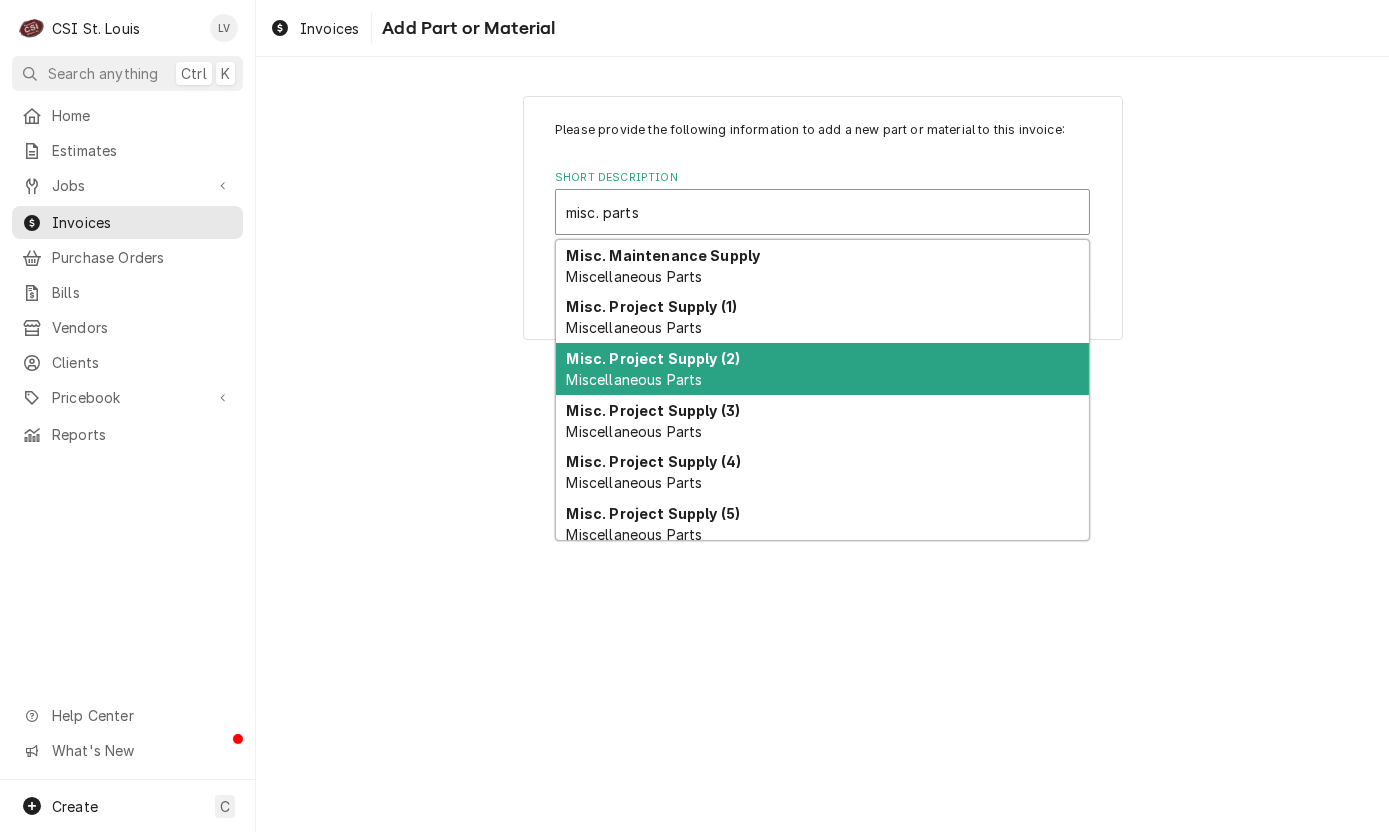scroll, scrollTop: 100, scrollLeft: 0, axis: vertical 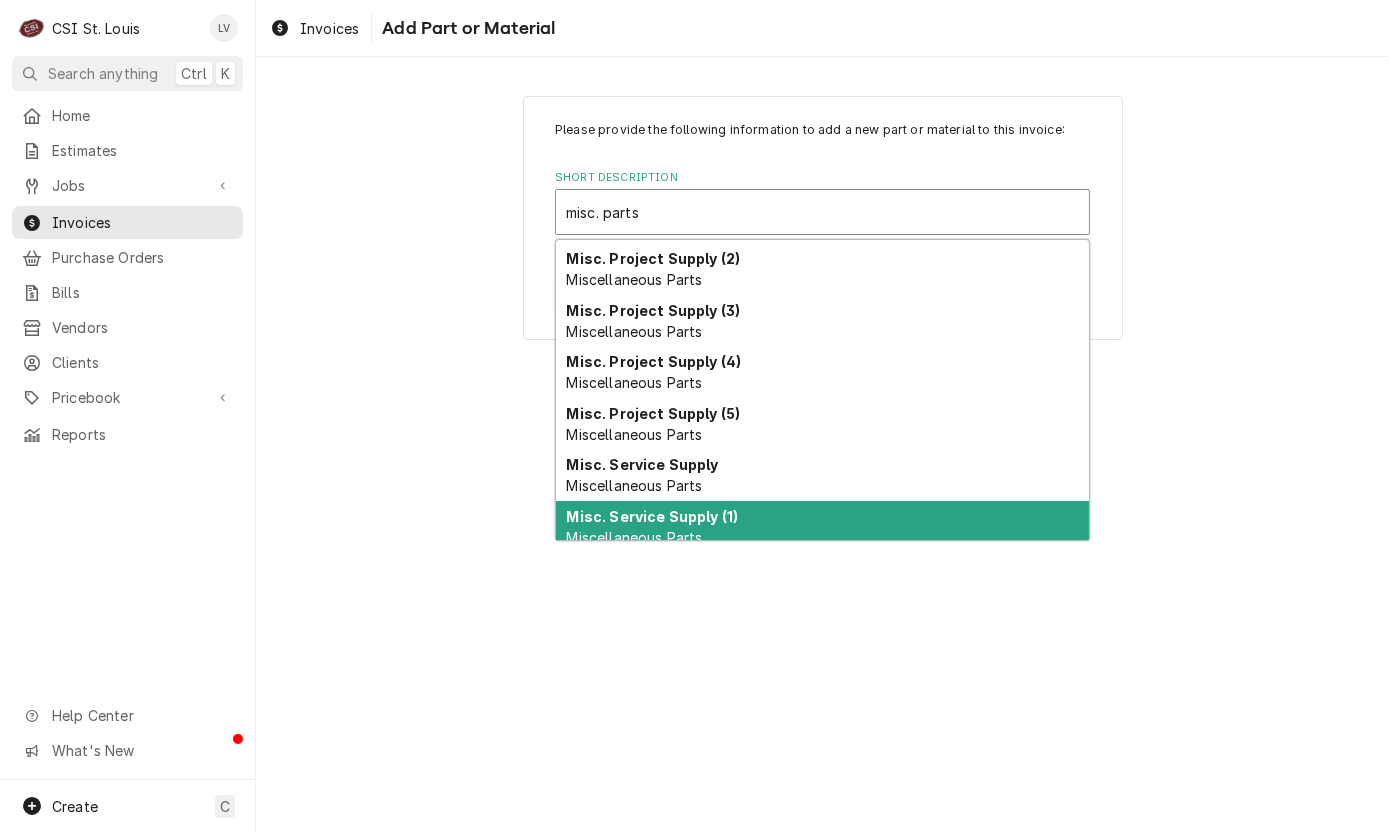 click on "Misc. Service Supply (1)" at bounding box center (653, 516) 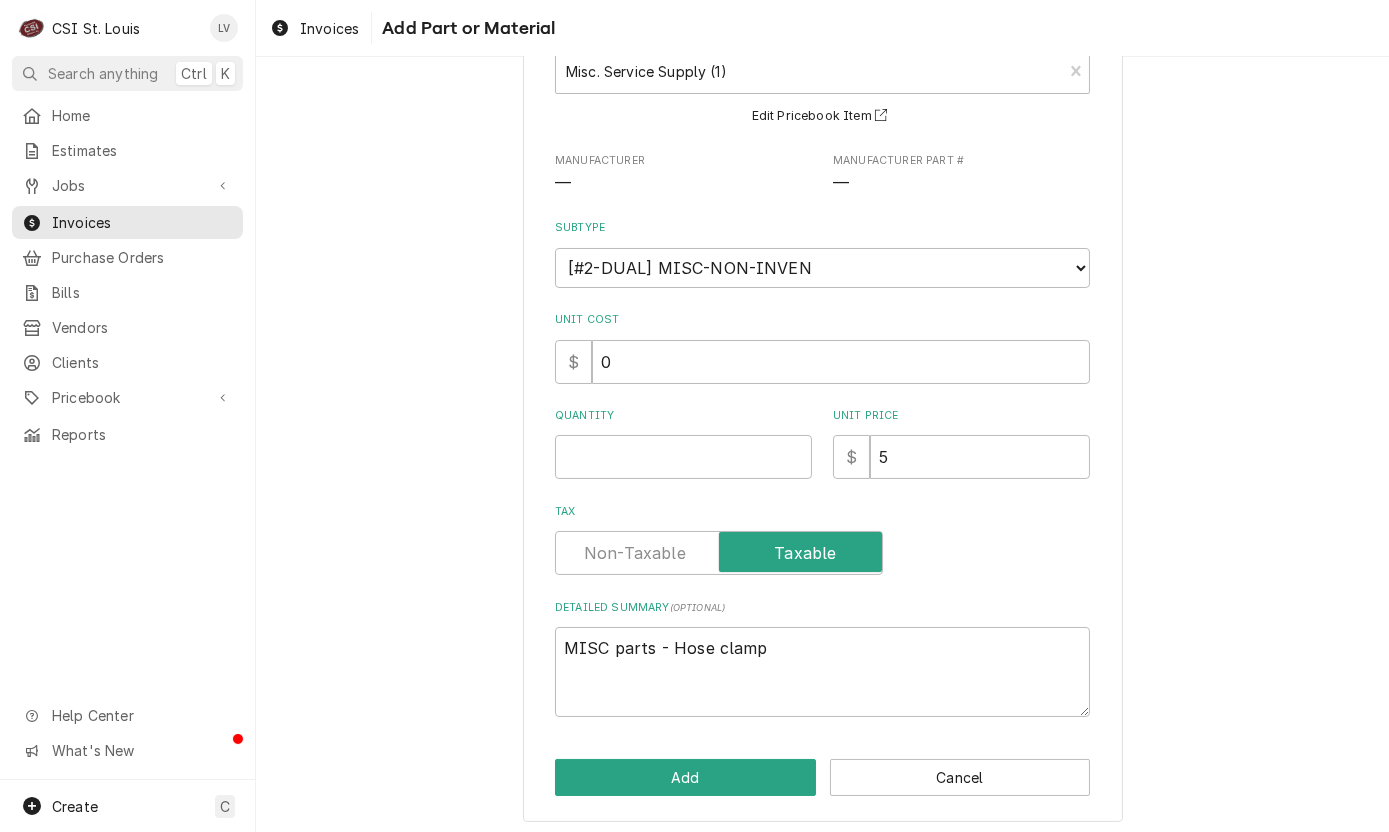 scroll, scrollTop: 146, scrollLeft: 0, axis: vertical 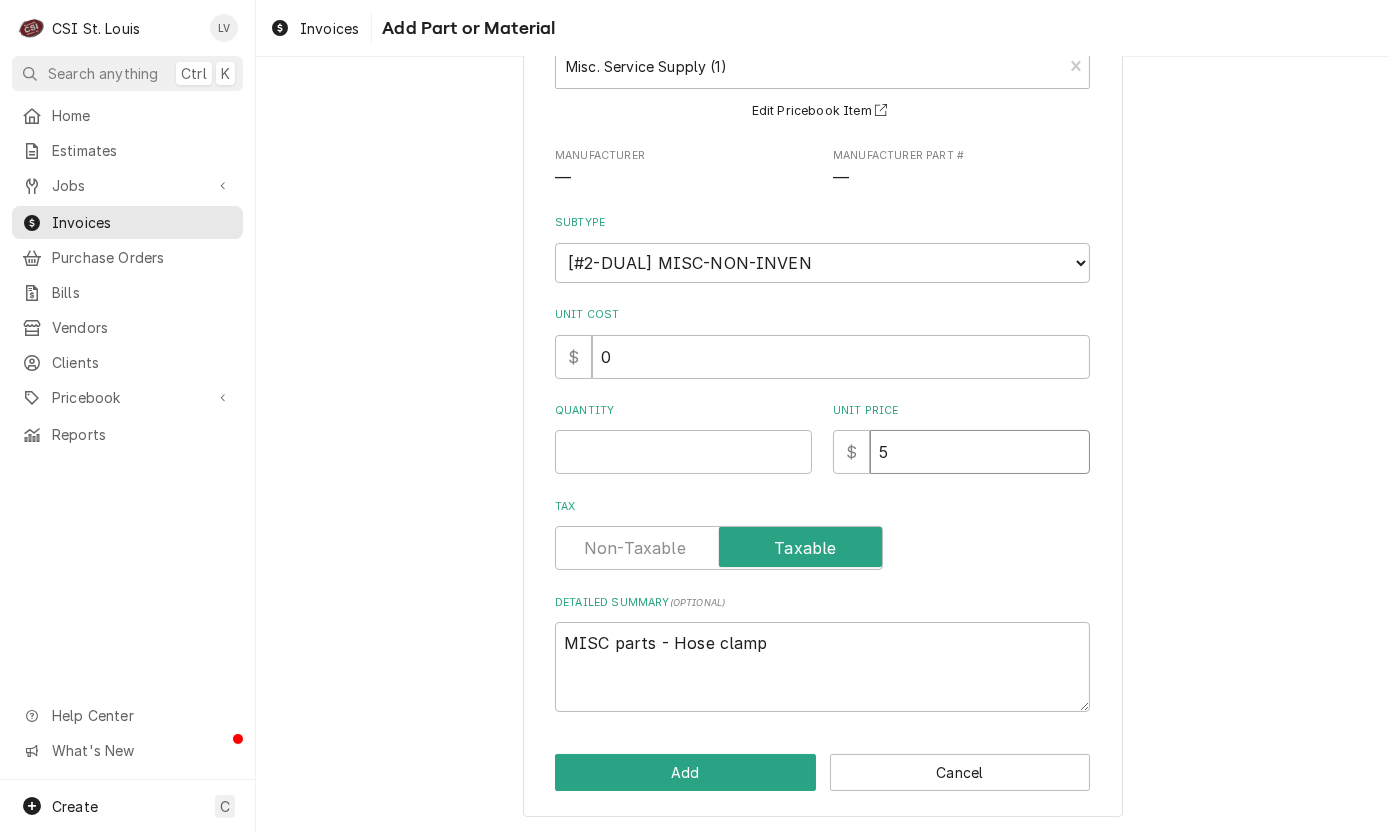 drag, startPoint x: 876, startPoint y: 450, endPoint x: 817, endPoint y: 454, distance: 59.135437 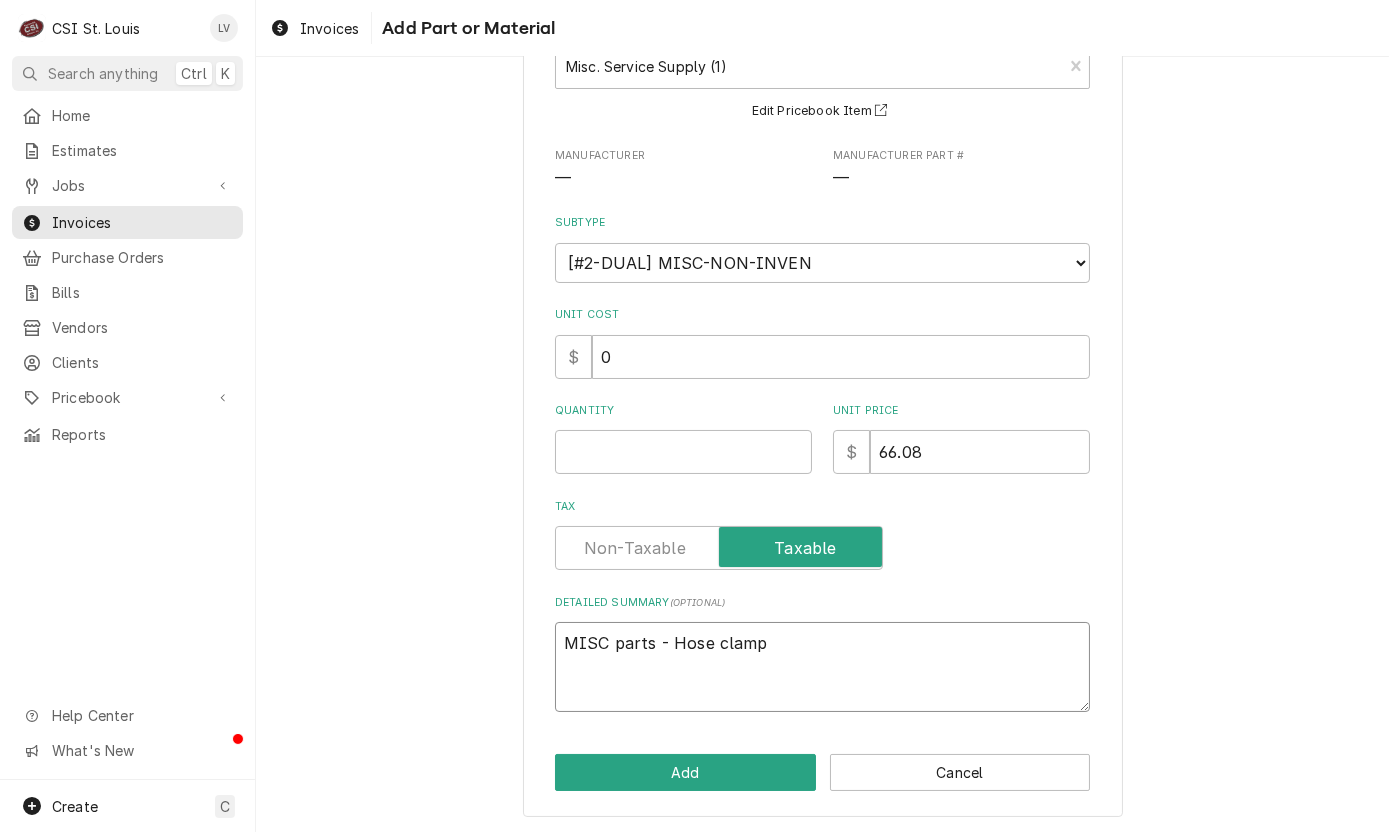 drag, startPoint x: 742, startPoint y: 632, endPoint x: 548, endPoint y: 639, distance: 194.12625 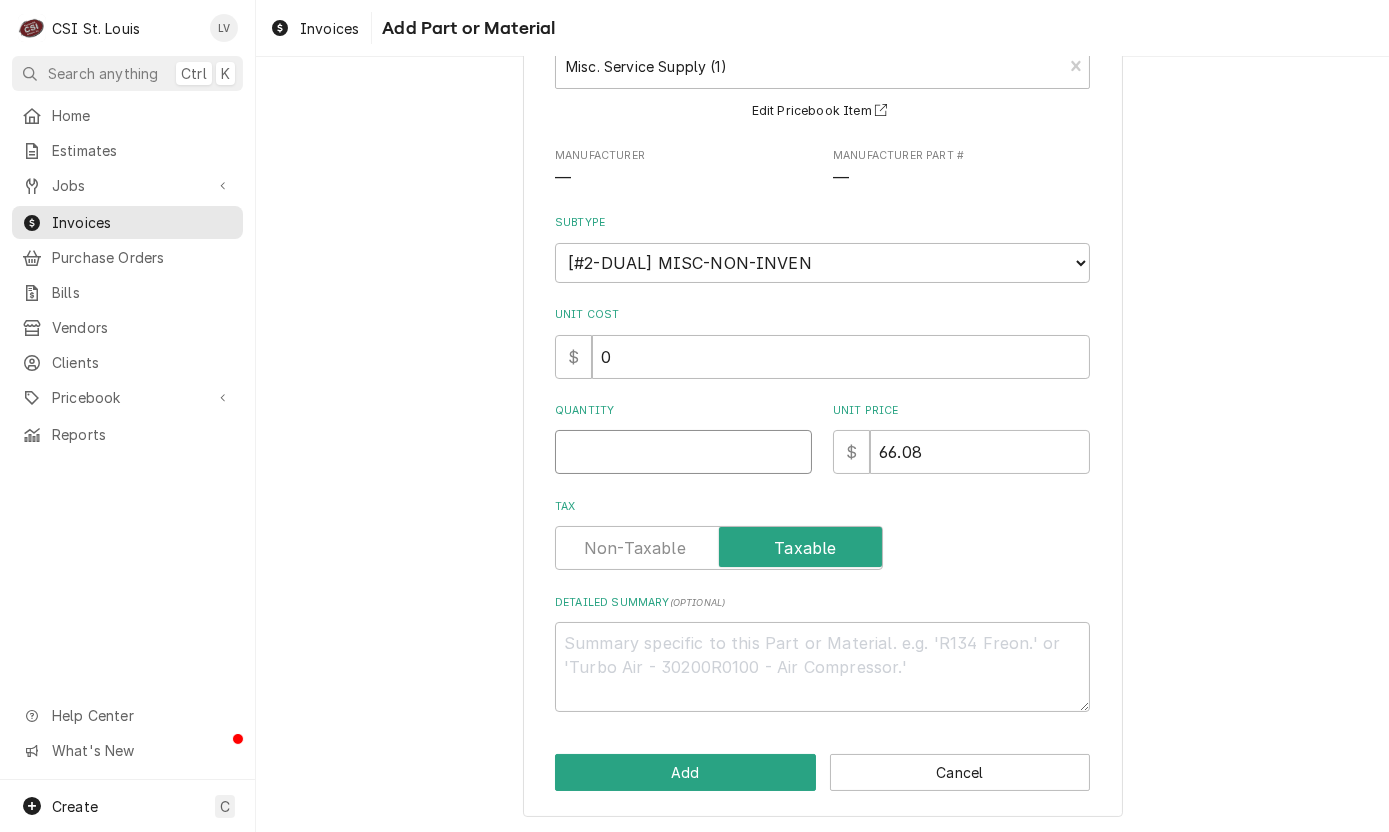 click on "Quantity" at bounding box center (683, 452) 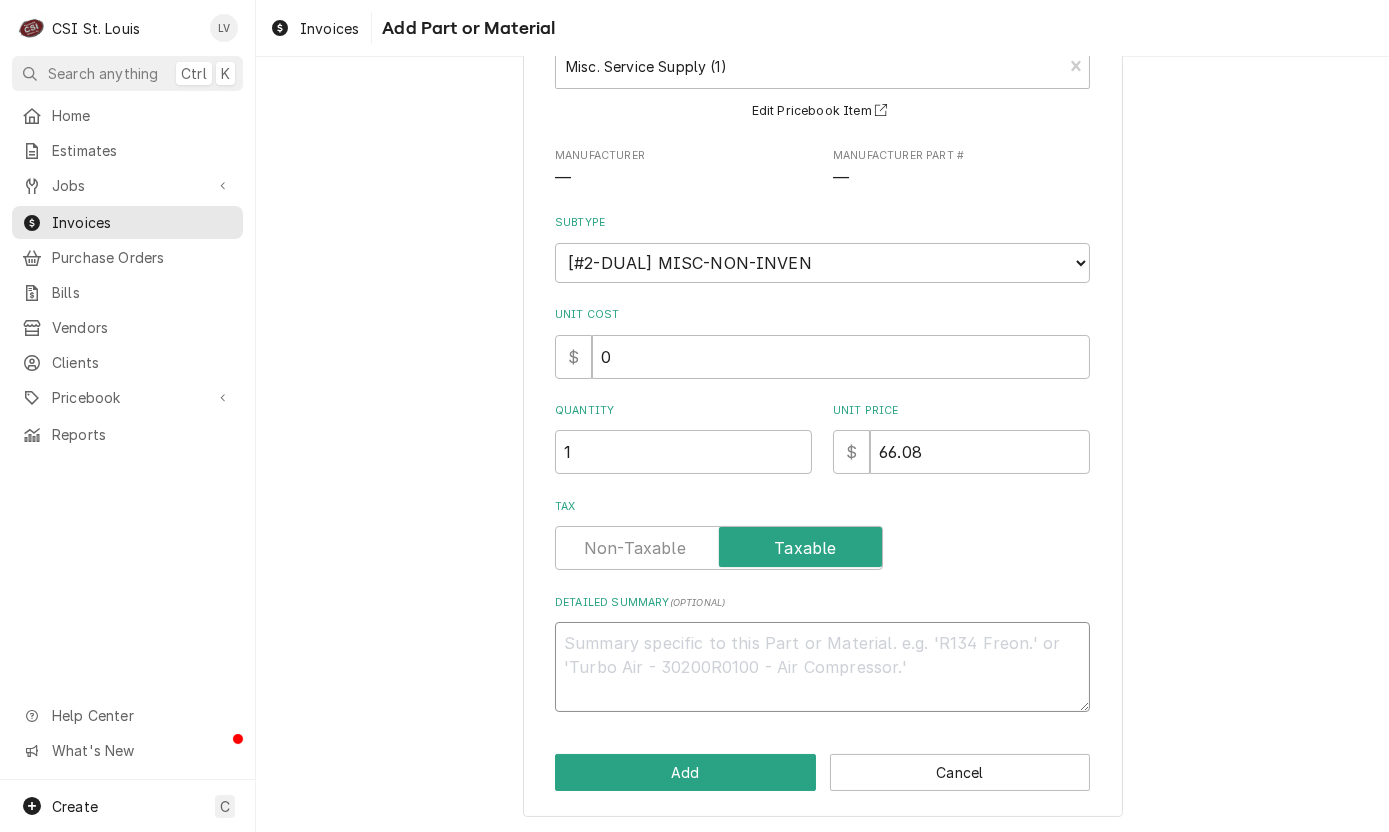 click on "Detailed Summary  ( optional )" at bounding box center [822, 667] 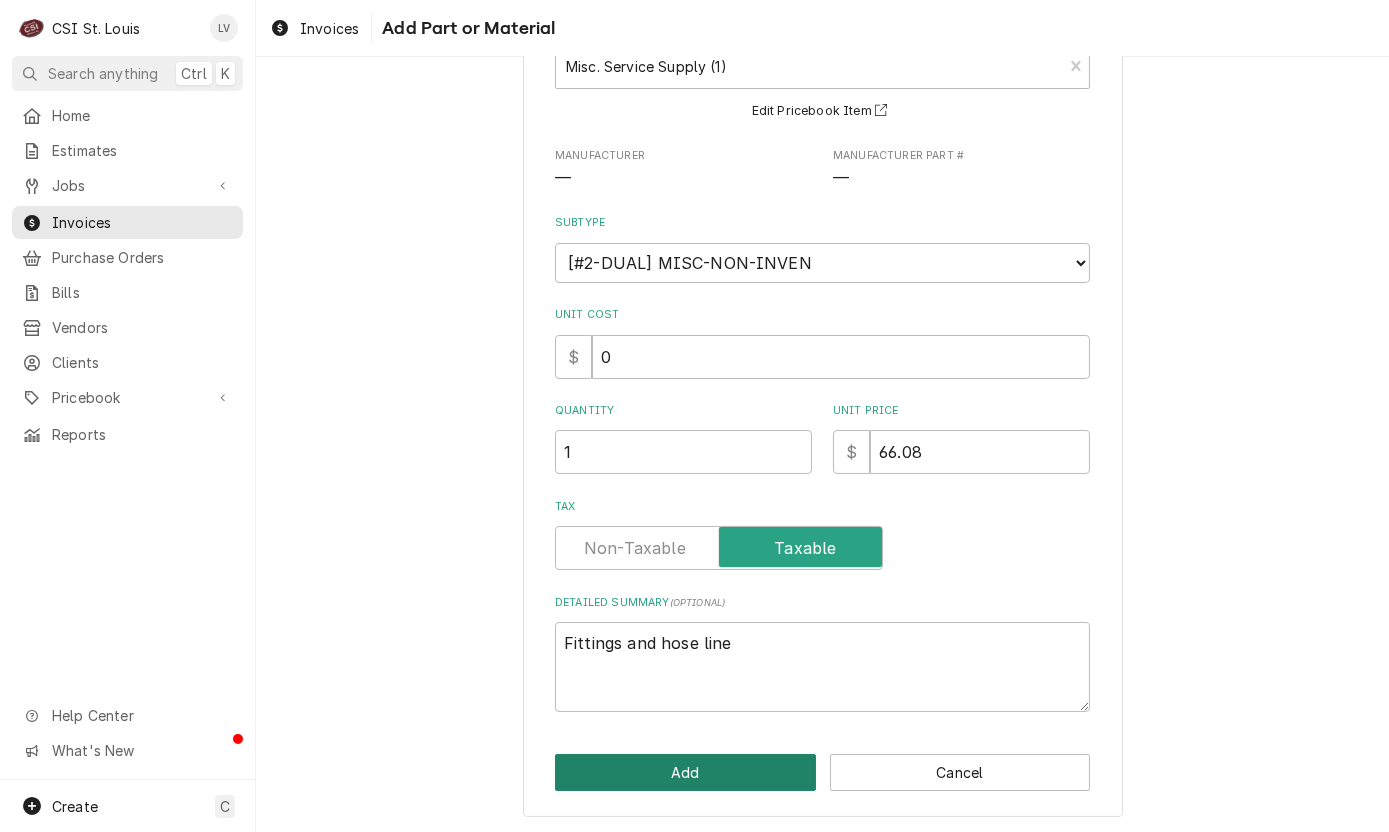 click on "Add" at bounding box center [685, 772] 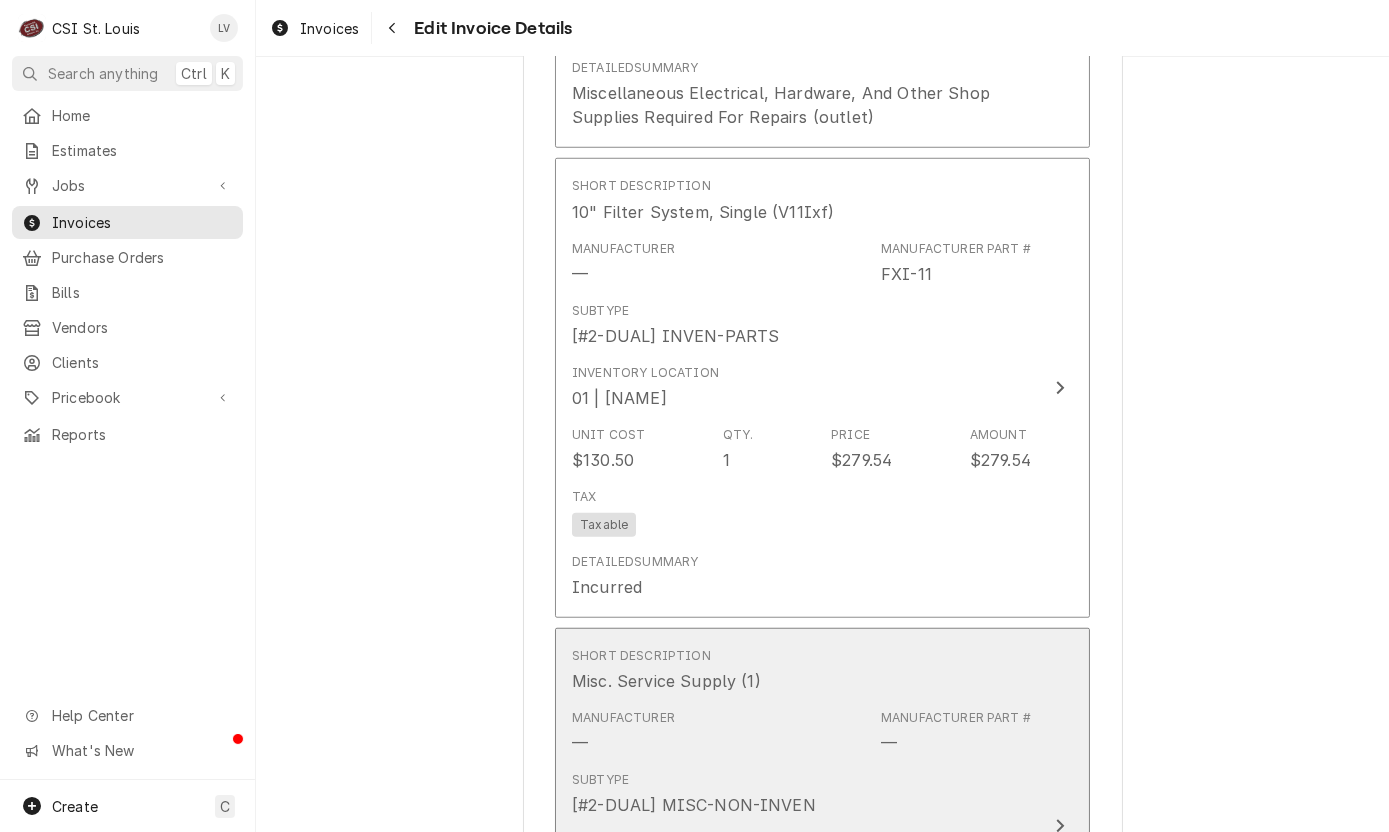 scroll, scrollTop: 3351, scrollLeft: 0, axis: vertical 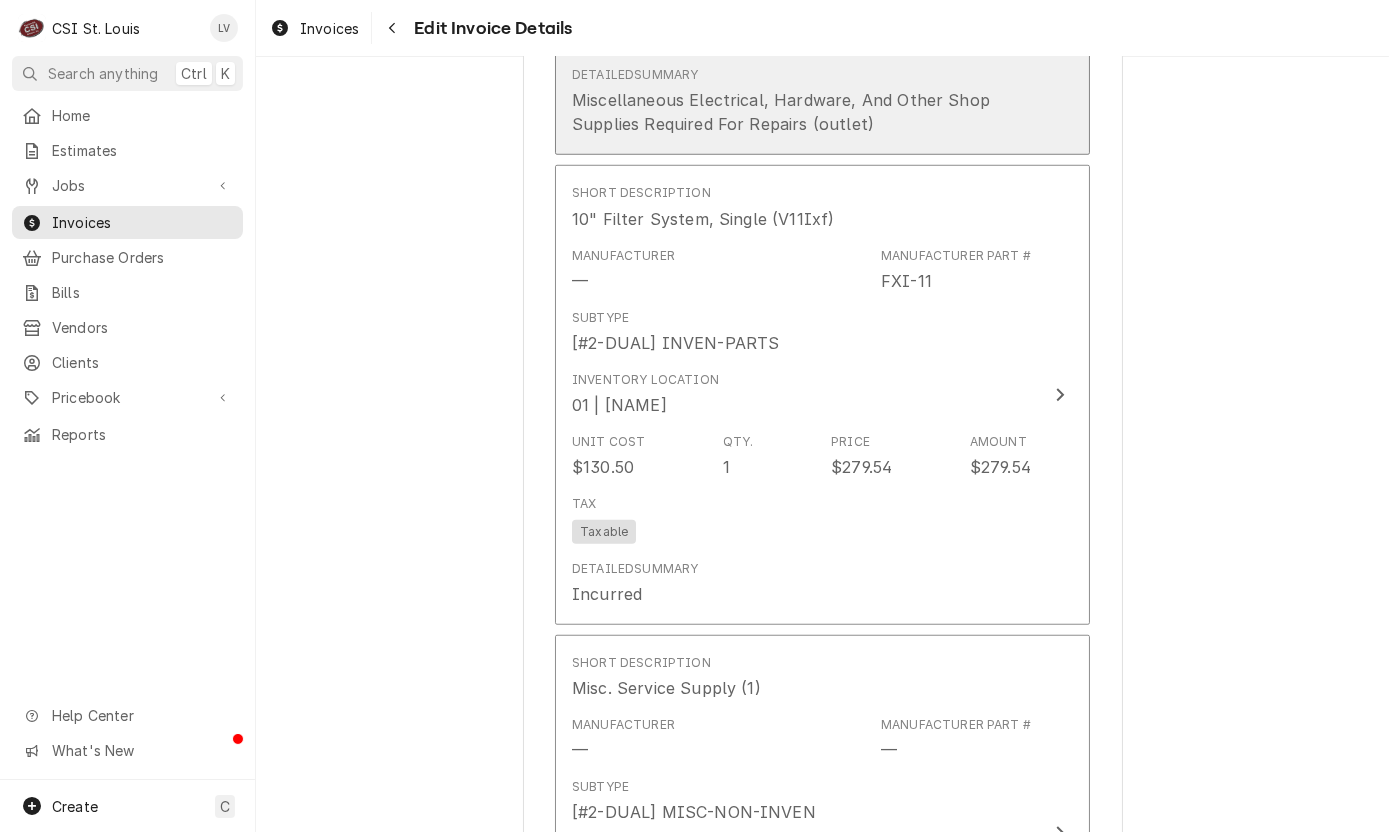 click on "Miscellaneous Electrical, Hardware, And Other Shop Supplies Required For Repairs (outlet)" at bounding box center [801, 112] 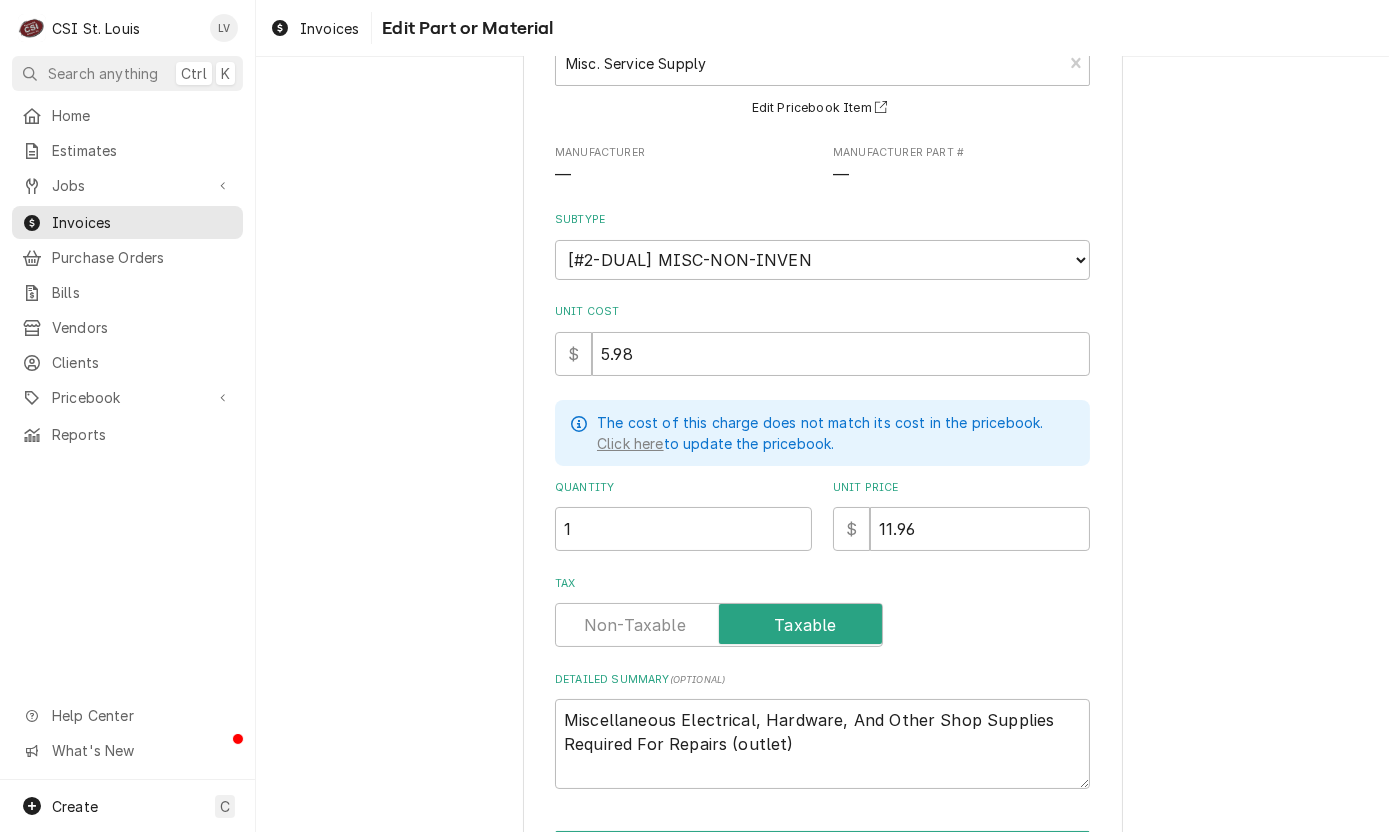 scroll, scrollTop: 274, scrollLeft: 0, axis: vertical 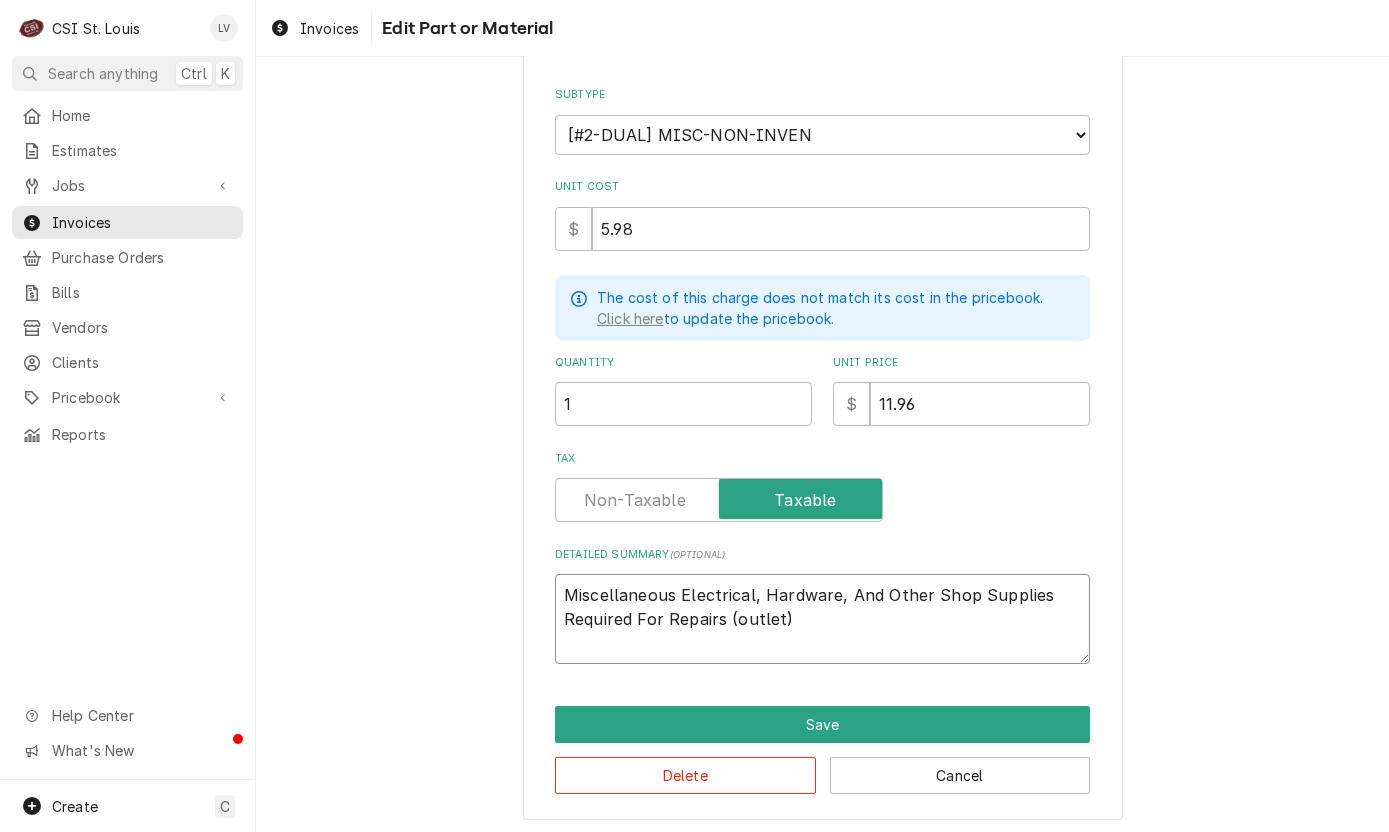 drag, startPoint x: 717, startPoint y: 616, endPoint x: 512, endPoint y: 549, distance: 215.67105 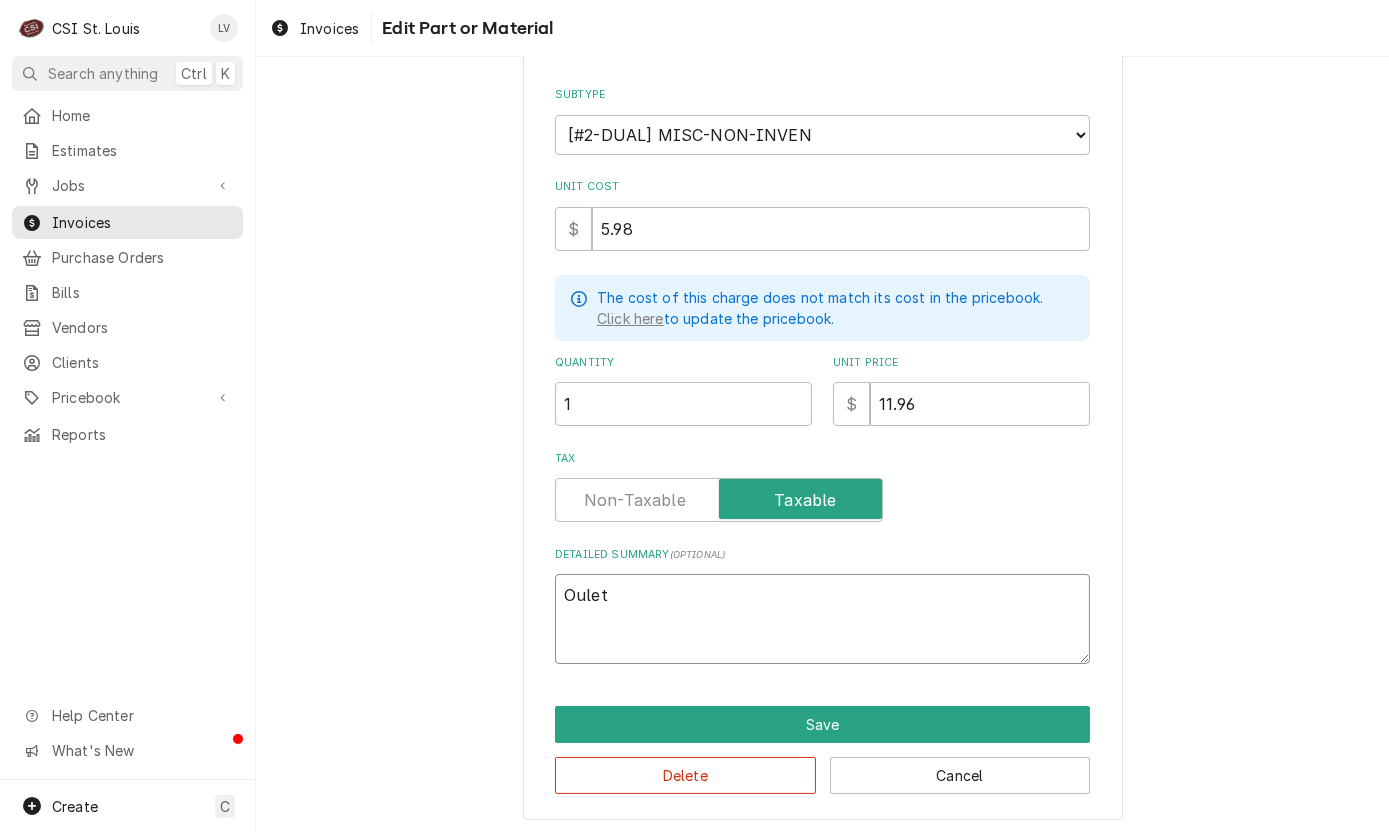 click on "Oulet" at bounding box center (822, 619) 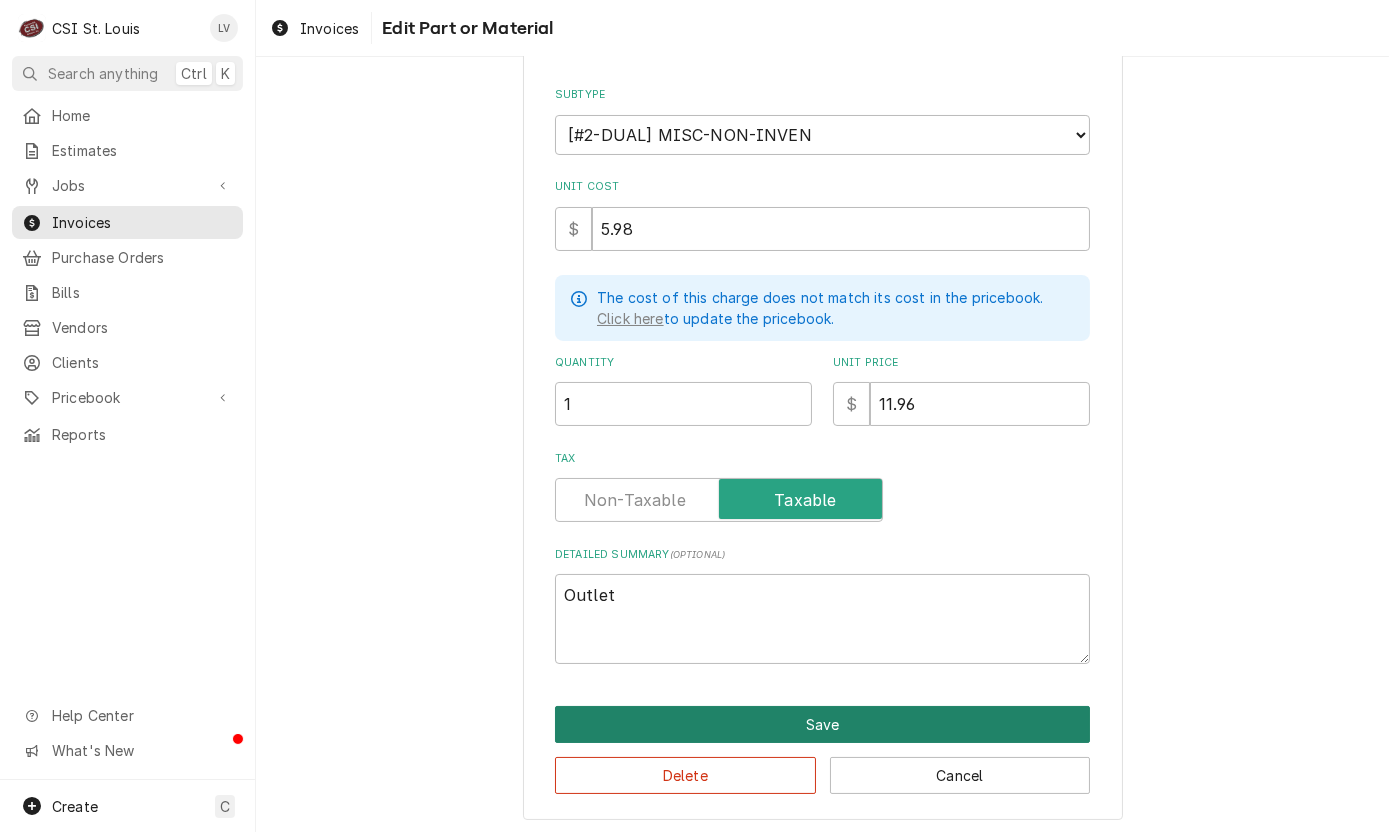 click on "Save" at bounding box center [822, 724] 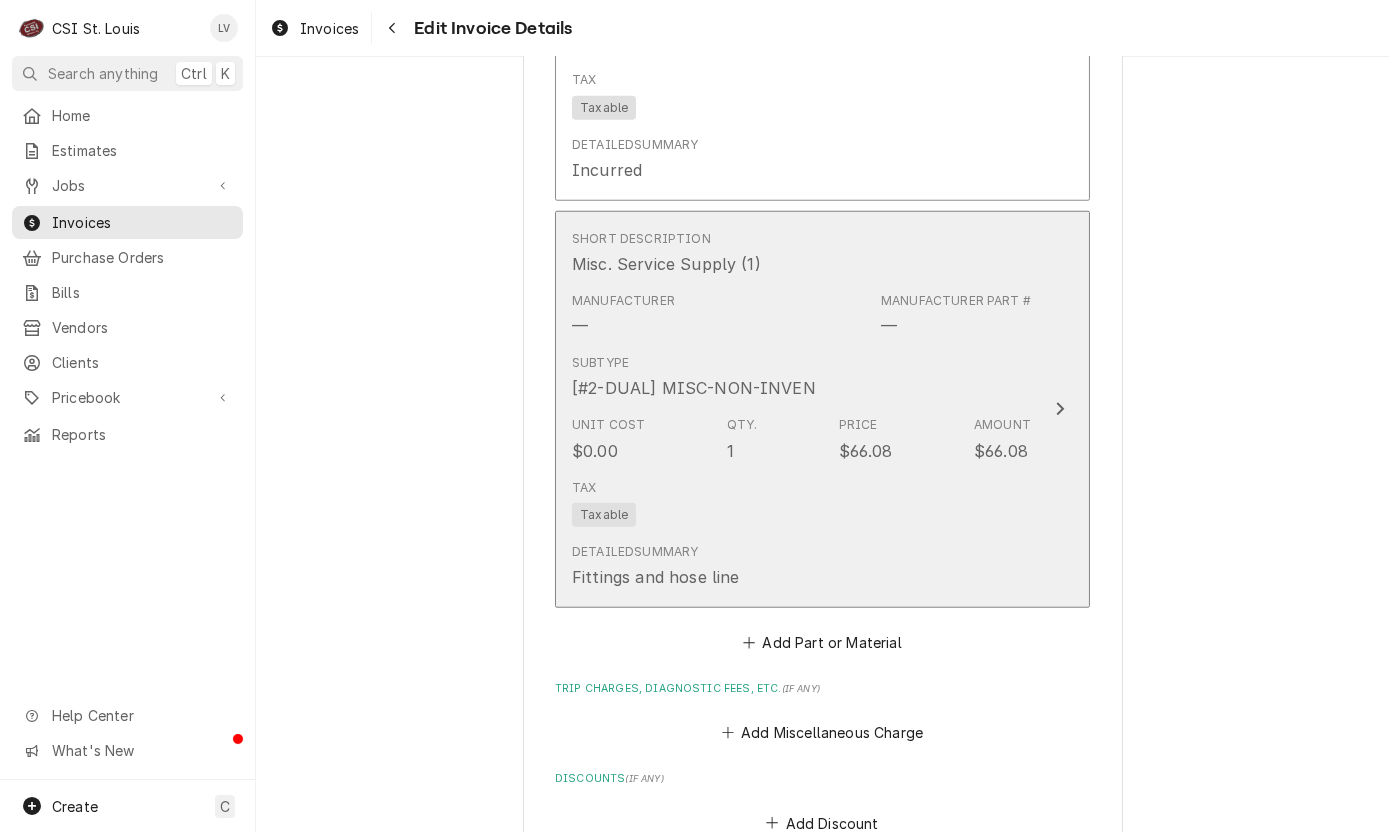 scroll, scrollTop: 4151, scrollLeft: 0, axis: vertical 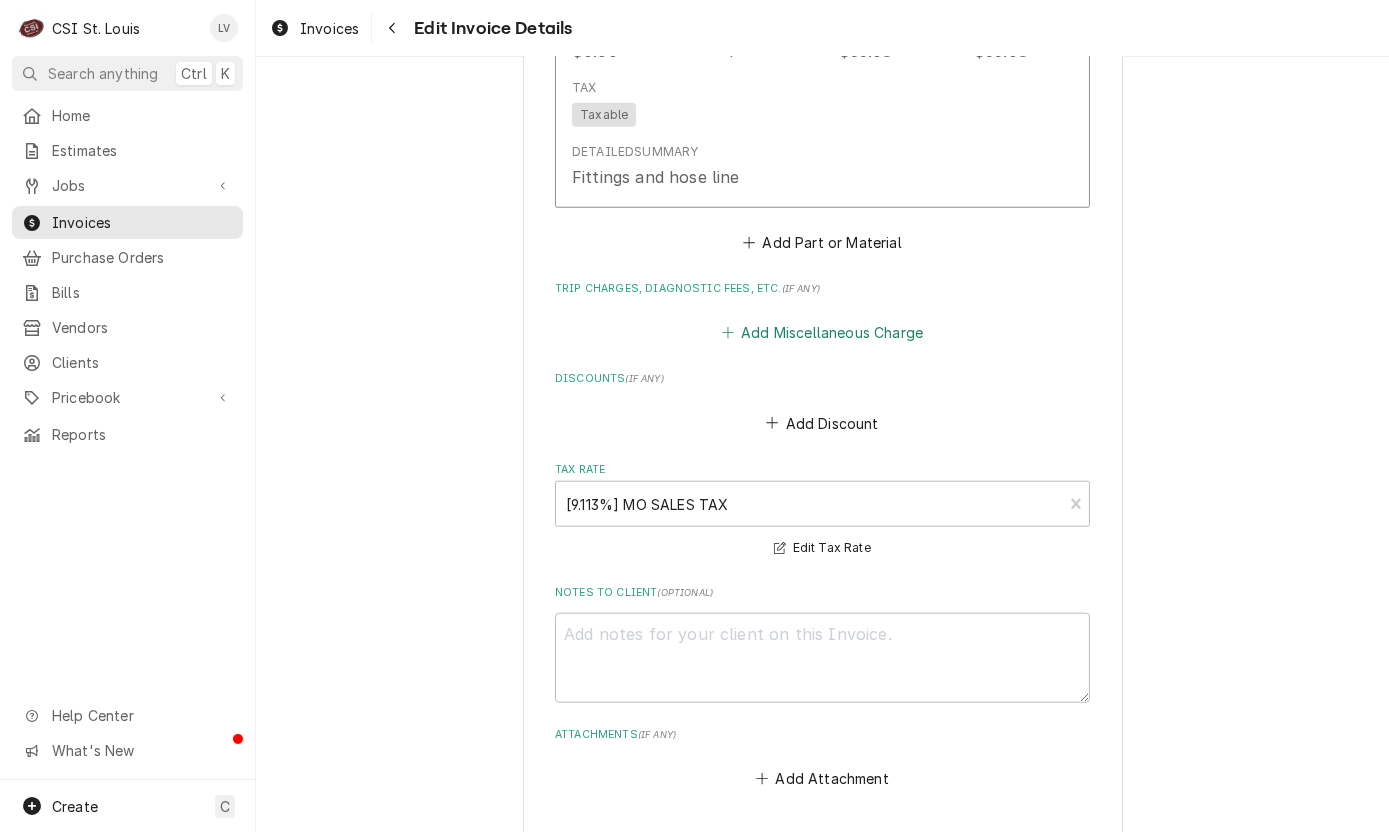 click on "Add Miscellaneous Charge" at bounding box center (822, 333) 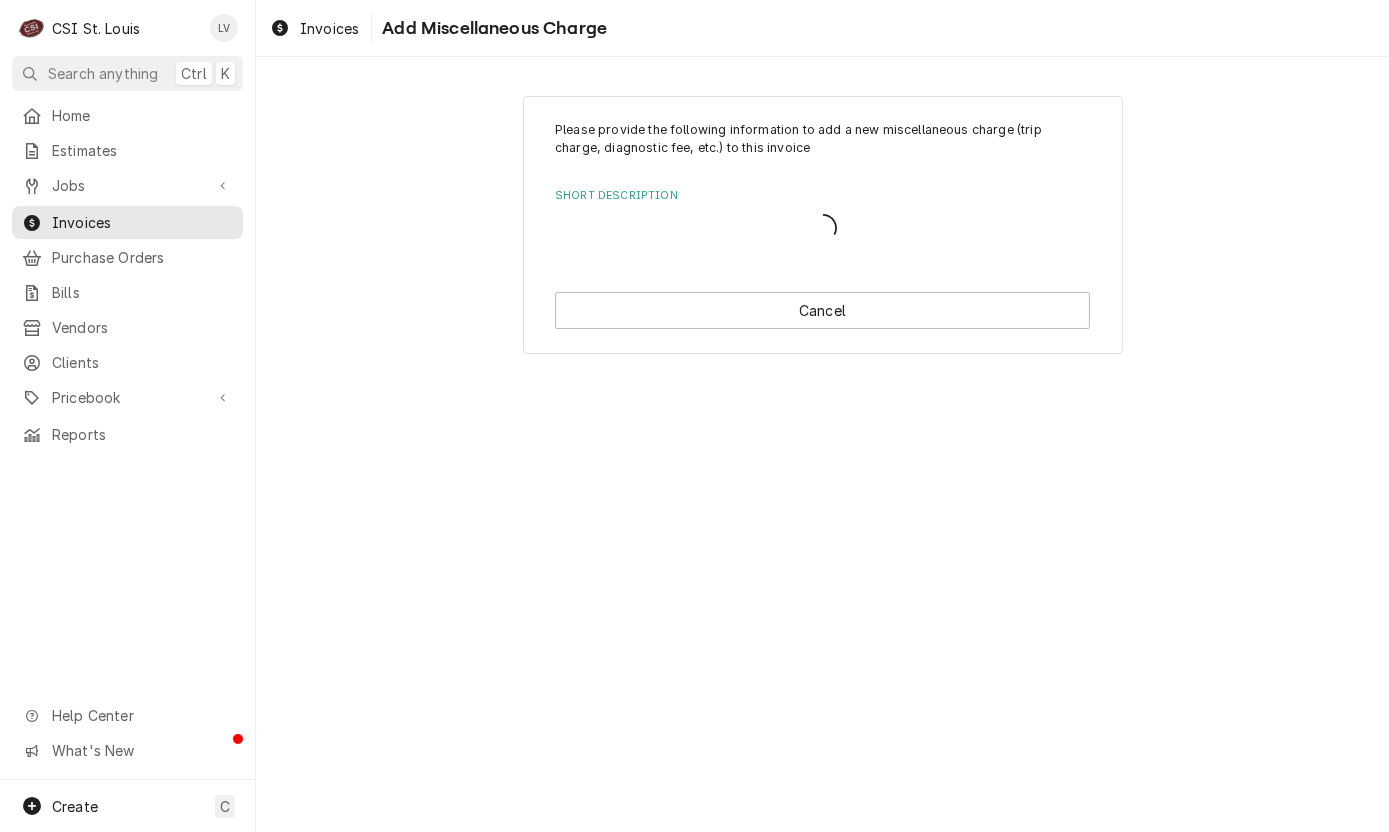 scroll, scrollTop: 0, scrollLeft: 0, axis: both 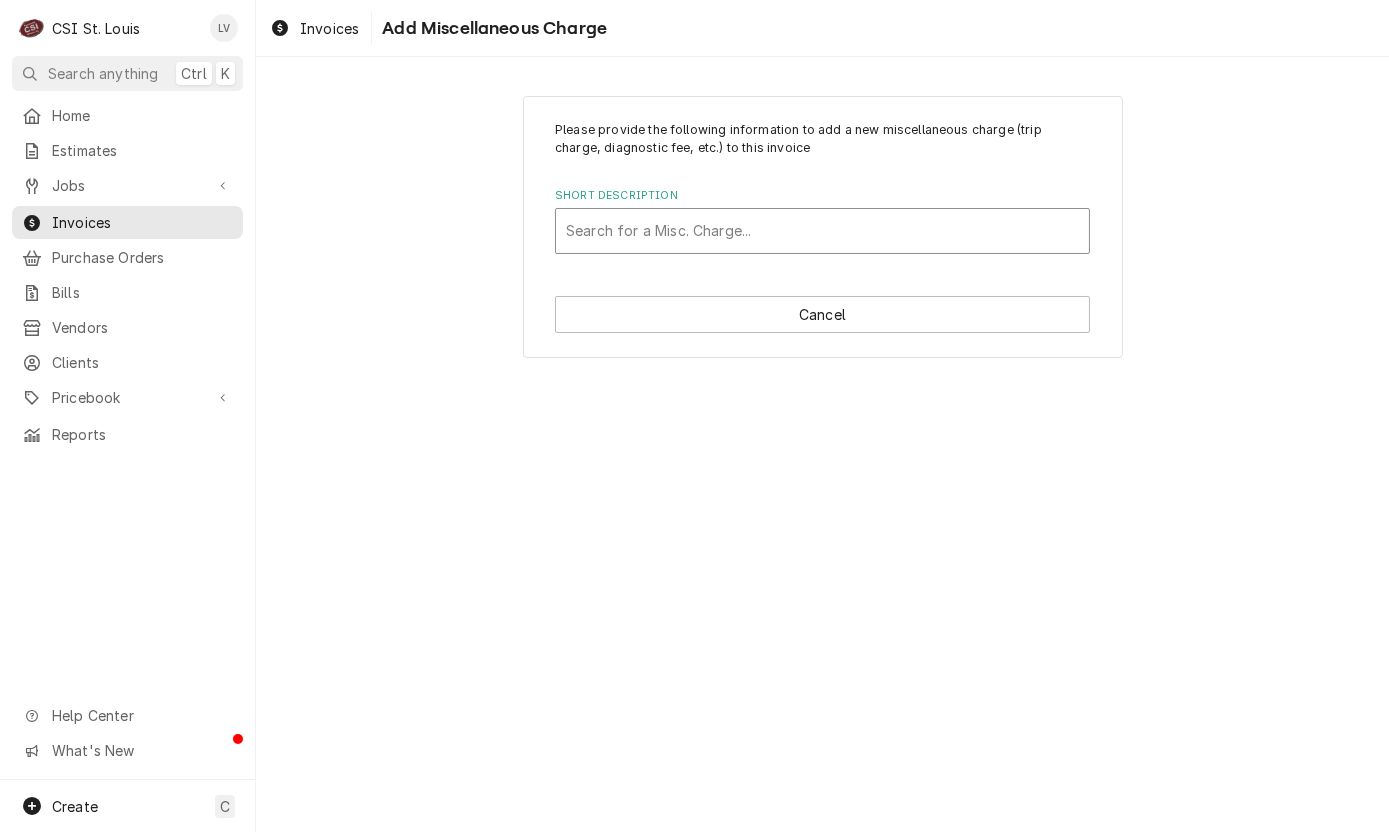 click at bounding box center (822, 231) 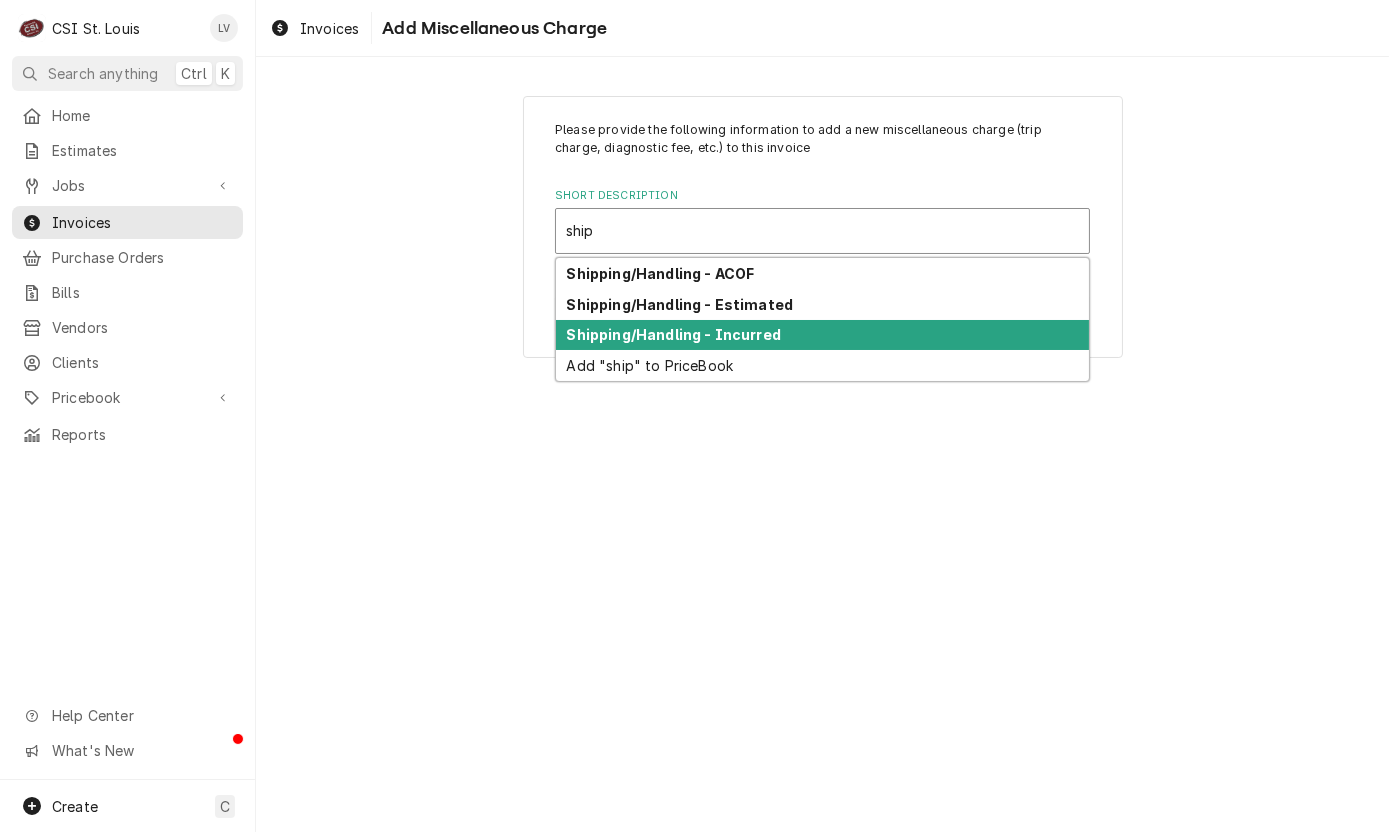 click on "Shipping/Handling - Incurred" at bounding box center [674, 334] 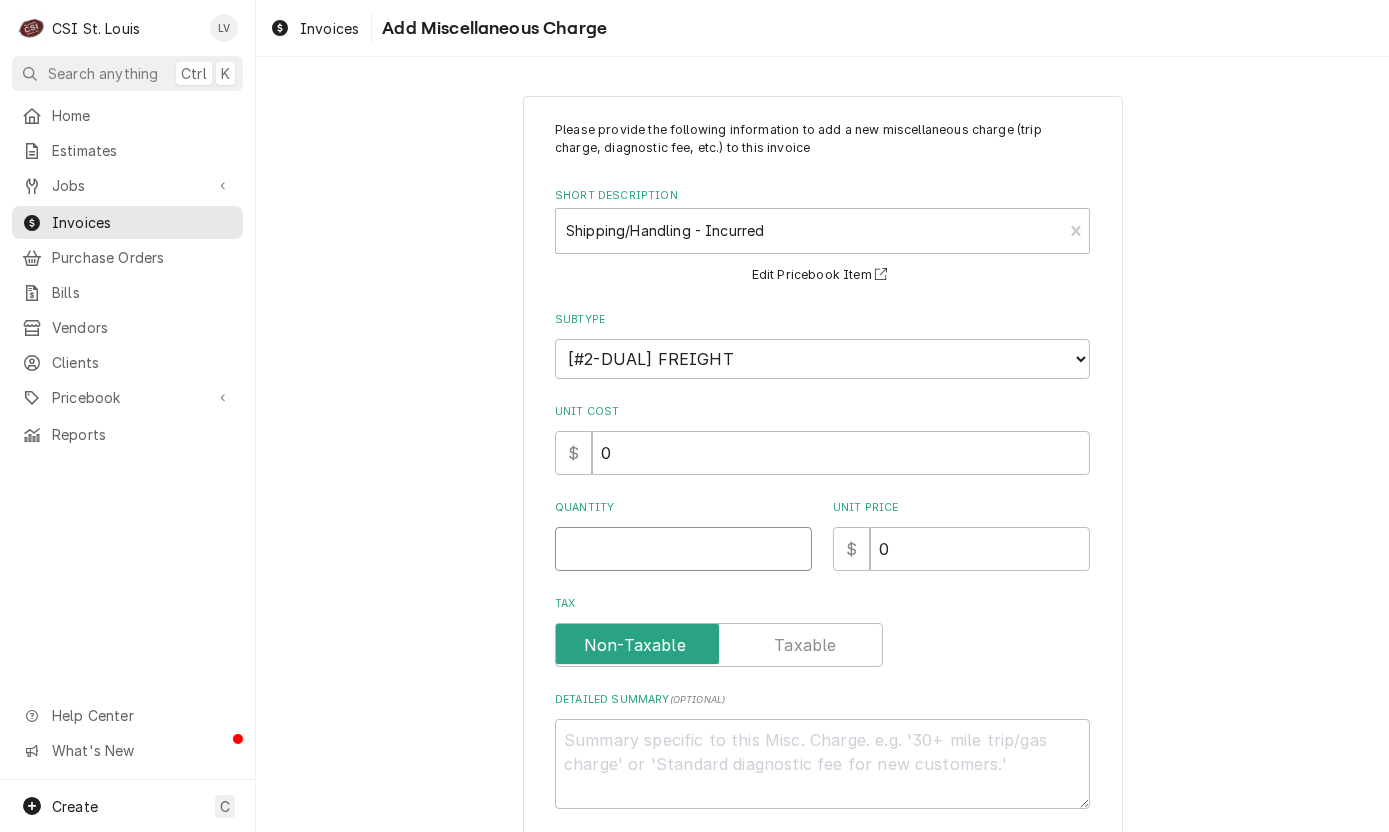 click on "Quantity" at bounding box center [683, 549] 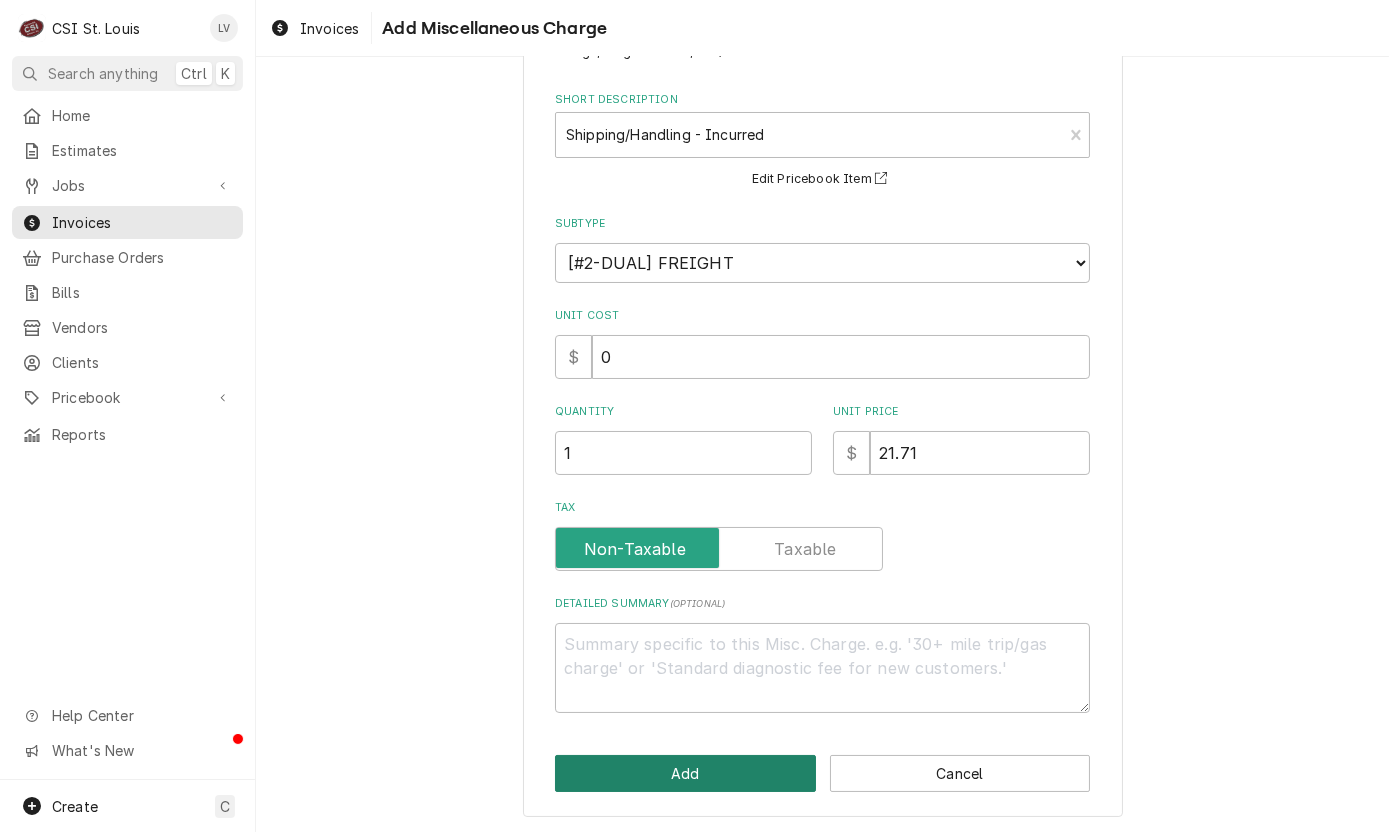 click on "Add" at bounding box center (685, 773) 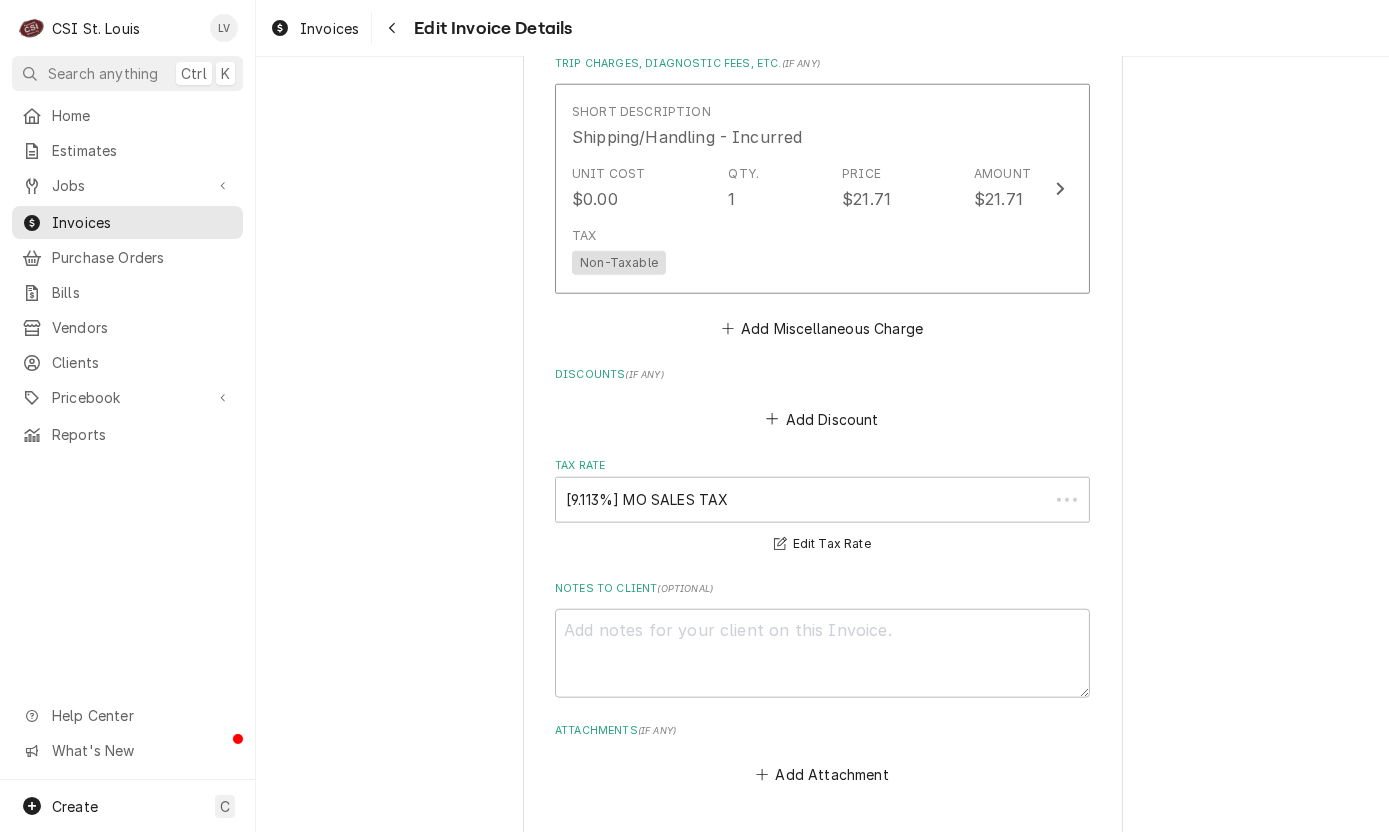 scroll, scrollTop: 4376, scrollLeft: 0, axis: vertical 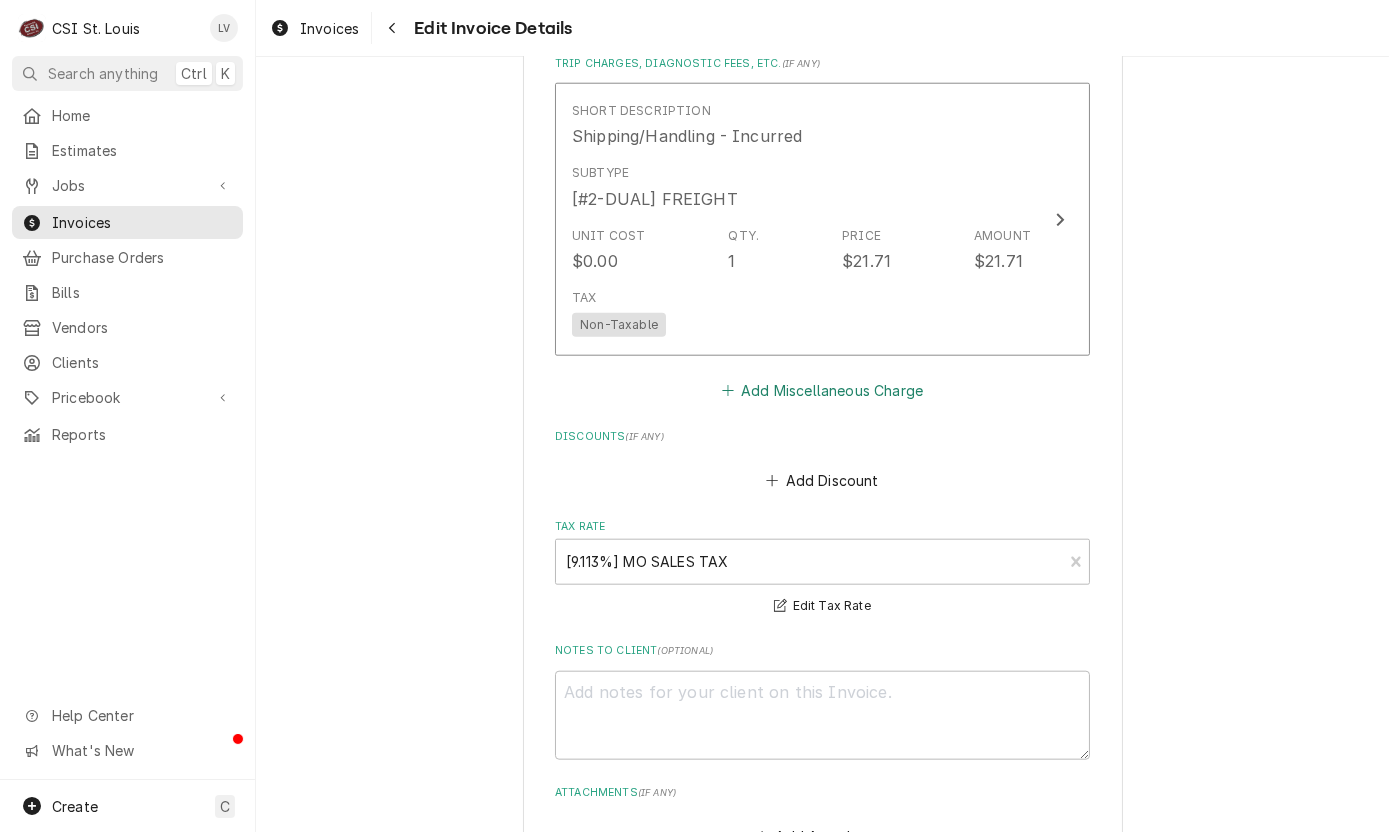 click on "Add Miscellaneous Charge" at bounding box center (822, 391) 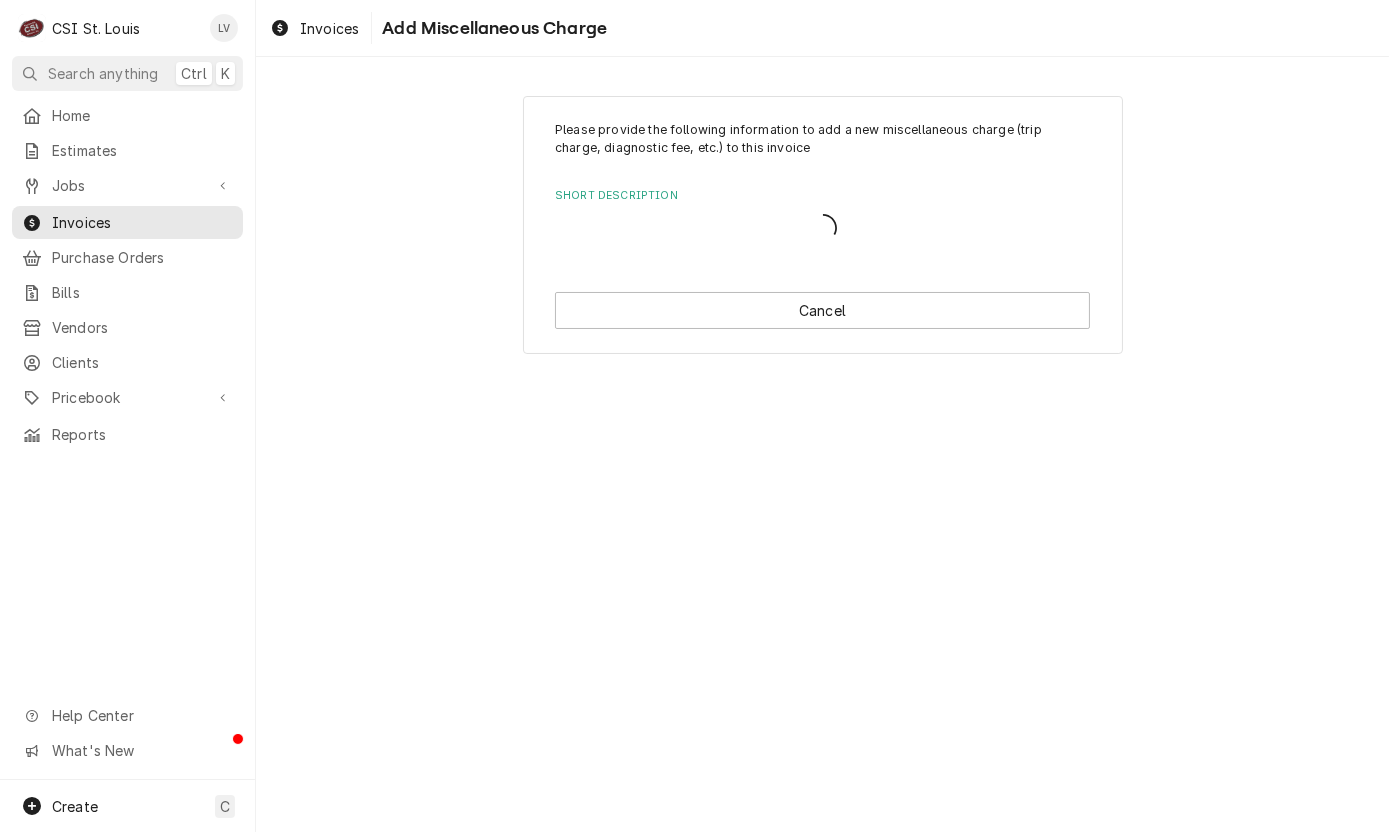 scroll, scrollTop: 0, scrollLeft: 0, axis: both 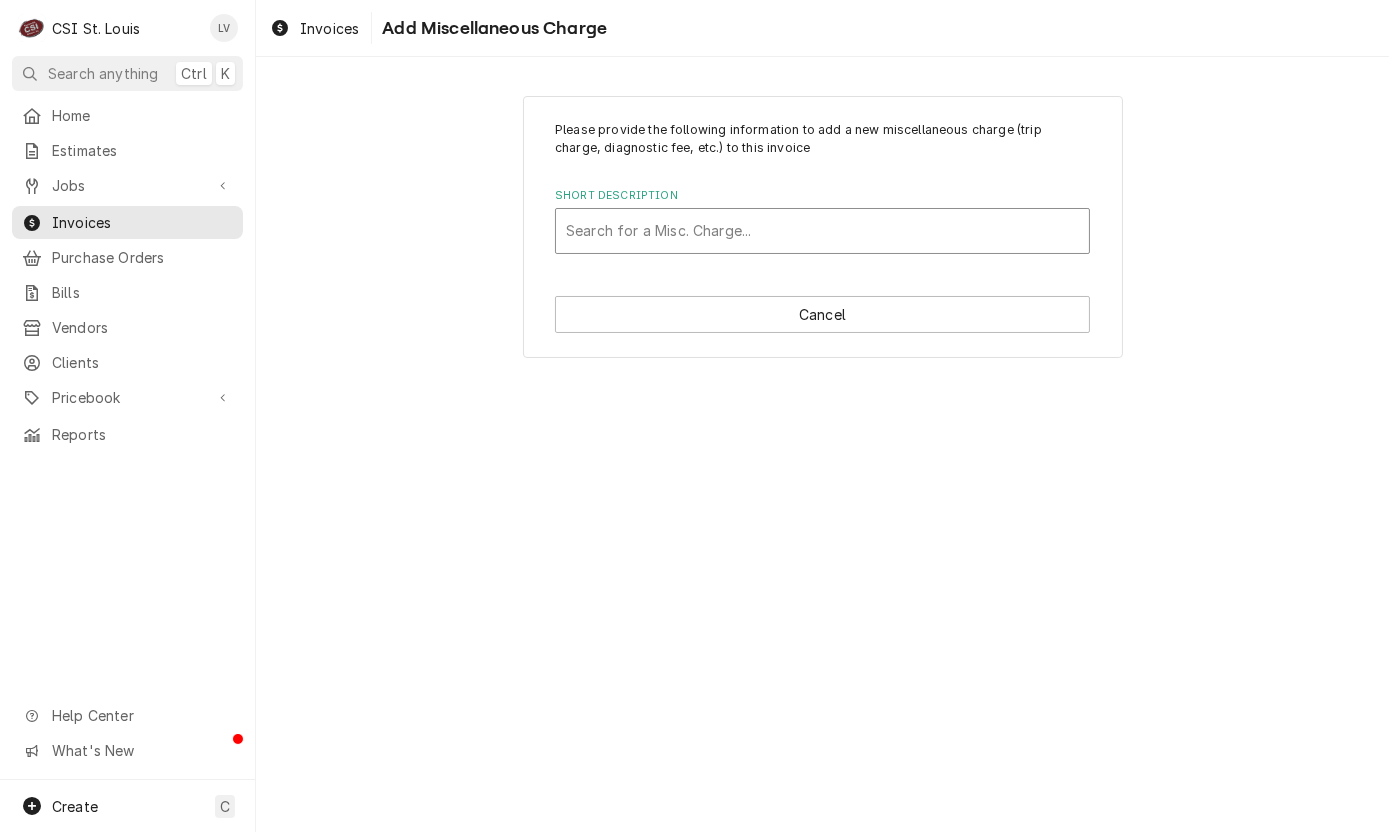 click at bounding box center (822, 231) 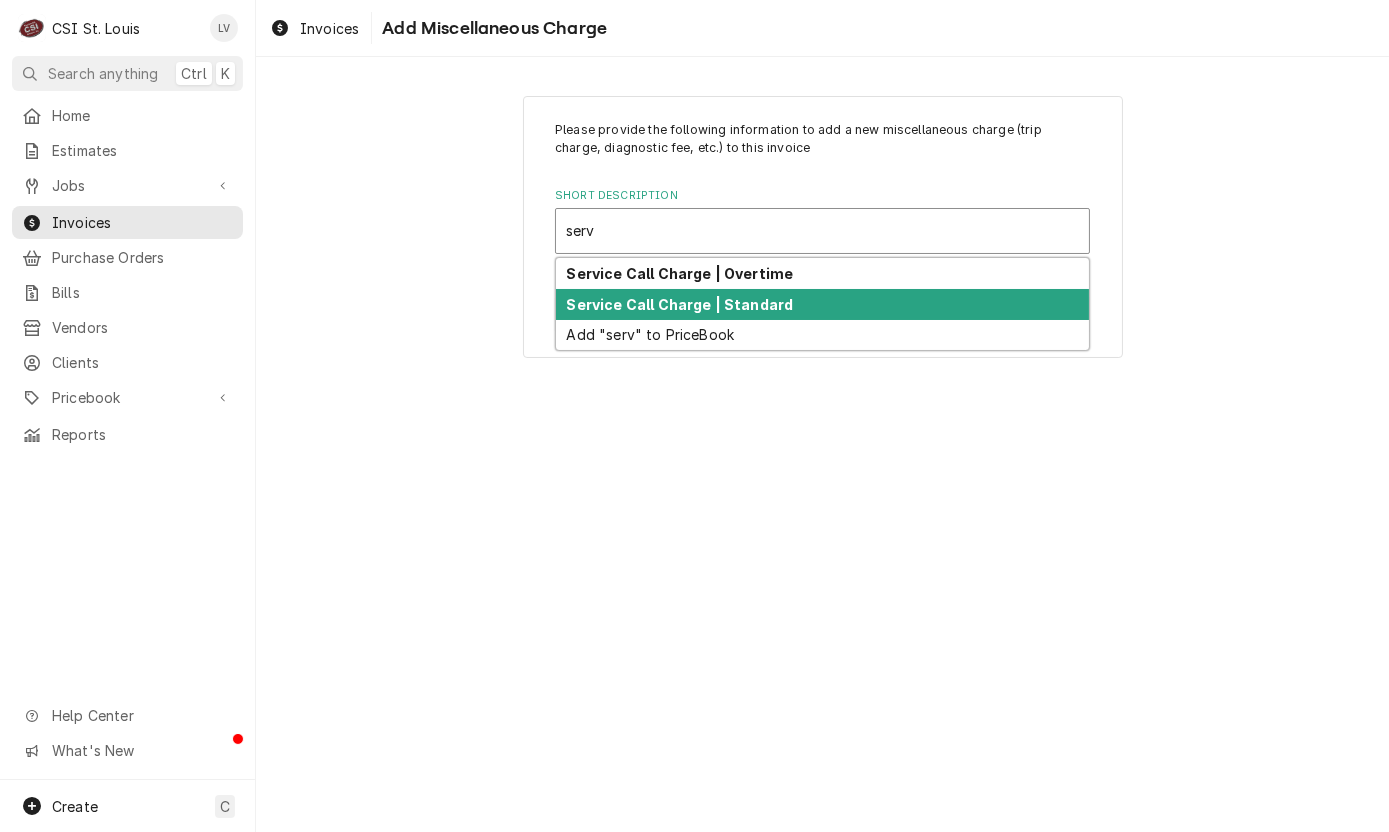 click on "Service Call Charge | Standard" at bounding box center (680, 304) 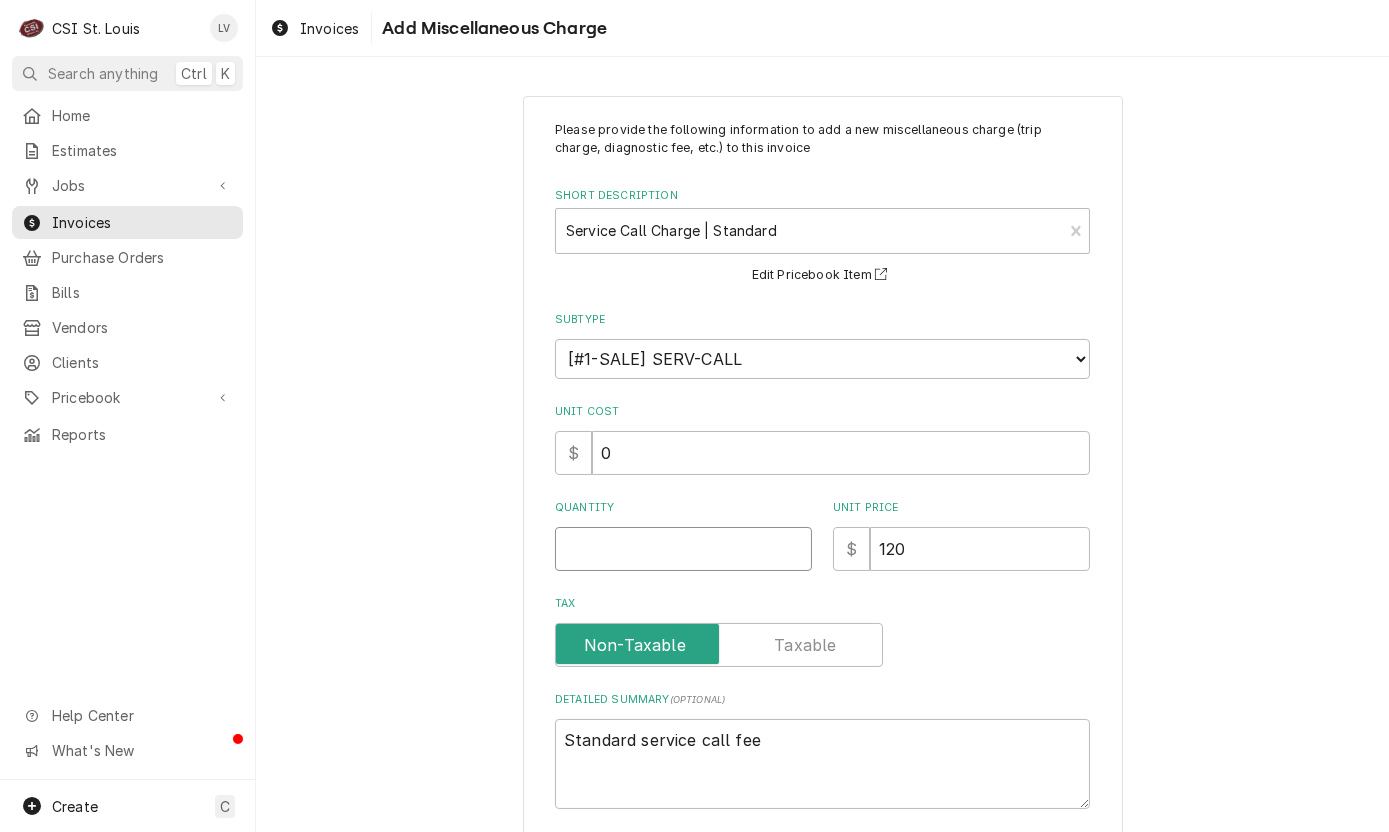 click on "Quantity" at bounding box center (683, 549) 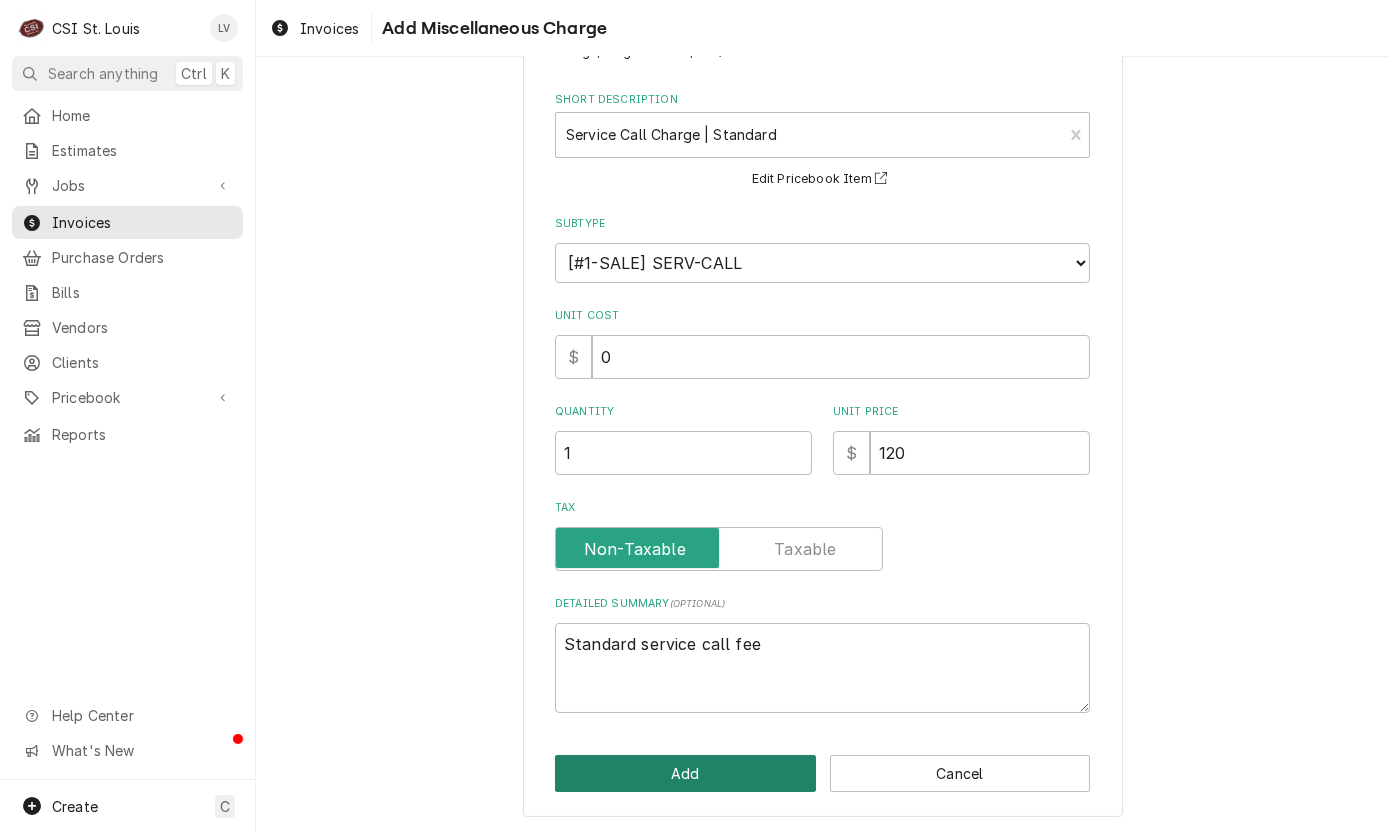 click on "Add" at bounding box center (685, 773) 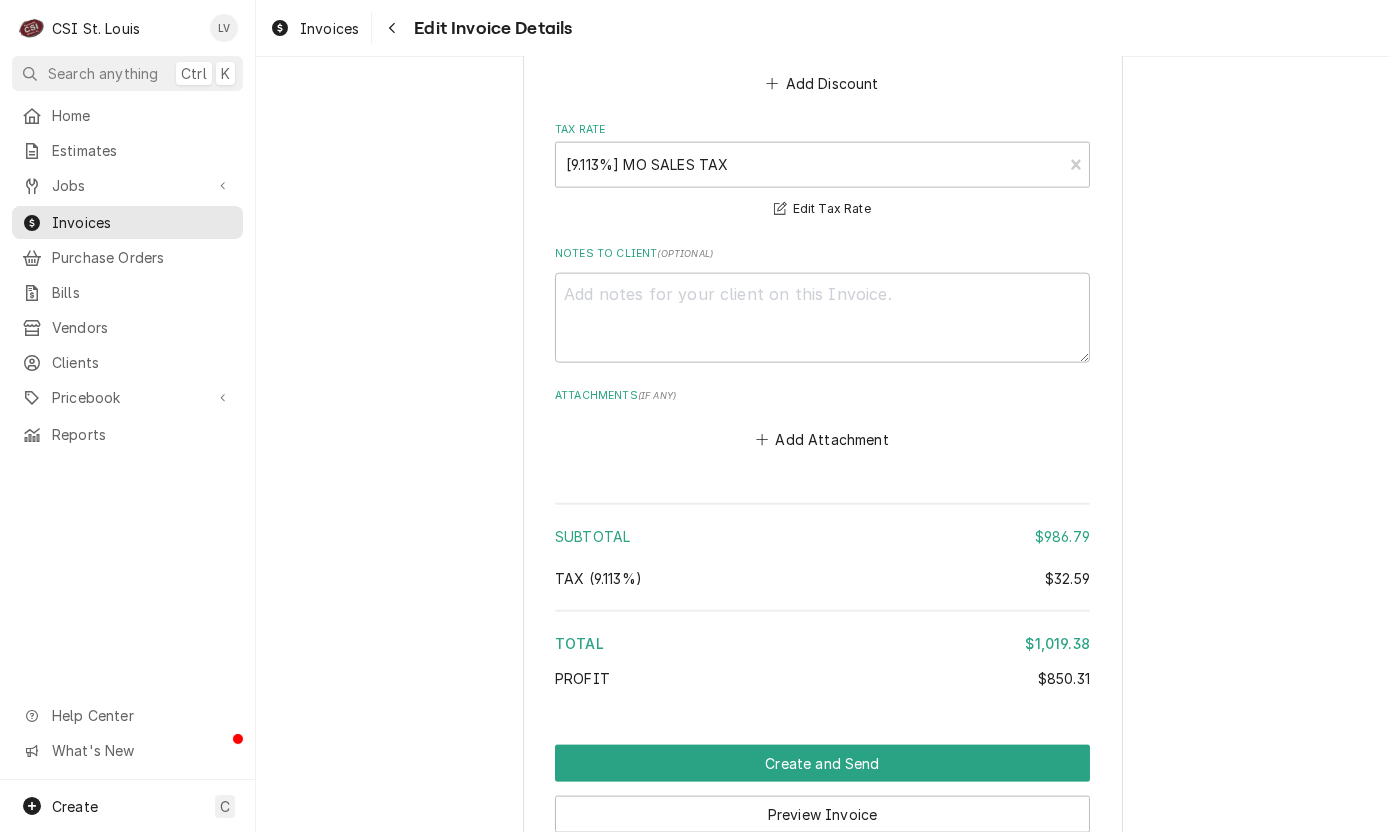 scroll, scrollTop: 5273, scrollLeft: 0, axis: vertical 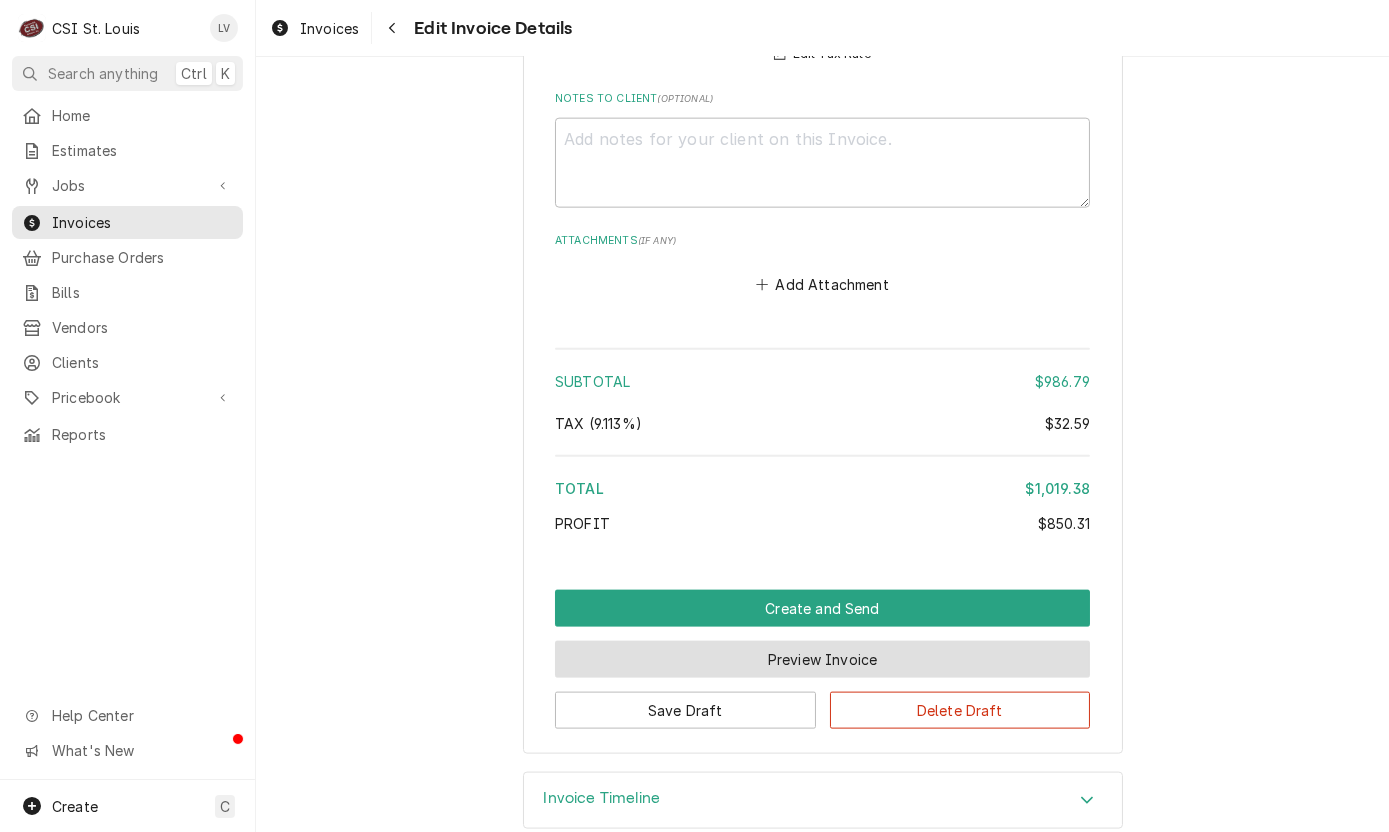 click on "Preview Invoice" at bounding box center [822, 659] 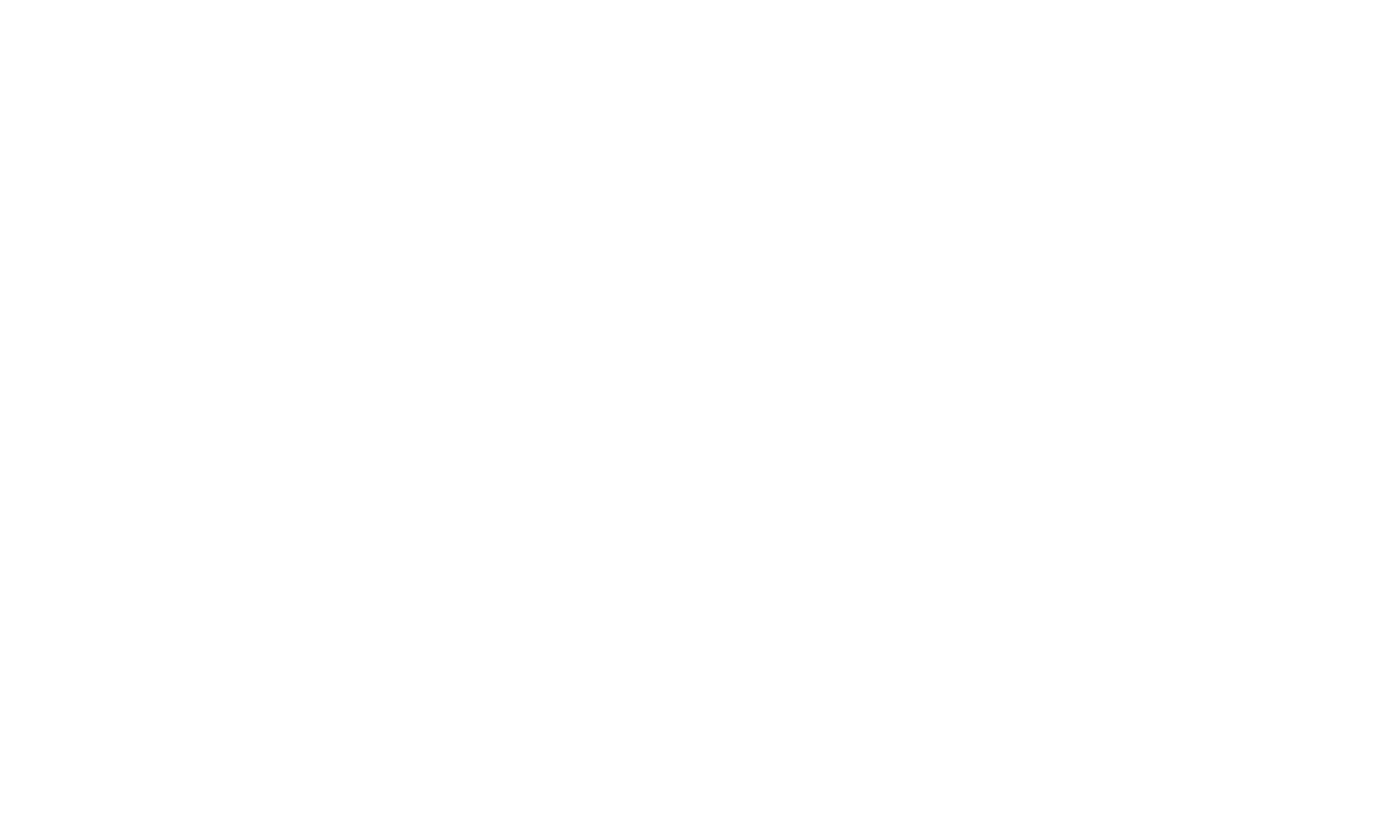 scroll, scrollTop: 0, scrollLeft: 0, axis: both 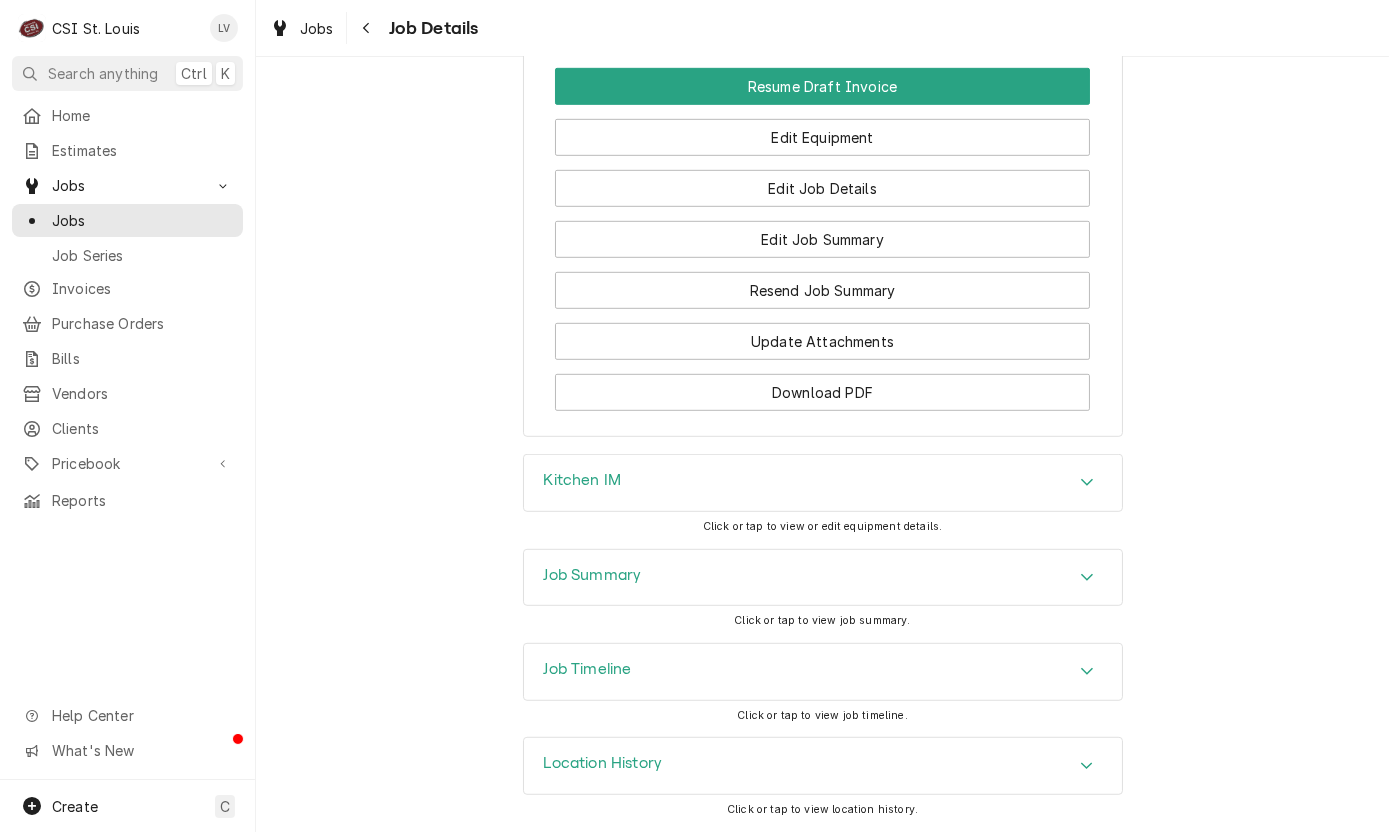 click on "Job Timeline" at bounding box center (588, 672) 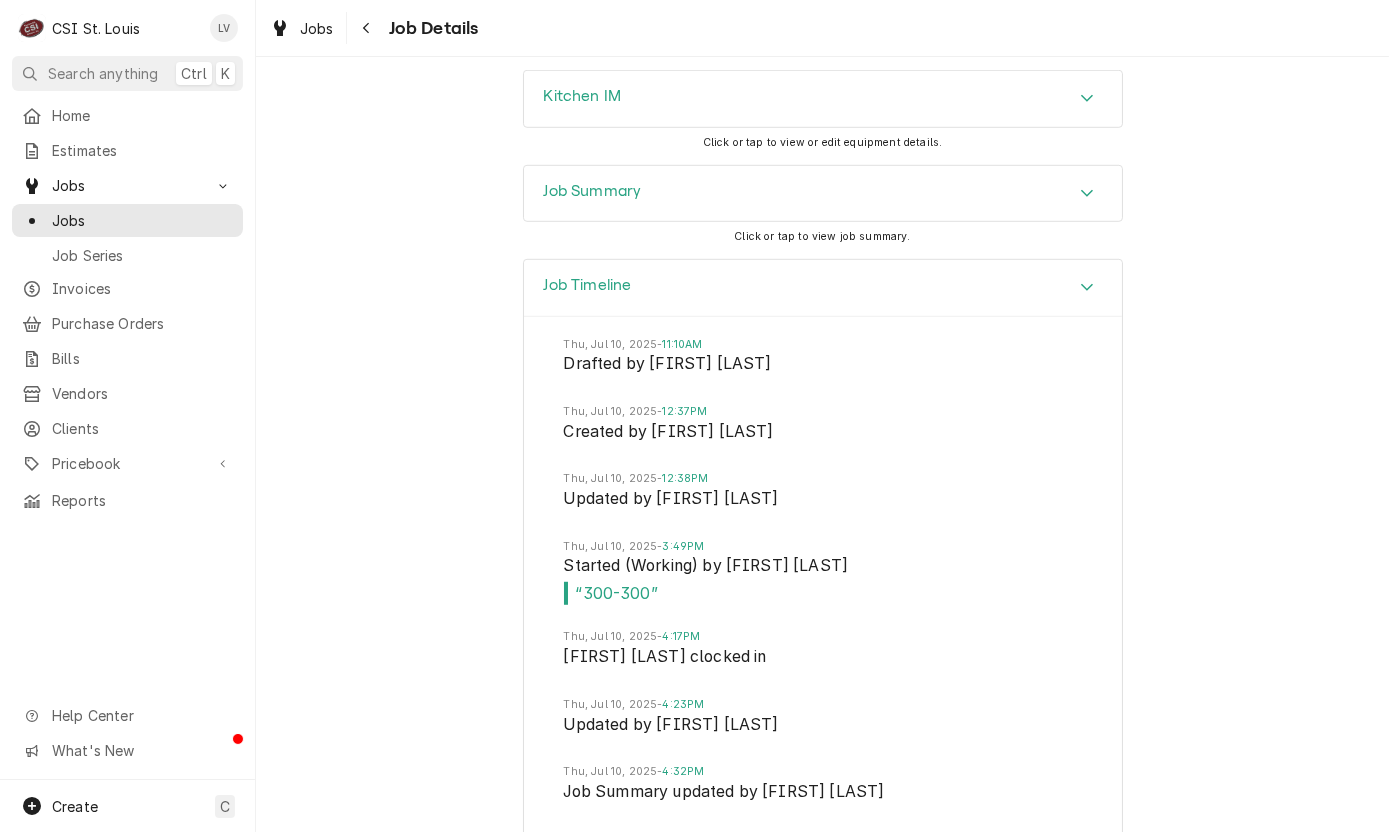 scroll, scrollTop: 2922, scrollLeft: 0, axis: vertical 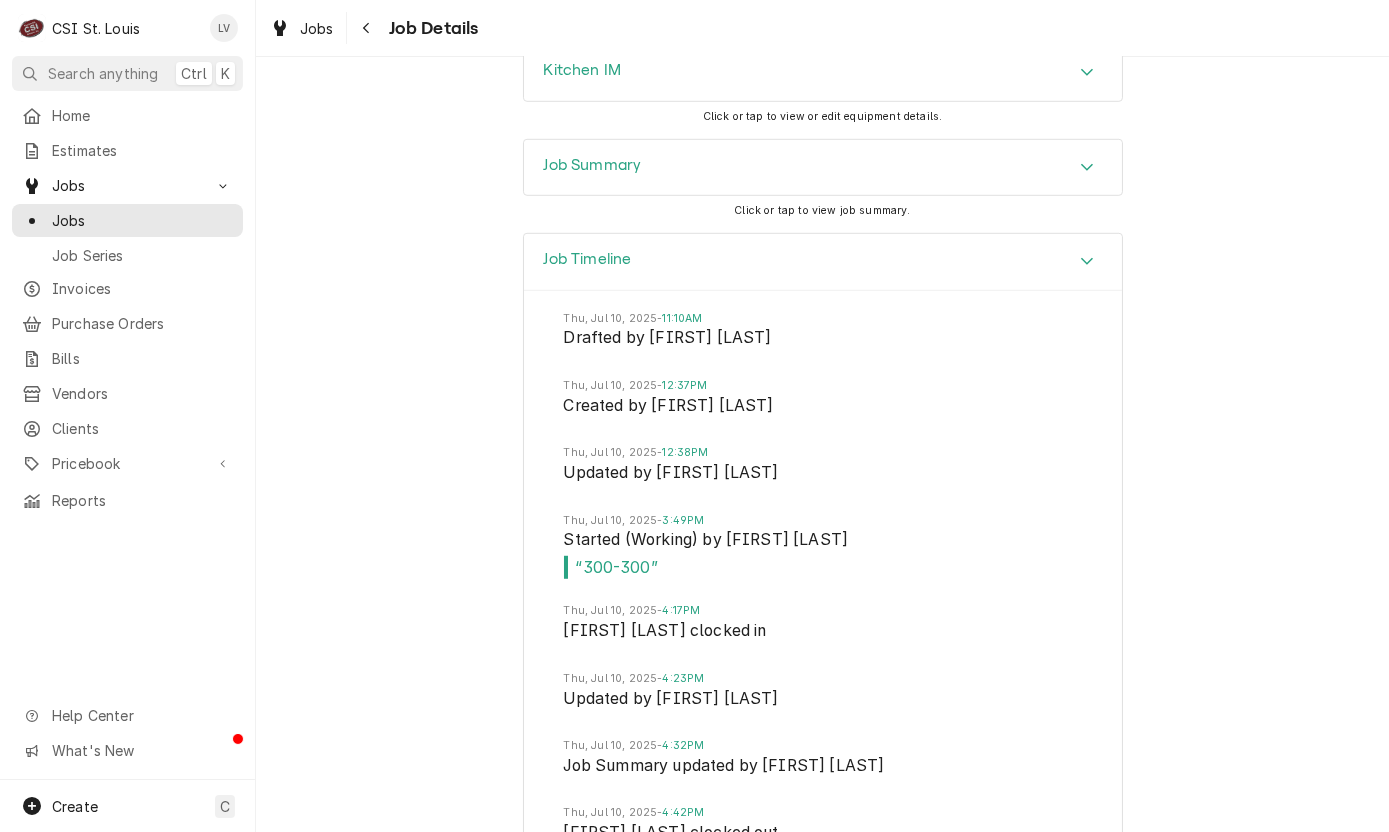 click on "Kevin Jordan clocked in" at bounding box center (823, 633) 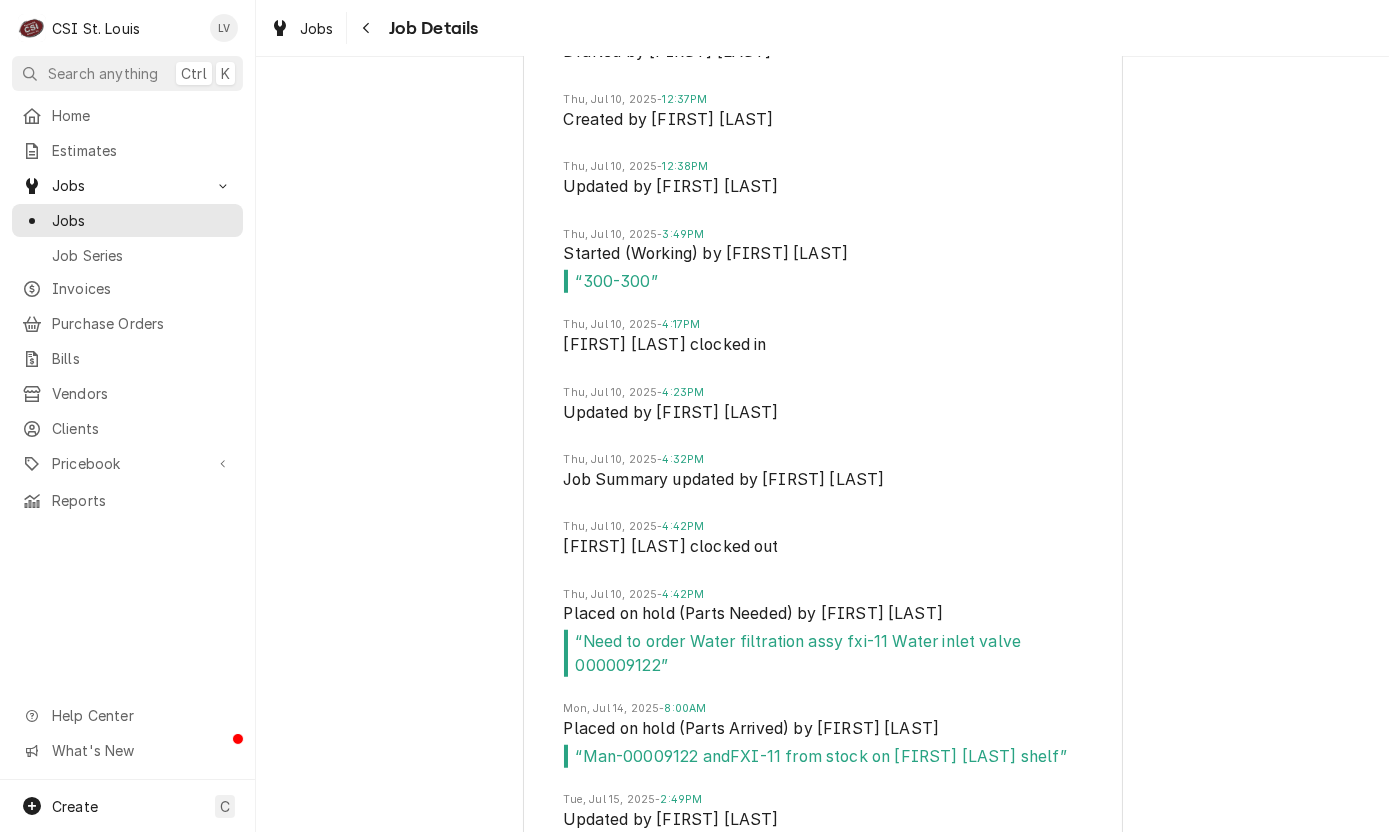 scroll, scrollTop: 3222, scrollLeft: 0, axis: vertical 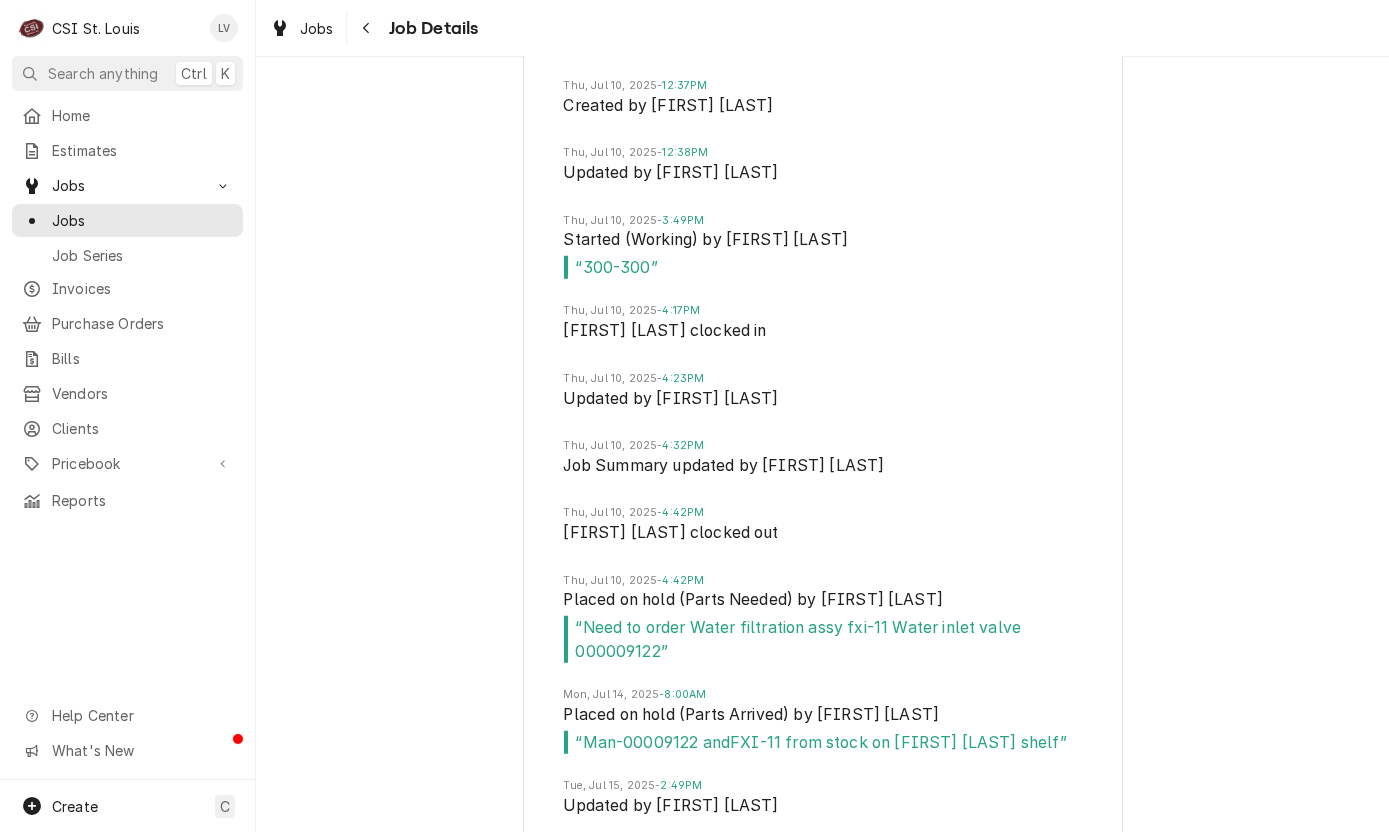click on "Placed on hold (Parts Needed) by Kevin Jordan" at bounding box center [823, 602] 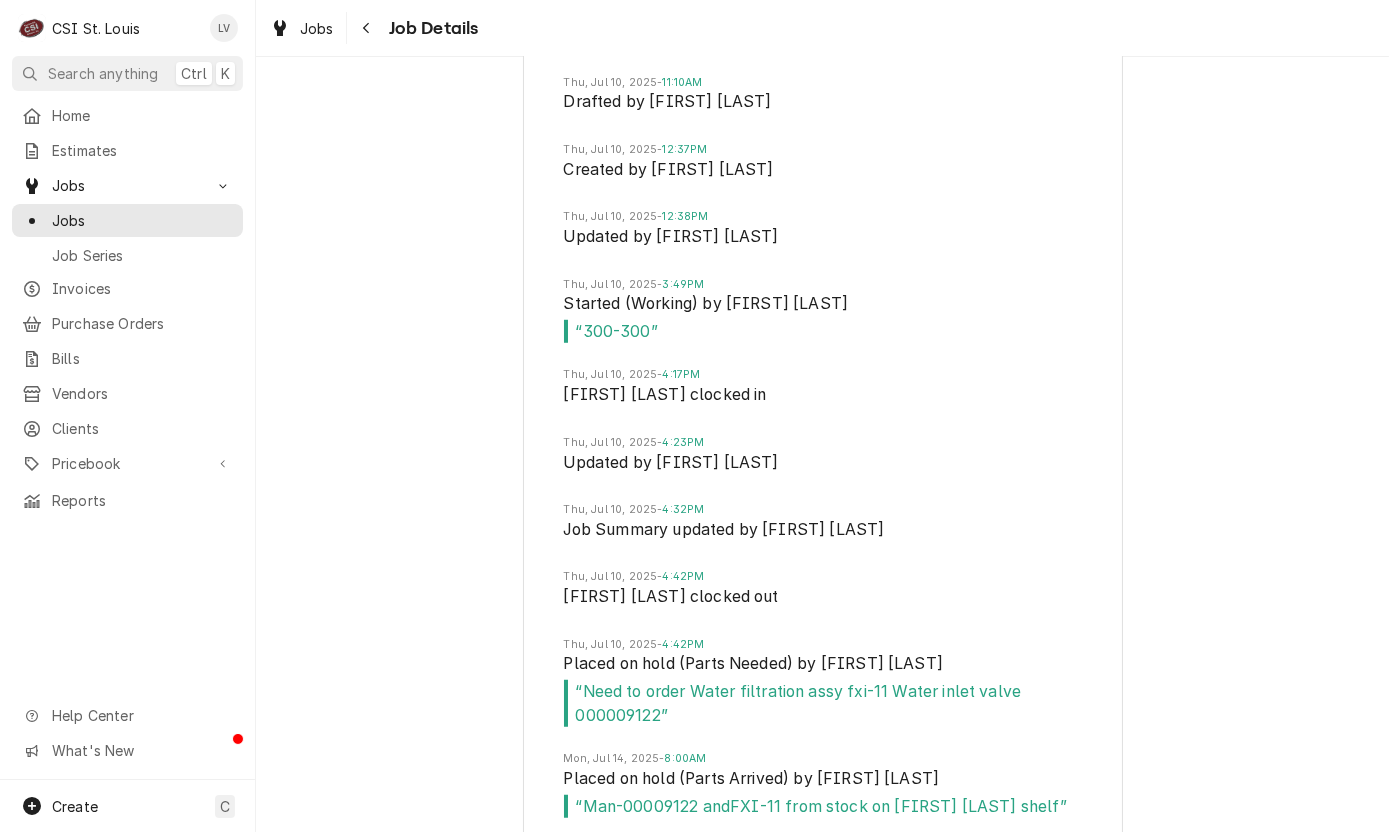scroll, scrollTop: 3122, scrollLeft: 0, axis: vertical 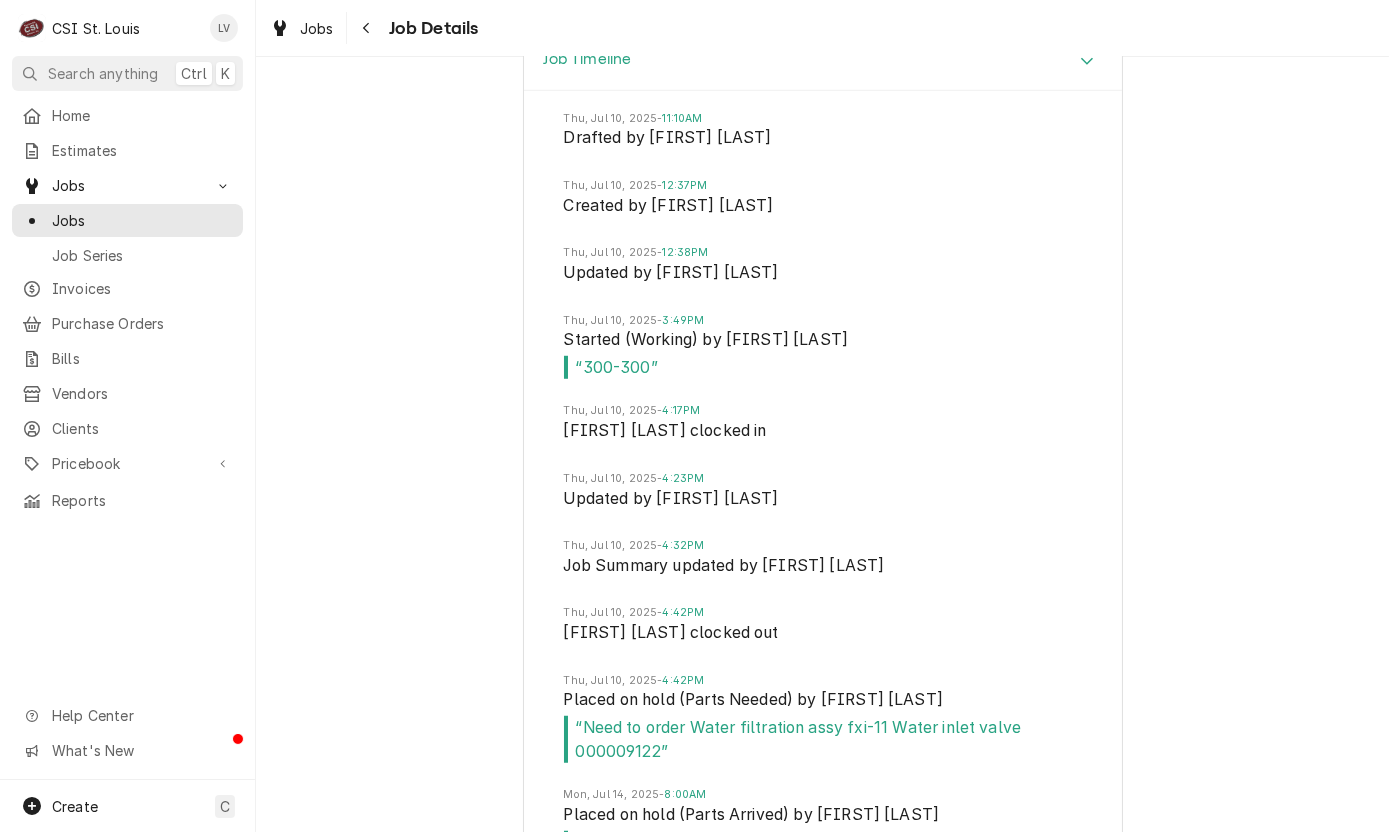 click on "Kevin Jordan clocked in" at bounding box center (823, 433) 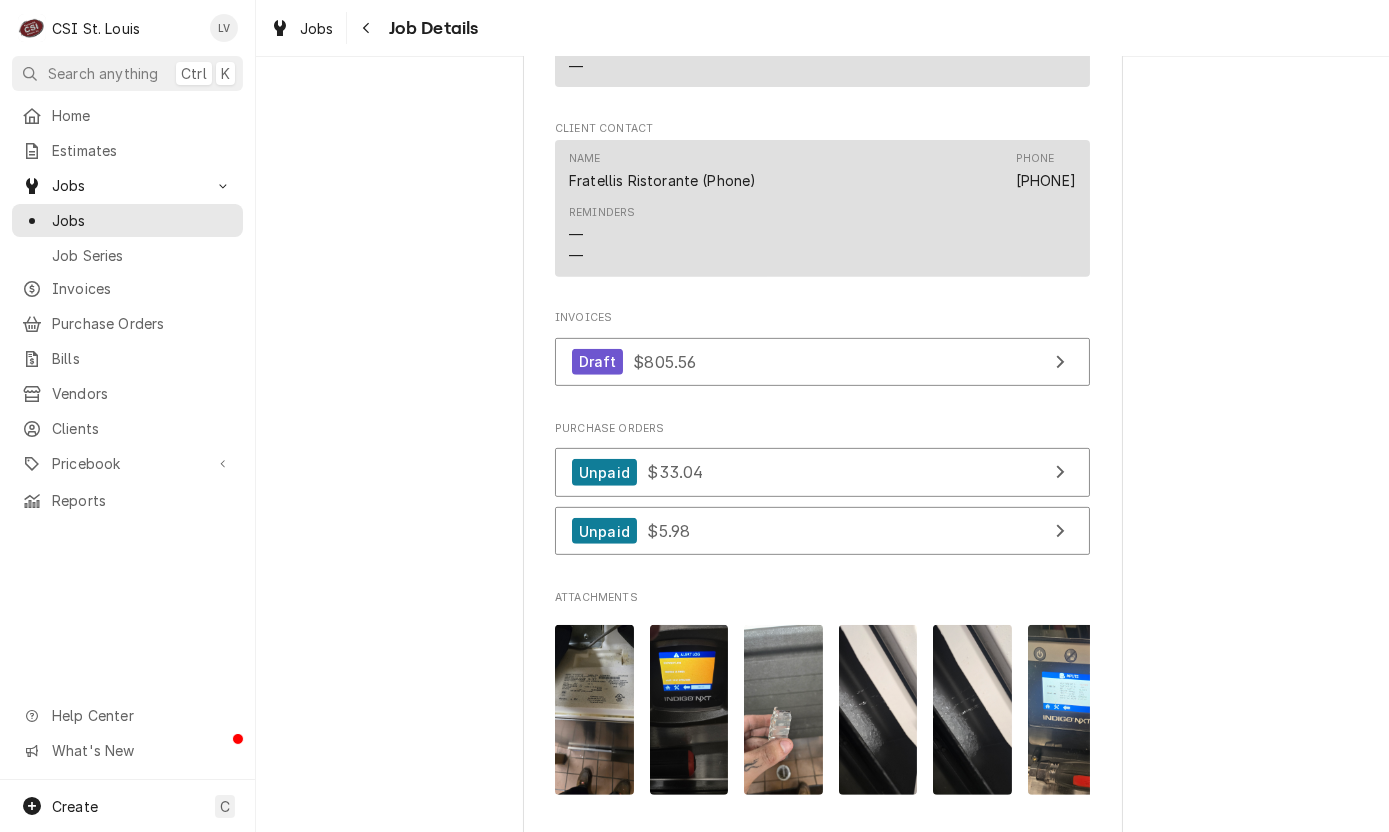 scroll, scrollTop: 1722, scrollLeft: 0, axis: vertical 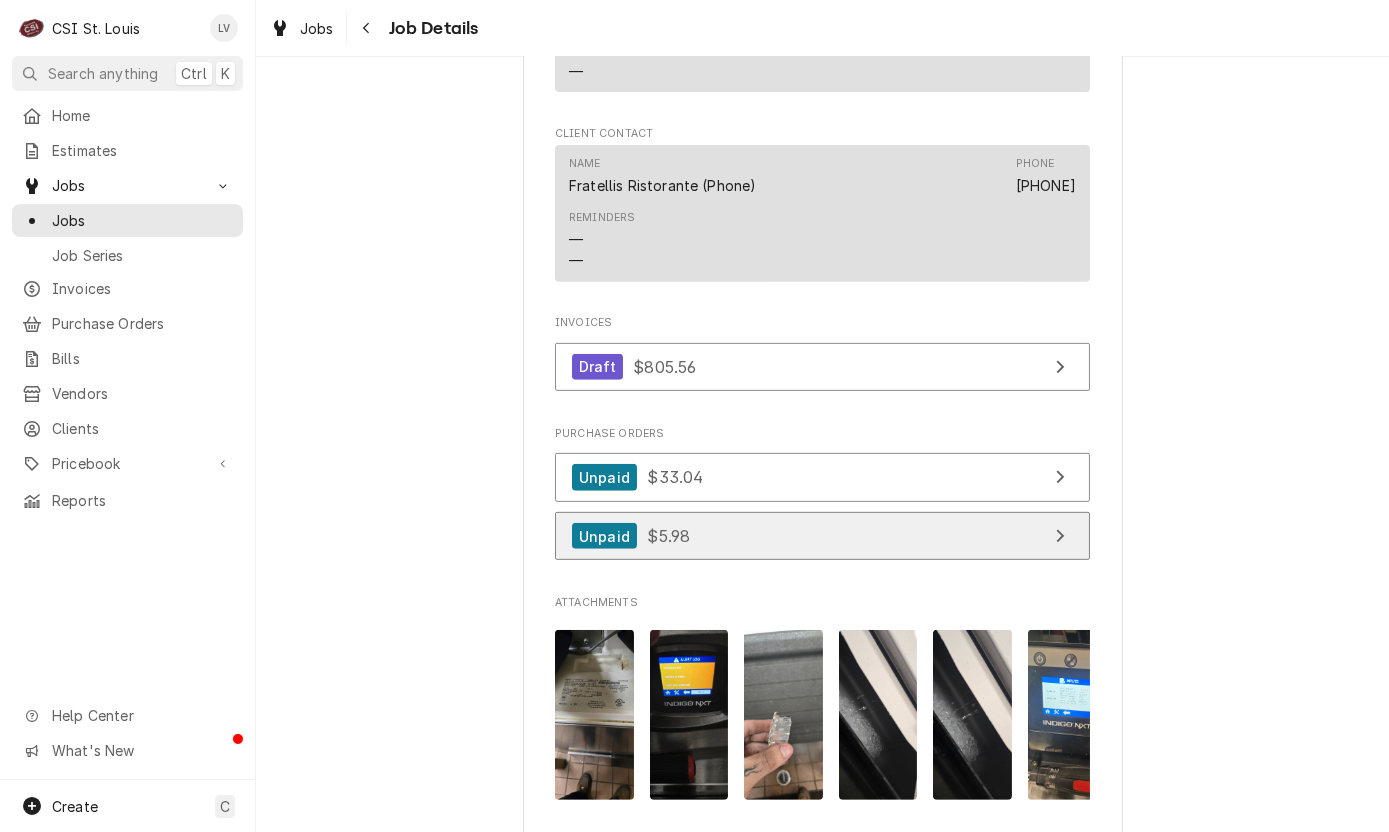 click on "Unpaid $5.98" at bounding box center (631, 536) 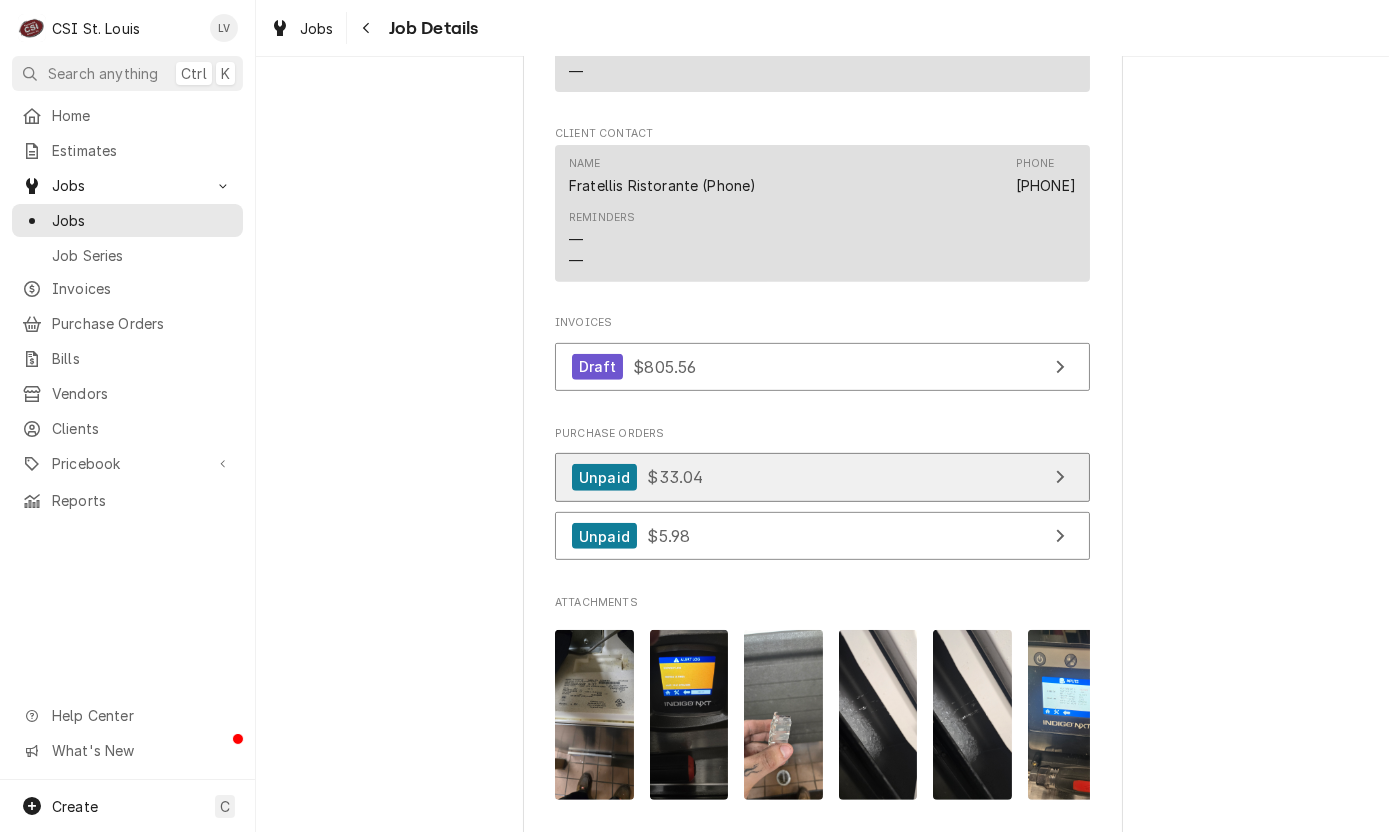 click on "Unpaid $33.04" at bounding box center [637, 477] 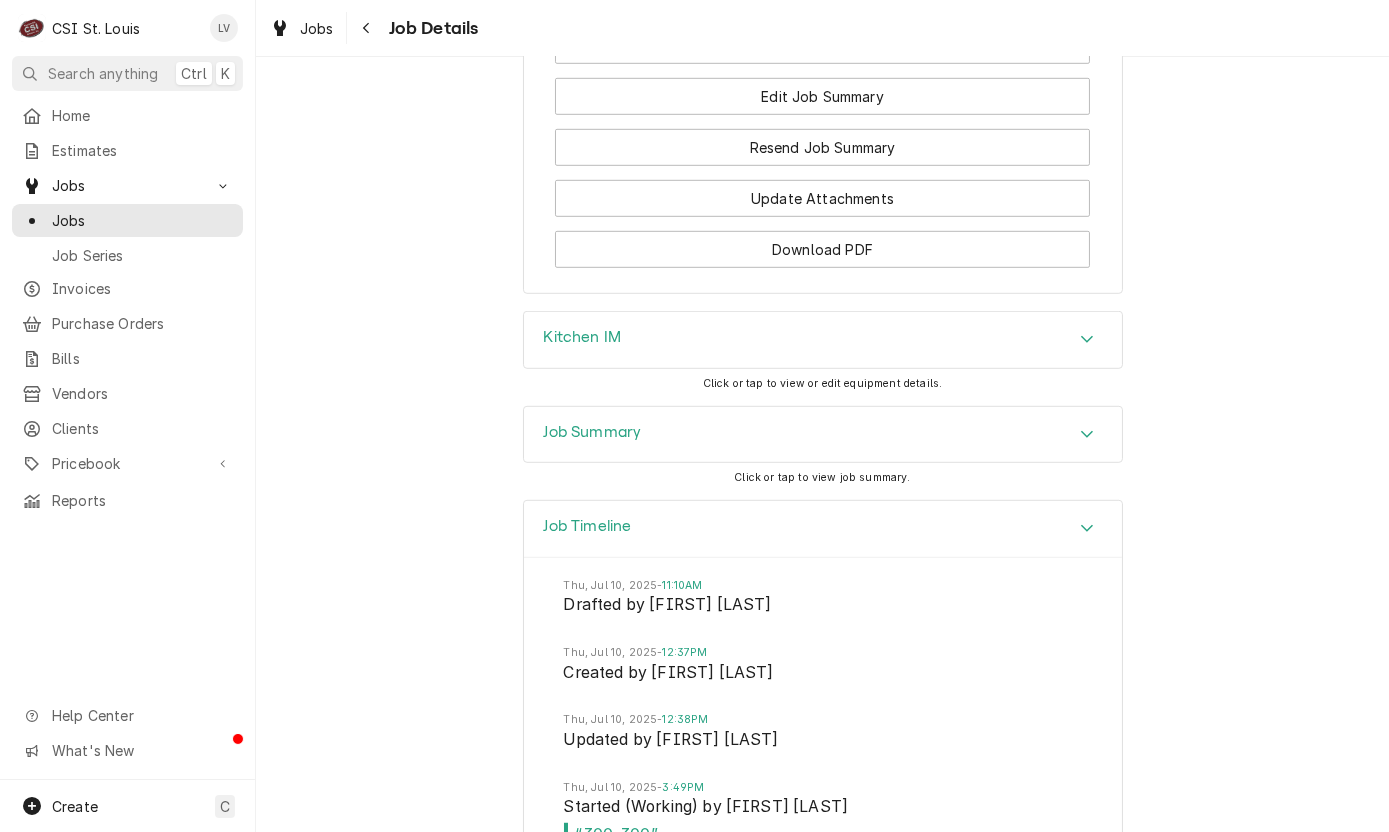 scroll, scrollTop: 2900, scrollLeft: 0, axis: vertical 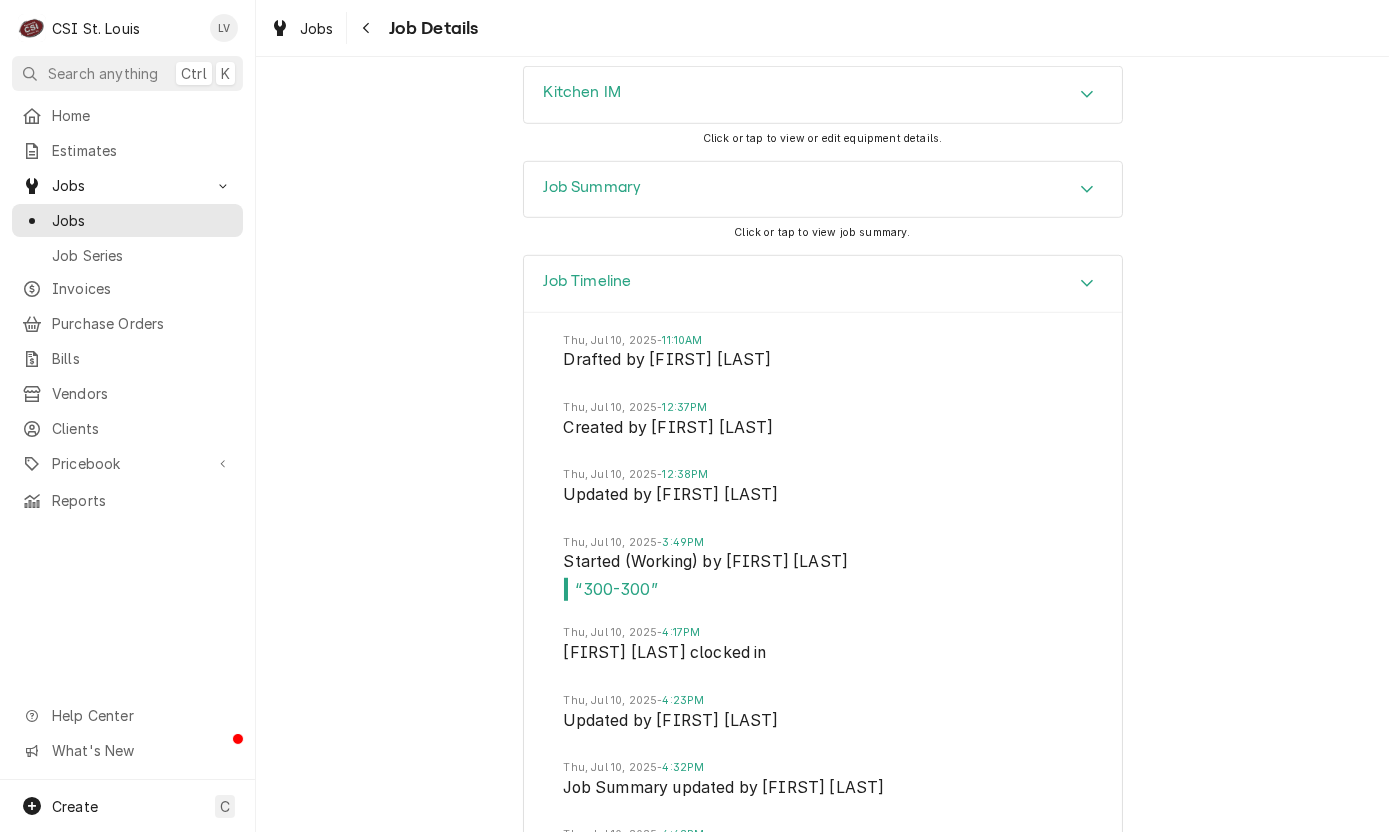 click on "Job Summary" at bounding box center [593, 187] 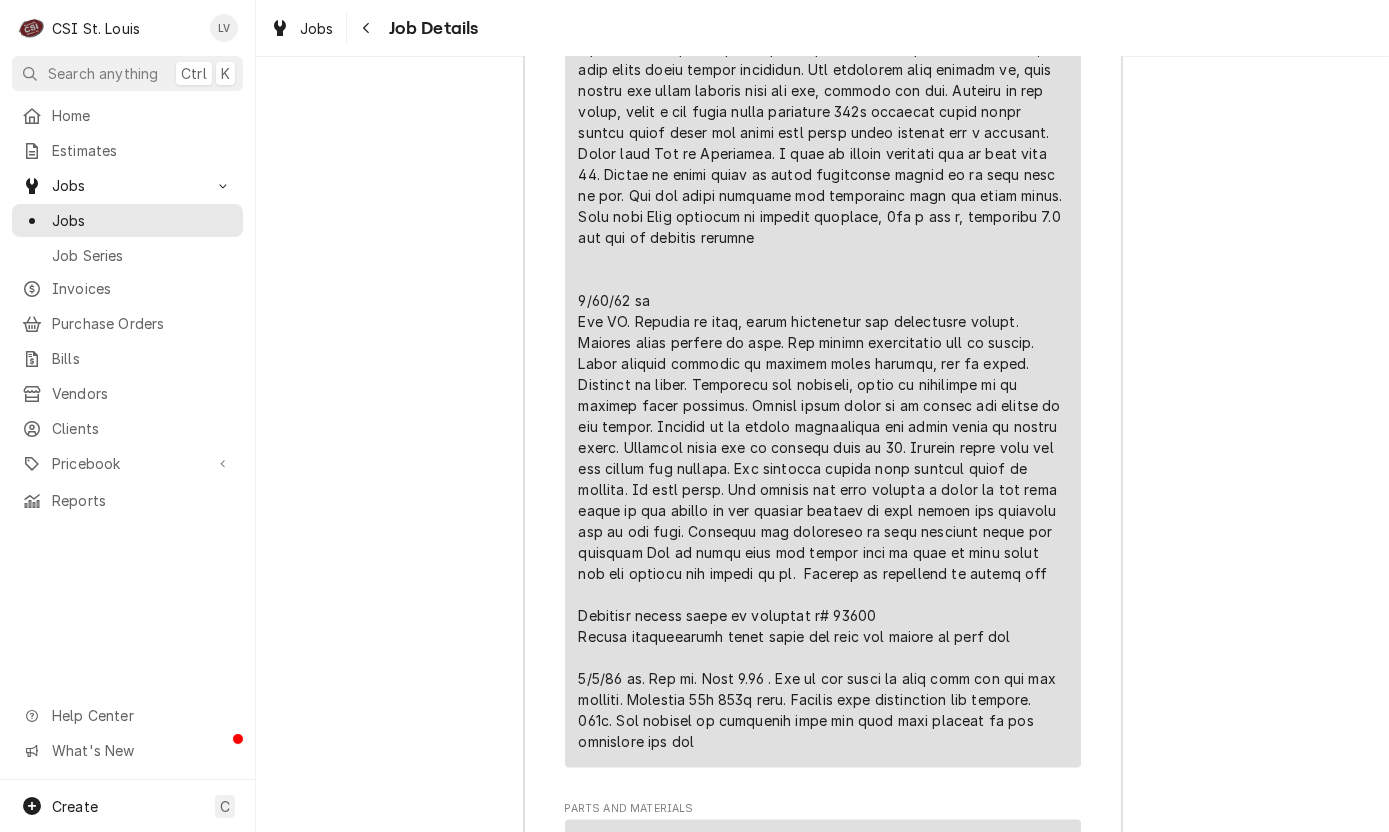scroll, scrollTop: 5400, scrollLeft: 0, axis: vertical 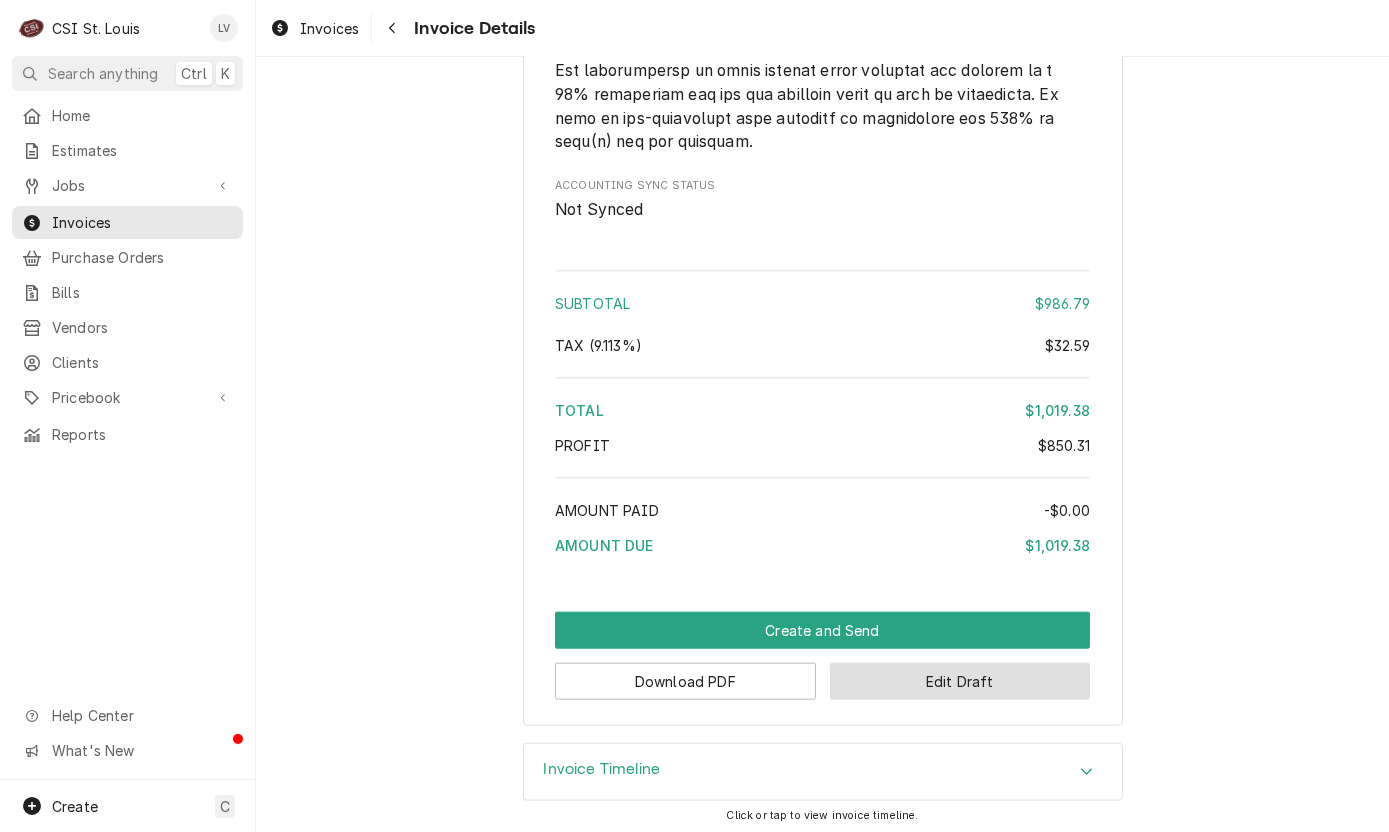 click on "Edit Draft" at bounding box center (960, 681) 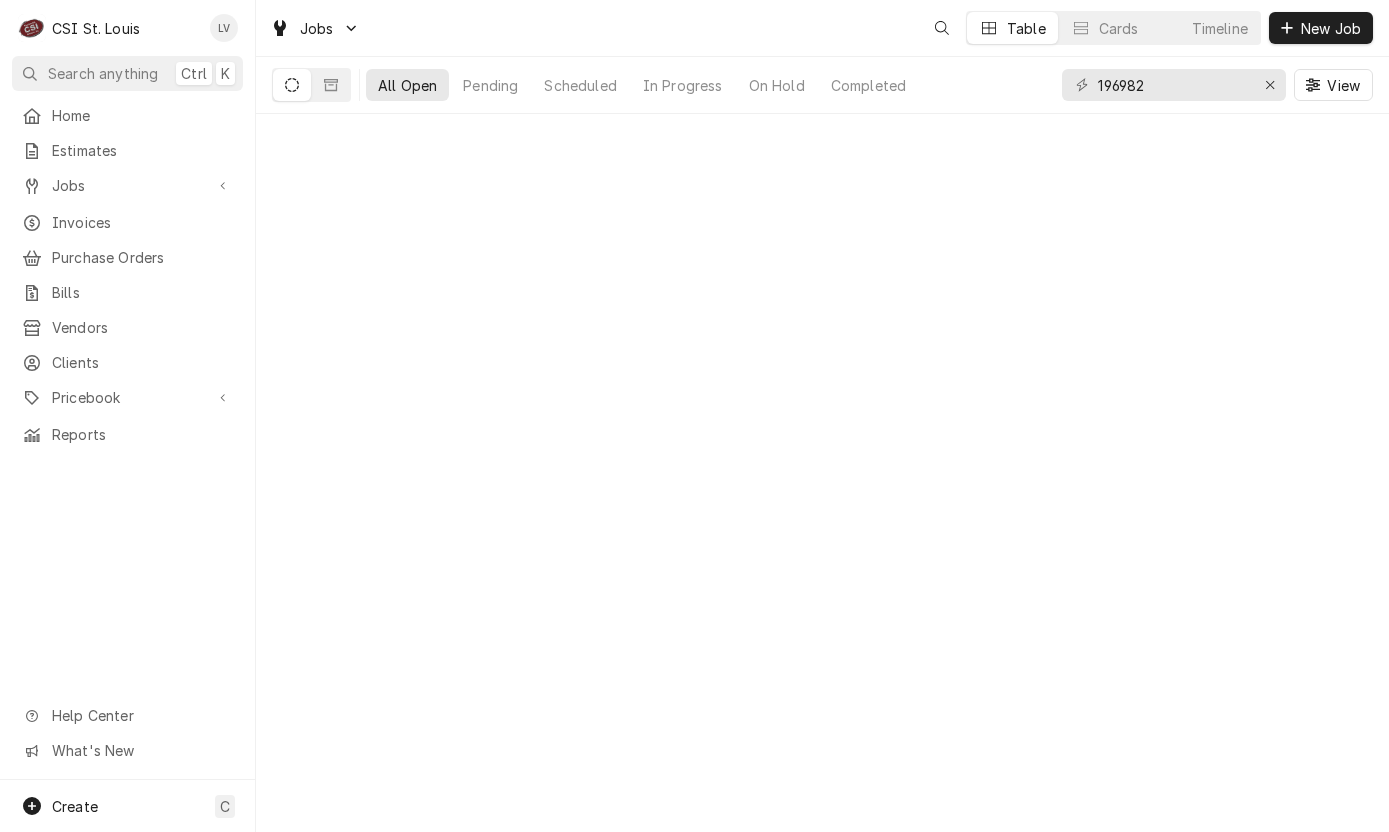 scroll, scrollTop: 0, scrollLeft: 0, axis: both 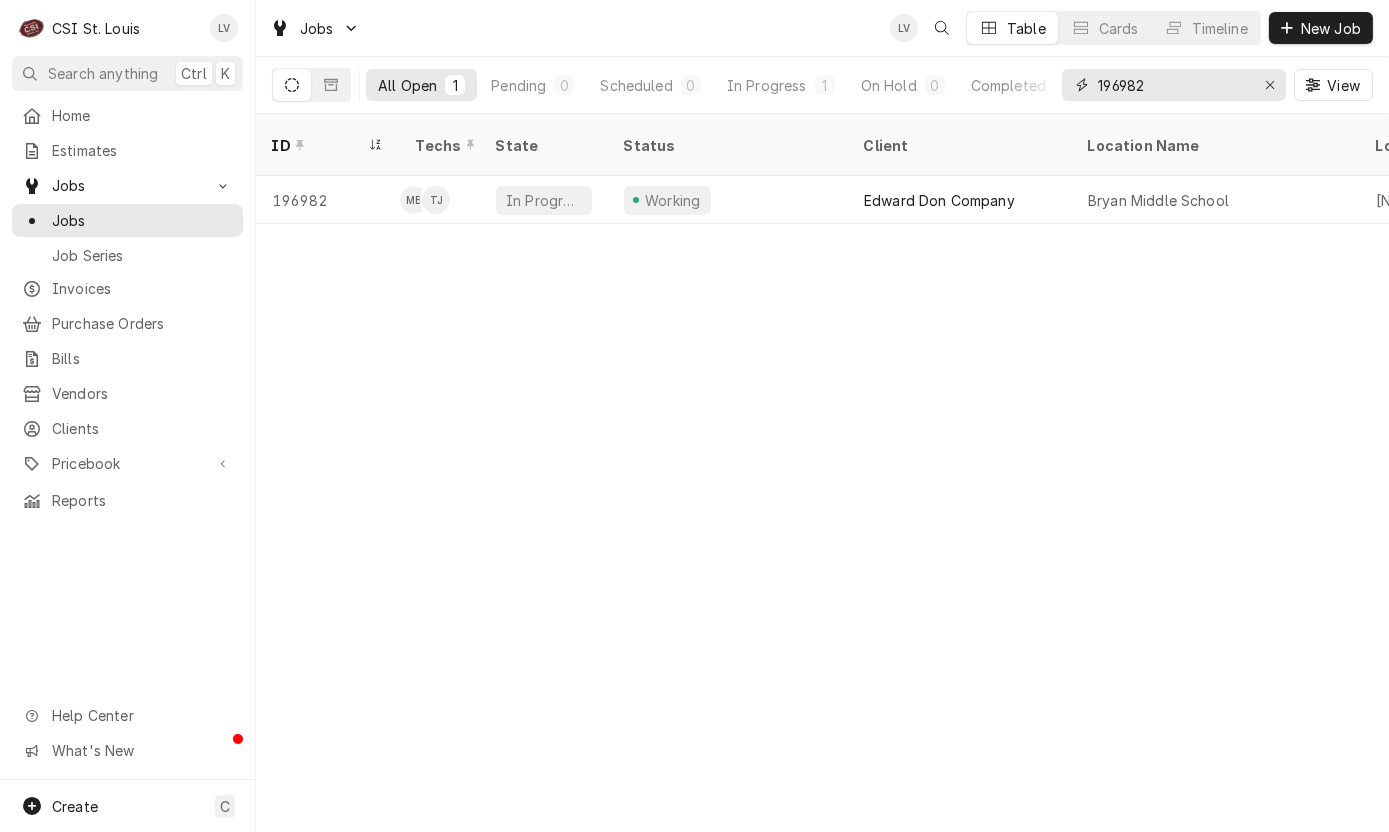 drag, startPoint x: 1175, startPoint y: 80, endPoint x: 1061, endPoint y: 87, distance: 114.21471 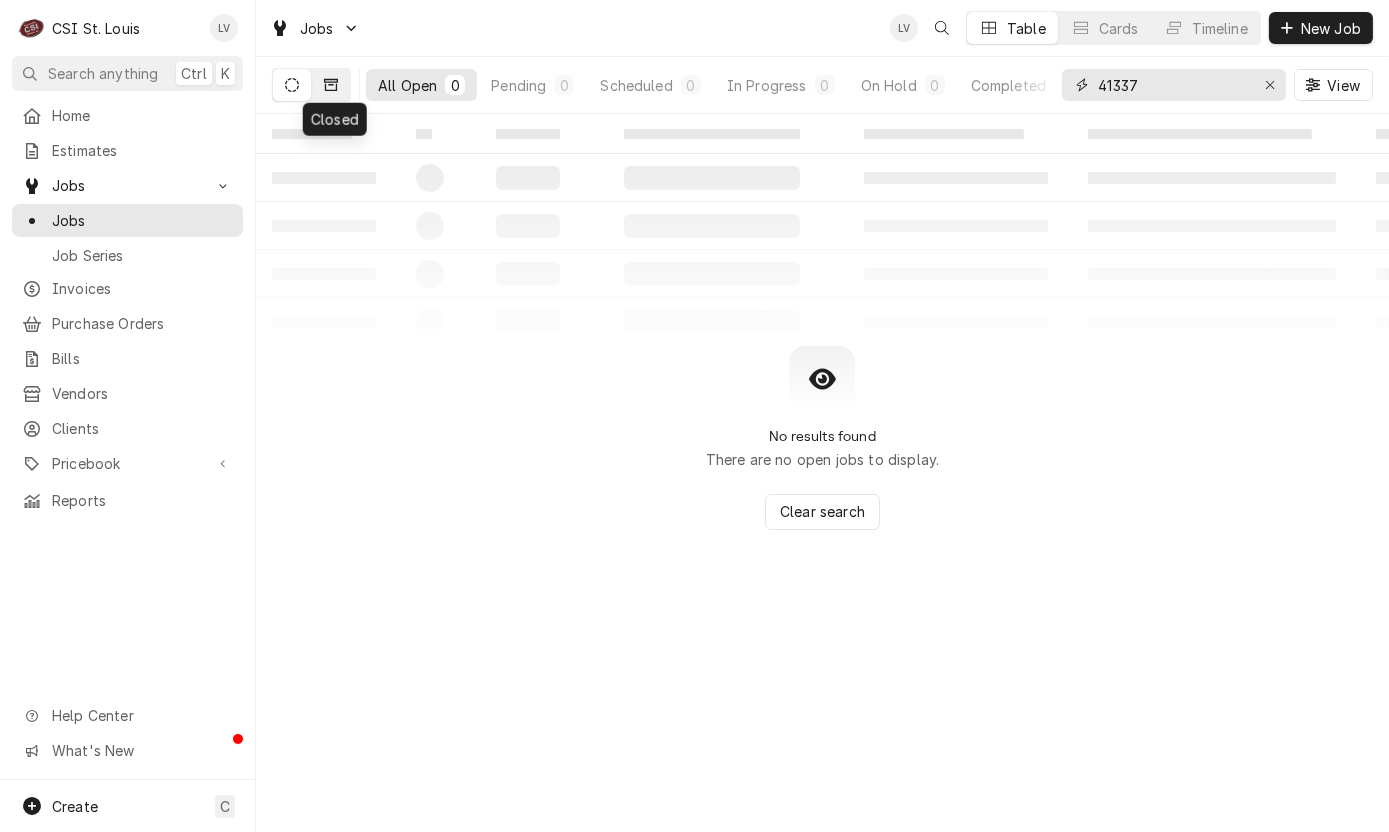 type on "41337" 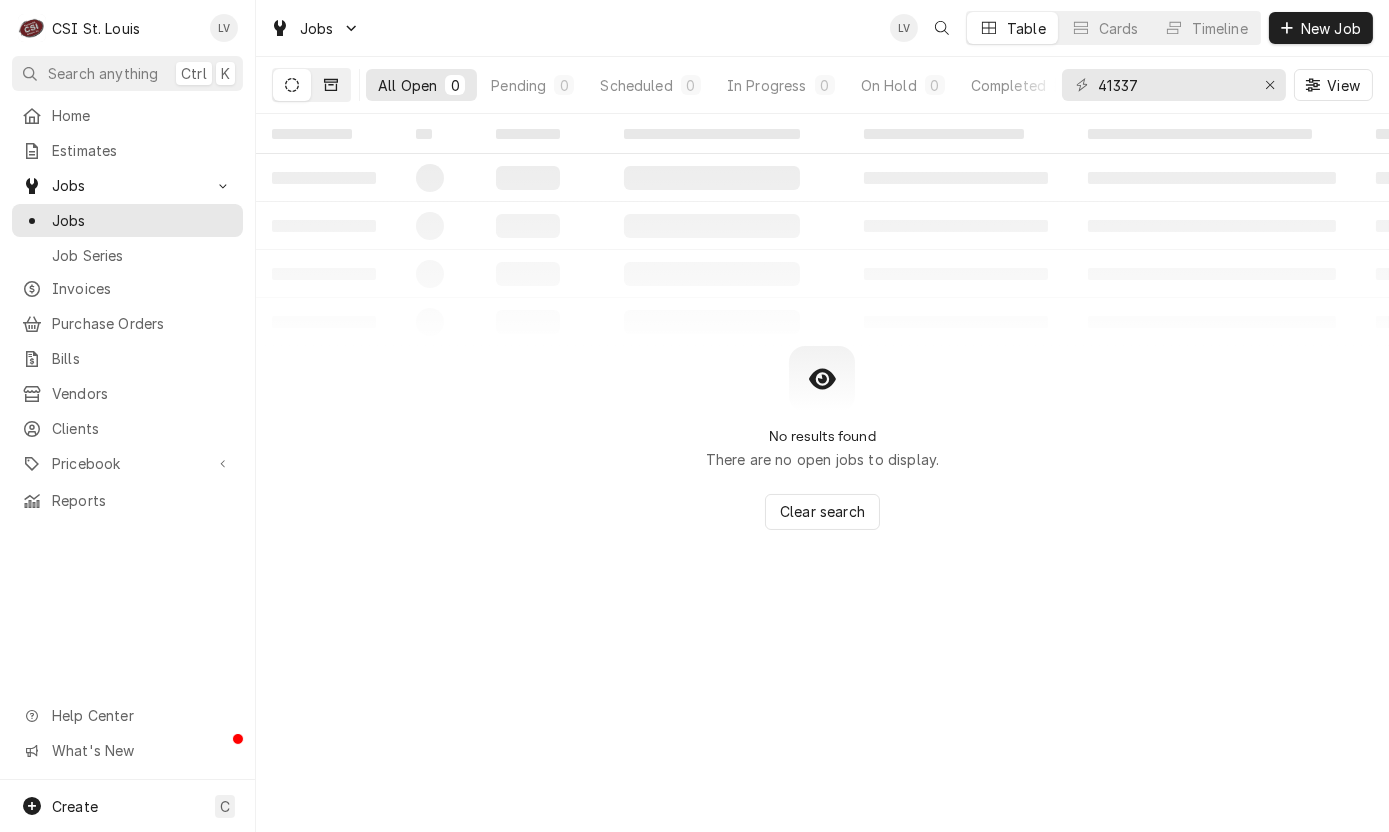 click 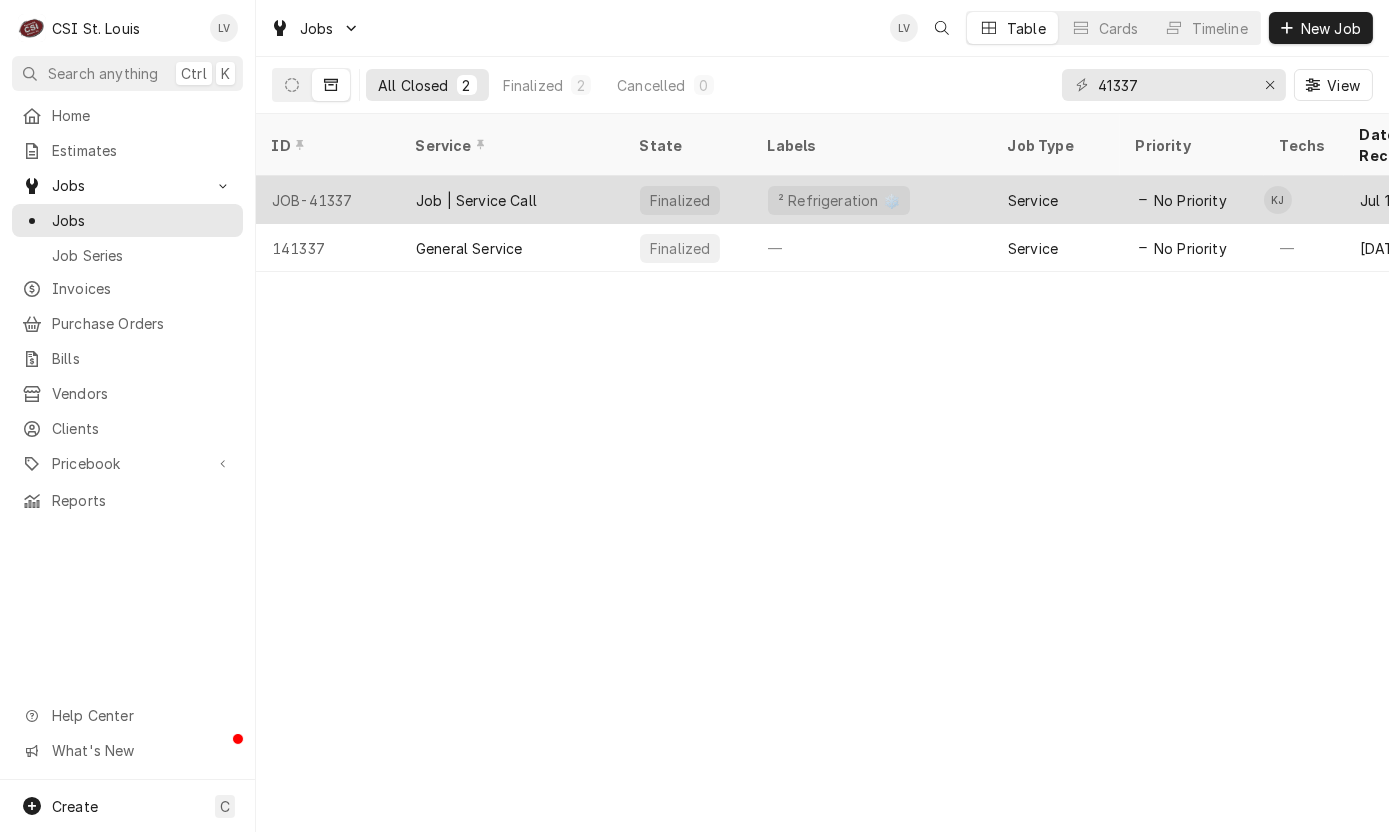 click on "JOB-41337" at bounding box center (328, 200) 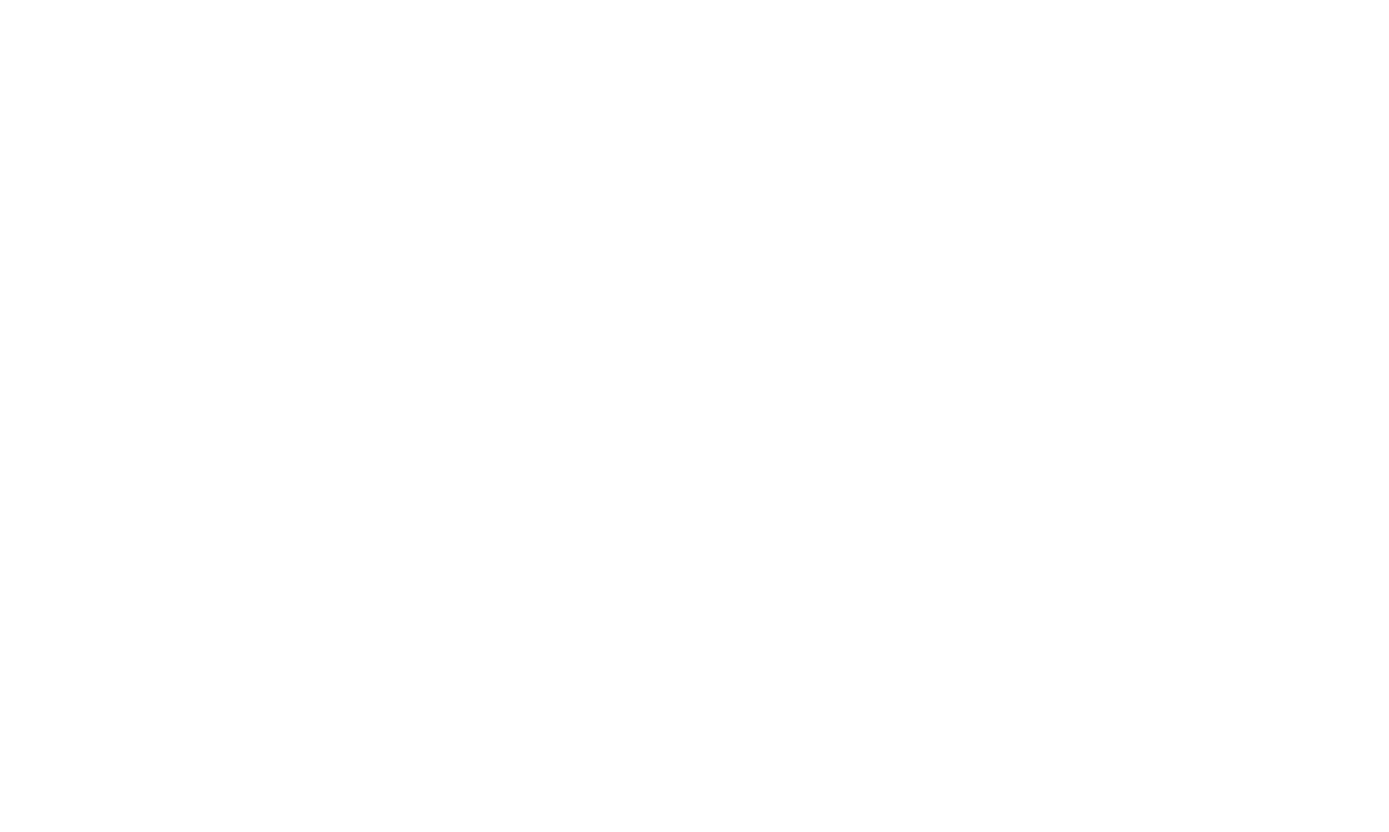 scroll, scrollTop: 0, scrollLeft: 0, axis: both 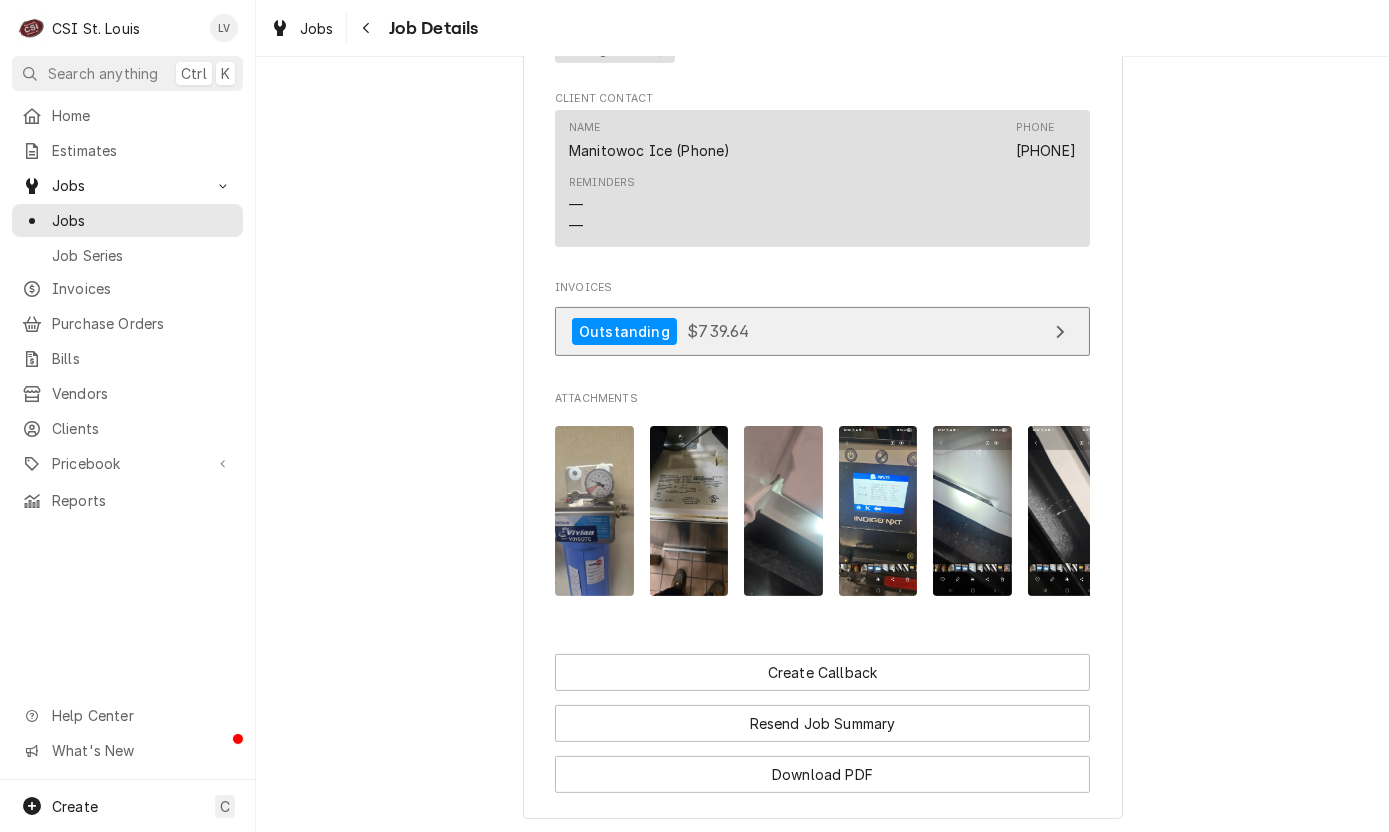 click on "Outstanding $739.64" at bounding box center [822, 331] 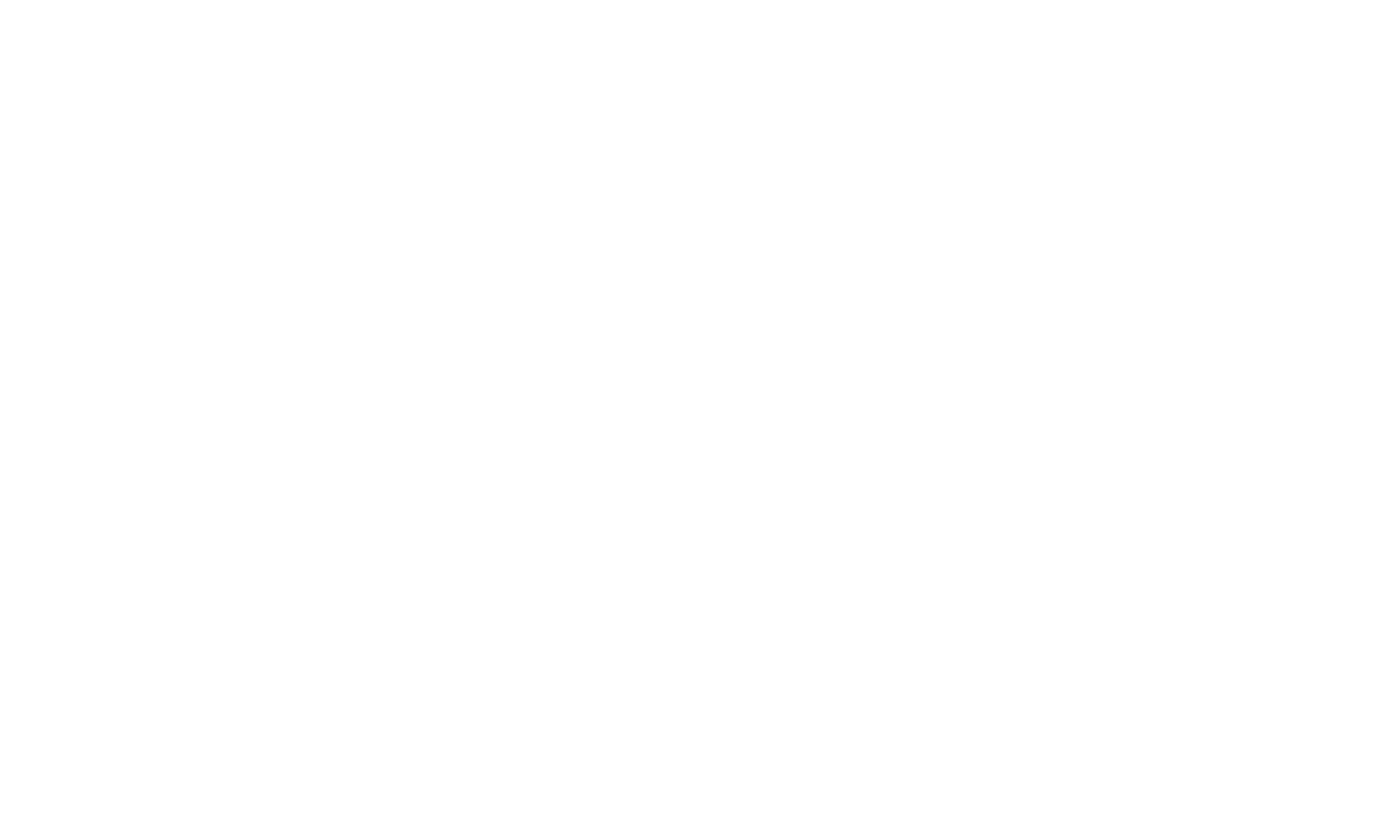scroll, scrollTop: 0, scrollLeft: 0, axis: both 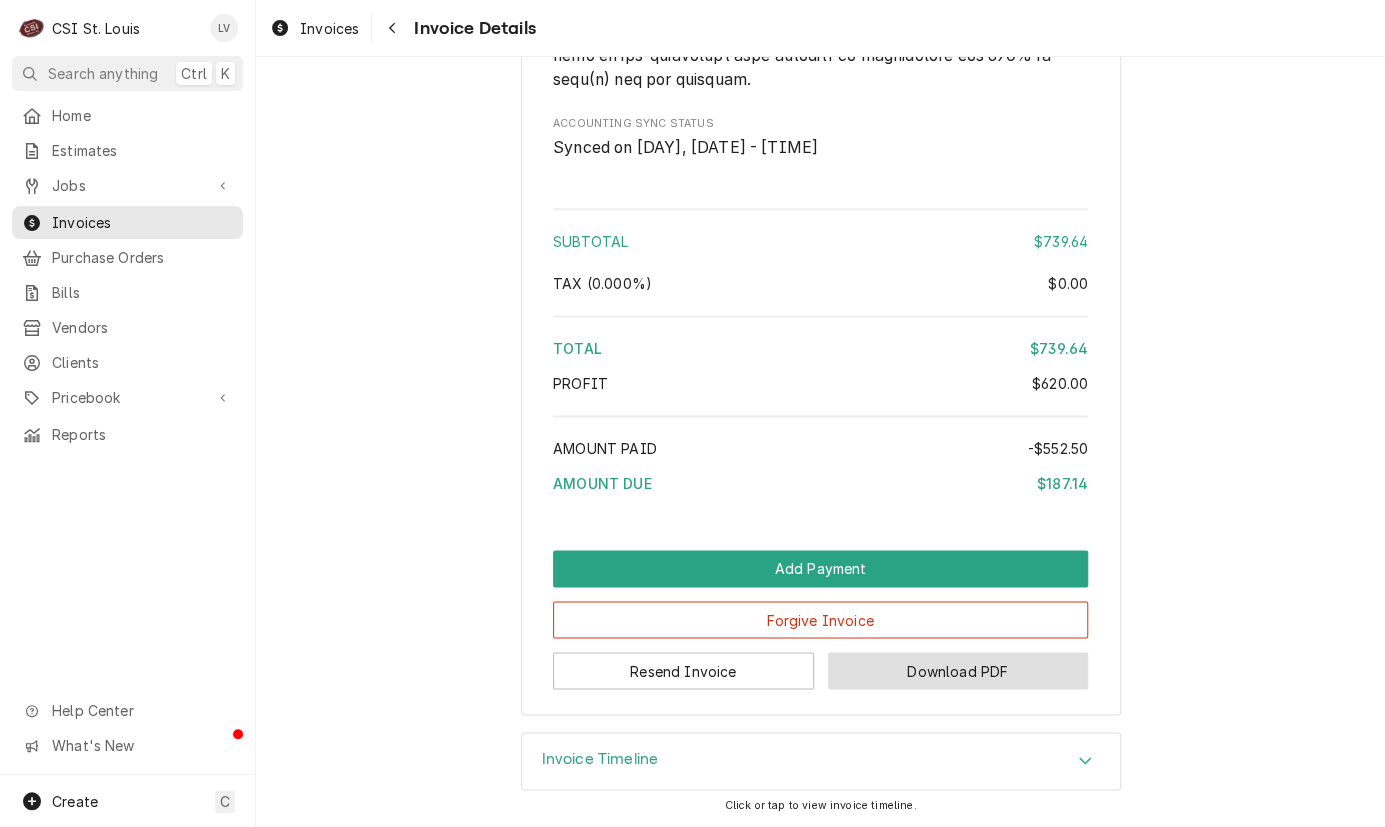 click on "Download PDF" at bounding box center [958, 670] 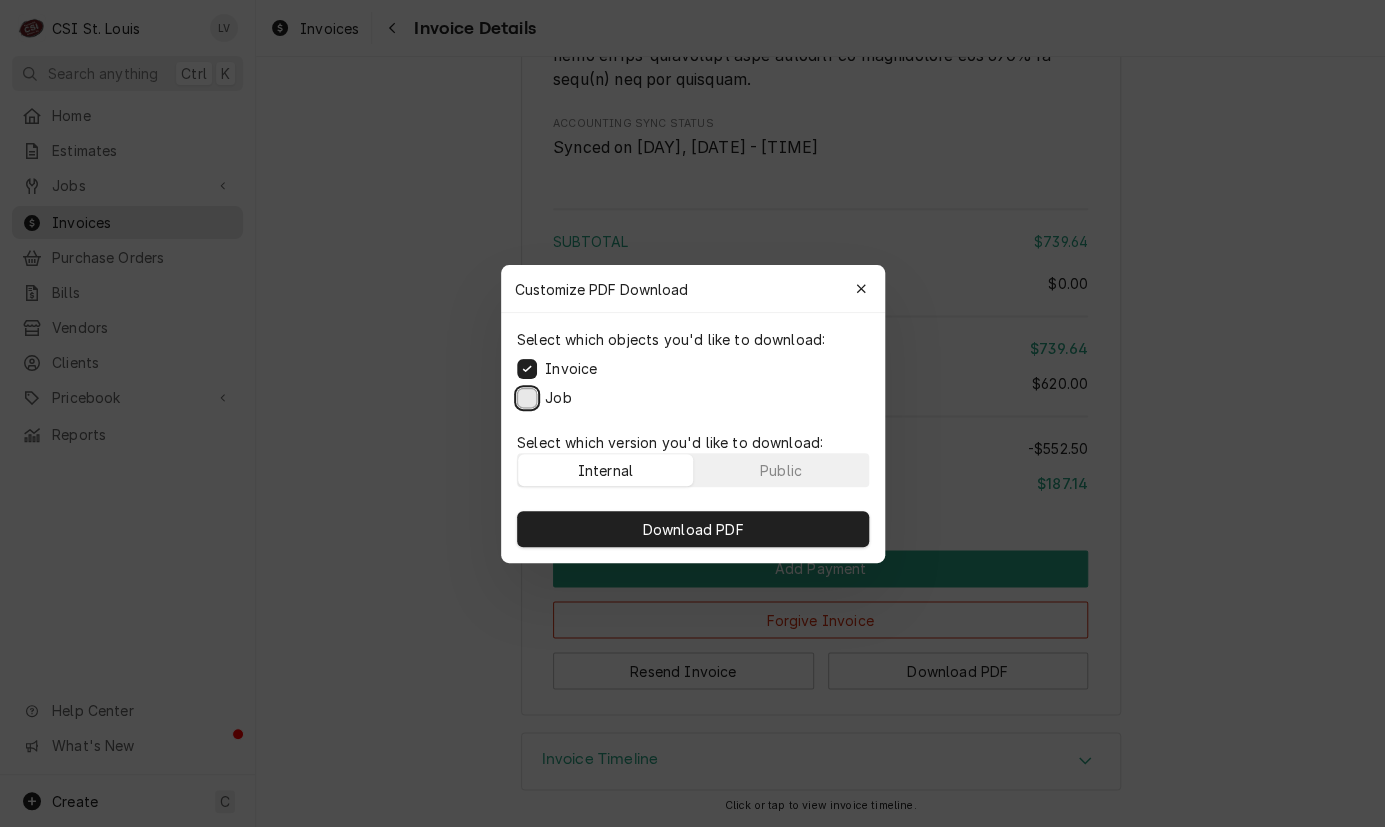 click on "Job" at bounding box center (527, 397) 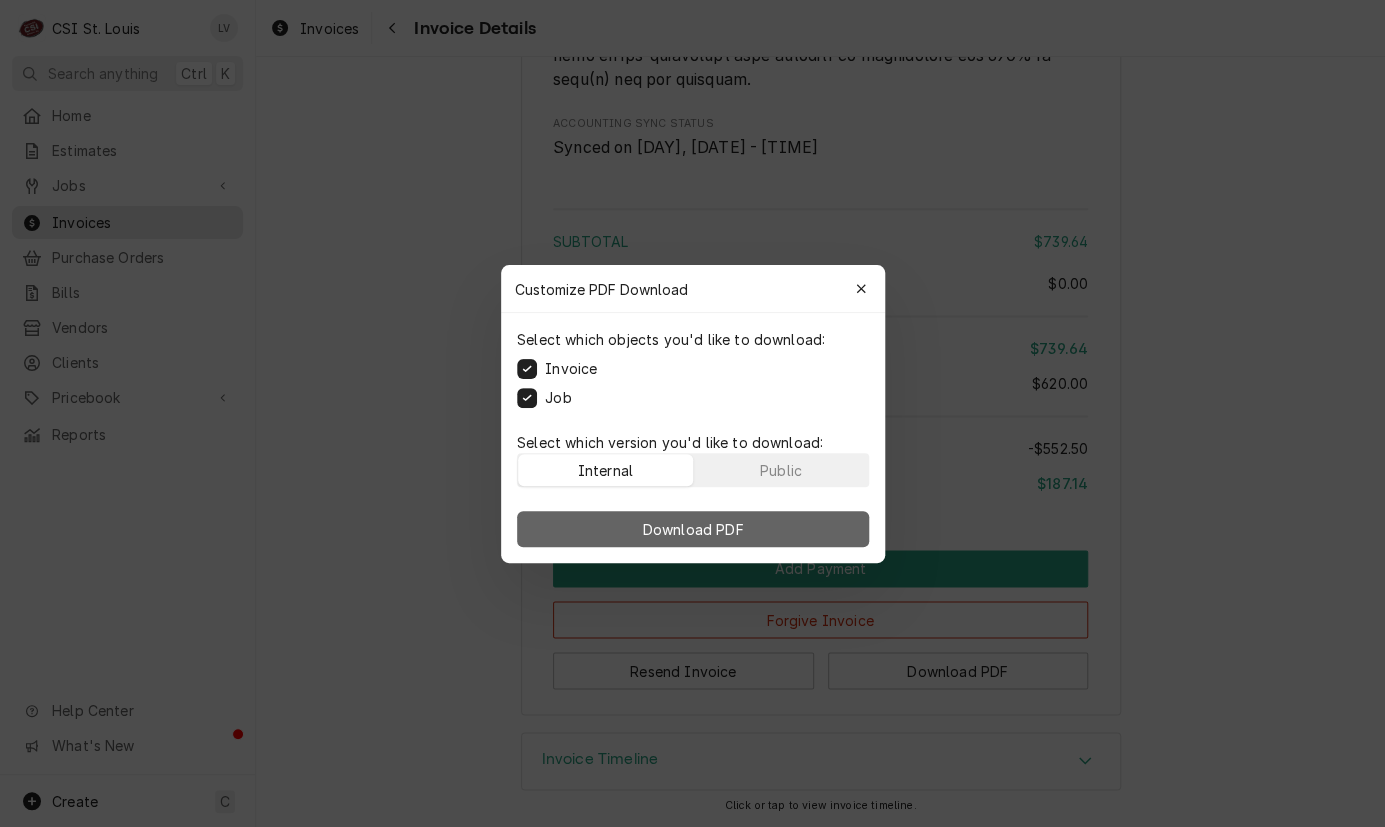click on "Download PDF" at bounding box center [692, 528] 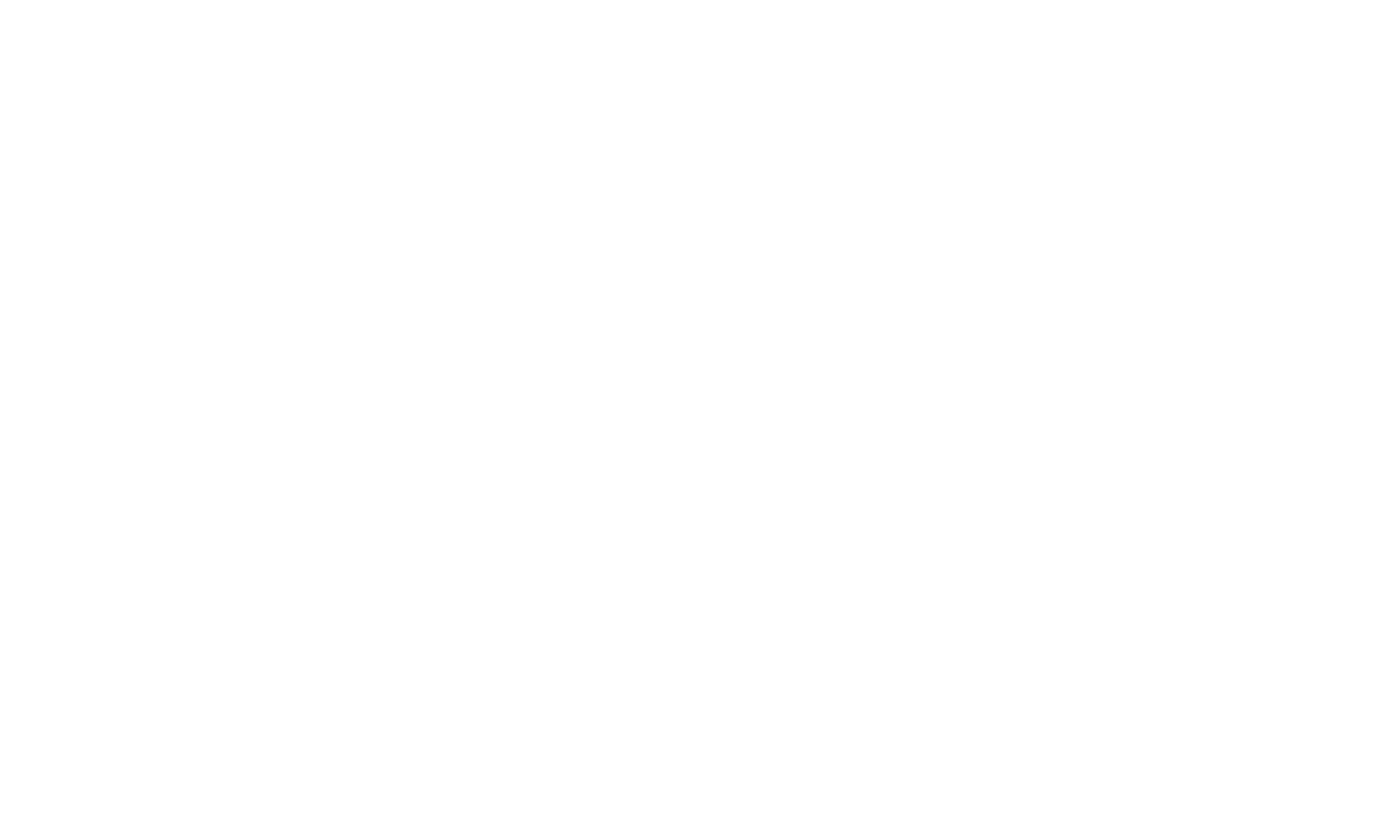 scroll, scrollTop: 0, scrollLeft: 0, axis: both 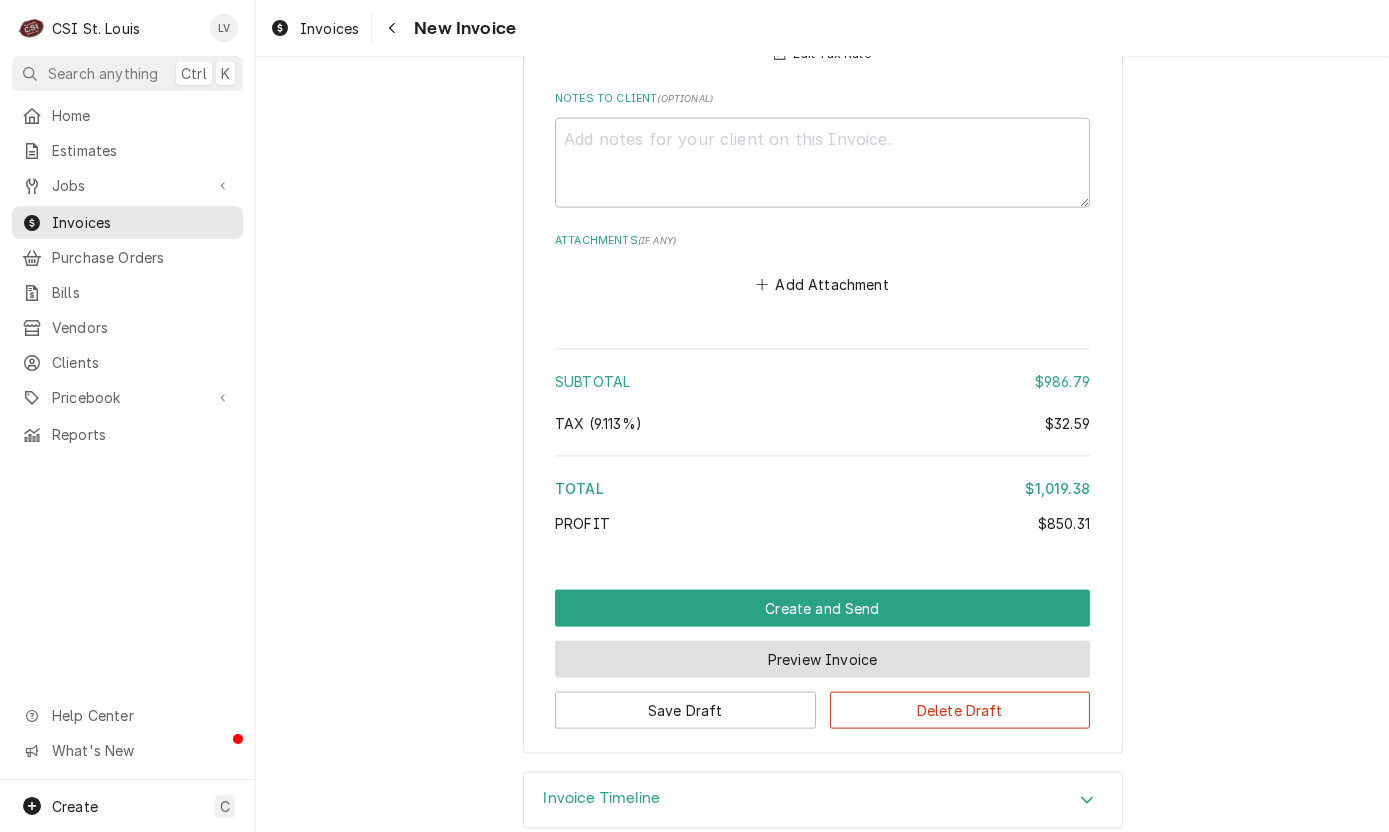 click on "Preview Invoice" at bounding box center (822, 659) 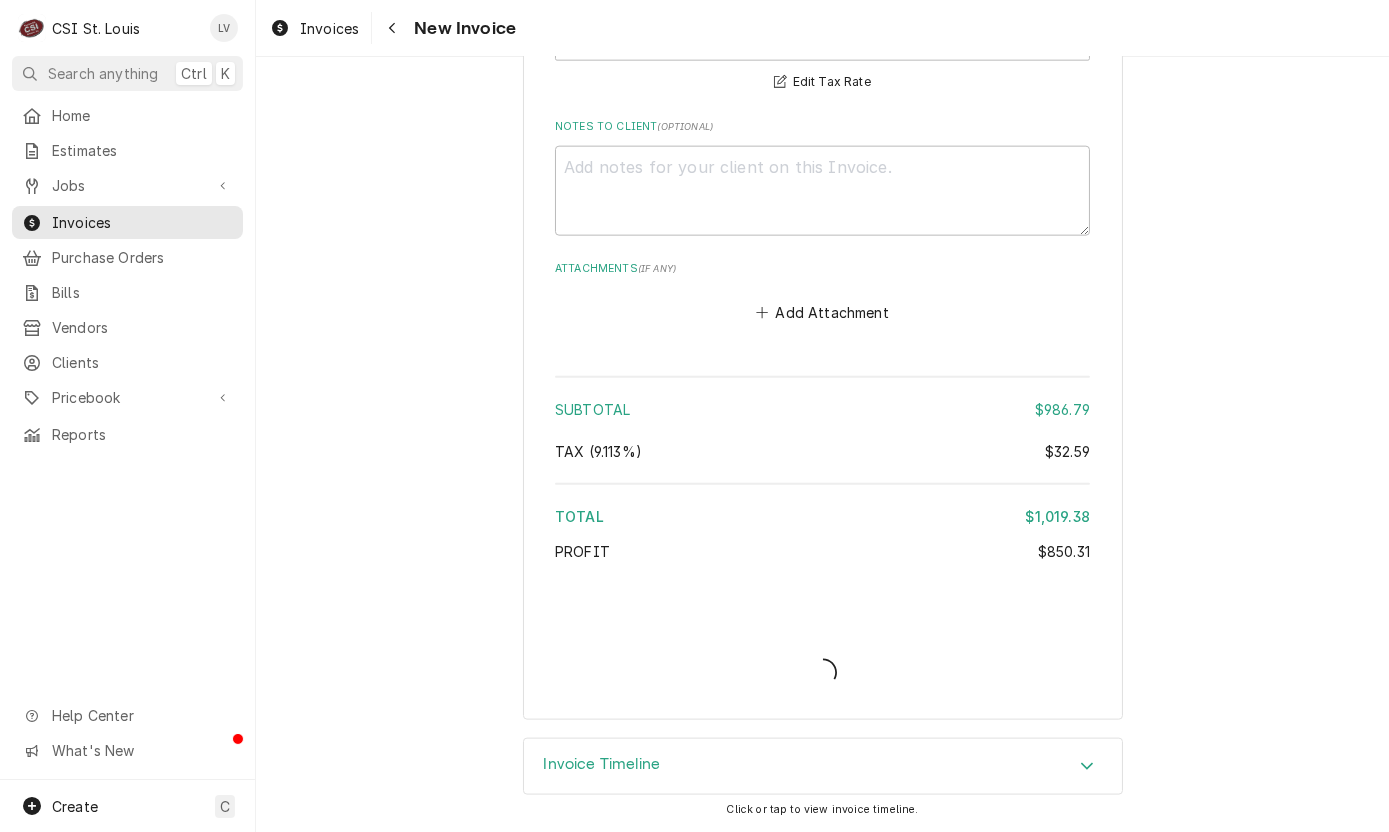 scroll, scrollTop: 5212, scrollLeft: 0, axis: vertical 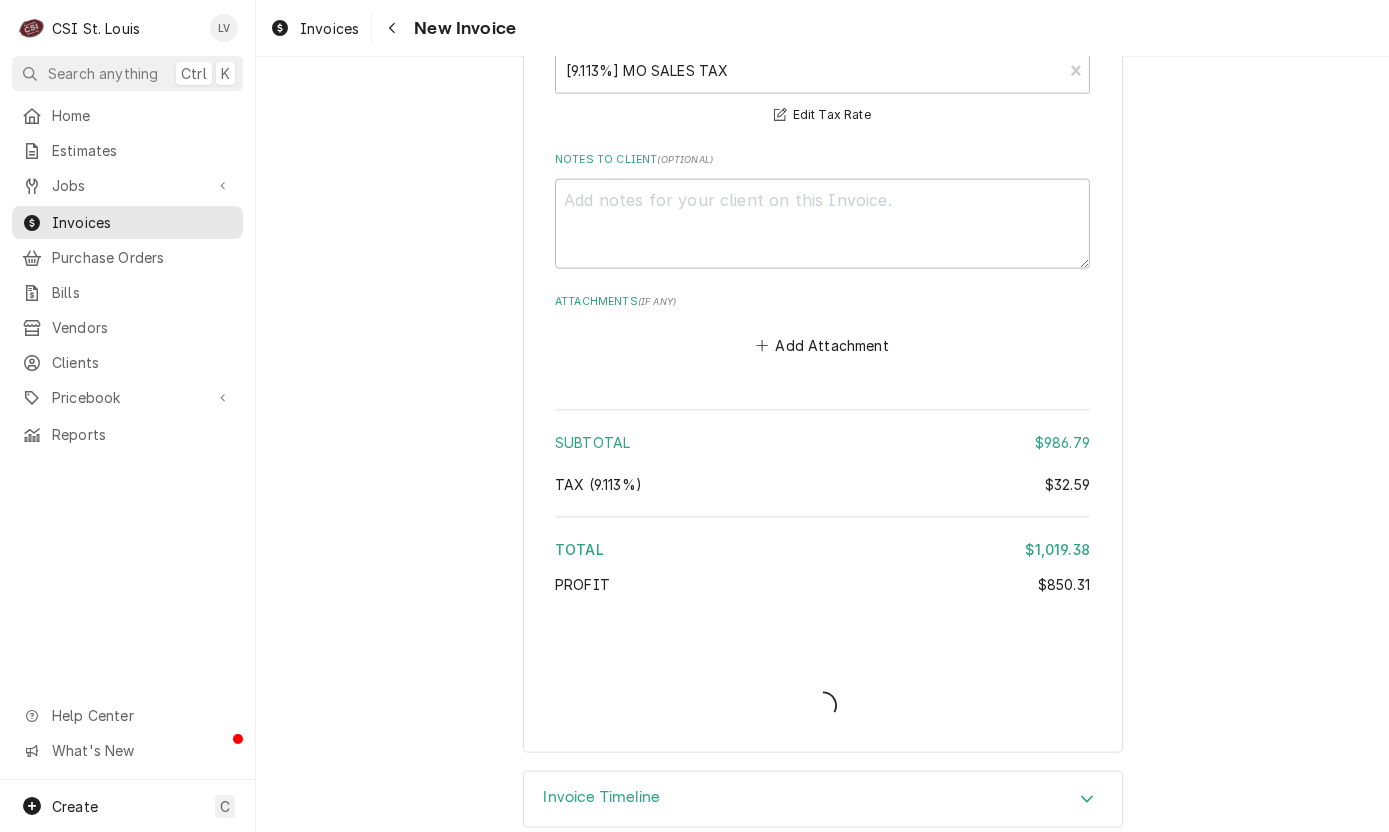 type on "x" 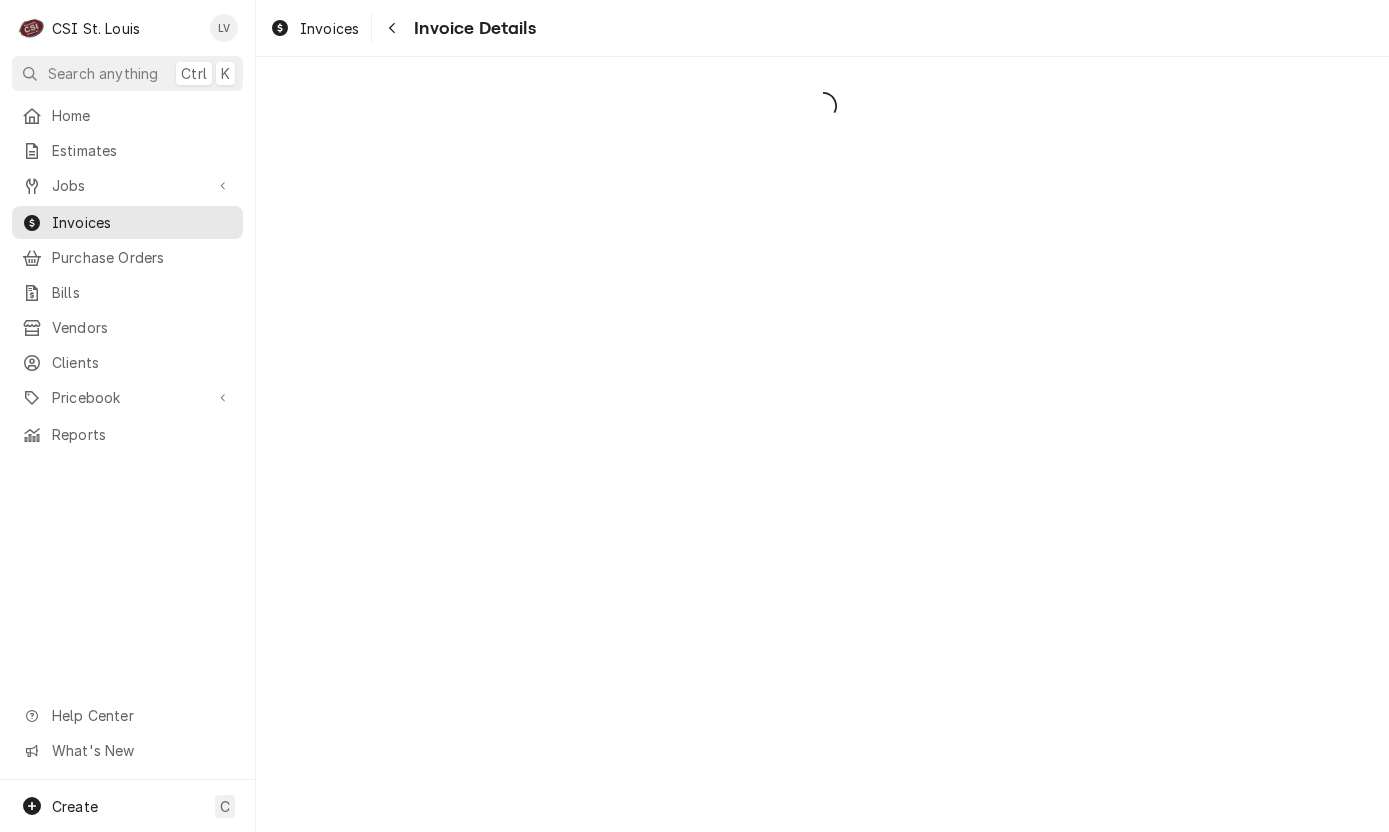 scroll, scrollTop: 0, scrollLeft: 0, axis: both 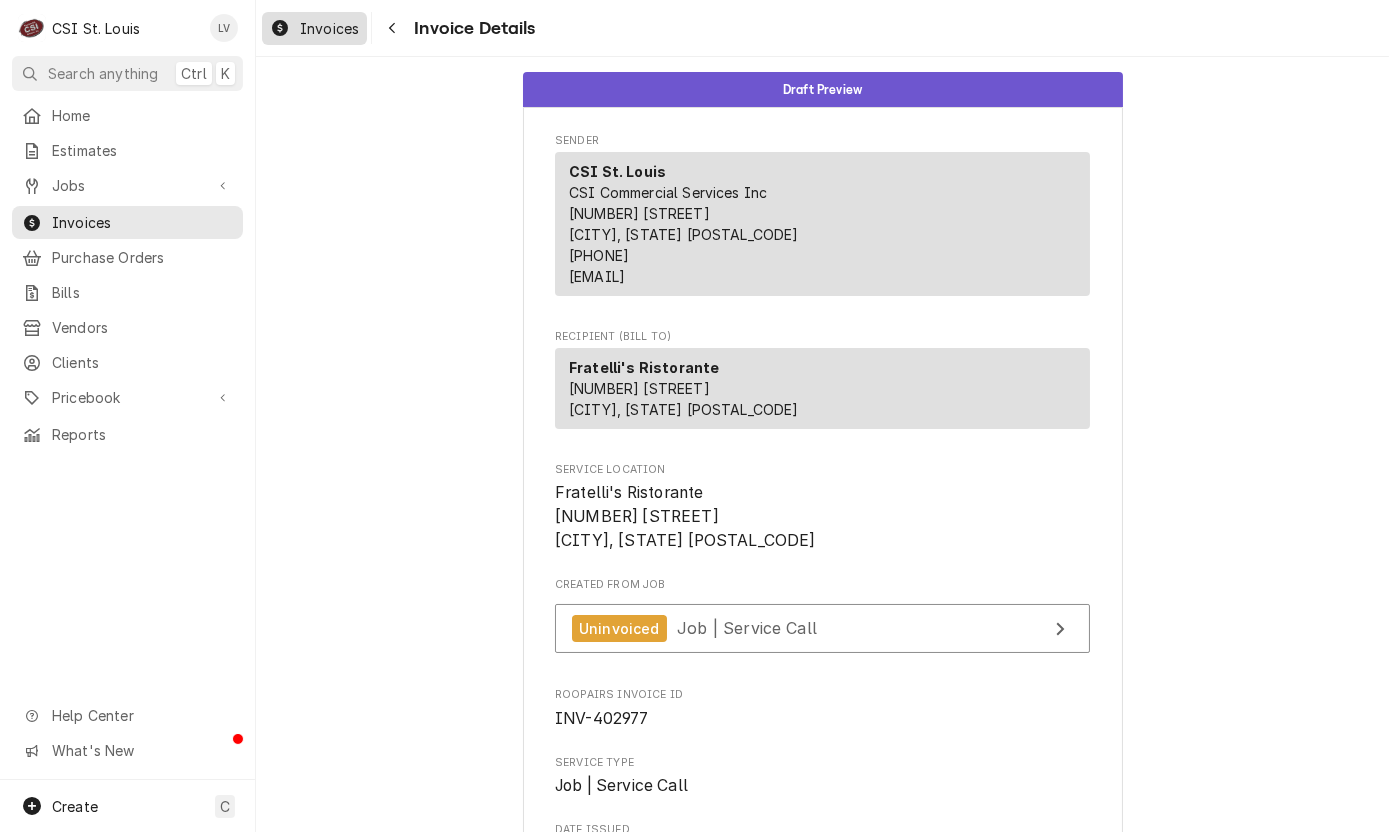 click on "Invoices" at bounding box center [329, 28] 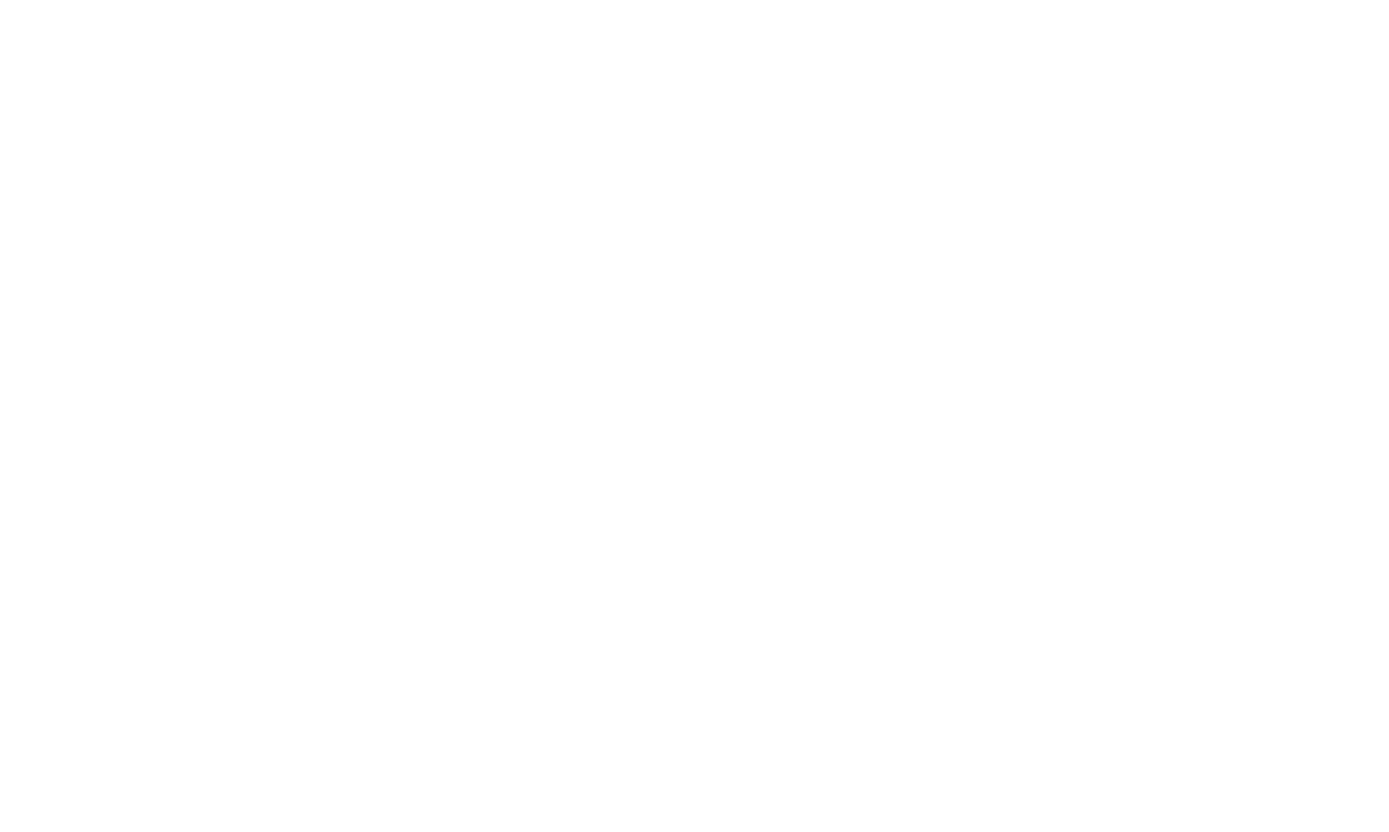scroll, scrollTop: 0, scrollLeft: 0, axis: both 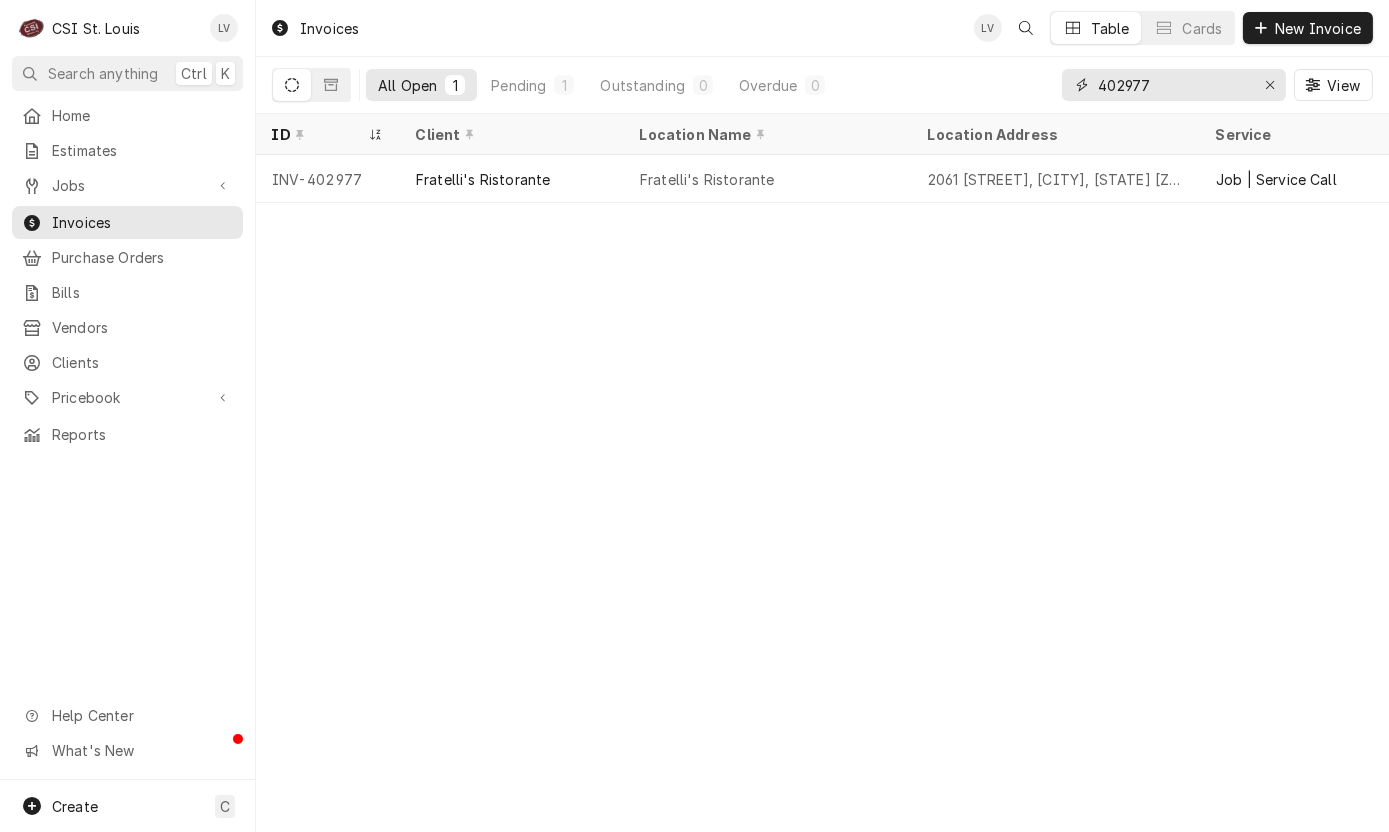 drag, startPoint x: 1116, startPoint y: 80, endPoint x: 1169, endPoint y: 86, distance: 53.338543 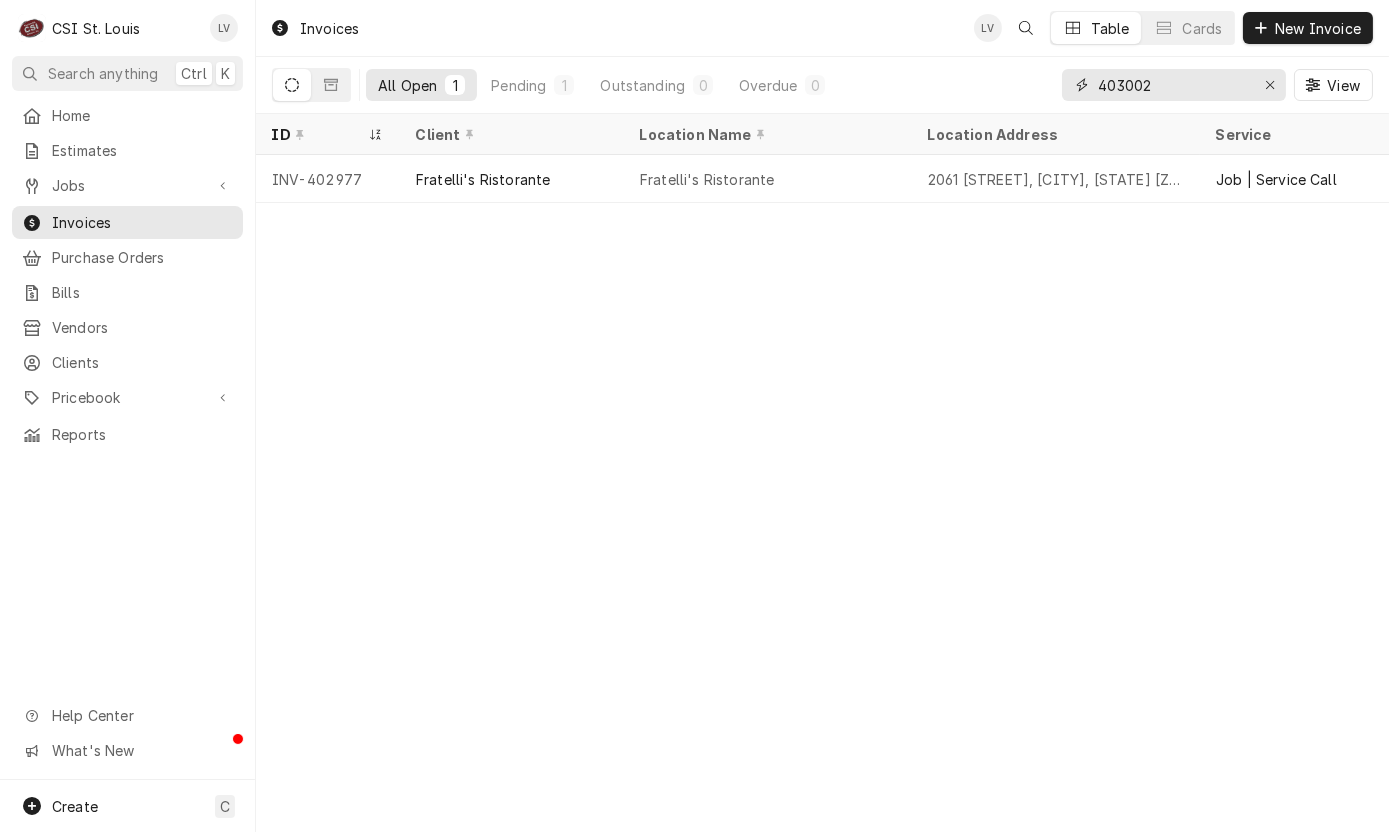 type on "403002" 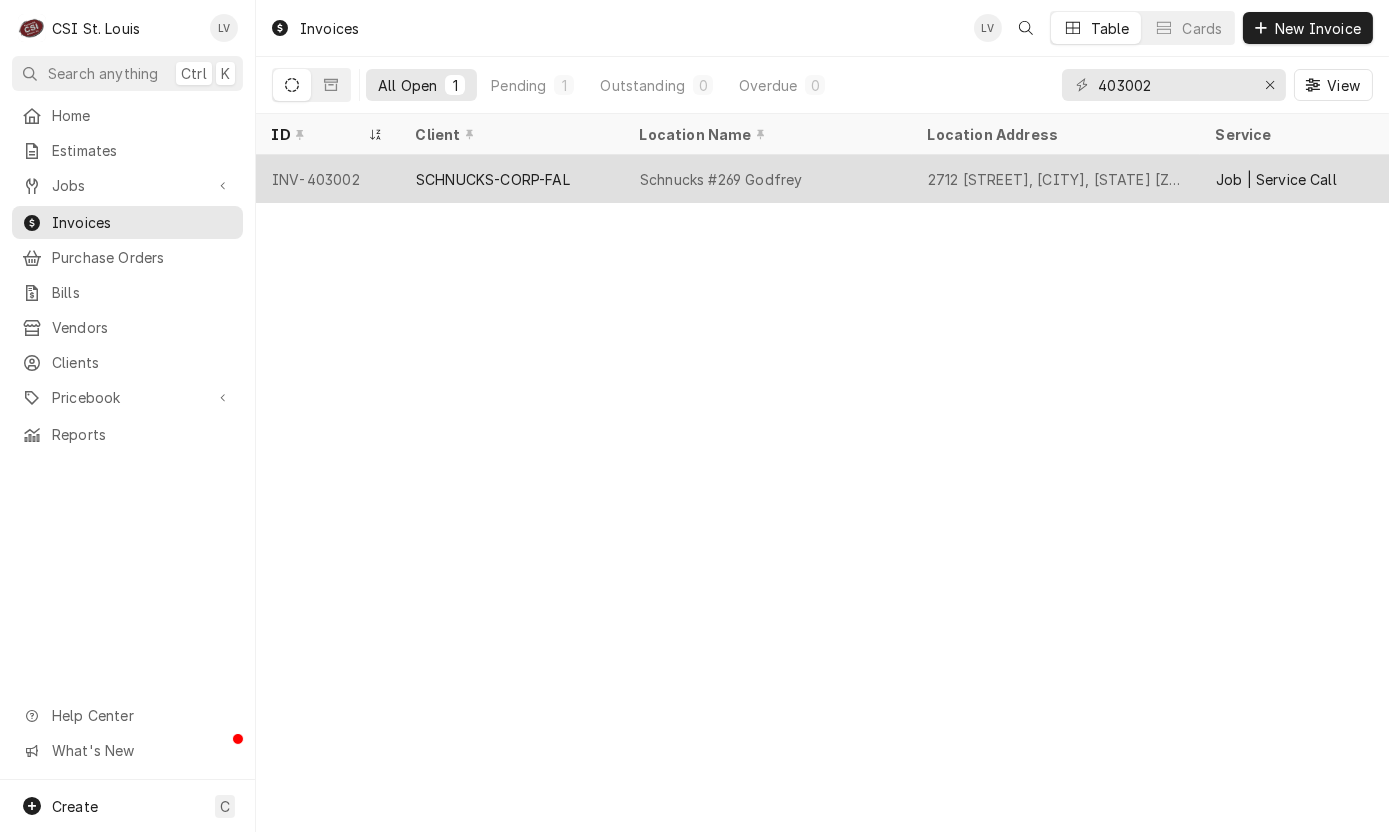 click on "SCHNUCKS-CORP-FAL" at bounding box center [493, 179] 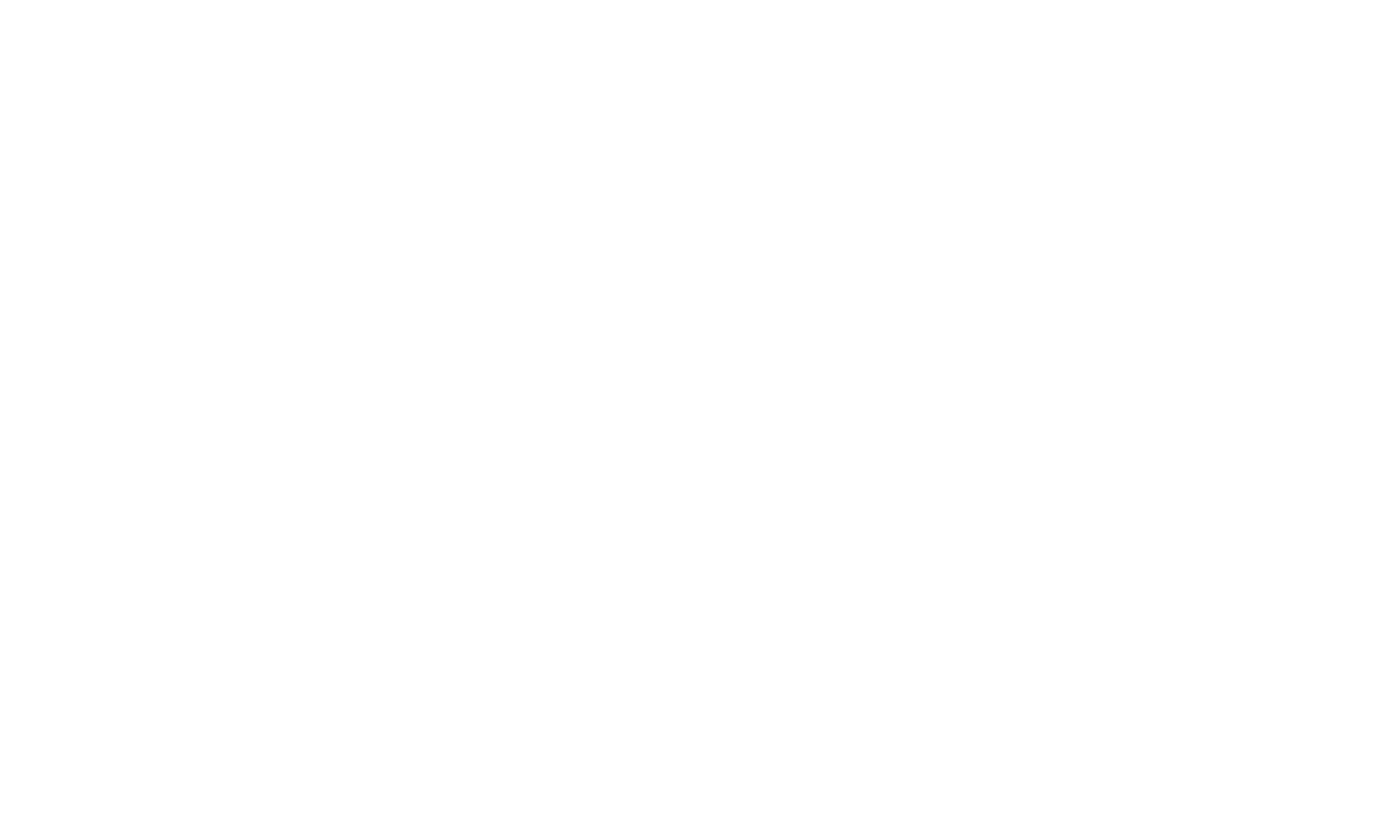 scroll, scrollTop: 0, scrollLeft: 0, axis: both 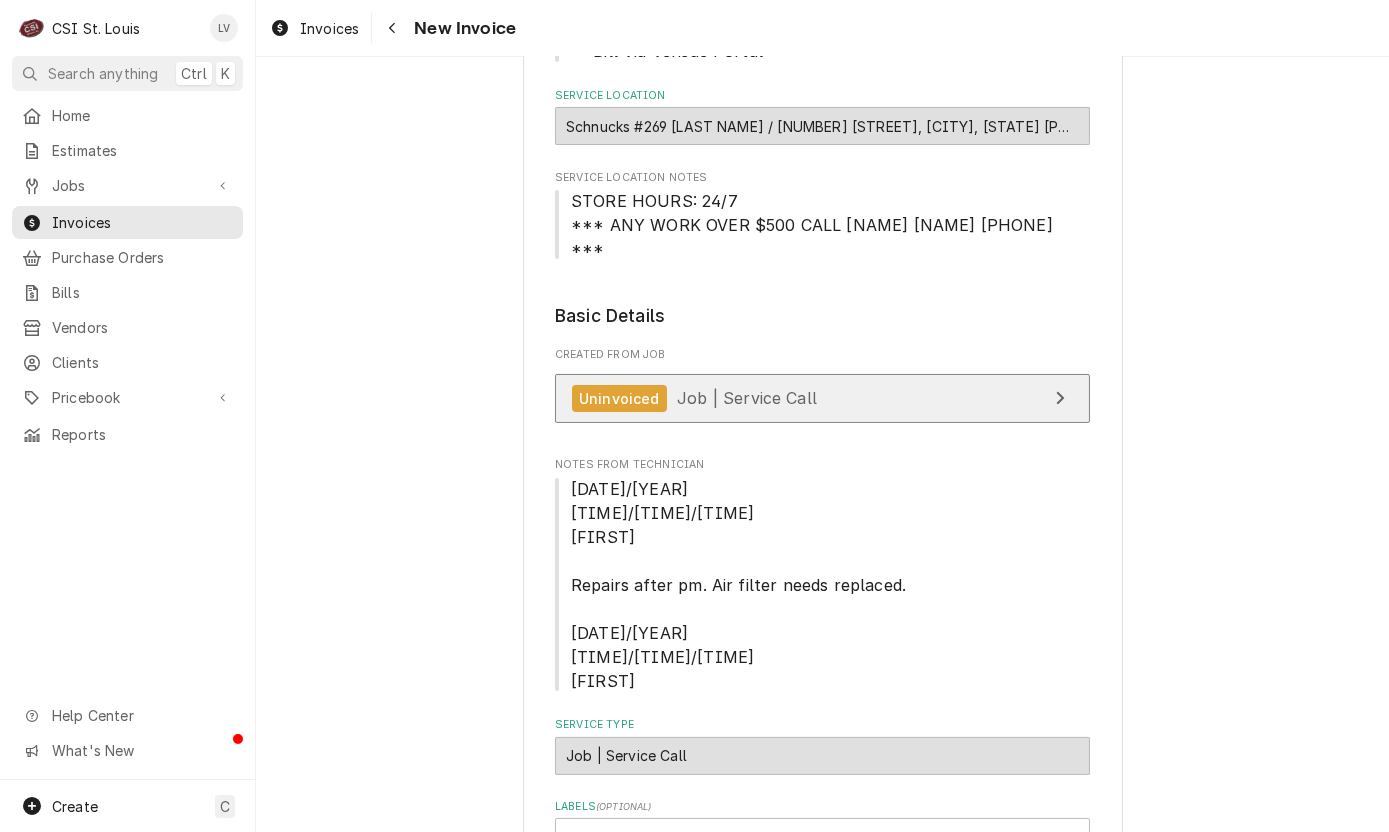 click on "Job | Service Call" at bounding box center (747, 398) 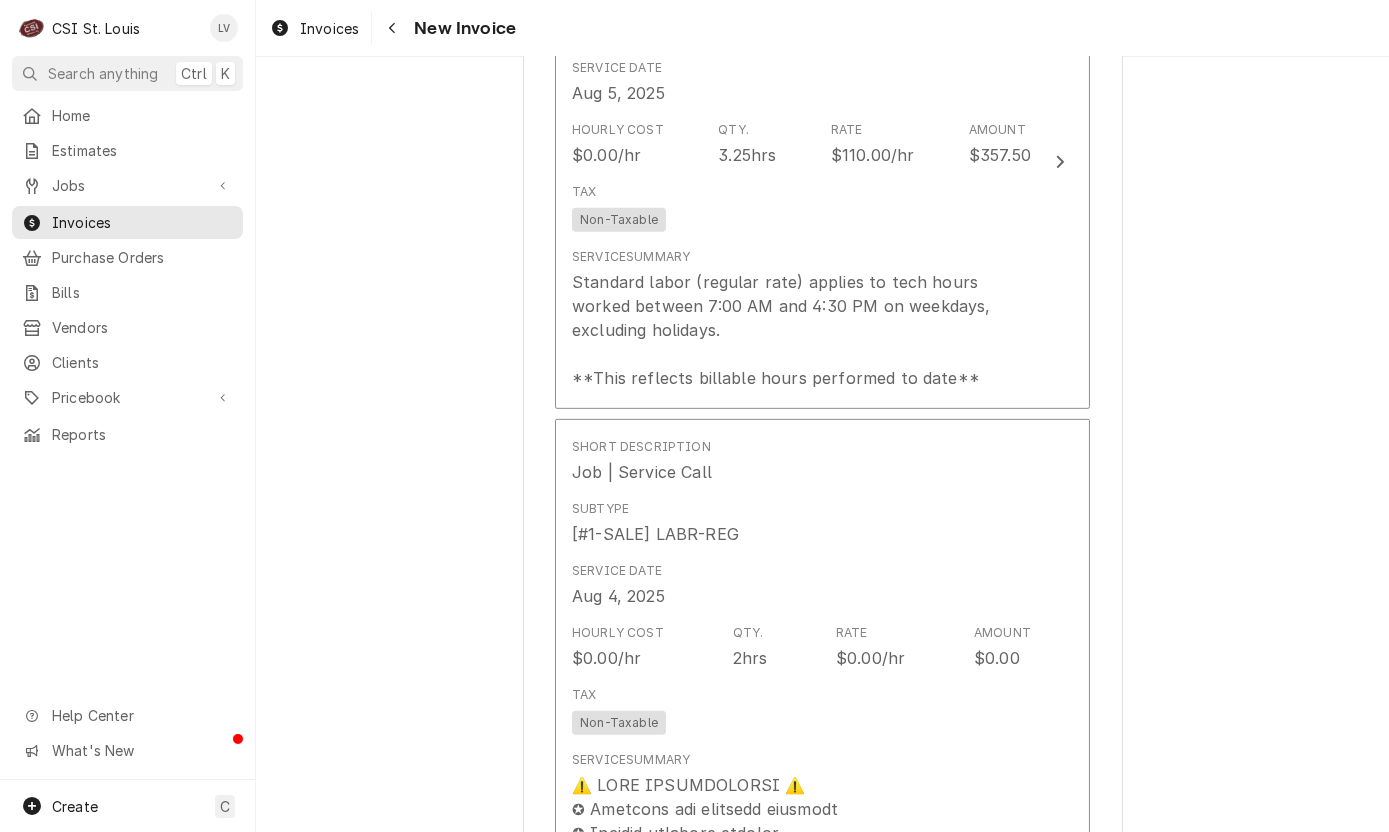 scroll, scrollTop: 2200, scrollLeft: 0, axis: vertical 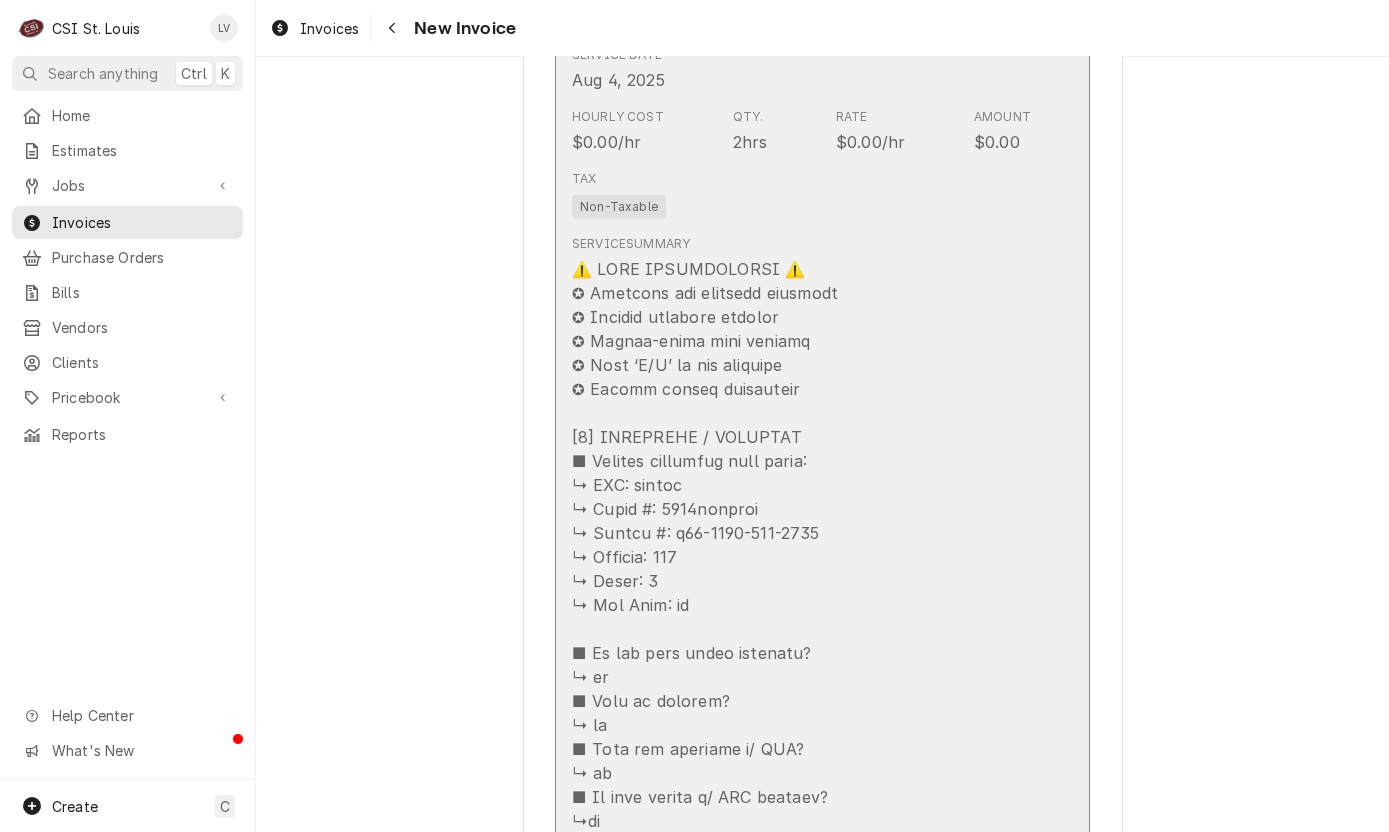 click at bounding box center [801, 1061] 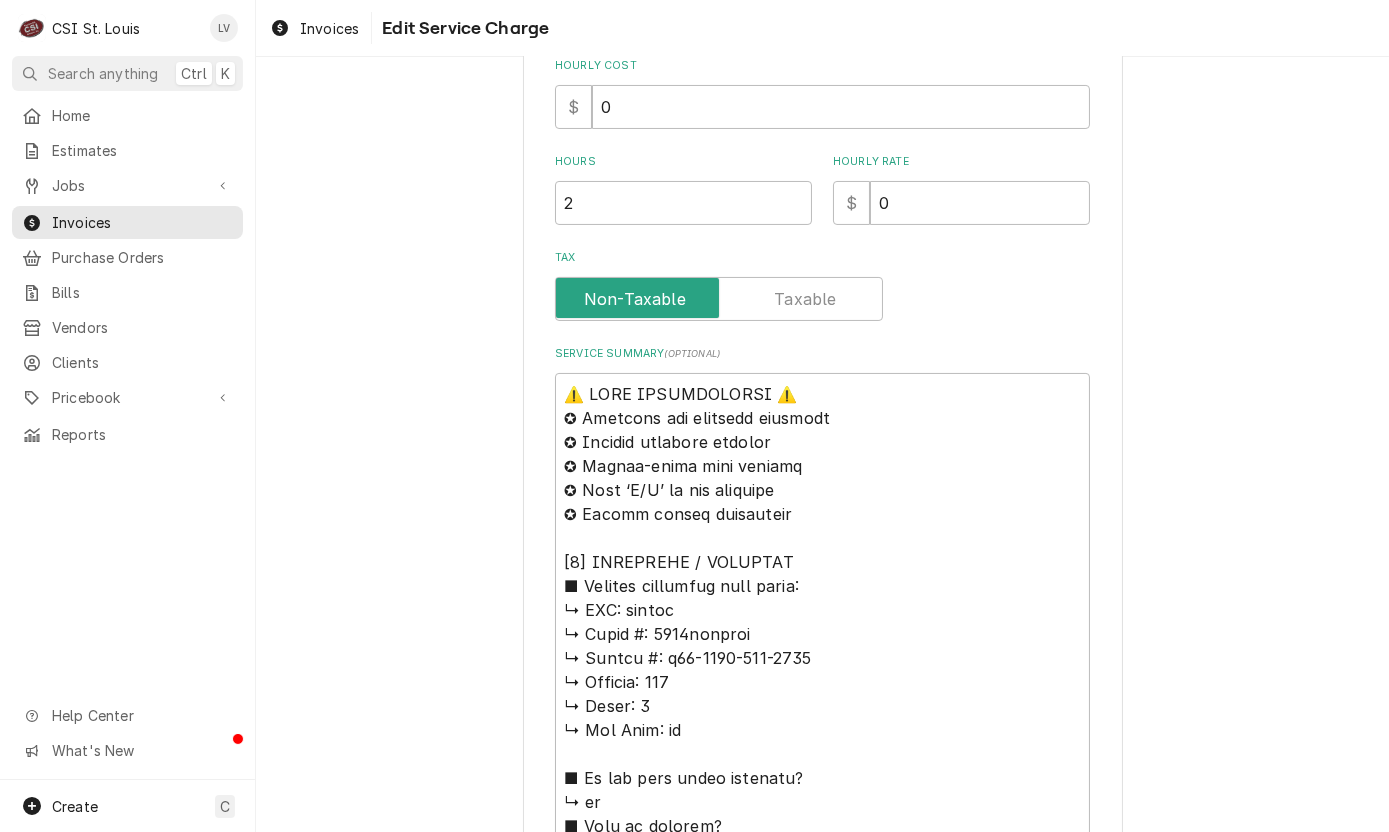 scroll, scrollTop: 700, scrollLeft: 0, axis: vertical 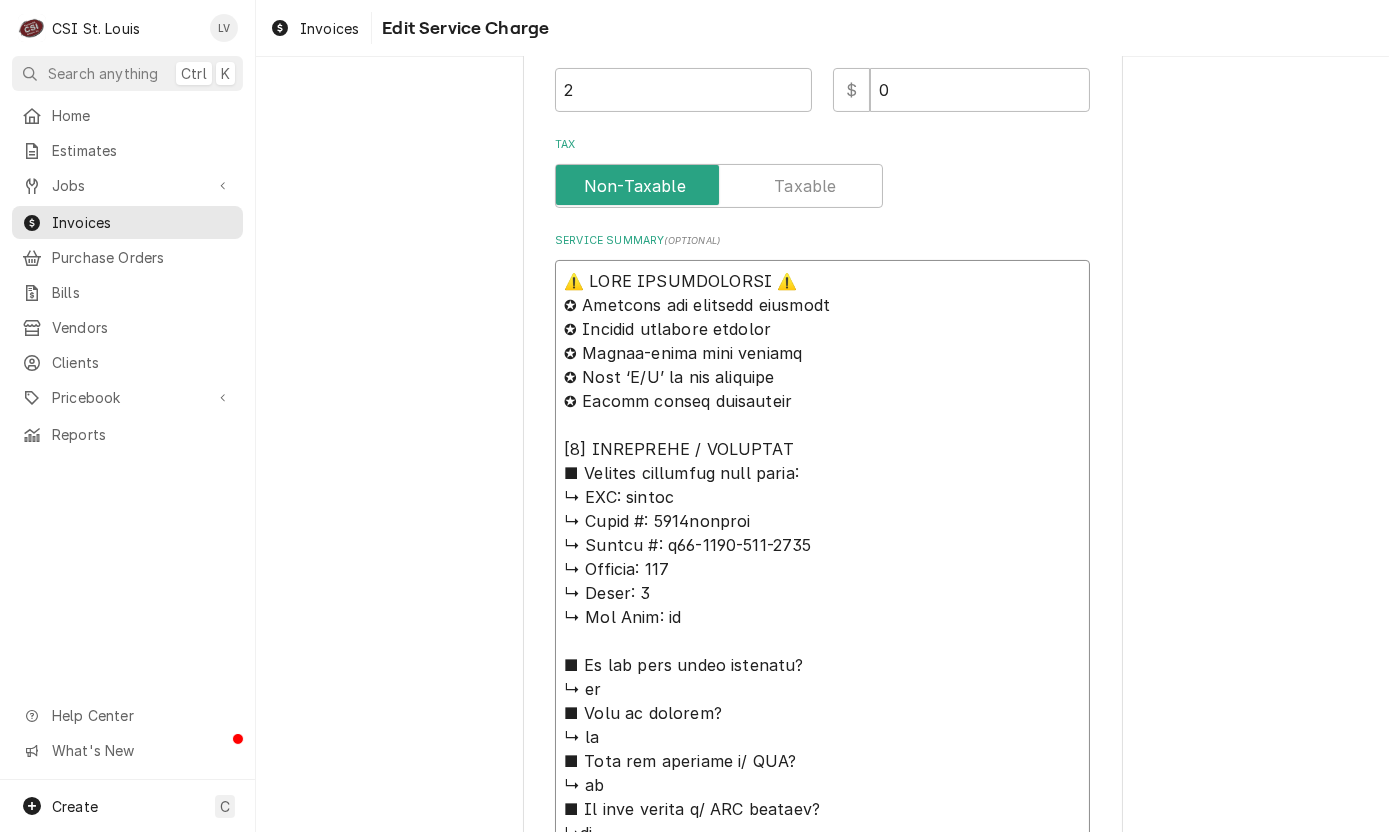 drag, startPoint x: 624, startPoint y: 491, endPoint x: 528, endPoint y: 234, distance: 274.34467 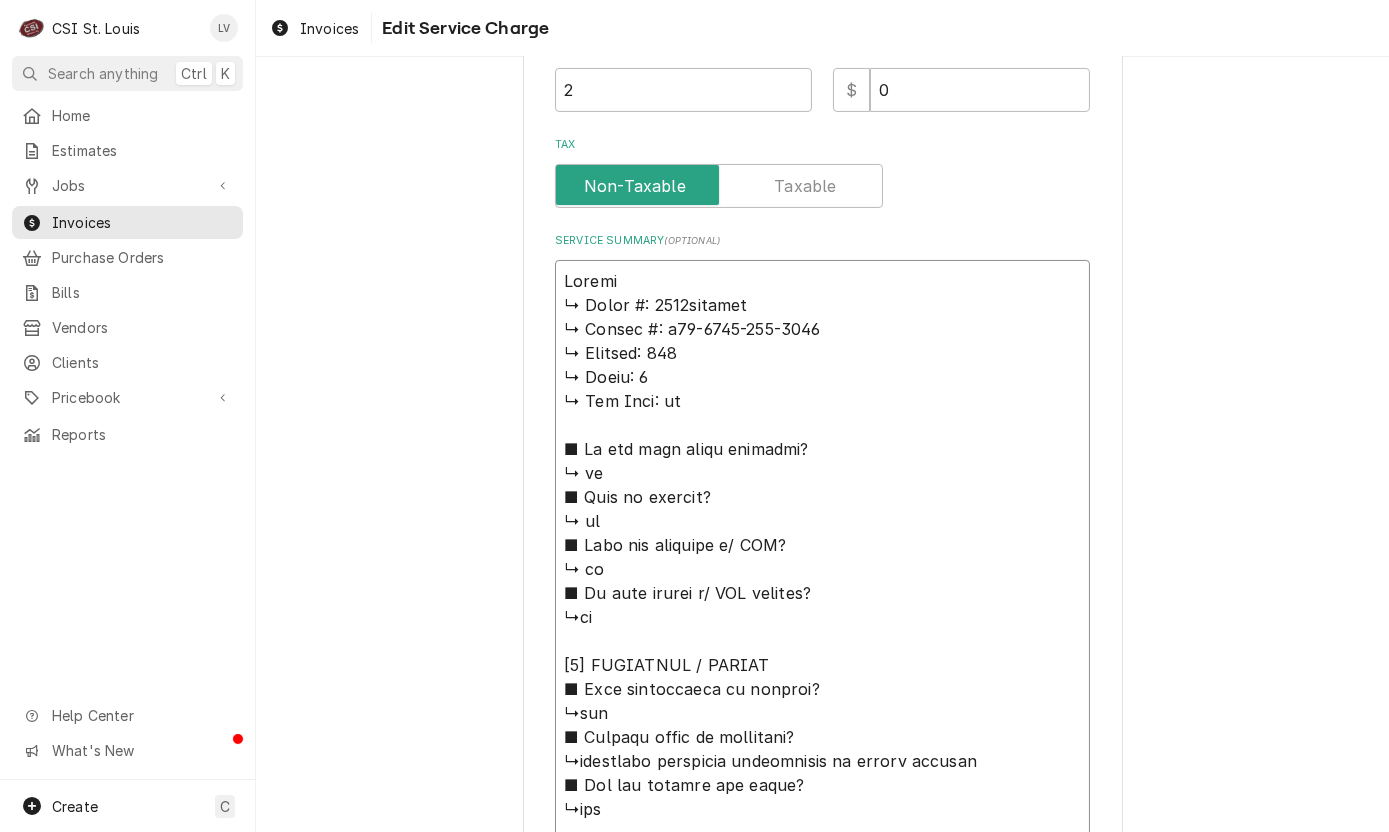 click on "Service Summary  ( optional )" at bounding box center [822, 953] 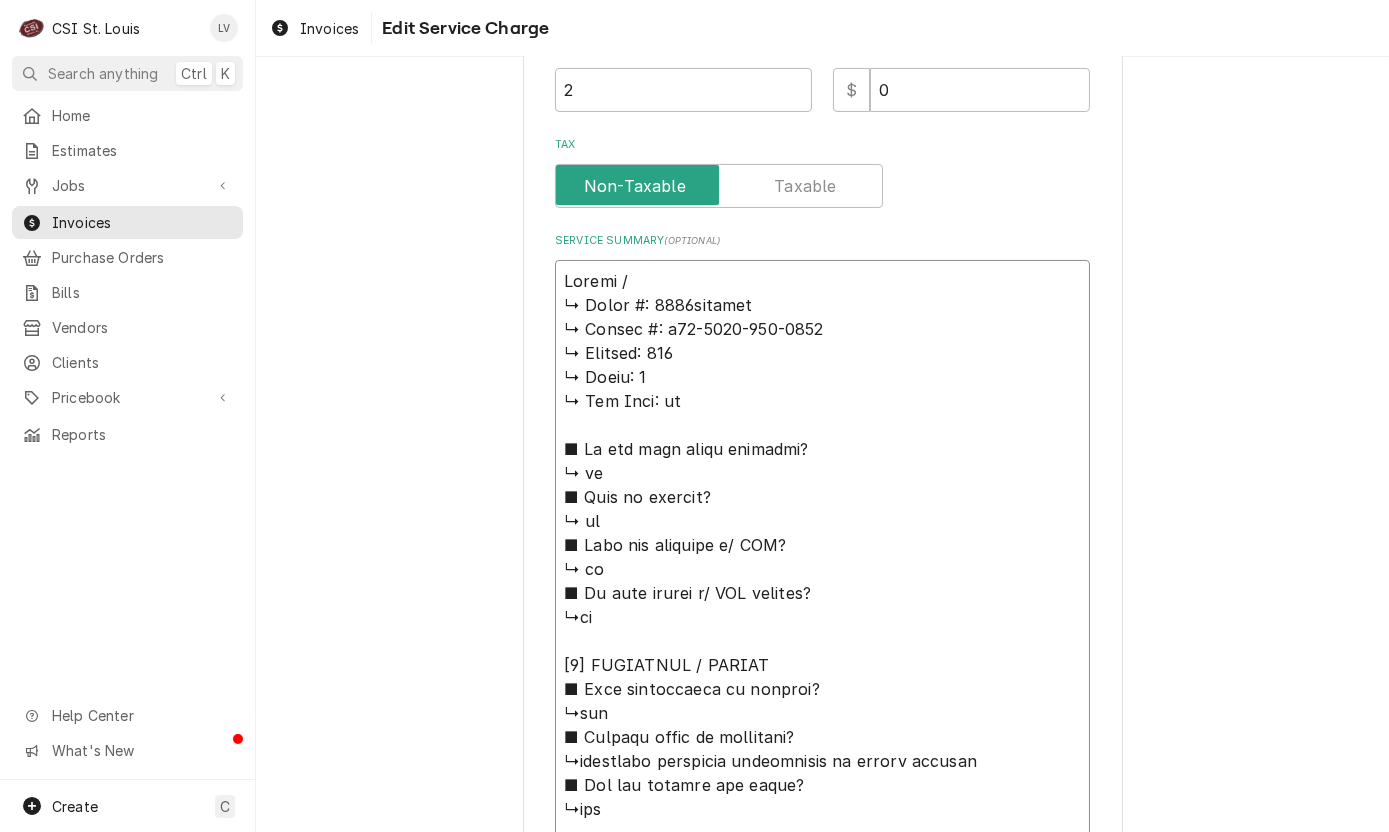 type on "x" 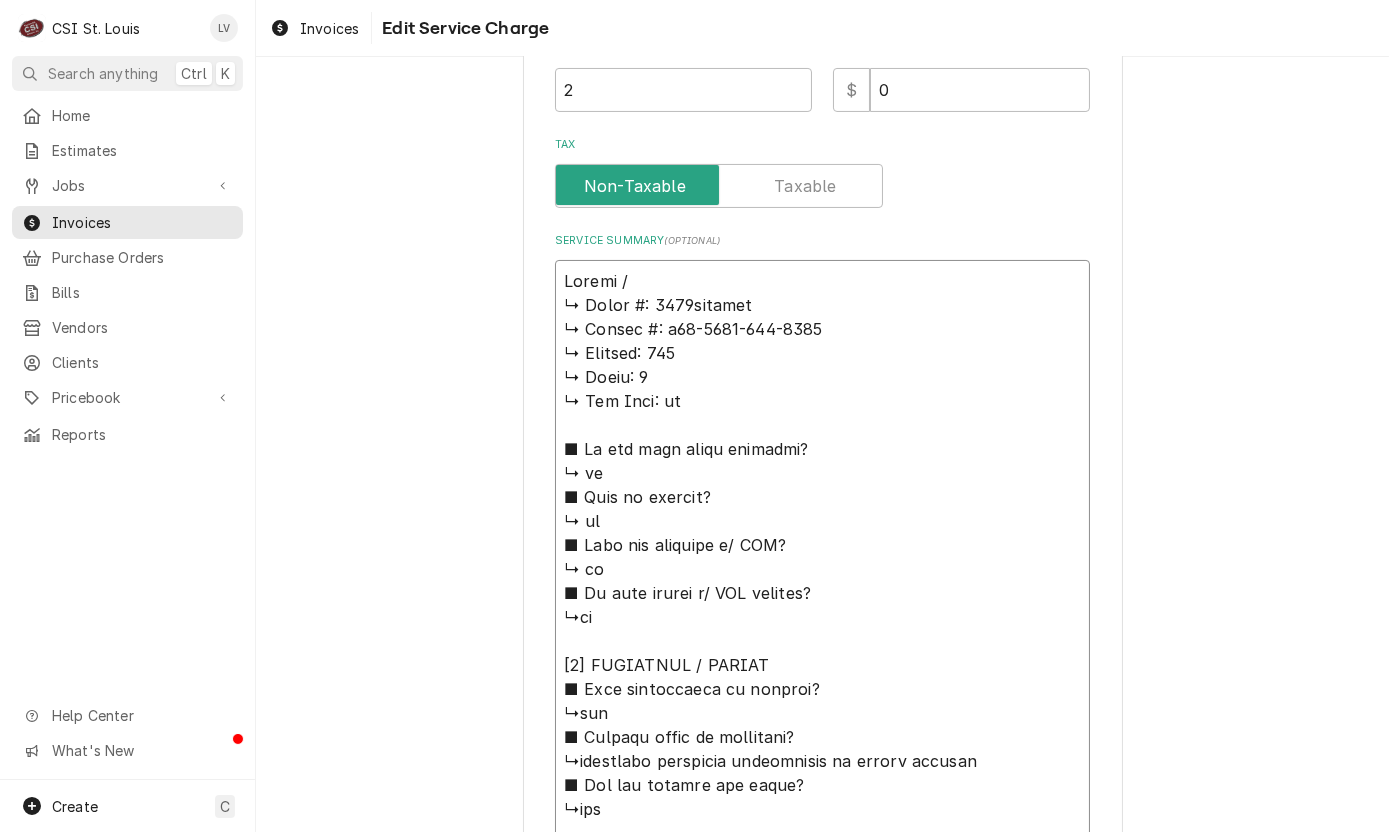 type on "x" 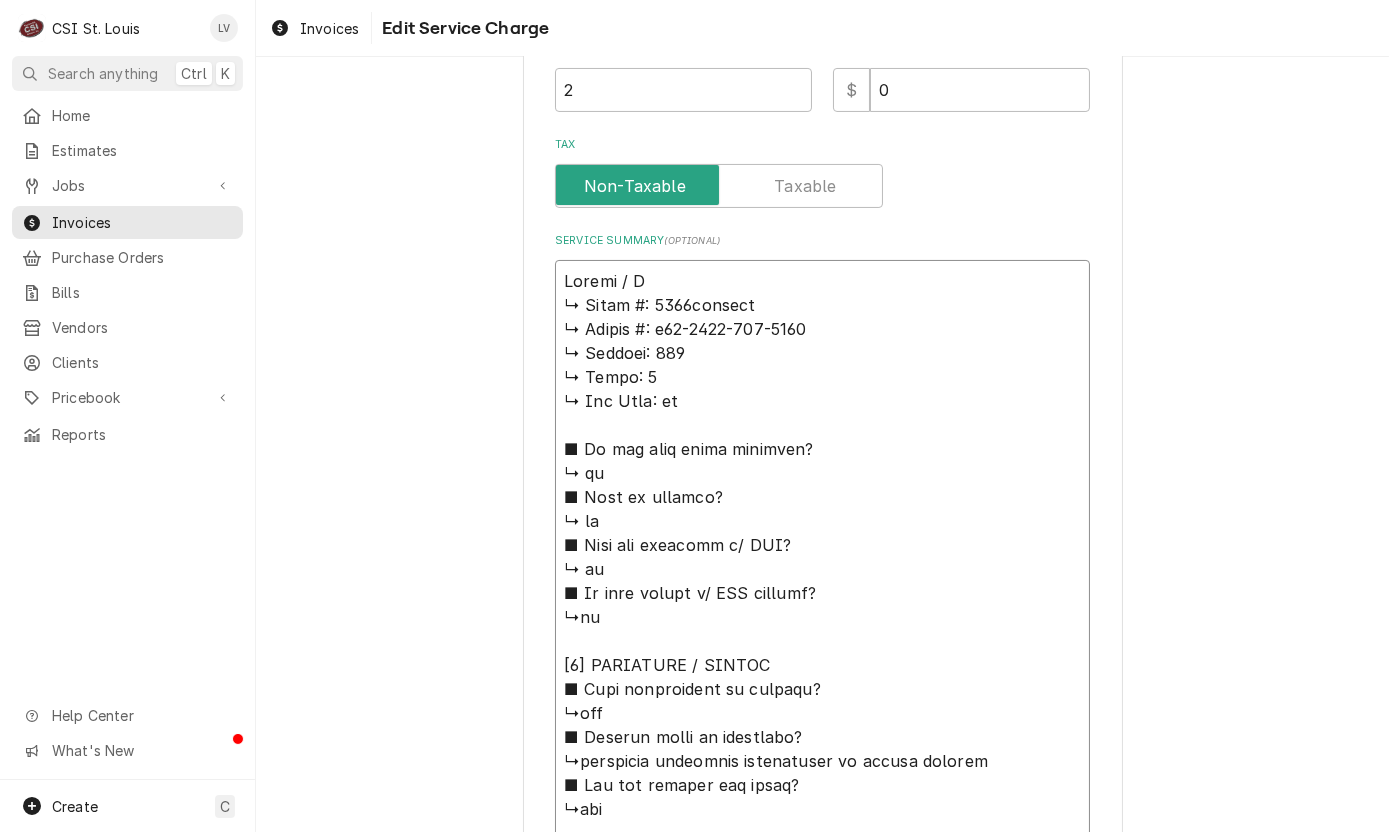 type on "x" 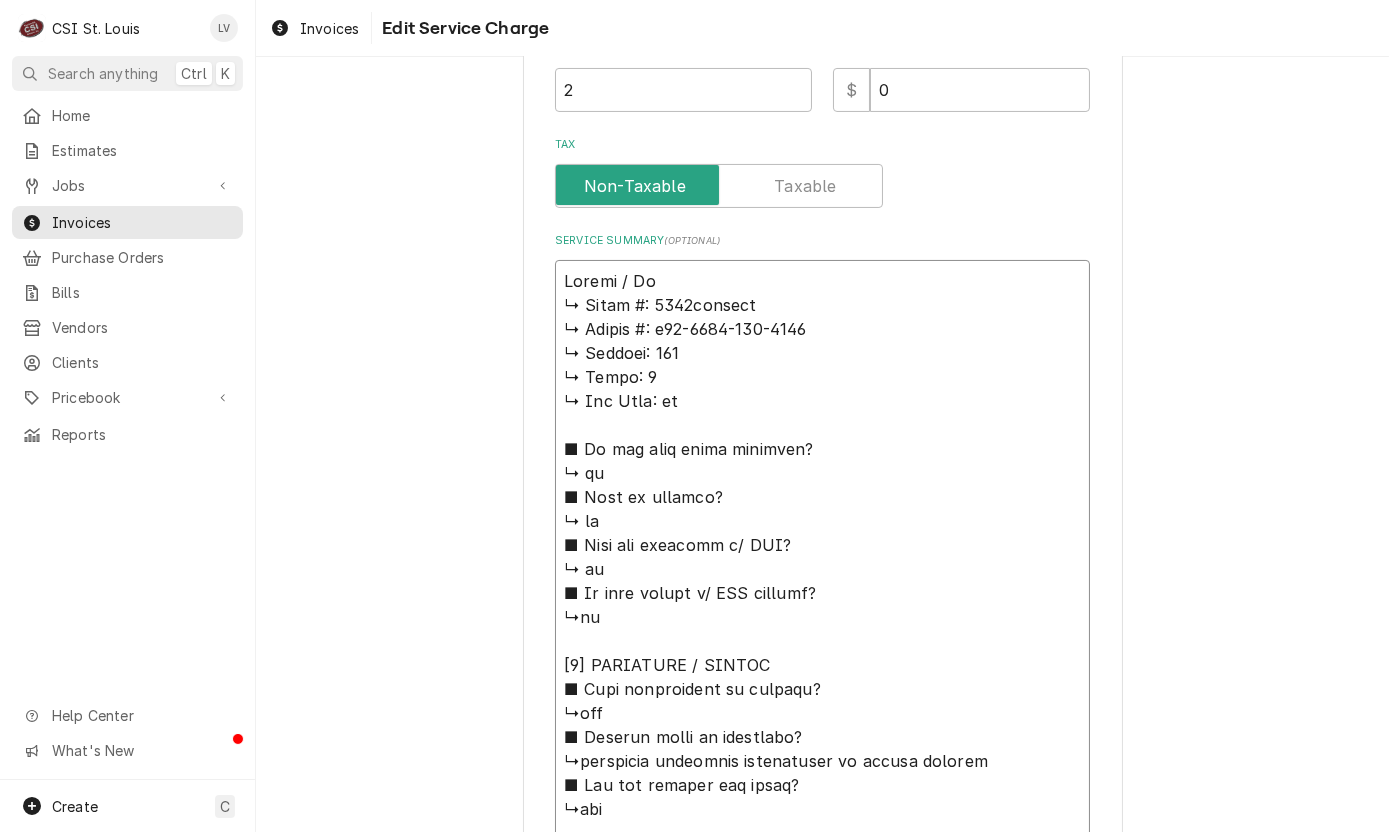 type on "x" 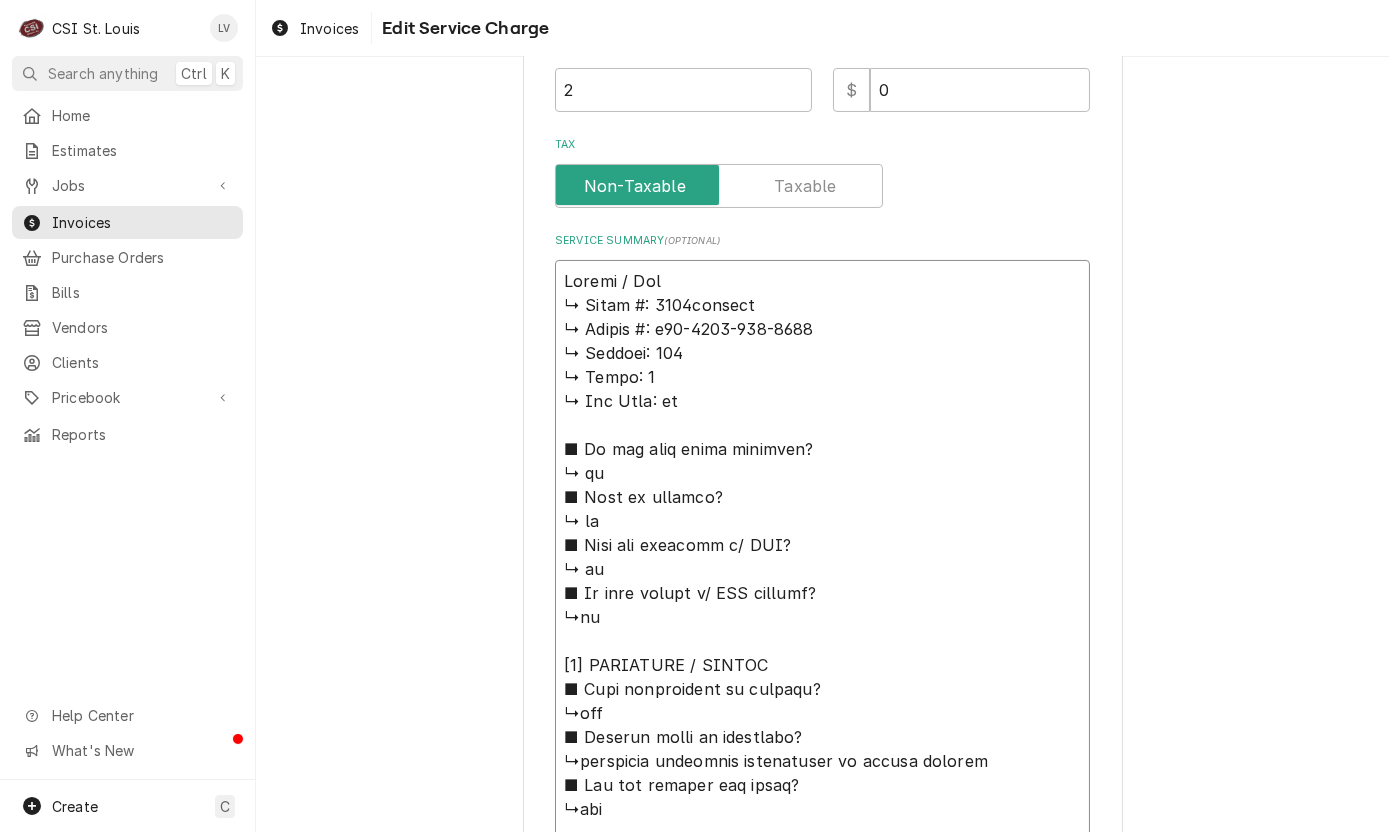 type on "x" 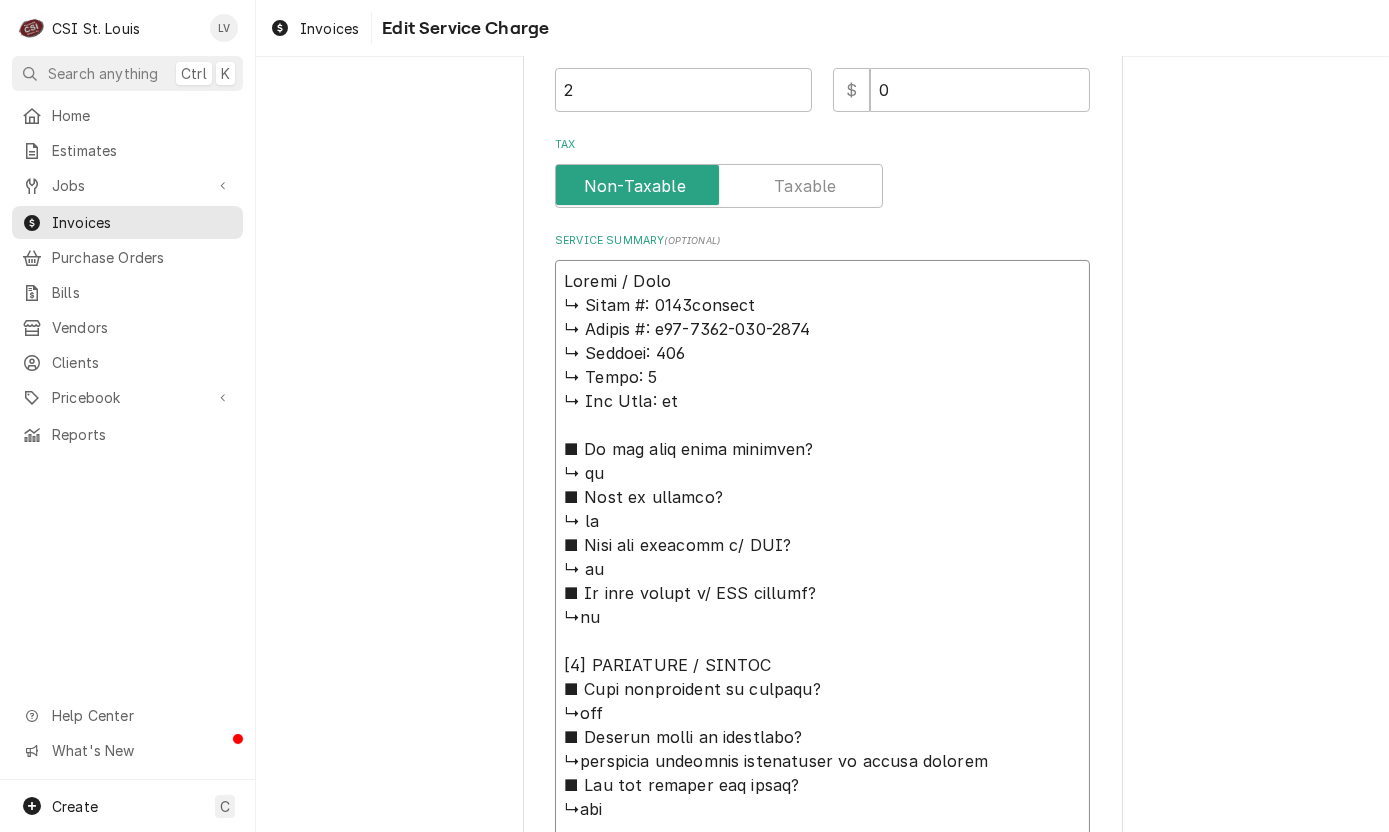 type on "Loremi / Dolor
↳ Sitam #: 5117consect
↳ Adipis #: e87-7782-492-4890
↳ Seddoei: 159
↳ Tempo: 9
↳ Inc Utla: et
■ Do mag aliq enima minimven?
↳ qu
■ Nost ex ullamco?
↳ la
■ Nisi ali exeacomm c/ DUI?
↳ au
■ Ir inre volupt v/ ESS cillumf?
↳nu
[2] PARIATURE / SINTOC
■ Cupi nonproident su culpaqu?
↳off
■ Deserun molli an idestlabo?
↳perspicia undeomnis istenatuser vo accusa dolorem
■ Lau tot remaper eaq ipsaq?
↳abi
[2] INVENTOREV (QU ARCHITEC)
■ Beat vitaedi expl nemoenimi?
↳qu
■ Volu asper autoditfu (consequ)?
↳
■ Magn doloreseosra / sequine?
↳neq
■ Po qui dolo adipi numquameius?
↳mod
[7] TEMPO INCIDUN (MA QUAERA)
■ Etia minusso nob eligendi
↳
■ Opti cumqu nihi im quopla?
↳
■ Fac poss assum rep temporib?
↳
■ Autemquib offi de rerumnec?
↳
[5] SAEPEEVENI / VOLUP REPUD
↳recusa itaque earumhi
Tenet# 8857sapient
Delect#  r53-9176-139-6703
Volup# 441ma86a5
Perferend doloribus asperioresr mi nostru exercit.  Ull corpor sus labor aliqu co co quidmax mo mo. H quide rer fac ex distinc. Na libe temp ..." 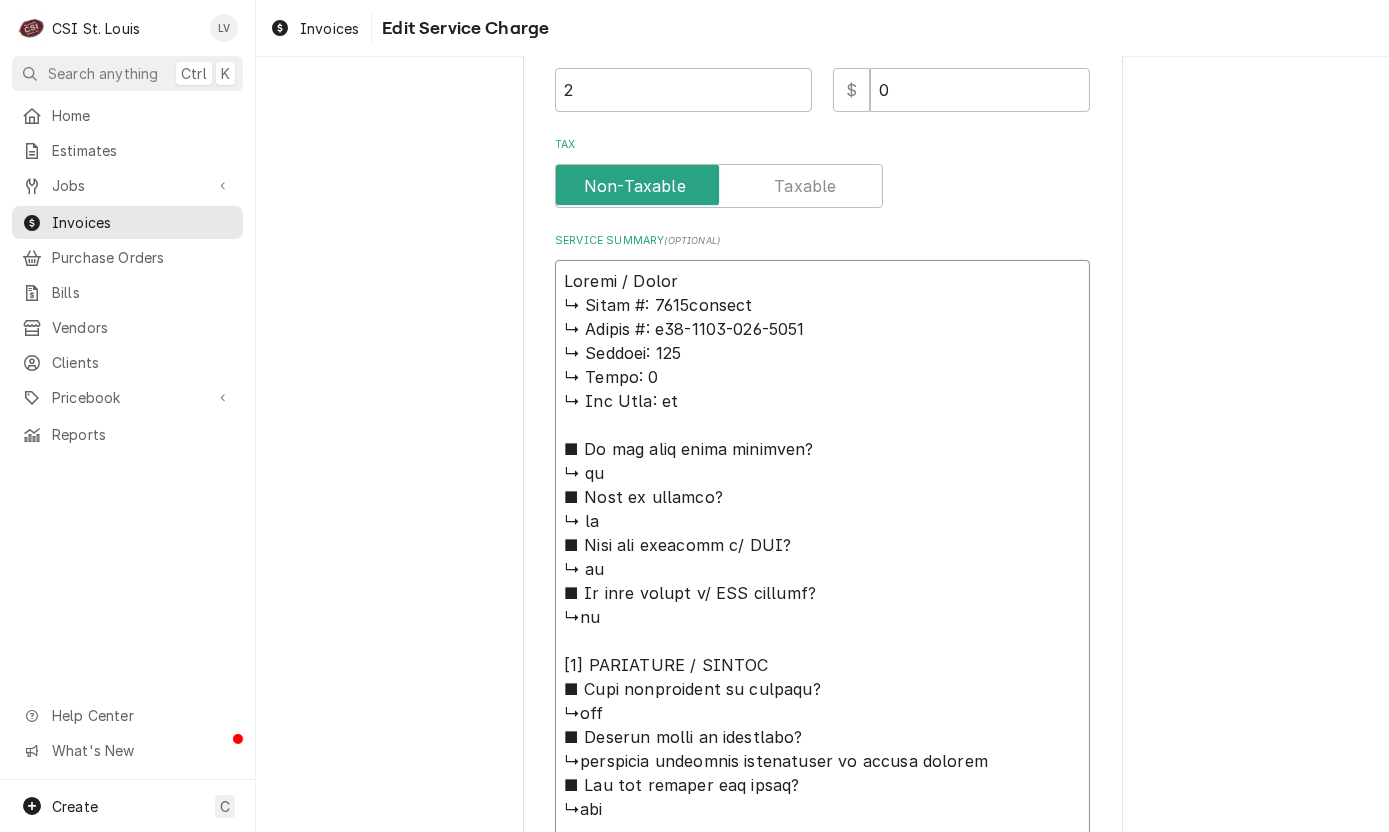 type on "x" 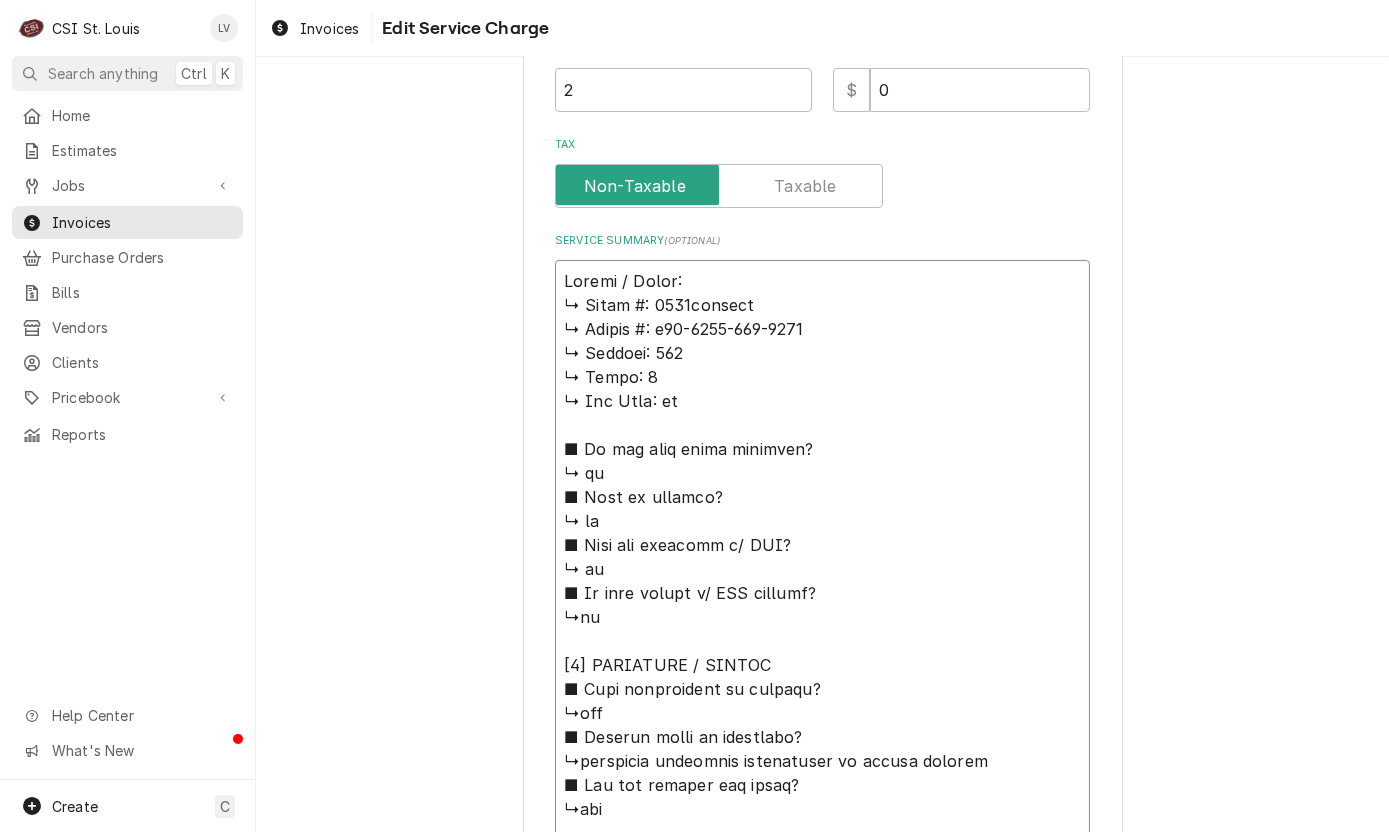 type on "x" 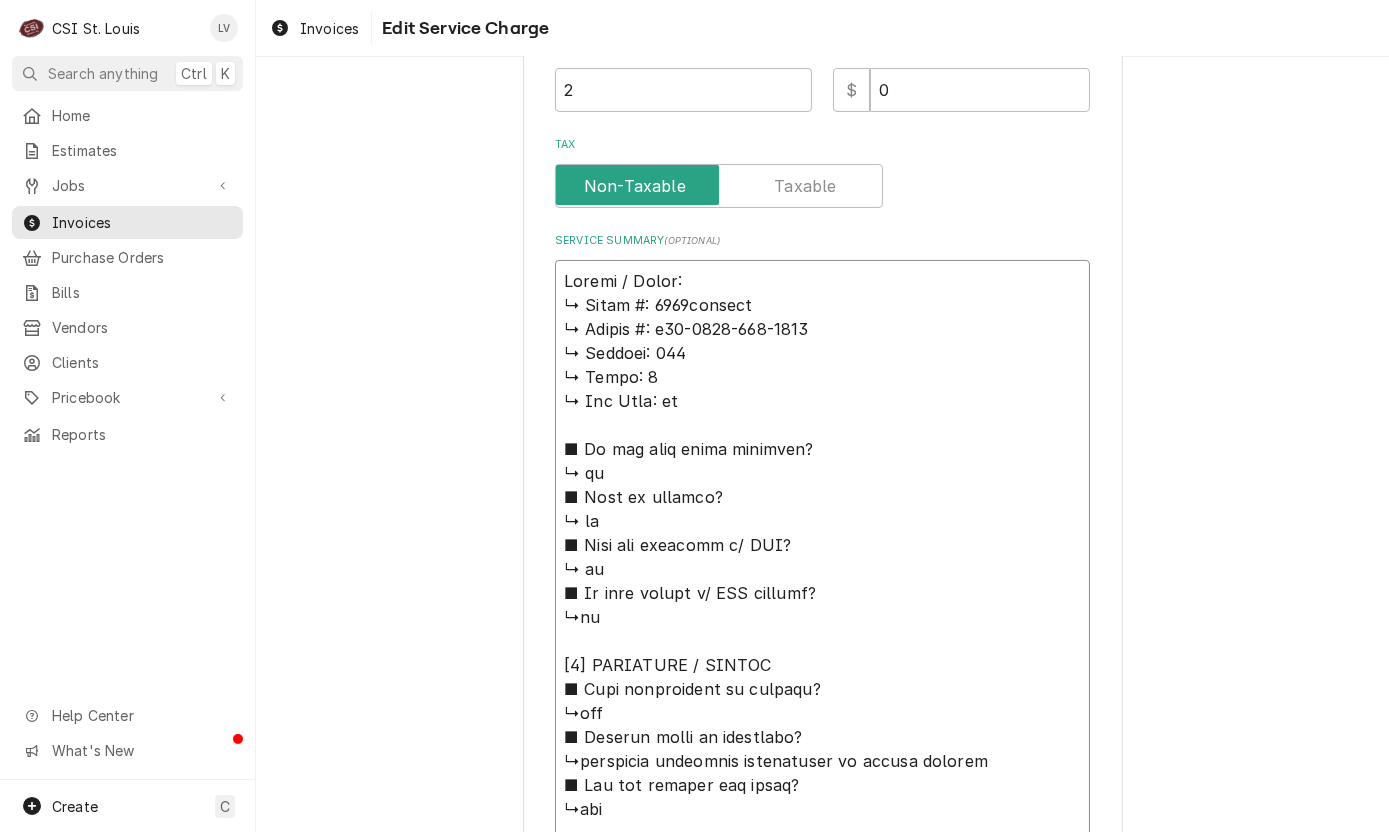 type on "x" 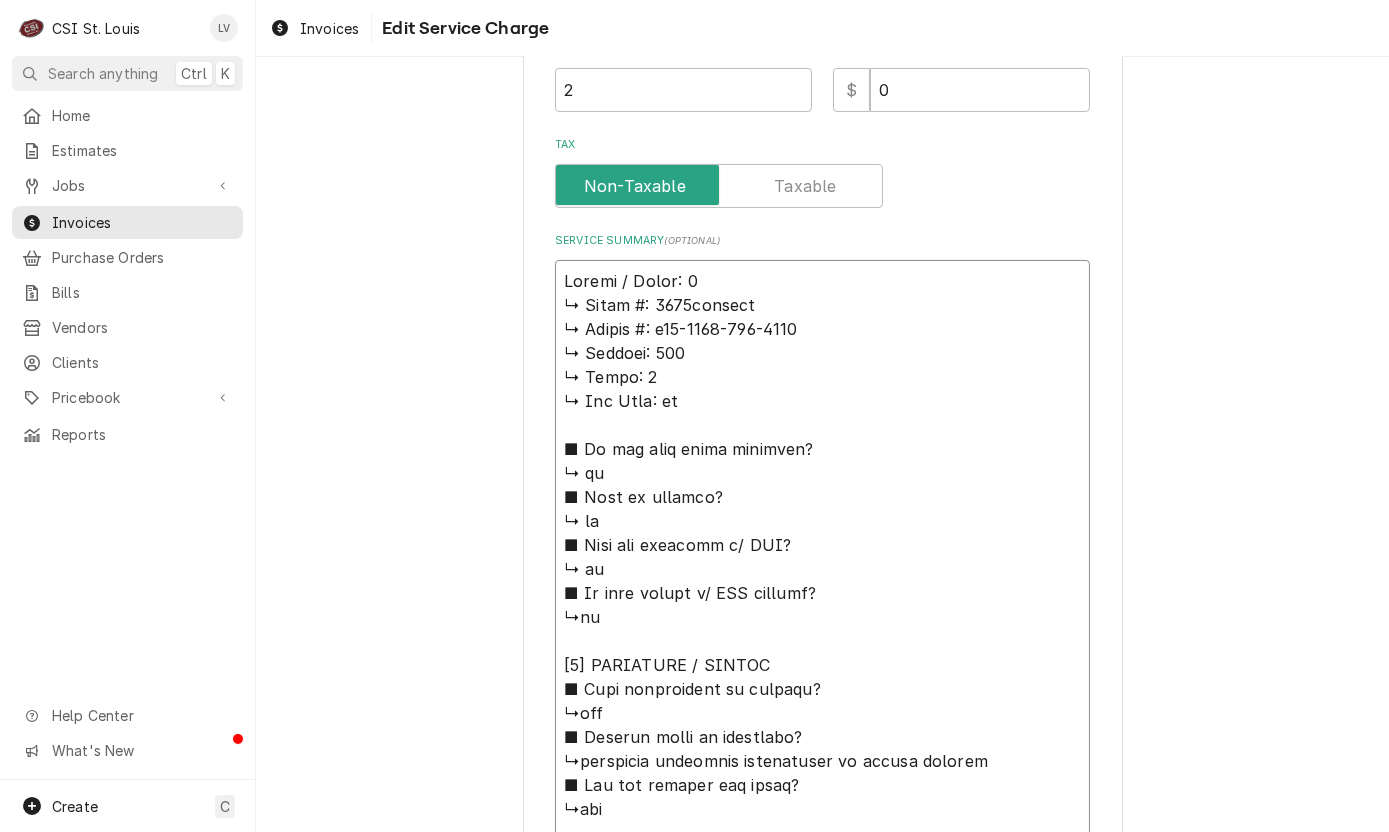 type on "x" 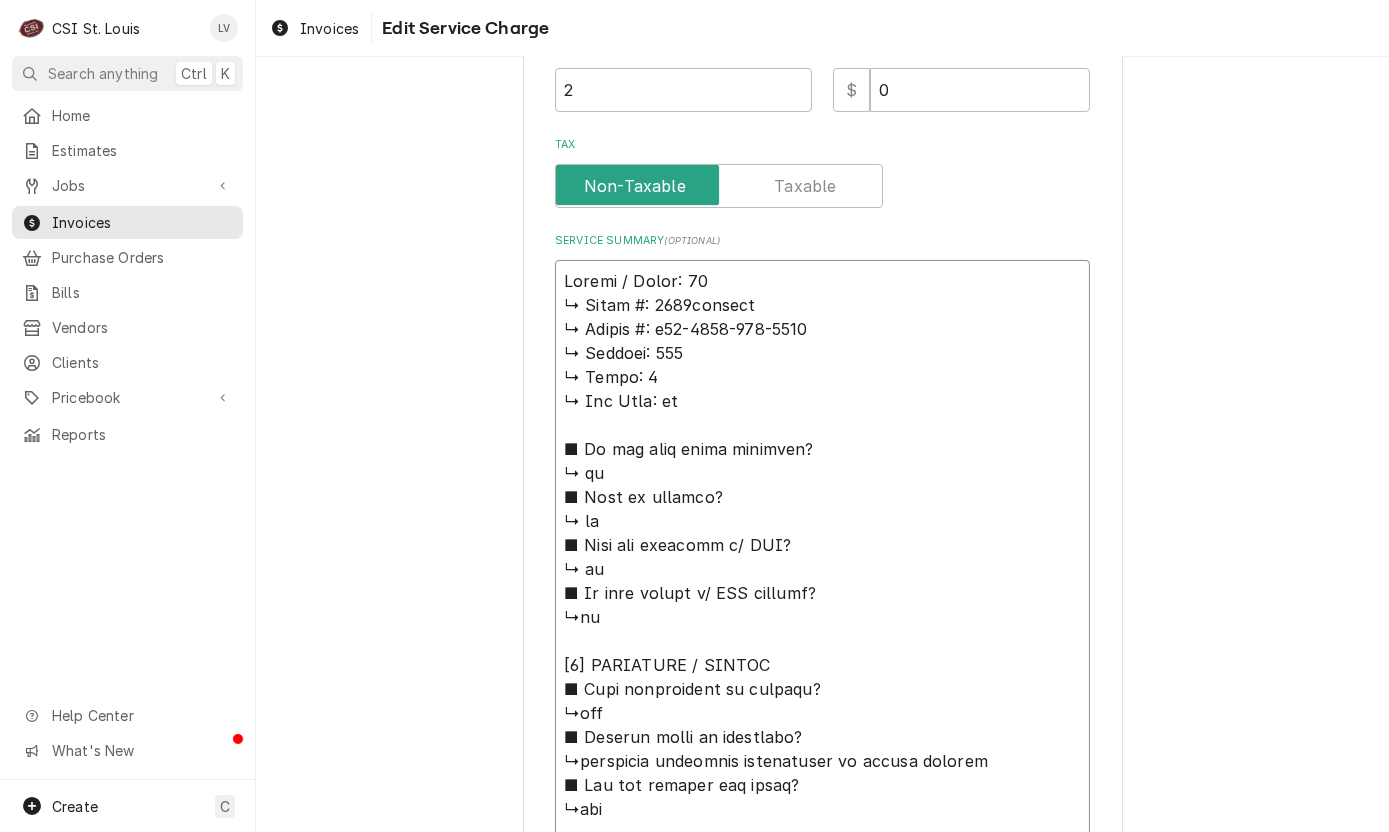 type on "x" 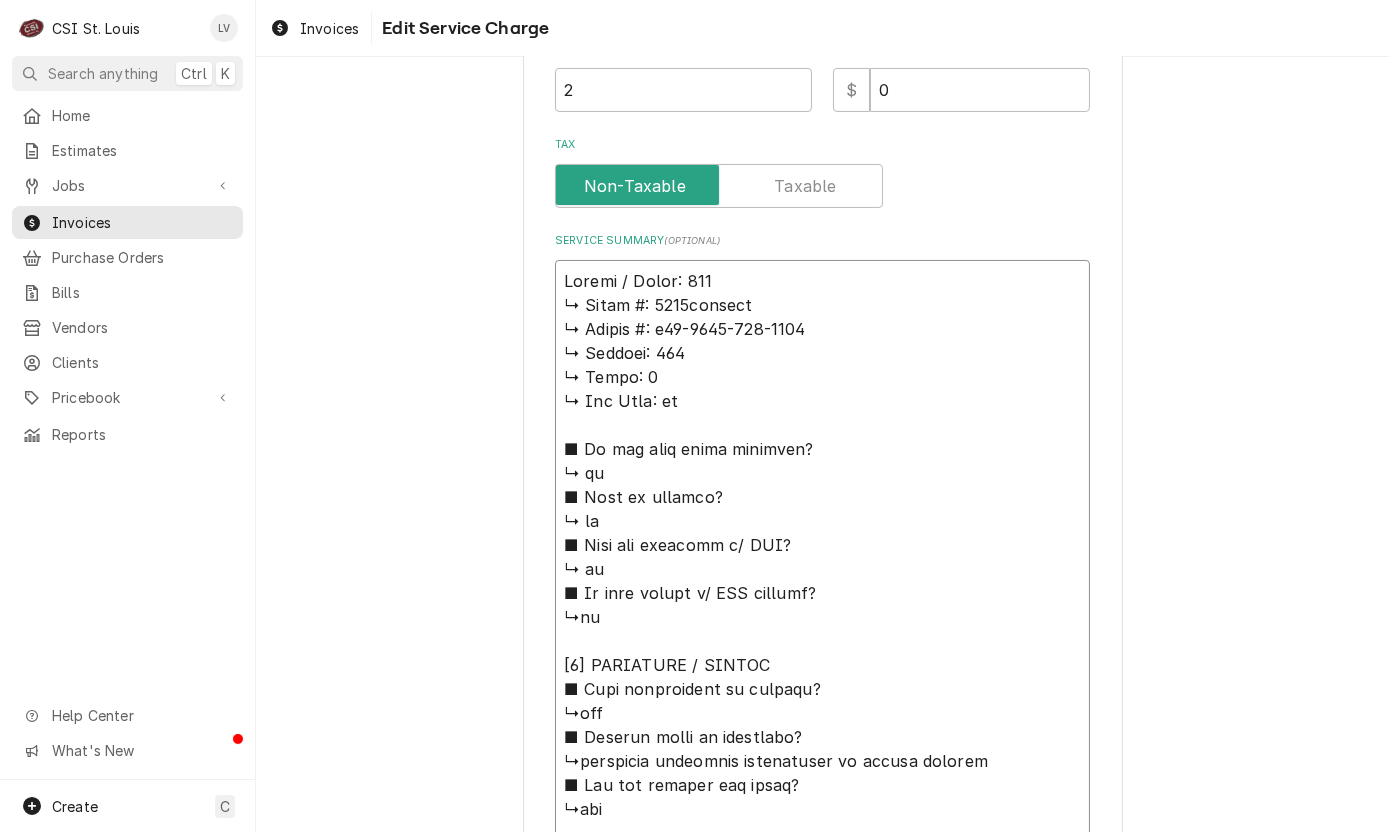 type on "x" 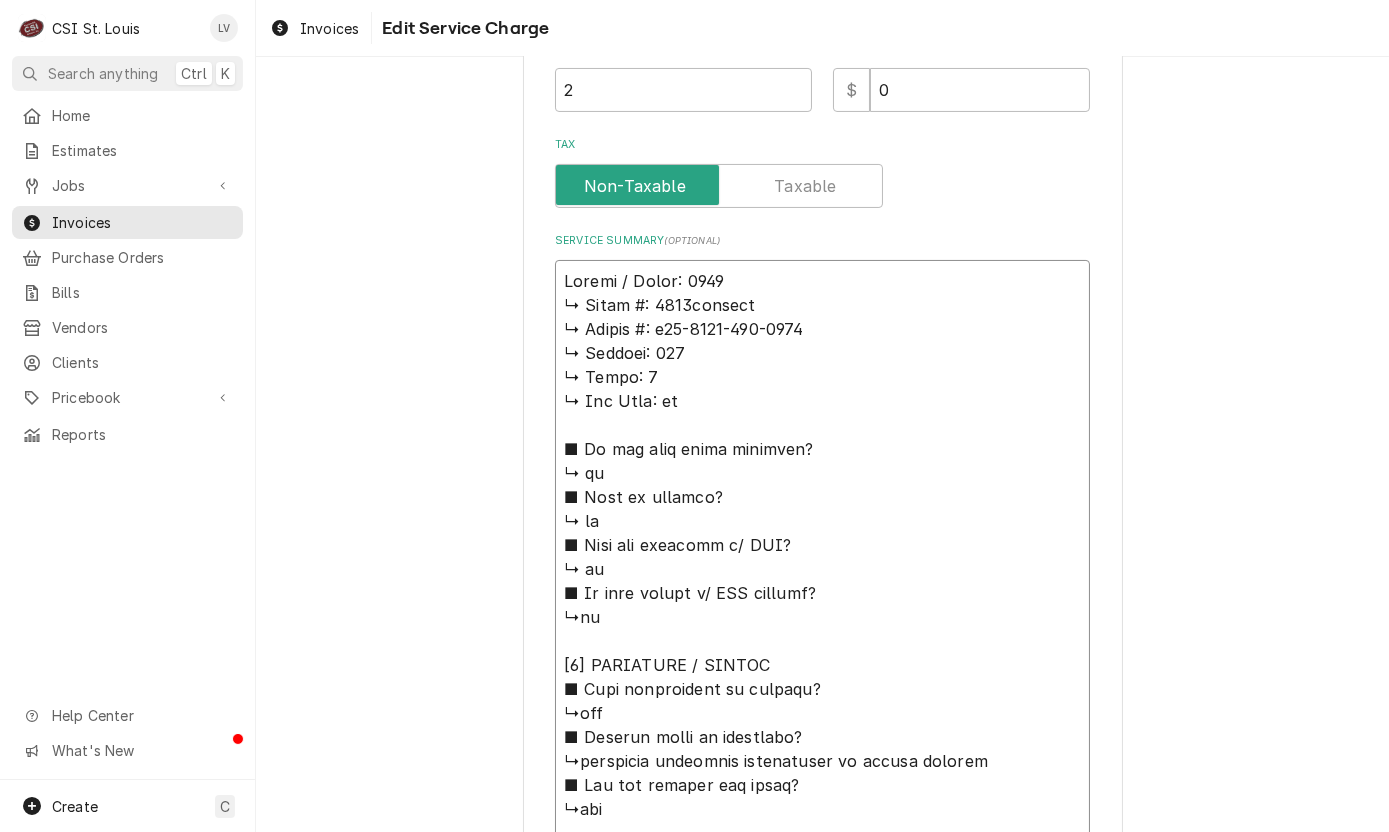type on "x" 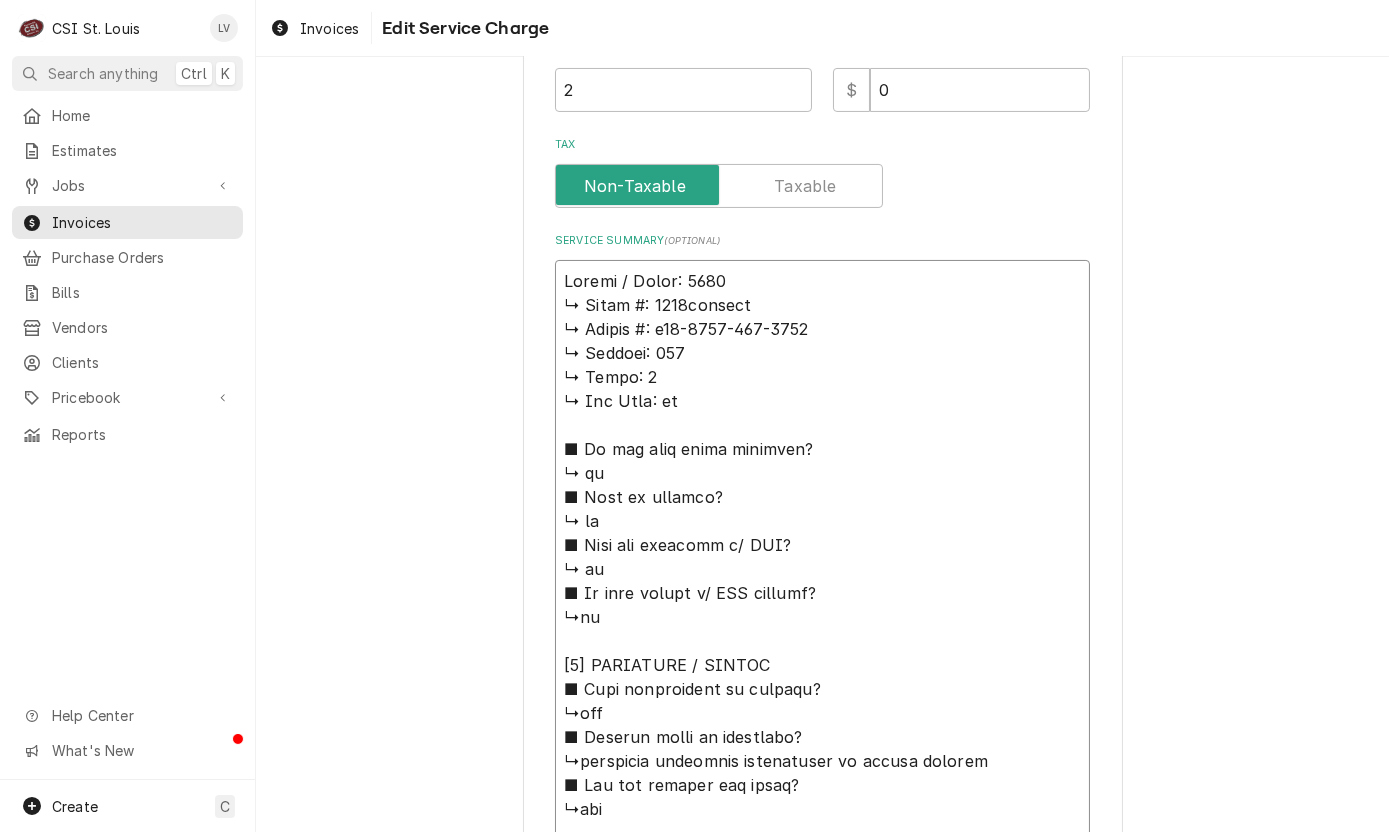 type on "x" 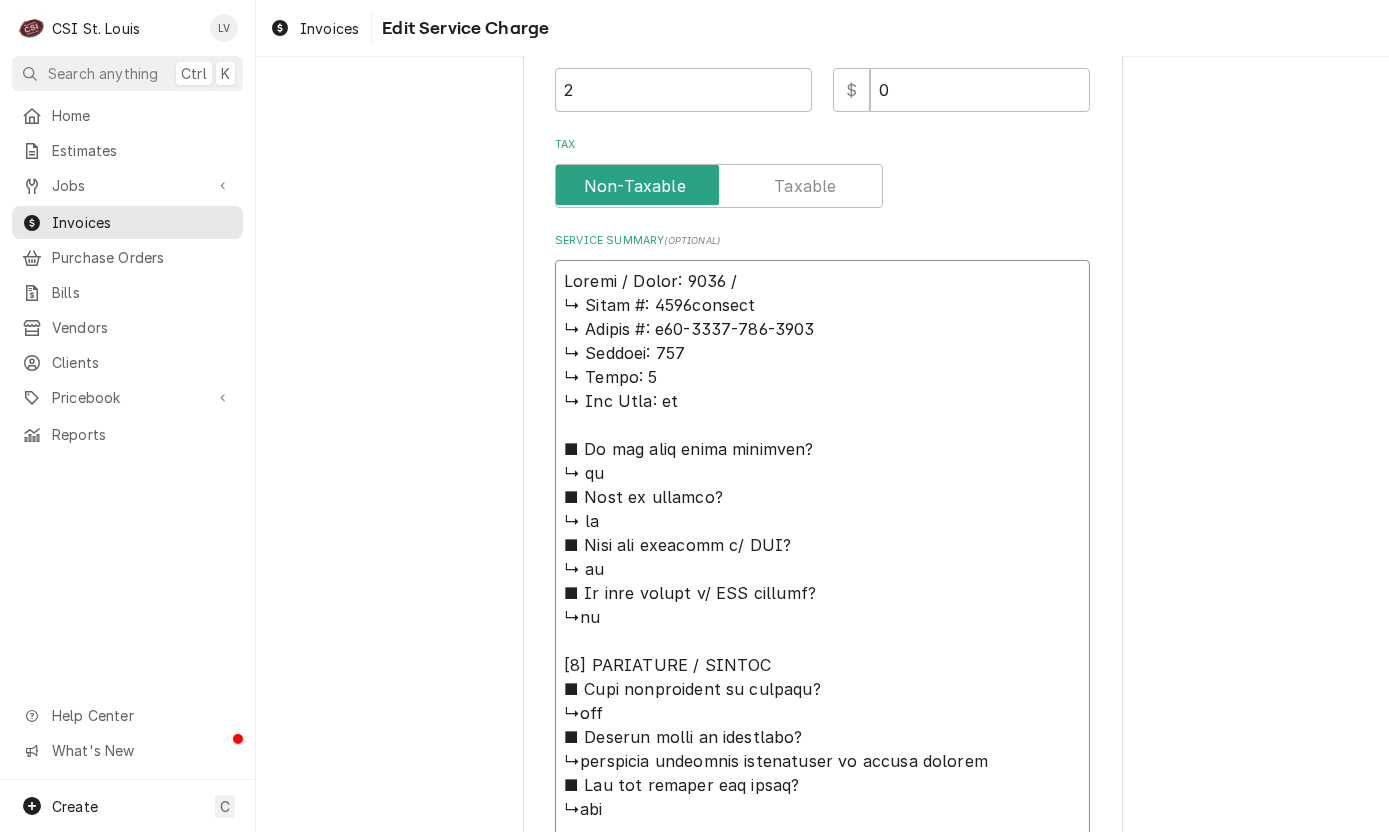 type on "x" 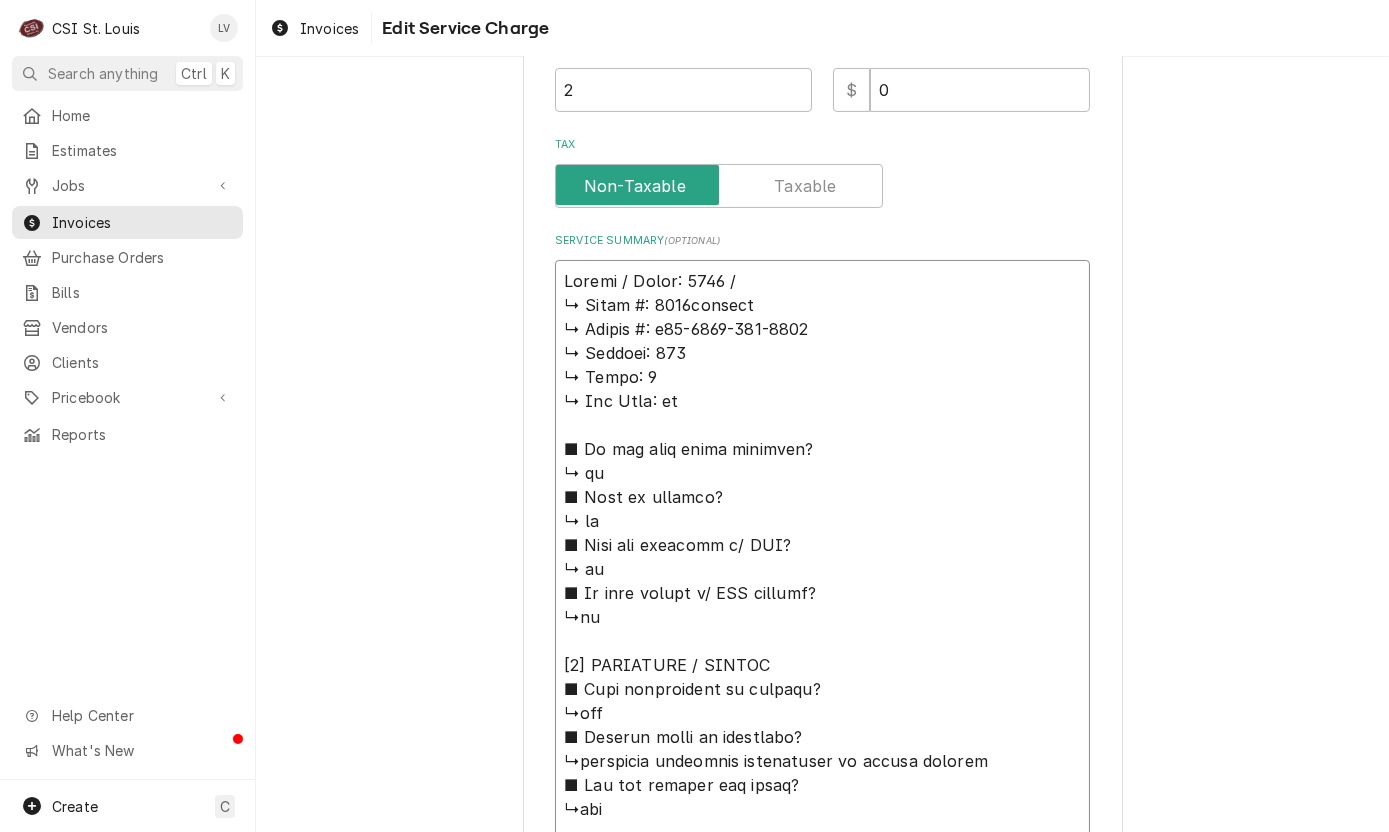 type on "x" 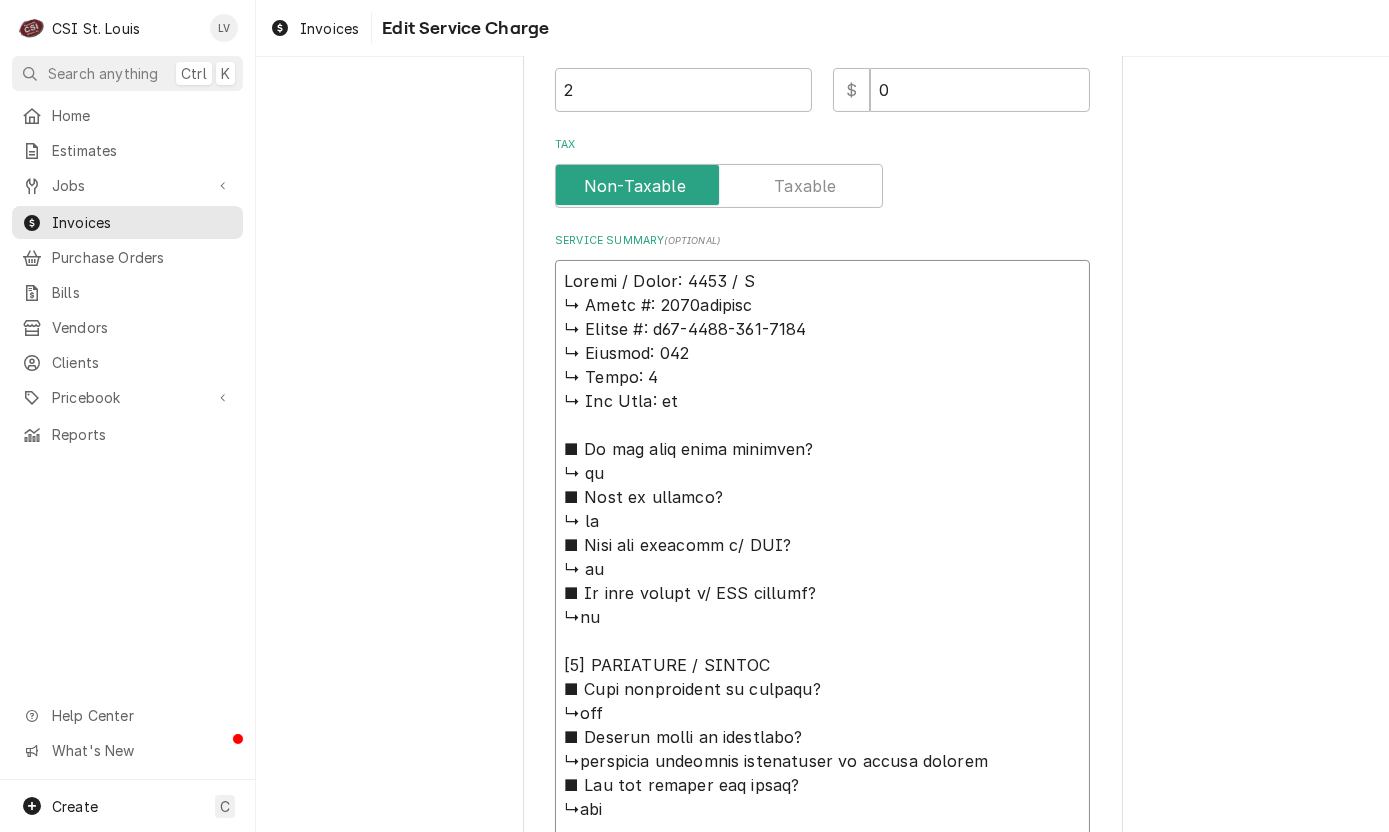 type on "x" 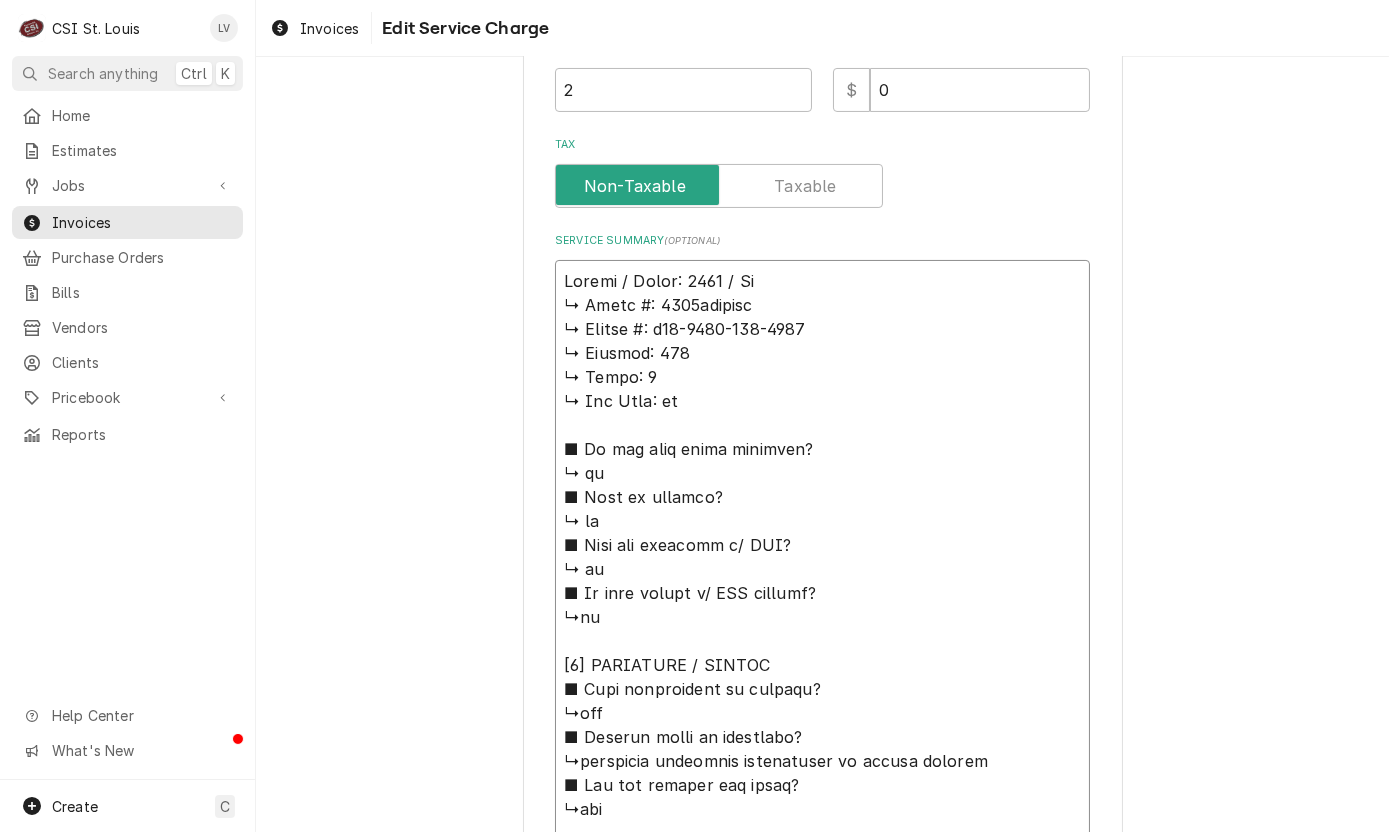 type on "x" 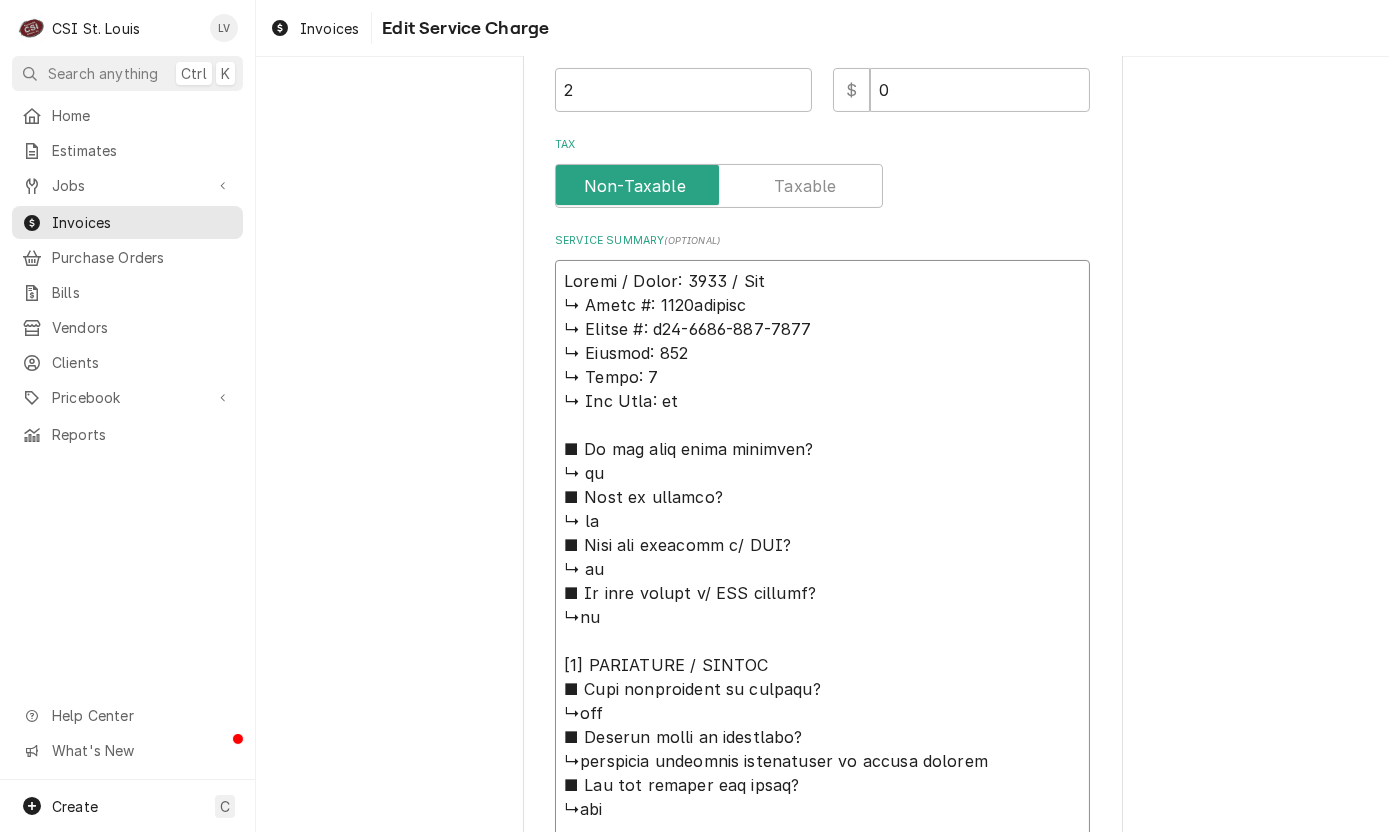 type on "x" 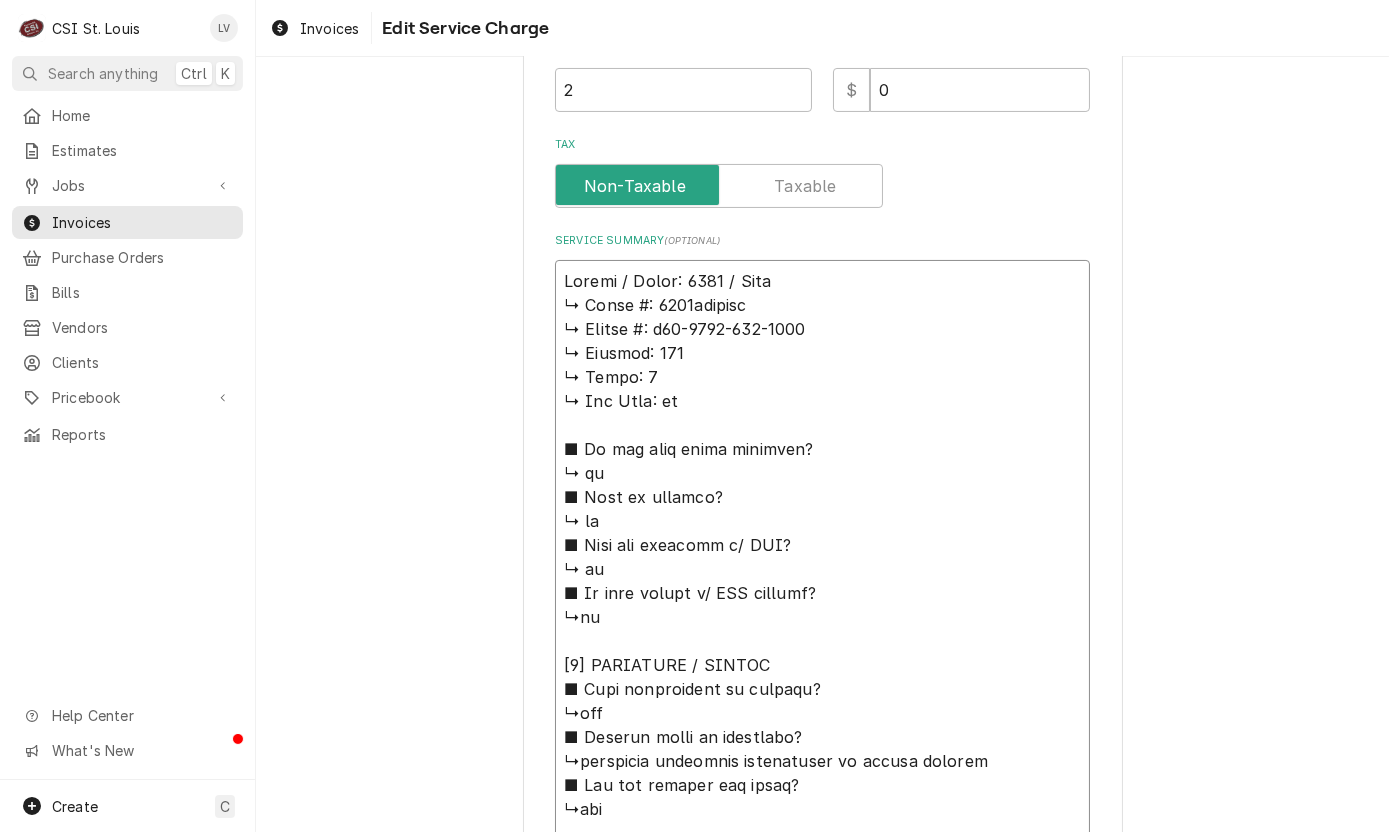 type on "x" 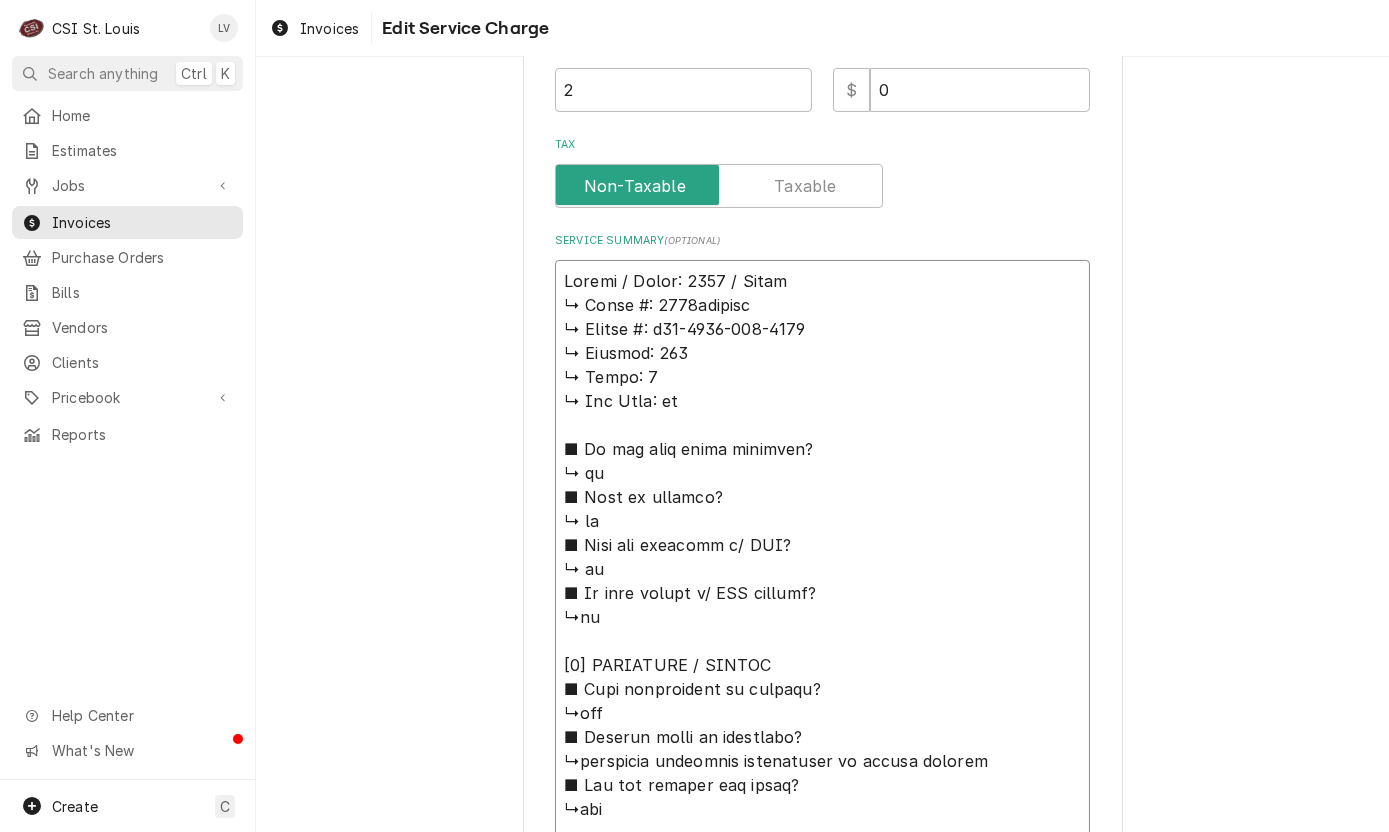 type on "x" 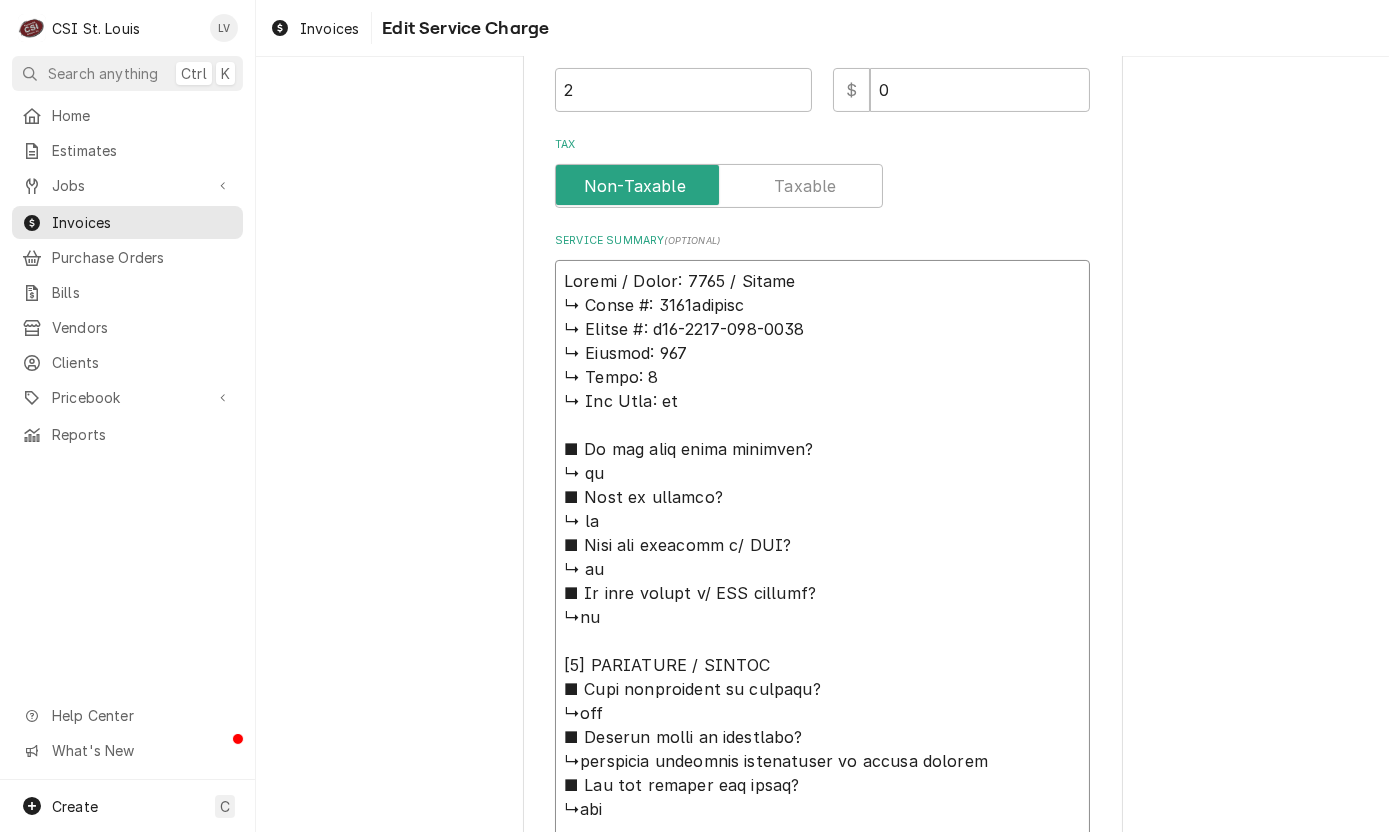 type on "x" 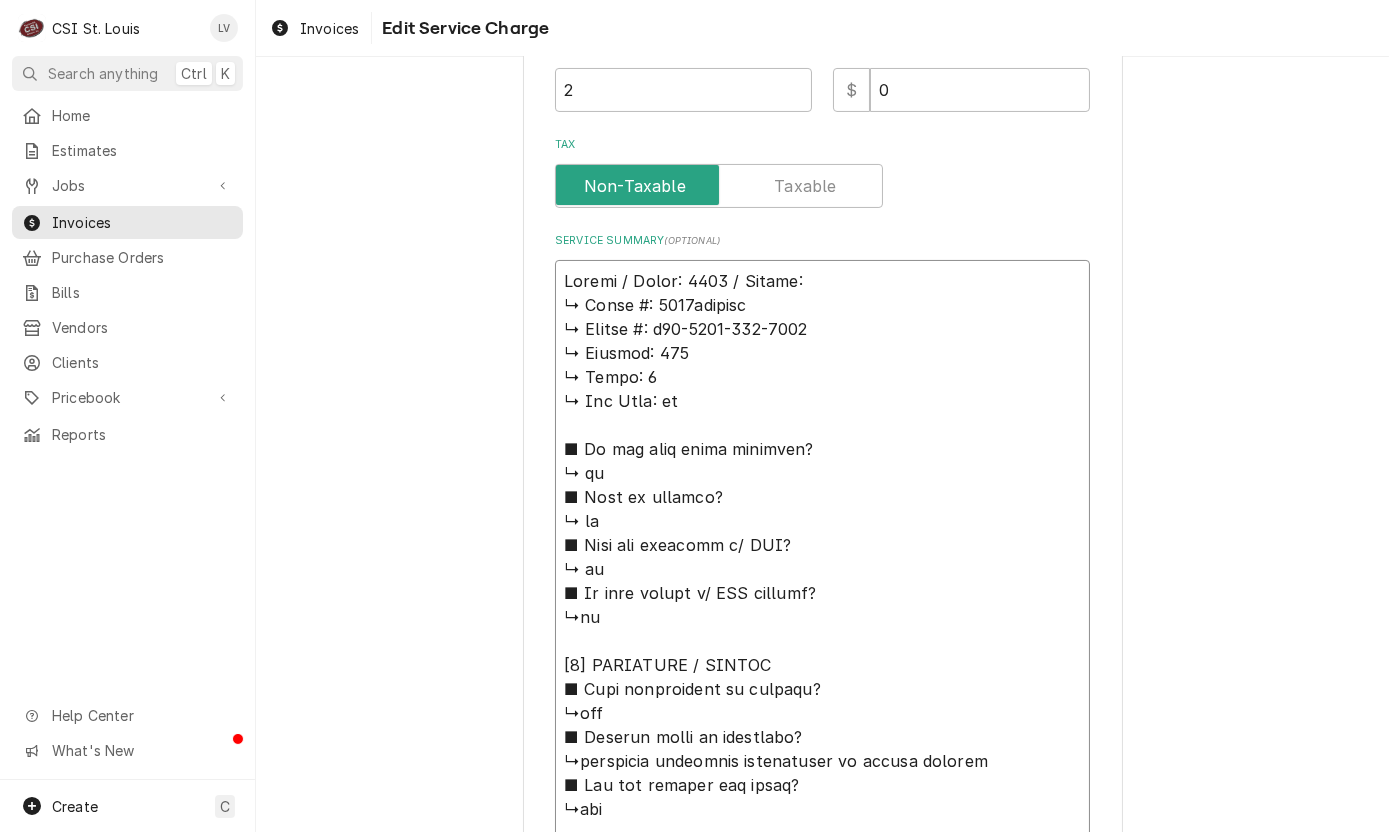 type on "x" 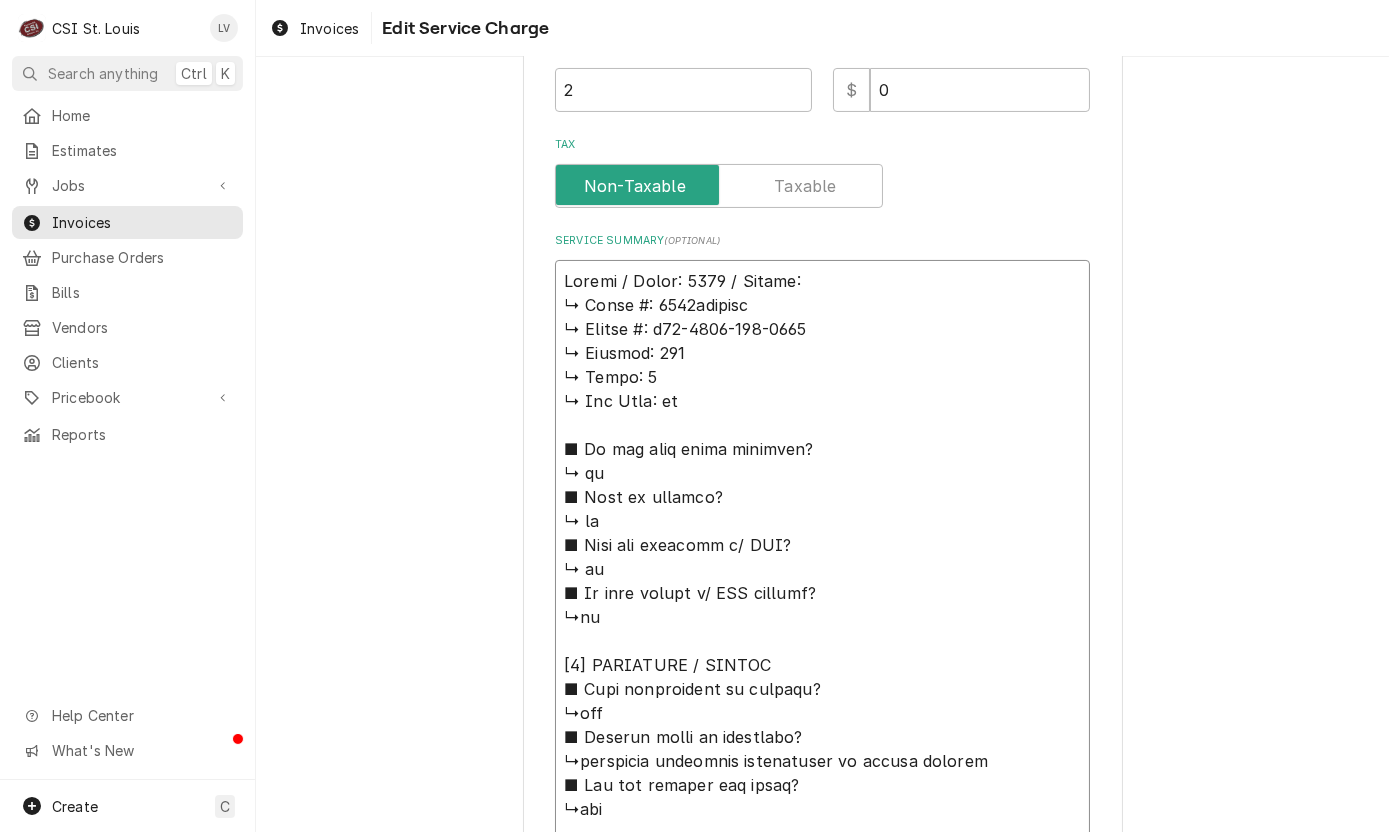 type on "x" 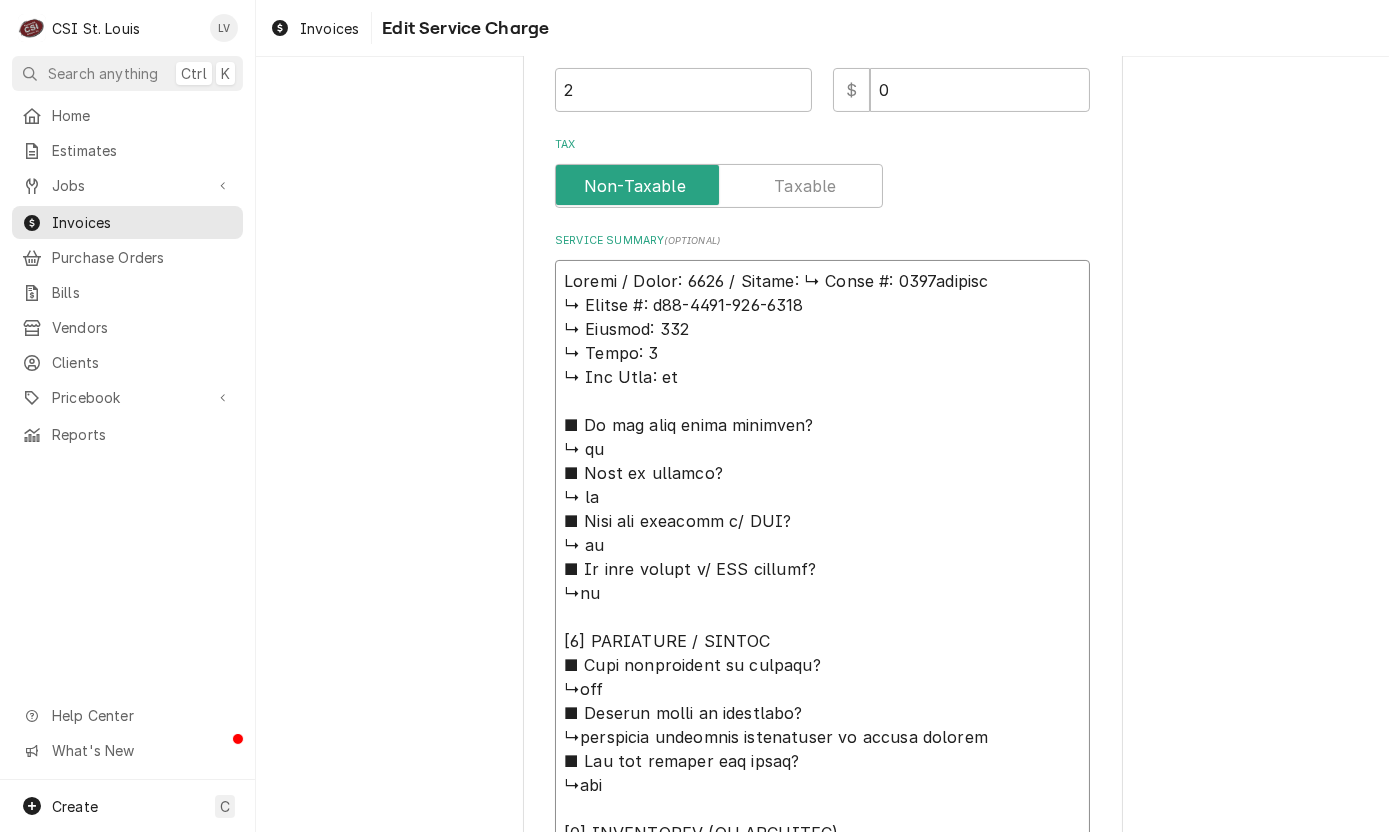 type on "x" 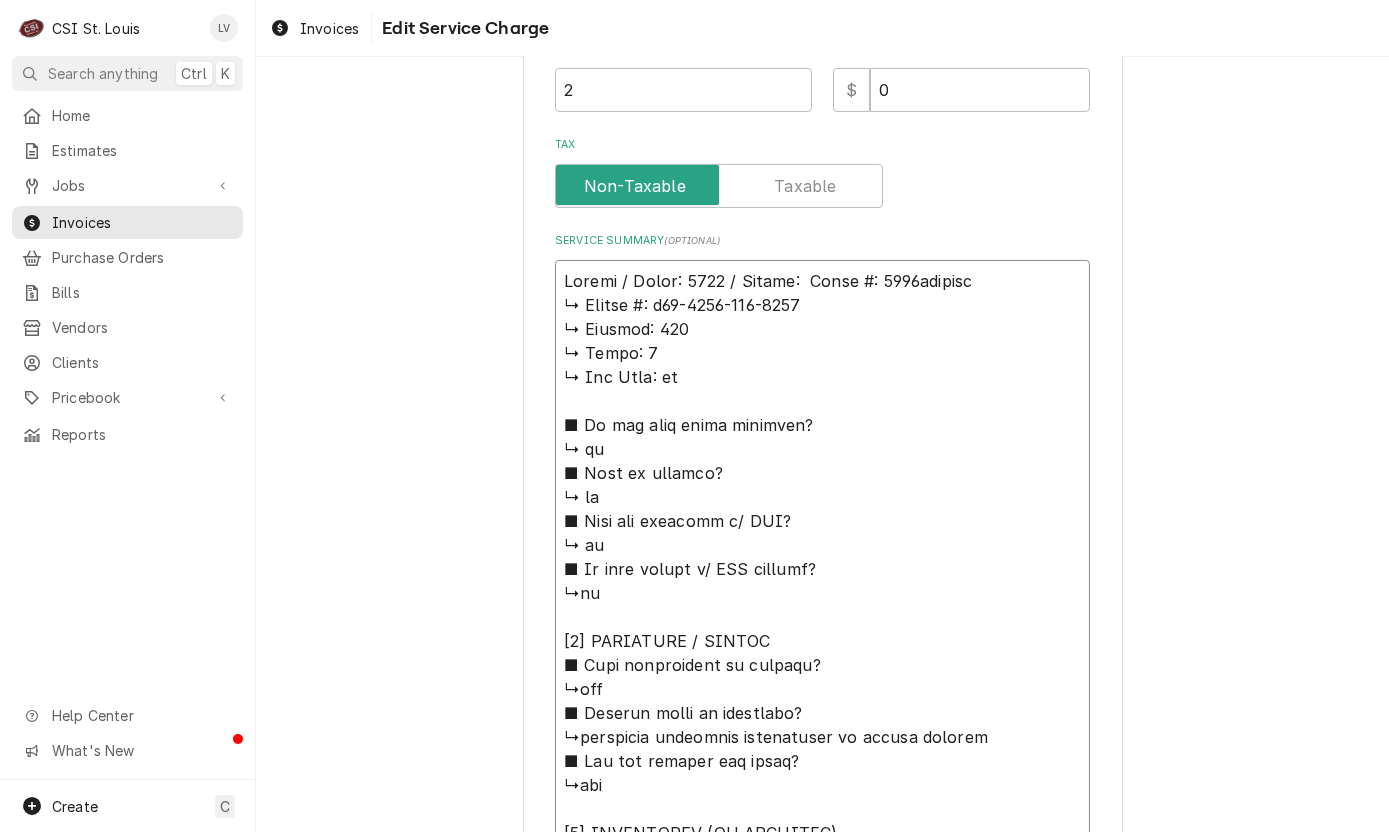 type on "x" 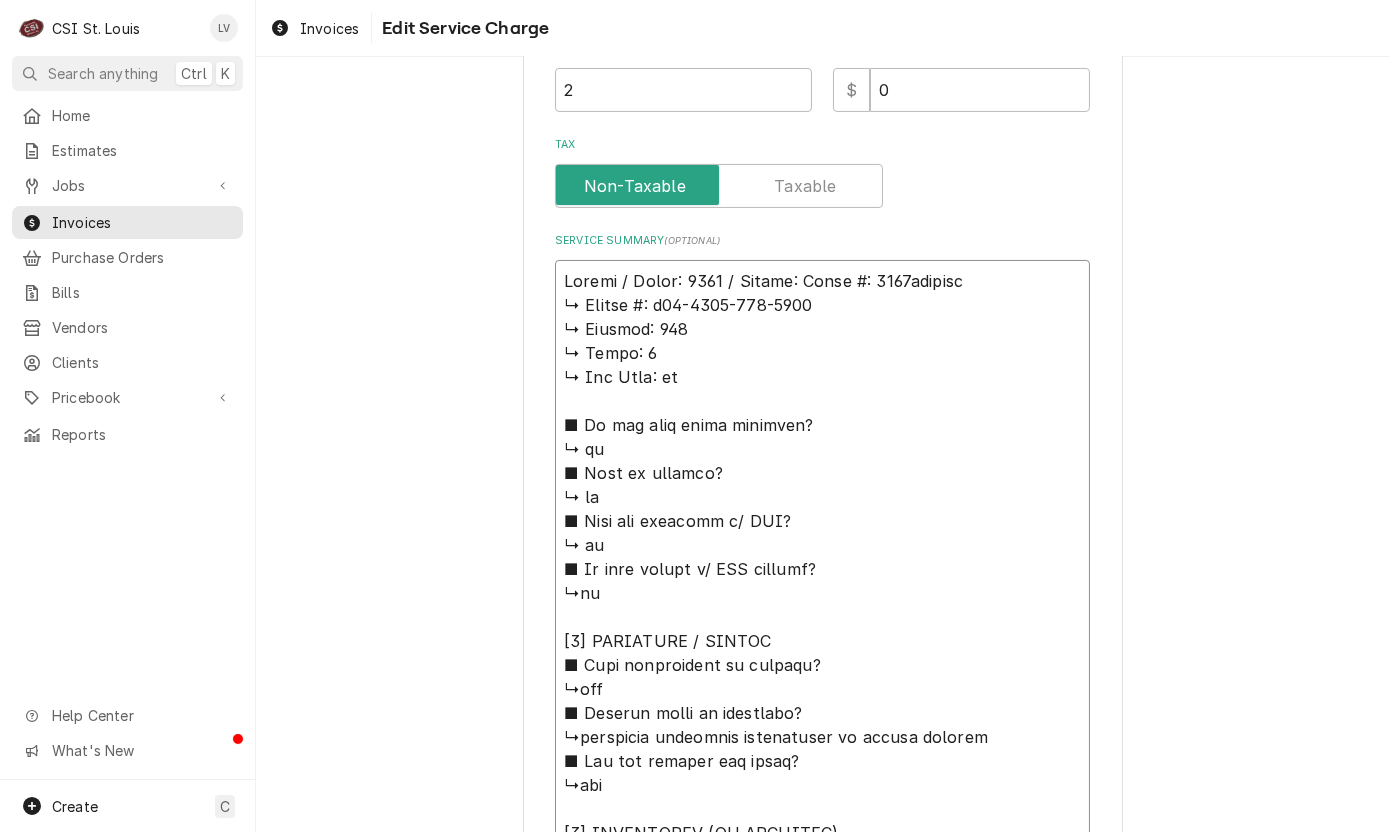 type on "x" 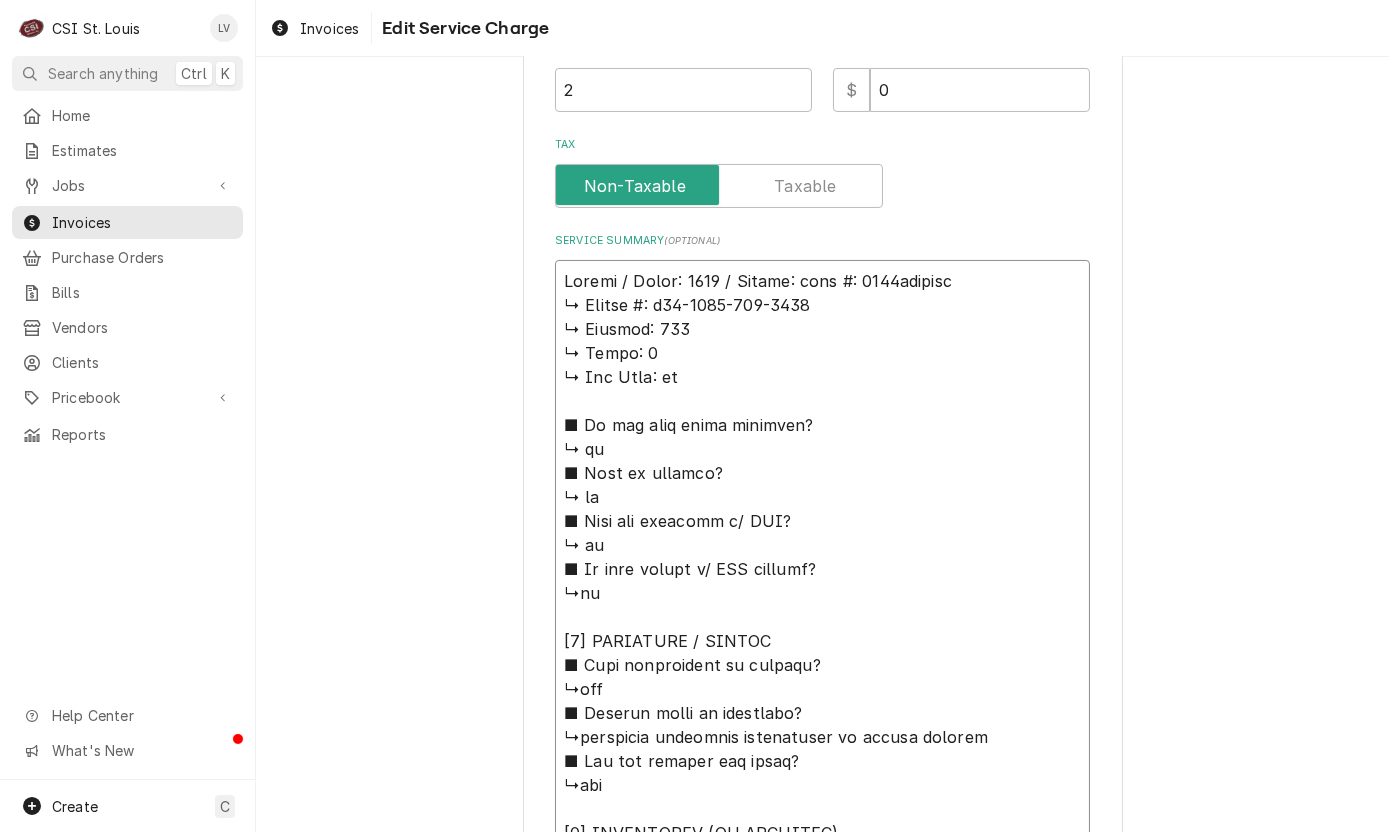 type on "x" 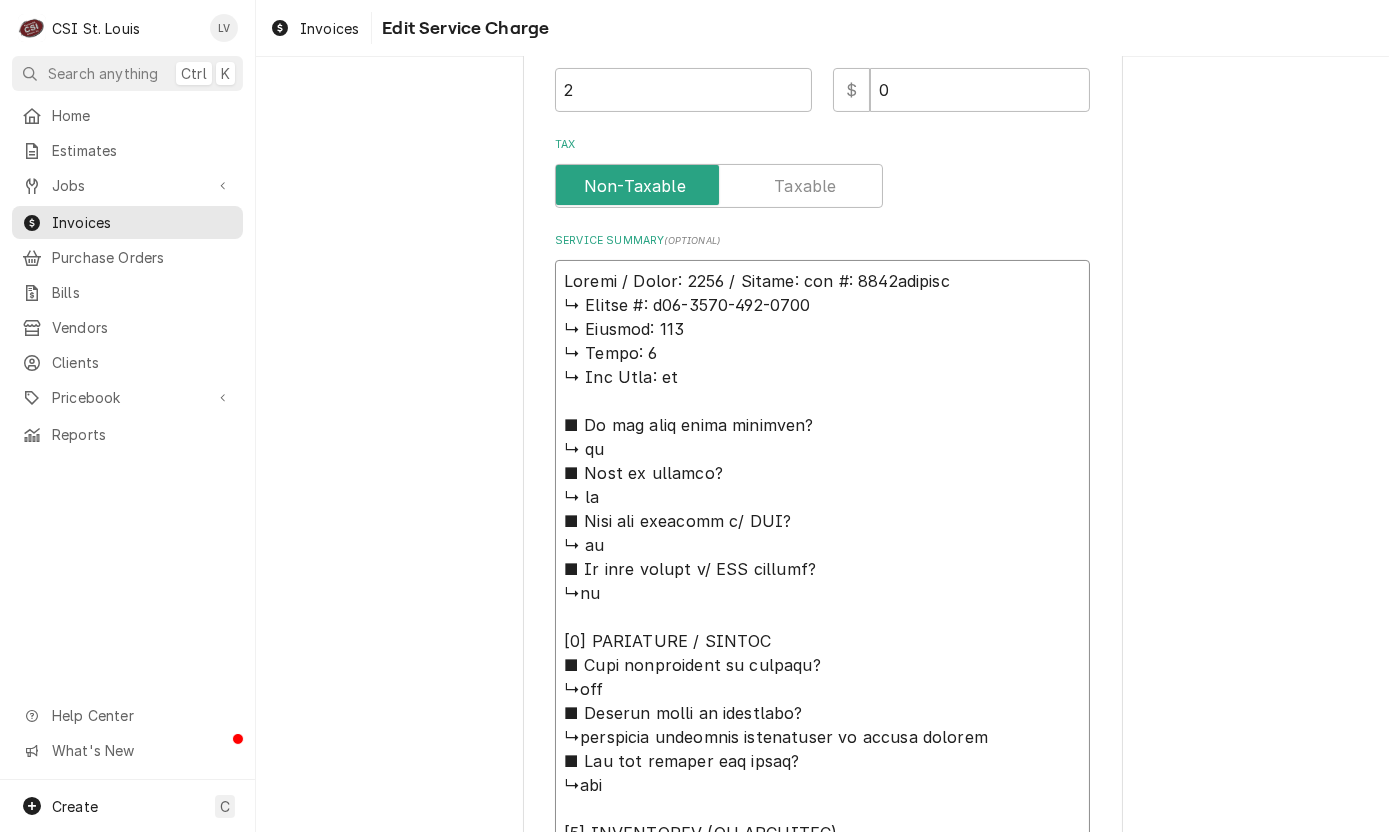 type on "x" 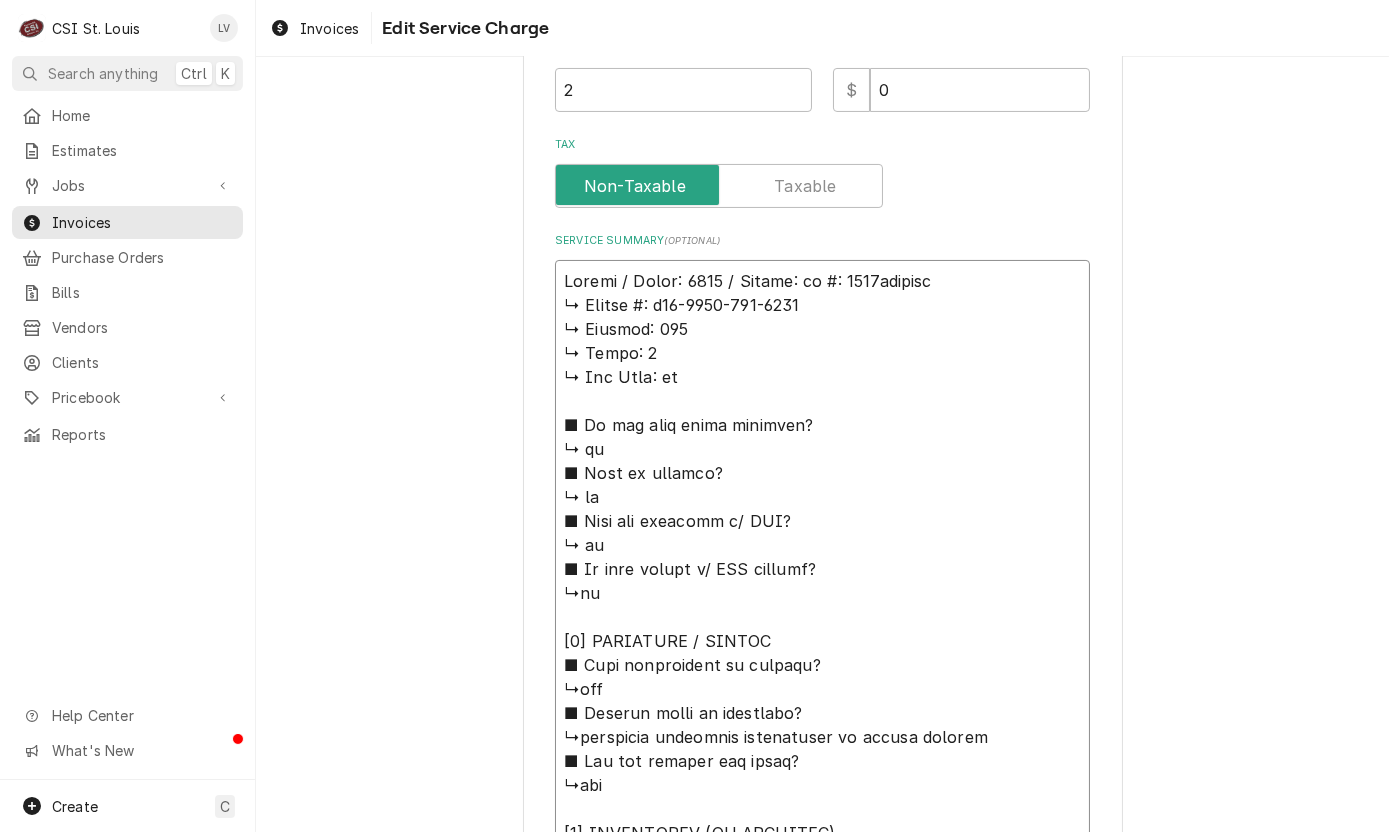 type on "x" 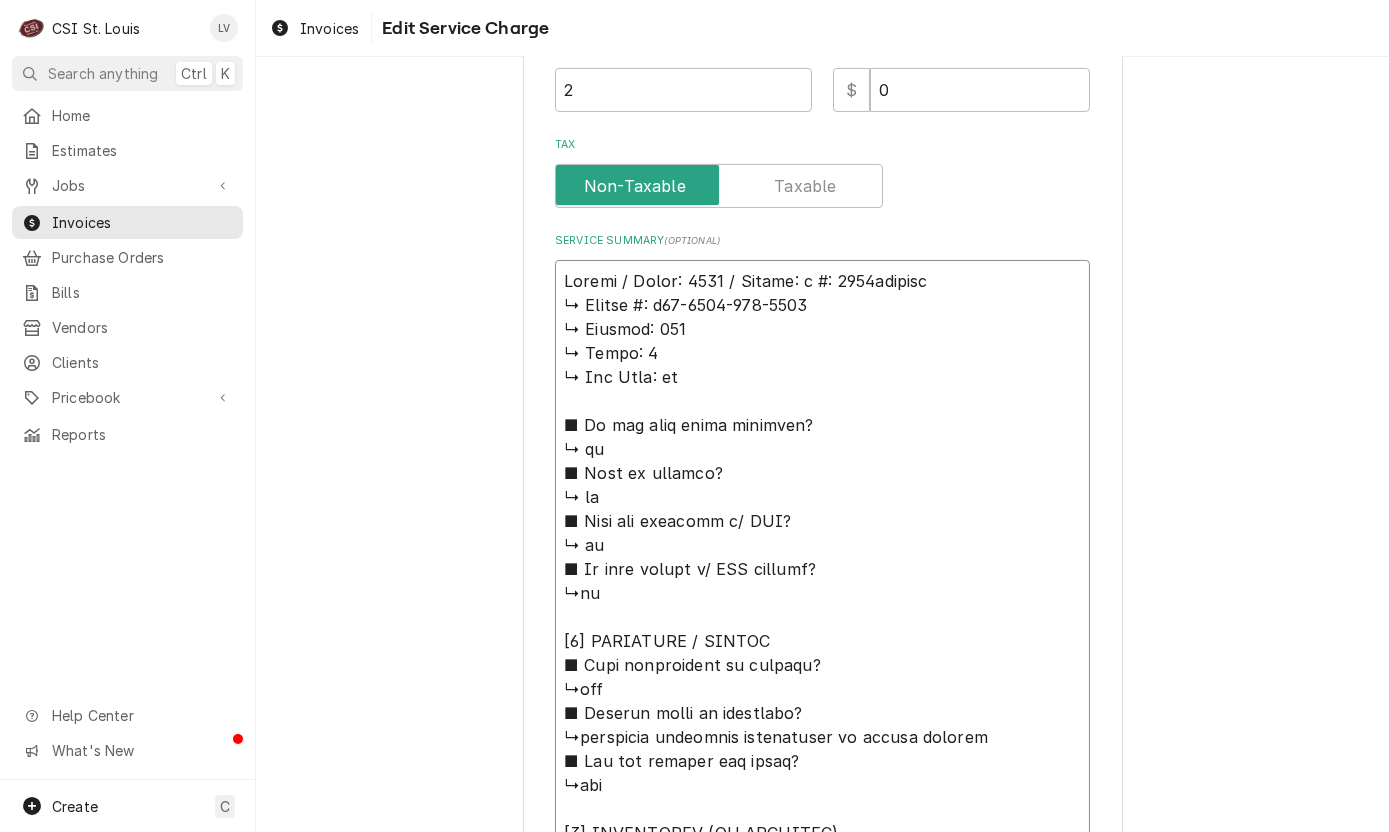 type on "x" 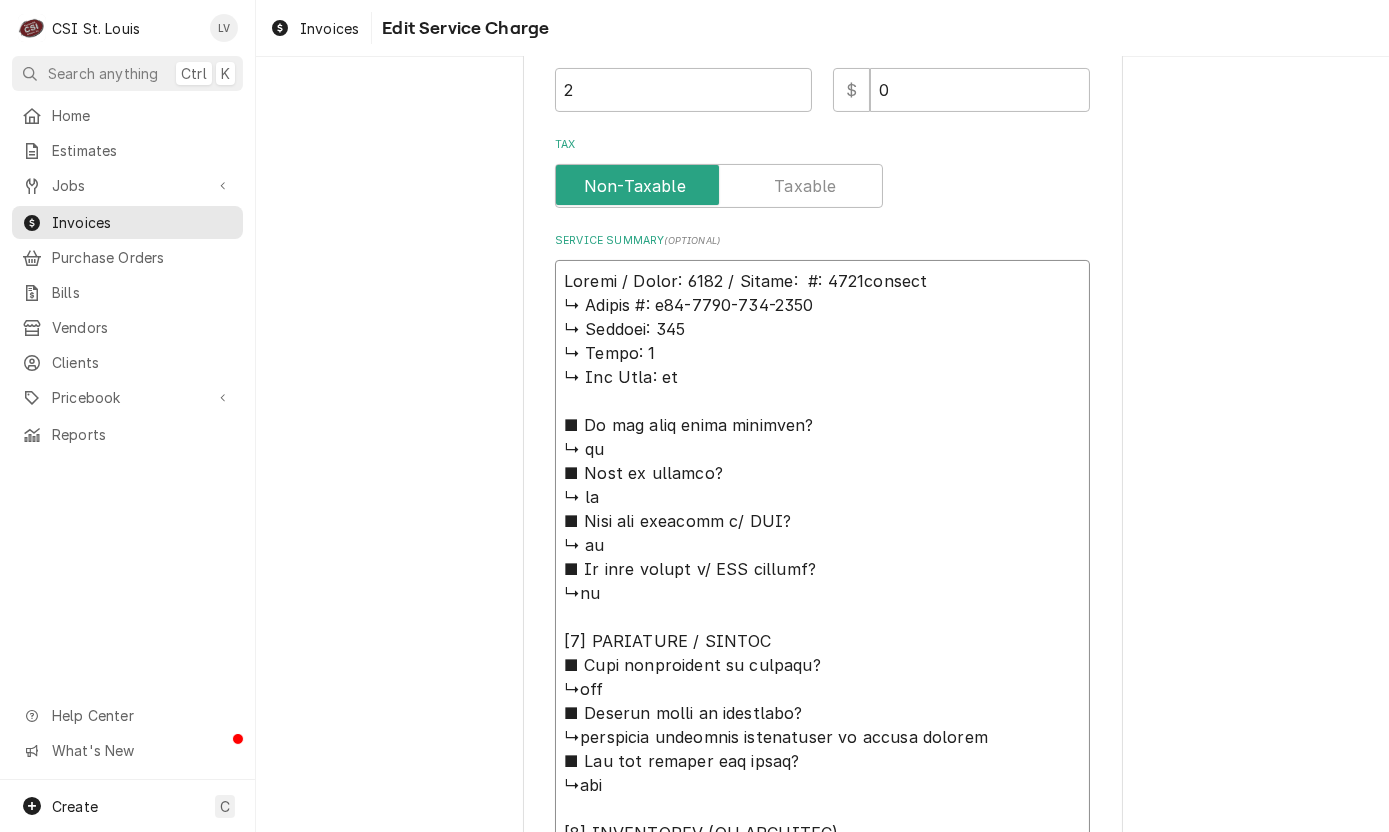 type on "x" 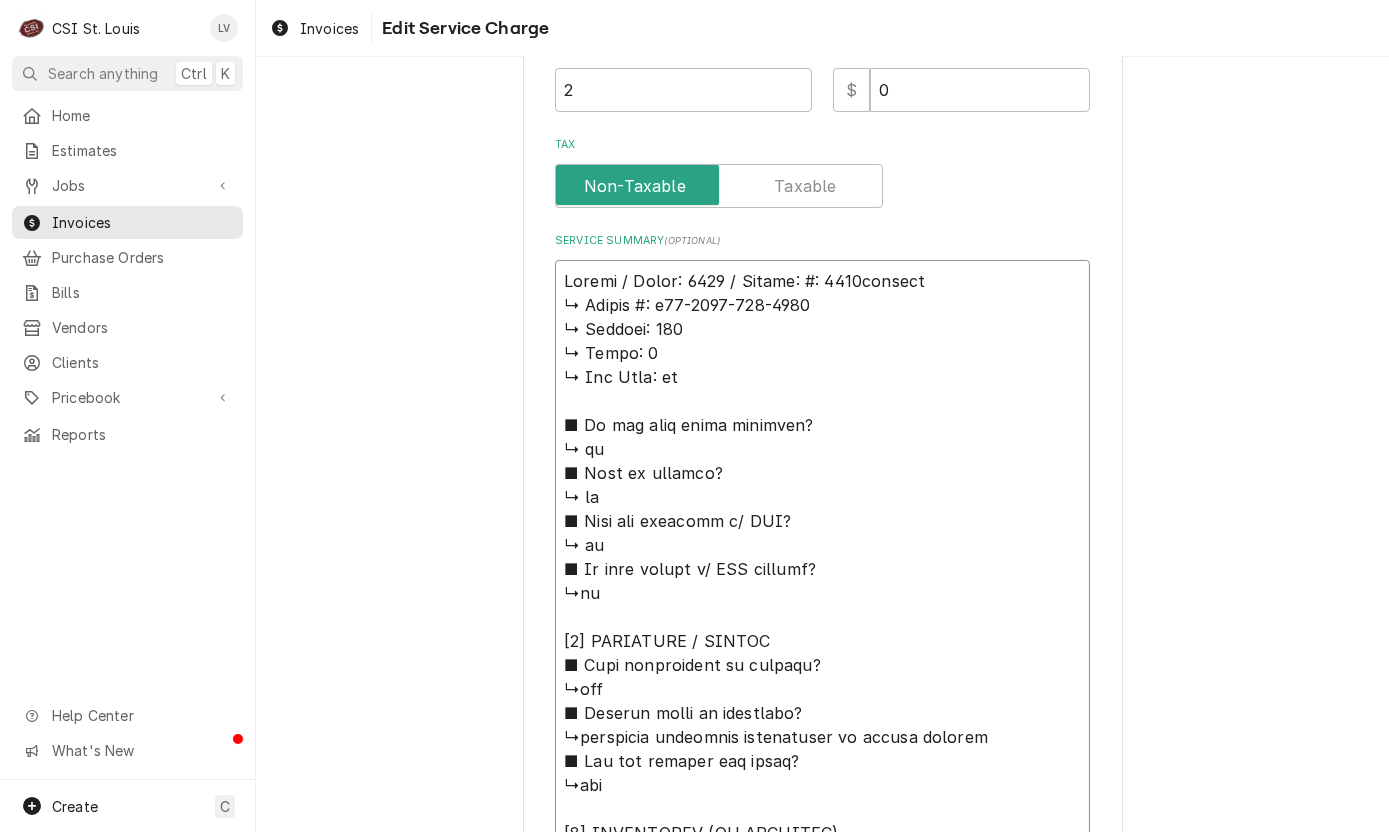 type on "x" 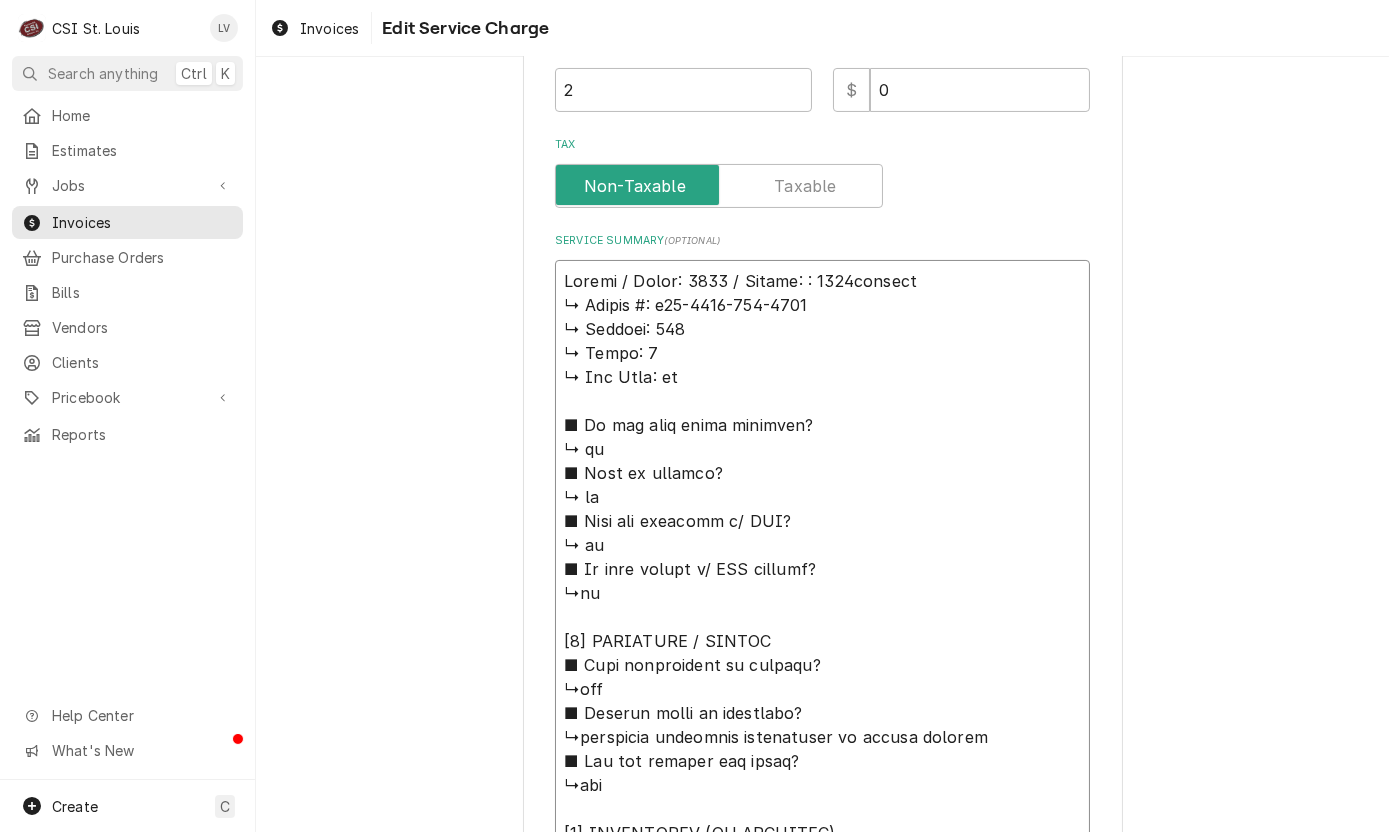 type on "x" 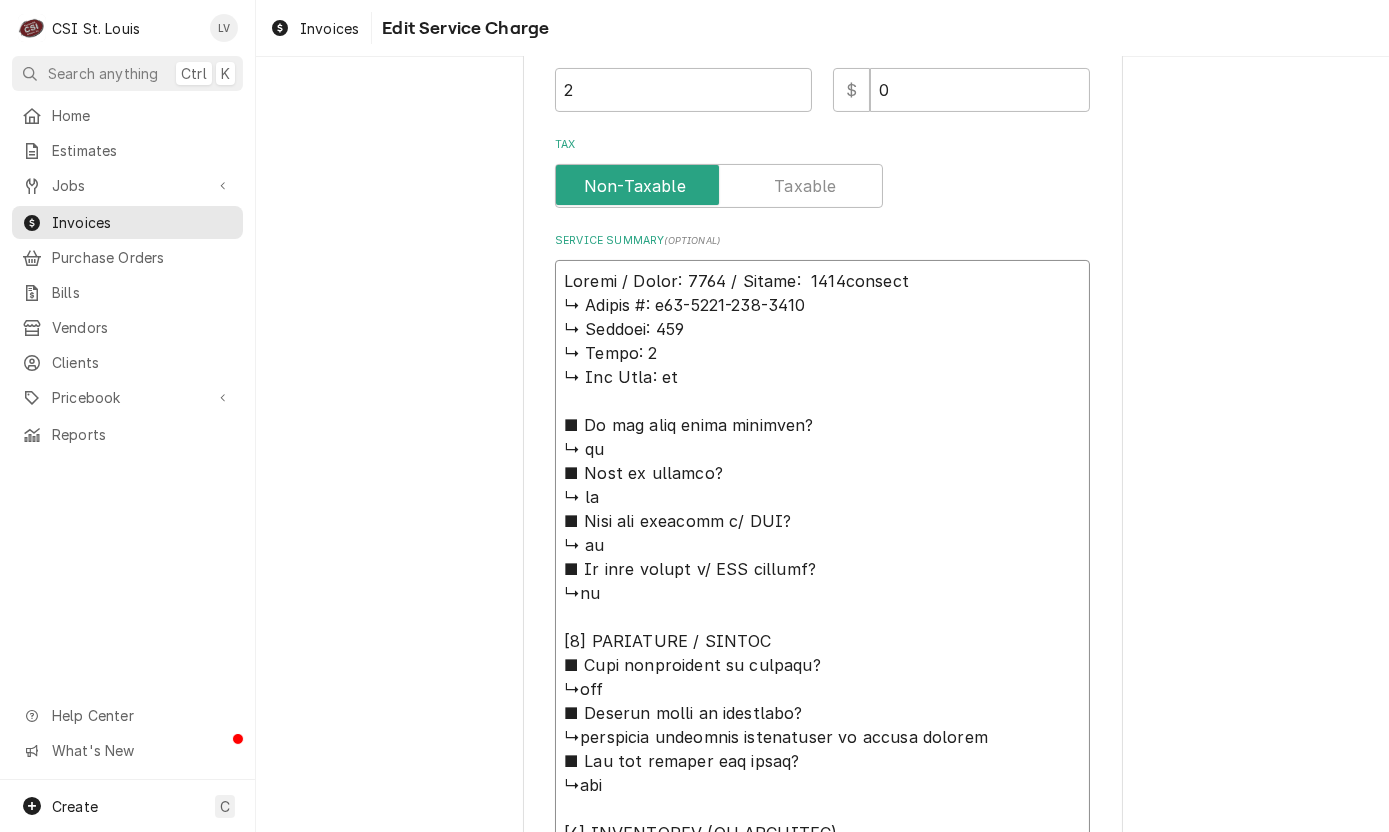 type on "x" 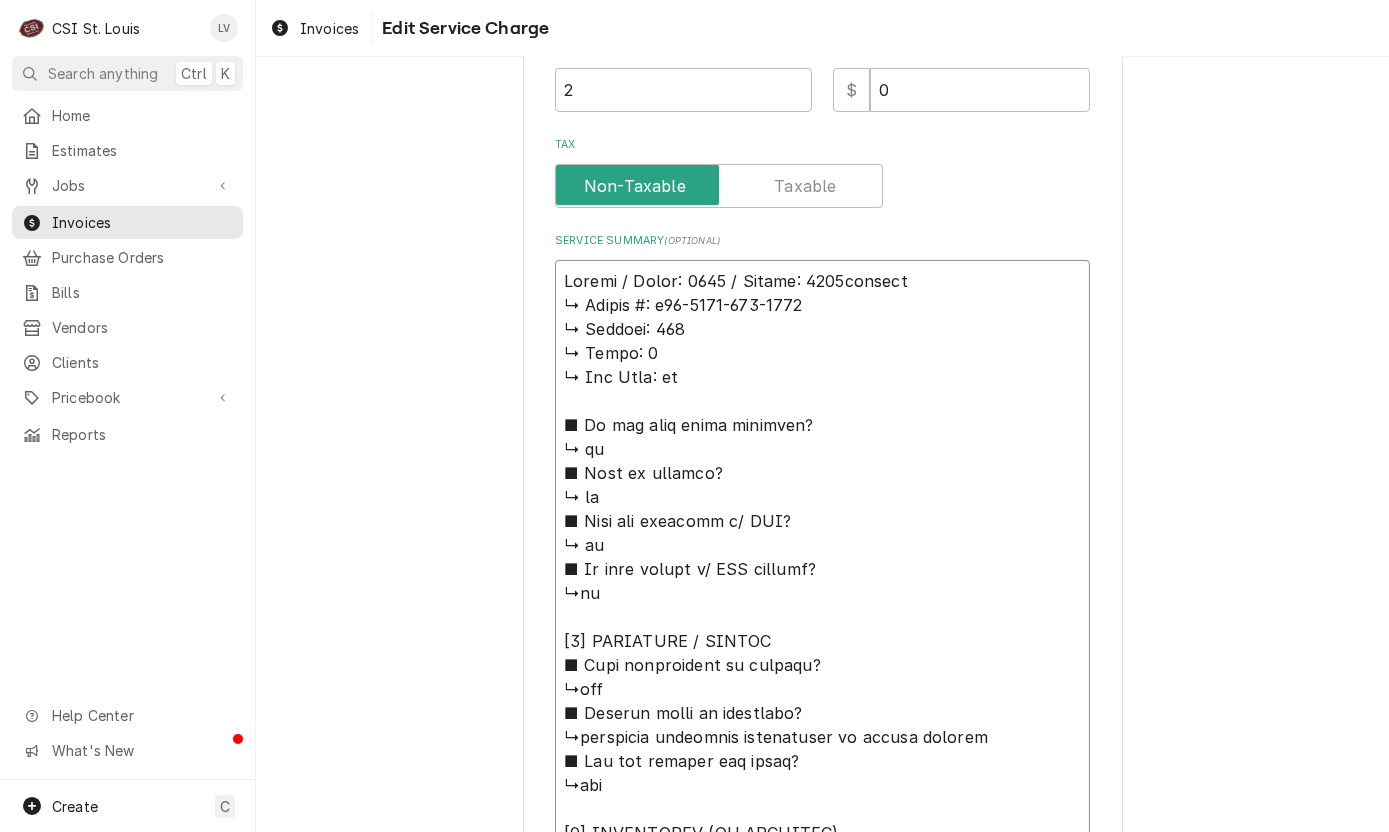 type on "x" 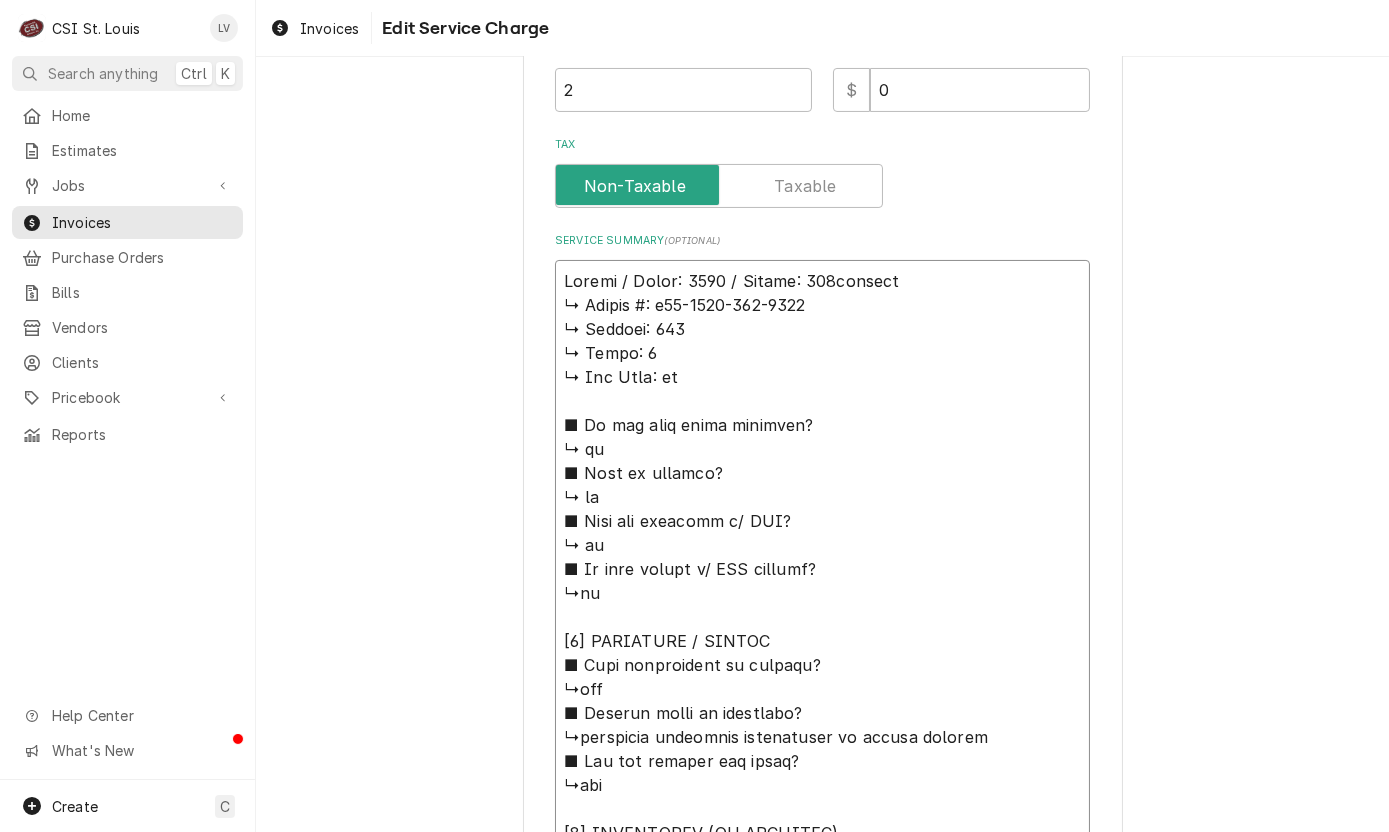 type on "x" 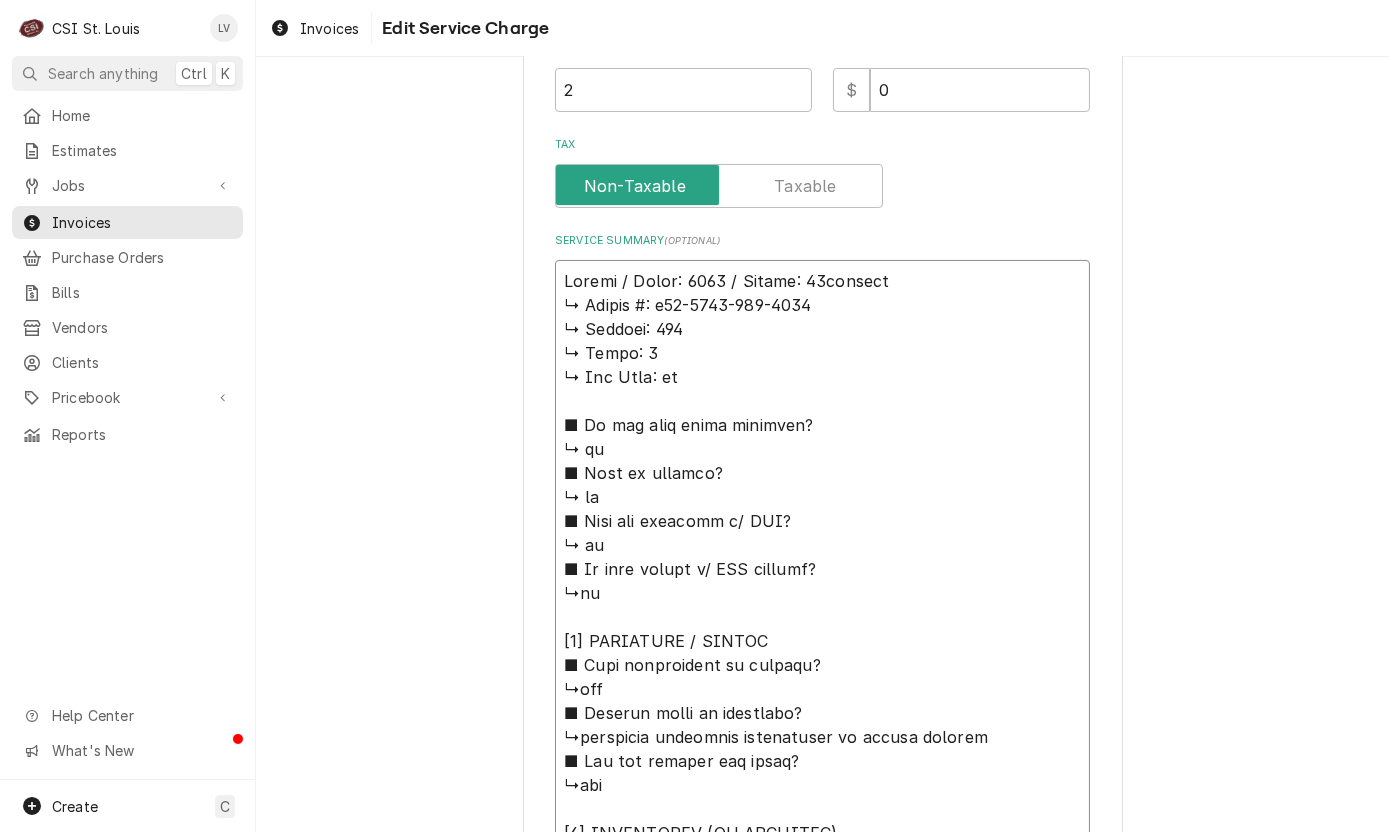type on "x" 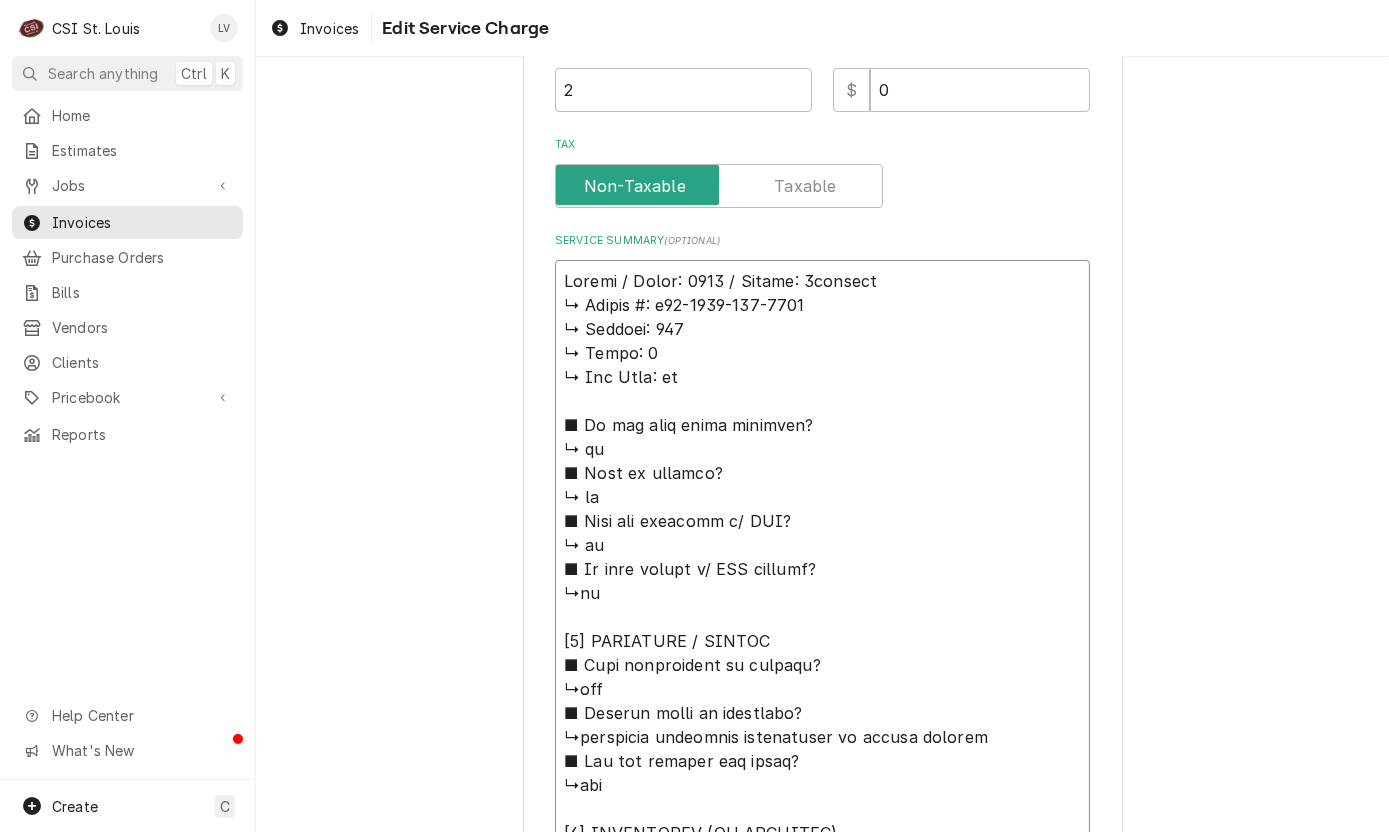 type on "x" 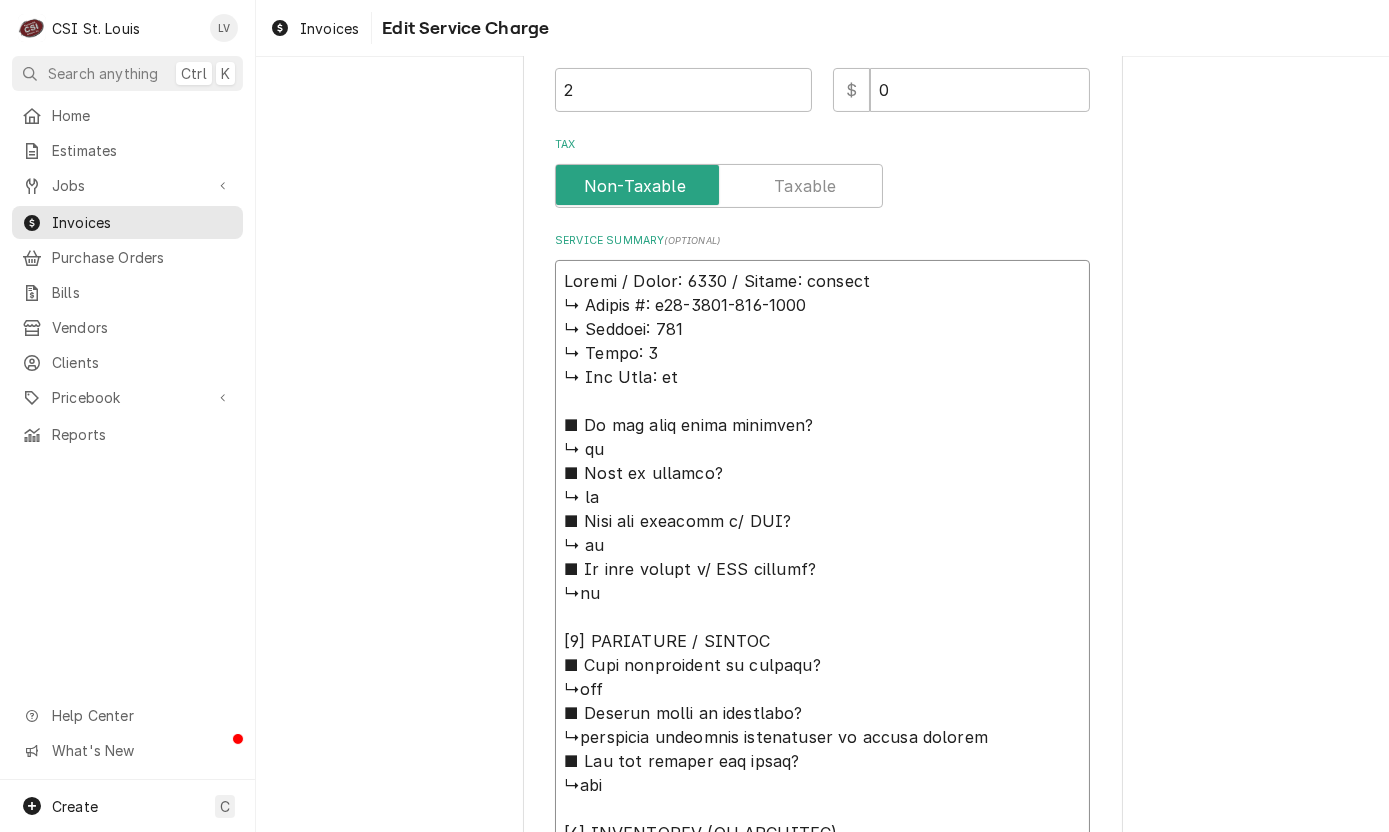 type on "x" 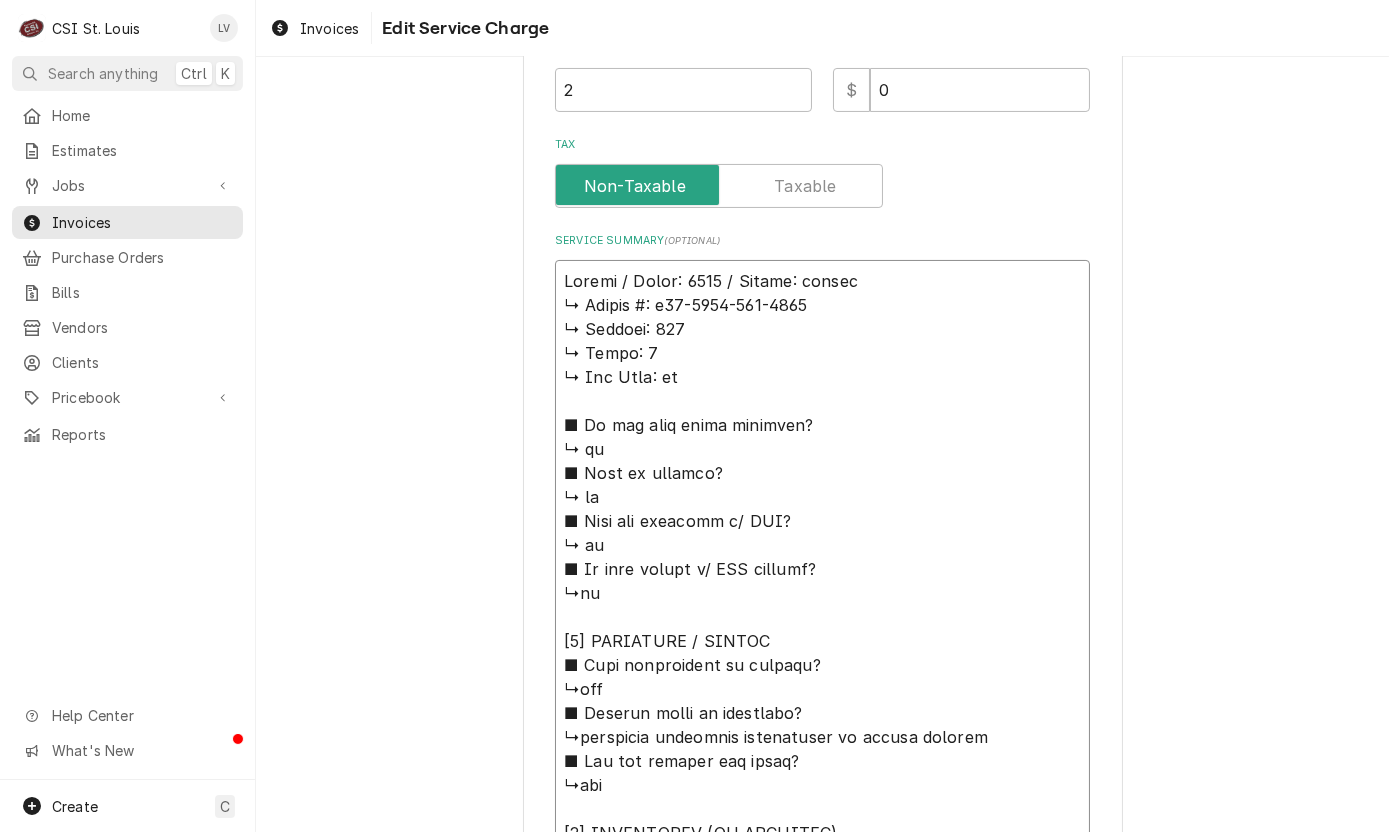 type on "x" 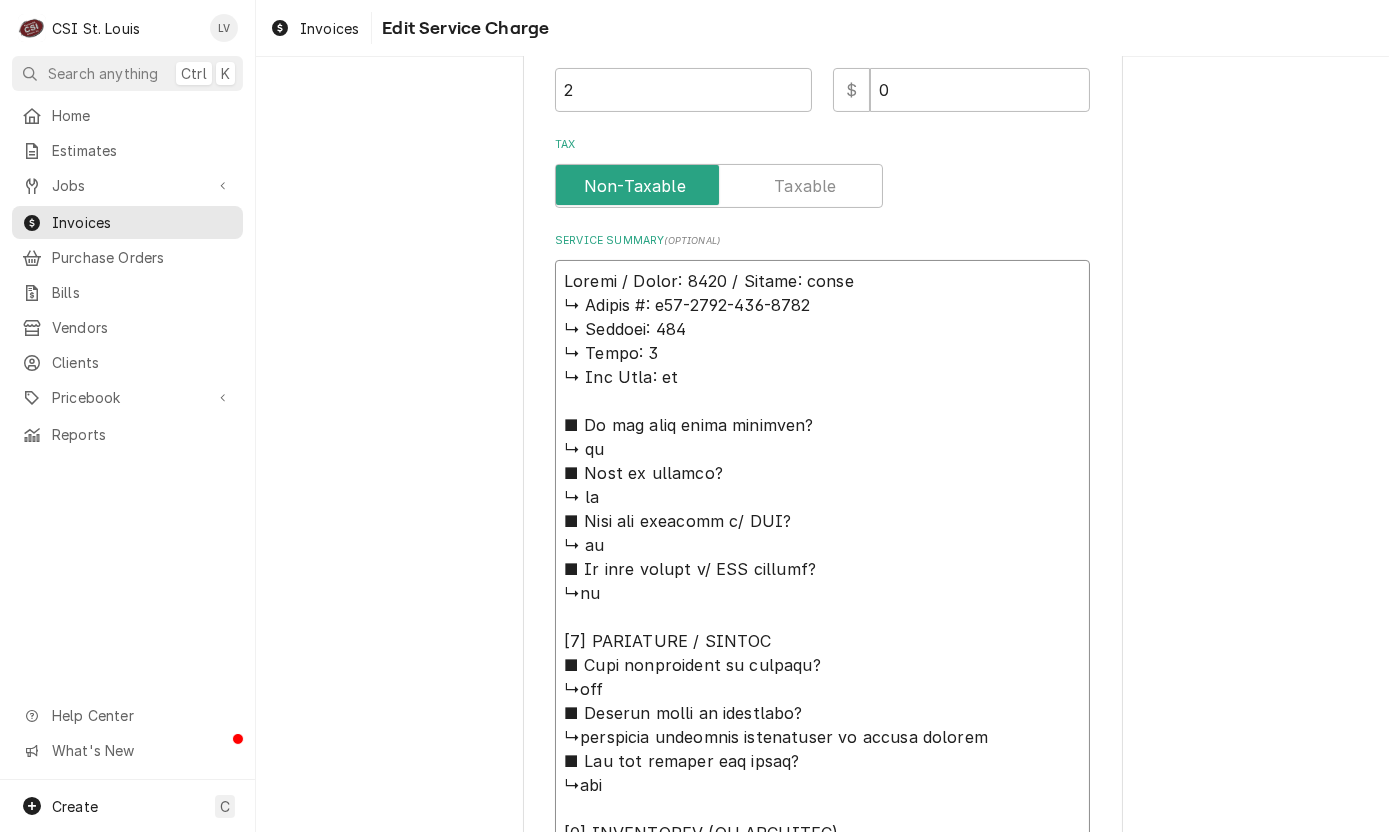 type on "x" 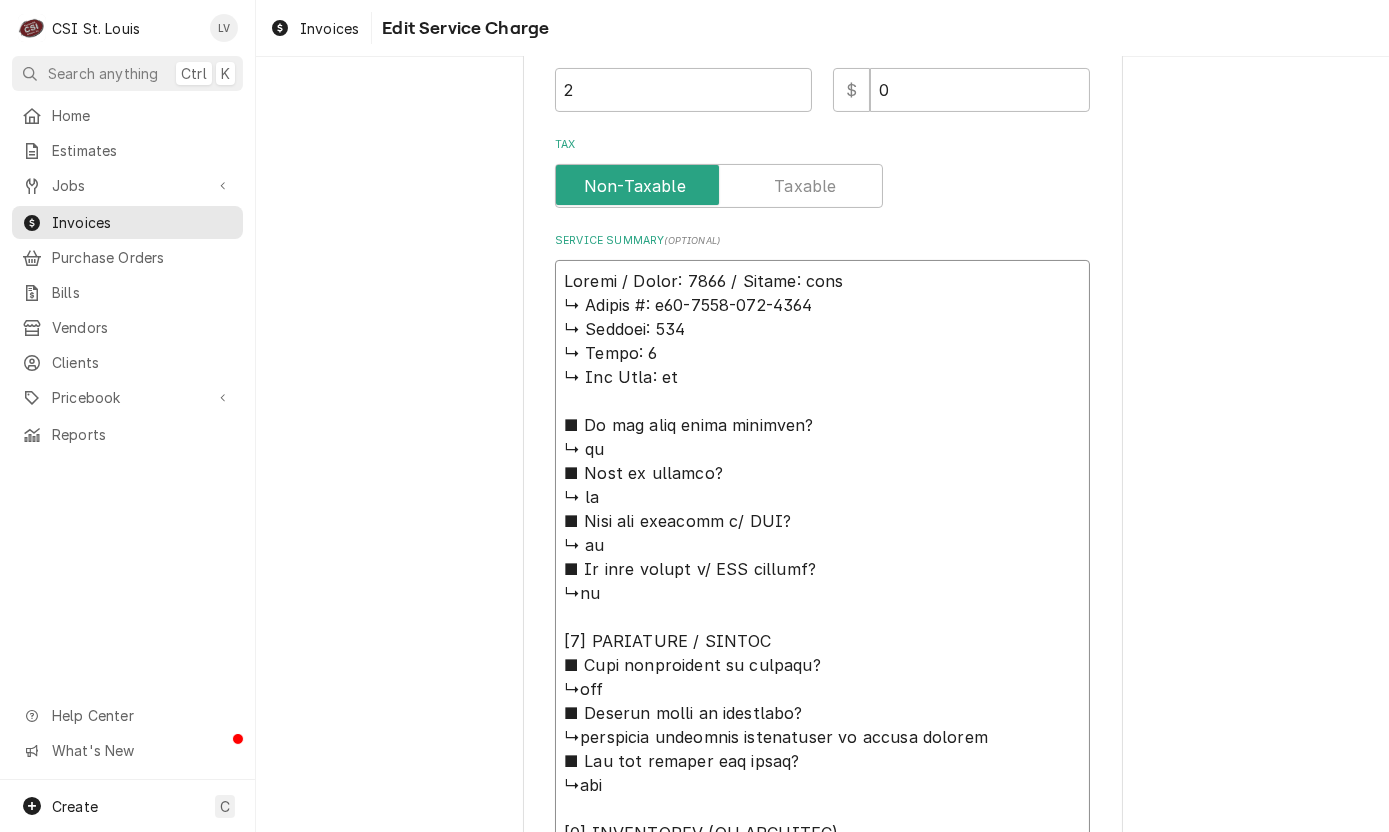 type on "x" 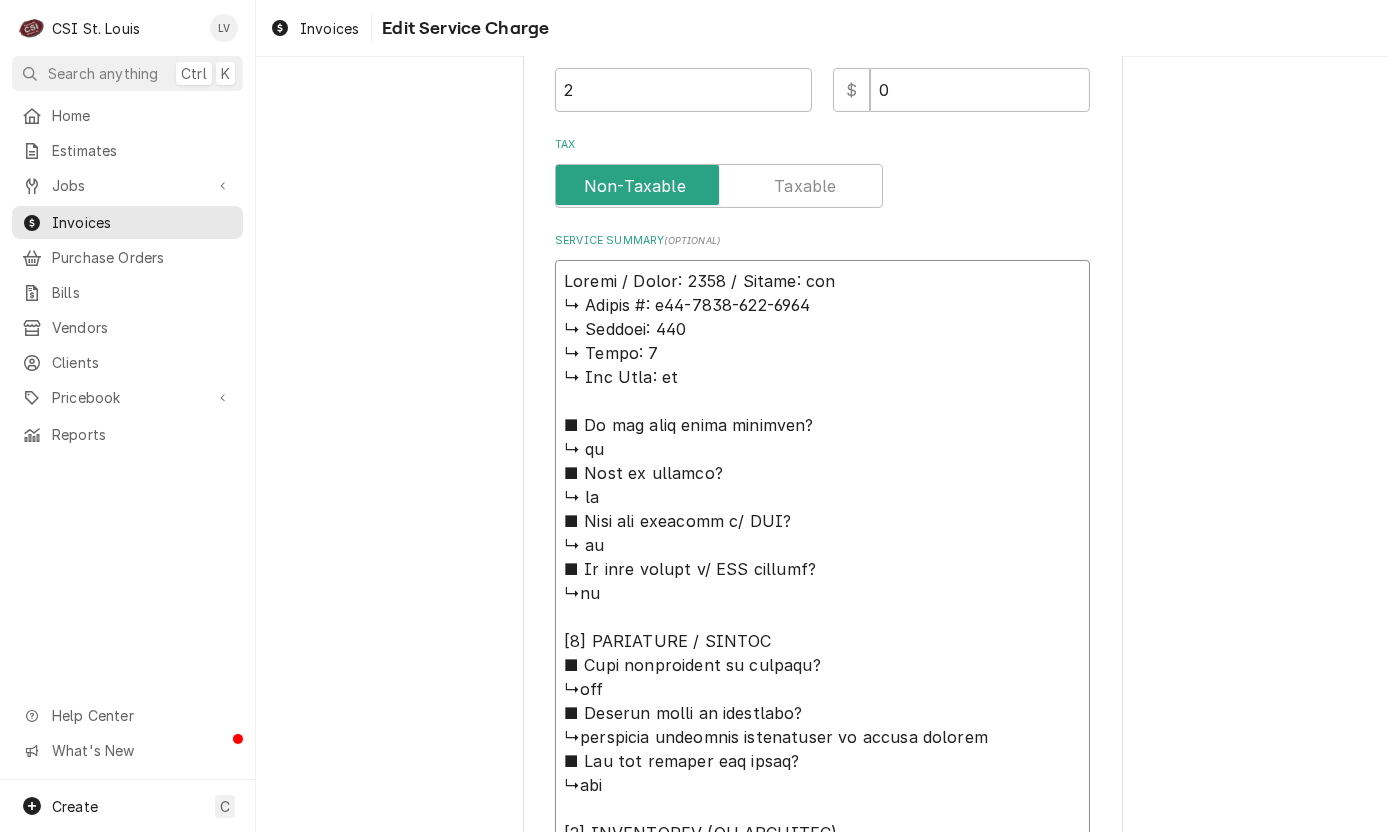 type on "x" 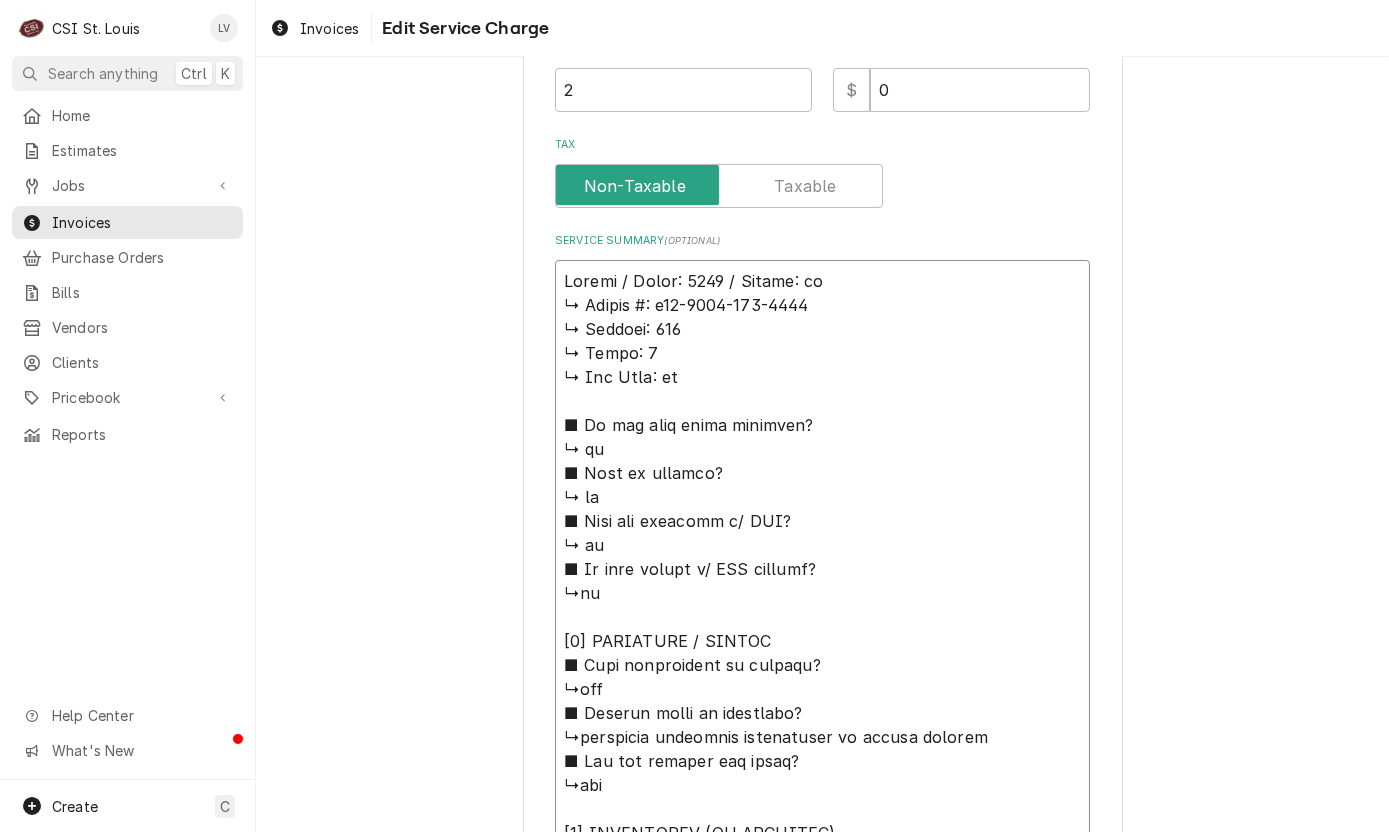 type on "x" 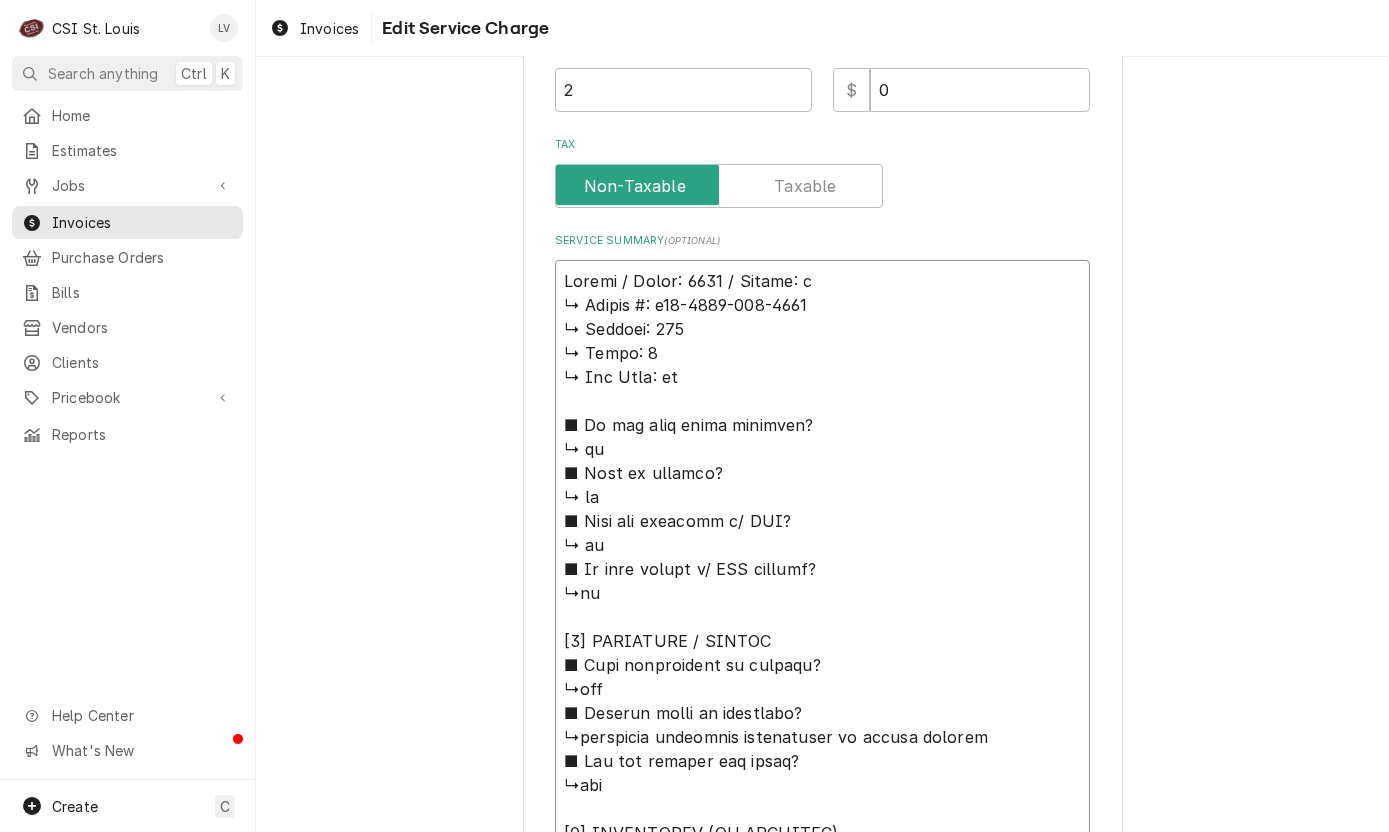 type on "x" 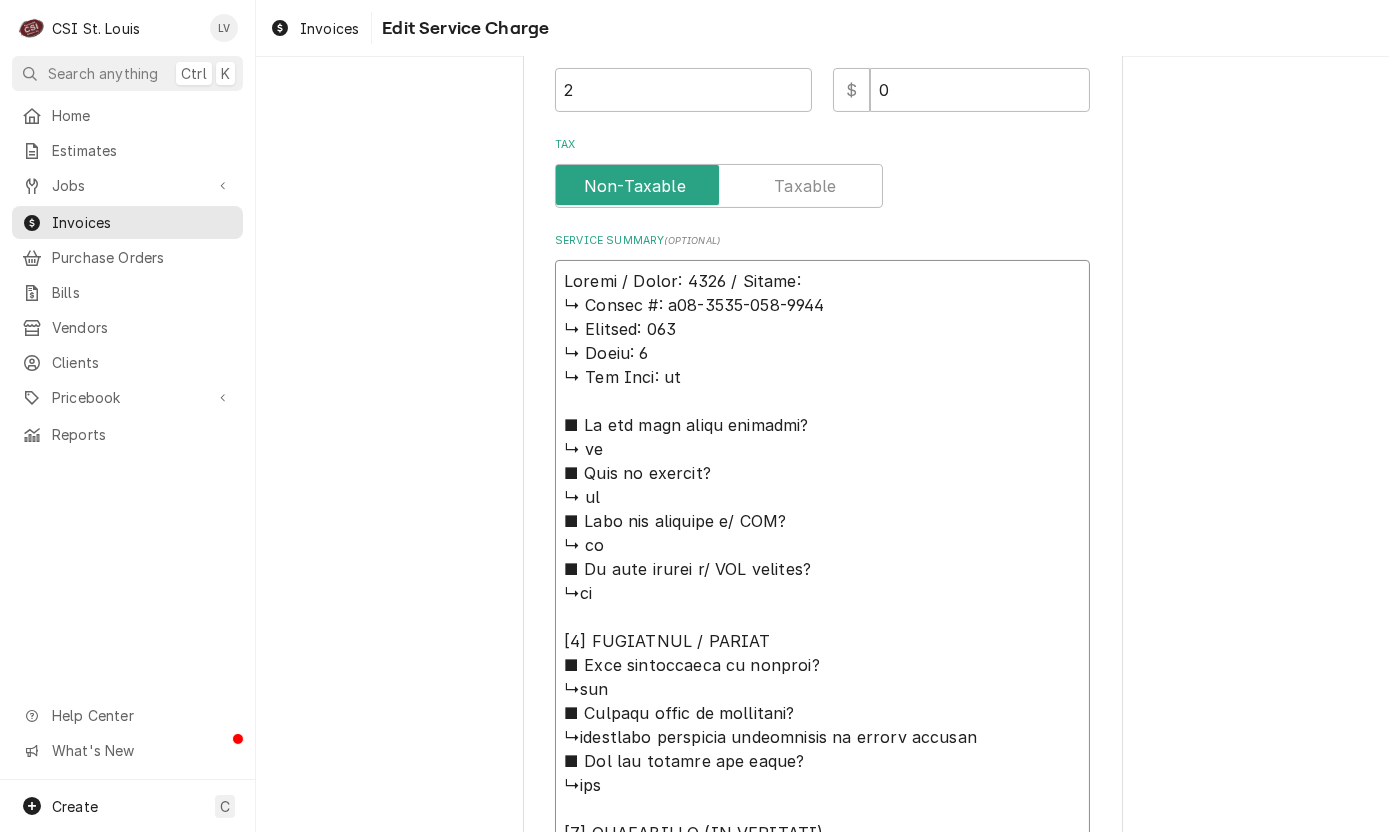type on "x" 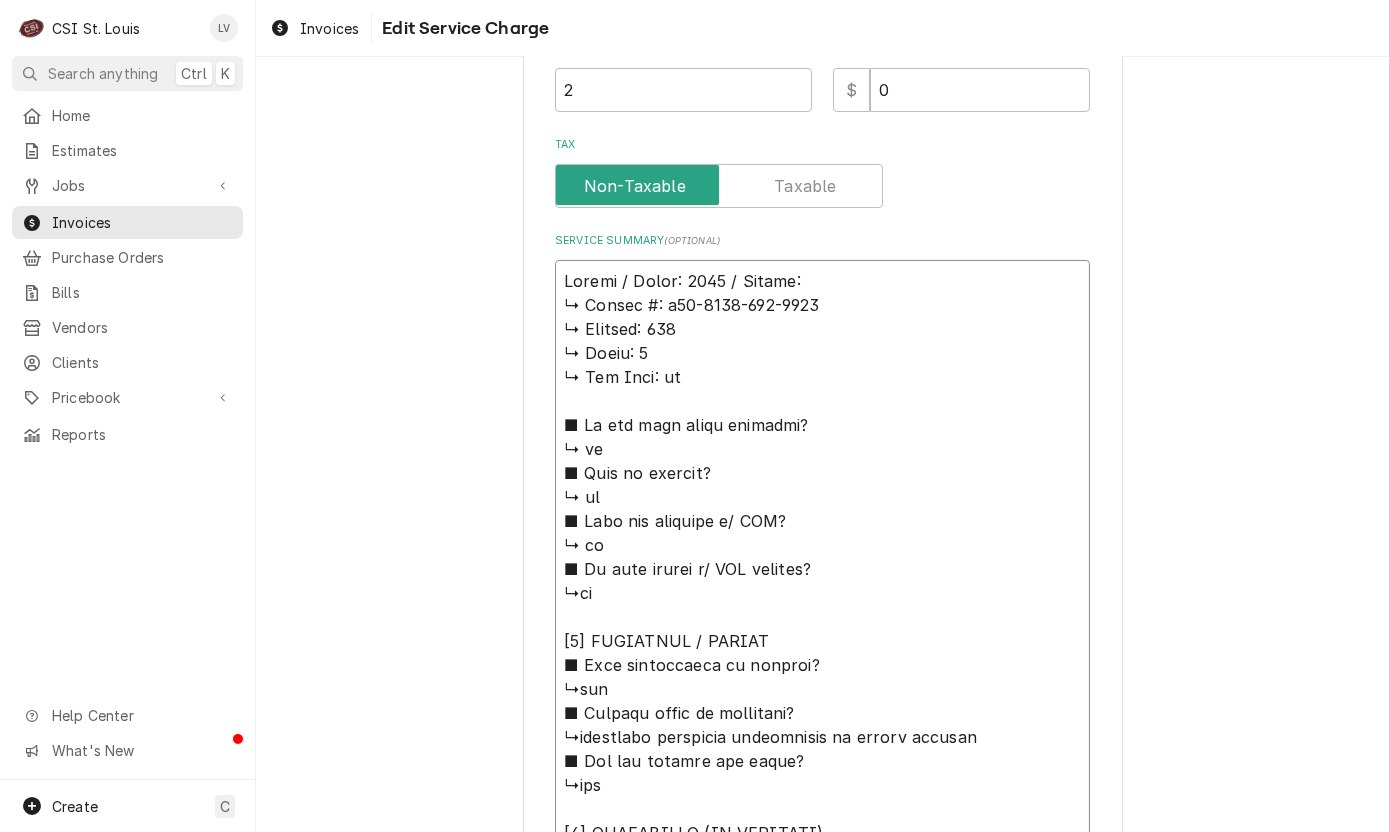 type on "x" 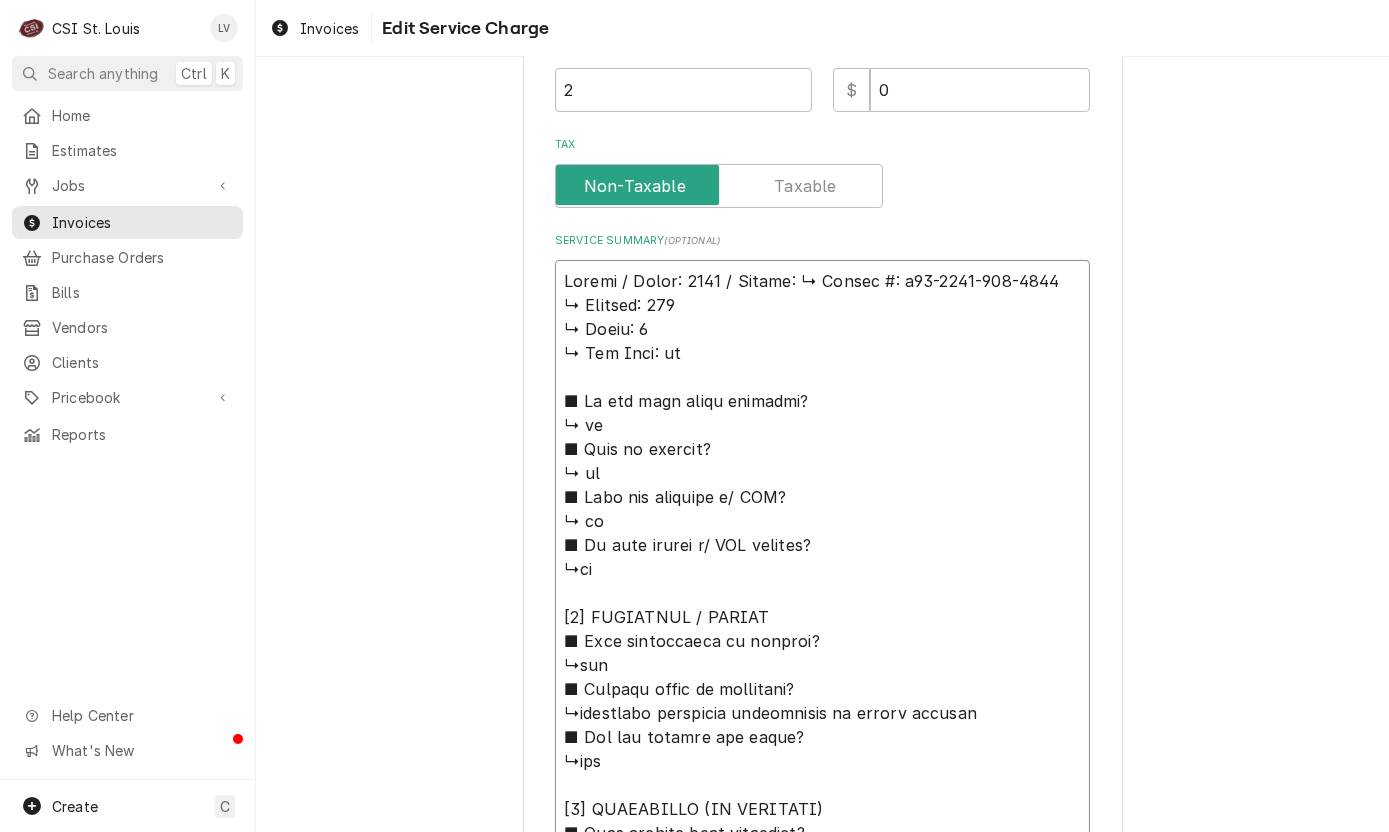 type on "x" 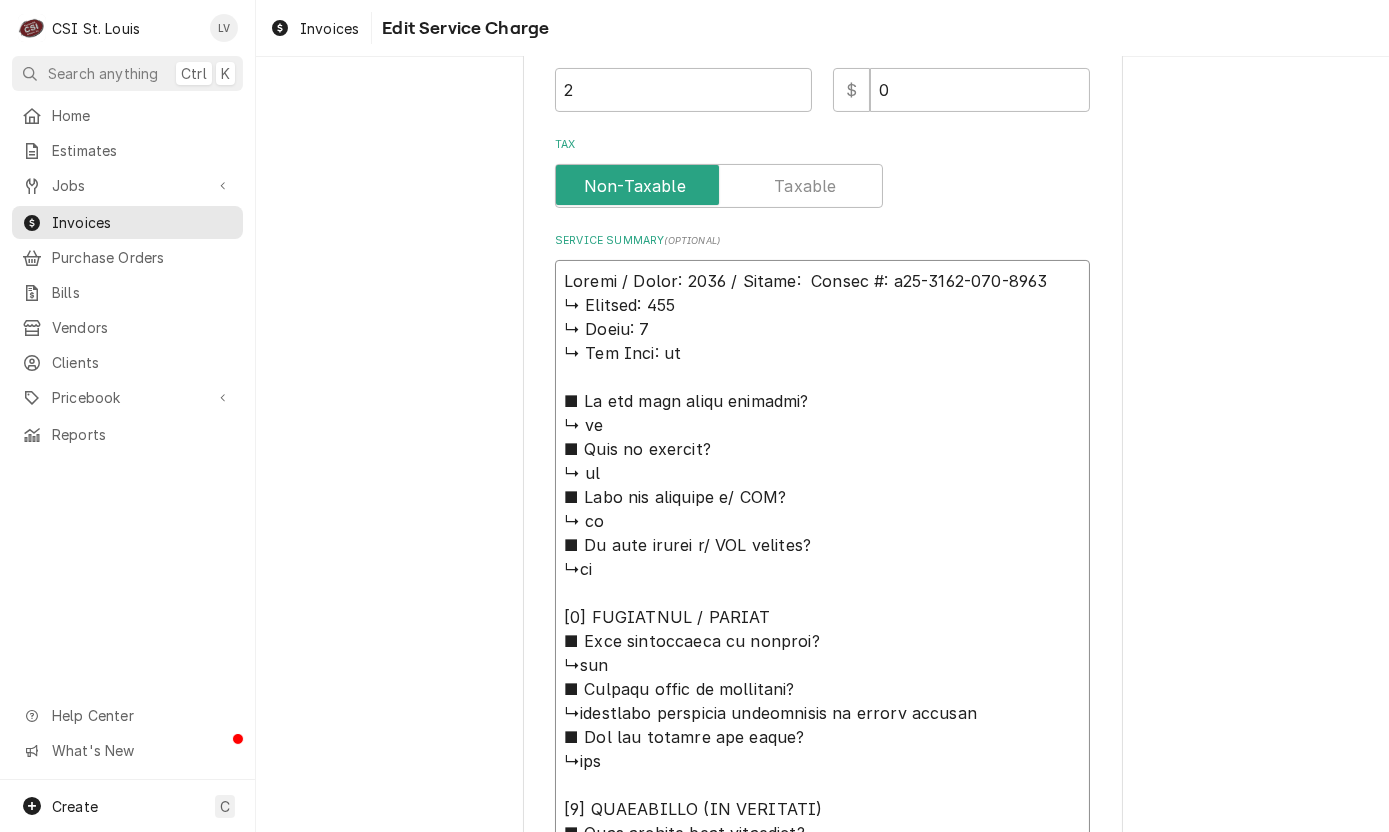 type on "x" 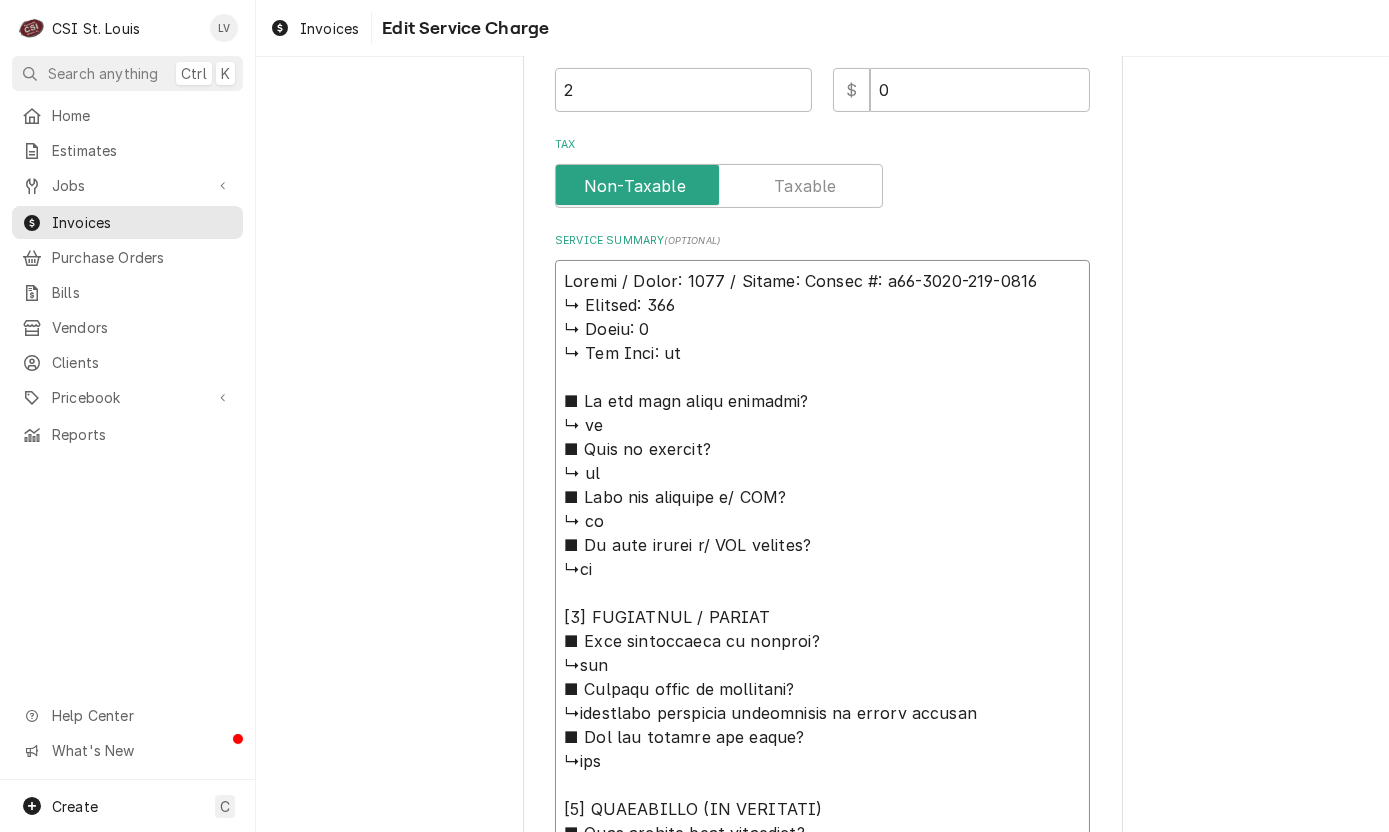 type on "x" 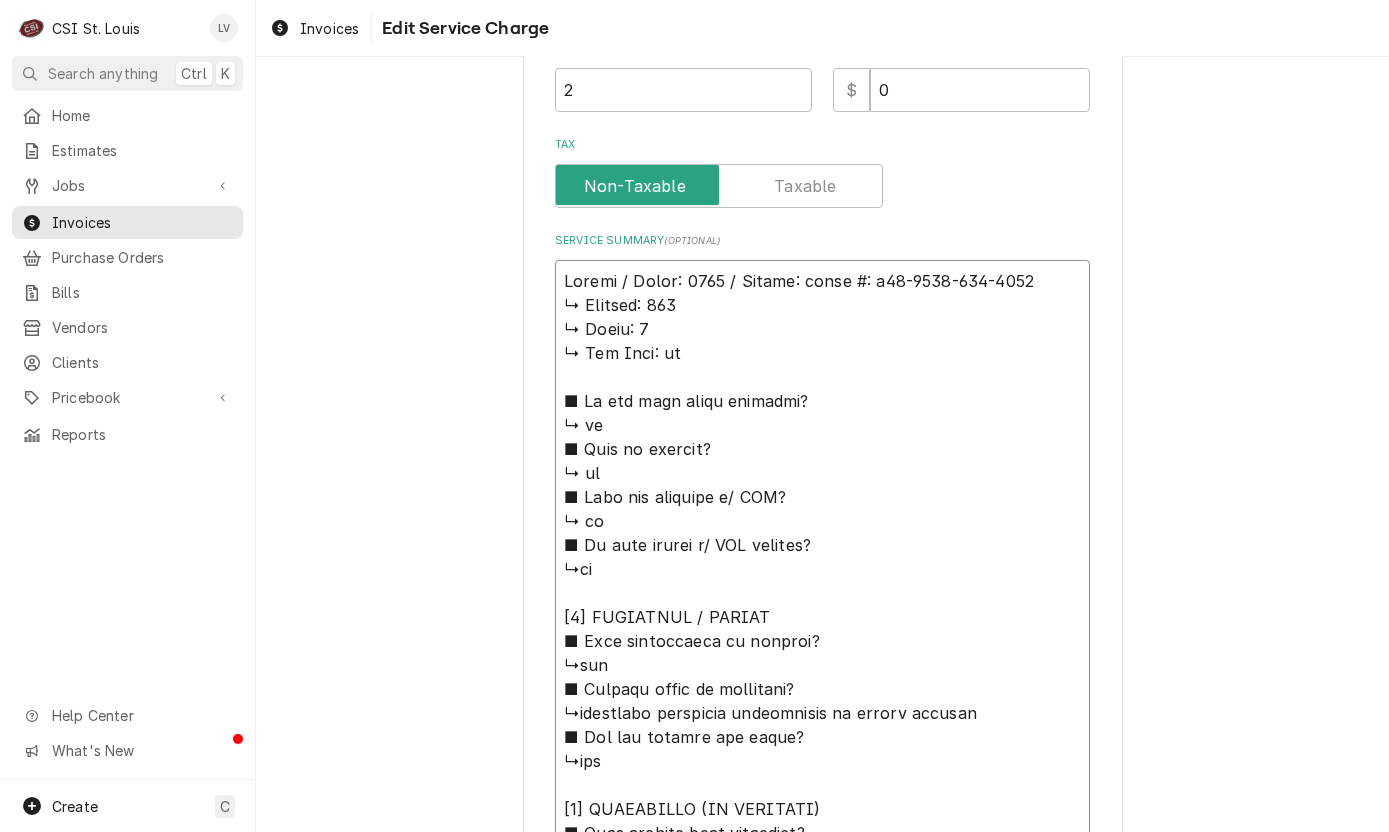 type on "x" 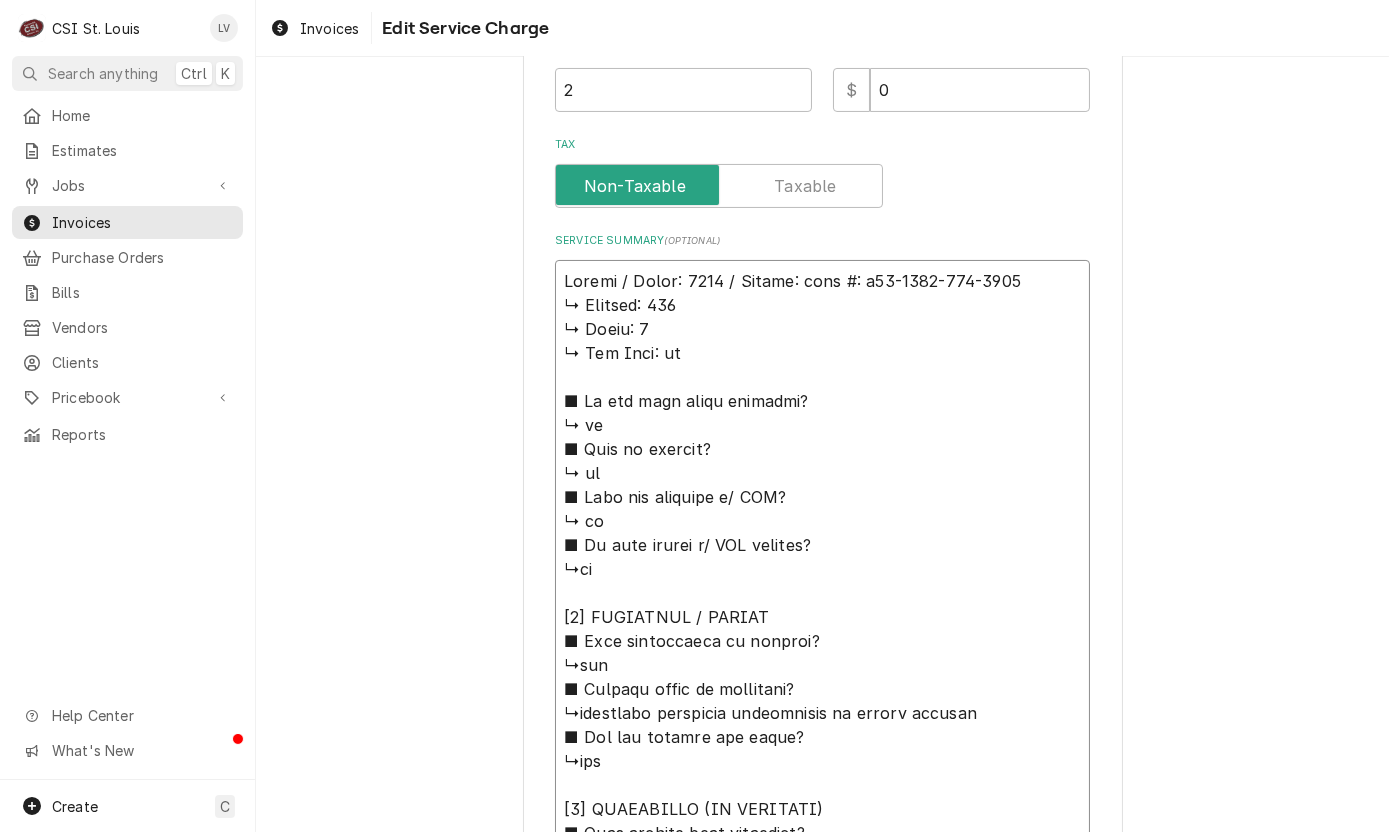 type on "x" 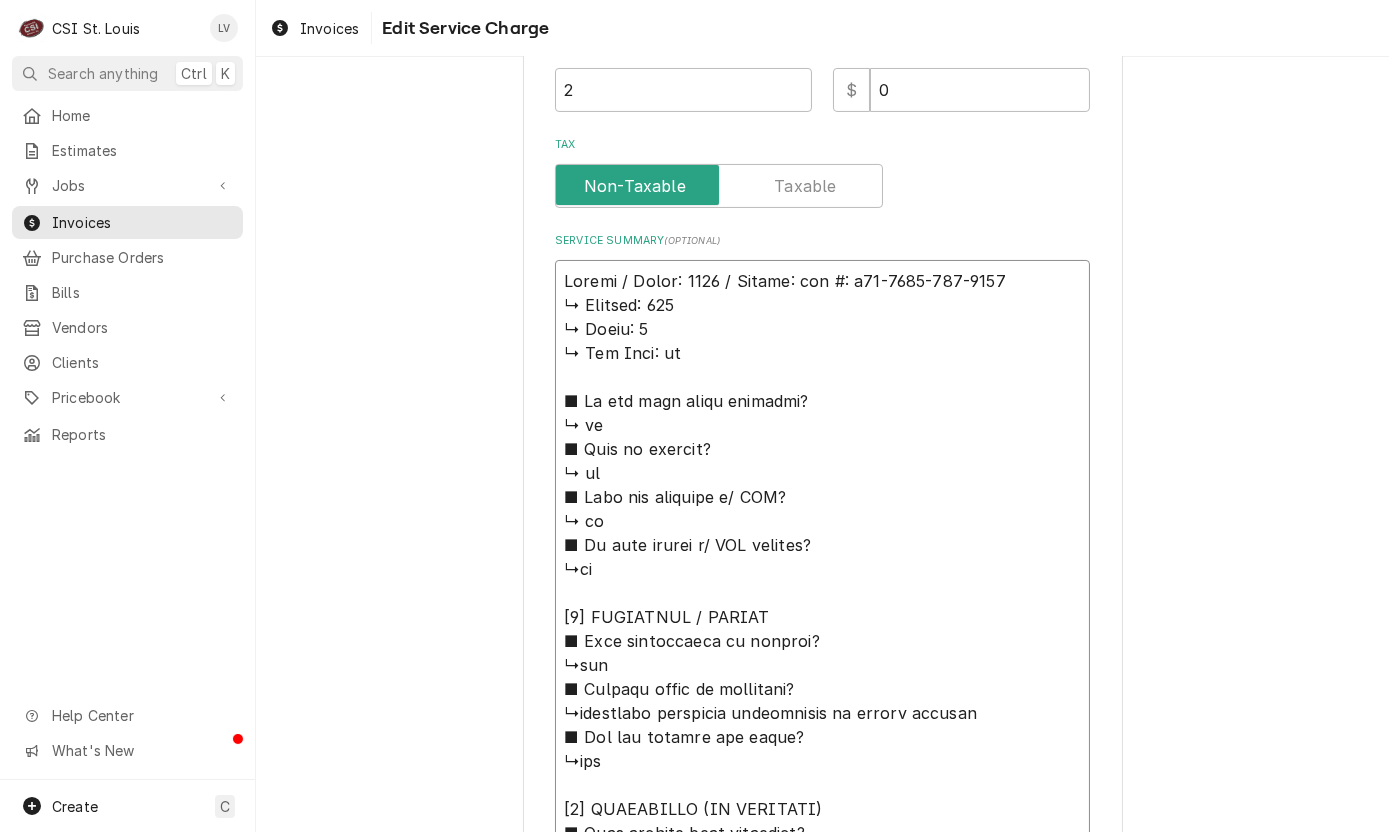 type on "x" 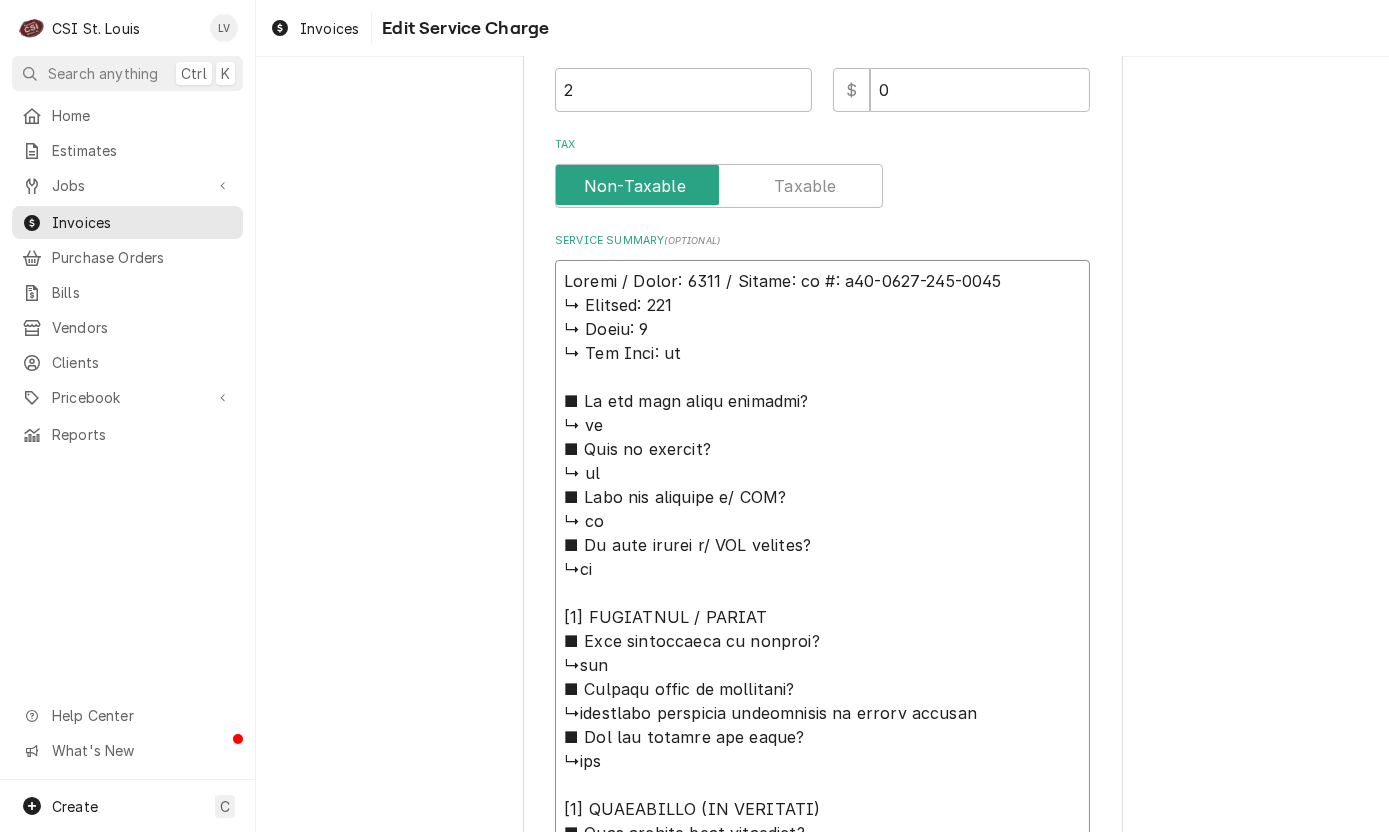 type on "Revent / Model: 7122 / Serial: 𝗹 #: u13-7122-159-3513
↳ 𝗩𝗼𝗹𝘁𝗮𝗴𝗲: 208
↳ 𝗣𝗵𝗮𝘀𝗲: 3
↳ 𝗚𝗮𝘀 𝗧𝘆𝗽𝗲: na
■ 𝗜𝘀 𝘁𝗵𝗲 𝘂𝗻𝗶𝘁 𝘂𝗻𝗱𝗲𝗿 𝘄𝗮𝗿𝗿𝗮𝗻𝘁𝘆?
↳ no
■ 𝗪𝗵𝗮𝘁 𝗶𝘀 𝗰𝗼𝘃𝗲𝗿𝗲𝗱?
↳ na
■ 𝗛𝗮𝘃𝗲 𝘆𝗼𝘂 𝘃𝗲𝗿𝗶𝗳𝗶𝗲𝗱 𝘄/ 𝗠𝗙𝗚?
↳ no
■ 𝗜𝘀 𝘂𝗻𝗶𝘁 𝘁𝗮𝗴𝗴𝗲𝗱 𝘄/ 𝗖𝗦𝗜 𝘀𝘁𝗶𝗰𝗸𝗲𝗿?
↳no
[𝟮] 𝗗𝗜𝗔𝗚𝗡𝗢𝗦𝗜𝗦 / 𝗜𝗦𝗦𝗨𝗘𝗦
■ 𝗨𝗻𝗶𝘁 𝗼𝗽𝗲𝗿𝗮𝘁𝗶𝗼𝗻𝗮𝗹 𝗼𝗻 𝗮𝗿𝗿𝗶𝘃𝗮𝗹?
↳yes
■ 𝗘𝘅𝗽𝗹𝗮𝗶𝗻 𝘀𝘁𝗲𝗽𝘀 𝘁𝗼 𝗱𝗶𝗮𝗴𝗻𝗼𝘀𝗶𝘀?
↳performed scheduled maintenance on bakery proofer
■ 𝗗𝗶𝗱 𝘆𝗼𝘂 𝗰𝗼𝗻𝗳𝗶𝗿𝗺 𝘁𝗵𝗲 𝗶𝘀𝘀𝘂𝗲?
↳yes
[𝟯] 𝗥𝗘𝗦𝗢𝗟𝗨𝗧𝗜𝗢𝗡 (𝗜𝗙 𝗥𝗘𝗣𝗔𝗜𝗥𝗘𝗗)
■ 𝗪𝗵𝗮𝘁 𝗿𝗲𝗽𝗮𝗶𝗿𝘀 𝘄𝗲𝗿𝗲 𝗰𝗼𝗺𝗽𝗹𝗲𝘁𝗲𝗱?
↳no
■ 𝗪𝗲𝗿𝗲 𝗽𝗮𝗿𝘁𝘀 𝗶𝗻𝘀𝘁𝗮𝗹𝗹𝗲𝗱 (𝘀𝗽𝗲𝗰𝗶𝗳𝘆)?
↳
■ 𝗨𝗻𝗶𝘁 𝗺𝗮𝗶𝗻𝘁𝗲𝗻𝗮𝗻𝗰𝗲𝗱 / 𝗰𝗹𝗲𝗮𝗻𝗲𝗱?
↳yes
■ 𝗜𝘀 𝘁𝗵𝗲 𝘂𝗻𝗶𝘁 𝗳𝘂𝗹𝗹𝘆 𝗼𝗽𝗲𝗿𝗮𝘁𝗶𝗼𝗻𝗮𝗹?
↳yes
[𝟰] 𝗤𝗨𝗢𝗧𝗘 𝗗𝗘𝗧𝗔𝗜𝗟𝗦 (𝗜𝗙 𝗡𝗘𝗘𝗗𝗘𝗗)
■ 𝗪𝗵𝗮𝘁 𝗿𝗲𝗽𝗮𝗶𝗿𝘀 𝗮𝗿𝗲 𝗿𝗲𝗾𝘂𝗶𝗿𝗲𝗱
↳
■ 𝗪𝗵𝗮𝘁 𝗽𝗮𝗿𝘁𝘀 𝘄𝗶𝗹𝗹 𝗯𝗲 𝗻𝗲𝗲𝗱𝗲𝗱?
↳
■ 𝗛𝗼𝘄 𝗺𝗮𝗻𝘆 𝘁𝗲𝗰𝗵𝘀 𝗮𝗿𝗲 𝗿𝗲𝗾𝘂𝗶𝗿𝗲𝗱?
↳
■ 𝗘𝘀𝘁𝗶𝗺𝗮𝘁𝗲𝗱 𝘁𝗶𝗺𝗲 𝘁𝗼 𝗰𝗼𝗺𝗽𝗹𝗲𝘁𝗲?
↳
[𝟱] 𝗔𝗗𝗗𝗜𝗧𝗜𝗢𝗡𝗔𝗟 / 𝗗𝗔𝗜𝗟𝗬 𝗡𝗢𝗧𝗘𝗦
↳revent bakery proofer
Model# 7122proofer
Serial#  u13-7122-159-3513
Asset# 269bk63a1
Performed scheduled maintenance on bakery proofer.  Air filter has heavy build up of calcium on it. I could not get it cleaned. It will need to be replaced...." 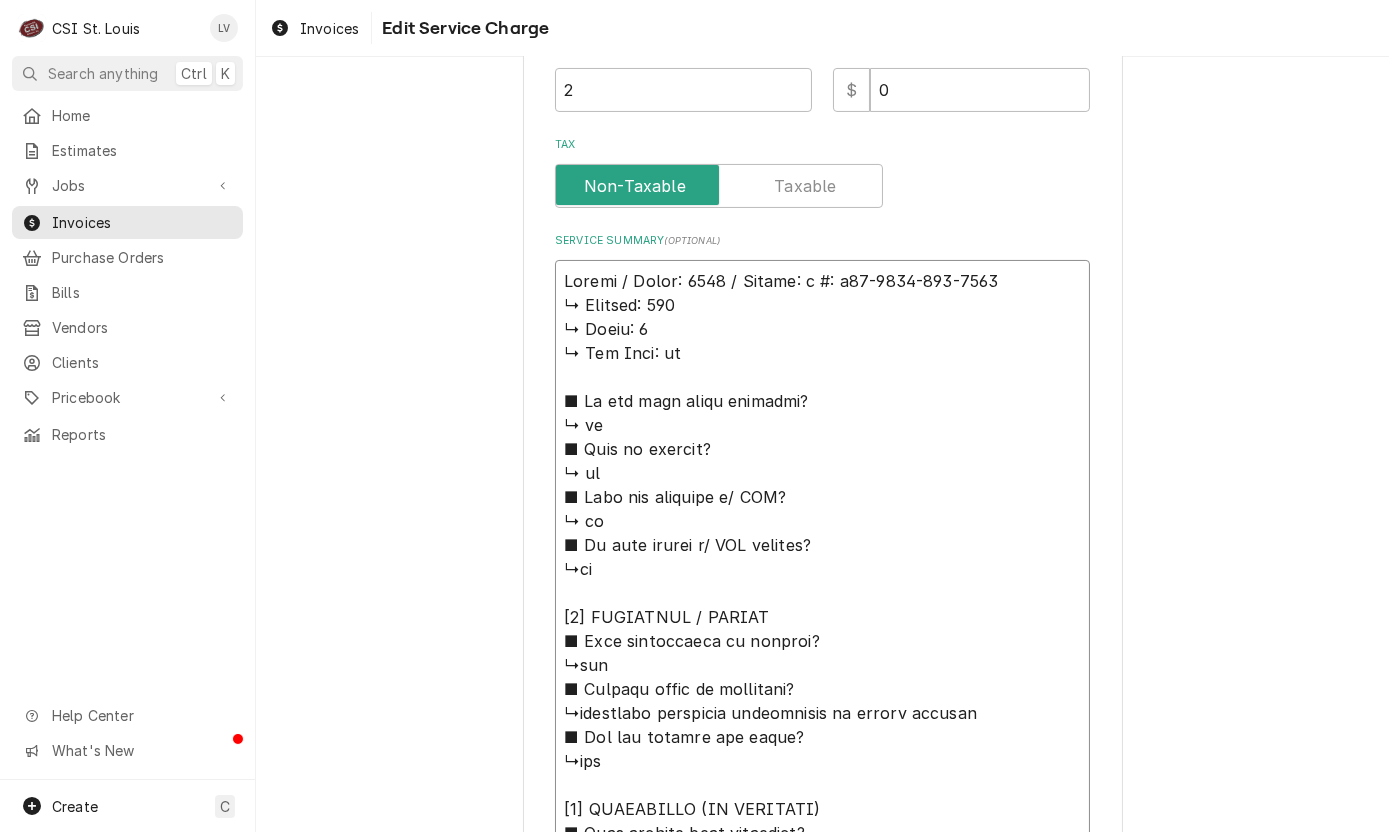 type on "x" 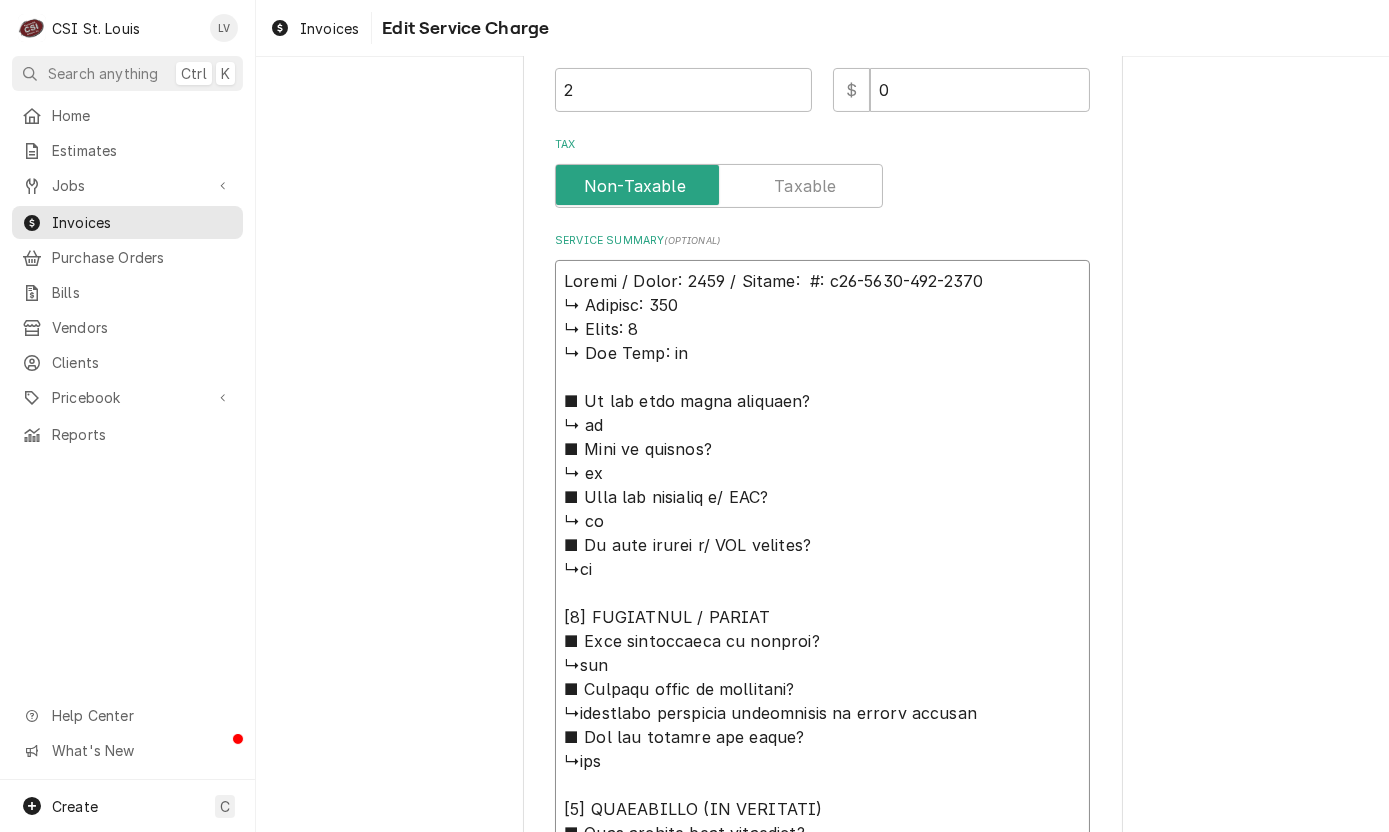 type on "x" 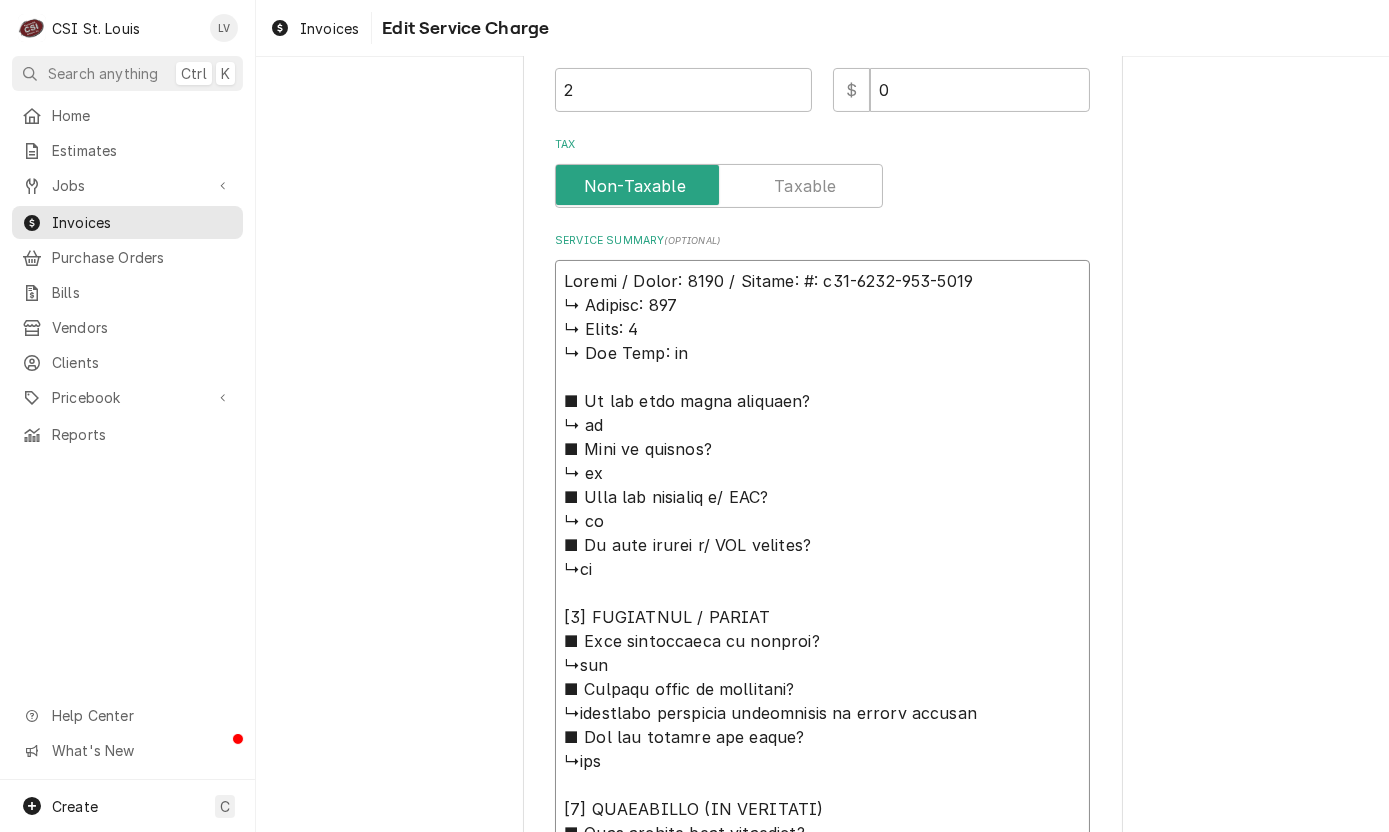 type on "x" 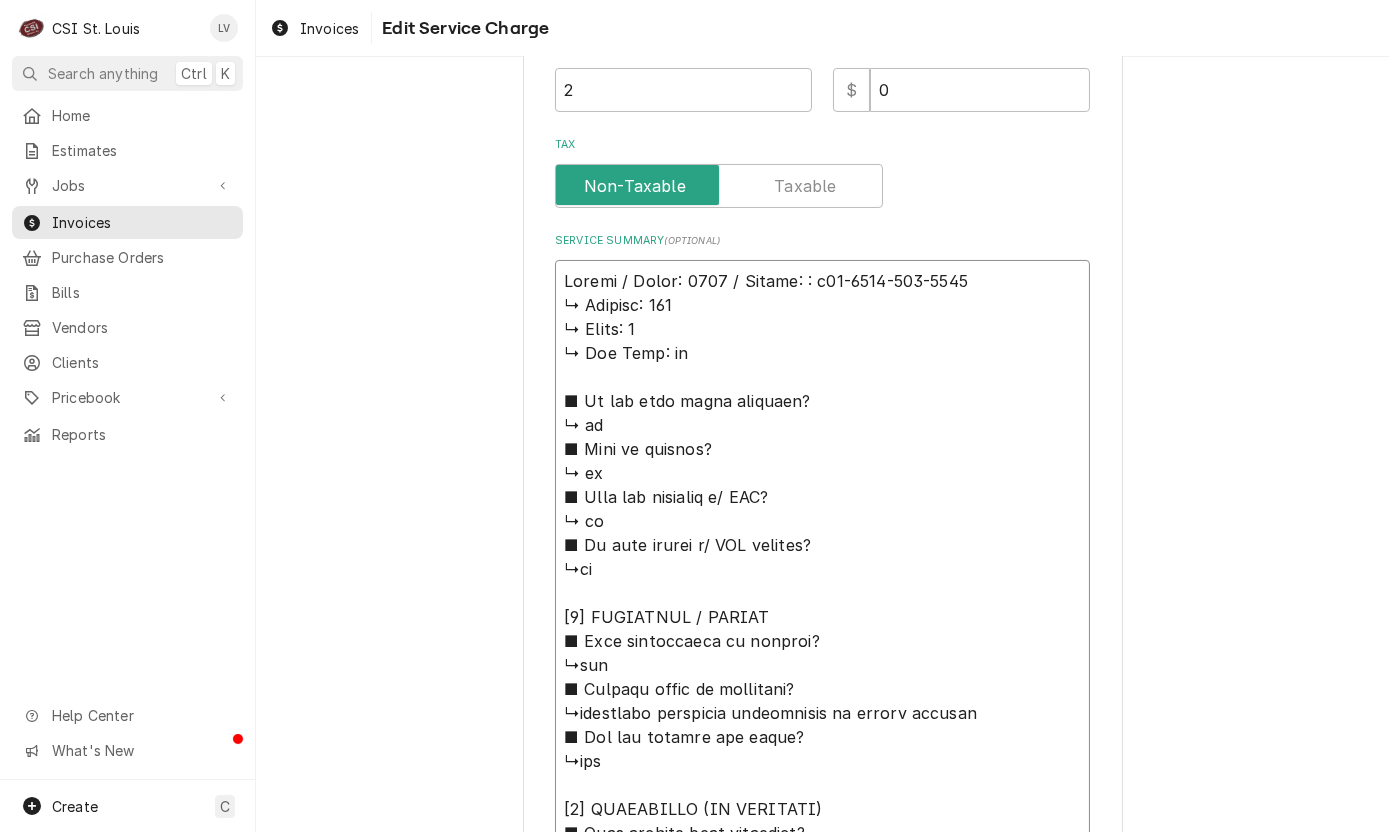 type on "x" 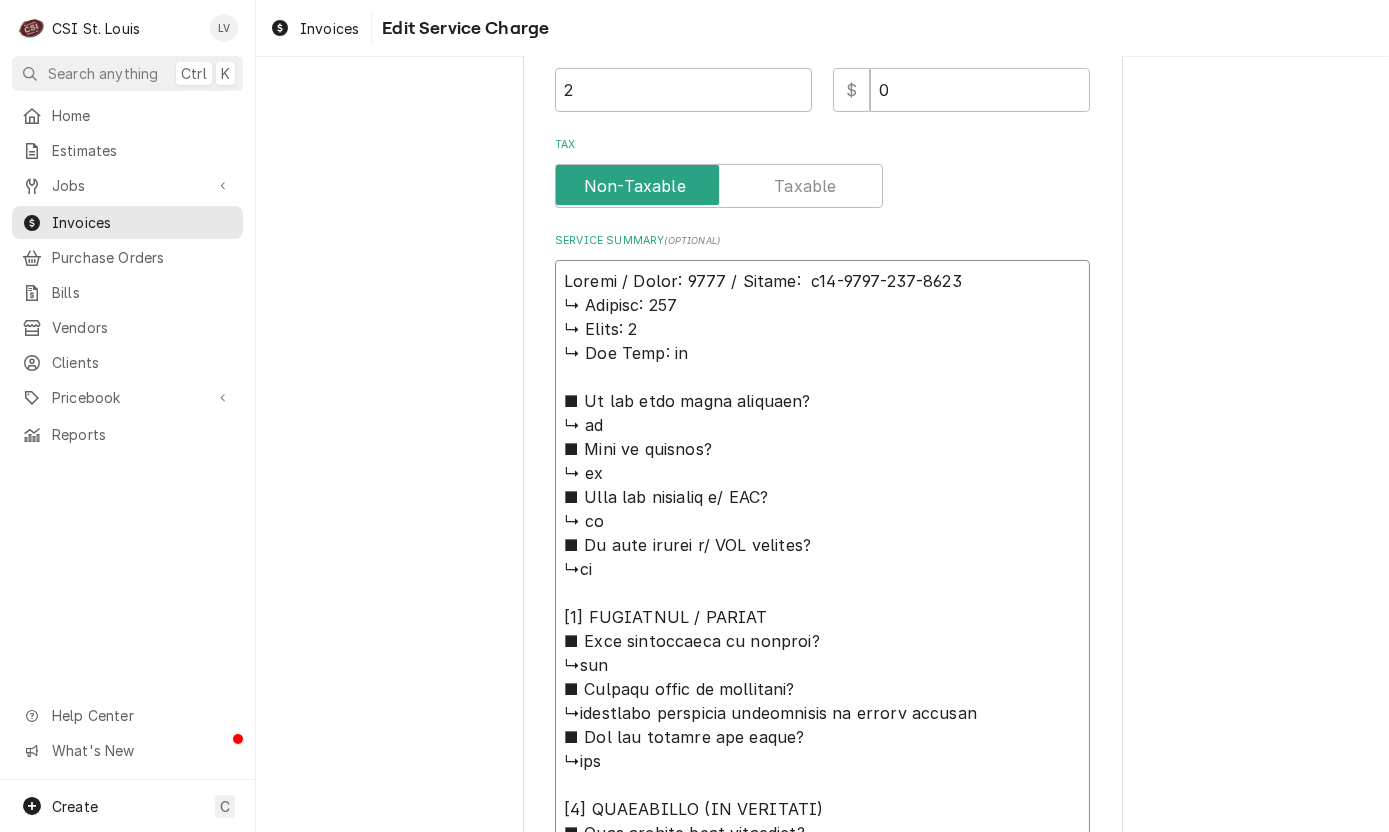 type on "x" 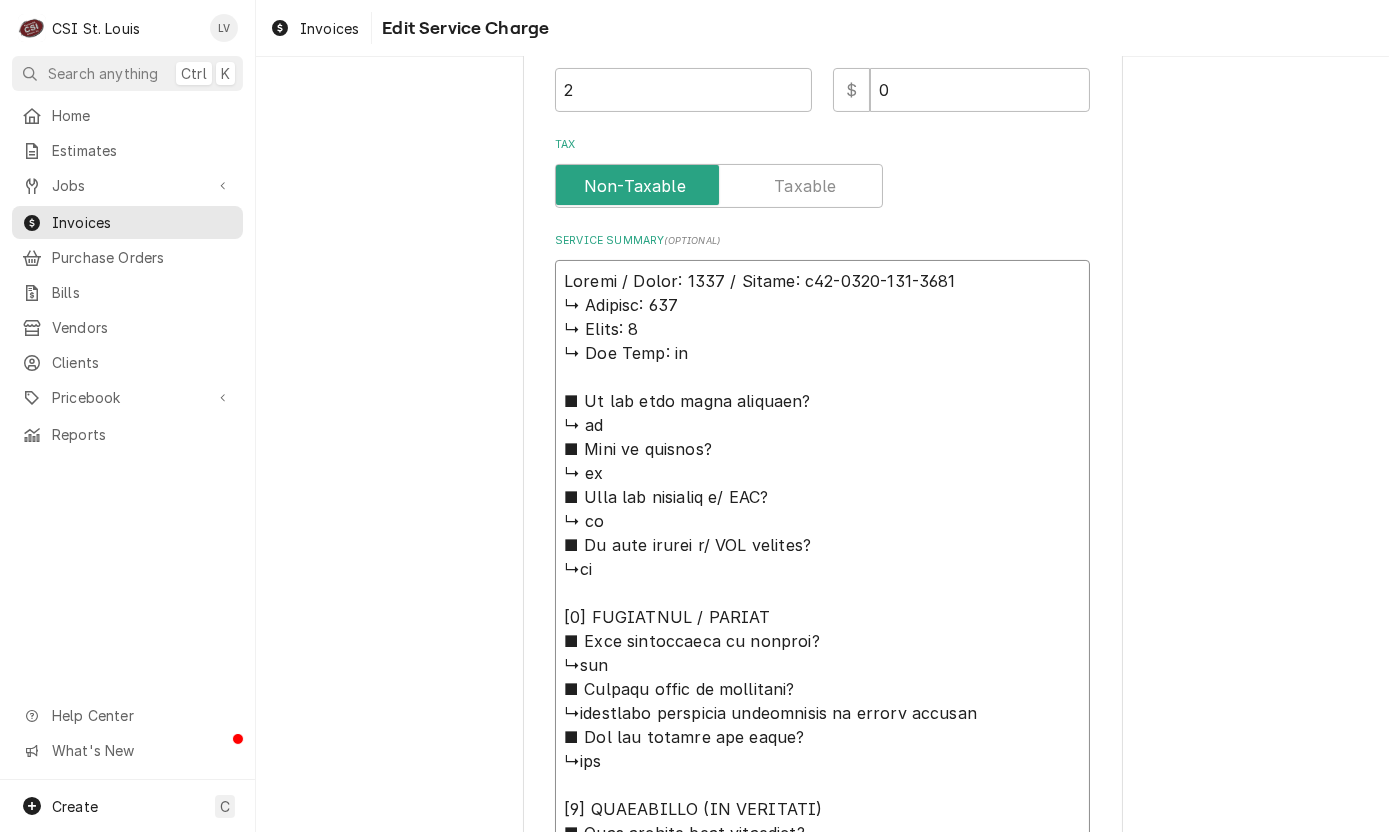 type on "x" 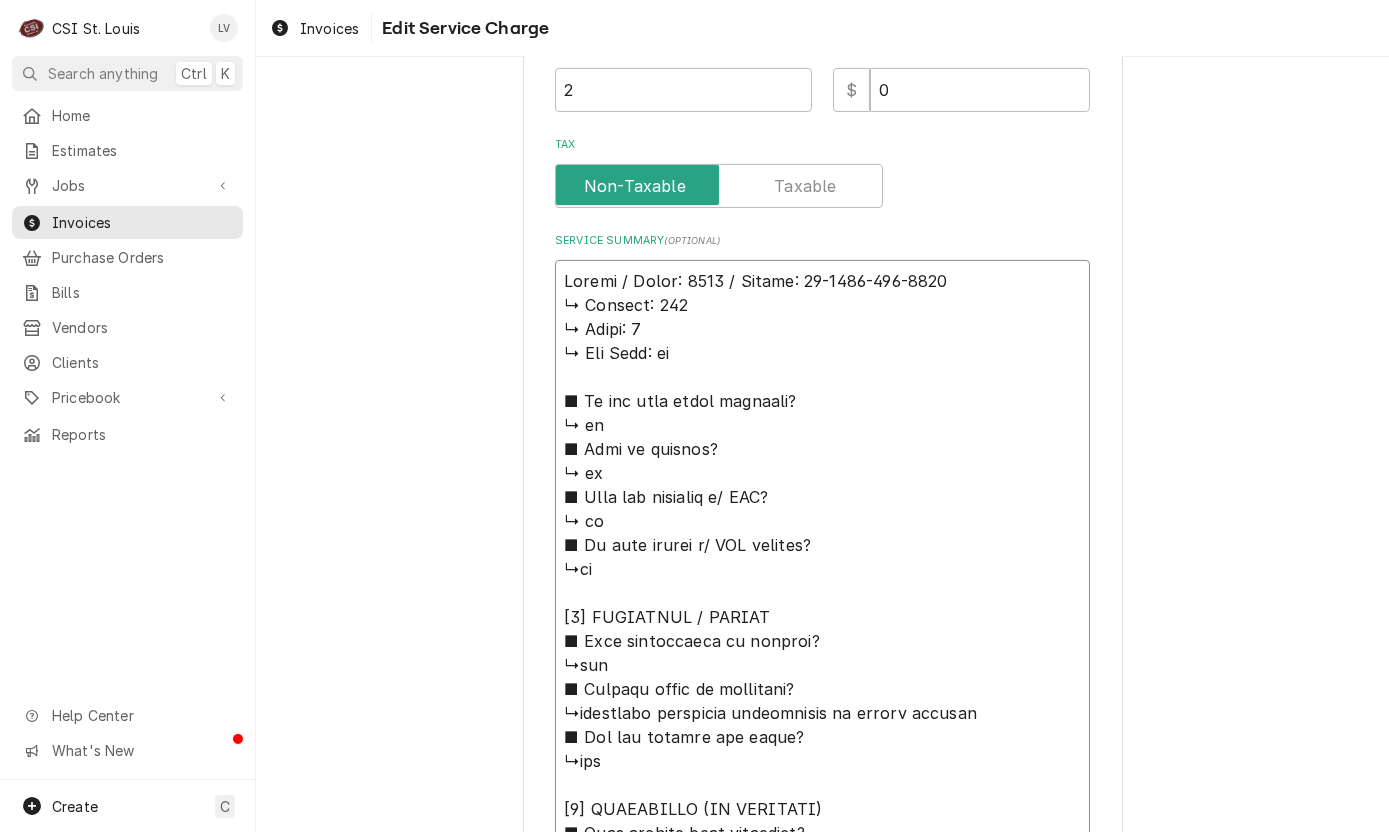 type on "x" 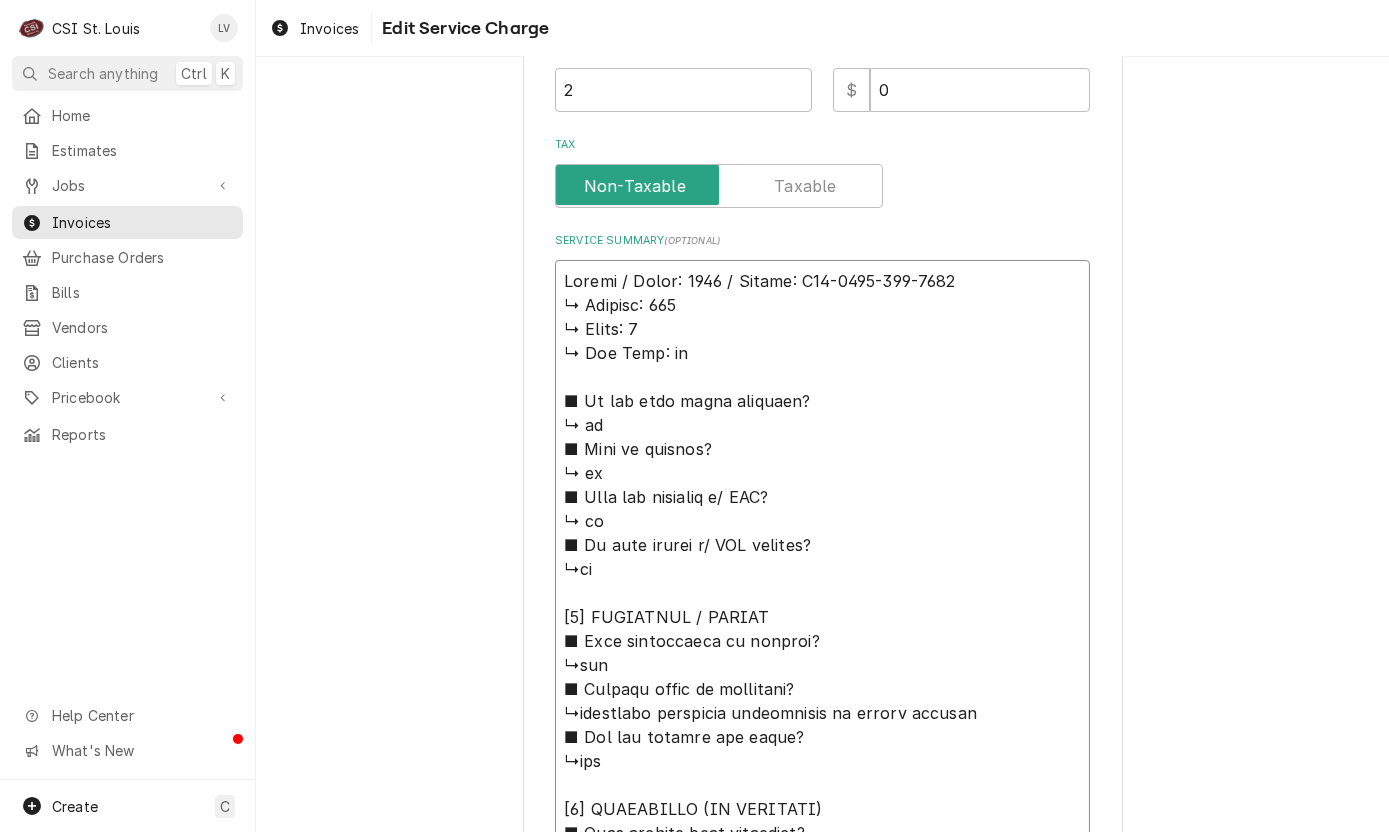 drag, startPoint x: 553, startPoint y: 303, endPoint x: 886, endPoint y: 666, distance: 492.6033 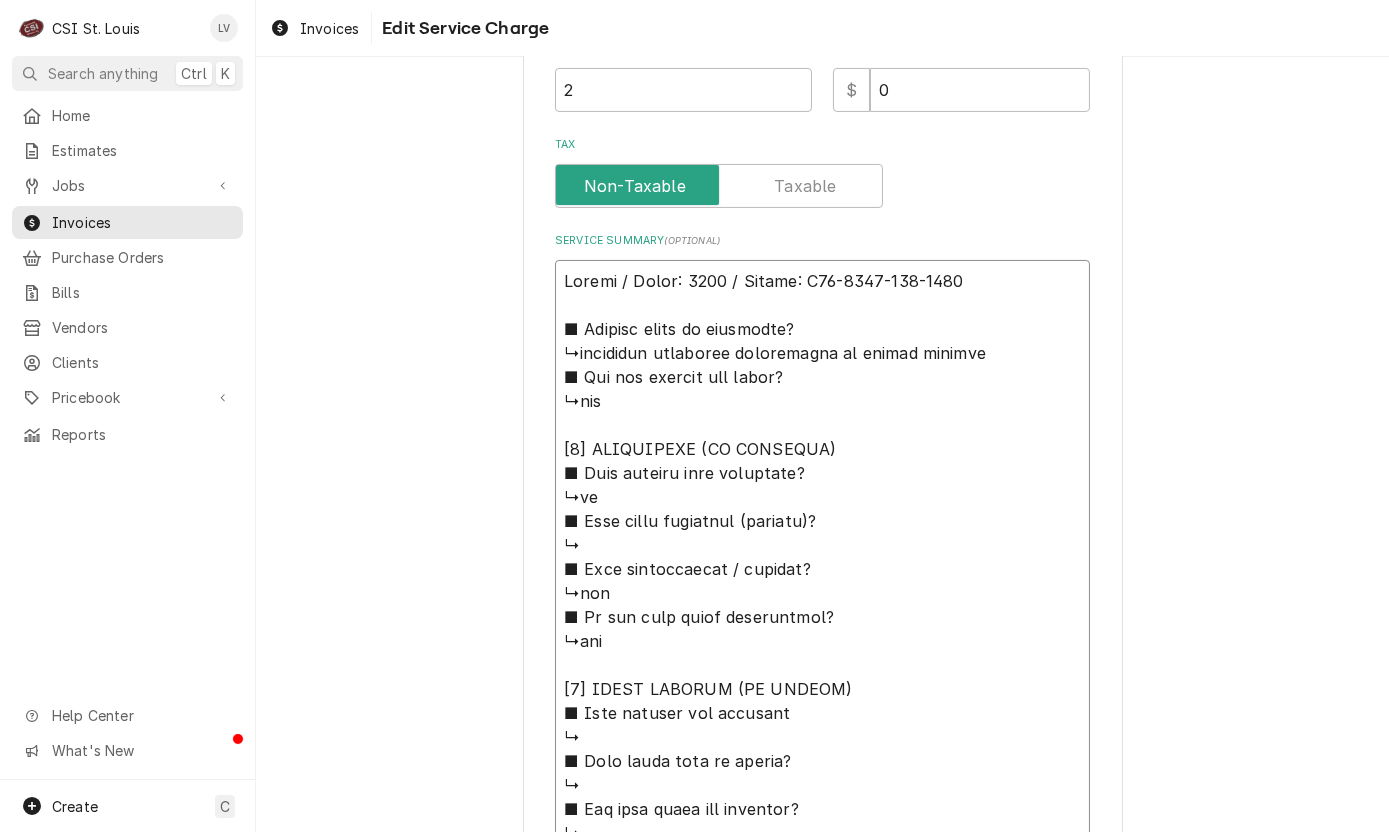 drag, startPoint x: 571, startPoint y: 349, endPoint x: 550, endPoint y: 322, distance: 34.20526 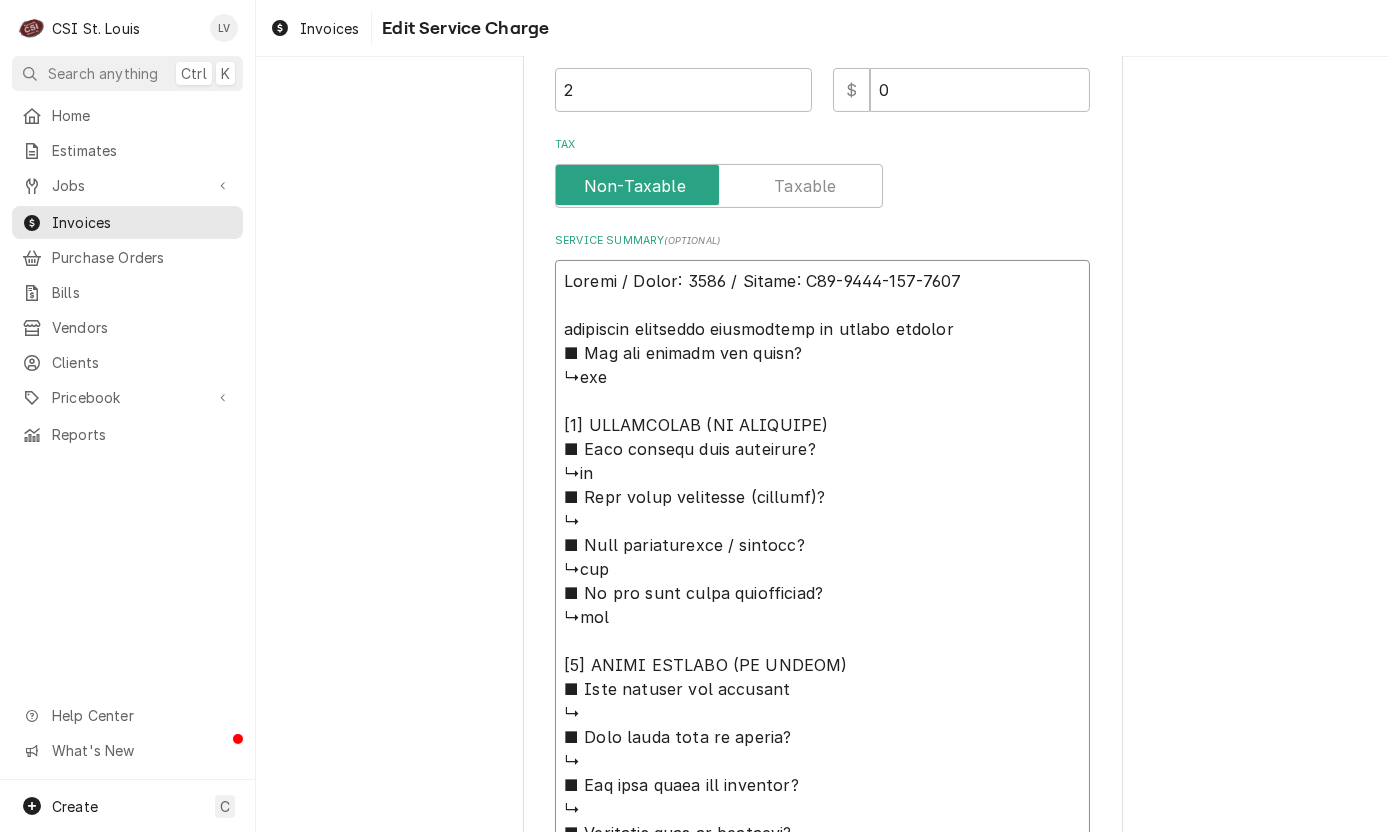 type on "x" 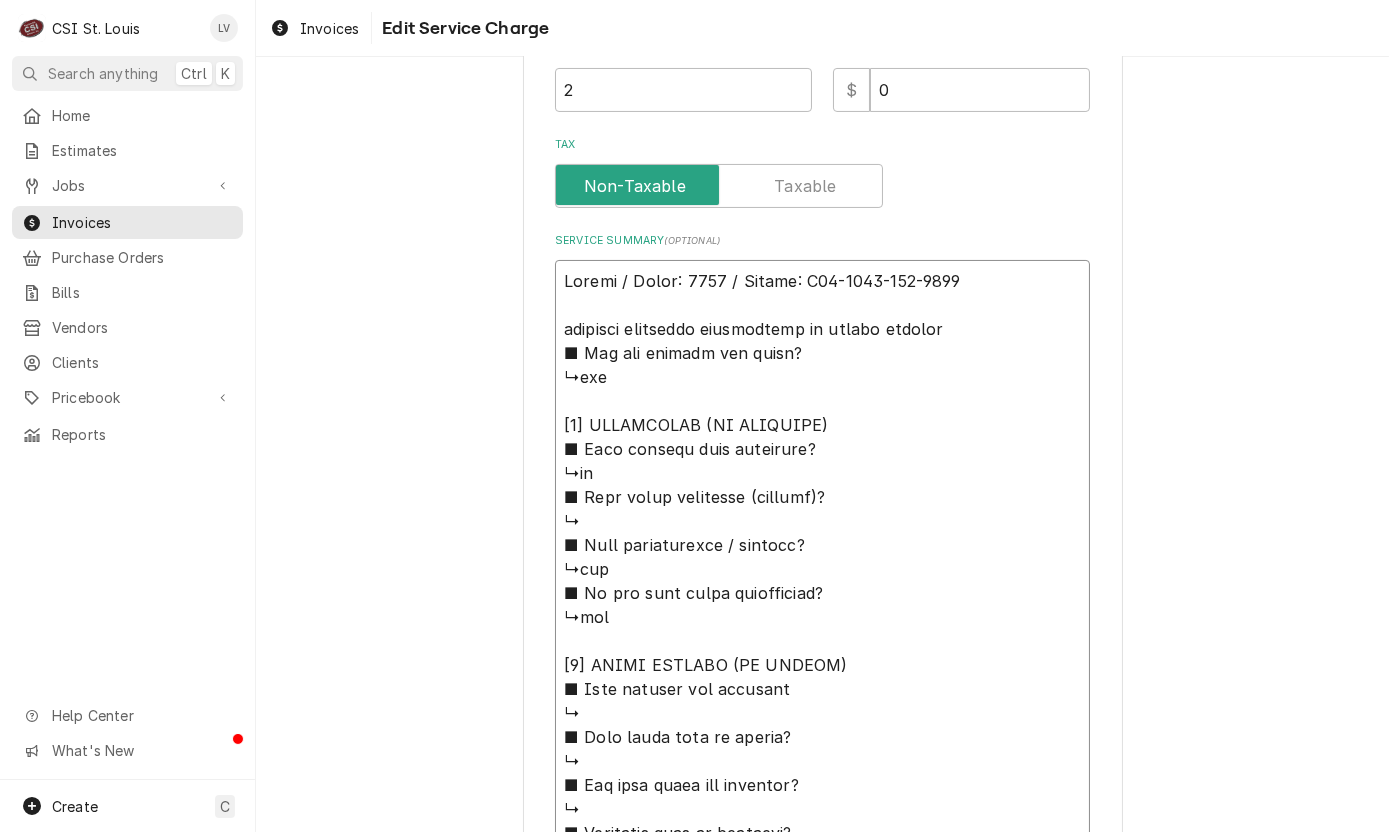 type on "x" 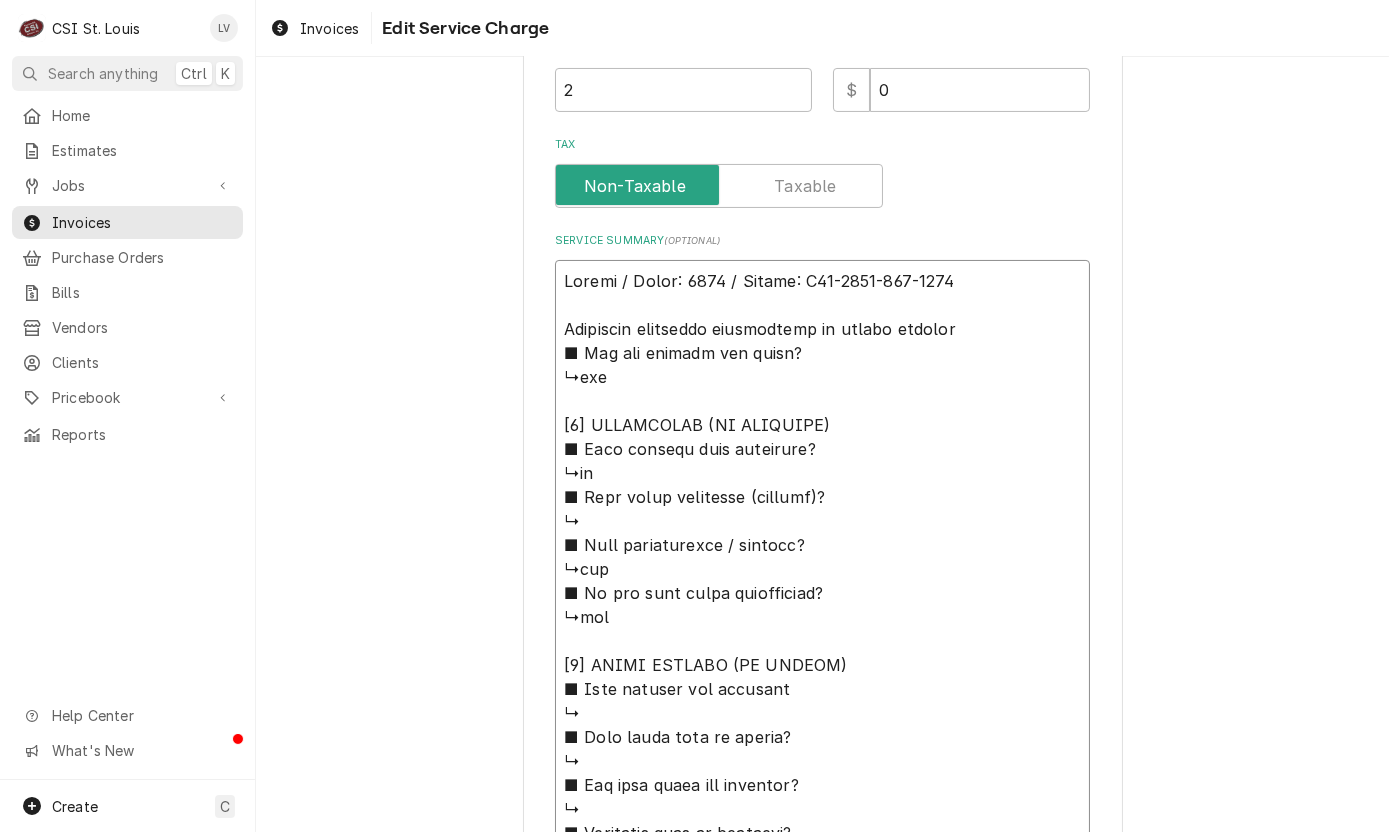 click on "Service Summary  ( optional )" at bounding box center (822, 737) 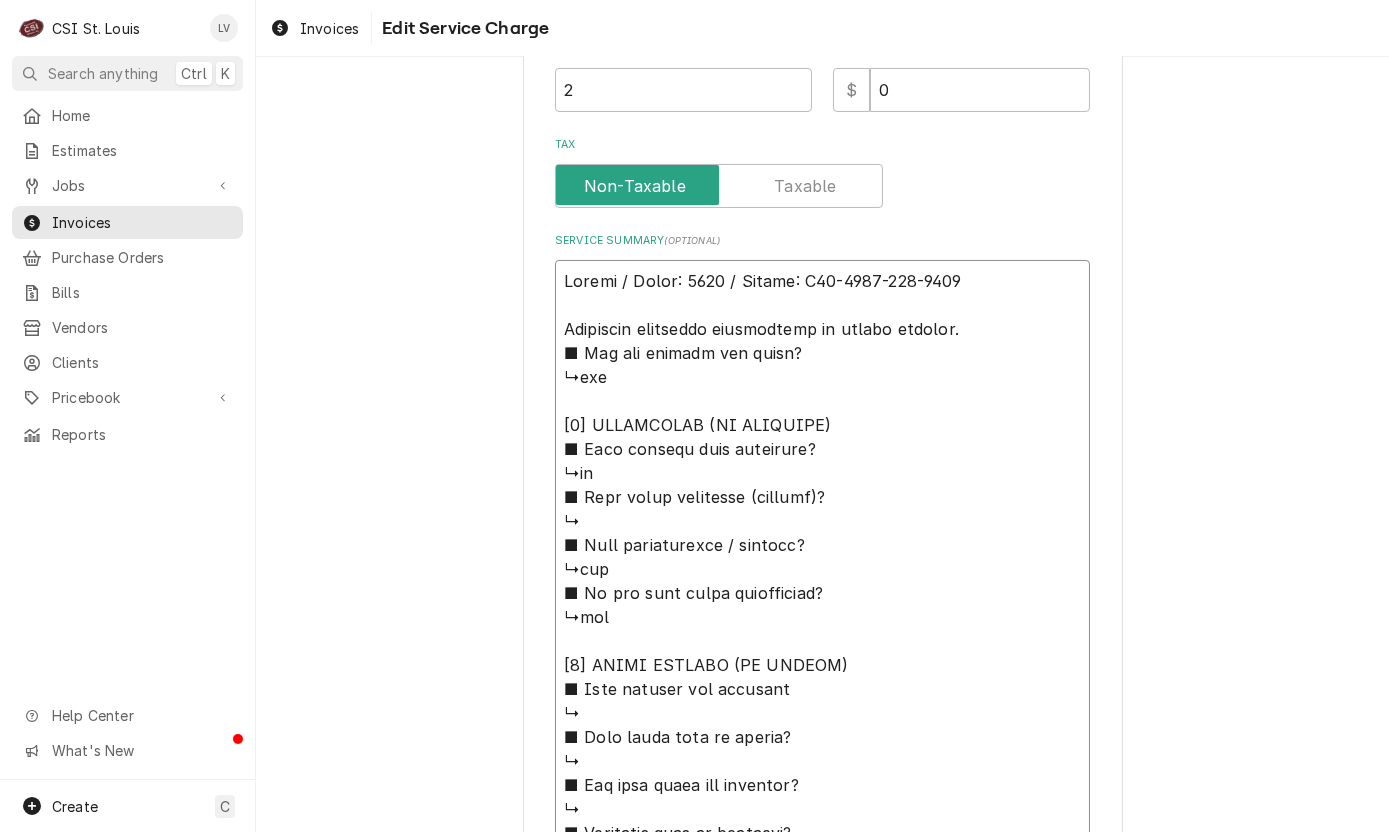 type on "x" 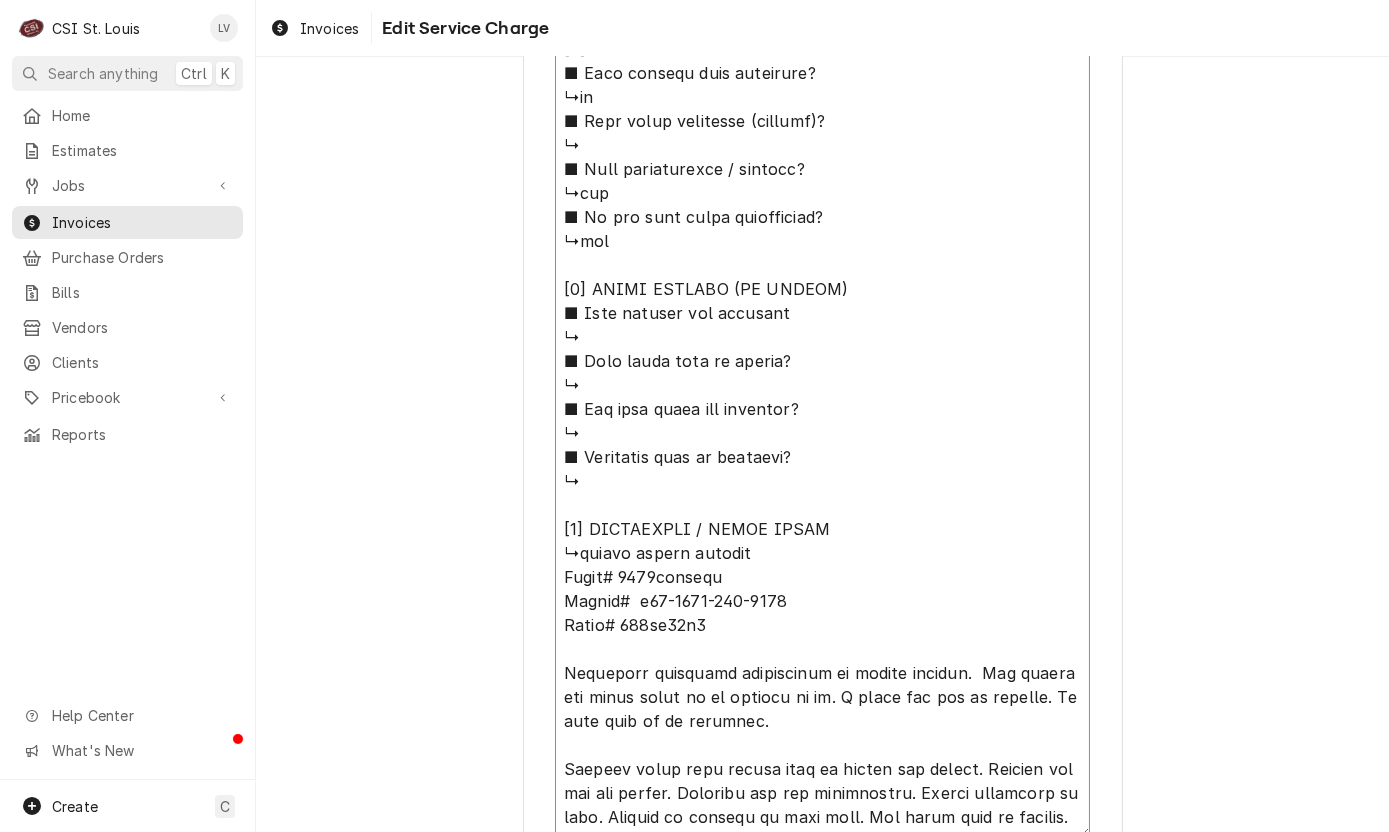 scroll, scrollTop: 1252, scrollLeft: 0, axis: vertical 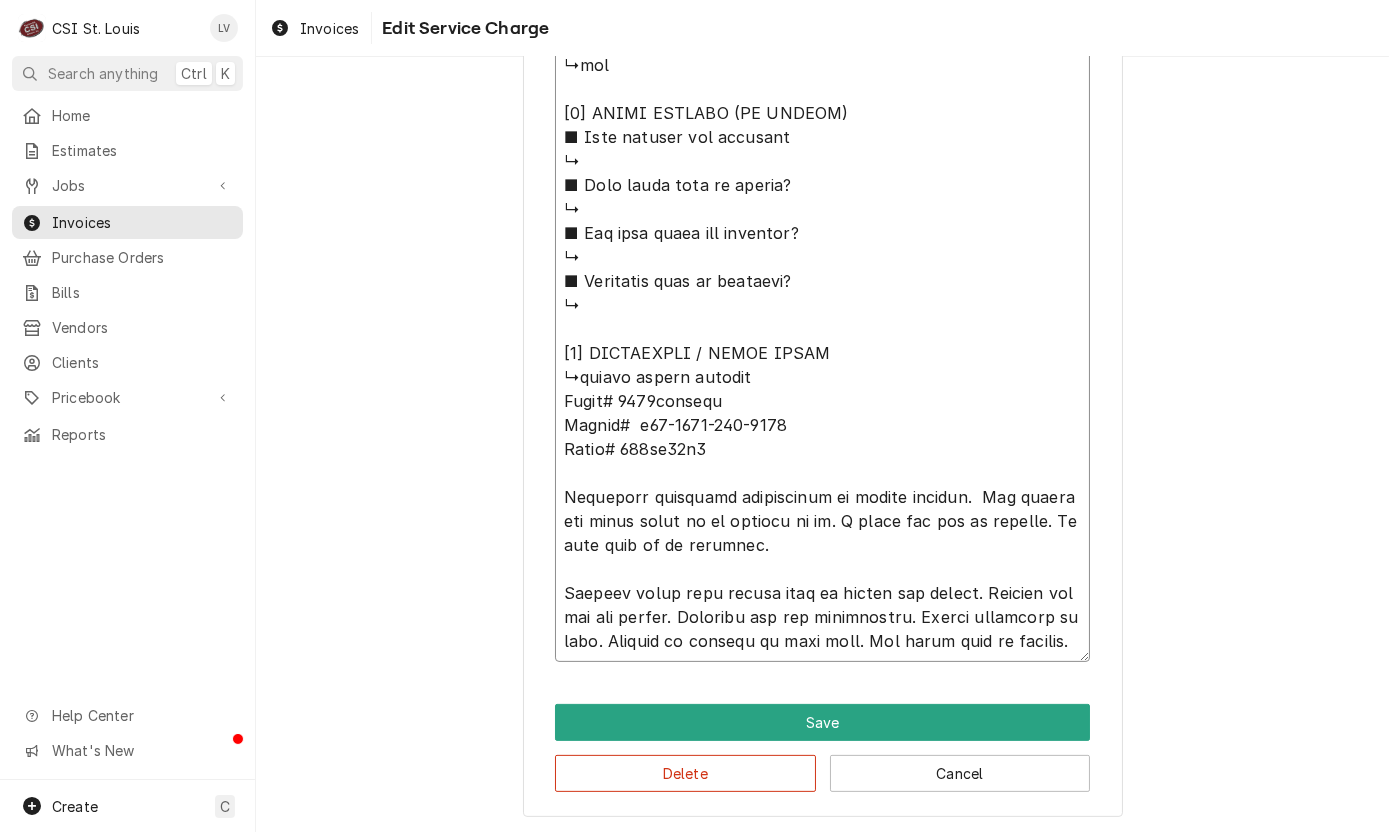 drag, startPoint x: 558, startPoint y: 353, endPoint x: 804, endPoint y: 355, distance: 246.00813 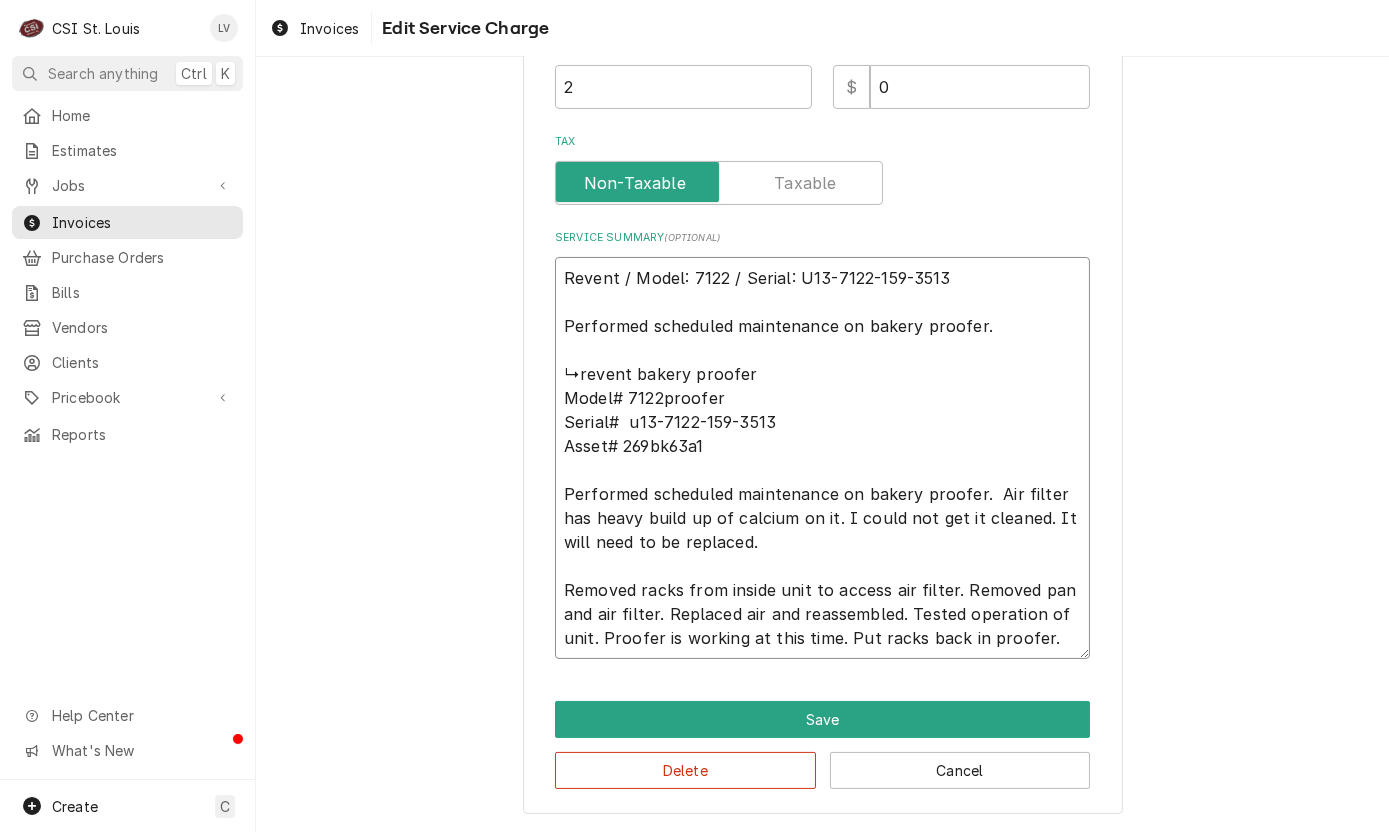 scroll, scrollTop: 700, scrollLeft: 0, axis: vertical 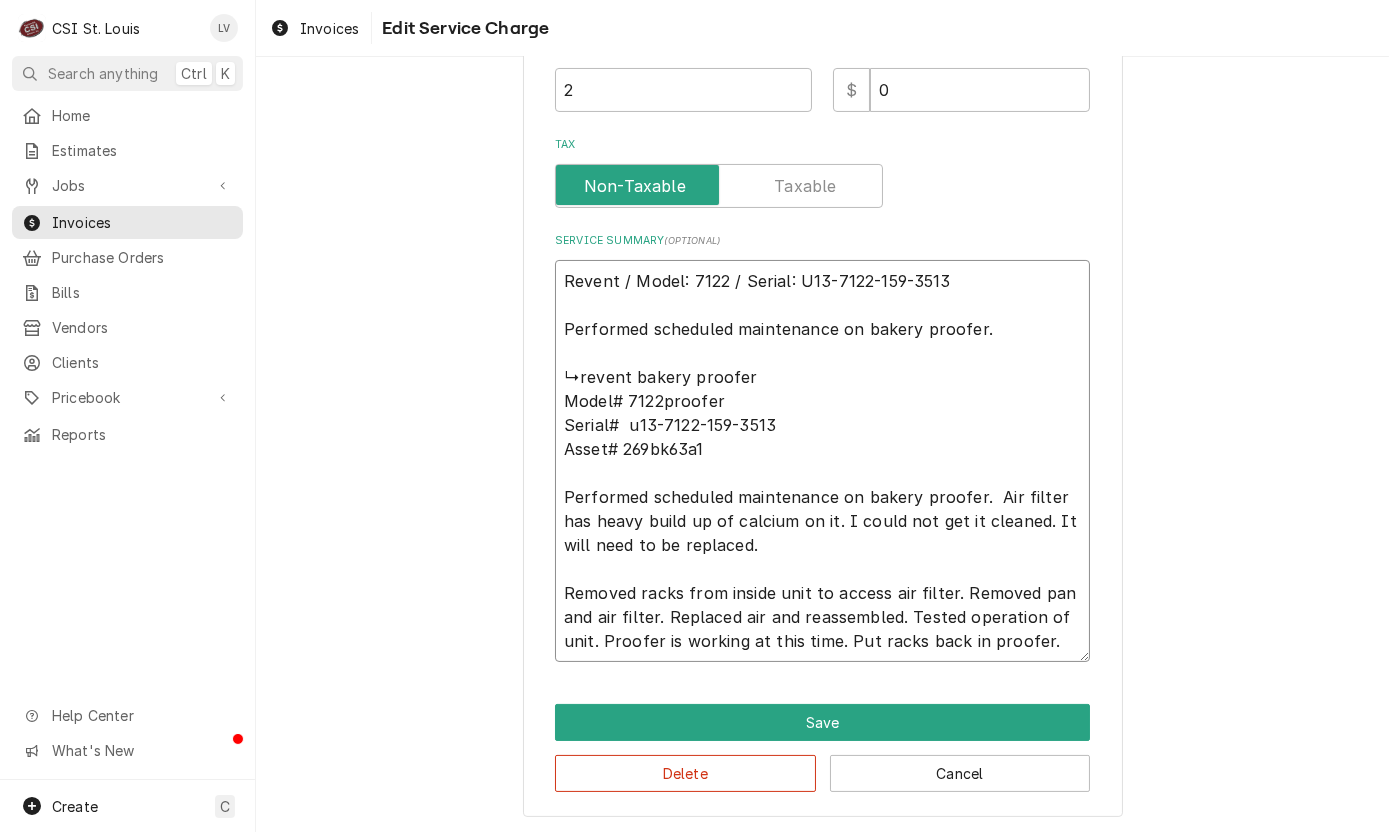 drag, startPoint x: 555, startPoint y: 471, endPoint x: 545, endPoint y: 348, distance: 123.40584 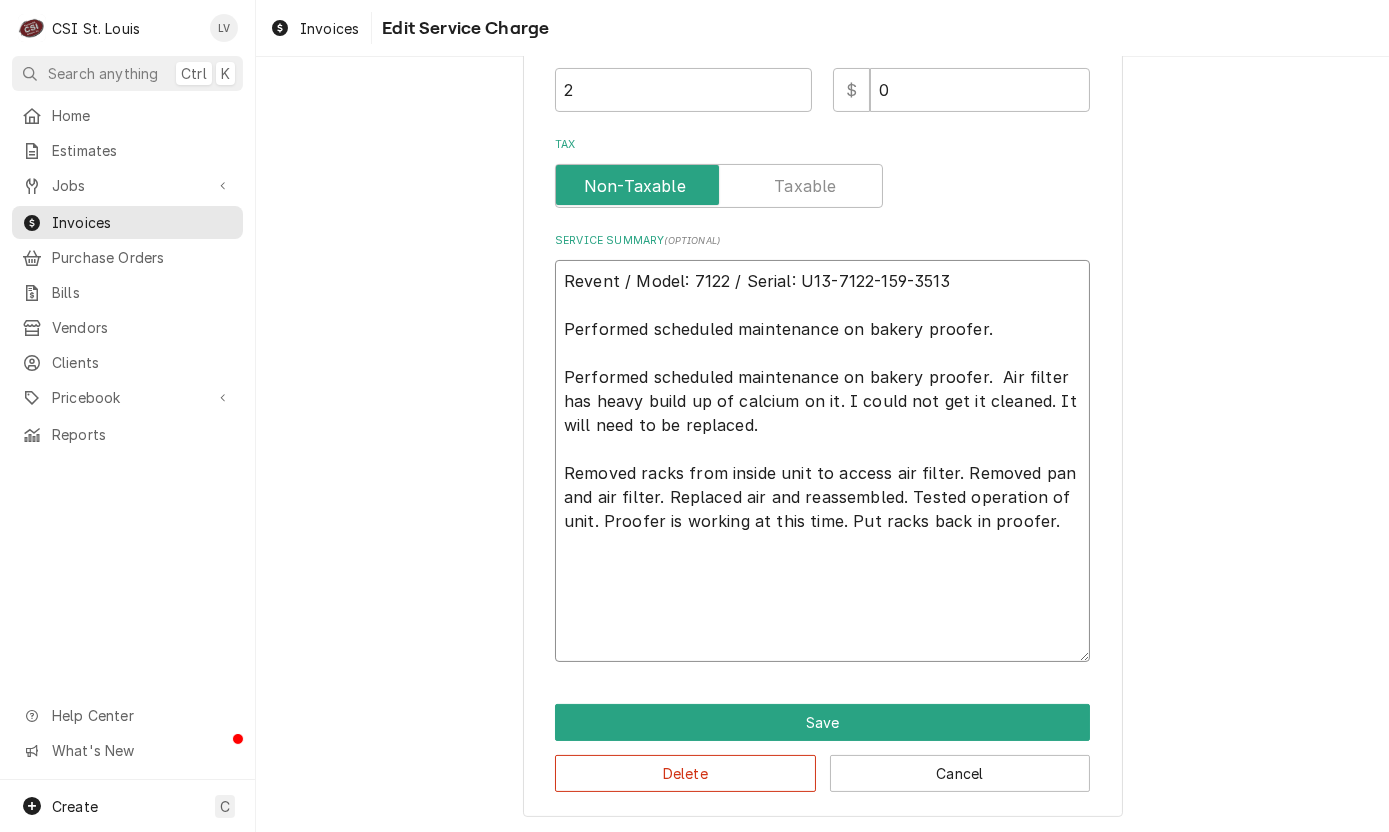 scroll, scrollTop: 580, scrollLeft: 0, axis: vertical 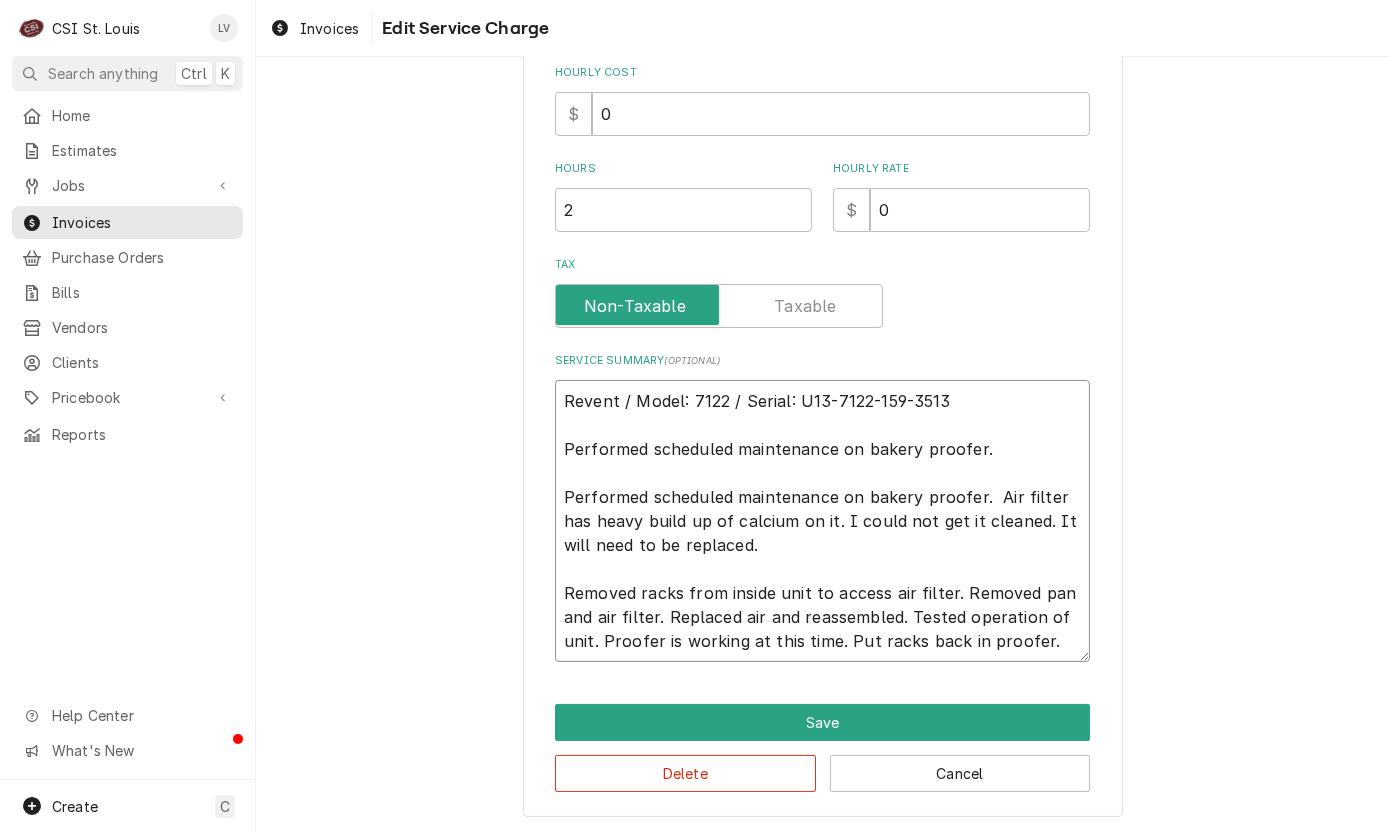 drag, startPoint x: 560, startPoint y: 445, endPoint x: 994, endPoint y: 450, distance: 434.0288 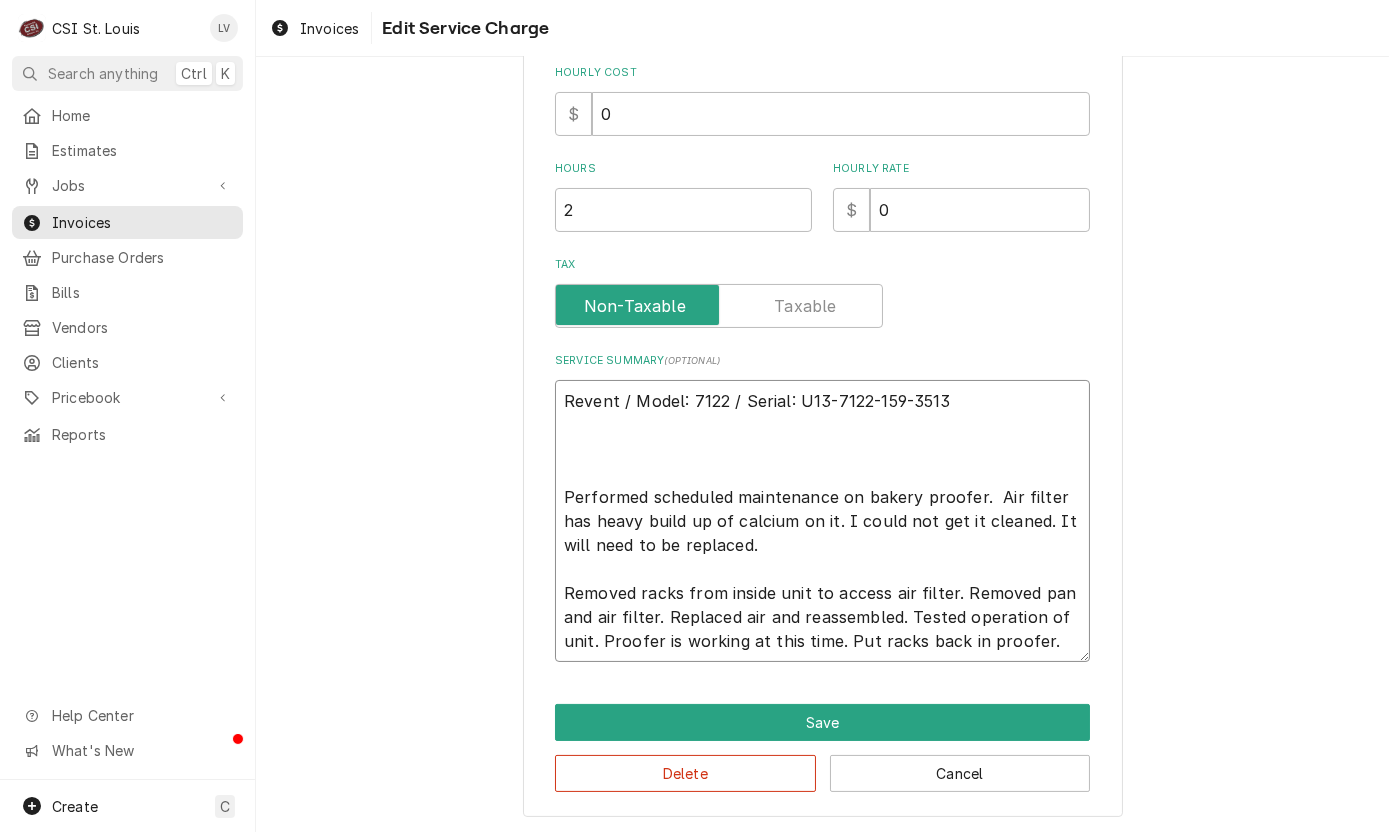type on "x" 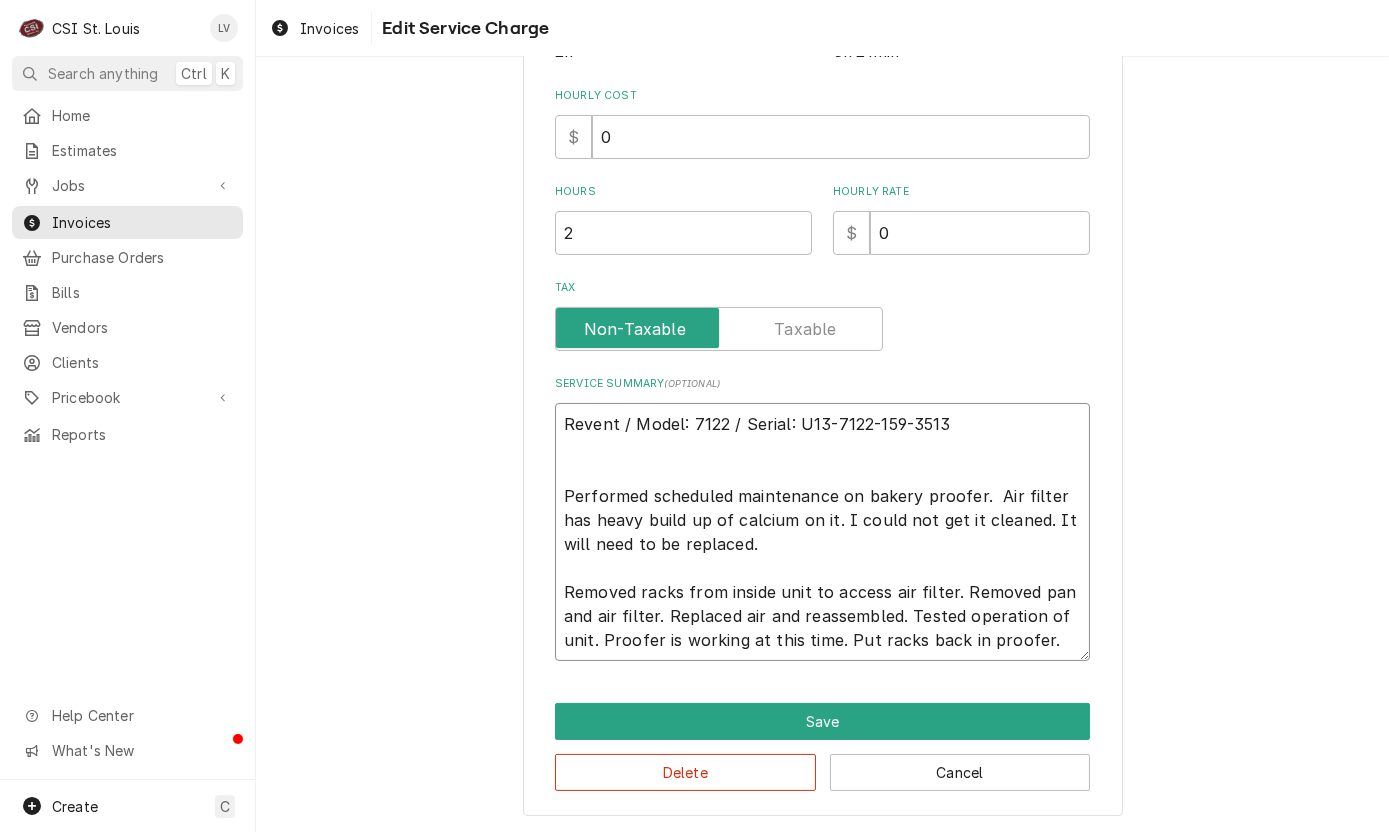 type on "x" 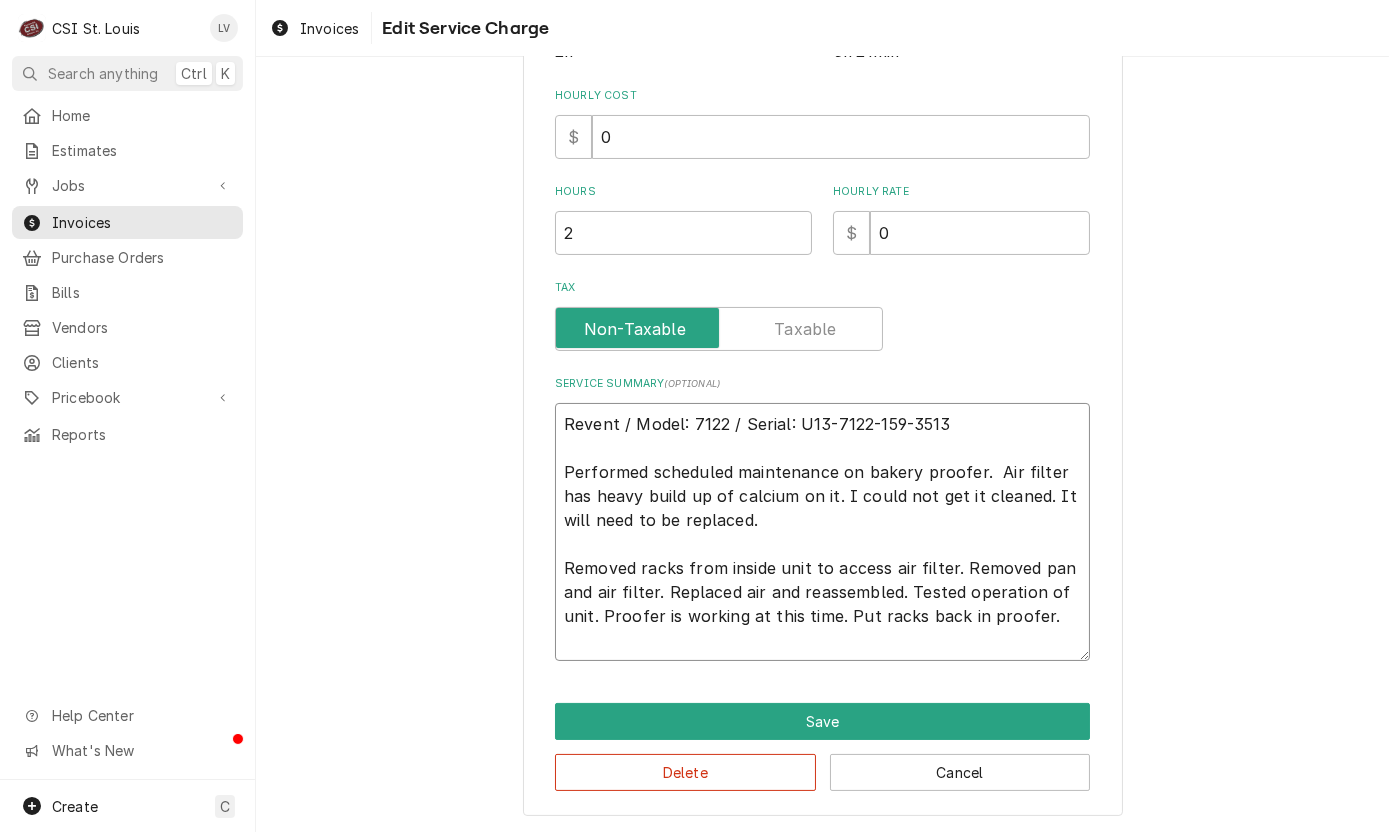 scroll, scrollTop: 532, scrollLeft: 0, axis: vertical 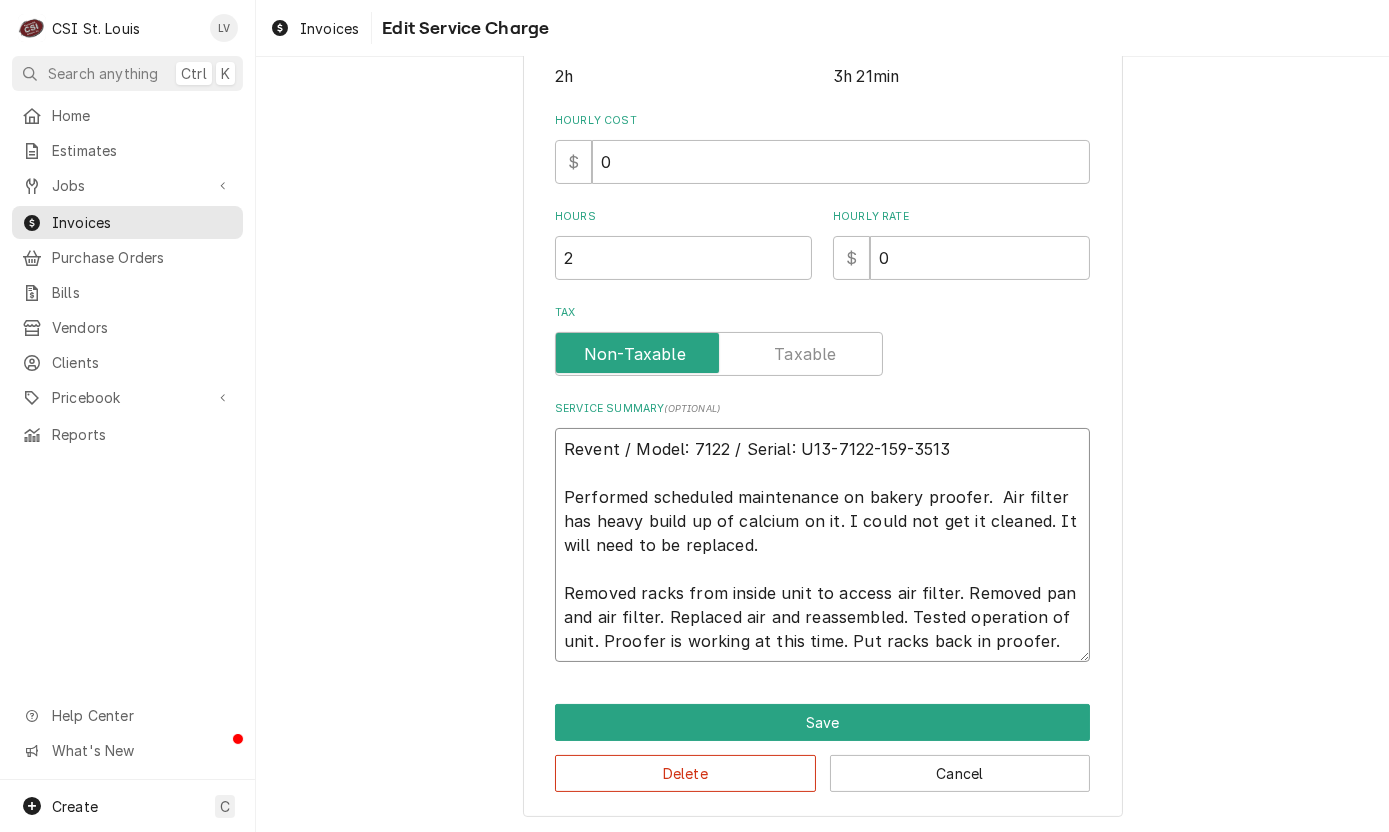 click on "Revent / Model: 7122 / Serial: U13-7122-159-3513
Performed scheduled maintenance on bakery proofer.  Air filter has heavy build up of calcium on it. I could not get it cleaned. It will need to be replaced.
Removed racks from inside unit to access air filter. Removed pan and air filter. Replaced air and reassembled. Tested operation of unit. Proofer is working at this time. Put racks back in proofer." at bounding box center (822, 545) 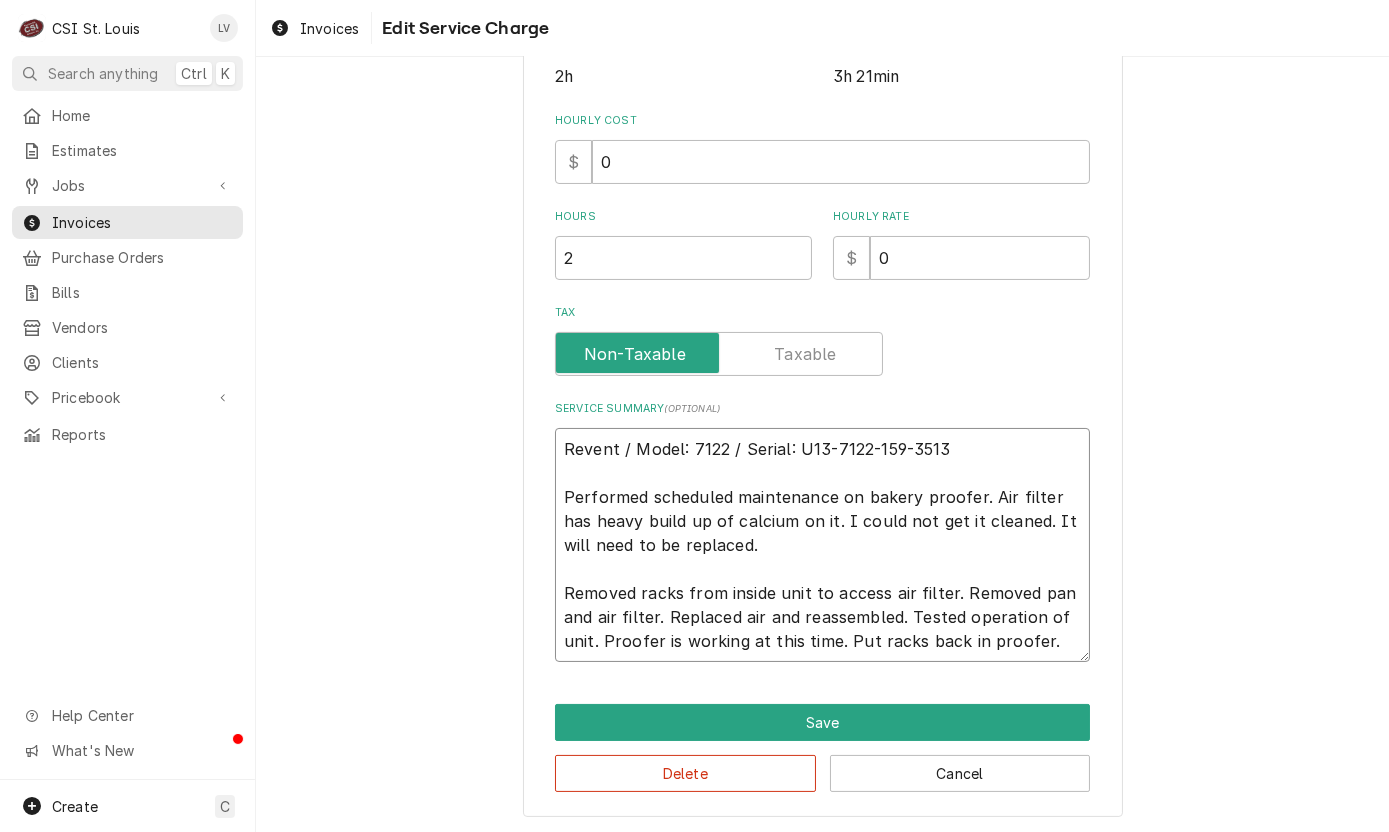 click on "Revent / Model: 7122 / Serial: U13-7122-159-3513
Performed scheduled maintenance on bakery proofer. Air filter has heavy build up of calcium on it. I could not get it cleaned. It will need to be replaced.
Removed racks from inside unit to access air filter. Removed pan and air filter. Replaced air and reassembled. Tested operation of unit. Proofer is working at this time. Put racks back in proofer." at bounding box center (822, 545) 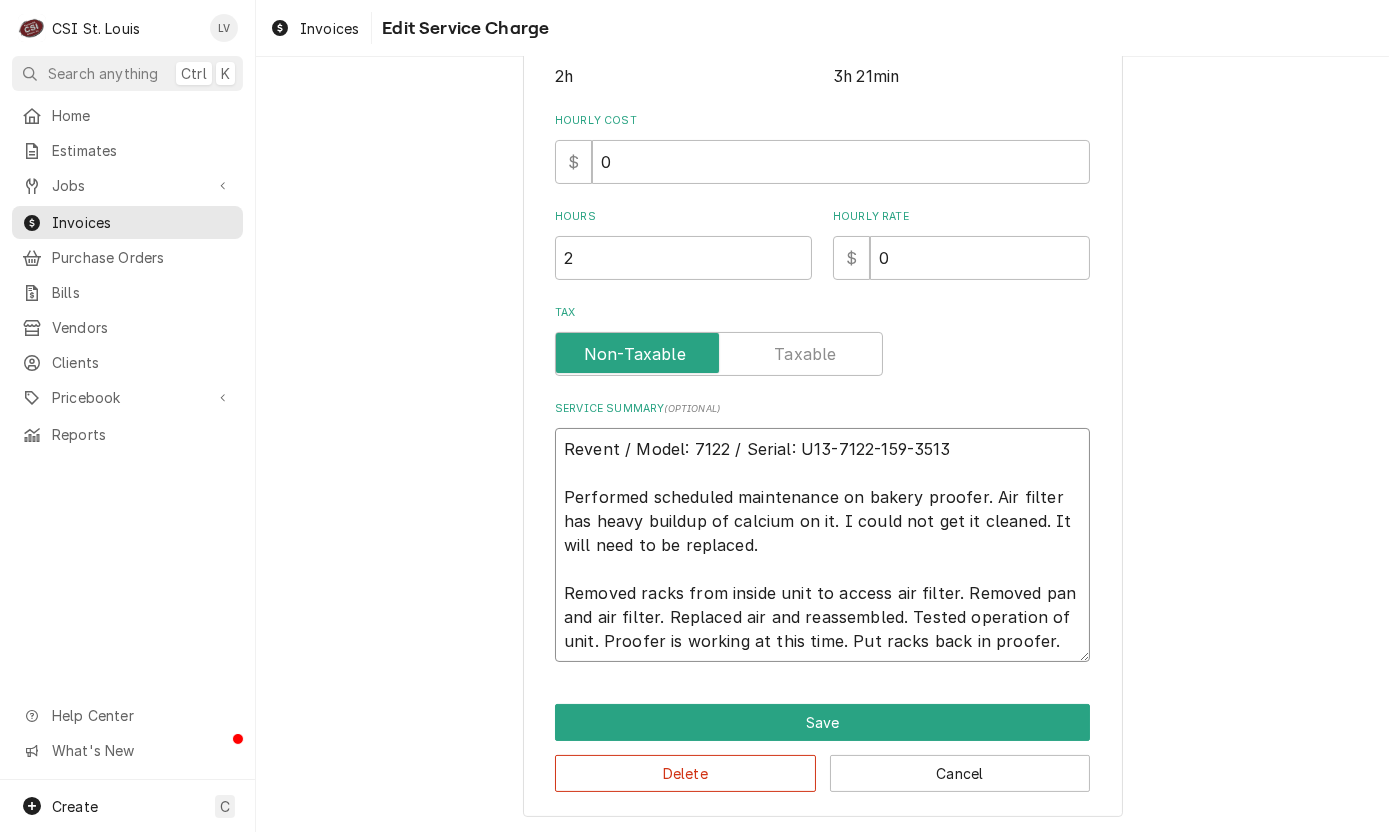 click on "Revent / Model: 7122 / Serial: U13-7122-159-3513
Performed scheduled maintenance on bakery proofer. Air filter has heavy buildup of calcium on it. I could not get it cleaned. It will need to be replaced.
Removed racks from inside unit to access air filter. Removed pan and air filter. Replaced air and reassembled. Tested operation of unit. Proofer is working at this time. Put racks back in proofer." at bounding box center [822, 545] 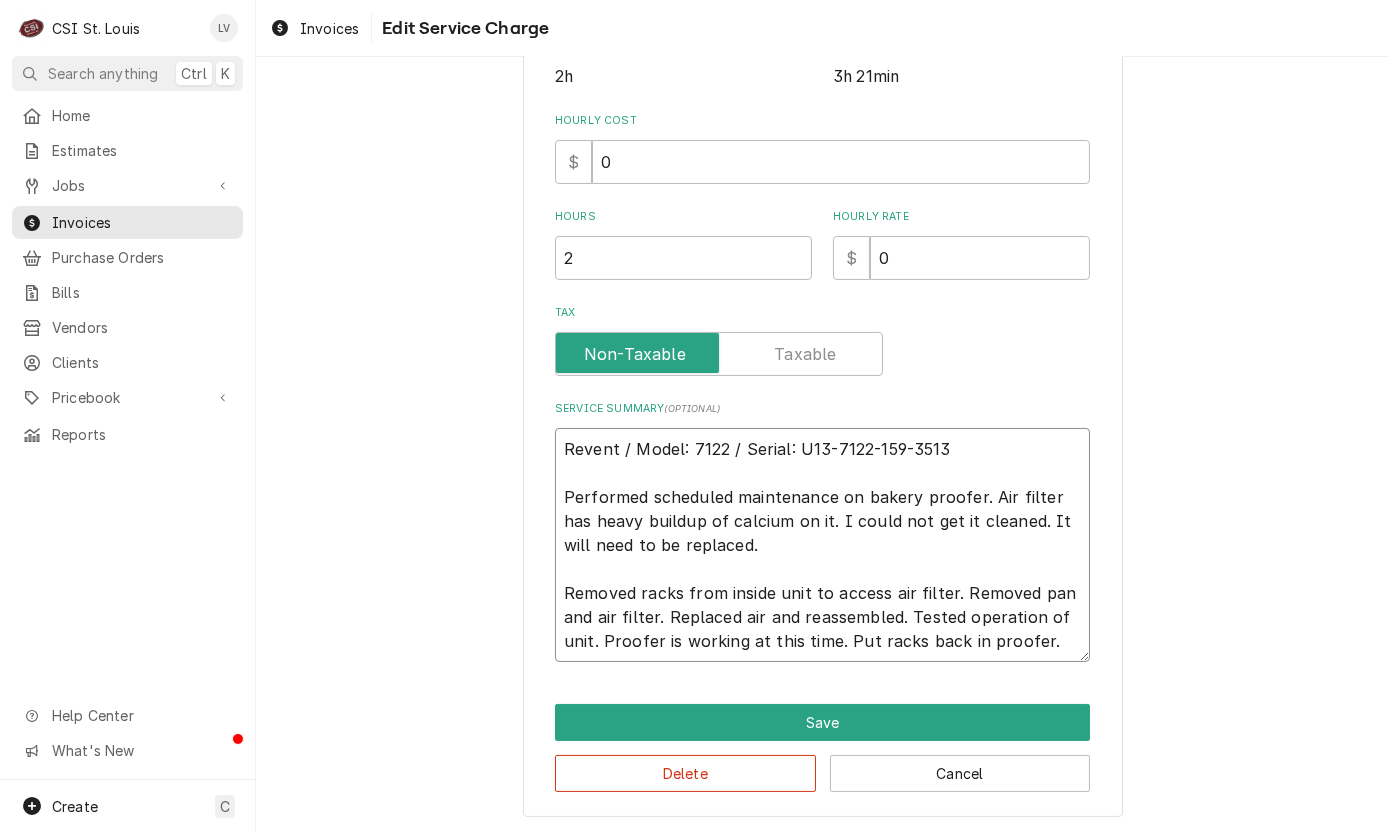 type on "x" 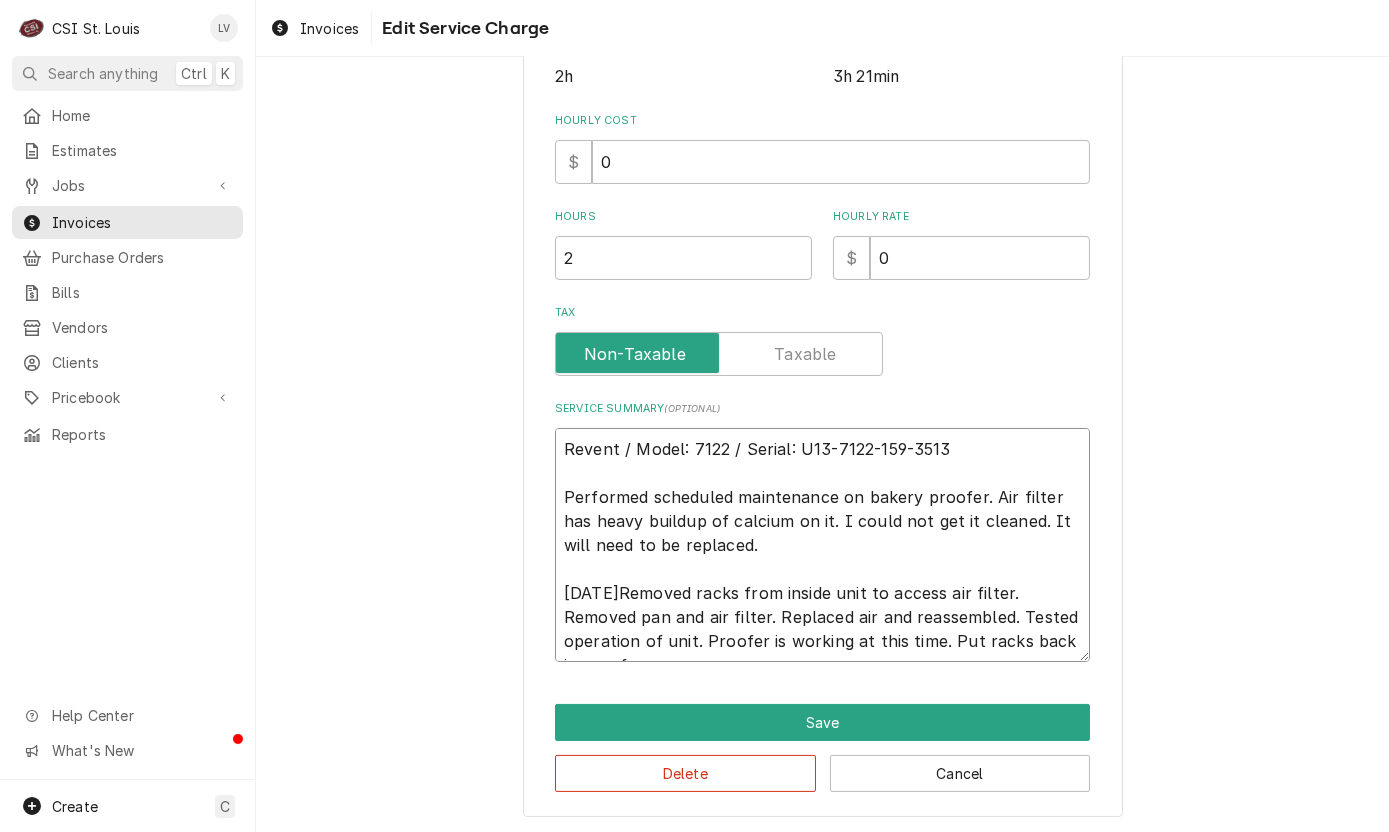 type on "x" 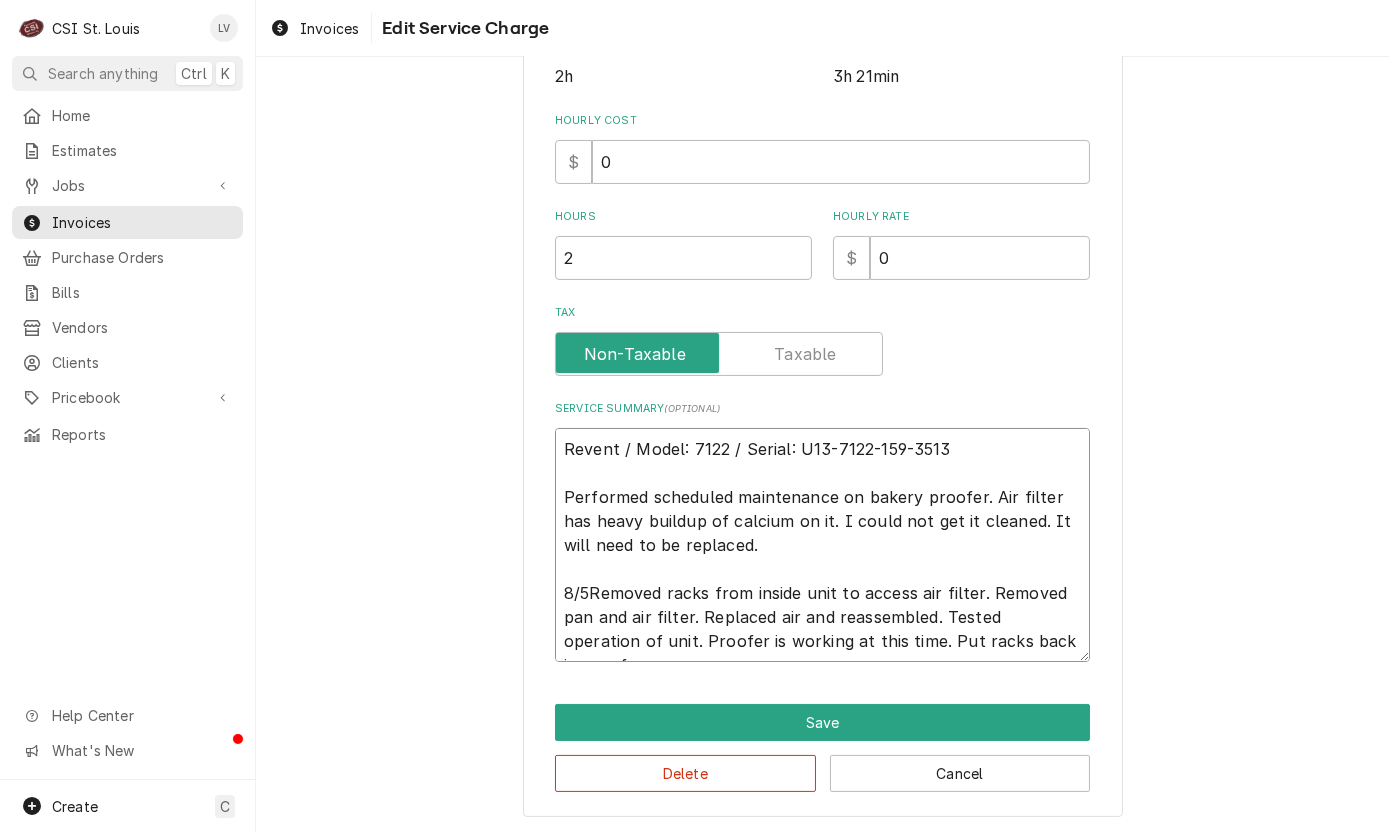 type on "x" 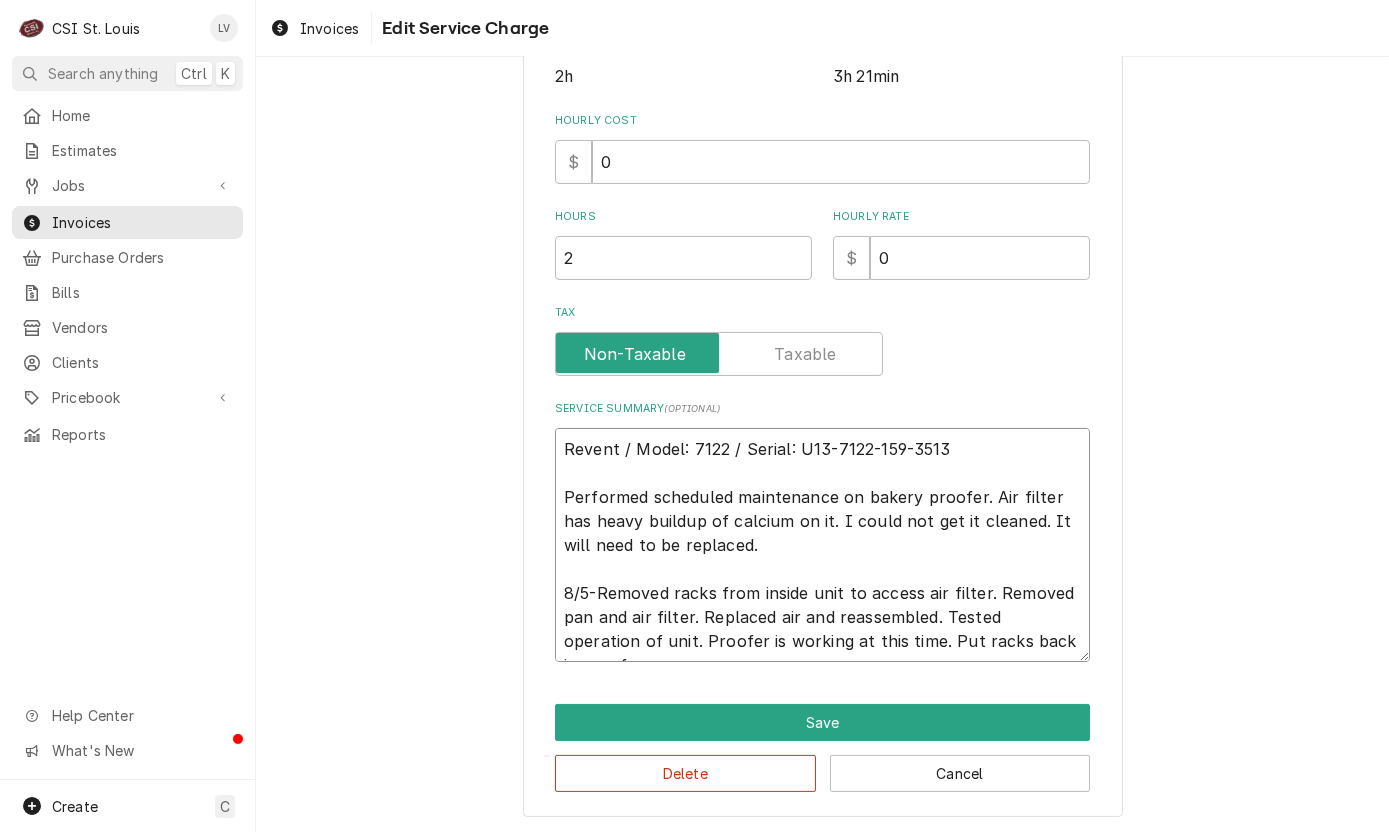 type on "x" 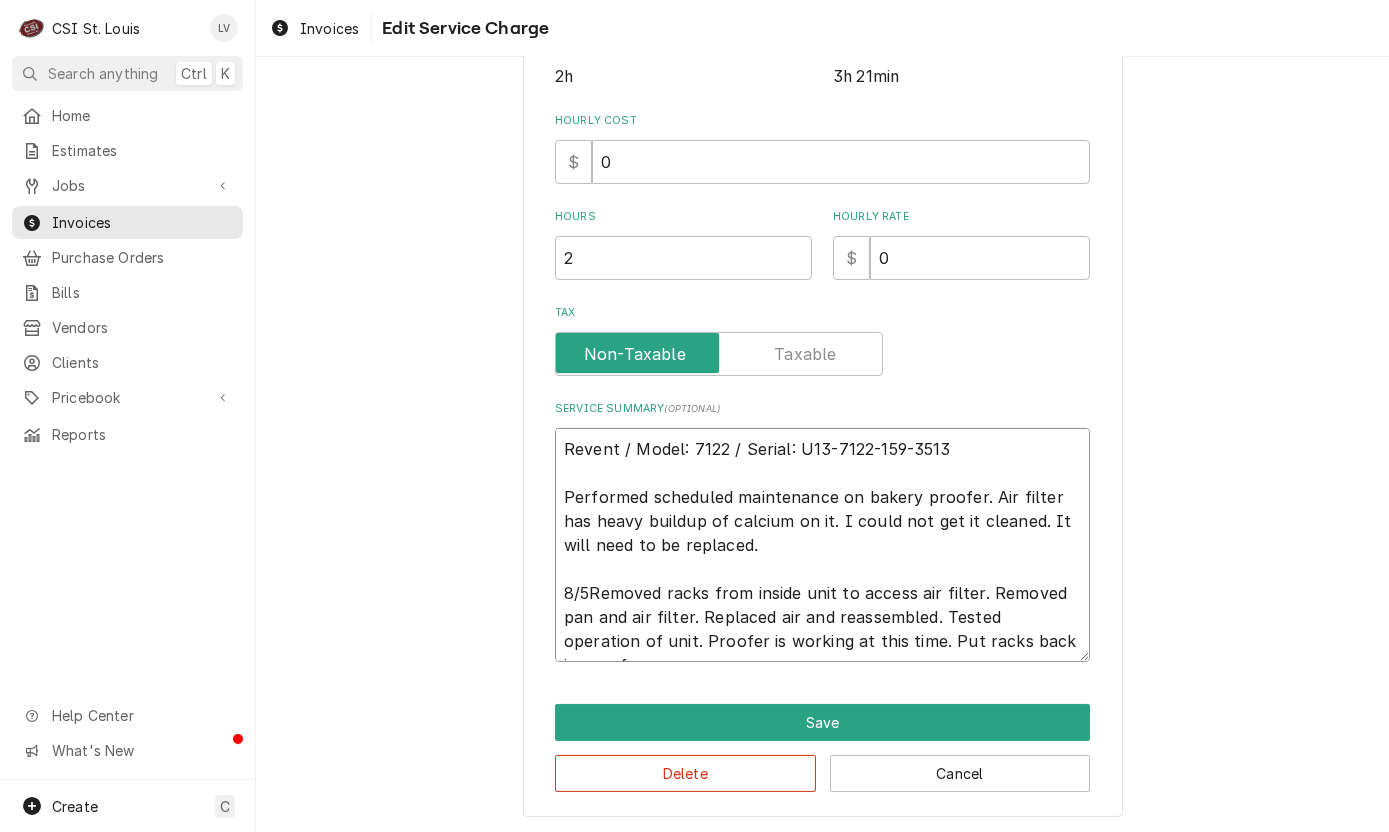 type on "x" 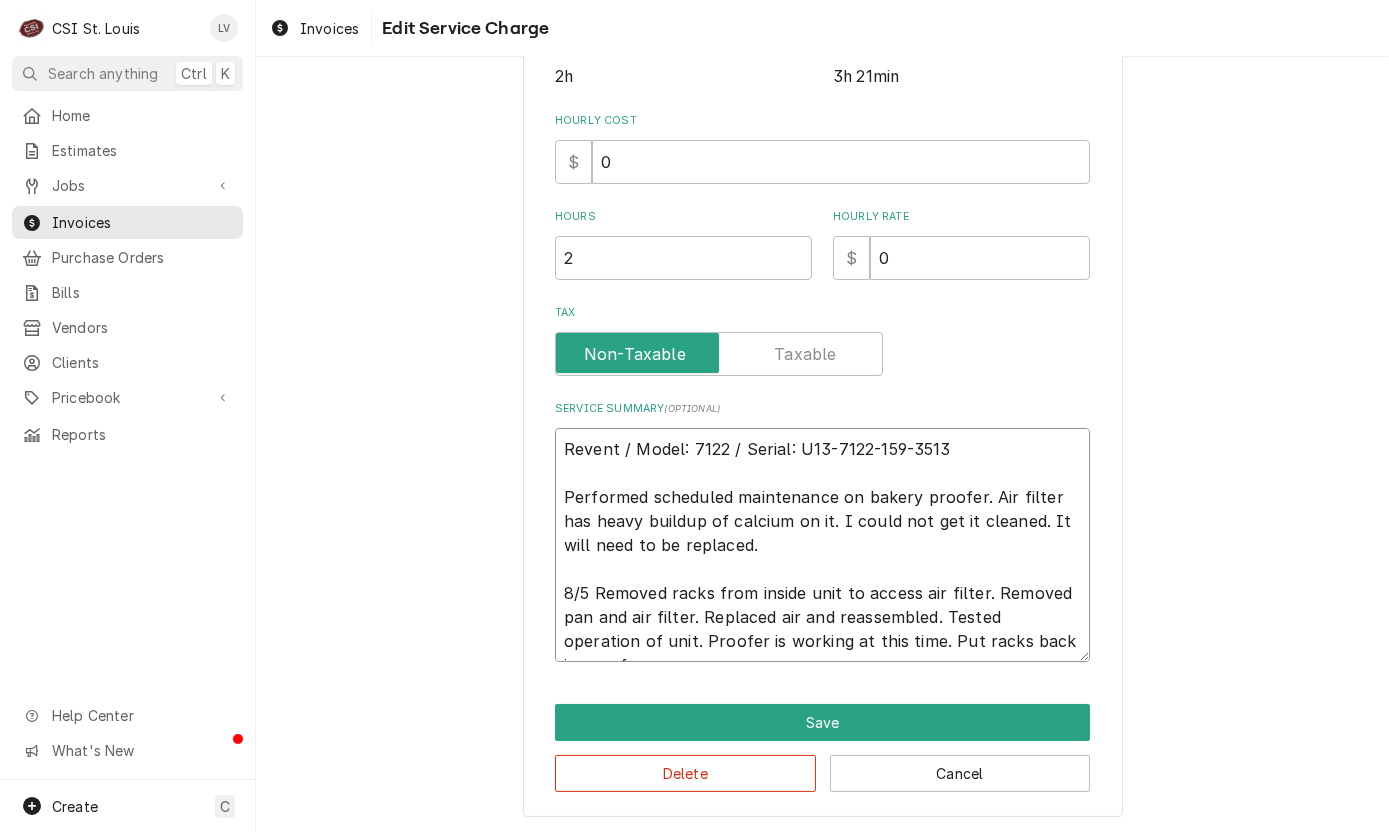 type on "x" 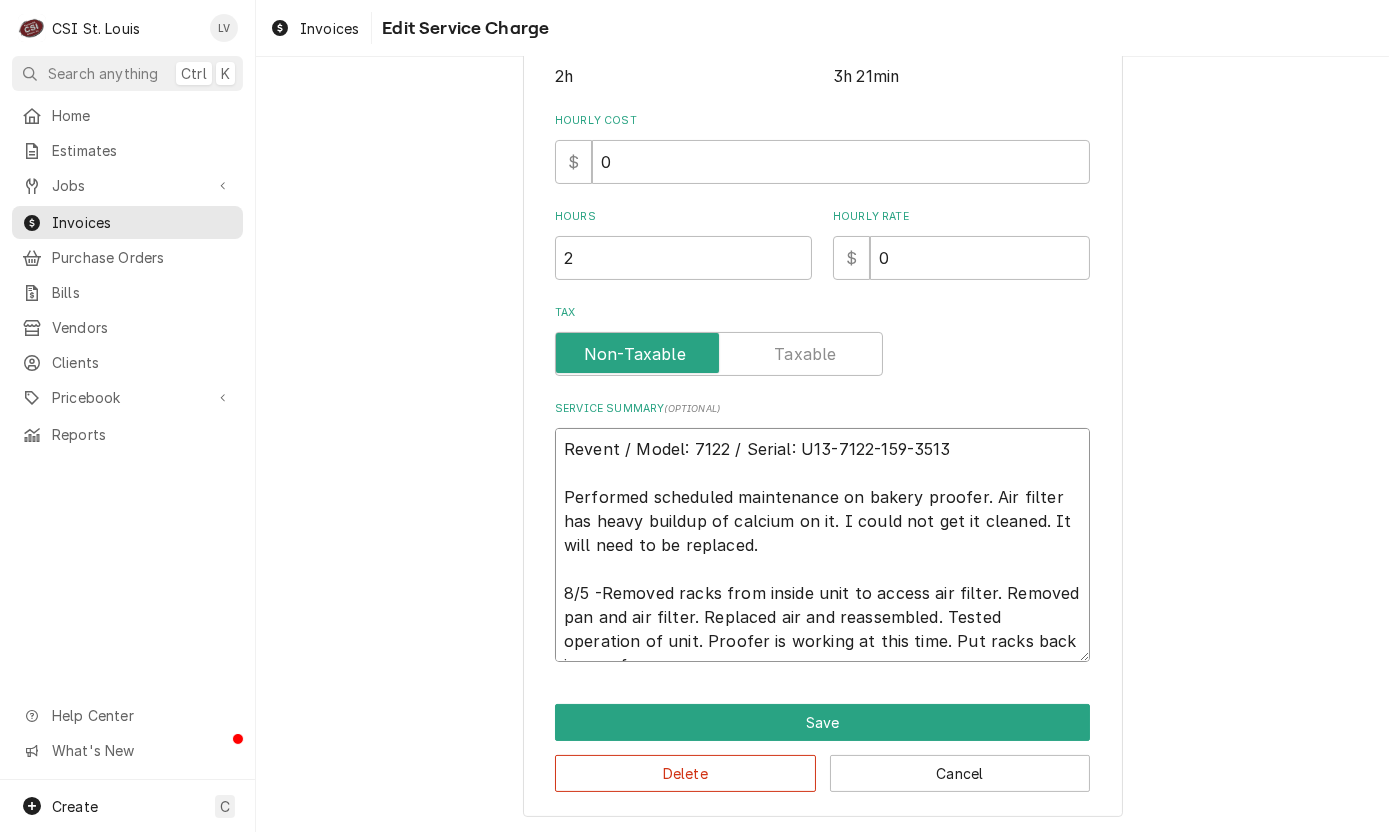 type on "x" 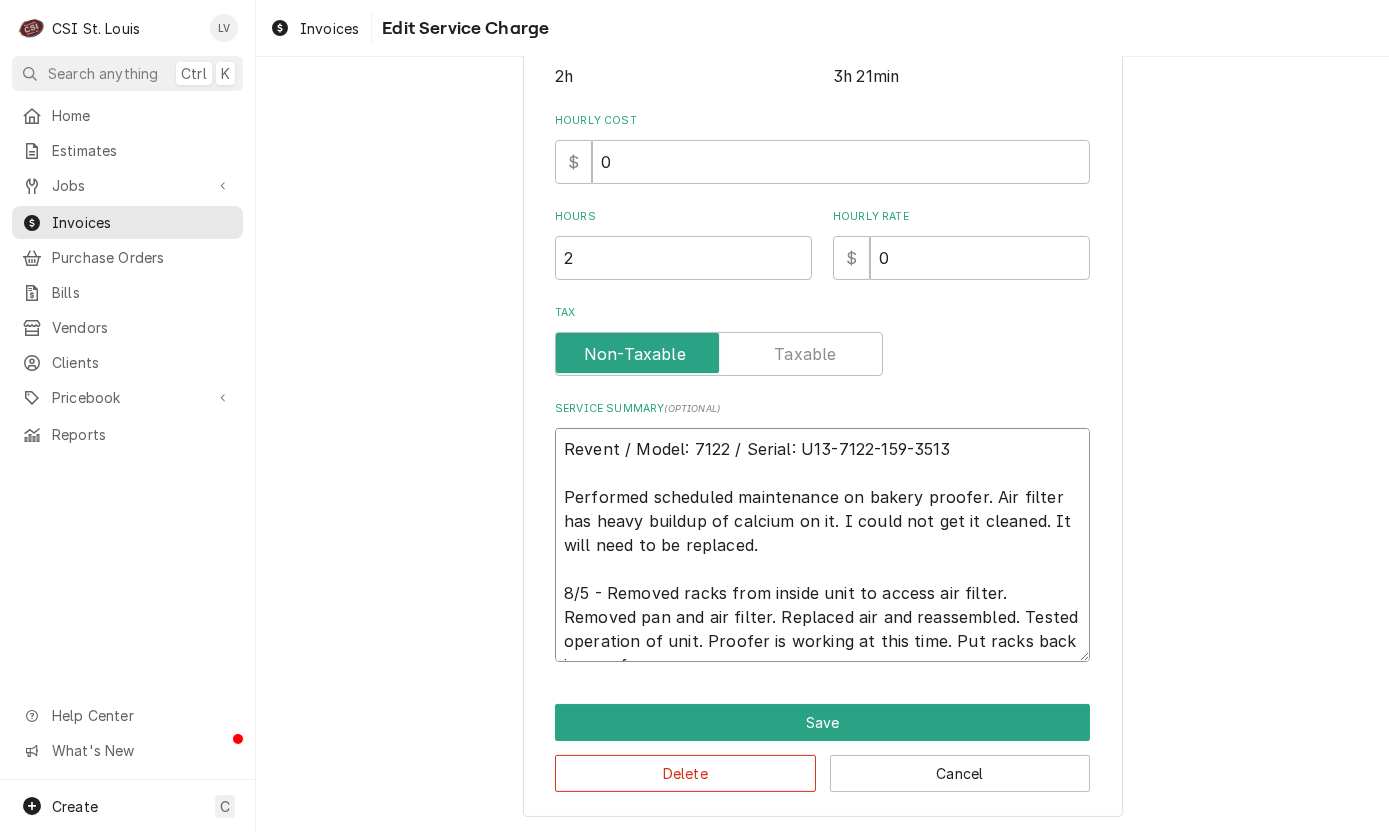 type on "x" 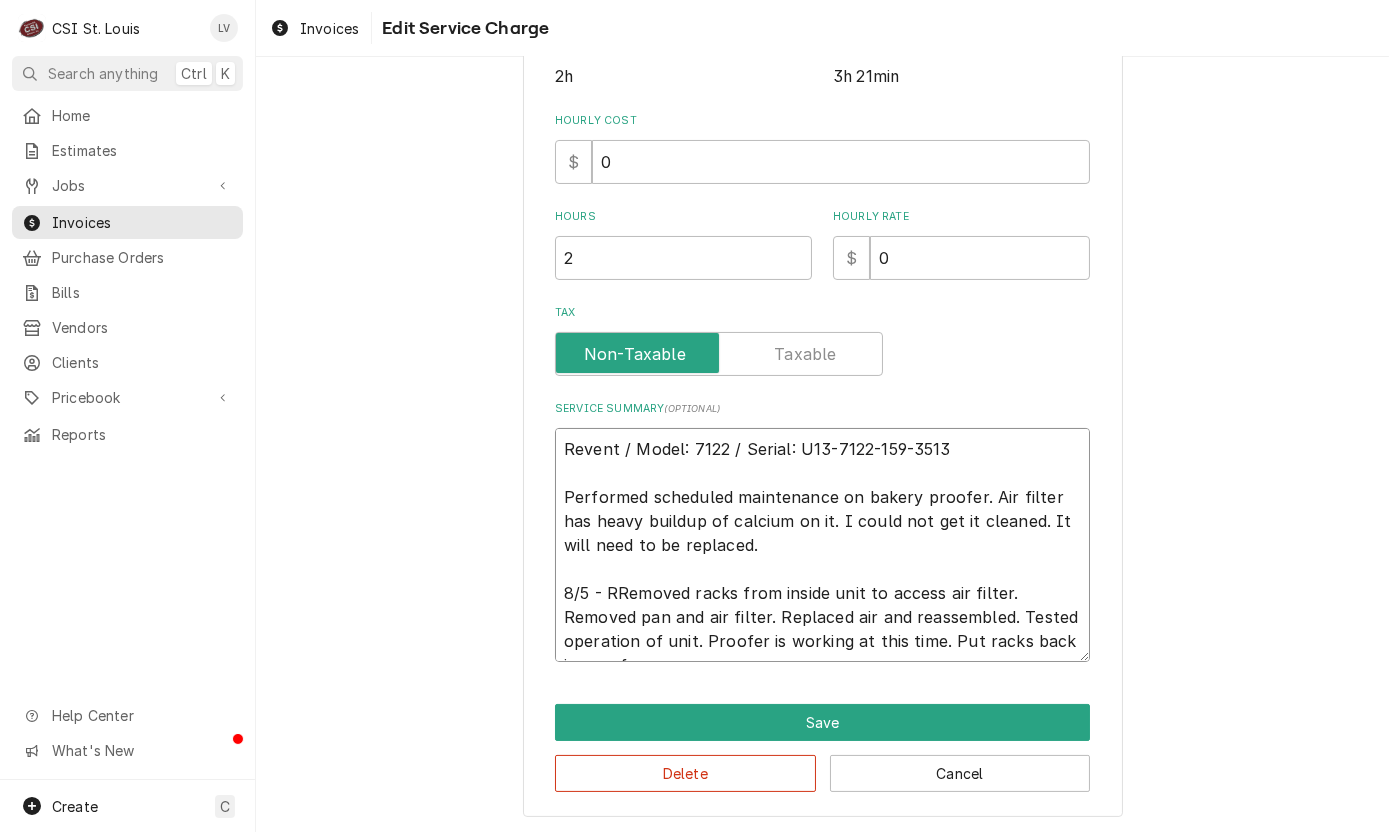 scroll, scrollTop: 557, scrollLeft: 0, axis: vertical 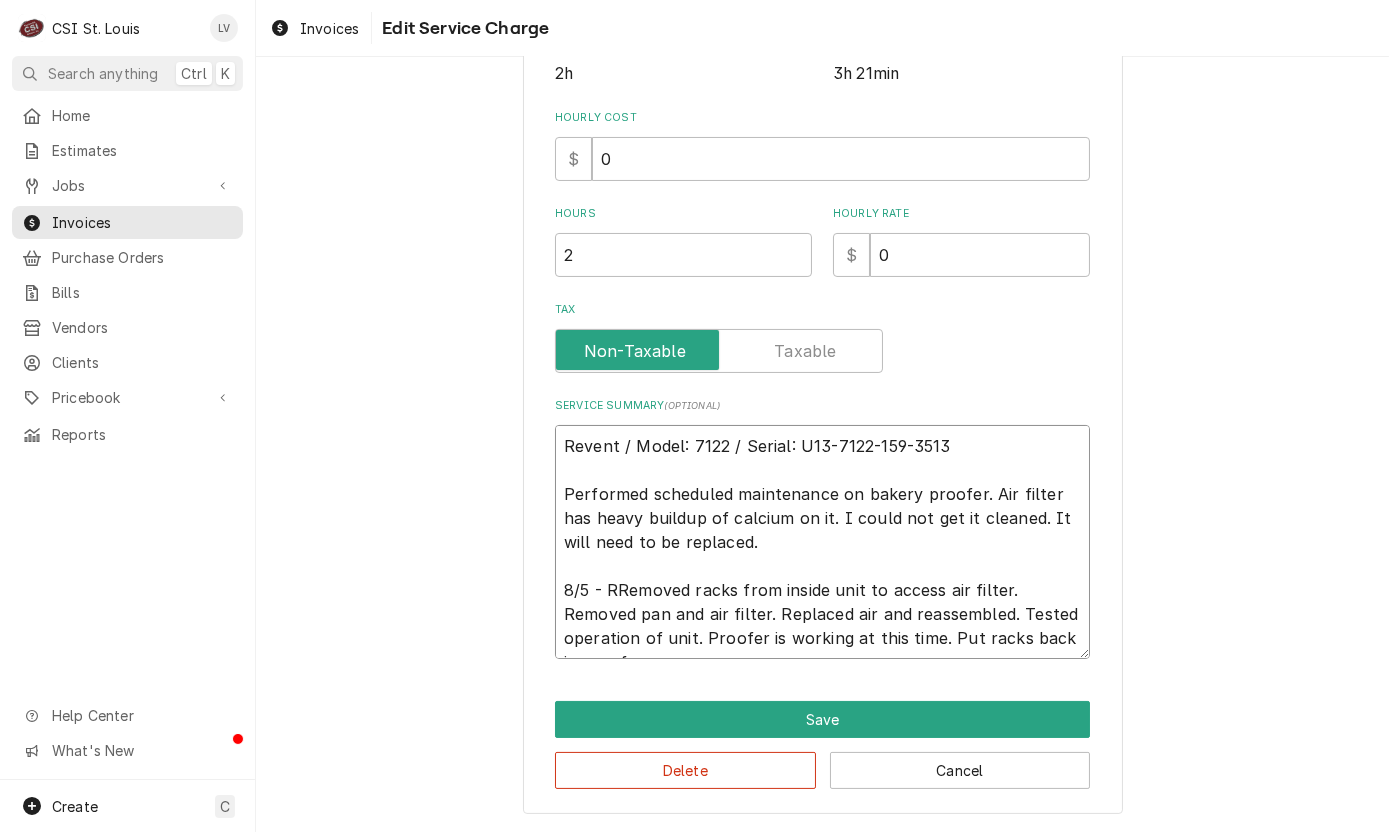 type on "x" 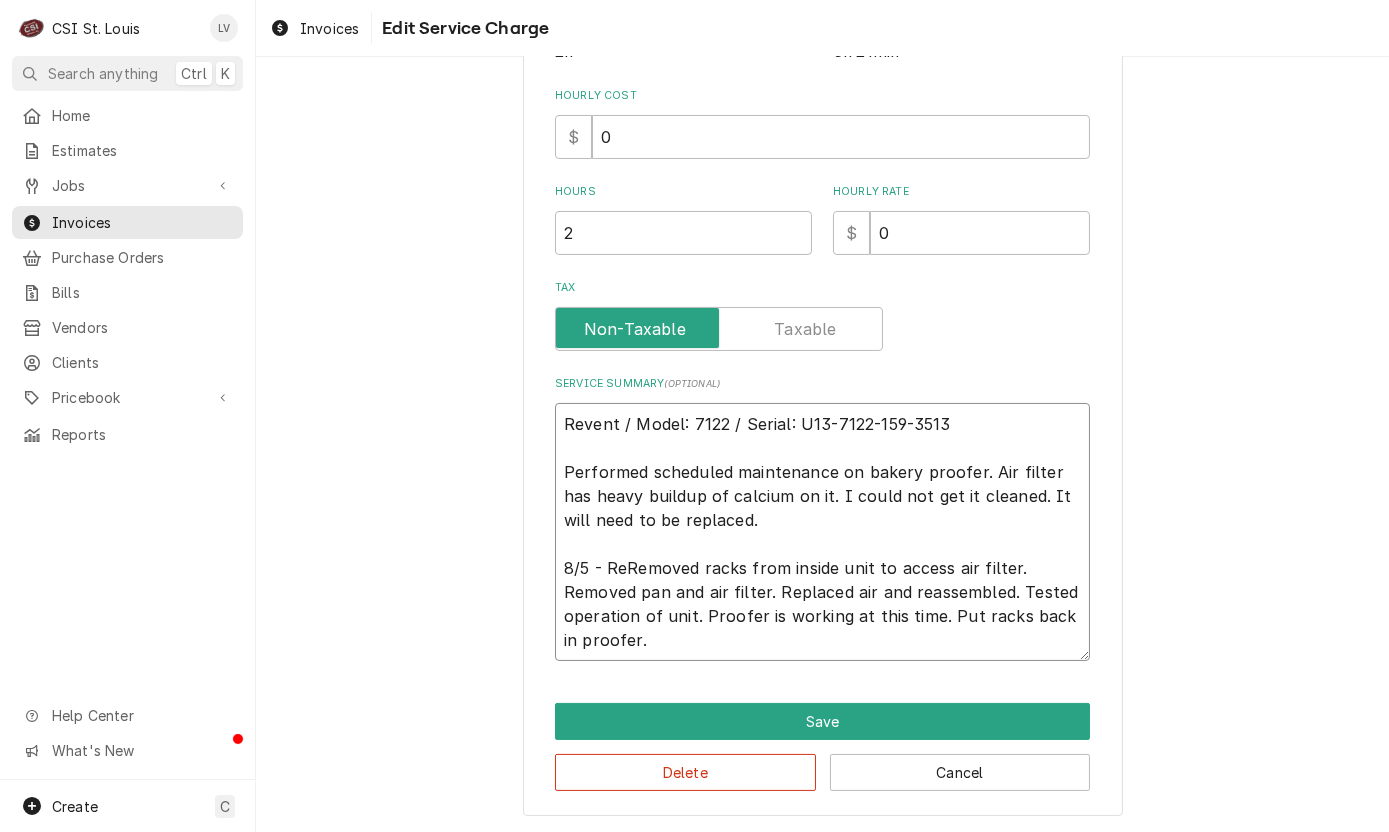 type on "x" 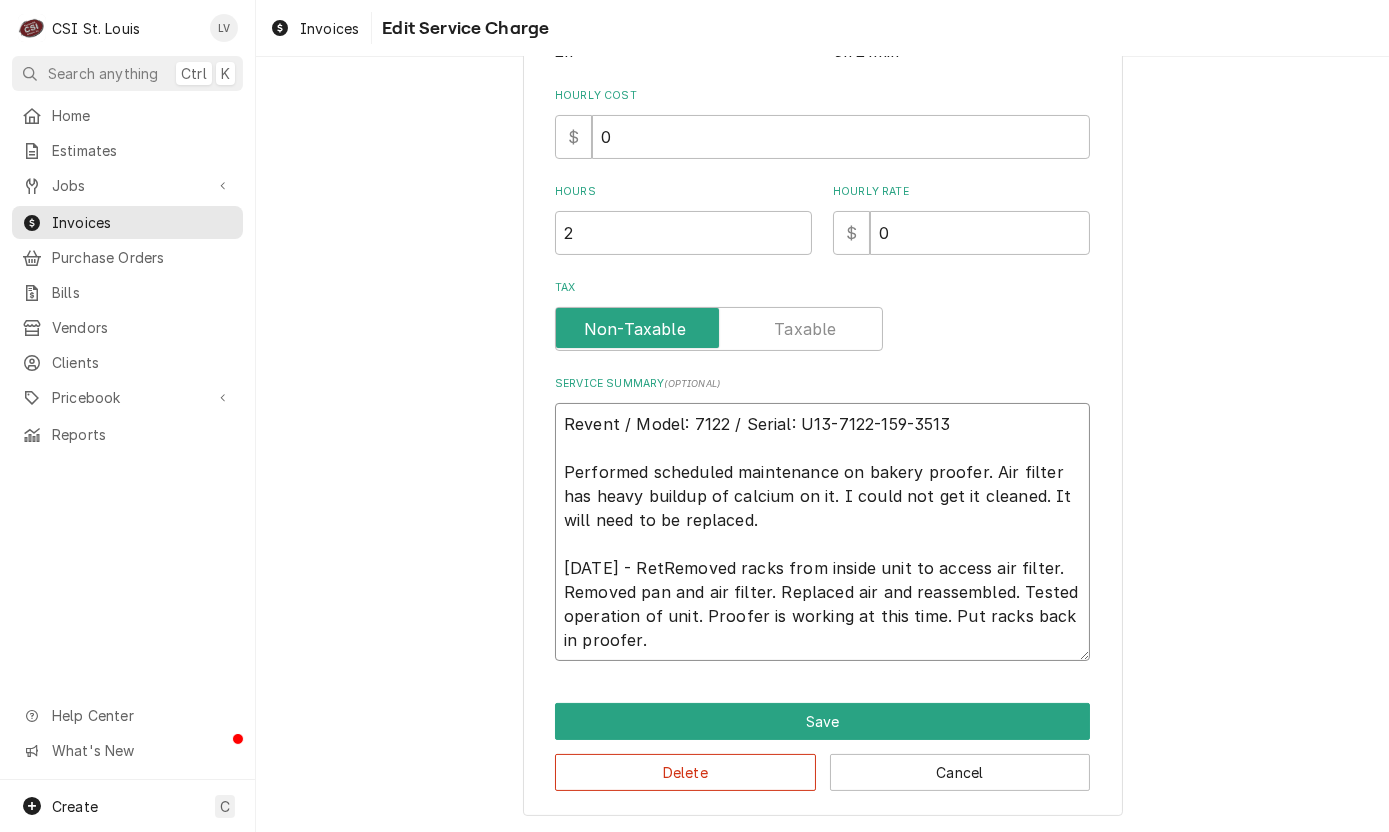 type on "x" 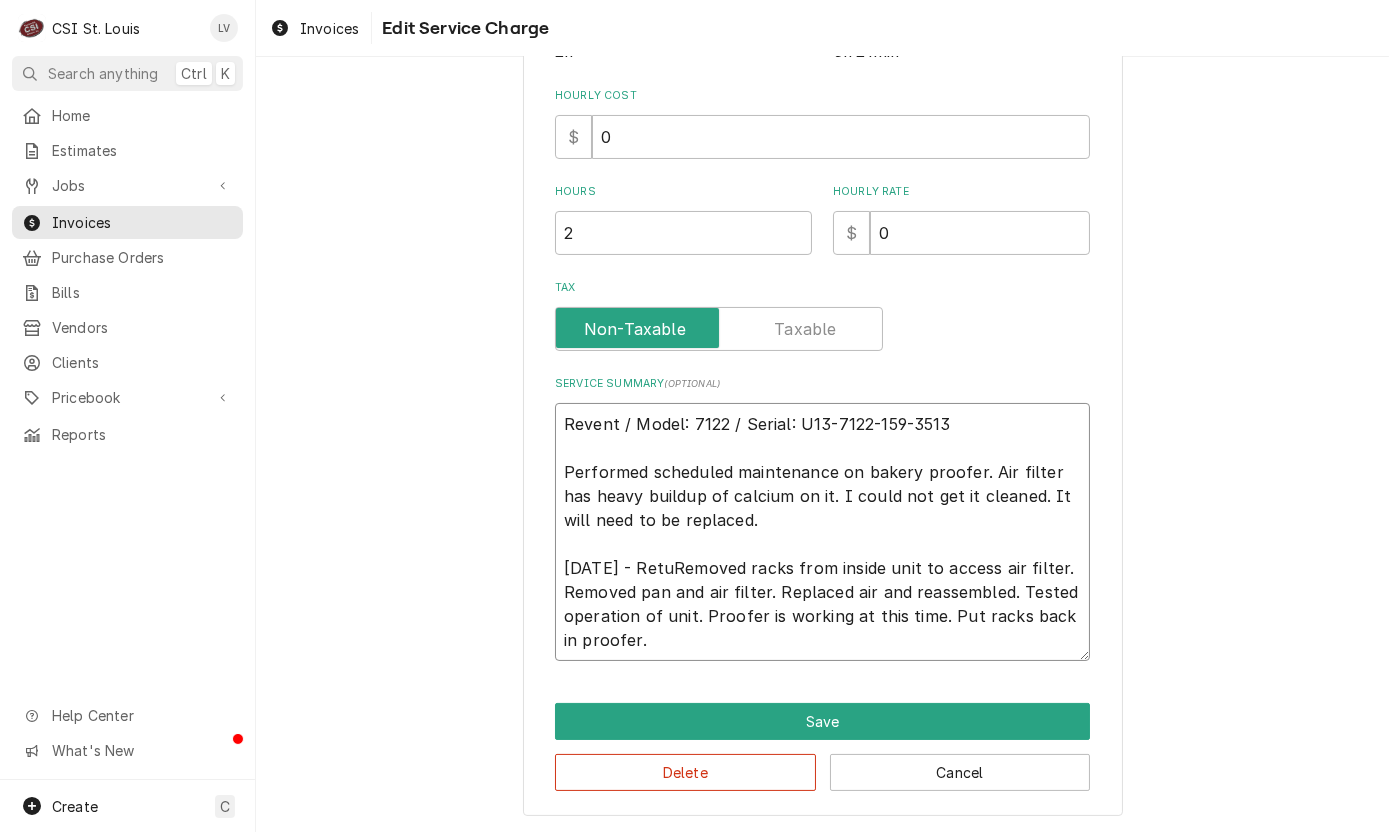 type on "x" 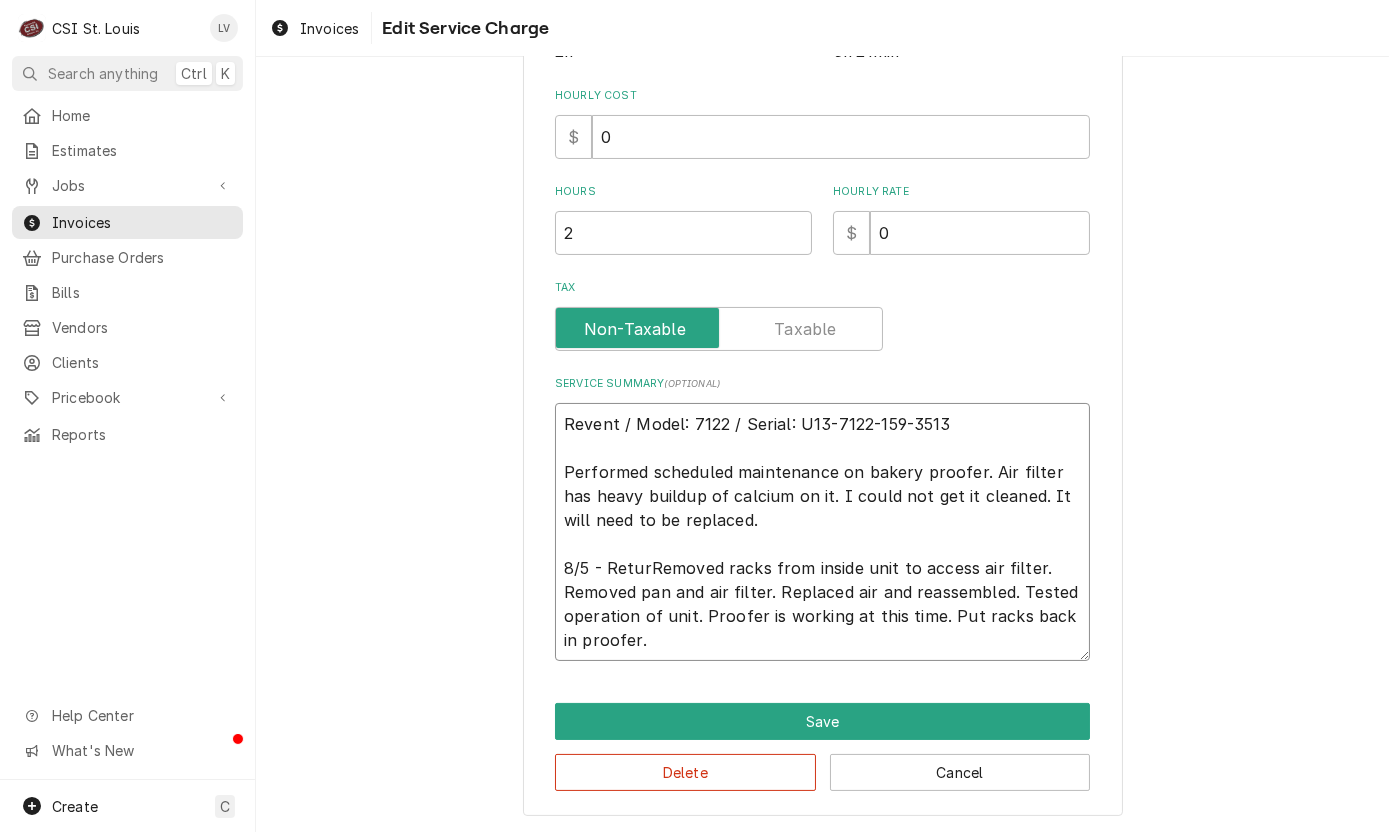type on "x" 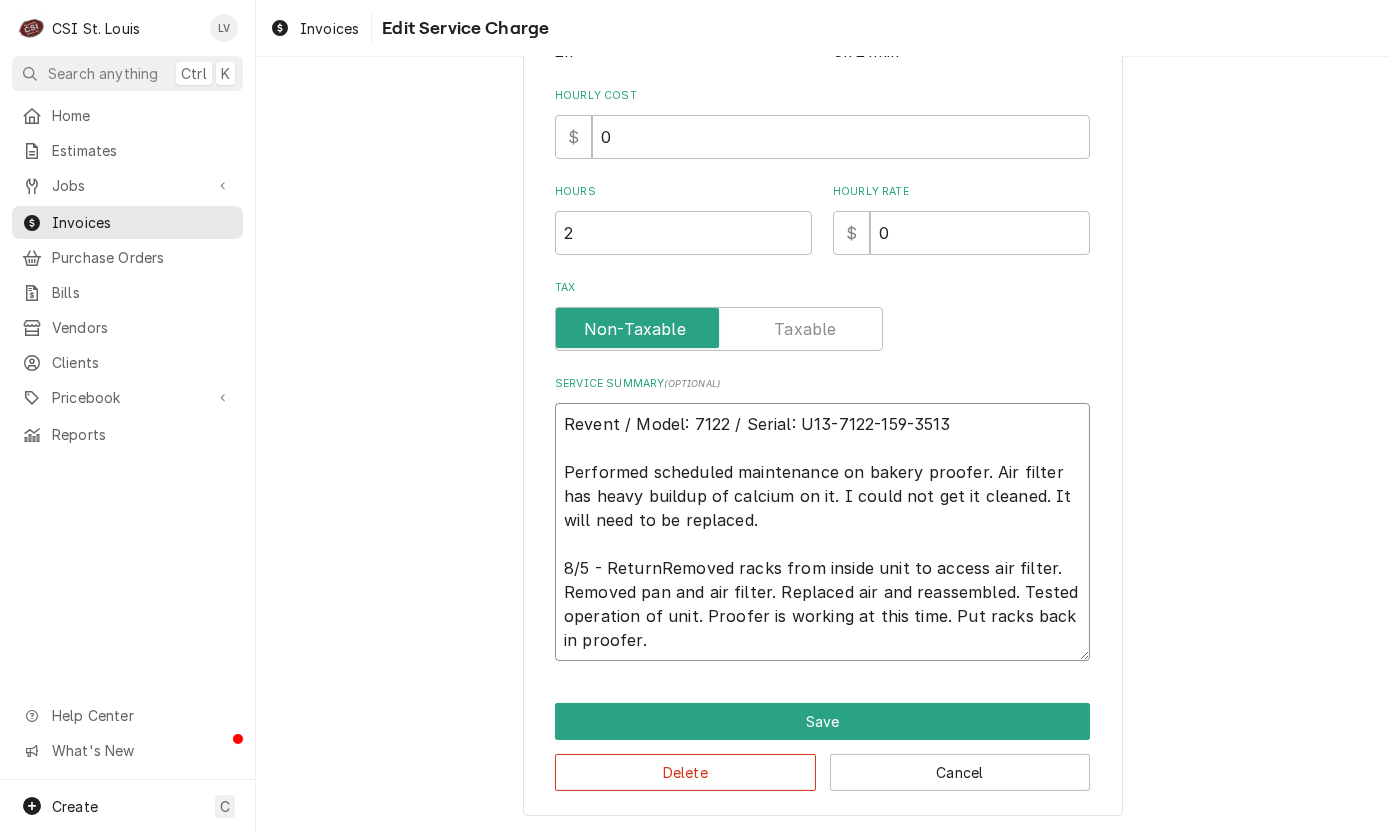 type on "x" 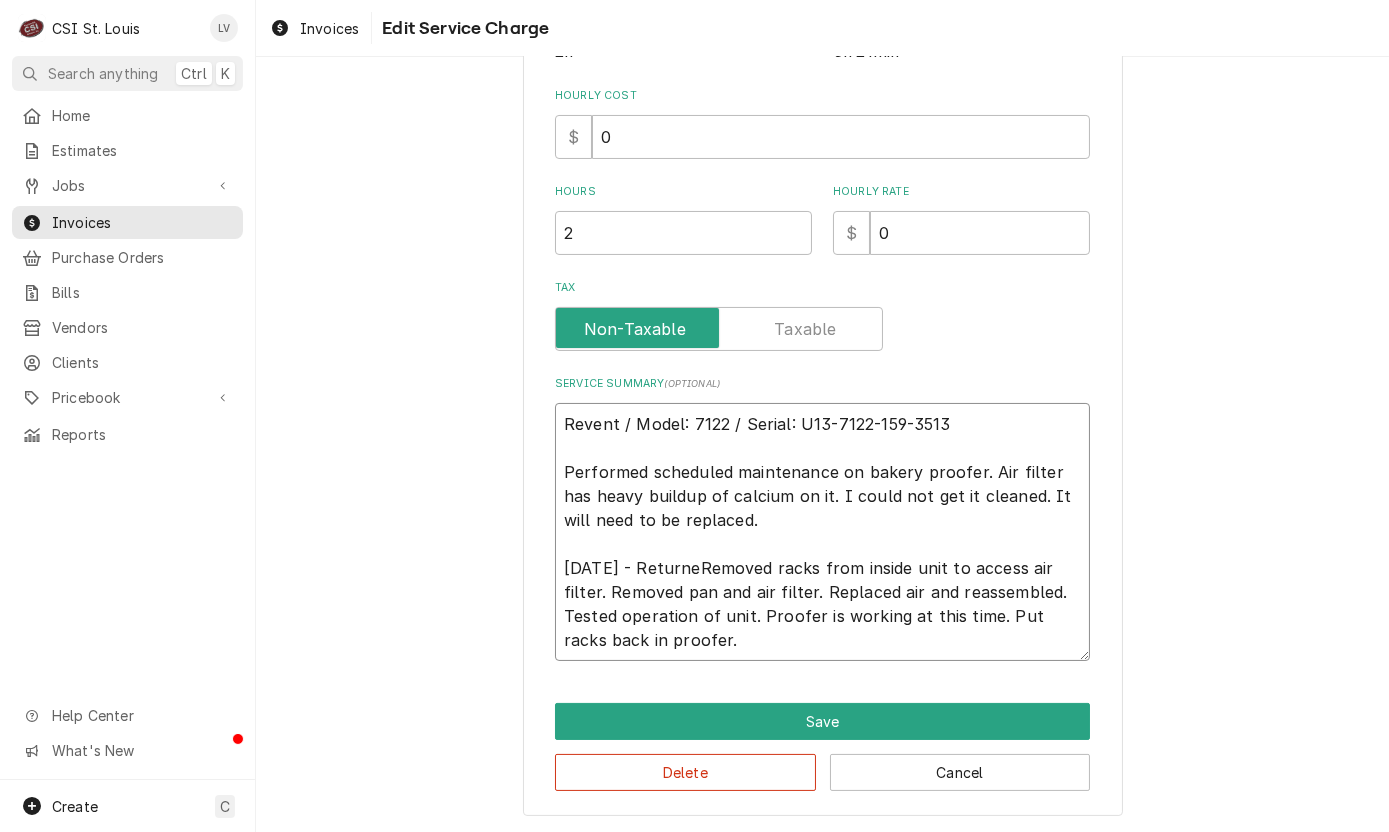 type on "x" 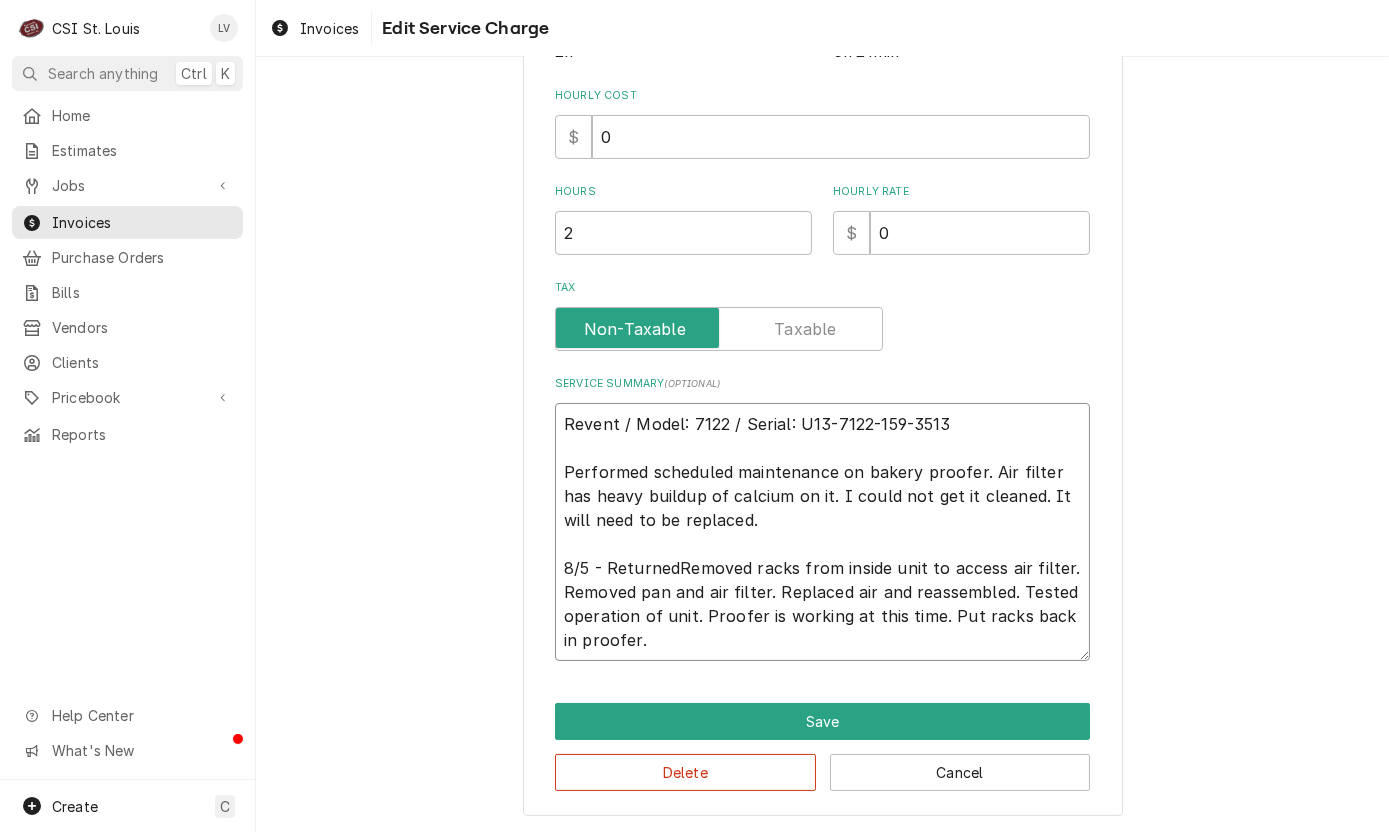 type on "x" 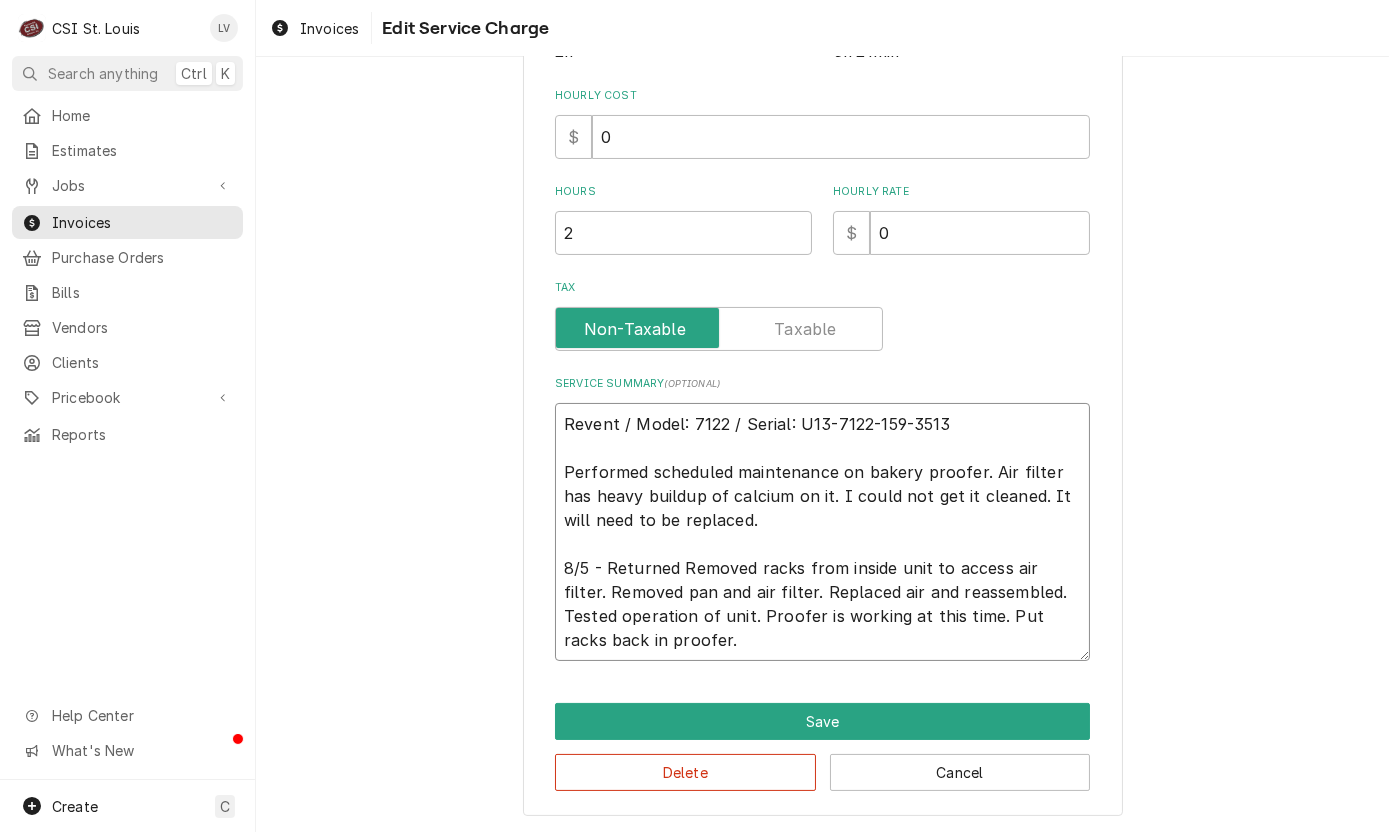 type on "x" 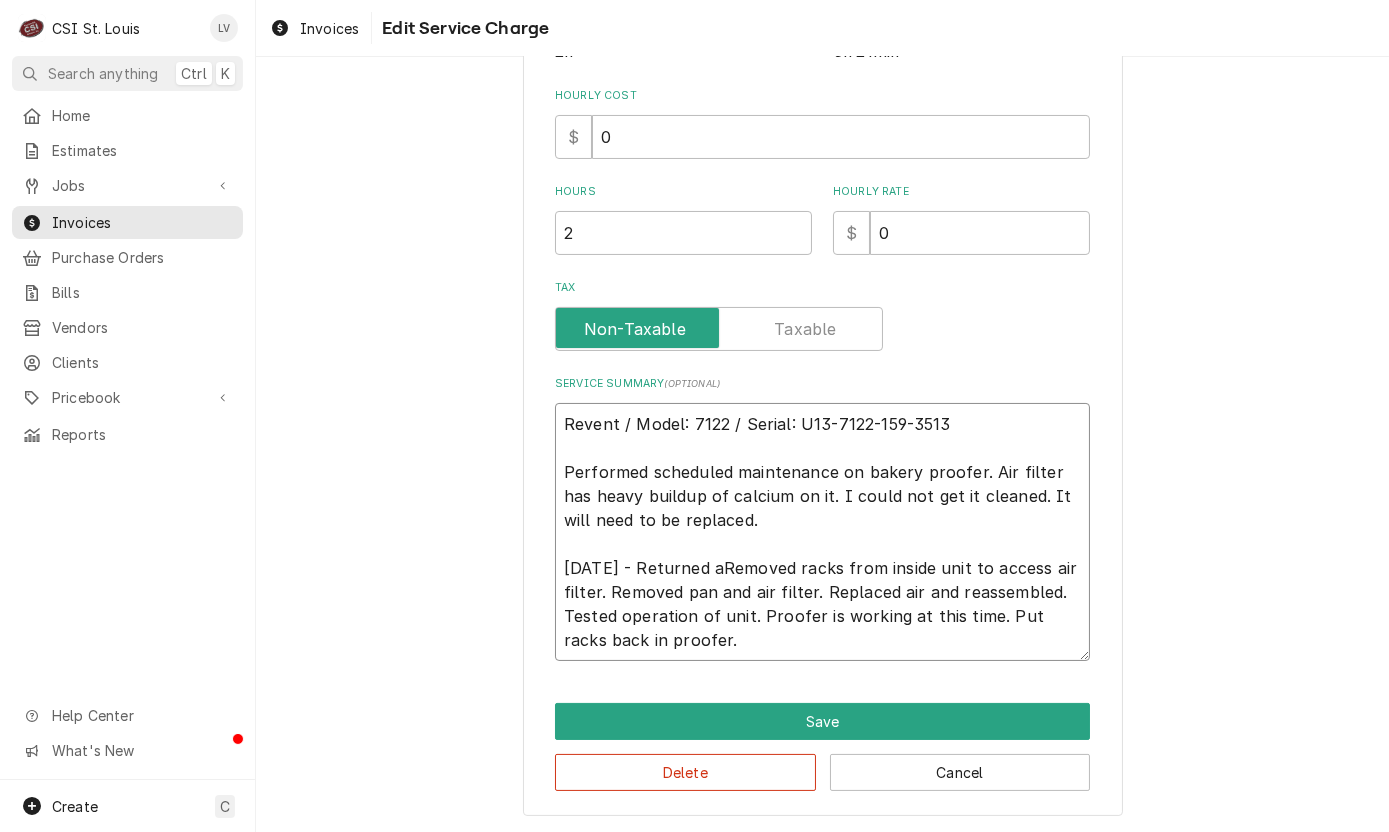 type on "x" 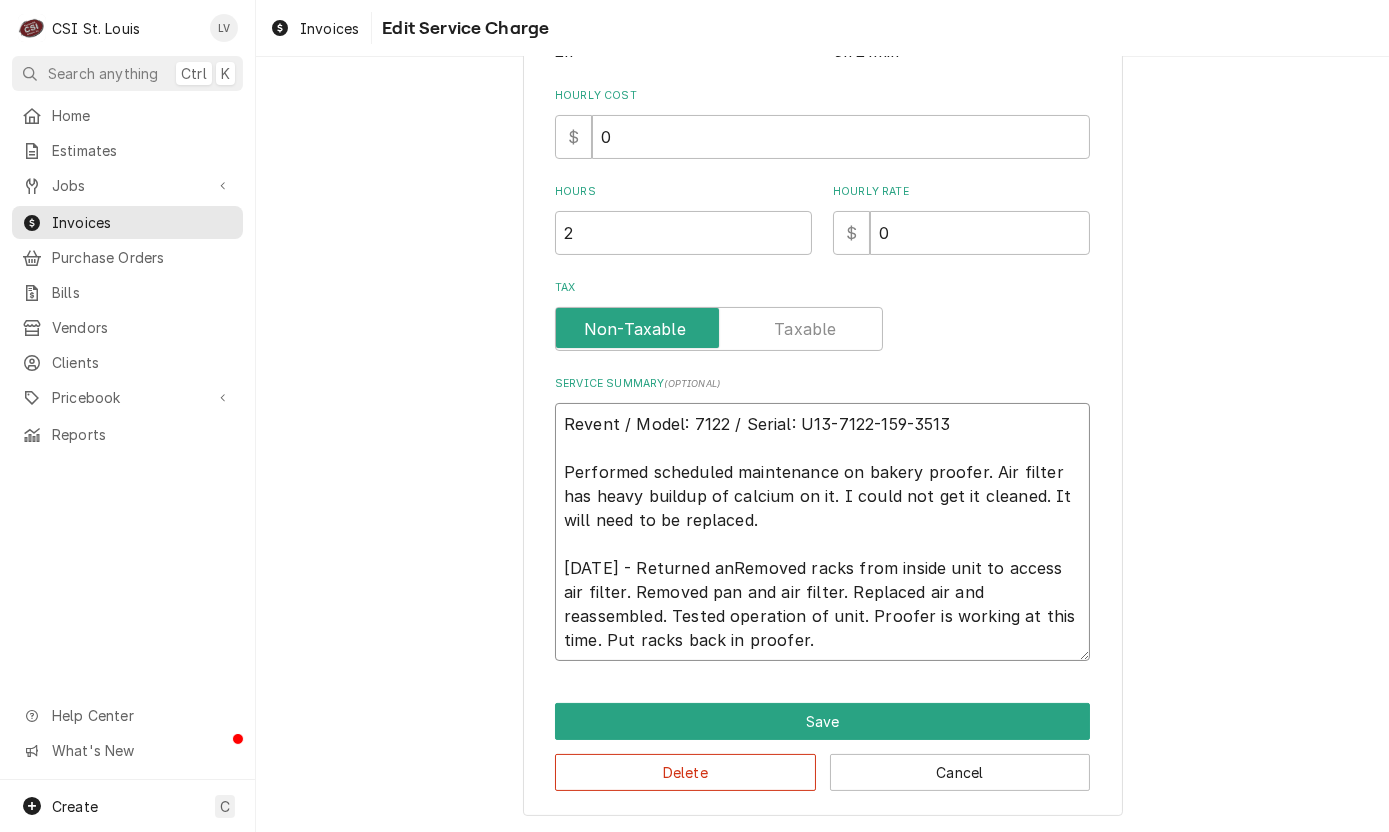 type on "x" 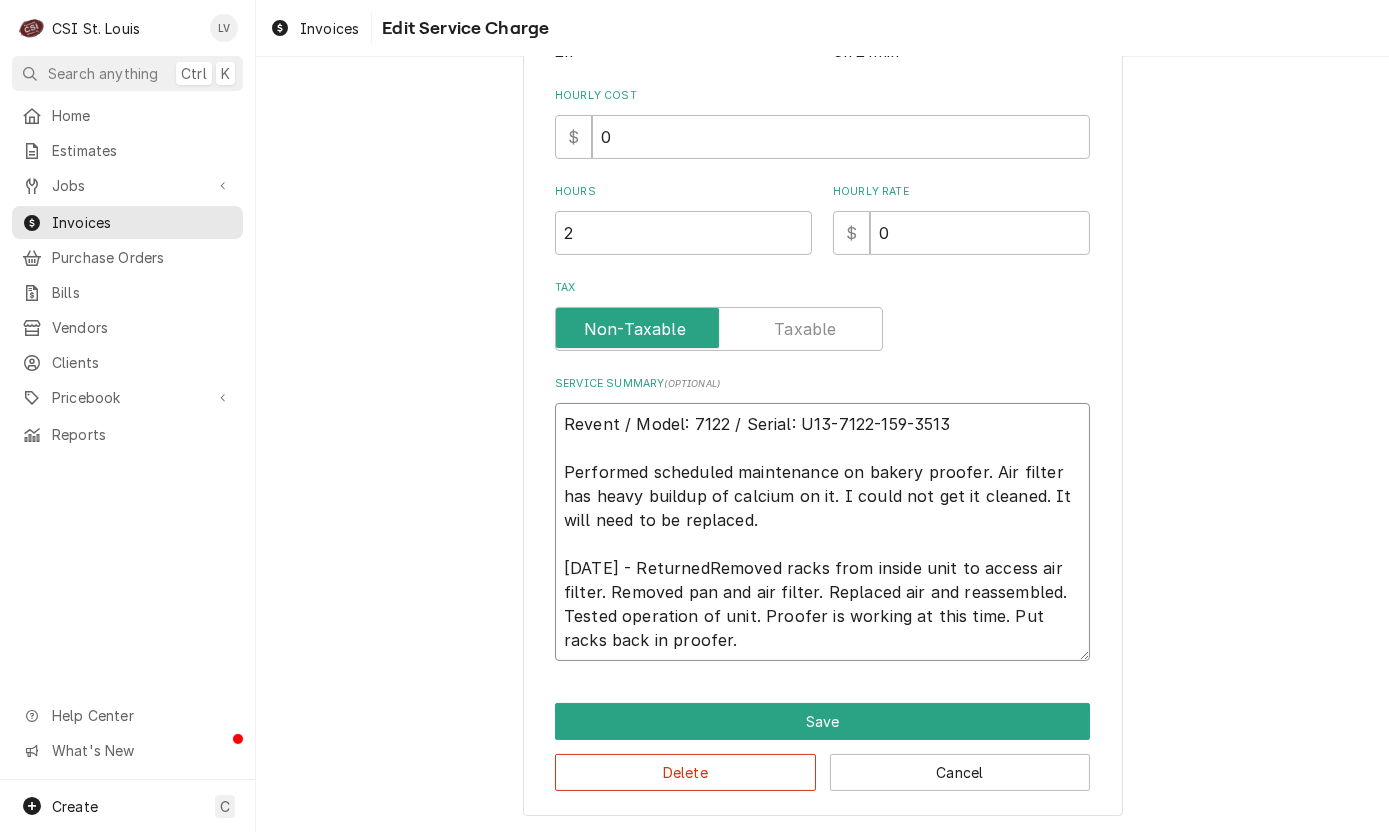 type on "x" 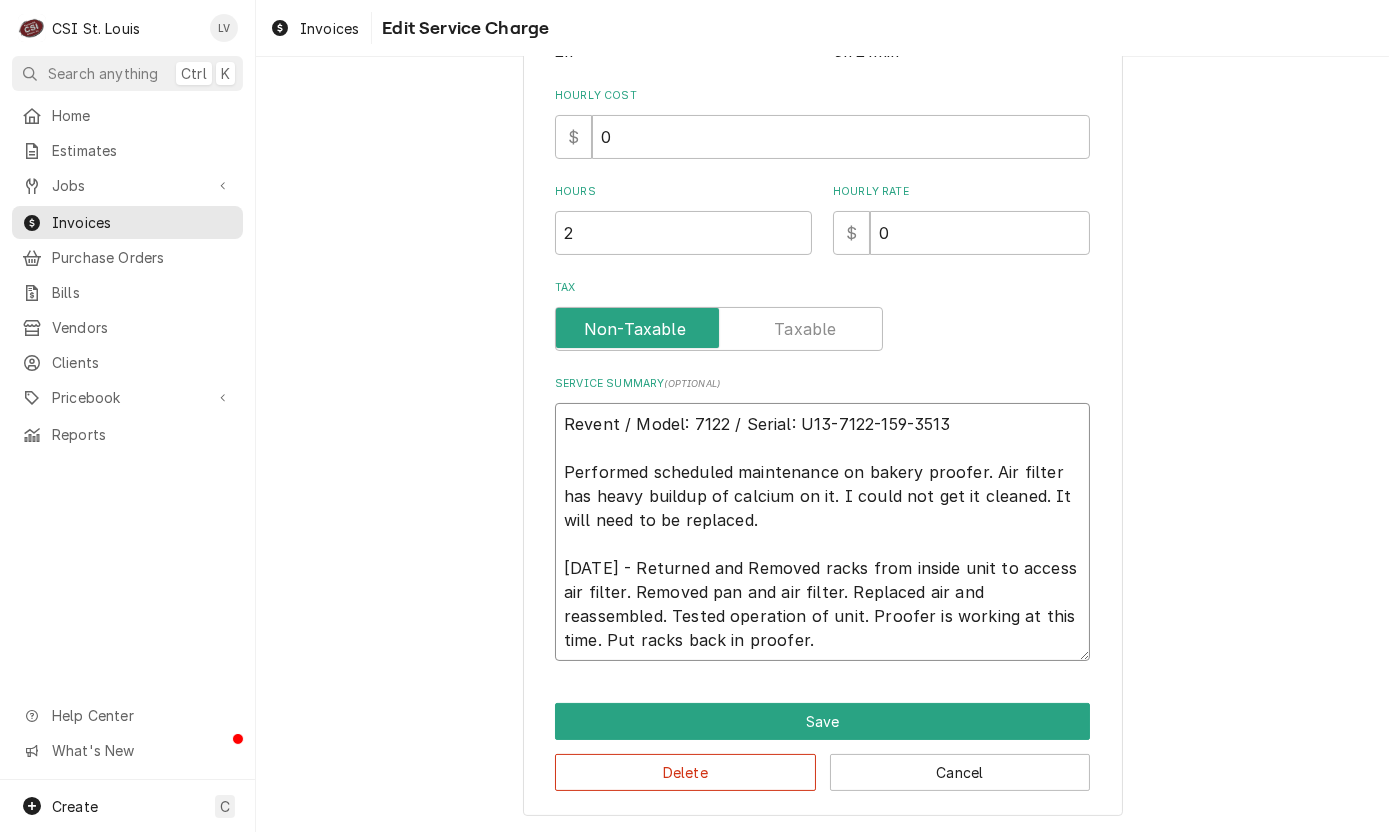 type on "x" 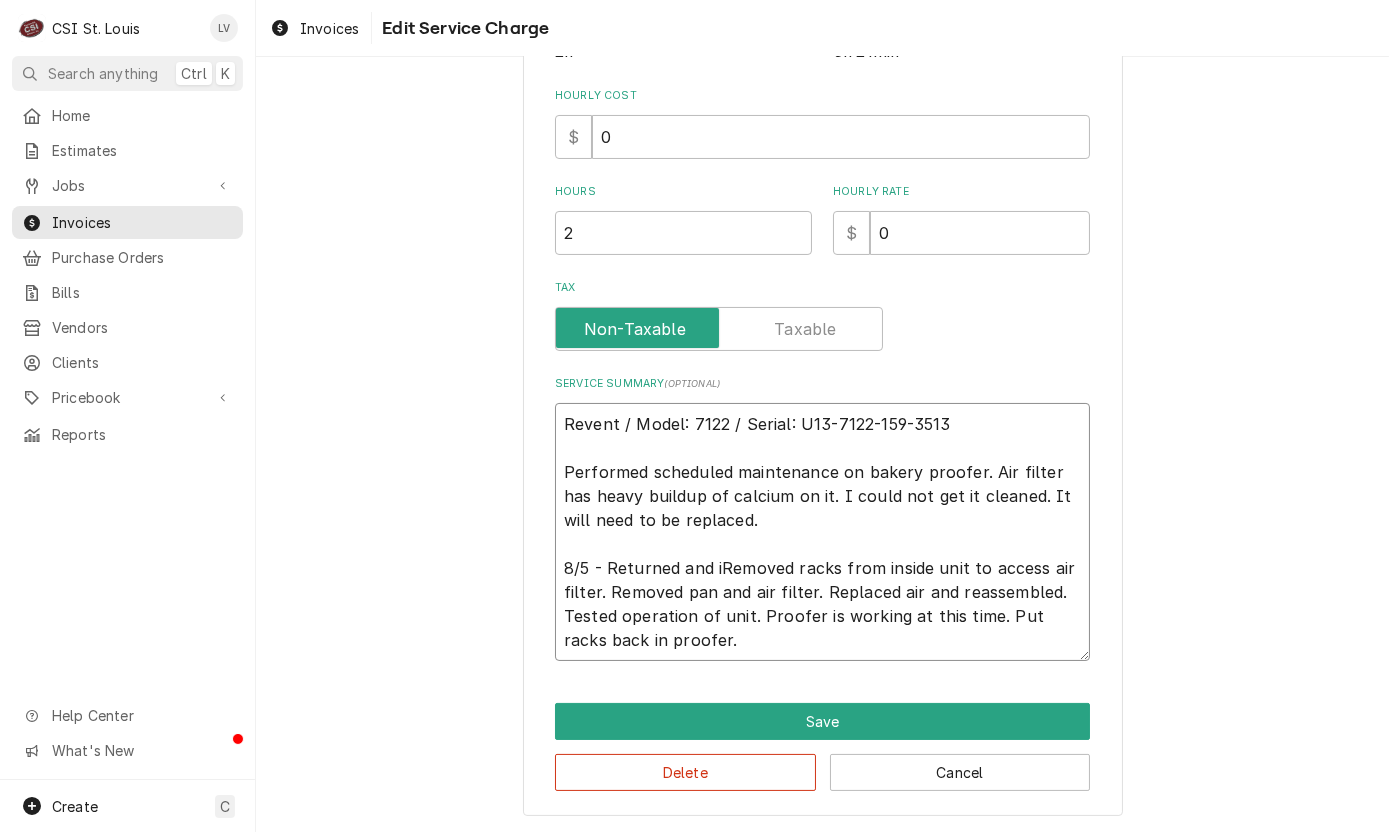 type on "x" 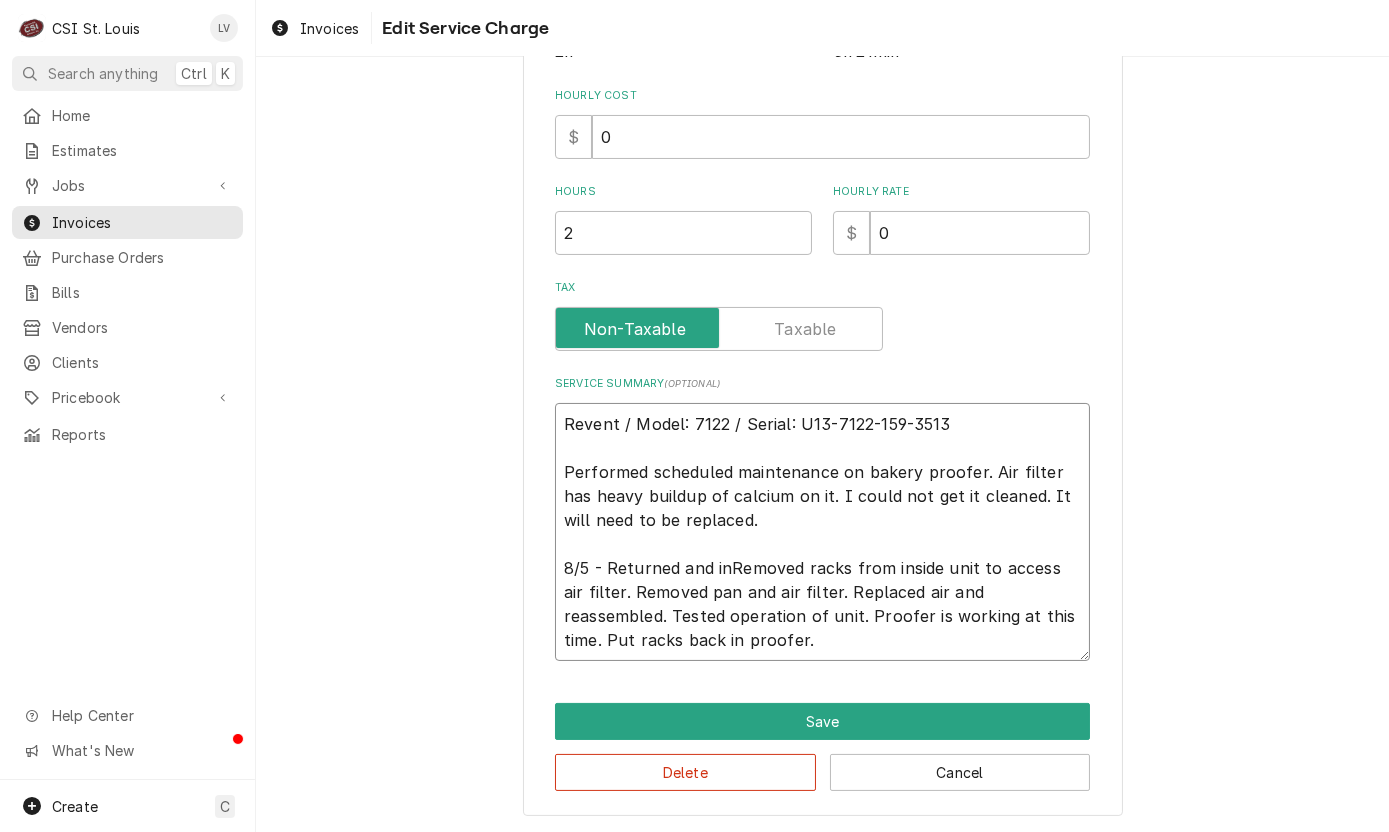 type on "x" 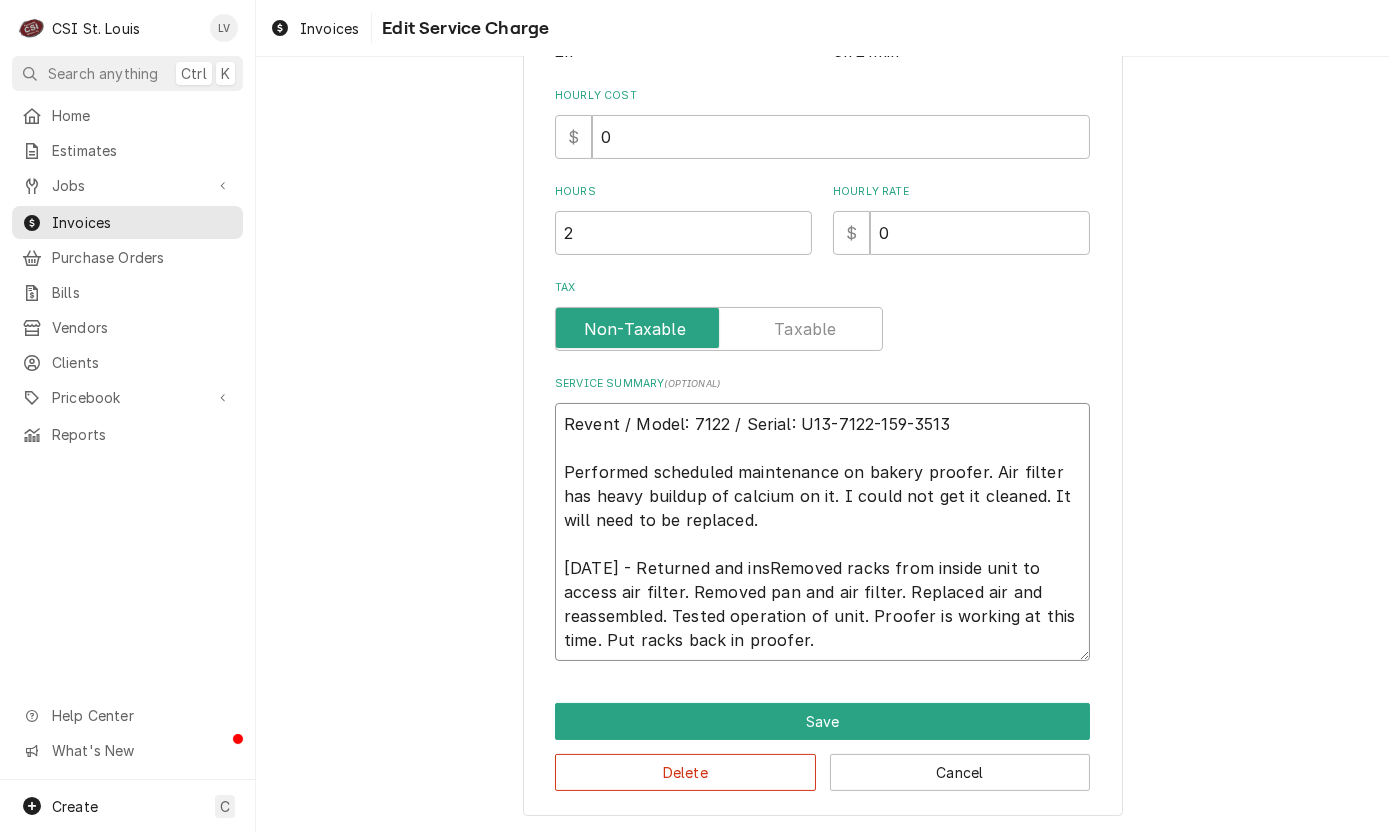 type on "Revent / Model: 7122 / Serial: U13-7122-159-3513
Performed scheduled maintenance on bakery proofer. Air filter has heavy buildup of calcium on it. I could not get it cleaned. It will need to be replaced.
8/5 - Returned and instRemoved racks from inside unit to access air filter. Removed pan and air filter. Replaced air and reassembled. Tested operation of unit. Proofer is working at this time. Put racks back in proofer." 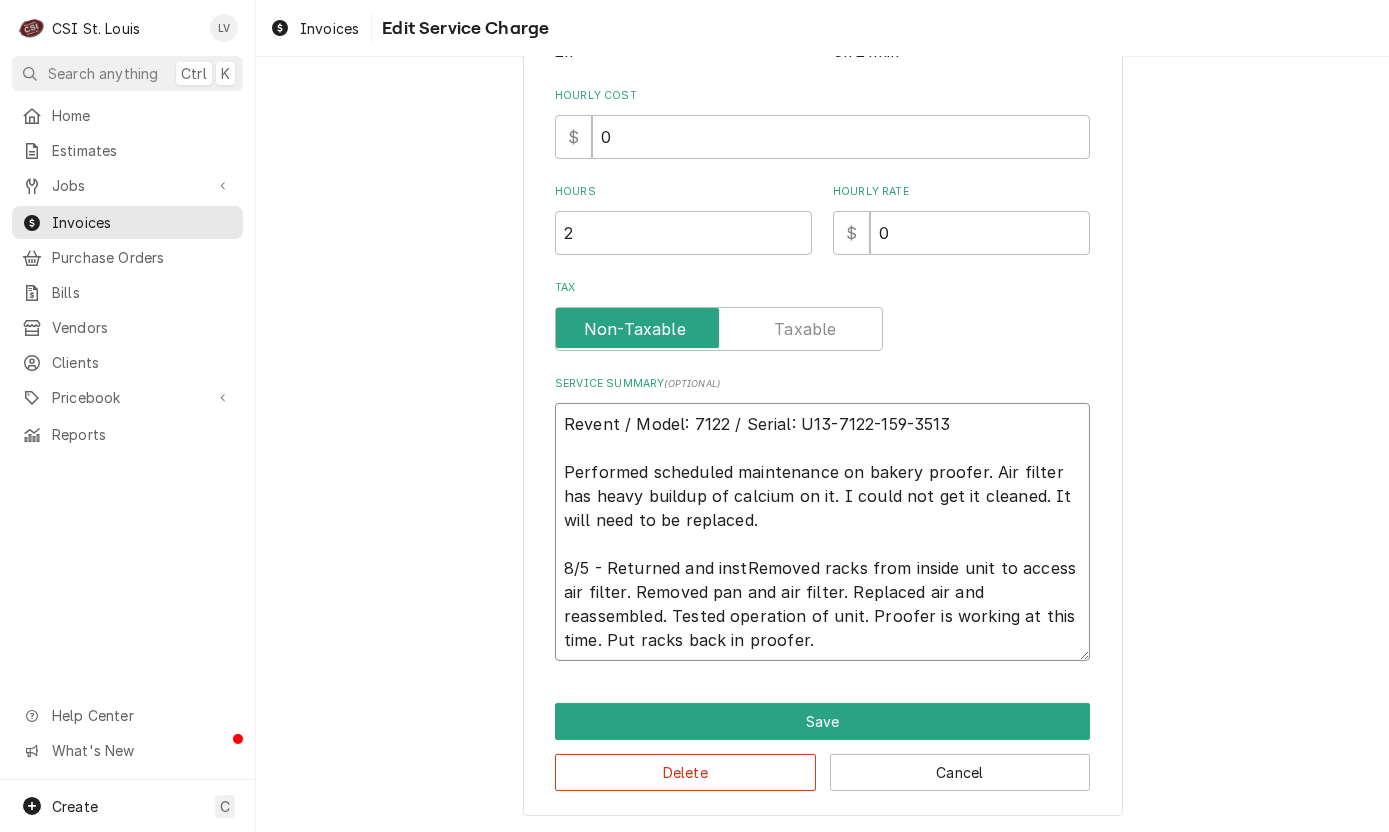 type on "x" 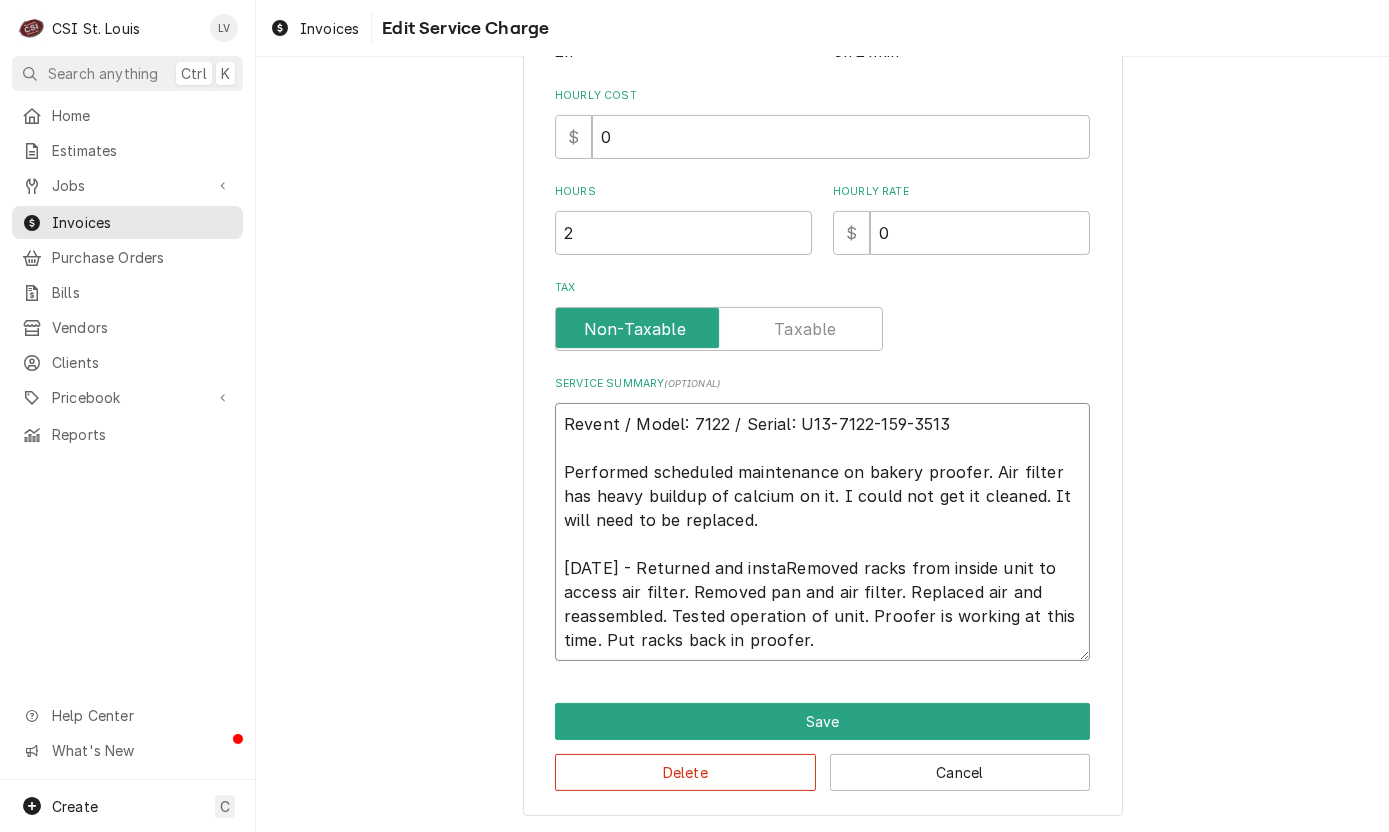 type 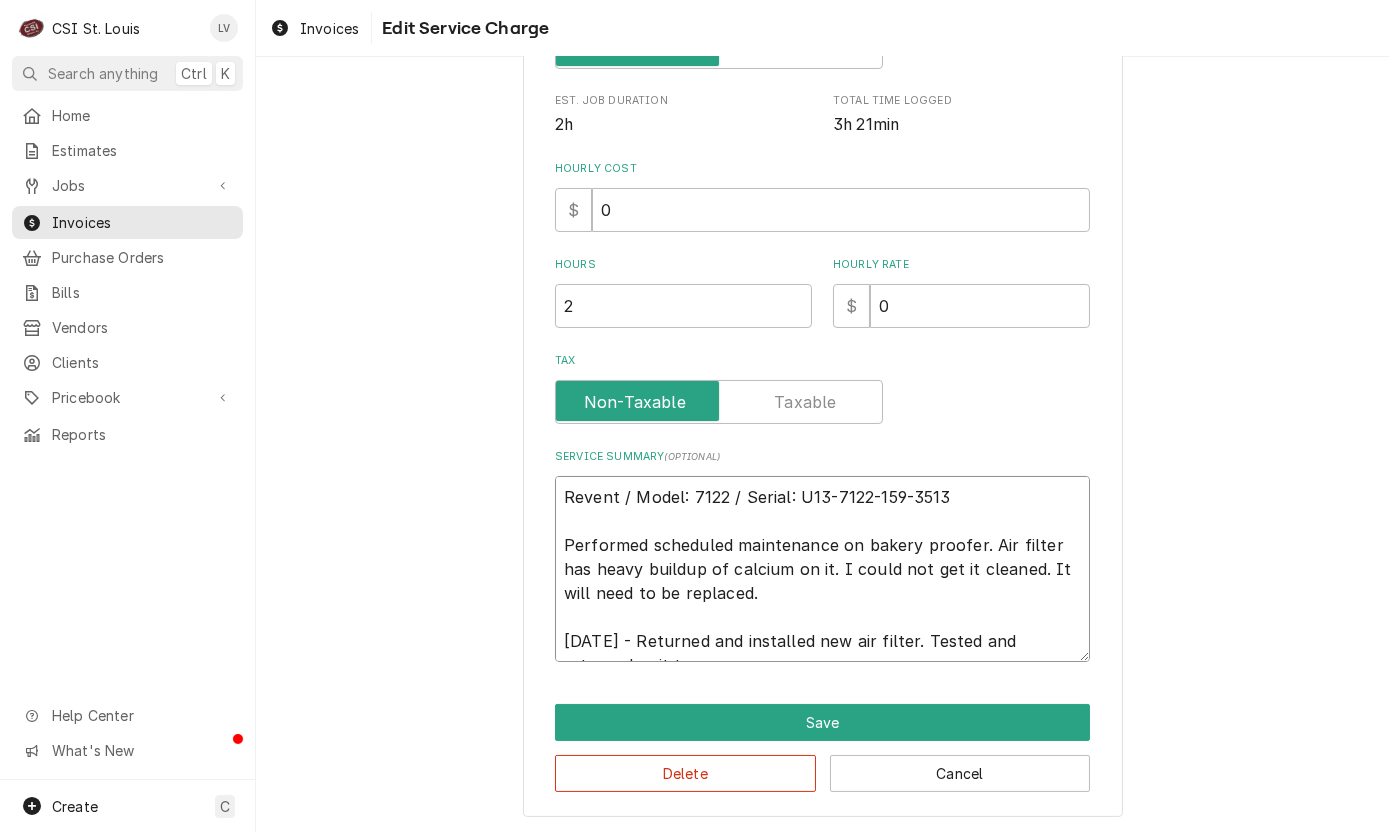 scroll, scrollTop: 509, scrollLeft: 0, axis: vertical 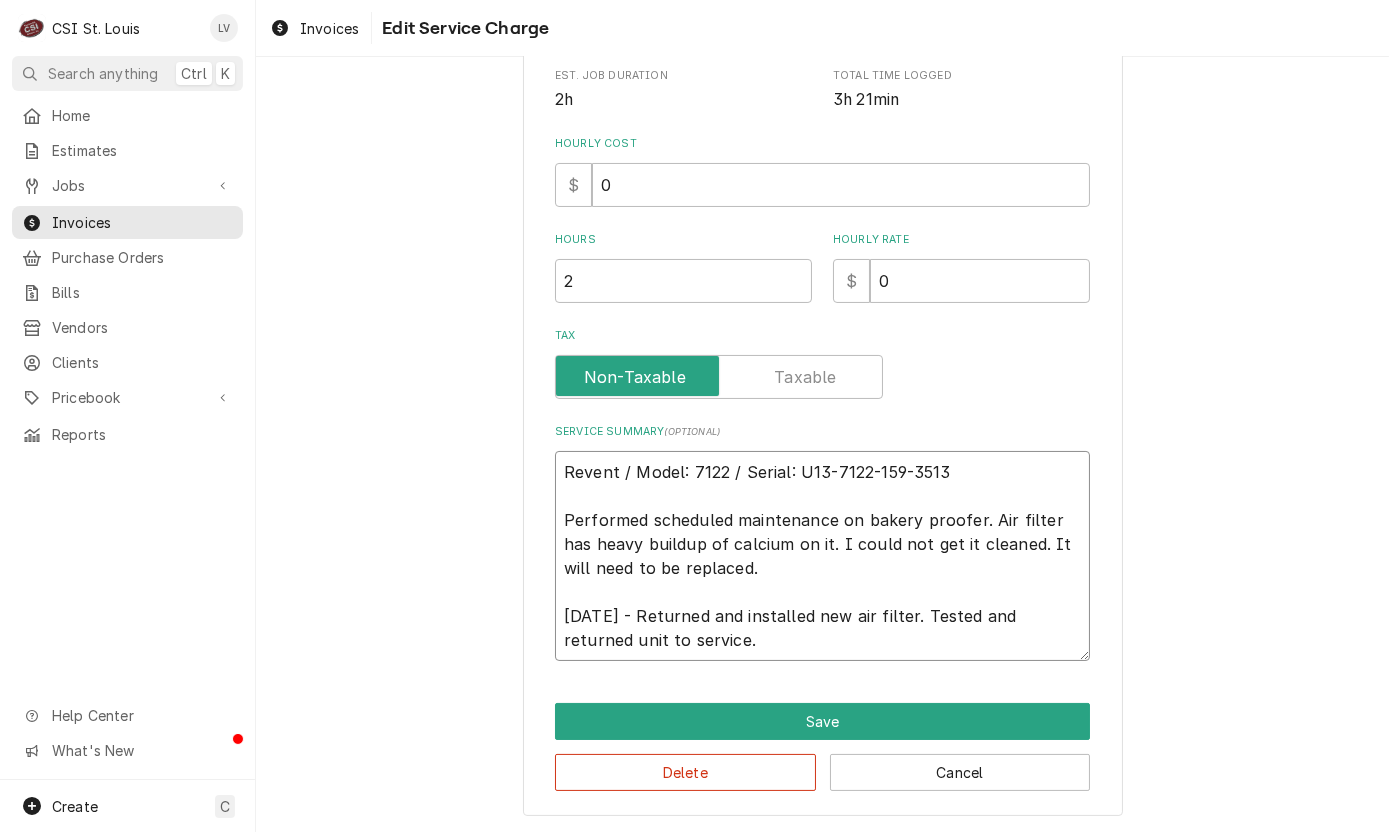 click on "Revent / Model: 7122 / Serial: U13-7122-159-3513
Performed scheduled maintenance on bakery proofer. Air filter has heavy buildup of calcium on it. I could not get it cleaned. It will need to be replaced.
8/5 - Returned and installed new air filter. Tested and returned unit to service." at bounding box center (822, 556) 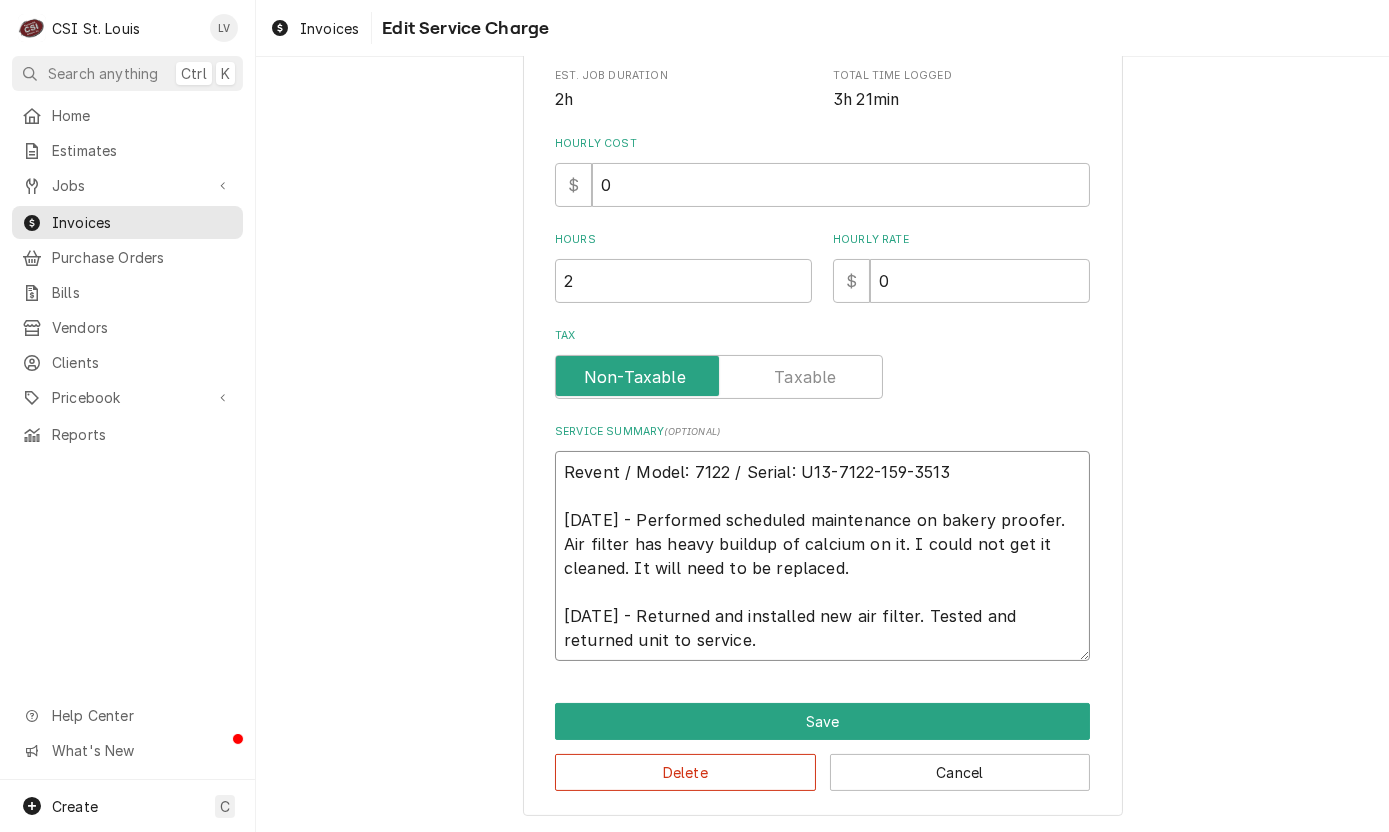 drag, startPoint x: 871, startPoint y: 539, endPoint x: 956, endPoint y: 543, distance: 85.09406 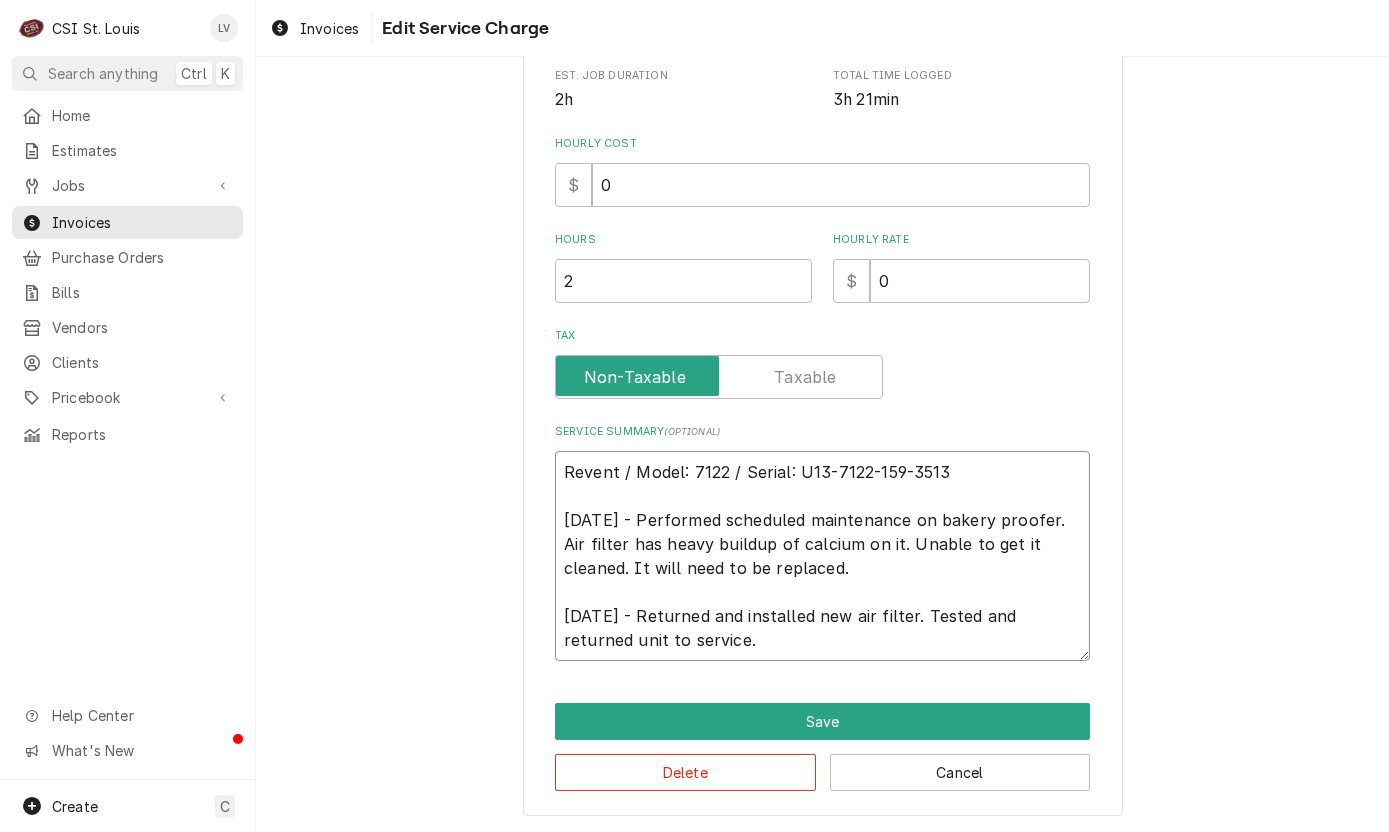 drag, startPoint x: 555, startPoint y: 561, endPoint x: 770, endPoint y: 570, distance: 215.1883 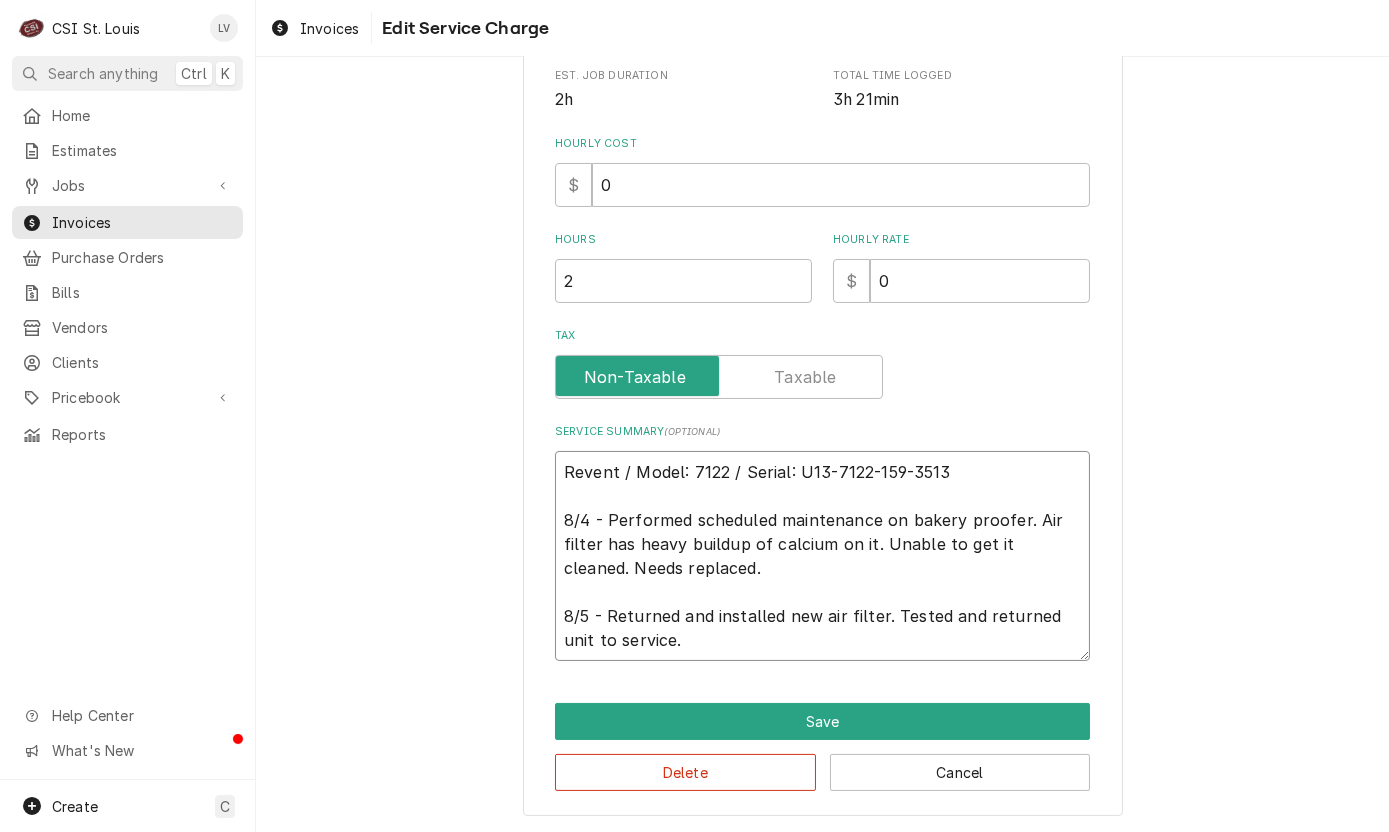 drag, startPoint x: 654, startPoint y: 640, endPoint x: 535, endPoint y: 476, distance: 202.62527 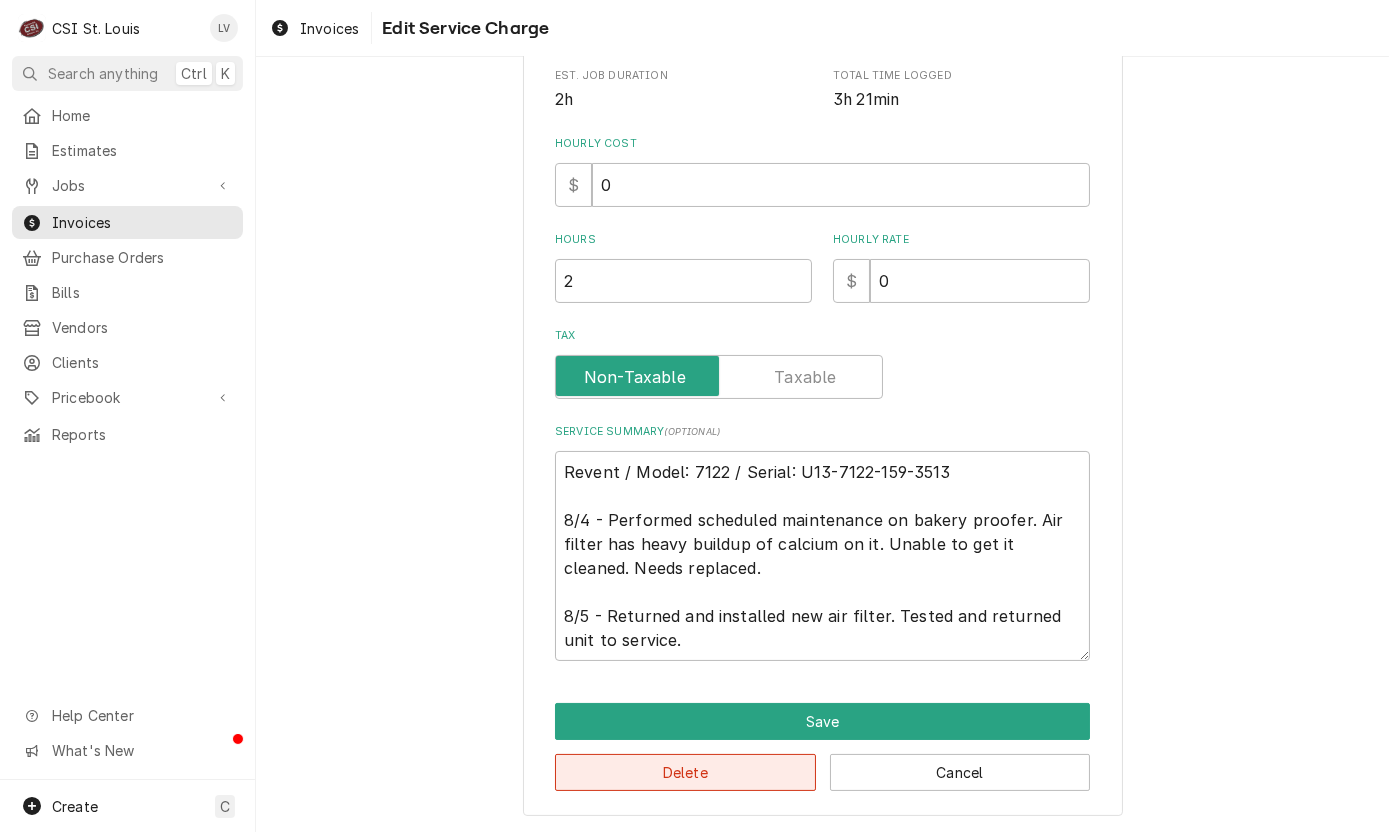 click on "Delete" at bounding box center (685, 772) 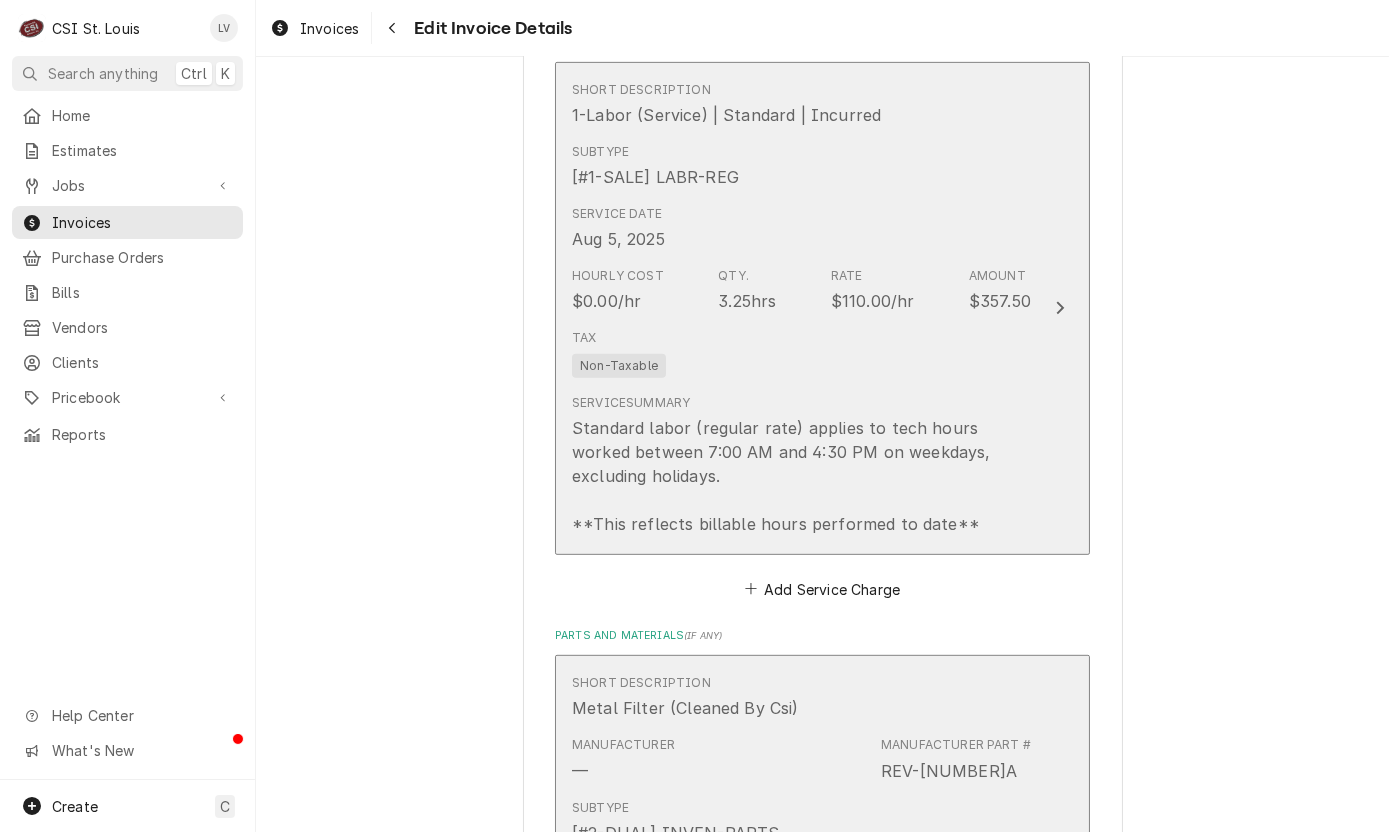 click on "3.25hrs" at bounding box center (747, 301) 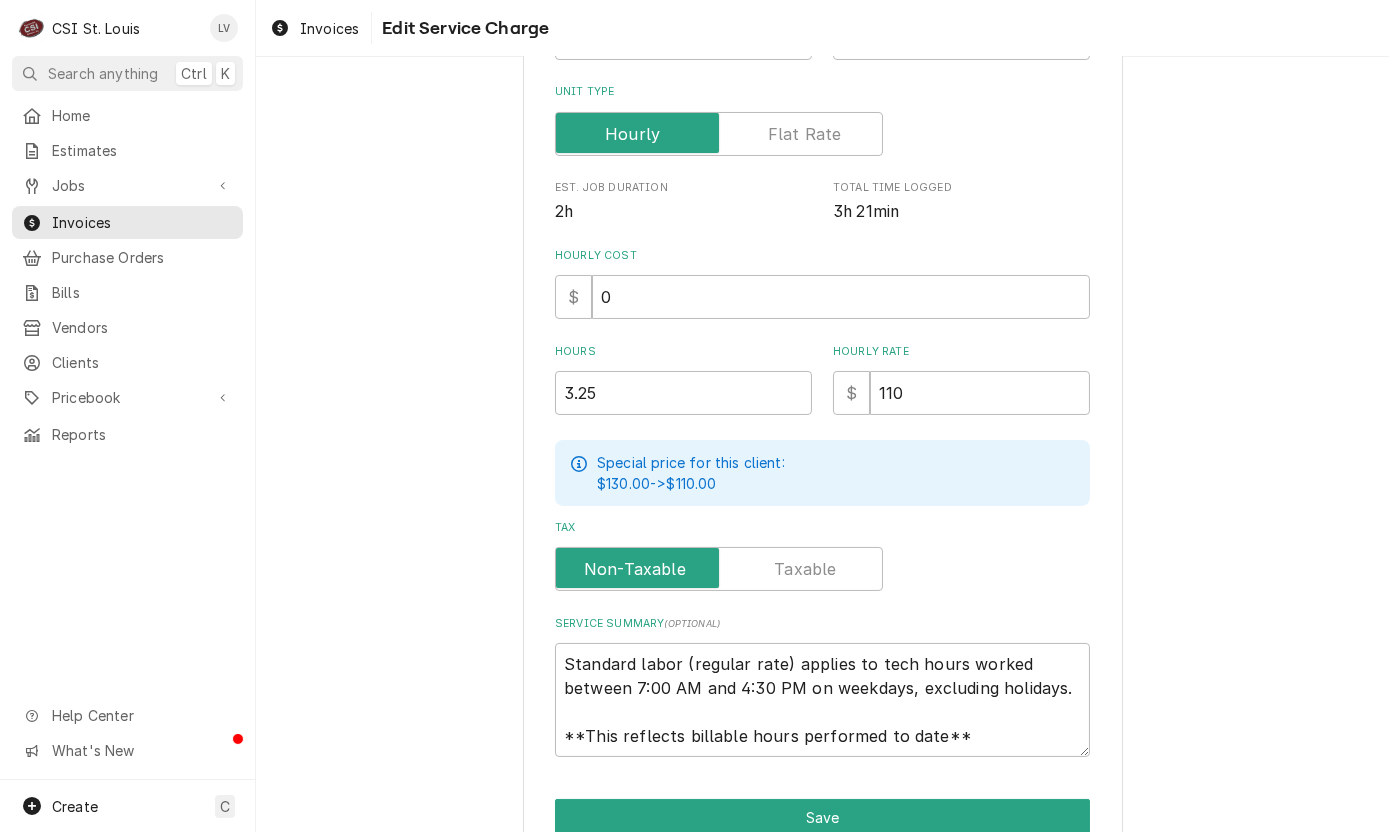 scroll, scrollTop: 490, scrollLeft: 0, axis: vertical 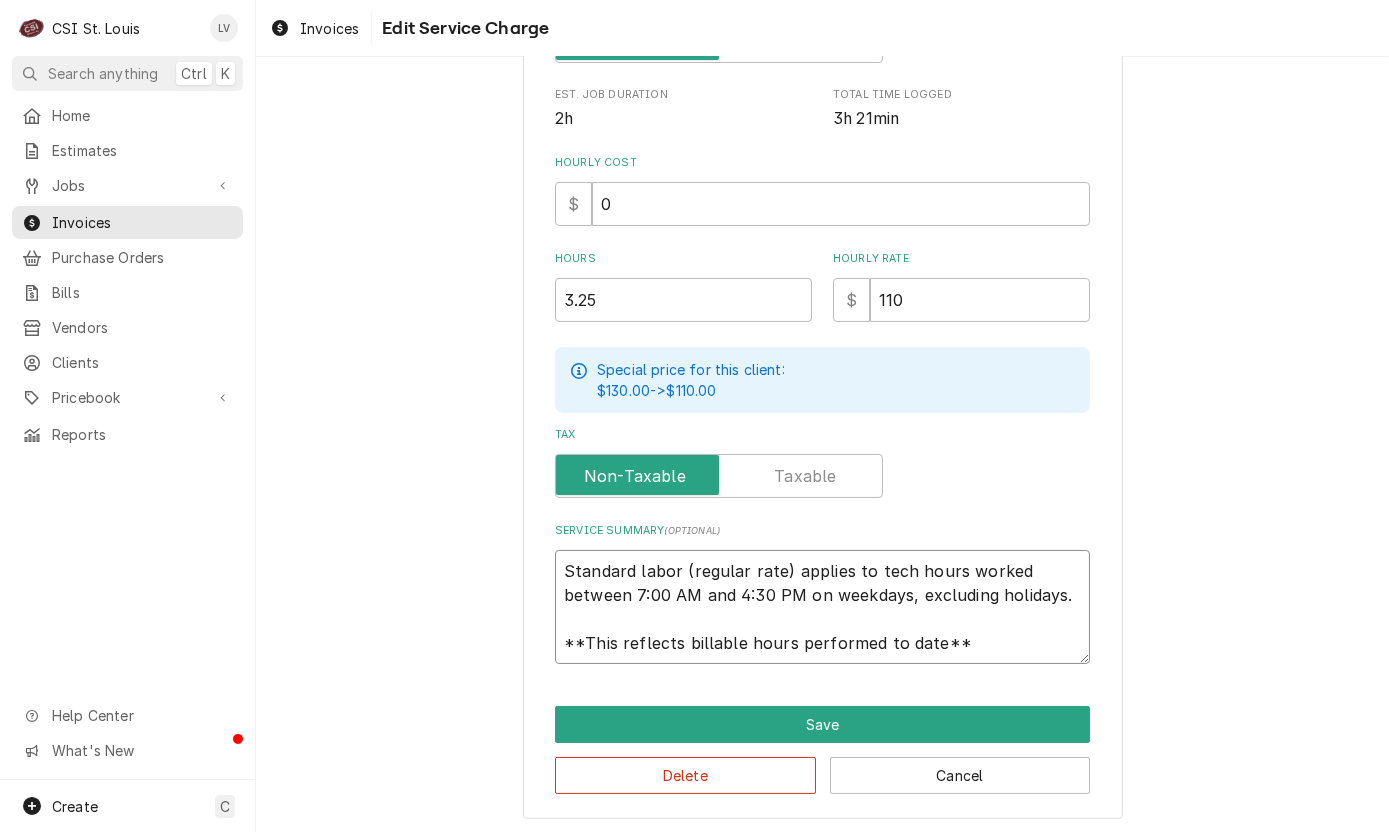 drag, startPoint x: 553, startPoint y: 569, endPoint x: 1020, endPoint y: 628, distance: 470.71222 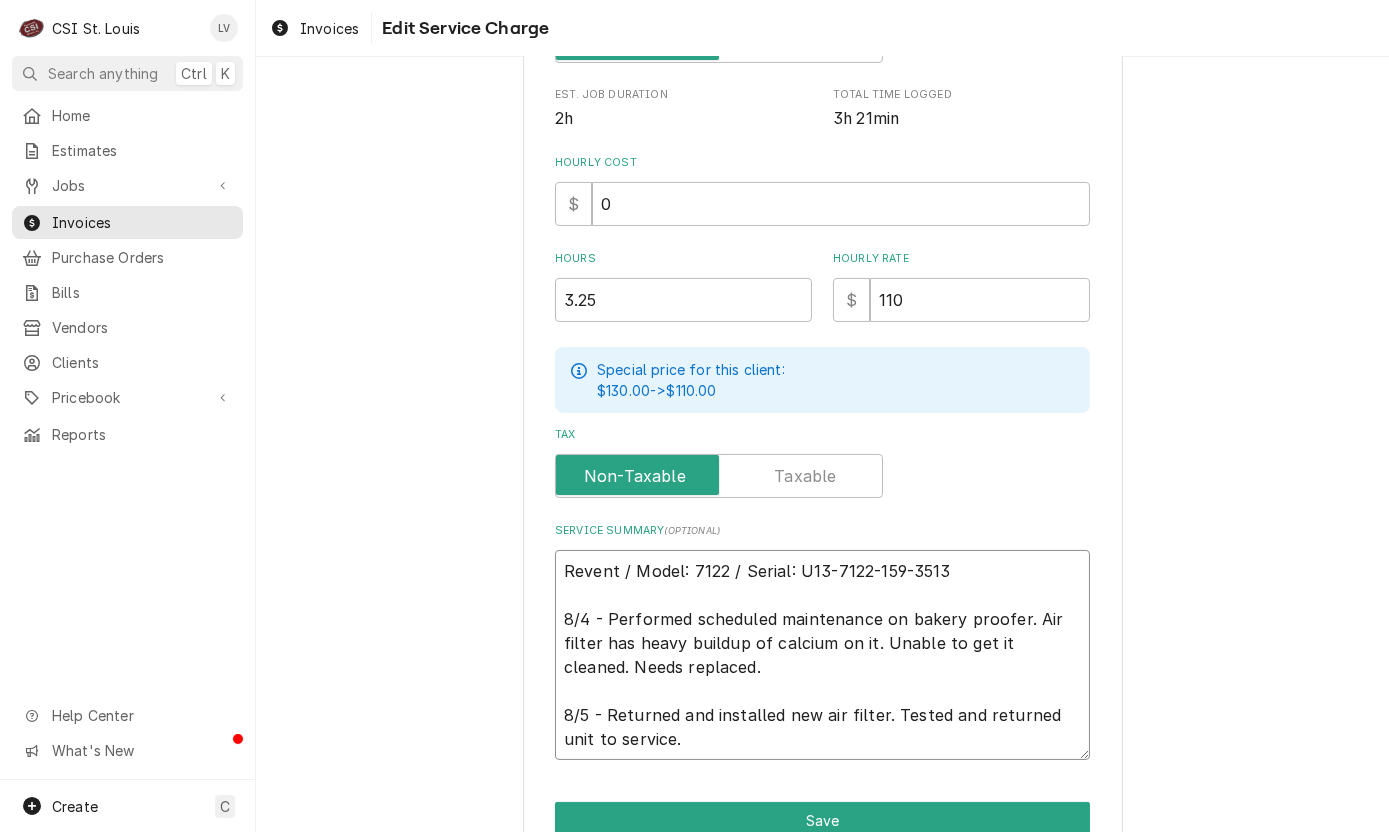 scroll, scrollTop: 0, scrollLeft: 0, axis: both 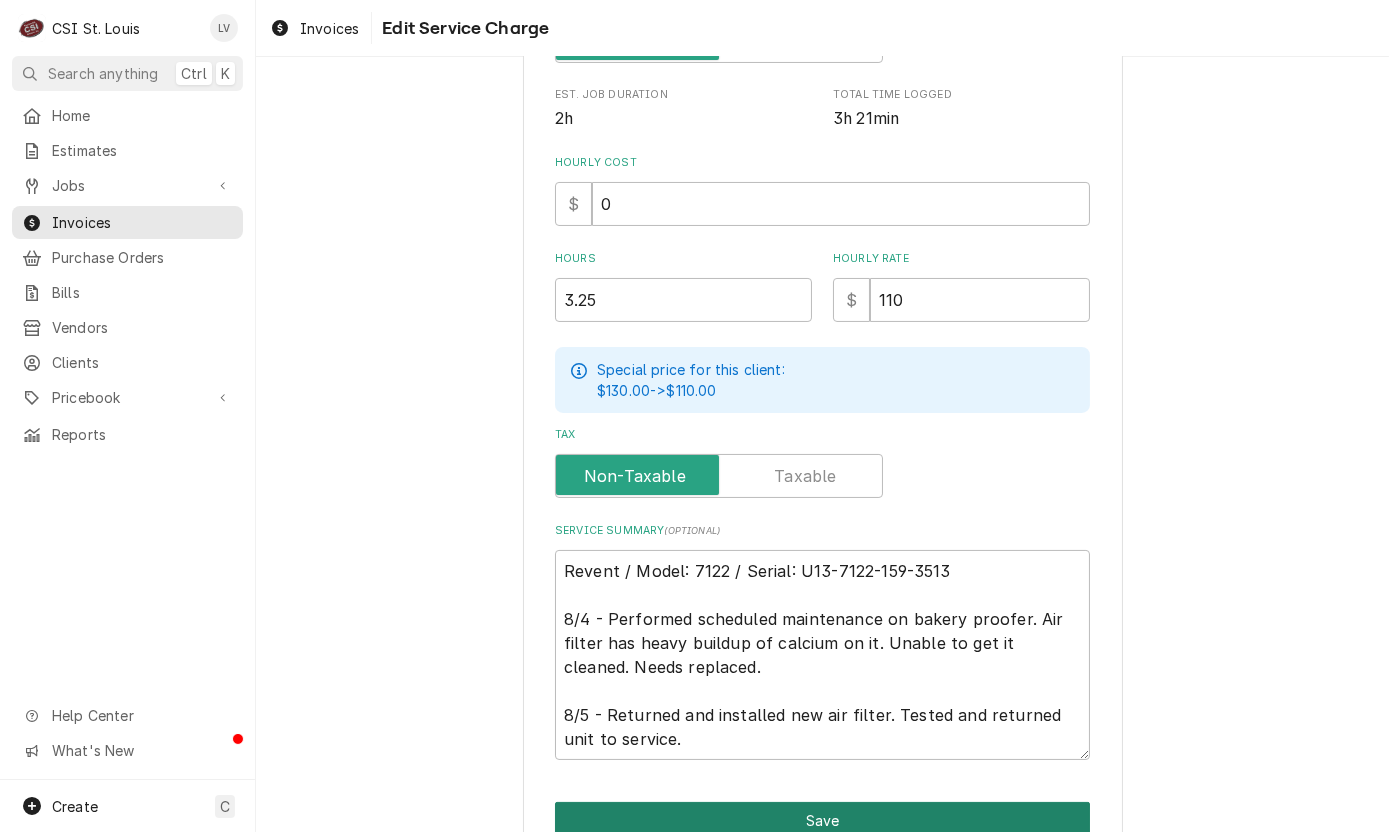 click on "Save" at bounding box center [822, 820] 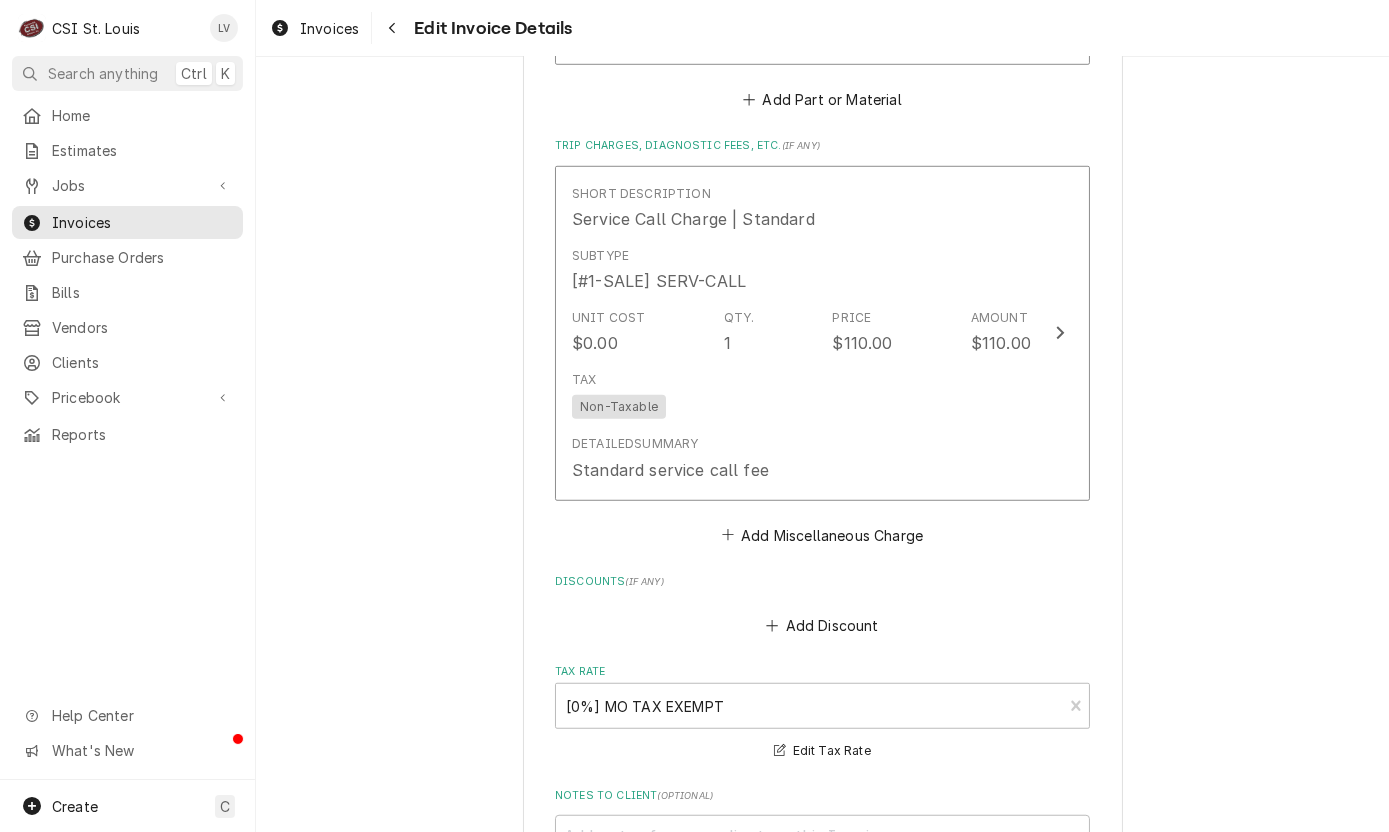 scroll, scrollTop: 3213, scrollLeft: 0, axis: vertical 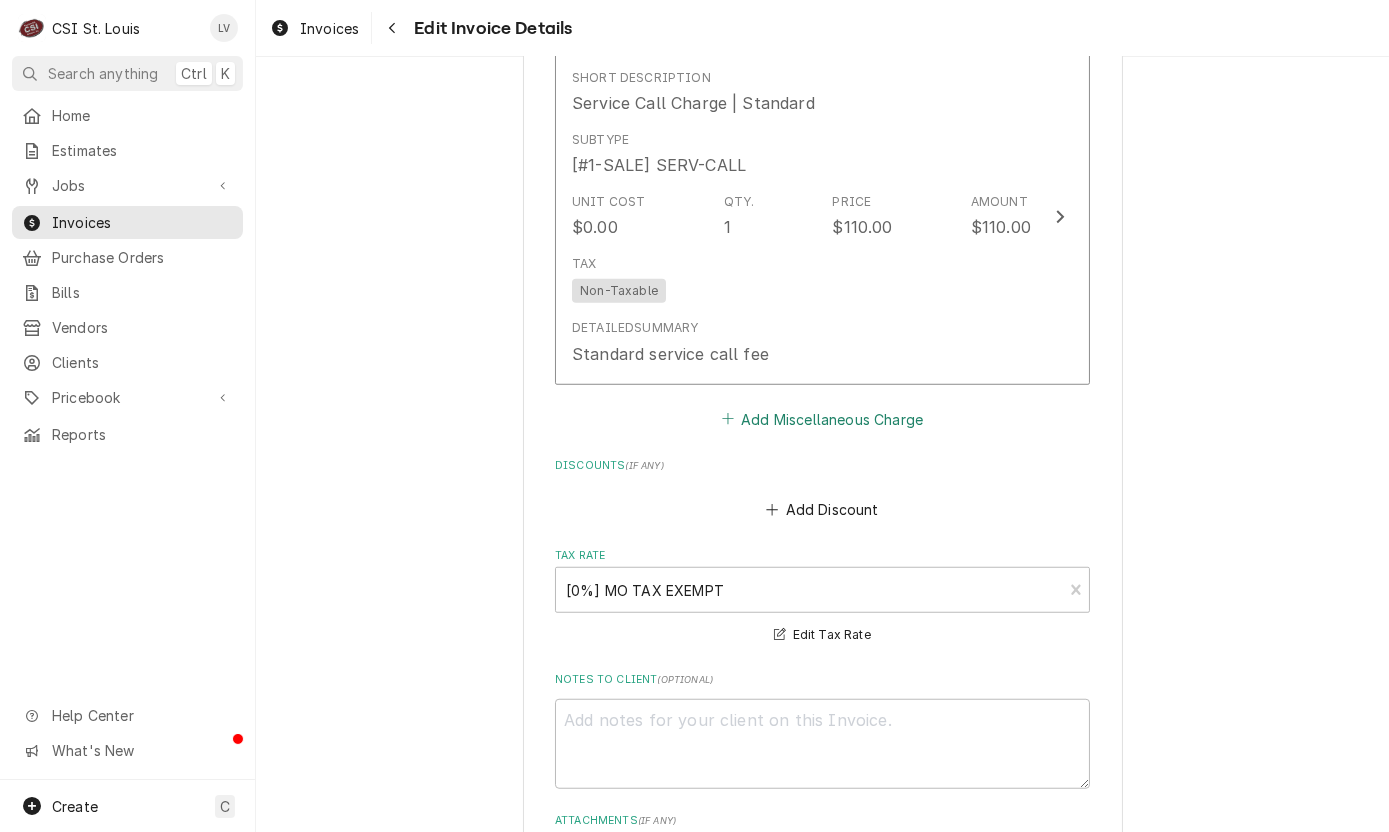 click on "Add Miscellaneous Charge" at bounding box center (822, 419) 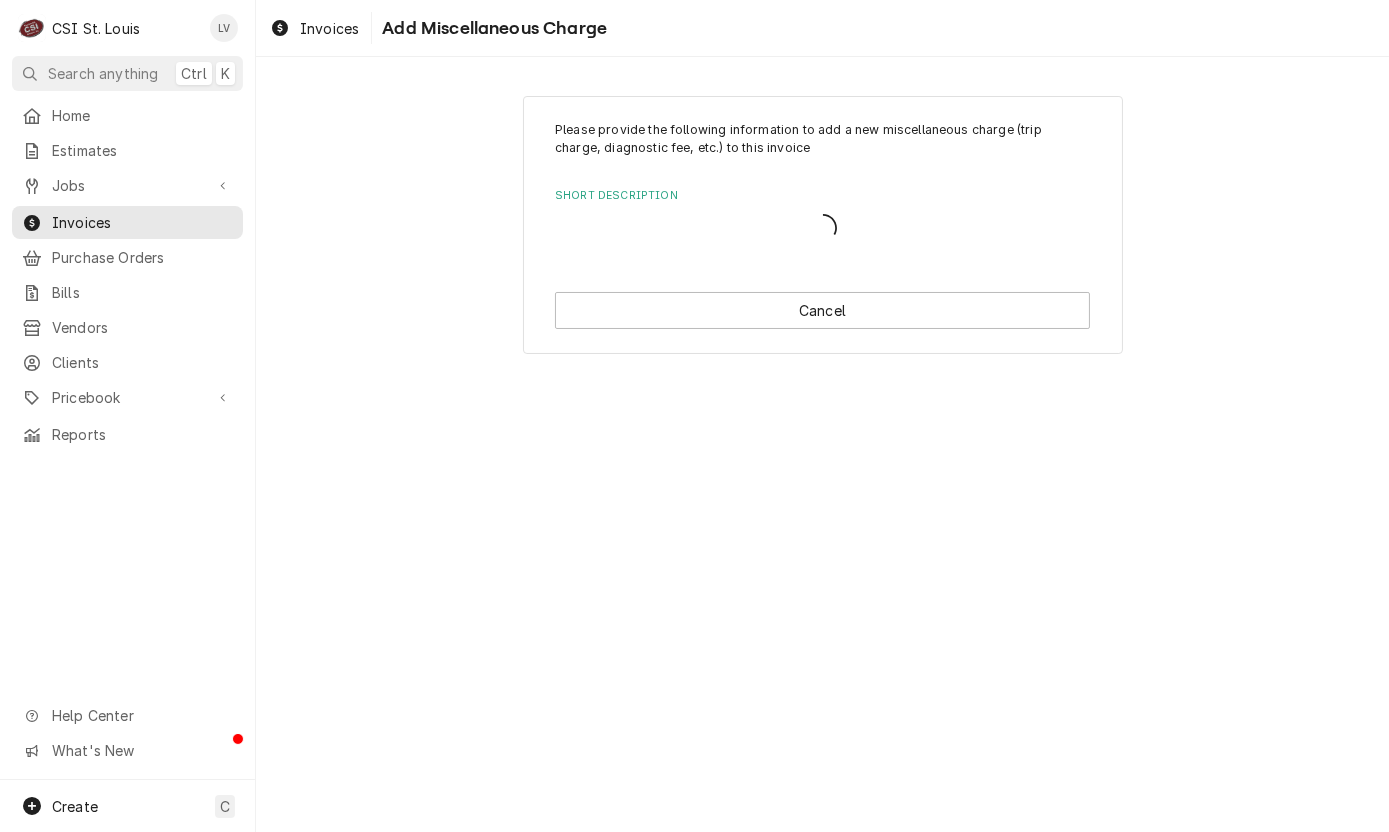 scroll, scrollTop: 0, scrollLeft: 0, axis: both 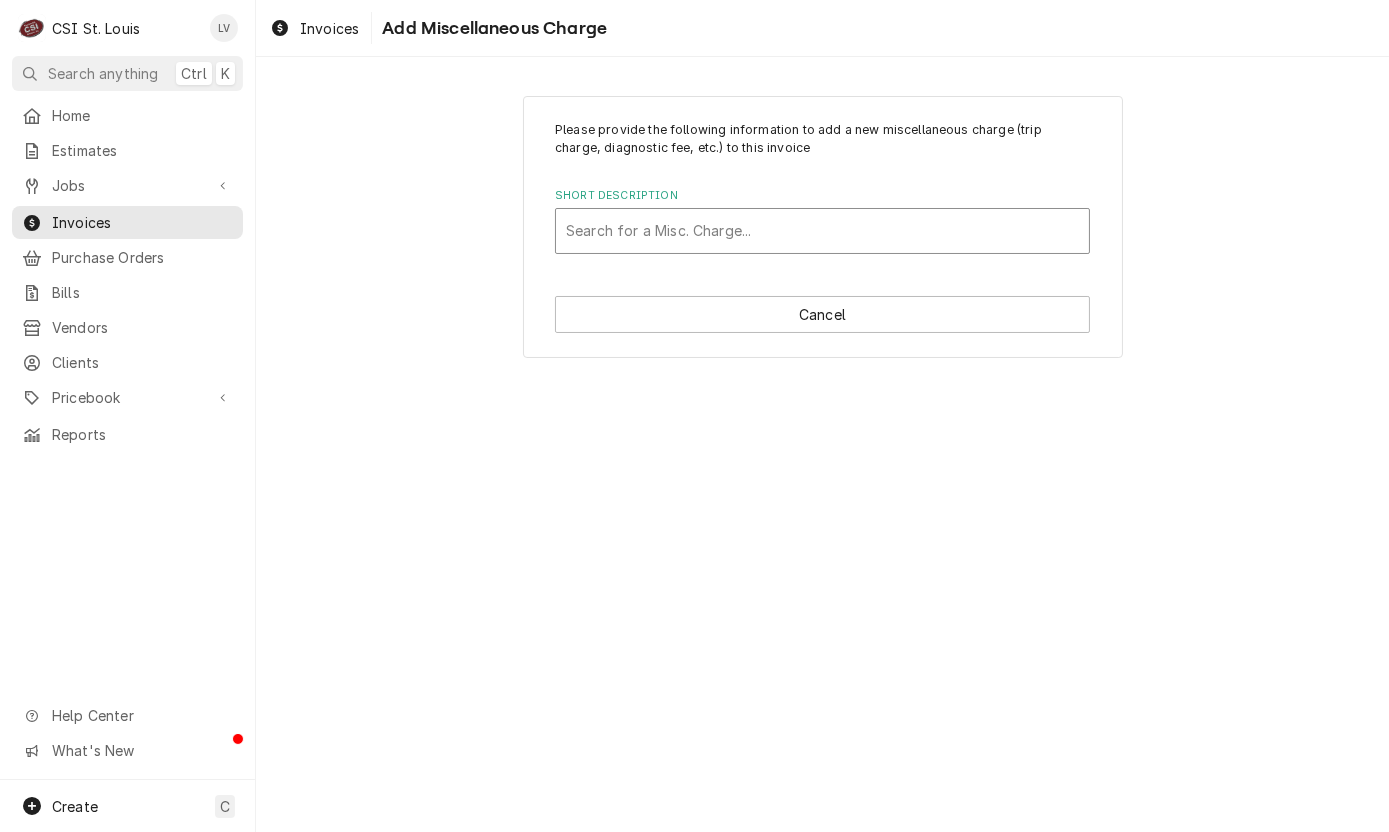 click at bounding box center [822, 231] 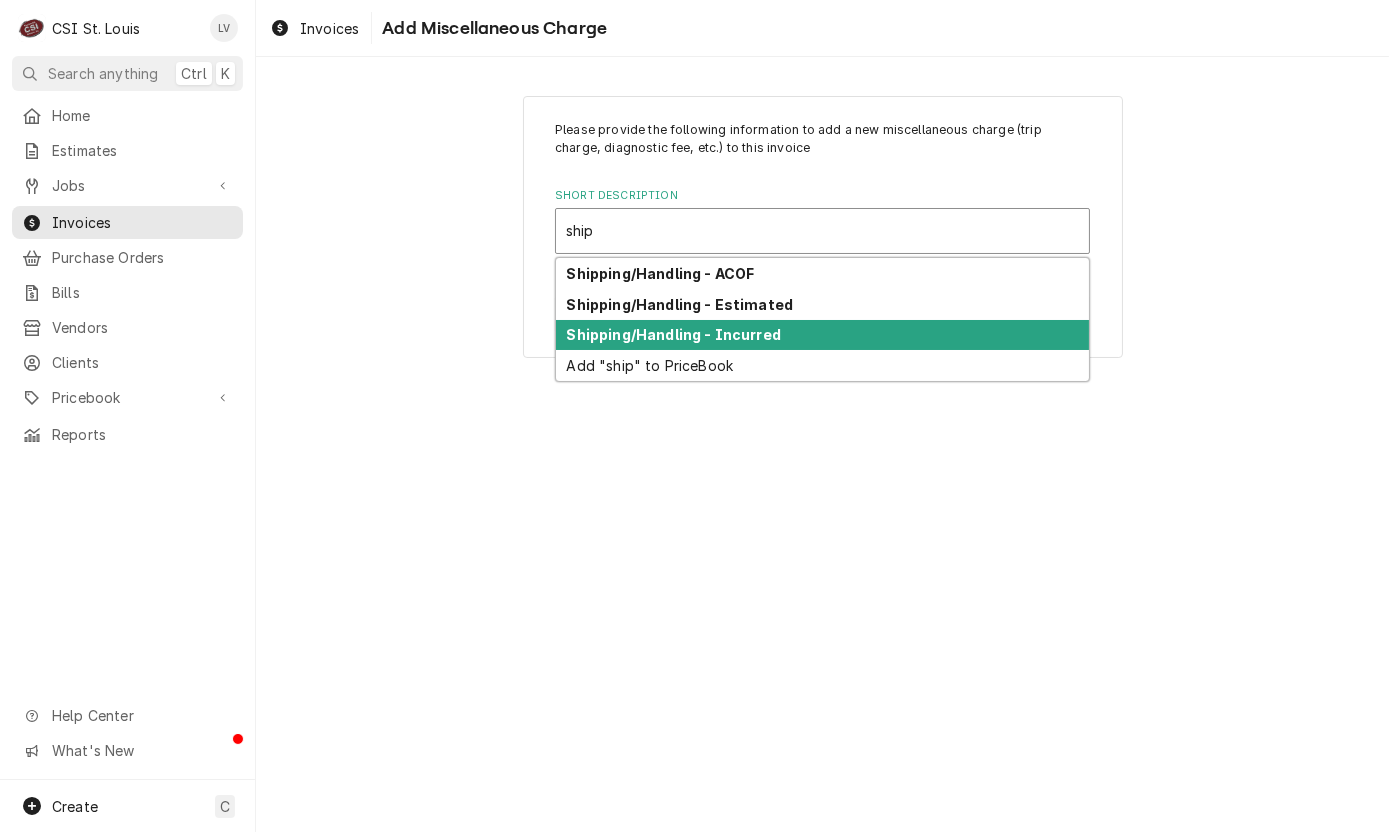 click on "Shipping/Handling - Incurred" at bounding box center [674, 334] 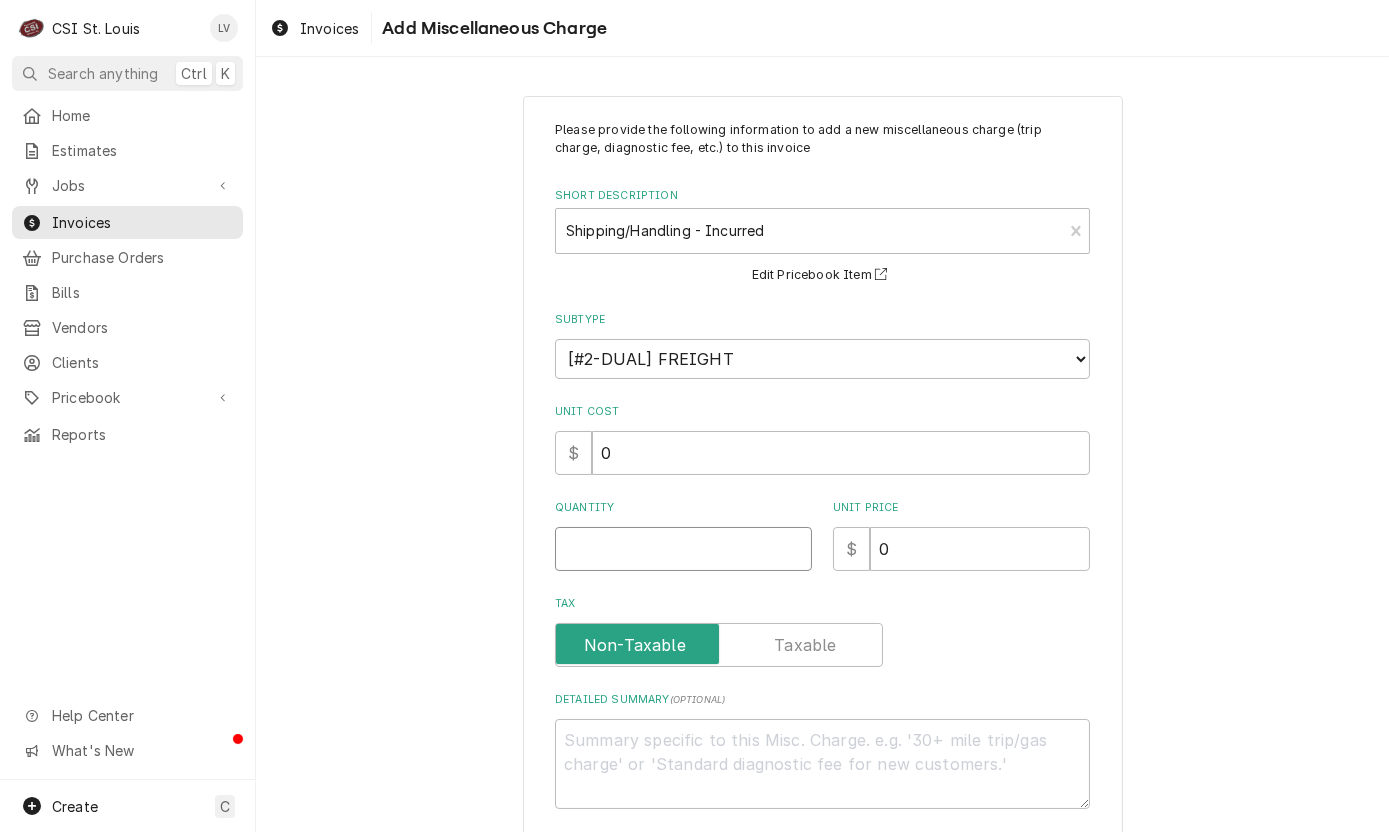 click on "Quantity" at bounding box center [683, 549] 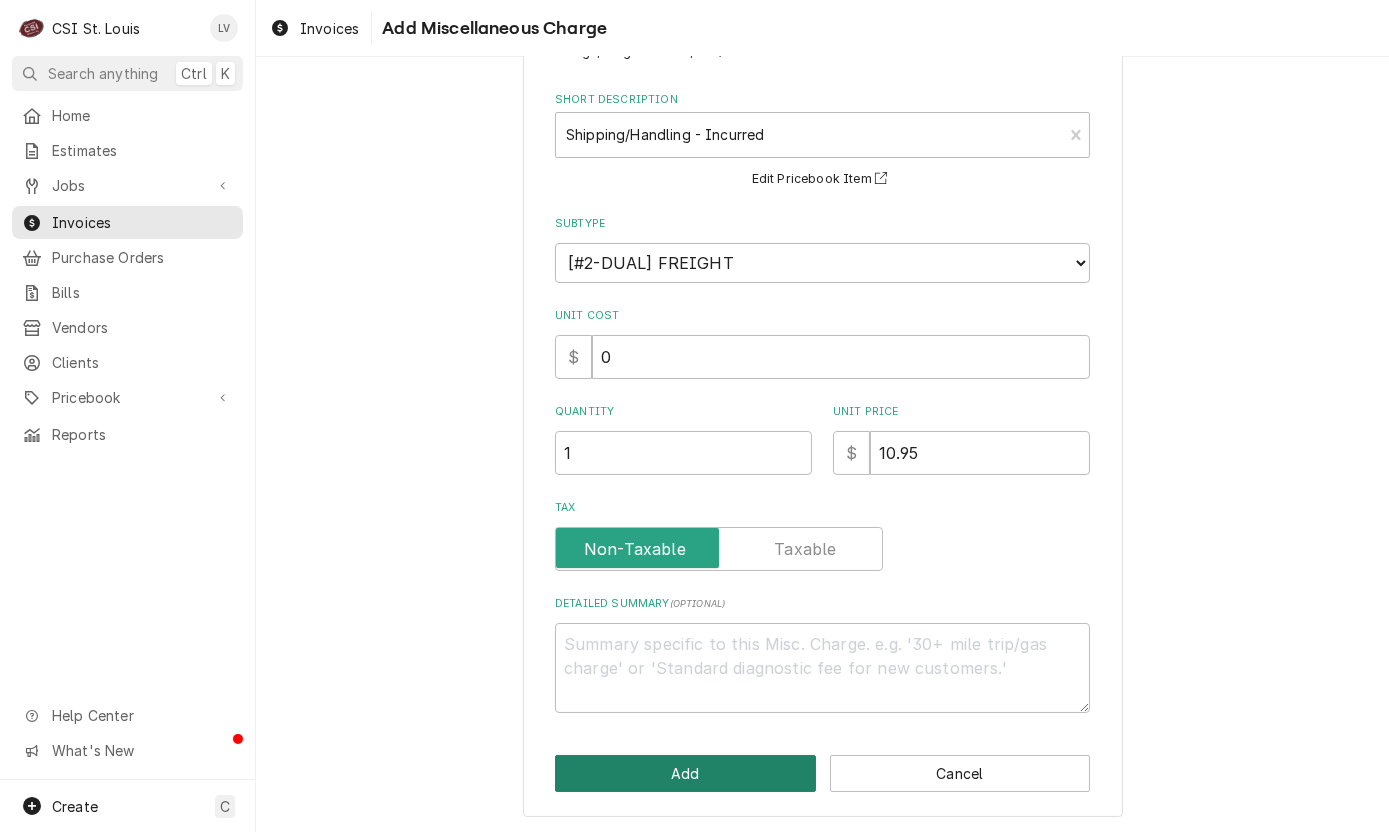click on "Add" at bounding box center [685, 773] 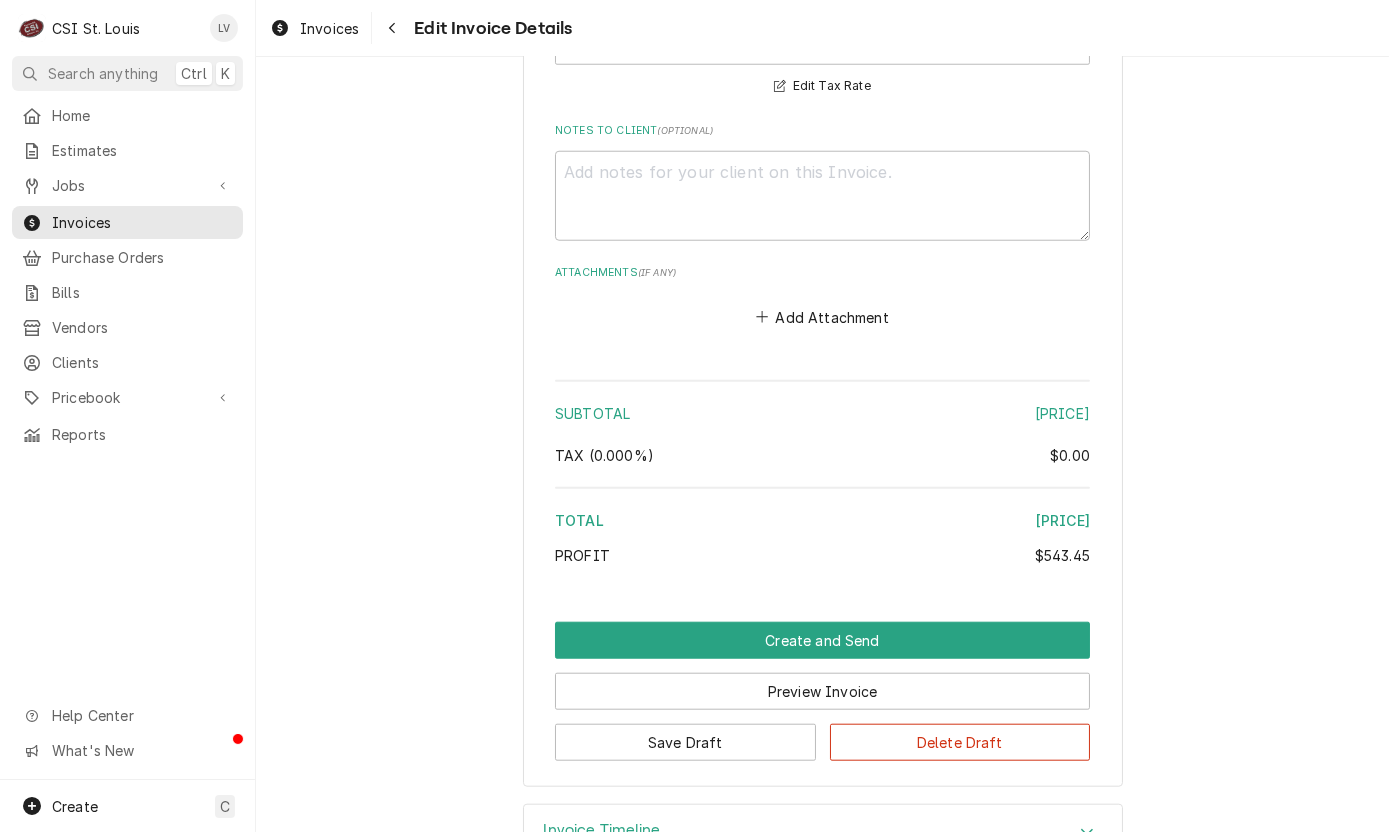 scroll, scrollTop: 4076, scrollLeft: 0, axis: vertical 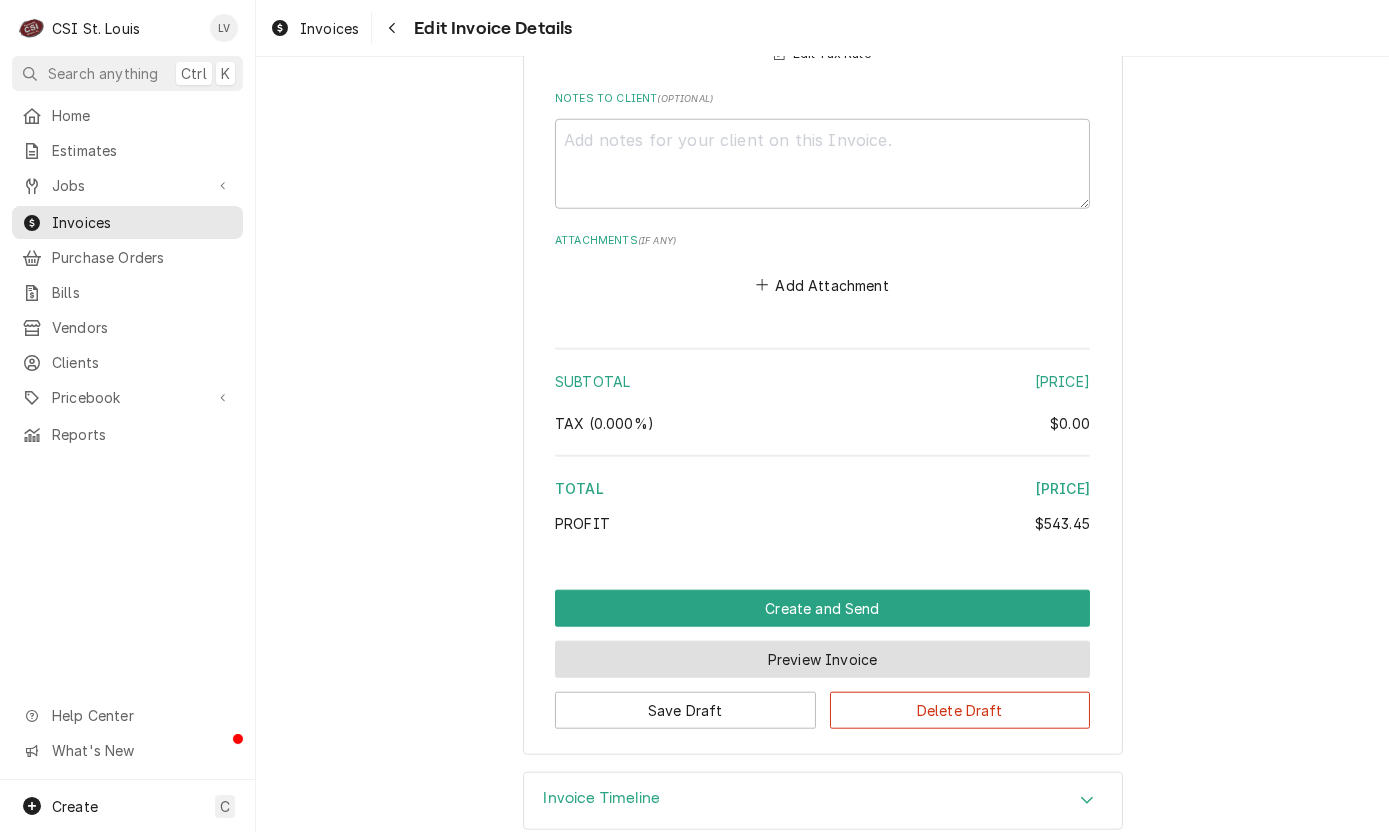 click on "Preview Invoice" at bounding box center [822, 659] 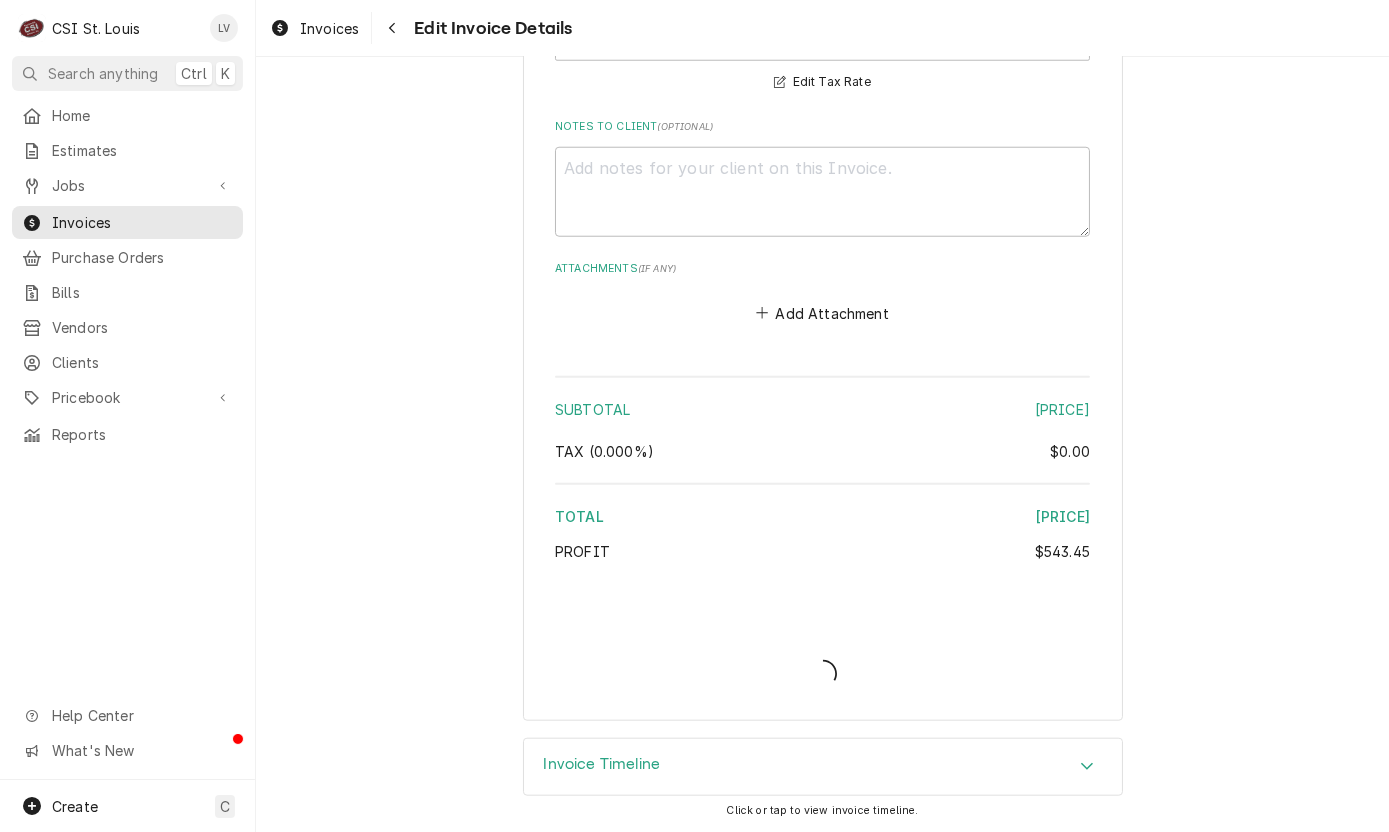 scroll, scrollTop: 4041, scrollLeft: 0, axis: vertical 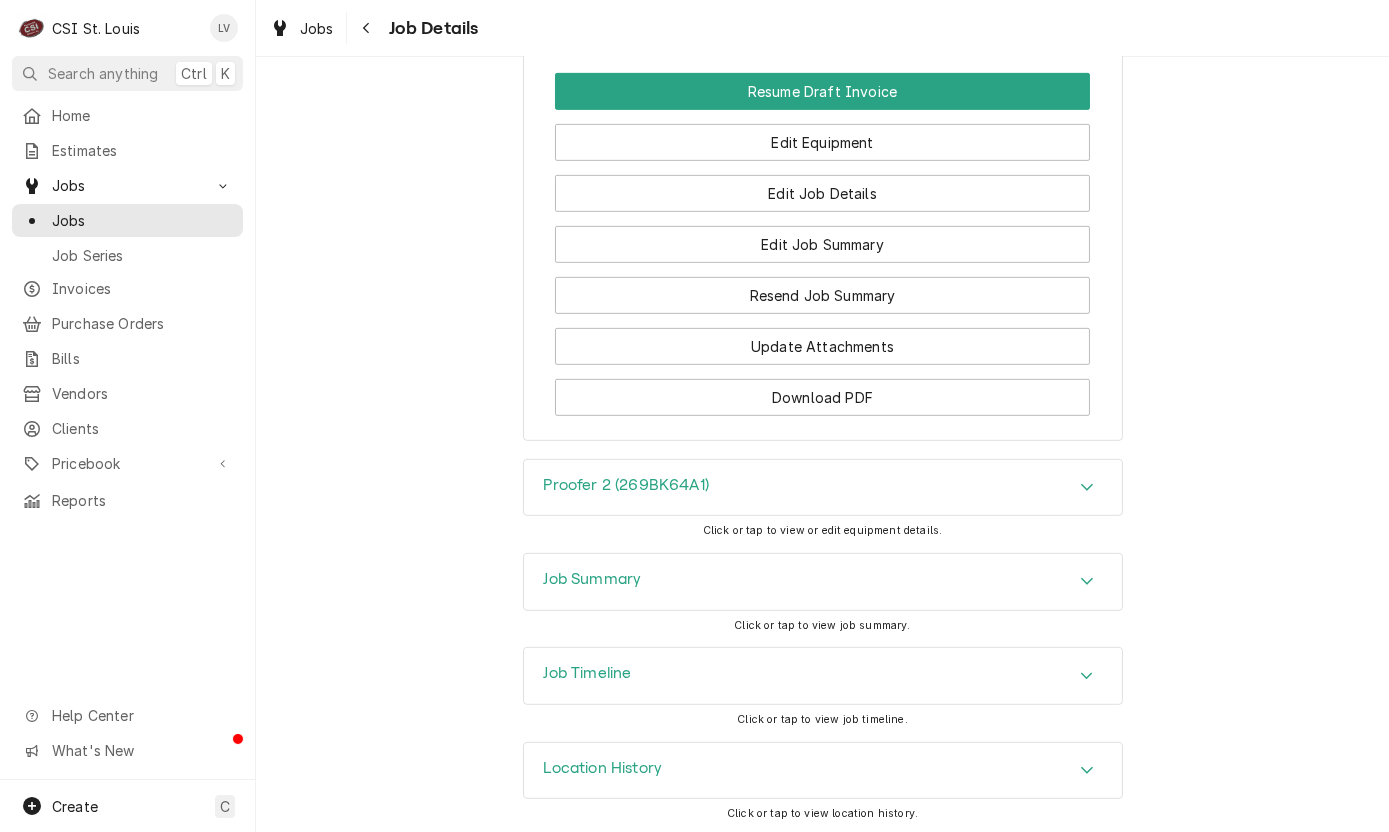 click on "Job Summary" at bounding box center [593, 582] 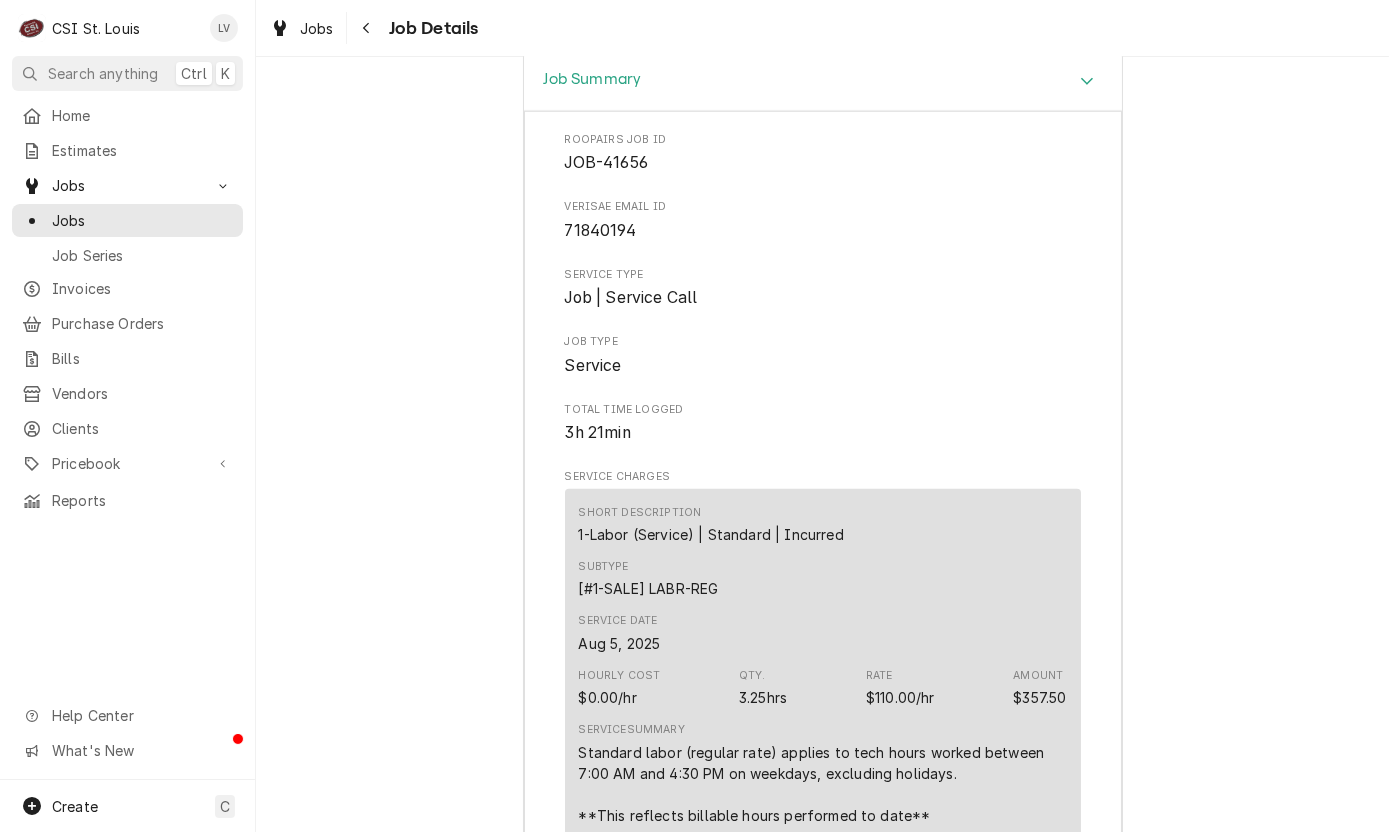 scroll, scrollTop: 3267, scrollLeft: 0, axis: vertical 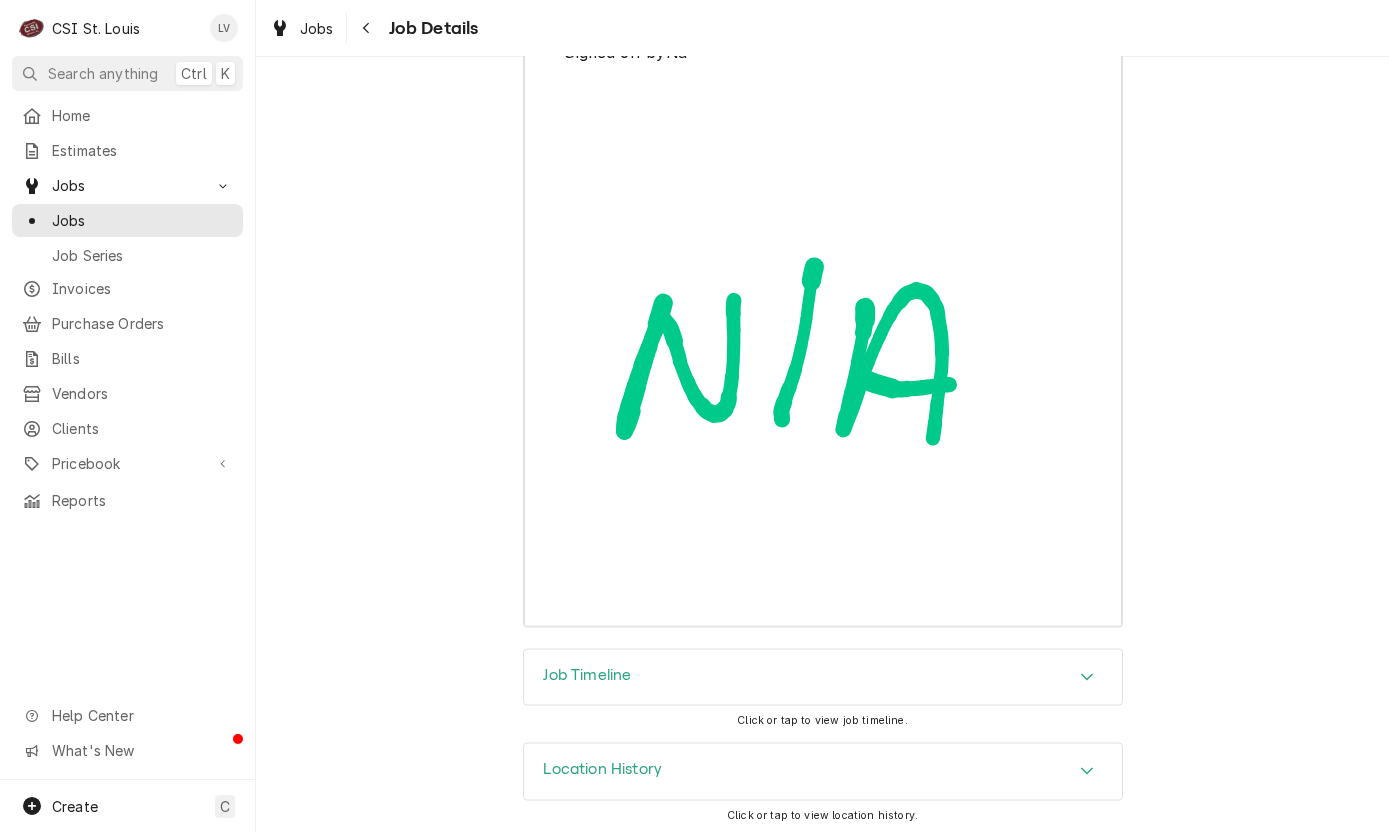 click on "Job Timeline" at bounding box center (823, 678) 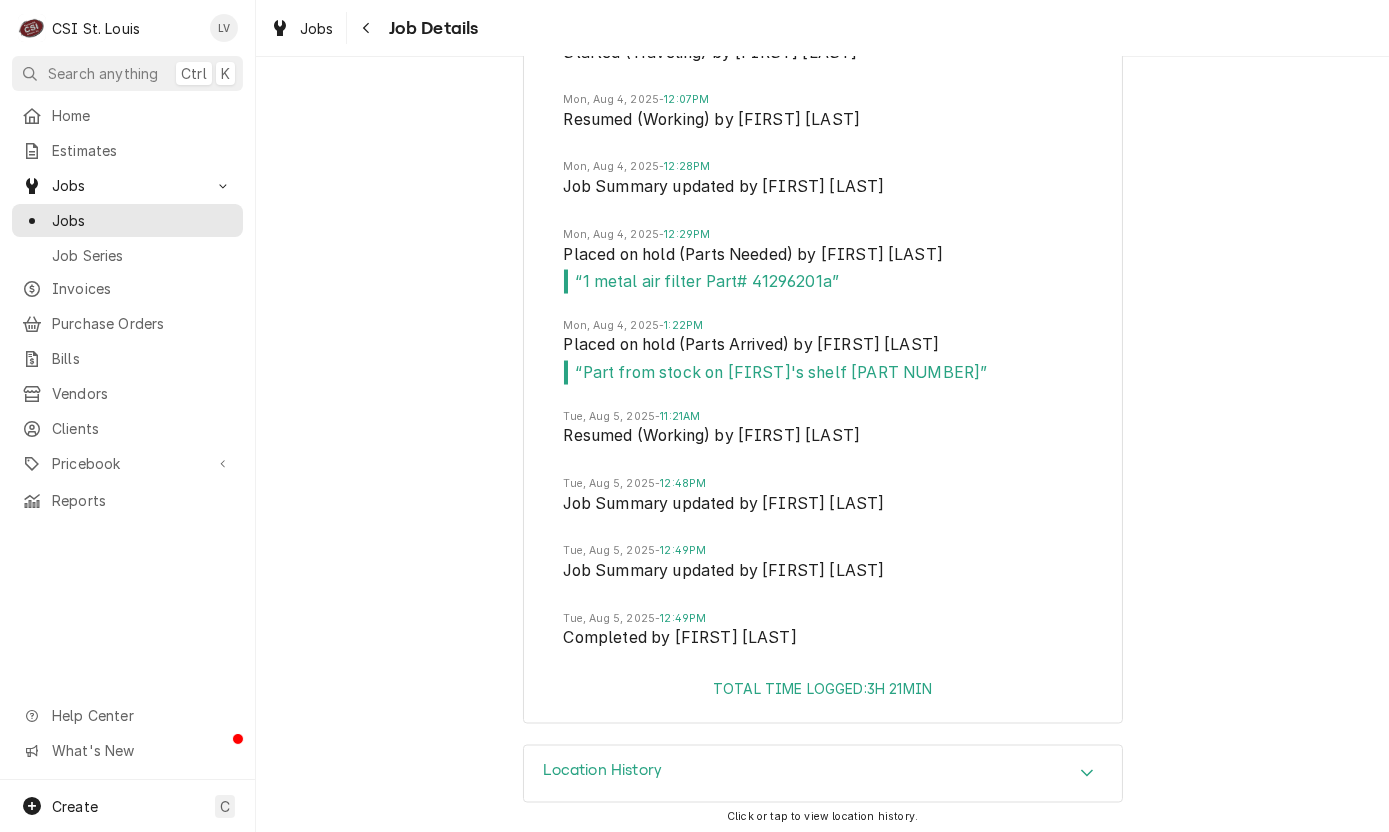 scroll, scrollTop: 7009, scrollLeft: 0, axis: vertical 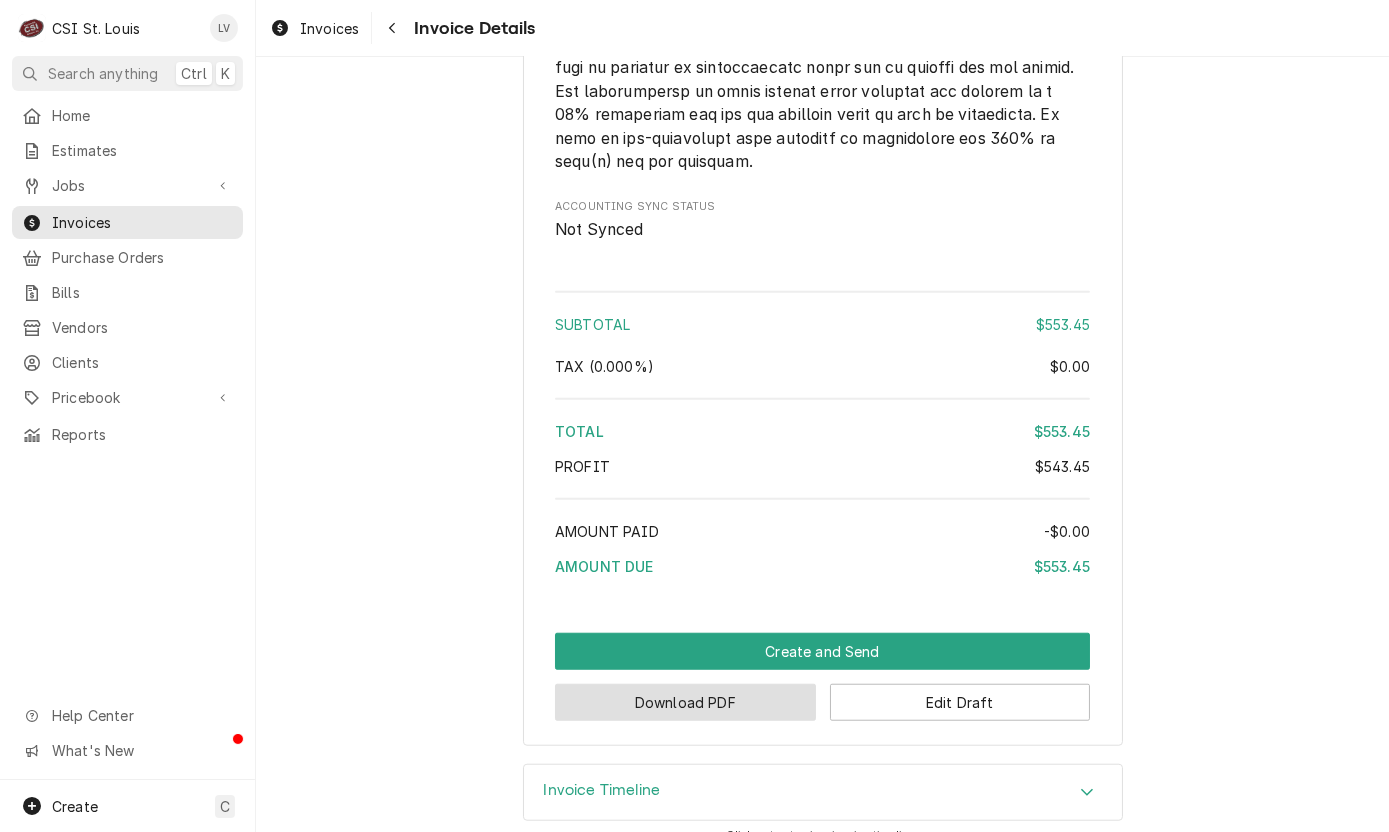 click on "Download PDF" at bounding box center [685, 702] 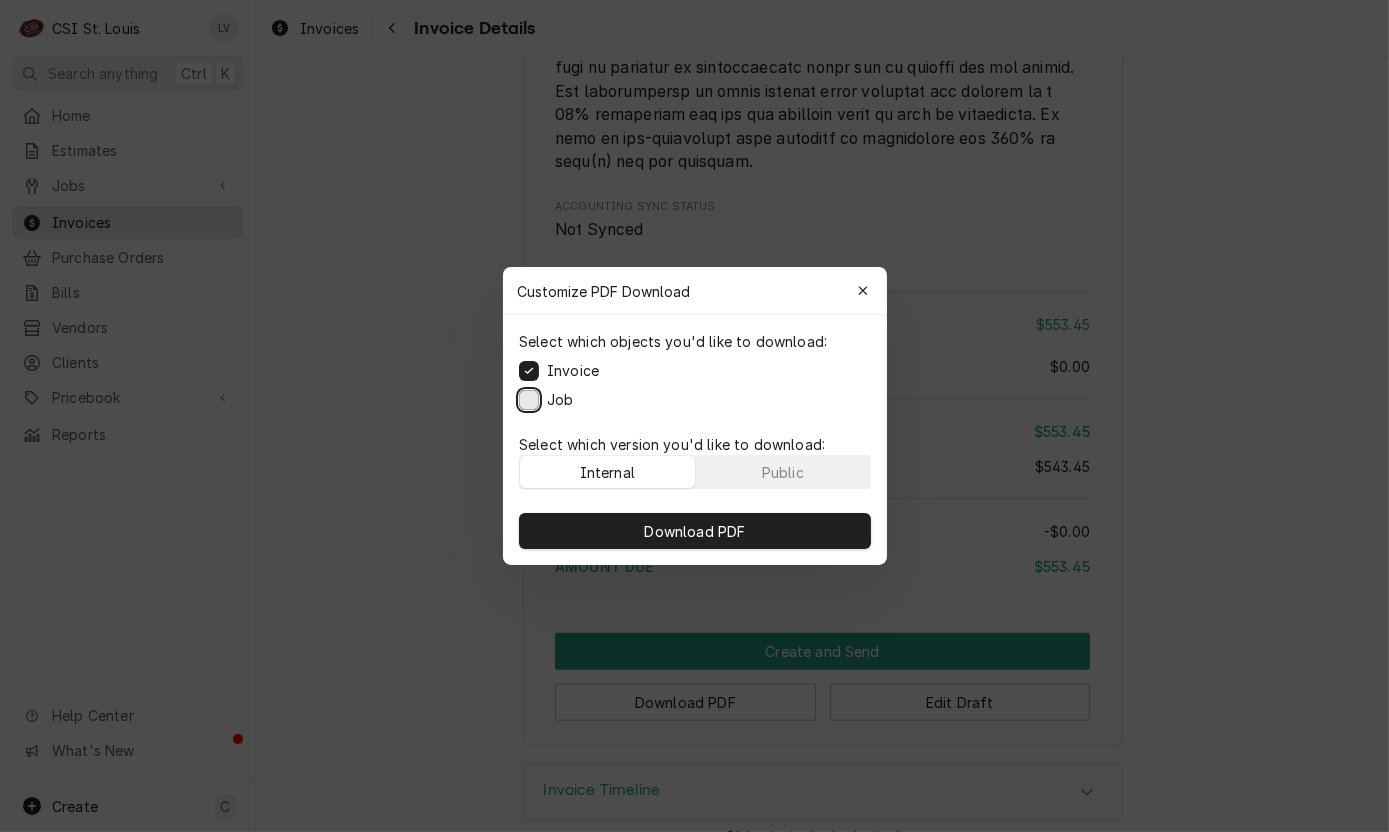click on "Job" at bounding box center (529, 400) 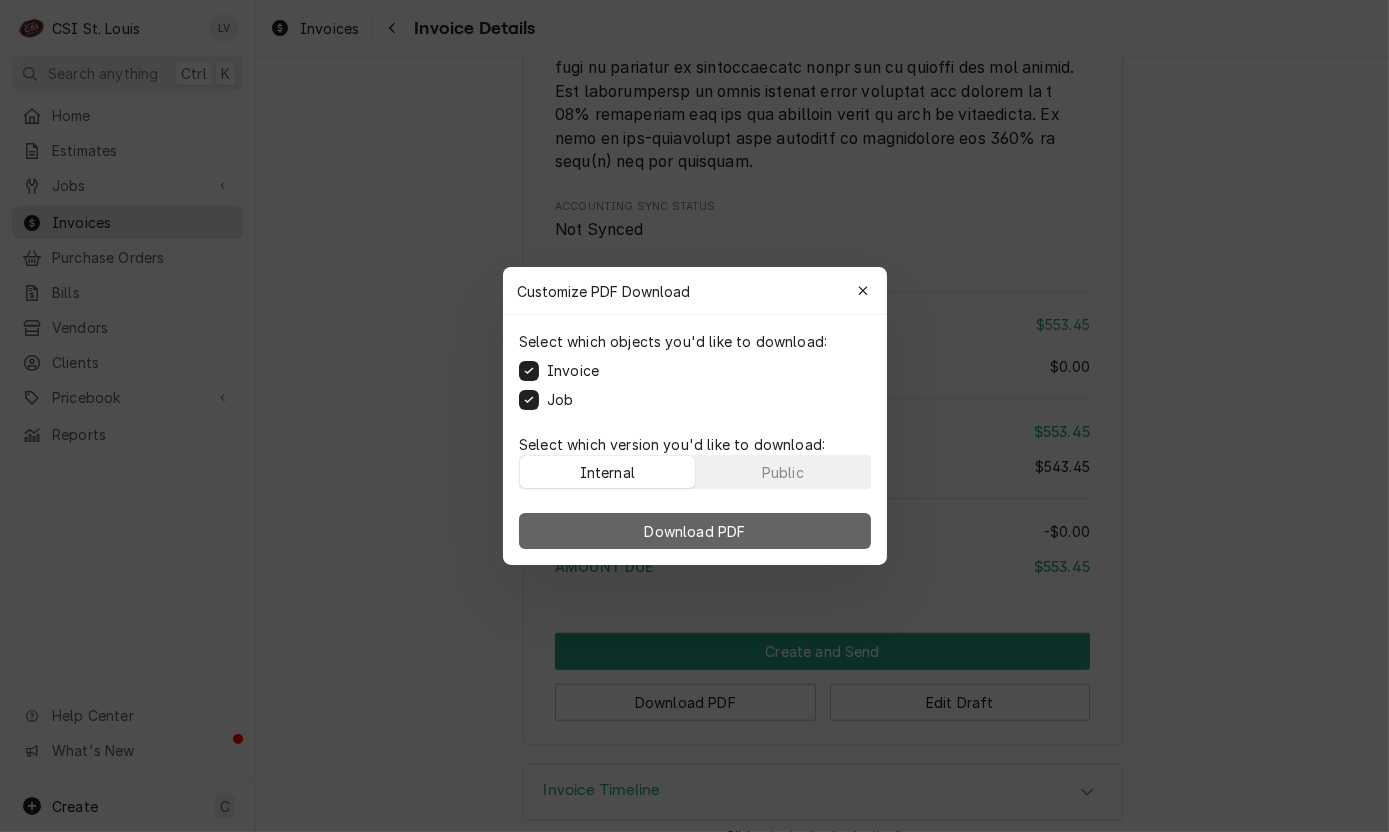 click on "Download PDF" at bounding box center (694, 531) 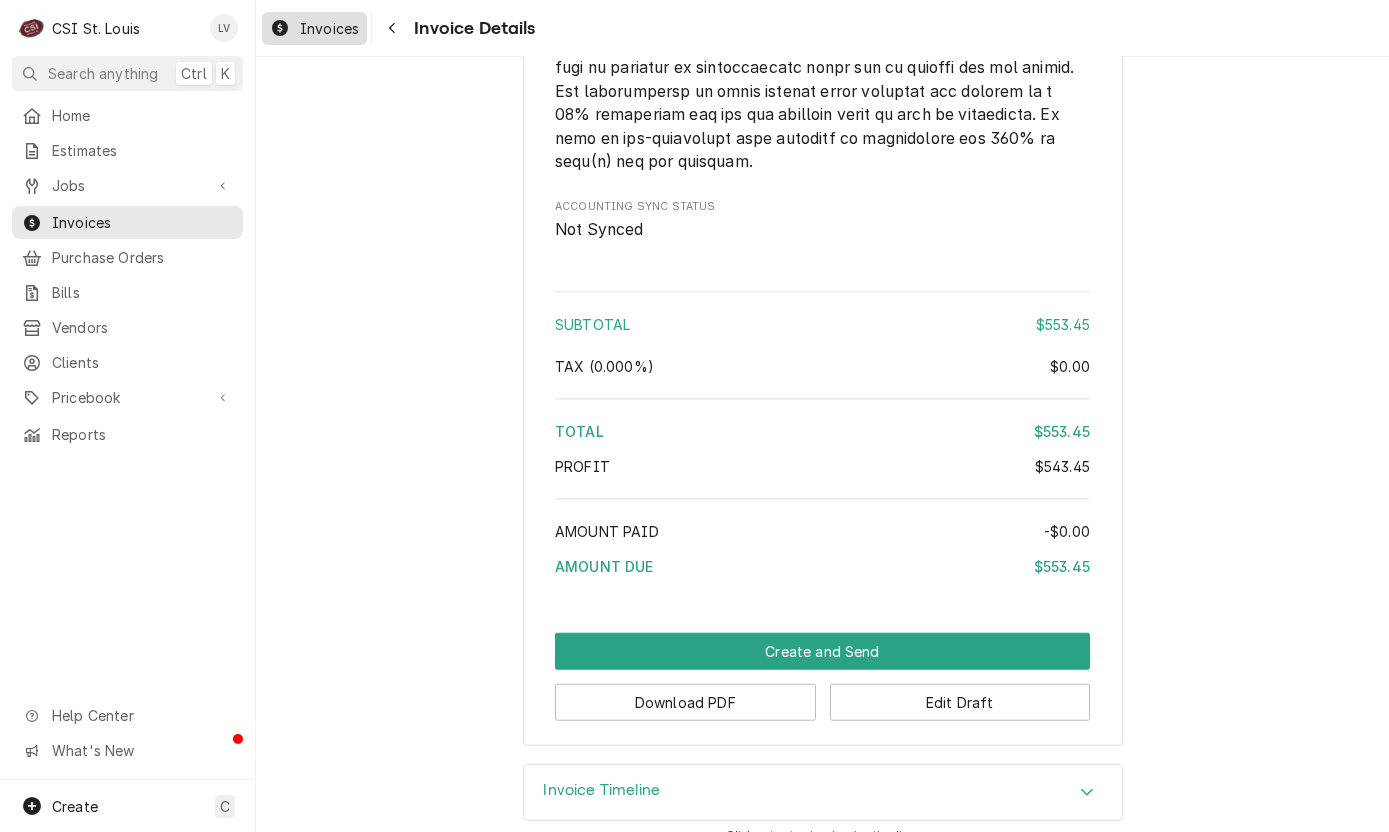 click on "Invoices" at bounding box center (329, 28) 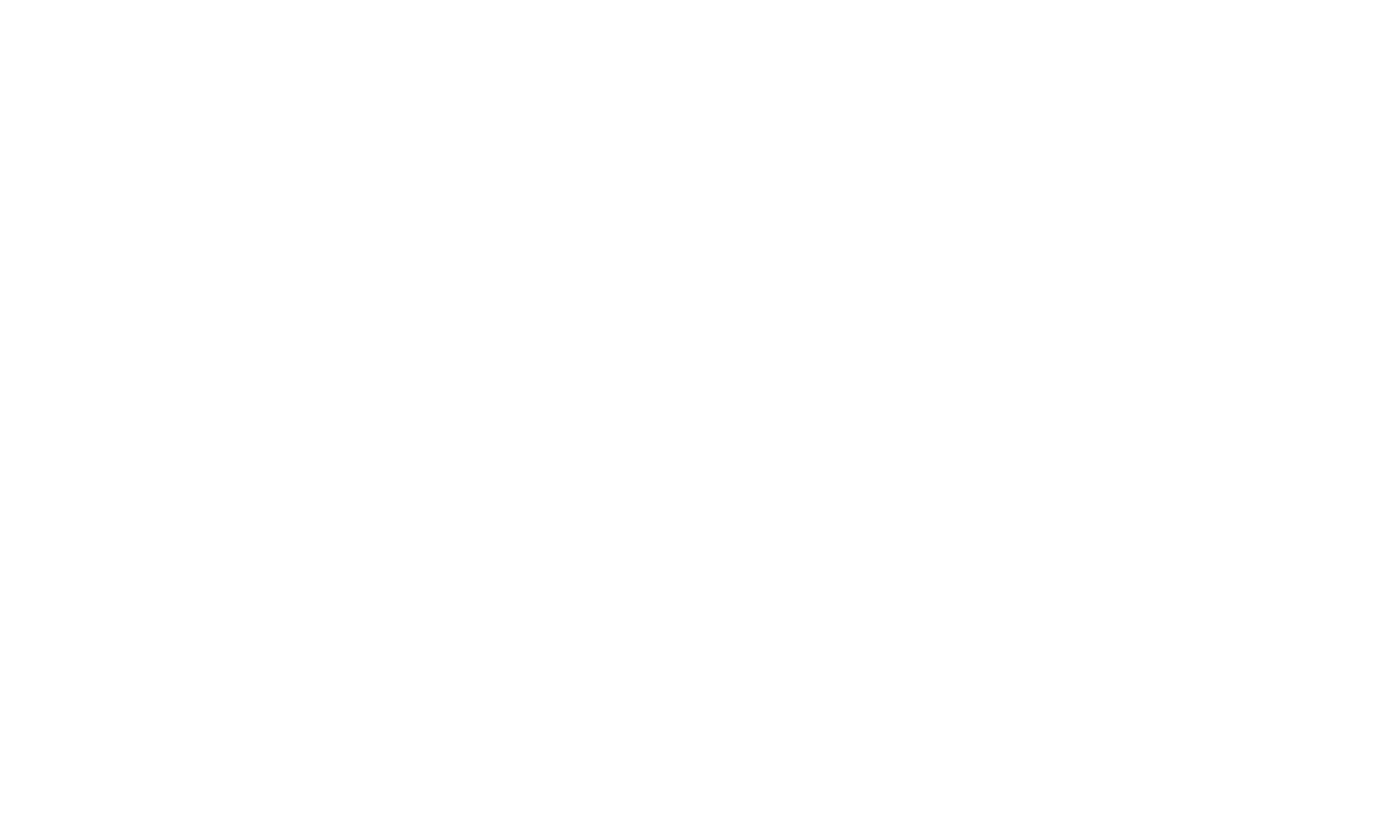 scroll, scrollTop: 0, scrollLeft: 0, axis: both 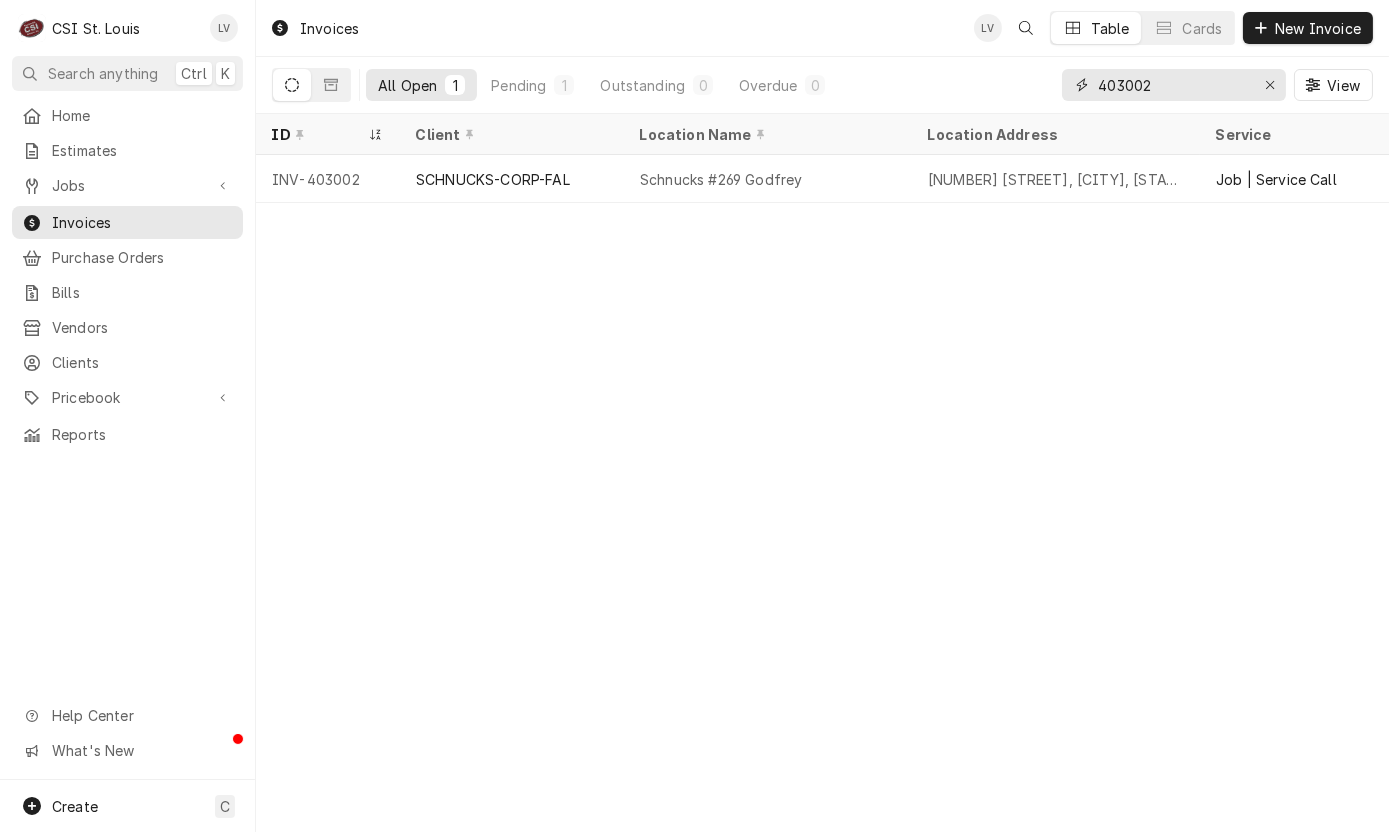 click on "403002" at bounding box center (1173, 85) 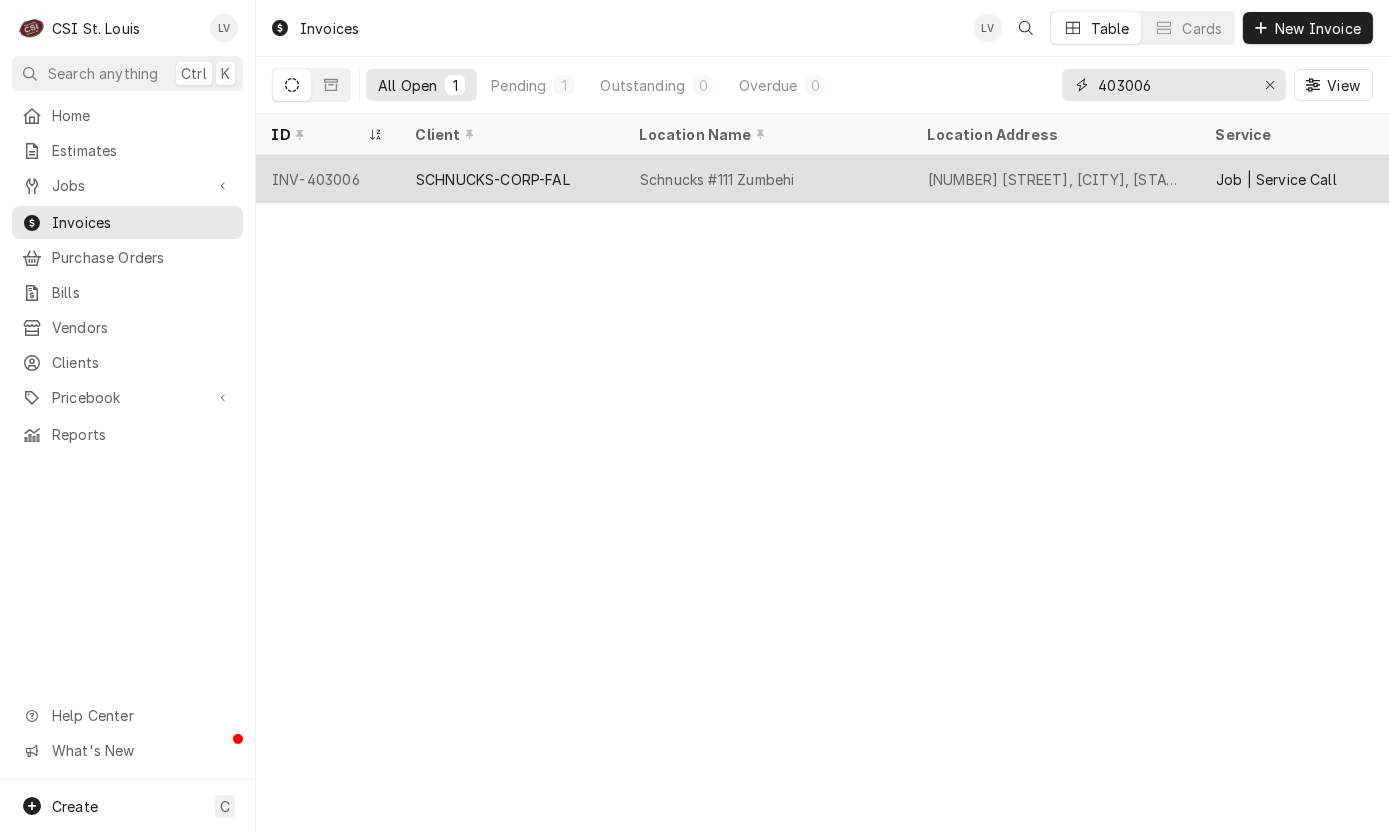 type on "403006" 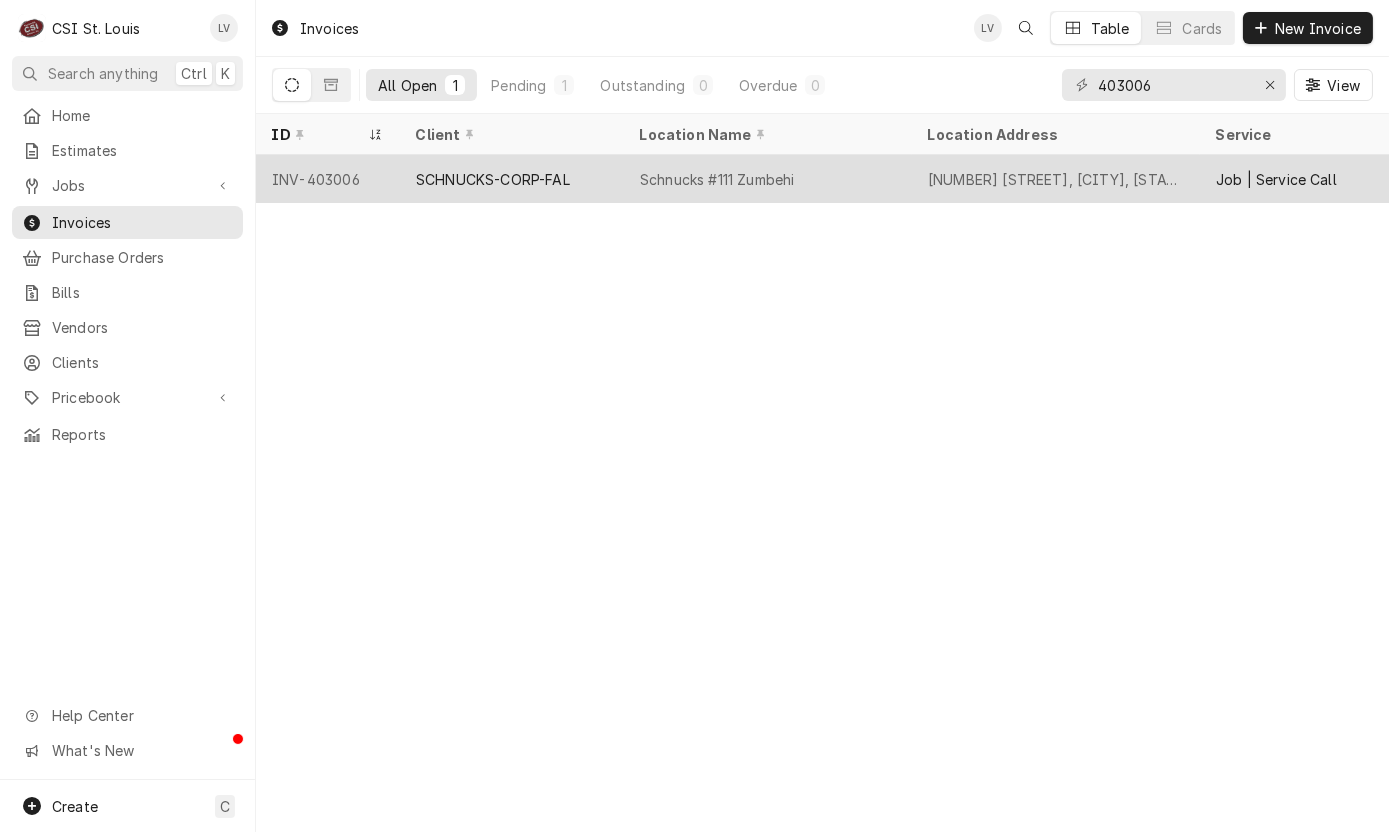 click on "SCHNUCKS-CORP-FAL" at bounding box center [512, 179] 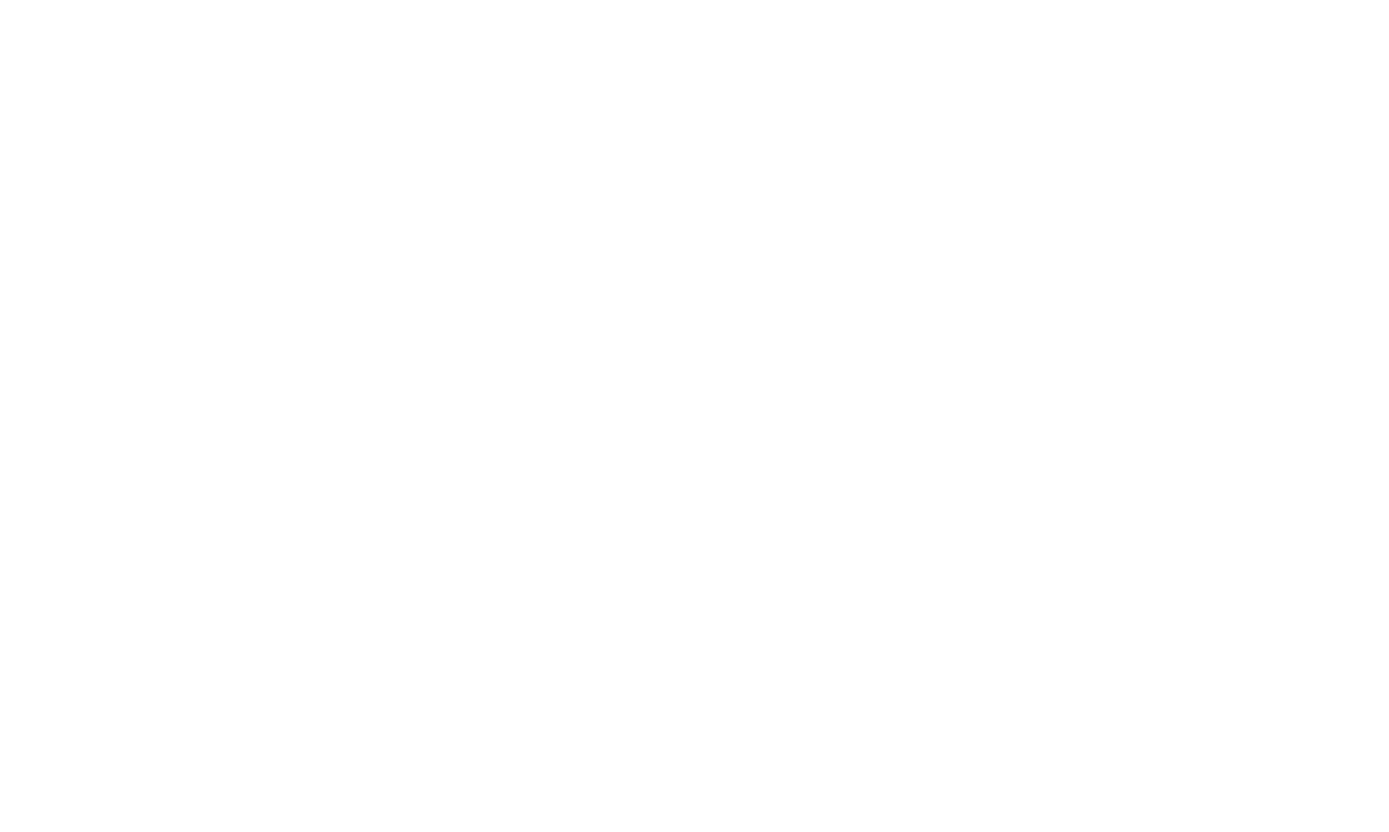 scroll, scrollTop: 0, scrollLeft: 0, axis: both 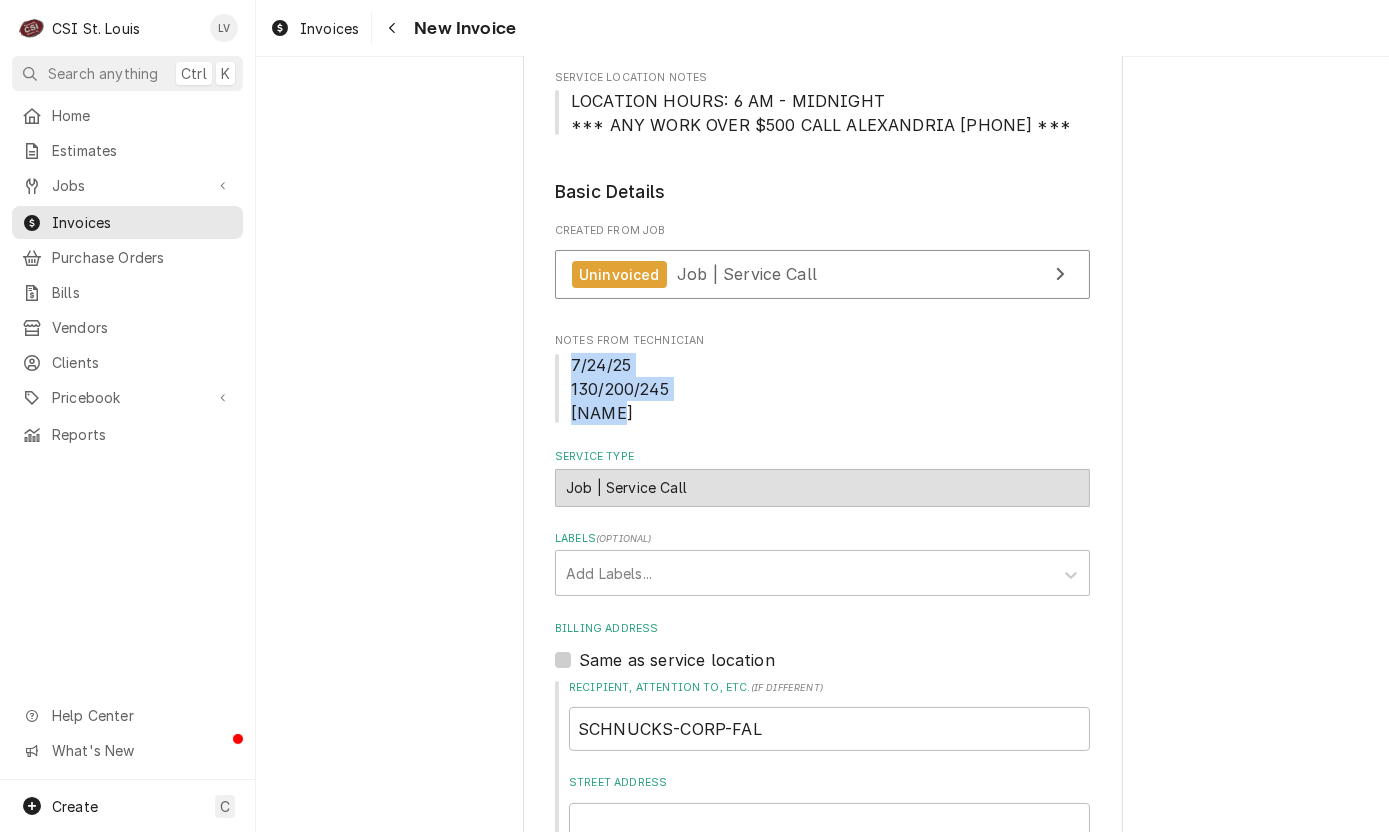 drag, startPoint x: 560, startPoint y: 388, endPoint x: 647, endPoint y: 432, distance: 97.49359 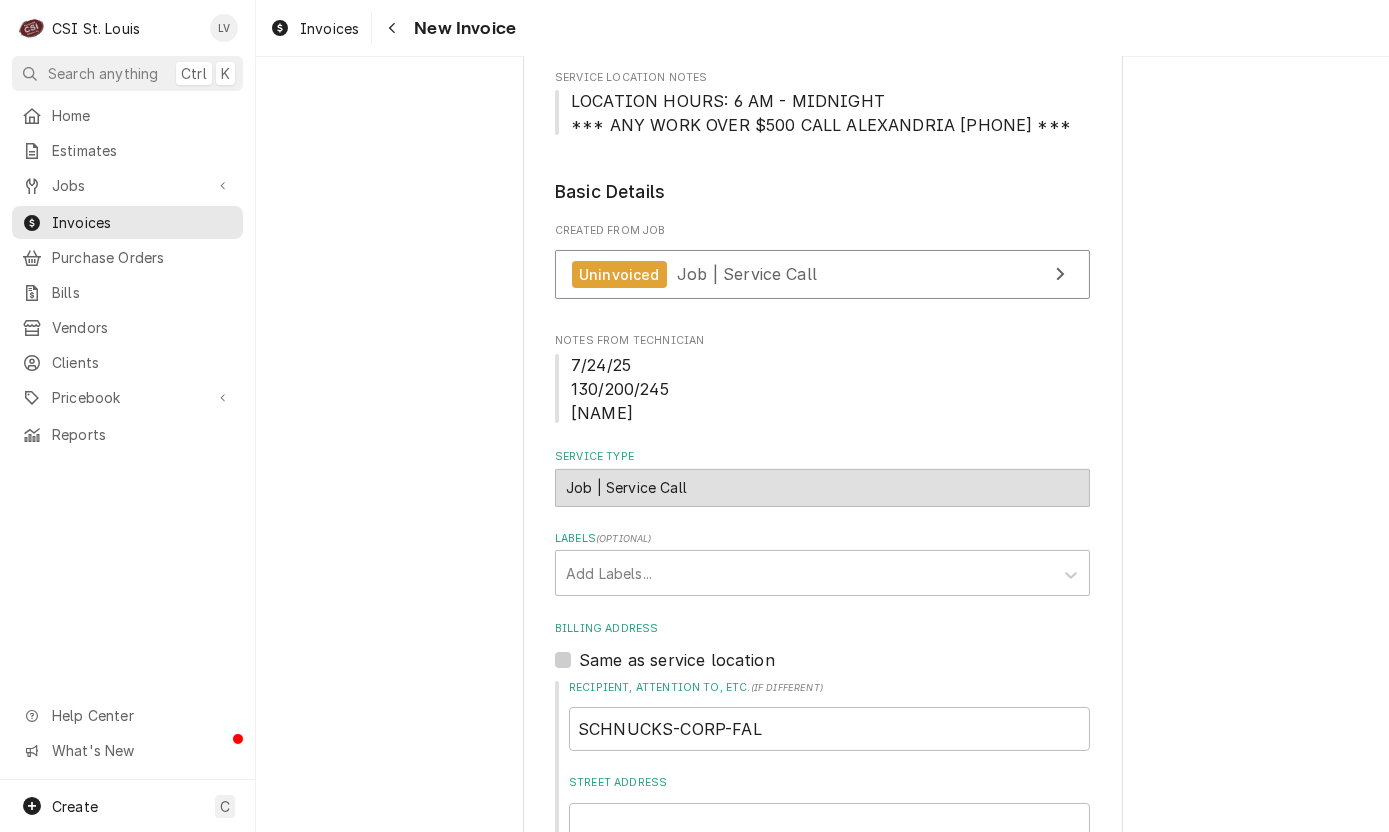 click on "Please provide the following information to create your invoice: Client Details Client SCHNUCKS-CORP-FAL Client Notes **Requisition ID Required**
**Bill Via Verisae Portal** Service Location Schnucks #111 Zumbehi / 1950 Zumbehl Rd, St Charles, MO 63303 Service Location Notes LOCATION HOURS: 6 AM - MIDNIGHT
*** ANY WORK OVER $500 CALL ALEXANDRIA 636-557-2331 *** Basic Details Created From Job Uninvoiced Job | Service Call Notes From Technician 7/24/25
130/200/245
Chuck Service Type Job | Service Call ¹ Service Type 🛠️ Labels  ( optional ) Add Labels... Billing Address Same as service location Recipient, Attention To, etc.  ( if different ) SCHNUCKS-CORP-FAL Street Address Apartment, Suite, etc. City State/Province Postal Code Issue Date 2025-08-06 Terms Choose payment terms... Same Day Net 7 Net 14 Net 21 Net 30 Net 45 Net 60 Net 90 Due Date 2025-09-05 Charge Details Service Charges Short Description Job | Service Call Subtype [#1-SALE] LABR-REG Service Date Jul 24, 2025 Hourly Cost $0.00/hr Qty. 2hrs  (" at bounding box center (822, 2977) 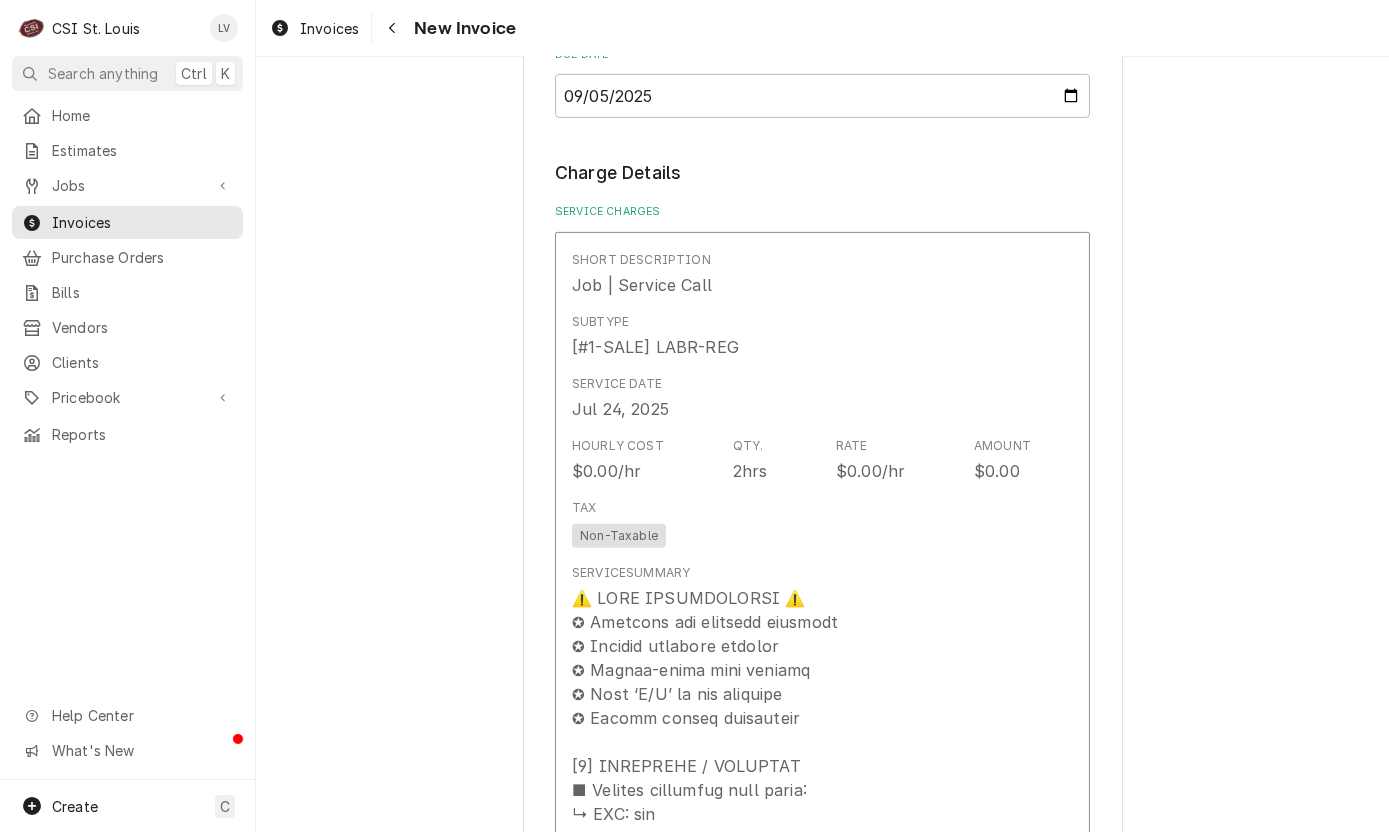 scroll, scrollTop: 2100, scrollLeft: 0, axis: vertical 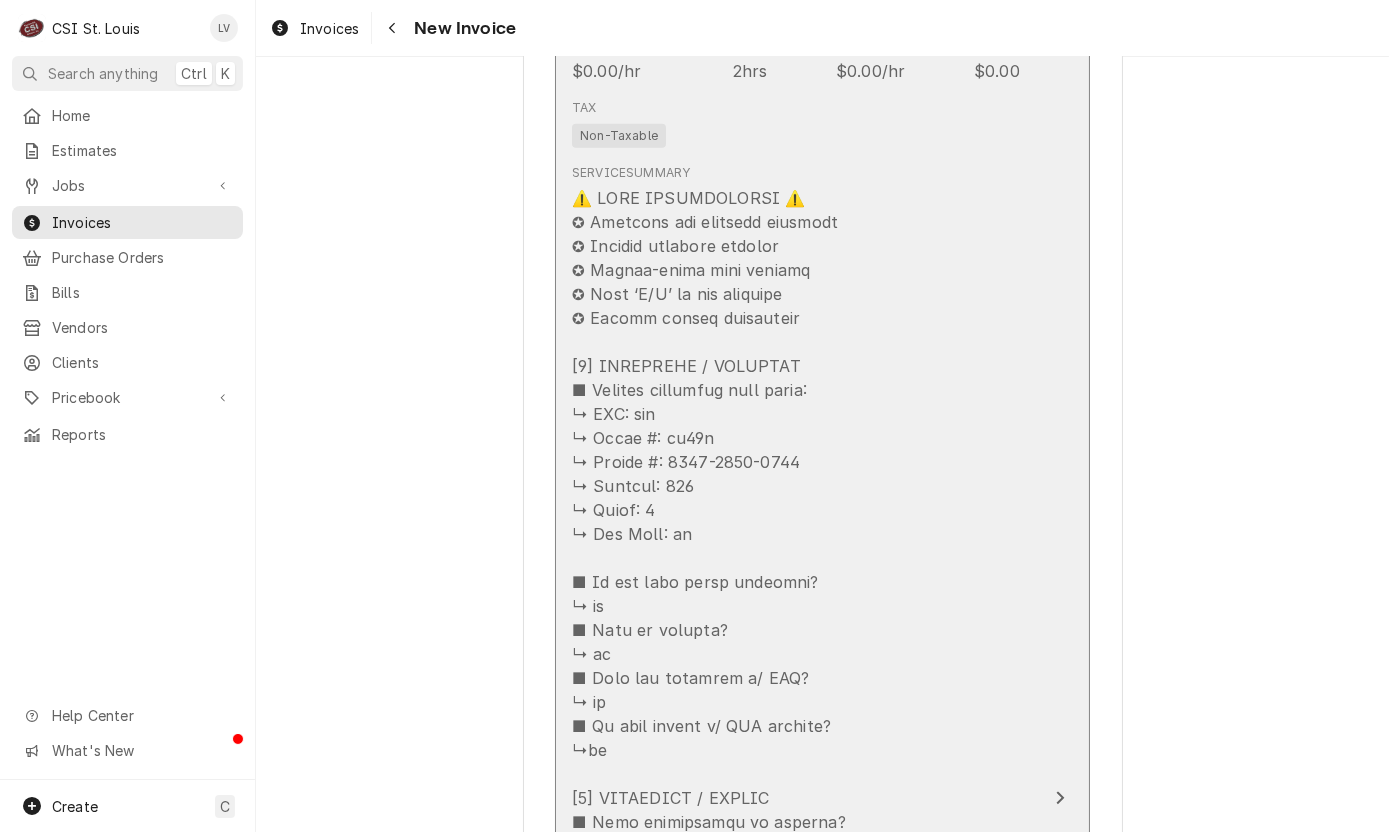 click at bounding box center (801, 966) 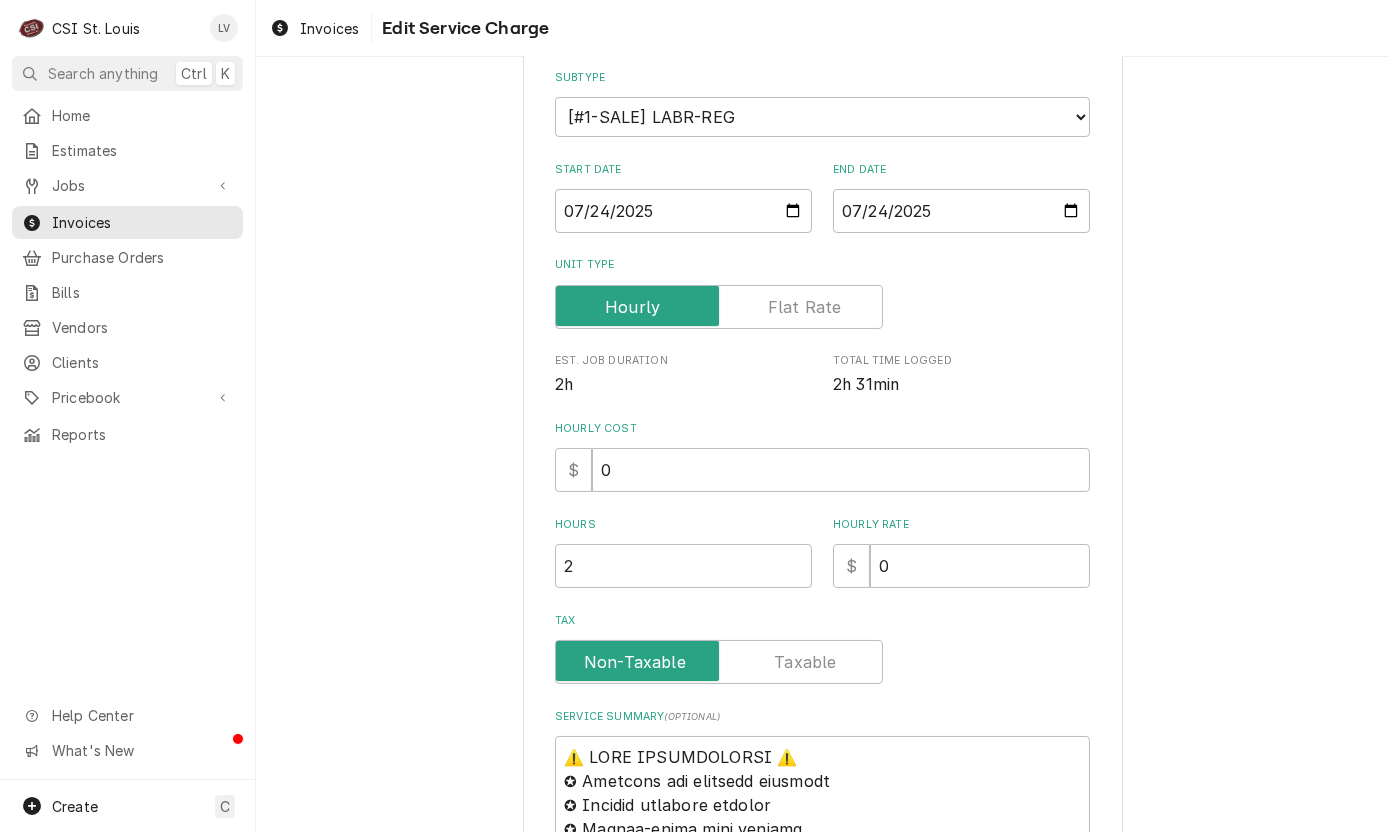 scroll, scrollTop: 500, scrollLeft: 0, axis: vertical 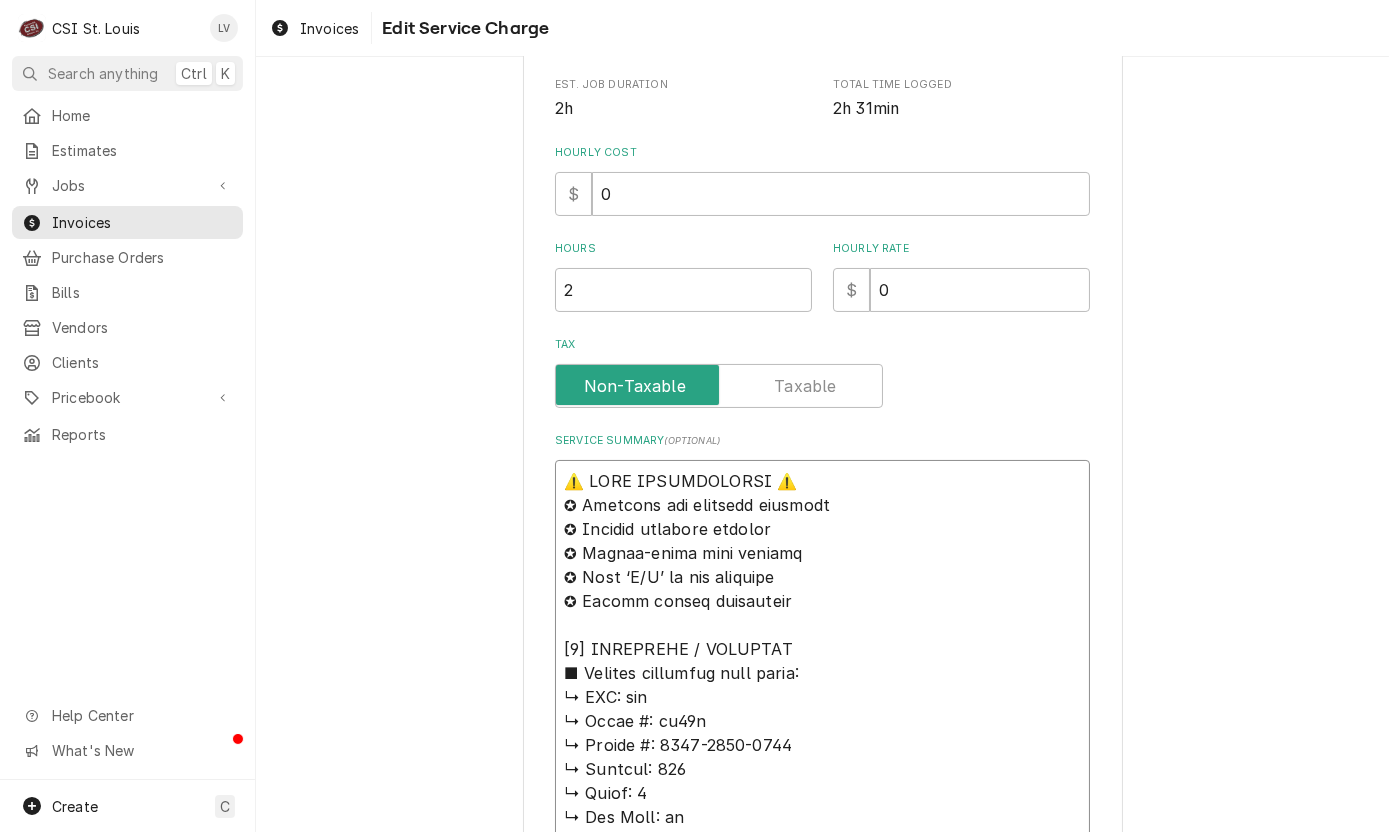 drag, startPoint x: 659, startPoint y: 693, endPoint x: 512, endPoint y: 476, distance: 262.10303 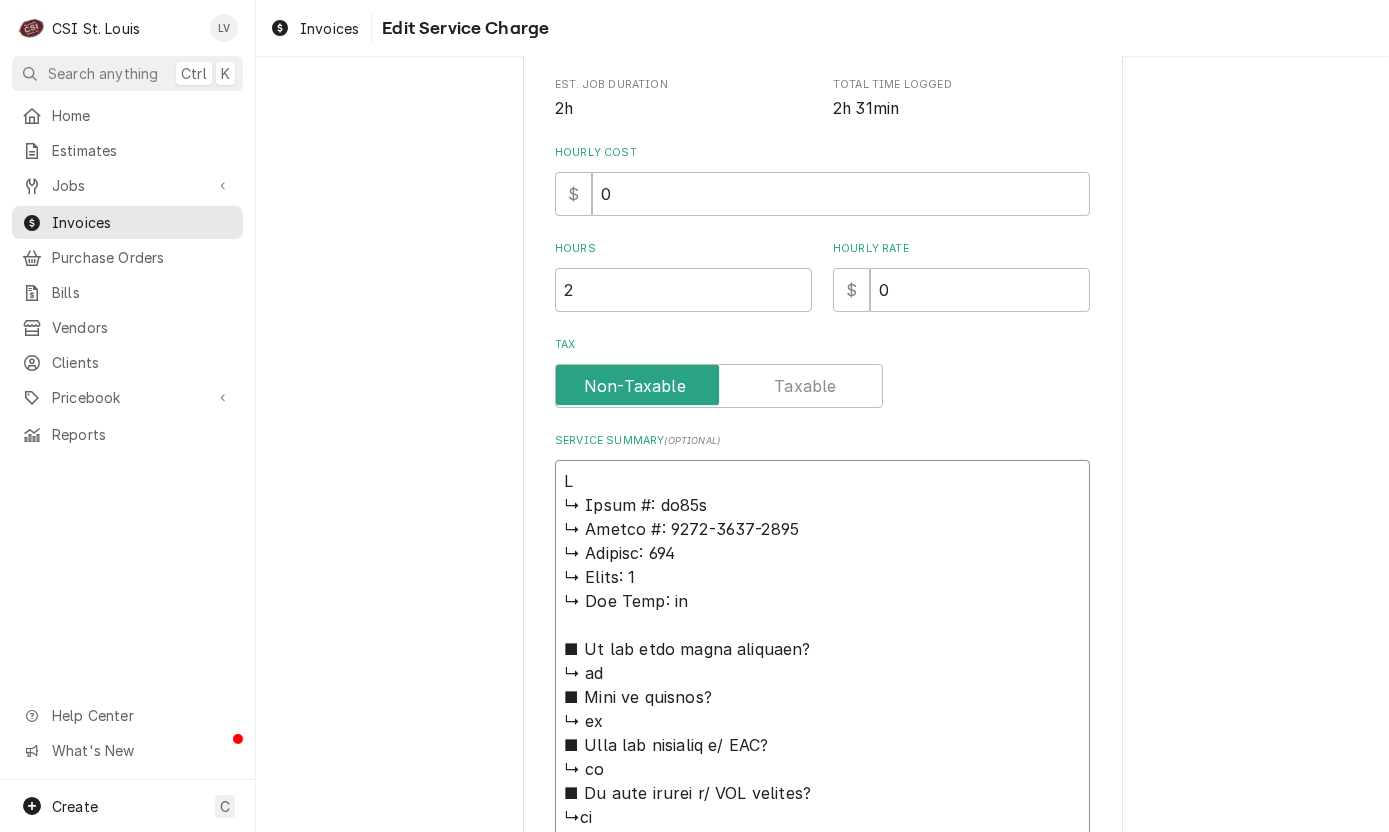 type on "x" 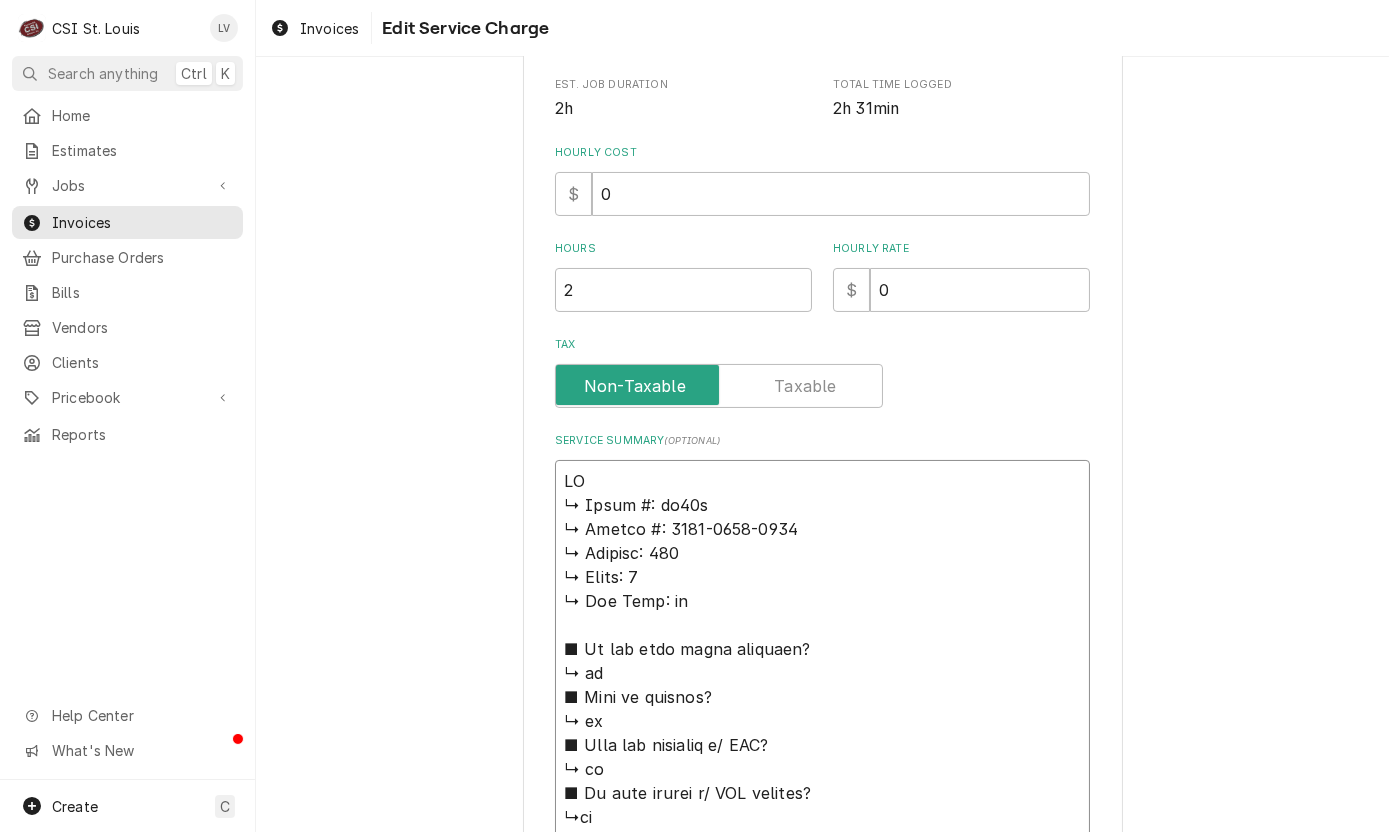 type on "x" 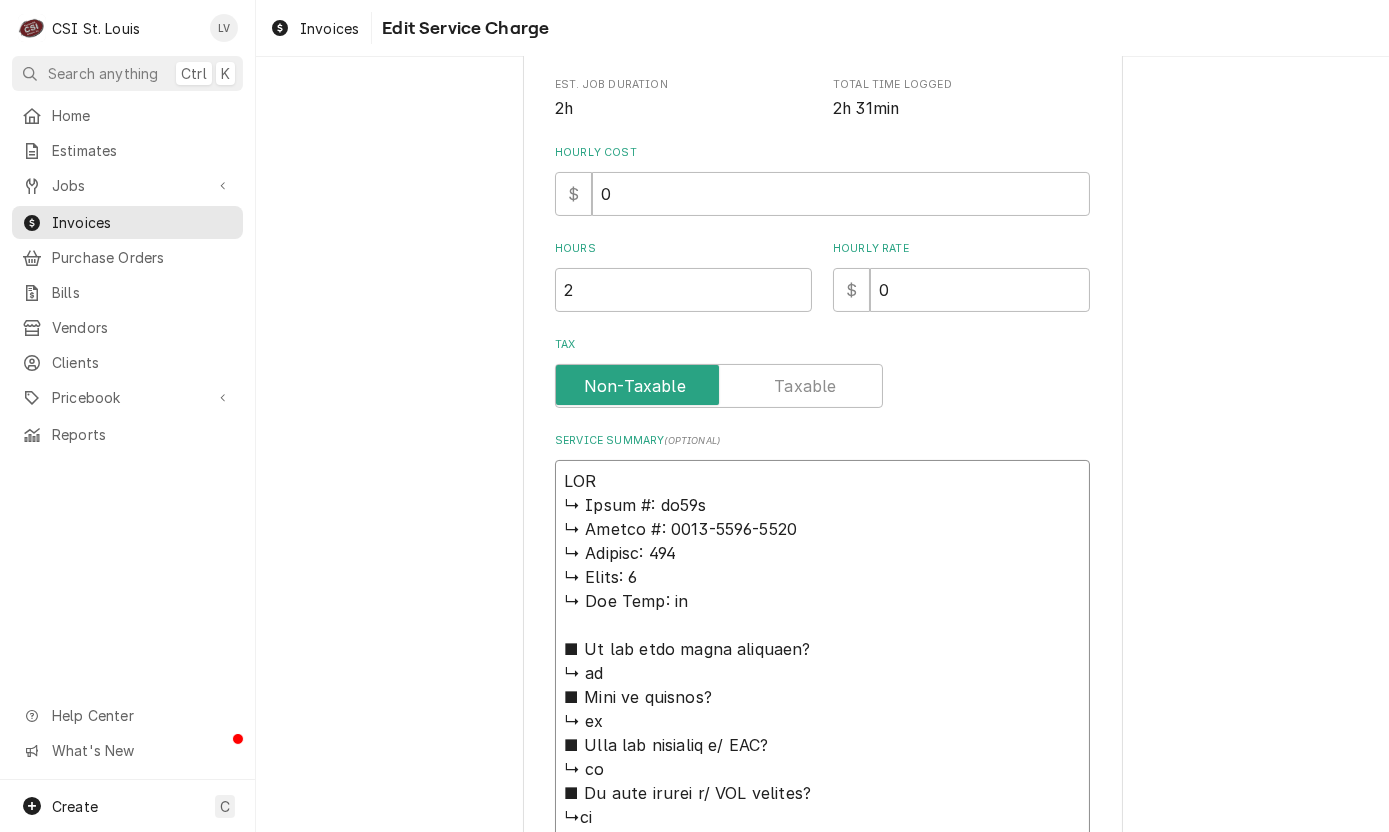 type on "x" 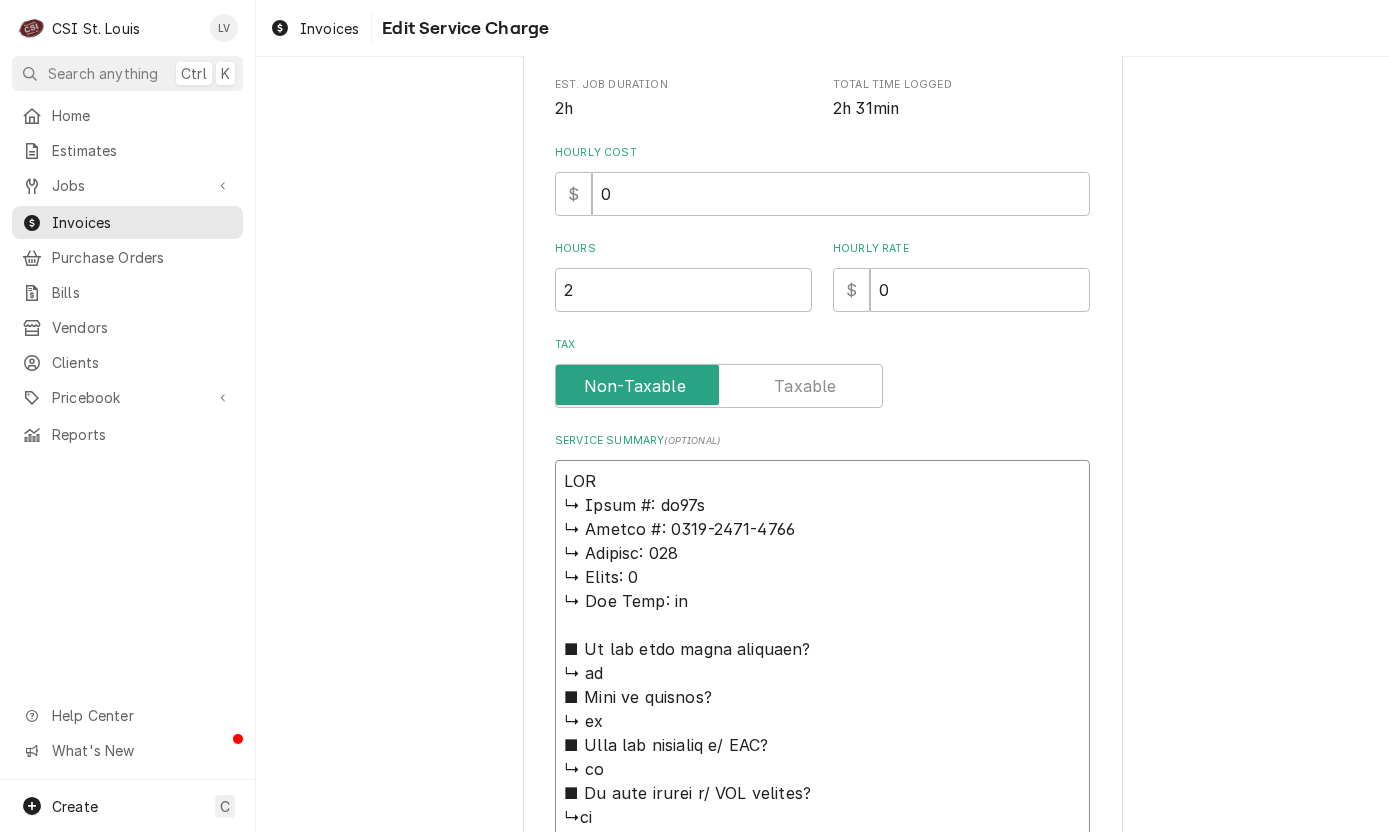 type on "x" 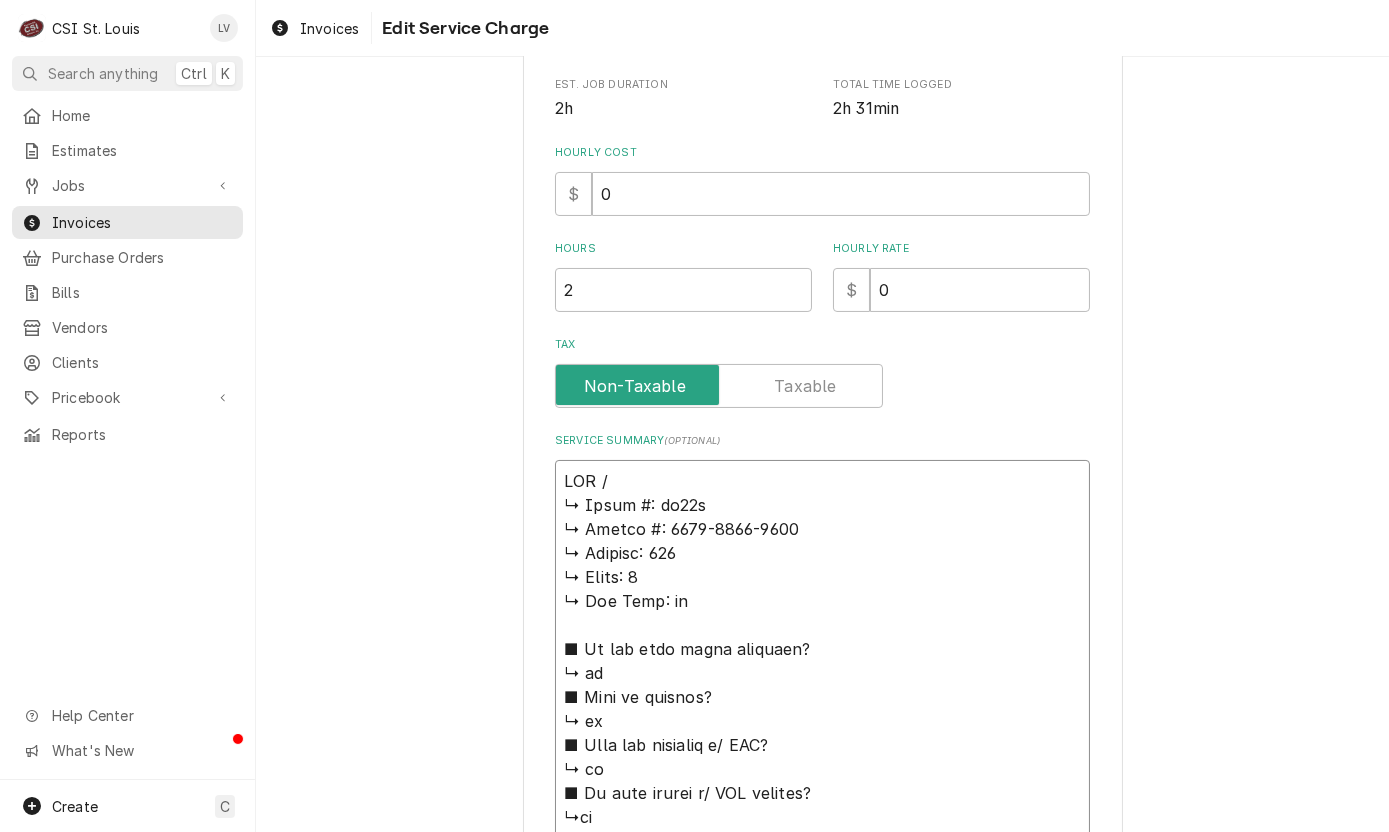 type on "x" 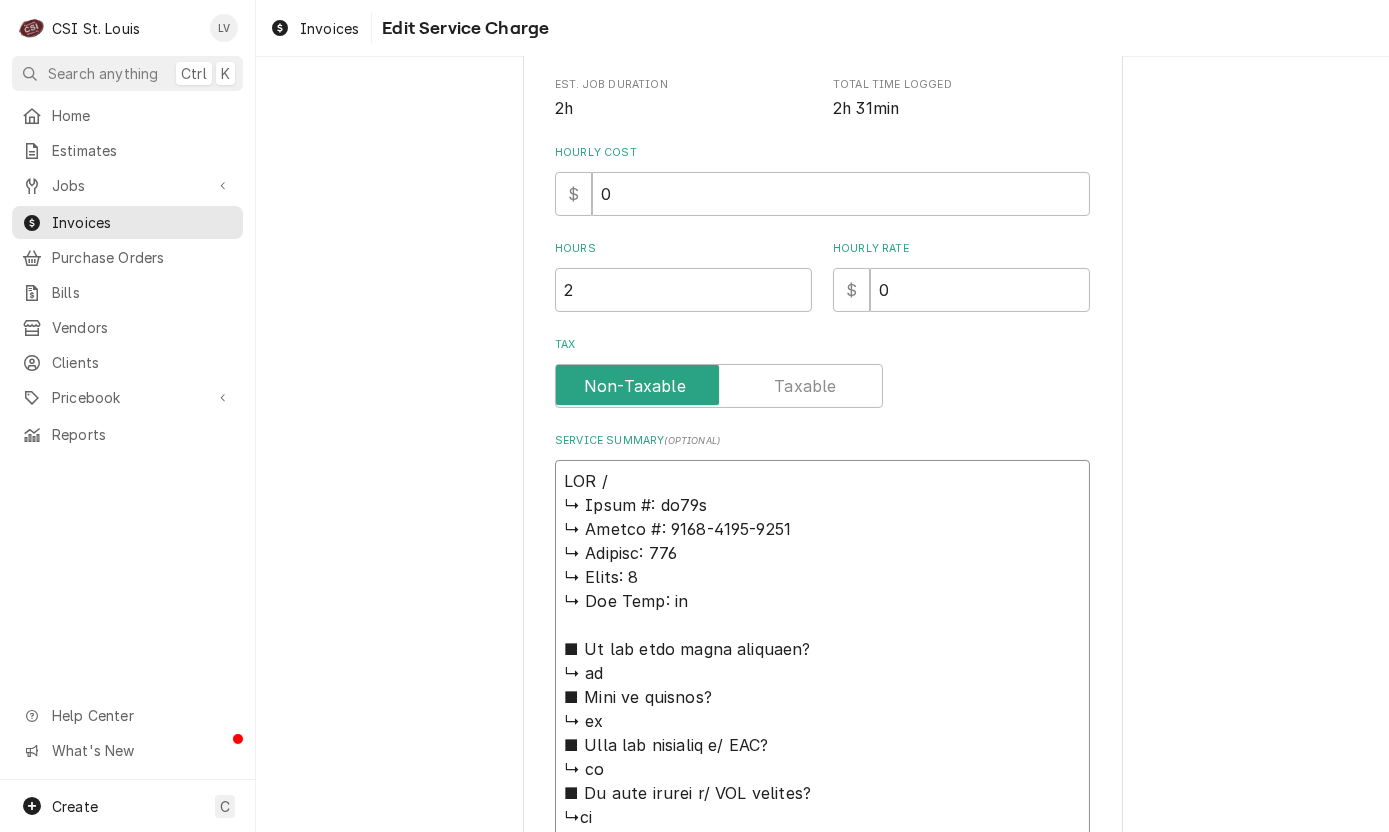 type on "x" 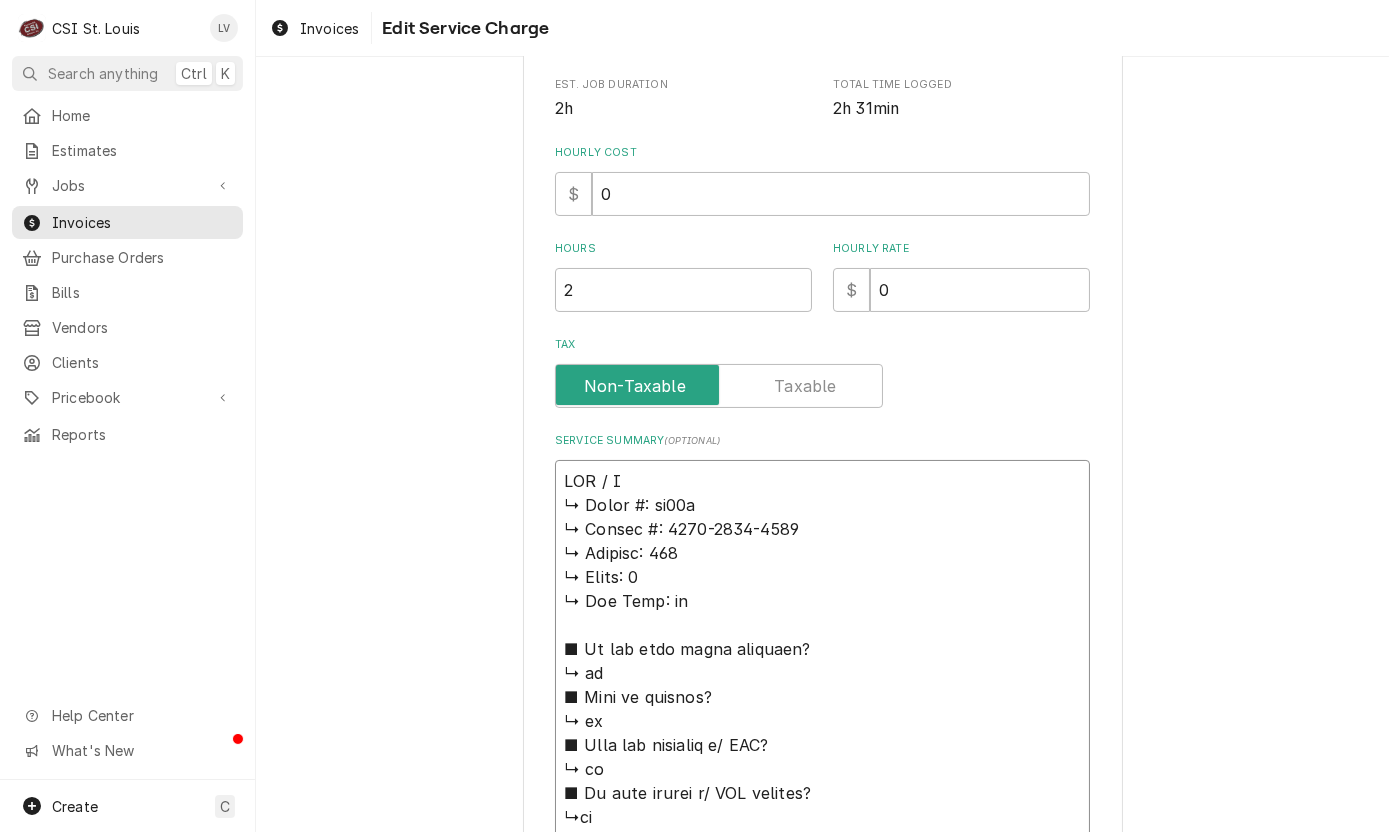 type on "x" 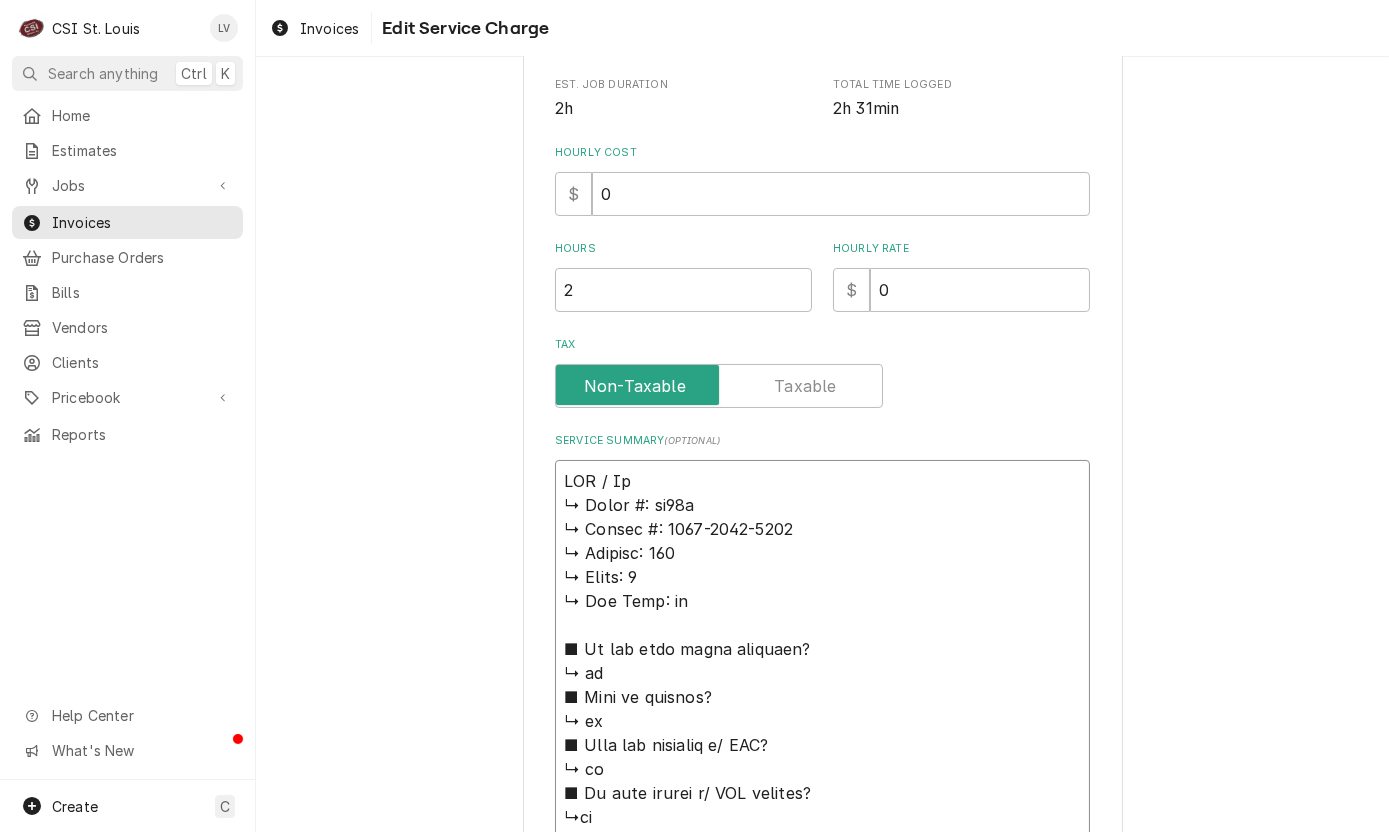 type on "x" 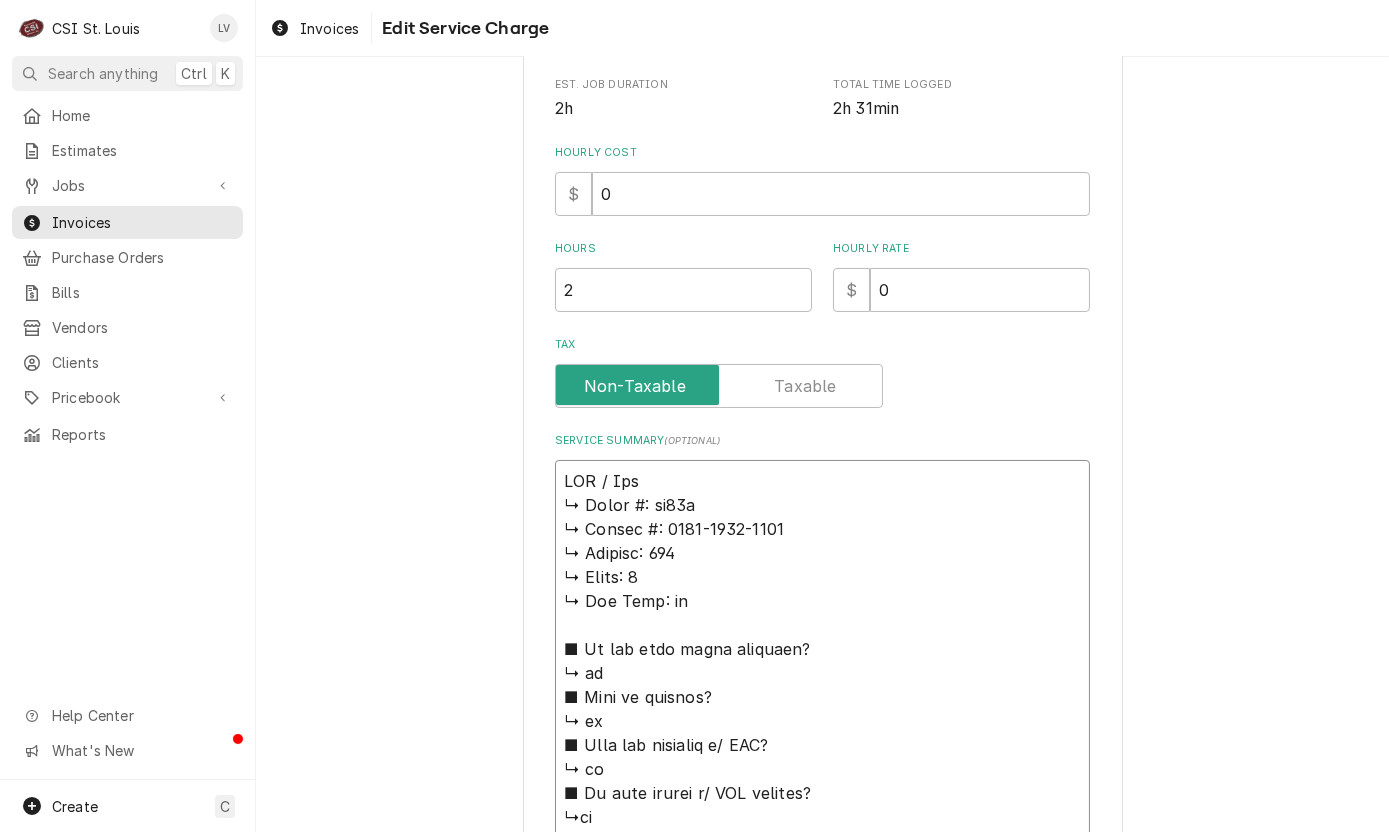 type on "x" 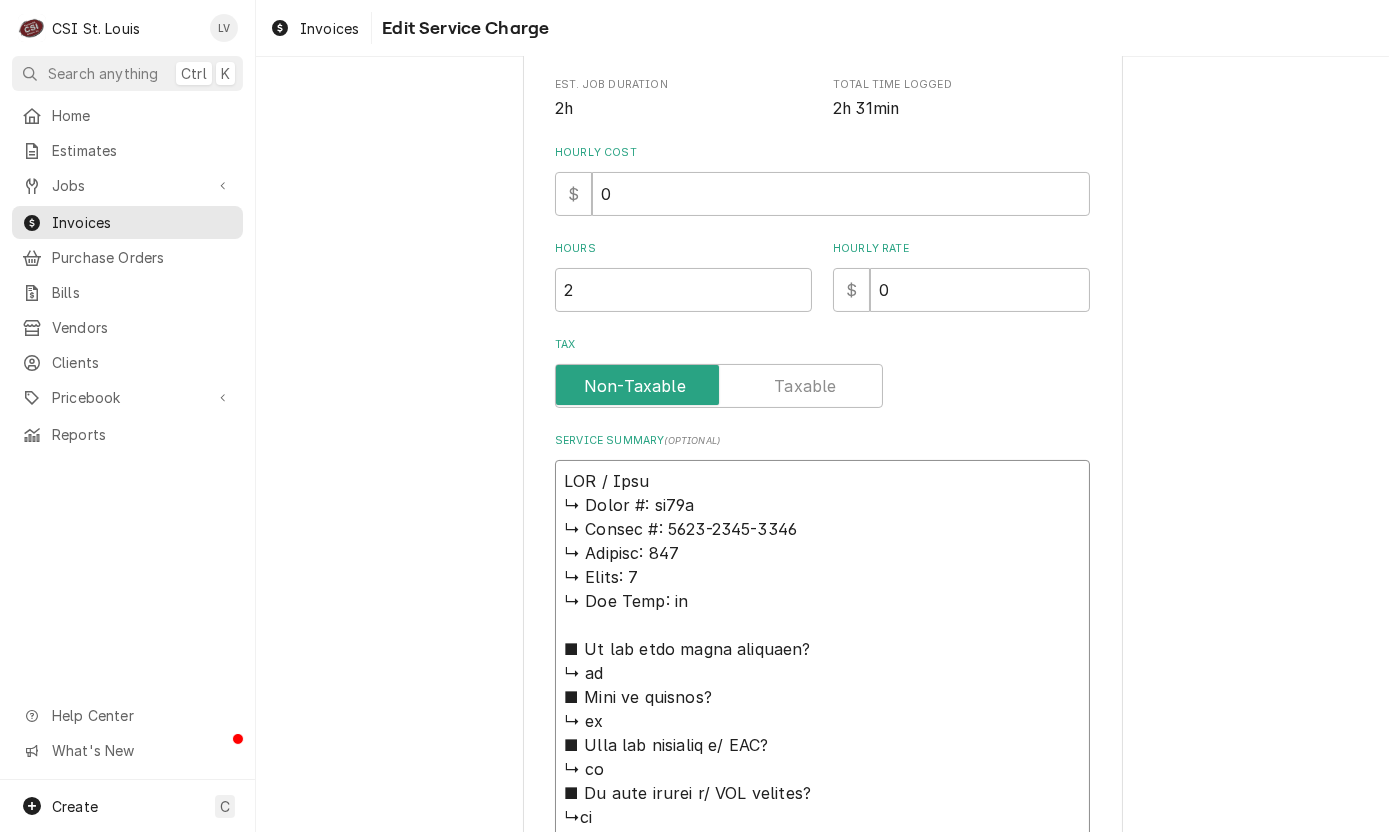 type on "x" 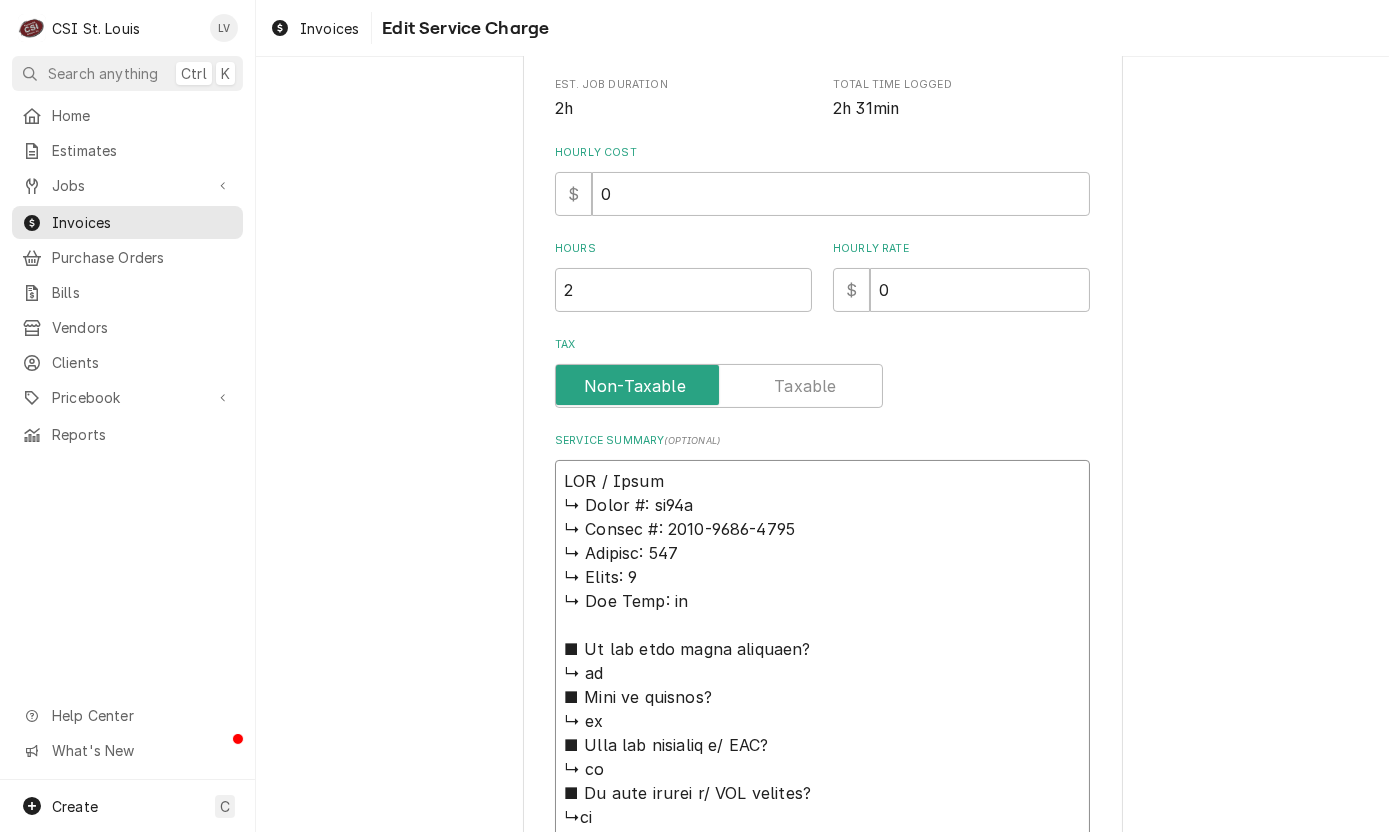 type on "x" 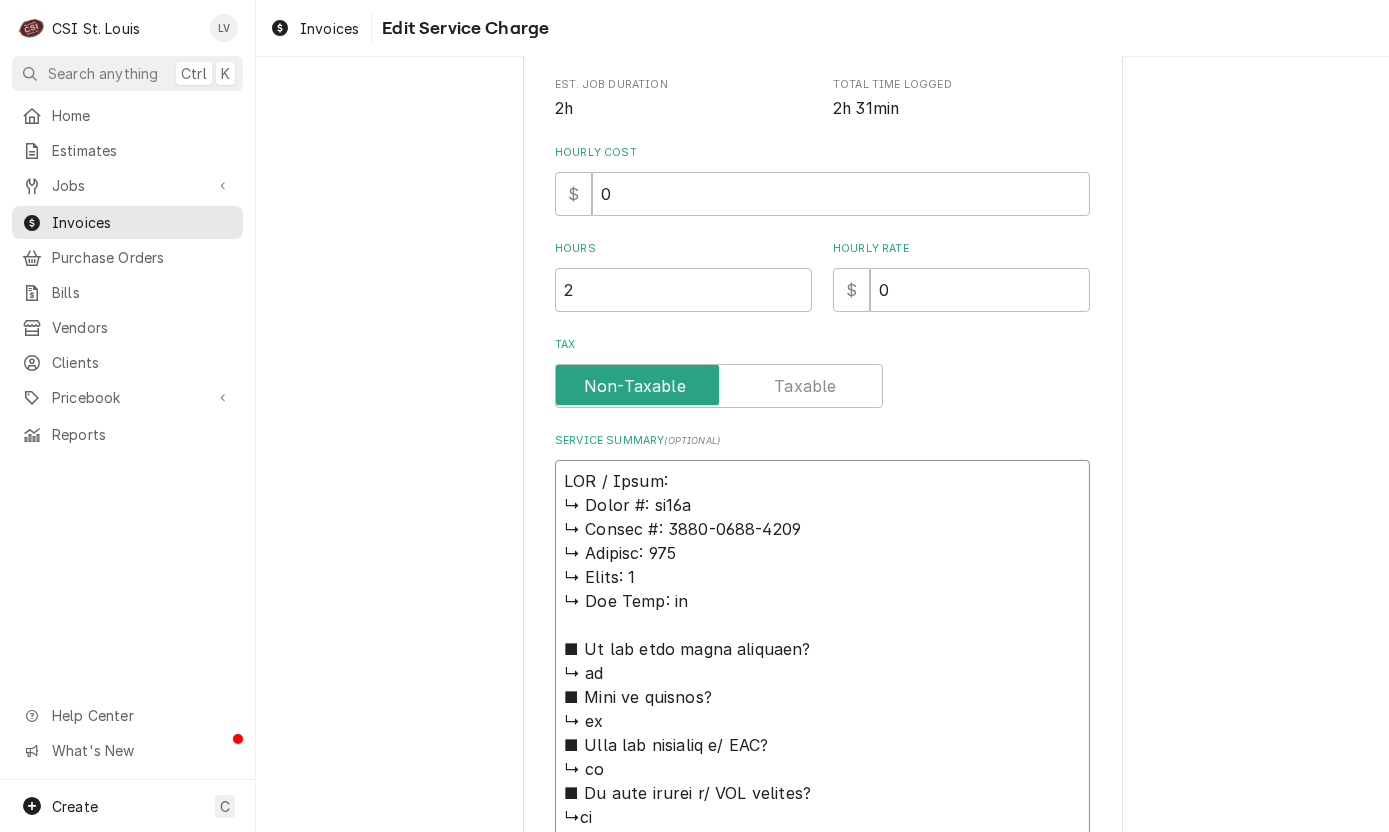 type on "x" 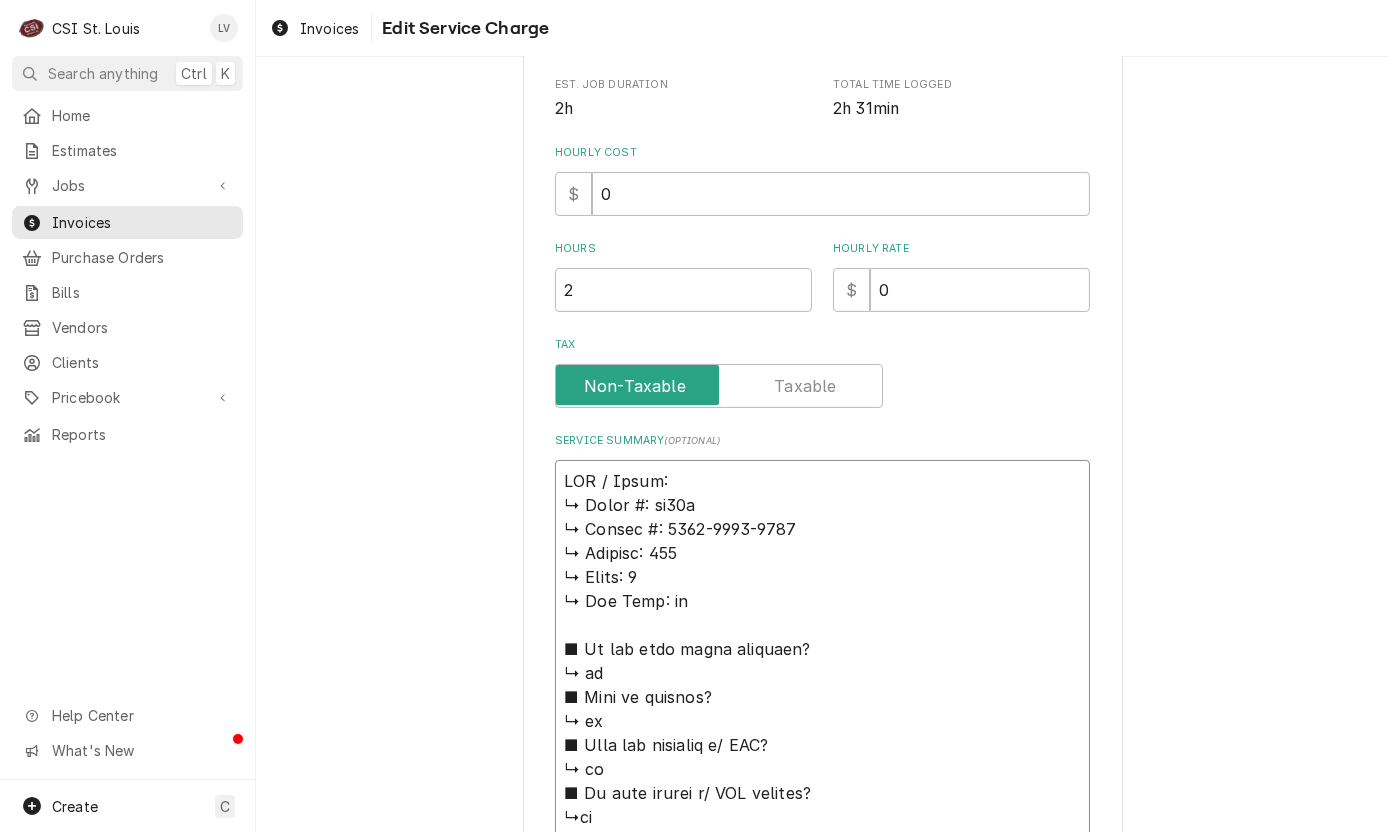 type on "x" 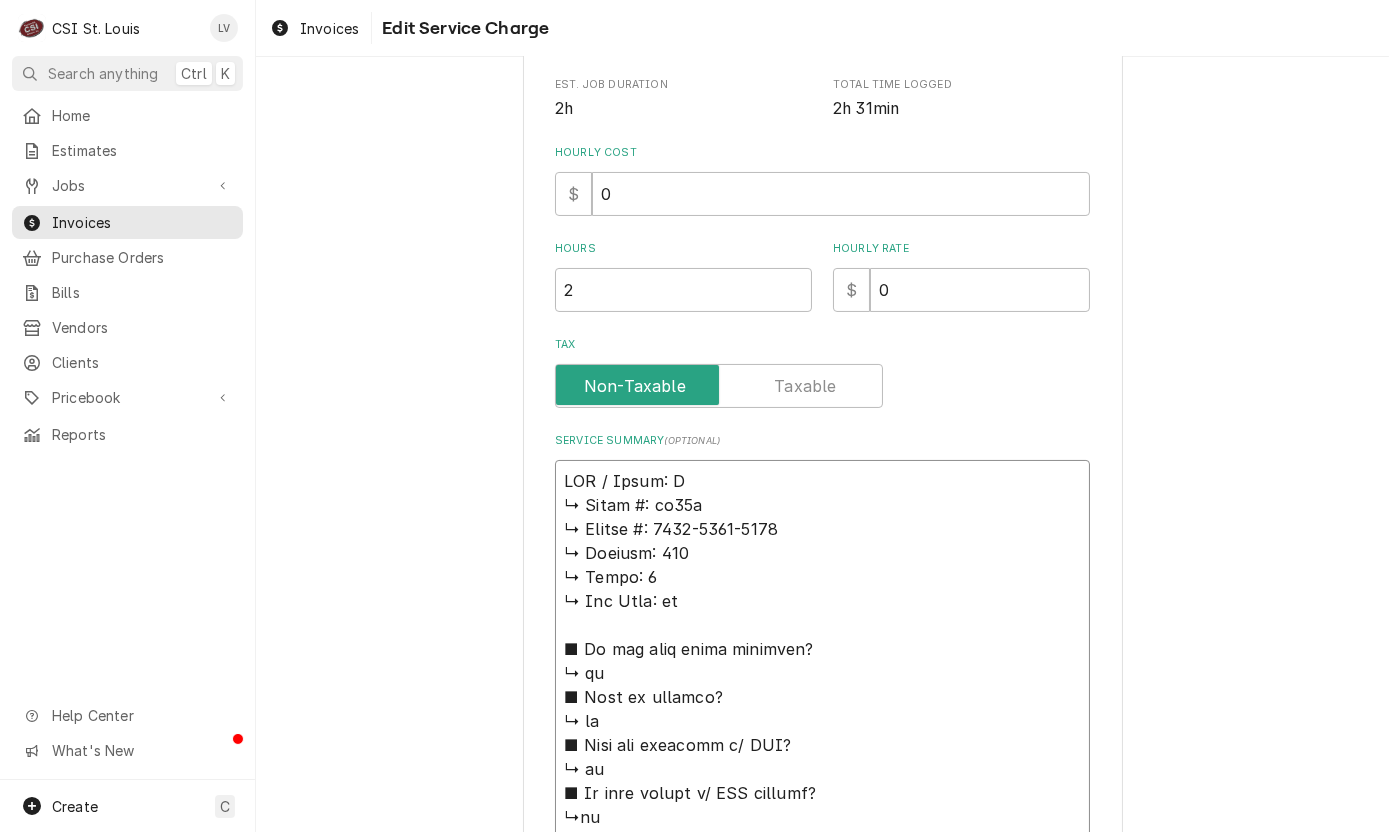 type on "x" 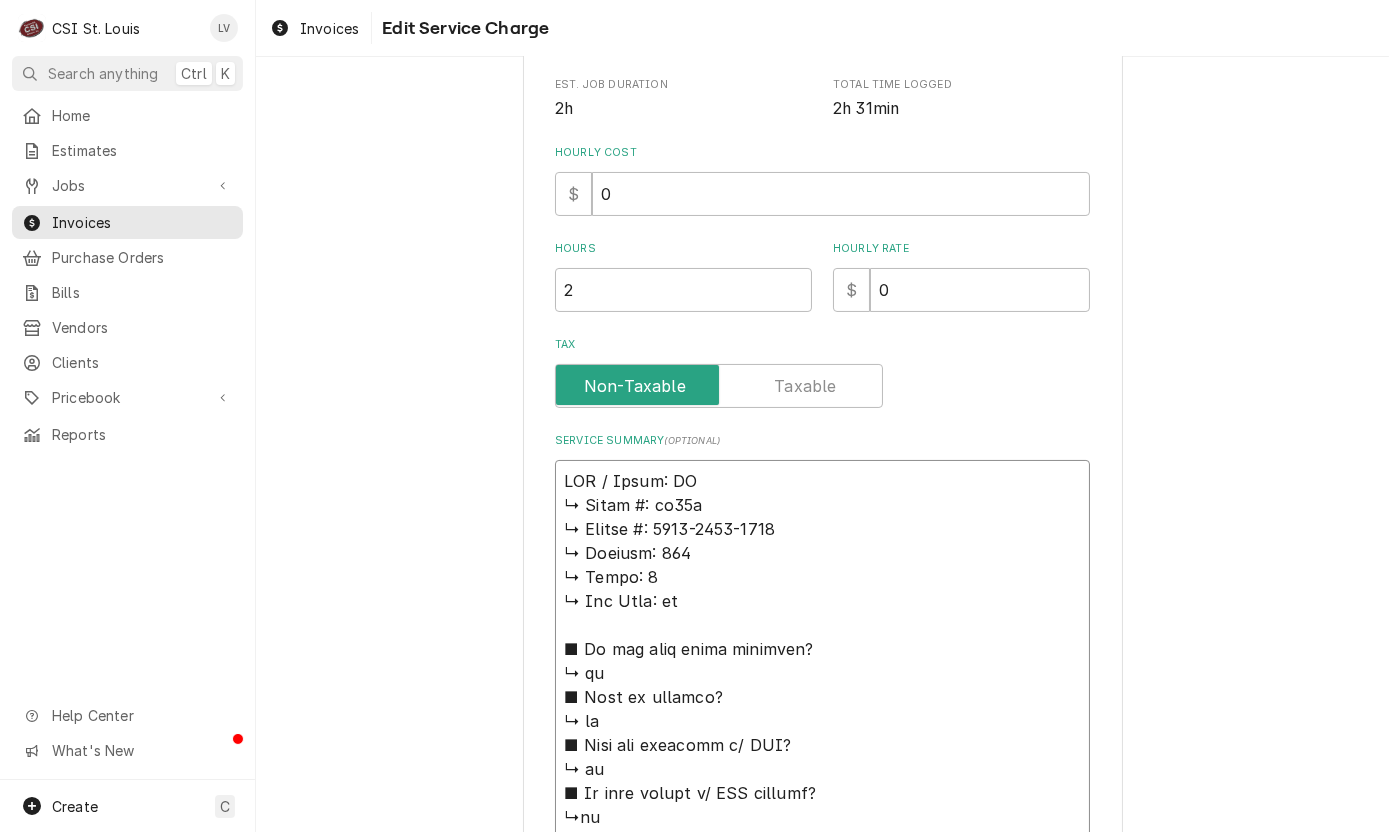 type on "x" 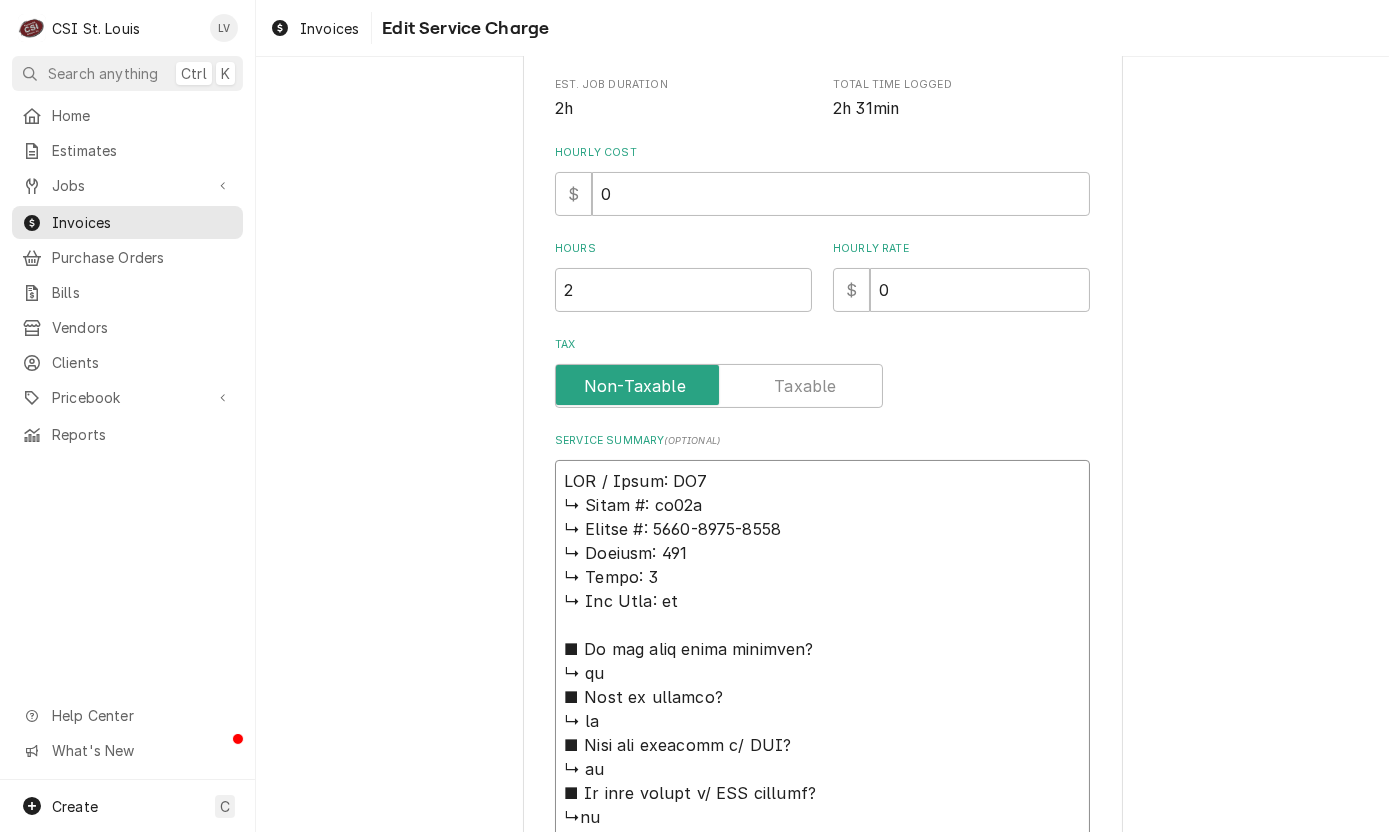 type on "x" 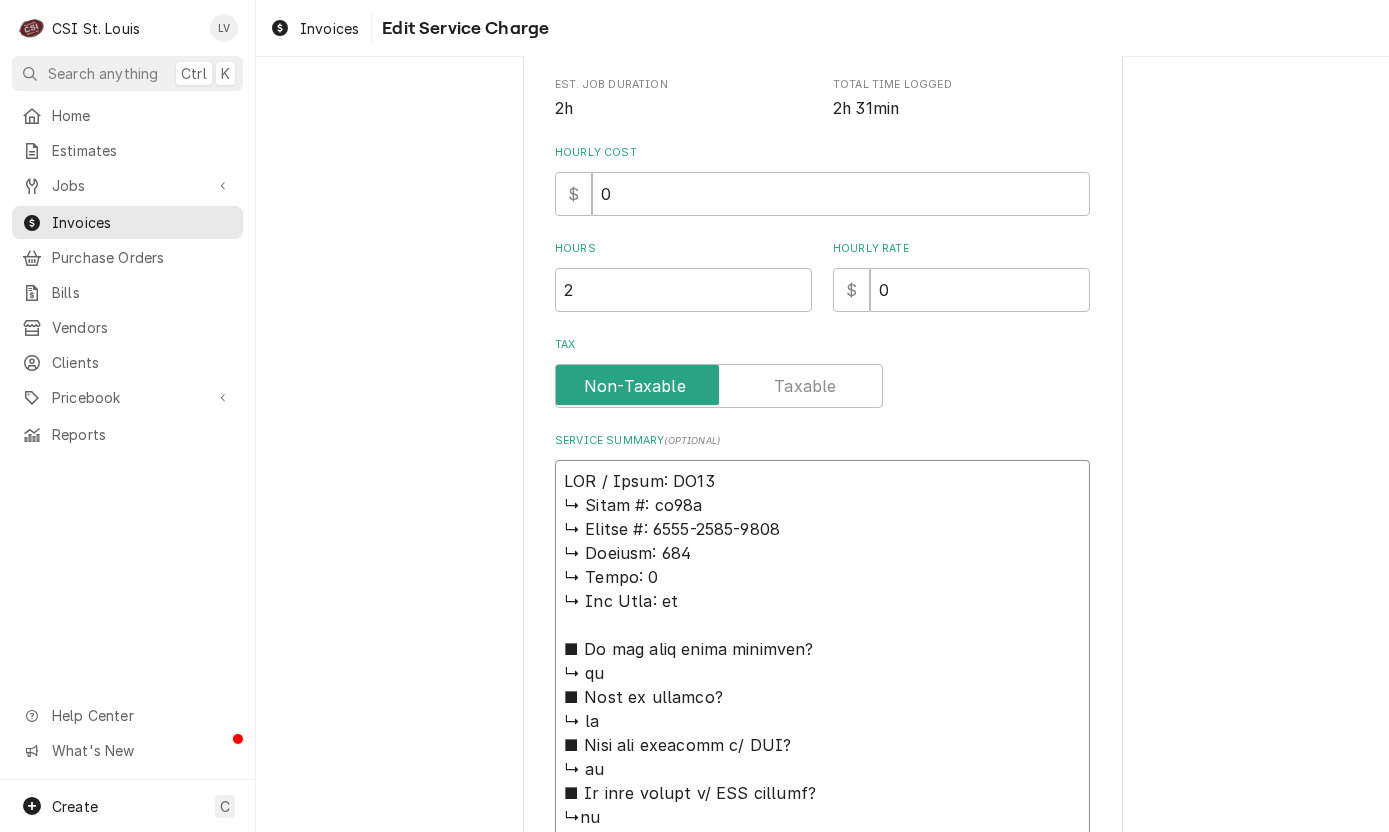 type on "x" 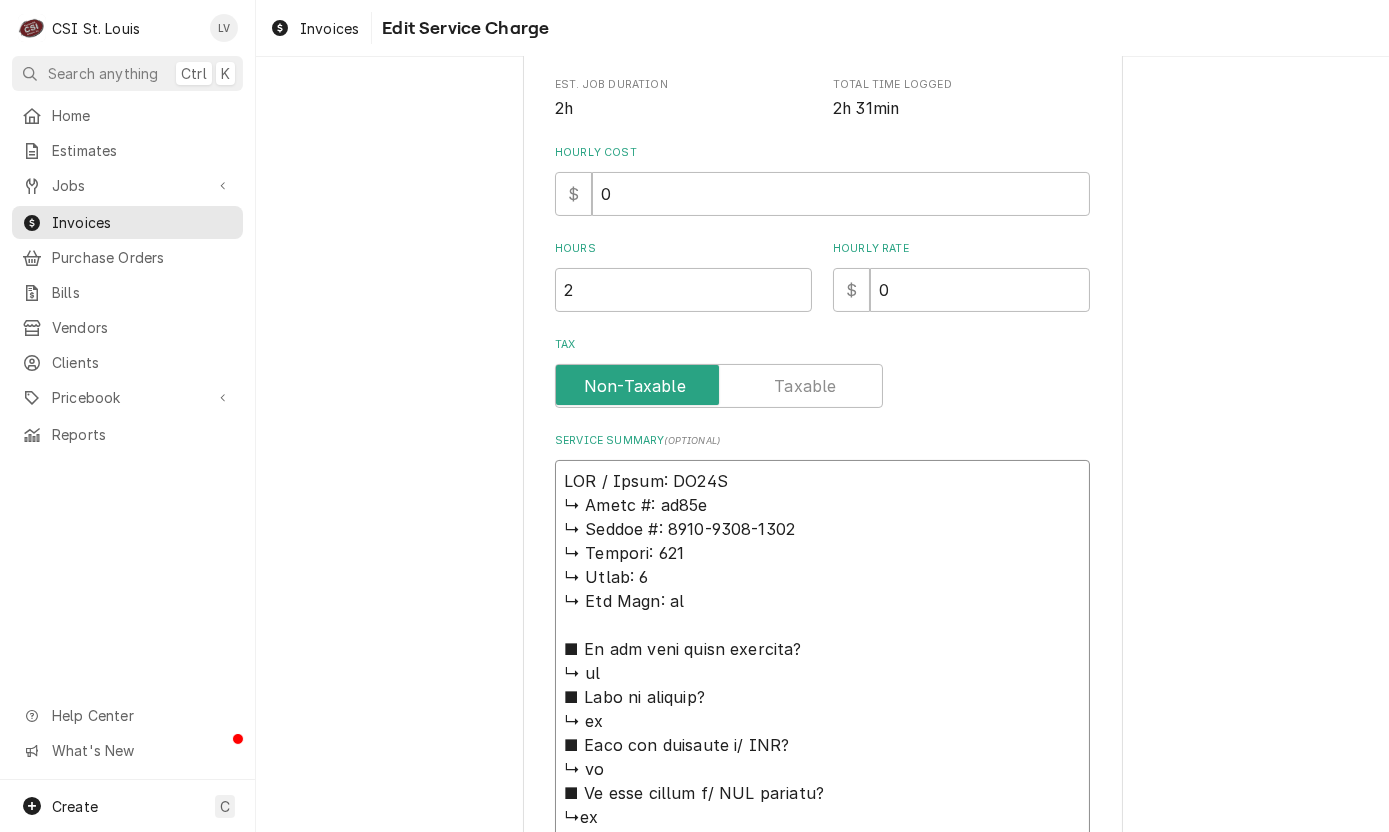 type on "x" 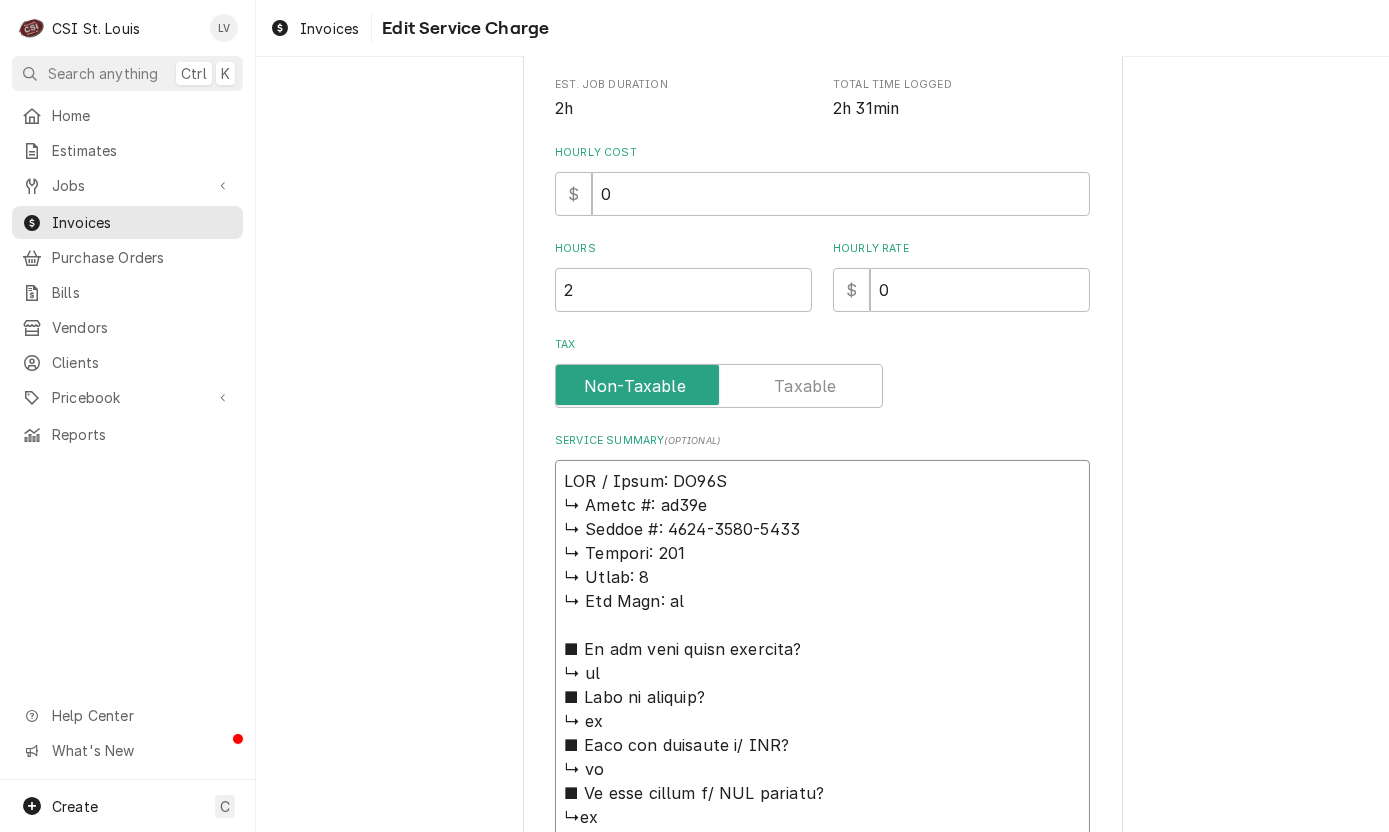 type on "x" 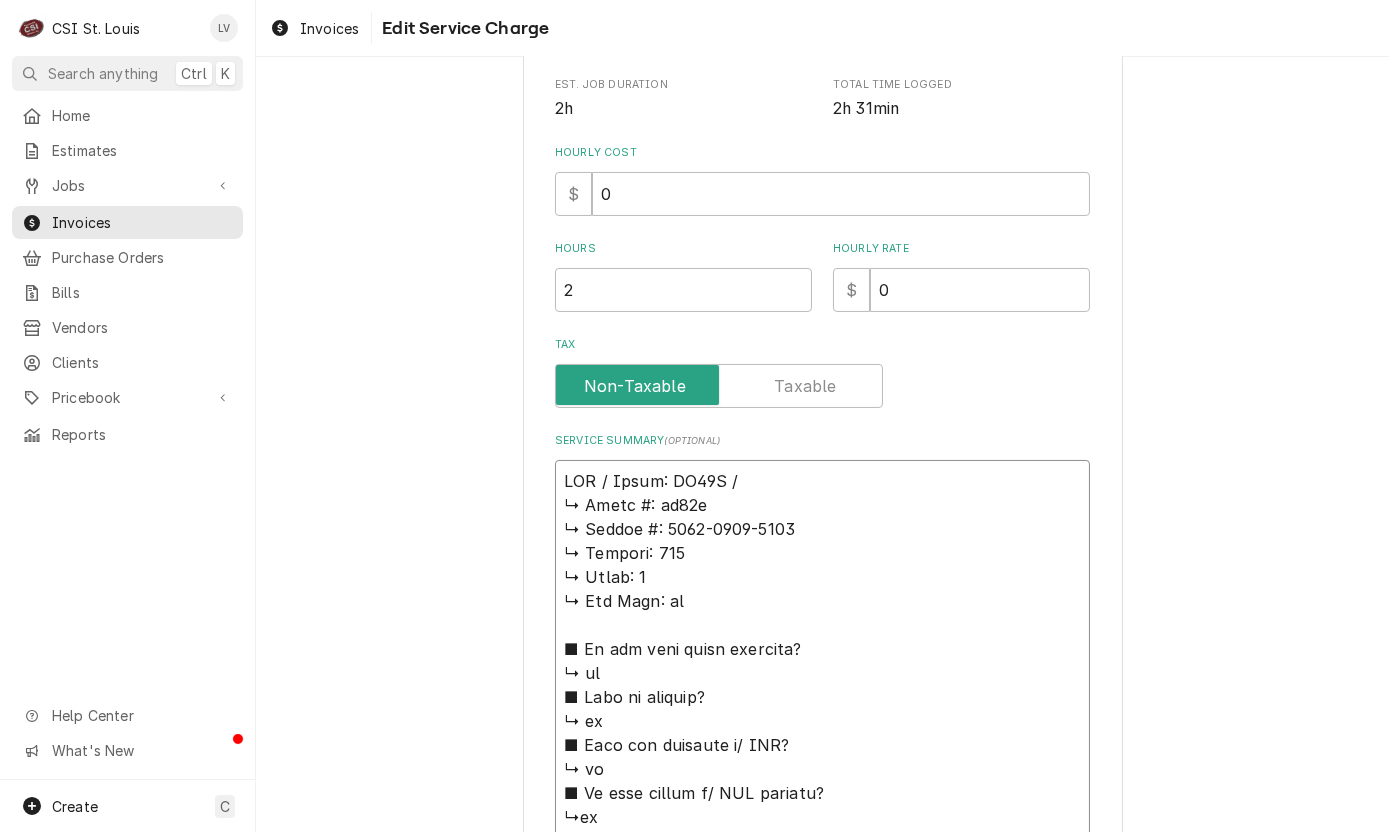 type on "x" 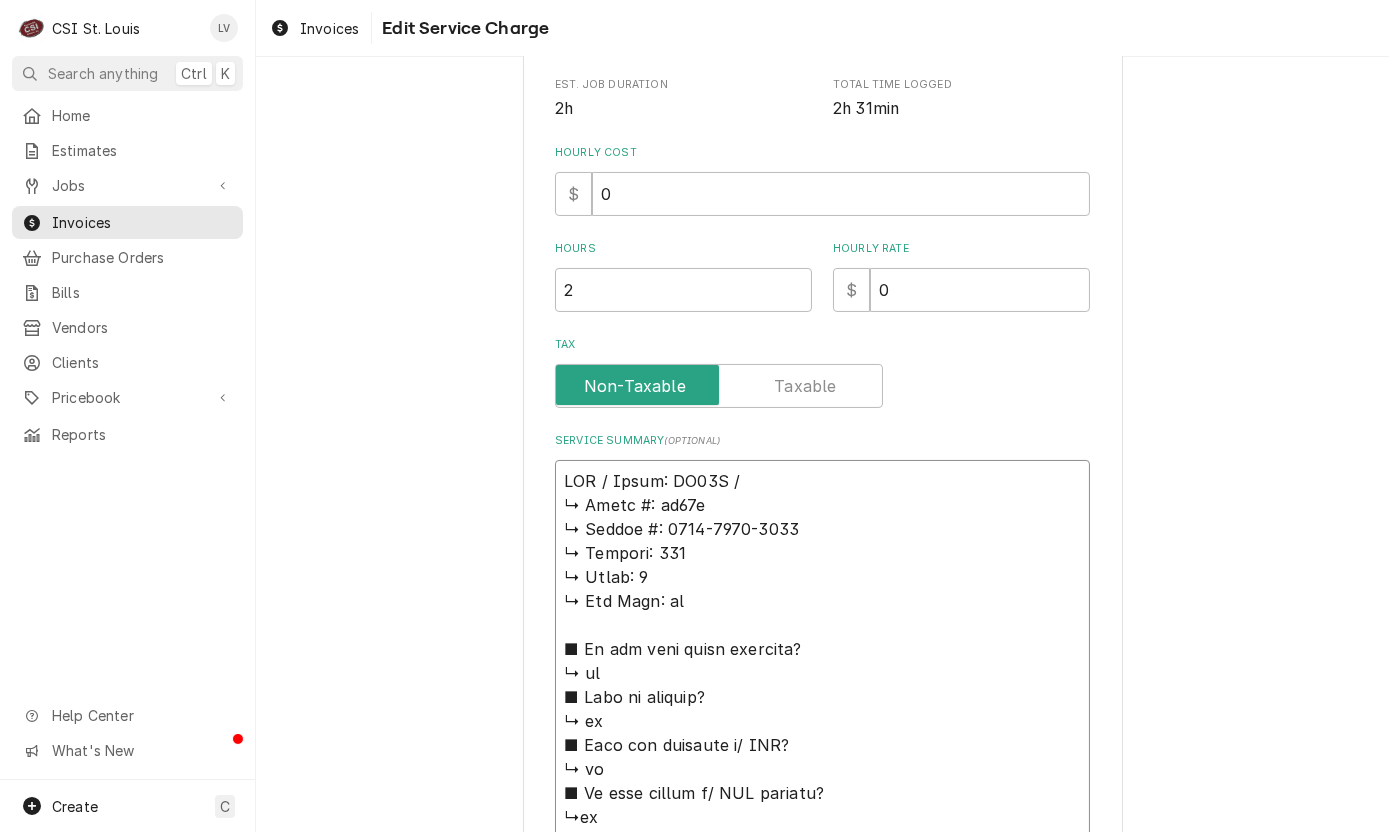 type on "x" 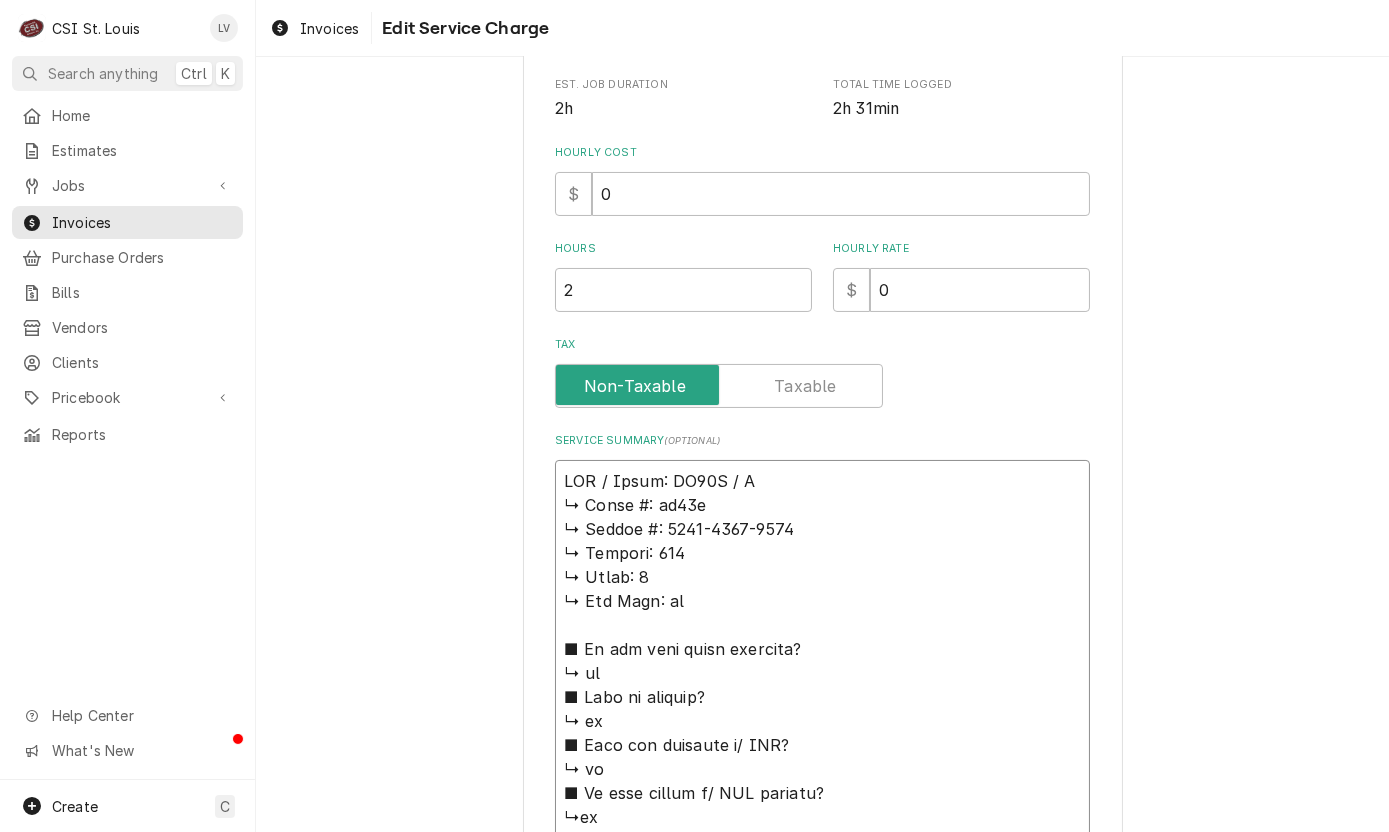 type on "x" 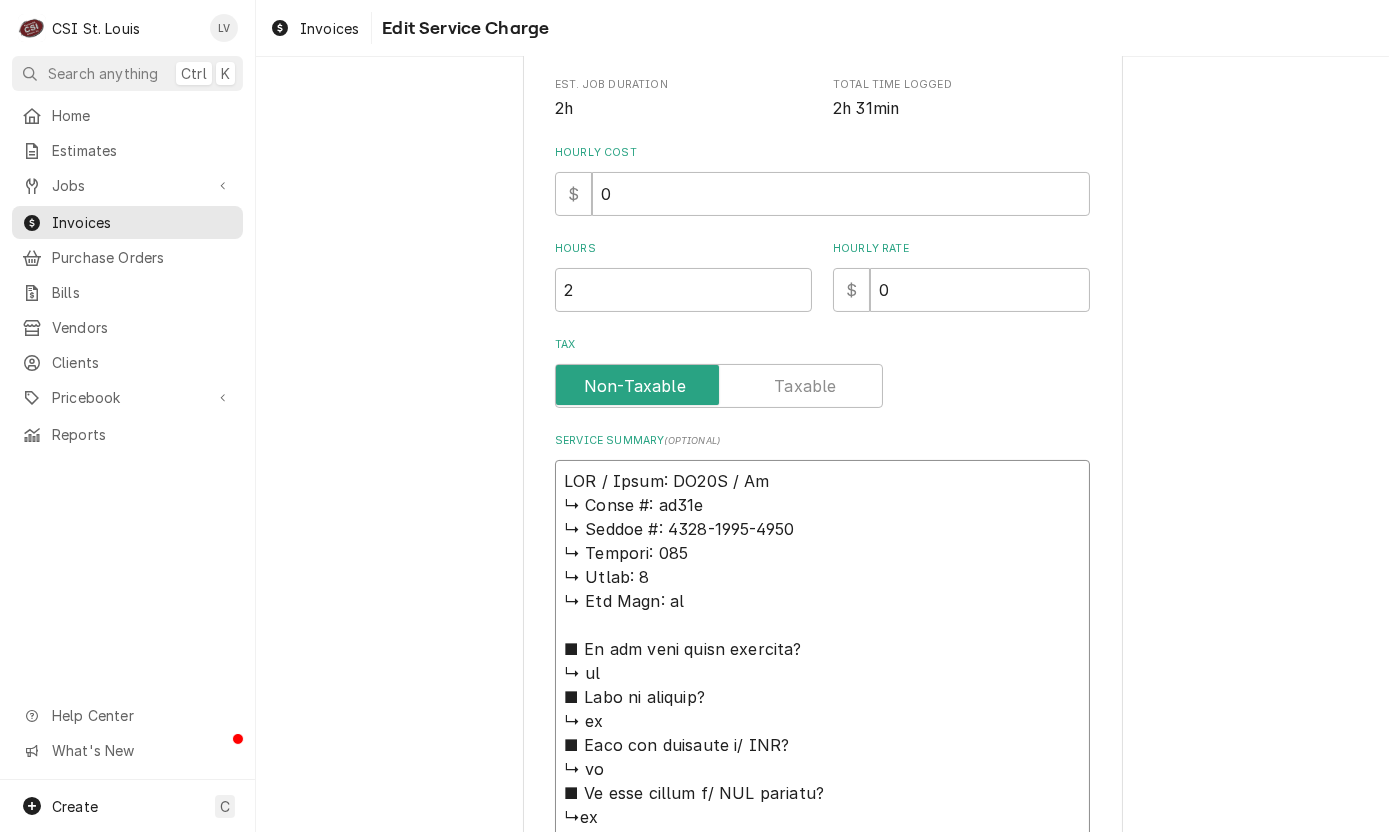 type on "x" 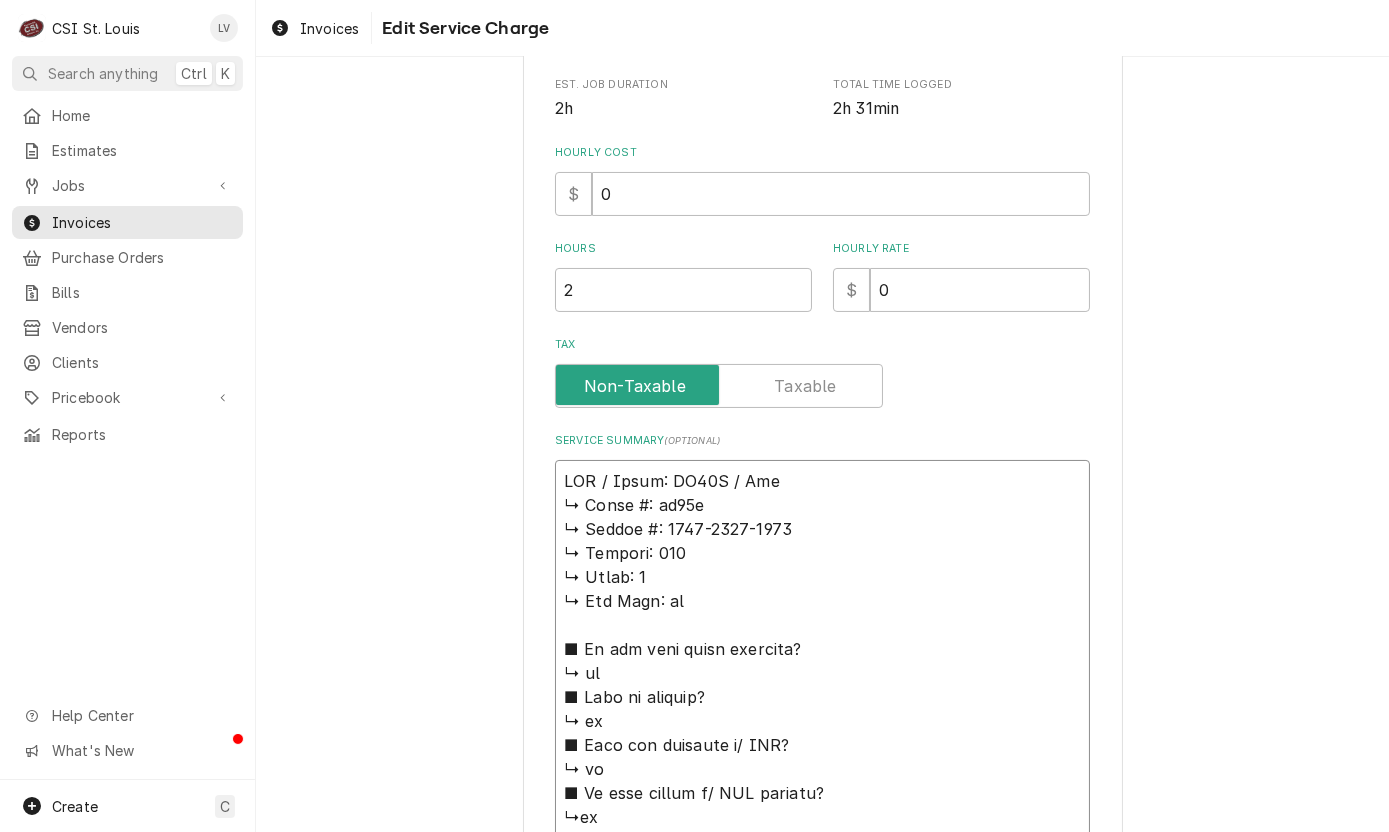type on "x" 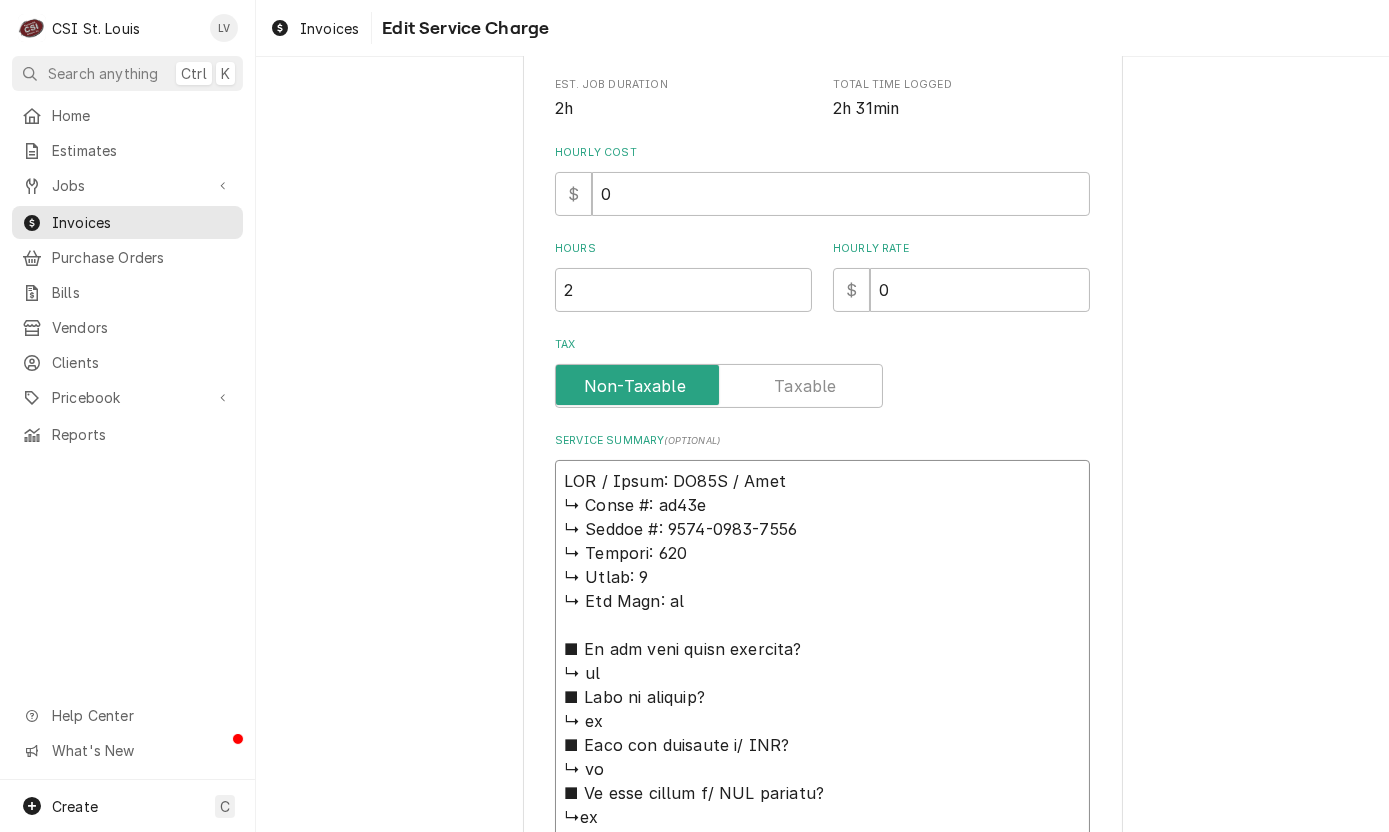 type on "x" 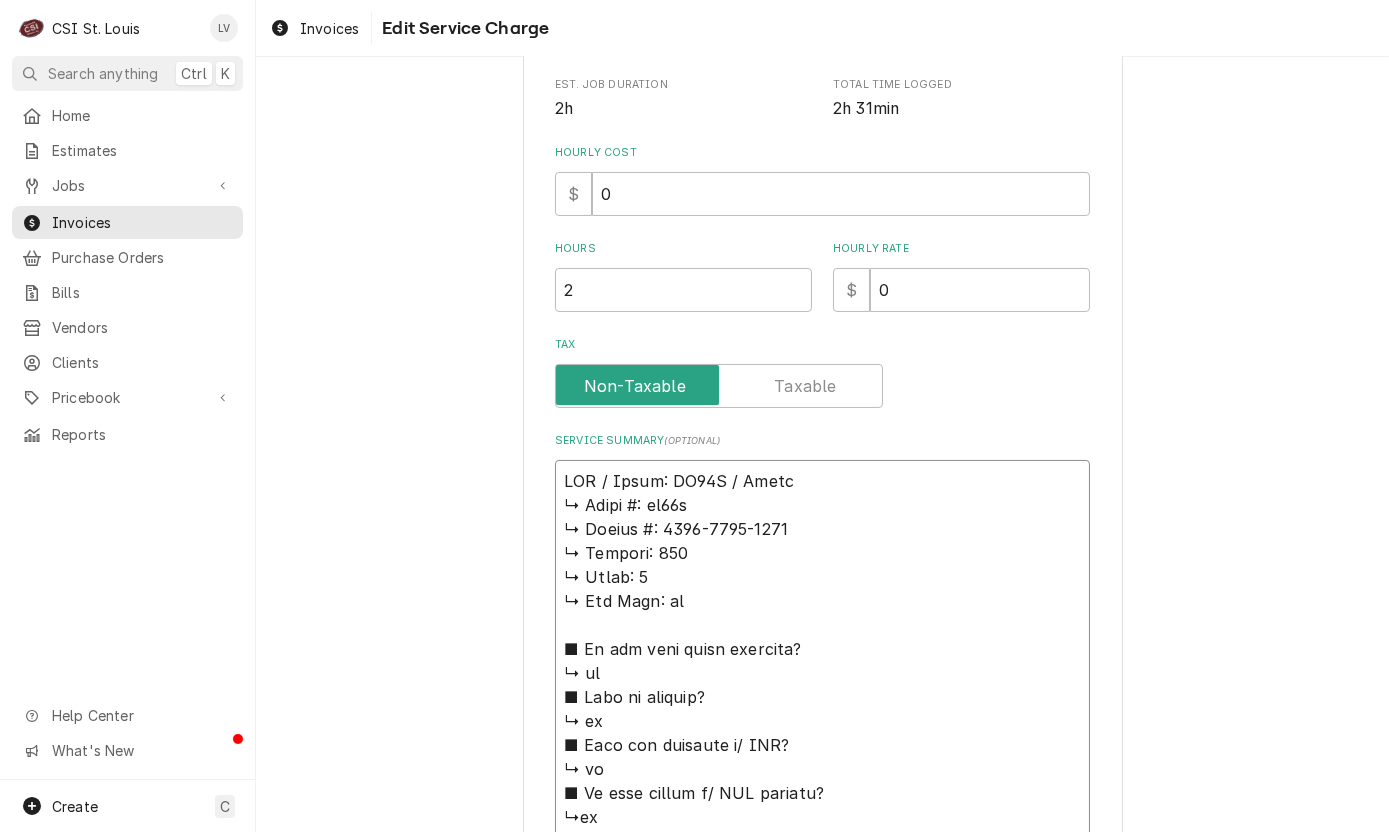 type on "x" 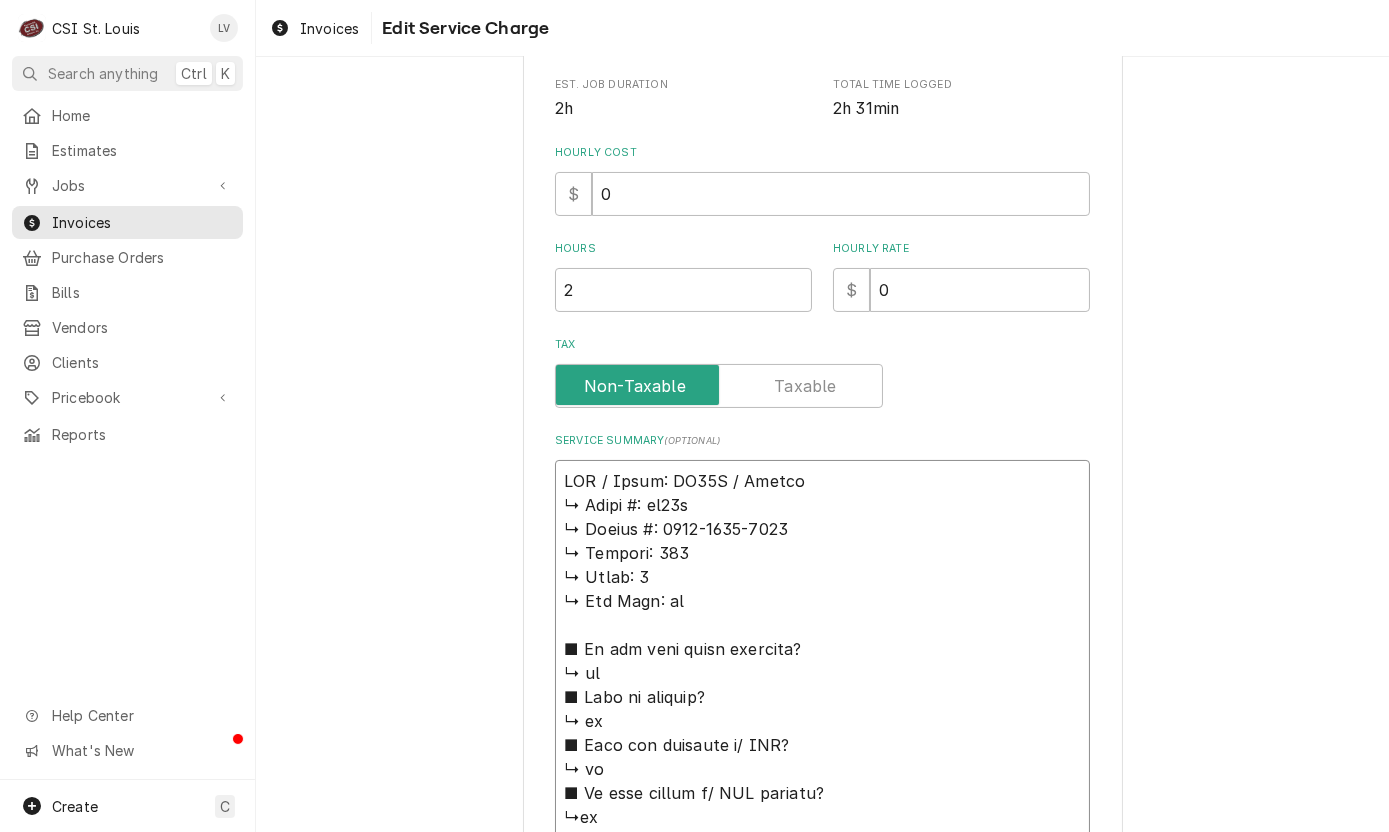 type on "x" 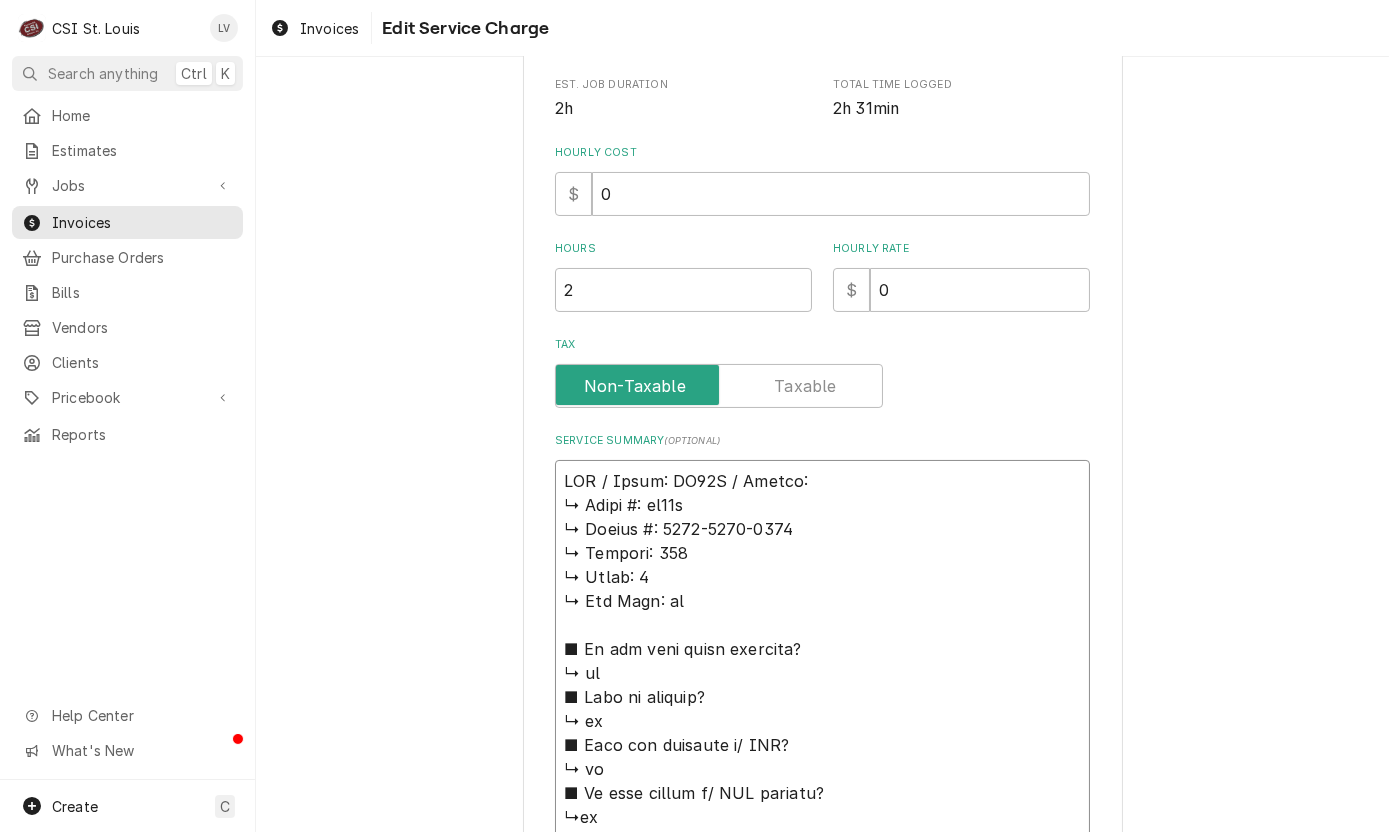 type on "x" 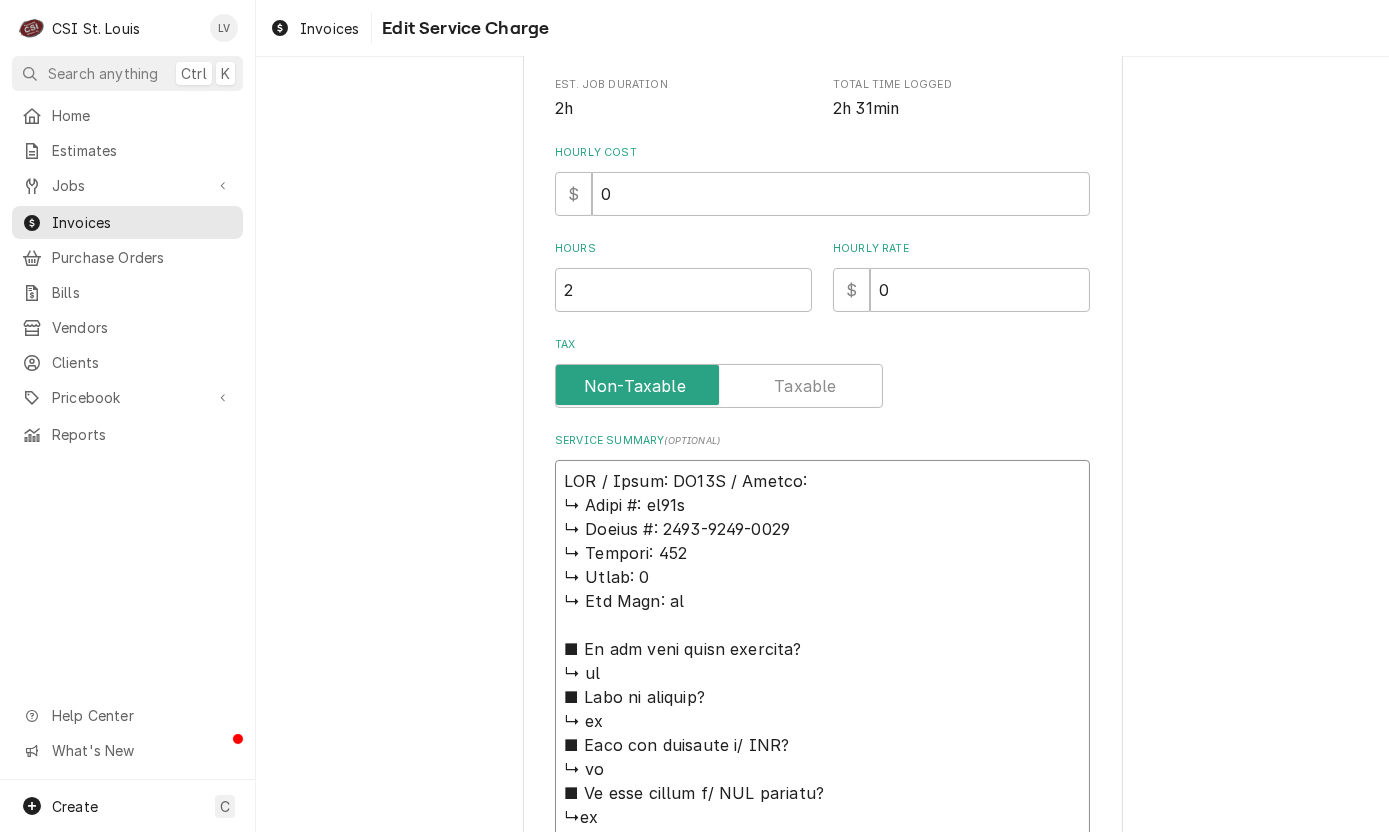 type on "x" 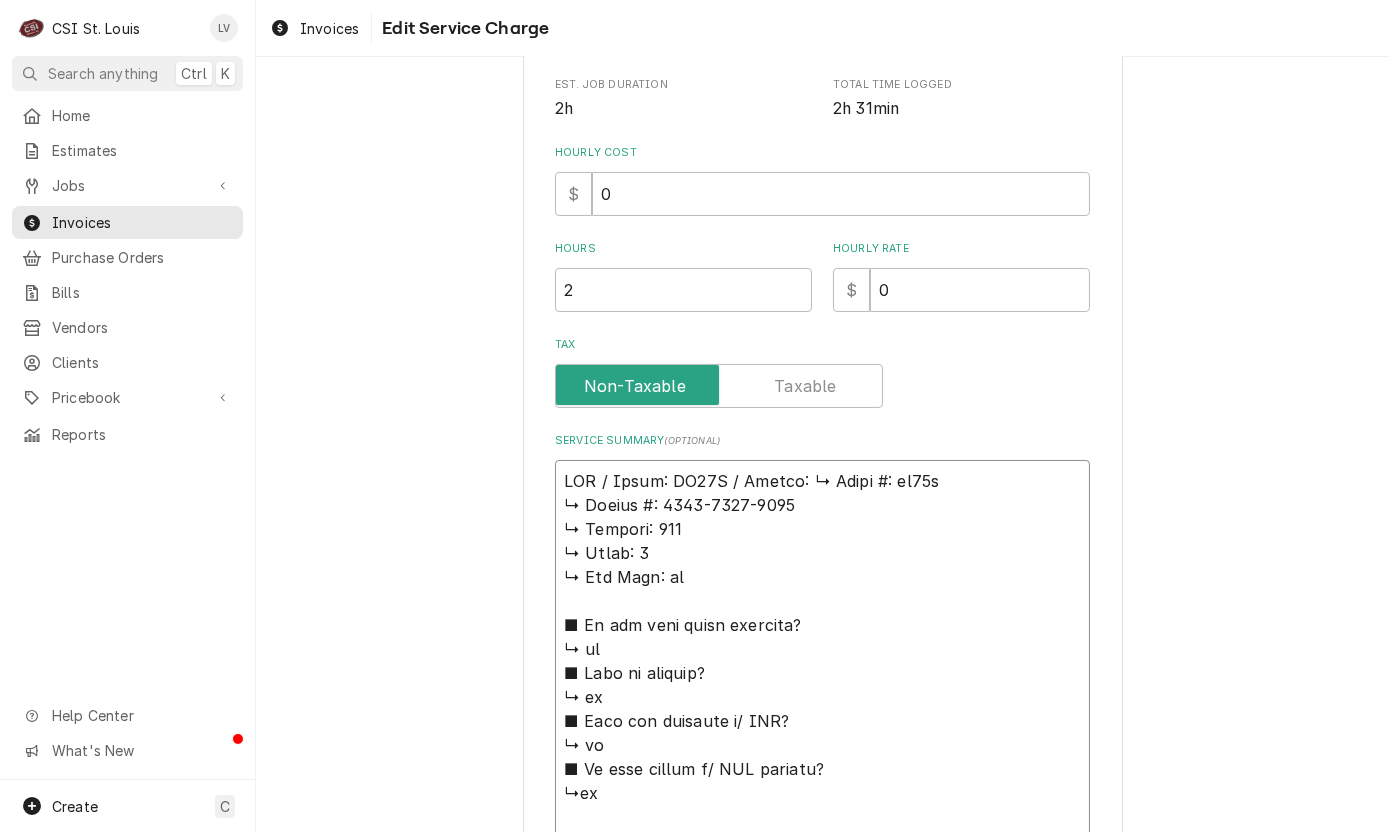 type on "x" 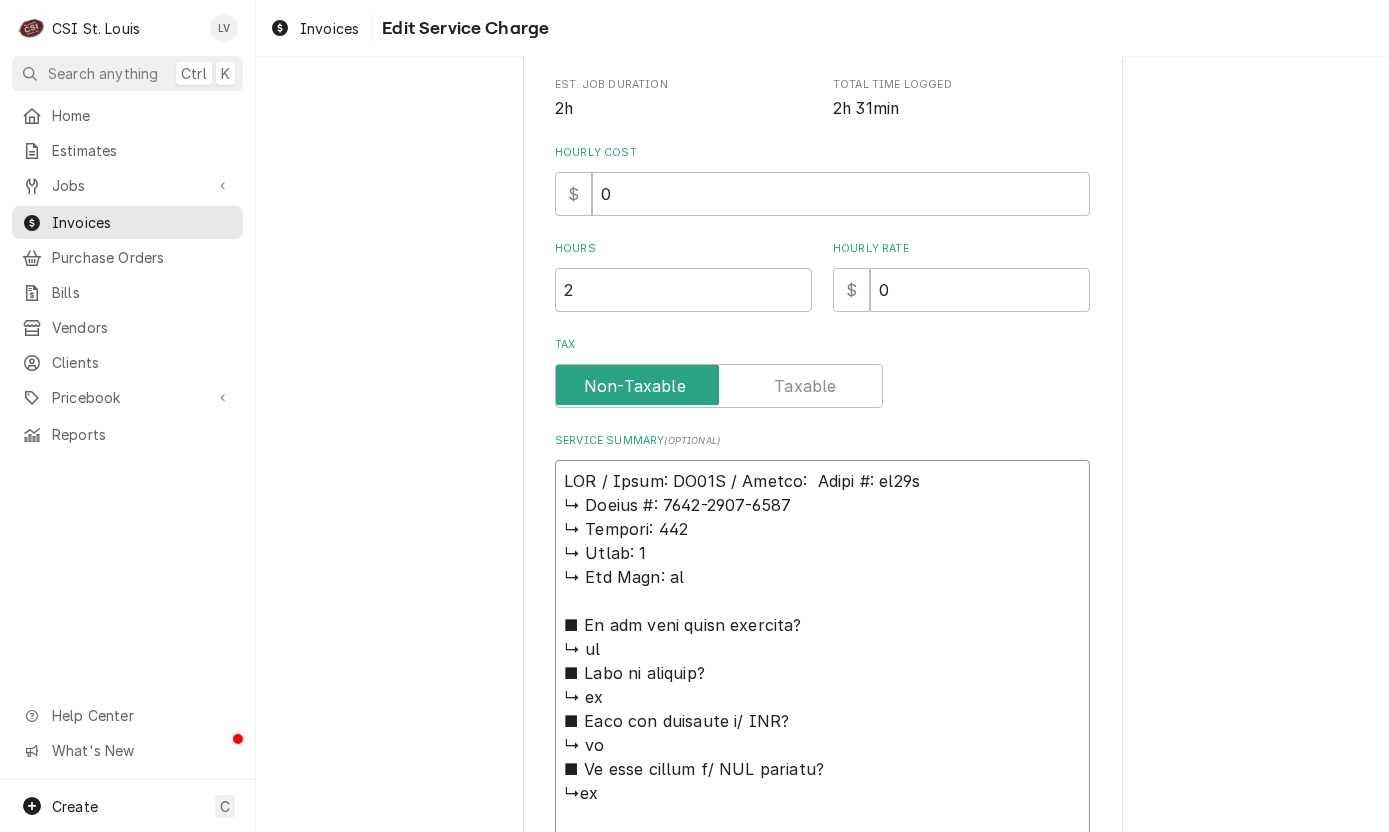 type on "x" 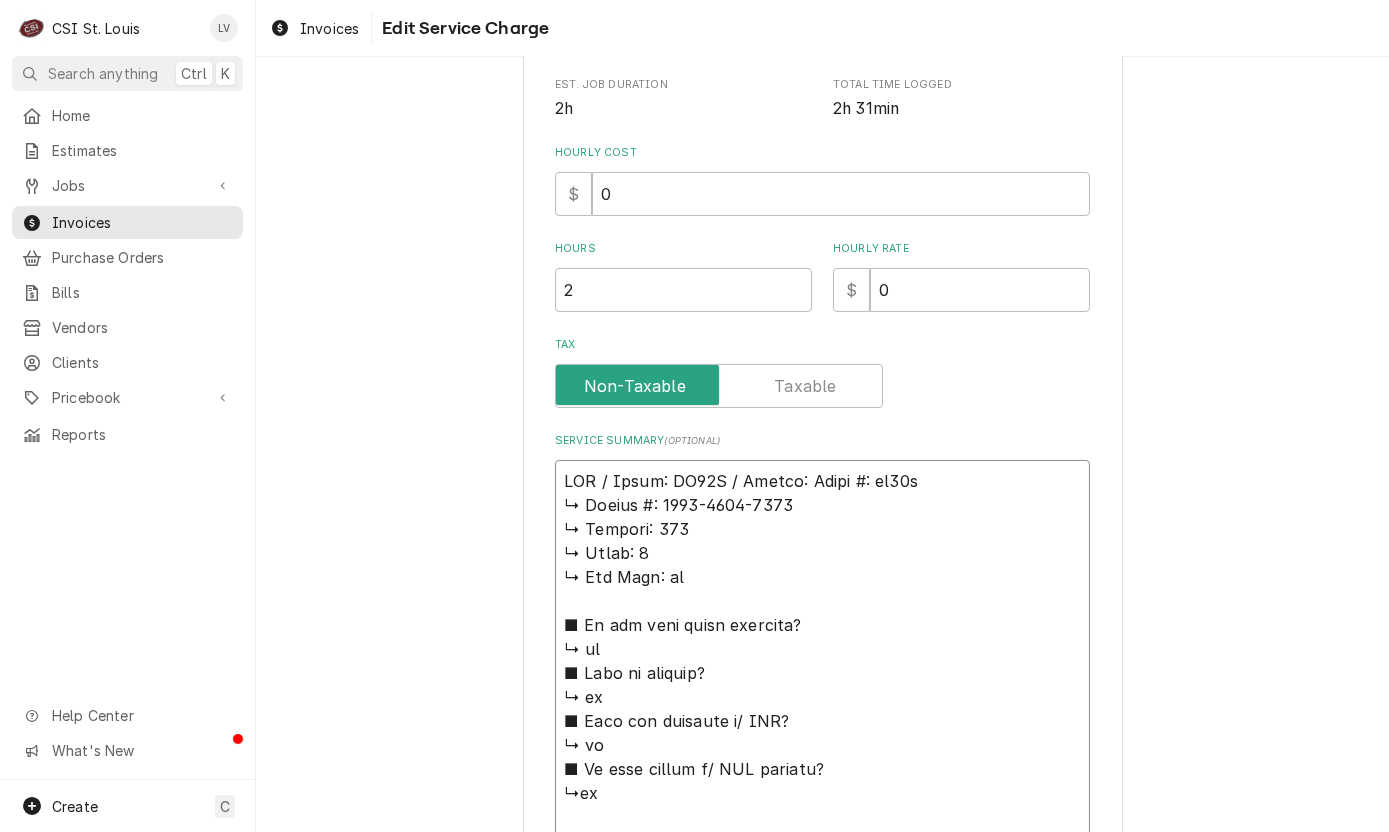 type on "x" 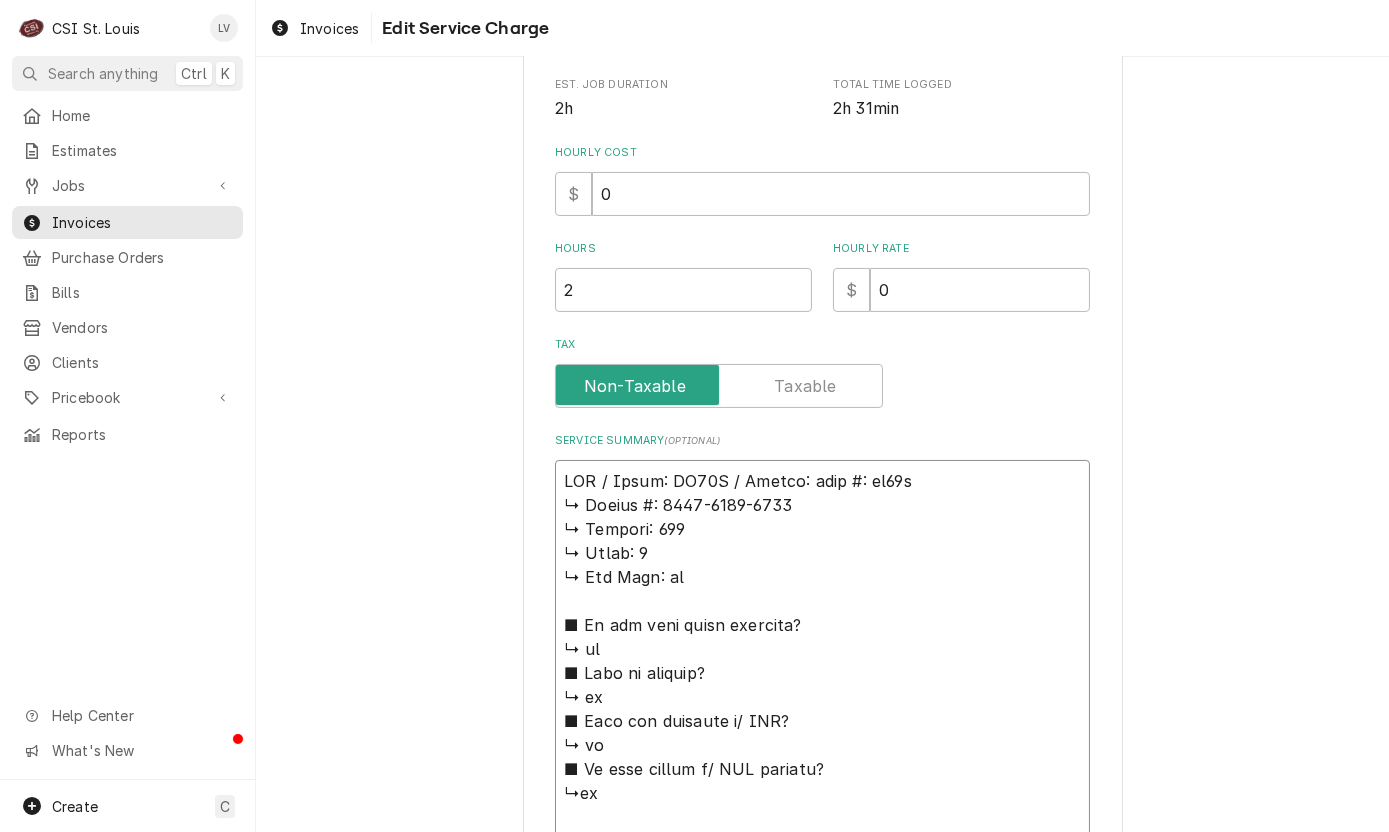type on "x" 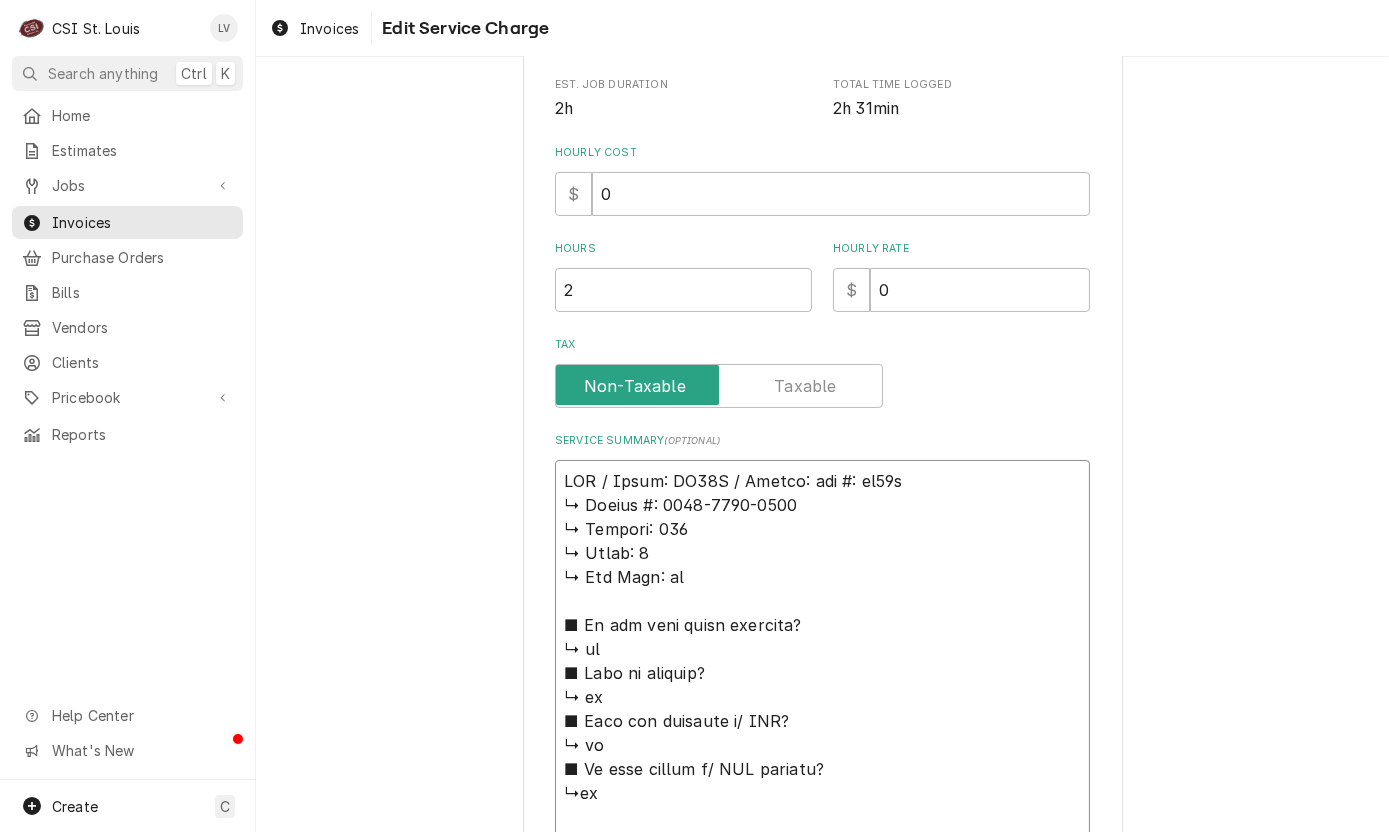 type on "x" 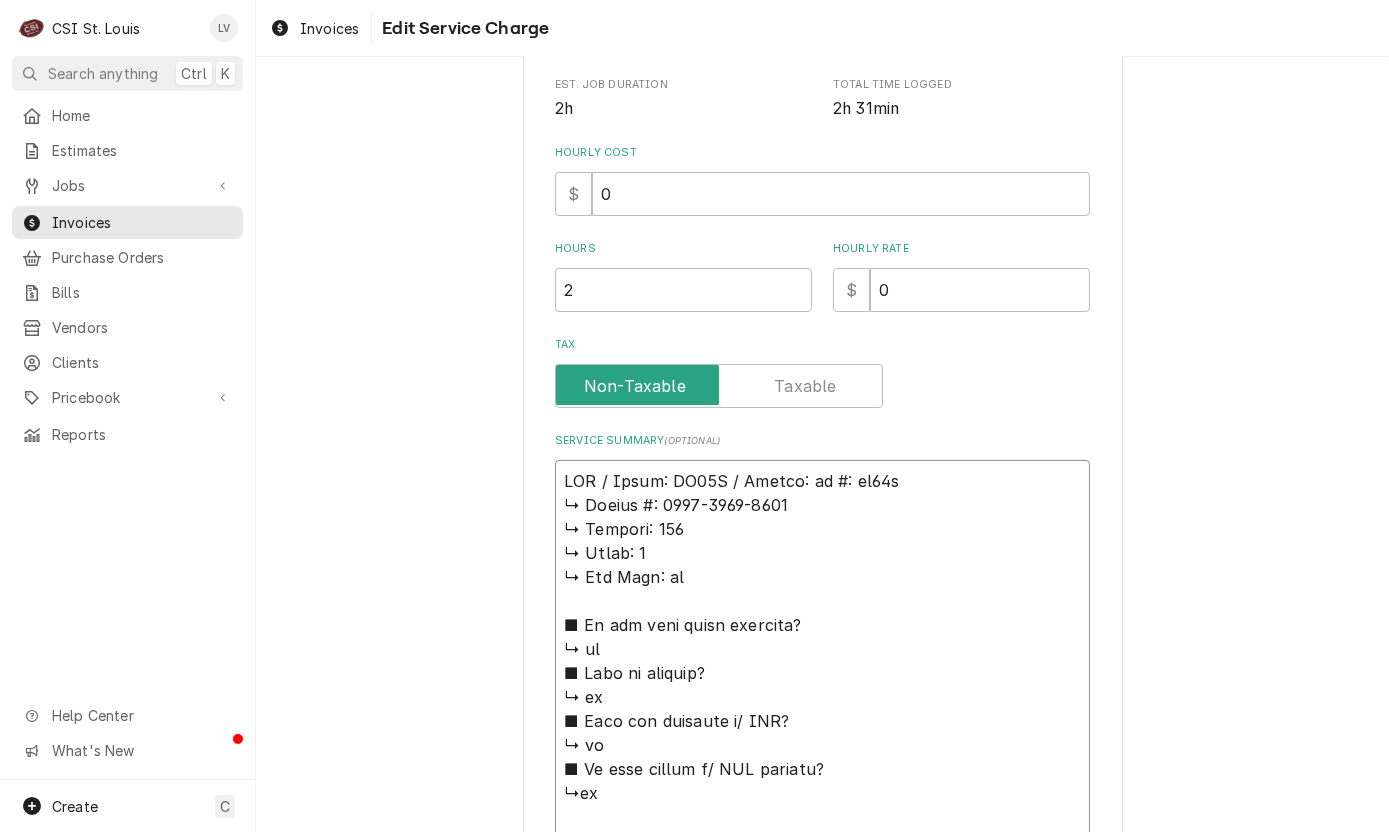 type on "x" 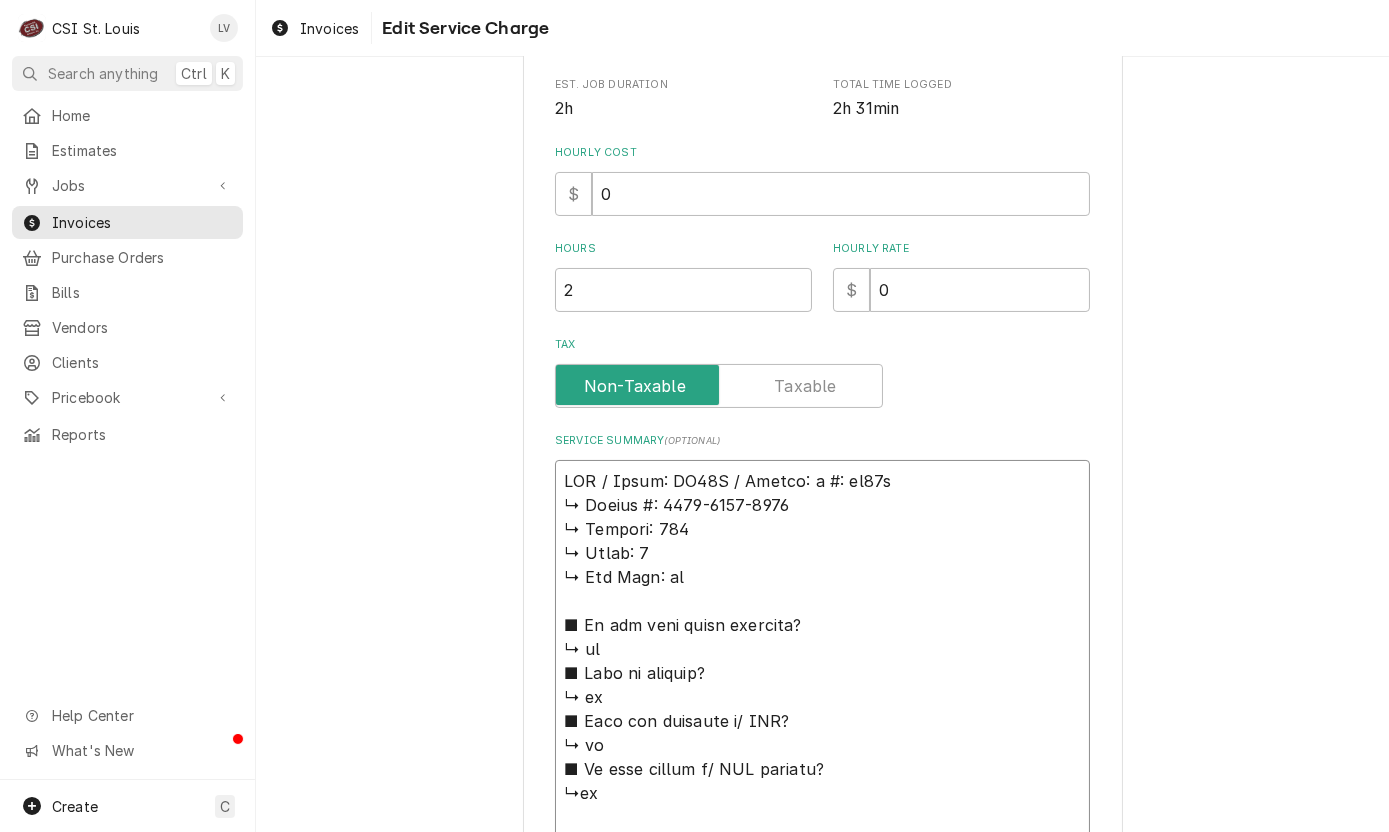 type on "x" 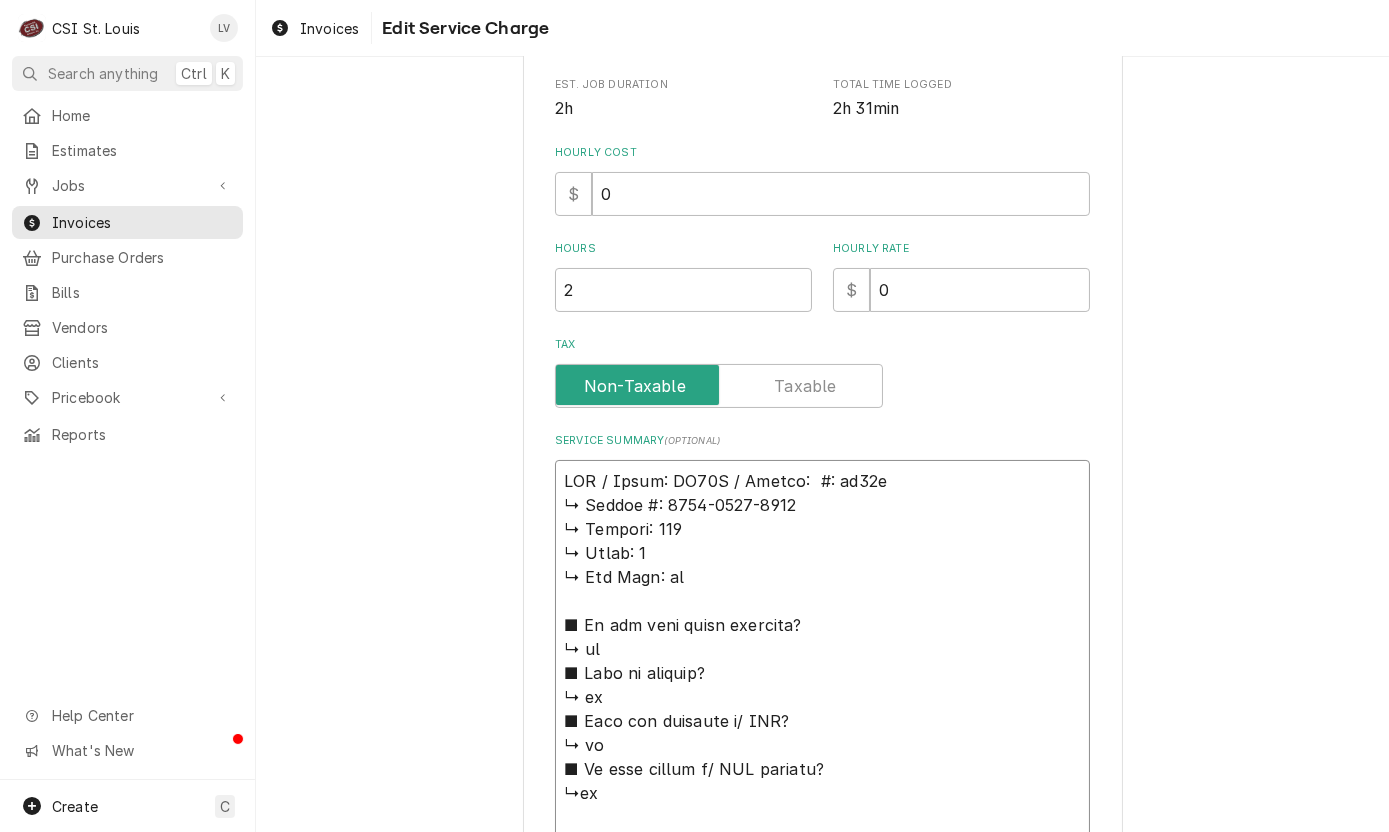 type on "x" 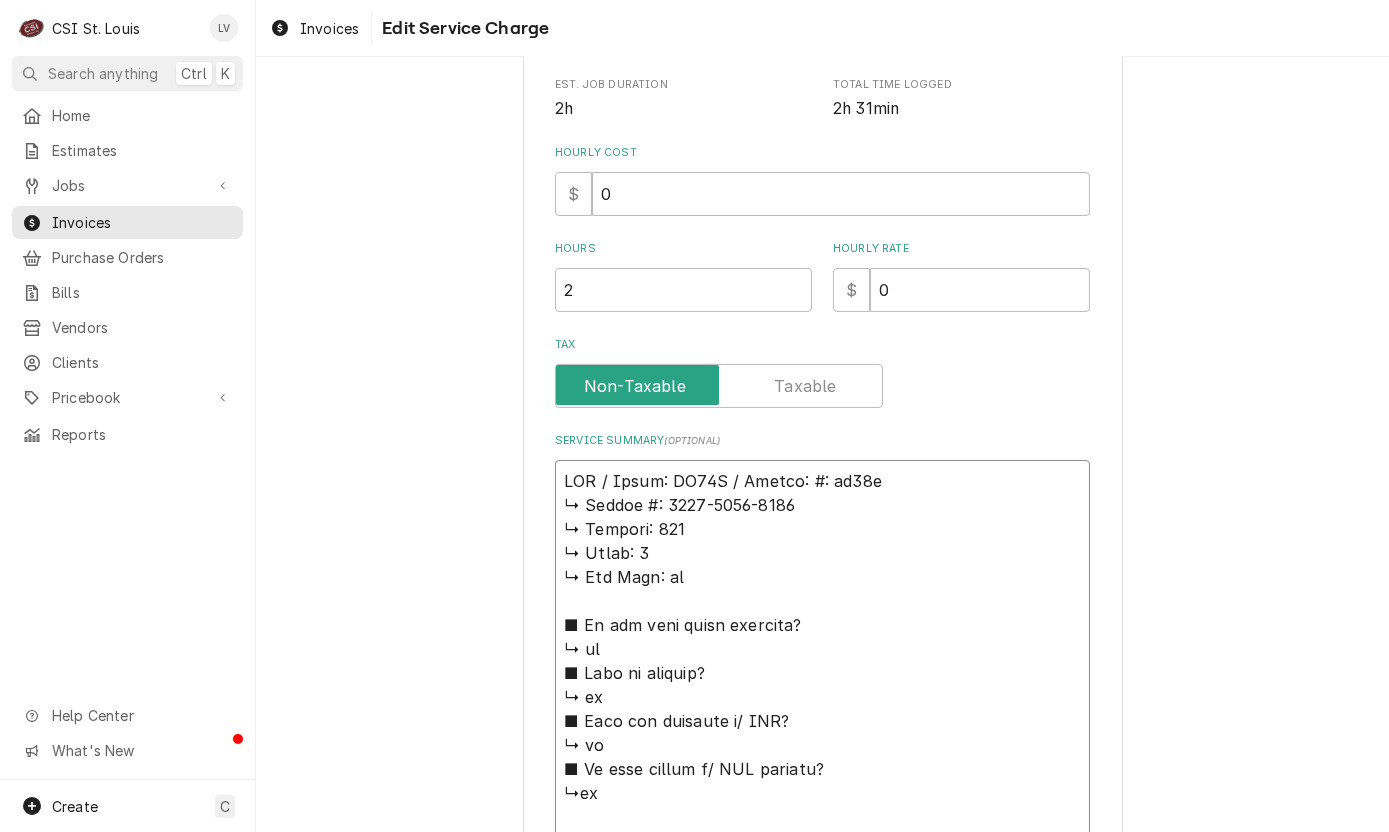 type on "x" 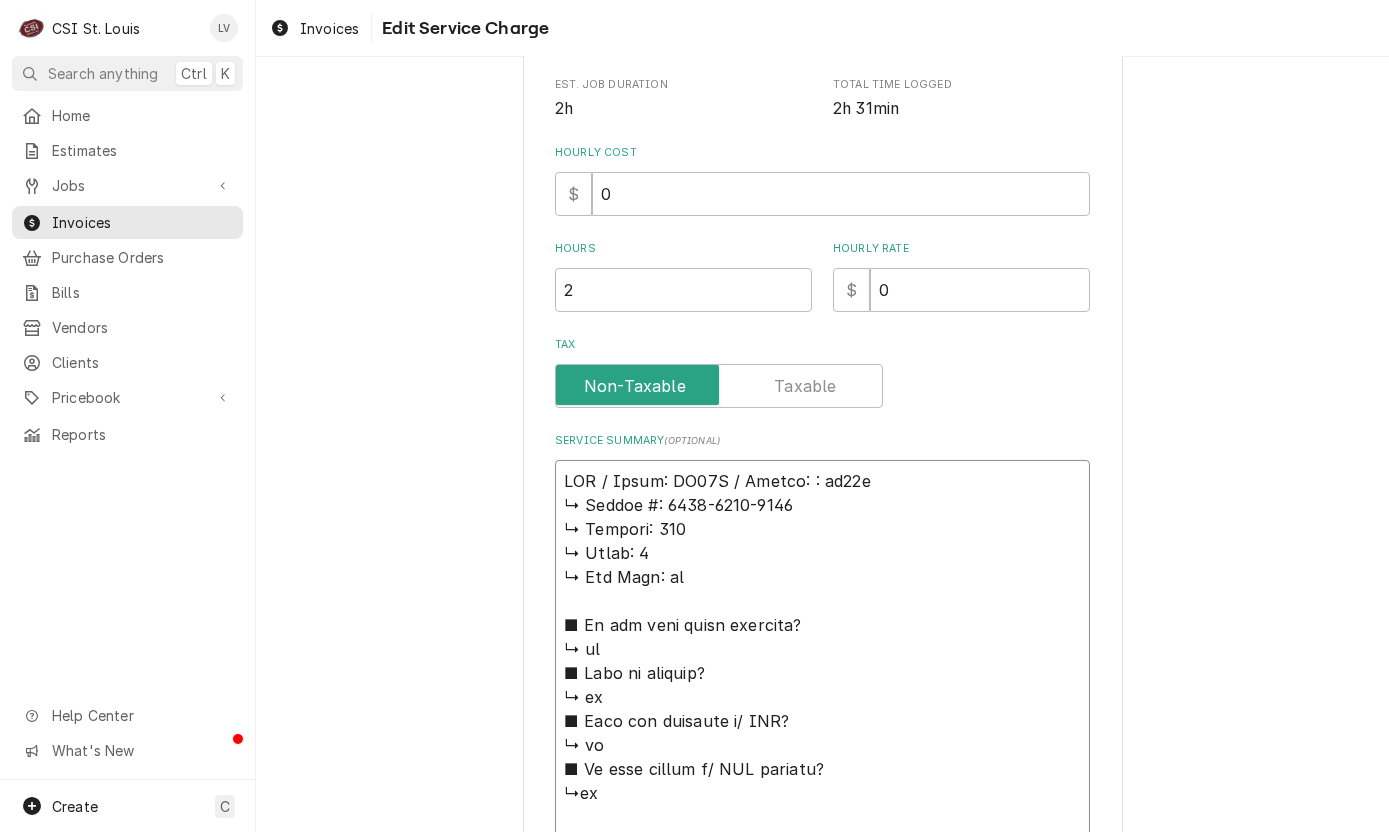 type on "x" 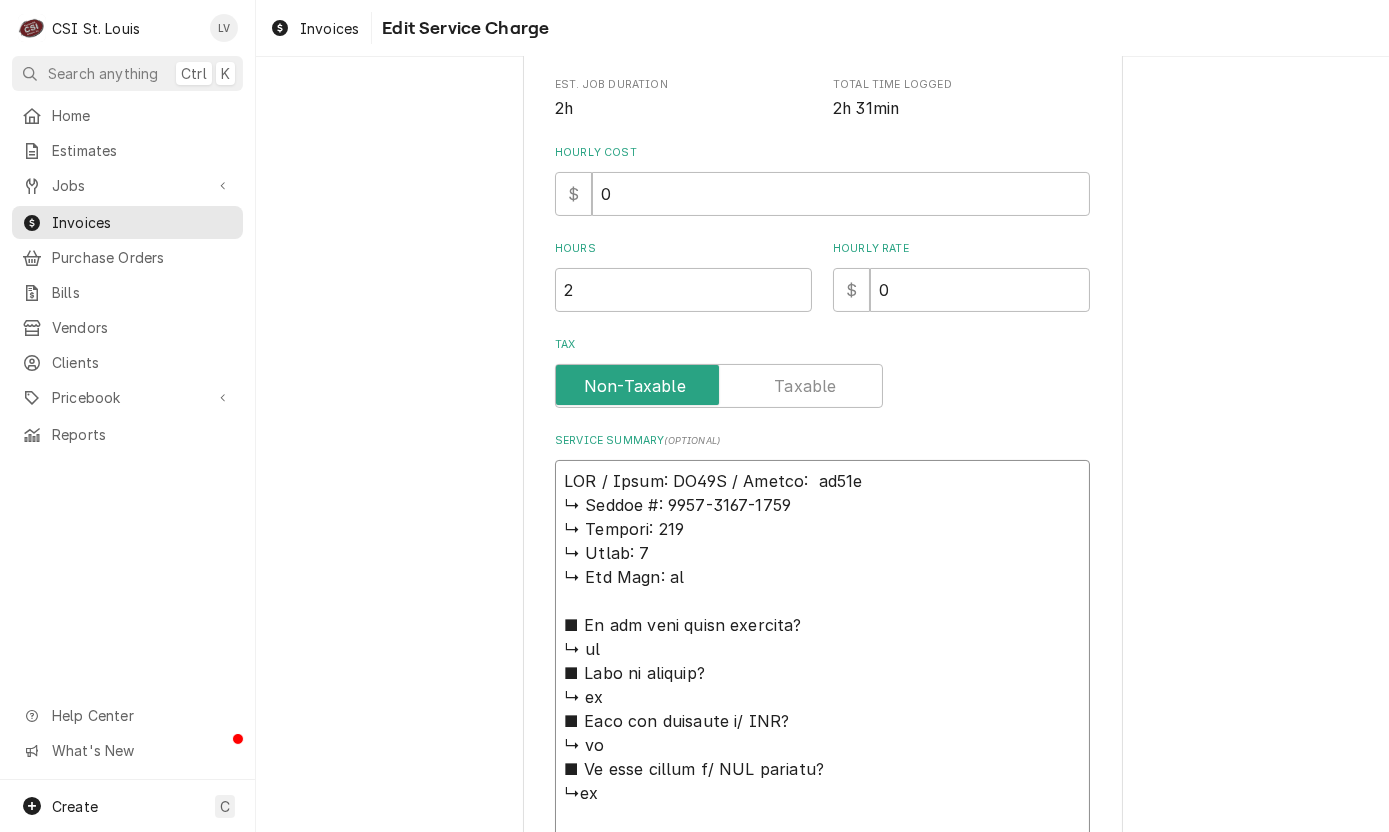 type on "x" 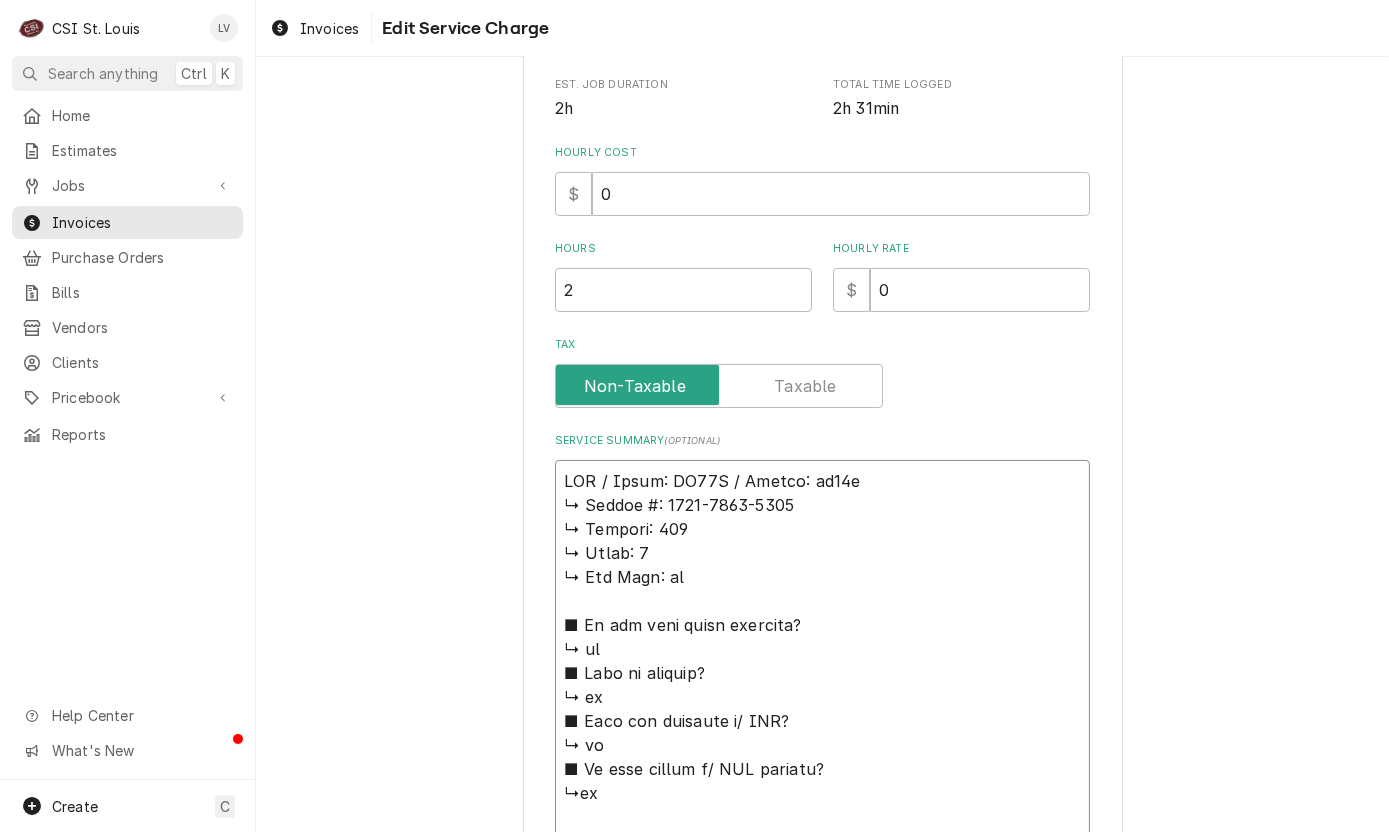 type on "x" 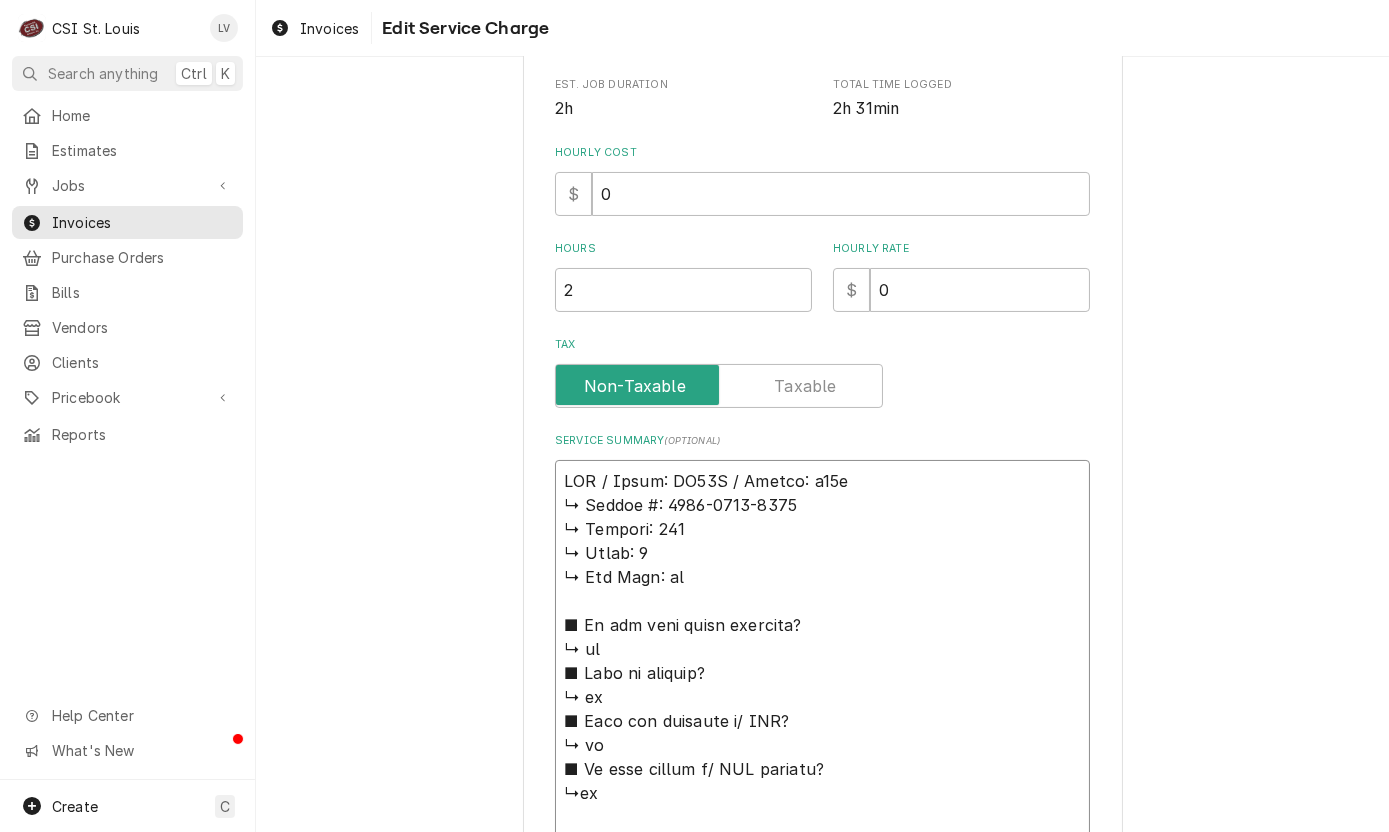 type on "x" 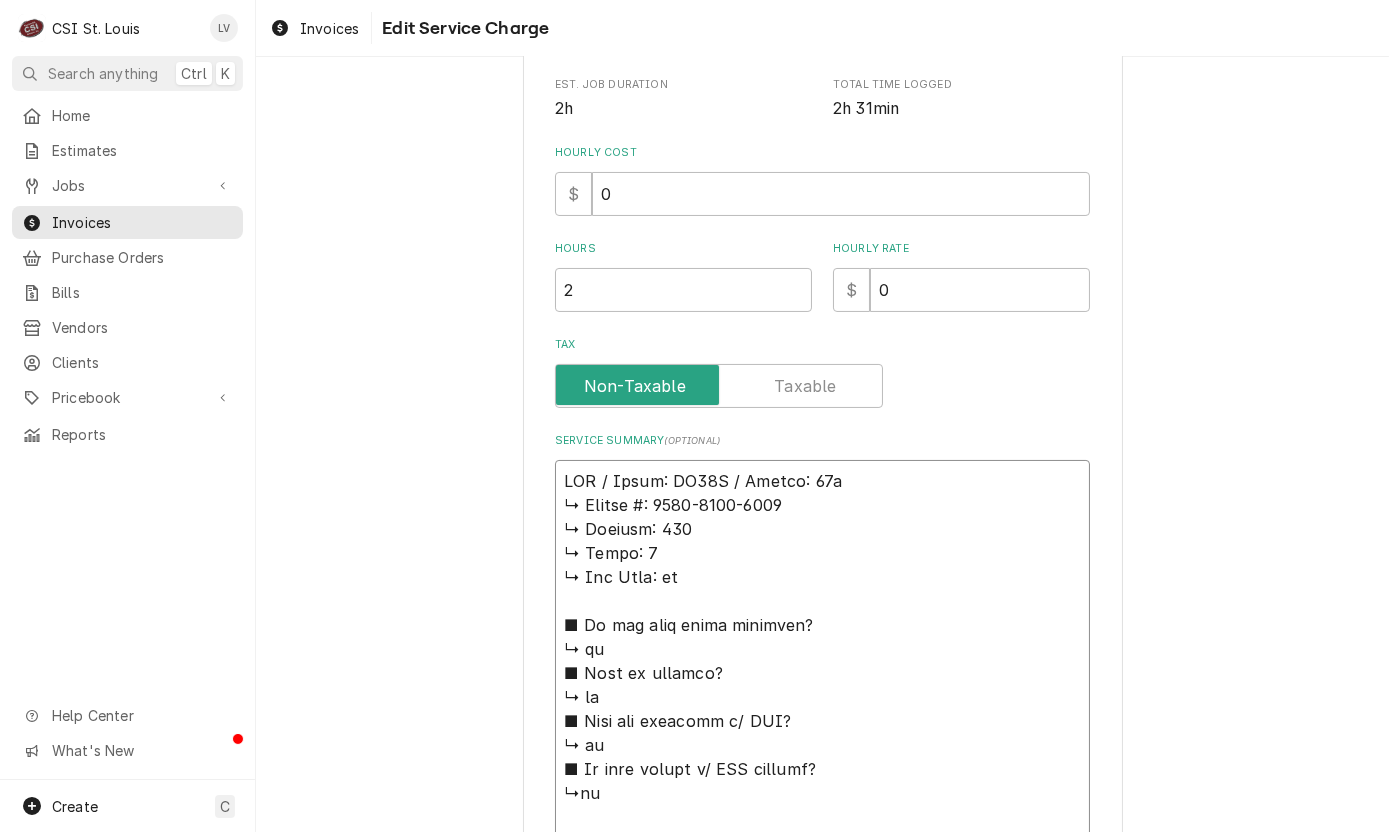 type on "x" 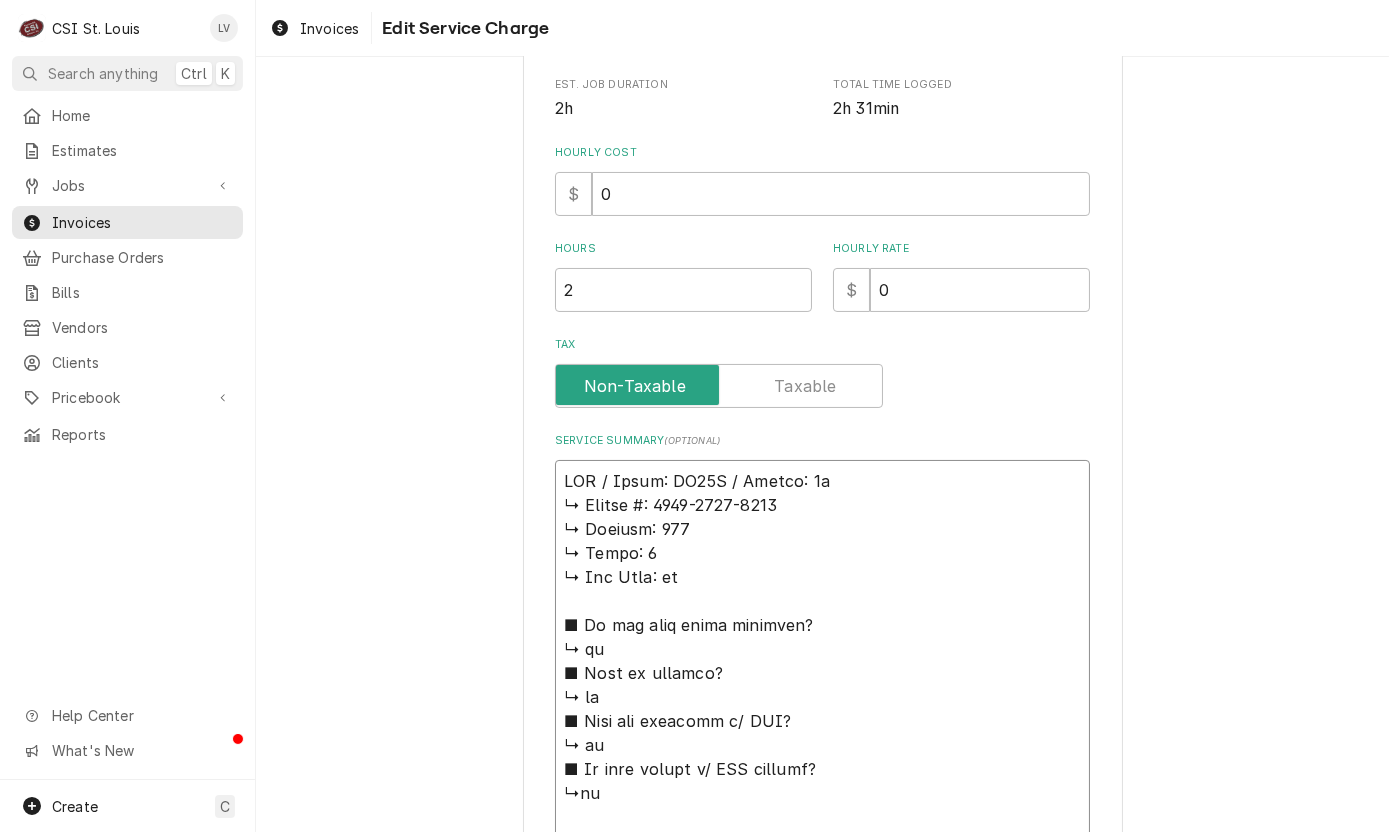 type on "x" 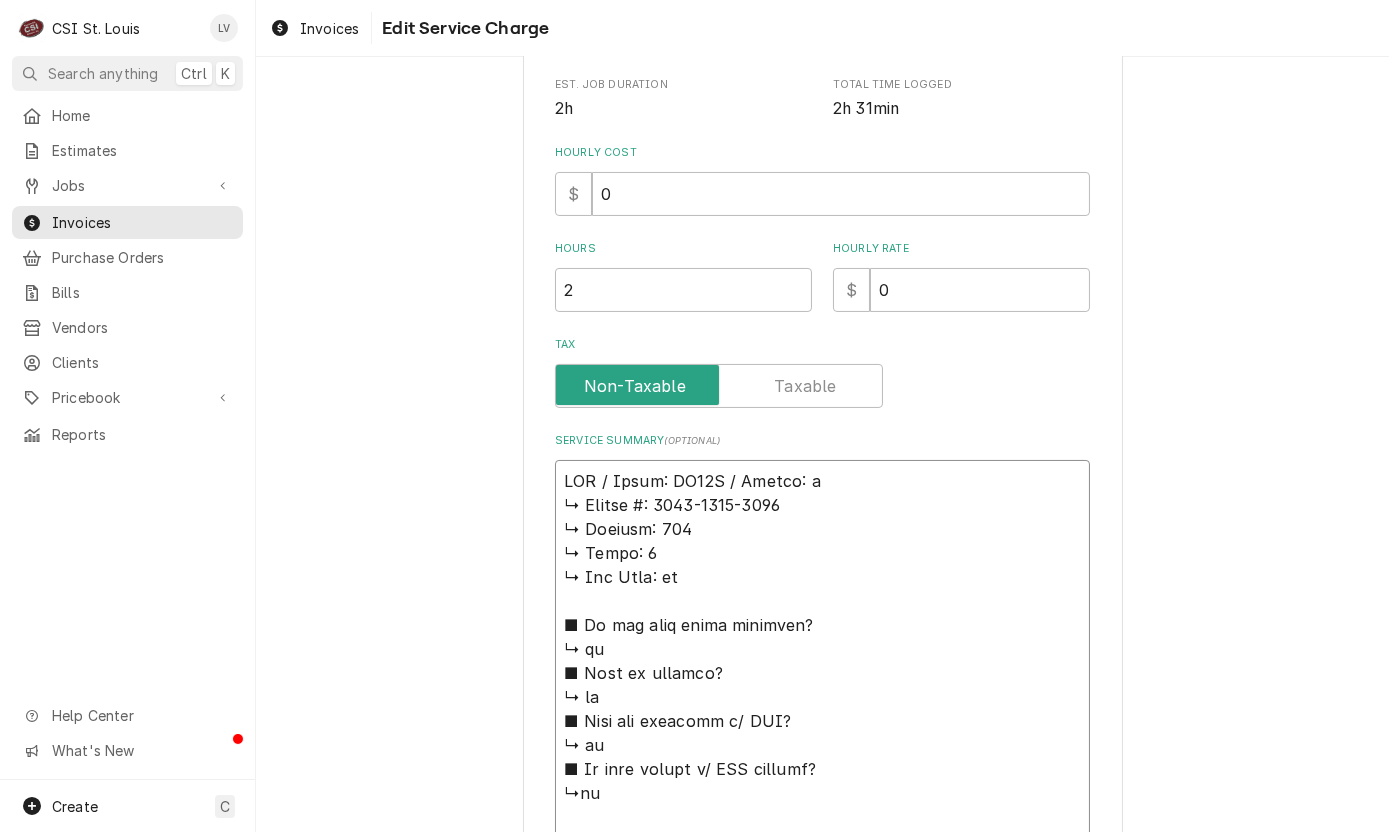 type on "x" 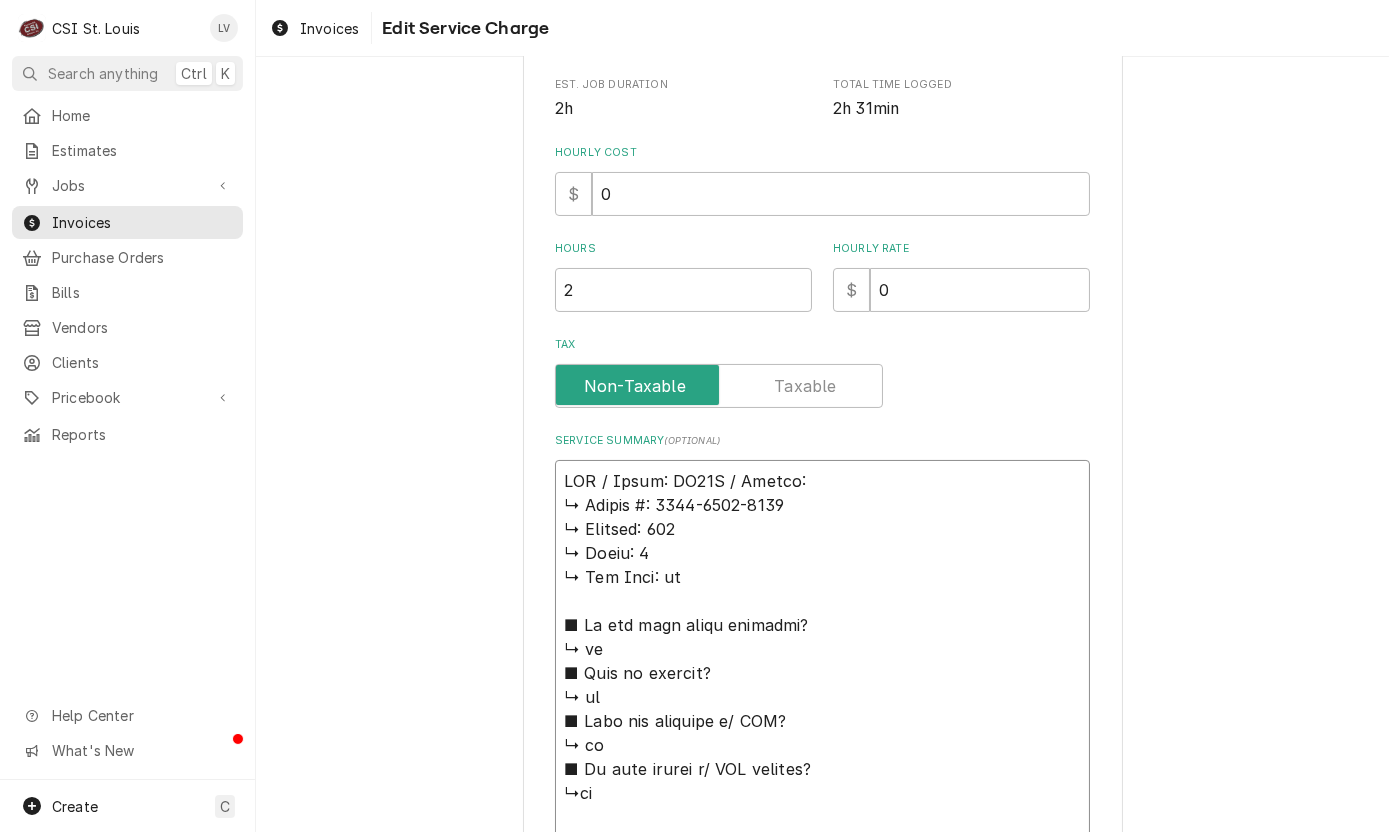 type on "x" 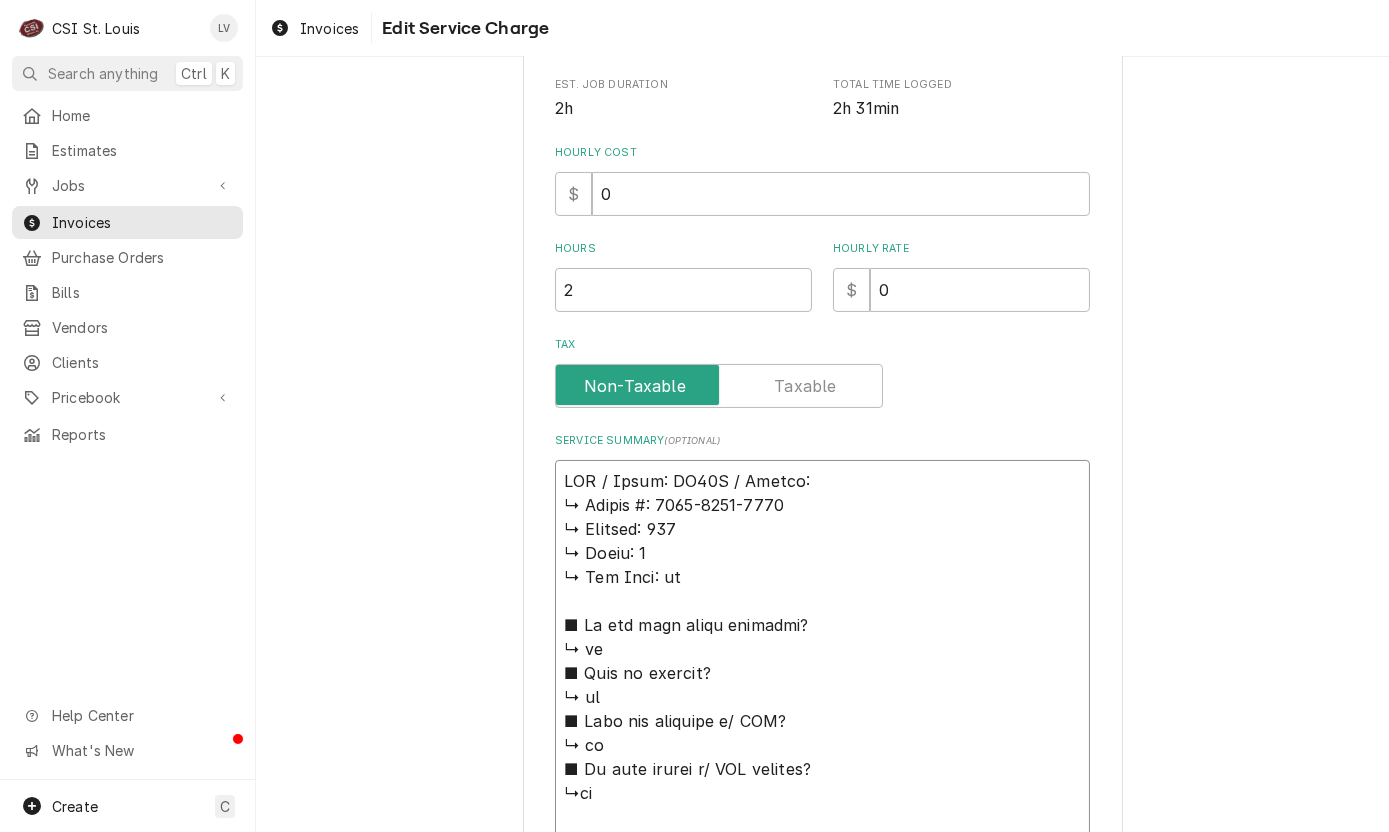 type on "x" 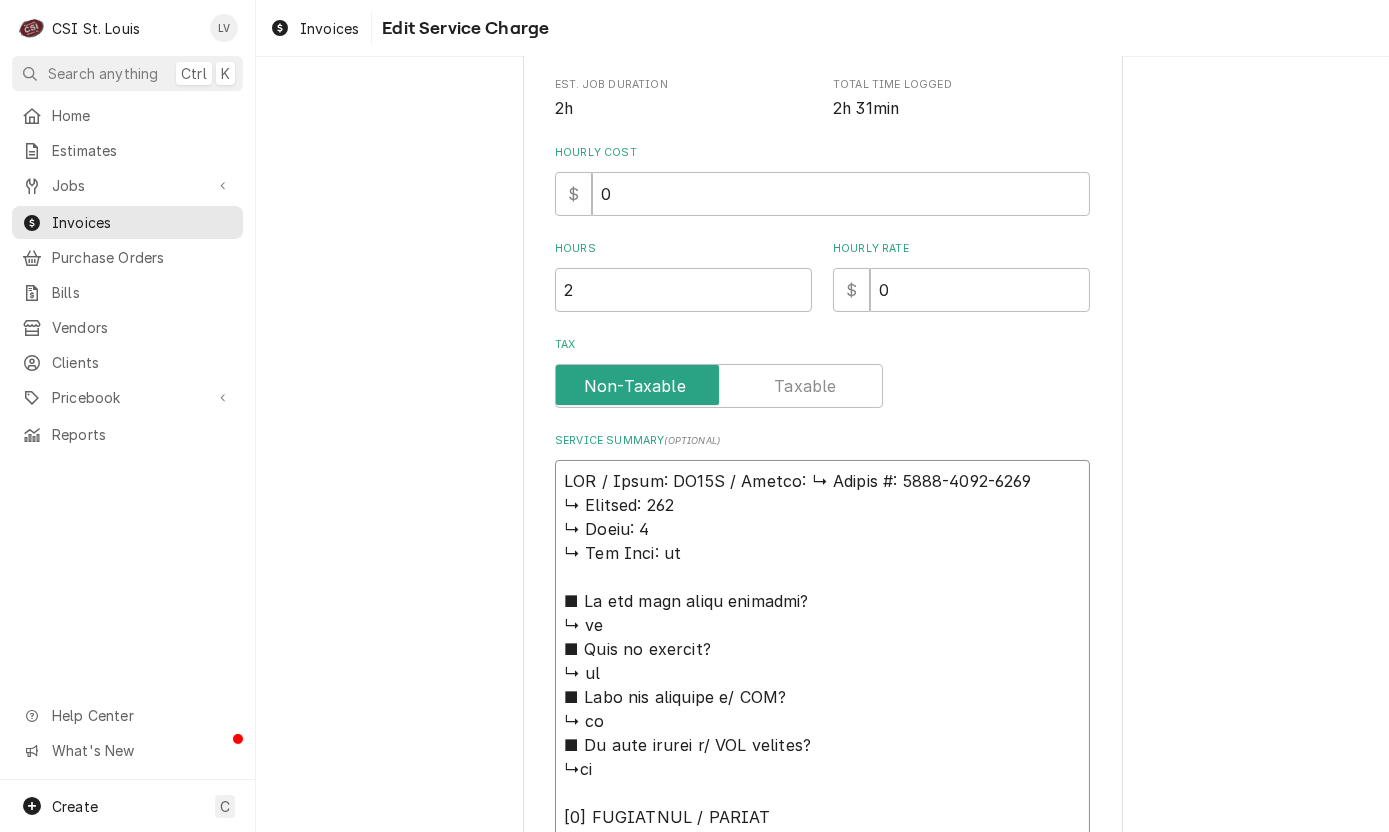 type on "x" 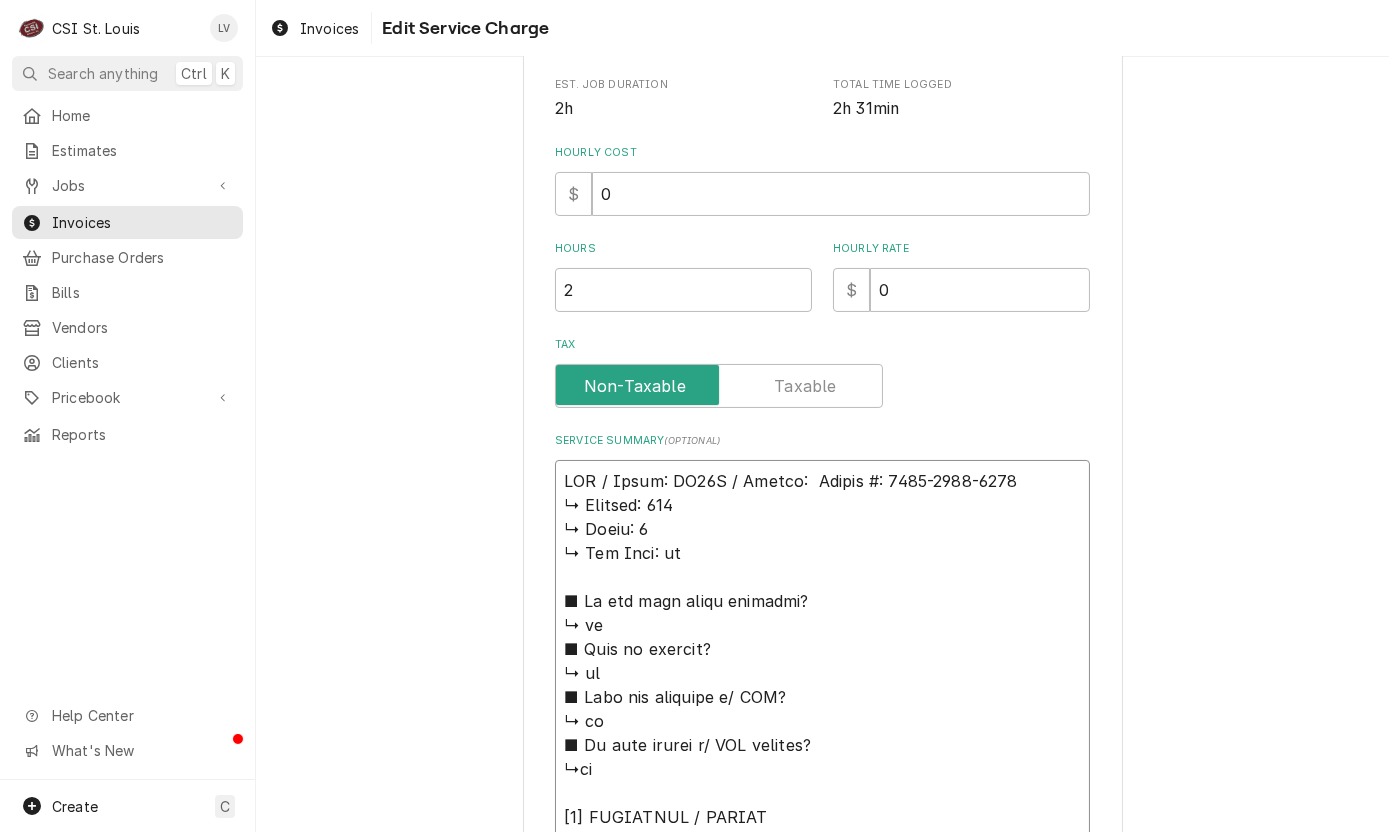 type on "x" 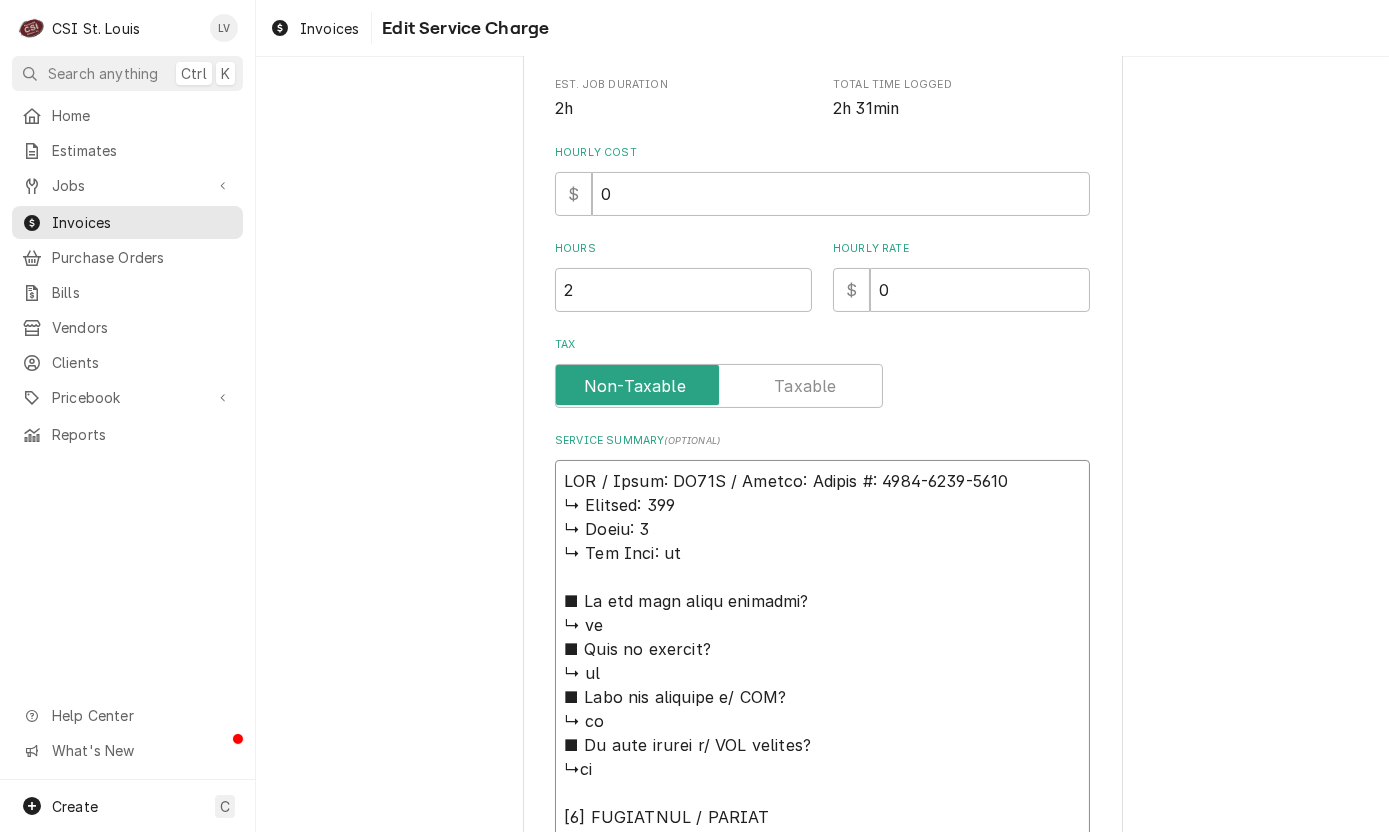 type on "x" 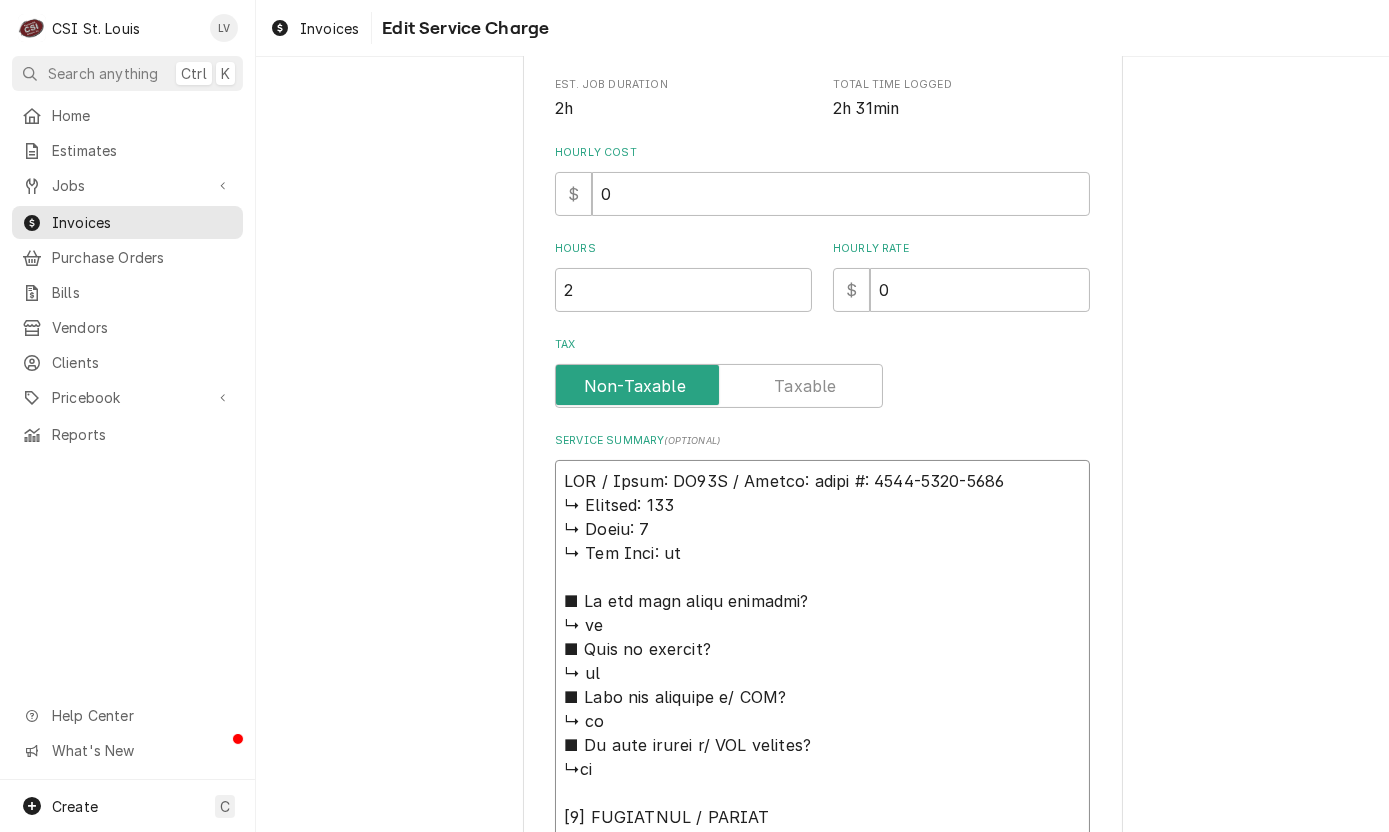 type on "x" 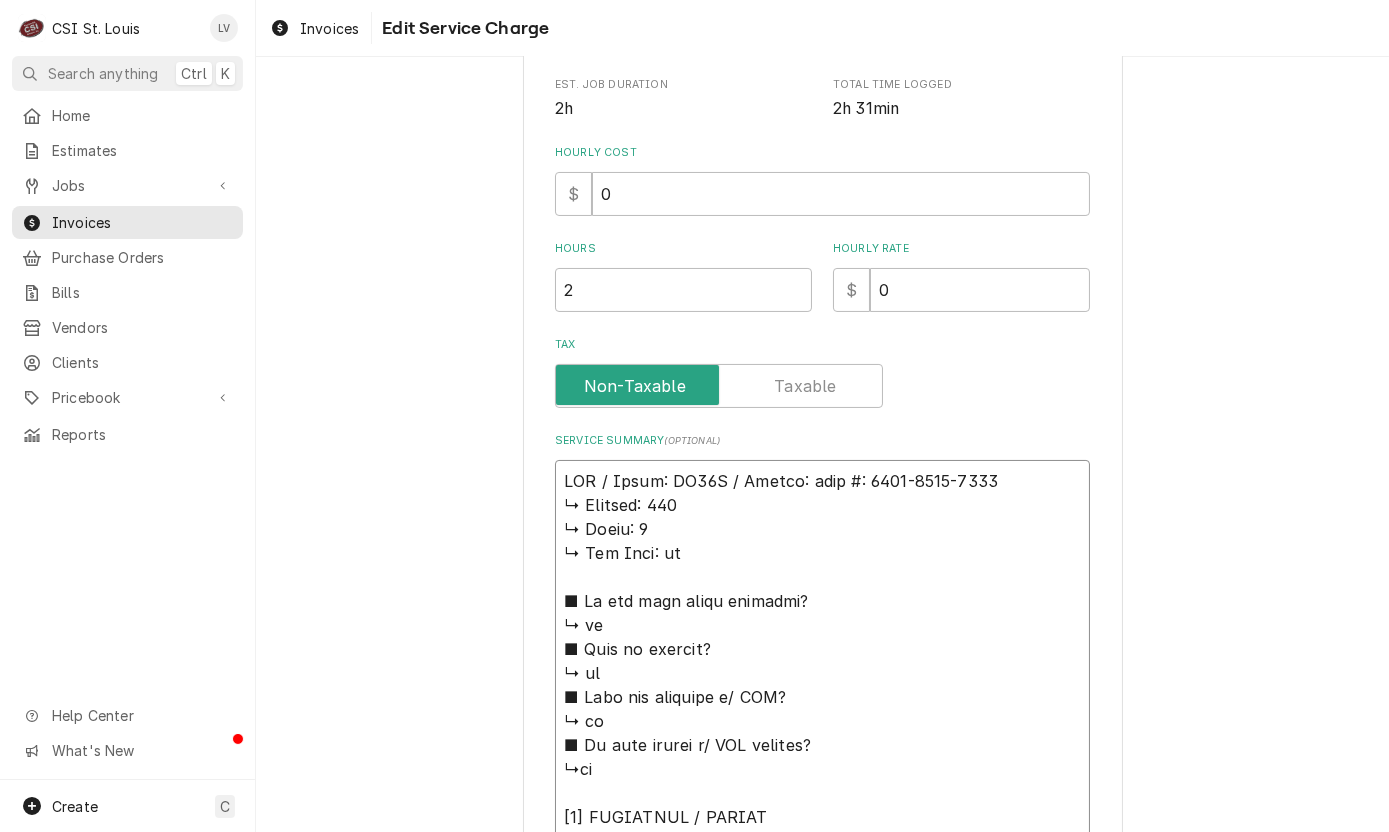 type on "x" 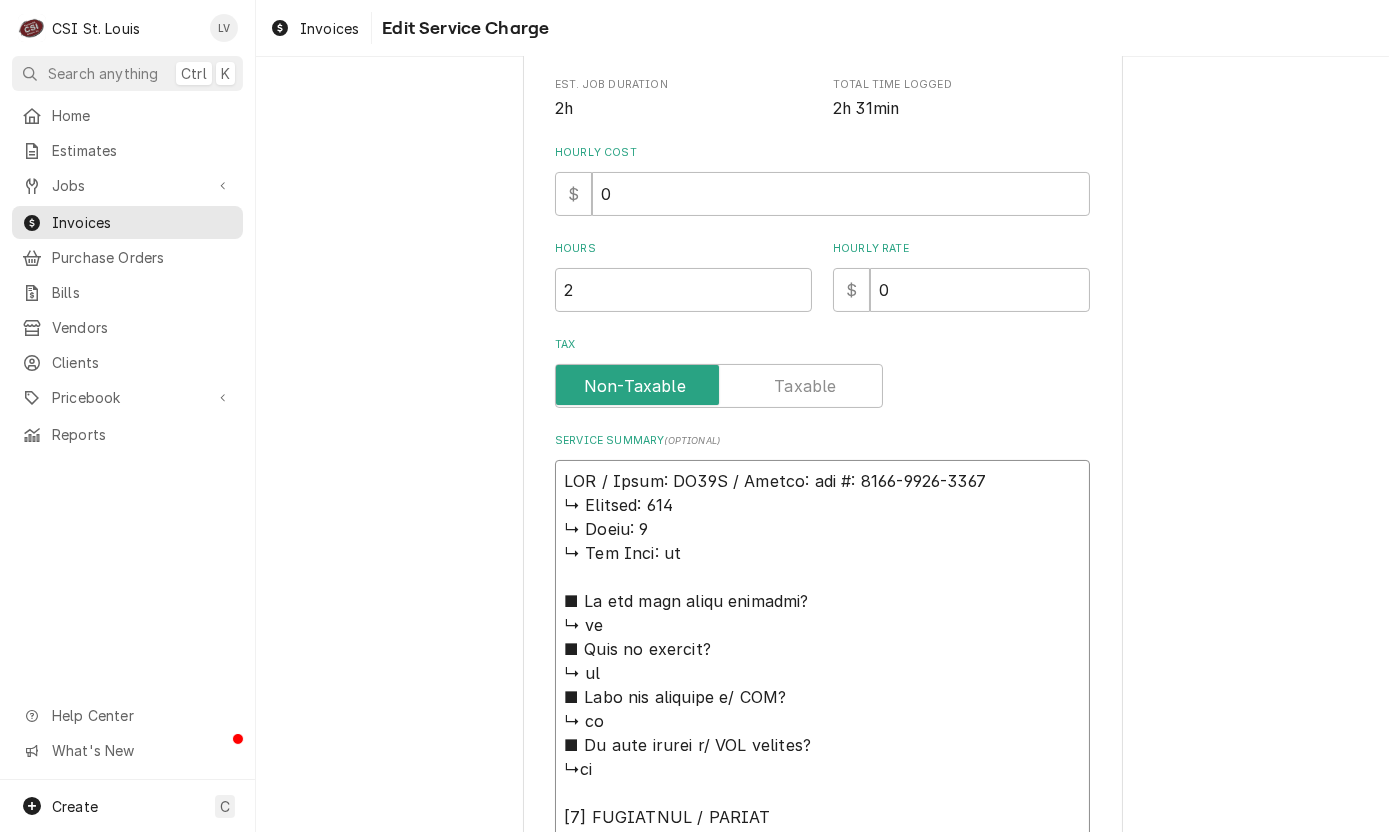 type on "x" 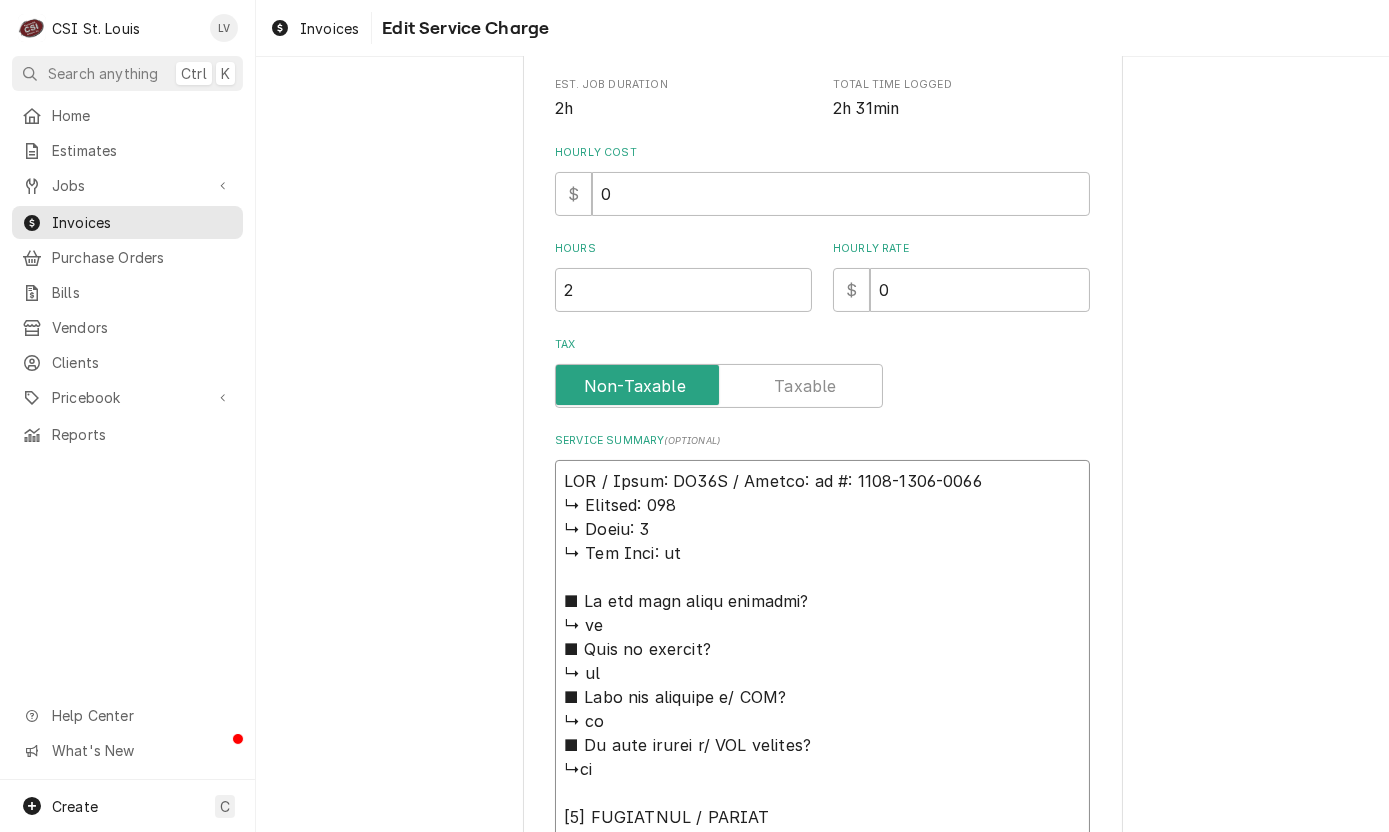 type on "x" 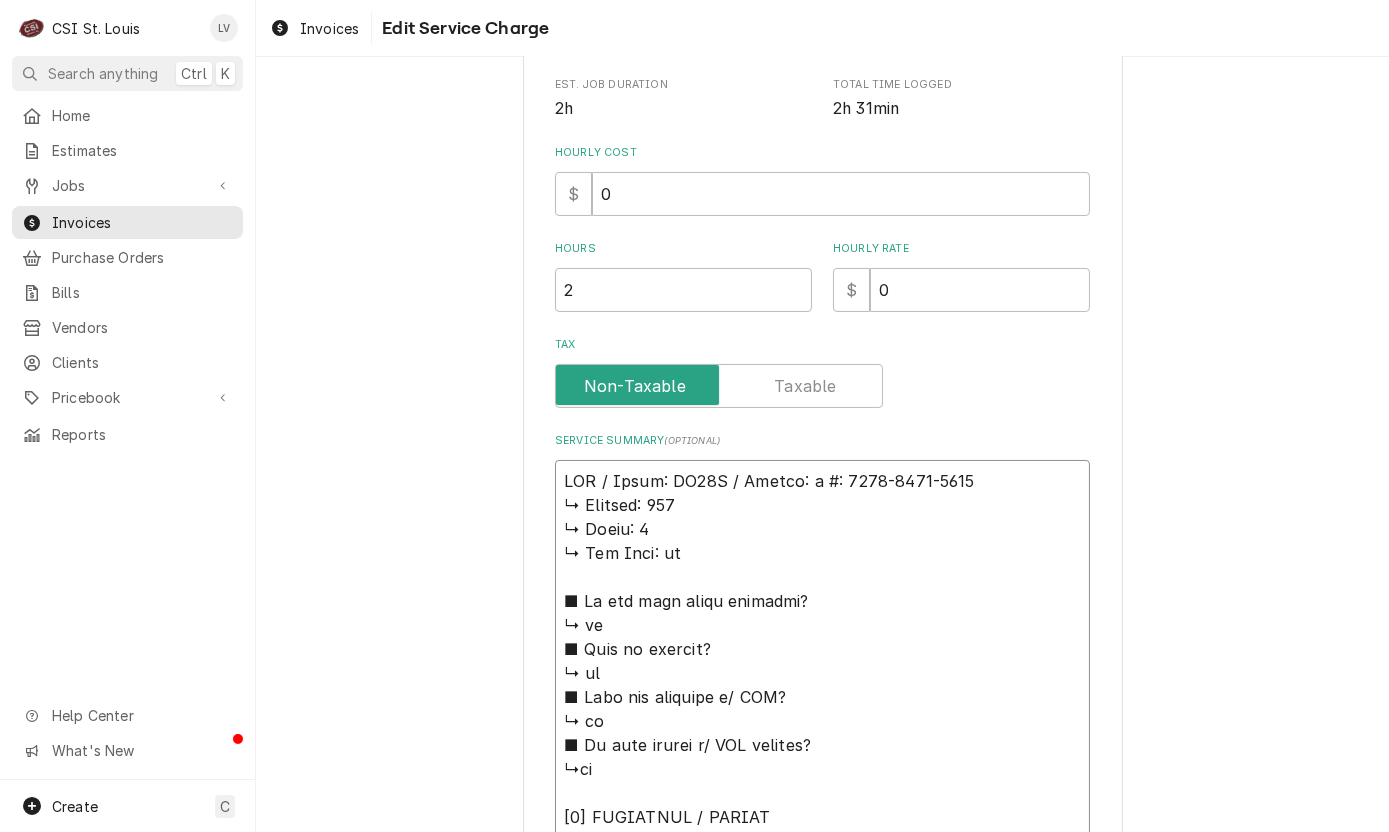 type on "x" 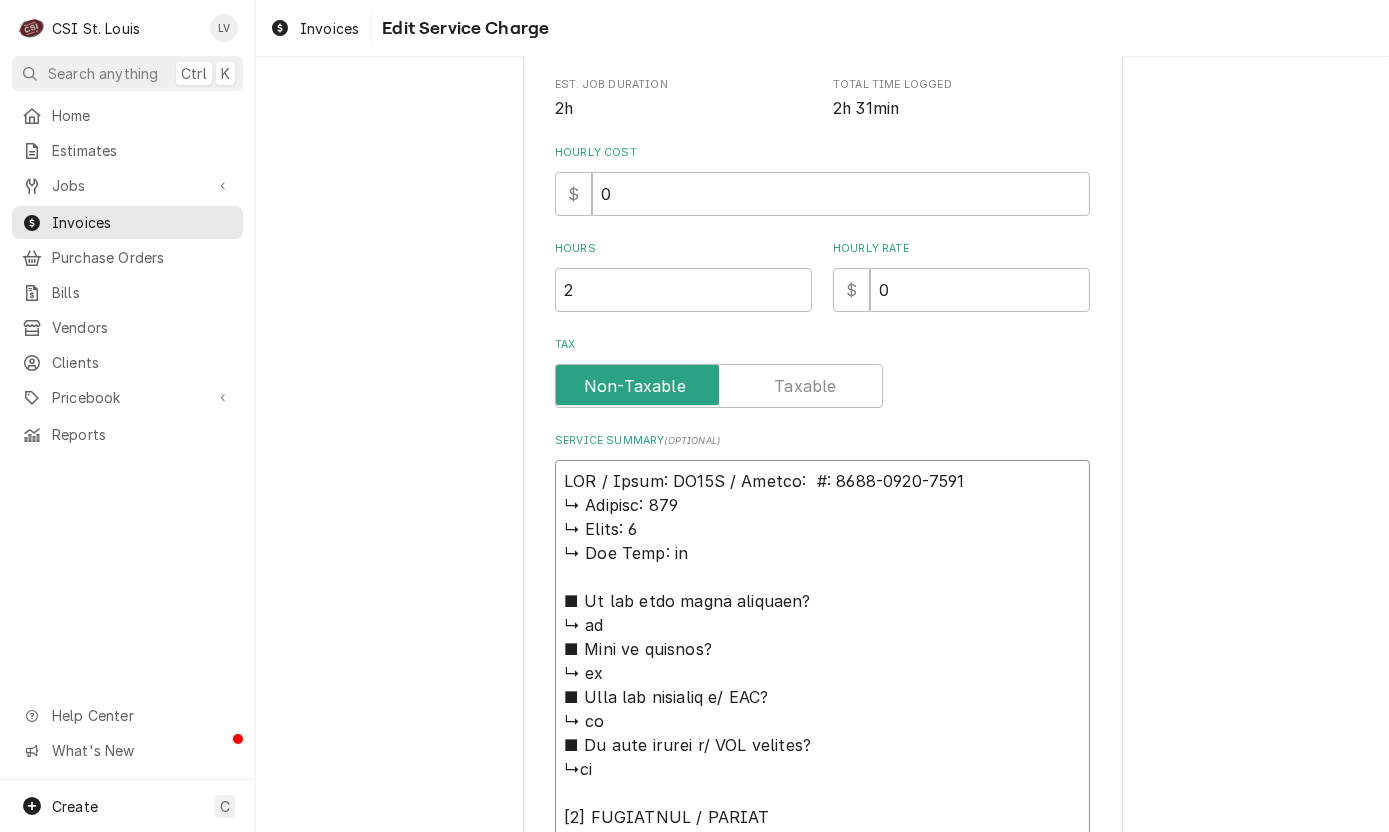 type on "LVO / Model: PT10E / Serial: #: 1111-0810-1784
↳ 𝗩𝗼𝗹𝘁𝗮𝗴𝗲: 208
↳ 𝗣𝗵𝗮𝘀𝗲: 3
↳ 𝗚𝗮𝘀 𝗧𝘆𝗽𝗲: na
■ 𝗜𝘀 𝘁𝗵𝗲 𝘂𝗻𝗶𝘁 𝘂𝗻𝗱𝗲𝗿 𝘄𝗮𝗿𝗿𝗮𝗻𝘁𝘆?
↳ no
■ 𝗪𝗵𝗮𝘁 𝗶𝘀 𝗰𝗼𝘃𝗲𝗿𝗲𝗱?
↳ na
■ 𝗛𝗮𝘃𝗲 𝘆𝗼𝘂 𝘃𝗲𝗿𝗶𝗳𝗶𝗲𝗱 𝘄/ 𝗠𝗙𝗚?
↳ no
■ 𝗜𝘀 𝘂𝗻𝗶𝘁 𝘁𝗮𝗴𝗴𝗲𝗱 𝘄/ 𝗖𝗦𝗜 𝘀𝘁𝗶𝗰𝗸𝗲𝗿?
↳no
[𝟮] 𝗗𝗜𝗔𝗚𝗡𝗢𝗦𝗜𝗦 / 𝗜𝗦𝗦𝗨𝗘𝗦
■ 𝗨𝗻𝗶𝘁 𝗼𝗽𝗲𝗿𝗮𝘁𝗶𝗼𝗻𝗮𝗹 𝗼𝗻 𝗮𝗿𝗿𝗶𝘃𝗮𝗹?
↳yes
■ 𝗘𝘅𝗽𝗹𝗮𝗶𝗻 𝘀𝘁𝗲𝗽𝘀 𝘁𝗼 𝗱𝗶𝗮𝗴𝗻𝗼𝘀𝗶𝘀?
↳removed racks to get to wash arm. Identified parts that are needed.
■ 𝗗𝗶𝗱 𝘆𝗼𝘂 𝗰𝗼𝗻𝗳𝗶𝗿𝗺 𝘁𝗵𝗲 𝗶𝘀𝘀𝘂𝗲?
↳yes
[𝟯] 𝗥𝗘𝗦𝗢𝗟𝗨𝗧𝗜𝗢𝗡 (𝗜𝗙 𝗥𝗘𝗣𝗔𝗜𝗥𝗘𝗗)
■ 𝗪𝗵𝗮𝘁 𝗿𝗲𝗽𝗮𝗶𝗿𝘀 𝘄𝗲𝗿𝗲 𝗰𝗼𝗺𝗽𝗹𝗲𝘁𝗲𝗱?
↳
■ 𝗪𝗲𝗿𝗲 𝗽𝗮𝗿𝘁𝘀 𝗶𝗻𝘀𝘁𝗮𝗹𝗹𝗲𝗱 (𝘀𝗽𝗲𝗰𝗶𝗳𝘆)?
↳
■ 𝗨𝗻𝗶𝘁 𝗺𝗮𝗶𝗻𝘁𝗲𝗻𝗮𝗻𝗰𝗲𝗱 / 𝗰𝗹𝗲𝗮𝗻𝗲𝗱?
↳
■ 𝗜𝘀 𝘁𝗵𝗲 𝘂𝗻𝗶𝘁 𝗳𝘂𝗹𝗹𝘆 𝗼𝗽𝗲𝗿𝗮𝘁𝗶𝗼𝗻𝗮𝗹?
↳
[𝟰] 𝗤𝗨𝗢𝗧𝗘 𝗗𝗘𝗧𝗔𝗜𝗟𝗦 (𝗜𝗙 𝗡𝗘𝗘𝗗𝗘𝗗)
■ 𝗪𝗵𝗮𝘁 𝗿𝗲𝗽𝗮𝗶𝗿𝘀 𝗮𝗿𝗲 𝗿𝗲𝗾𝘂𝗶𝗿𝗲𝗱
↳
■ 𝗪𝗵𝗮𝘁 𝗽𝗮𝗿𝘁𝘀 𝘄𝗶𝗹𝗹 𝗯𝗲 𝗻𝗲𝗲𝗱𝗲𝗱?
↳
■ 𝗛𝗼𝘄 𝗺𝗮𝗻𝘆 𝘁𝗲𝗰𝗵𝘀 𝗮𝗿𝗲 𝗿𝗲𝗾𝘂𝗶𝗿𝗲𝗱?
↳
■ 𝗘𝘀𝘁𝗶𝗺𝗮𝘁𝗲𝗱 𝘁𝗶𝗺𝗲 𝘁𝗼 𝗰𝗼𝗺𝗽𝗹𝗲𝘁𝗲?
↳
[𝟱] 𝗔𝗗𝗗𝗜𝗧𝗜𝗢𝗡𝗔𝗟 / 𝗗𝗔𝗜𝗟𝗬 𝗡𝗢𝗧𝗘𝗦
↳lvo dishmachine
Model# pt10e
Serial# 1111-0810-1784
Asset# 111bk24a1
Identified parts and will order.
Removed defective lower wash arm and bearing. Rebuild bearing and installed new wash arm. Dishmachine is working at this time...." 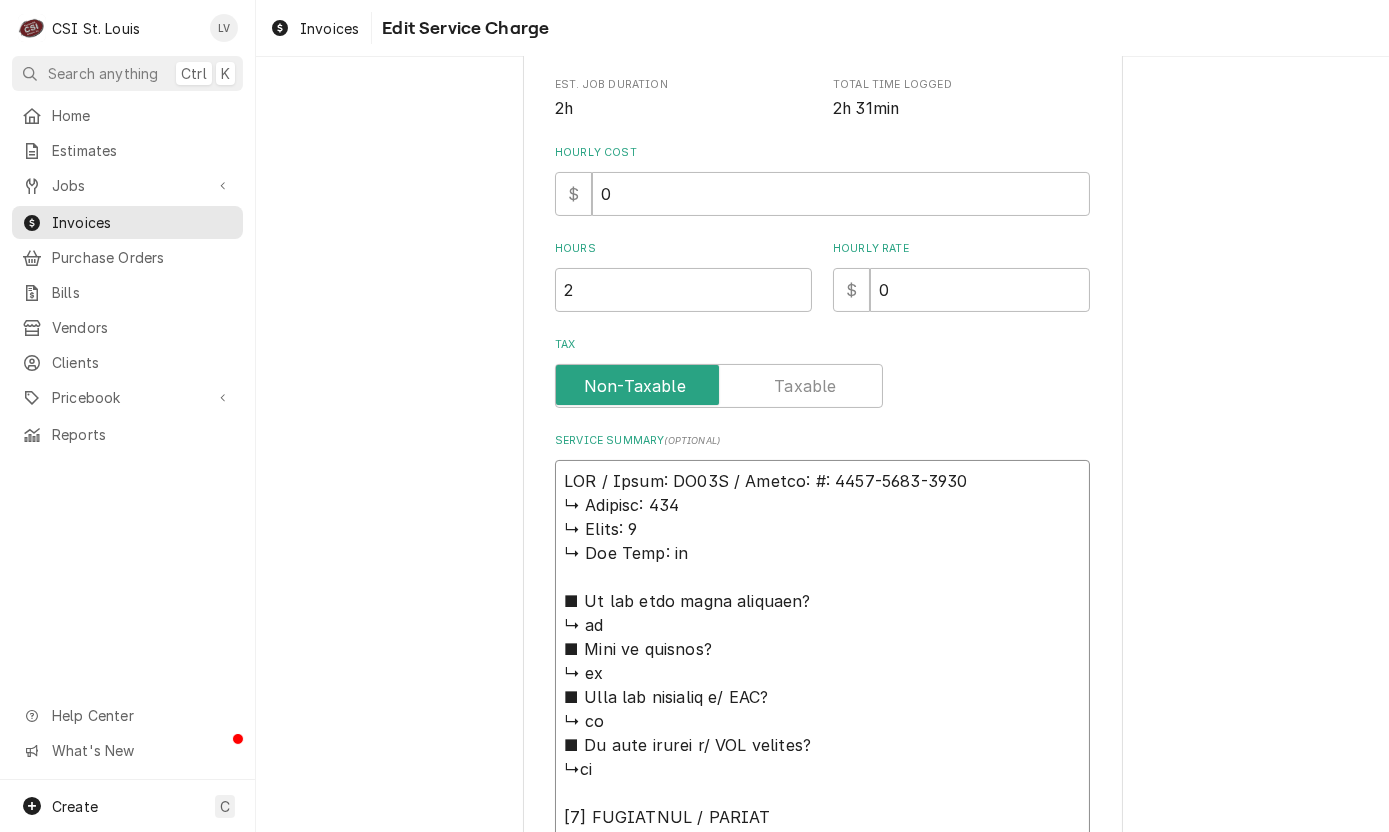 type on "x" 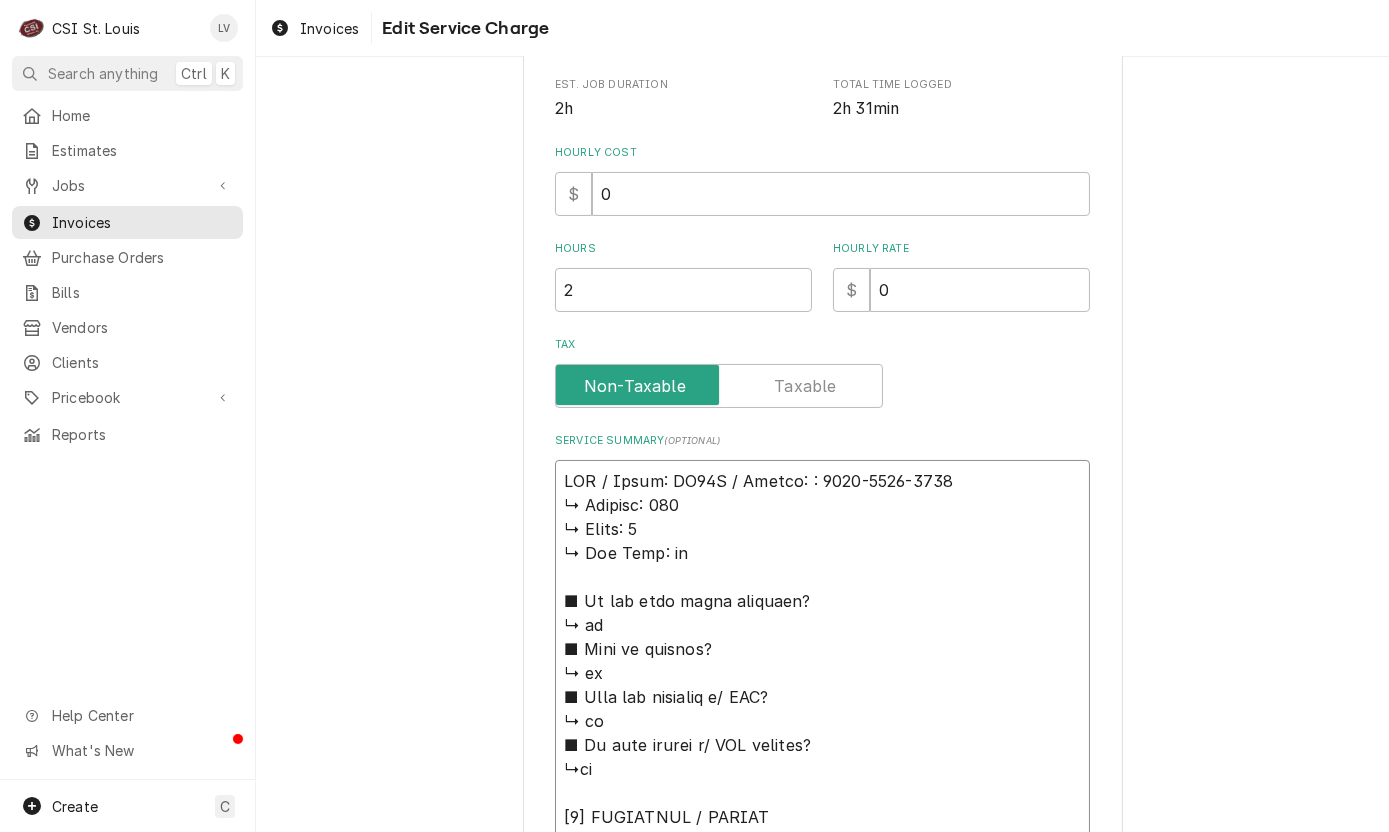 type on "x" 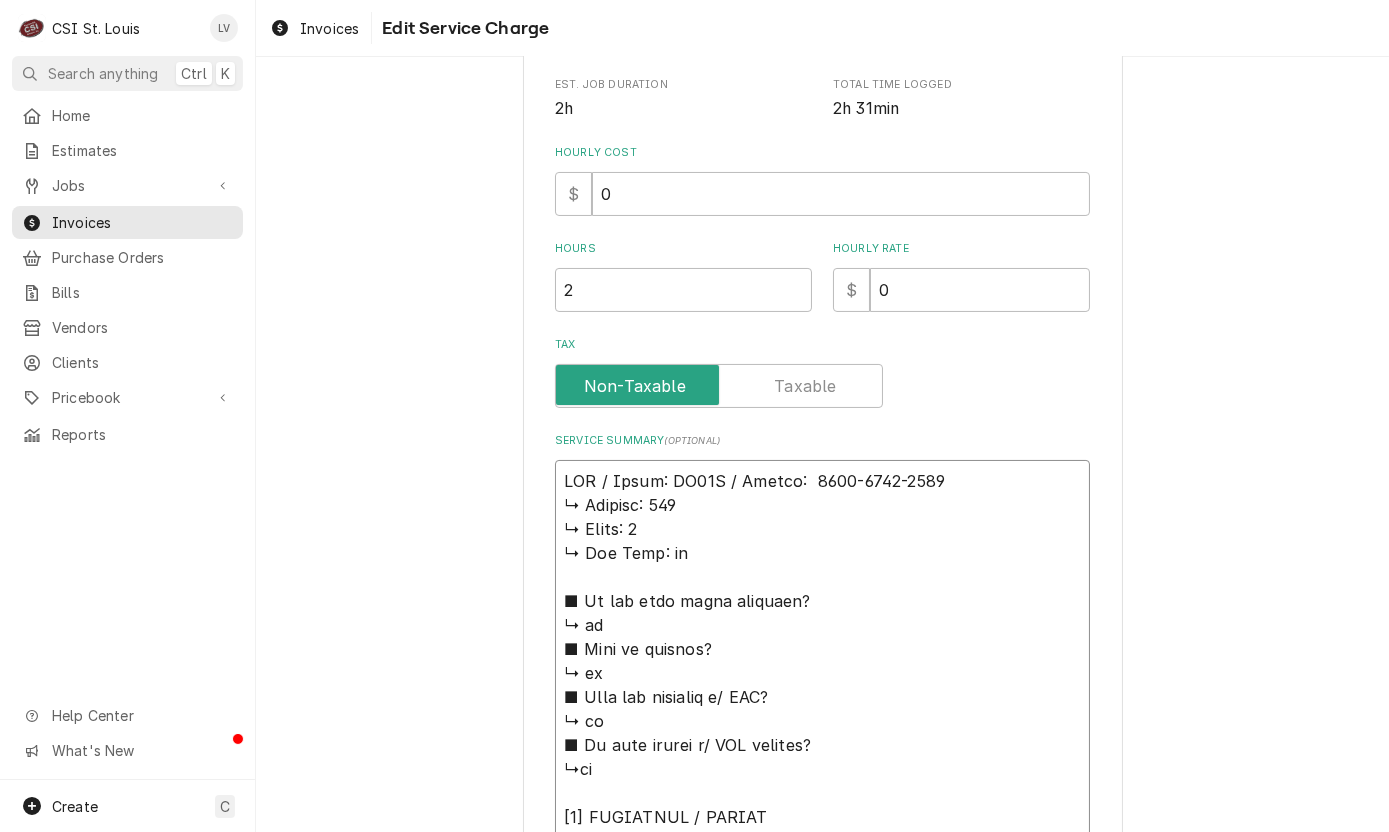 type on "x" 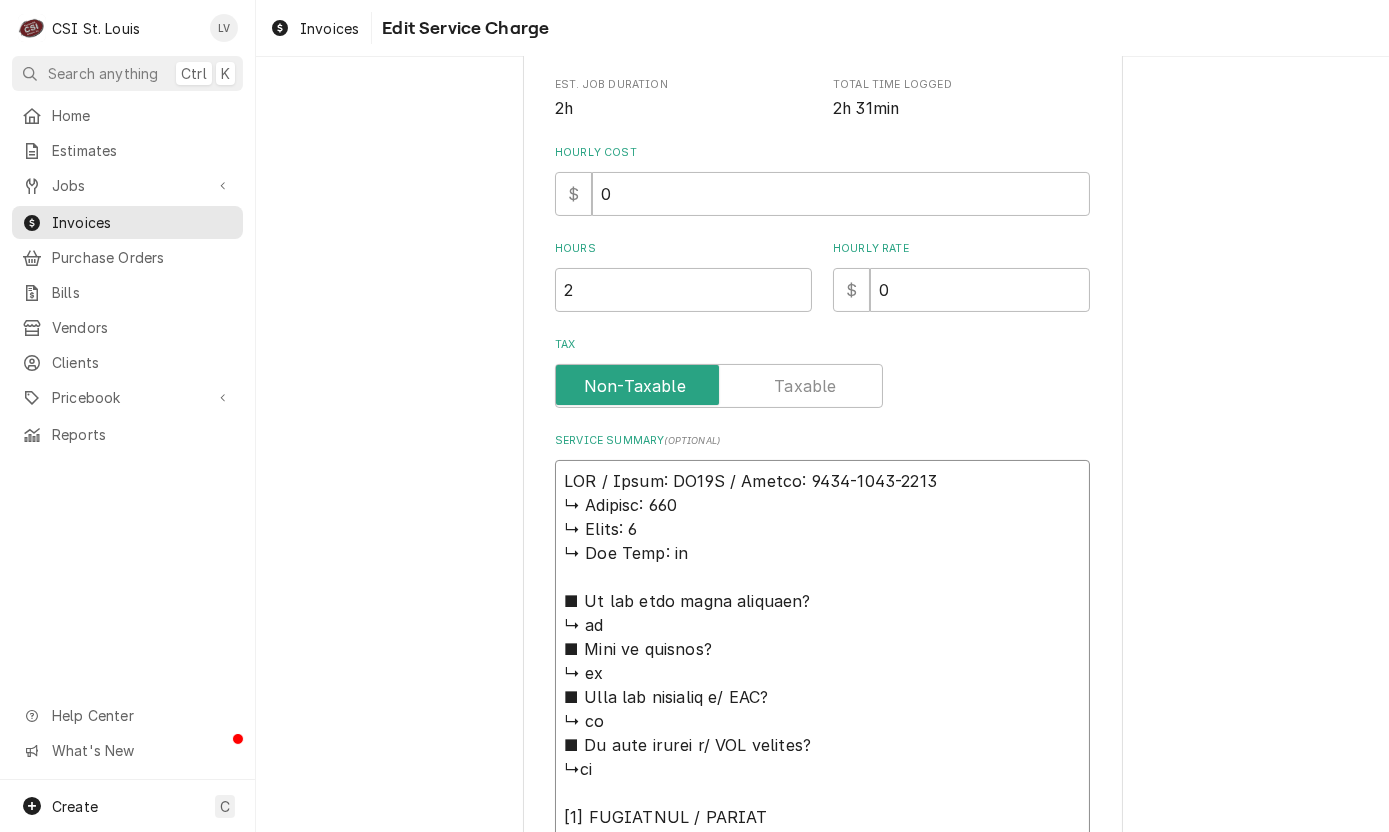 scroll, scrollTop: 800, scrollLeft: 0, axis: vertical 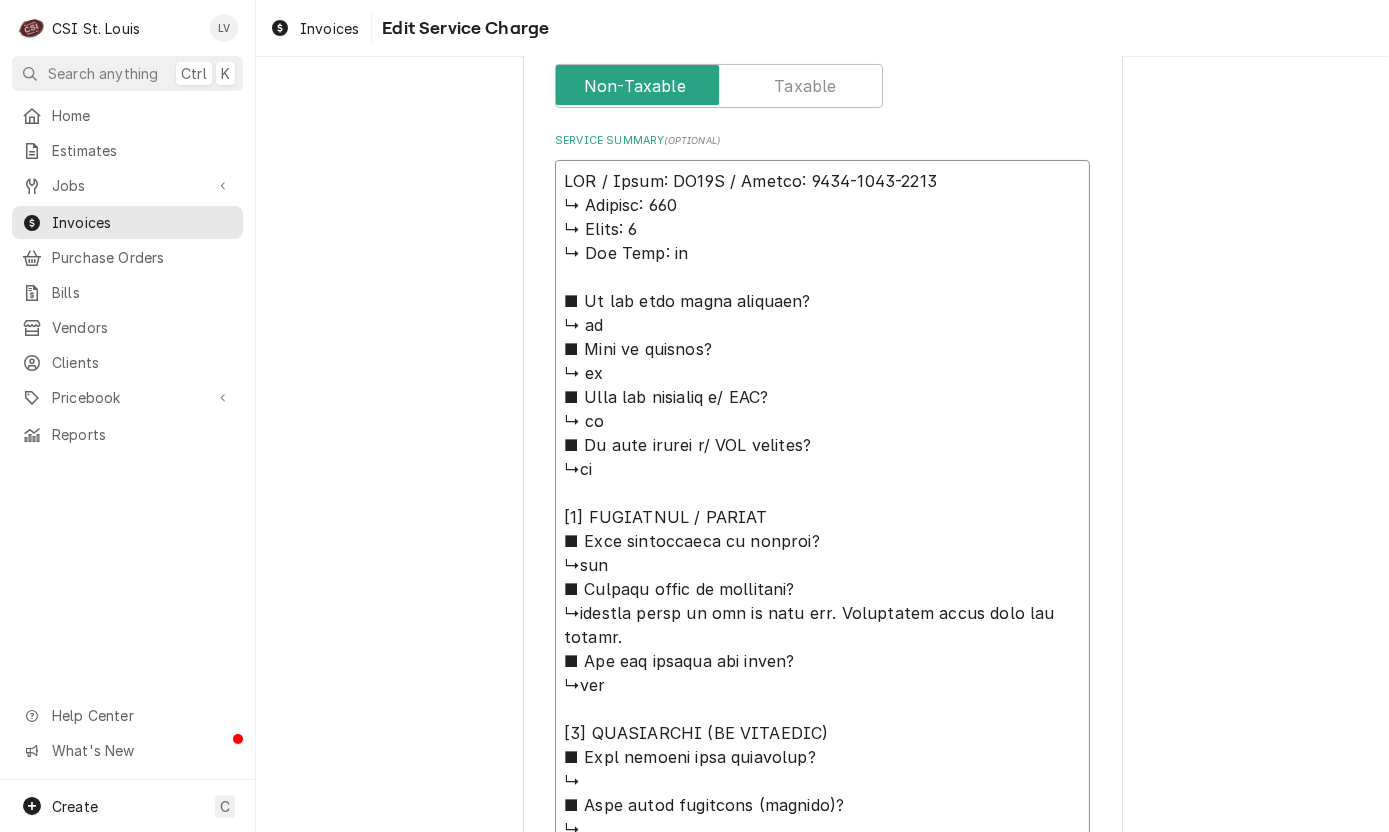 drag, startPoint x: 552, startPoint y: 203, endPoint x: 920, endPoint y: 578, distance: 525.4036 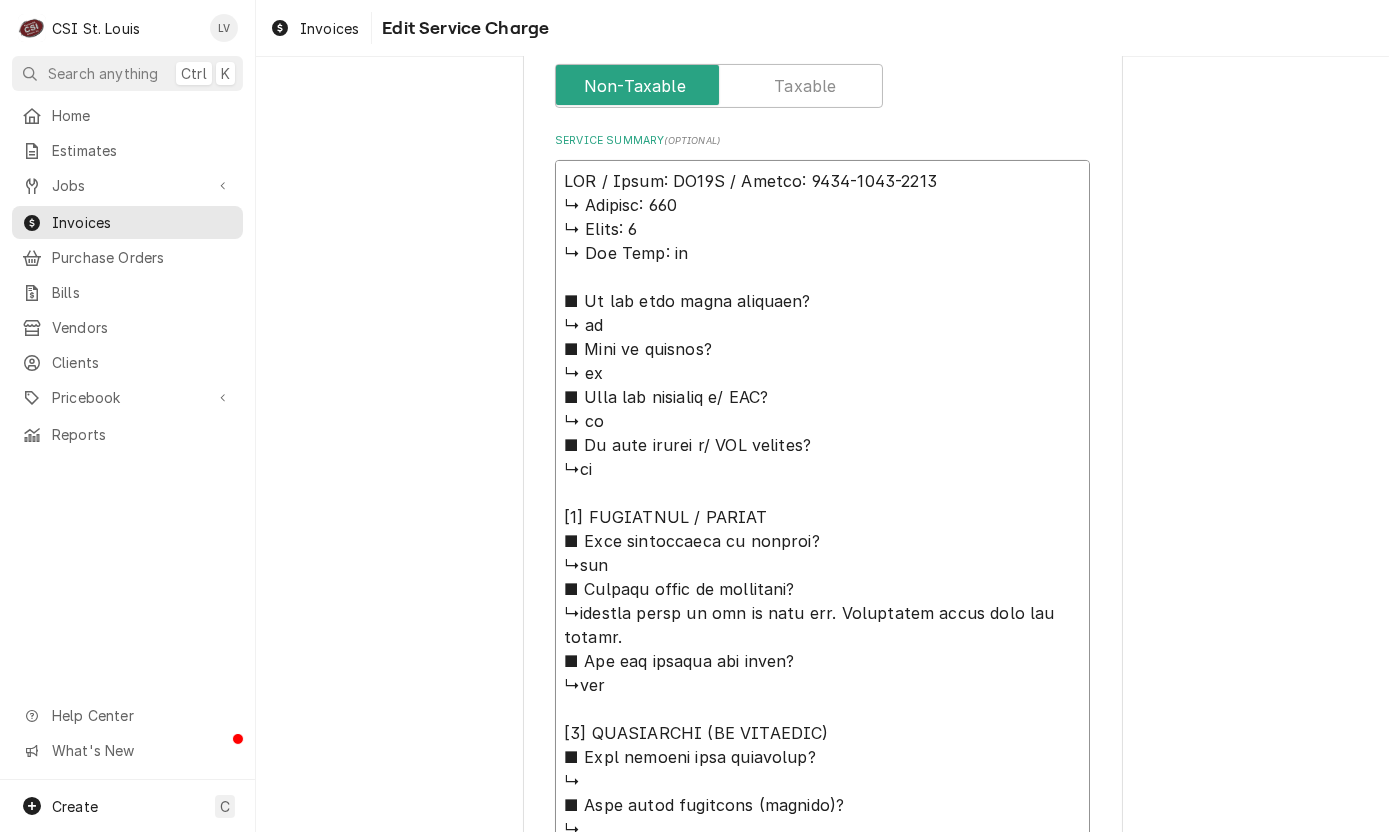 type on "x" 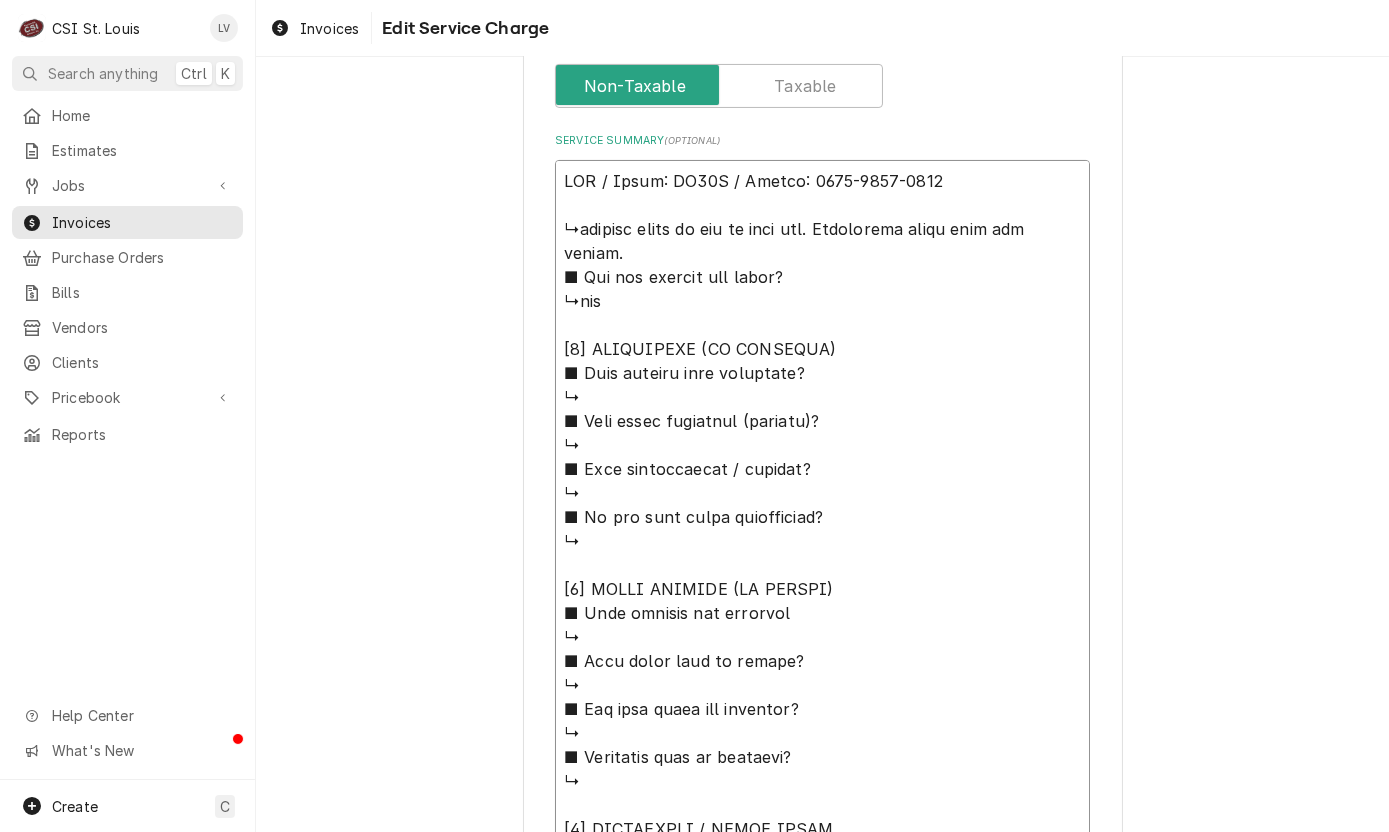 drag, startPoint x: 552, startPoint y: 225, endPoint x: 569, endPoint y: 224, distance: 17.029387 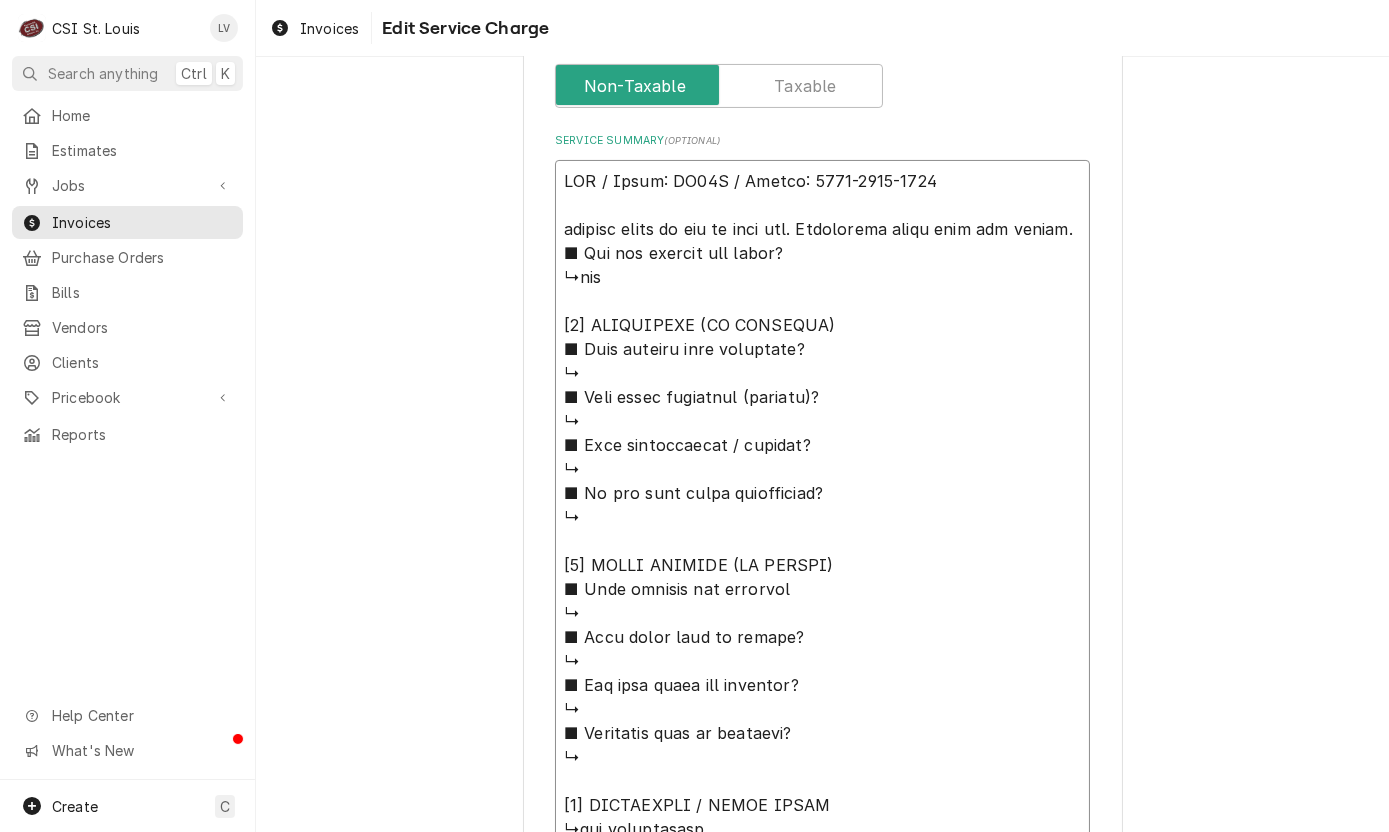 type on "x" 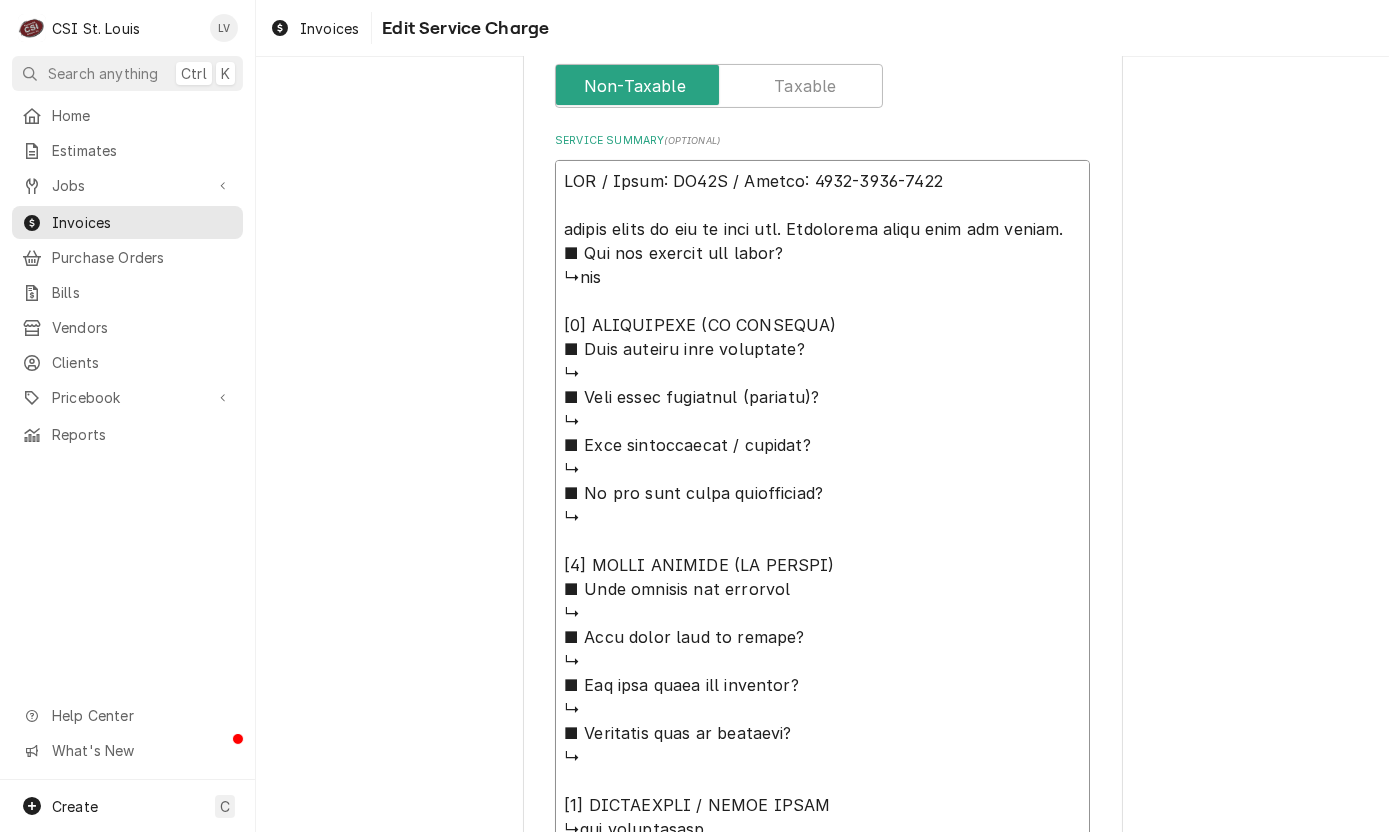 type on "x" 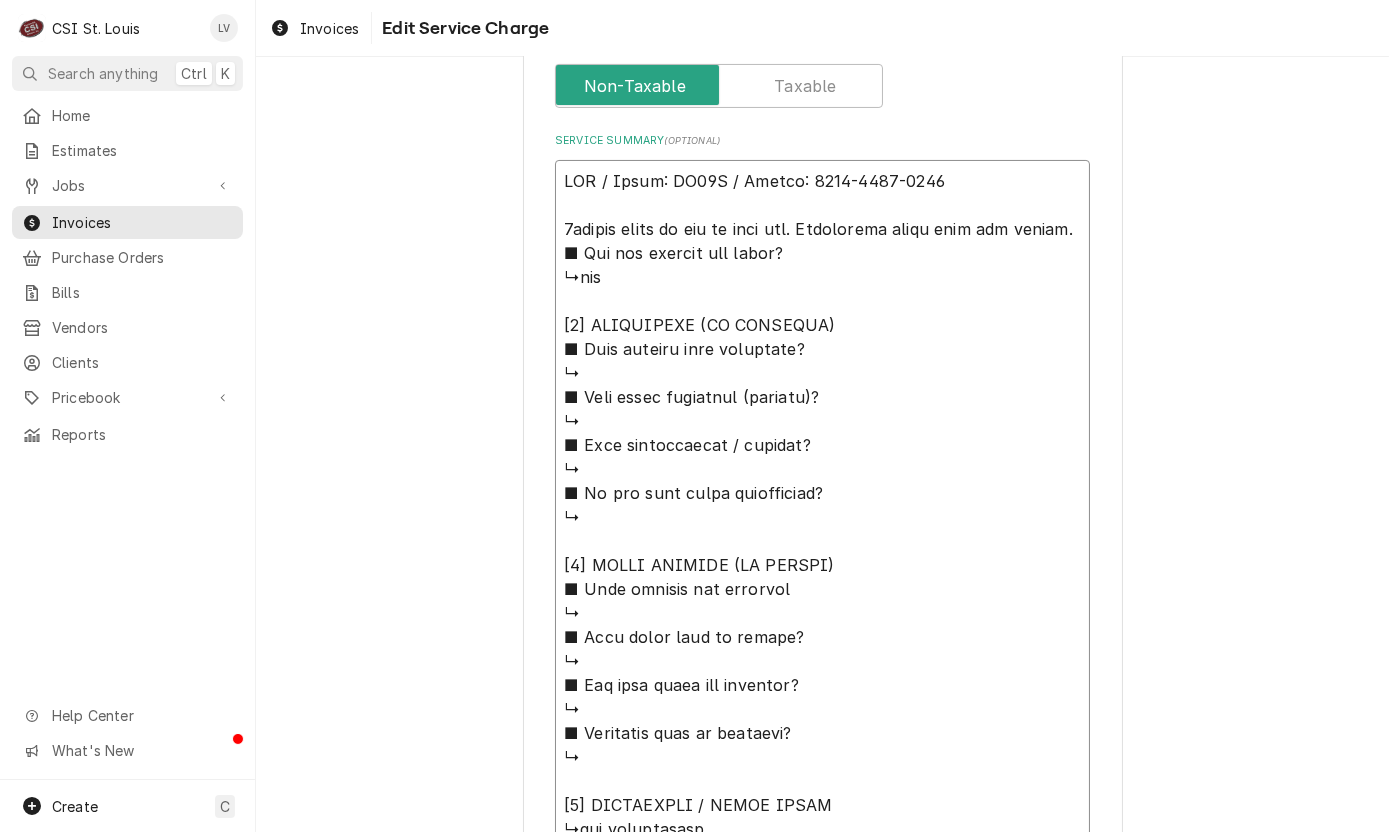 type on "x" 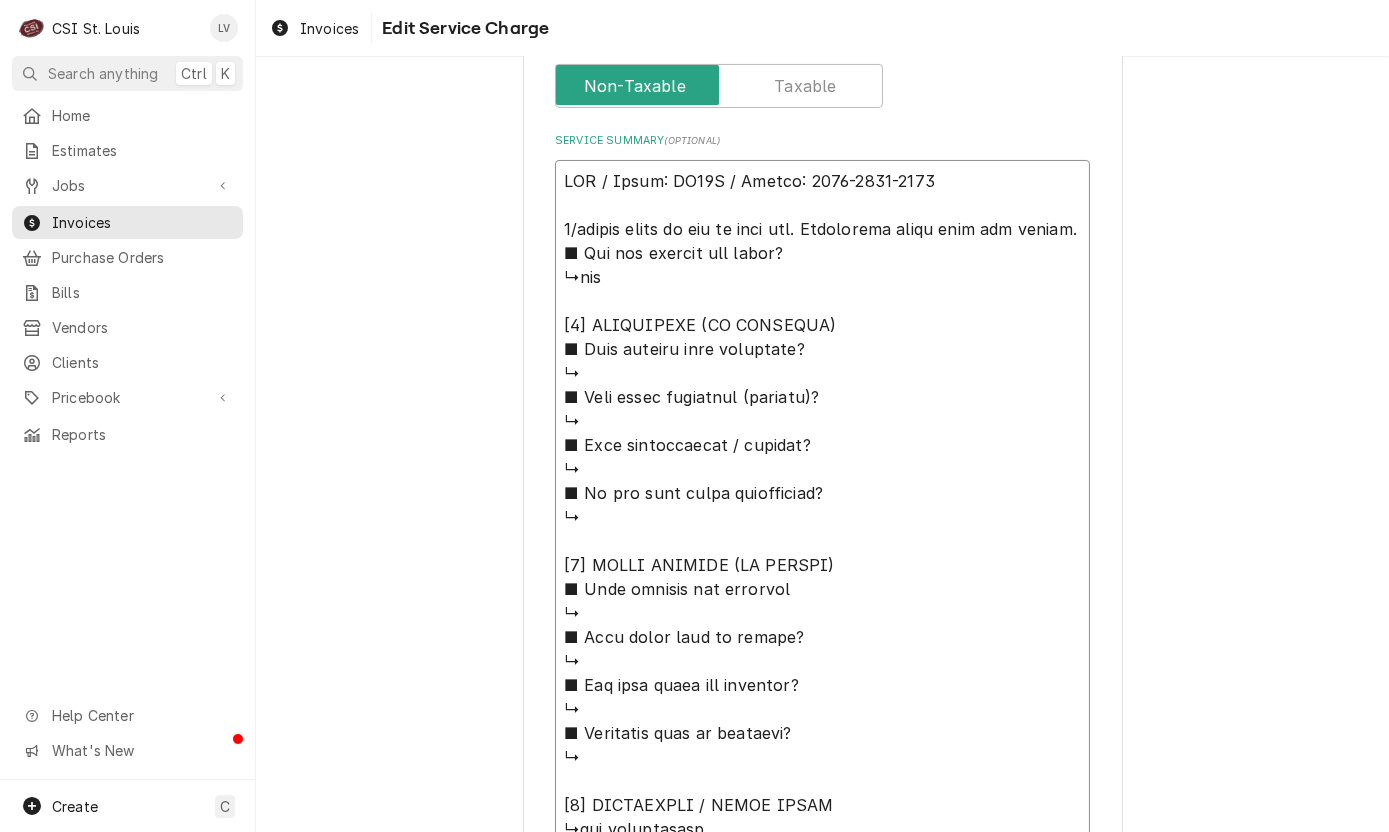 type on "x" 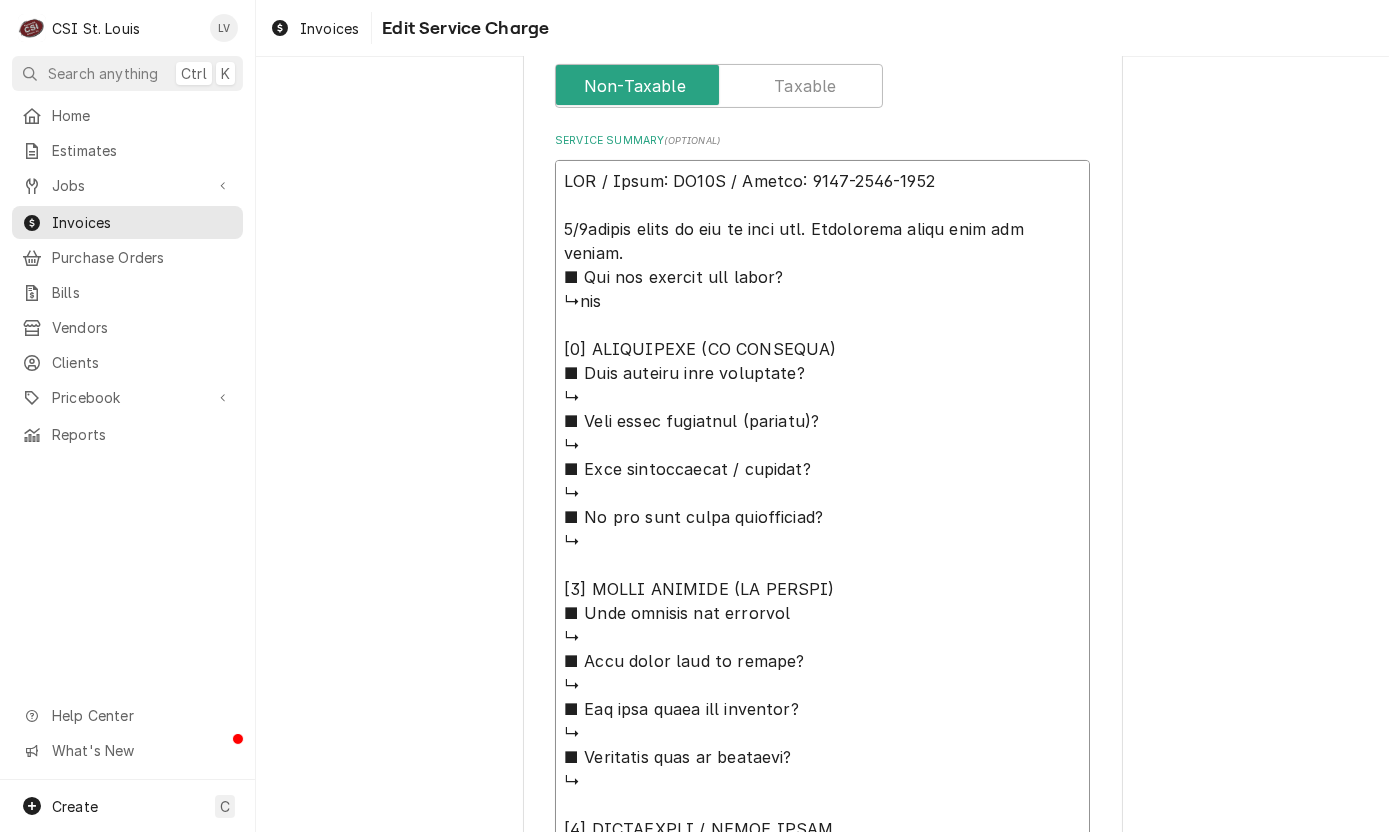 type on "x" 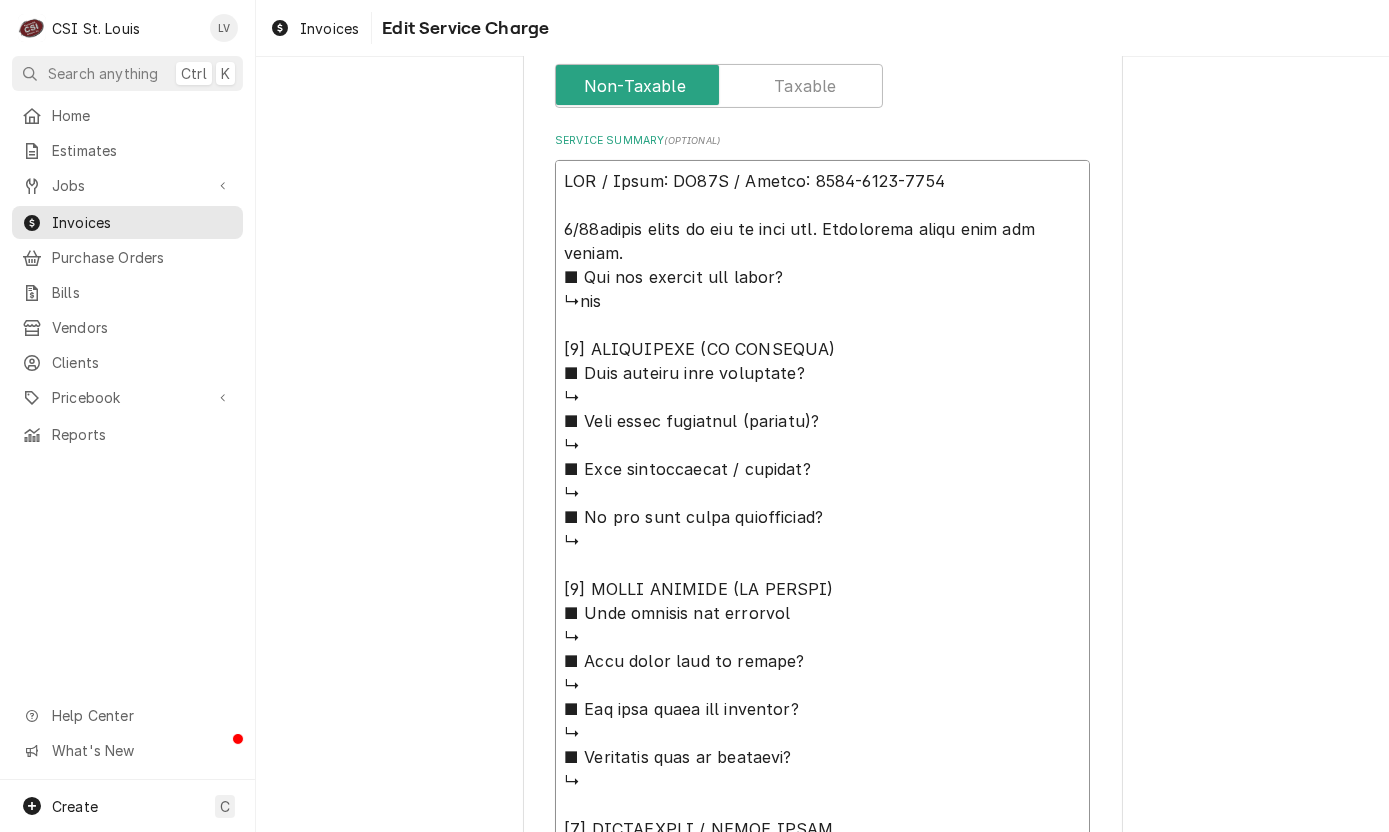 type on "x" 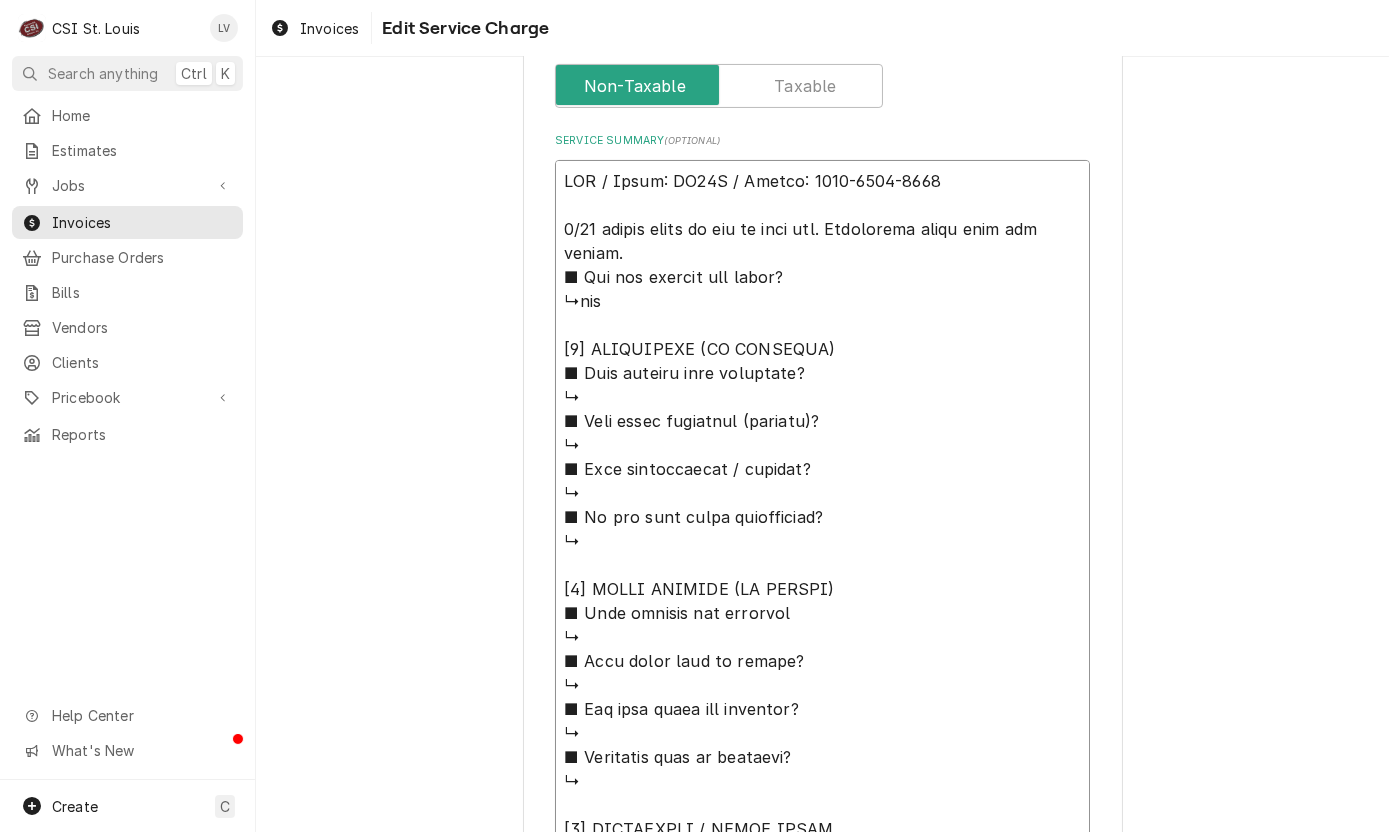 type on "x" 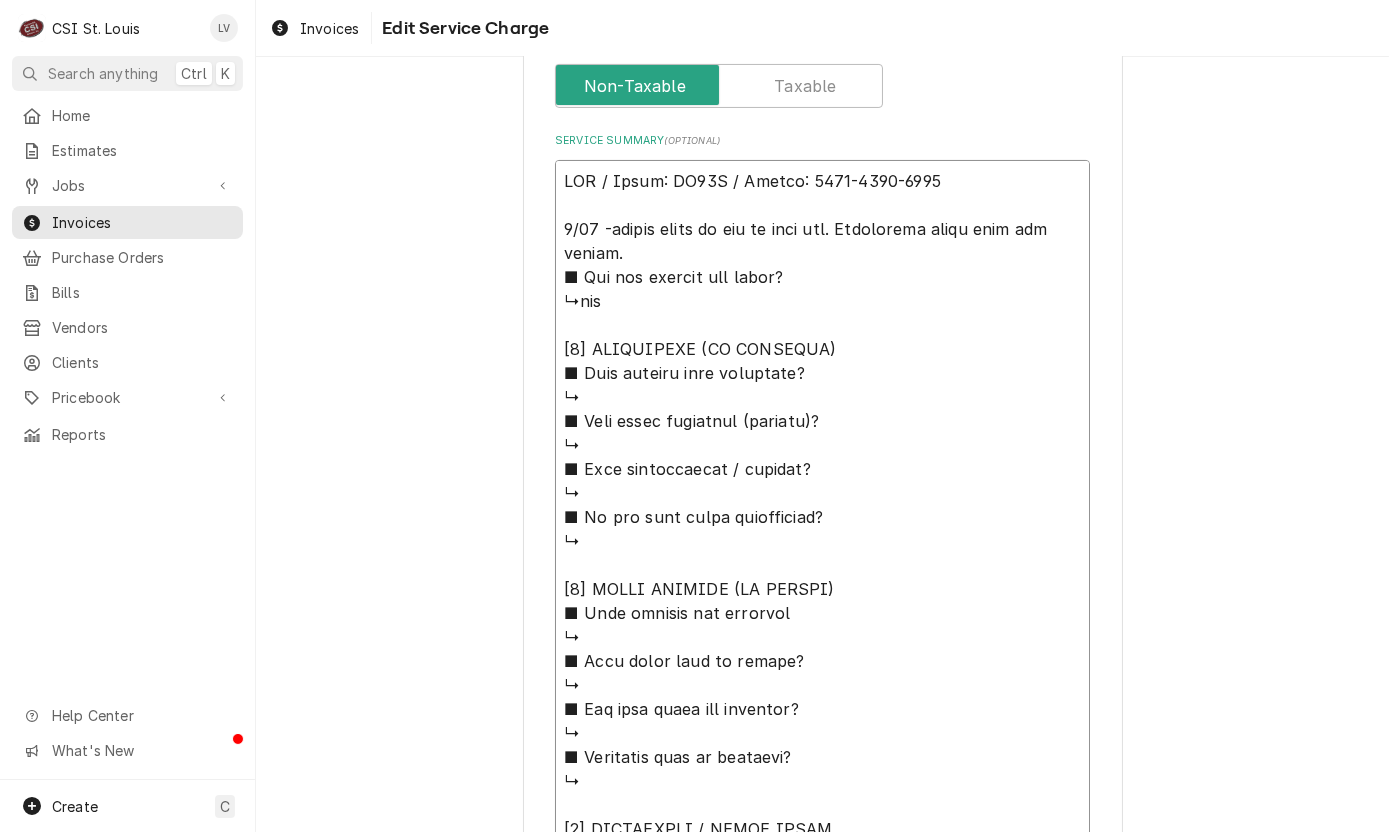 type on "x" 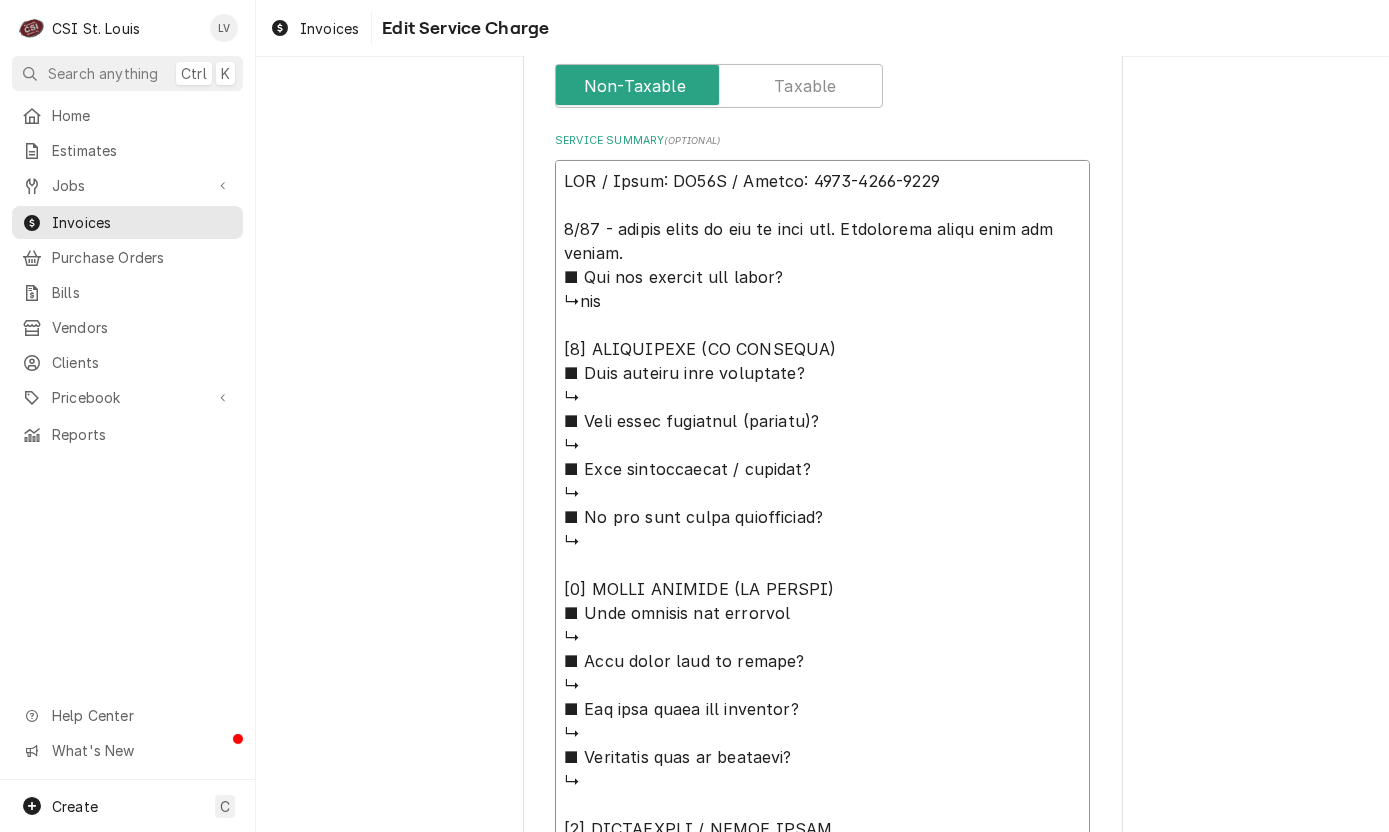type on "x" 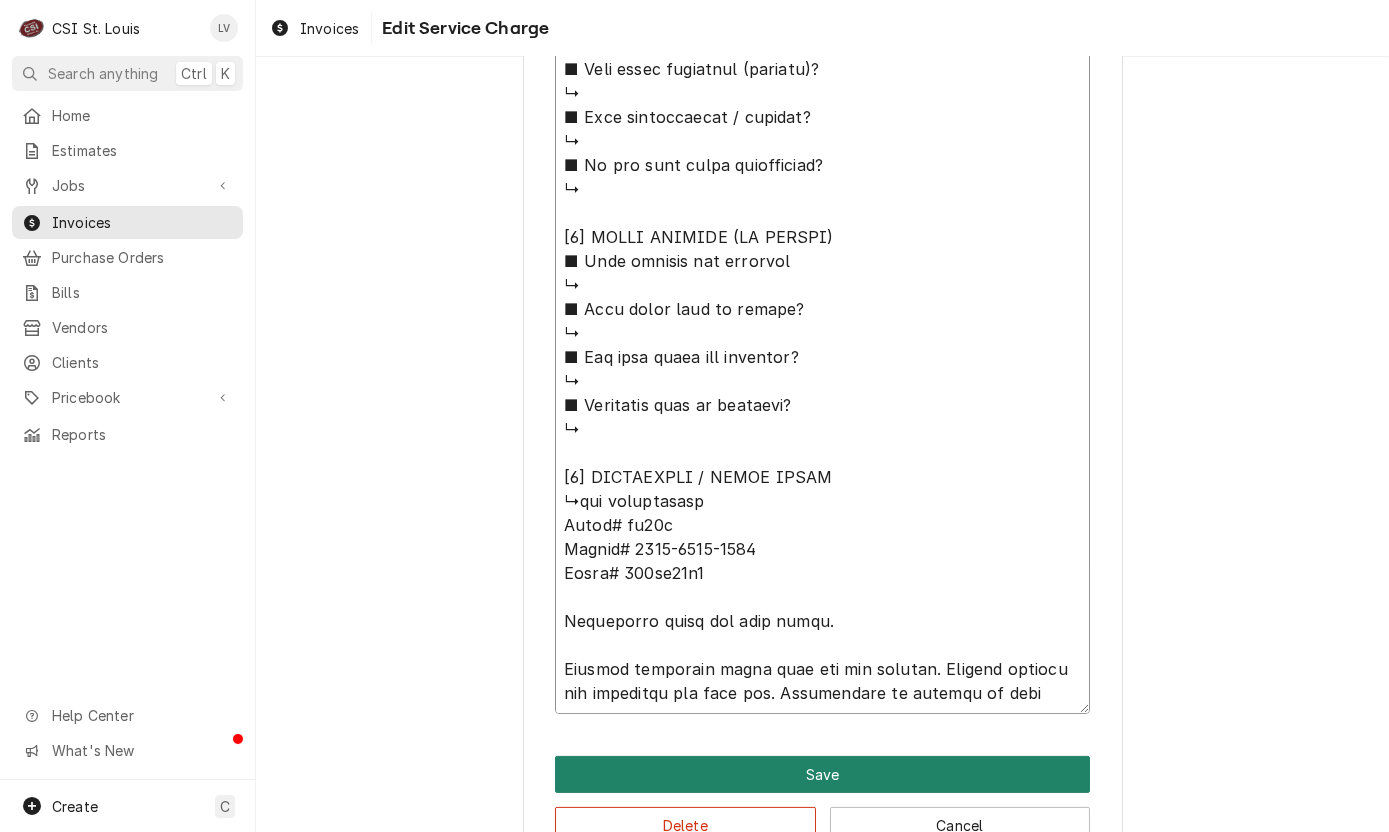 scroll, scrollTop: 1204, scrollLeft: 0, axis: vertical 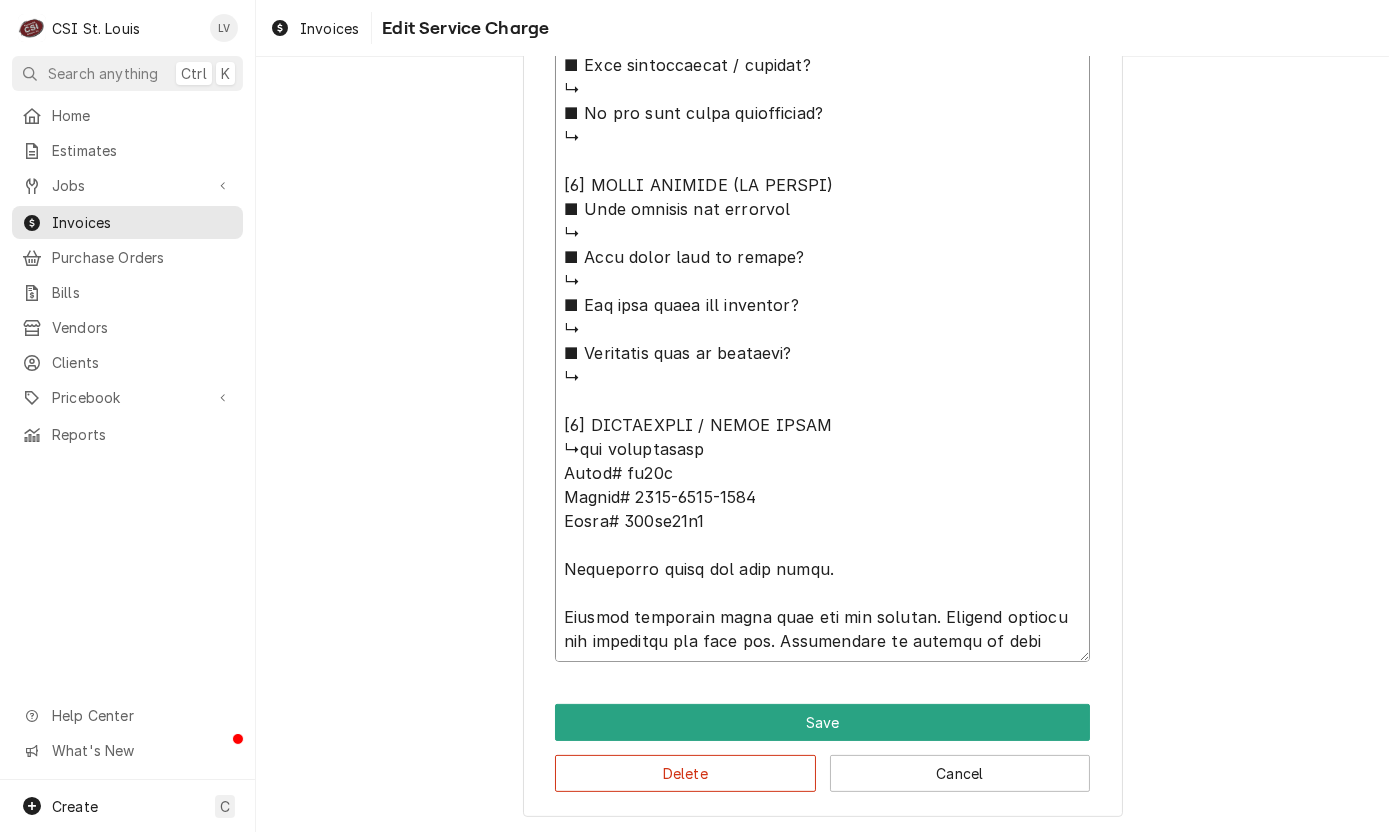 drag, startPoint x: 553, startPoint y: 271, endPoint x: 816, endPoint y: 422, distance: 303.26556 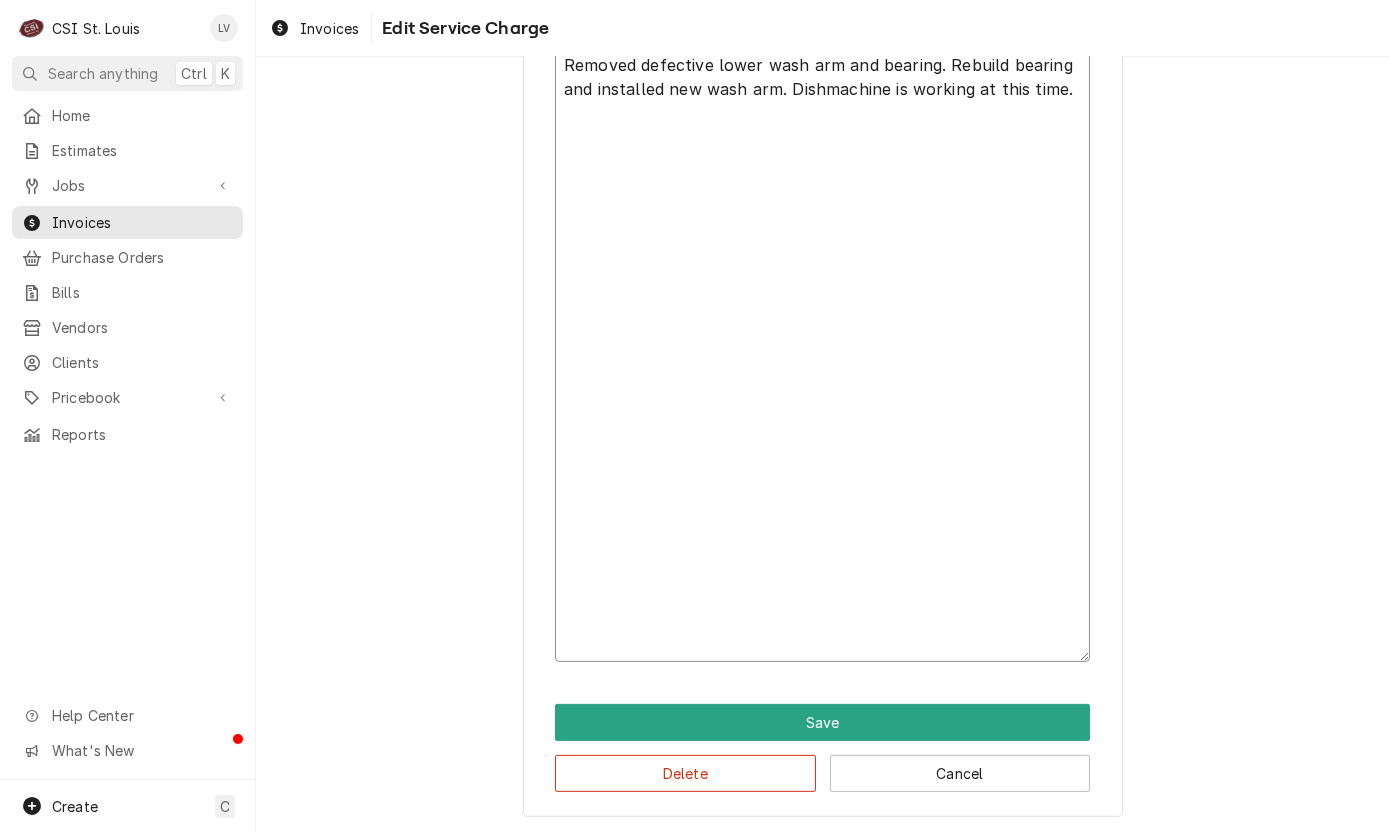 scroll, scrollTop: 652, scrollLeft: 0, axis: vertical 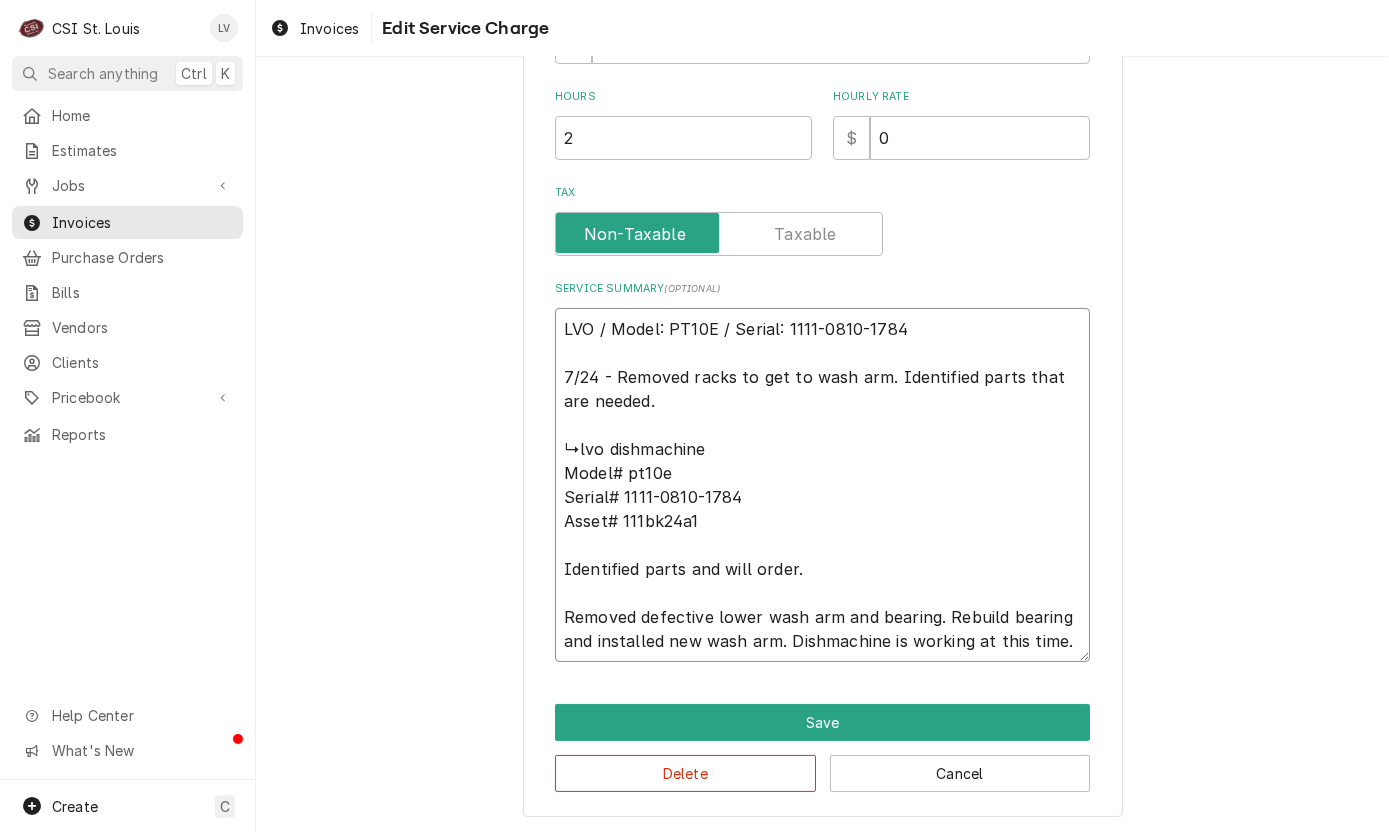 click on "LVO / Model: PT10E / Serial: 1111-0810-1784
7/24 - Removed racks to get to wash arm. Identified parts that are needed.
↳lvo dishmachine
Model# pt10e
Serial# 1111-0810-1784
Asset# 111bk24a1
Identified parts and will order.
Removed defective lower wash arm and bearing. Rebuild bearing and installed new wash arm. Dishmachine is working at this time." at bounding box center (822, 485) 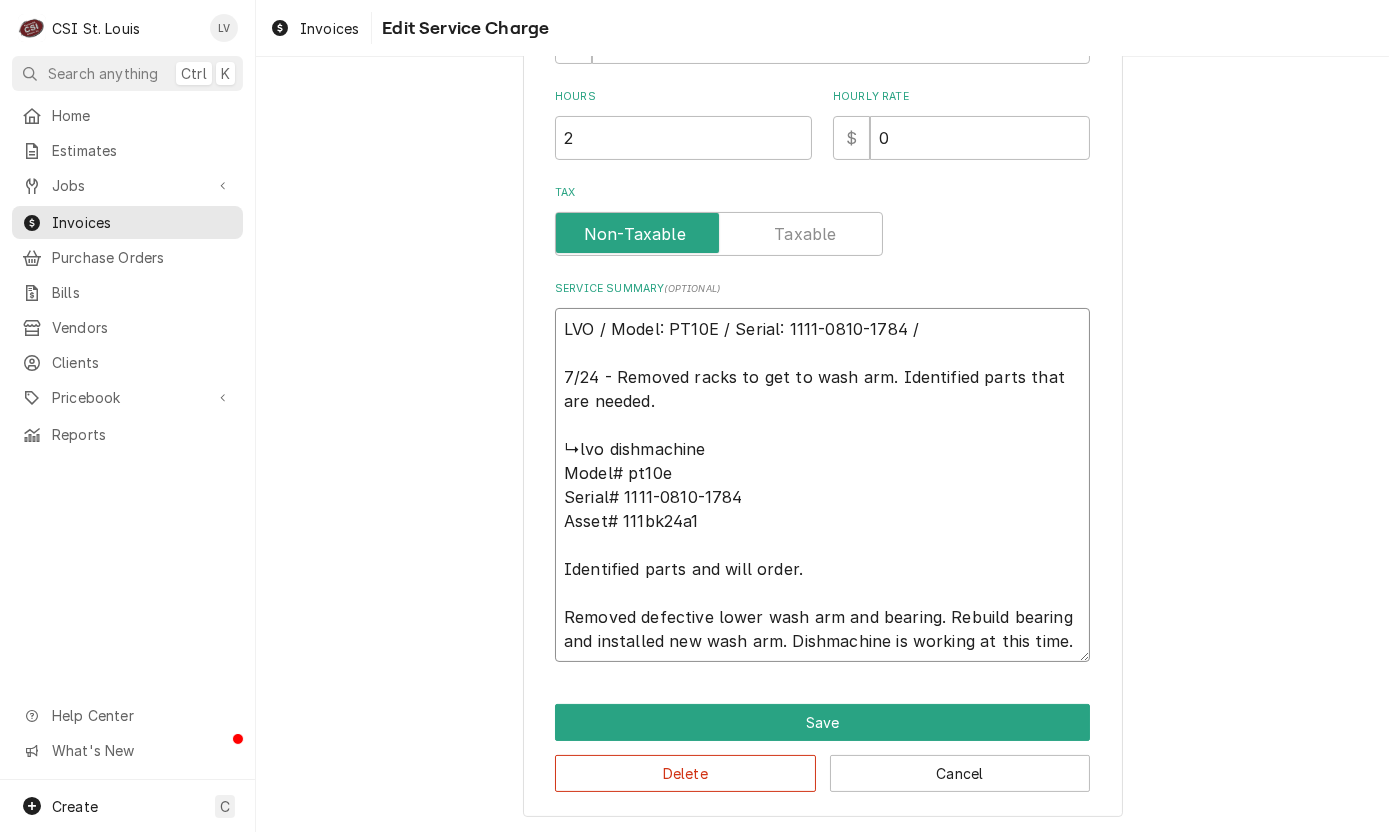type on "x" 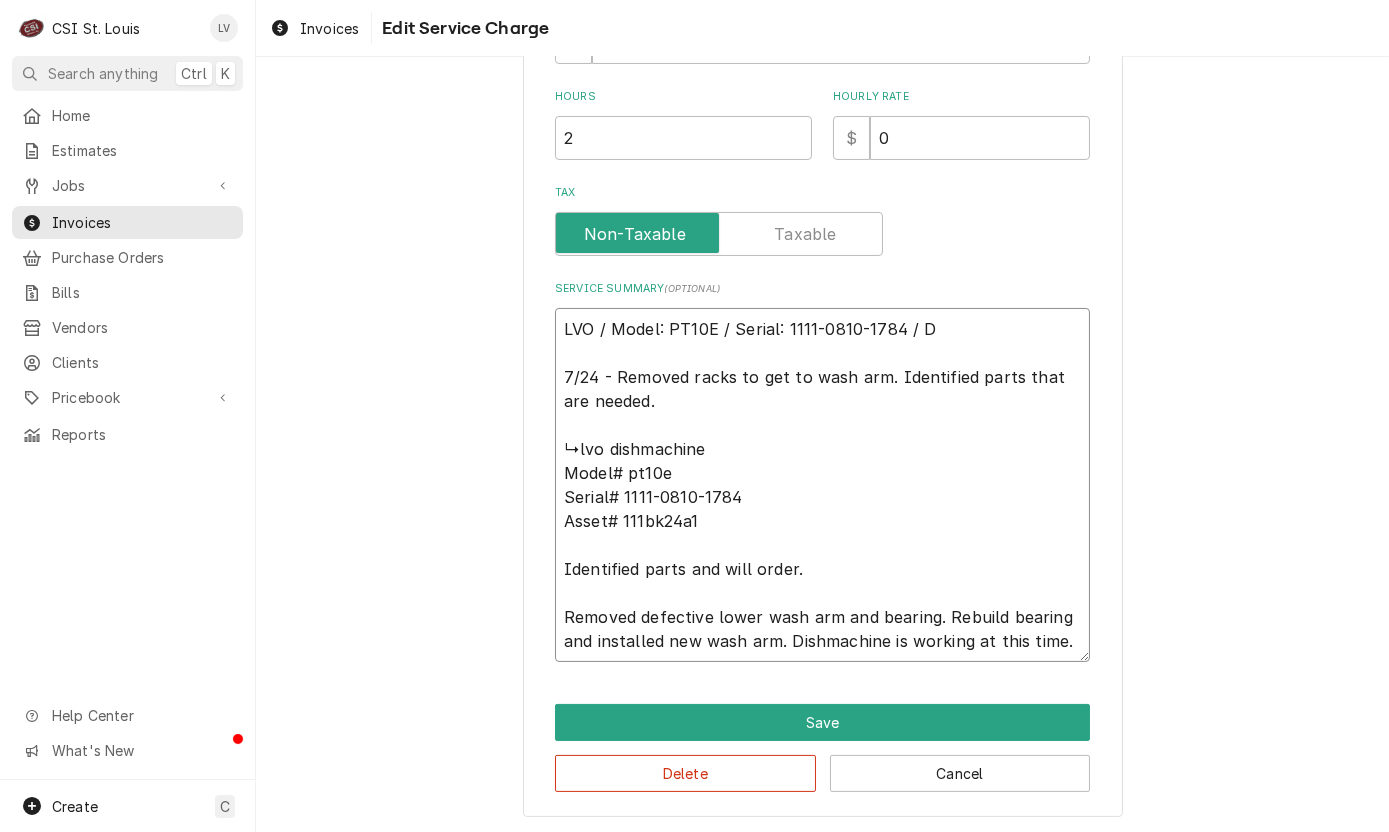 type on "x" 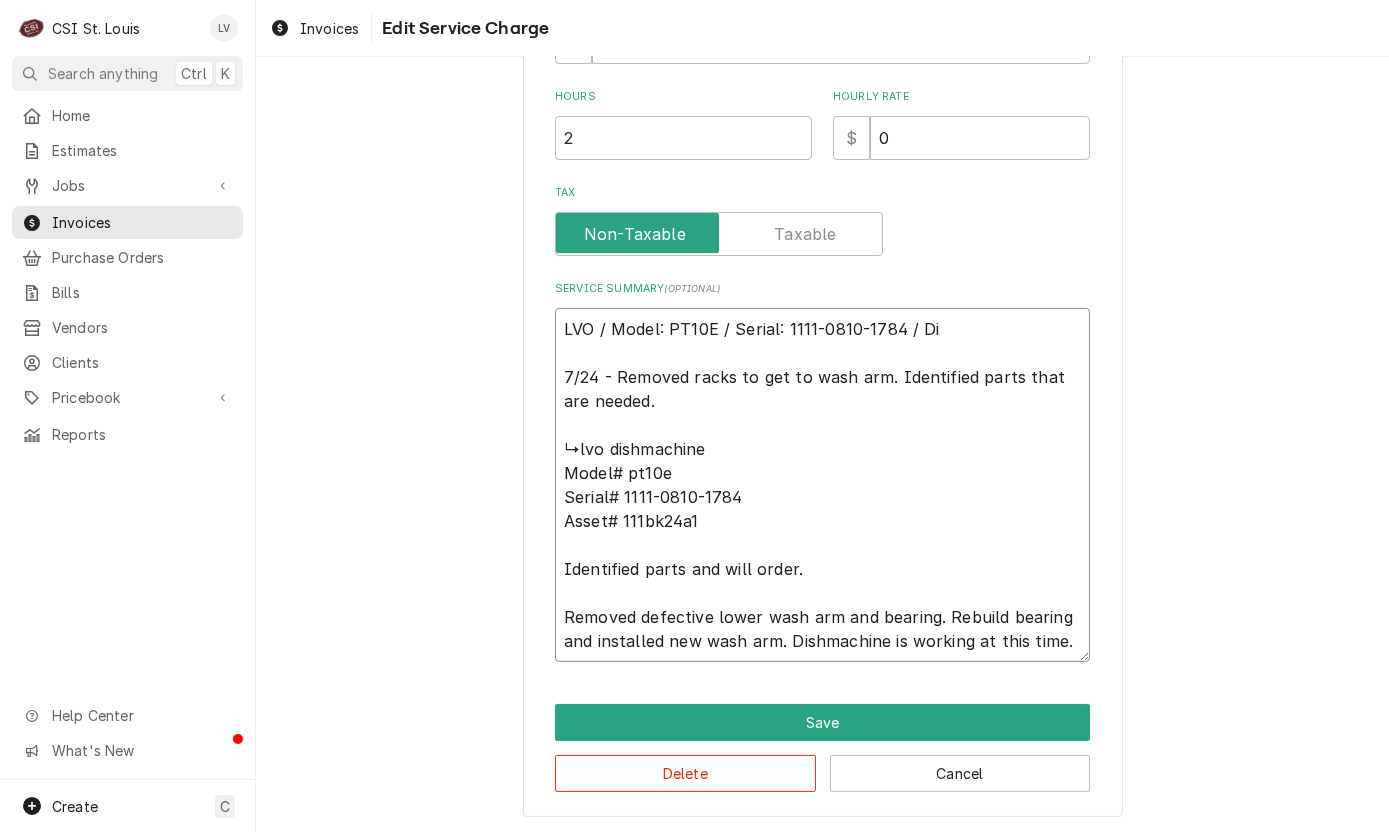 type on "x" 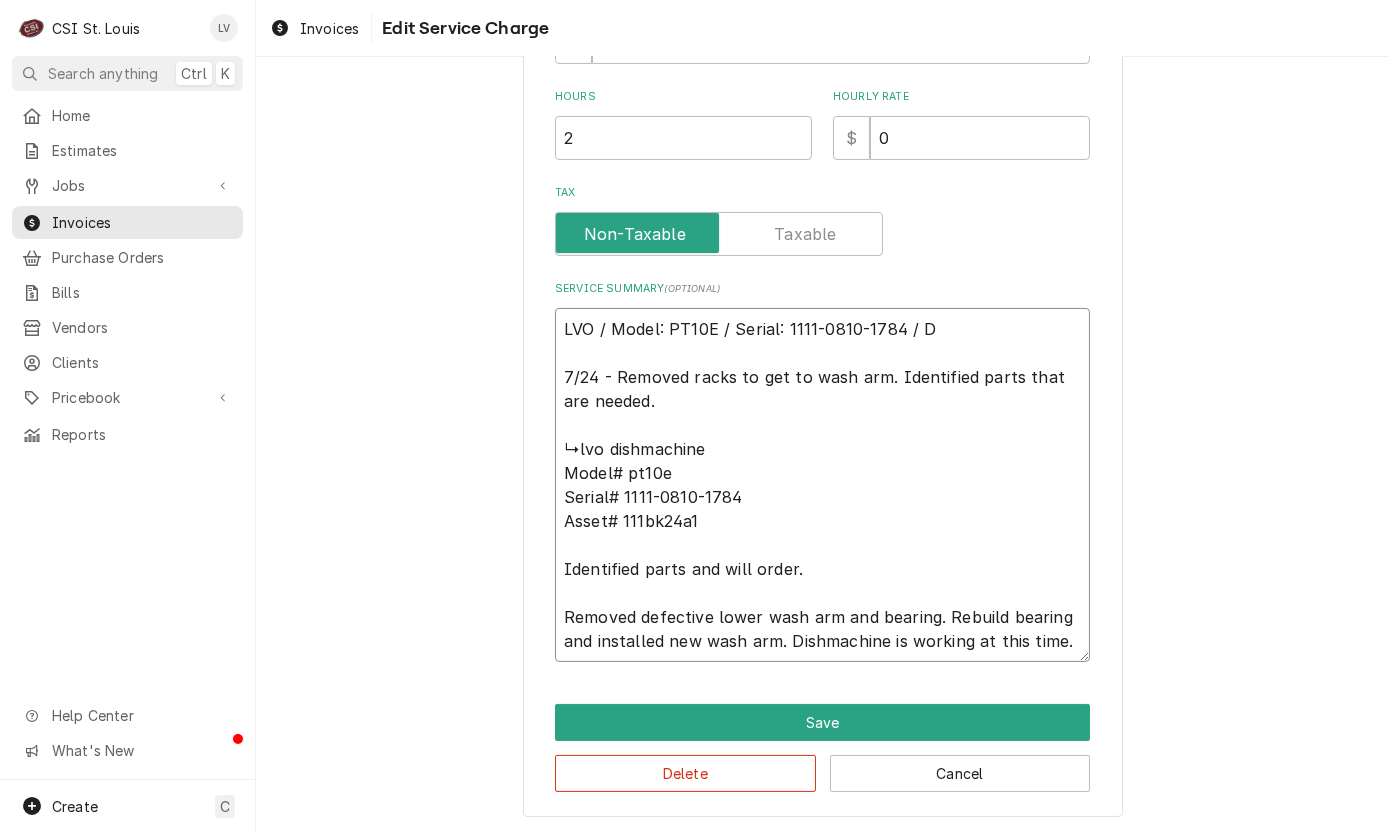 type on "x" 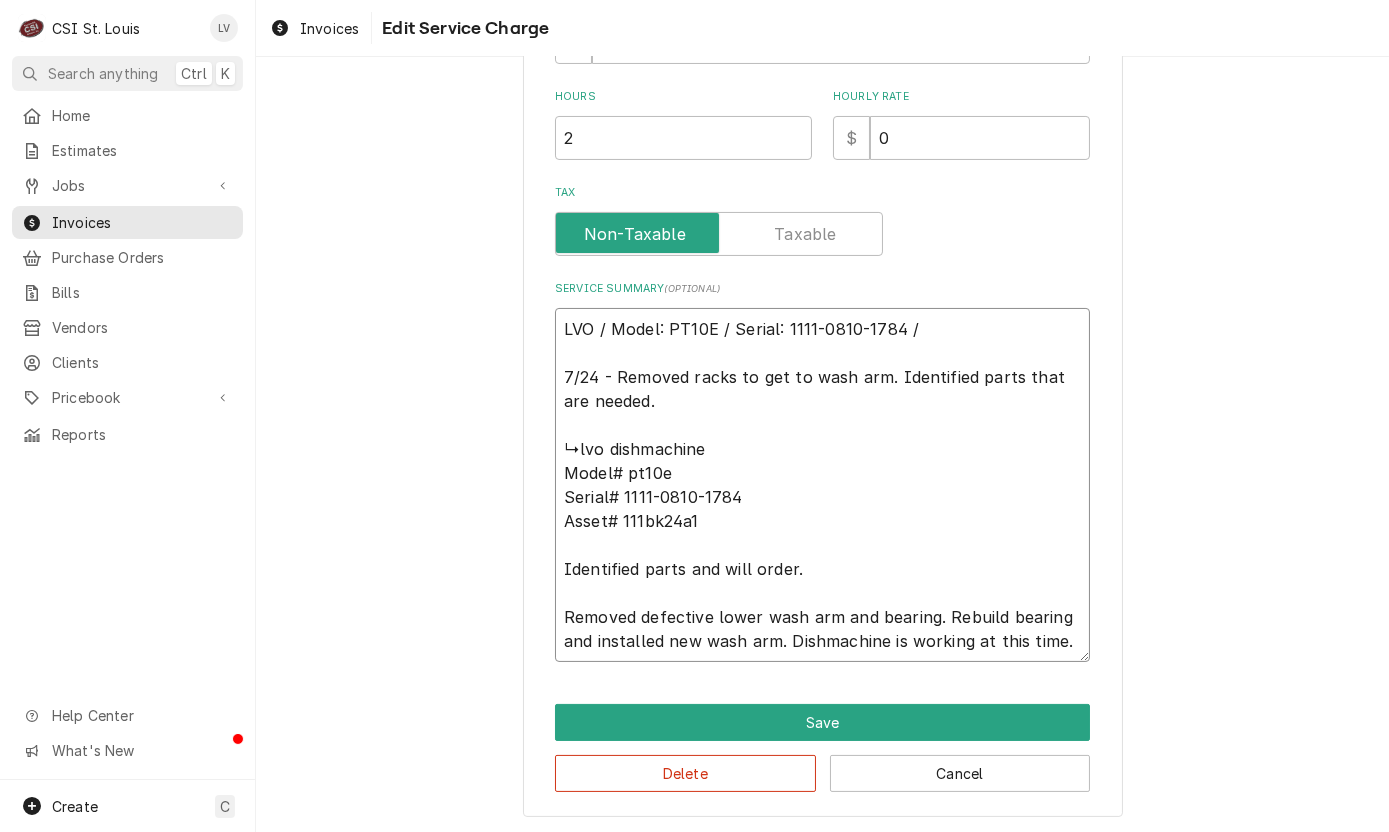 type on "x" 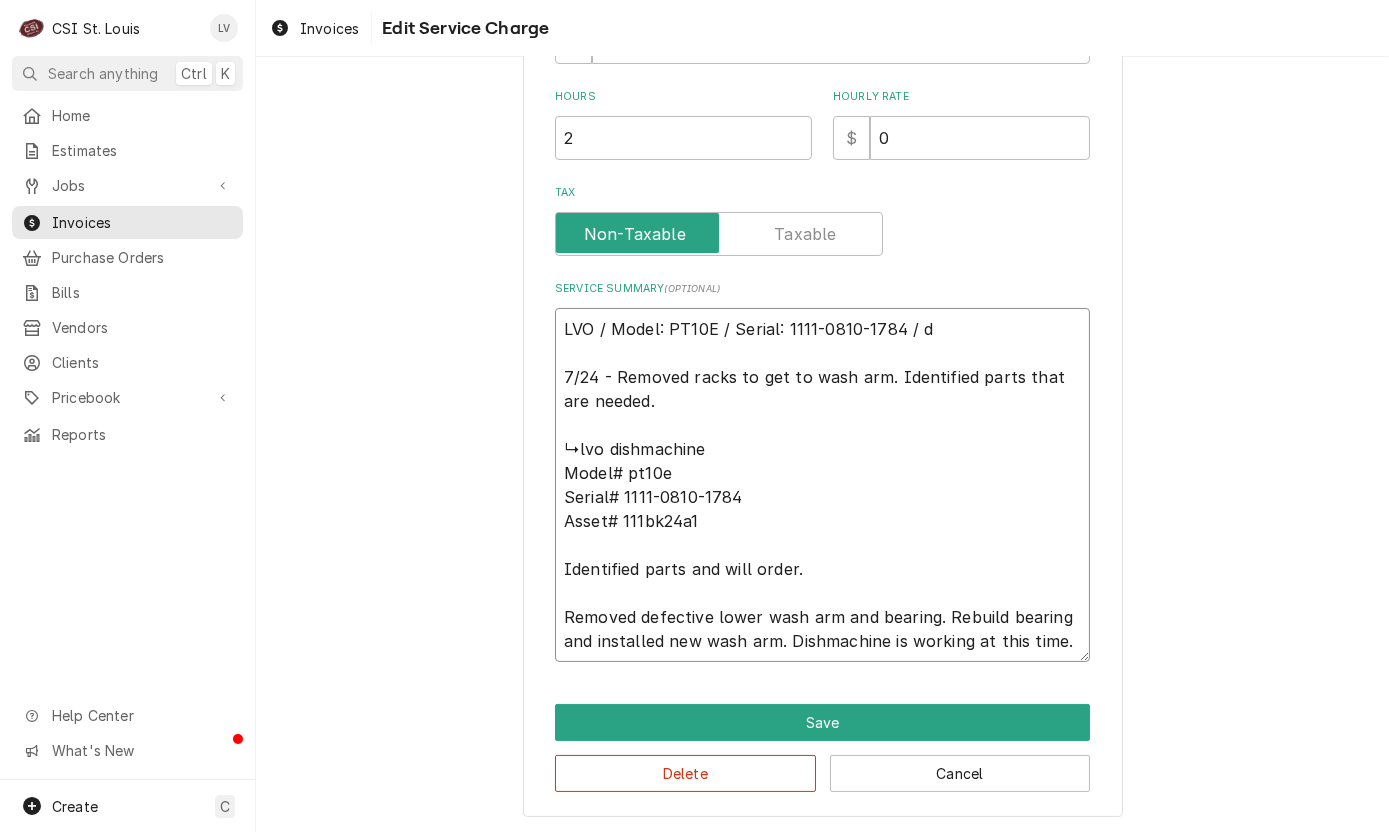 type on "x" 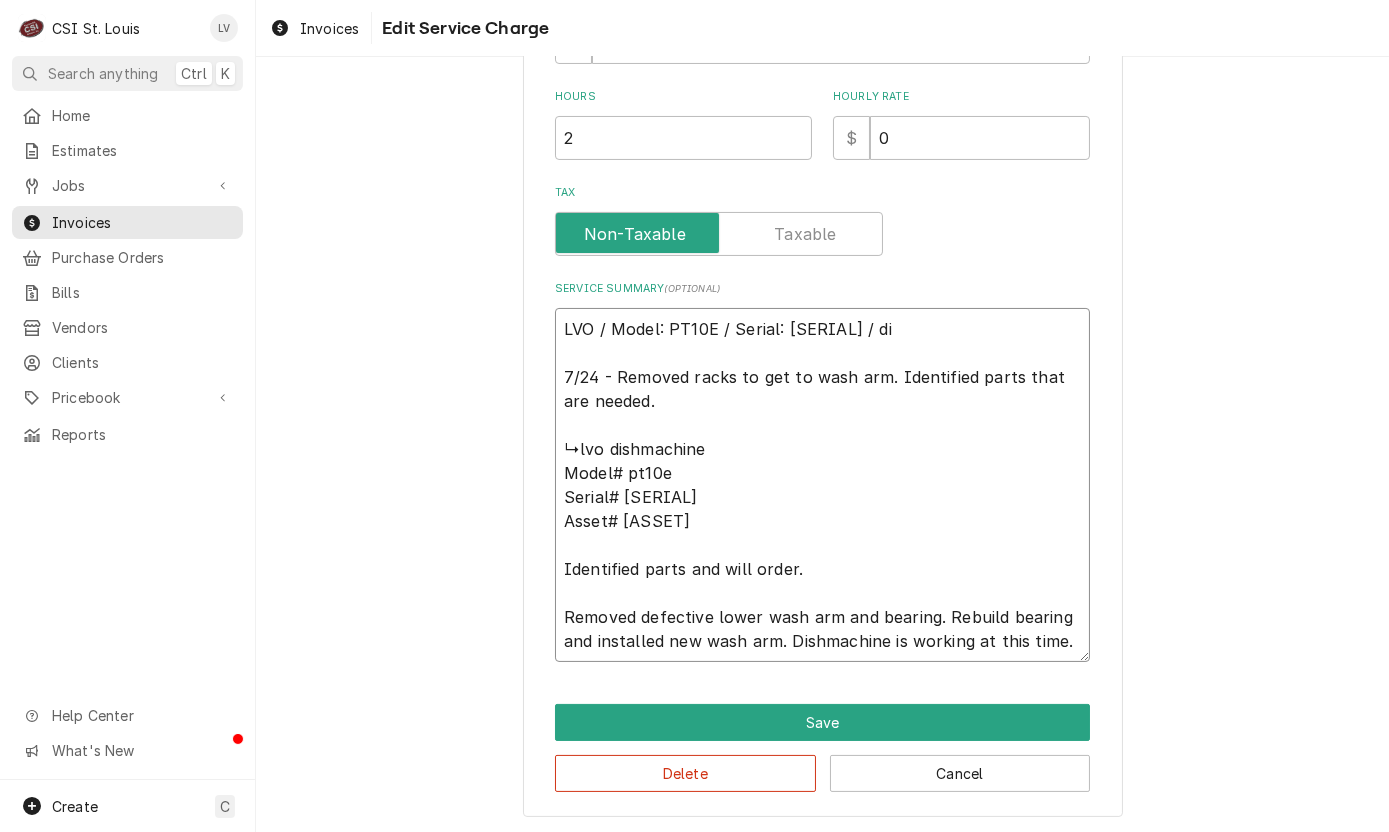 type on "x" 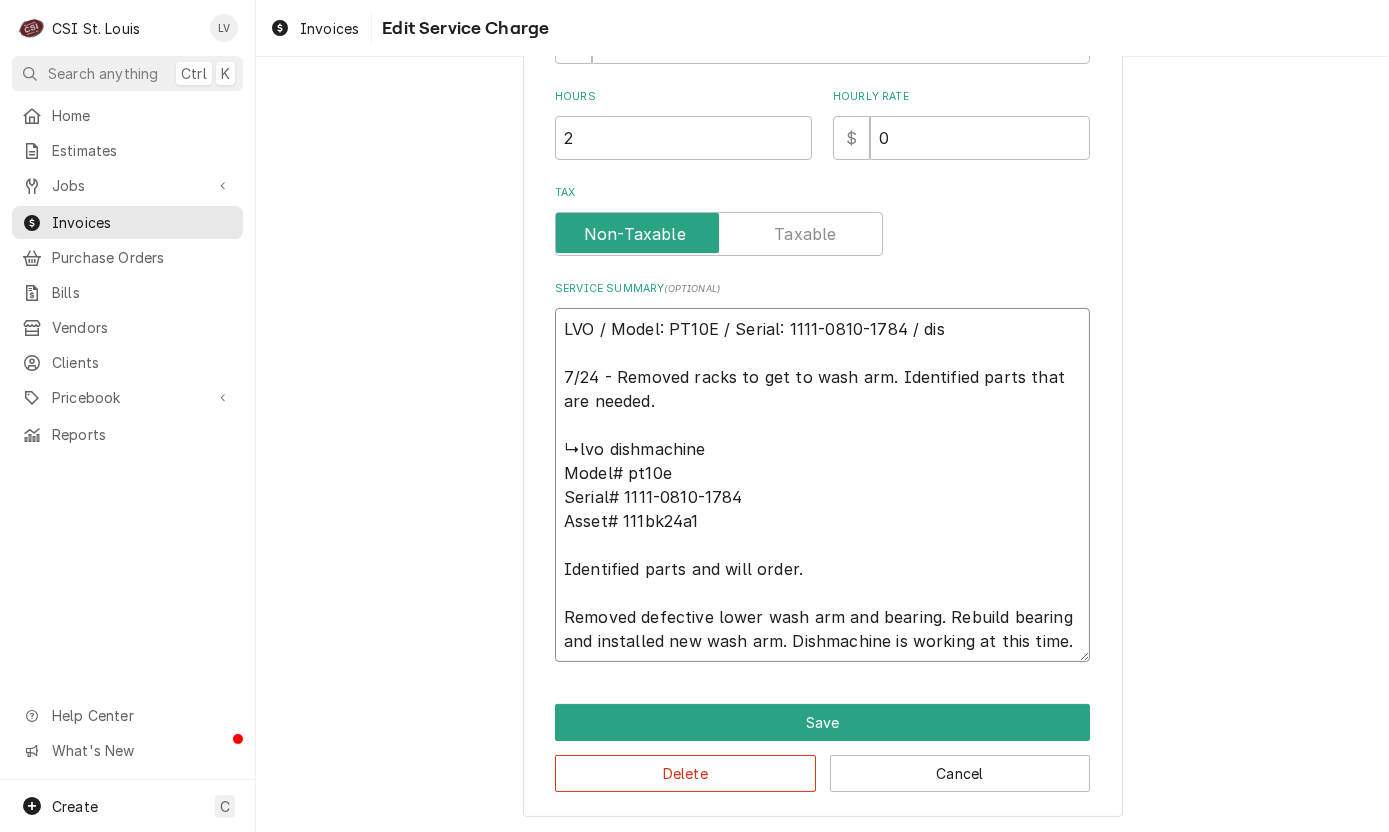 type on "x" 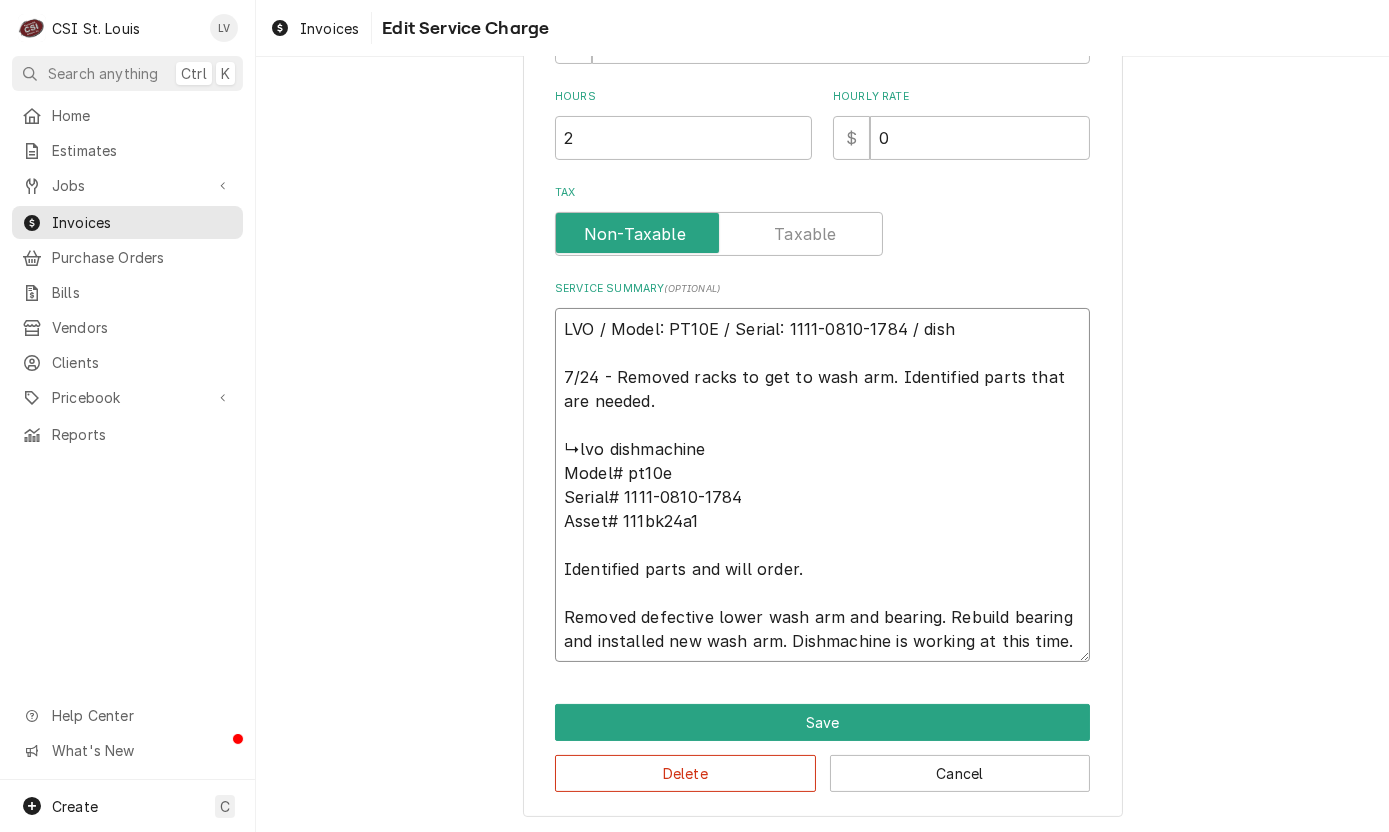 type on "x" 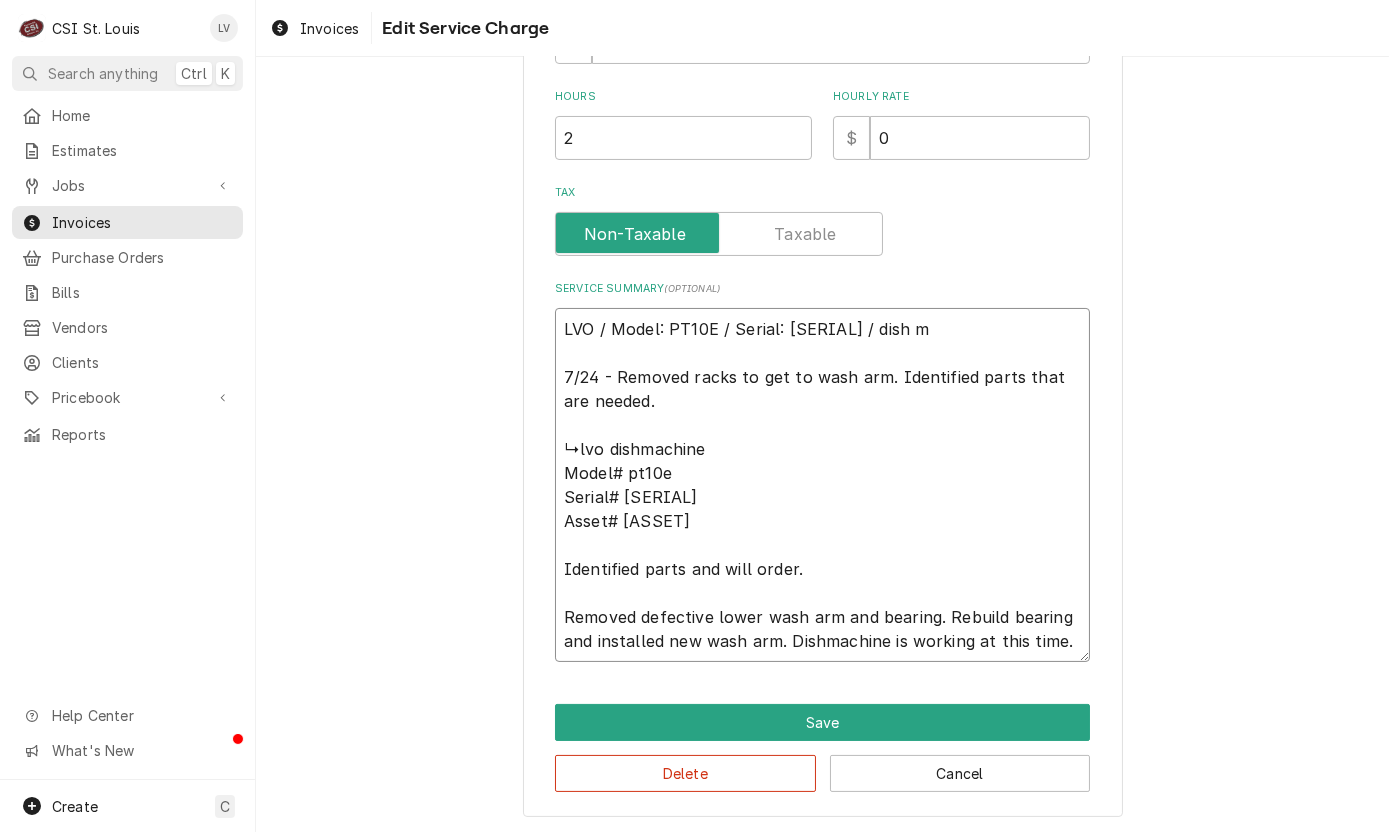 type on "x" 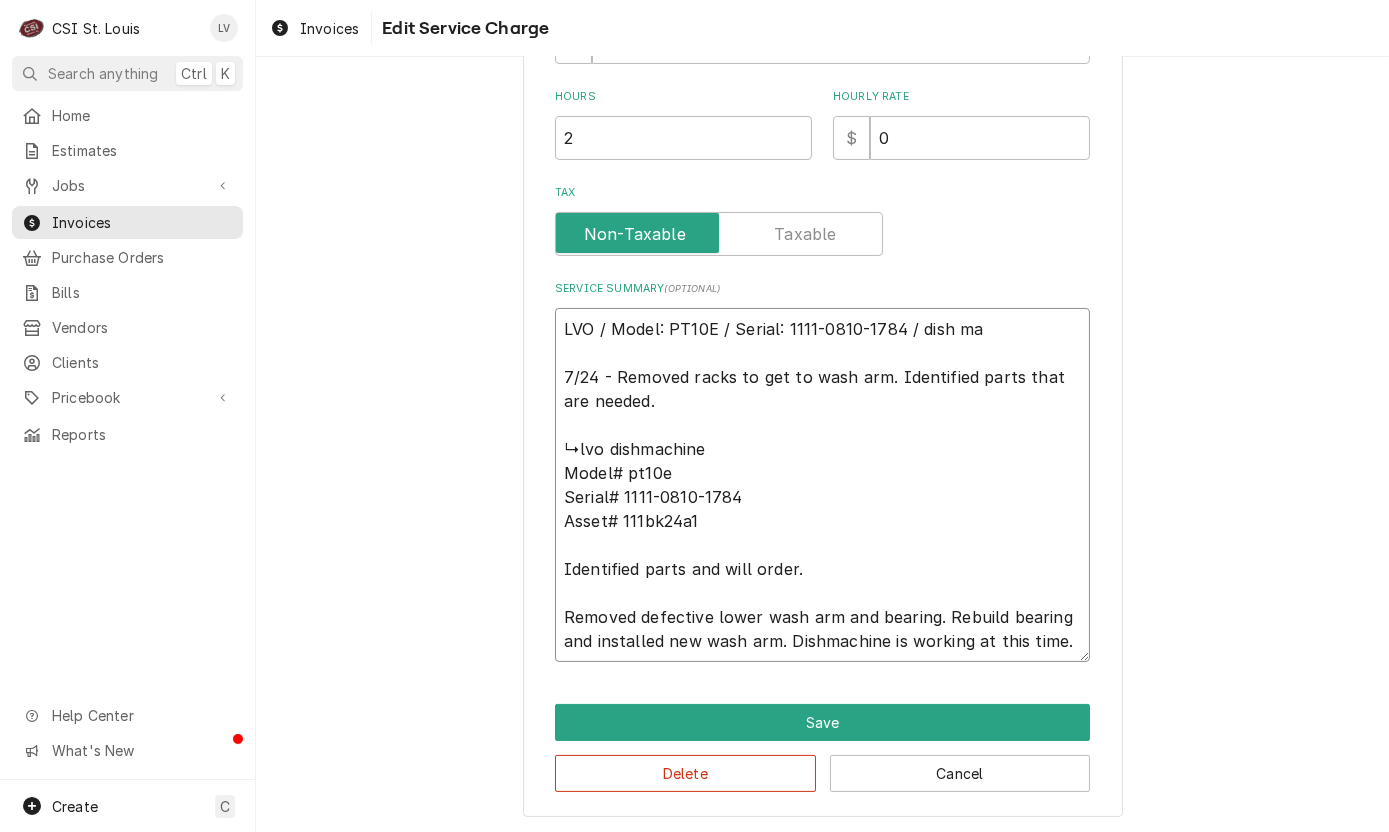 type on "x" 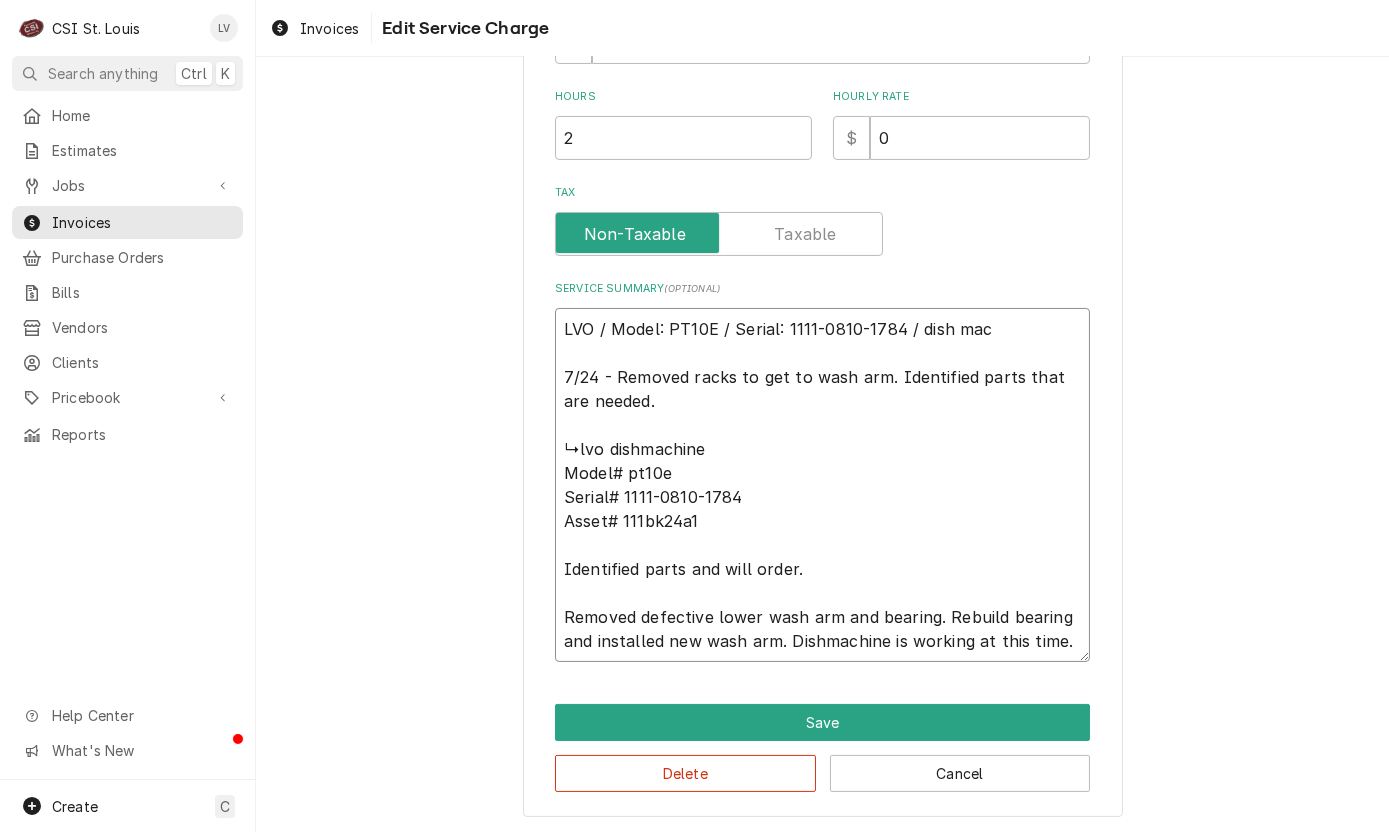 type on "x" 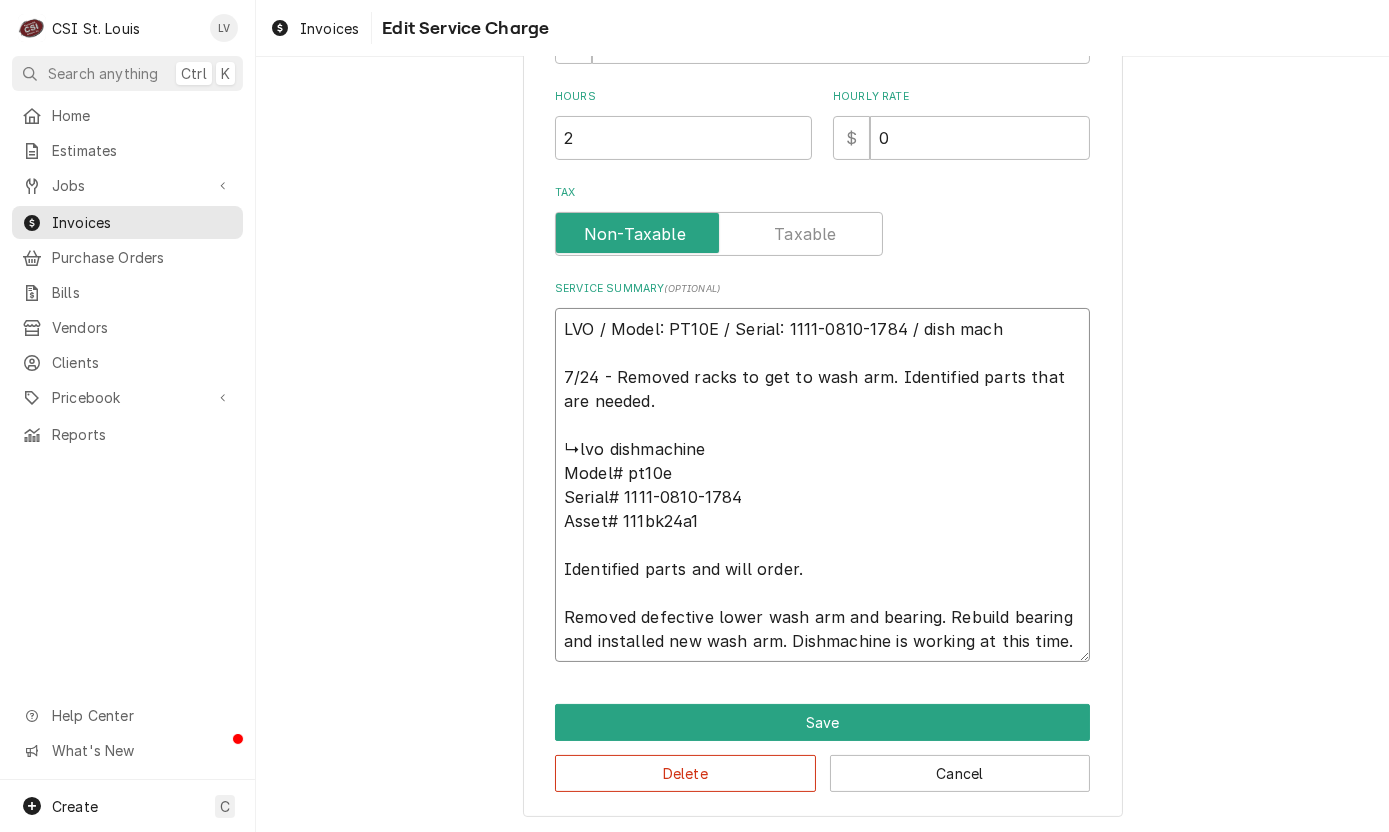 type on "x" 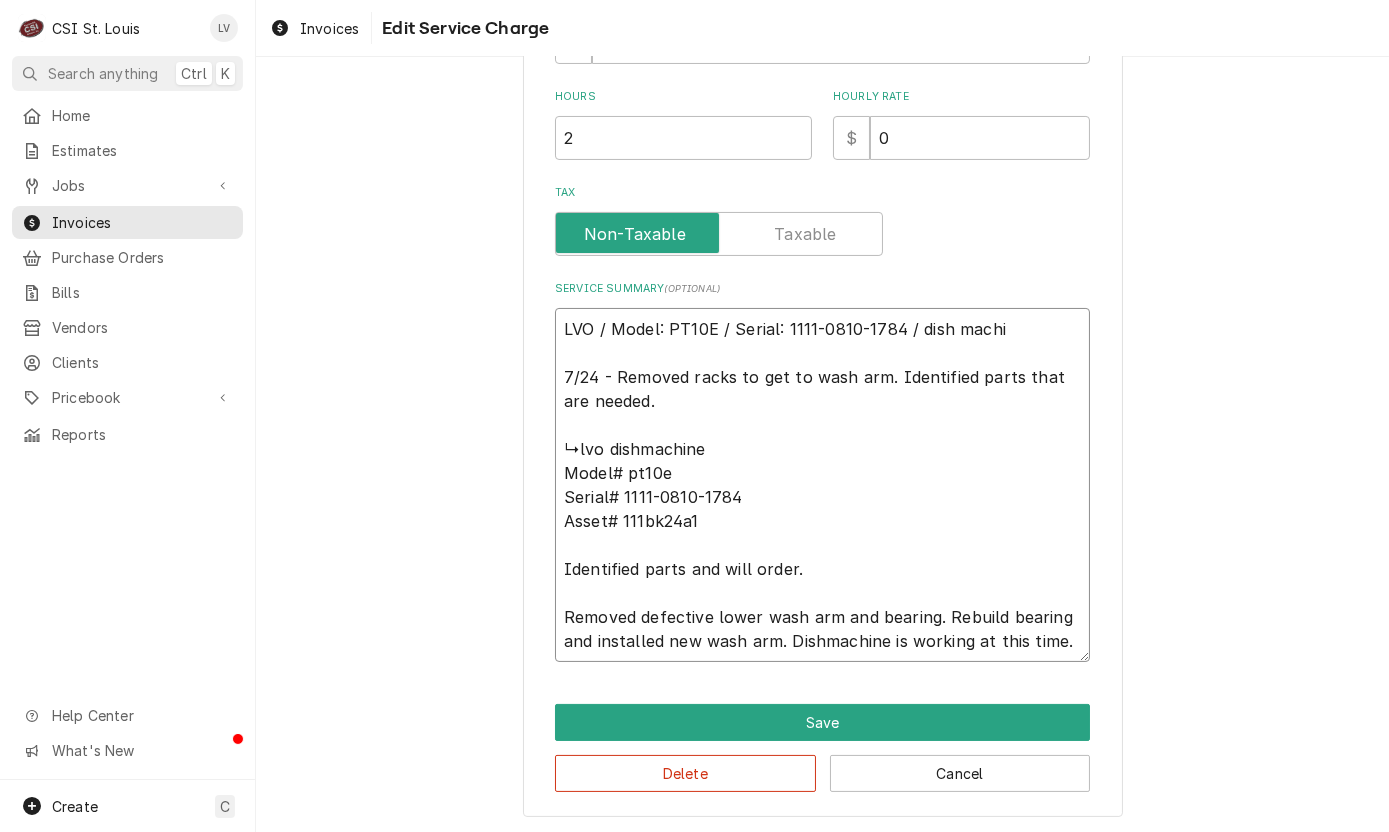 type on "x" 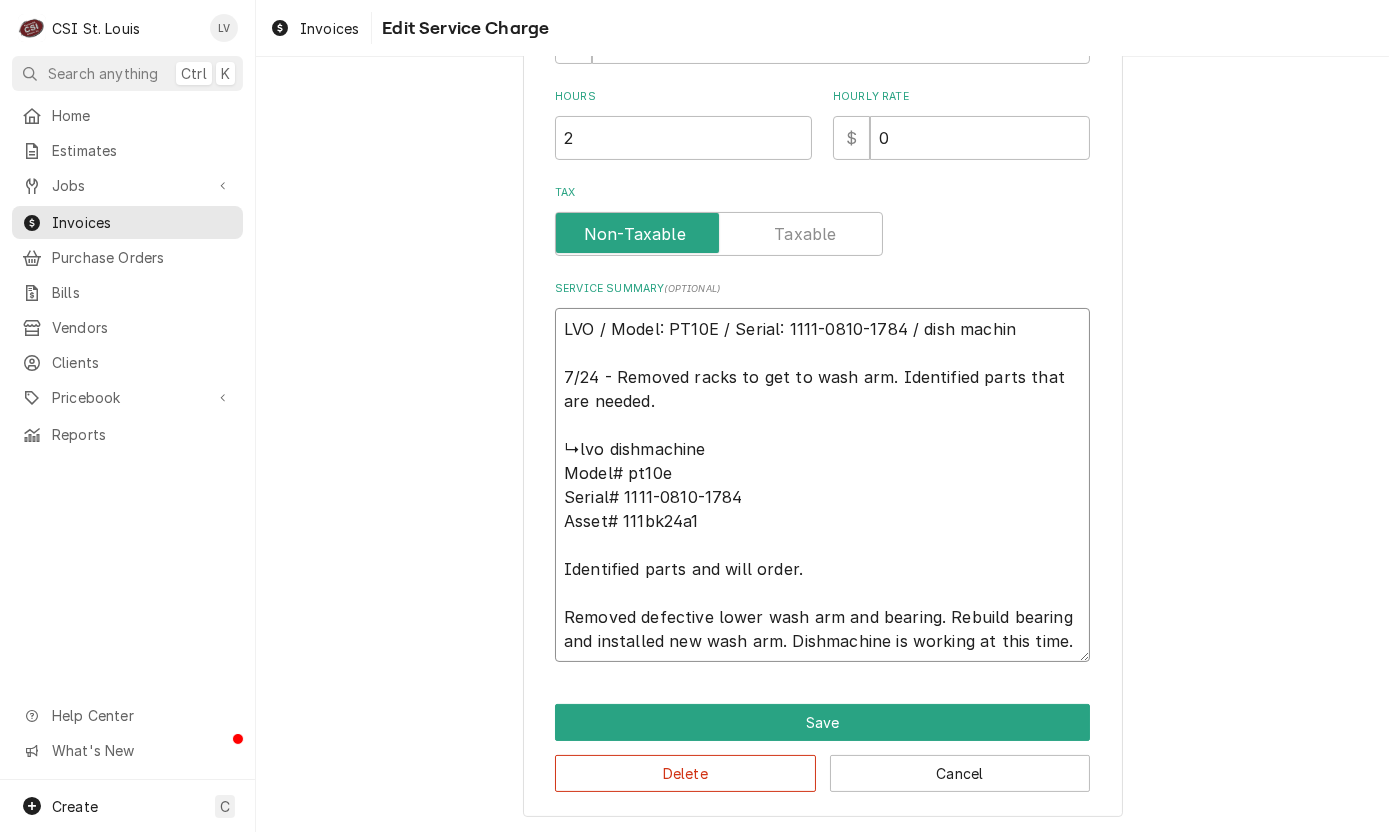 type on "x" 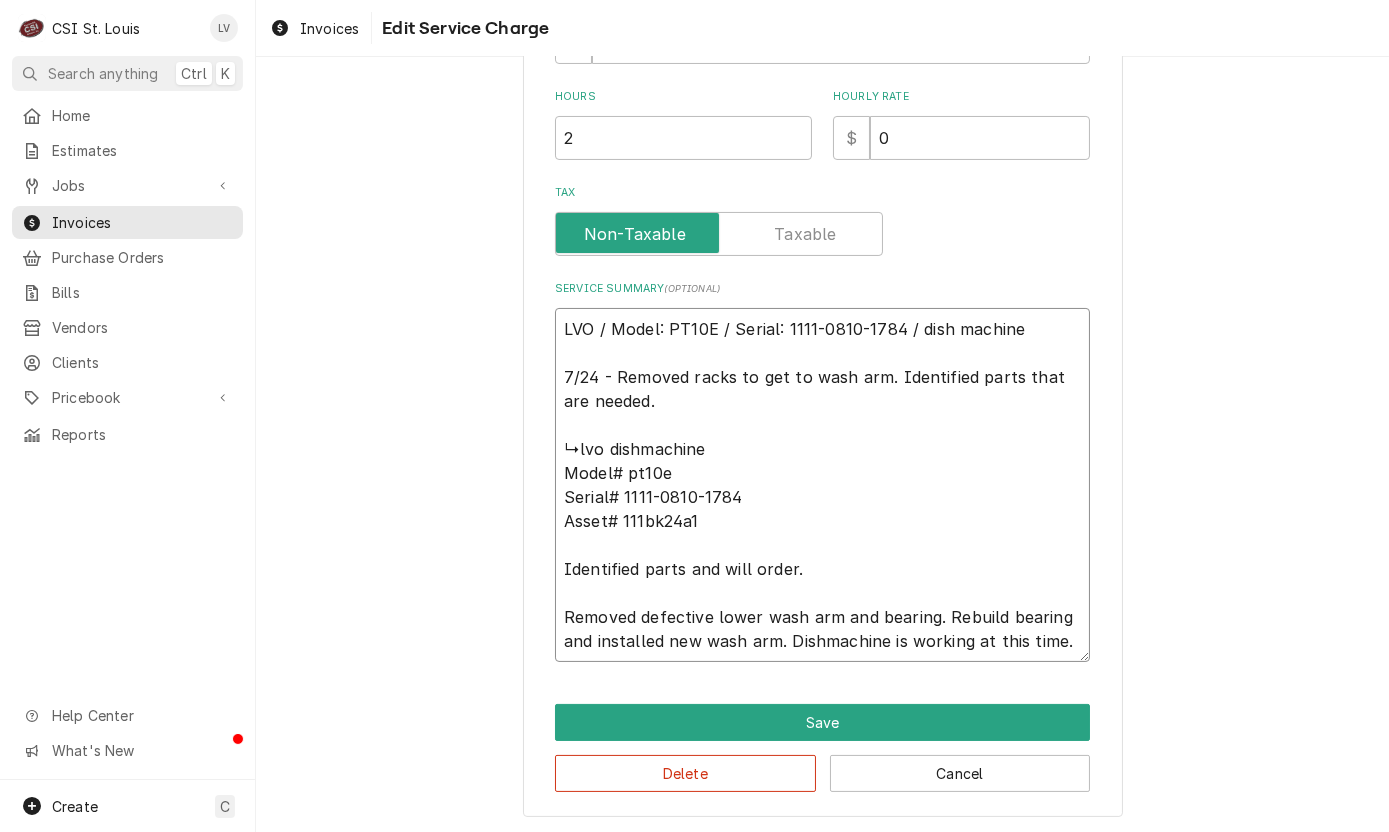 click on "LVO / Model: PT10E / Serial: 1111-0810-1784 / dish machine
7/24 - Removed racks to get to wash arm. Identified parts that are needed.
↳lvo dishmachine
Model# pt10e
Serial# 1111-0810-1784
Asset# 111bk24a1
Identified parts and will order.
Removed defective lower wash arm and bearing. Rebuild bearing and installed new wash arm. Dishmachine is working at this time." at bounding box center [822, 485] 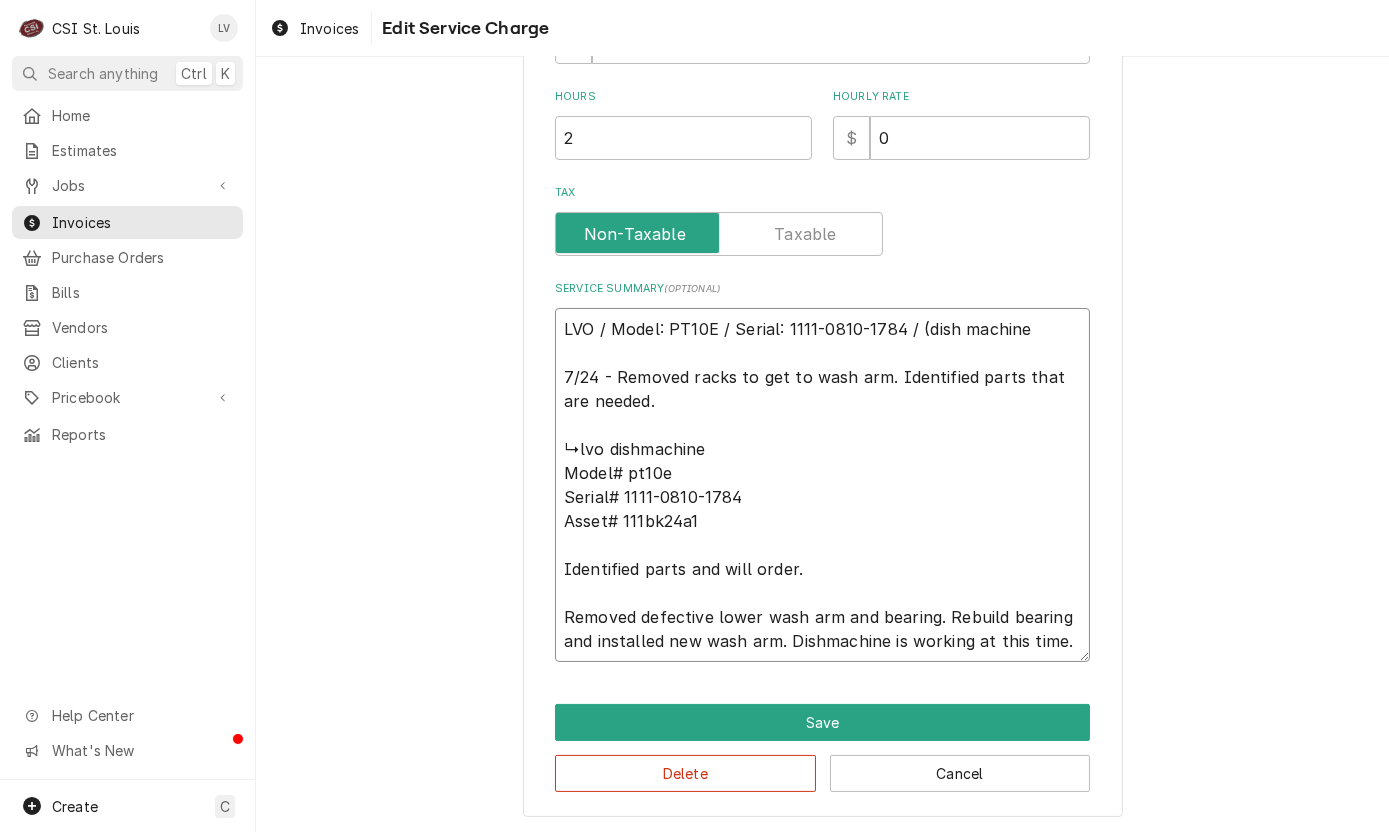 click on "LVO / Model: PT10E / Serial: 1111-0810-1784 / (dish machine
7/24 - Removed racks to get to wash arm. Identified parts that are needed.
↳lvo dishmachine
Model# pt10e
Serial# 1111-0810-1784
Asset# 111bk24a1
Identified parts and will order.
Removed defective lower wash arm and bearing. Rebuild bearing and installed new wash arm. Dishmachine is working at this time." at bounding box center [822, 485] 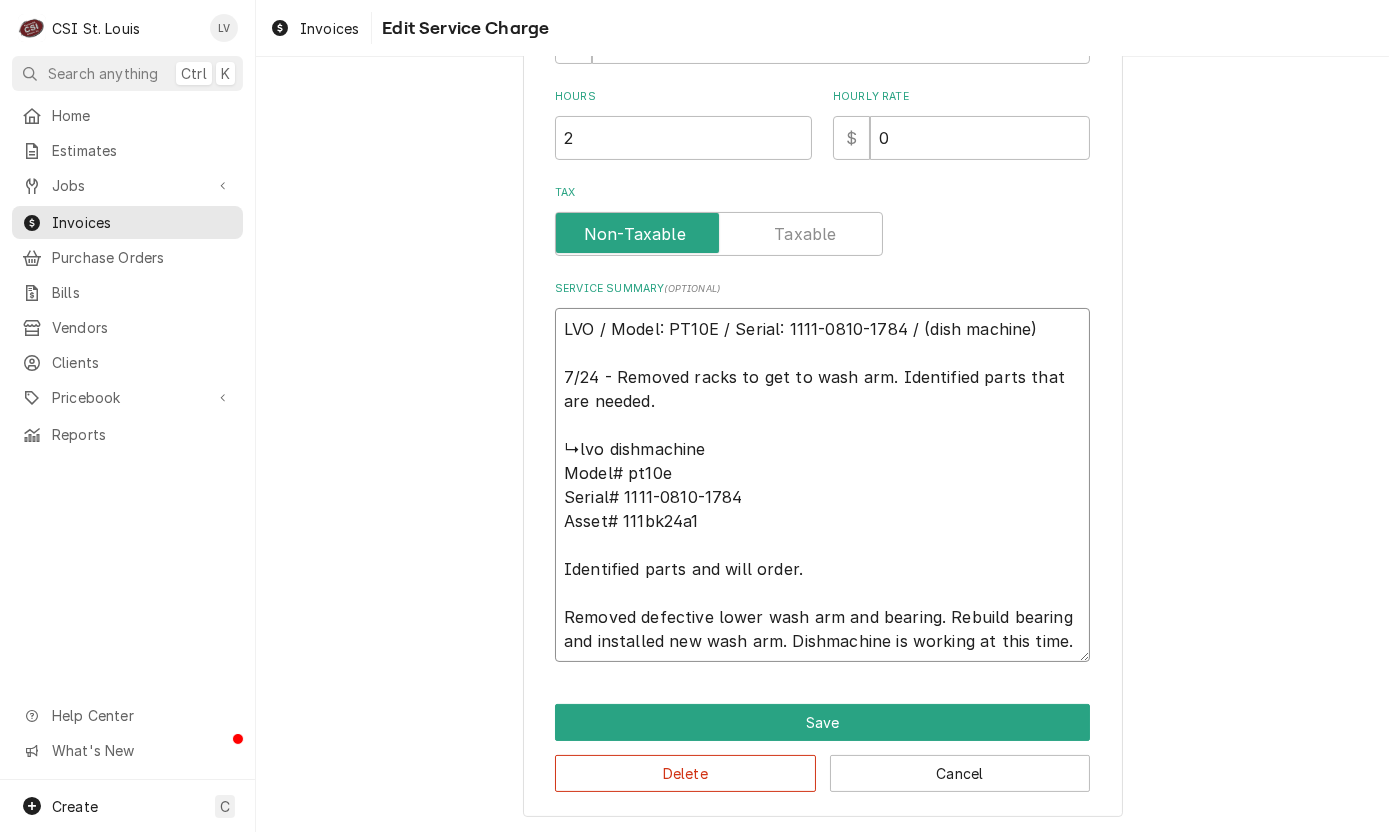 click on "LVO / Model: PT10E / Serial: 1111-0810-1784 / (dish machine)
7/24 - Removed racks to get to wash arm. Identified parts that are needed.
↳lvo dishmachine
Model# pt10e
Serial# 1111-0810-1784
Asset# 111bk24a1
Identified parts and will order.
Removed defective lower wash arm and bearing. Rebuild bearing and installed new wash arm. Dishmachine is working at this time." at bounding box center [822, 485] 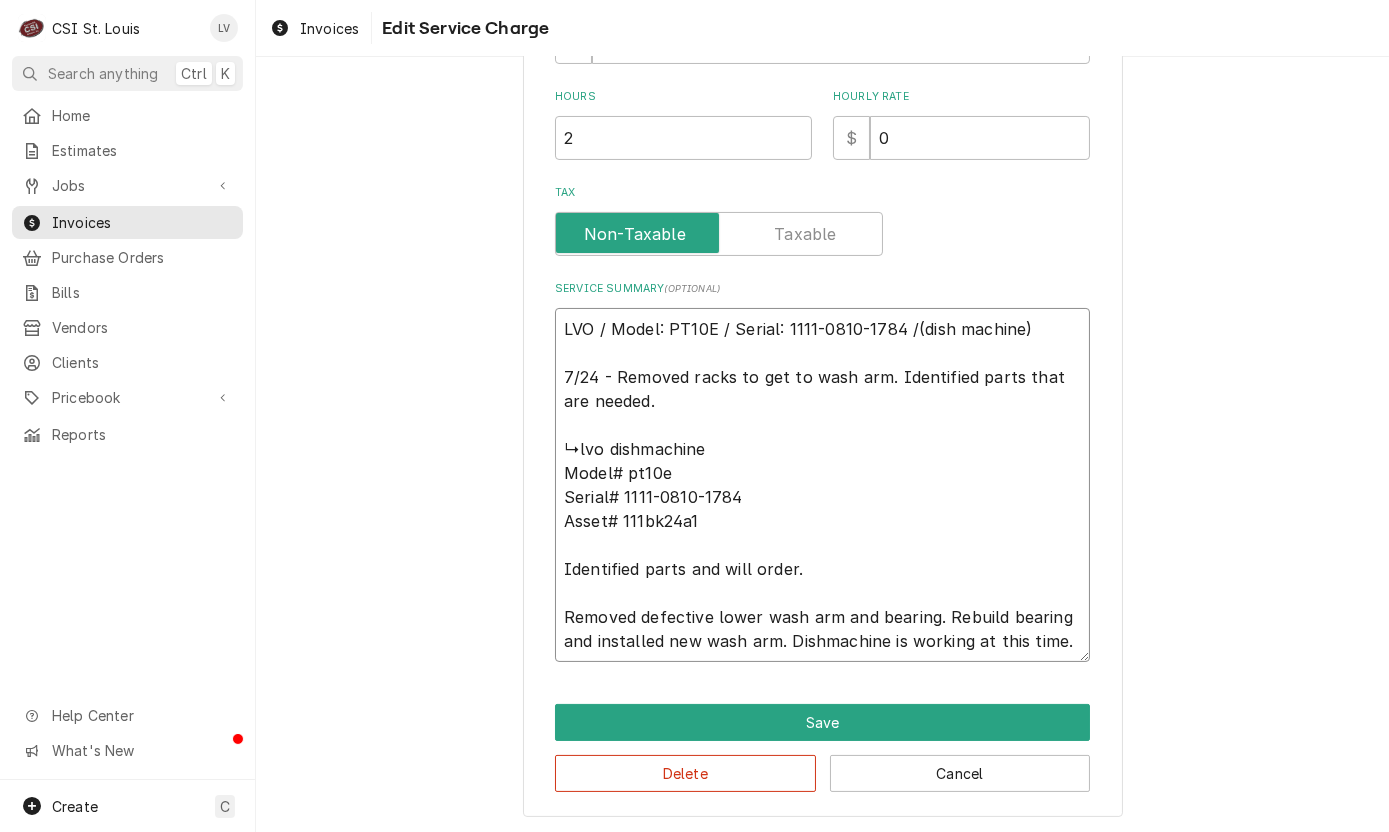 type on "x" 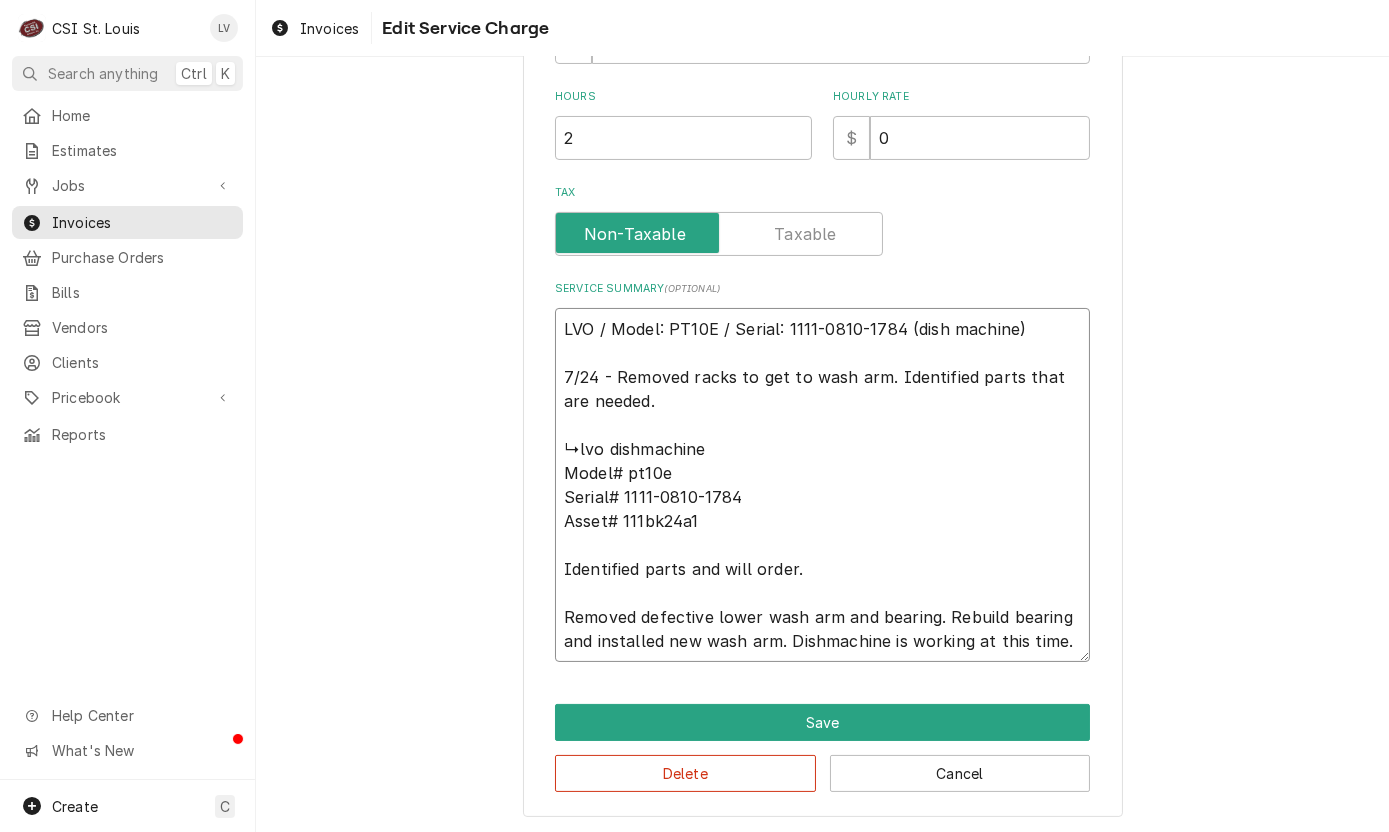 drag, startPoint x: 554, startPoint y: 448, endPoint x: 822, endPoint y: 569, distance: 294.04932 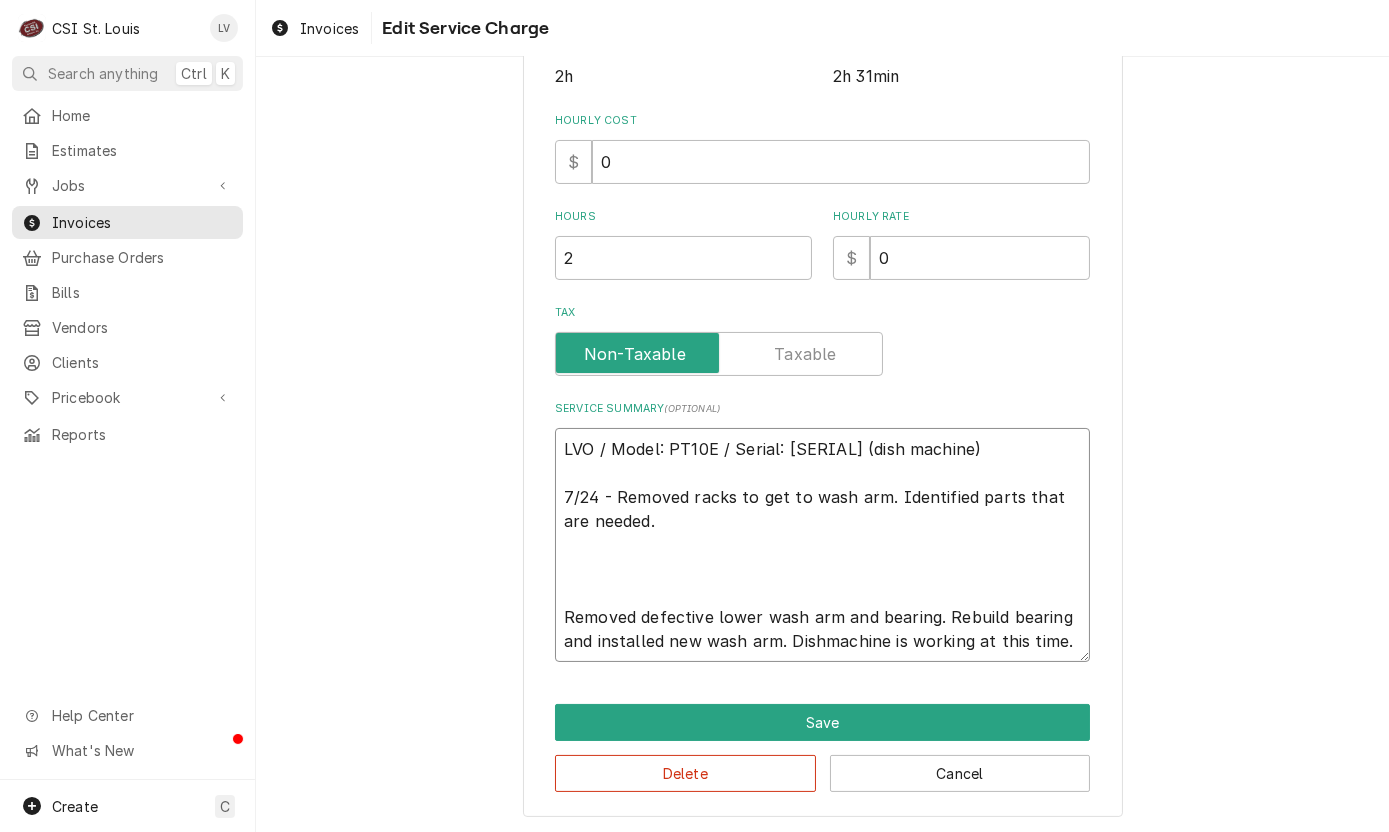 type on "x" 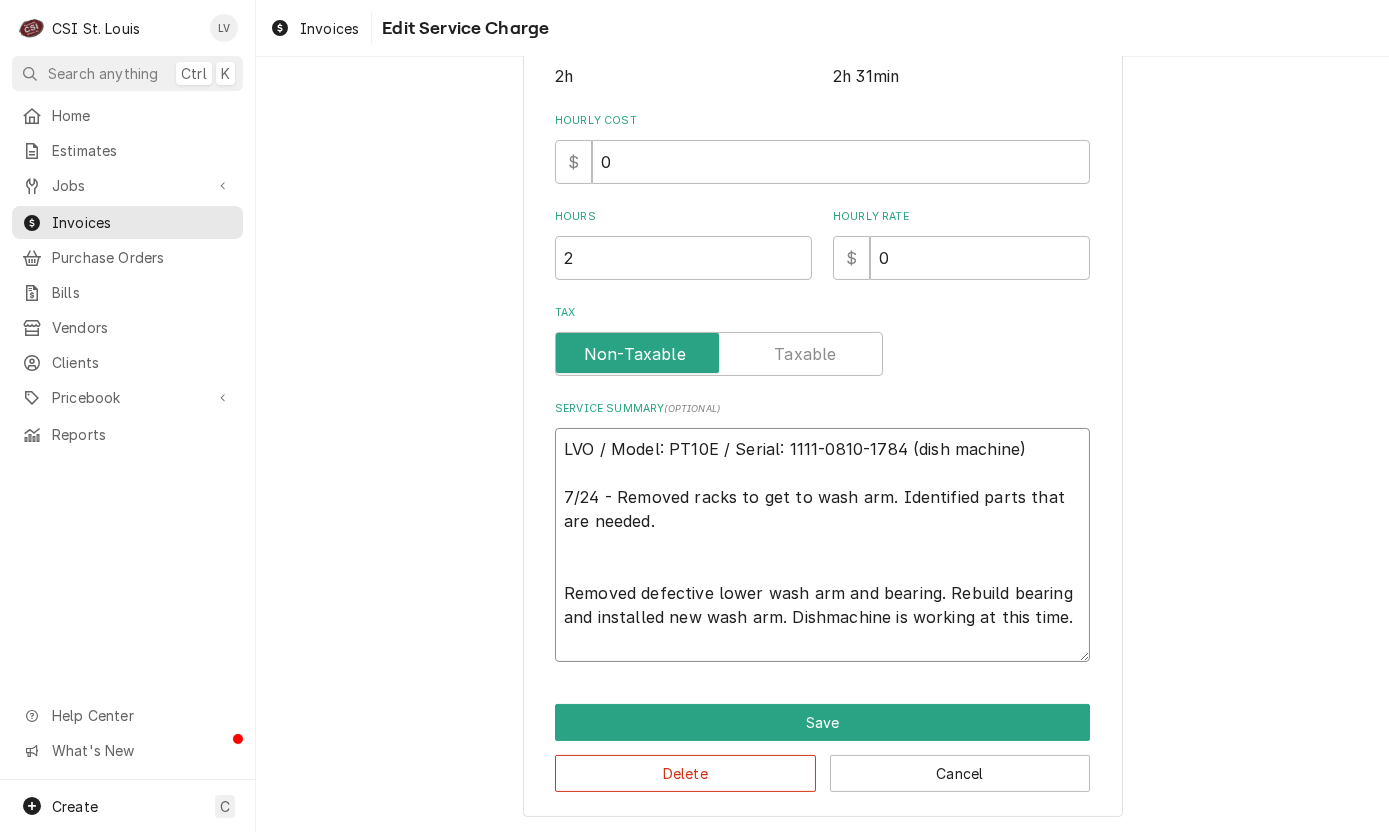 scroll, scrollTop: 509, scrollLeft: 0, axis: vertical 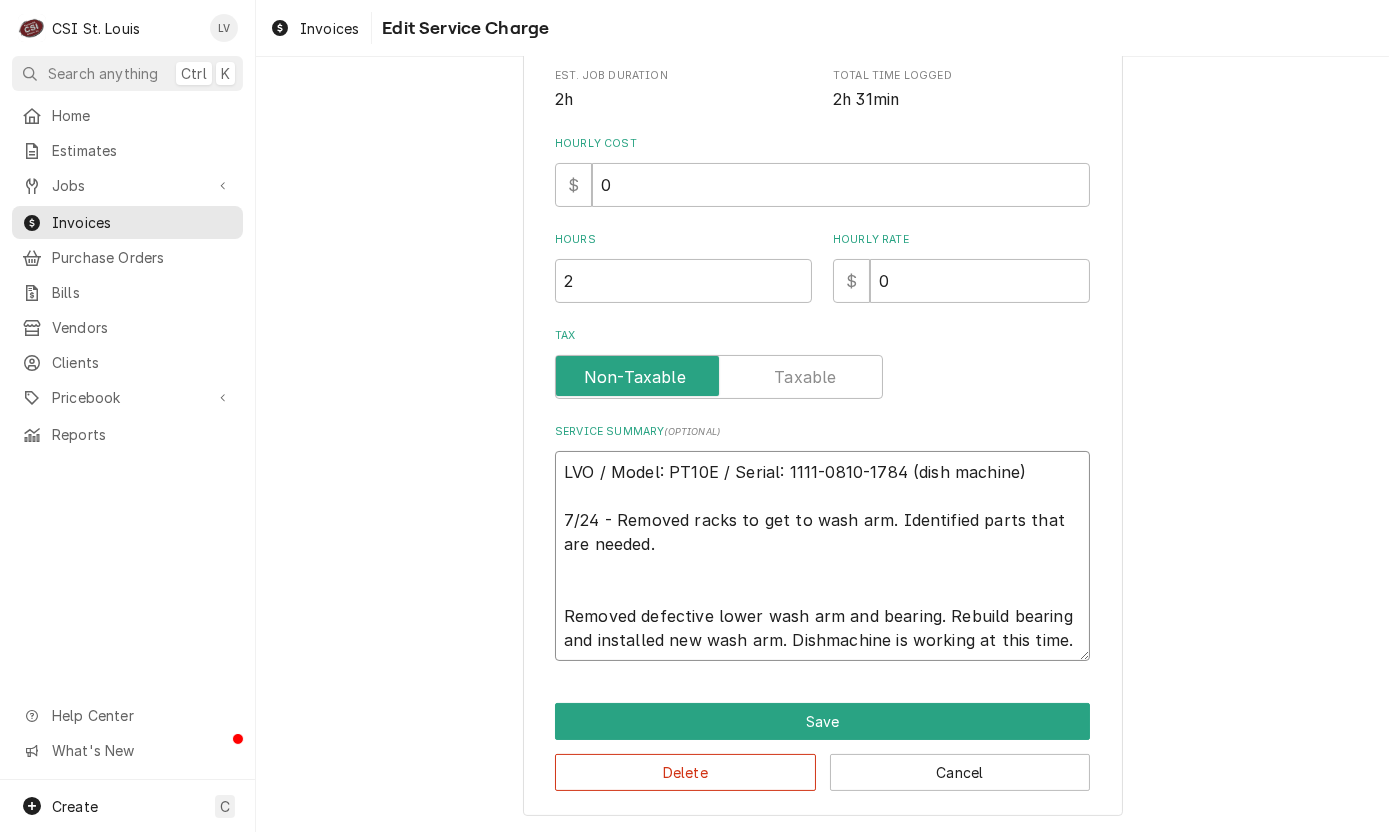 click on "LVO / Model: PT10E / Serial: 1111-0810-1784 (dish machine)
7/24 - Removed racks to get to wash arm. Identified parts that are needed.
Removed defective lower wash arm and bearing. Rebuild bearing and installed new wash arm. Dishmachine is working at this time." at bounding box center (822, 556) 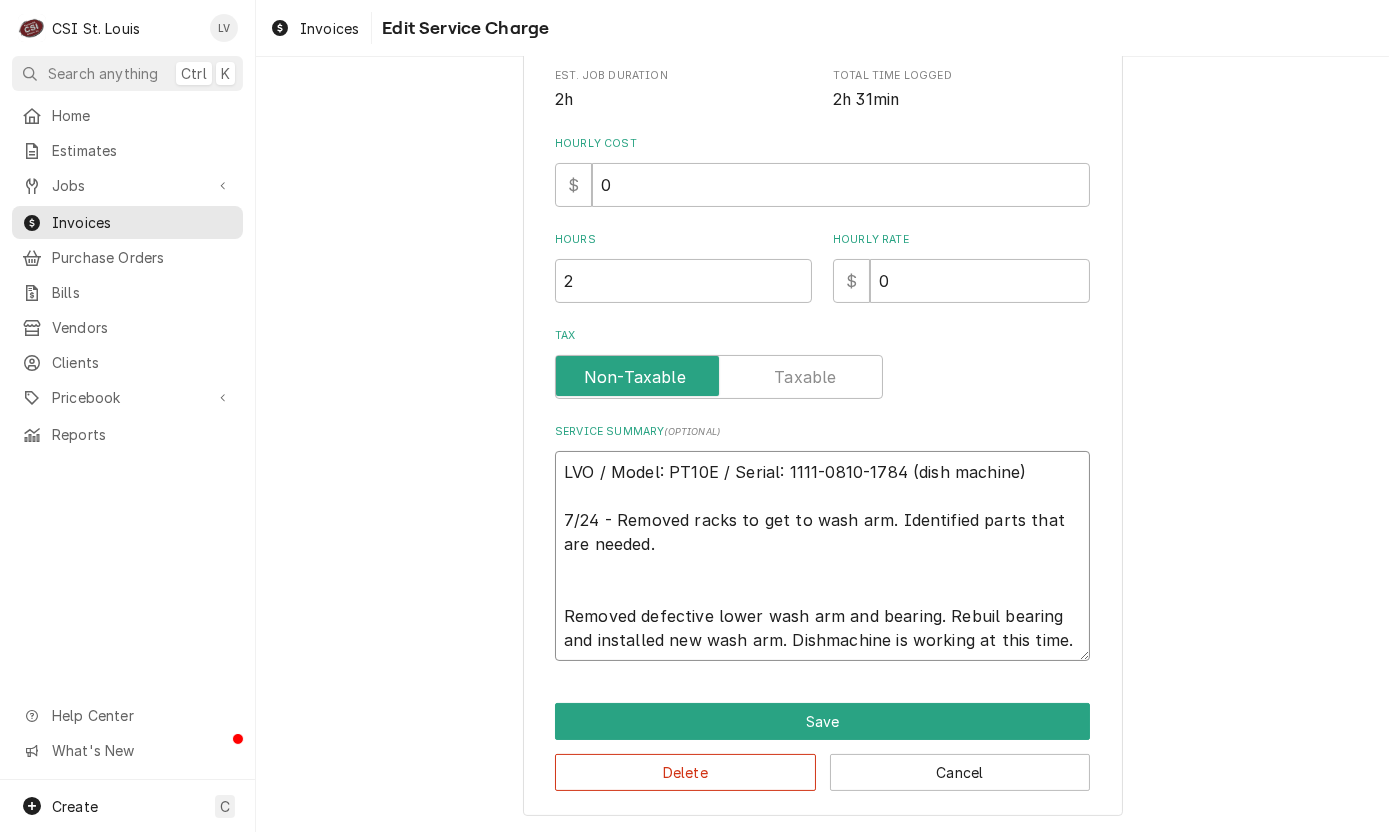 type on "x" 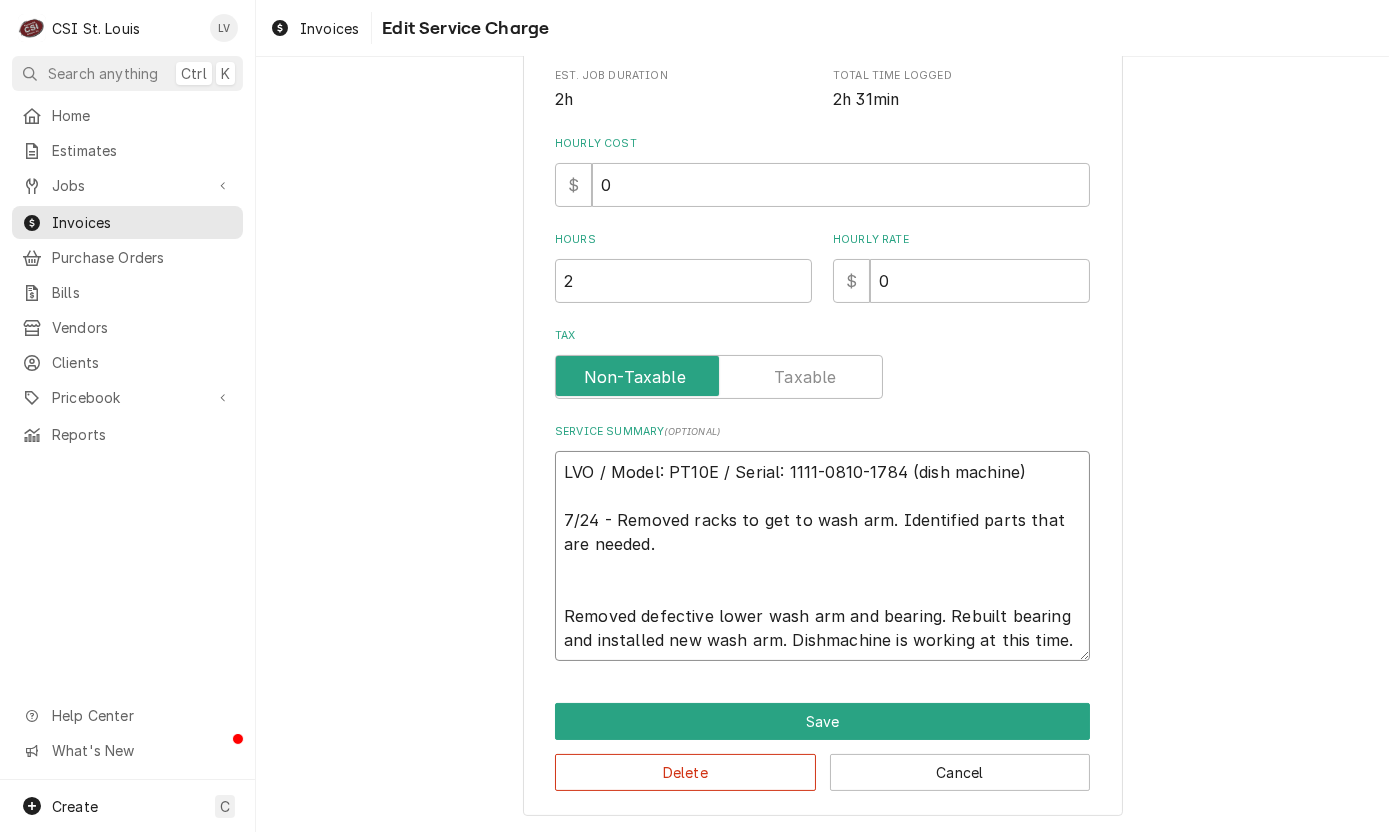 click on "LVO / Model: PT10E / Serial: 1111-0810-1784 (dish machine)
7/24 - Removed racks to get to wash arm. Identified parts that are needed.
Removed defective lower wash arm and bearing. Rebuilt bearing and installed new wash arm. Dishmachine is working at this time." at bounding box center [822, 556] 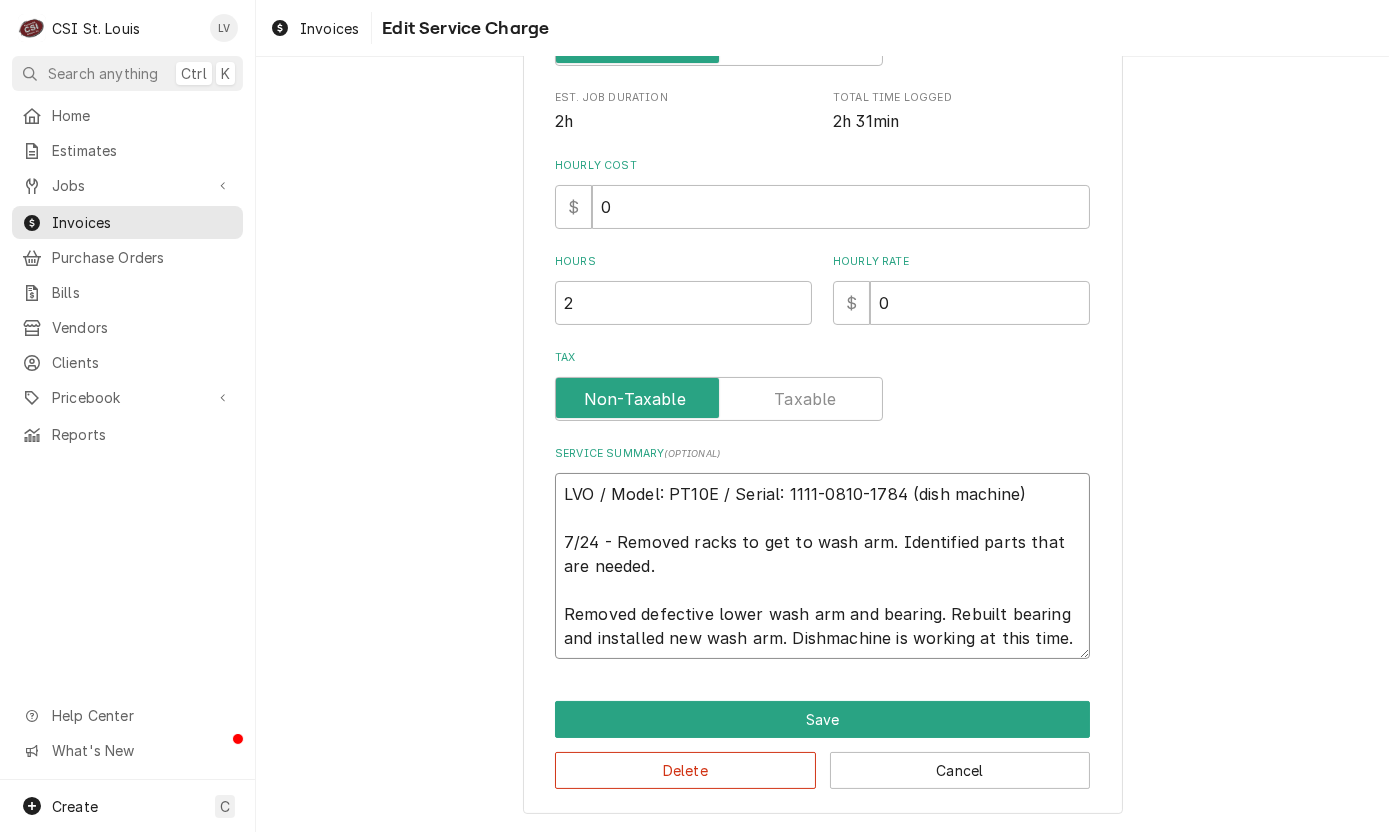 scroll, scrollTop: 484, scrollLeft: 0, axis: vertical 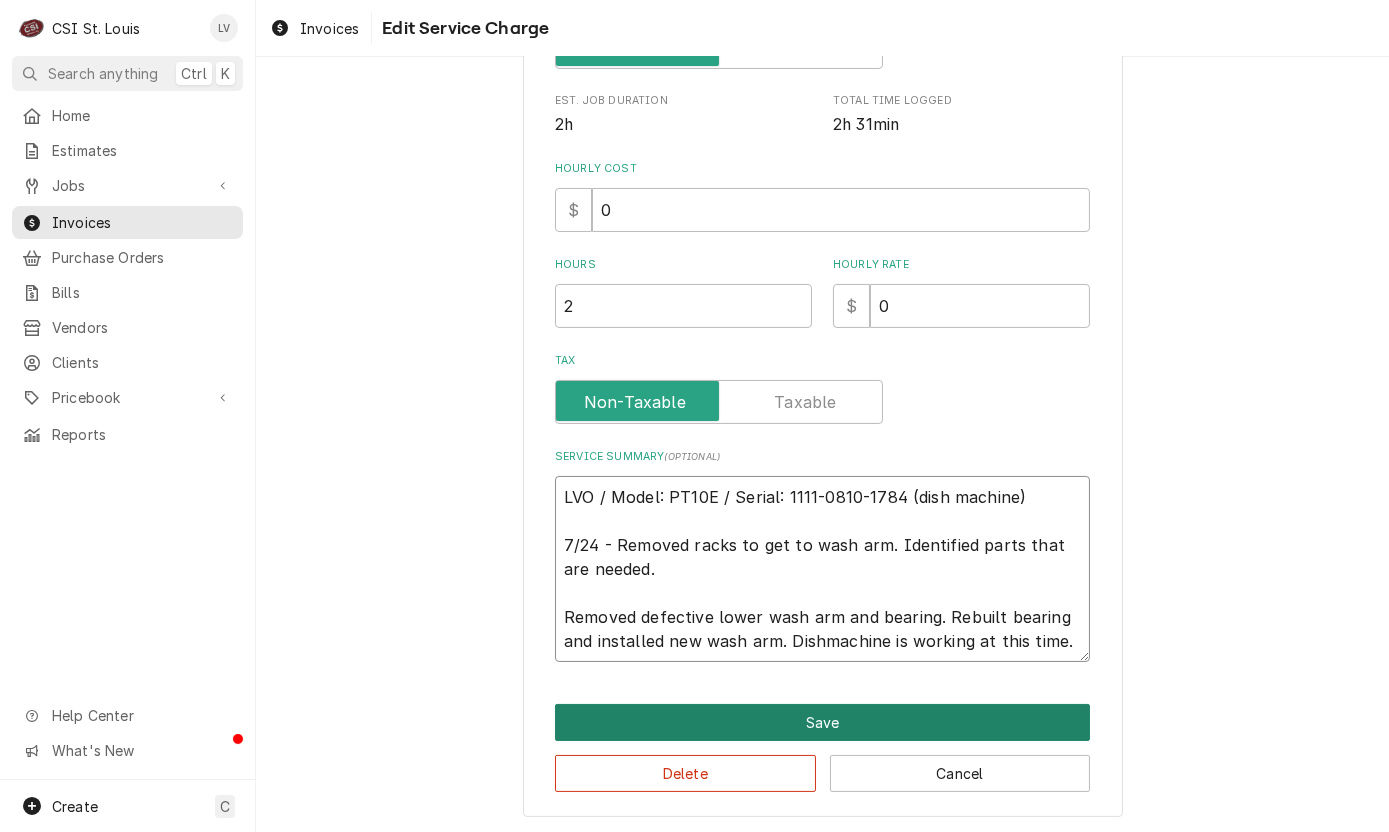 type on "LVO / Model: PT10E / Serial: 1111-0810-1784 (dish machine)
7/24 - Removed racks to get to wash arm. Identified parts that are needed.
Removed defective lower wash arm and bearing. Rebuilt bearing and installed new wash arm. Dishmachine is working at this time." 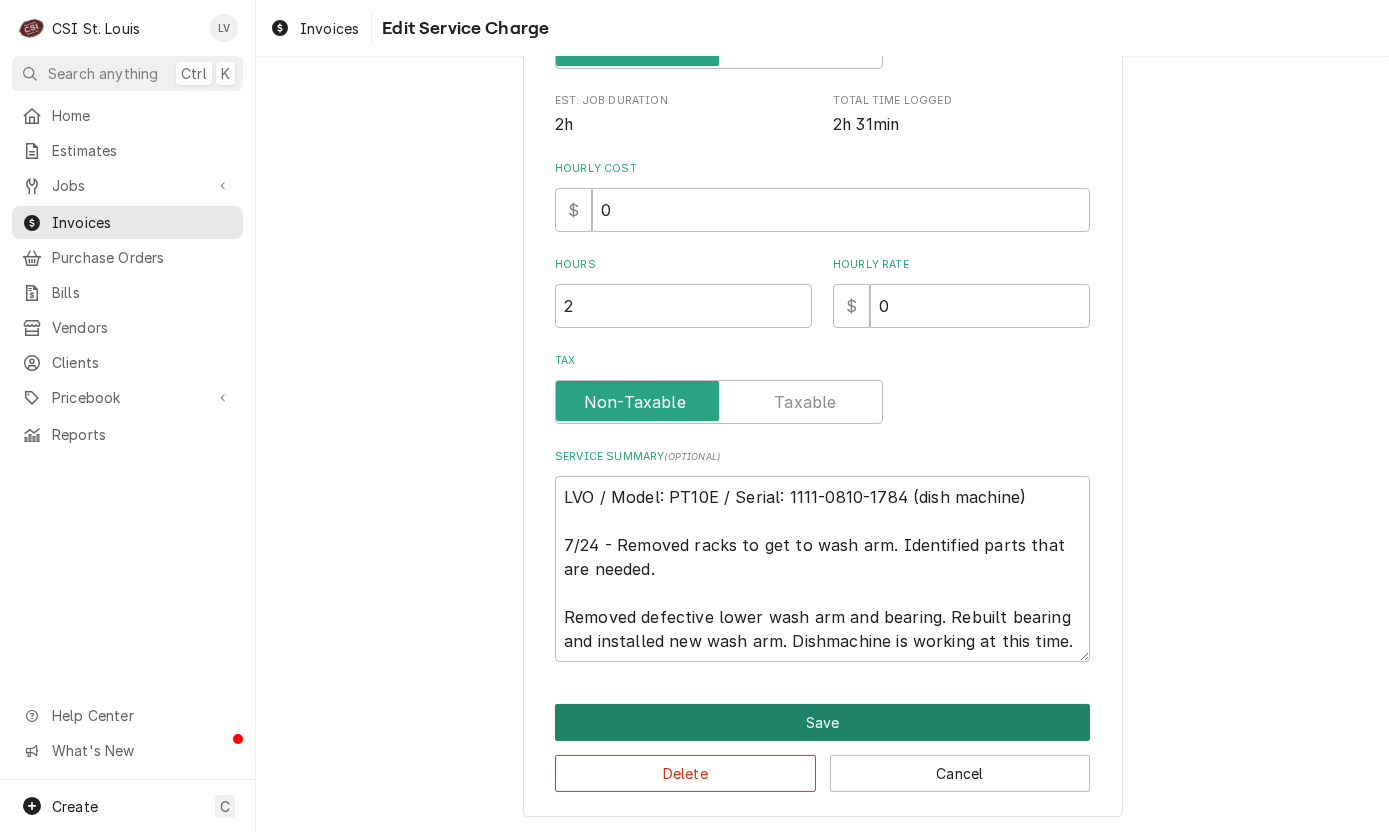 click on "Save" at bounding box center [822, 722] 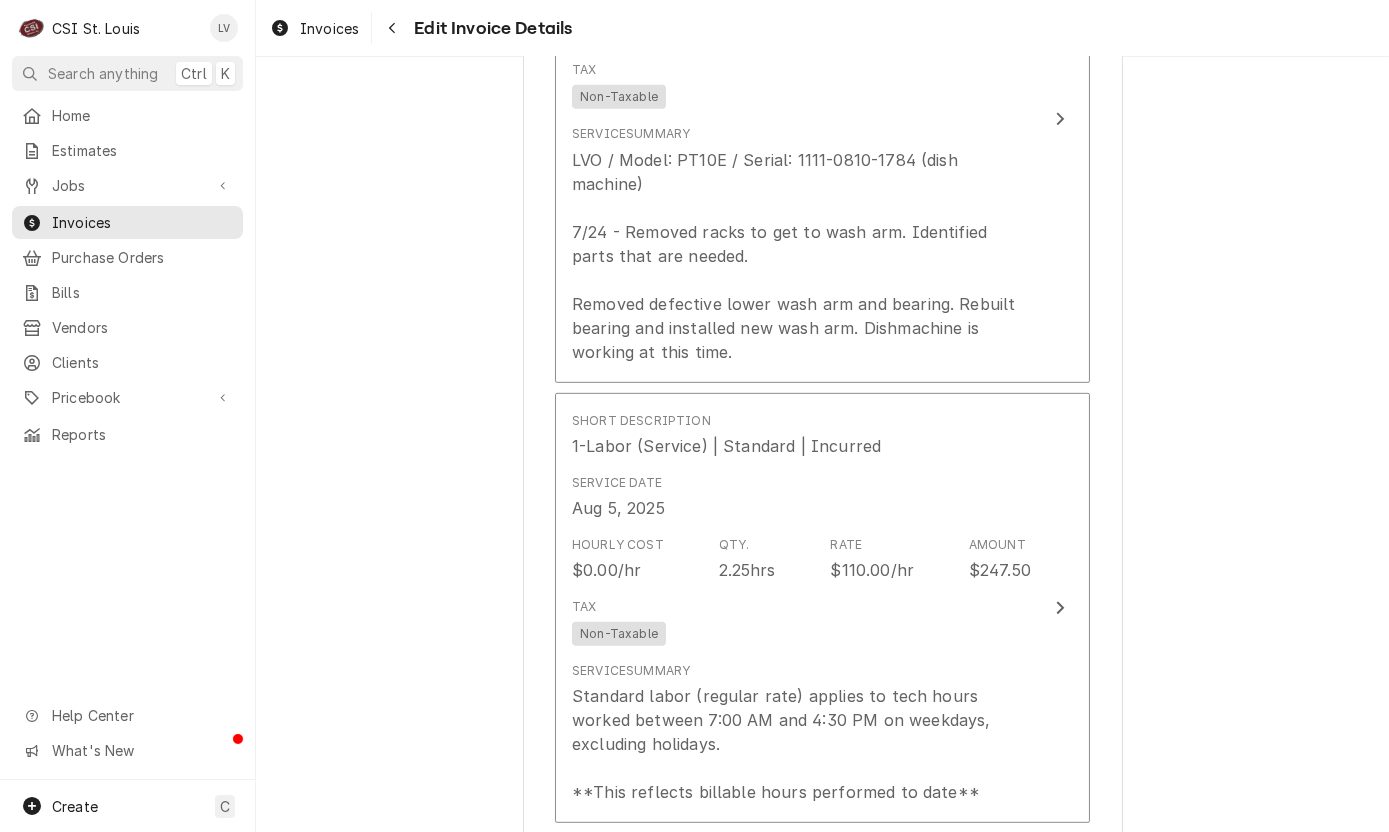 scroll, scrollTop: 2137, scrollLeft: 0, axis: vertical 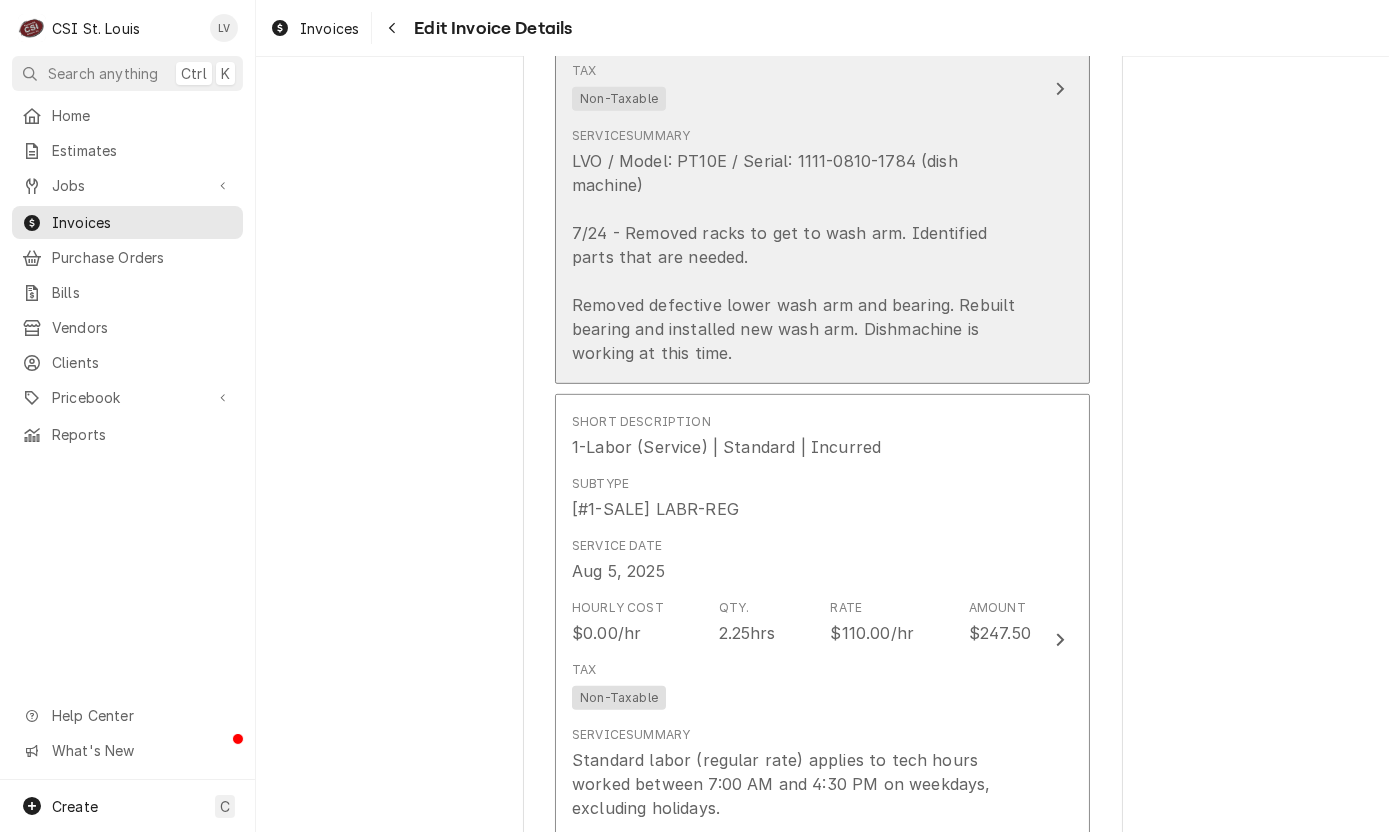 click on "LVO / Model: PT10E / Serial: 1111-0810-1784 (dish machine)
7/24 - Removed racks to get to wash arm. Identified parts that are needed.
Removed defective lower wash arm and bearing. Rebuilt bearing and installed new wash arm. Dishmachine is working at this time." at bounding box center (801, 257) 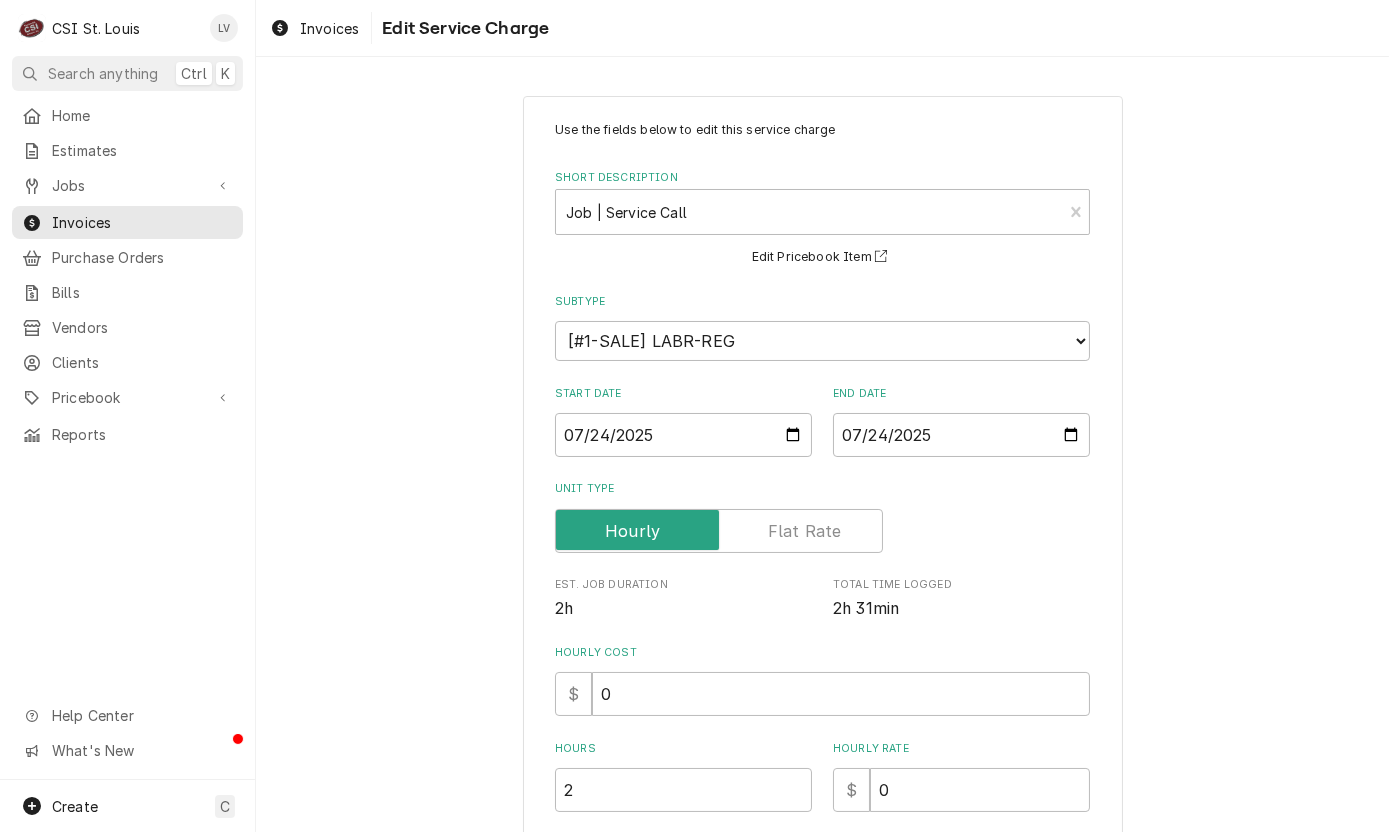 scroll, scrollTop: 484, scrollLeft: 0, axis: vertical 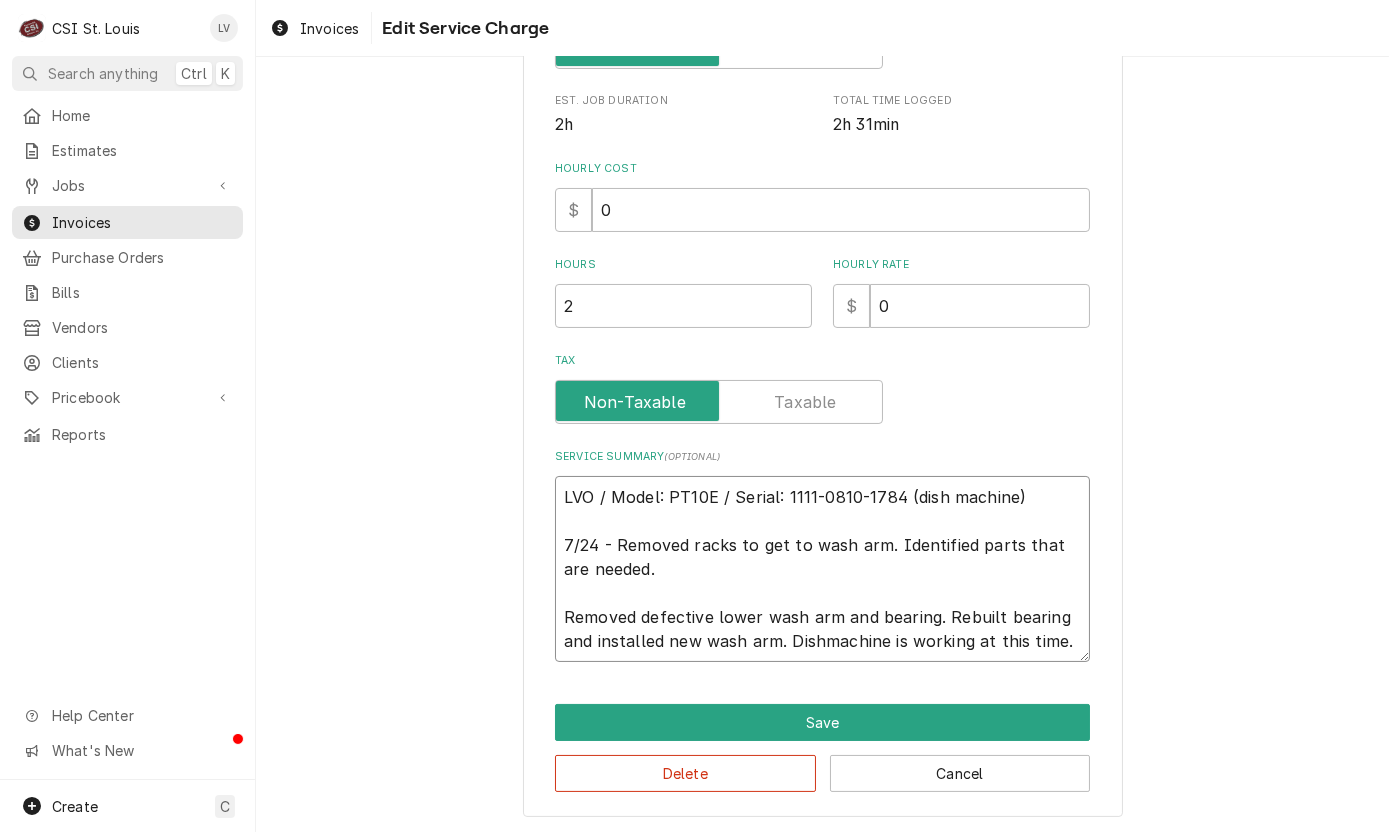 drag, startPoint x: 560, startPoint y: 494, endPoint x: 1065, endPoint y: 638, distance: 525.1295 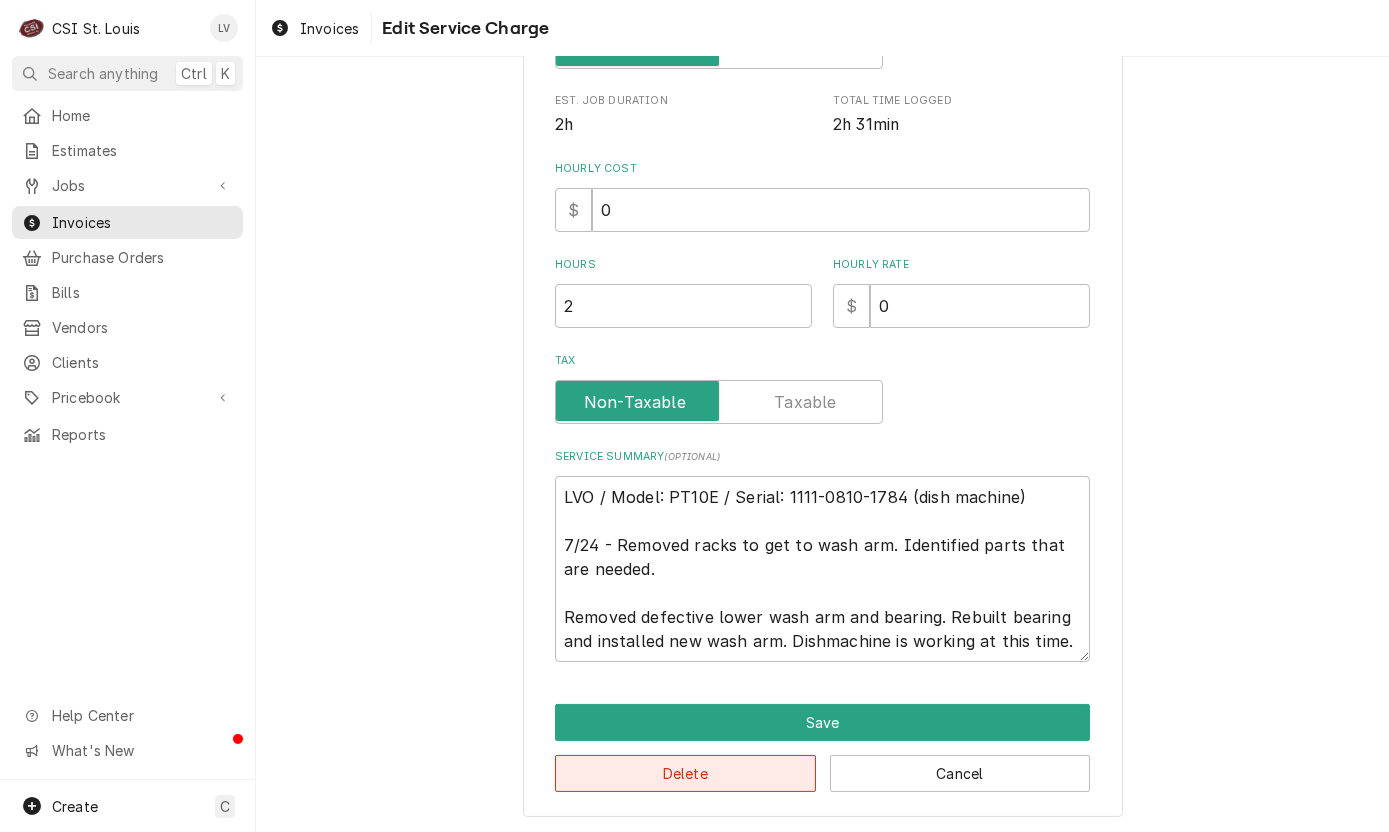 click on "Delete" at bounding box center [685, 773] 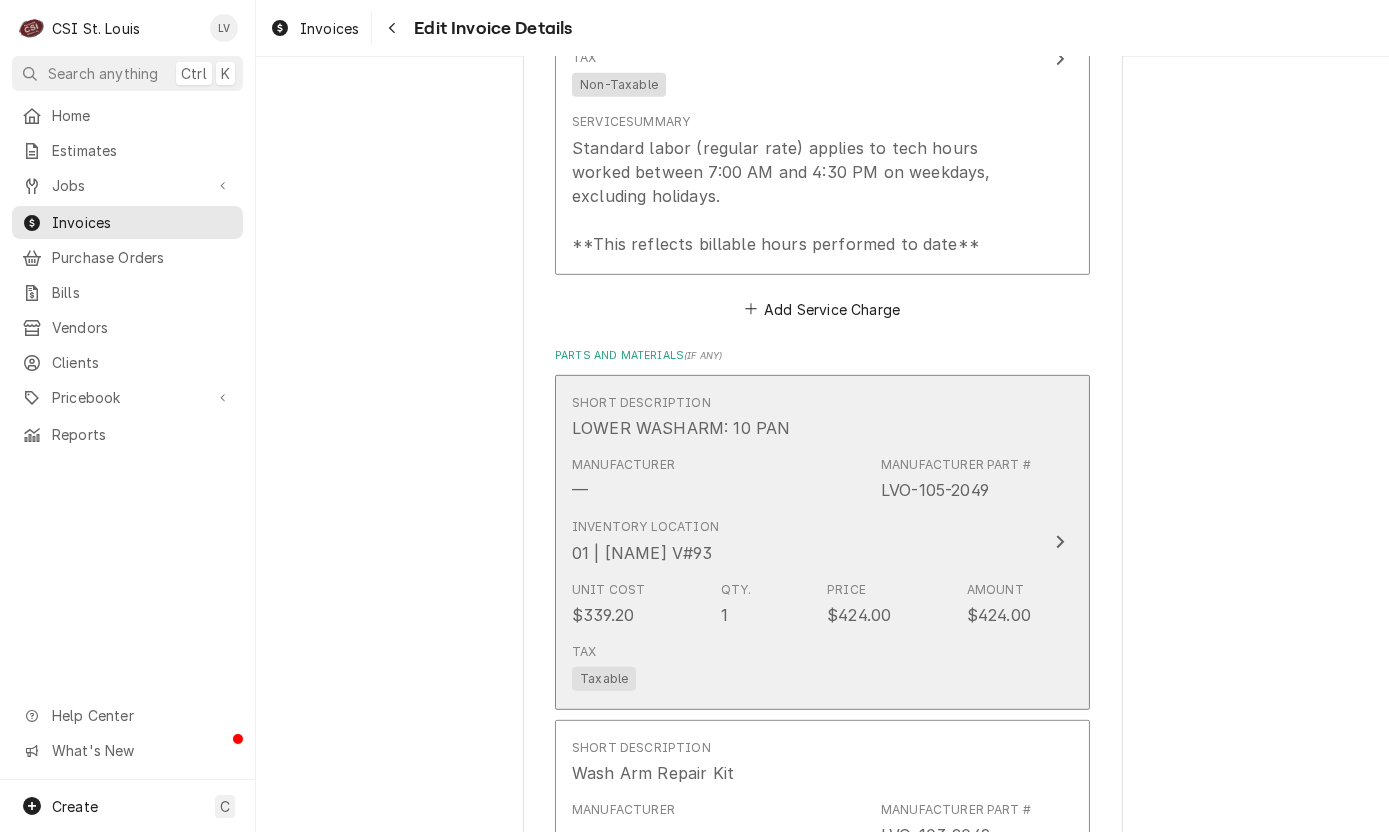 scroll, scrollTop: 2174, scrollLeft: 0, axis: vertical 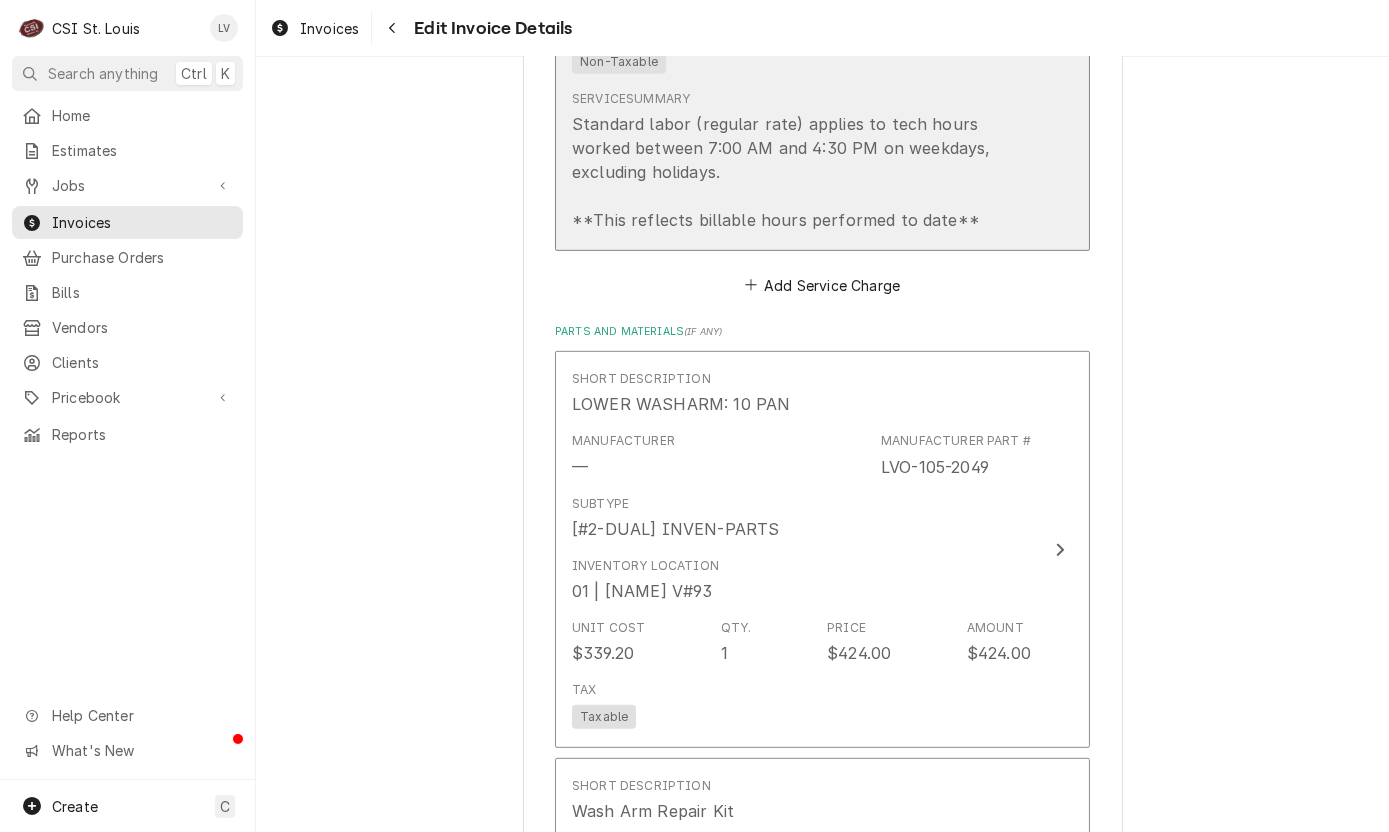 click on "Standard labor (regular rate) applies to tech hours worked between 7:00 AM and 4:30 PM on weekdays, excluding holidays.
**This reflects billable hours performed to date**" at bounding box center [801, 172] 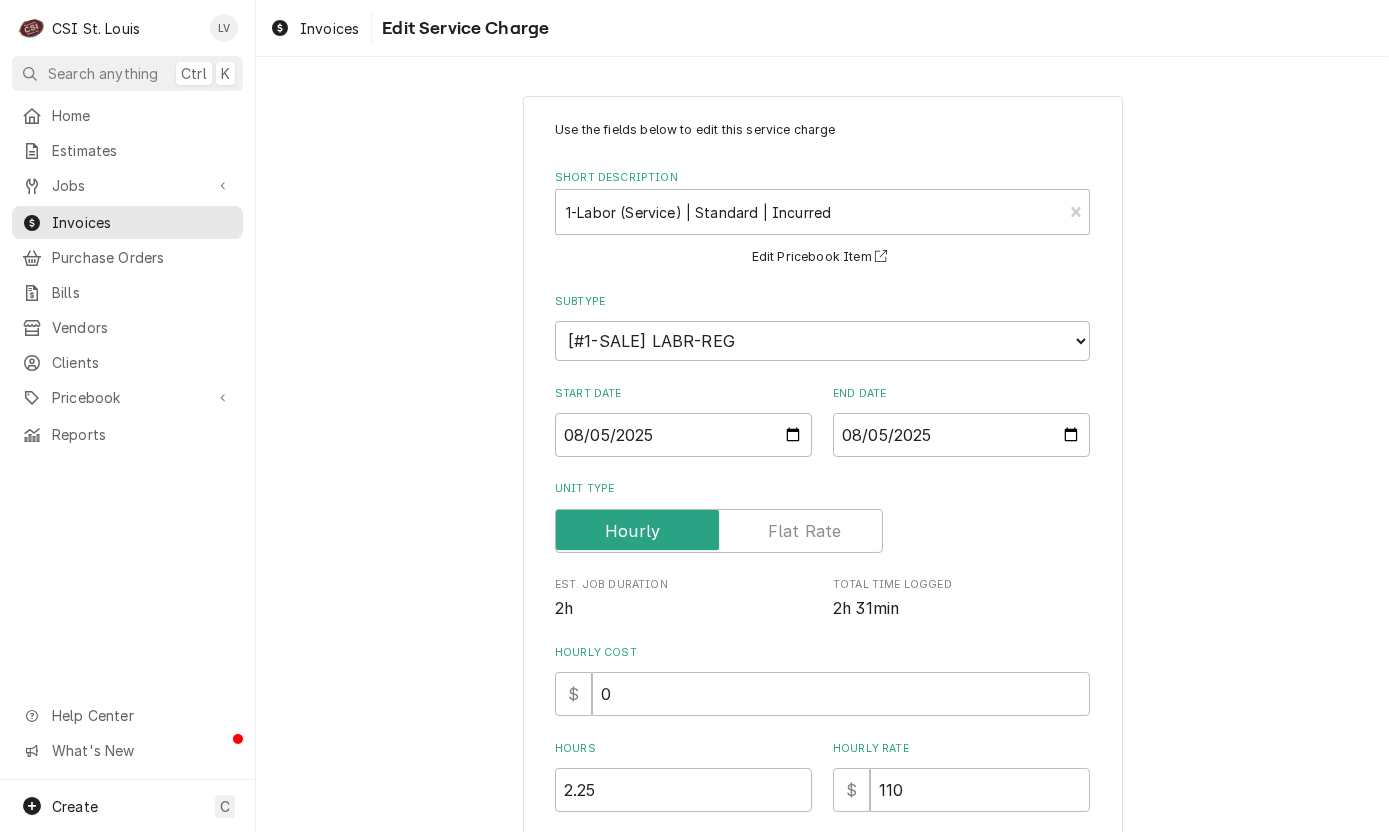 scroll, scrollTop: 490, scrollLeft: 0, axis: vertical 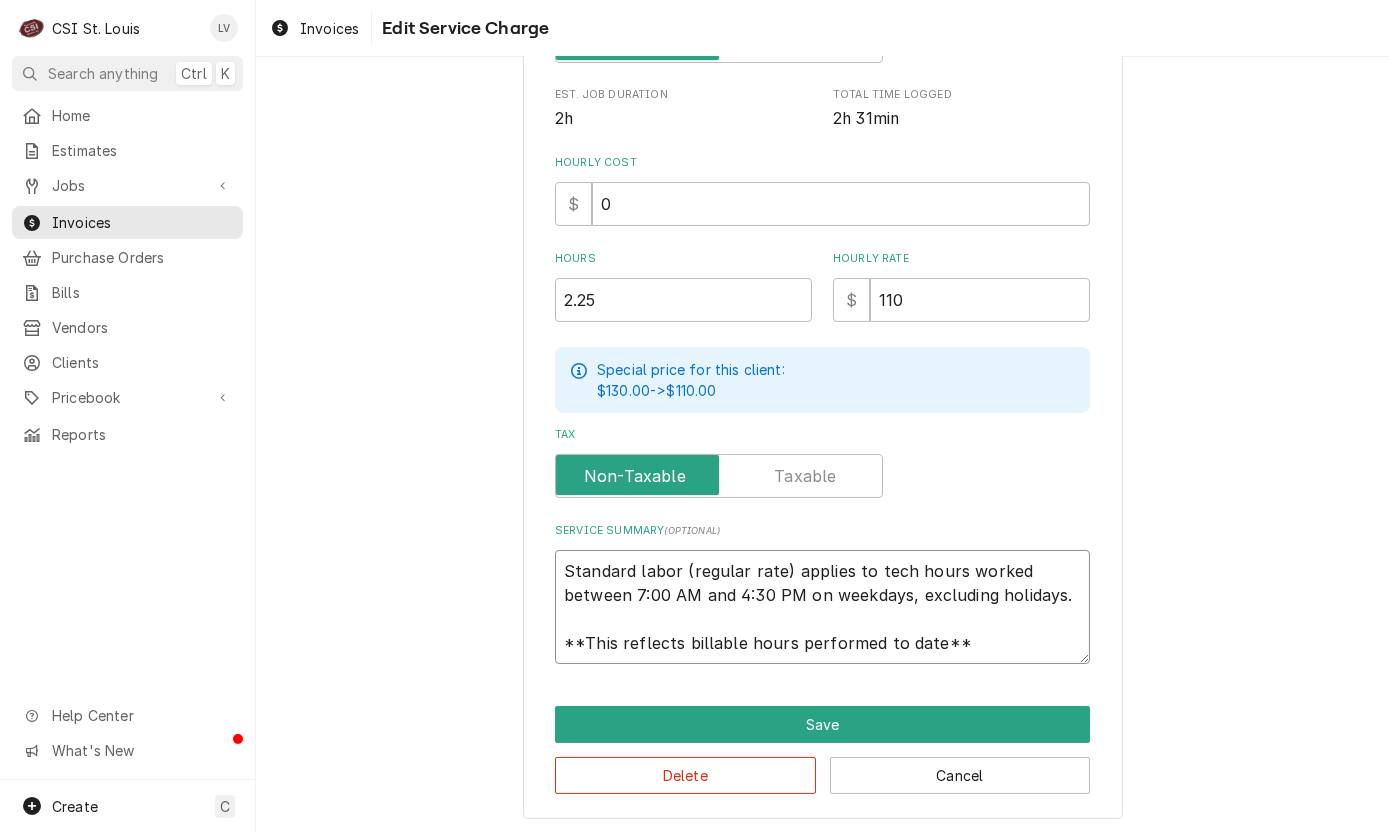 drag, startPoint x: 551, startPoint y: 562, endPoint x: 1042, endPoint y: 657, distance: 500.106 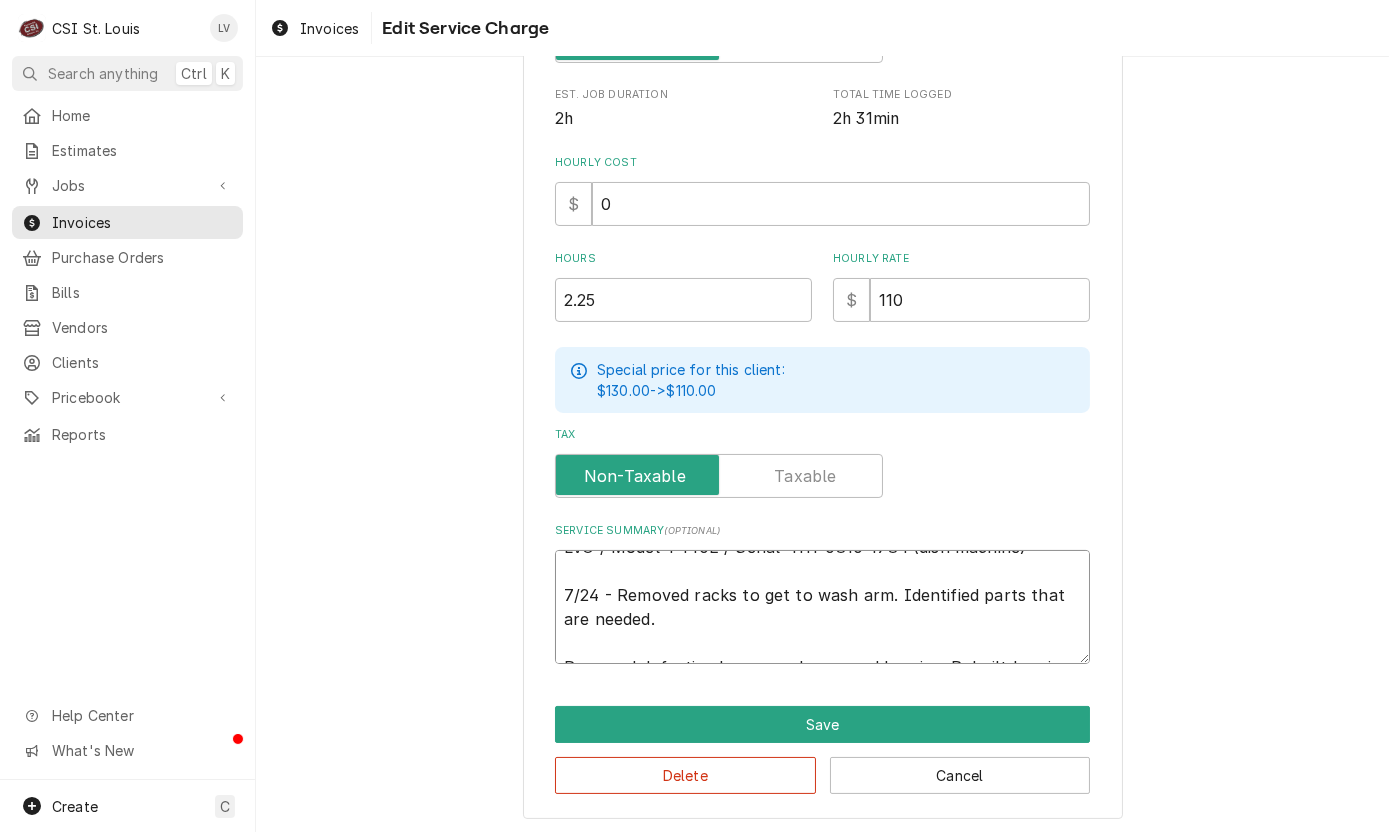 scroll, scrollTop: 0, scrollLeft: 0, axis: both 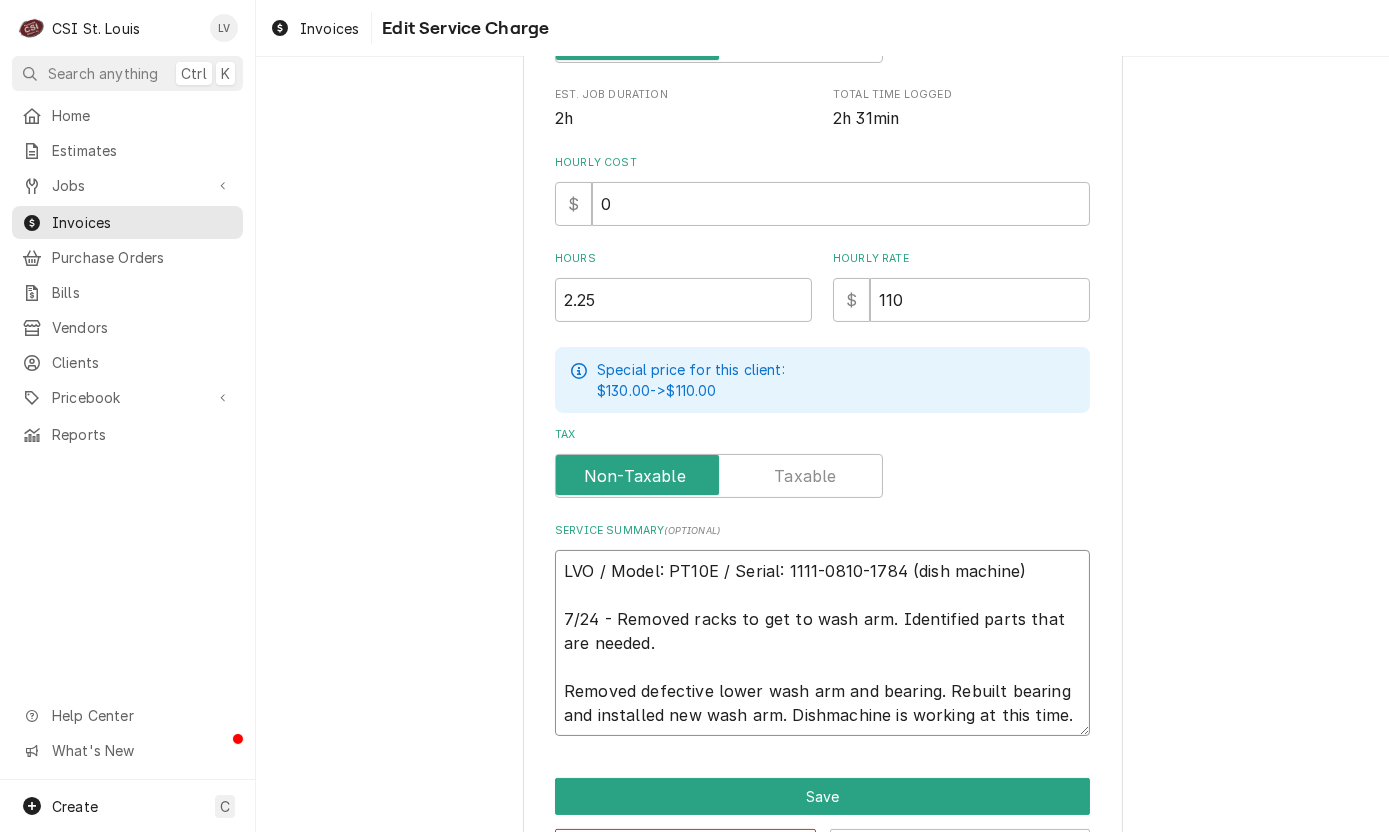 type on "LVO / Model: PT10E / Serial: 1111-0810-1784 (dish machine)
7/24 - Removed racks to get to wash arm. Identified parts that are needed.
Removed defective lower wash arm and bearing. Rebuilt bearing and installed new wash arm. Dishmachine is working at this time." 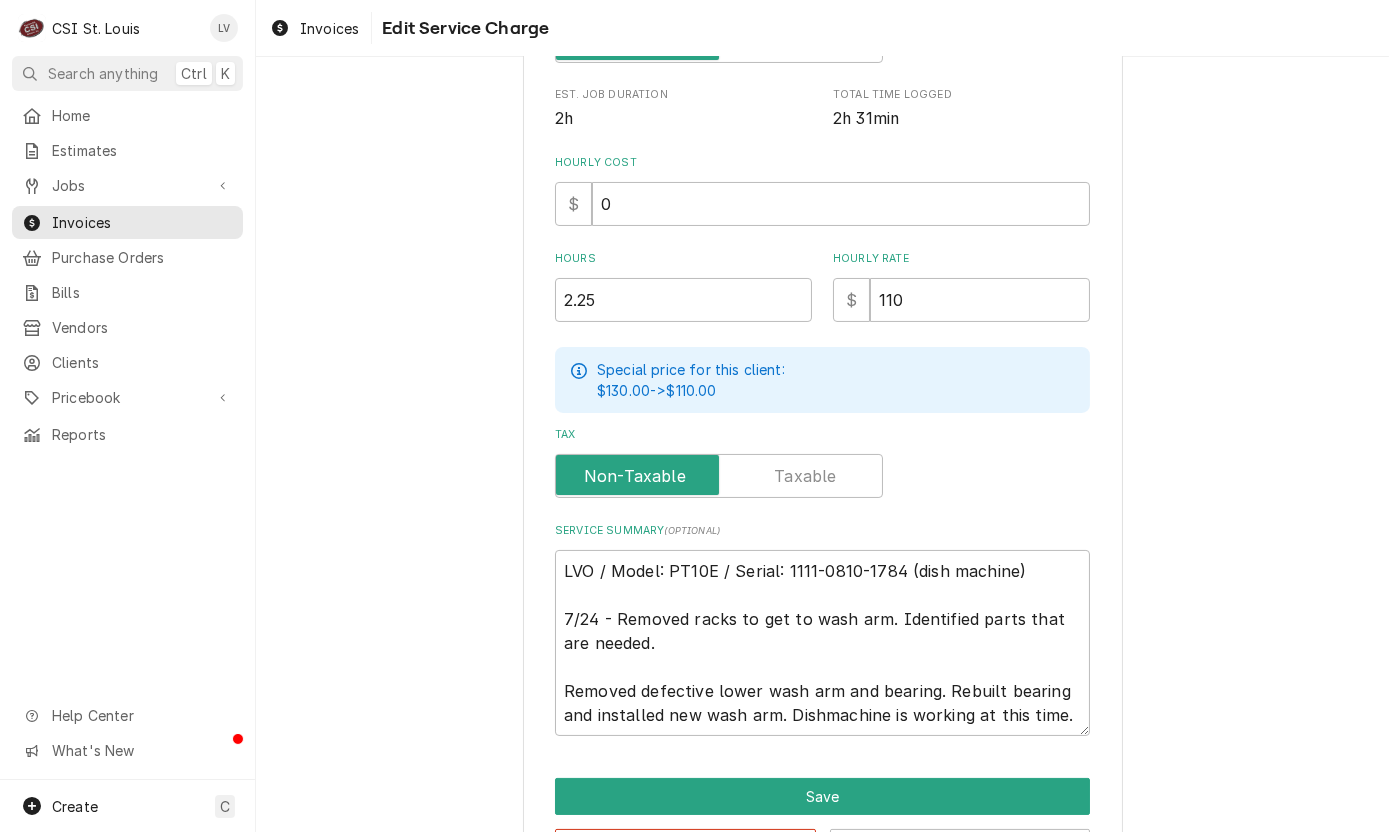 click on "Use the fields below to edit this service charge Short Description 1-Labor (Service) | Standard | Incurred ² Billing Rate 💸 Edit Pricebook Item    Subtype Choose a subtype... [#1-SALE] LABR-BEV [#1-SALE] LABR-BEV-PM [#1-SALE] LABR-DBL [#1-SALE] LABR-OT [#1-SALE] LABR-PM [#1-SALE] LABR-PROJ [#1-SALE] LABR-REG [#1-SALE] LEASING-1 [#NON-POSTING#] Start Date 2025-08-05 End Date 2025-08-05 Unit Type Est. Job Duration 2h Total Time Logged 2h 31min Hourly Cost $ 0 Hours 2.25 Hourly Rate $ 110 Special price for this client: $130.00  ->  $110.00 Tax Service Summary  ( optional ) LVO / Model: PT10E / Serial: 1111-0810-1784 (dish machine)
7/24 - Removed racks to get to wash arm. Identified parts that are needed.
Removed defective lower wash arm and bearing. Rebuilt bearing and installed new wash arm. Dishmachine is working at this time. Save Delete Cancel" at bounding box center [822, 248] 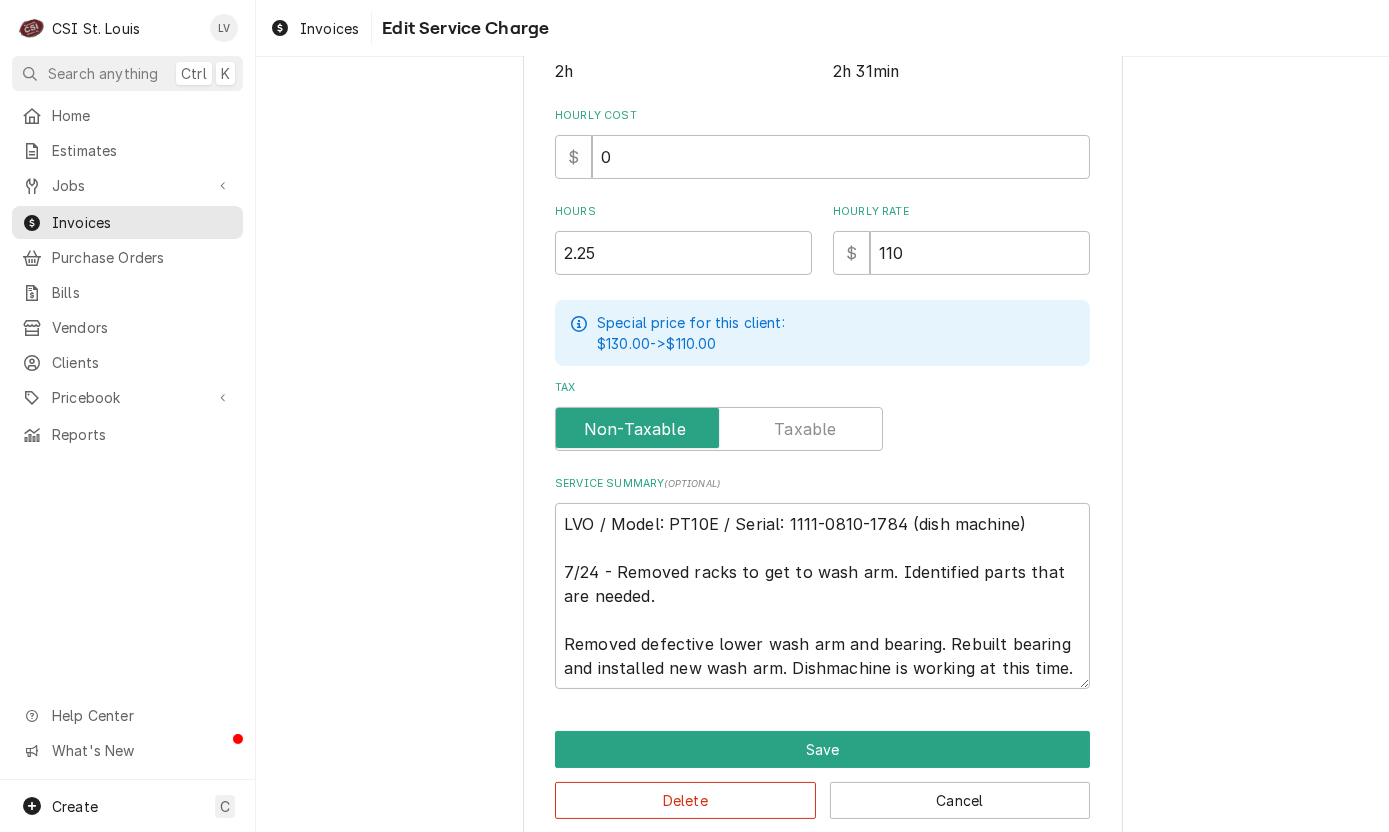 scroll, scrollTop: 562, scrollLeft: 0, axis: vertical 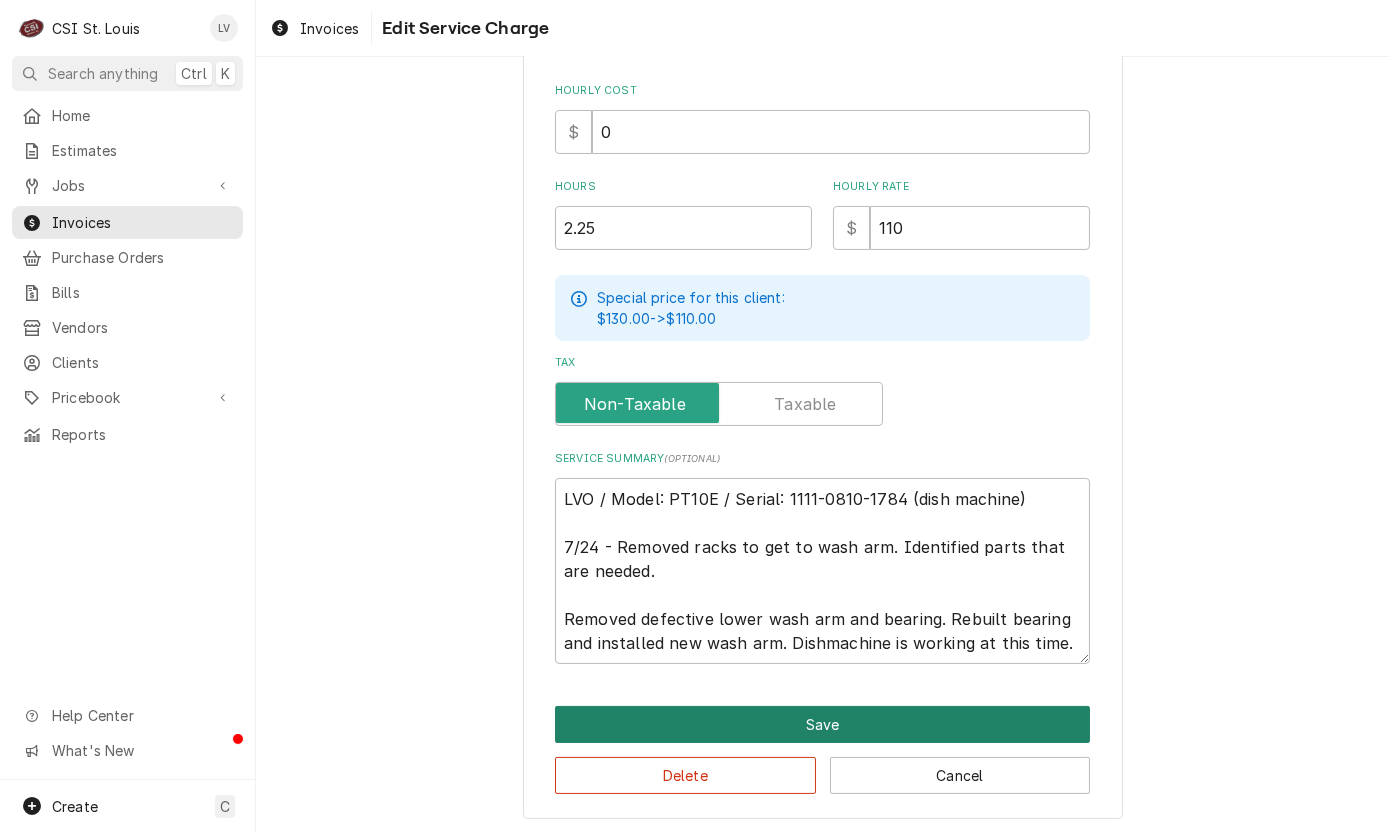 click on "Save" at bounding box center (822, 724) 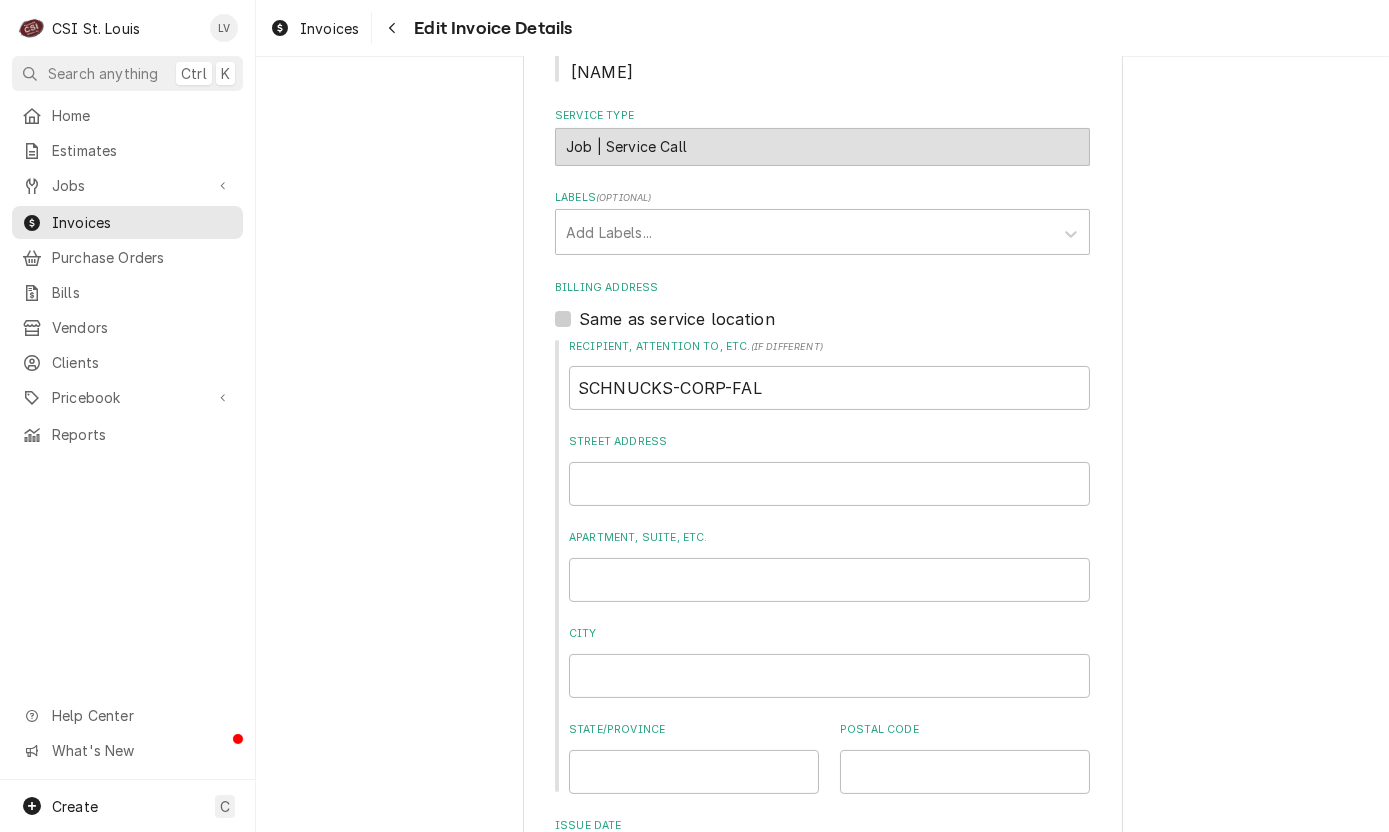 scroll, scrollTop: 412, scrollLeft: 0, axis: vertical 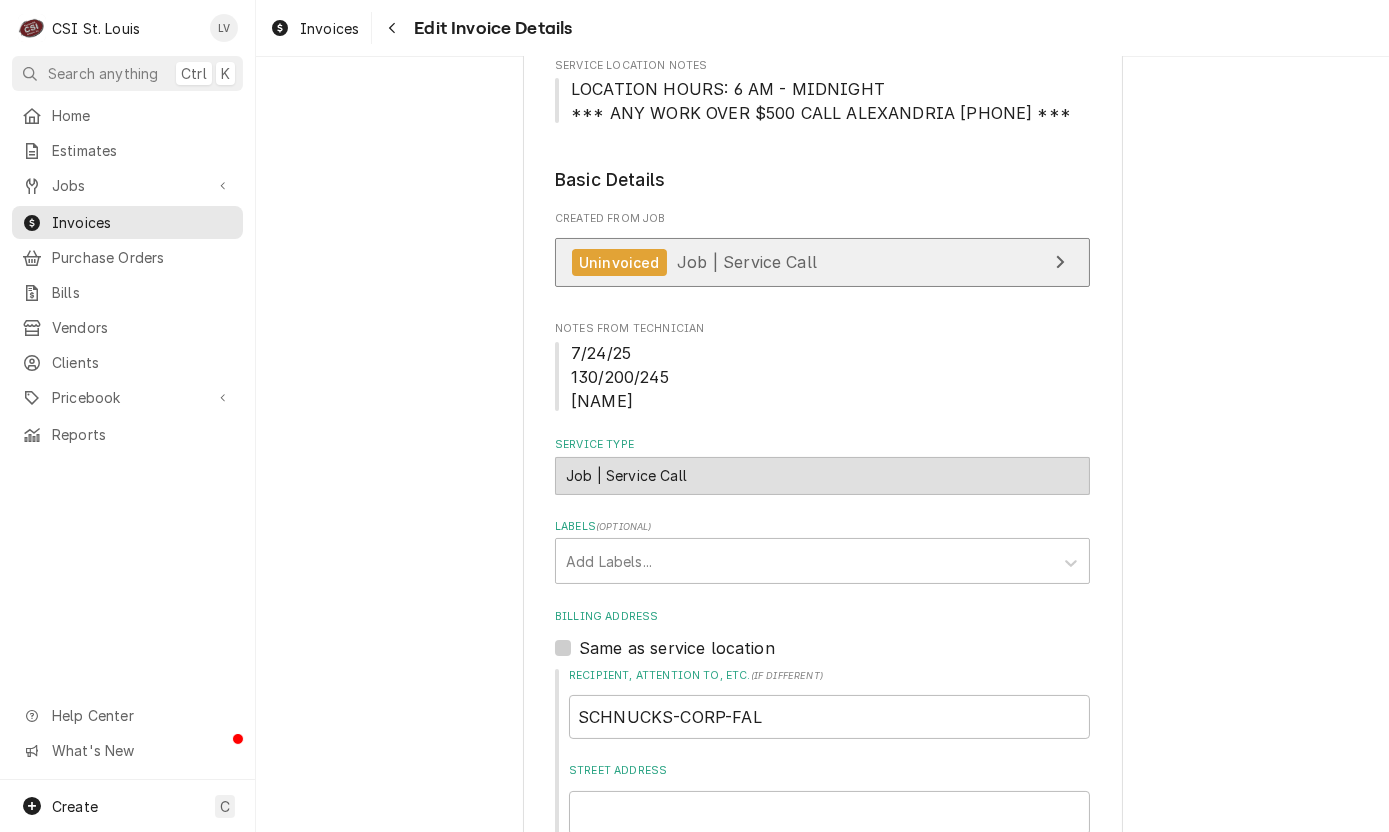 click on "Uninvoiced Job | Service Call" at bounding box center (822, 262) 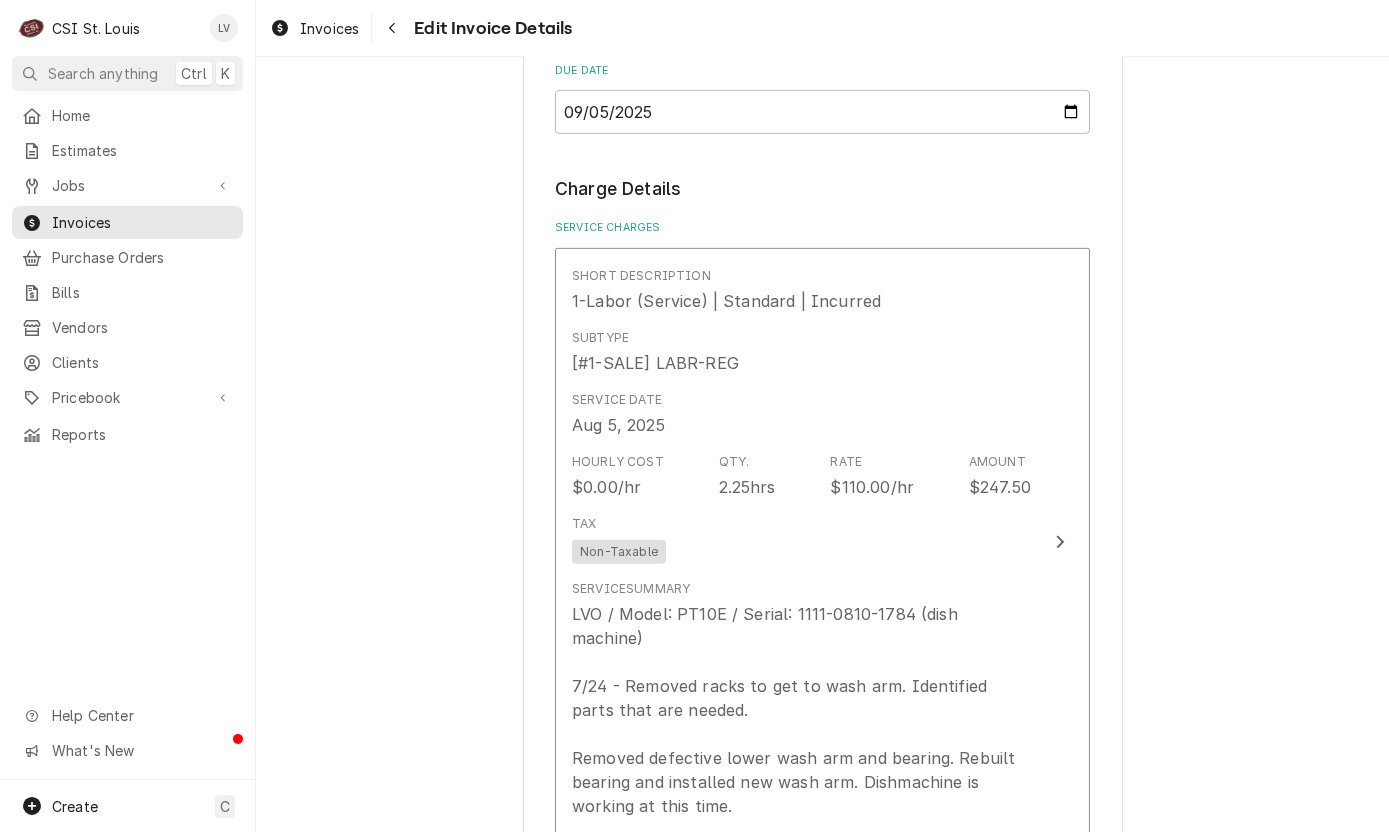 scroll, scrollTop: 1712, scrollLeft: 0, axis: vertical 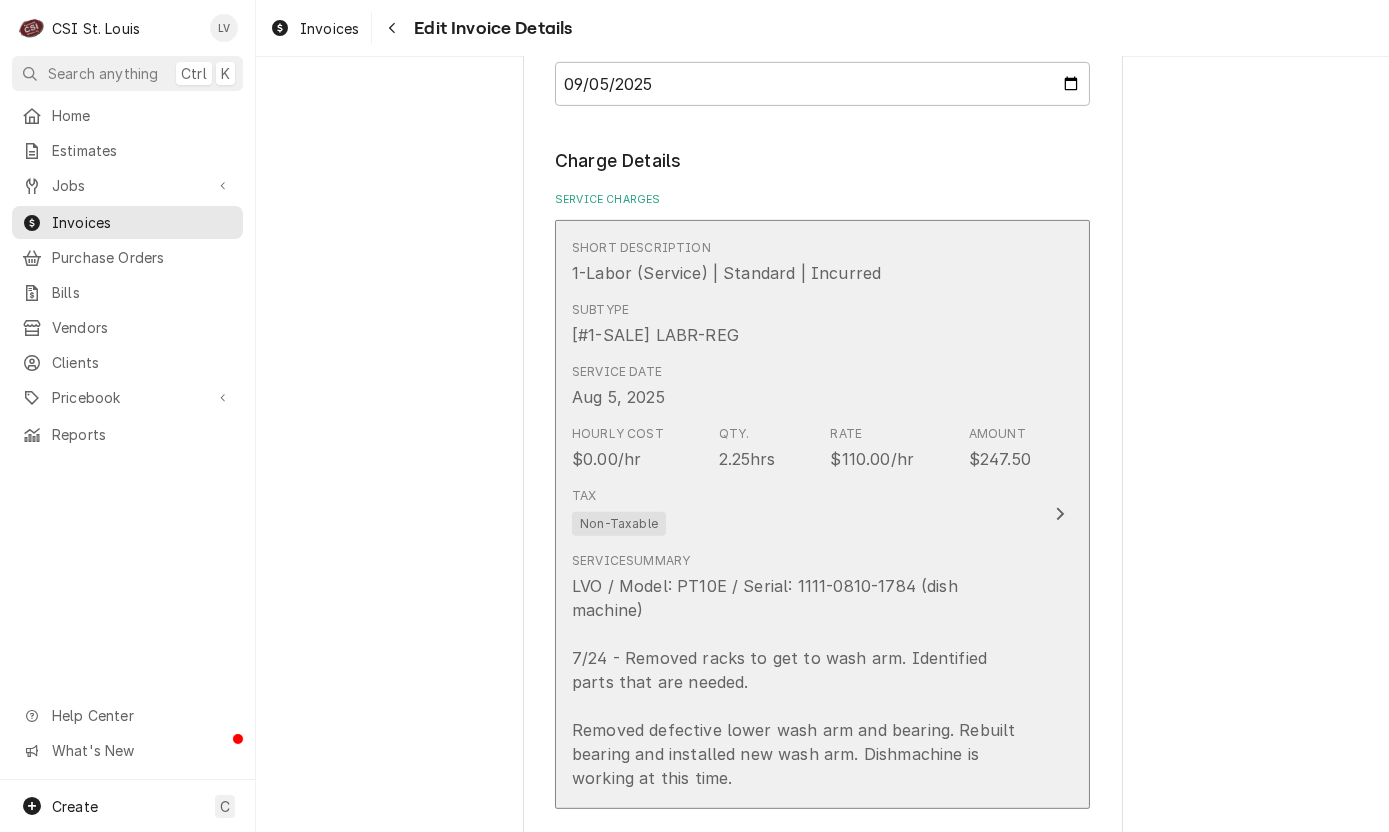 click on "Service Date Aug 5, 2025" at bounding box center [801, 386] 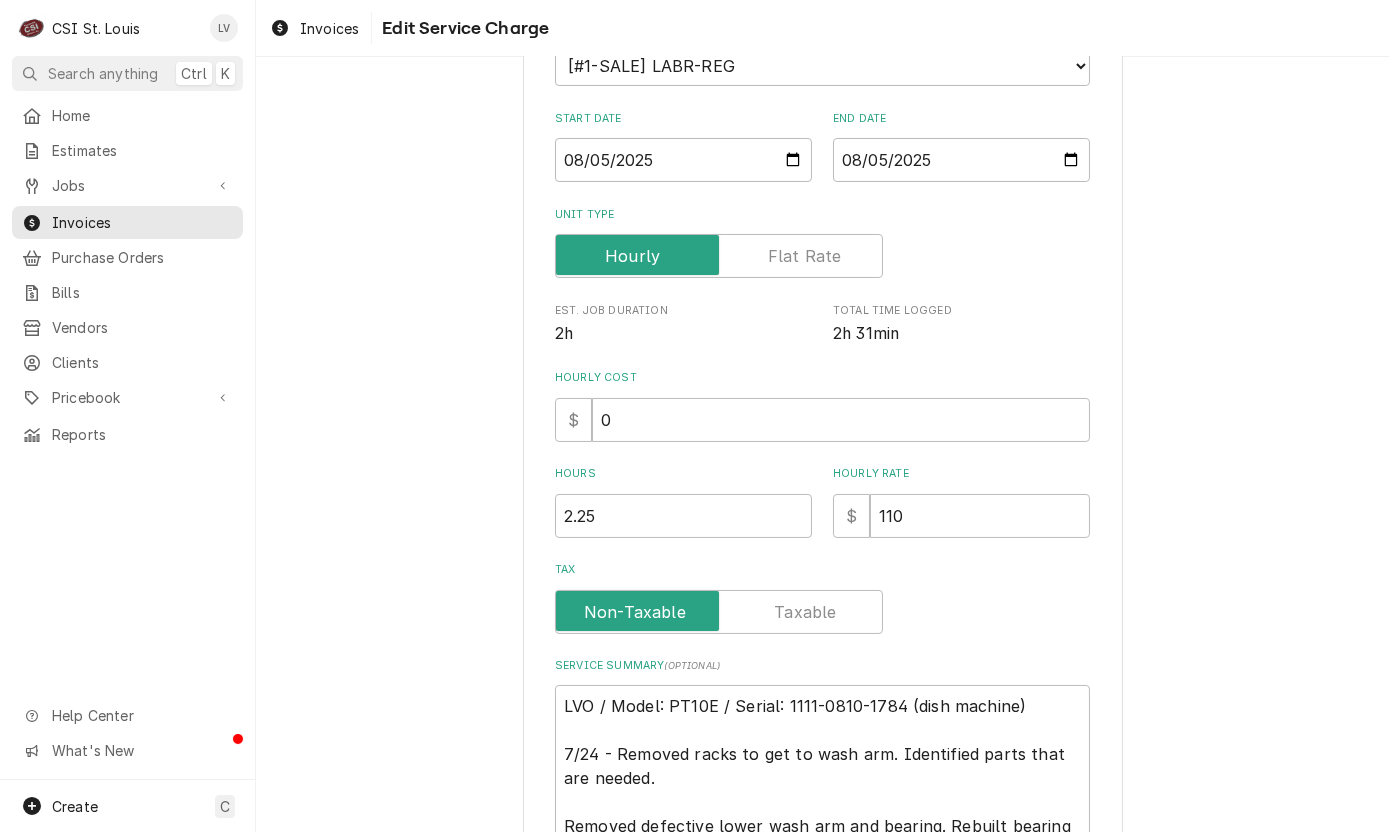scroll, scrollTop: 327, scrollLeft: 0, axis: vertical 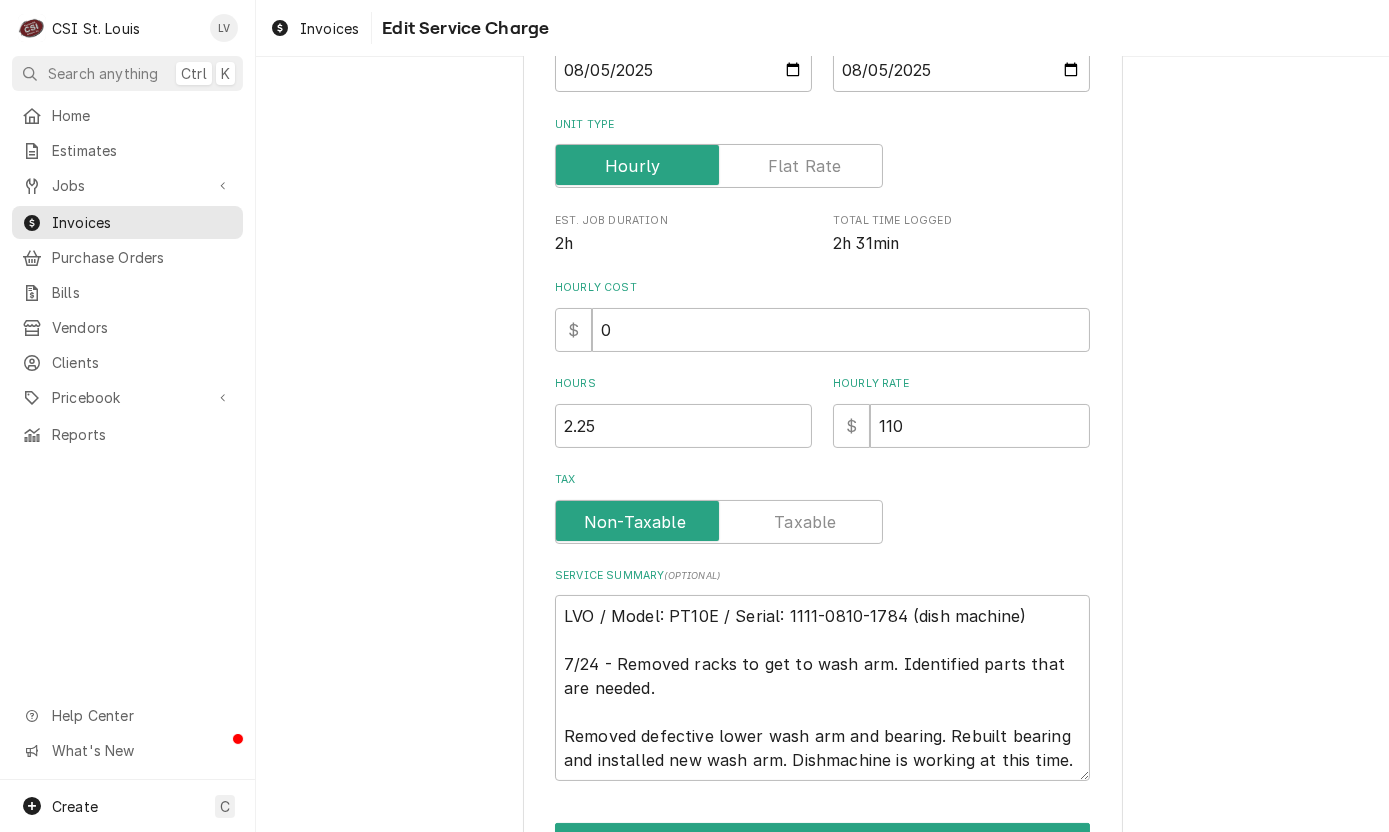 type 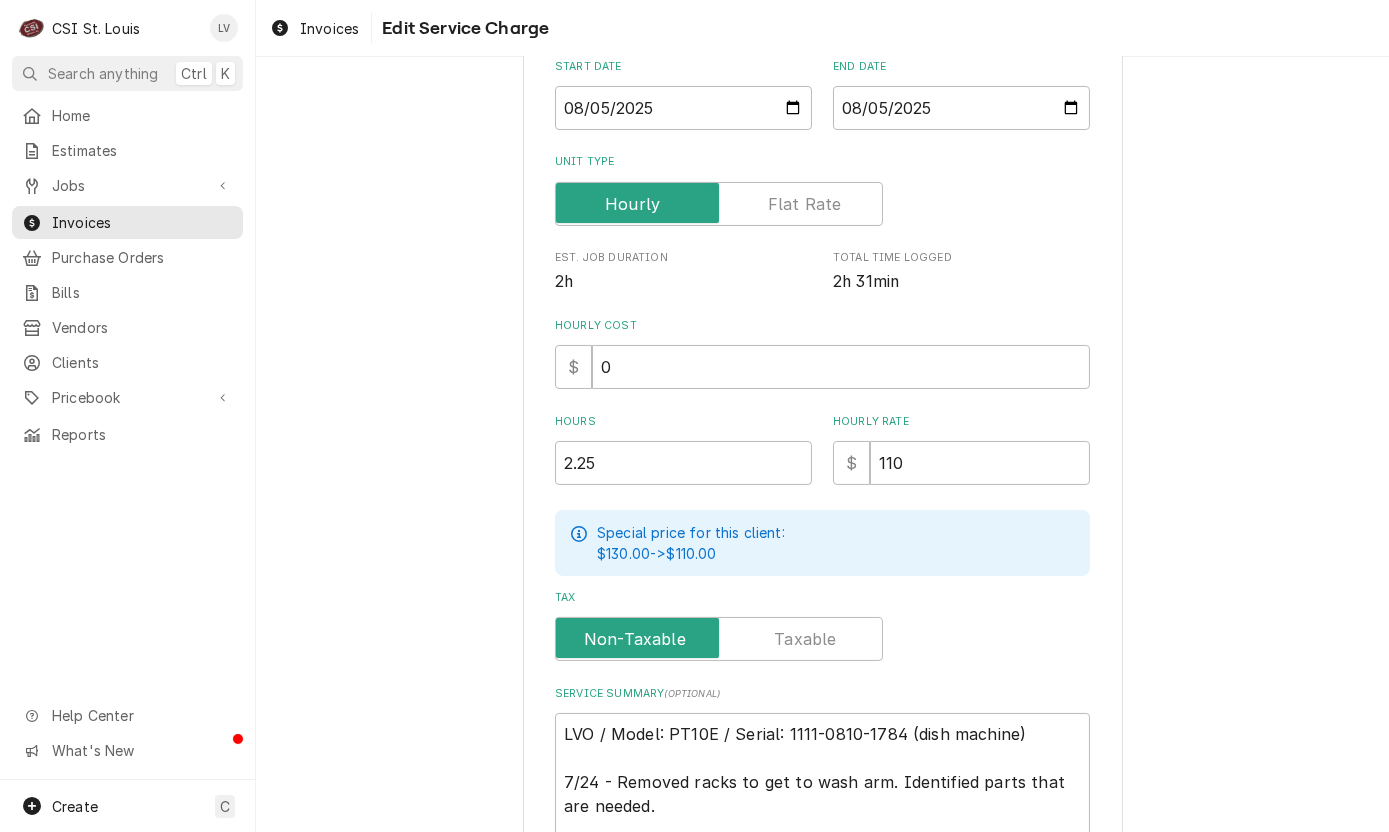 scroll, scrollTop: 0, scrollLeft: 0, axis: both 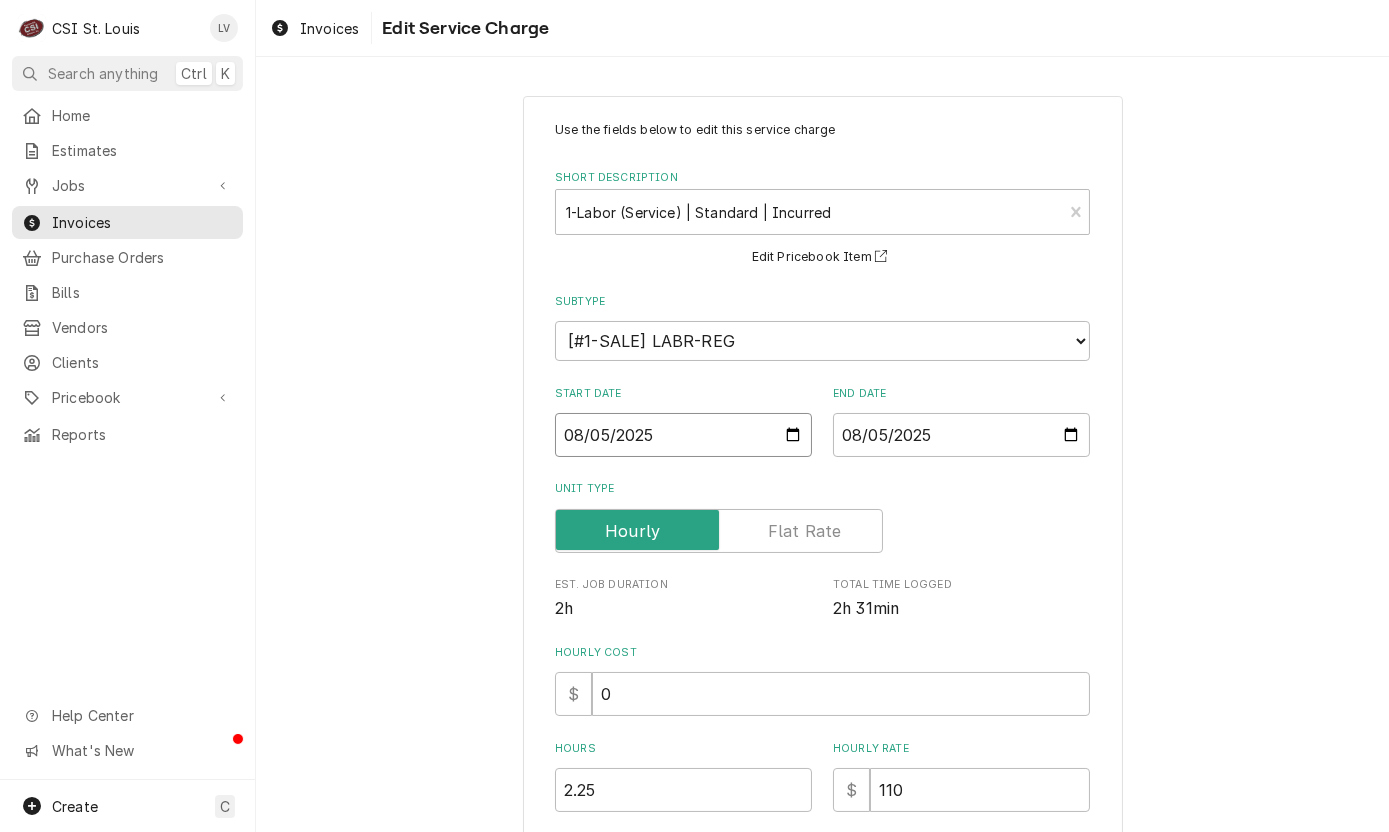 click on "2025-08-05" at bounding box center (683, 435) 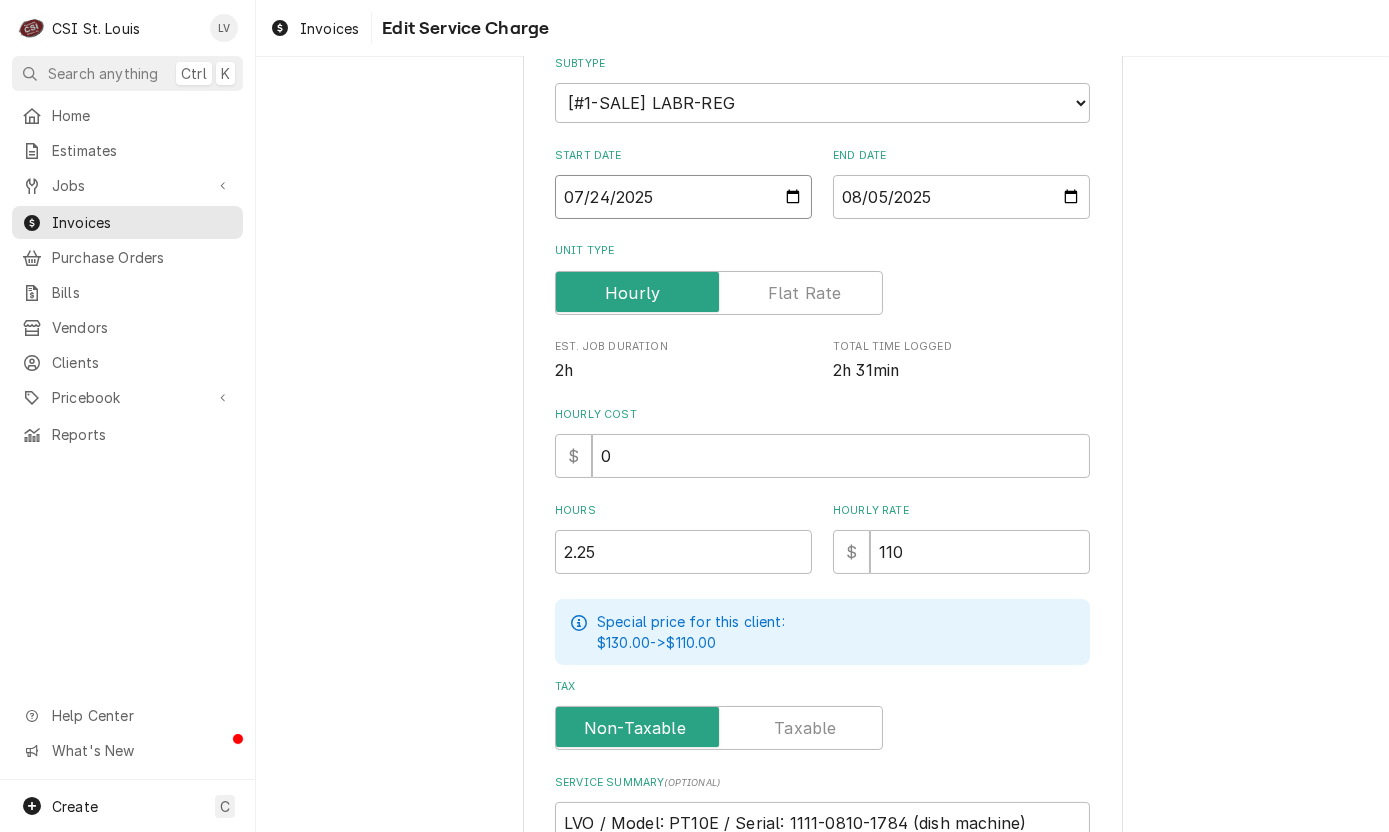 scroll, scrollTop: 500, scrollLeft: 0, axis: vertical 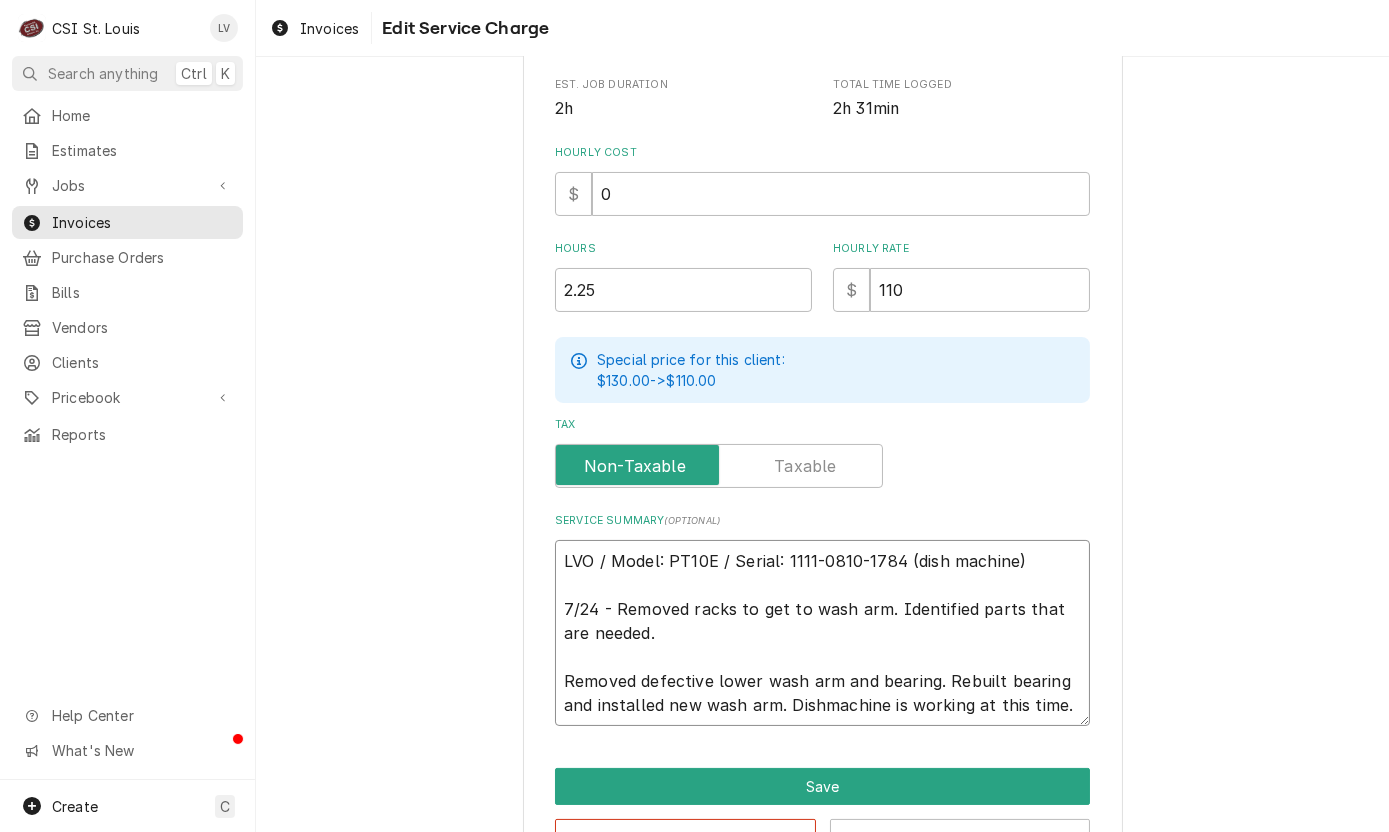 click on "LVO / Model: PT10E / Serial: 1111-0810-1784 (dish machine)
7/24 - Removed racks to get to wash arm. Identified parts that are needed.
Removed defective lower wash arm and bearing. Rebuilt bearing and installed new wash arm. Dishmachine is working at this time." at bounding box center [822, 633] 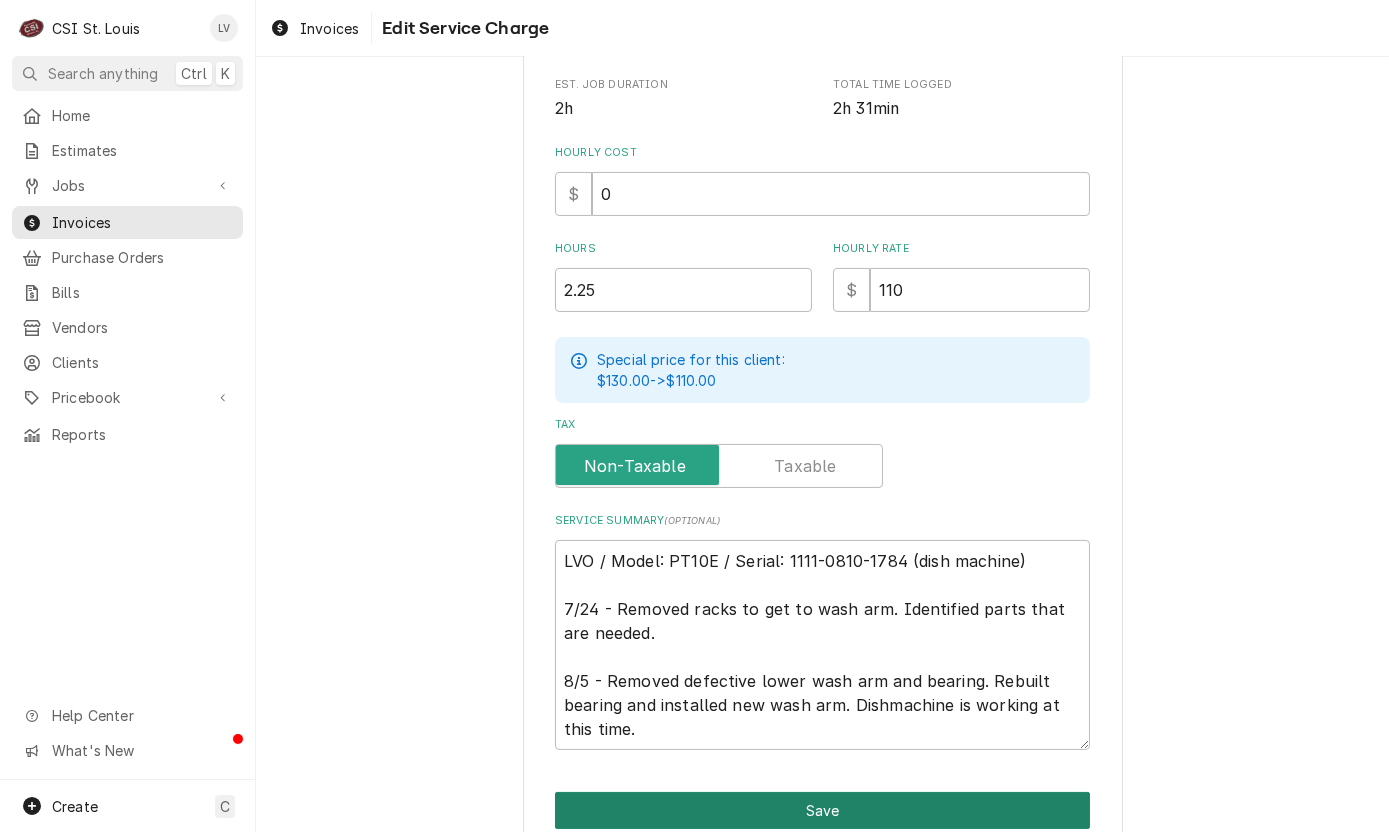 click on "Save" at bounding box center [822, 810] 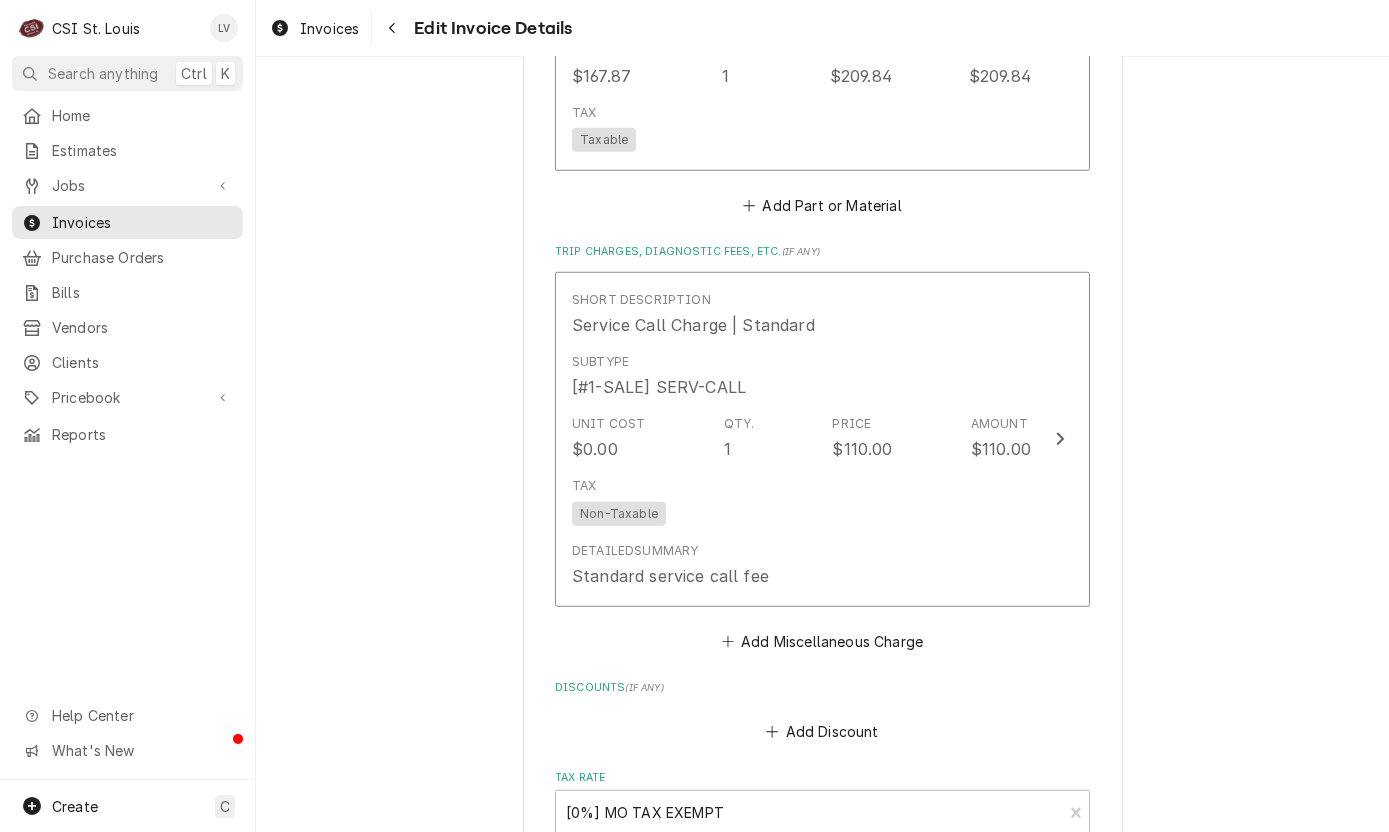scroll, scrollTop: 3388, scrollLeft: 0, axis: vertical 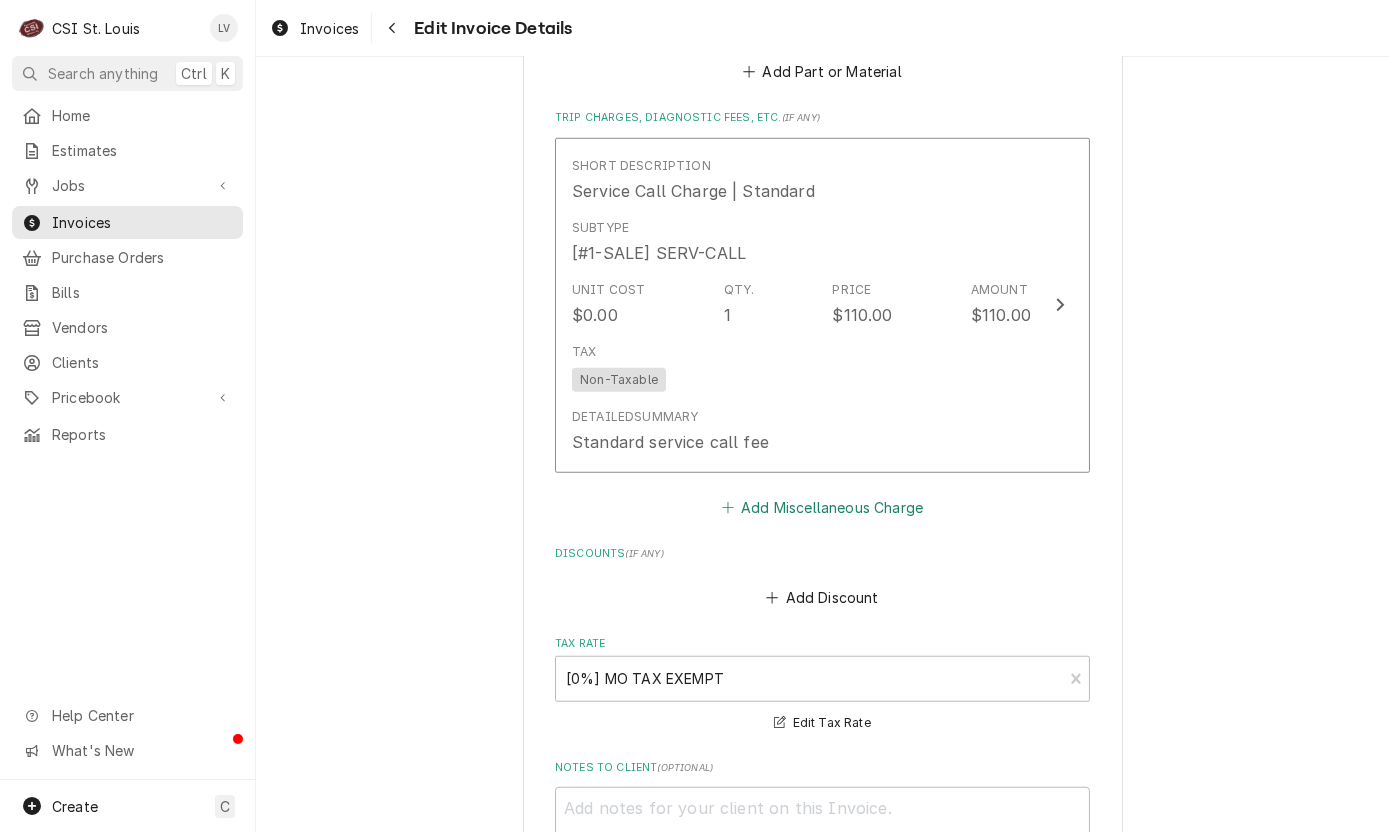 click on "Add Miscellaneous Charge" at bounding box center [822, 507] 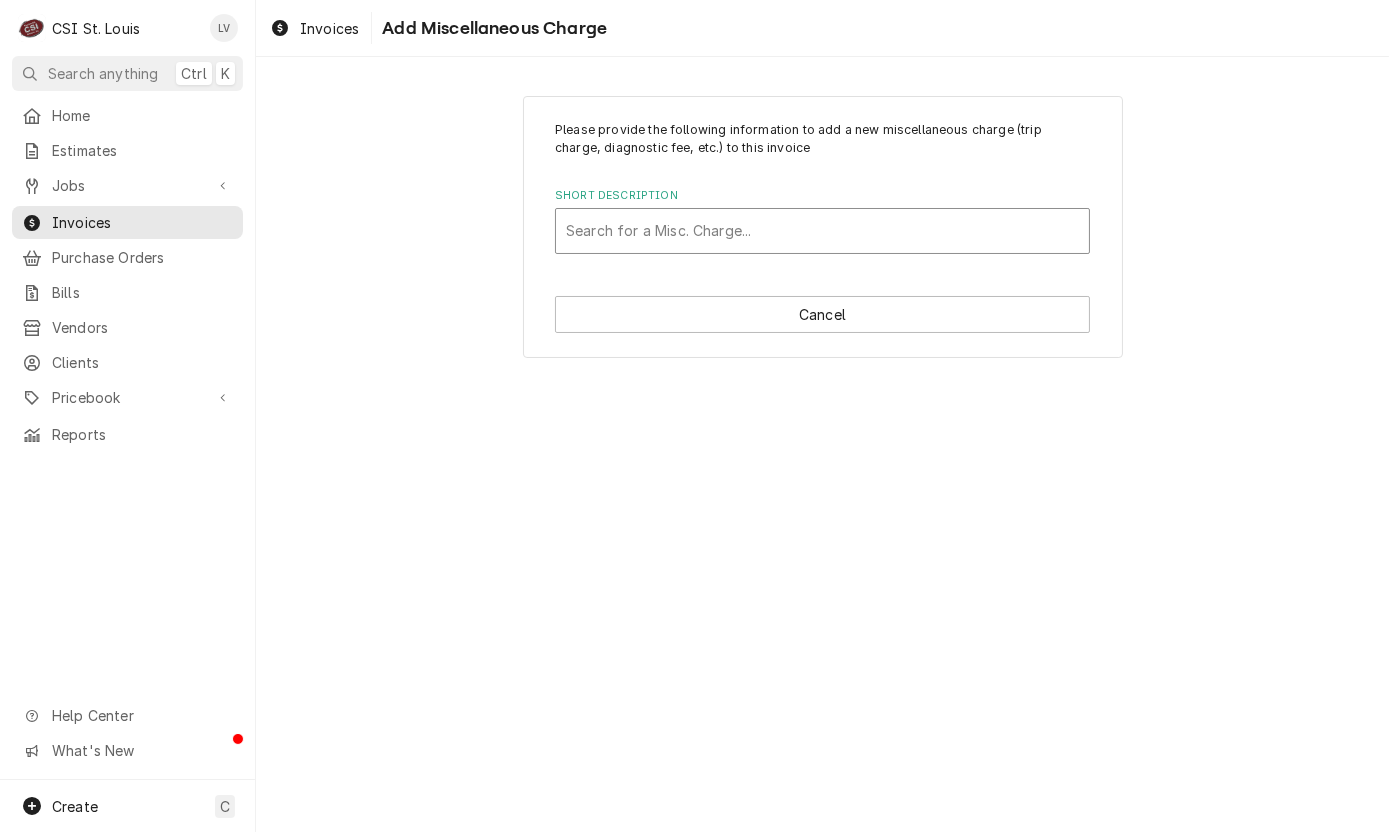 click at bounding box center [822, 231] 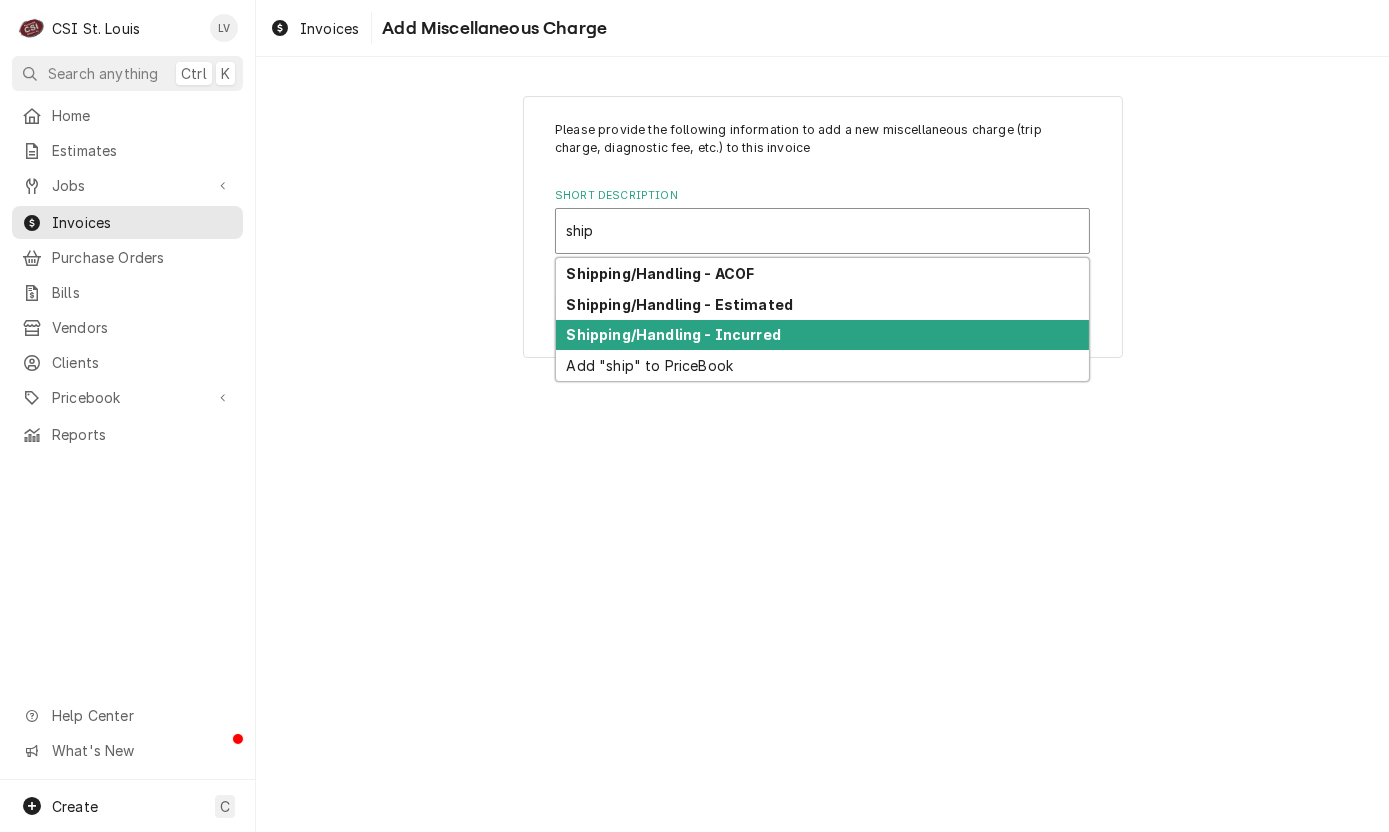 click on "Shipping/Handling - Incurred" at bounding box center (674, 334) 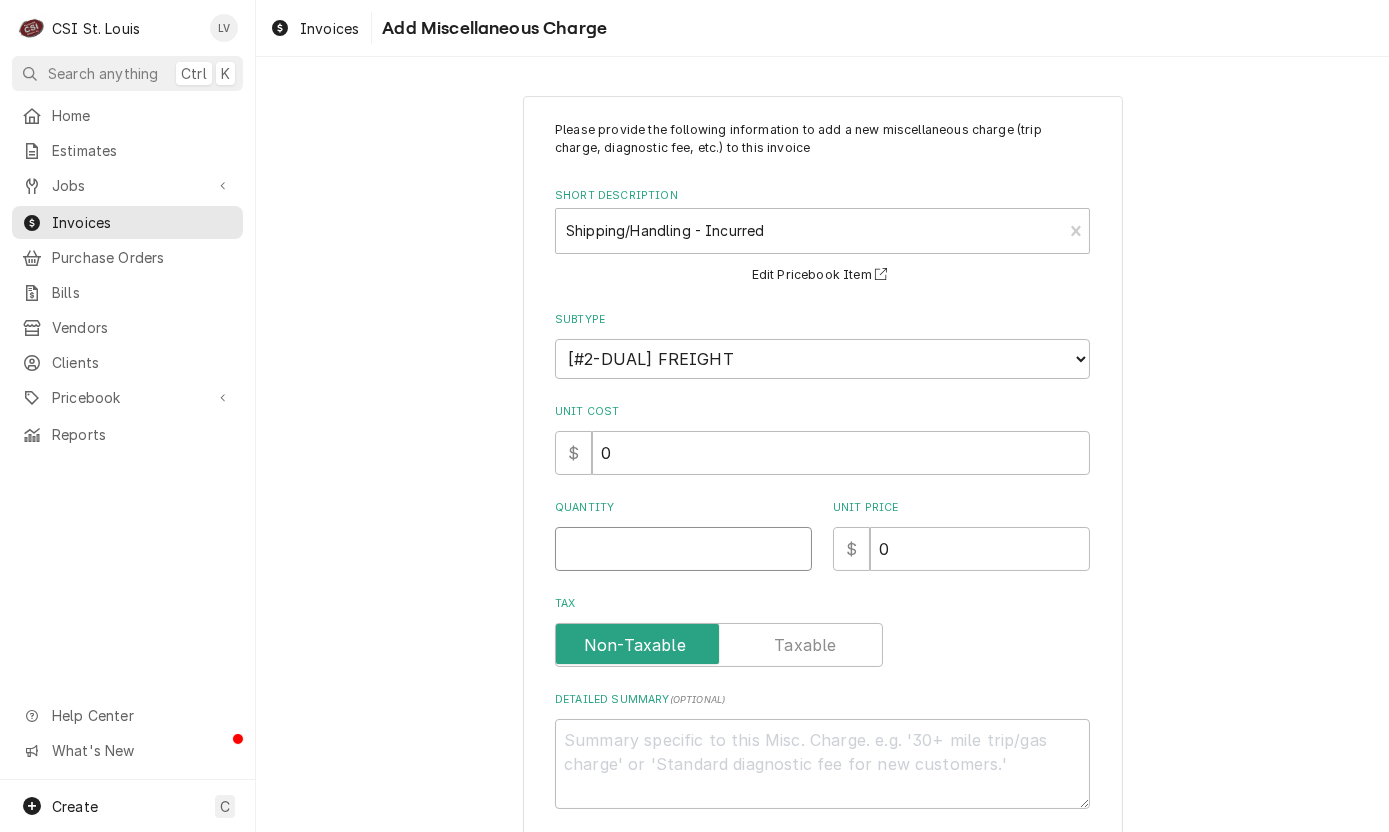 click on "Quantity" at bounding box center [683, 549] 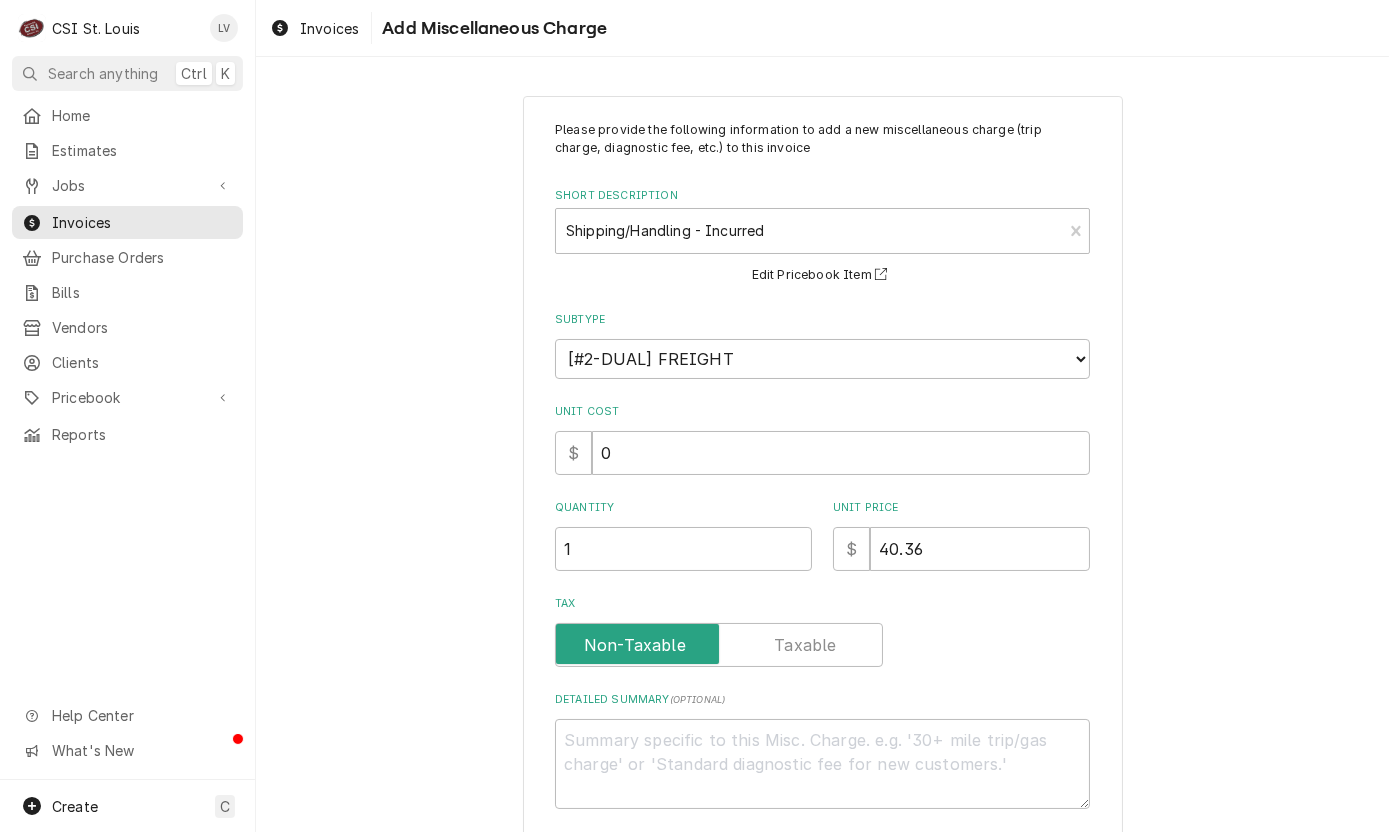 scroll, scrollTop: 96, scrollLeft: 0, axis: vertical 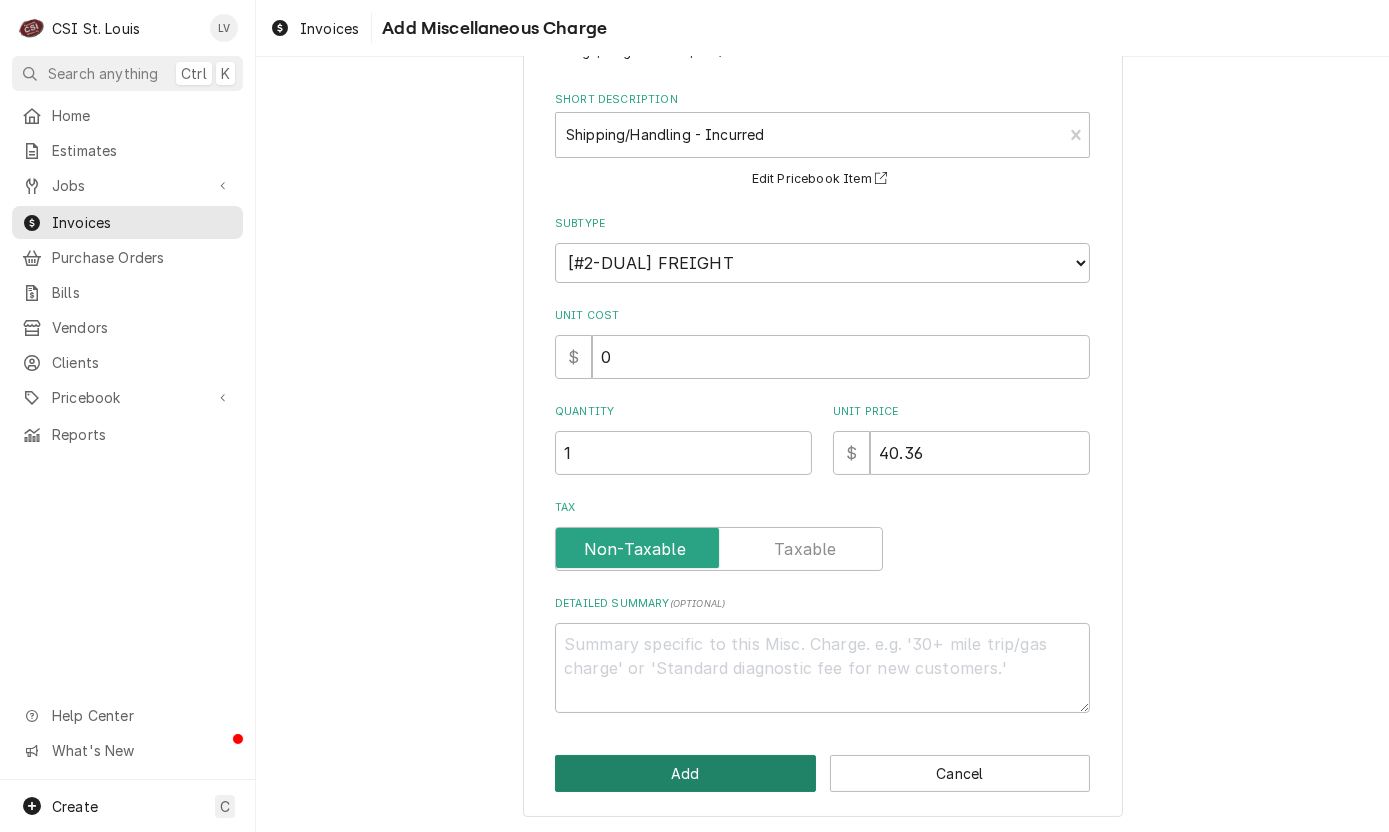 click on "Add" at bounding box center (685, 773) 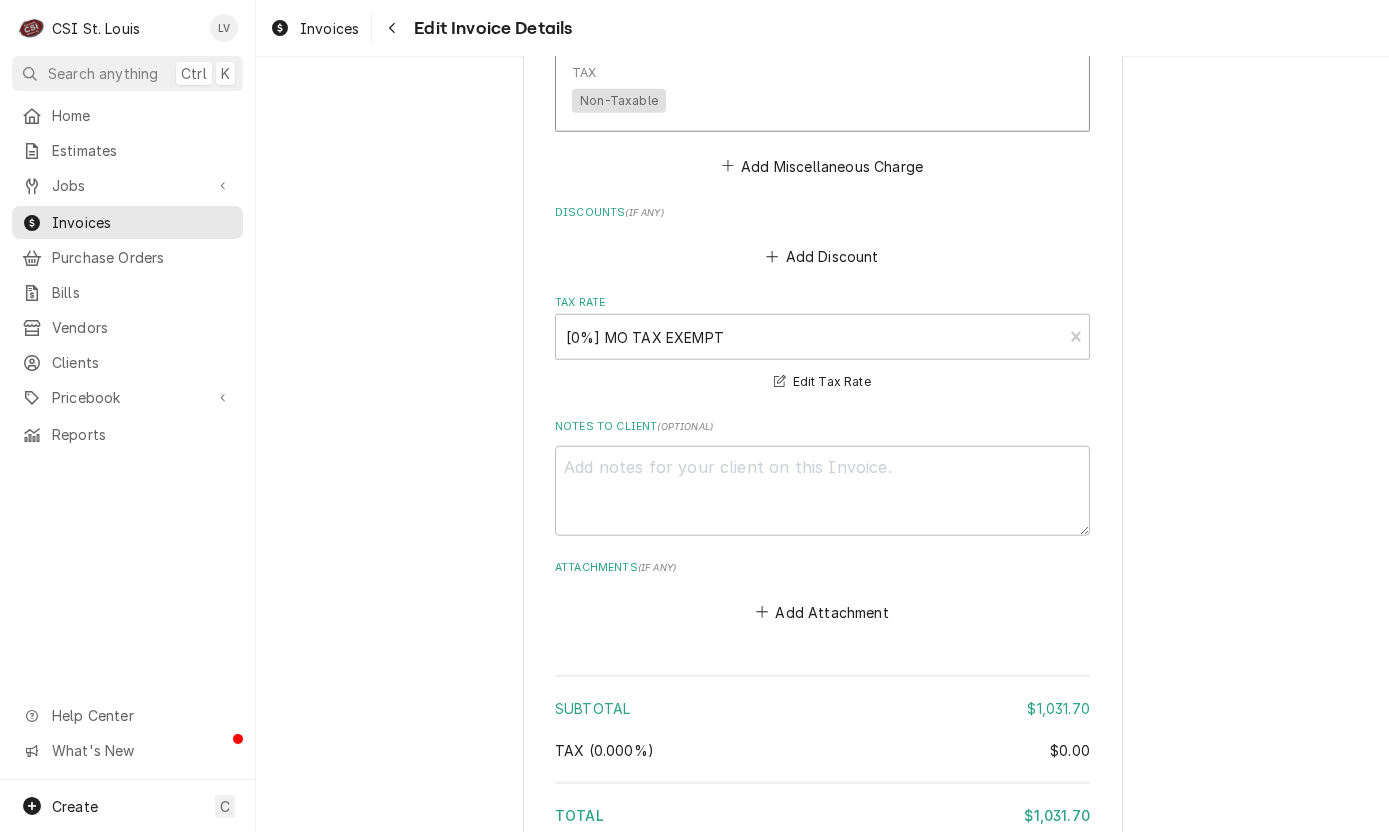 scroll, scrollTop: 4365, scrollLeft: 0, axis: vertical 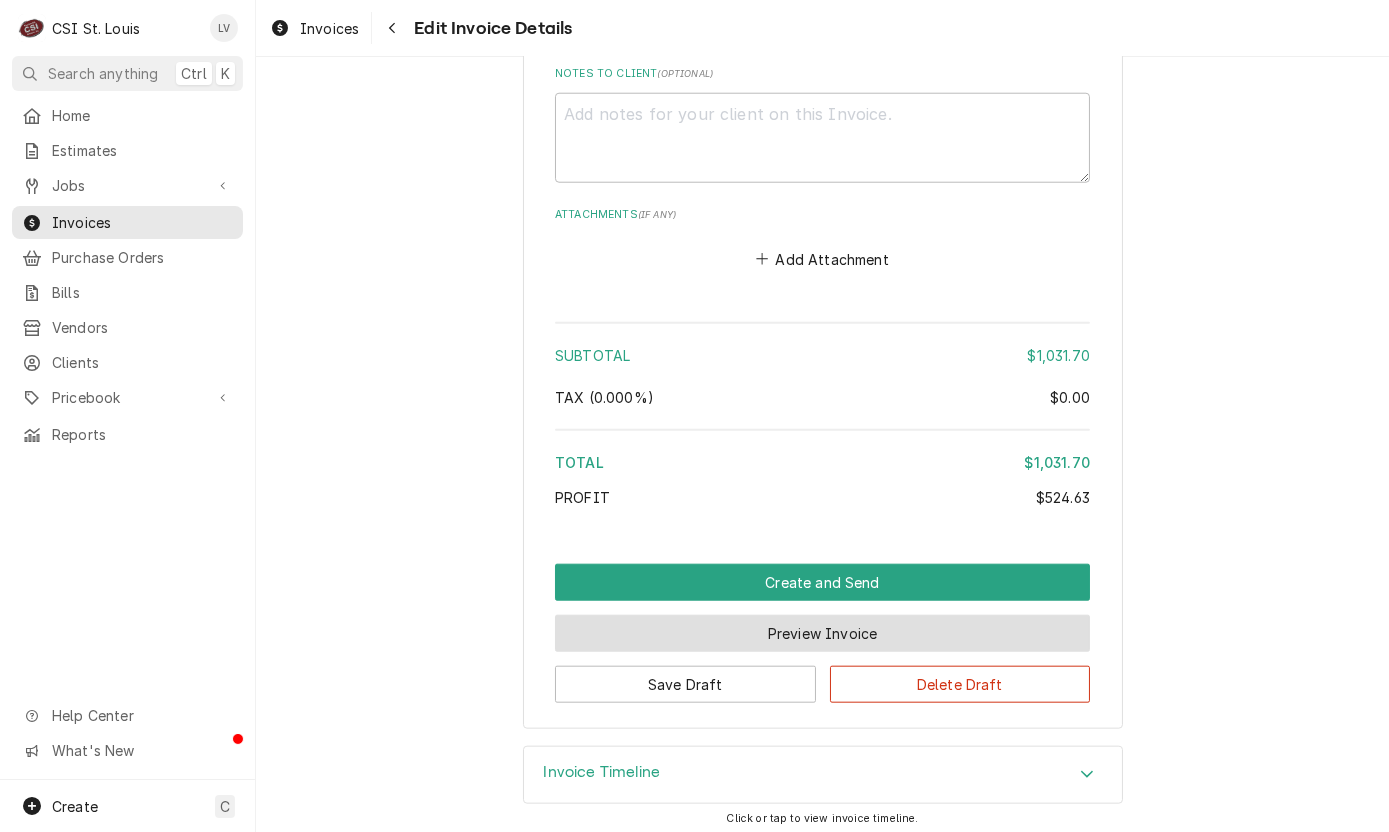 click on "Preview Invoice" at bounding box center (822, 633) 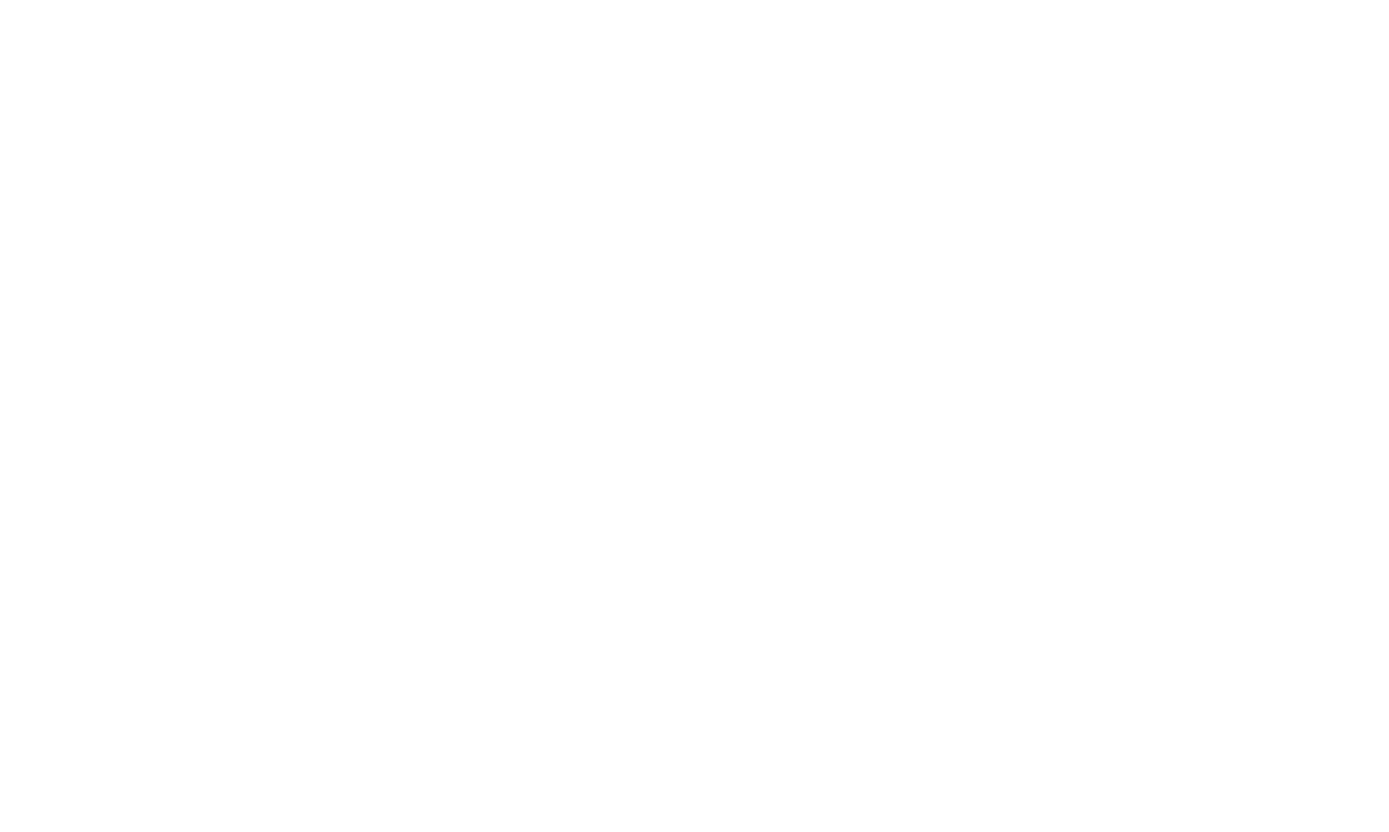 scroll, scrollTop: 0, scrollLeft: 0, axis: both 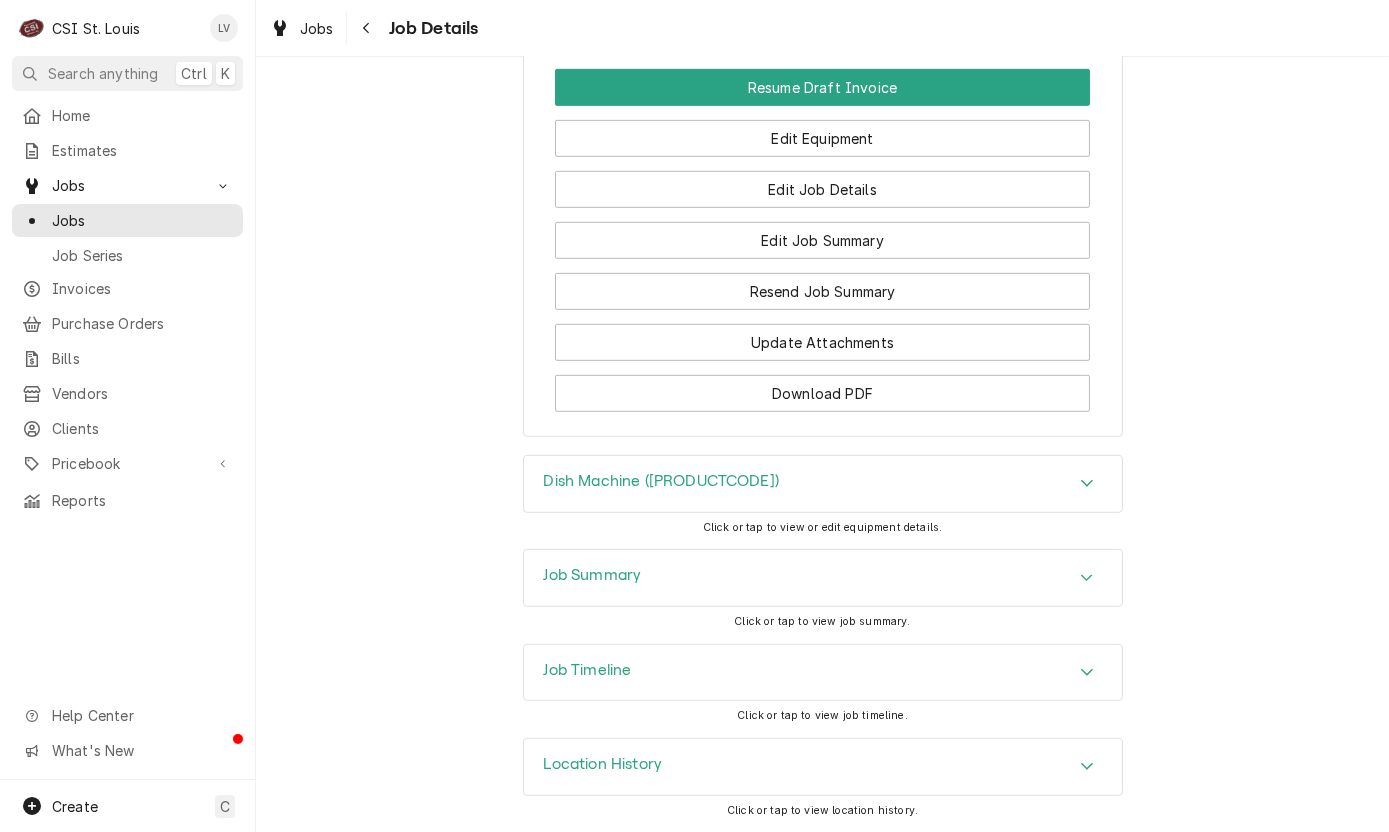 click on "Job Timeline" at bounding box center [588, 670] 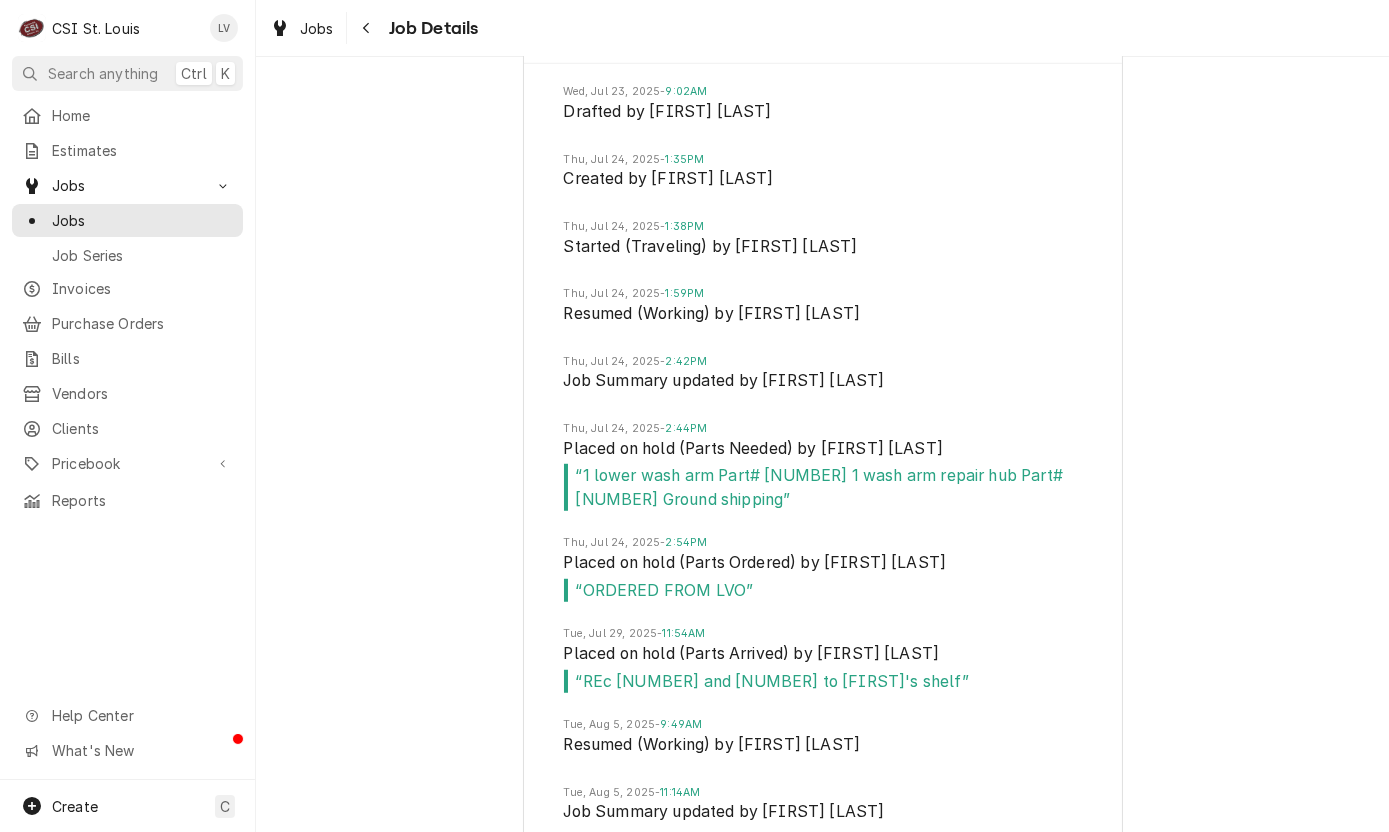 scroll, scrollTop: 2995, scrollLeft: 0, axis: vertical 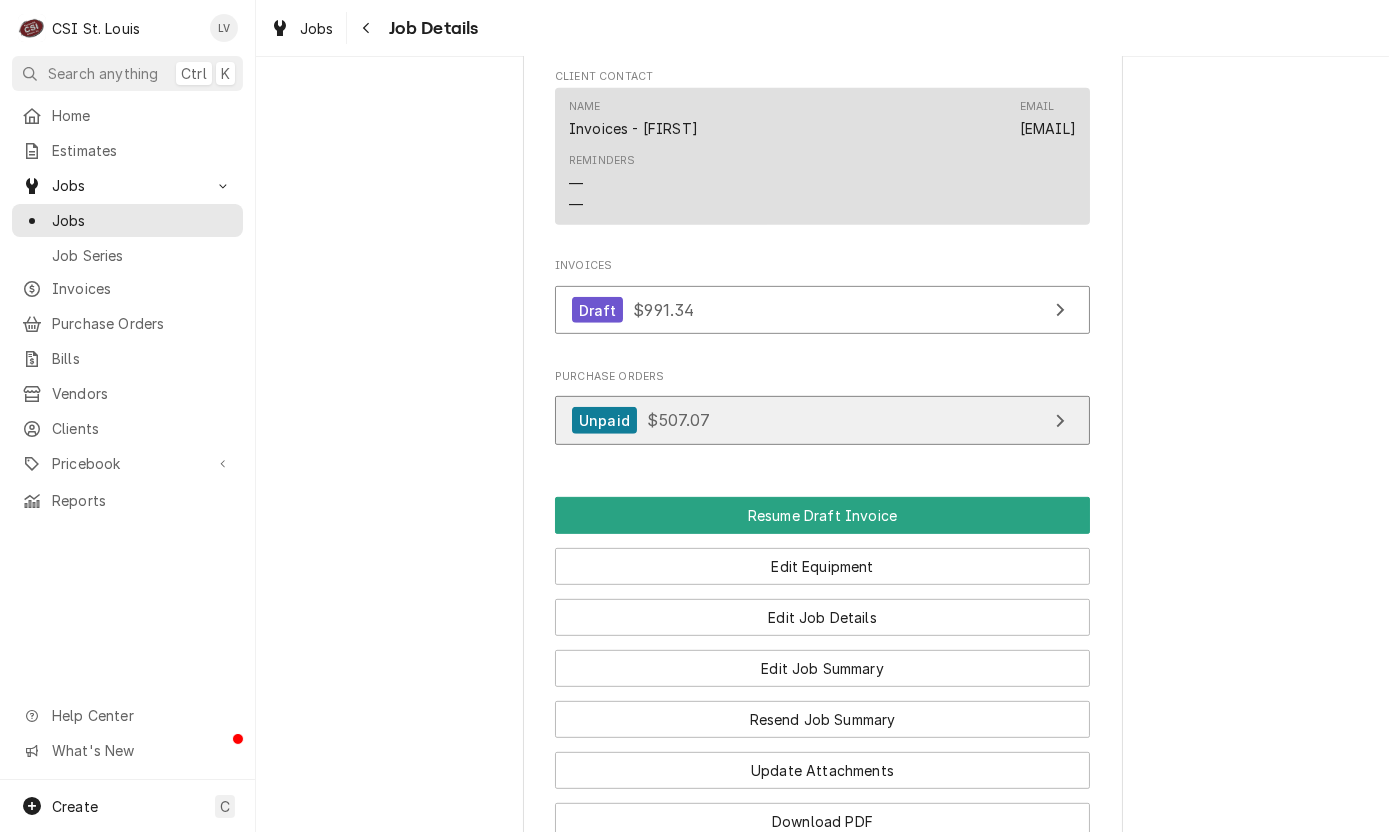 click on "Unpaid $[PRICE]" at bounding box center [822, 420] 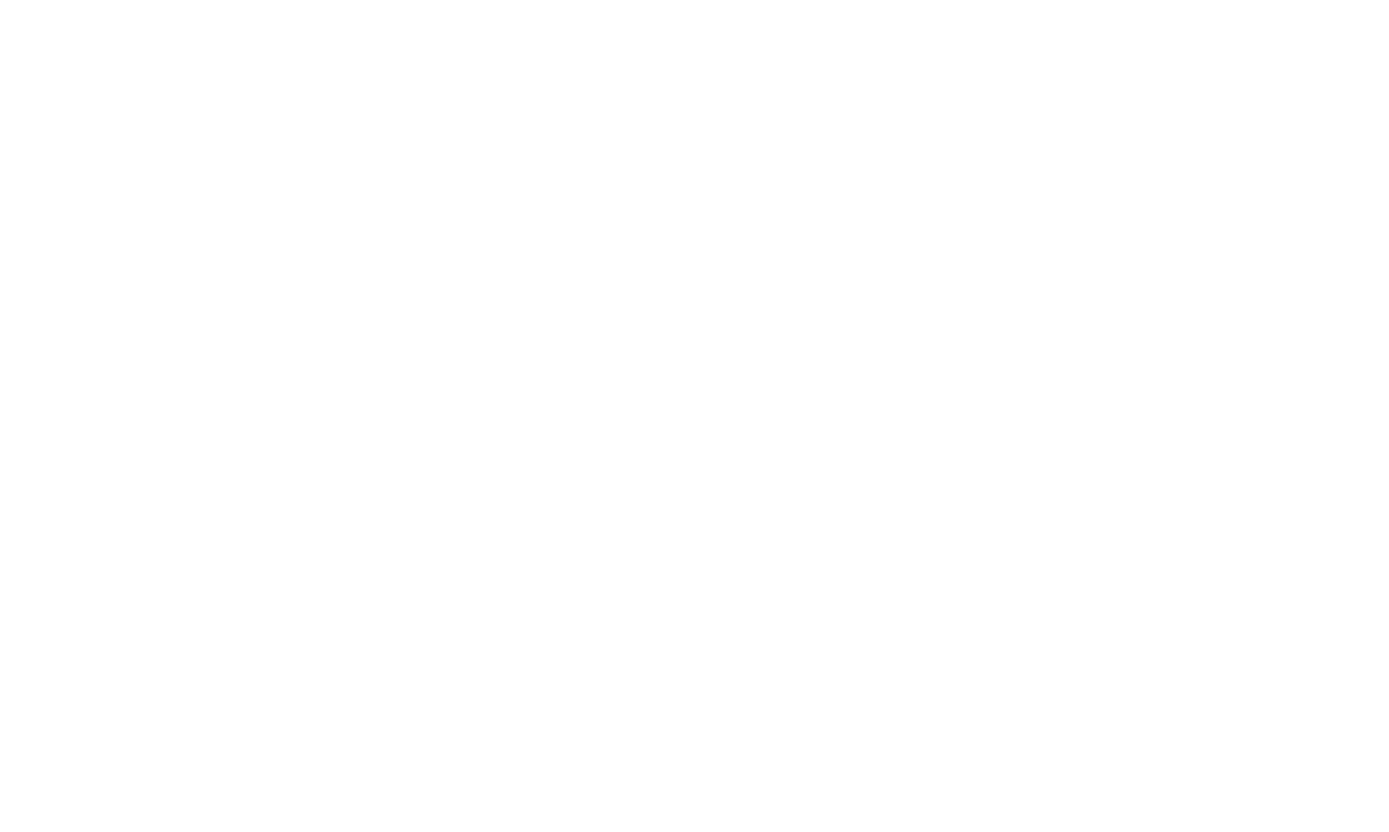 scroll, scrollTop: 0, scrollLeft: 0, axis: both 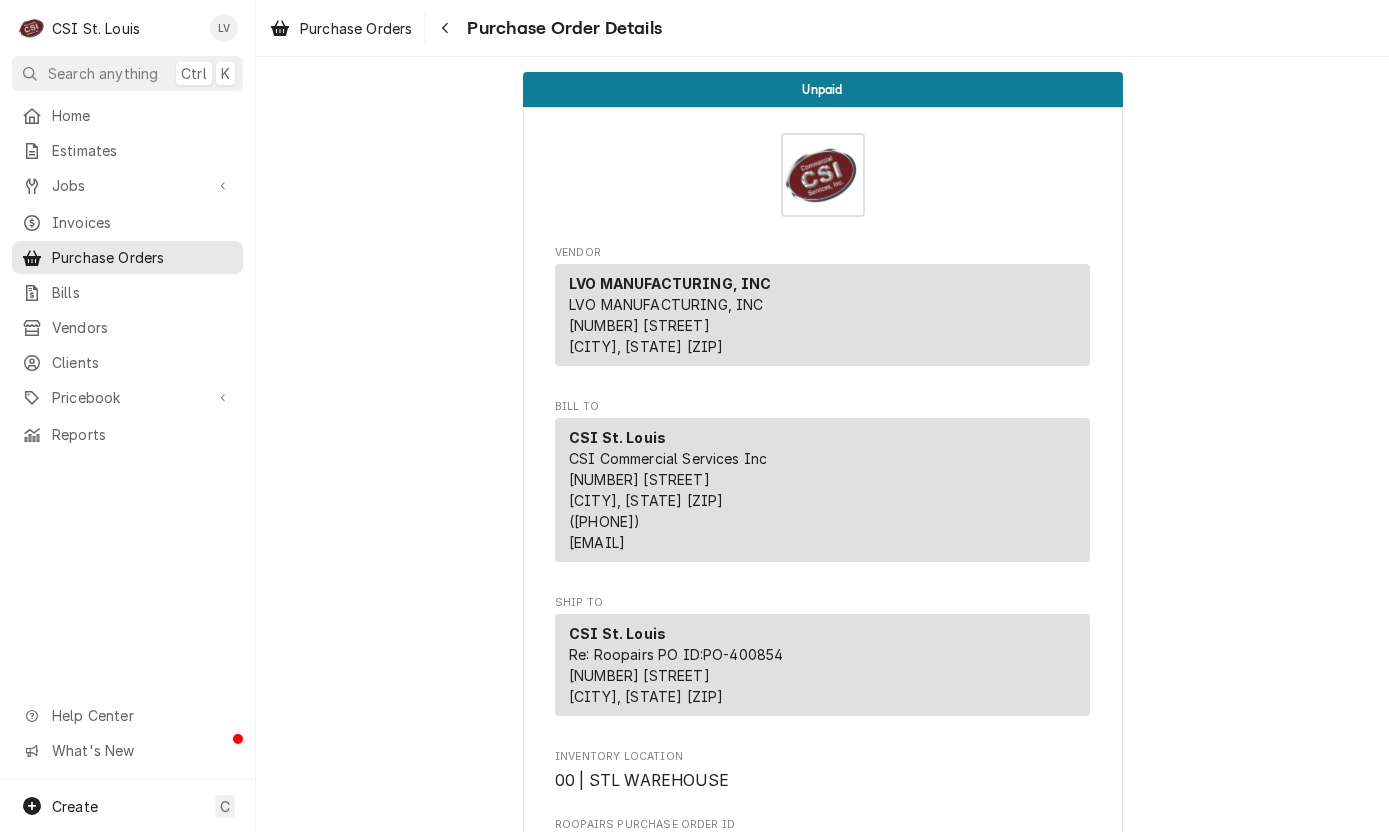 click on "Unpaid Vendor LVO MANUFACTURING, INC LVO MANUFACTURING, INC
[NUMBER] [STREET]
[CITY], [STATE] [ZIP] Bill To CSI St. Louis CSI Commercial Services Inc
[NUMBER] [STREET]
[CITY], [STATE] [ZIP] ([PHONE]) [EMAIL] Ship To CSI St. Louis Re: Roopairs PO ID:  PO-400854 [NUMBER] [STREET]
[CITY], [STATE] [ZIP] Inventory Location 01 | [FIRST] [LAST] V#93 Roopairs Purchase Order ID PO-400854 Date Issued [DATE] Shipping -- No shipping details provided. Please reach out to the vendor for more information. Tracking Number -- No tracking number provided. Please reach out to the vendor for more information. Payment Terms Net 30 Stocked On [DATE] - [TIME] Last Modified [DATE] - [TIME] Parts and Materials Short Description LOWER WASHARM: 10 PAN Manufacturer — Manufacturer Part # LVO-105-2049 Subtype [#2-DUAL] INVEN-PARTS Inventory Location 01 | [FIRST] [LAST] V#93 Qty. 1 Expected Vendor Cost $339.20 Amount $339.20 Vendor Part # LVO-105-2049 Associated Jobs JOB-41487 — 1" at bounding box center (822, 1429) 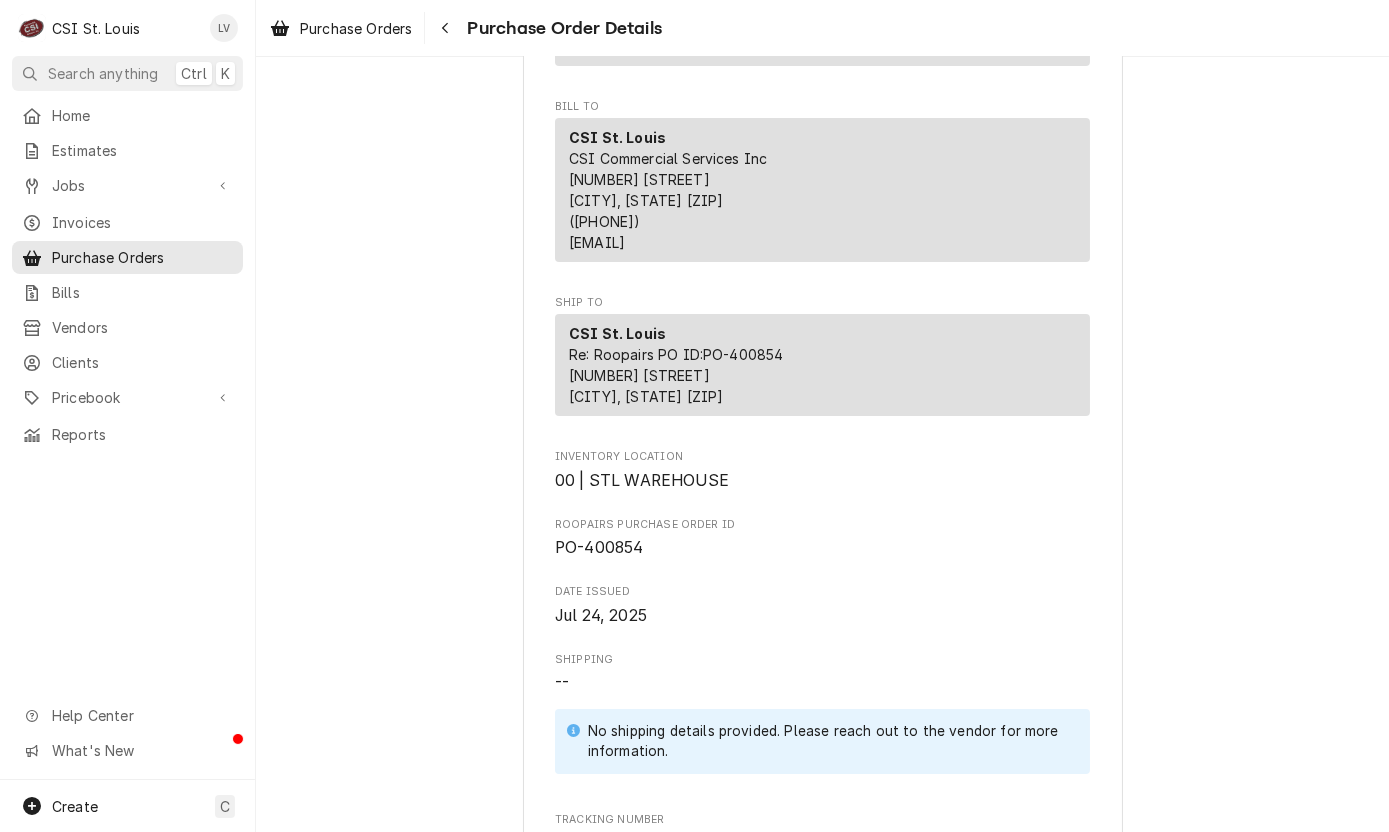 scroll, scrollTop: 400, scrollLeft: 0, axis: vertical 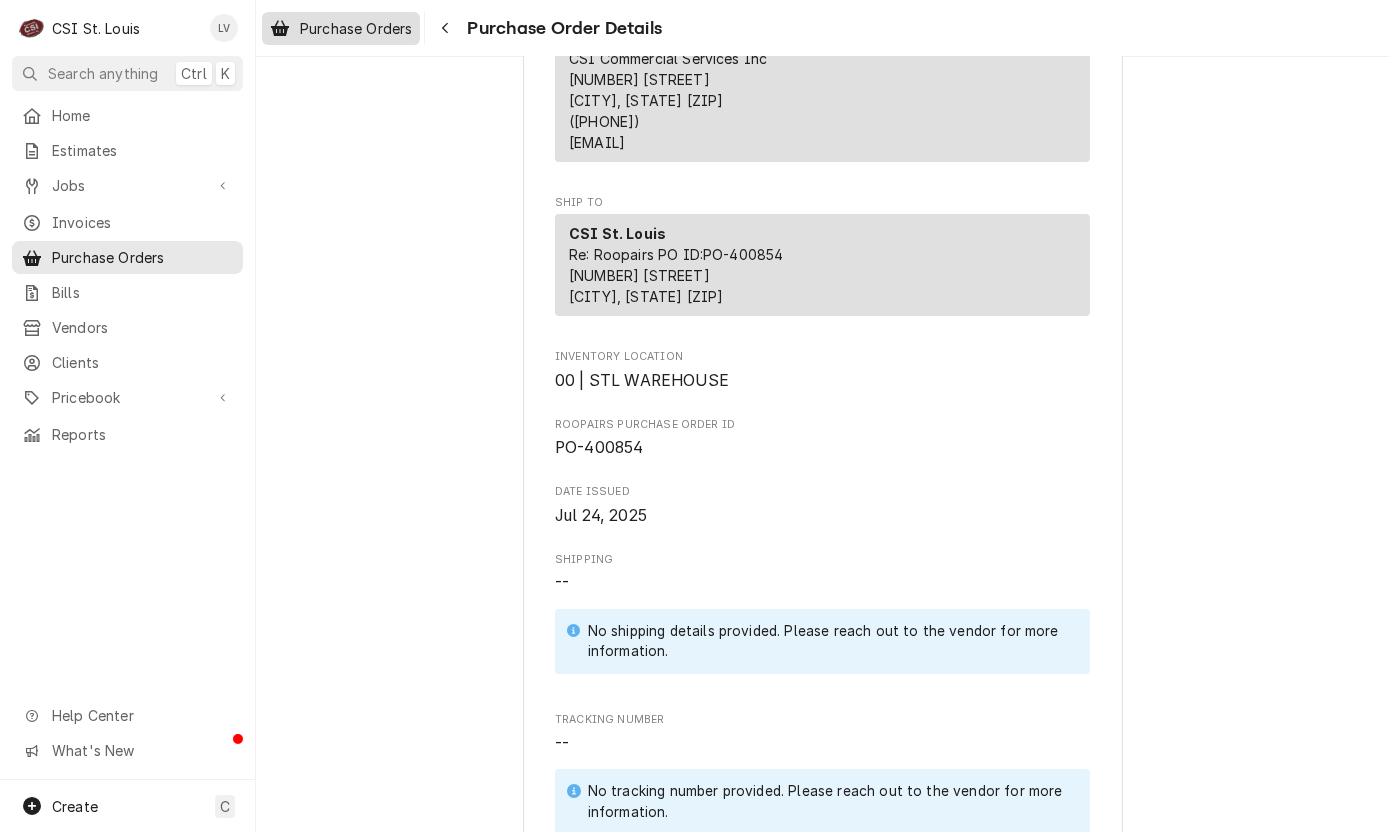 click on "Purchase Orders" at bounding box center (356, 28) 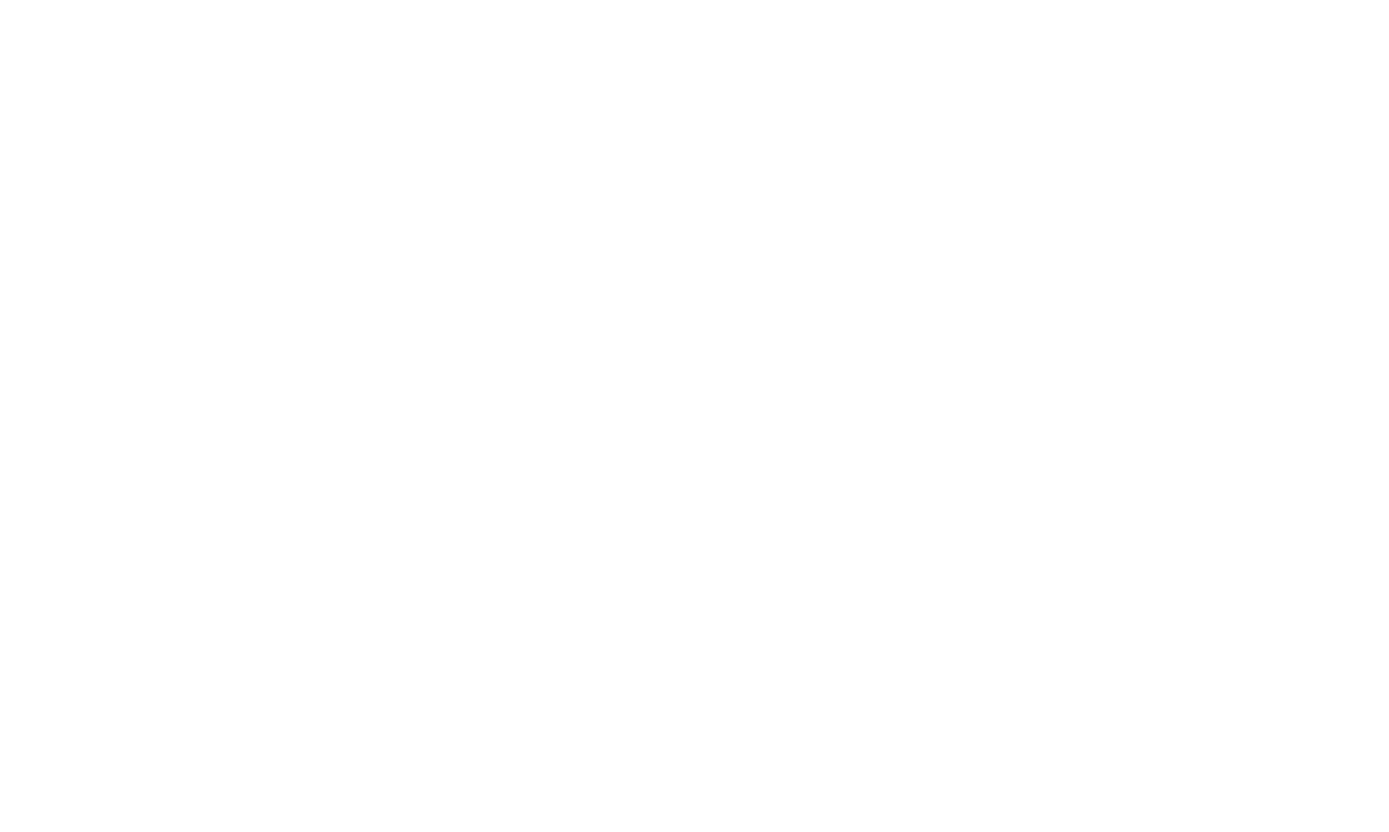 scroll, scrollTop: 0, scrollLeft: 0, axis: both 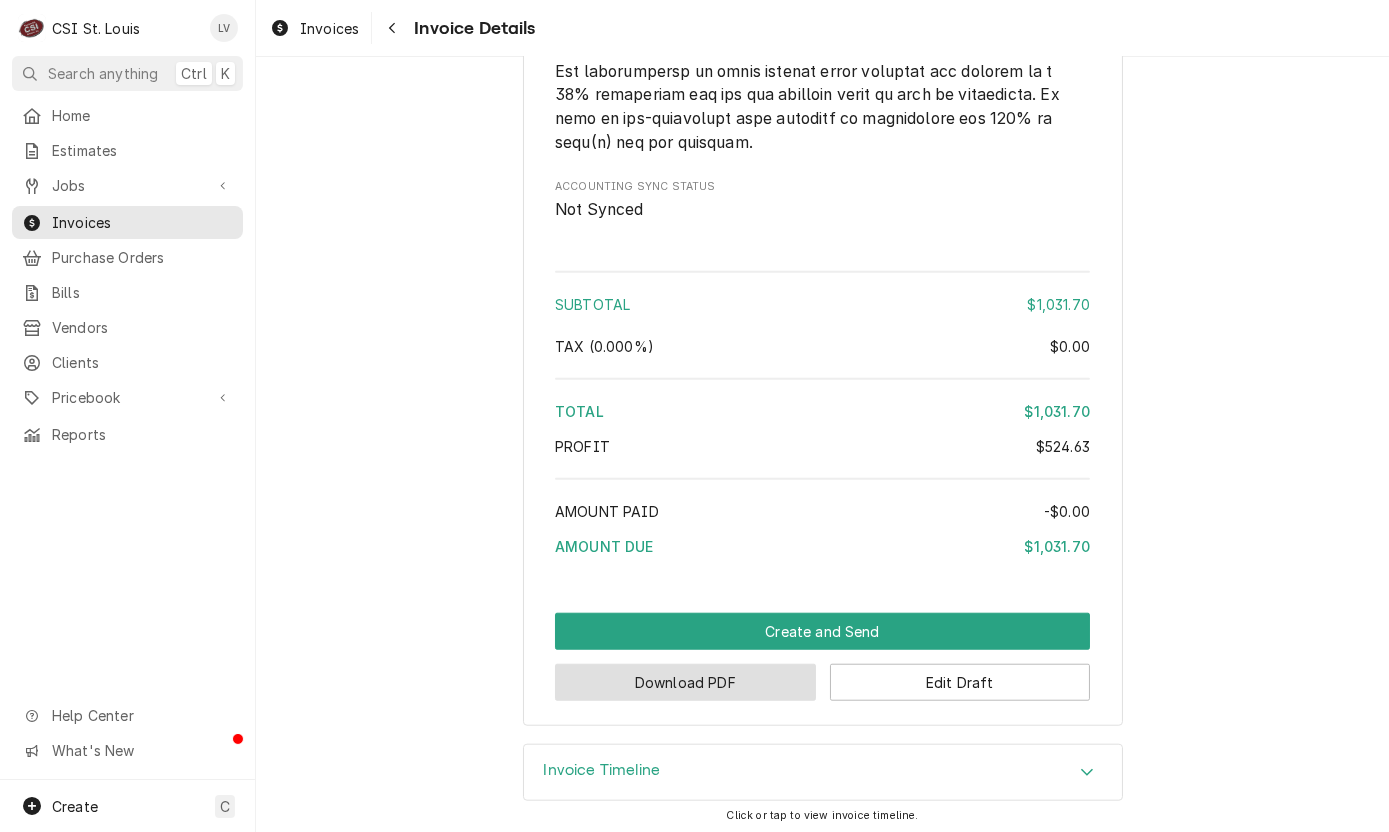 click on "Download PDF" at bounding box center (685, 682) 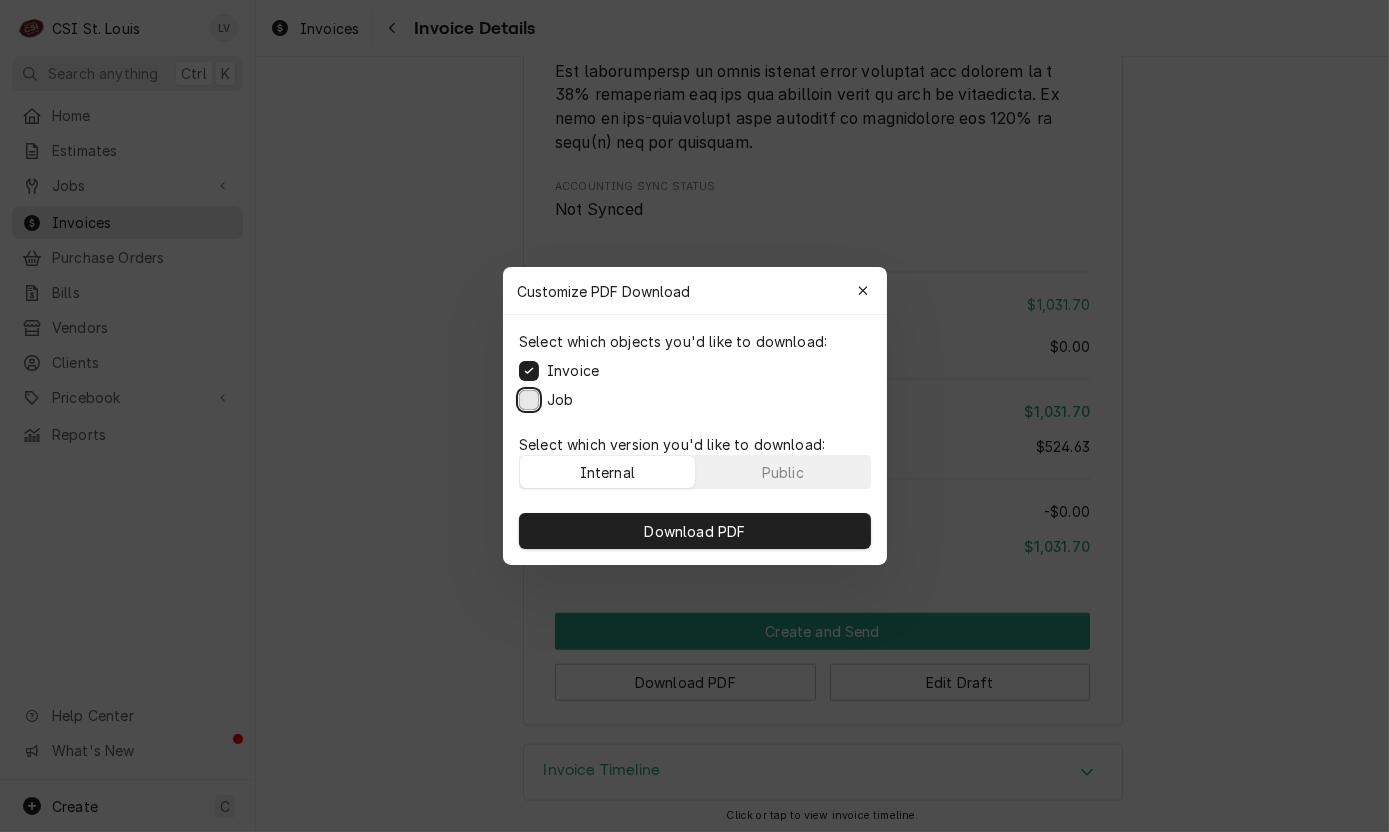 click on "Job" at bounding box center (529, 400) 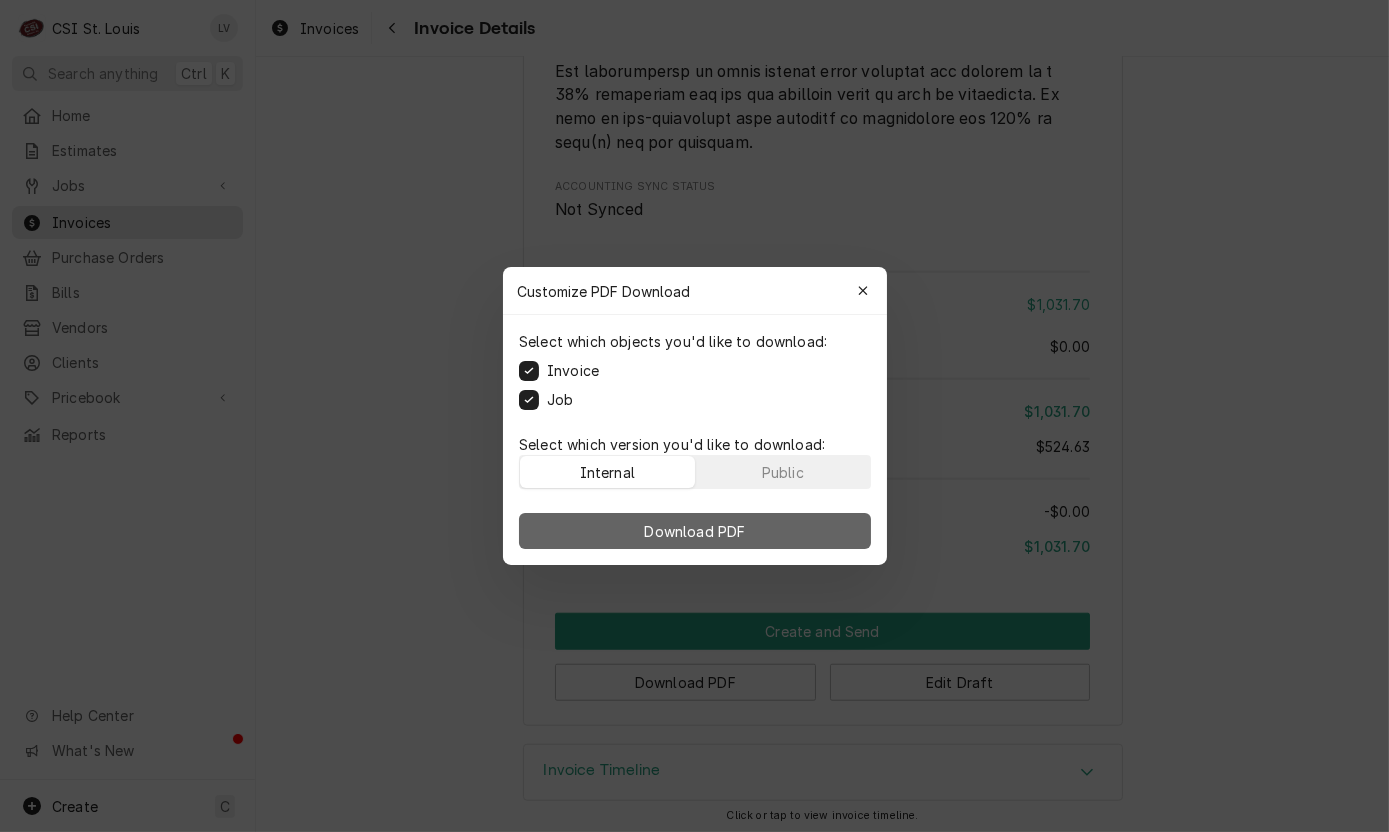 click on "Download PDF" at bounding box center [694, 531] 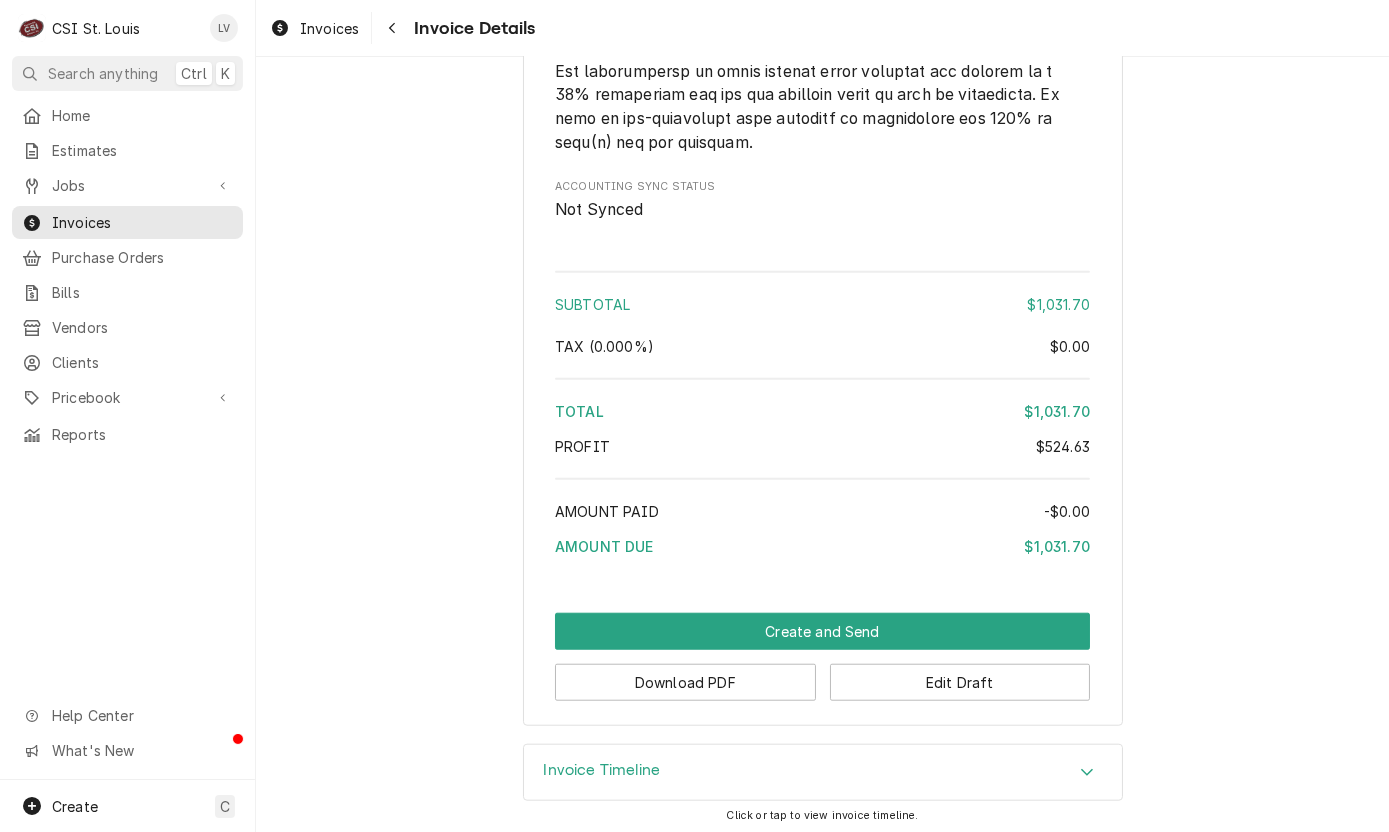 click on "Invoices   Invoice Details" at bounding box center [822, 28] 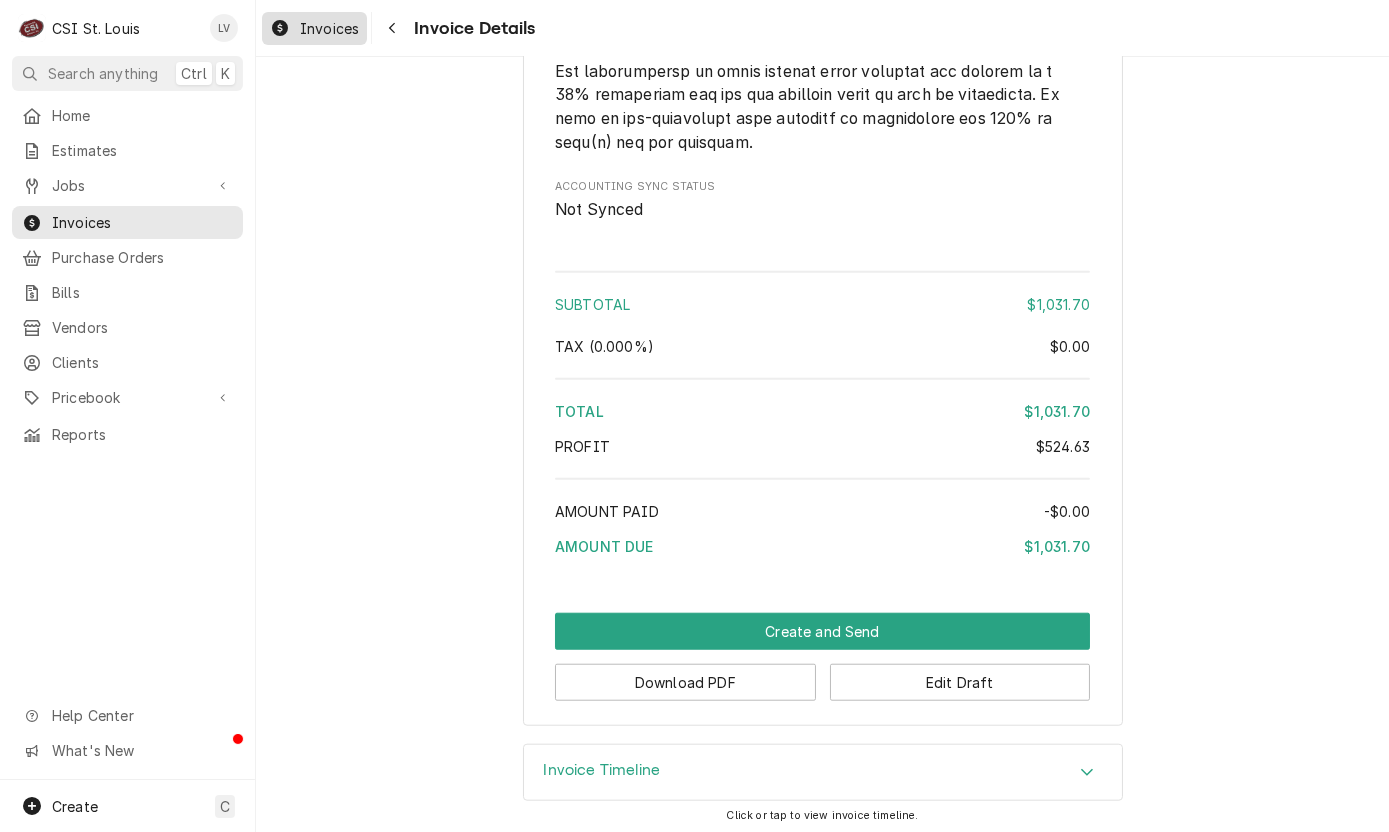 click on "Invoices" at bounding box center (314, 28) 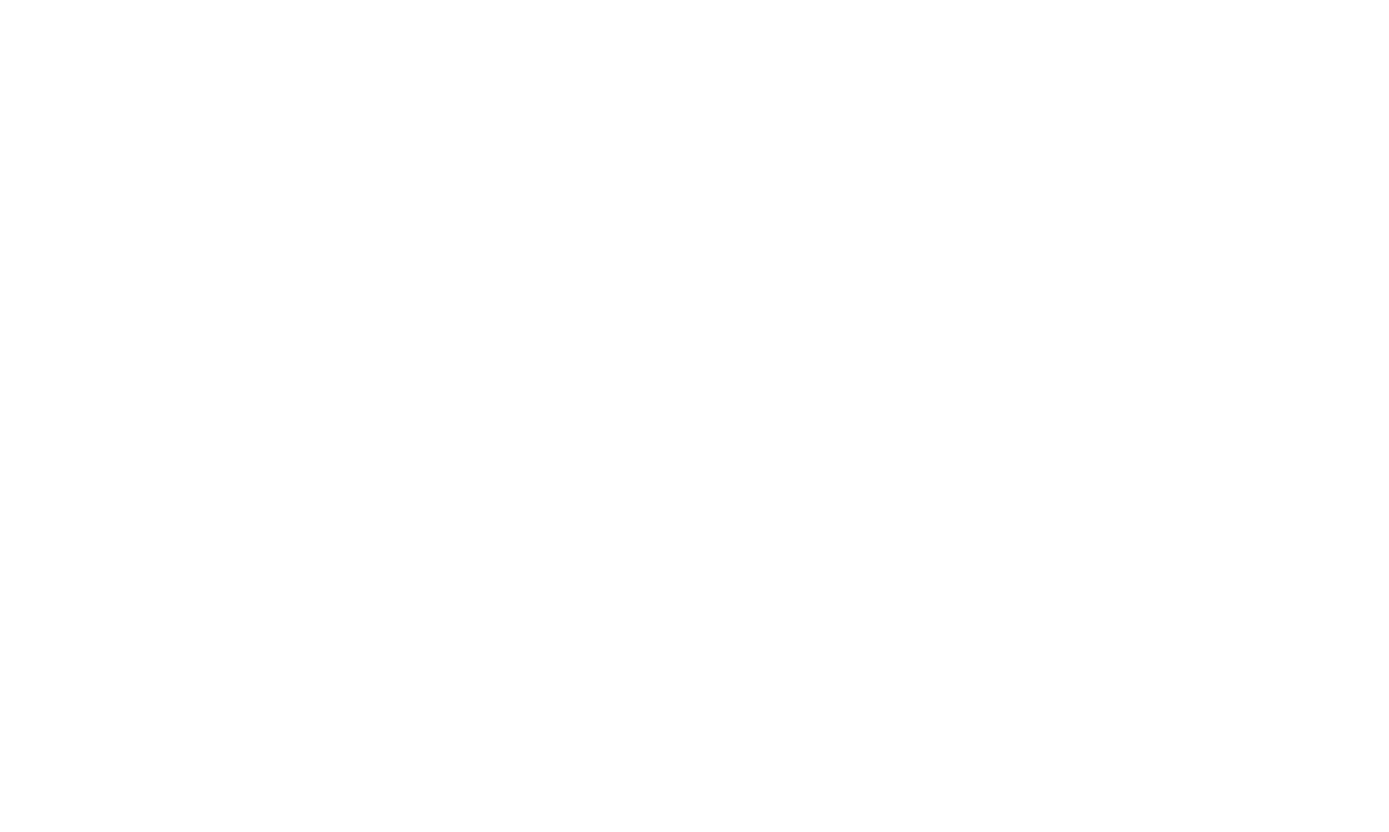 scroll, scrollTop: 0, scrollLeft: 0, axis: both 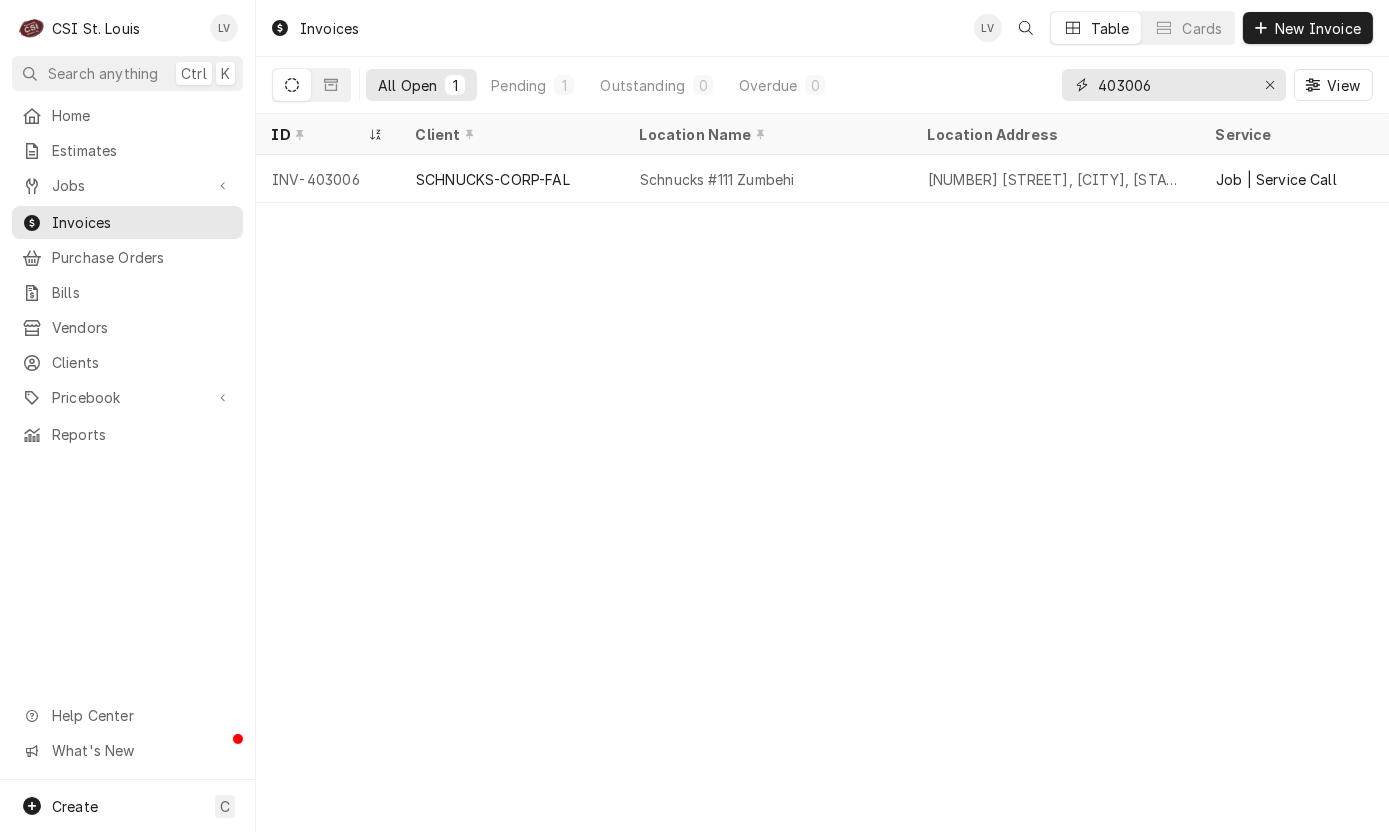 drag, startPoint x: 1131, startPoint y: 88, endPoint x: 1179, endPoint y: 82, distance: 48.373547 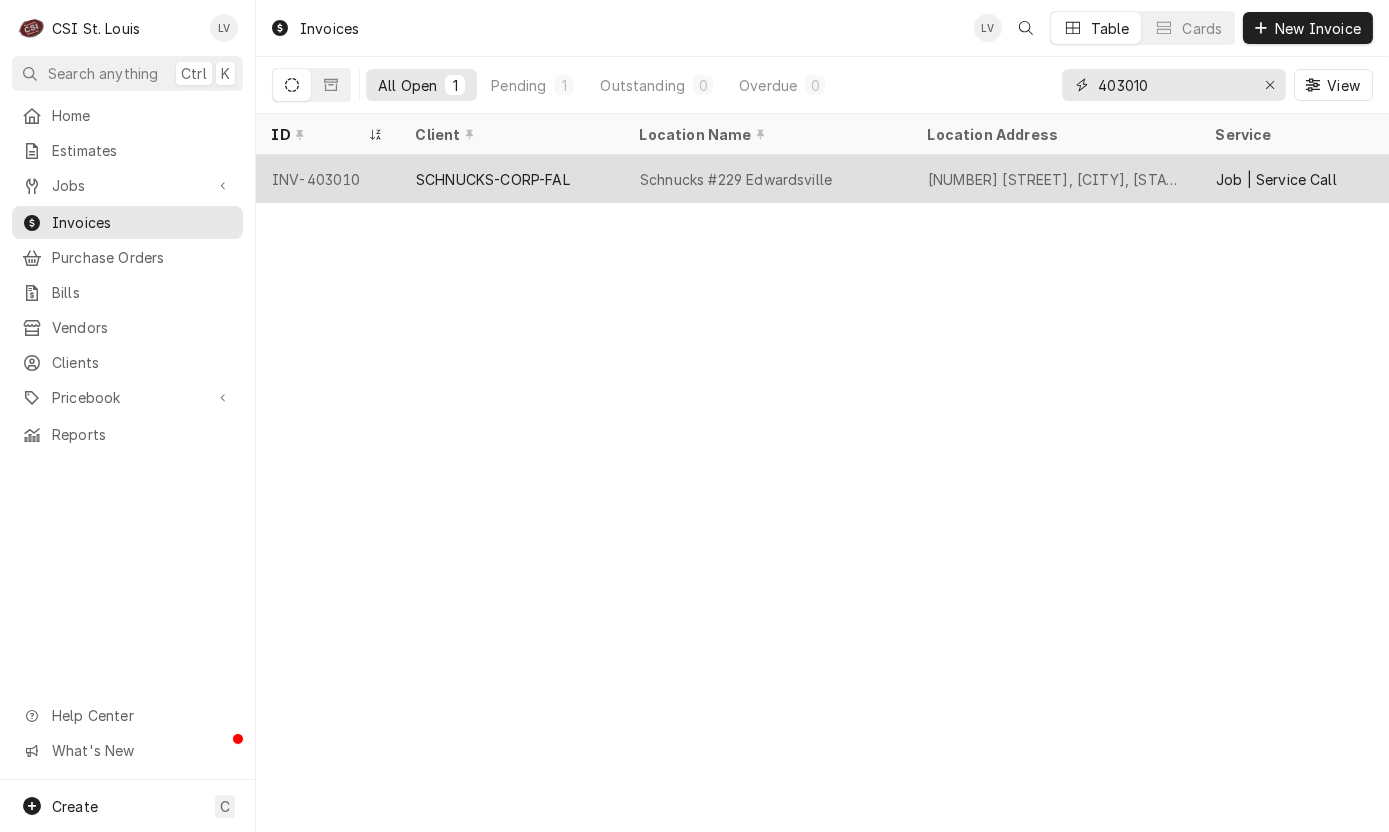 type on "403010" 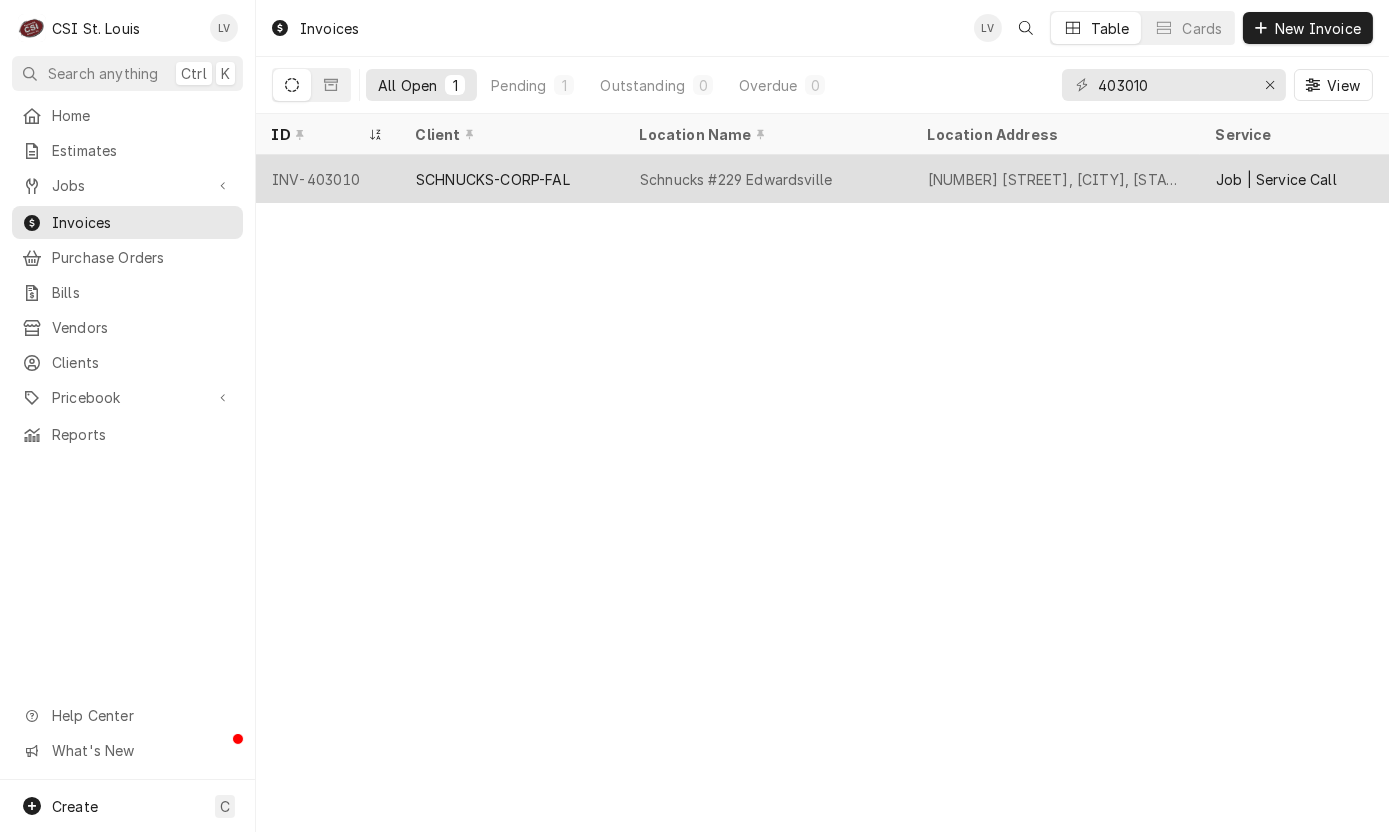 click on "SCHNUCKS-CORP-FAL" at bounding box center [493, 179] 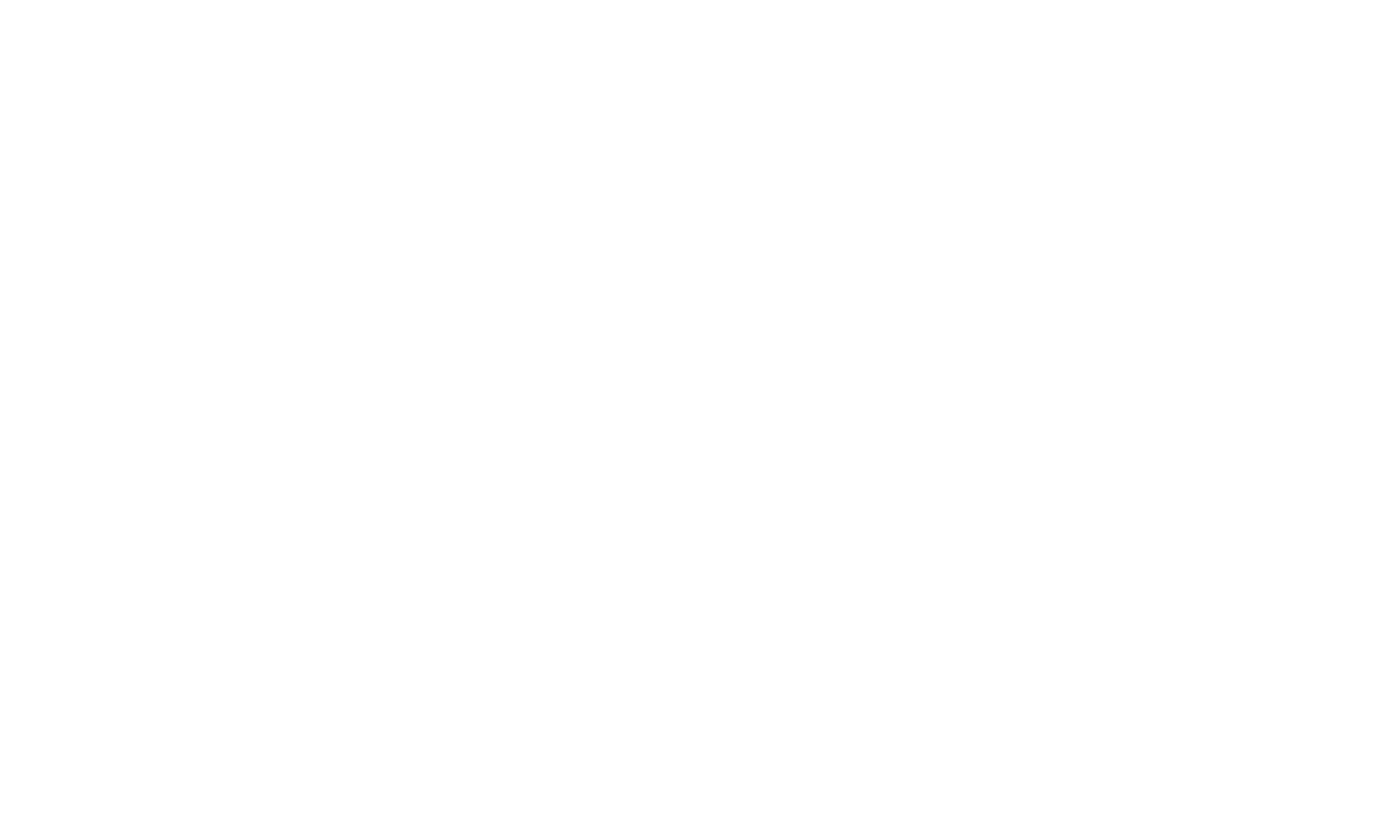 scroll, scrollTop: 0, scrollLeft: 0, axis: both 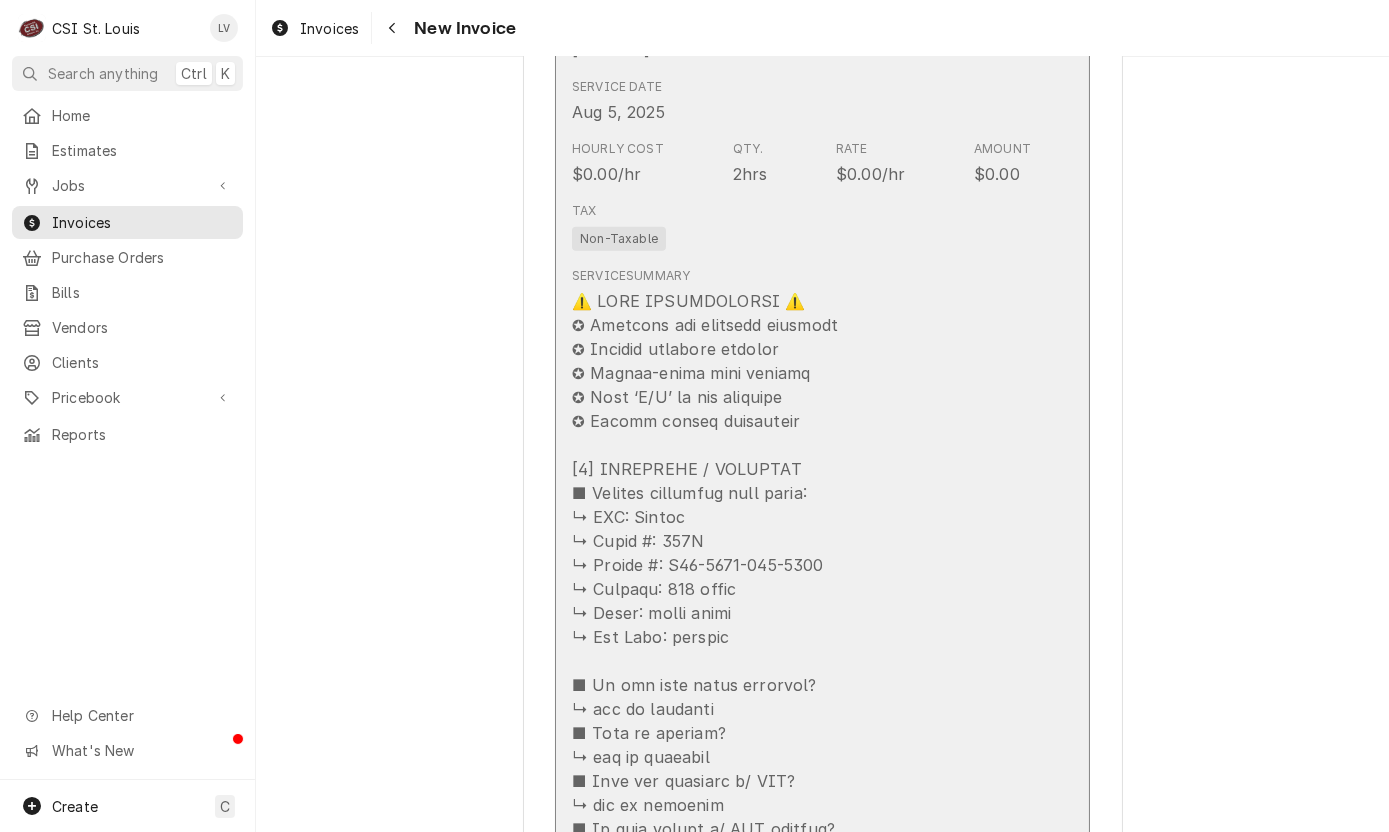 click at bounding box center (801, 1069) 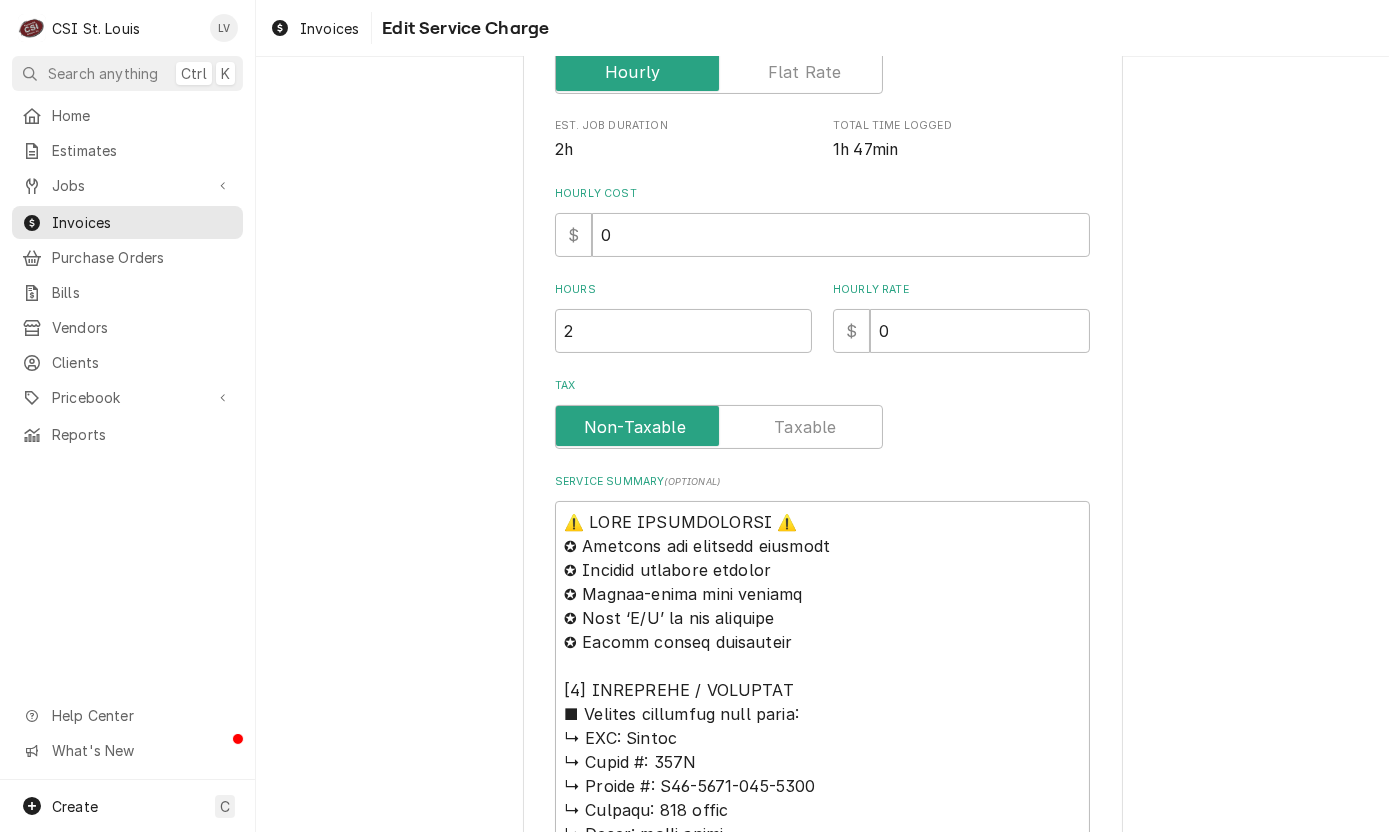 scroll, scrollTop: 700, scrollLeft: 0, axis: vertical 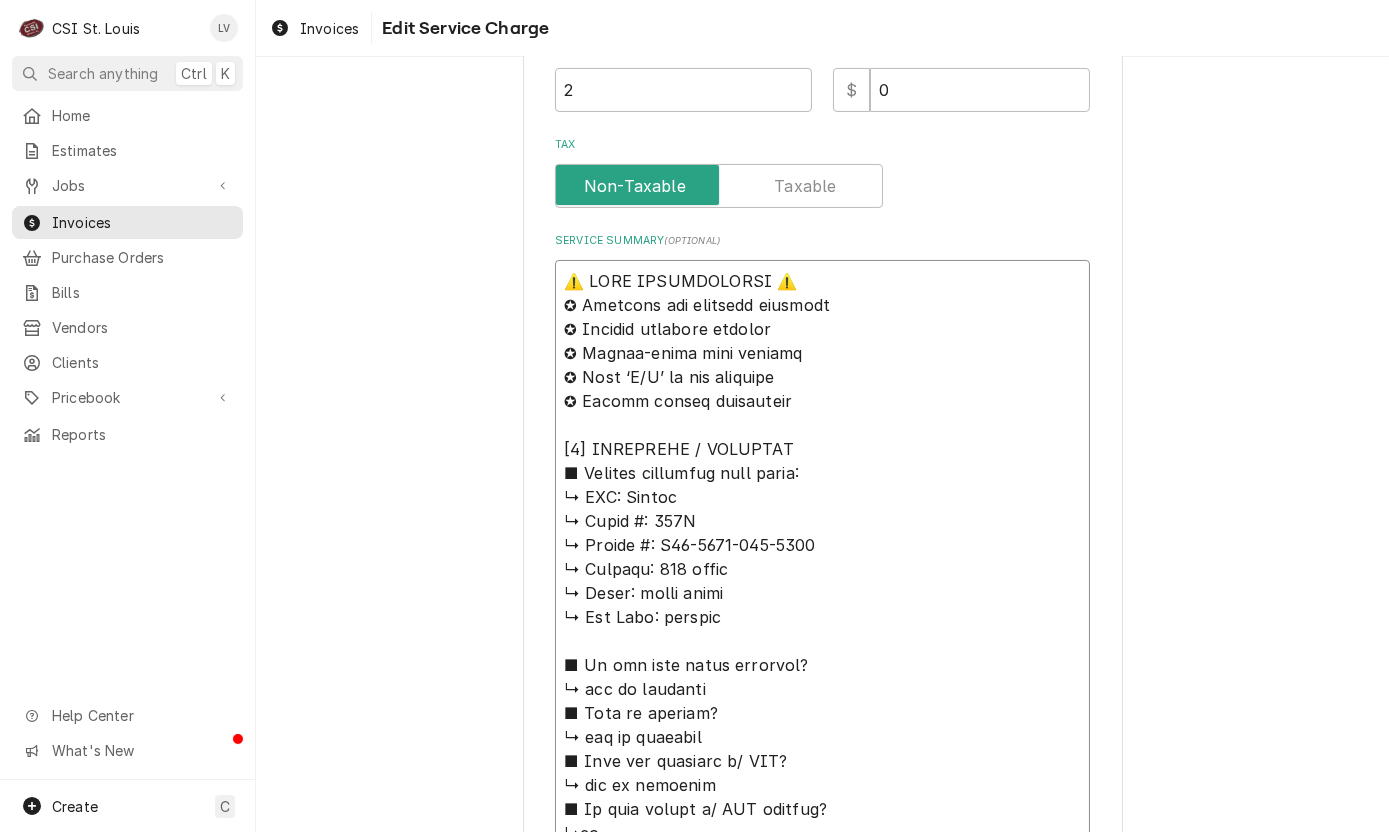 drag, startPoint x: 620, startPoint y: 492, endPoint x: 545, endPoint y: 274, distance: 230.54066 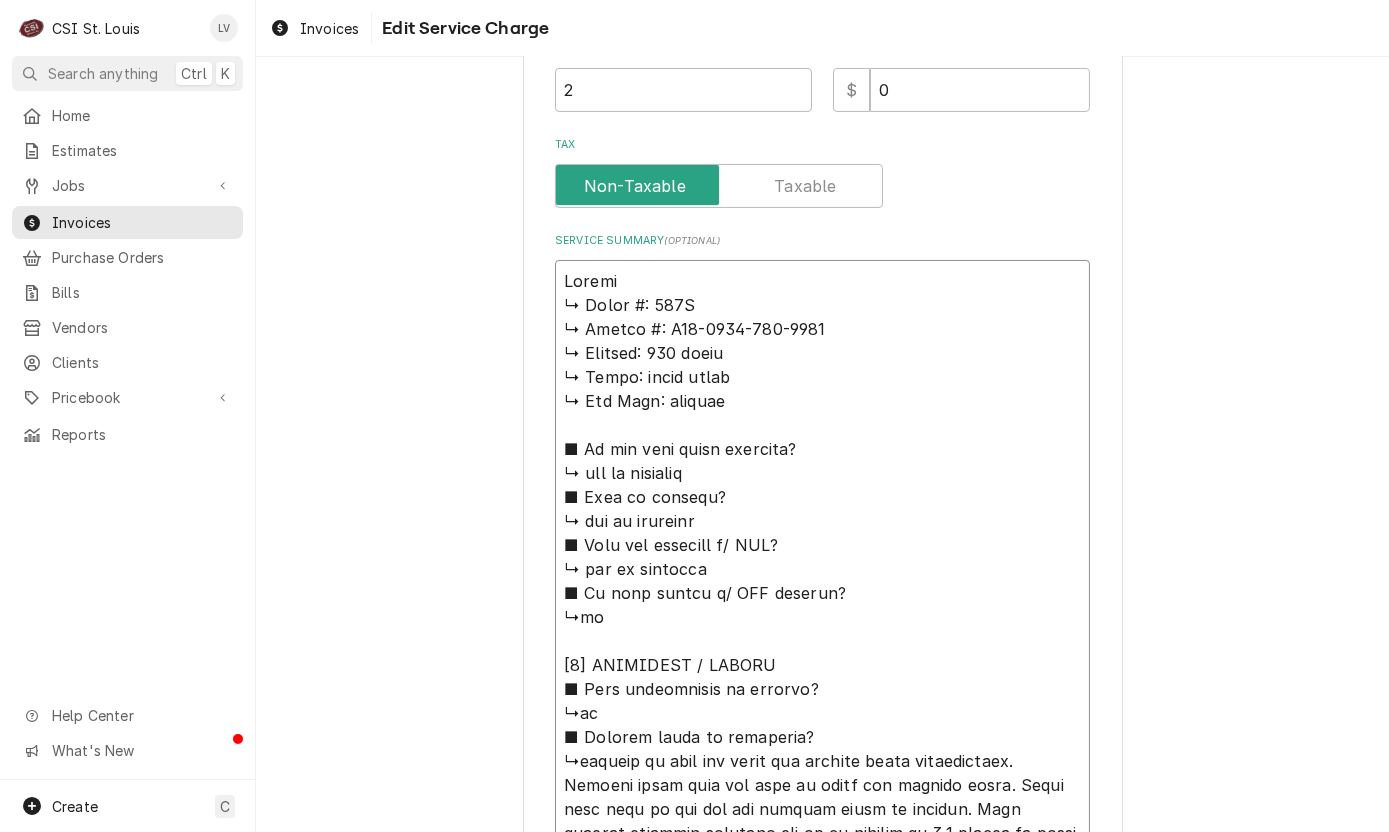 click on "Service Summary  ( optional )" at bounding box center [822, 929] 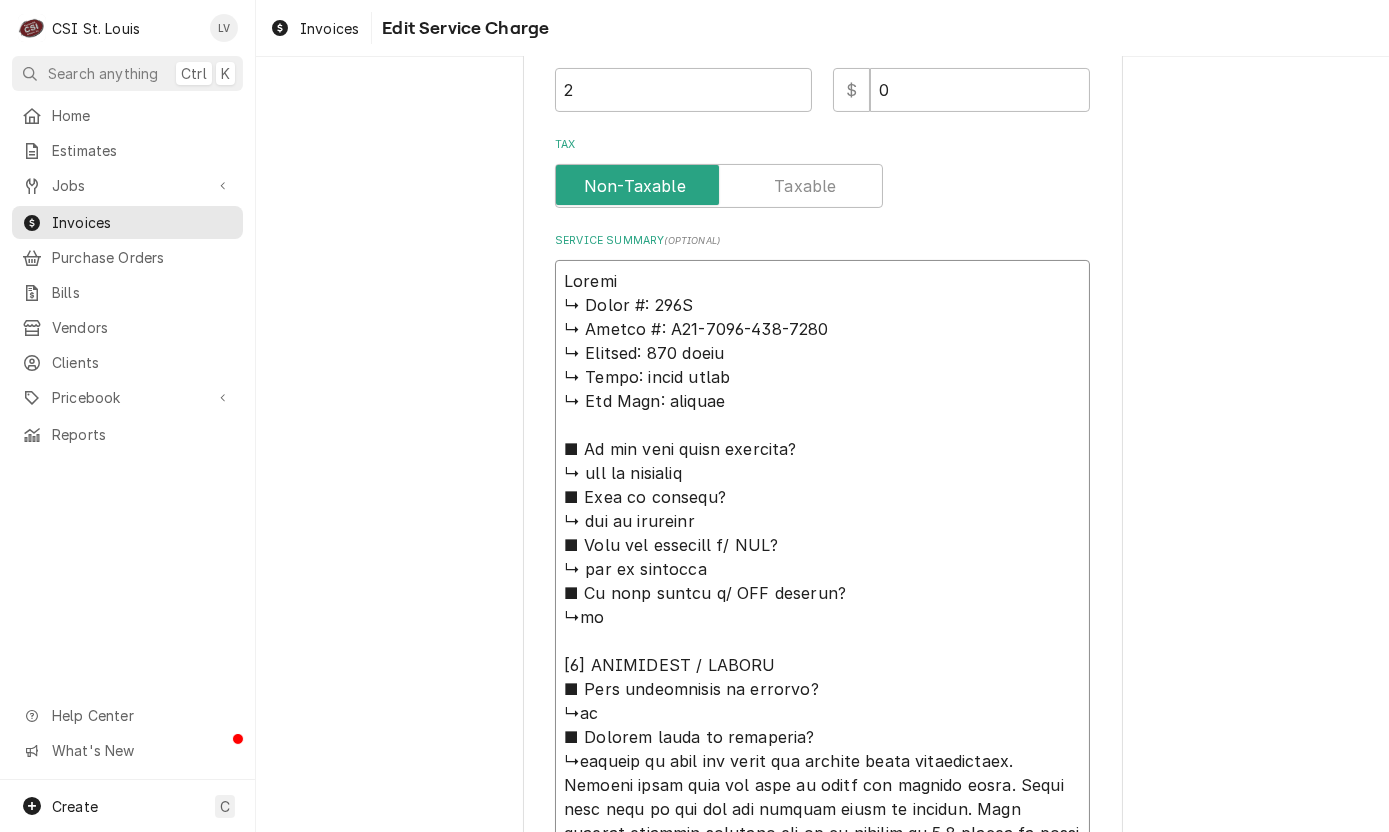 type on "x" 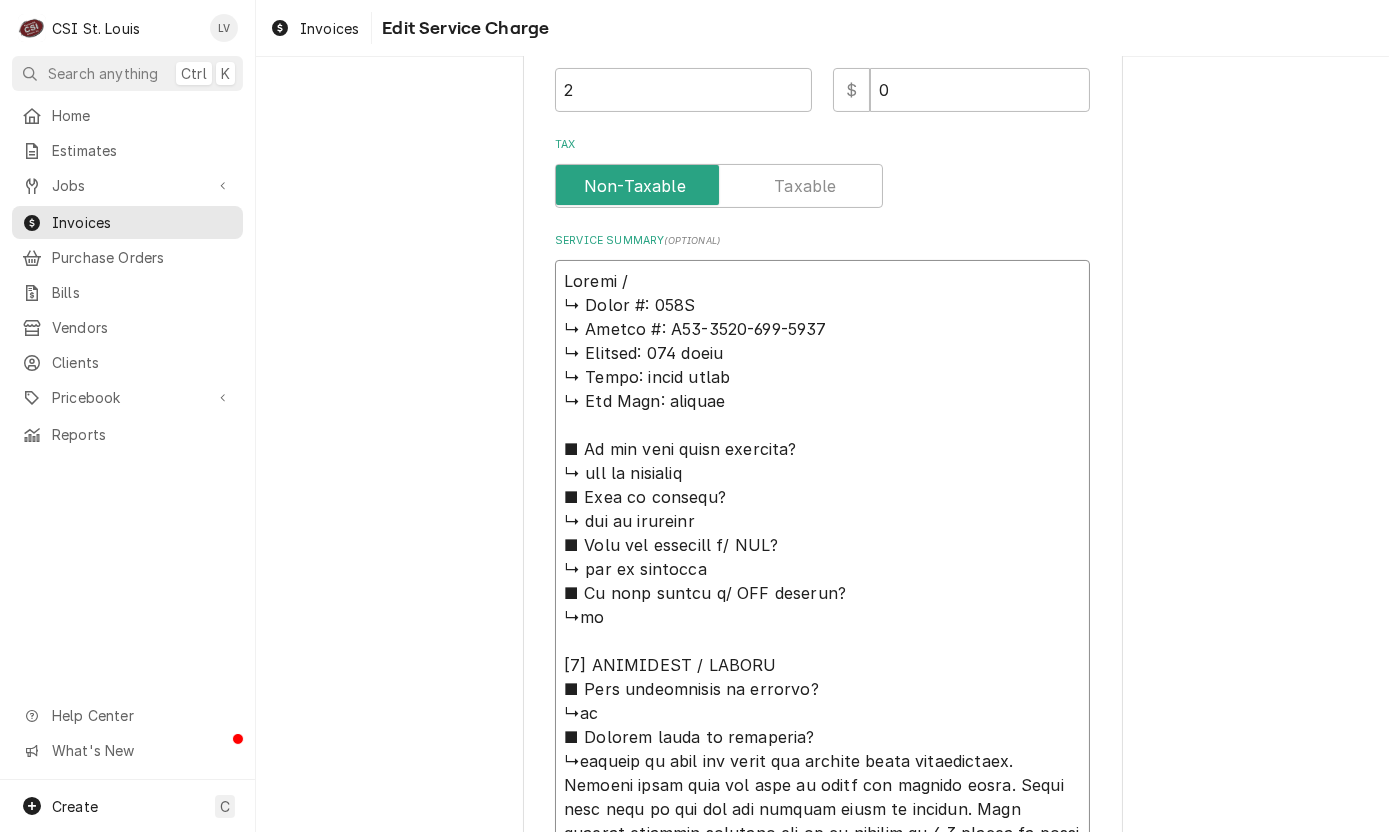 type on "x" 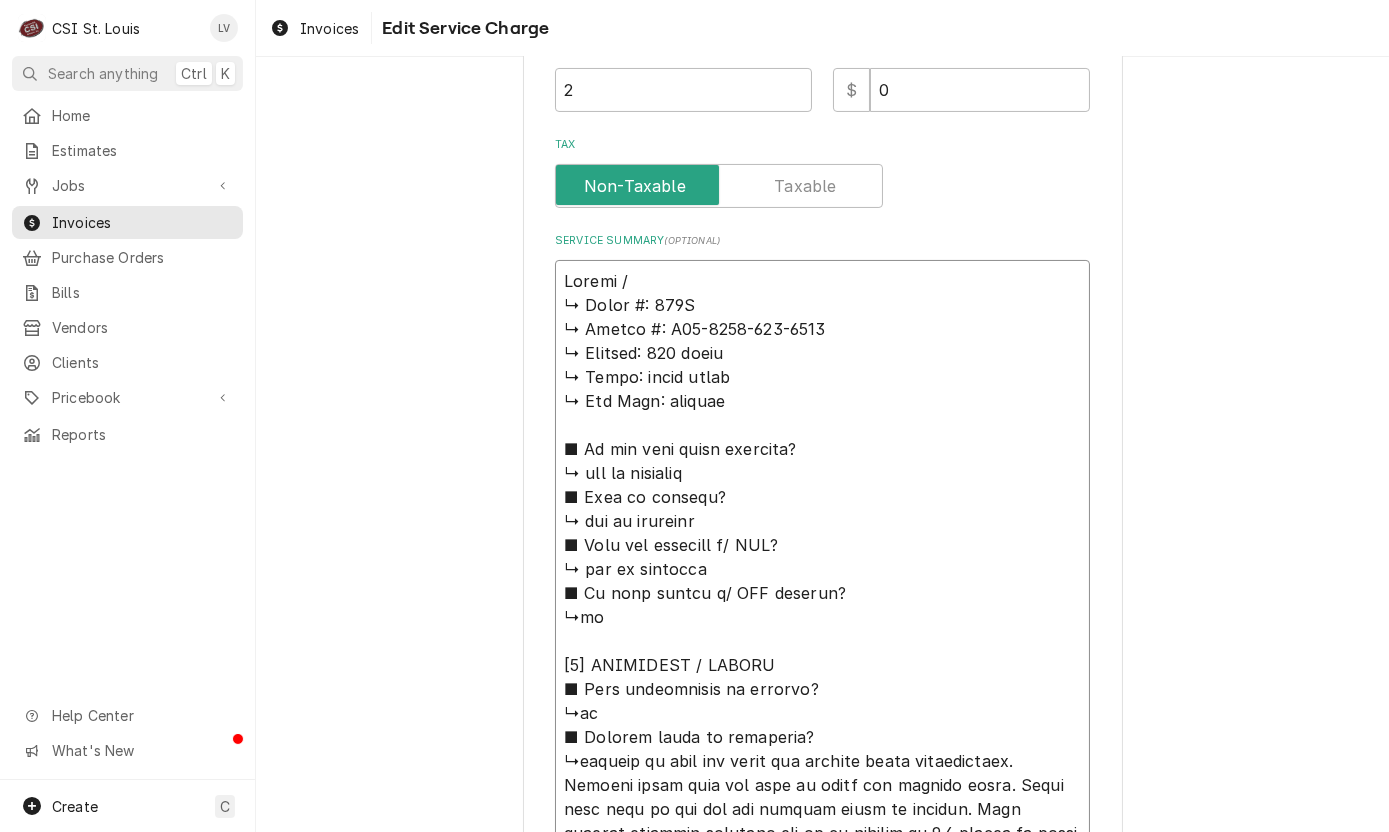 type on "x" 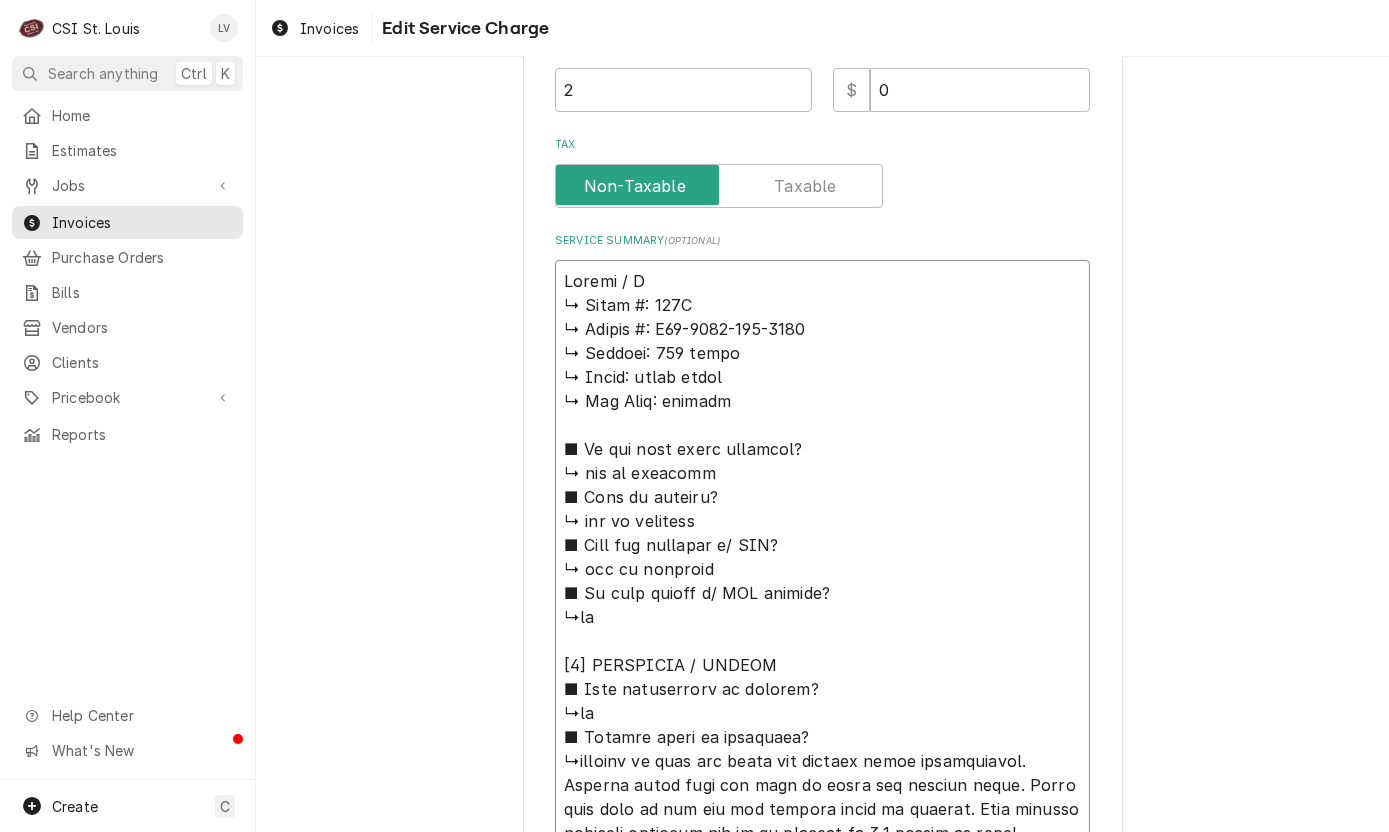 type on "x" 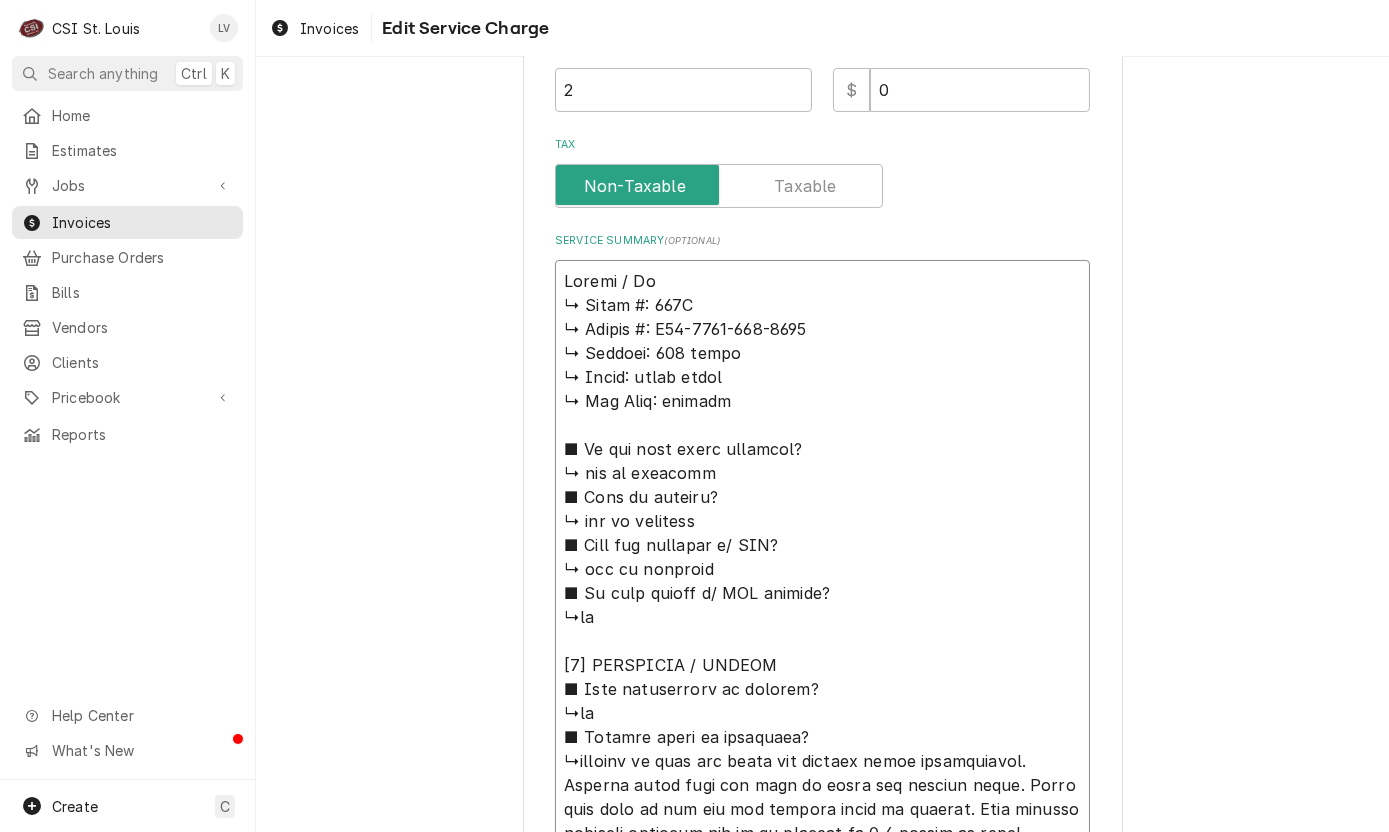 type on "x" 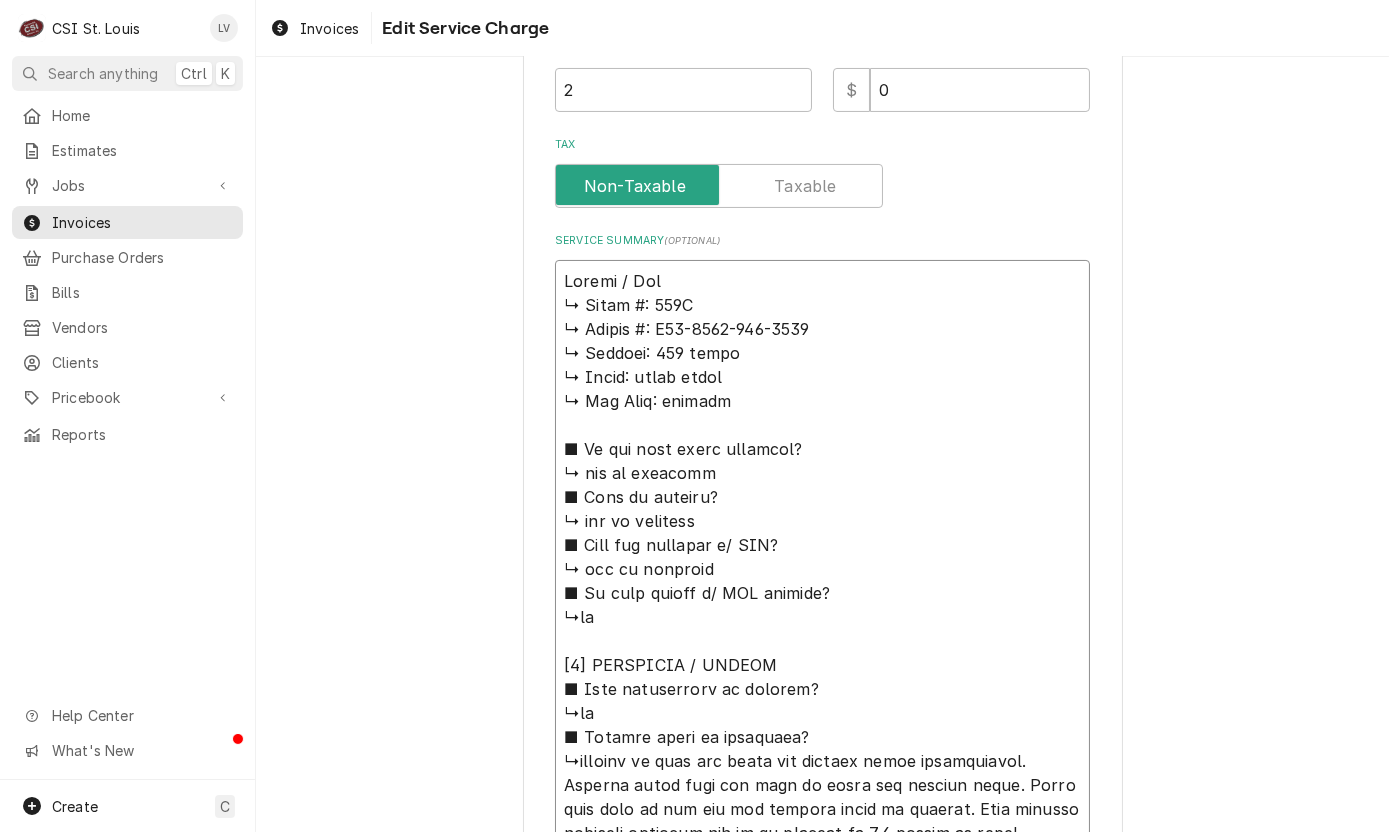 type on "x" 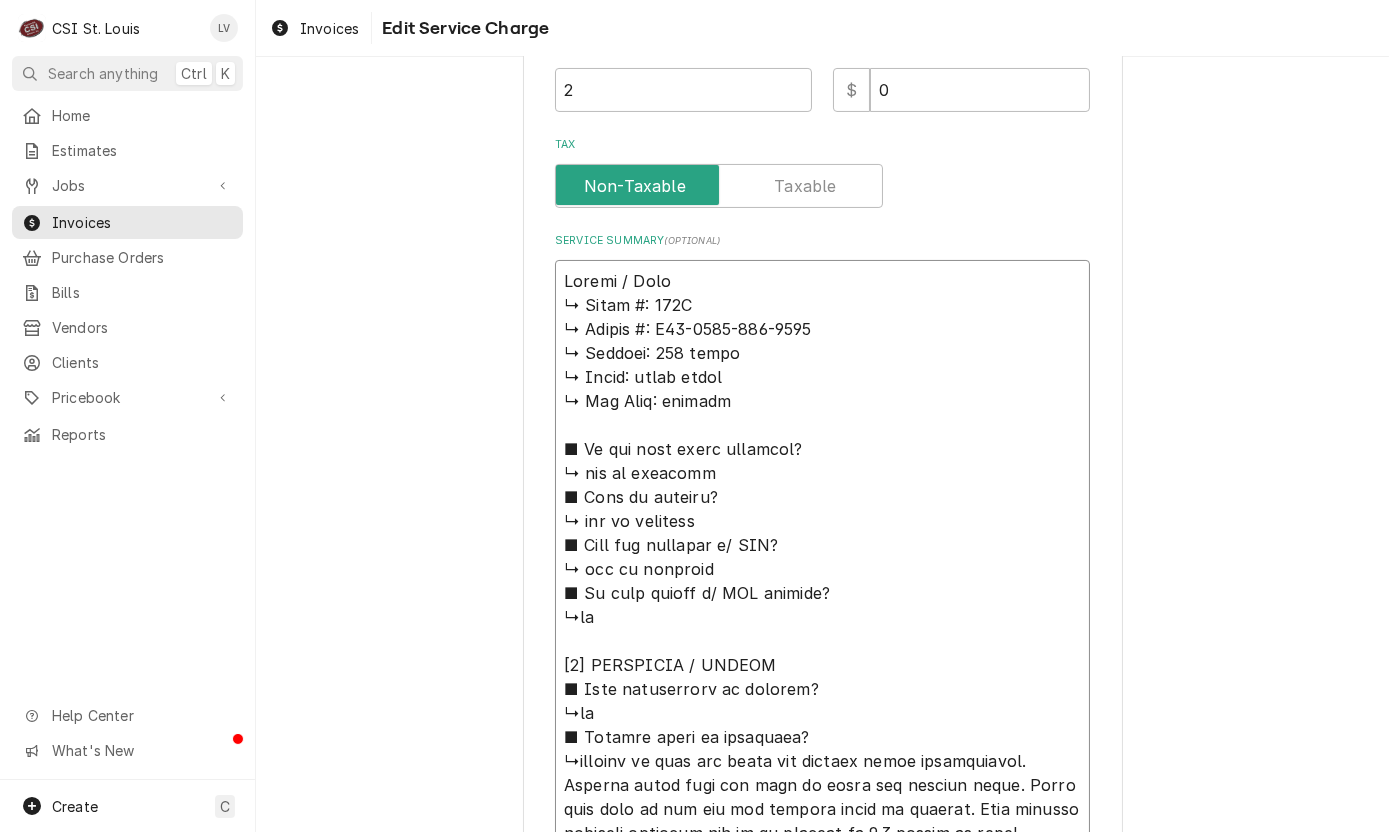 type on "x" 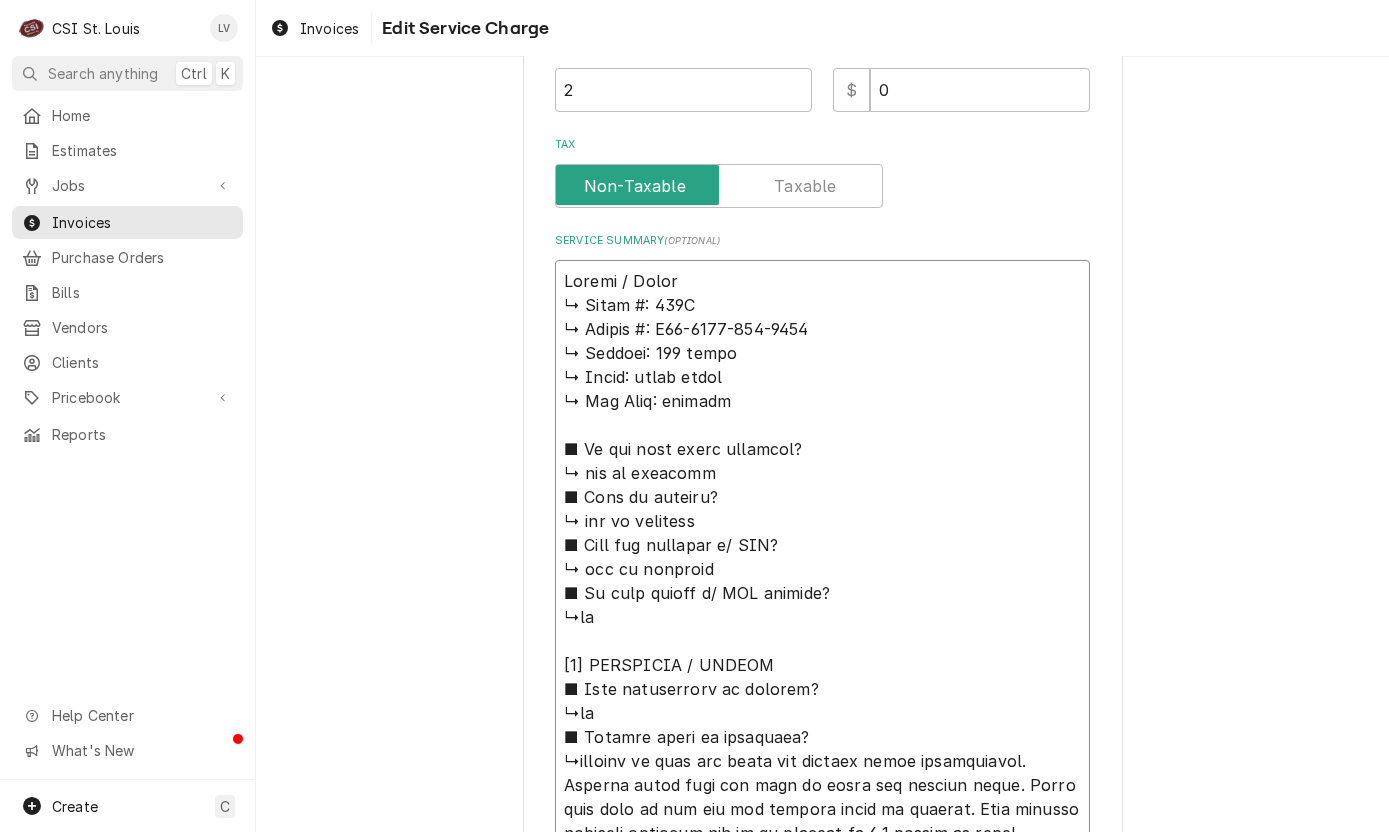 type on "x" 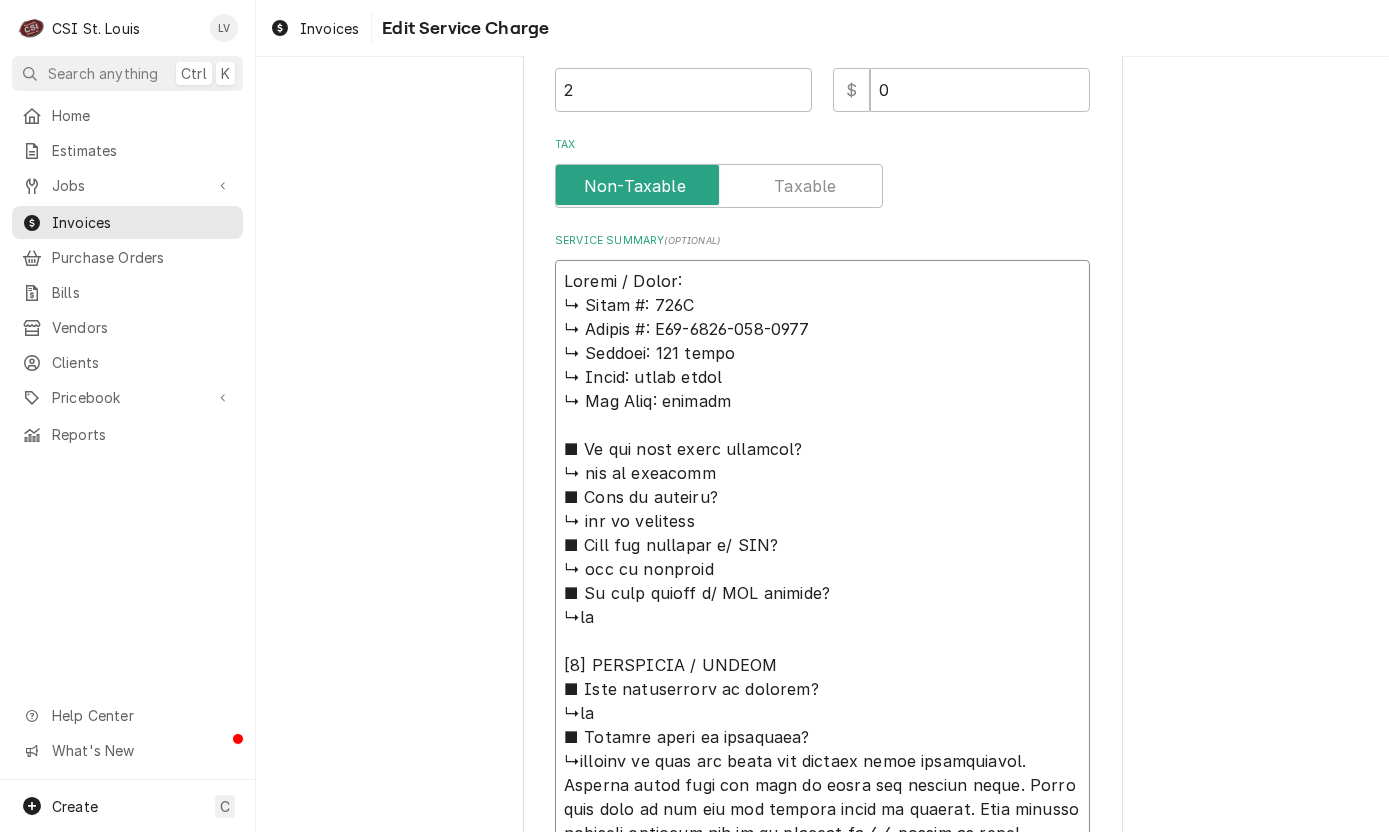 type on "x" 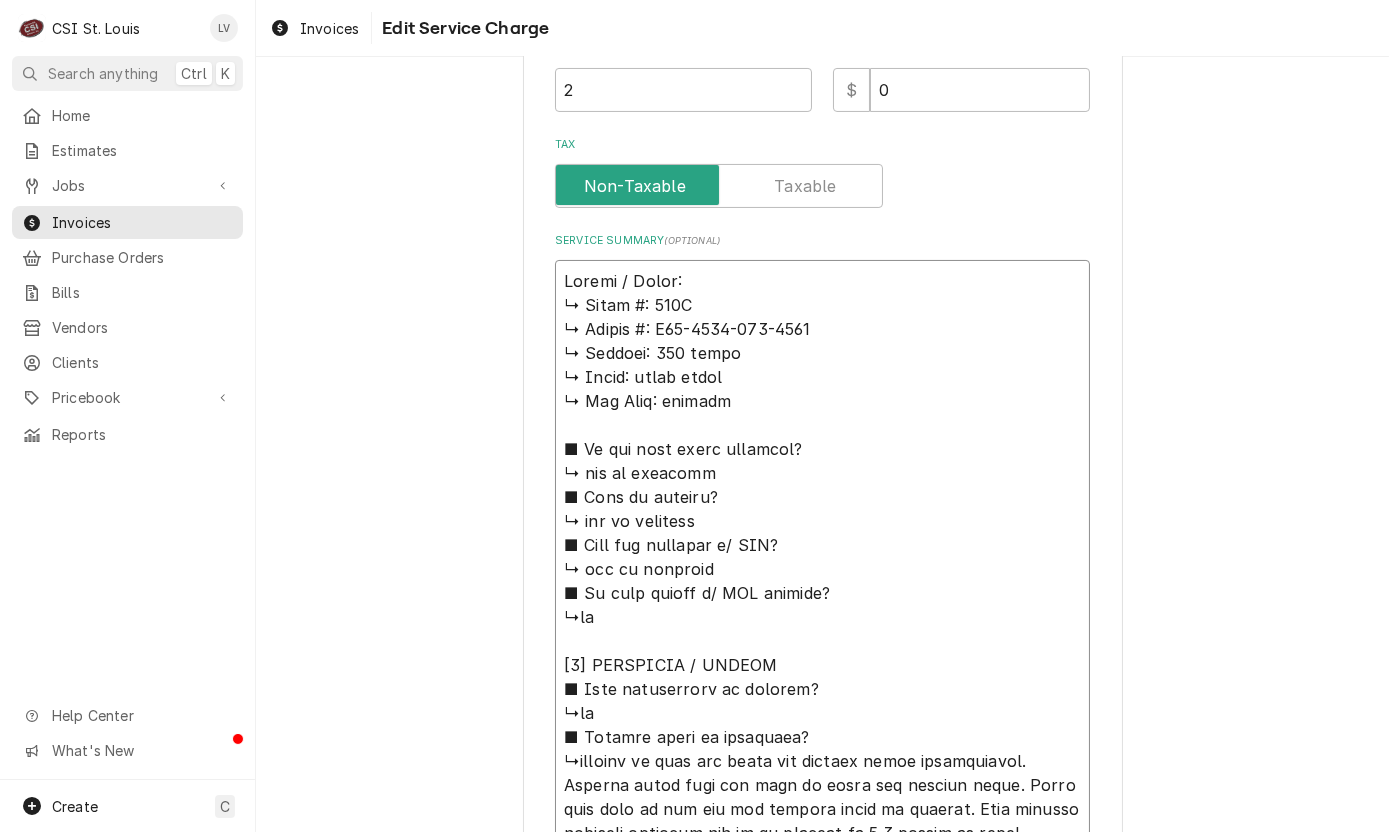 type on "x" 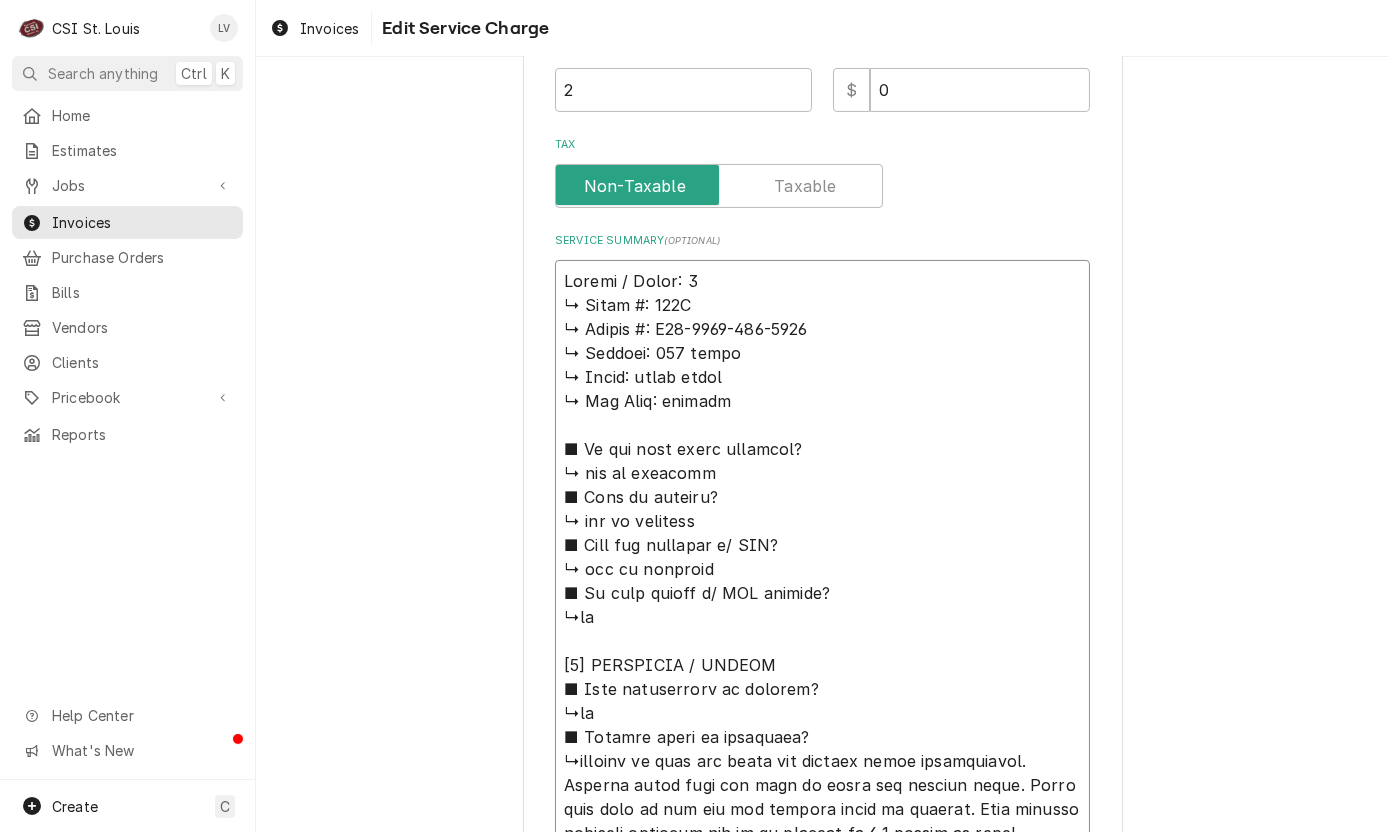type on "x" 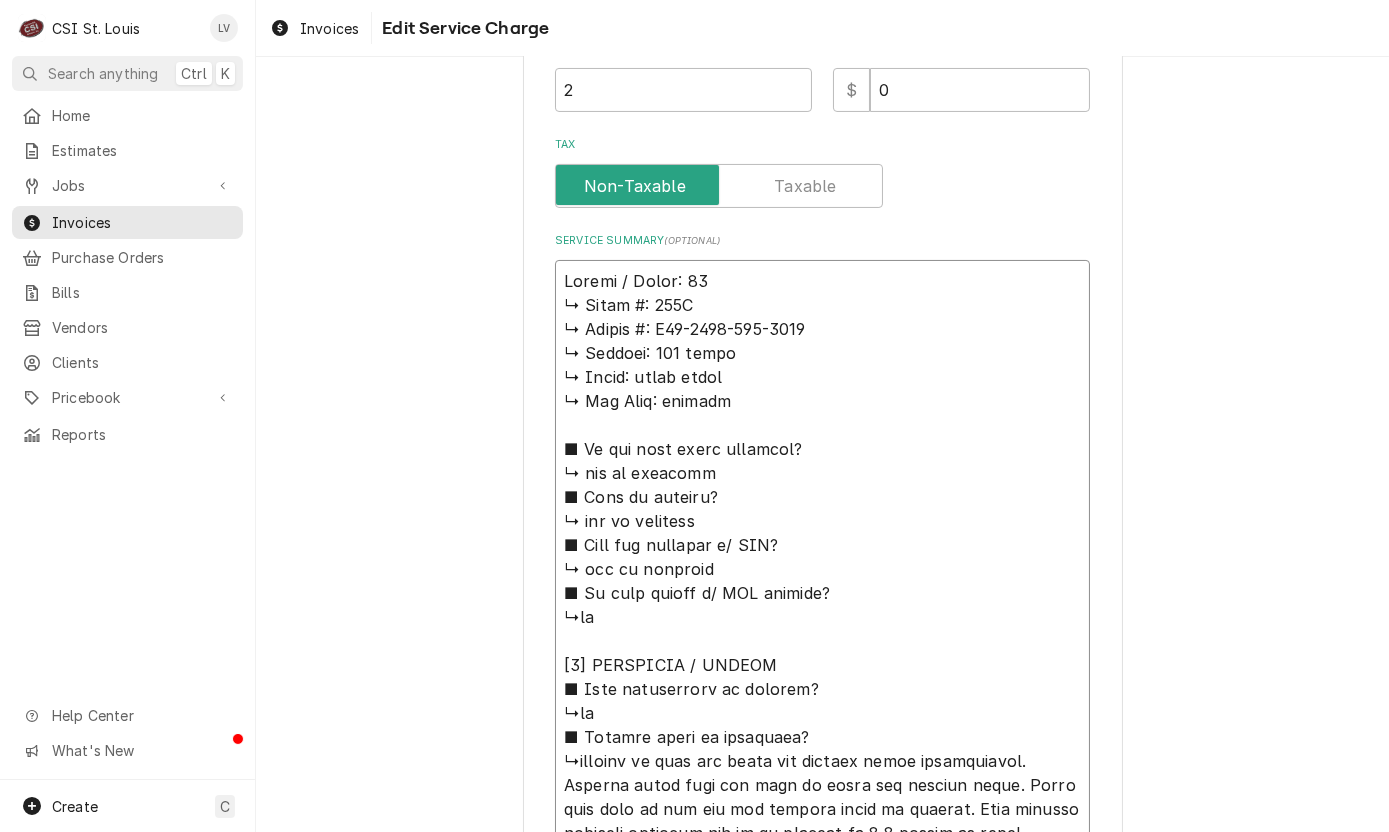 type on "x" 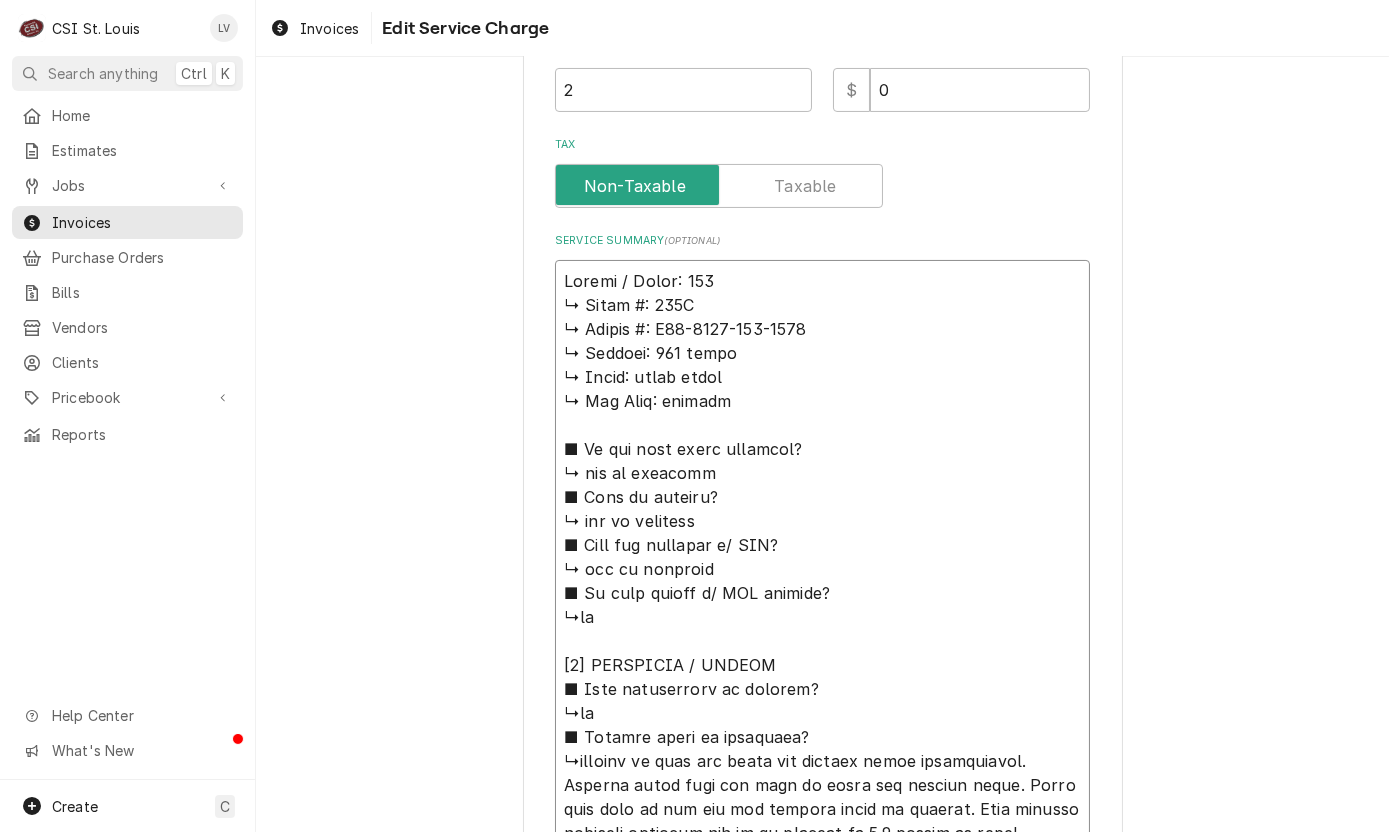 type on "x" 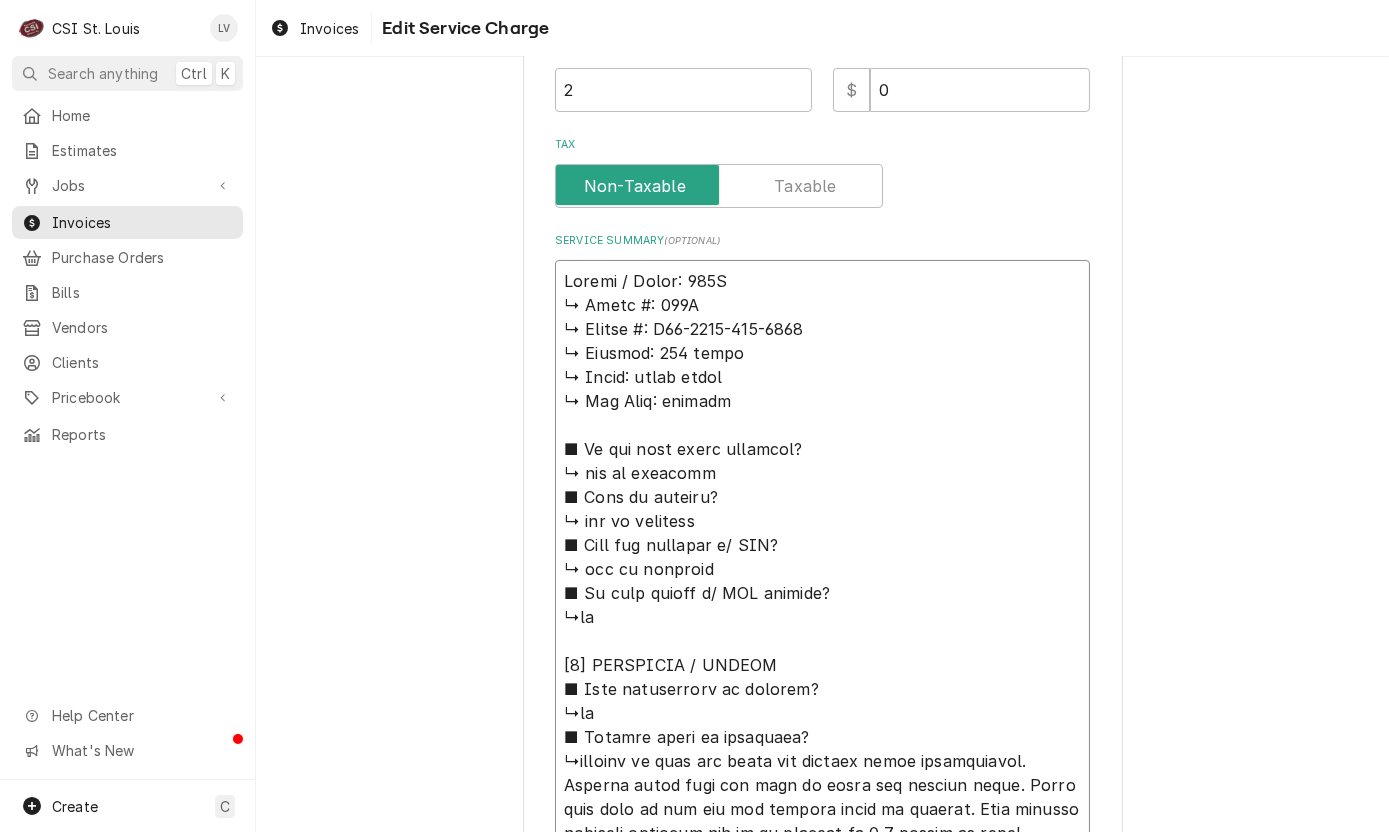 type on "x" 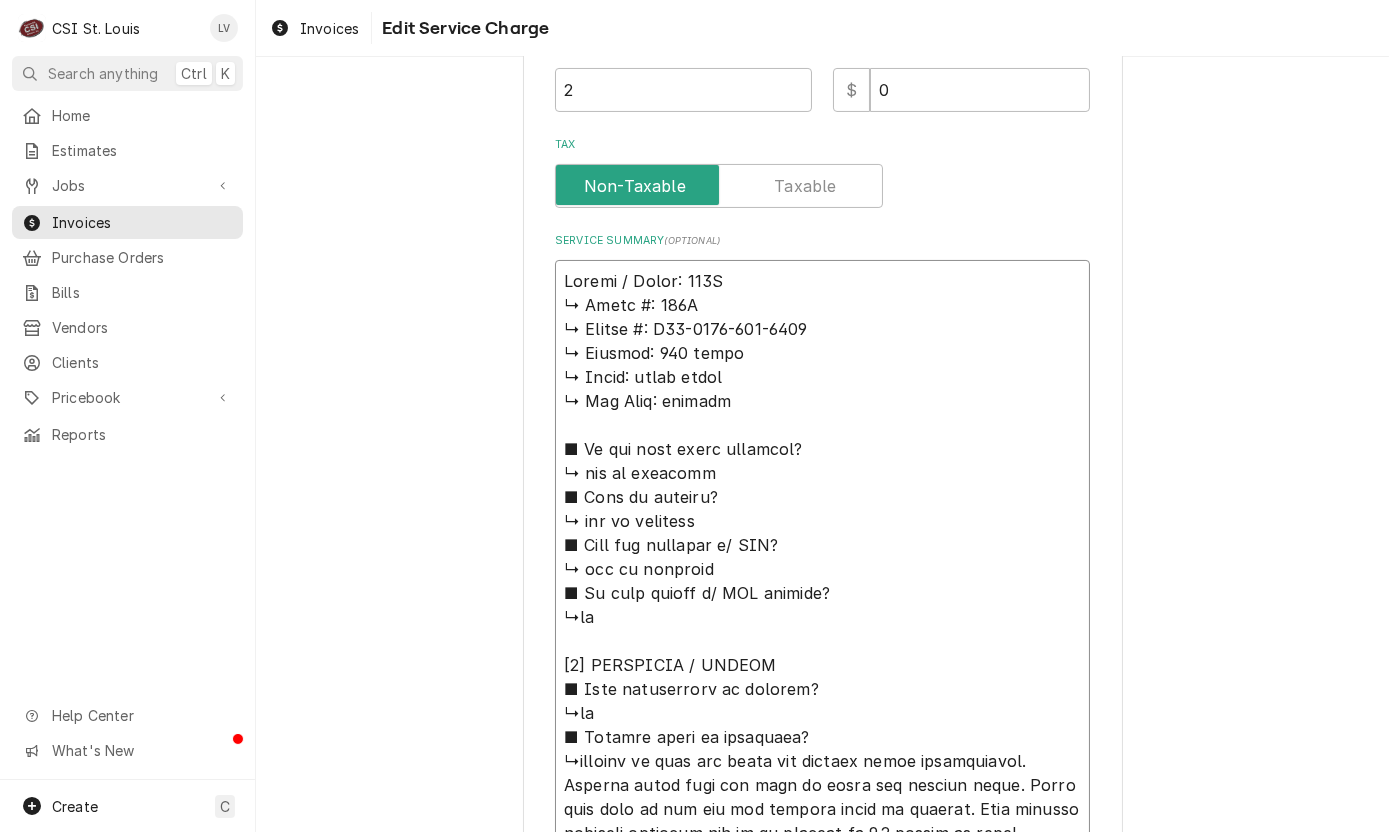 type on "x" 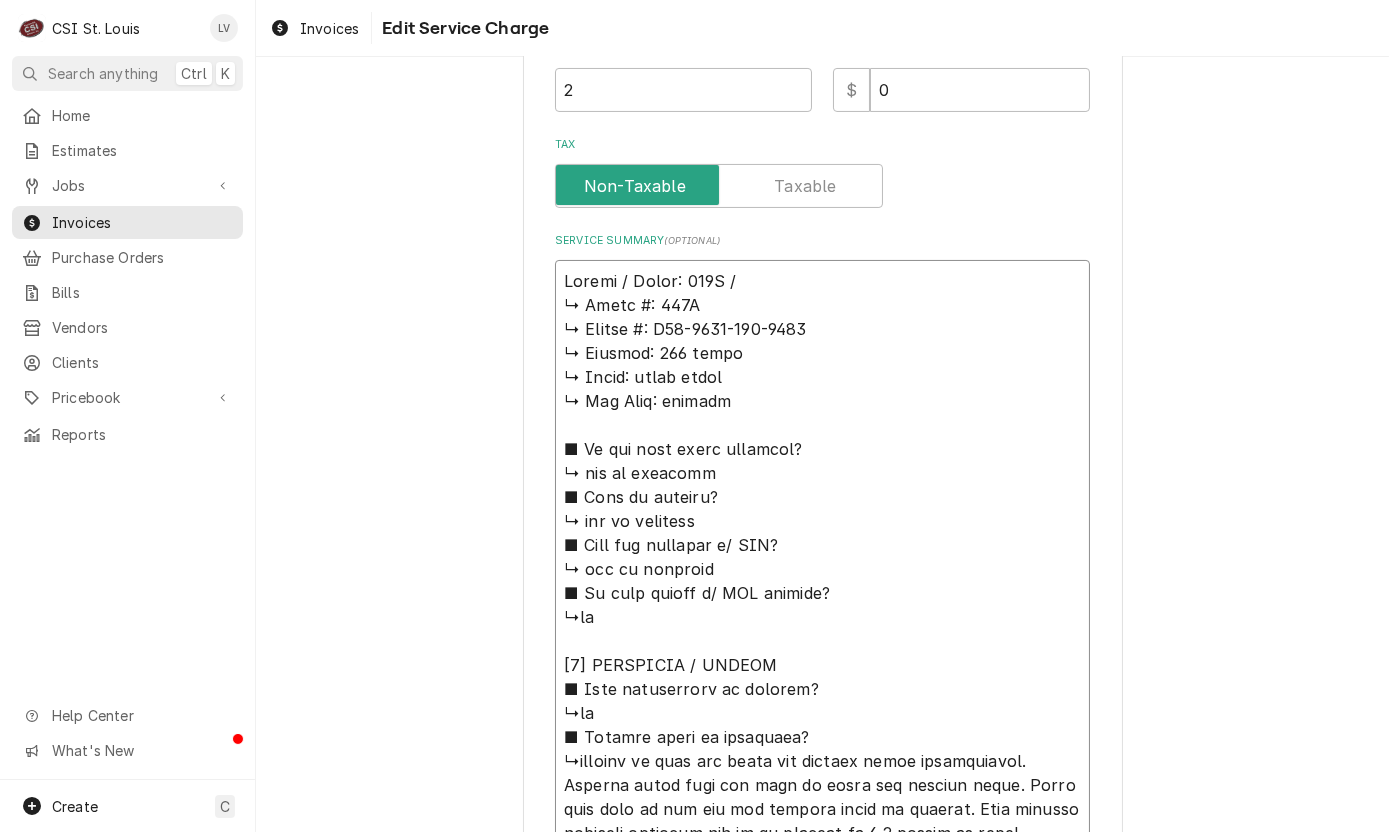 type on "x" 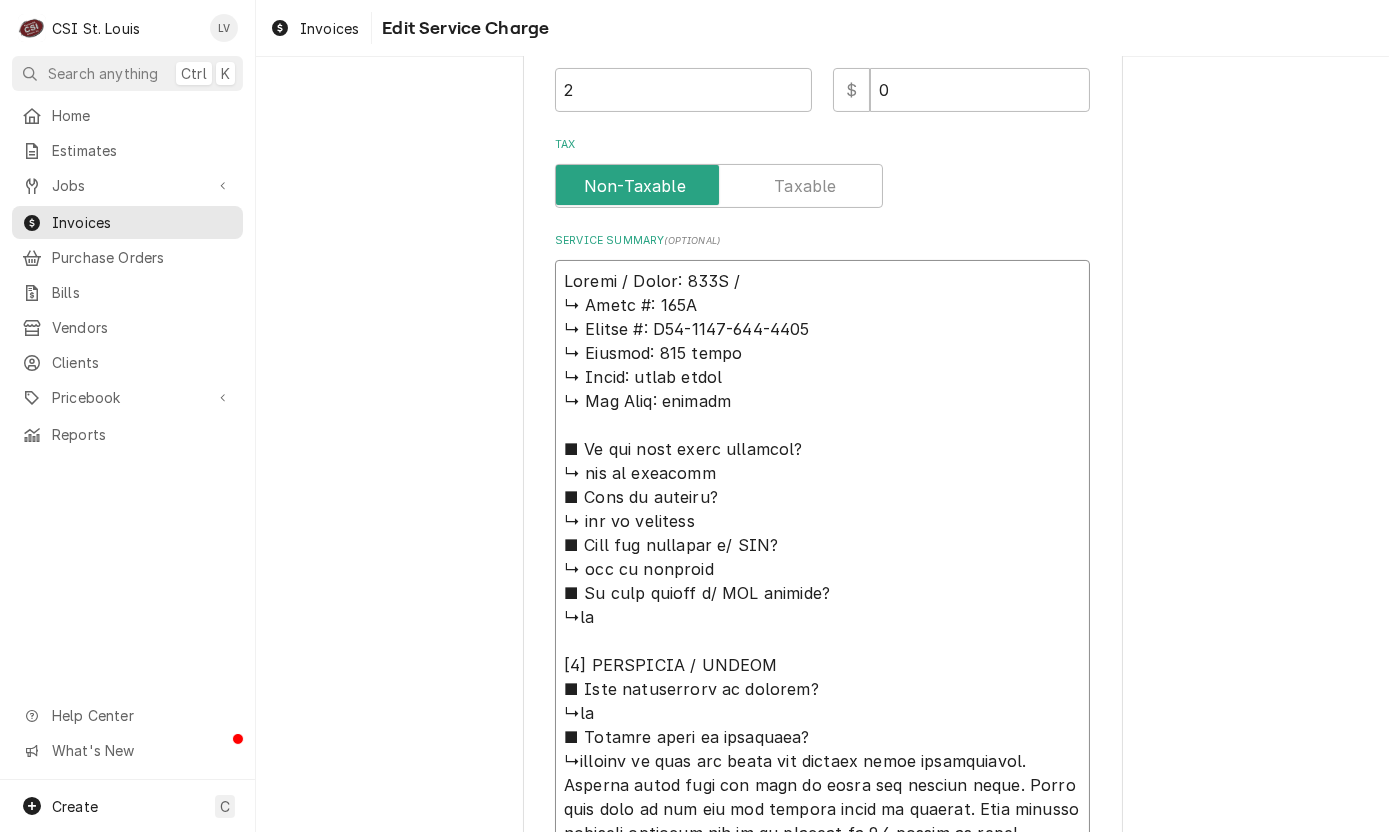 type on "x" 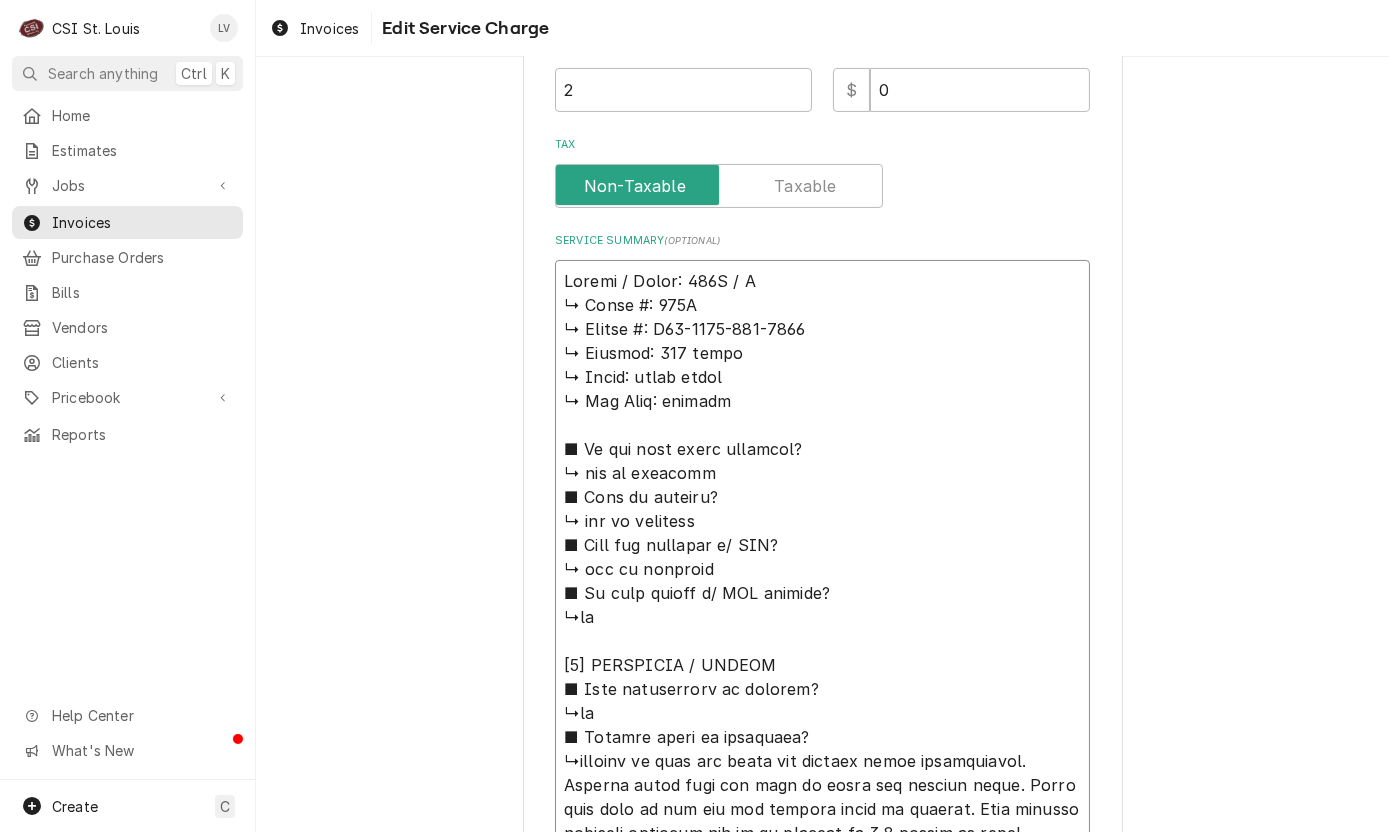 type on "x" 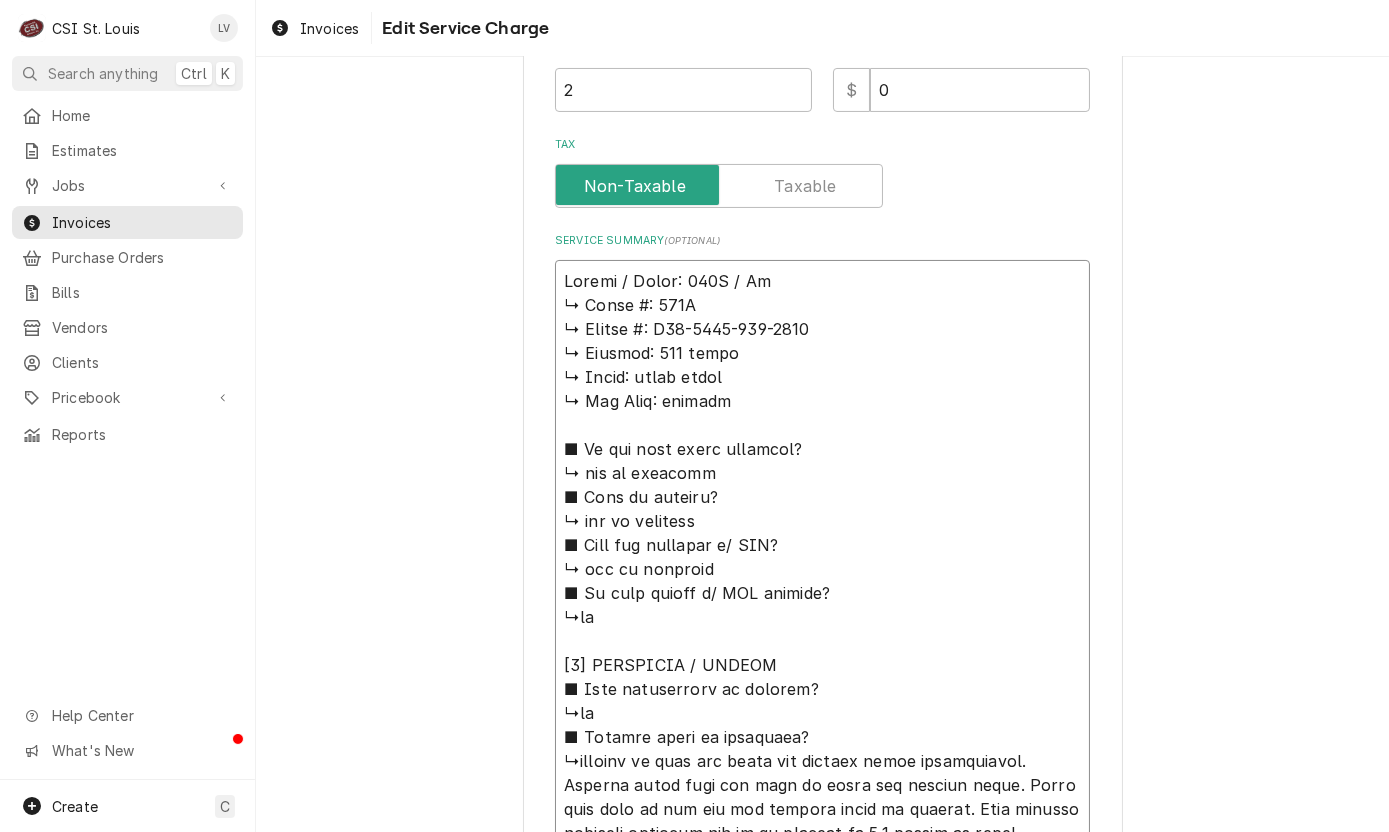 type on "x" 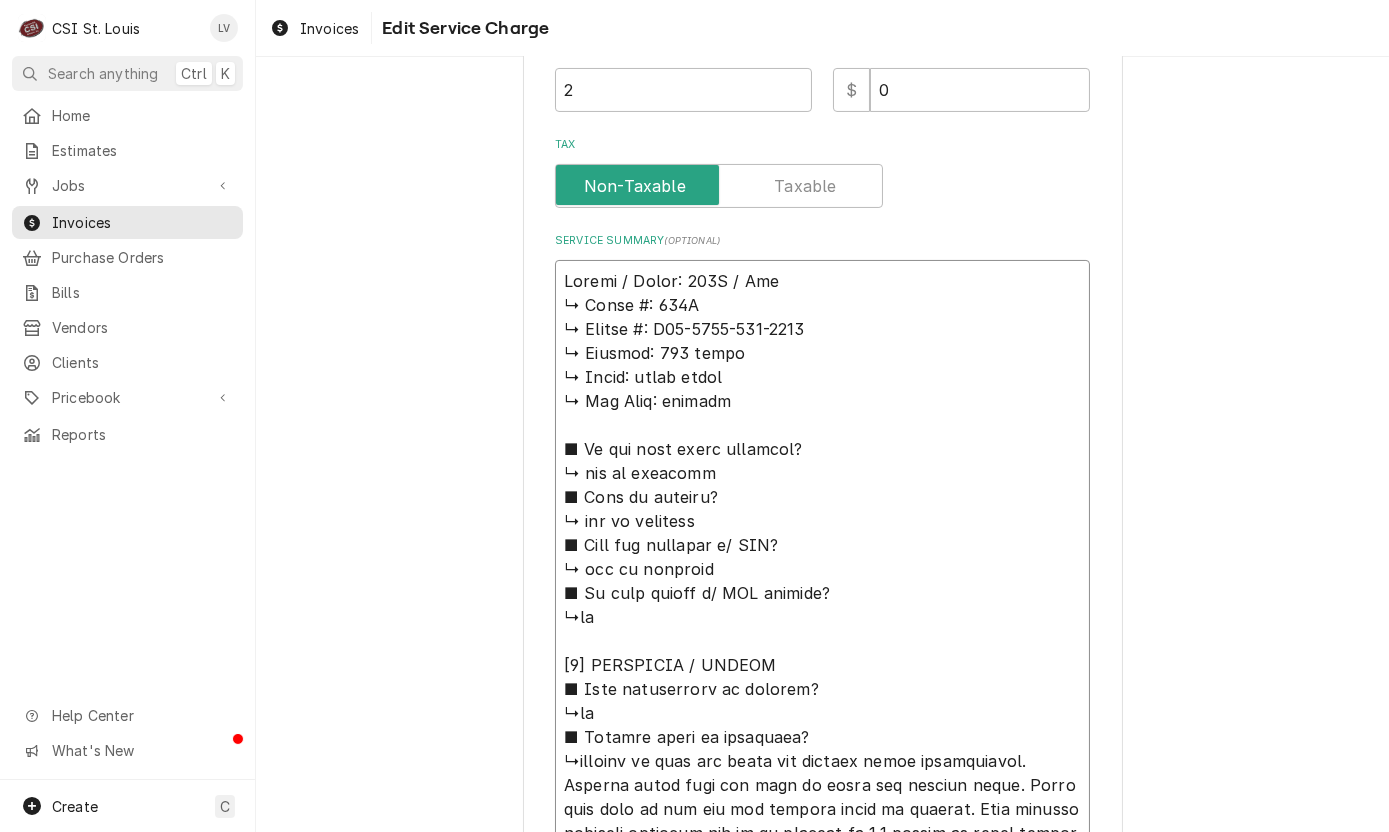 type on "x" 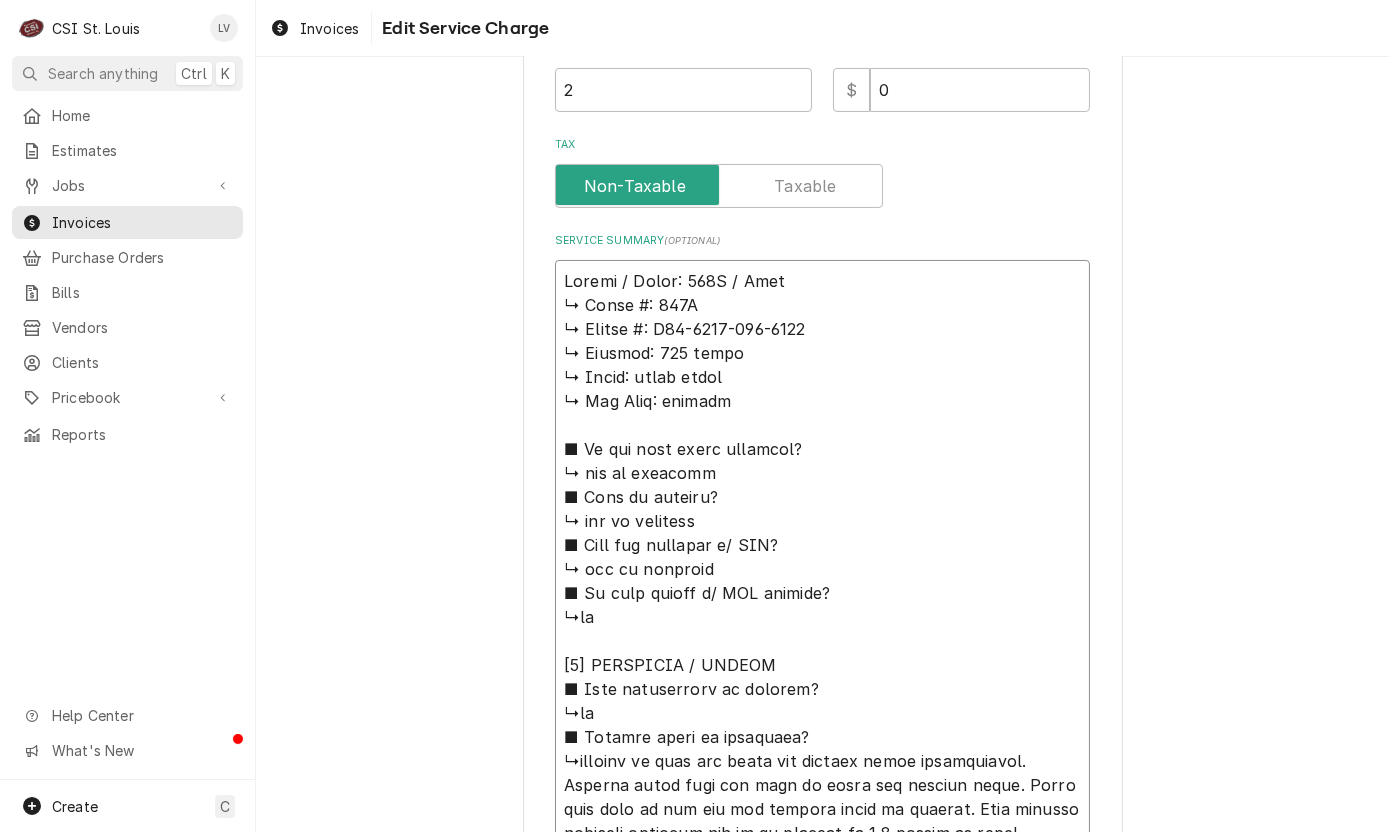 type on "x" 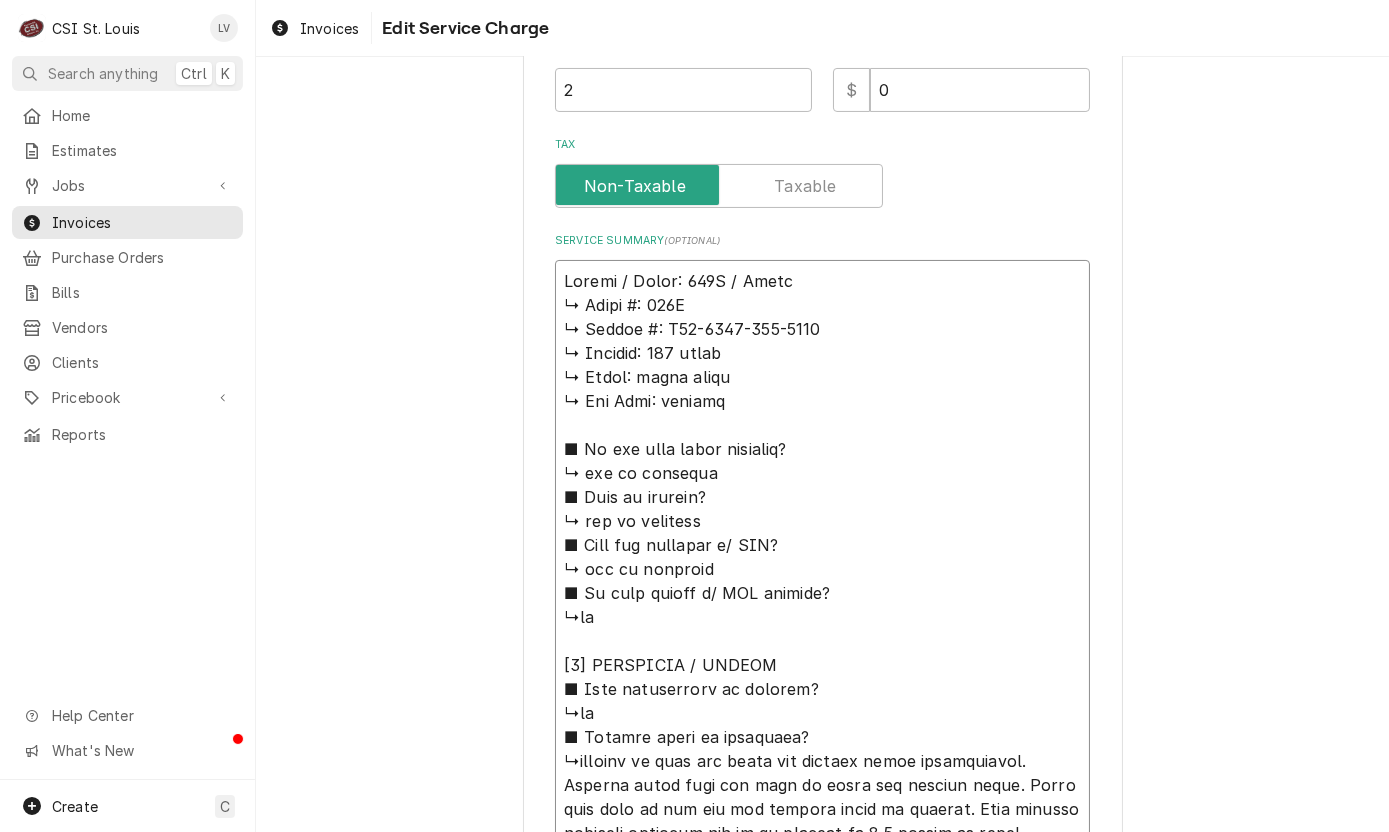 type on "x" 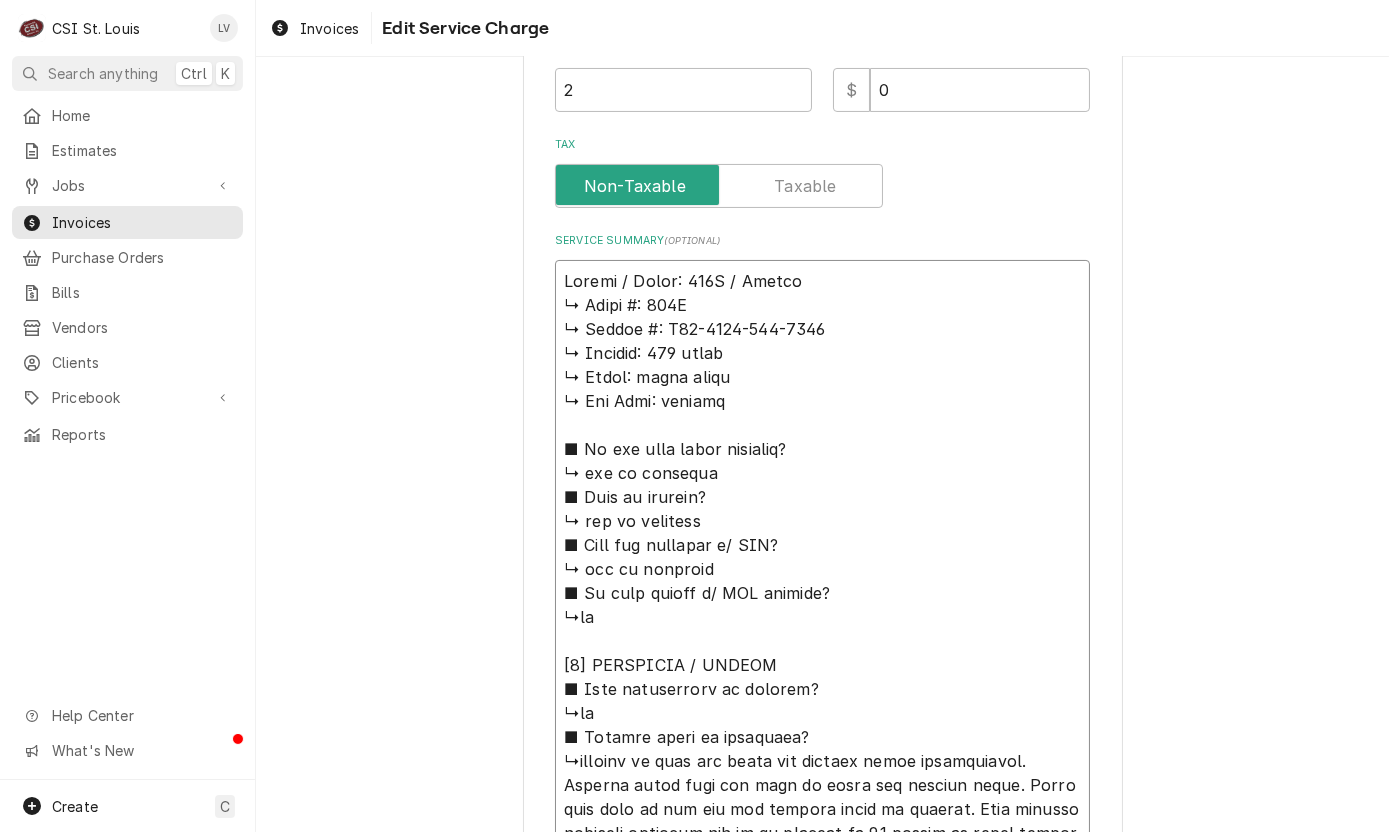 type on "x" 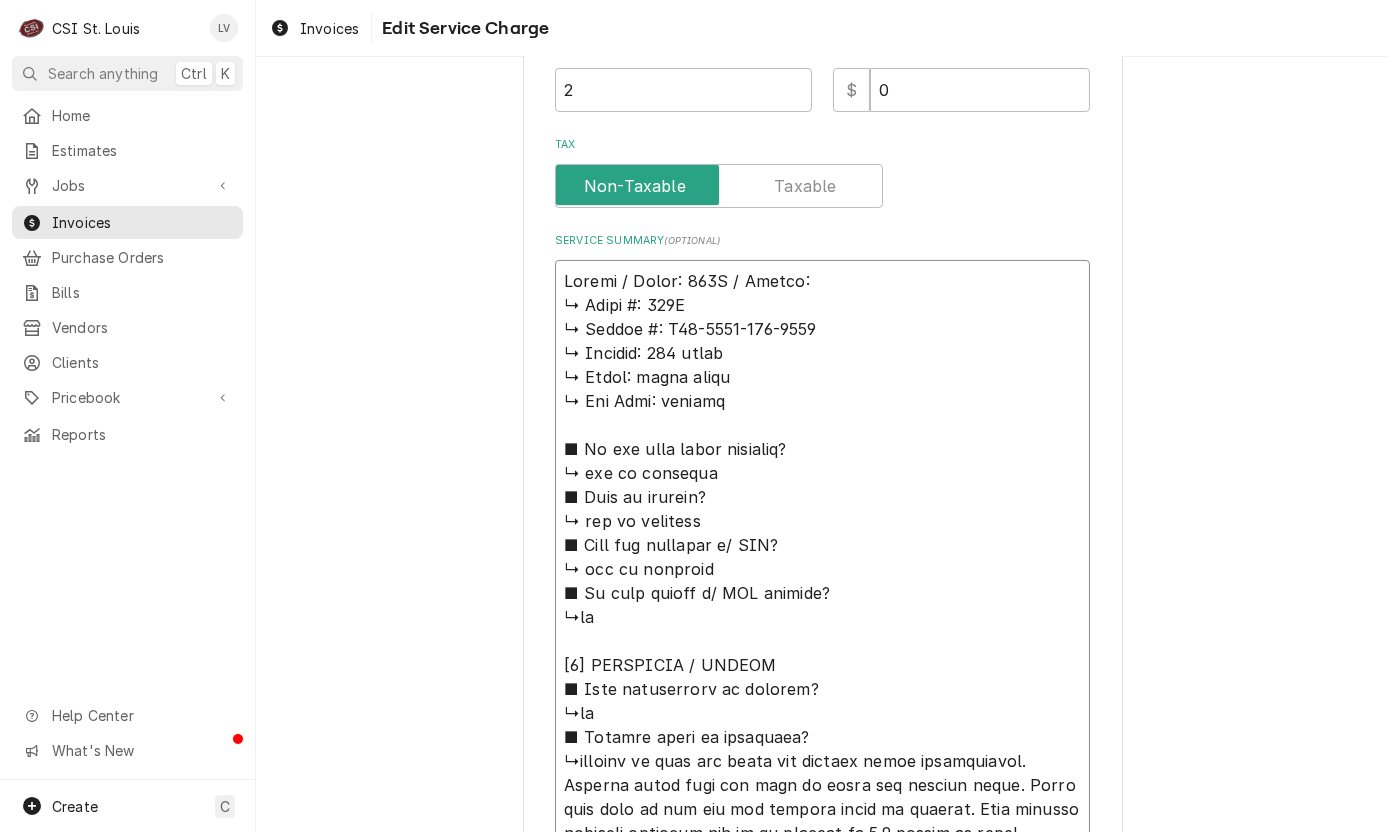 type on "x" 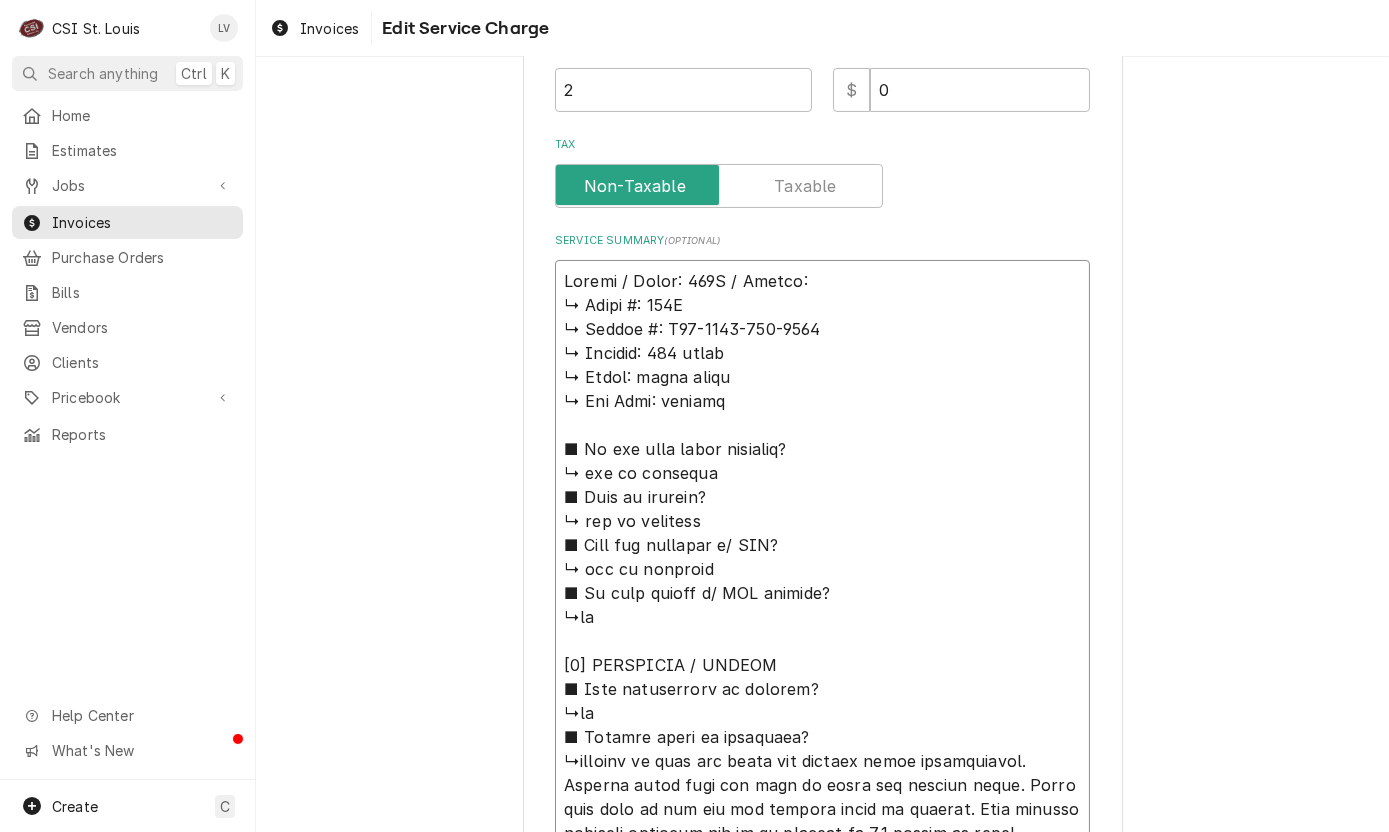 type on "x" 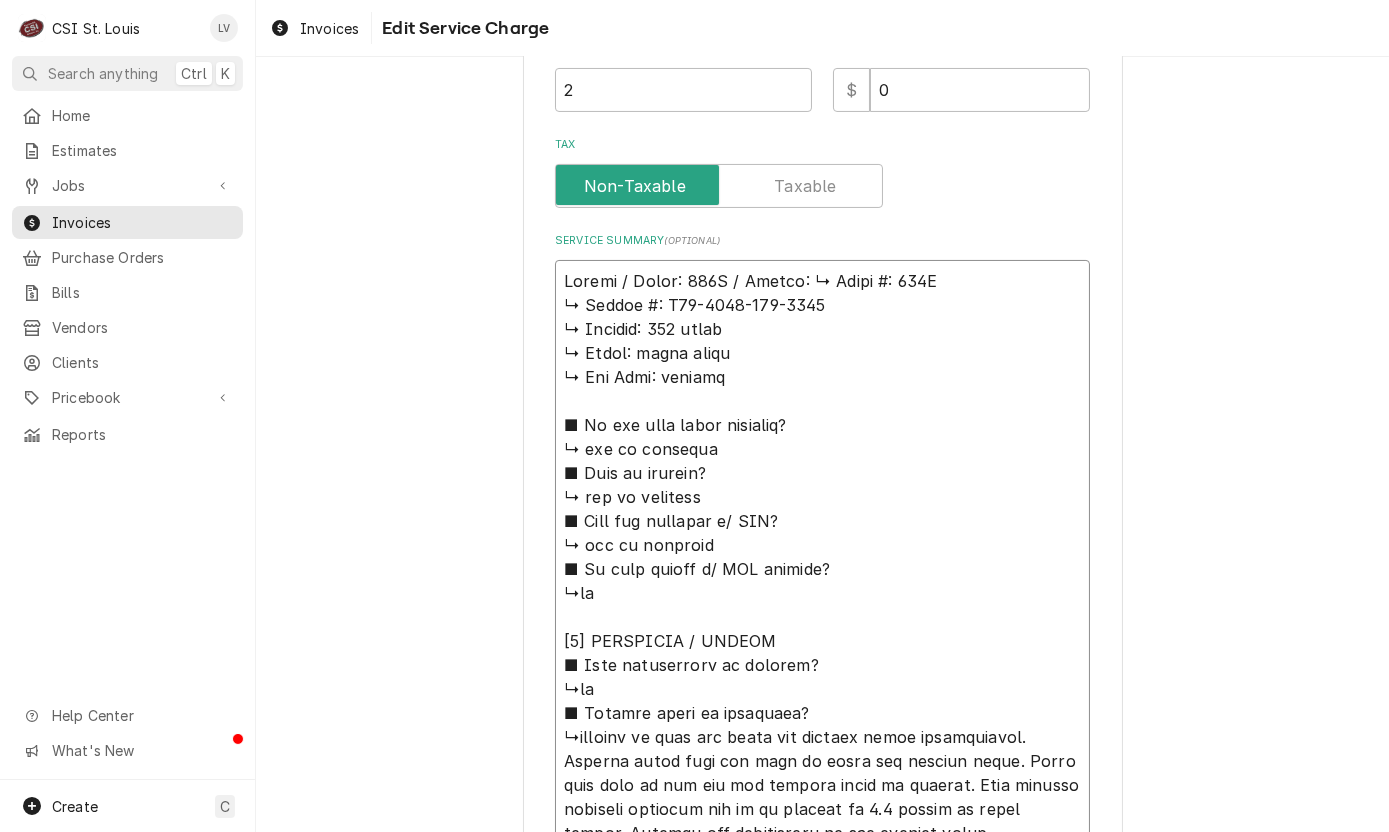 type on "x" 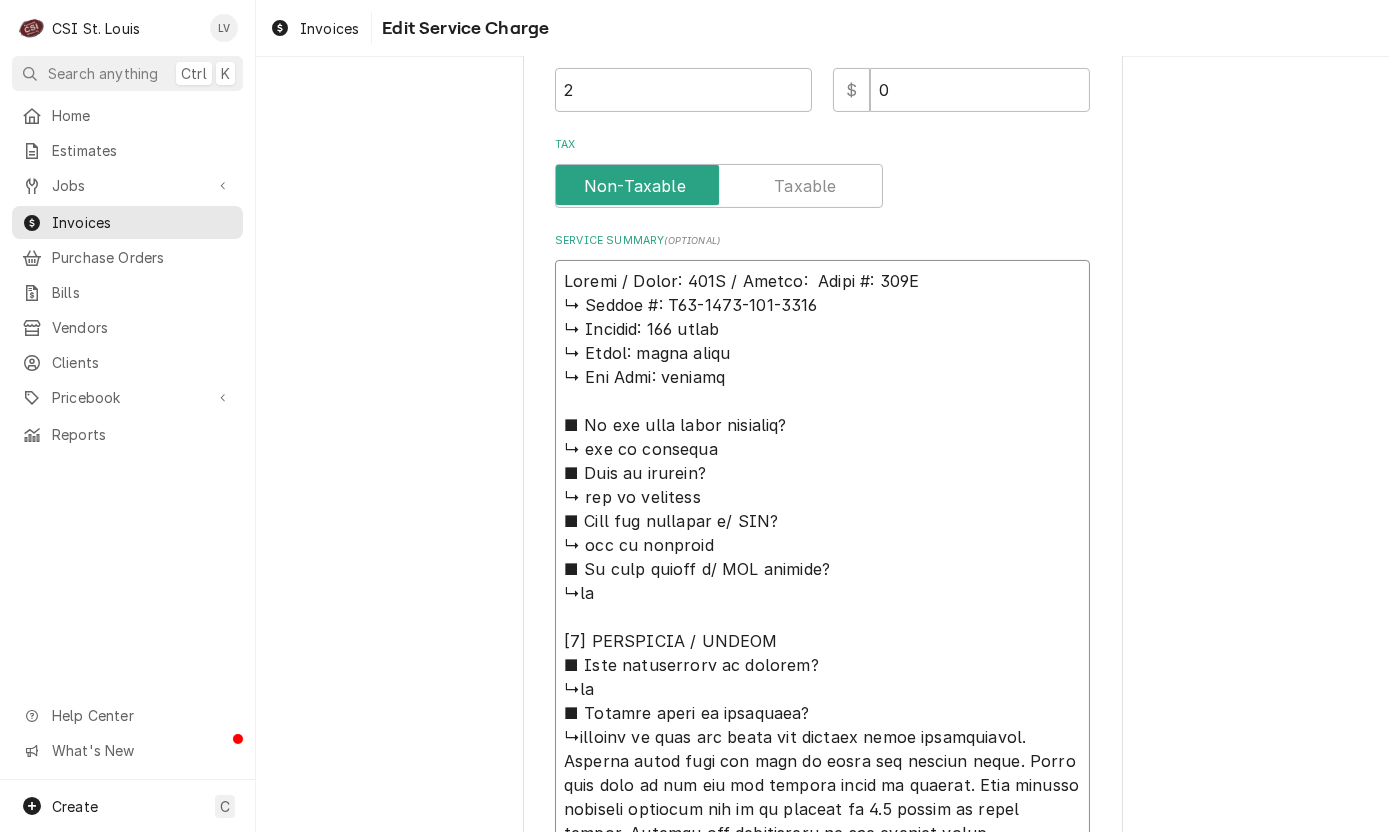 type on "x" 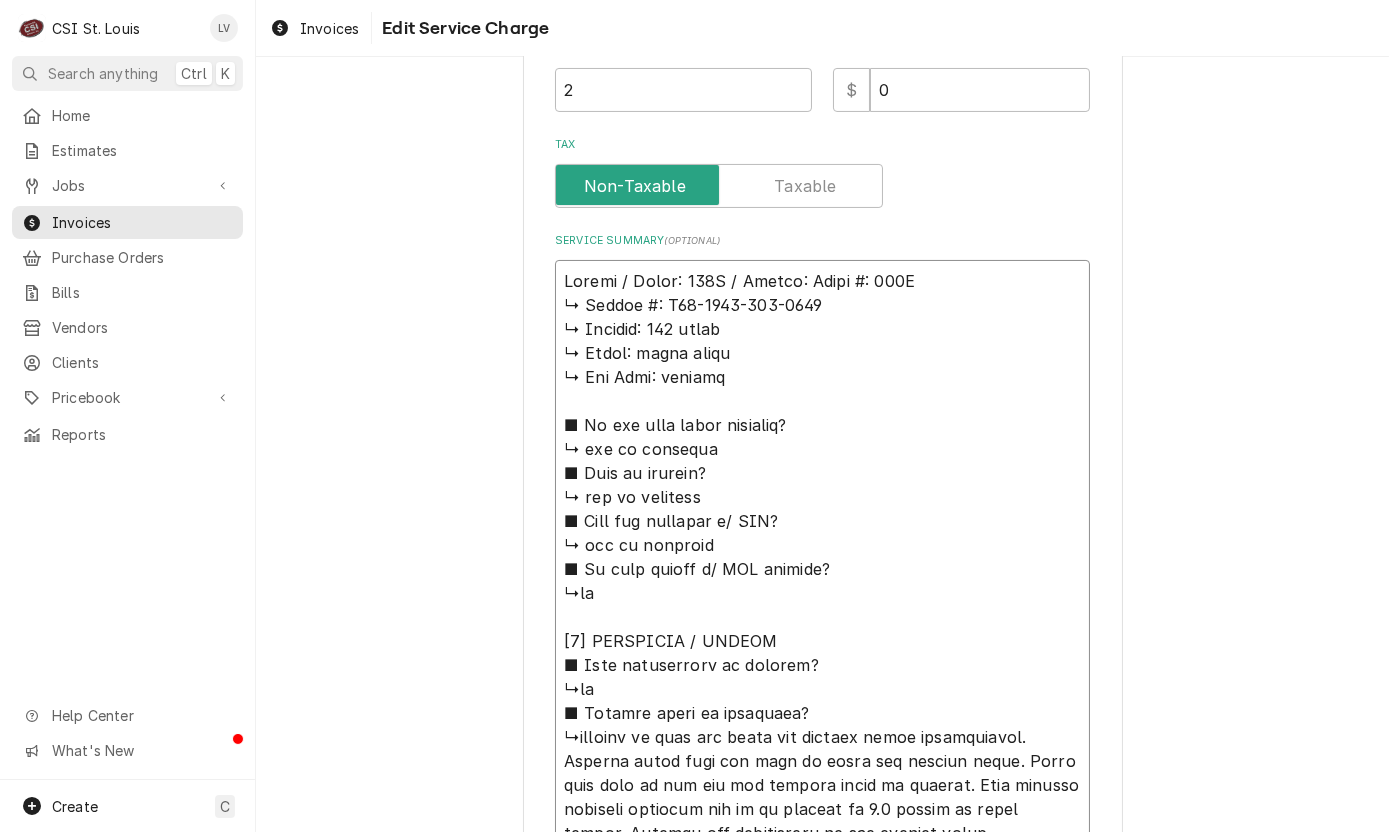 type on "x" 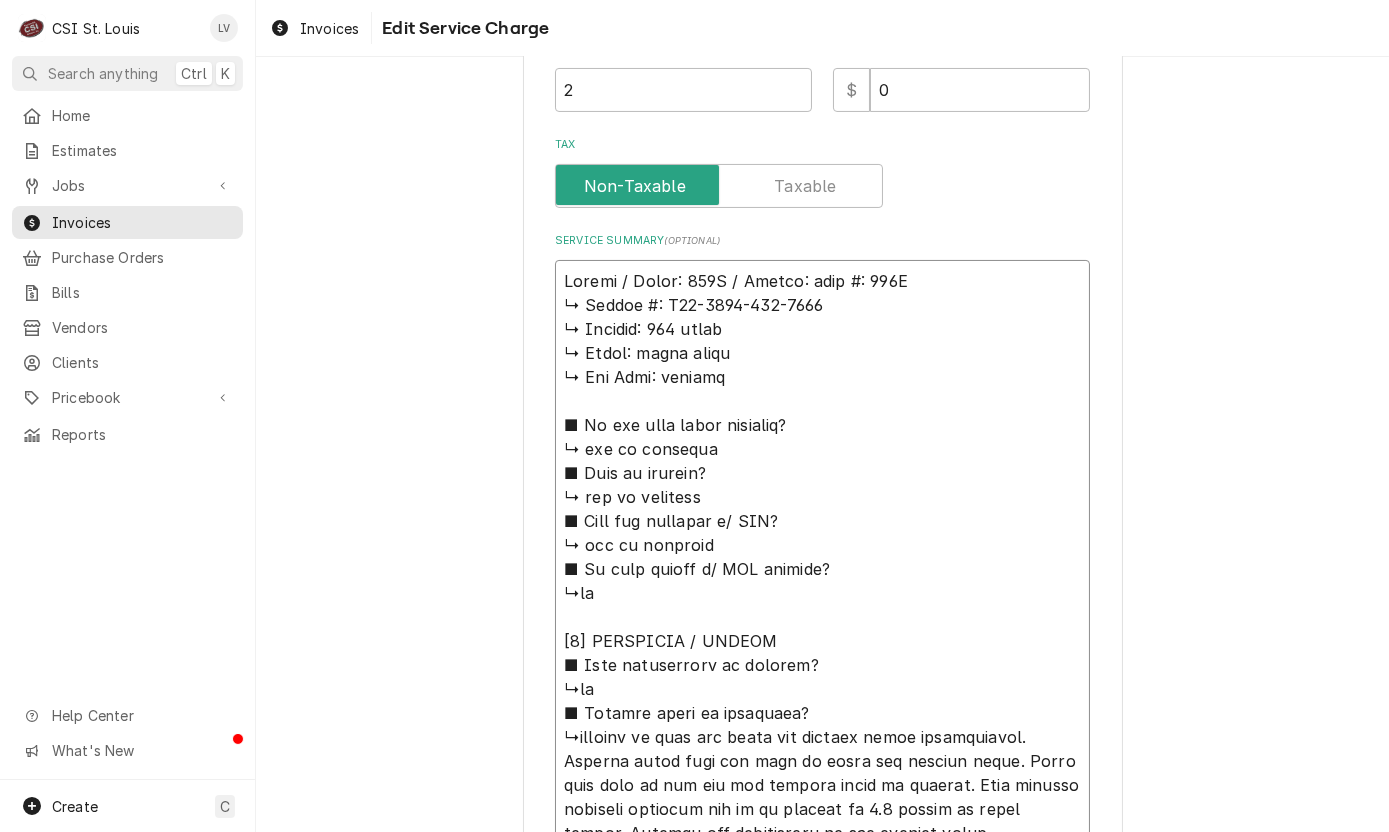 type on "x" 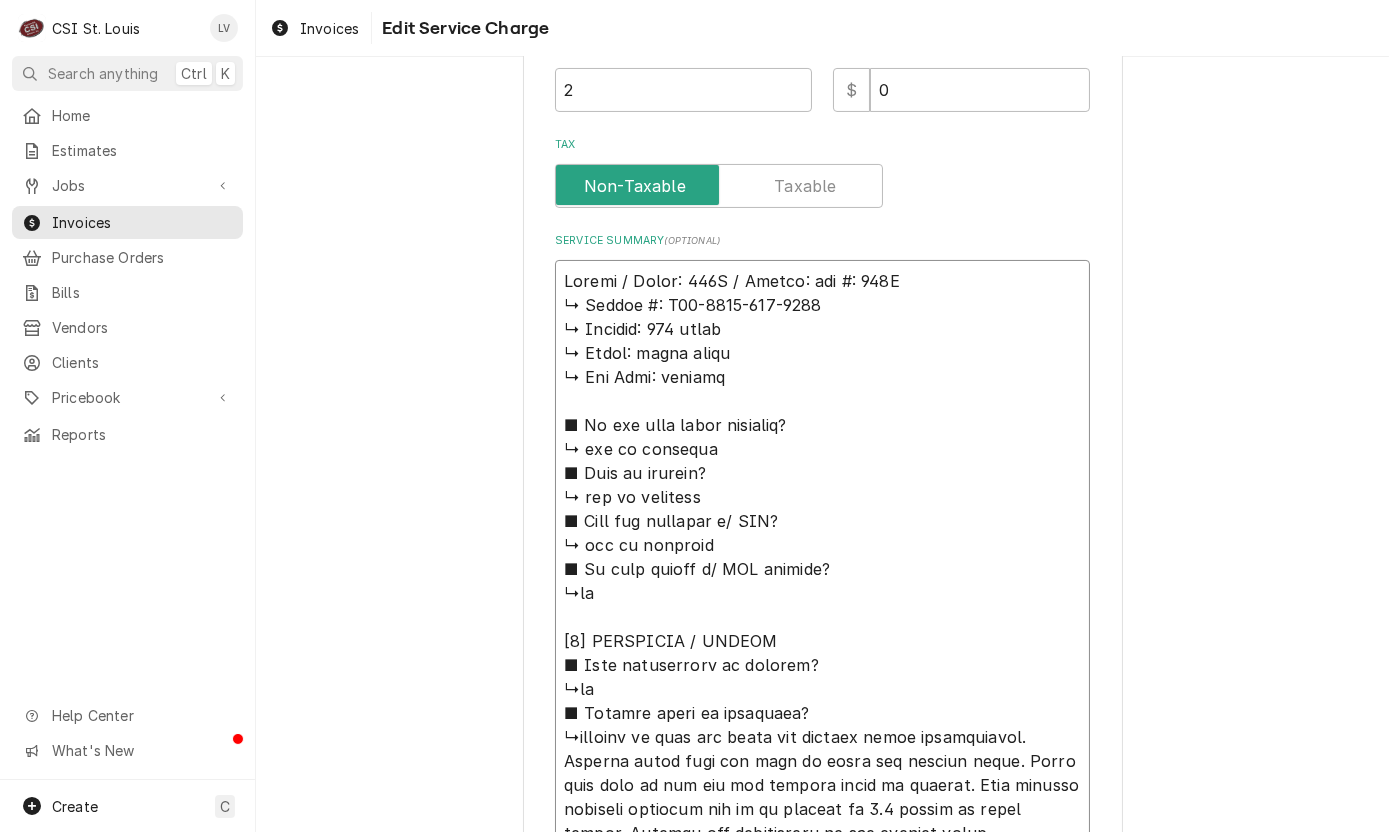 type on "x" 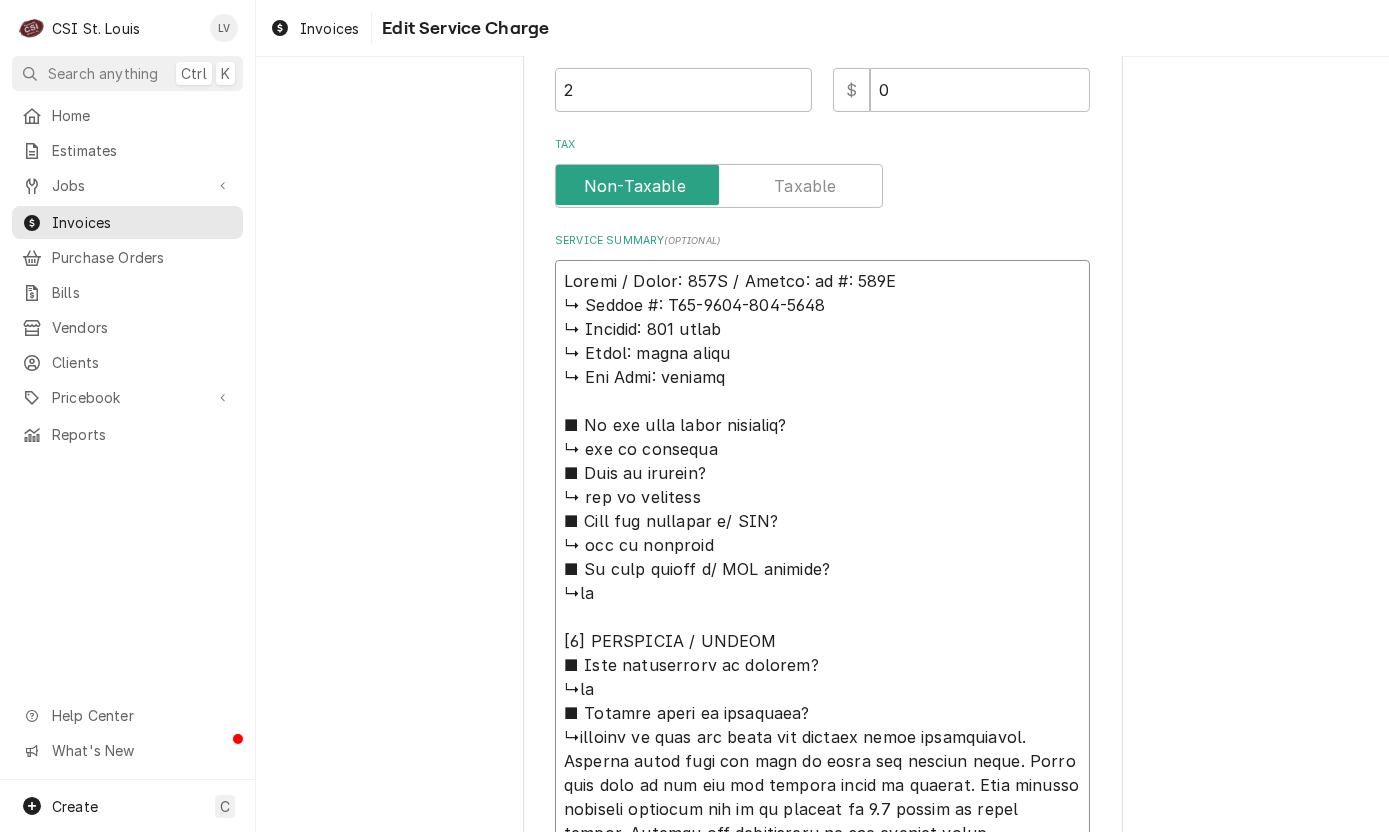 type on "x" 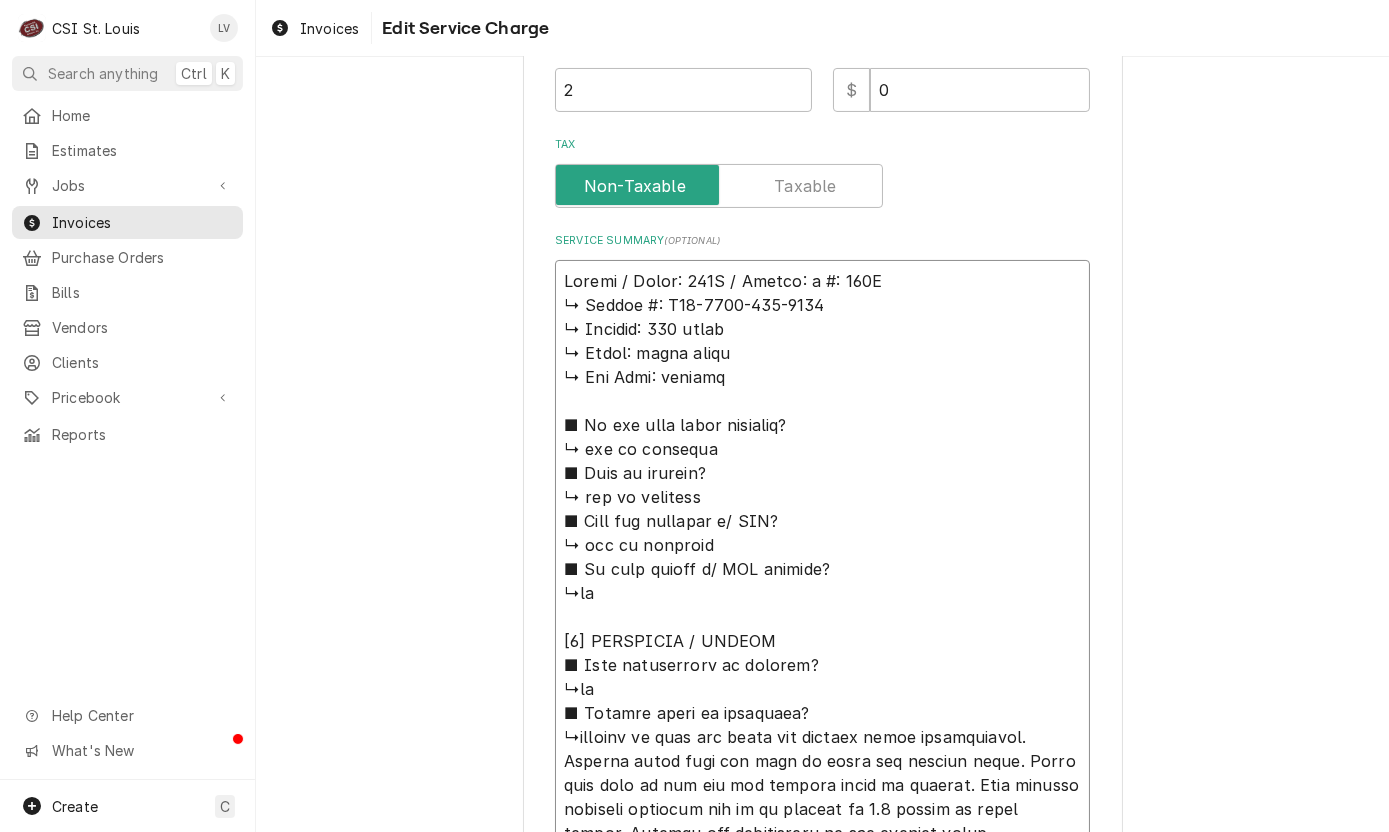 type on "x" 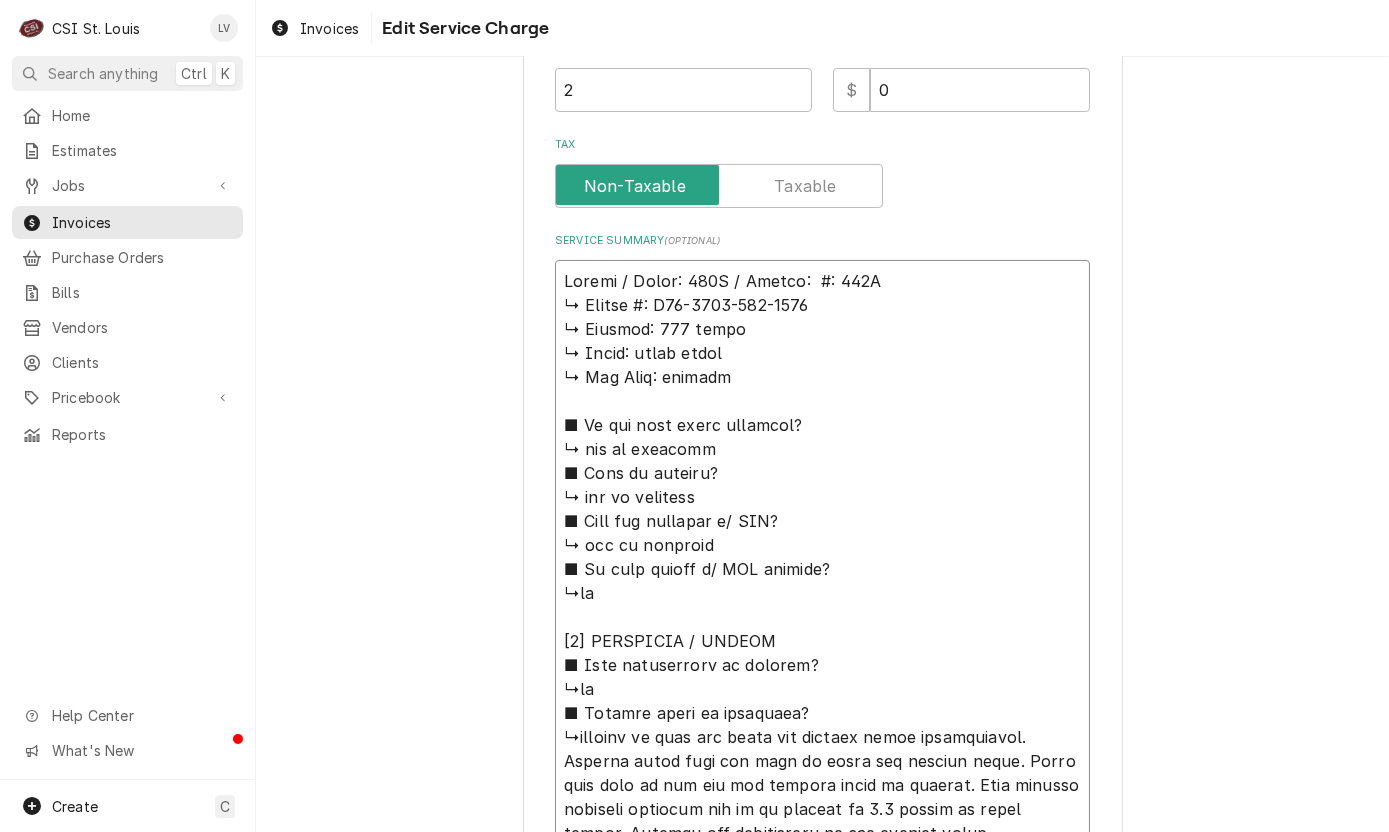 type on "x" 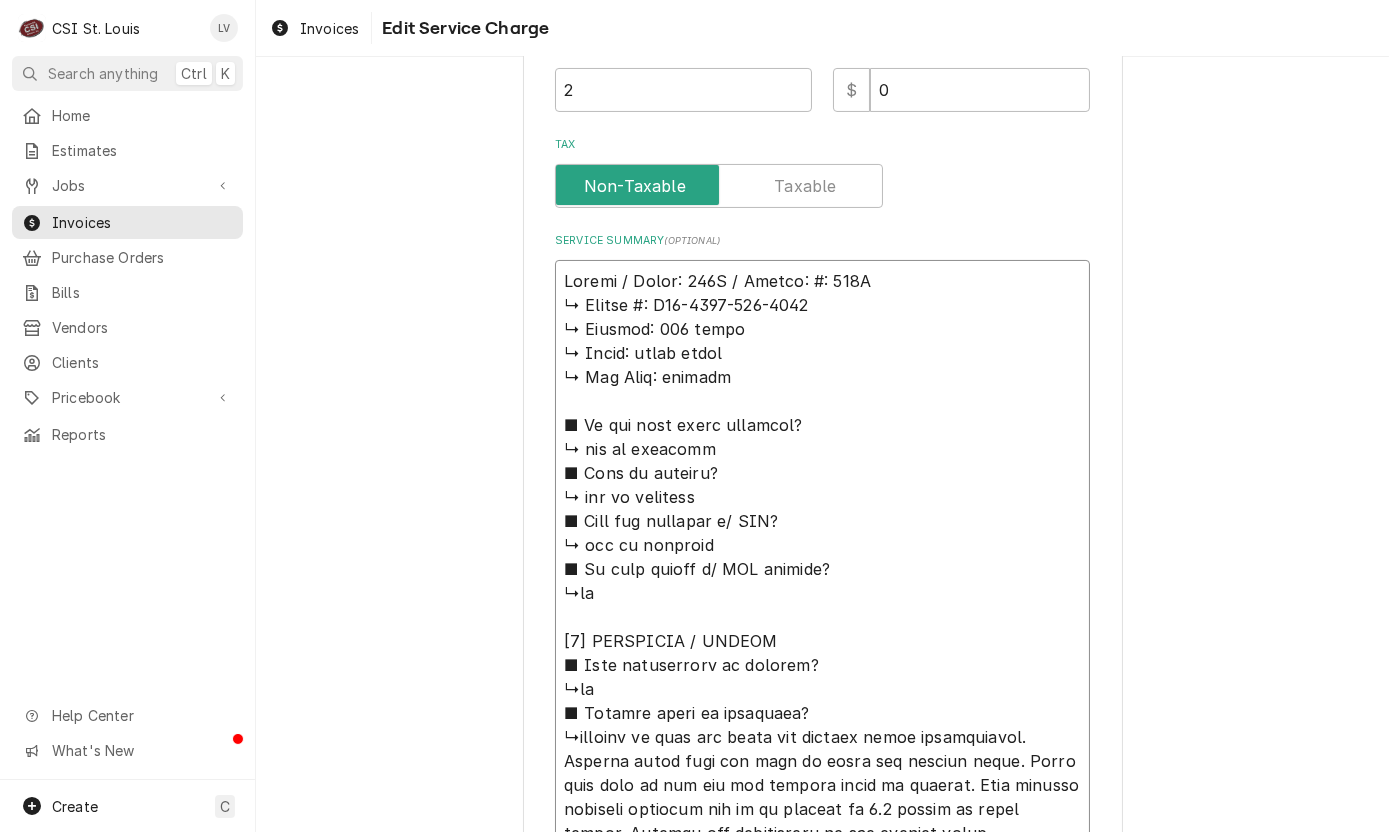 type on "Revent / Model: 724G / Serial: : 724G
↳ 𝗦𝗲𝗿𝗶𝗮𝗹 #: U07-2431-280-5307
↳ 𝗩𝗼𝗹𝘁𝗮𝗴𝗲: 208 volts
↳ 𝗣𝗵𝗮𝘀𝗲: three phase
↳ 𝗚𝗮𝘀 𝗧𝘆𝗽𝗲: natural
■ 𝗜𝘀 𝘁𝗵𝗲 𝘂𝗻𝗶𝘁 𝘂𝗻𝗱𝗲𝗿 𝘄𝗮𝗿𝗿𝗮𝗻𝘁𝘆?
↳ out of warranty
■ 𝗪𝗵𝗮𝘁 𝗶𝘀 𝗰𝗼𝘃𝗲𝗿𝗲𝗱?
↳ out of warranty
■ 𝗛𝗮𝘃𝗲 𝘆𝗼𝘂 𝘃𝗲𝗿𝗶𝗳𝗶𝗲𝗱 𝘄/ 𝗠𝗙𝗚?
↳ out of warranty
■ 𝗜𝘀 𝘂𝗻𝗶𝘁 𝘁𝗮𝗴𝗴𝗲𝗱 𝘄/ 𝗖𝗦𝗜 𝘀𝘁𝗶𝗰𝗸𝗲𝗿?
↳no
[𝟮] 𝗗𝗜𝗔𝗚𝗡𝗢𝗦𝗜𝗦 / 𝗜𝗦𝗦𝗨𝗘𝗦
■ 𝗨𝗻𝗶𝘁 𝗼𝗽𝗲𝗿𝗮𝘁𝗶𝗼𝗻𝗮𝗹 𝗼𝗻 𝗮𝗿𝗿𝗶𝘃𝗮𝗹?
↳no
■ 𝗘𝘅𝗽𝗹𝗮𝗶𝗻 𝘀𝘁𝗲𝗽𝘀 𝘁𝗼 𝗱𝗶𝗮𝗴𝗻𝗼𝘀𝗶𝘀?
↳arrived on site and found the control board unresponsive. Removed power from the oven to reset the control board. Fired oven back up and now the control board is working. Also checked manifold pressure and it is running at 3.1 inches of water column. Checked the temperature of the cabinet after saturation. The set point is at 350 degrees and the thermometer in the oven is reading 347 degrees. Watched them bake bread and run some programs and the oven is now working properly.
■ 𝗗𝗶𝗱 𝘆𝗼𝘂 𝗰𝗼𝗻𝗳𝗶𝗿𝗺 𝘁𝗵𝗲 𝗶𝘀𝘀𝘂𝗲?
↳yes
[𝟯] 𝗥𝗘𝗦𝗢𝗟𝗨𝗧𝗜𝗢𝗡 (𝗜𝗙 𝗥𝗘𝗣𝗔𝗜𝗥𝗘𝗗)
■ 𝗪𝗵𝗮𝘁 𝗿𝗲𝗽𝗮𝗶𝗿𝘀 𝘄𝗲𝗿𝗲 𝗰𝗼𝗺𝗽𝗹𝗲𝘁𝗲𝗱?
↳remove and restore power to reset the control board ..." 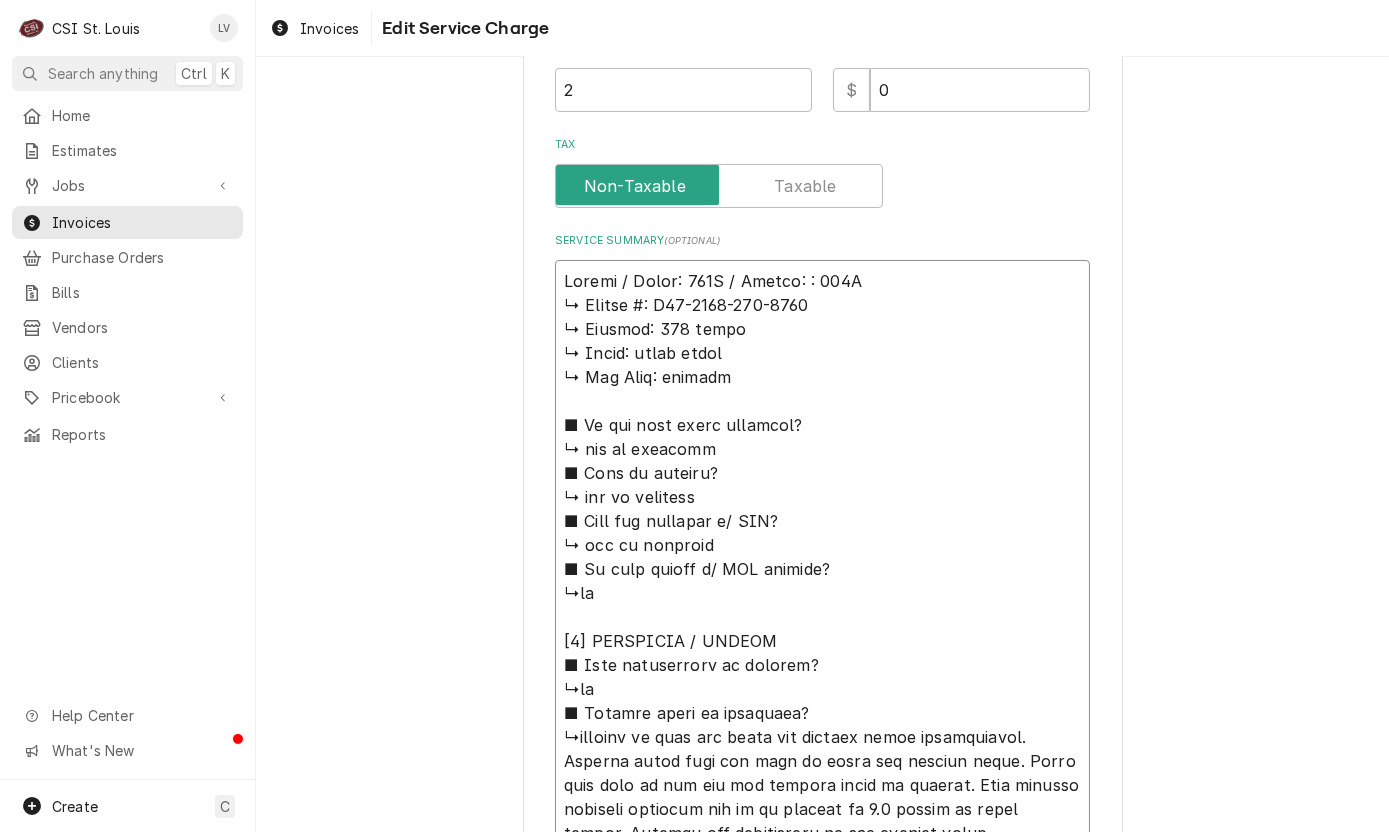 type on "x" 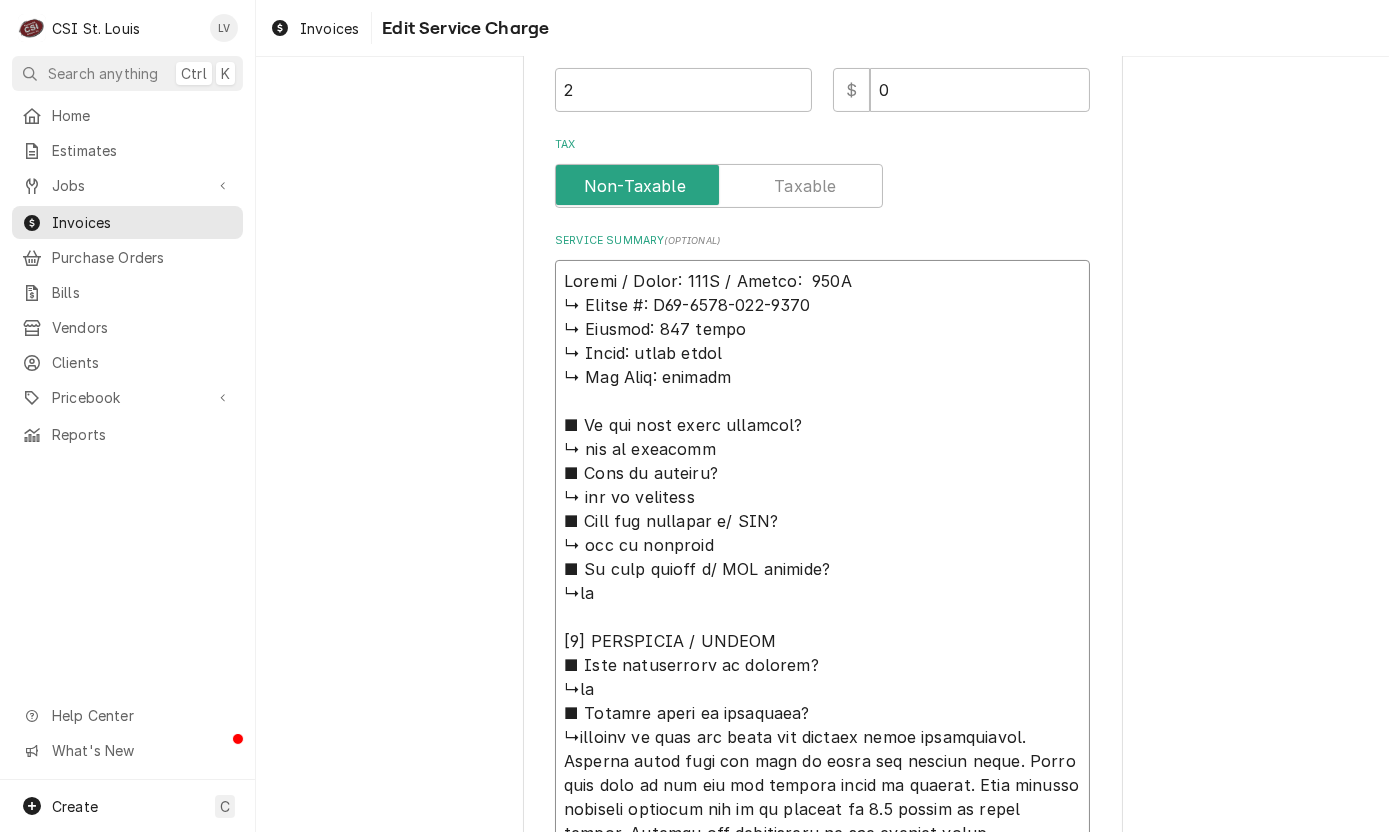 type on "x" 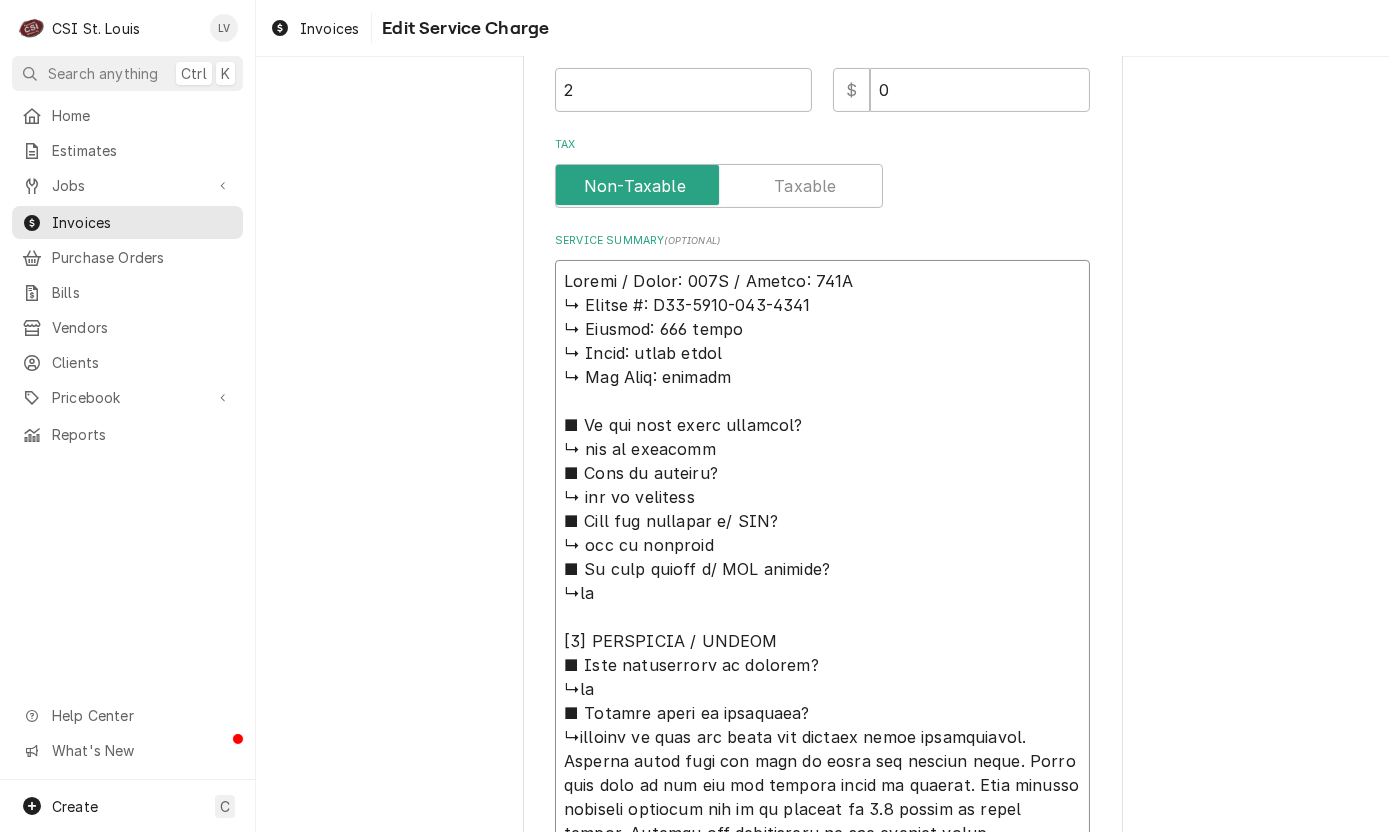 type on "x" 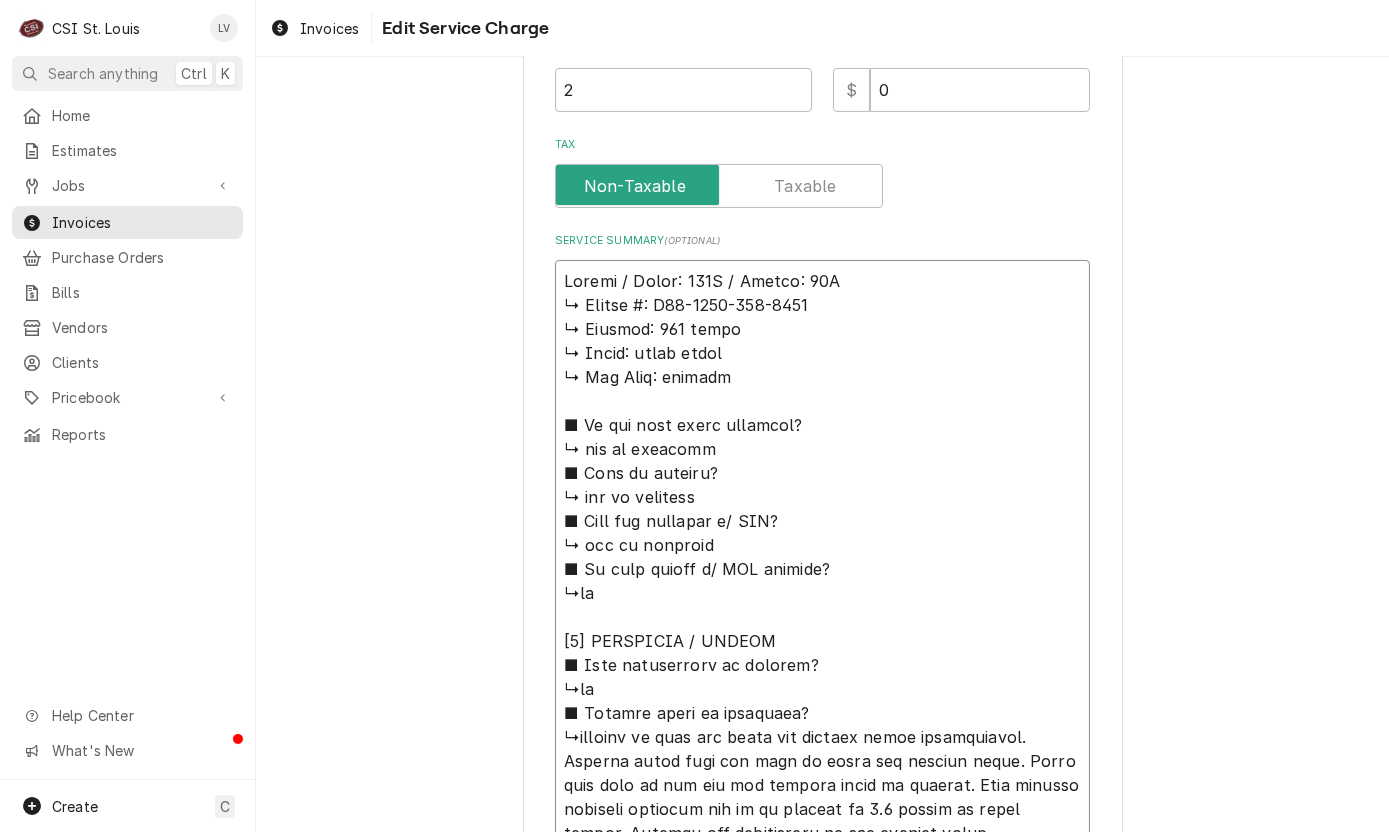 type on "x" 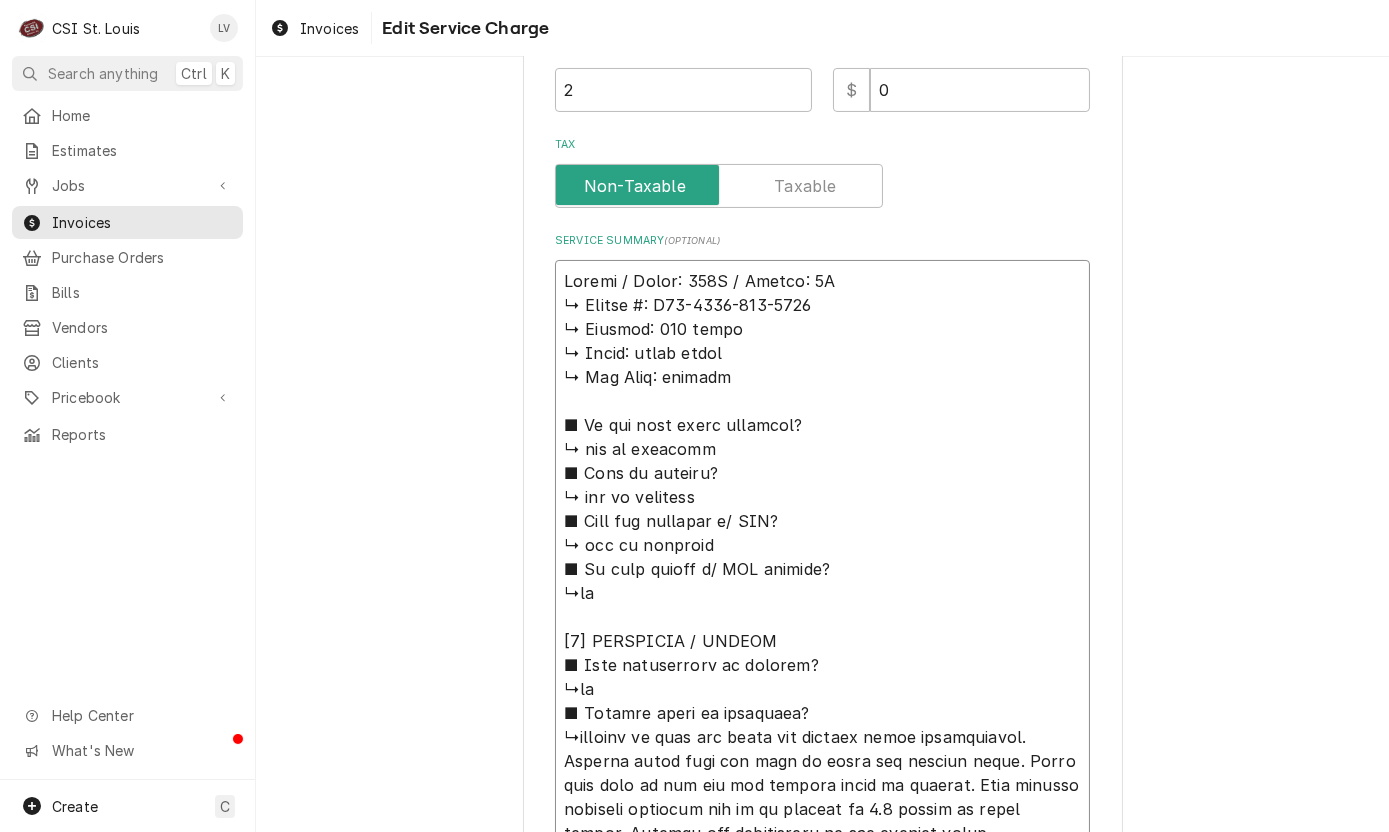 type on "x" 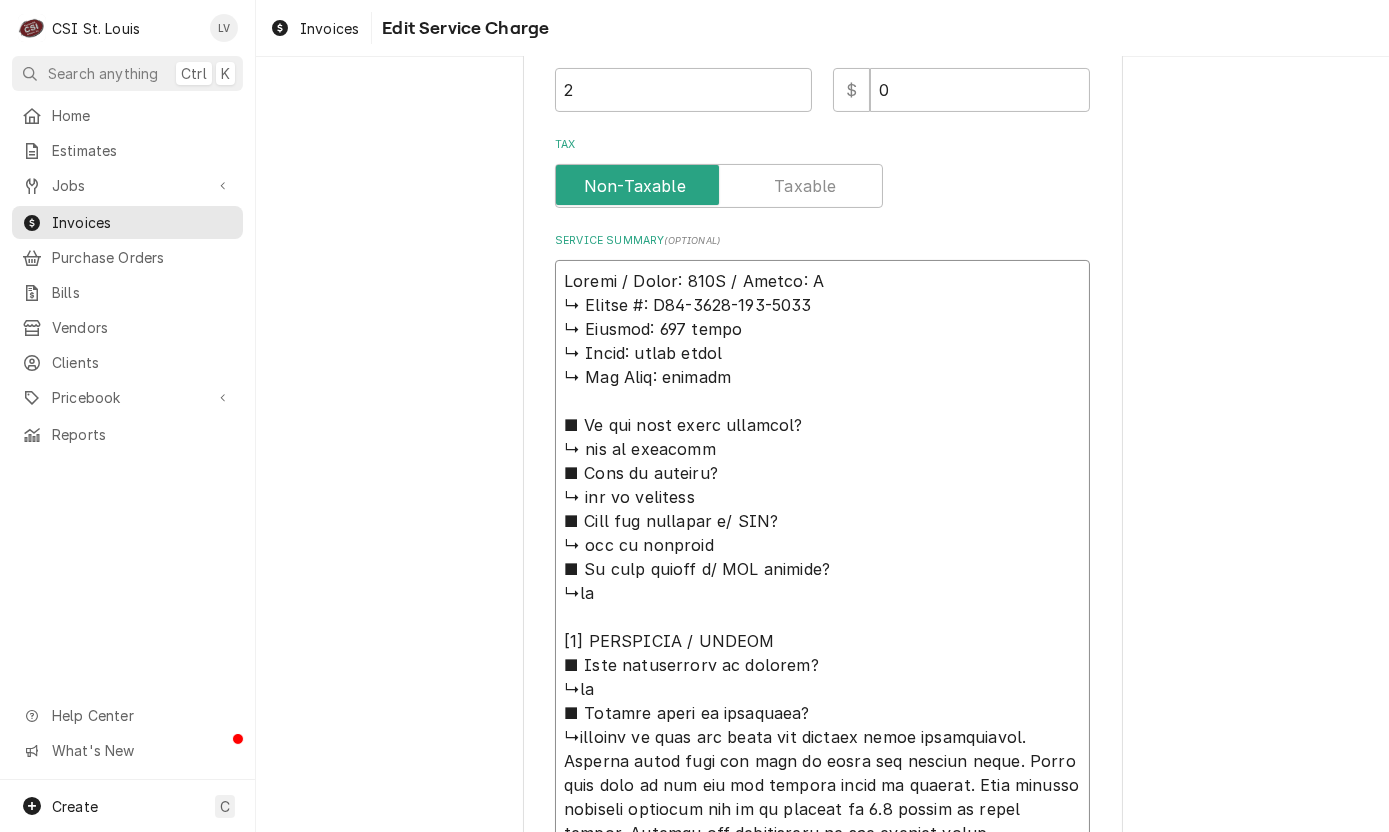 type on "x" 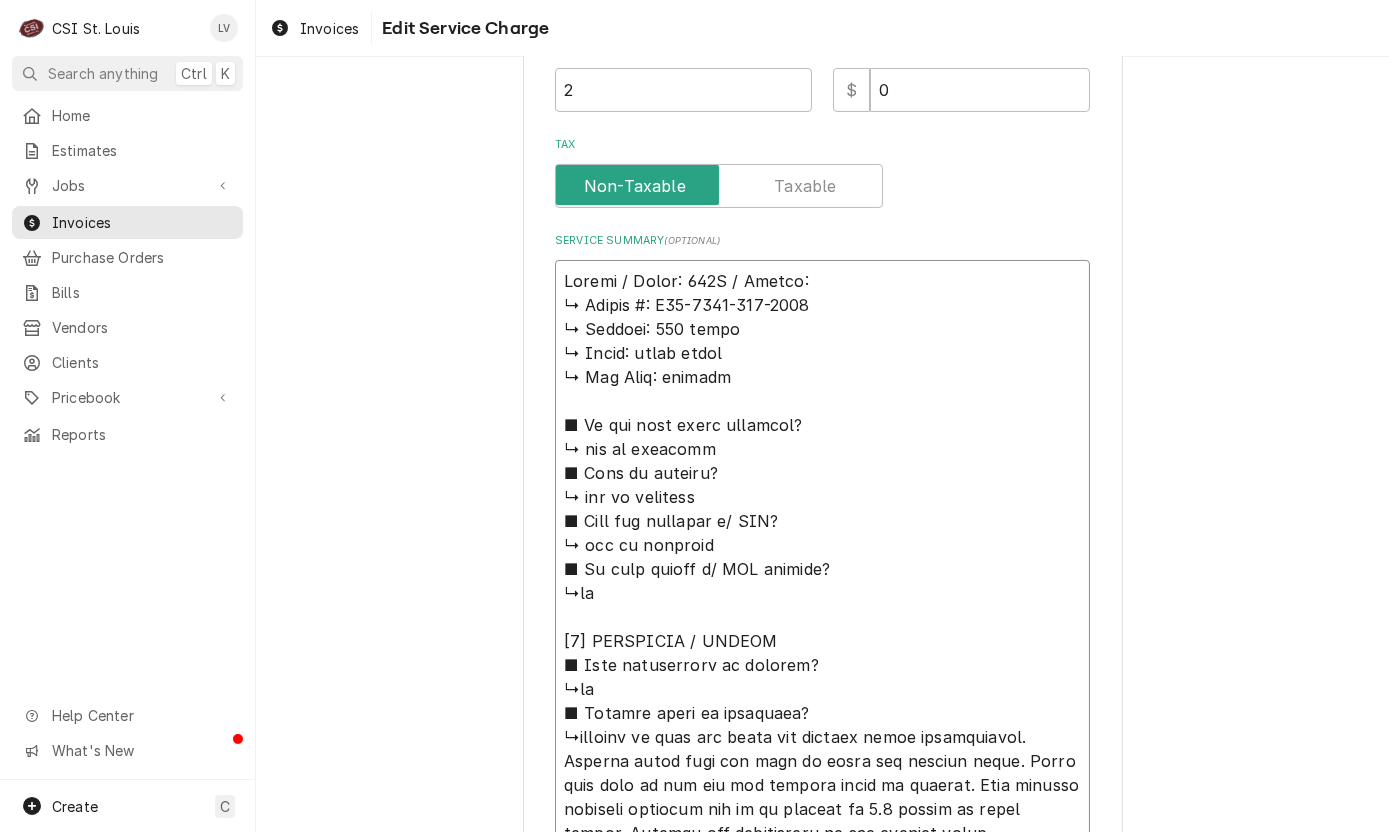 type on "x" 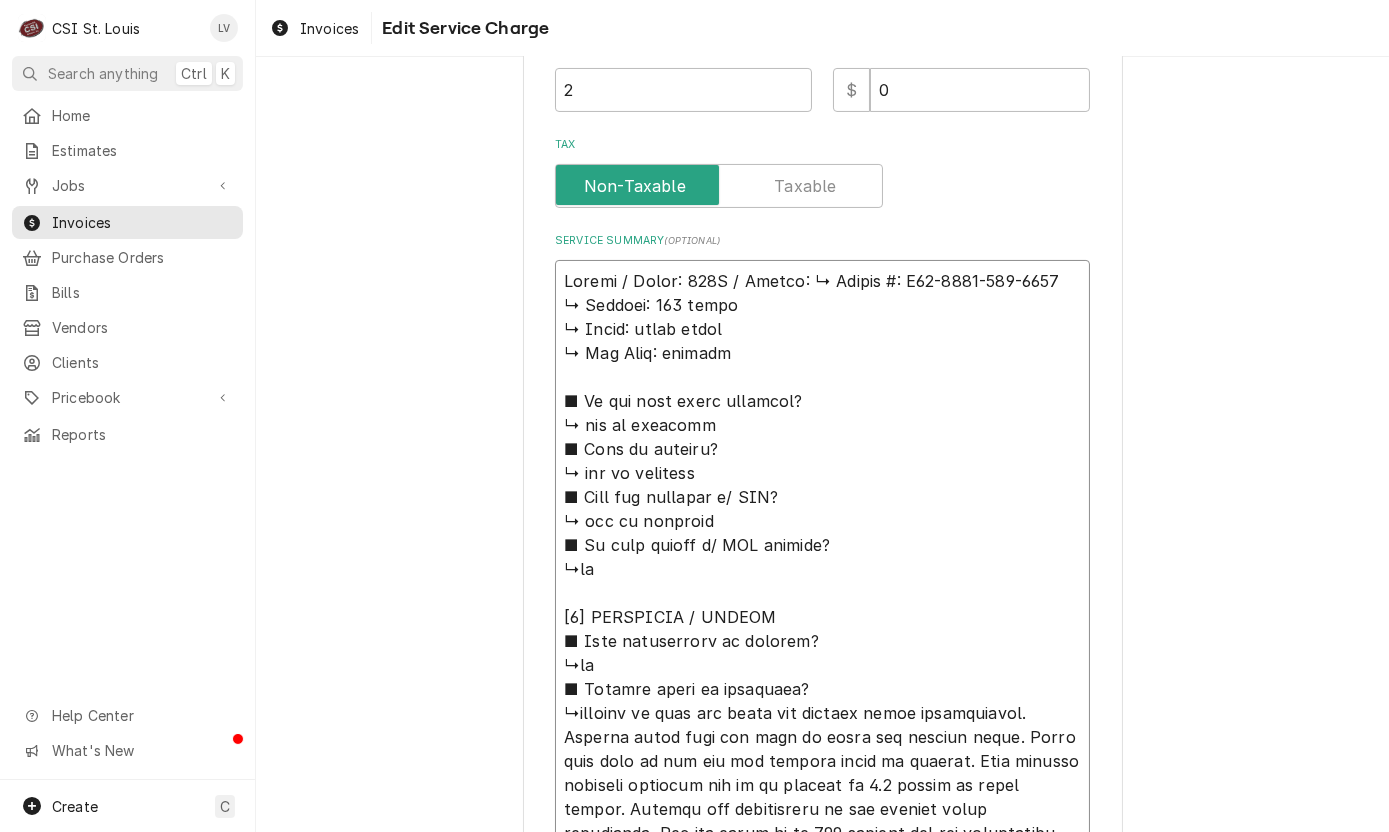 type on "x" 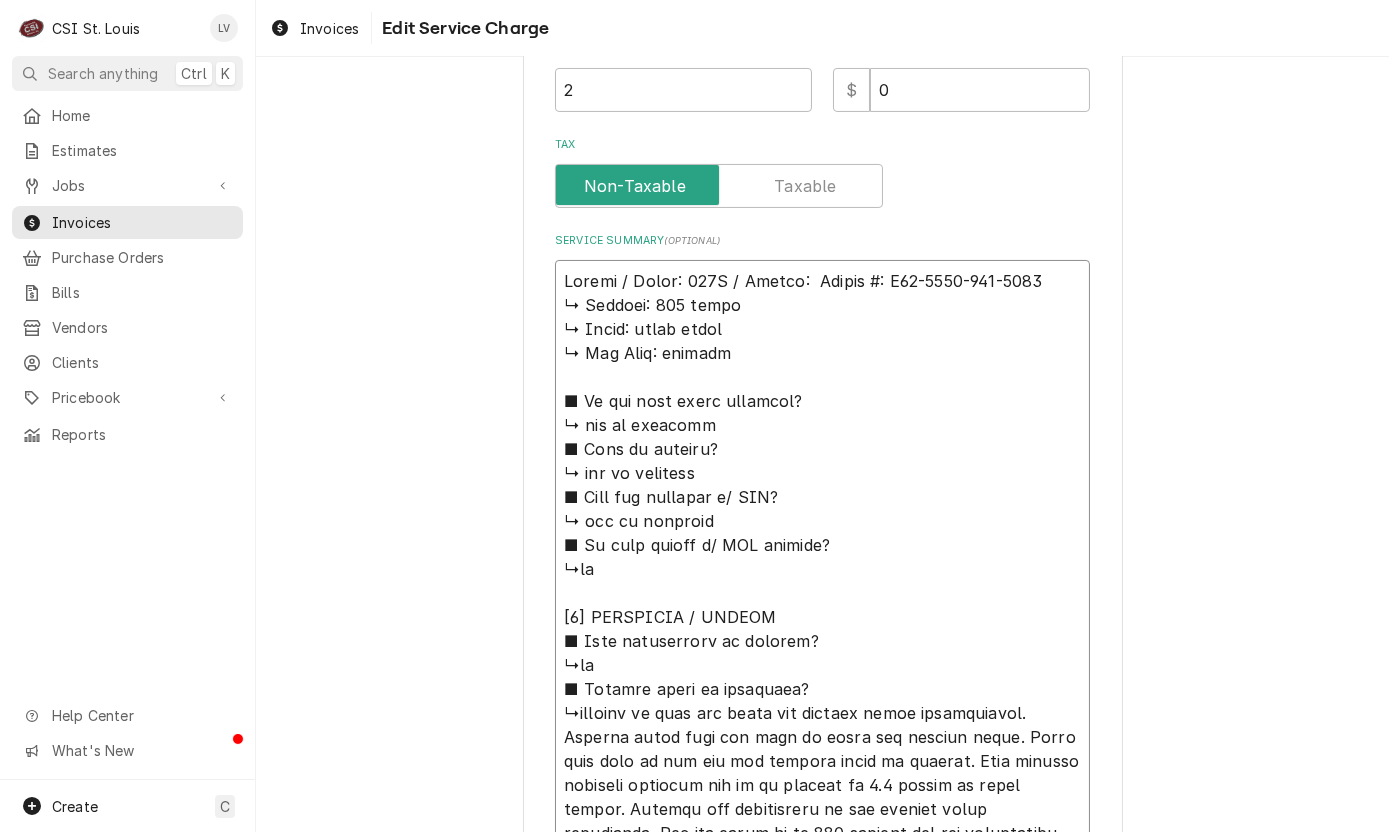 type on "x" 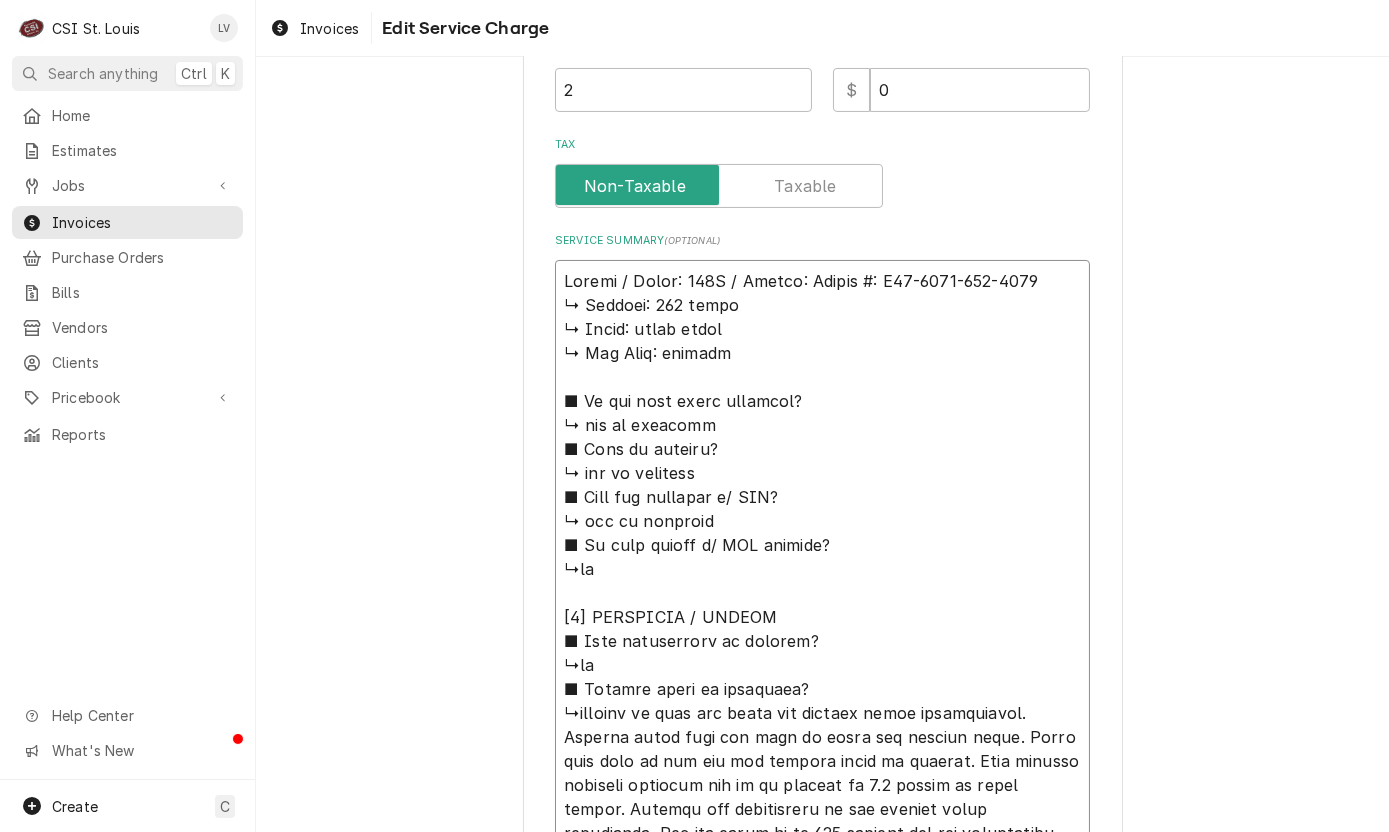type on "x" 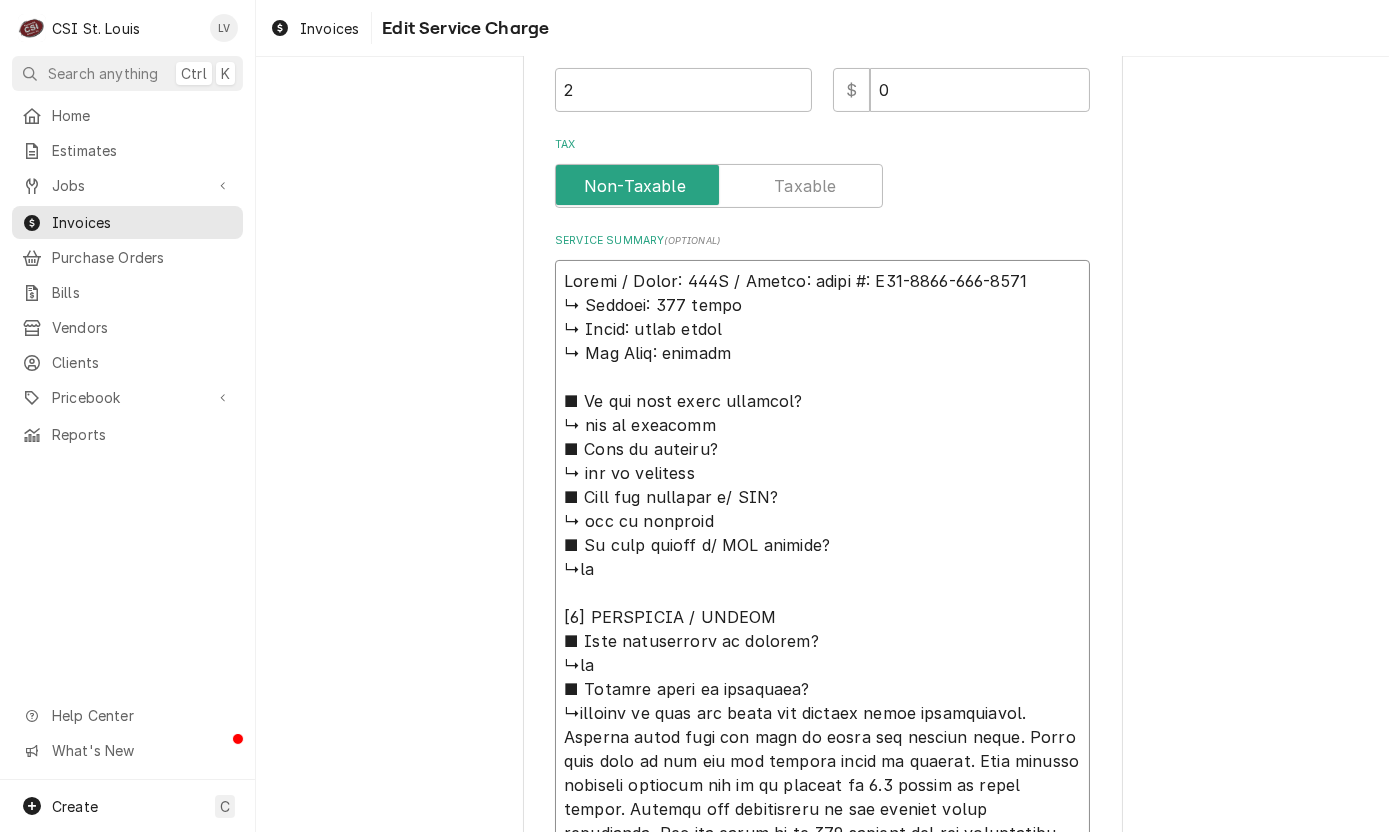 type on "x" 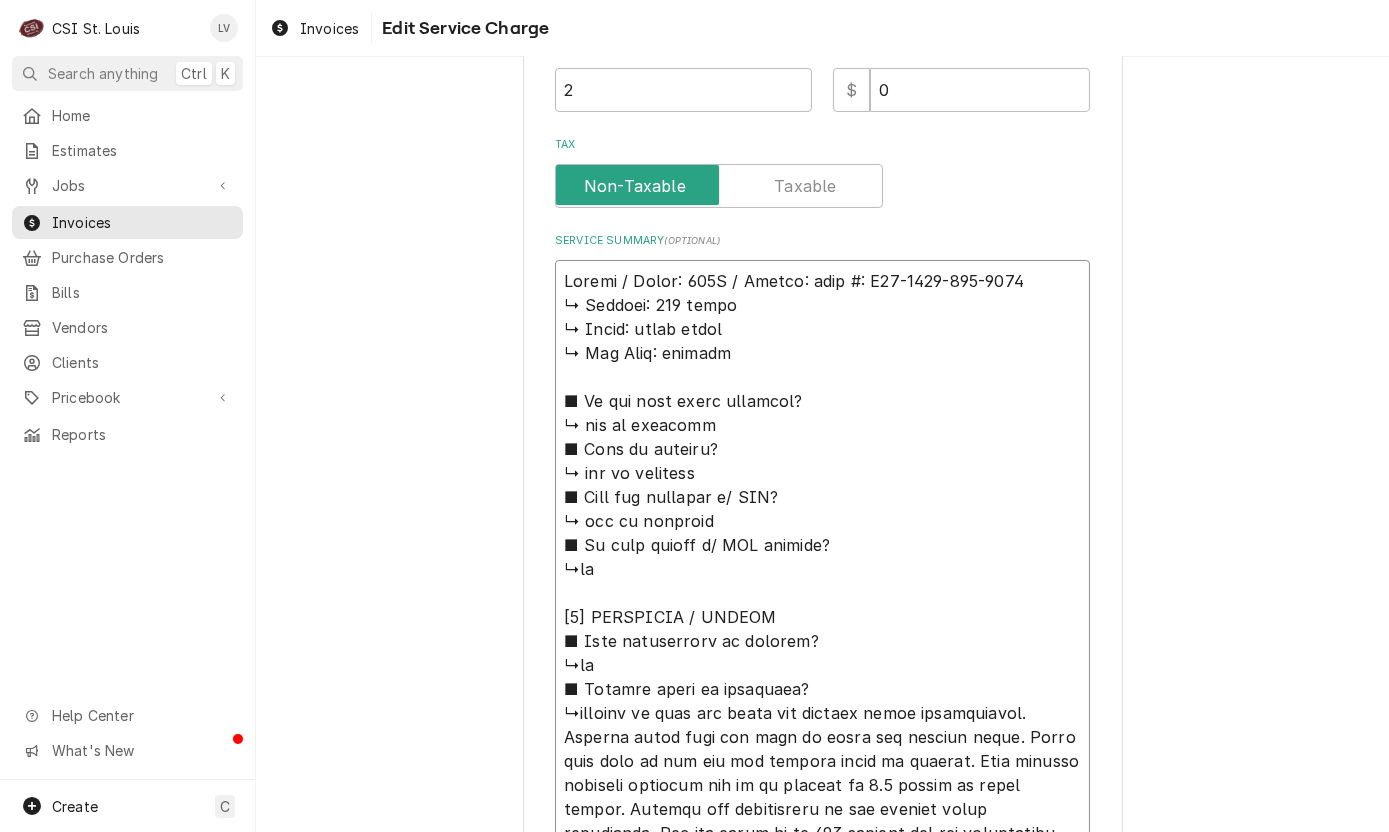 type on "x" 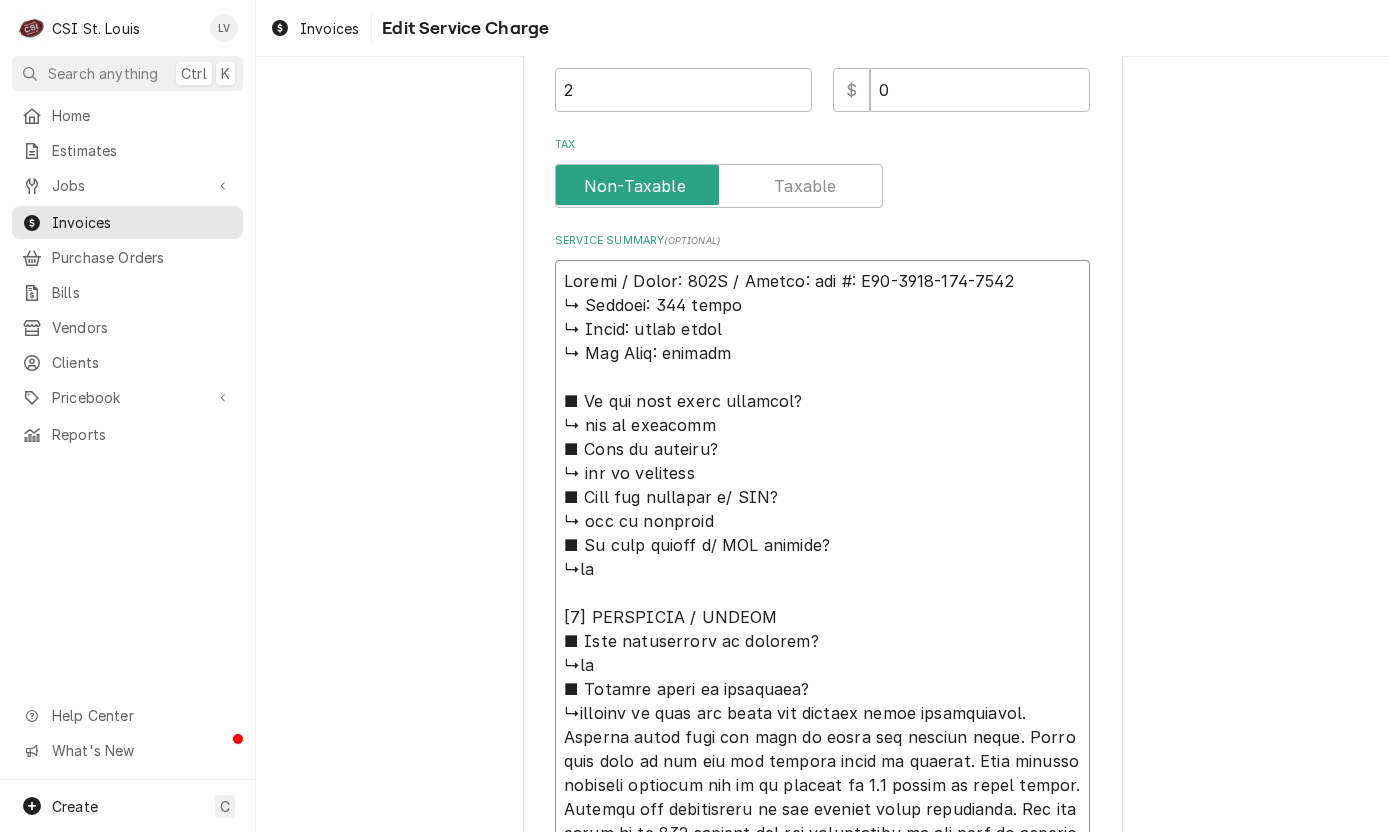 type on "x" 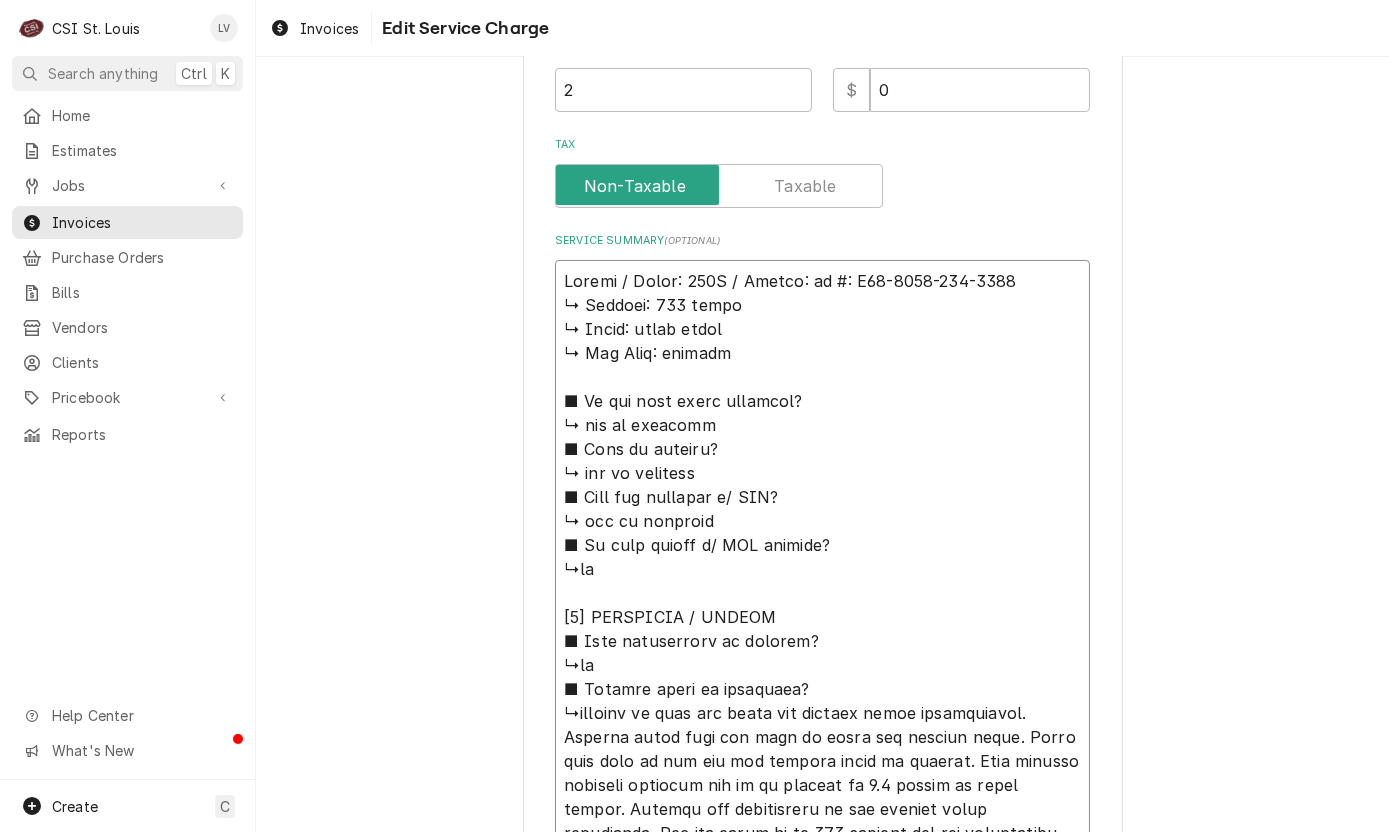 type on "x" 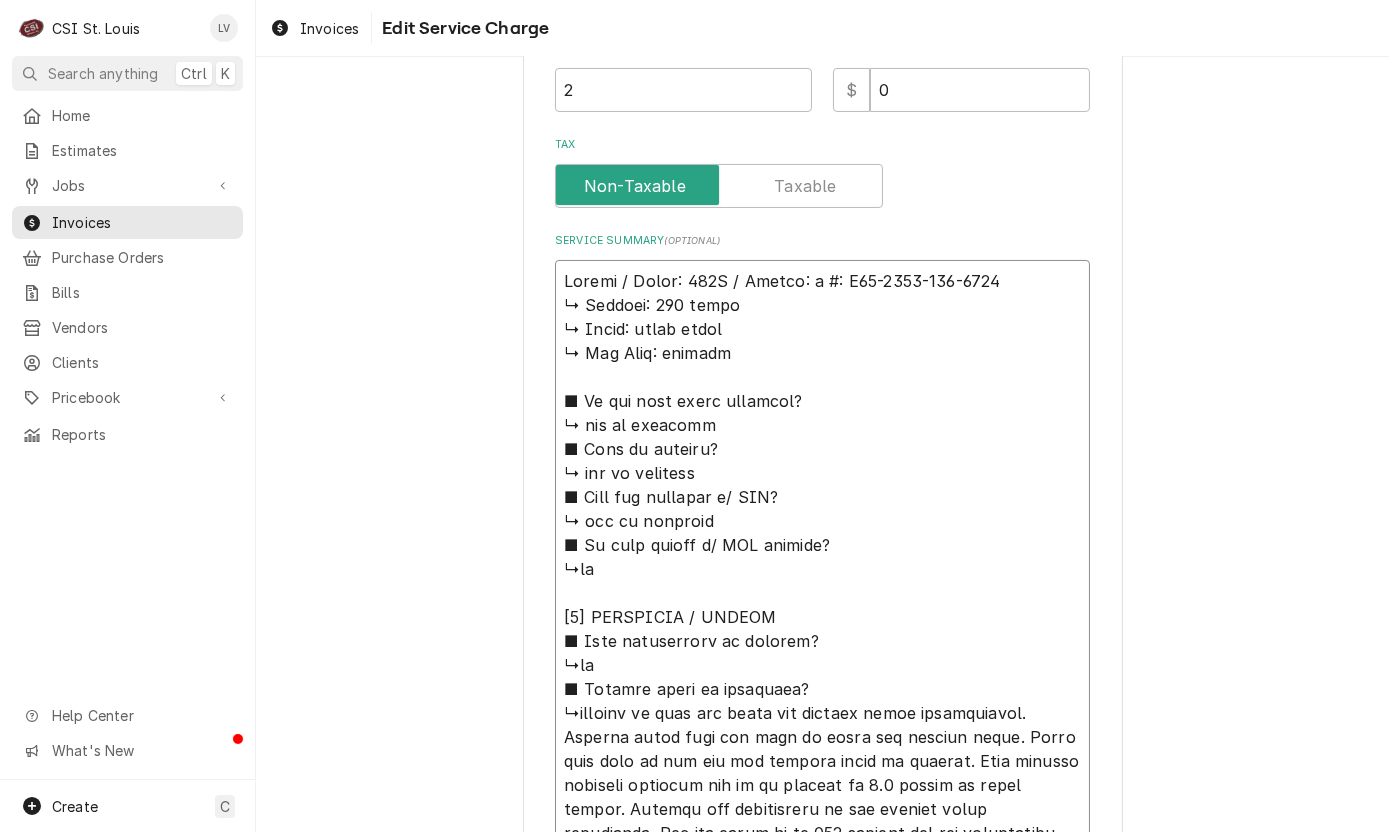 type on "x" 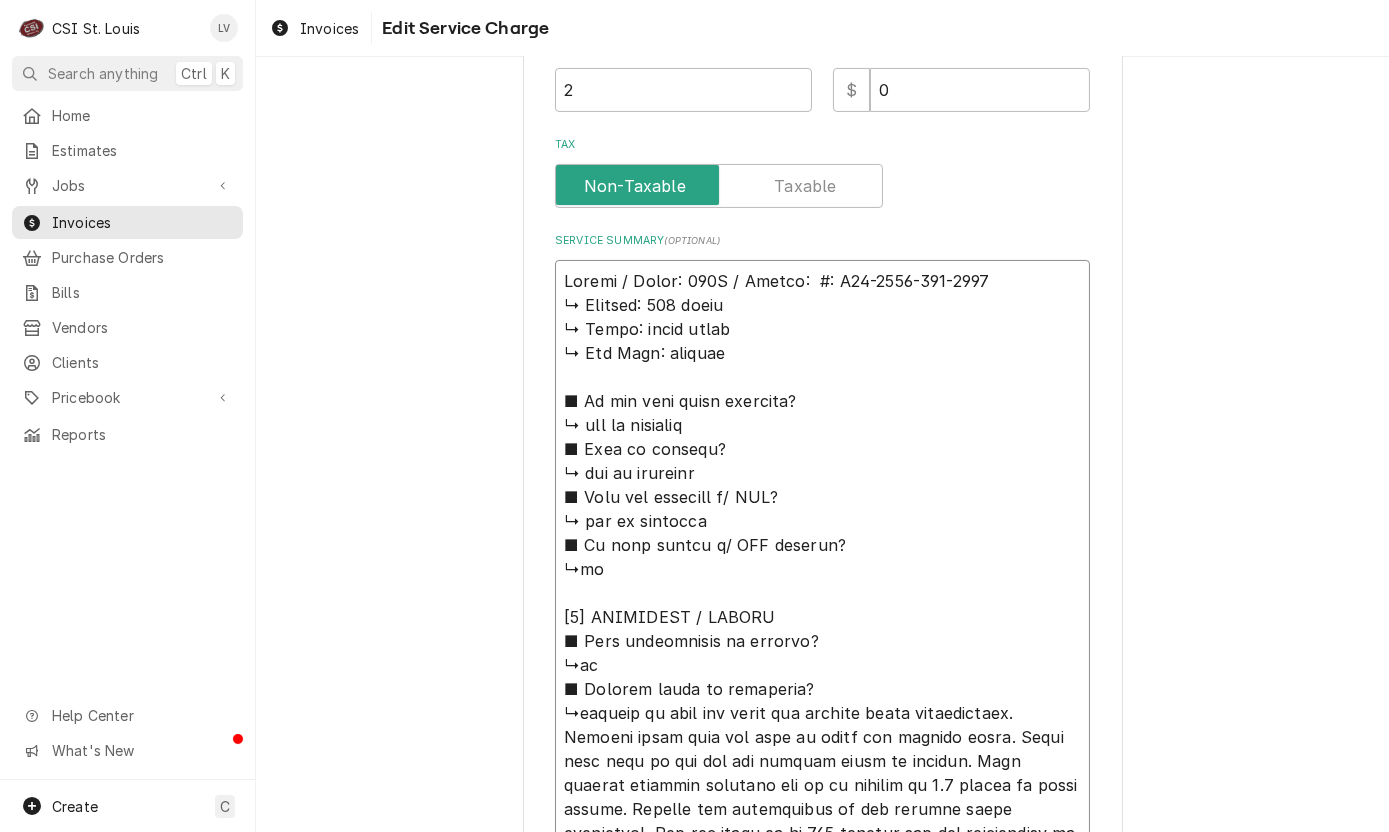 type on "x" 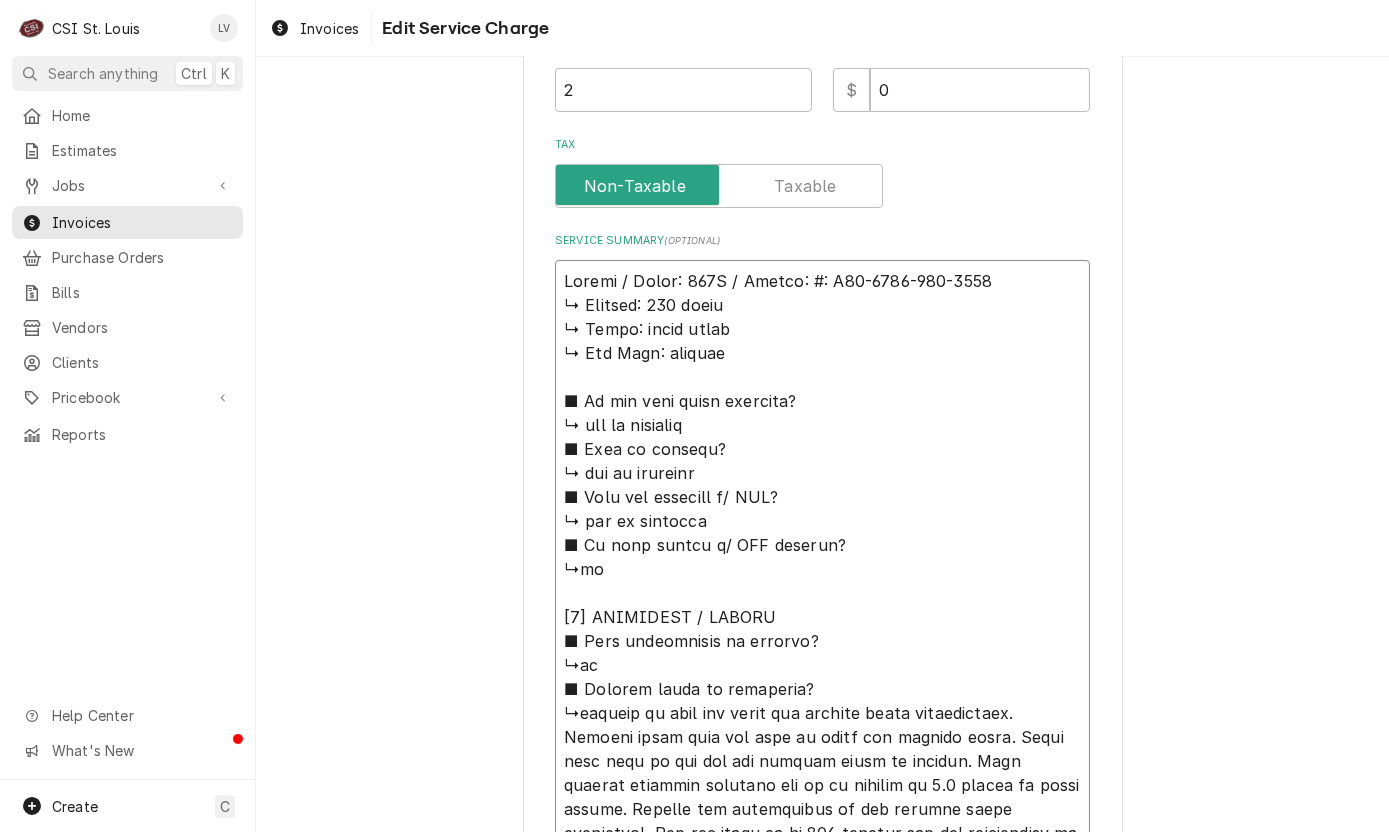 type on "x" 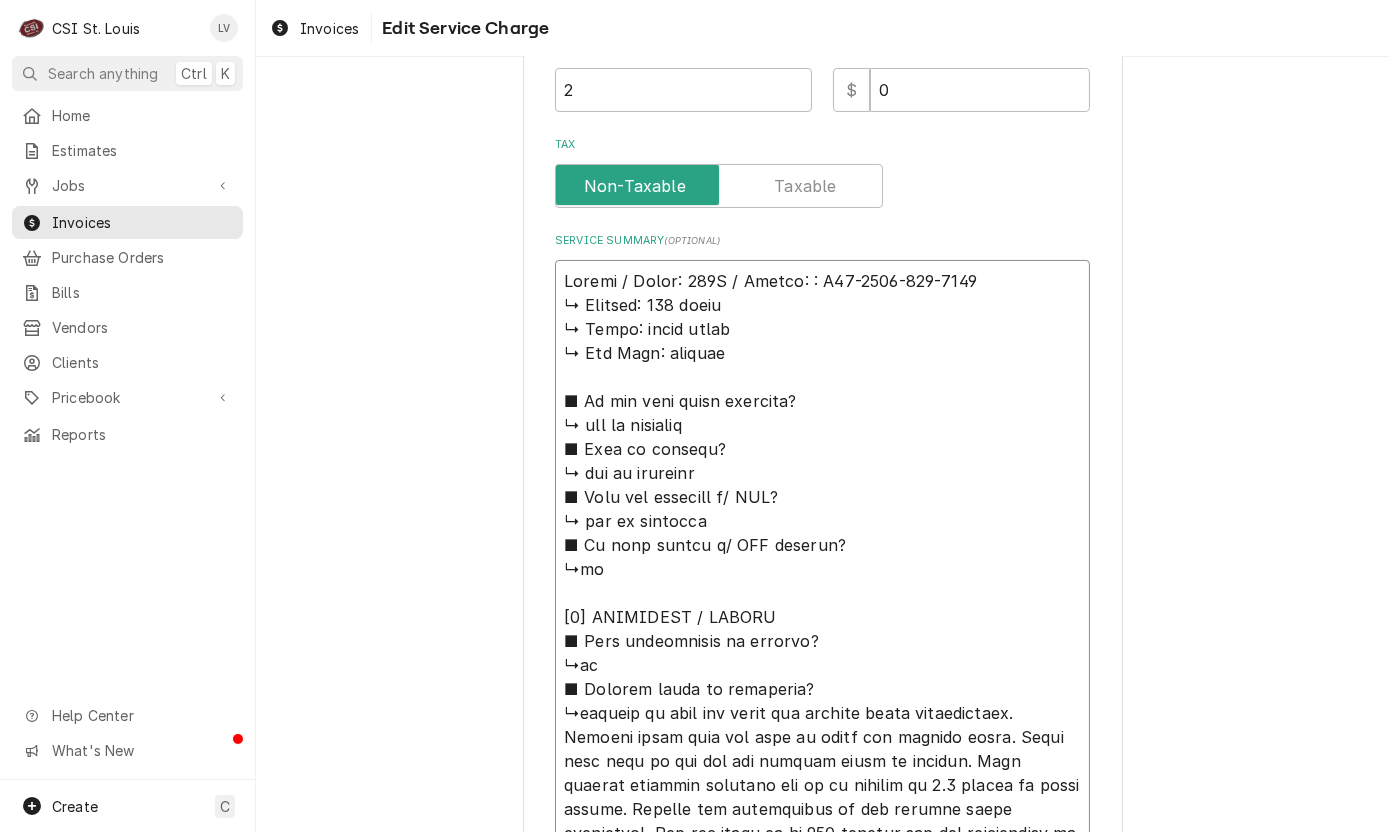type on "x" 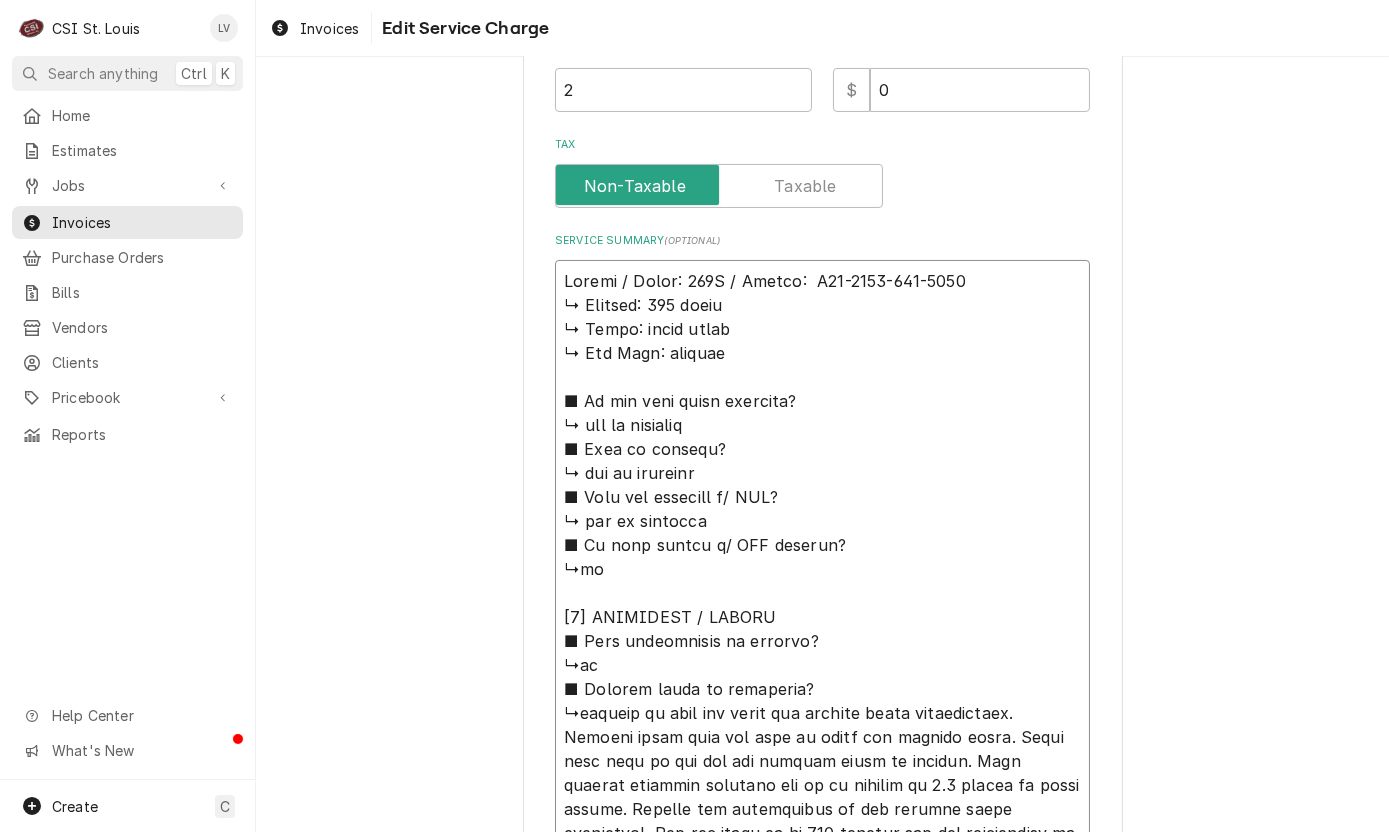 type on "x" 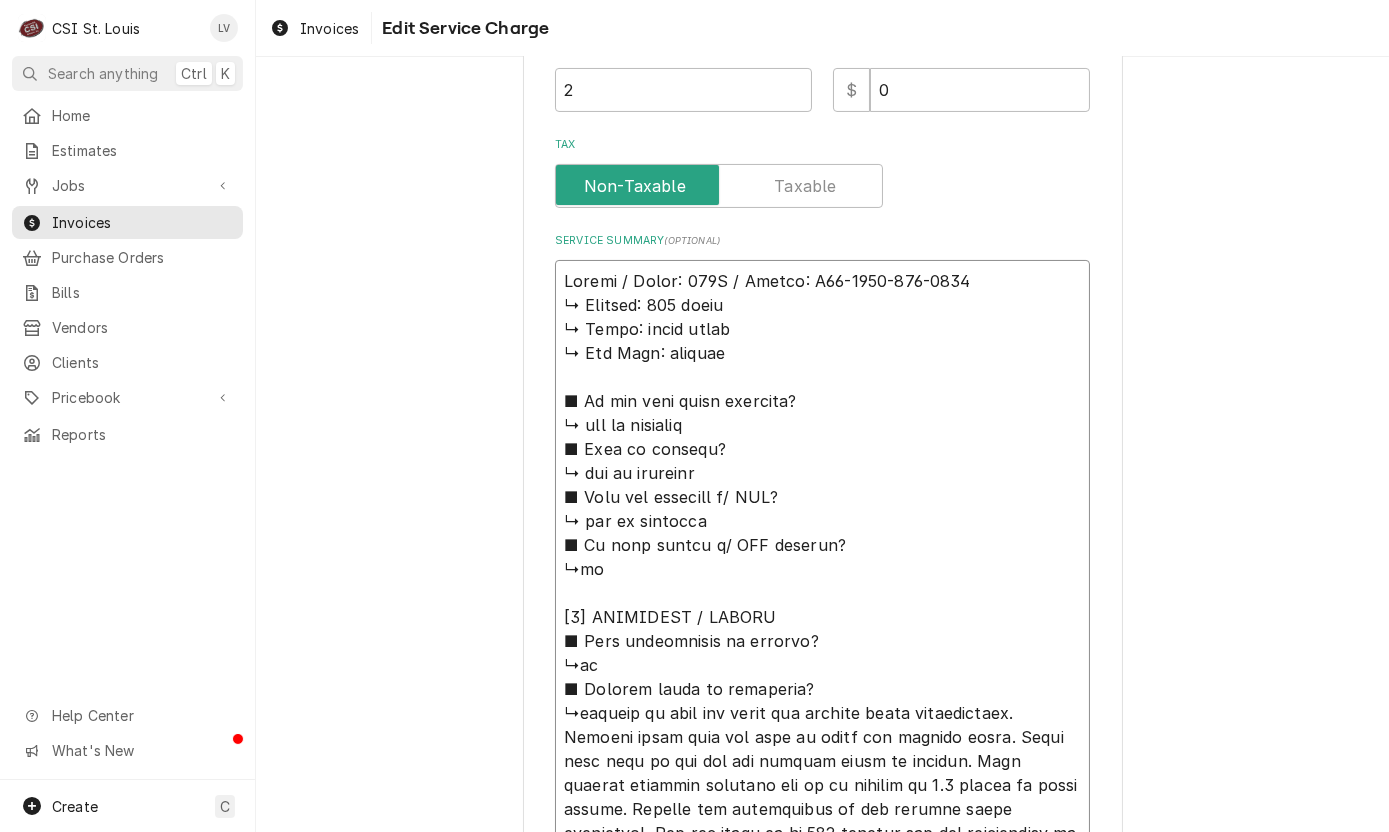 drag, startPoint x: 556, startPoint y: 304, endPoint x: 843, endPoint y: 681, distance: 473.8122 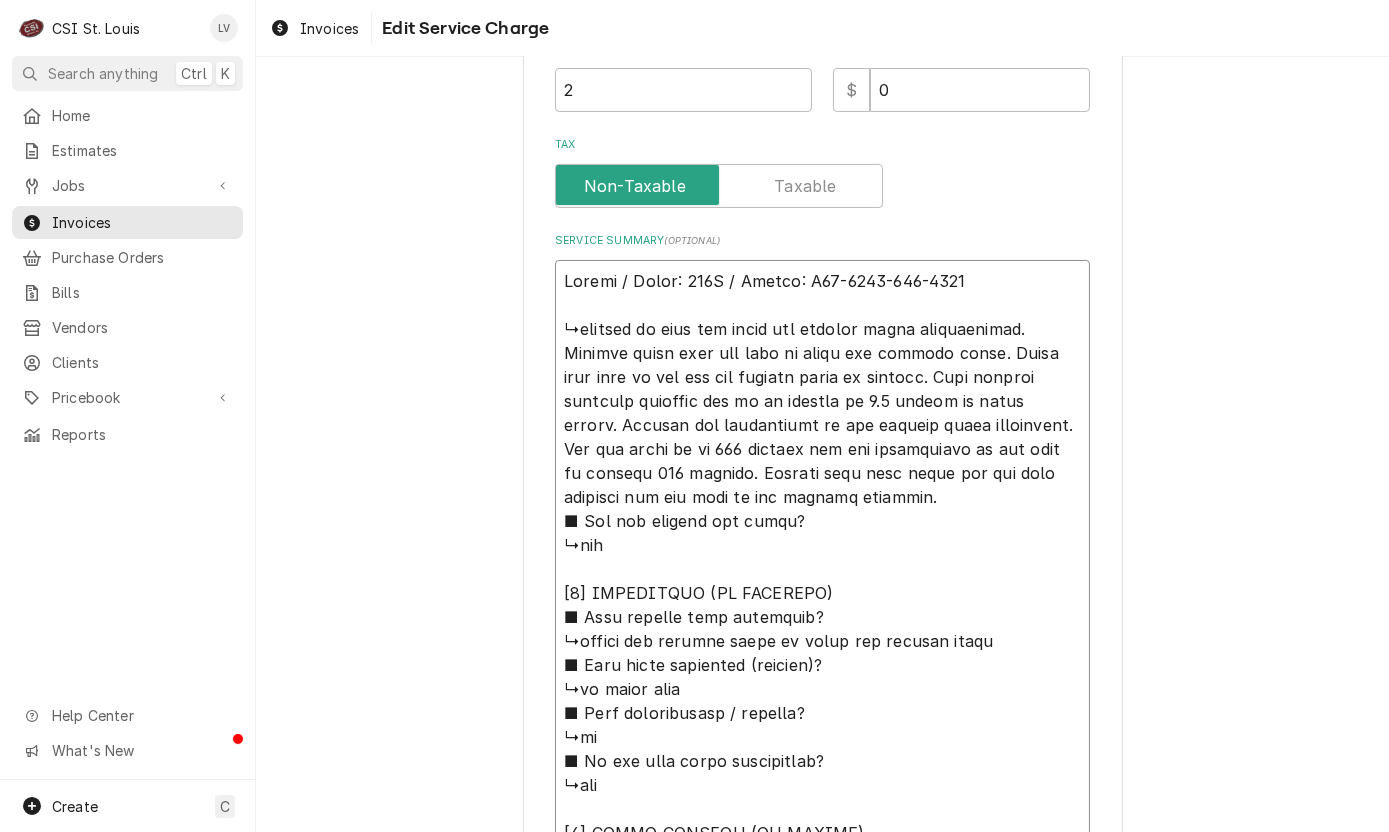 drag, startPoint x: 720, startPoint y: 321, endPoint x: 919, endPoint y: 489, distance: 260.43234 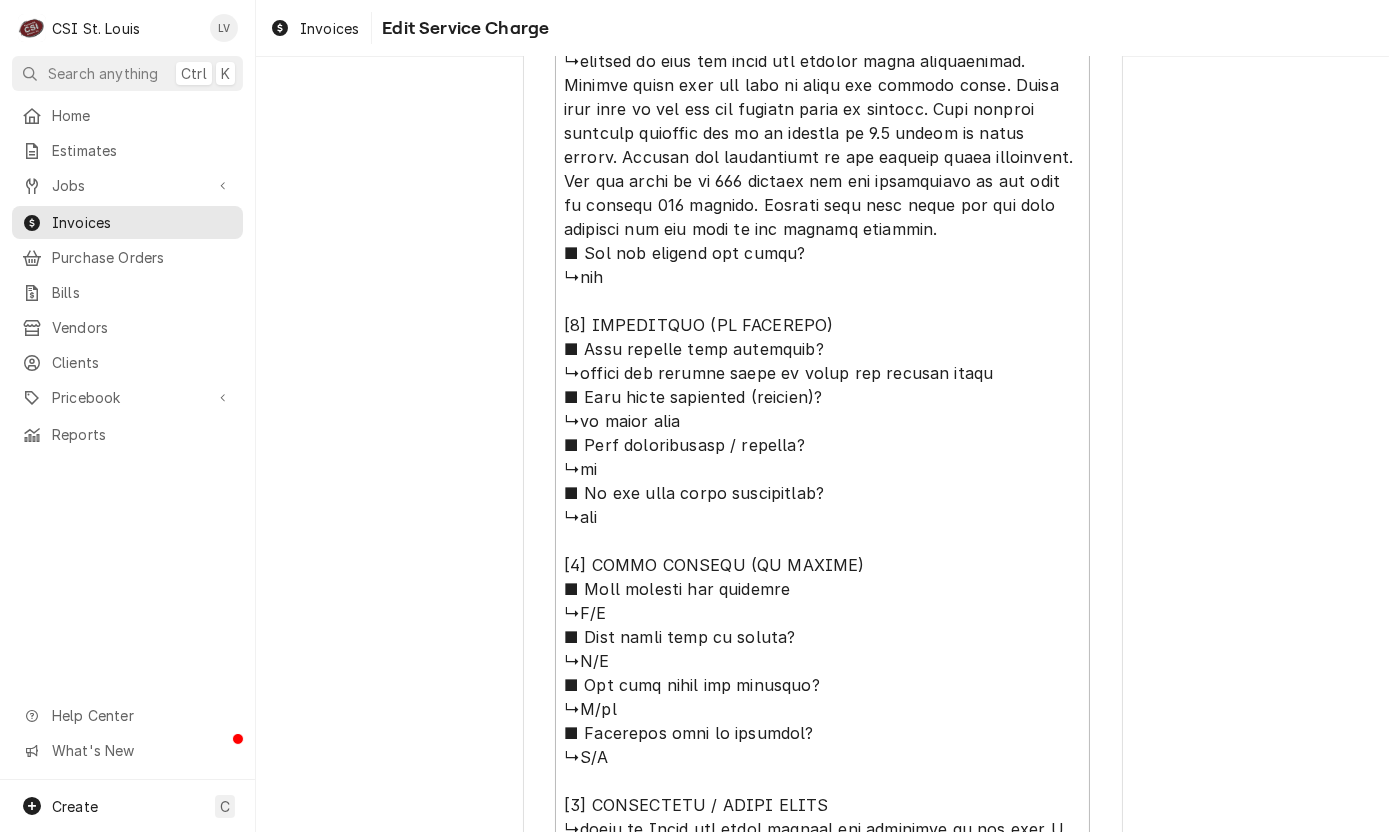 scroll, scrollTop: 904, scrollLeft: 0, axis: vertical 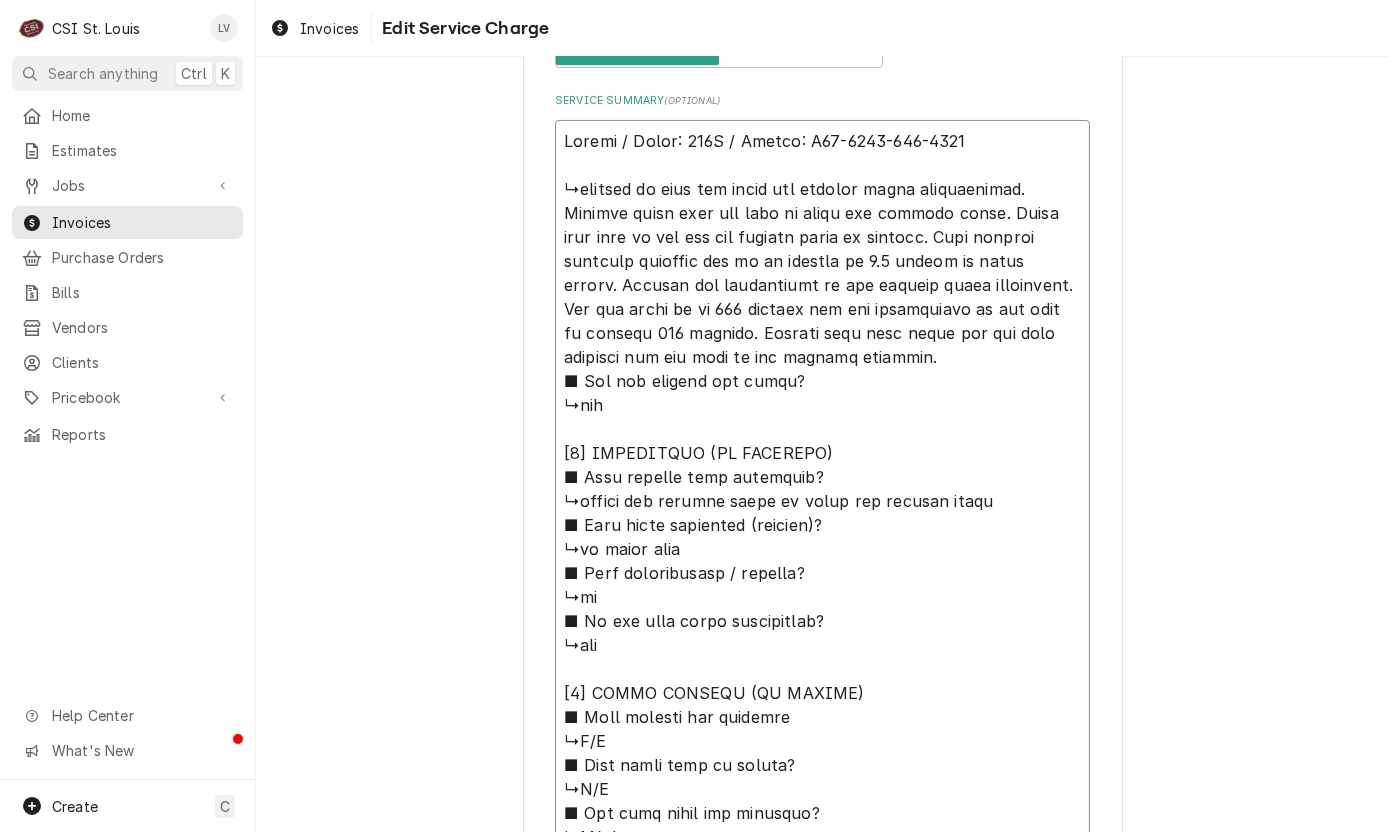 drag, startPoint x: 969, startPoint y: 72, endPoint x: 541, endPoint y: 70, distance: 428.00467 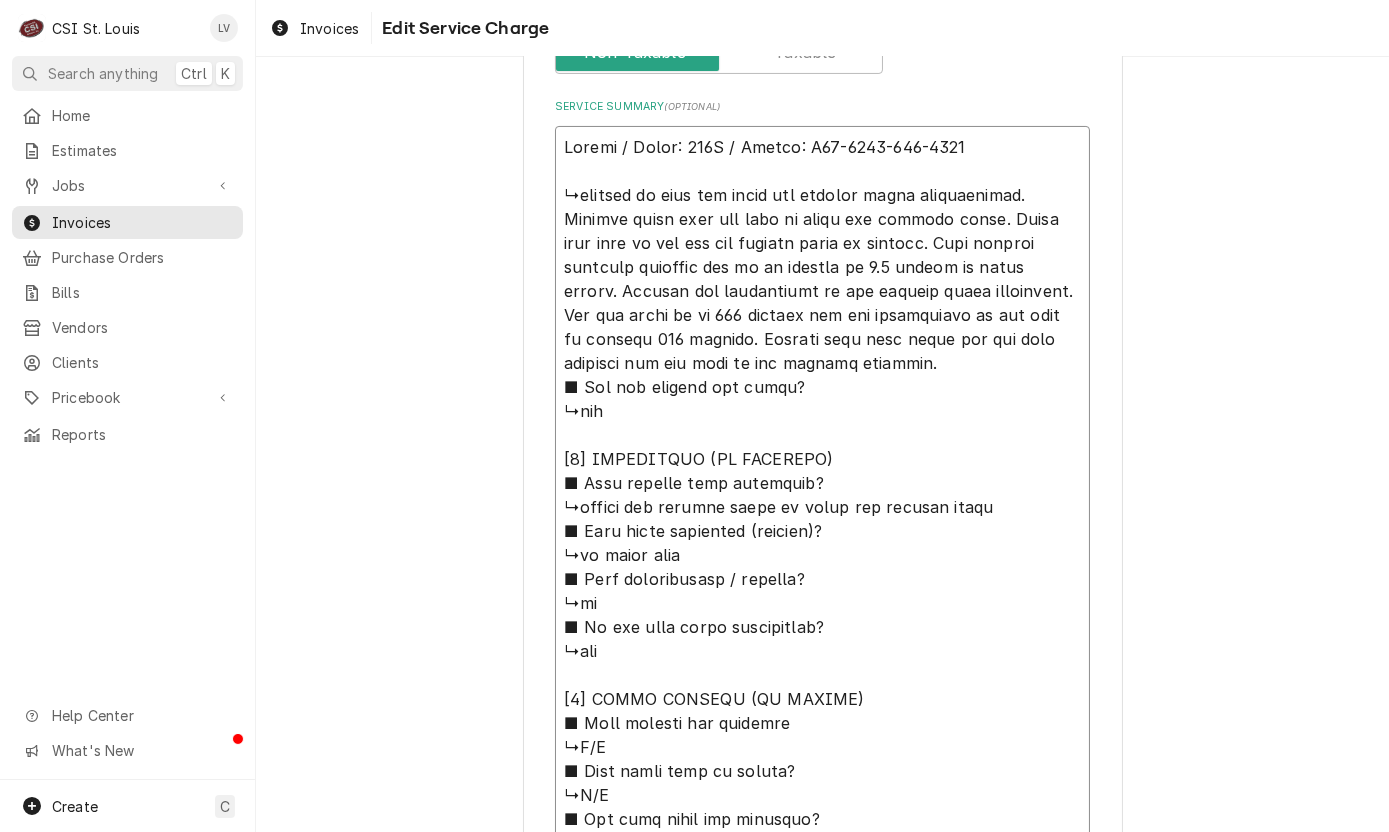 scroll, scrollTop: 1204, scrollLeft: 0, axis: vertical 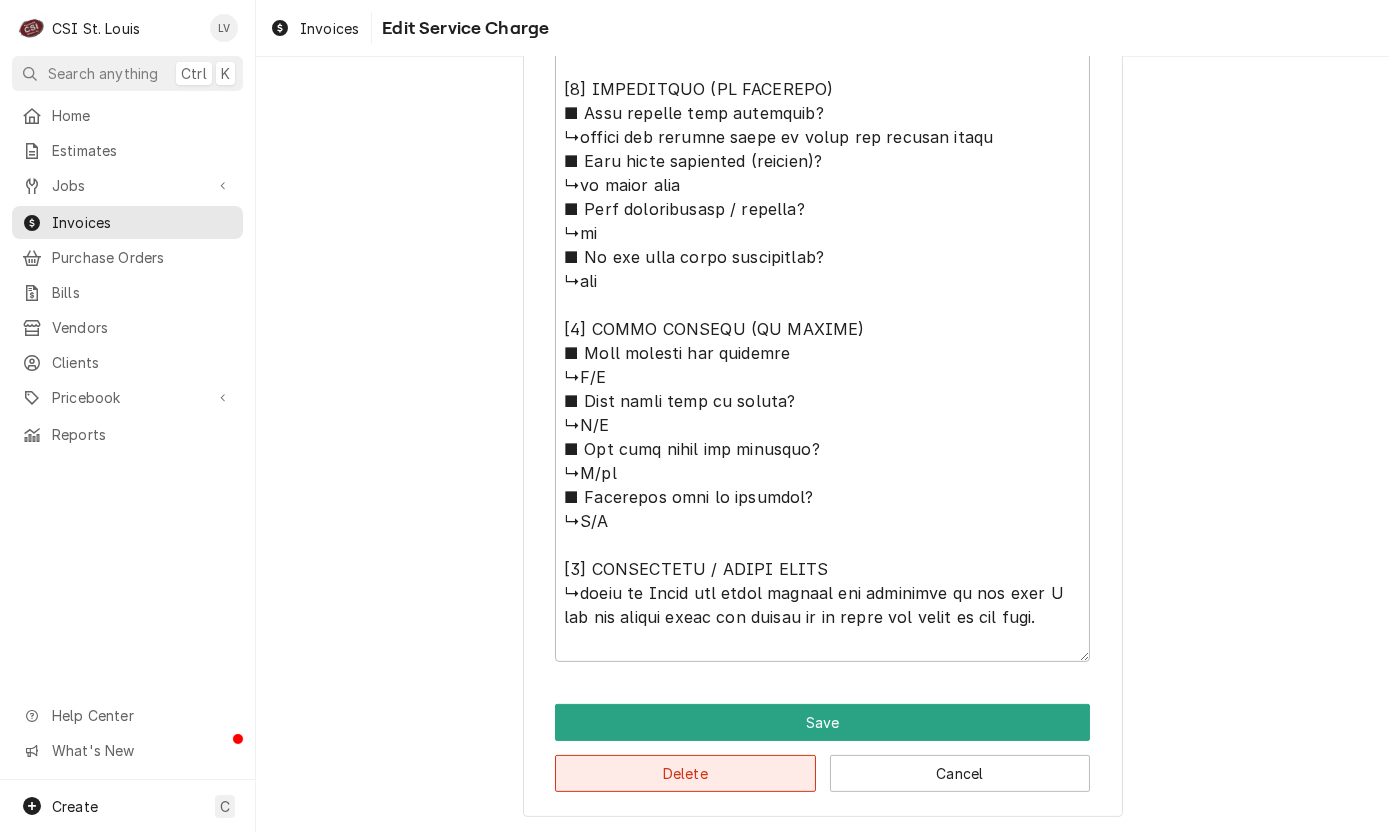 click on "Delete" at bounding box center (685, 773) 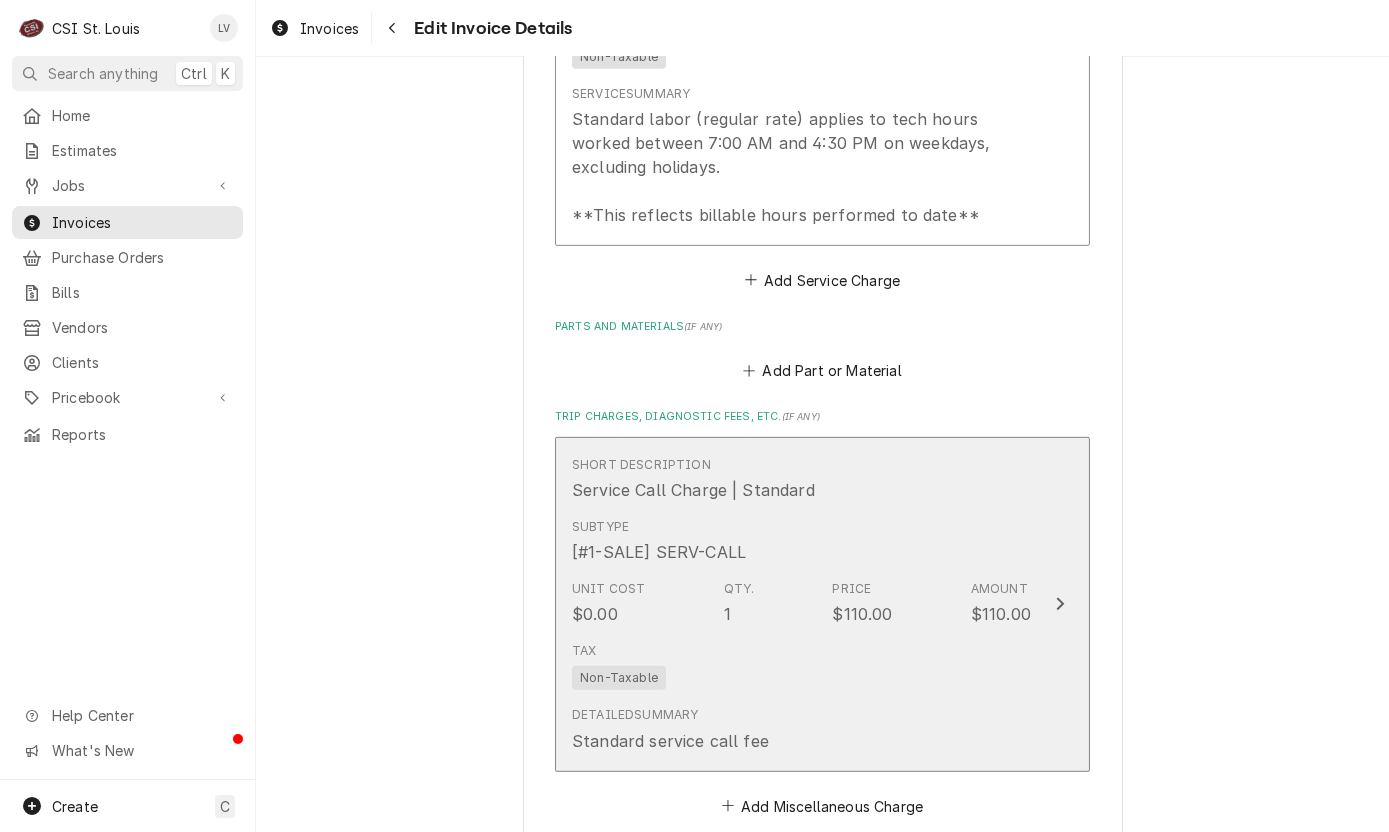 scroll, scrollTop: 2137, scrollLeft: 0, axis: vertical 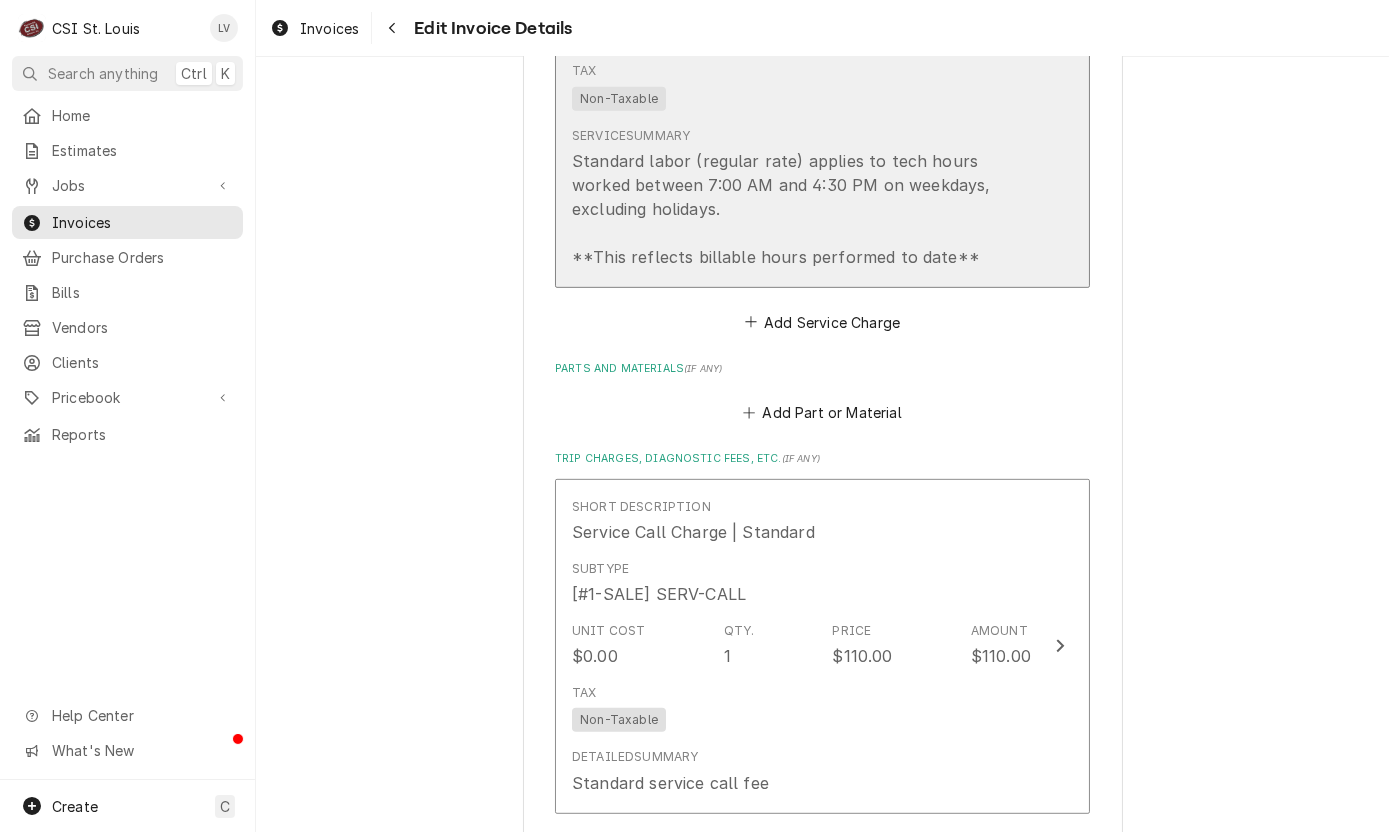 click on "Standard labor (regular rate) applies to tech hours worked between 7:00 AM and 4:30 PM on weekdays, excluding holidays.
**This reflects billable hours performed to date**" at bounding box center (801, 209) 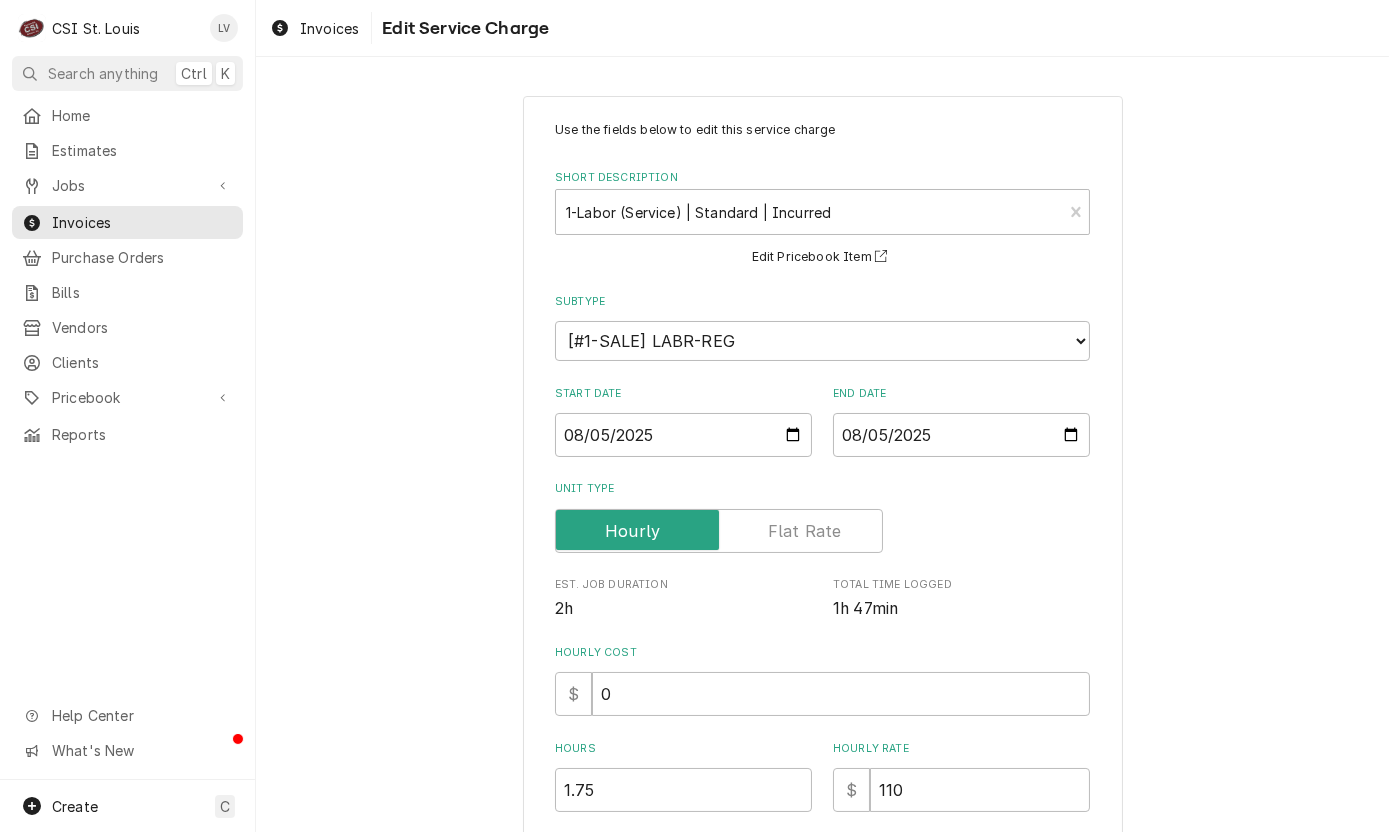 scroll, scrollTop: 490, scrollLeft: 0, axis: vertical 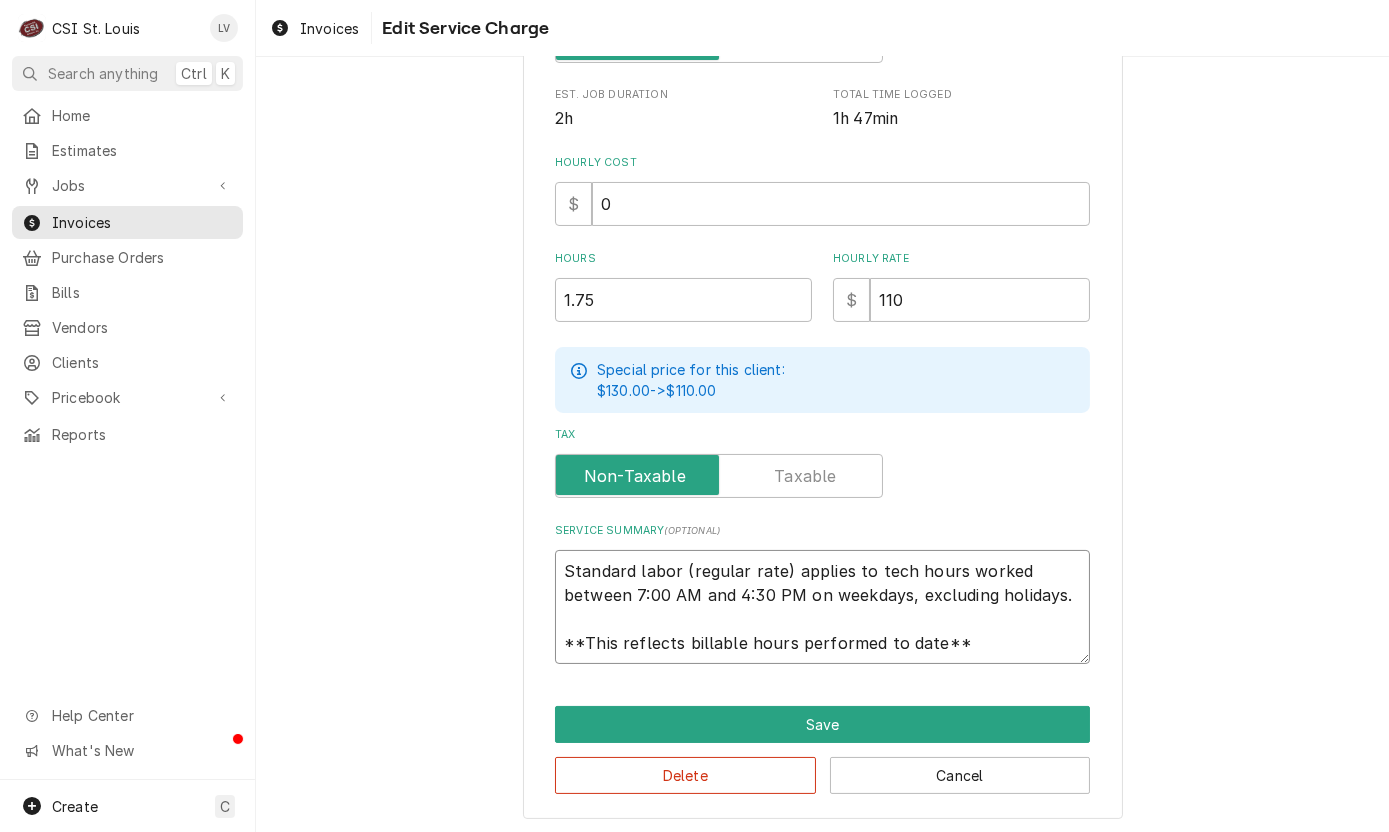 drag, startPoint x: 546, startPoint y: 560, endPoint x: 1009, endPoint y: 649, distance: 471.4764 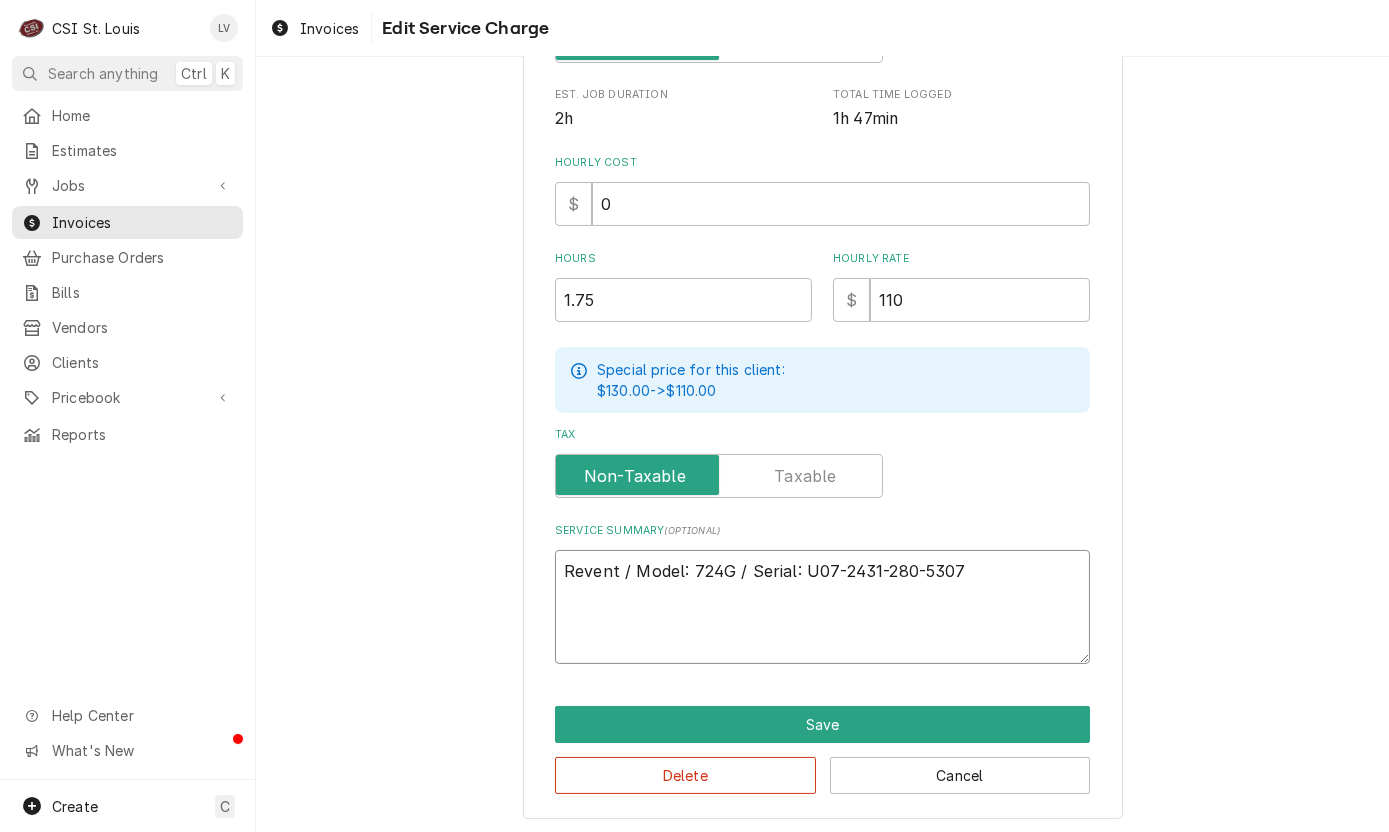 scroll, scrollTop: 0, scrollLeft: 0, axis: both 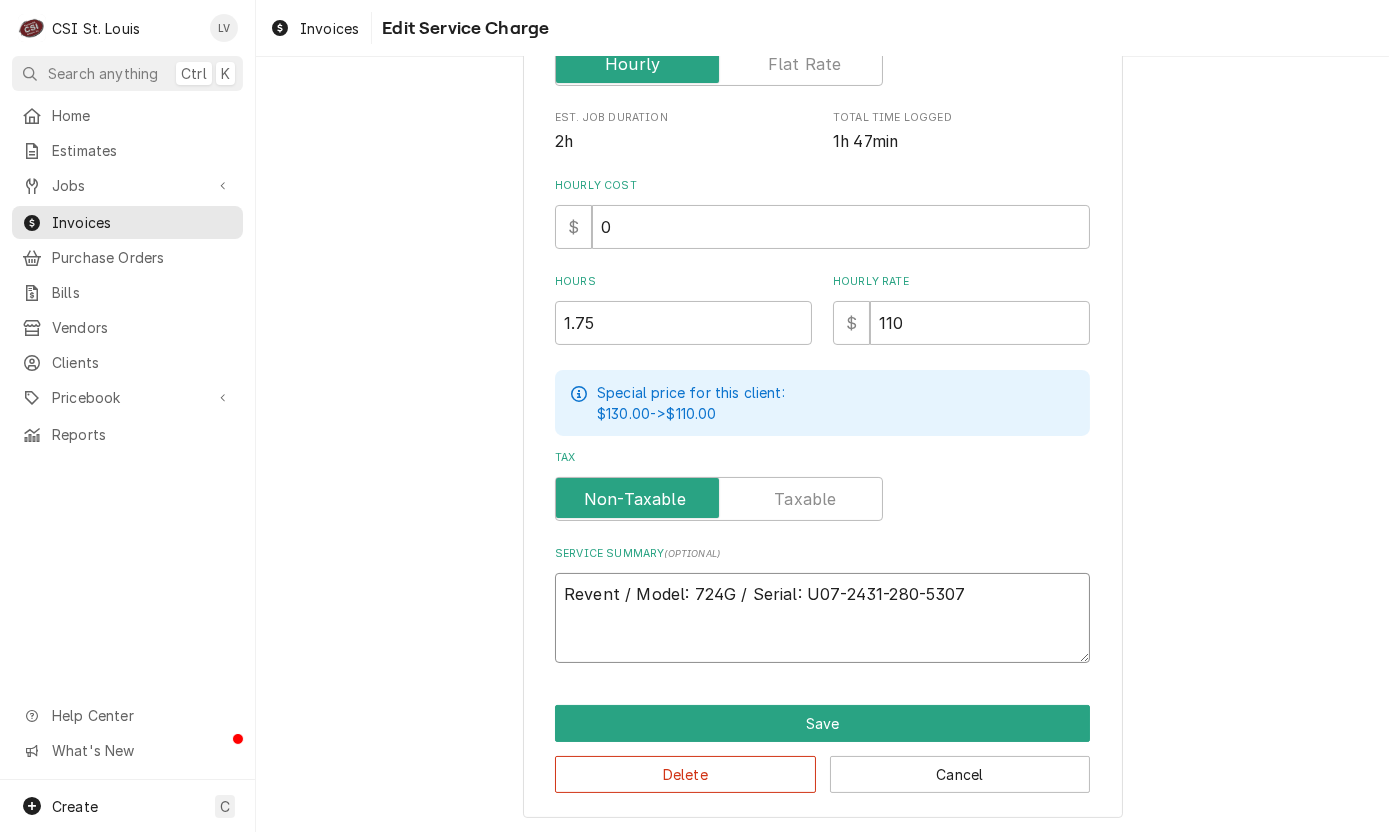 type on "x" 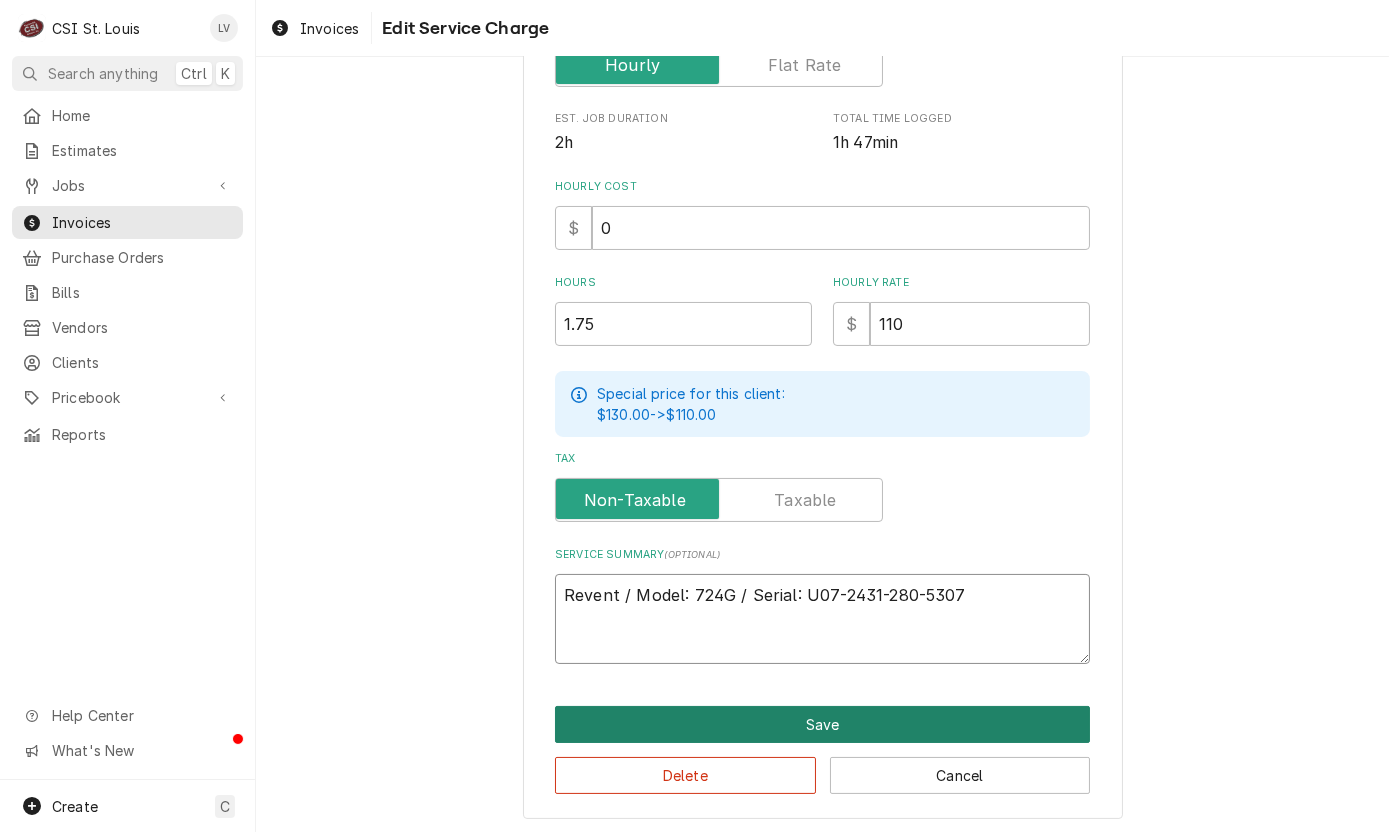 type on "Revent / Model: 724G / Serial: U07-2431-280-5307" 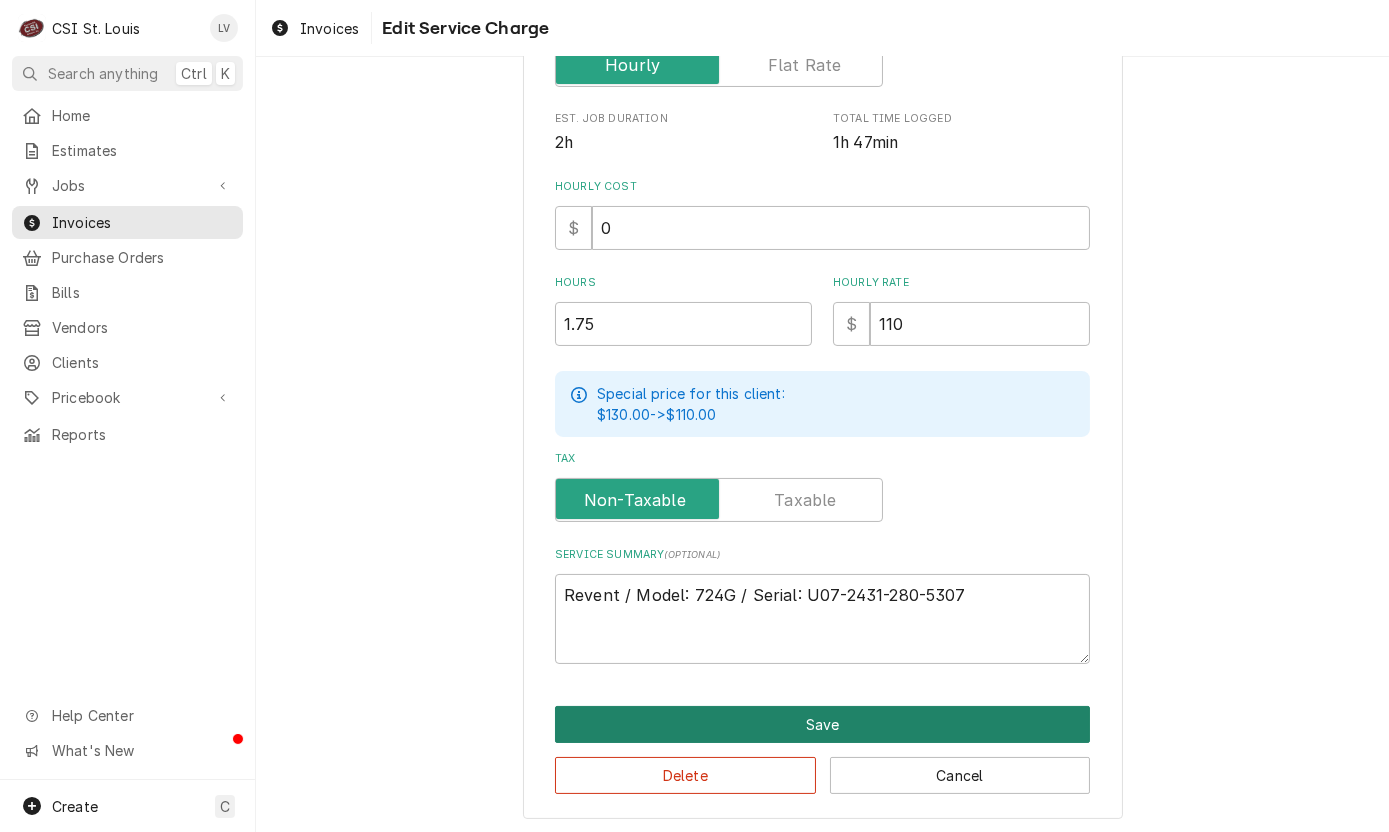 click on "Save" at bounding box center (822, 724) 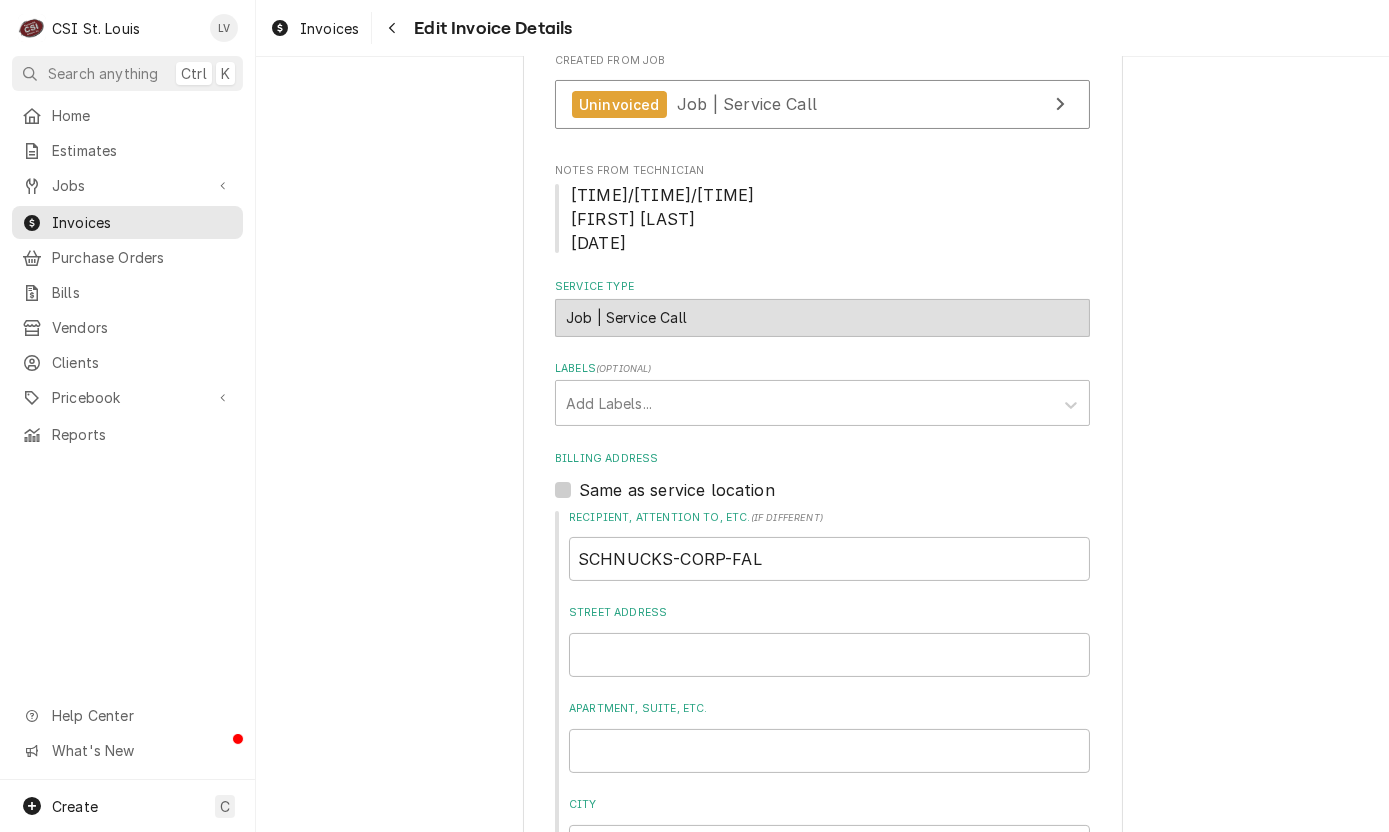 scroll, scrollTop: 374, scrollLeft: 0, axis: vertical 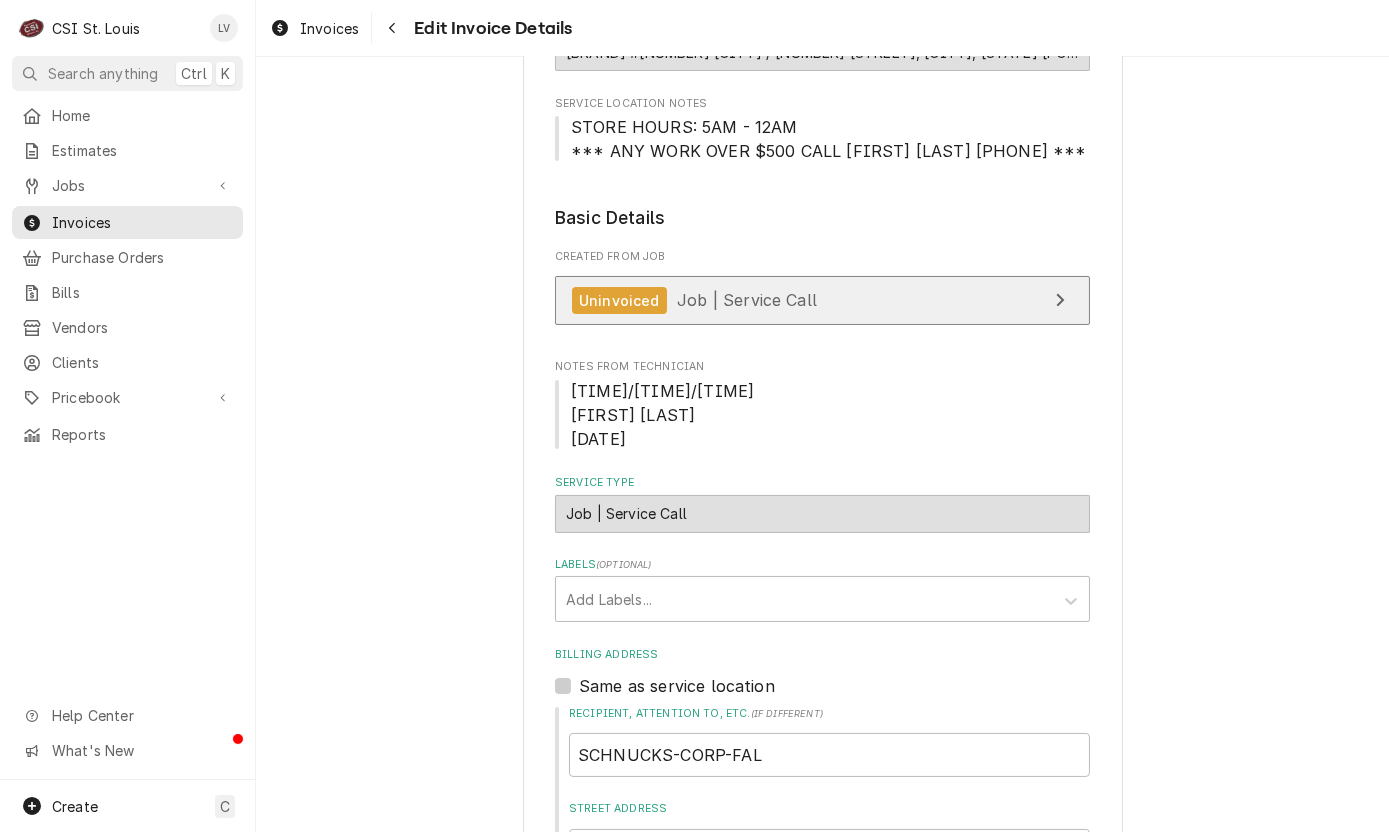 click on "Job | Service Call" at bounding box center (747, 300) 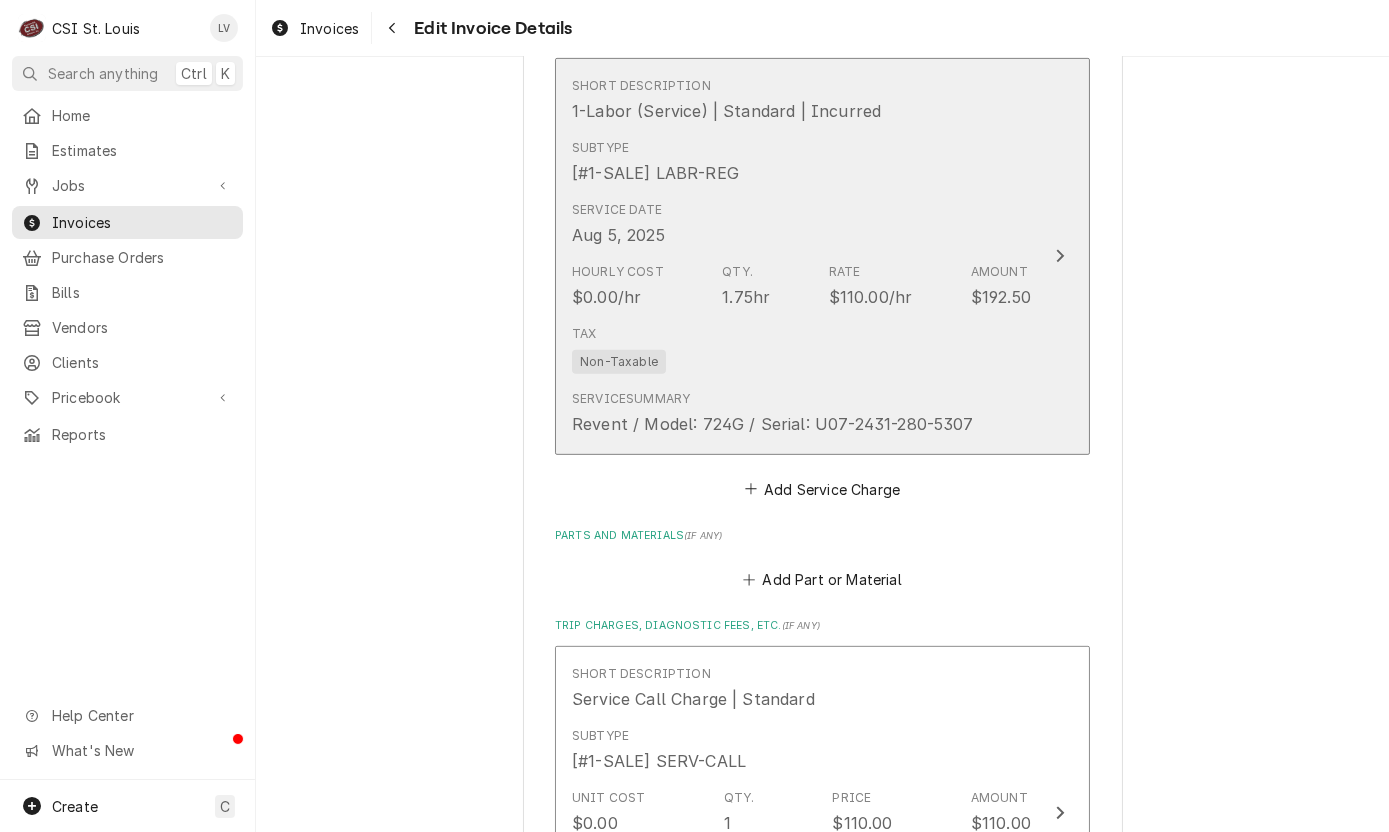 click on "Service  Summary Revent / Model: 724G / Serial: U07-2431-280-5307" at bounding box center (773, 413) 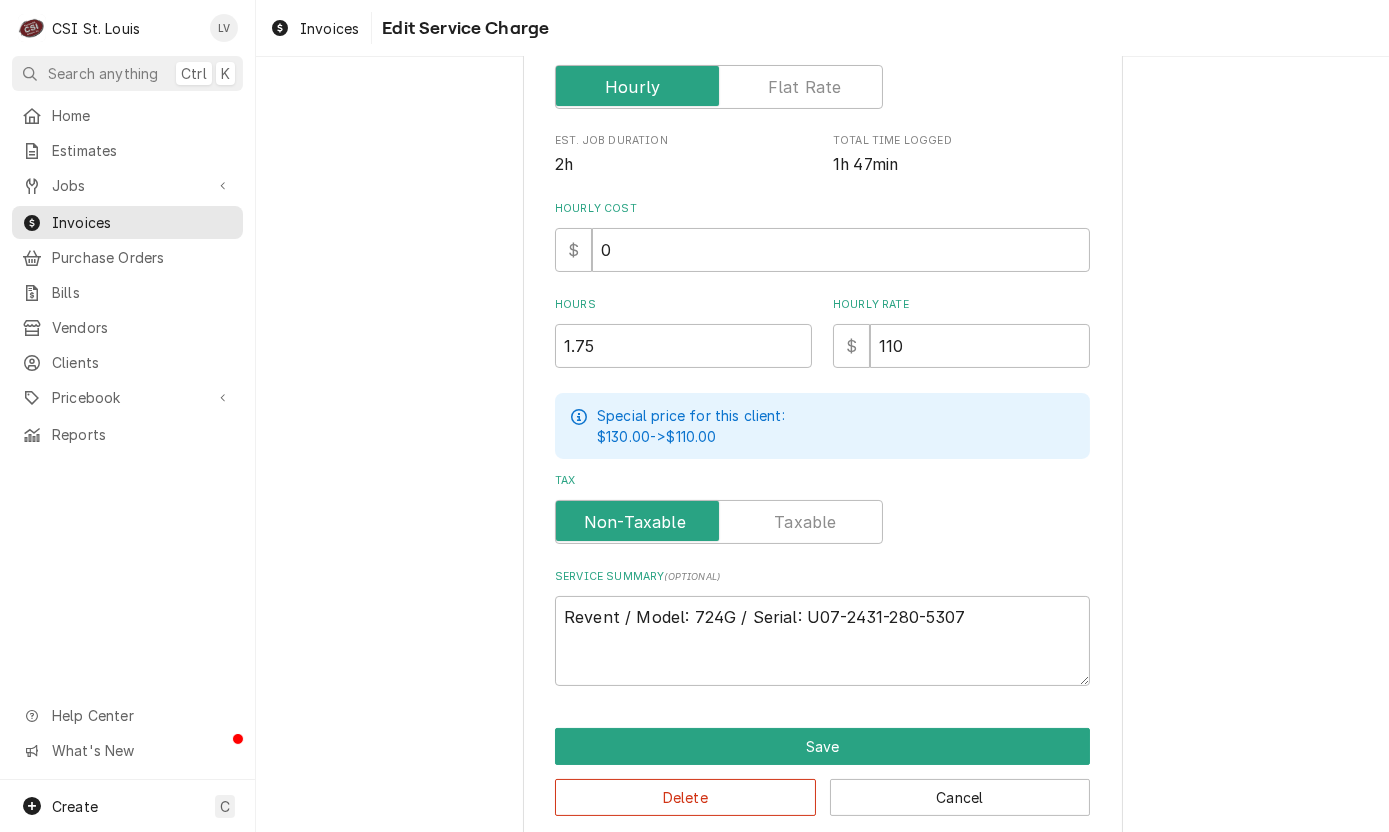 scroll, scrollTop: 466, scrollLeft: 0, axis: vertical 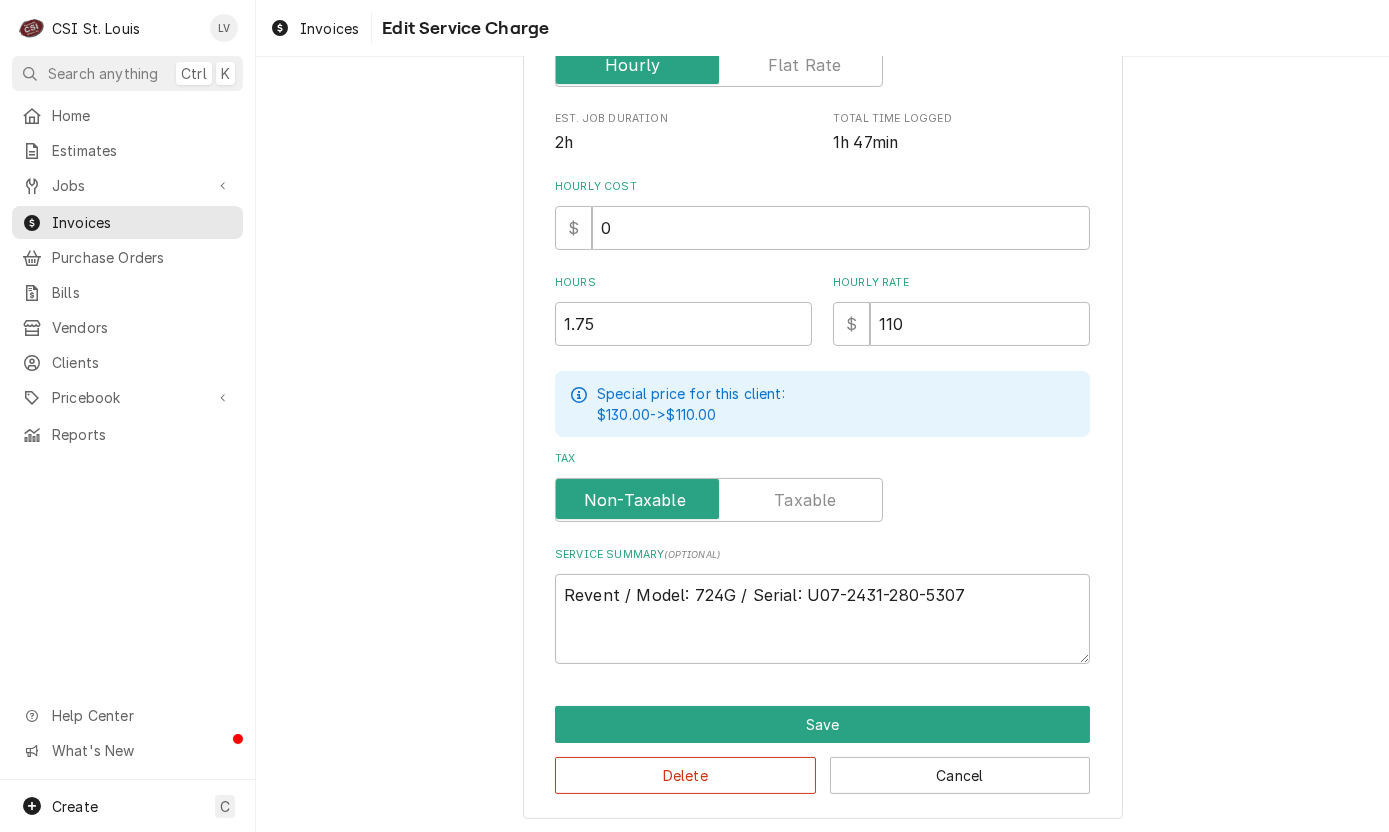 click on "Use the fields below to edit this service charge Short Description 1-Labor (Service) | Standard | Incurred ² Billing Rate 💸 Edit Pricebook Item    Subtype Choose a subtype... [#1-SALE] LABR-BEV [#1-SALE] LABR-BEV-PM [#1-SALE] LABR-DBL [#1-SALE] LABR-OT [#1-SALE] LABR-PM [#1-SALE] LABR-PROJ [#1-SALE] LABR-REG [#1-SALE] LEASING-1 [#NON-POSTING#] Start Date 2025-08-05 End Date 2025-08-05 Unit Type Est. Job Duration 2h Total Time Logged 1h 47min Hourly Cost $ 0 Hours 1.75 Hourly Rate $ 110 Special price for this client: $130.00  ->  $110.00 Tax Service Summary  ( optional ) Revent / Model: 724G / Serial: U07-2431-280-5307
Save Delete Cancel" at bounding box center [822, 224] 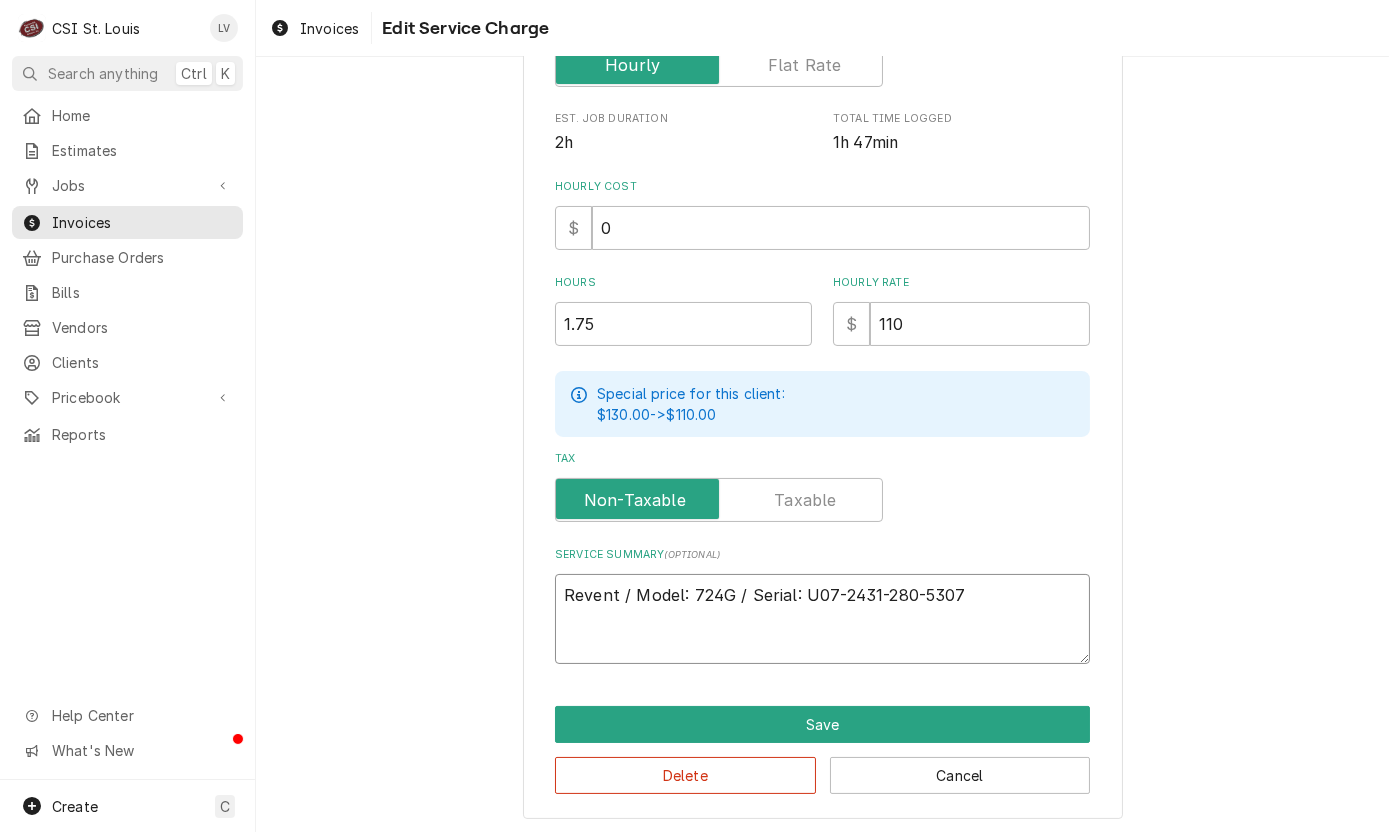 click on "Revent / Model: 724G / Serial: U07-2431-280-5307" at bounding box center [822, 619] 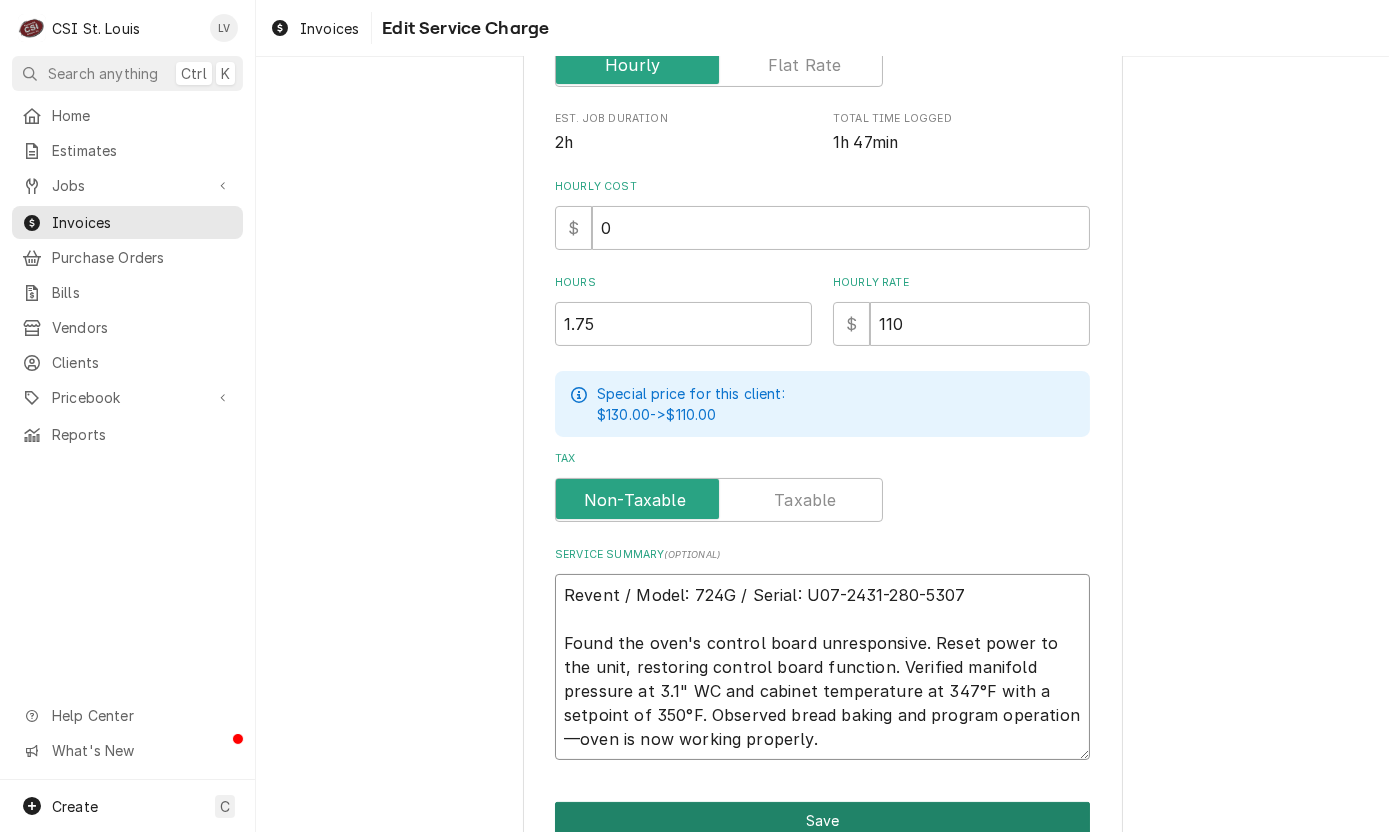 type on "Revent / Model: 724G / Serial: U07-2431-280-5307
Found the oven's control board unresponsive. Reset power to the unit, restoring control board function. Verified manifold pressure at 3.1" WC and cabinet temperature at 347°F with a setpoint of 350°F. Observed bread baking and program operation—oven is now working properly." 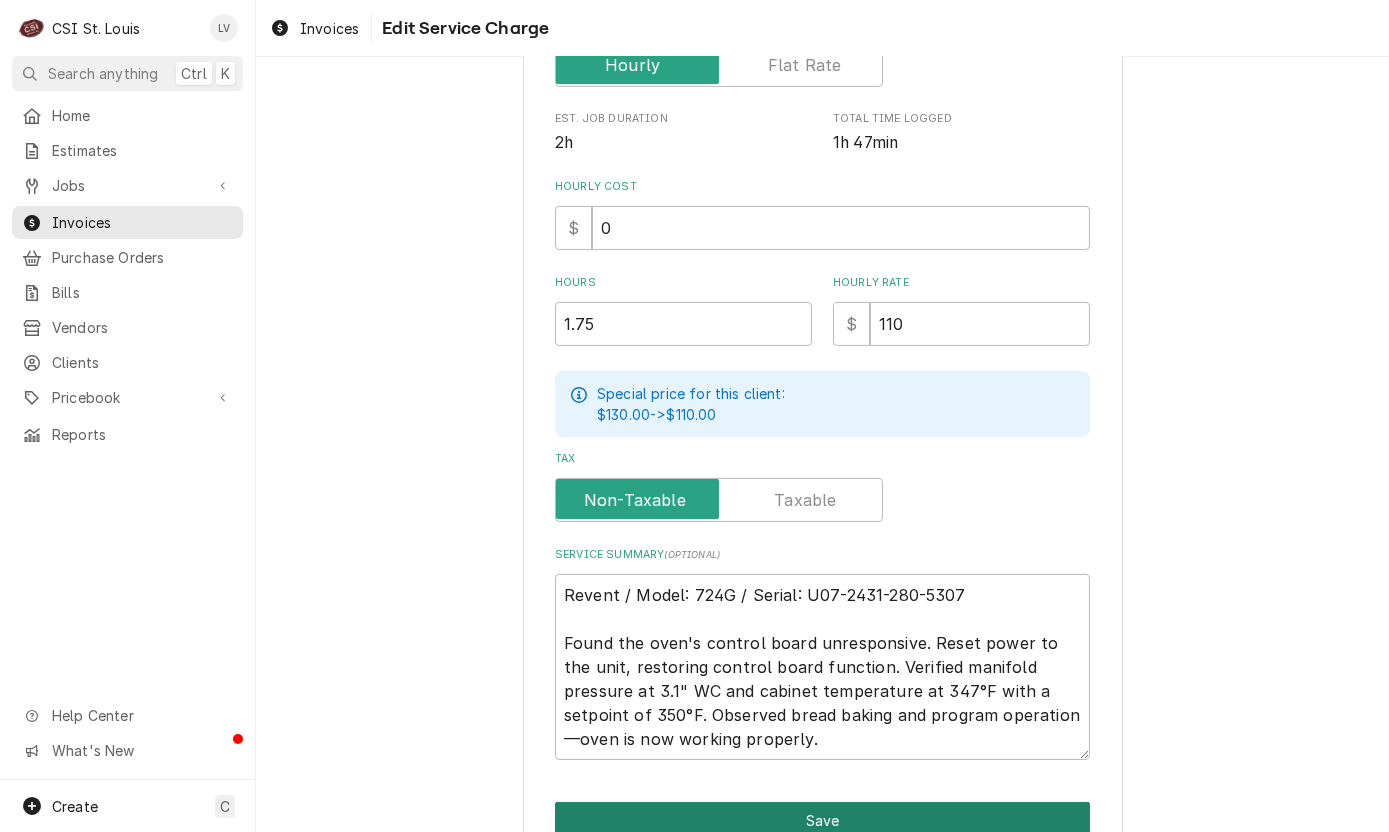 click on "Save" at bounding box center [822, 820] 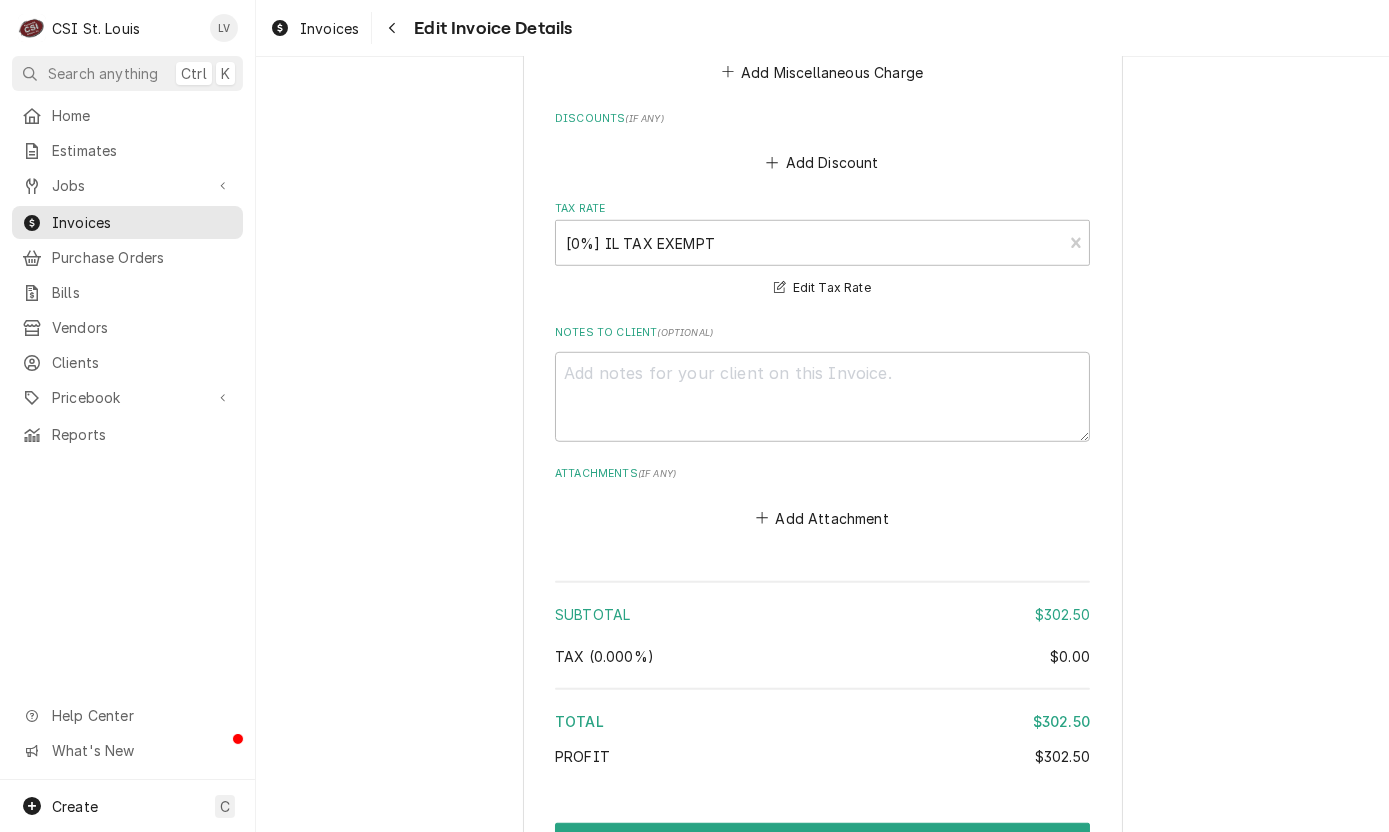 scroll, scrollTop: 3246, scrollLeft: 0, axis: vertical 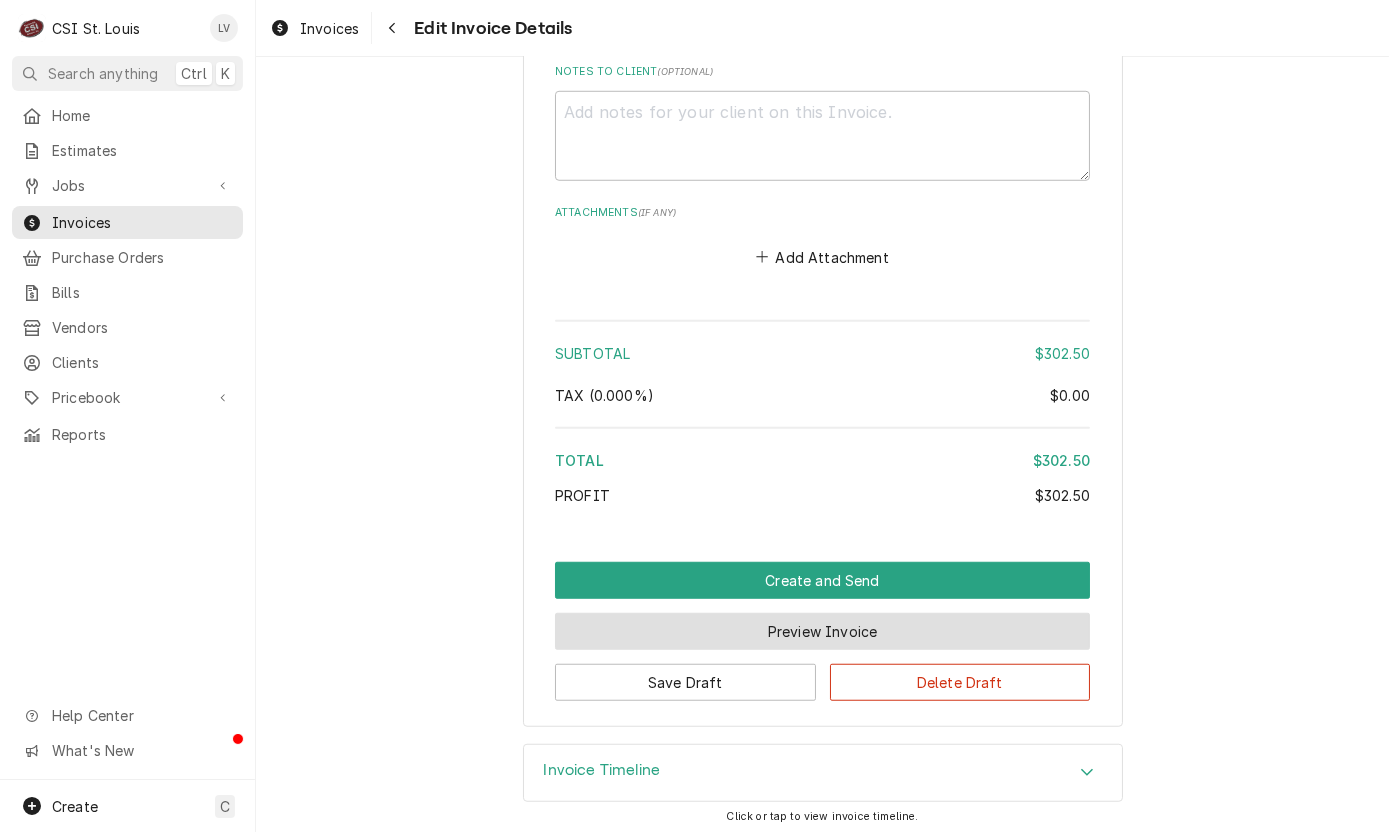 click on "Preview Invoice" at bounding box center [822, 631] 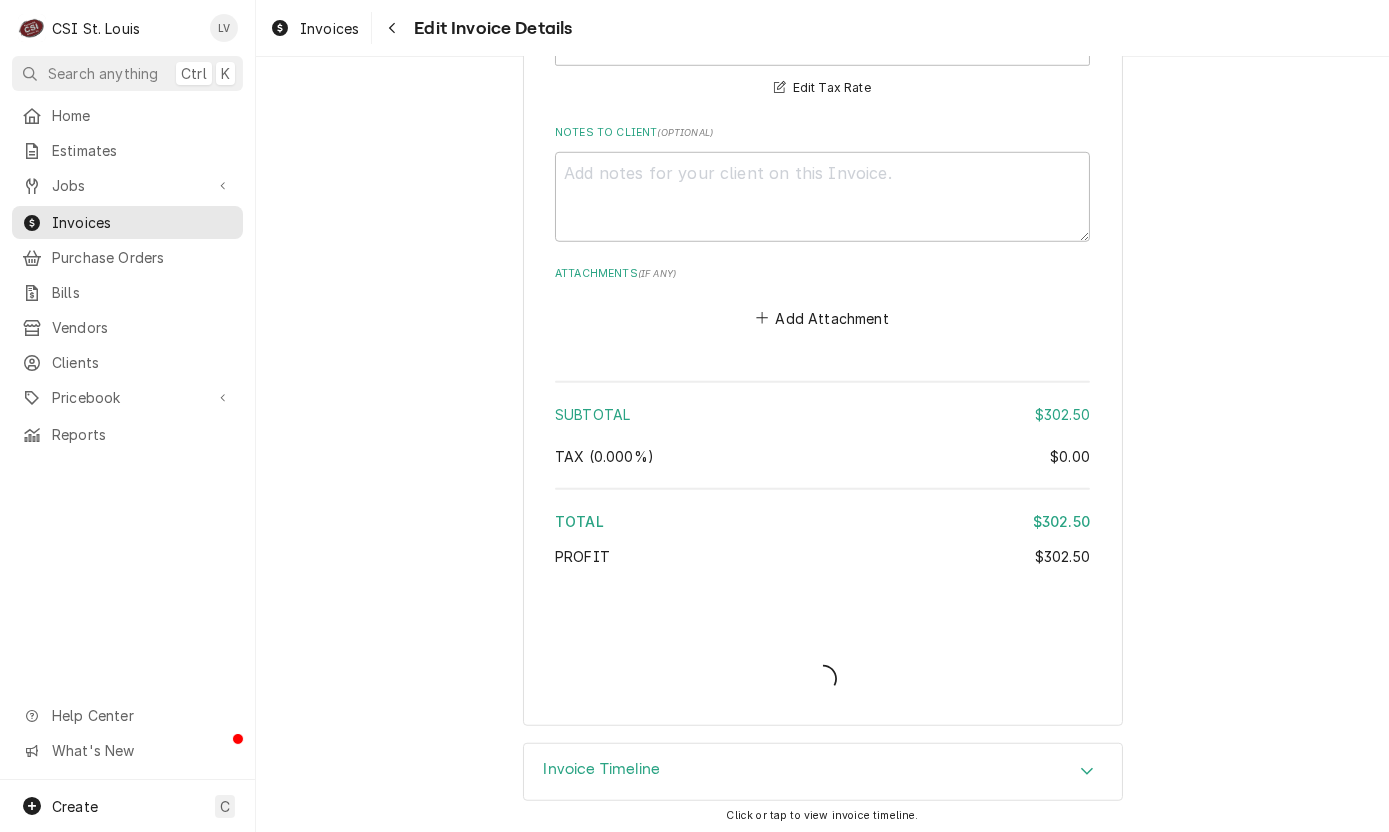 type on "x" 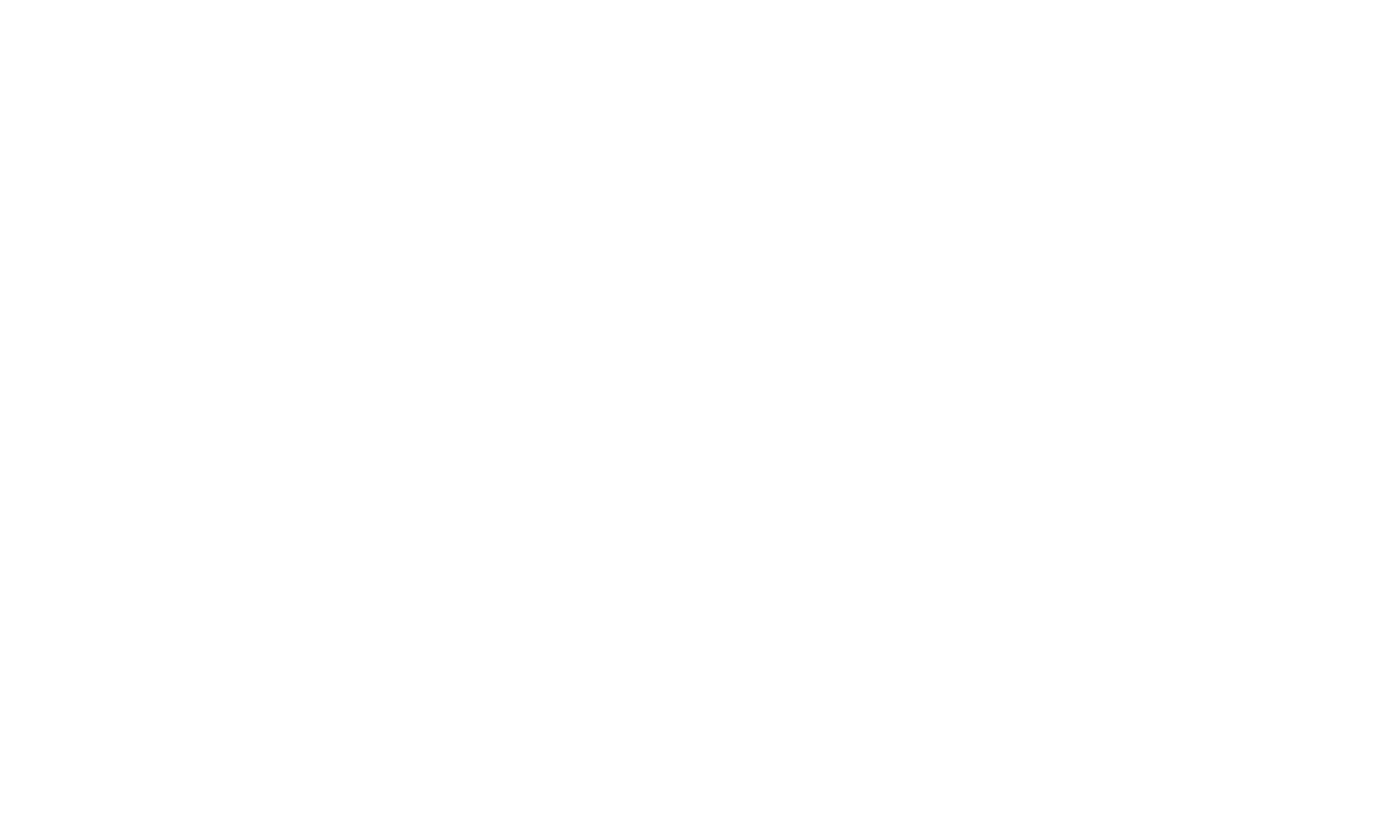 scroll, scrollTop: 0, scrollLeft: 0, axis: both 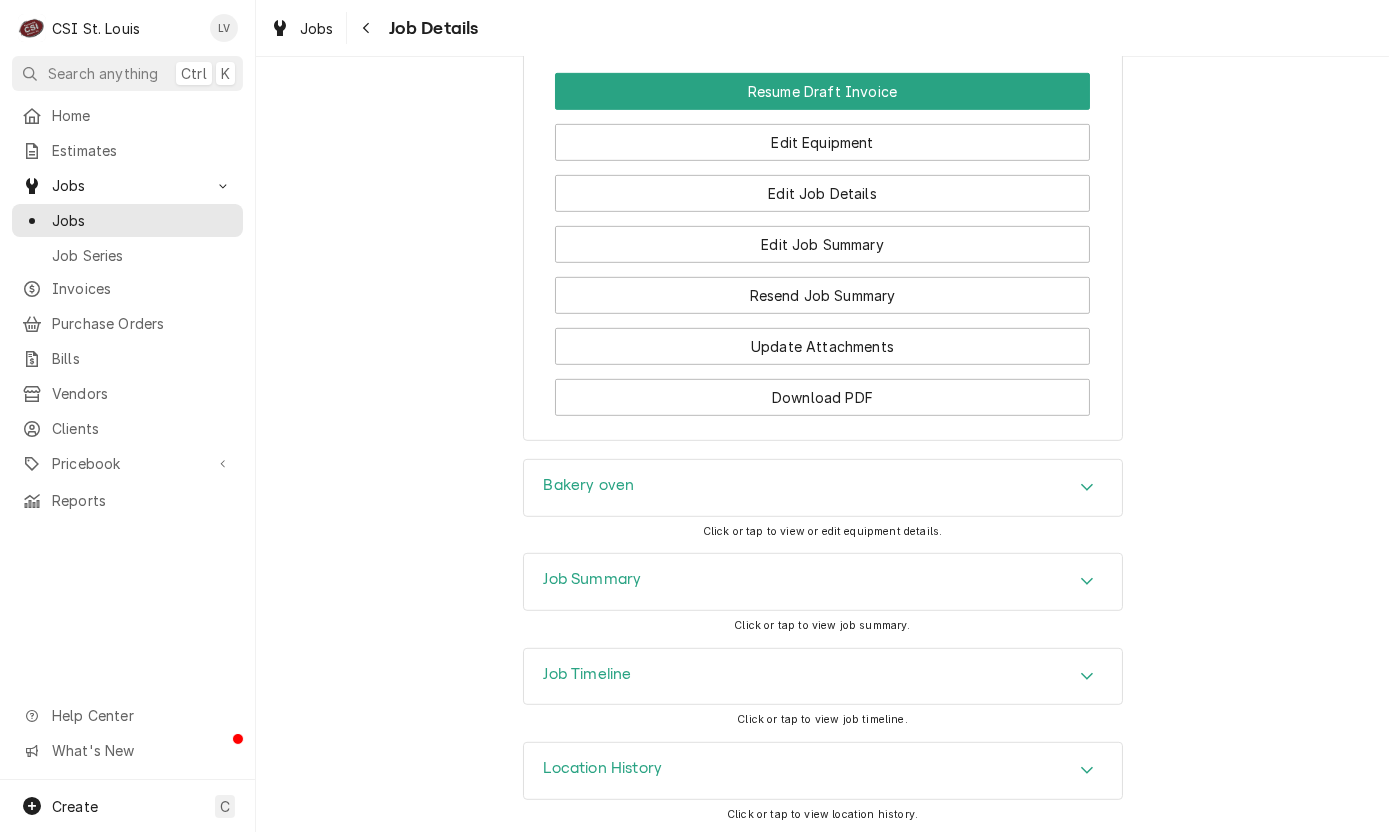 click on "Job Timeline" at bounding box center [823, 677] 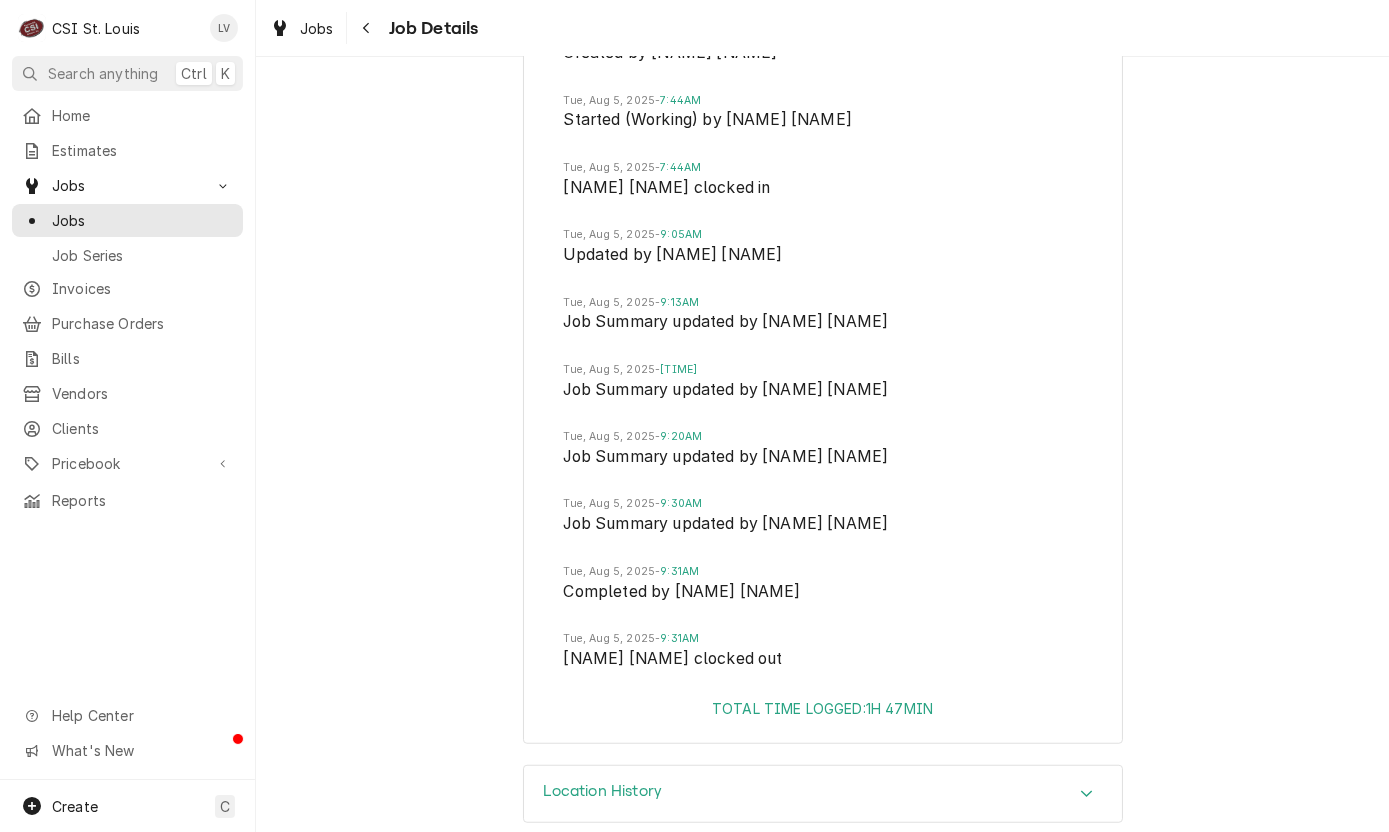 scroll, scrollTop: 2900, scrollLeft: 0, axis: vertical 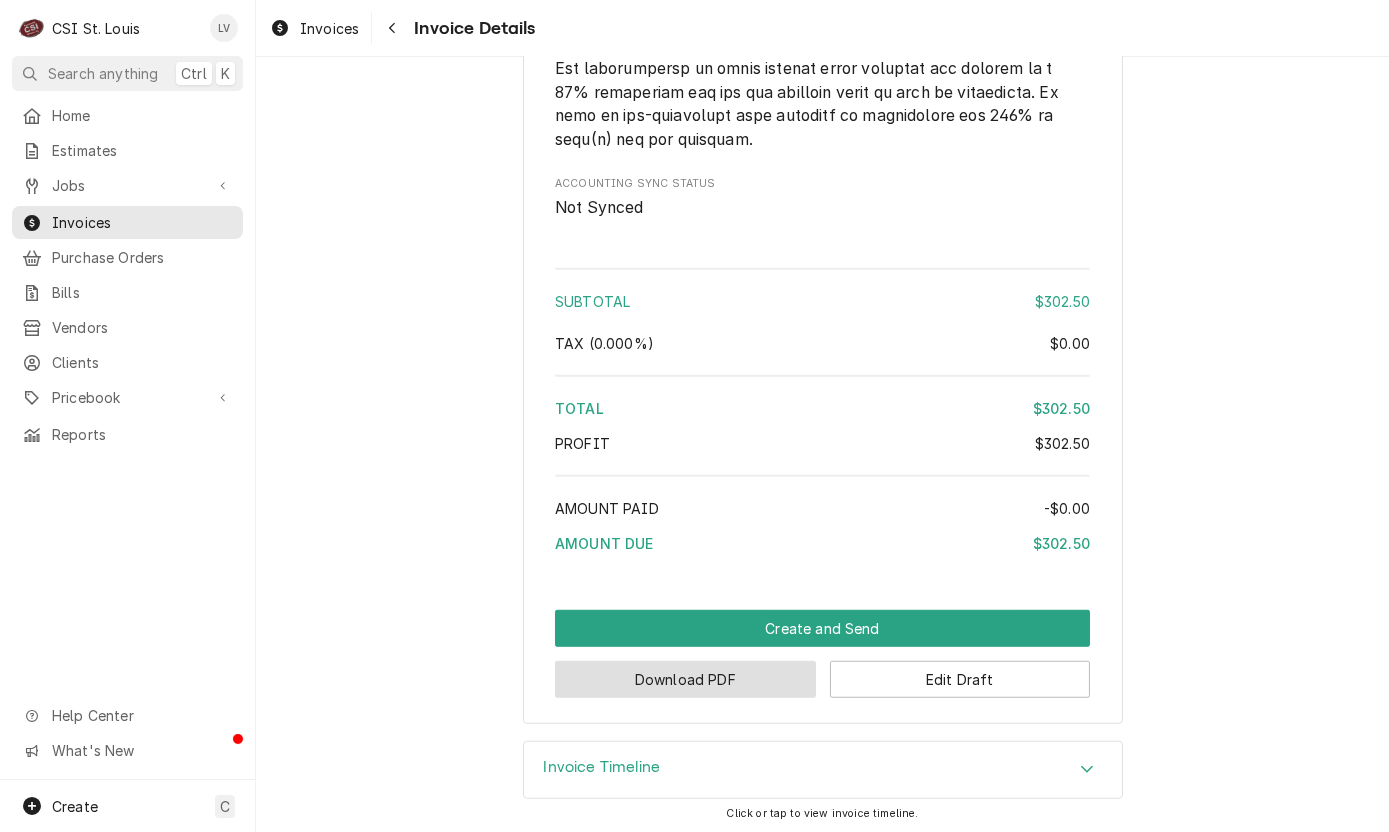 click on "Download PDF" at bounding box center (685, 679) 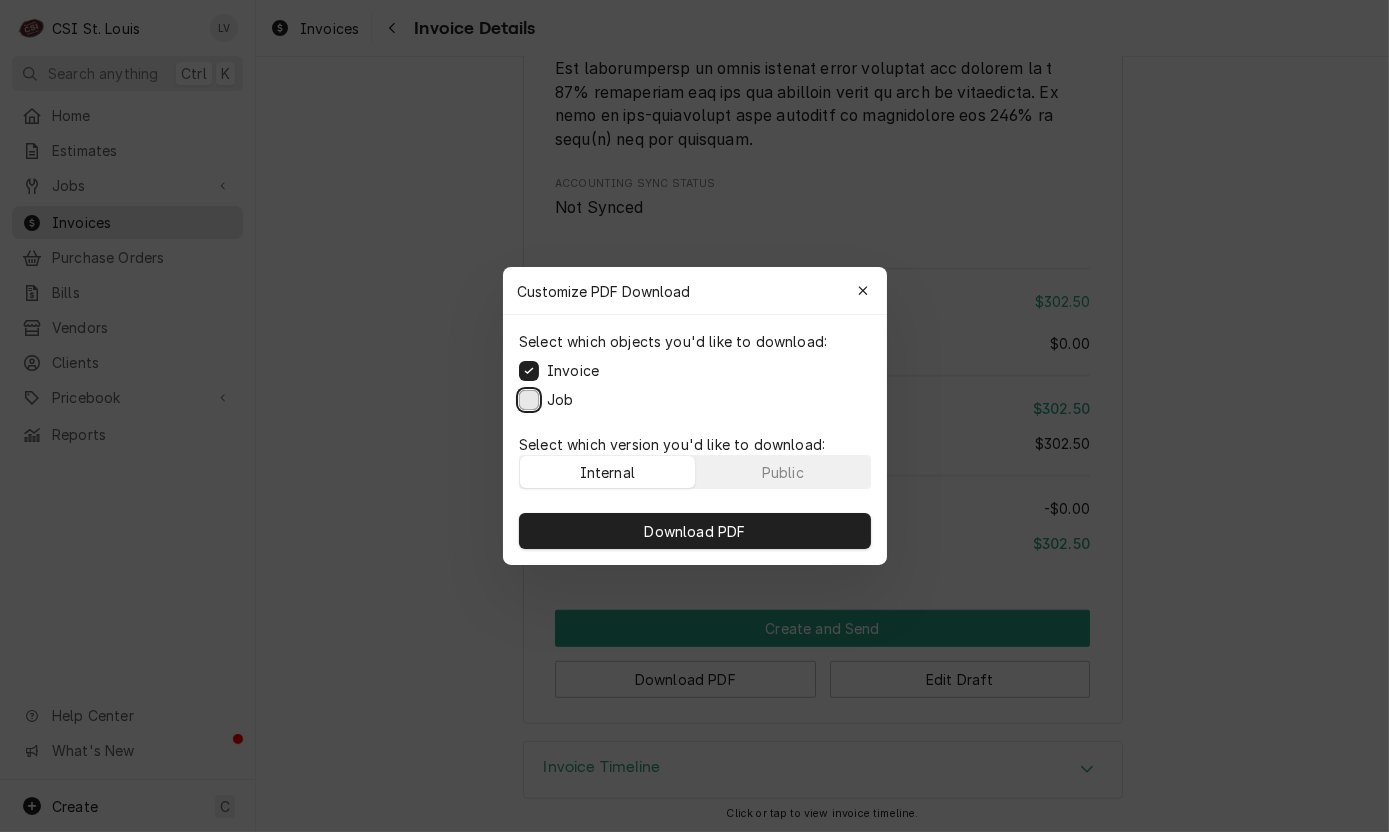 click on "Job" at bounding box center [529, 400] 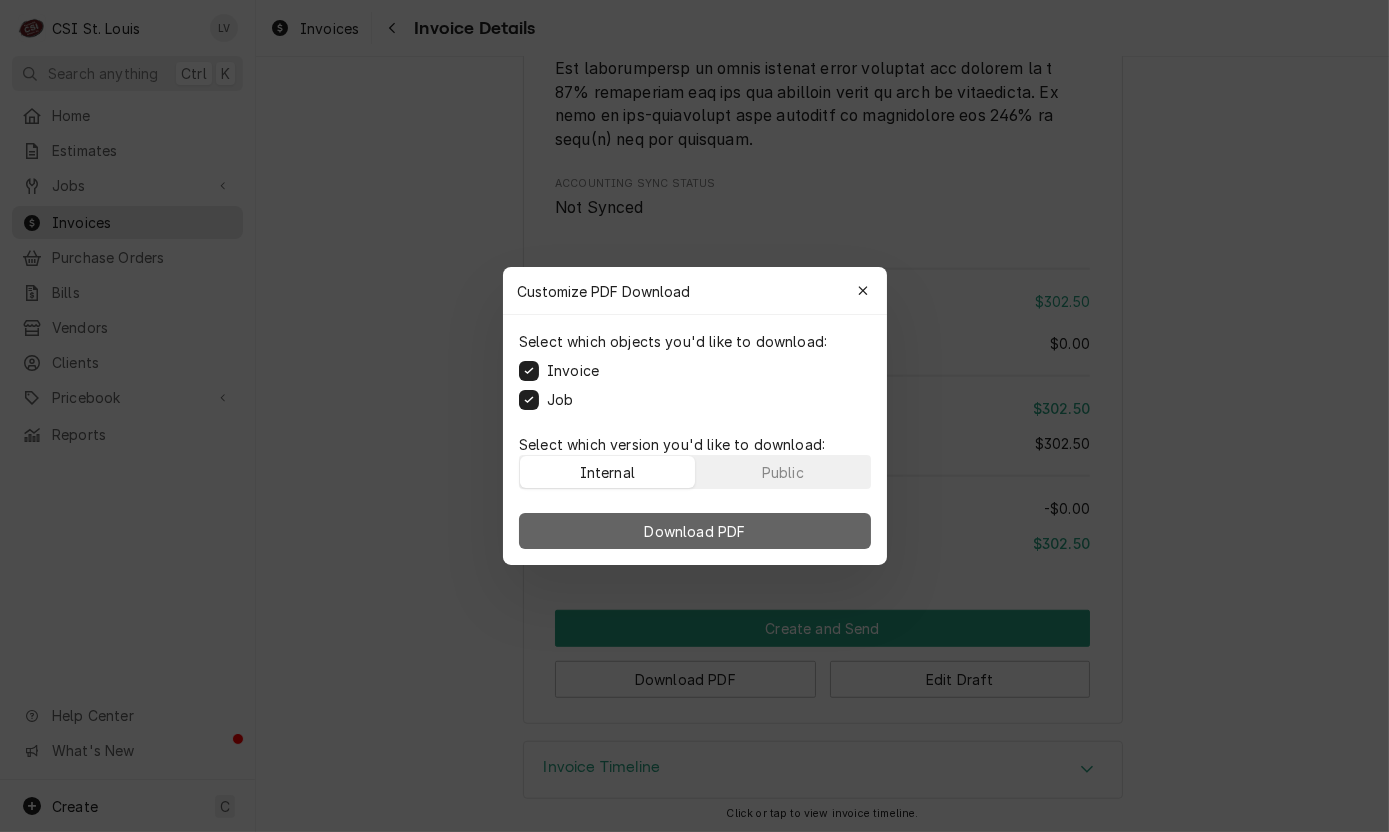 click on "Download PDF" at bounding box center [694, 531] 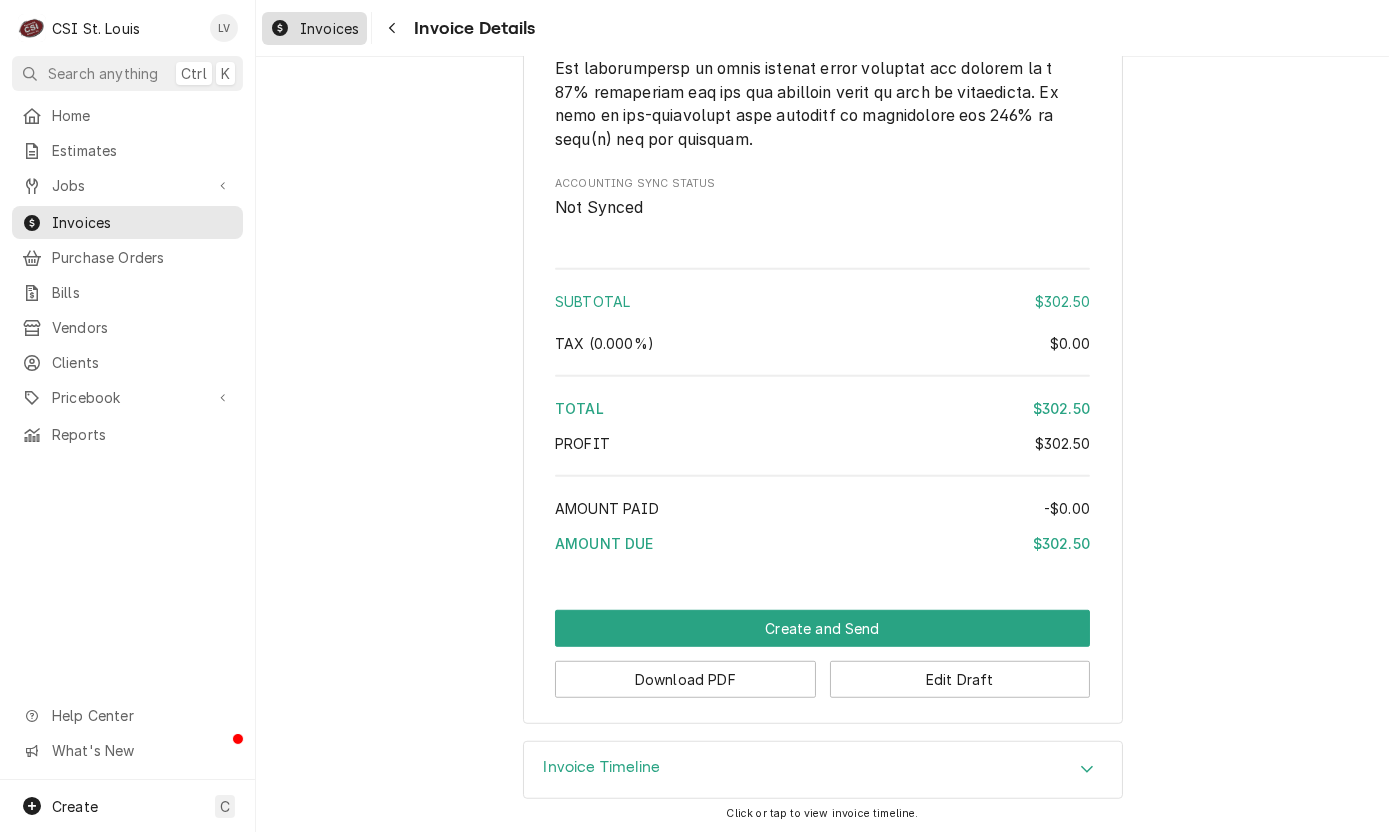 click on "Invoices" at bounding box center [329, 28] 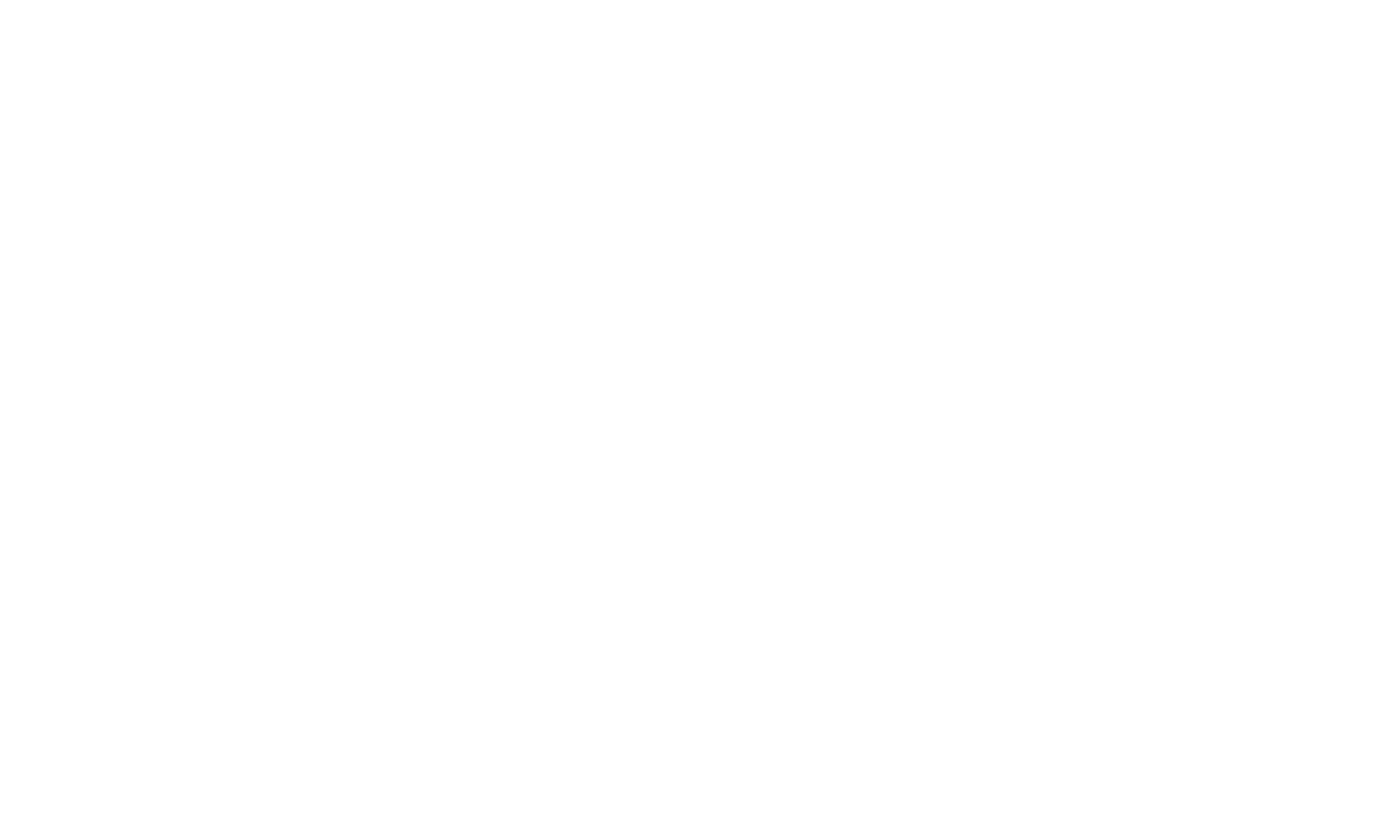 scroll, scrollTop: 0, scrollLeft: 0, axis: both 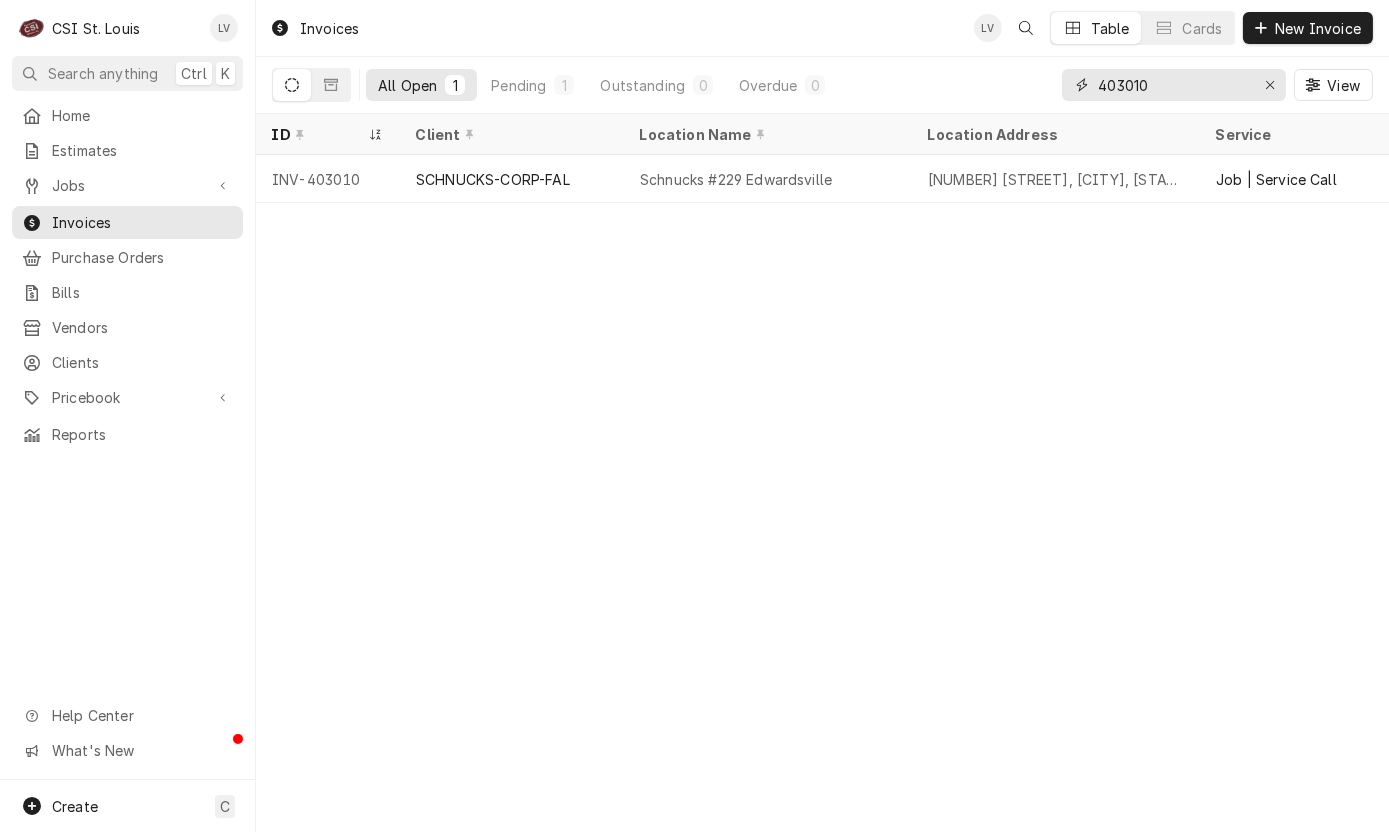 drag, startPoint x: 1132, startPoint y: 80, endPoint x: 1172, endPoint y: 84, distance: 40.1995 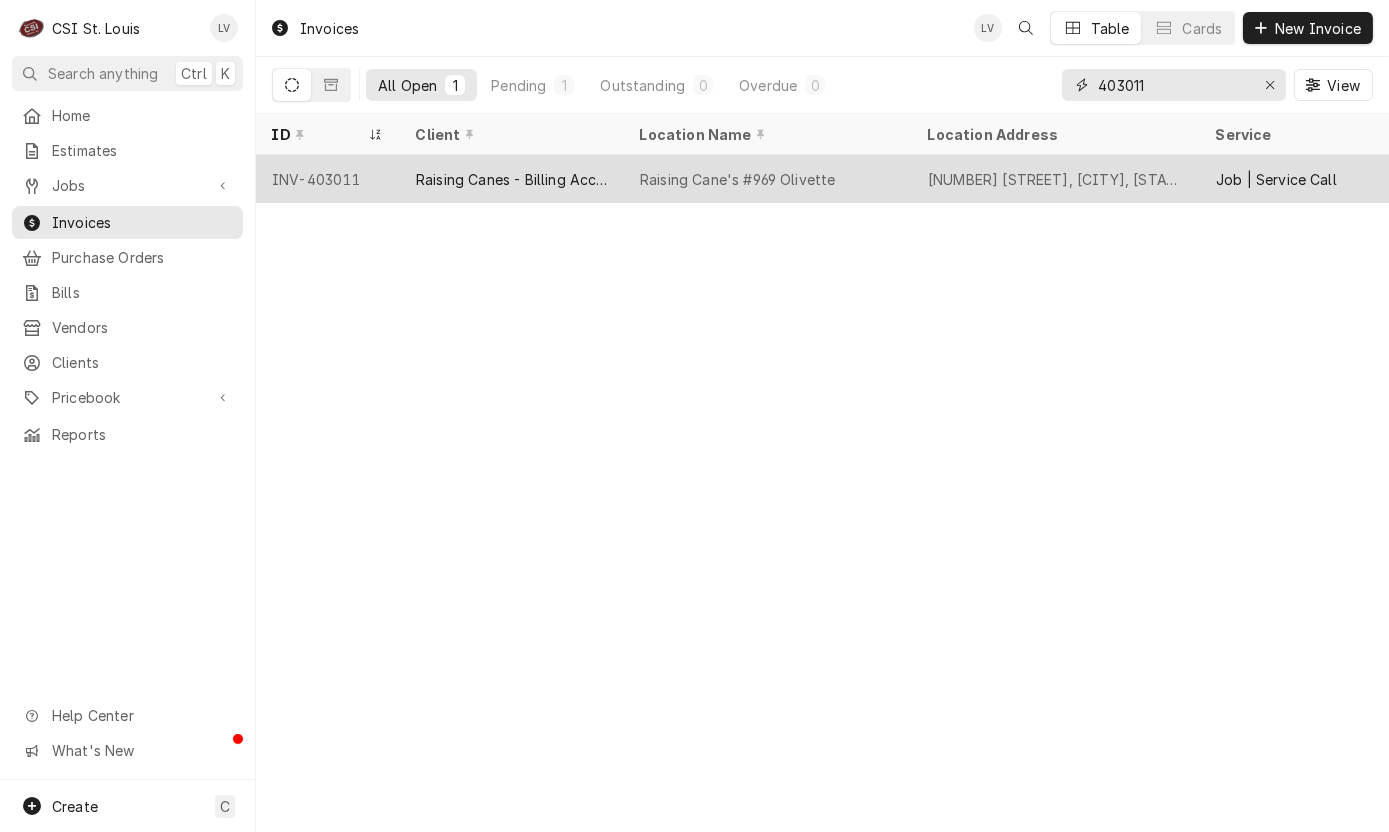 type on "403011" 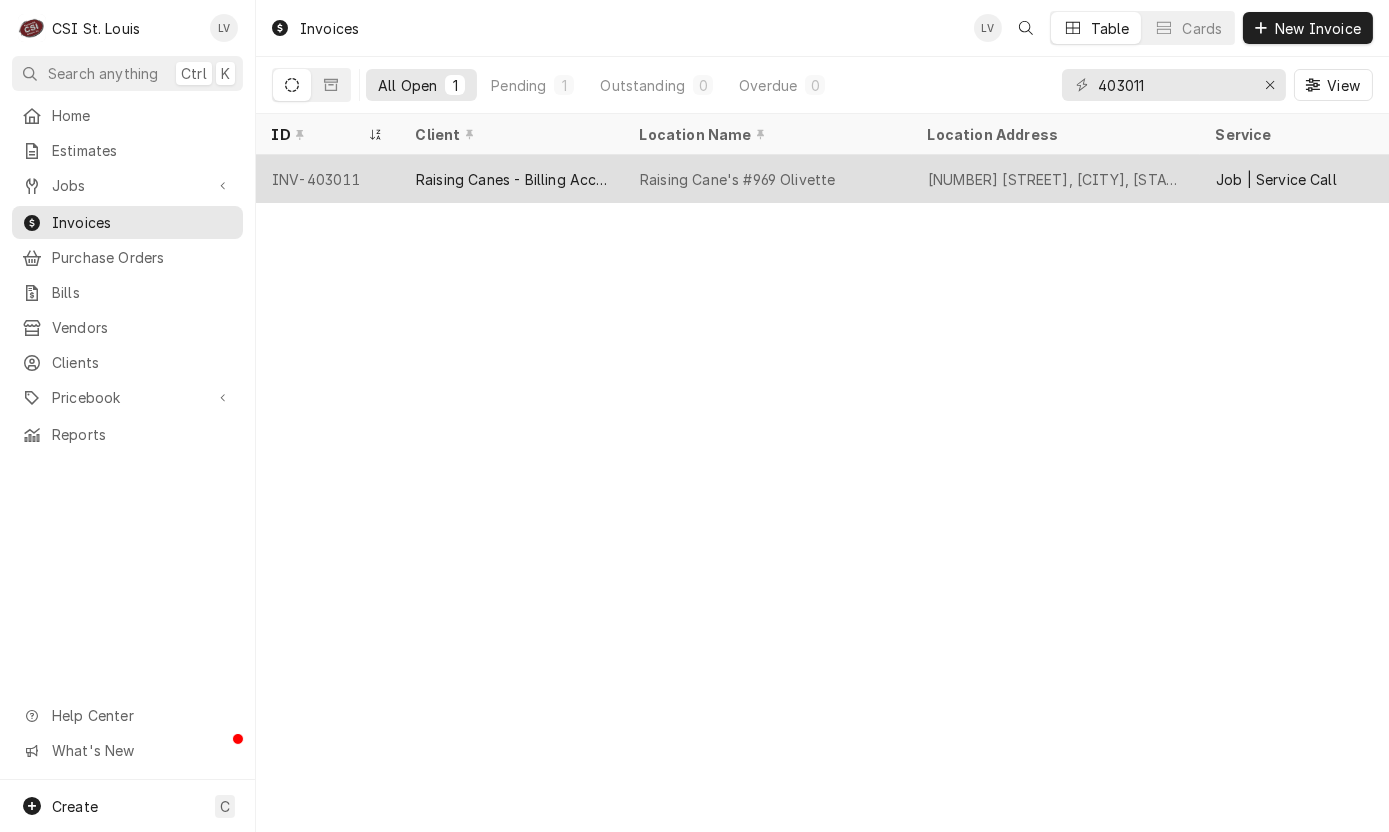 click on "Raising Canes - Billing Account" at bounding box center (512, 179) 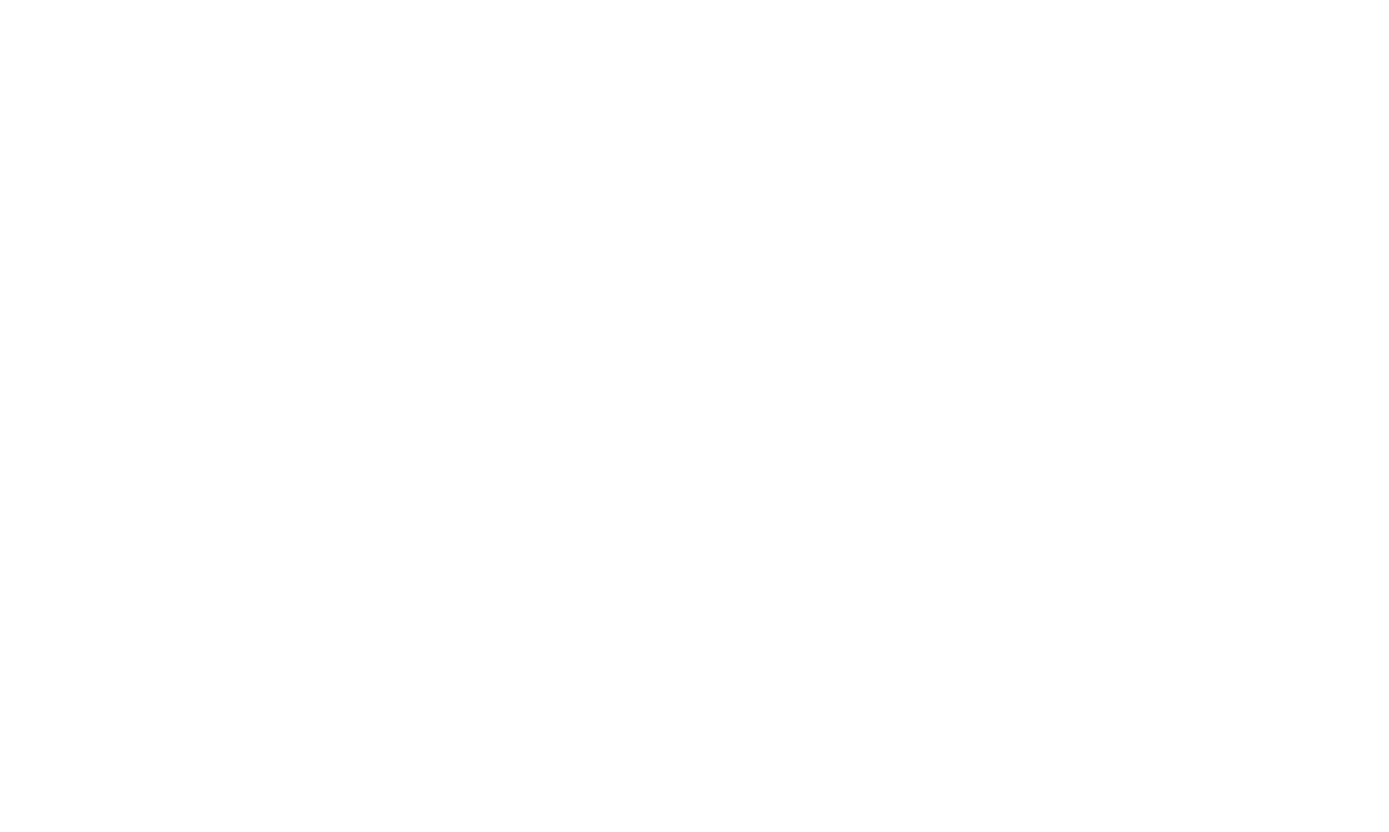 scroll, scrollTop: 0, scrollLeft: 0, axis: both 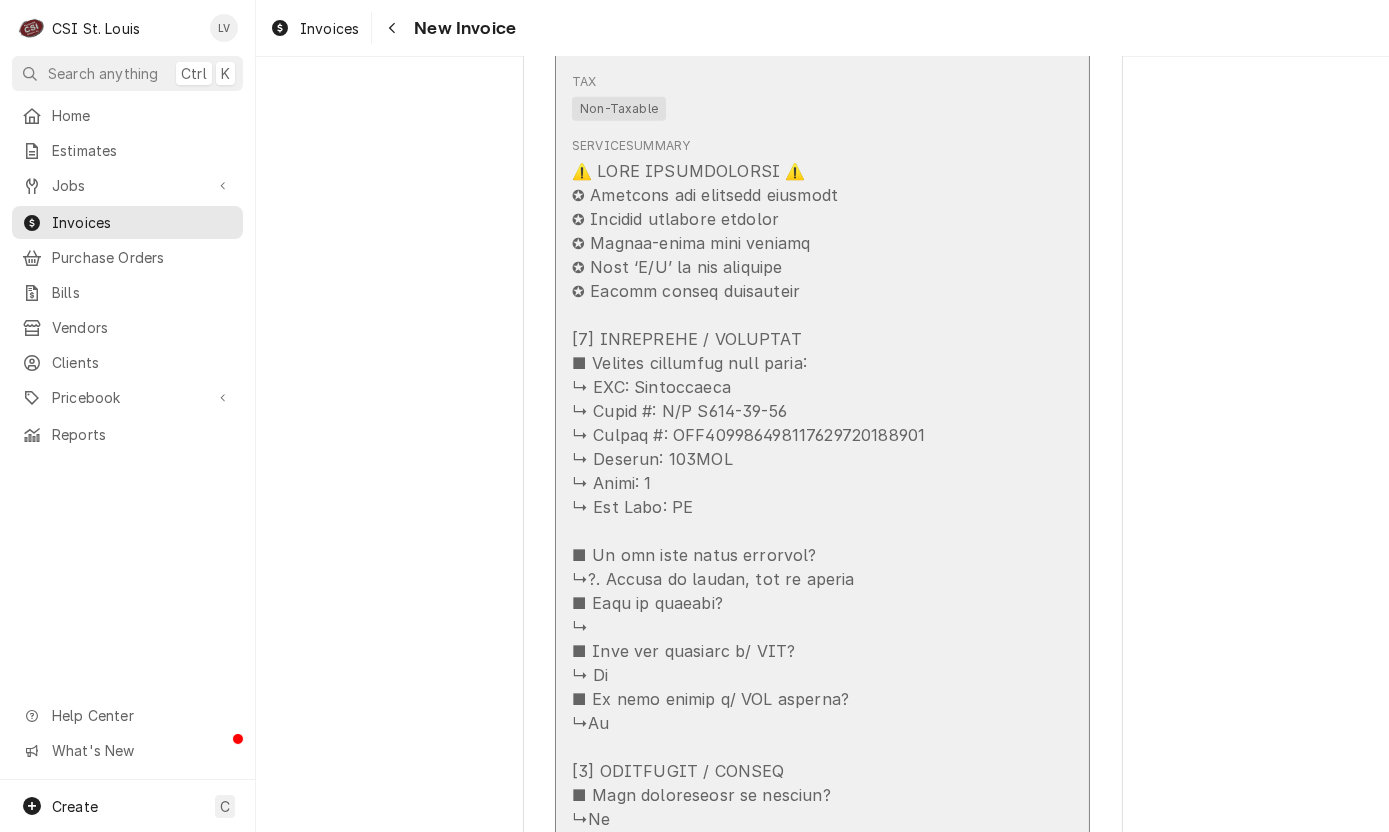 click at bounding box center [801, 1131] 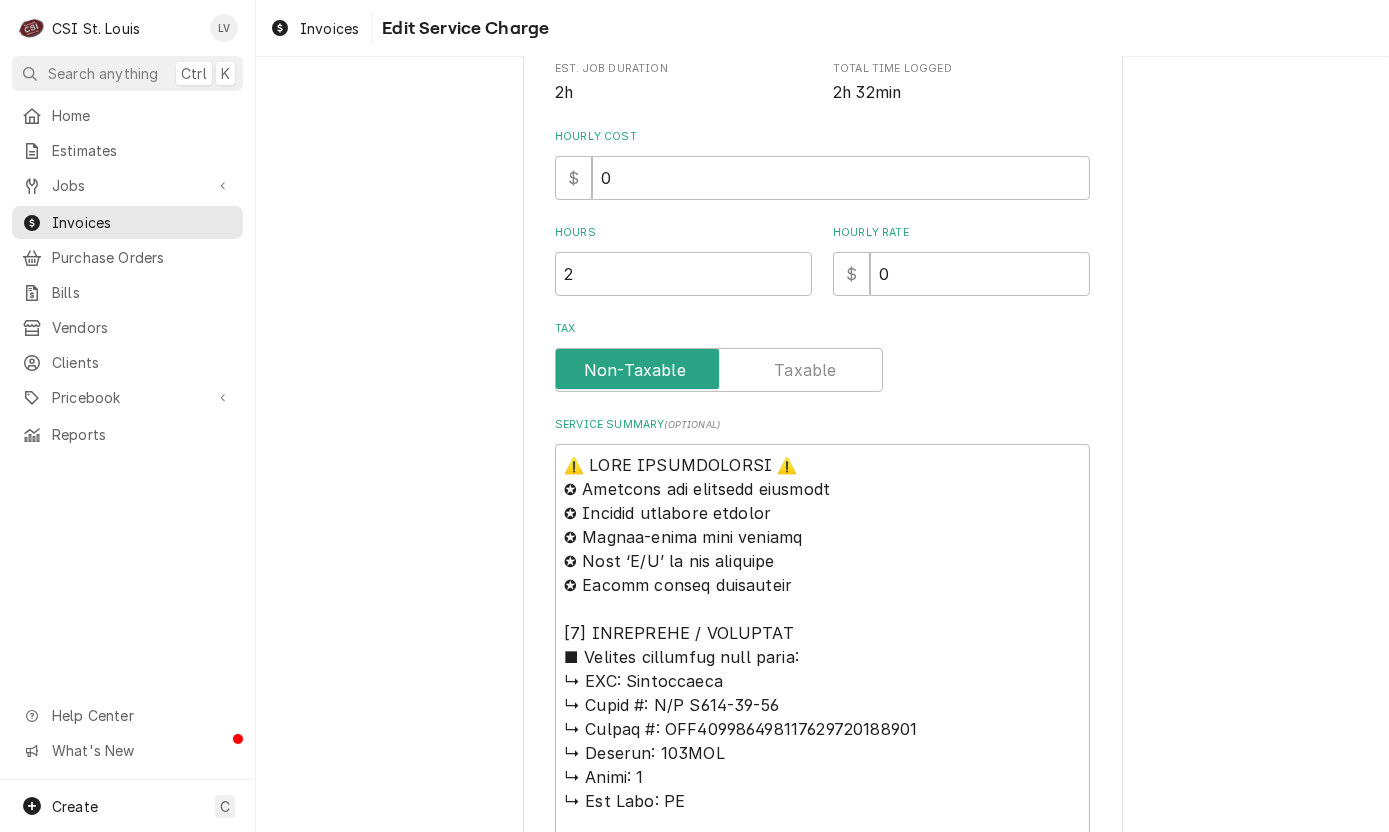 scroll, scrollTop: 600, scrollLeft: 0, axis: vertical 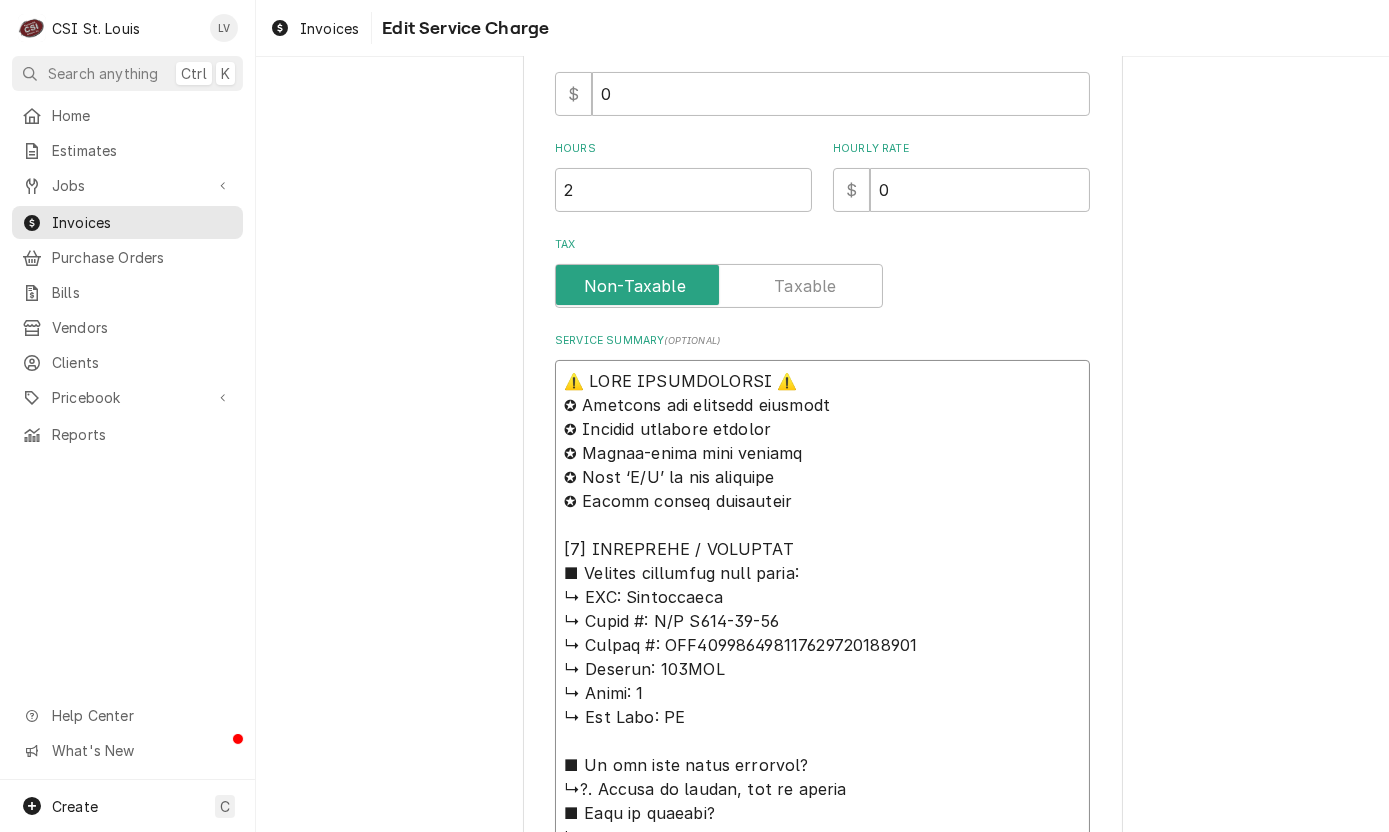 drag, startPoint x: 621, startPoint y: 594, endPoint x: 543, endPoint y: 369, distance: 238.13652 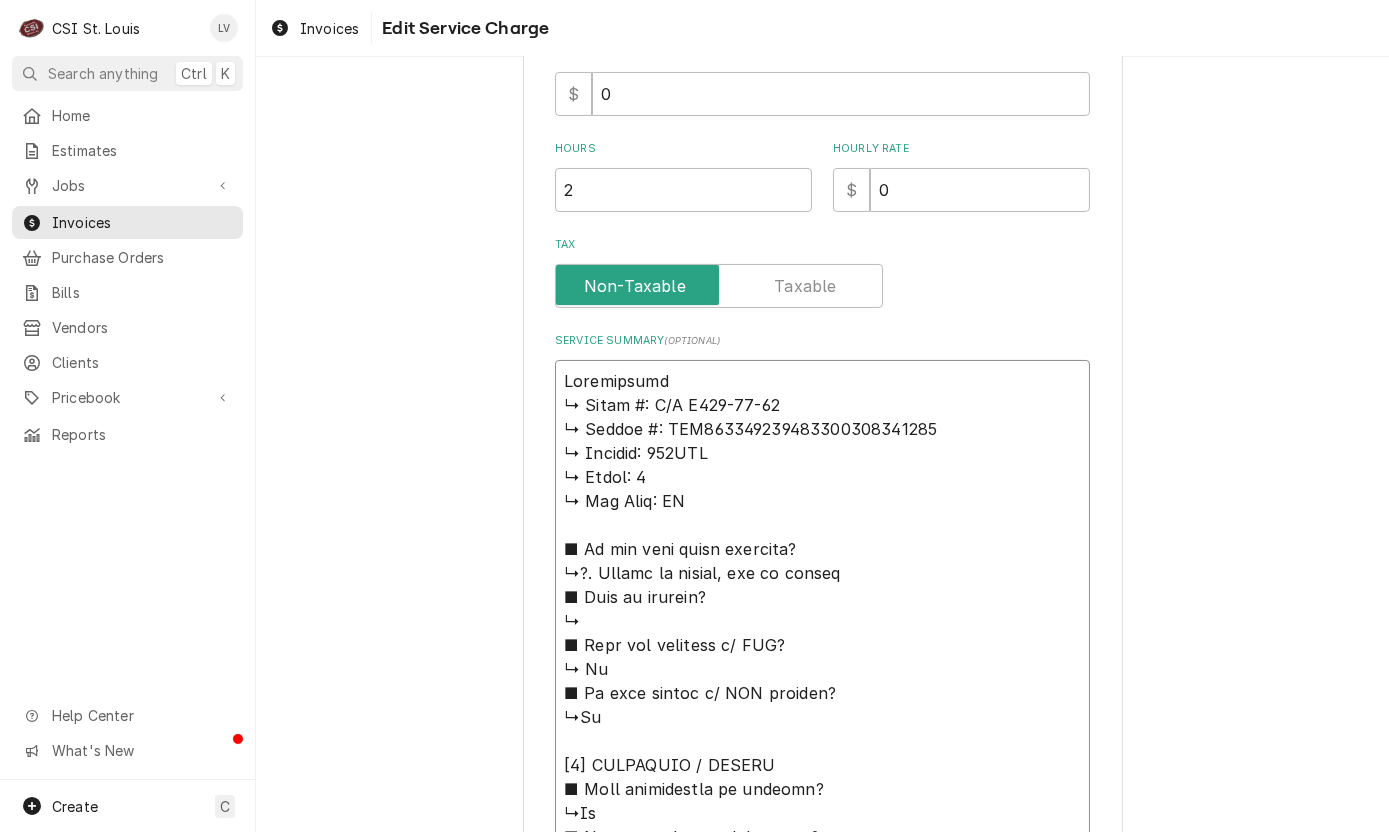 click on "Service Summary  ( optional )" at bounding box center [822, 1209] 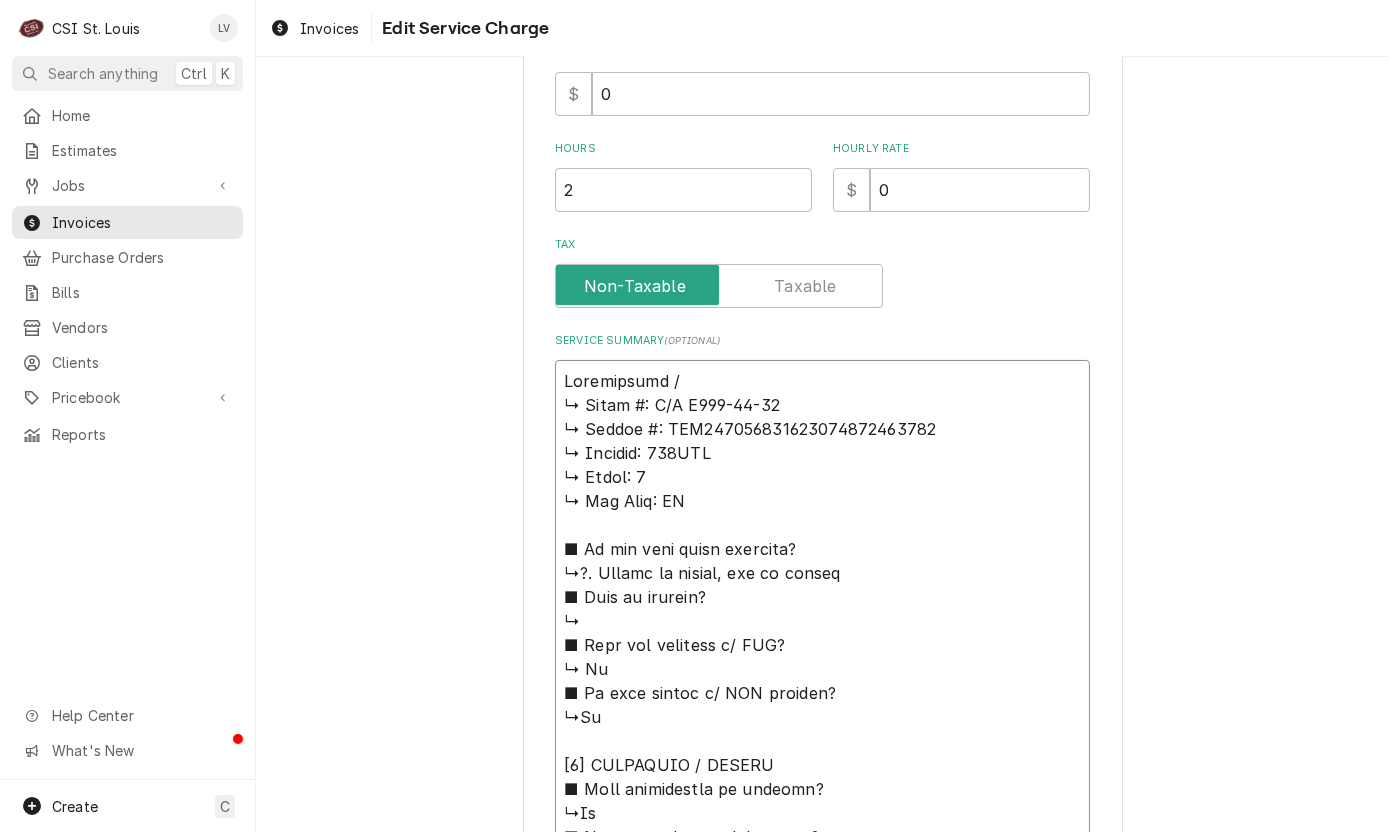 type on "x" 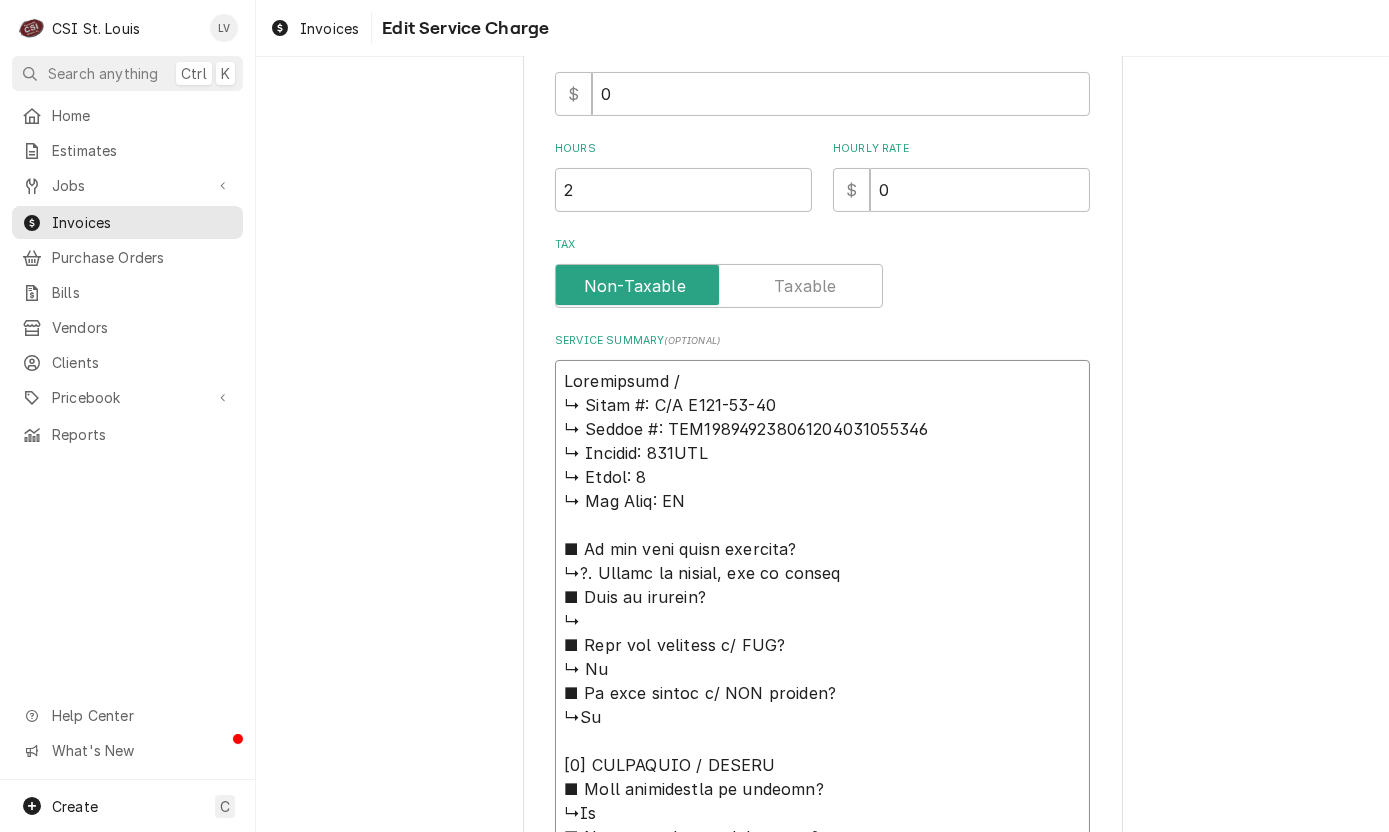 type on "x" 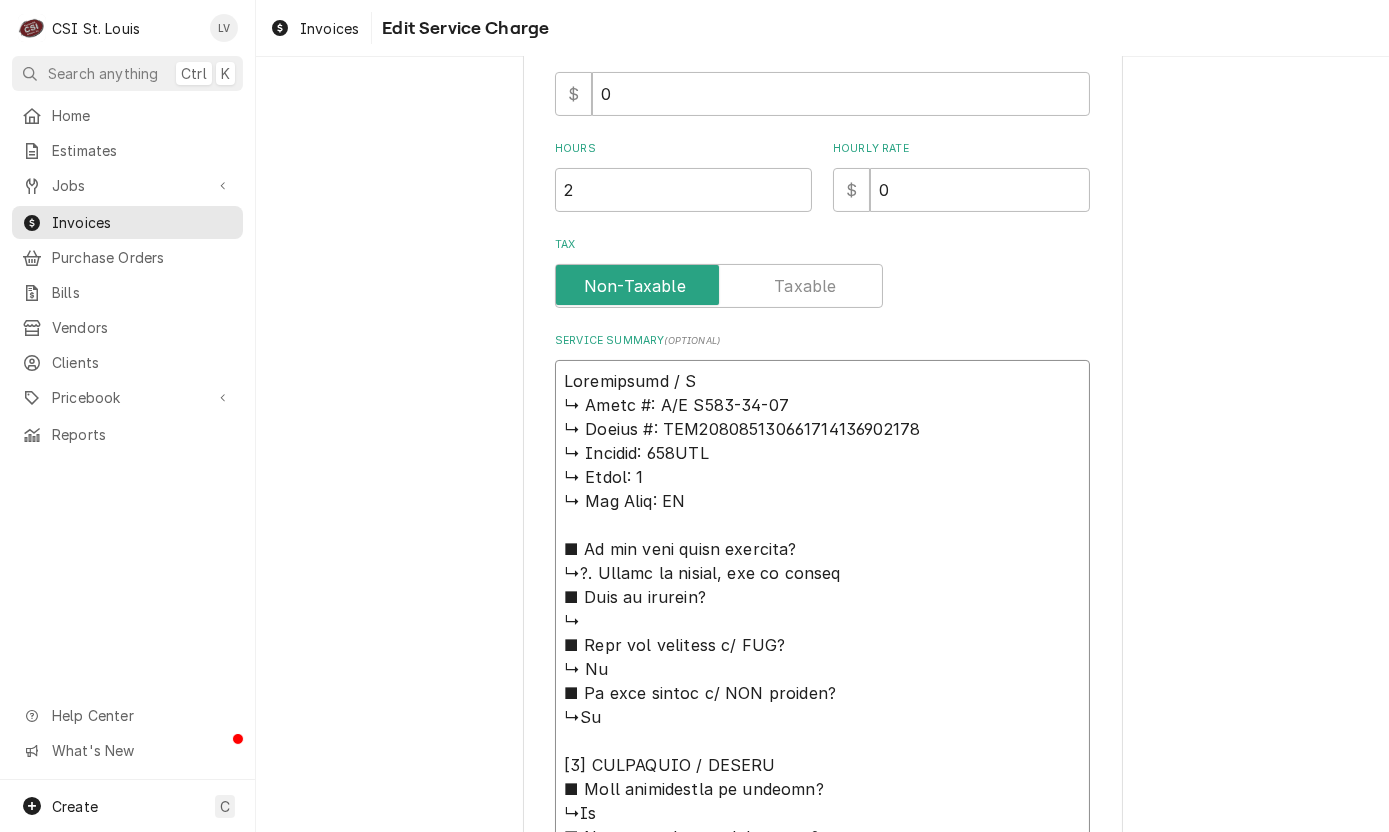 type on "x" 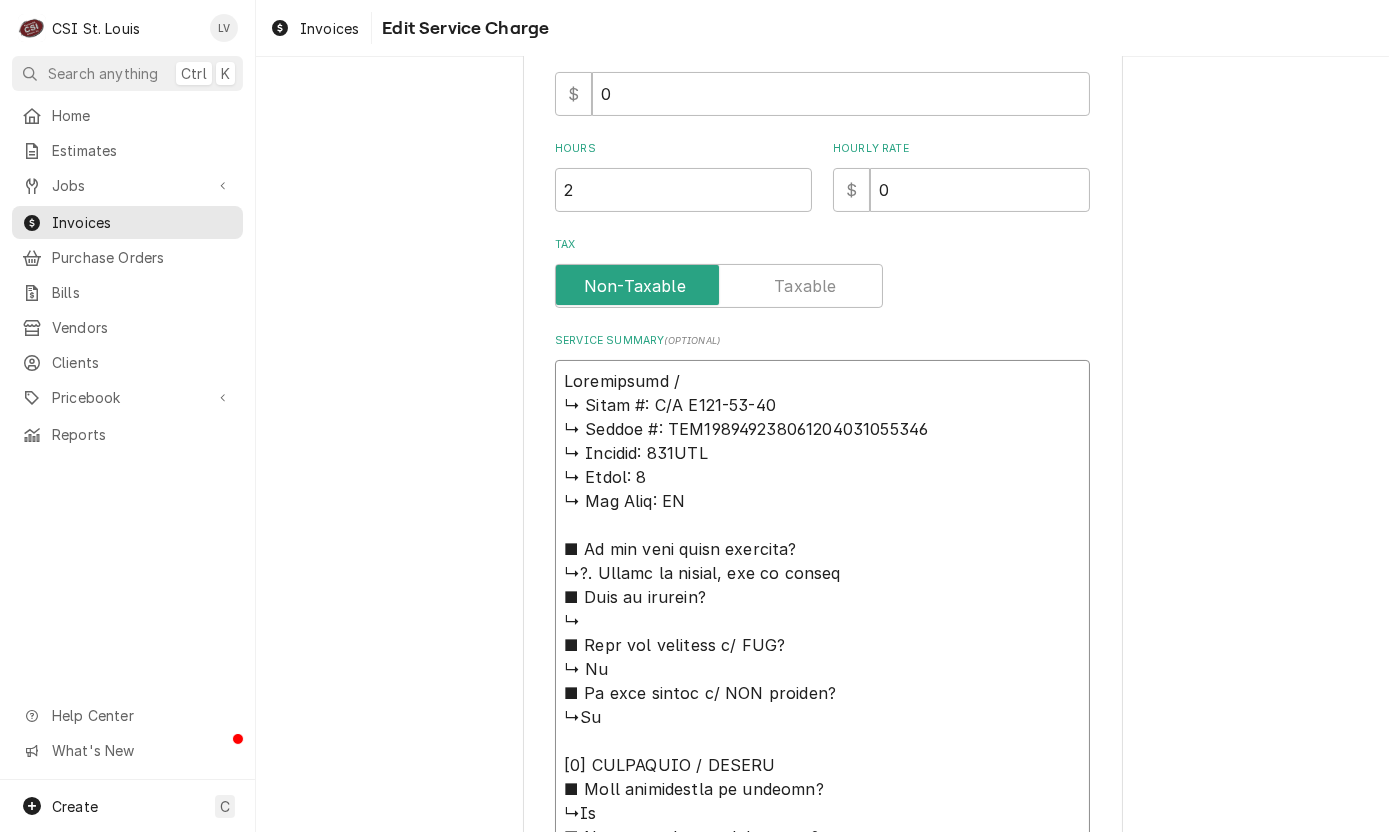 type on "x" 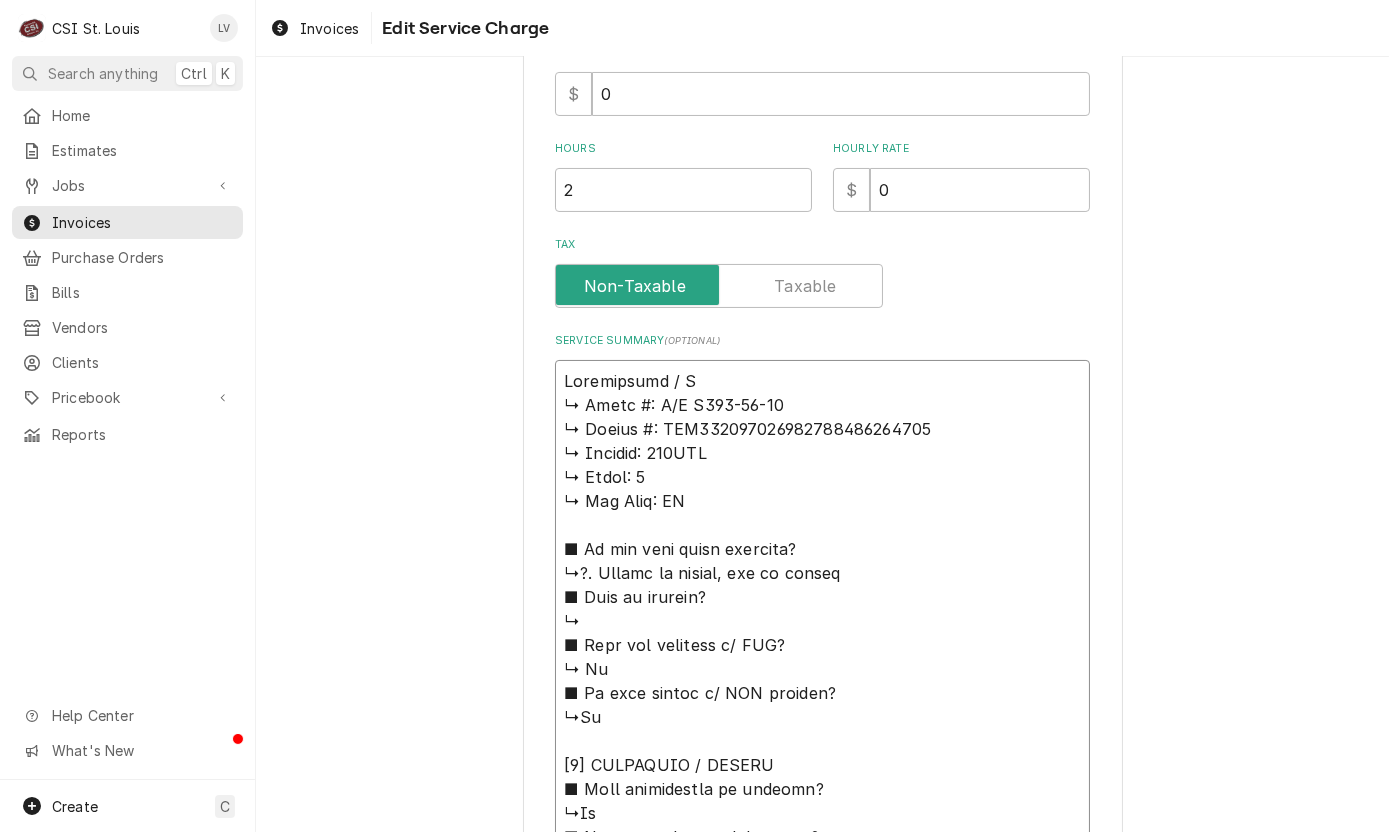 type on "x" 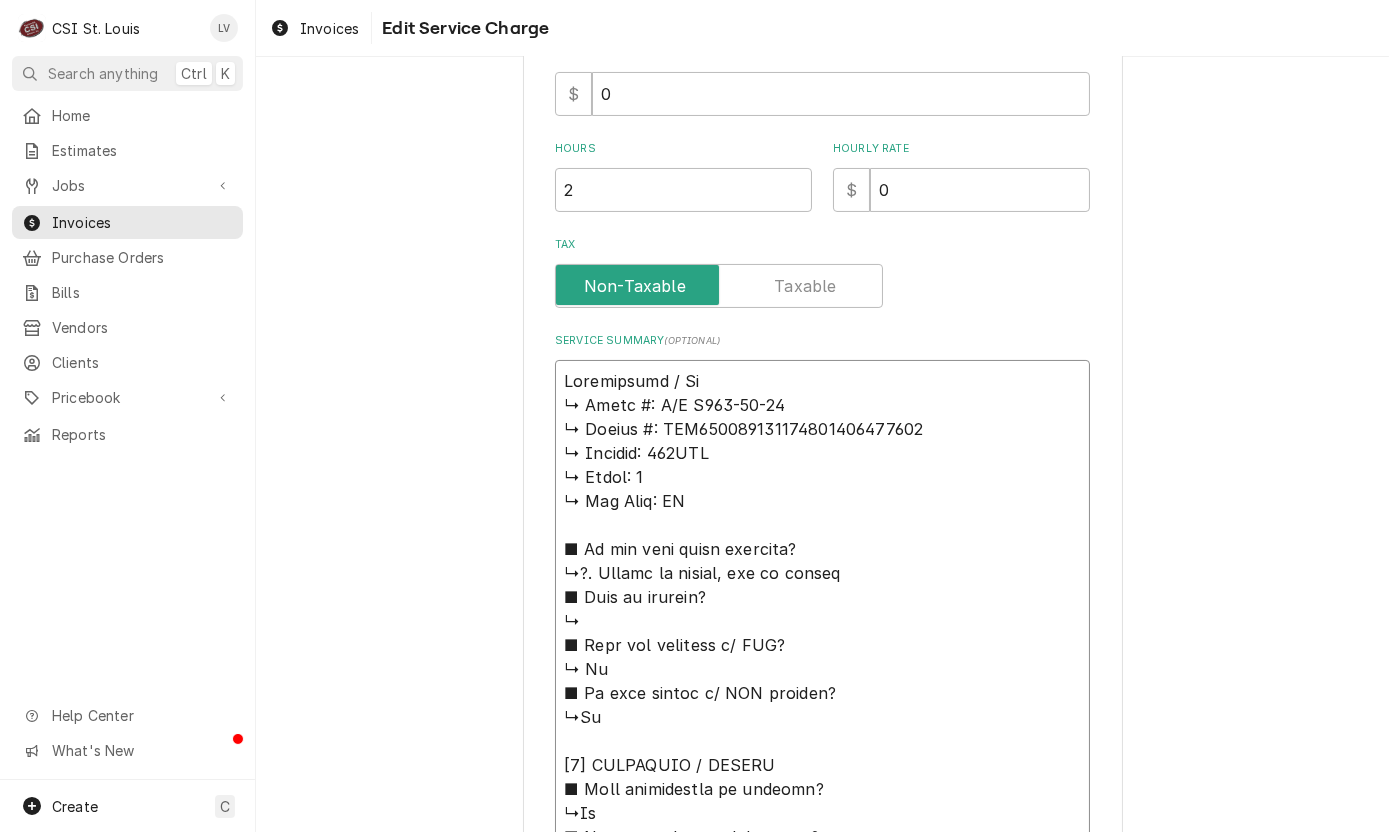 type on "x" 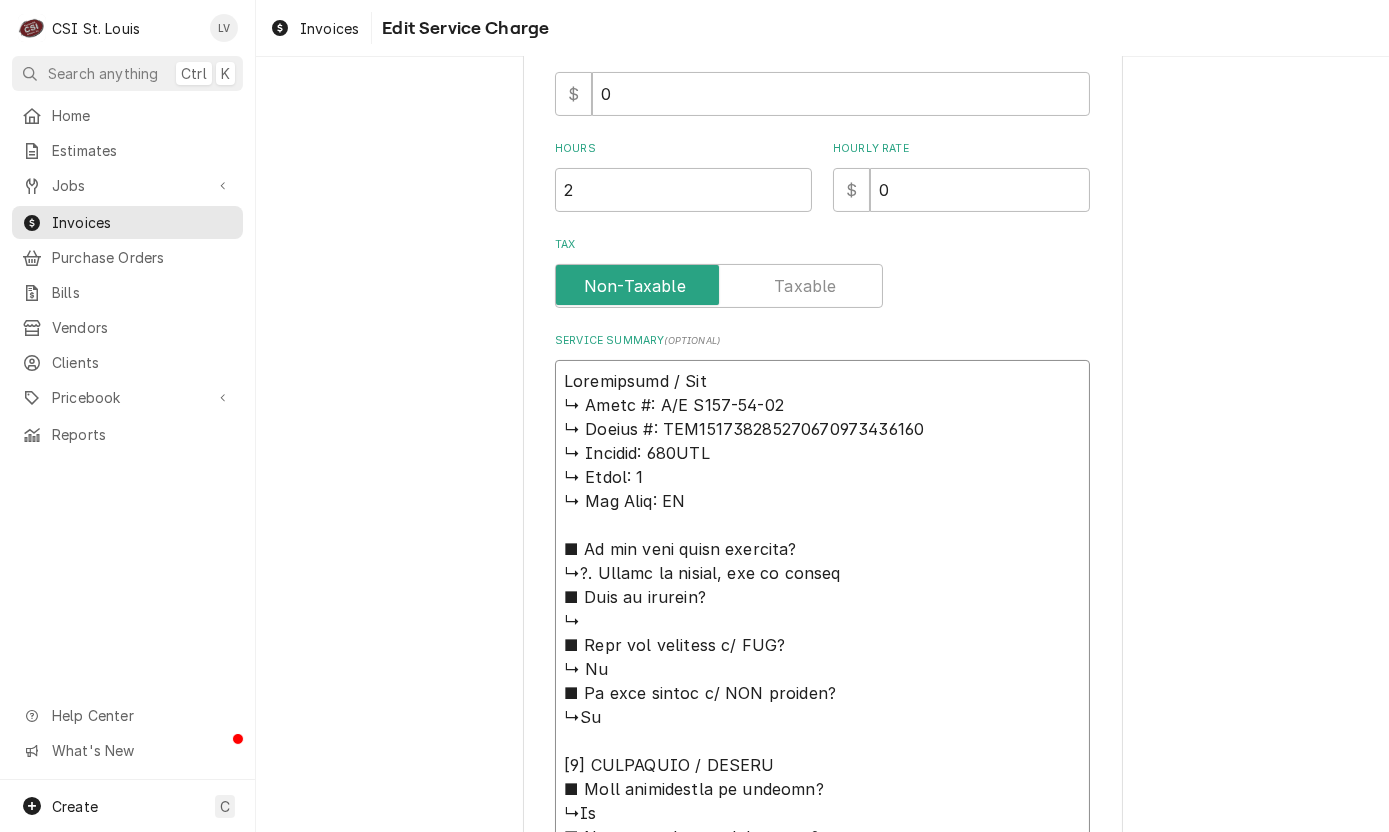 type on "x" 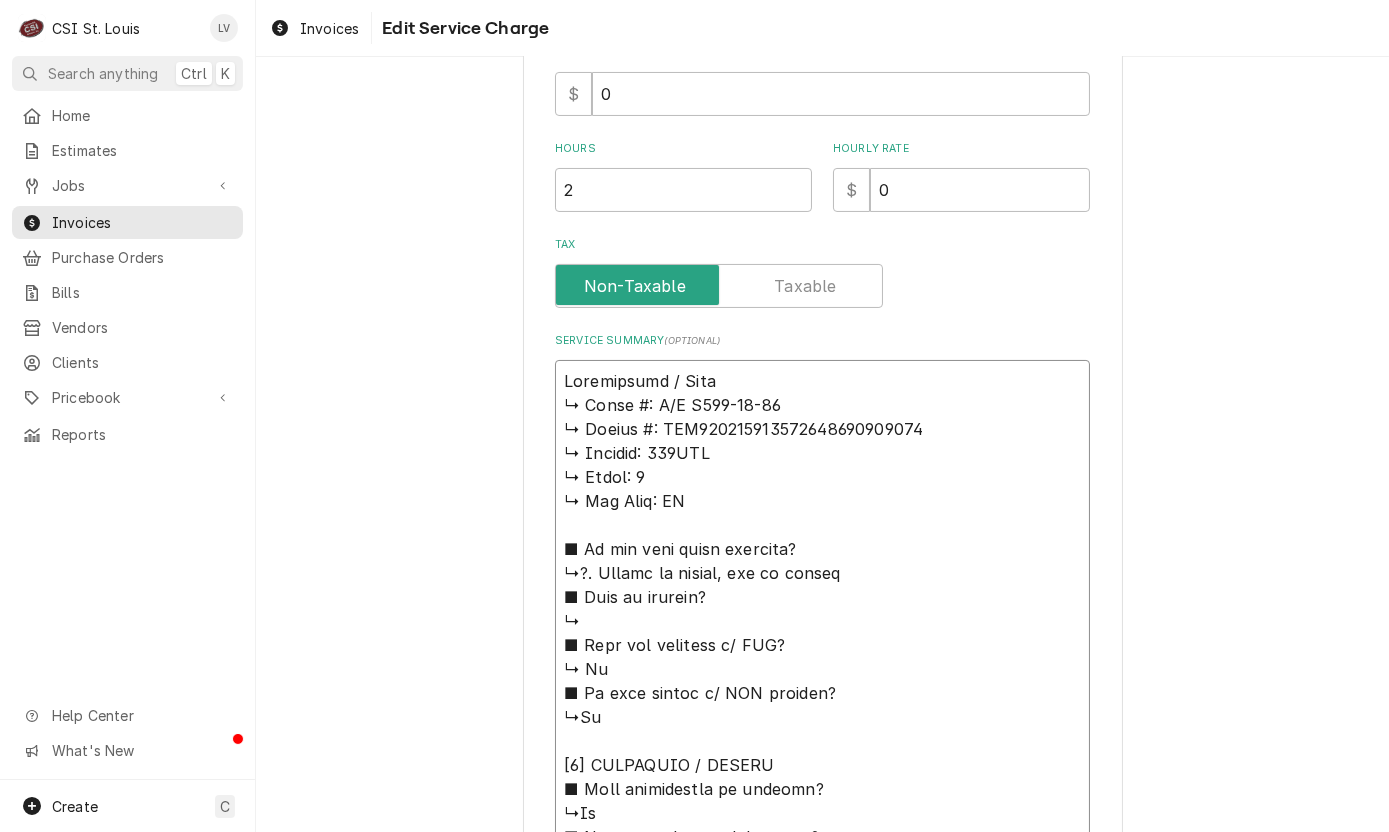 type on "x" 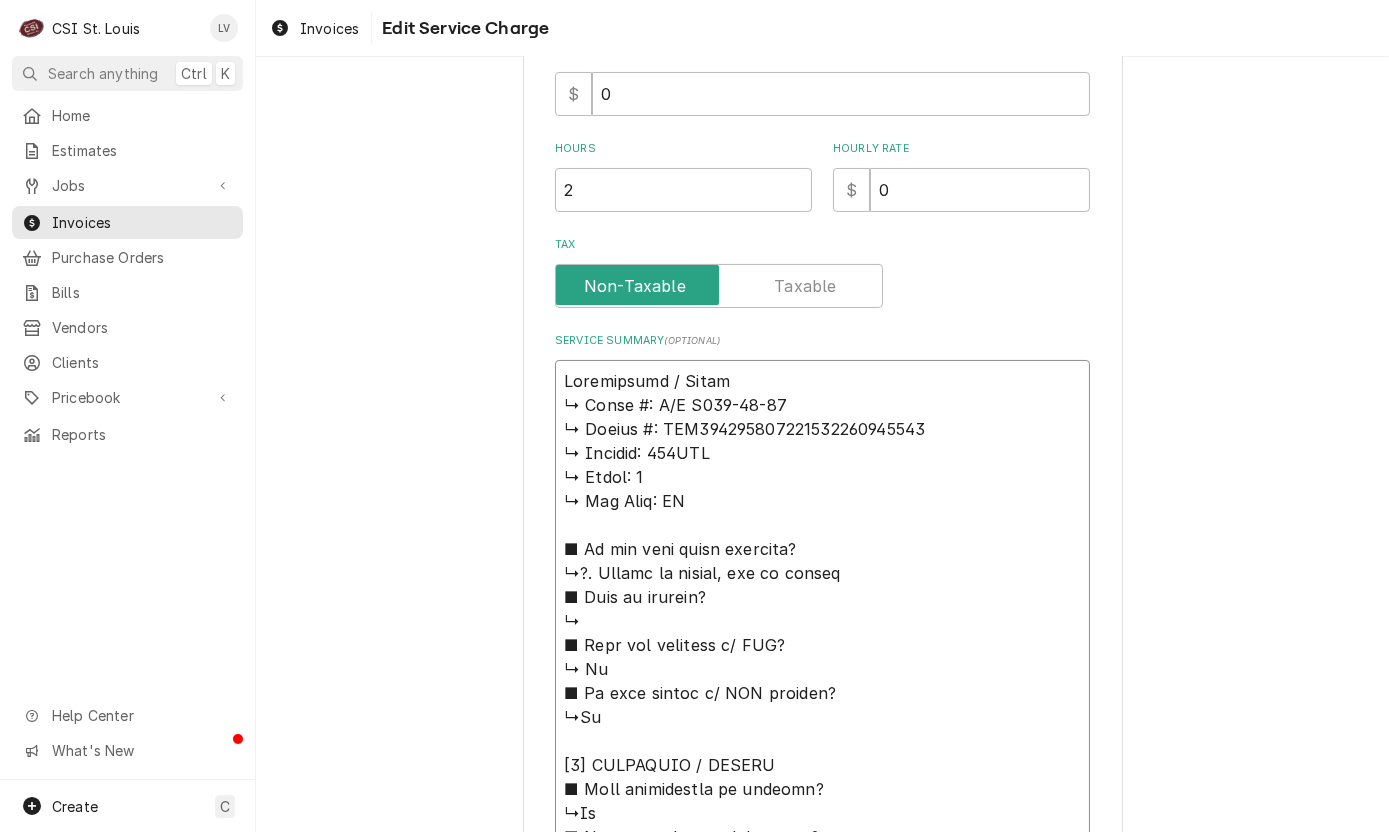 type on "x" 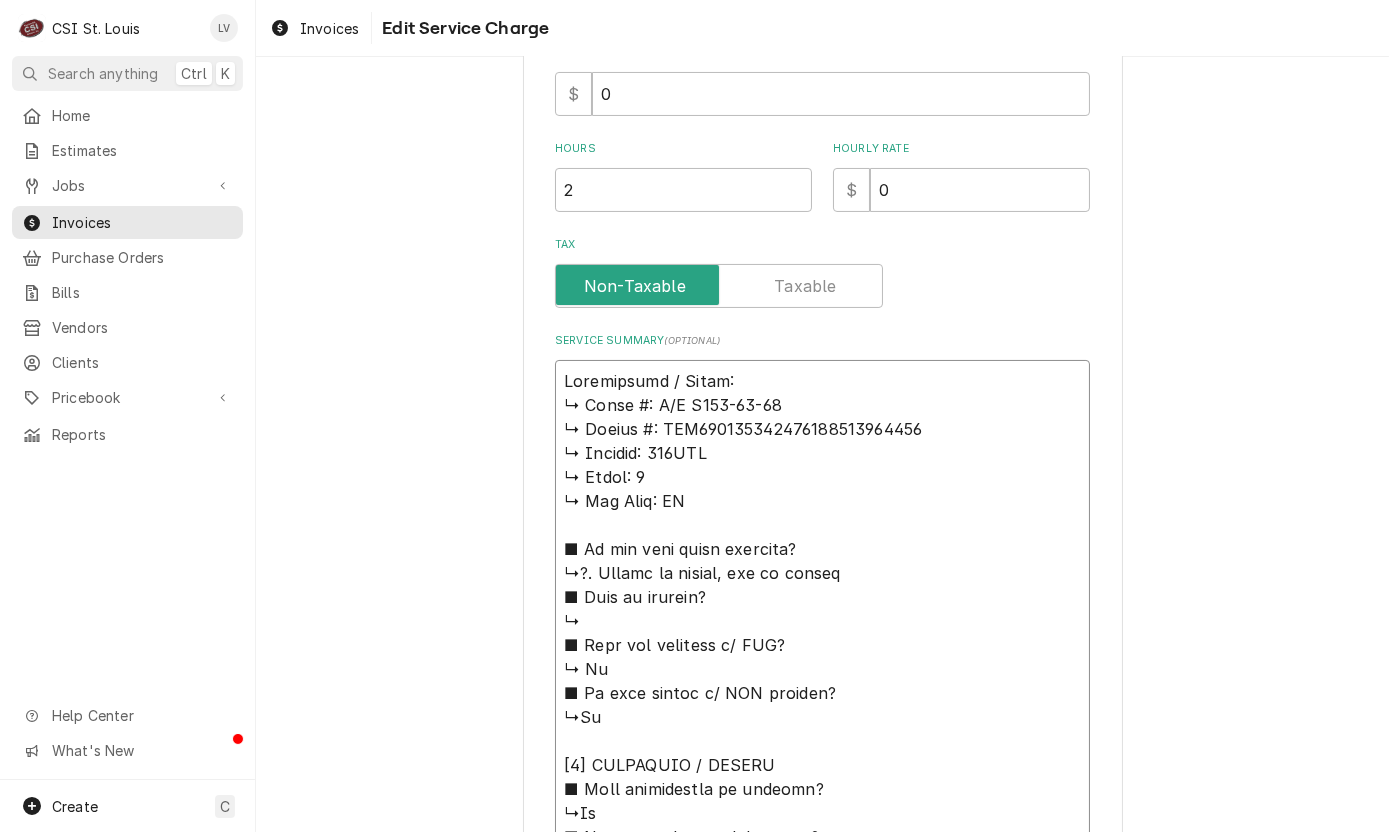 type on "x" 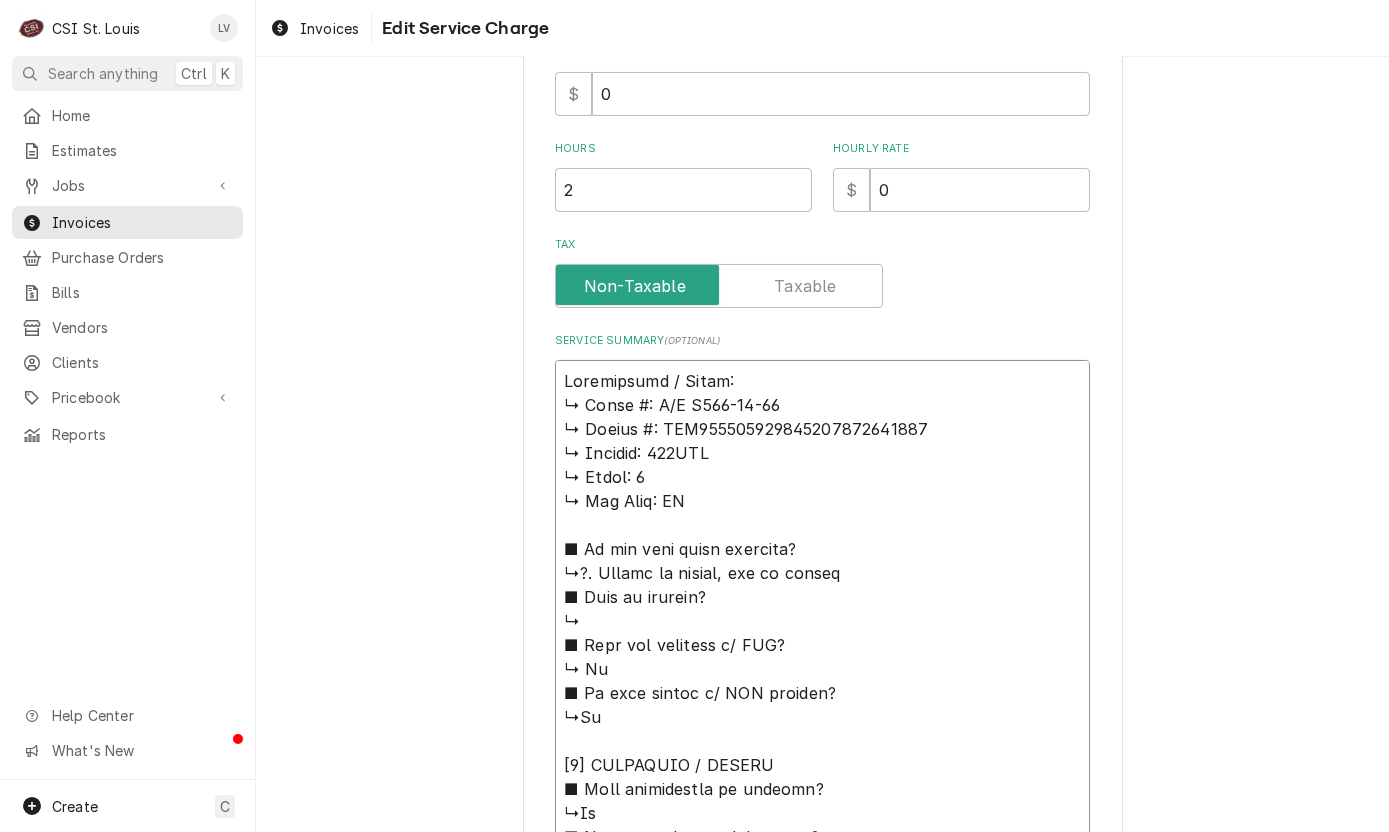 type on "x" 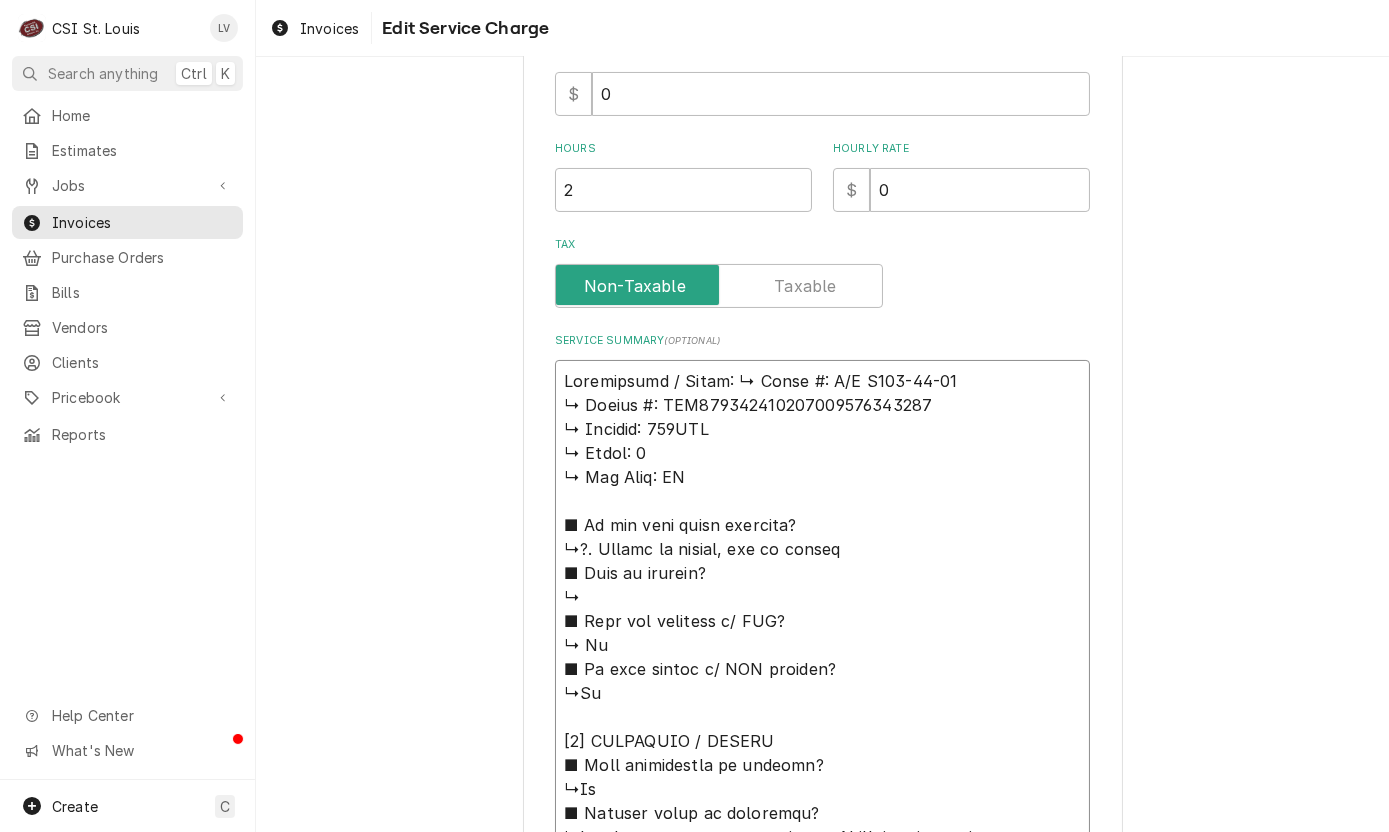 type on "x" 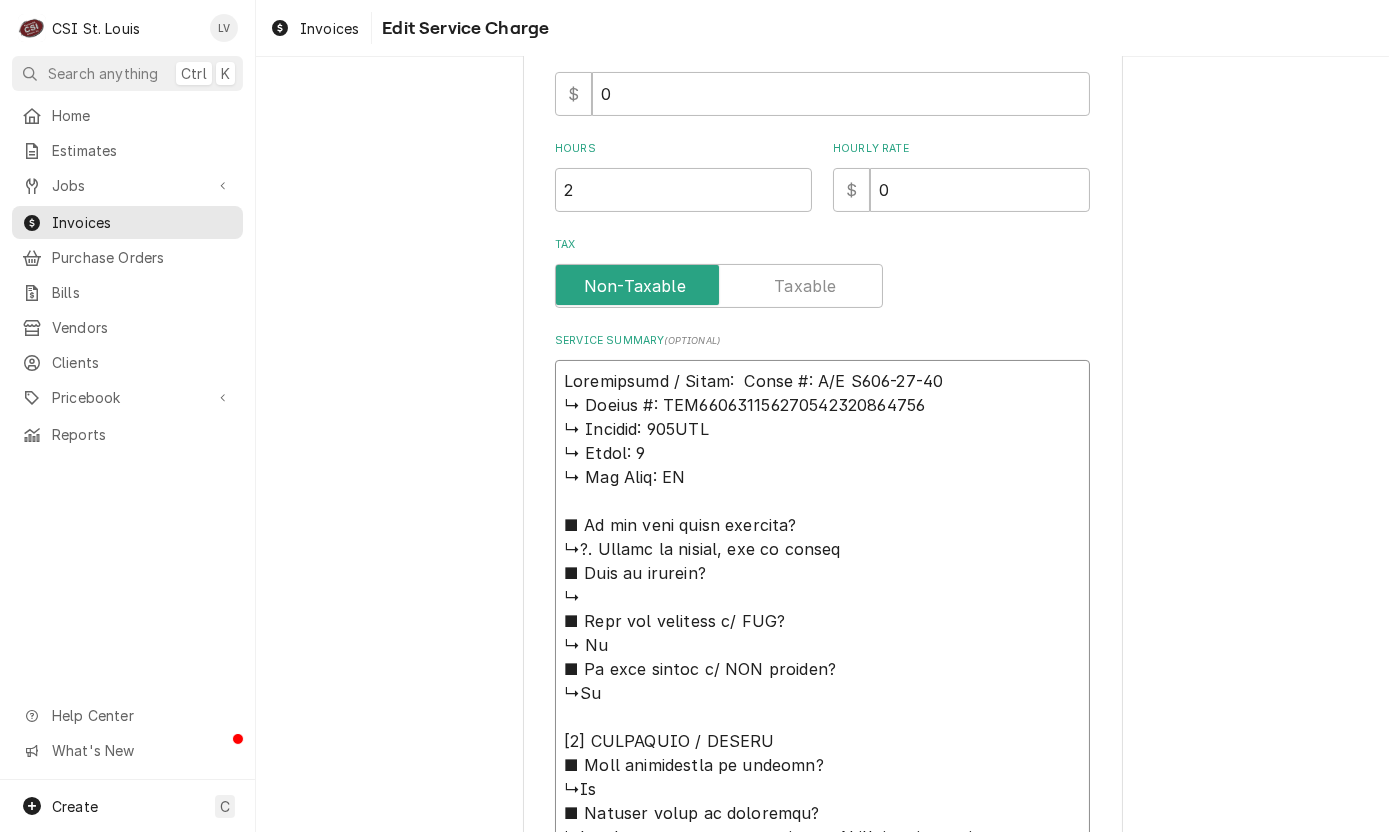 type on "x" 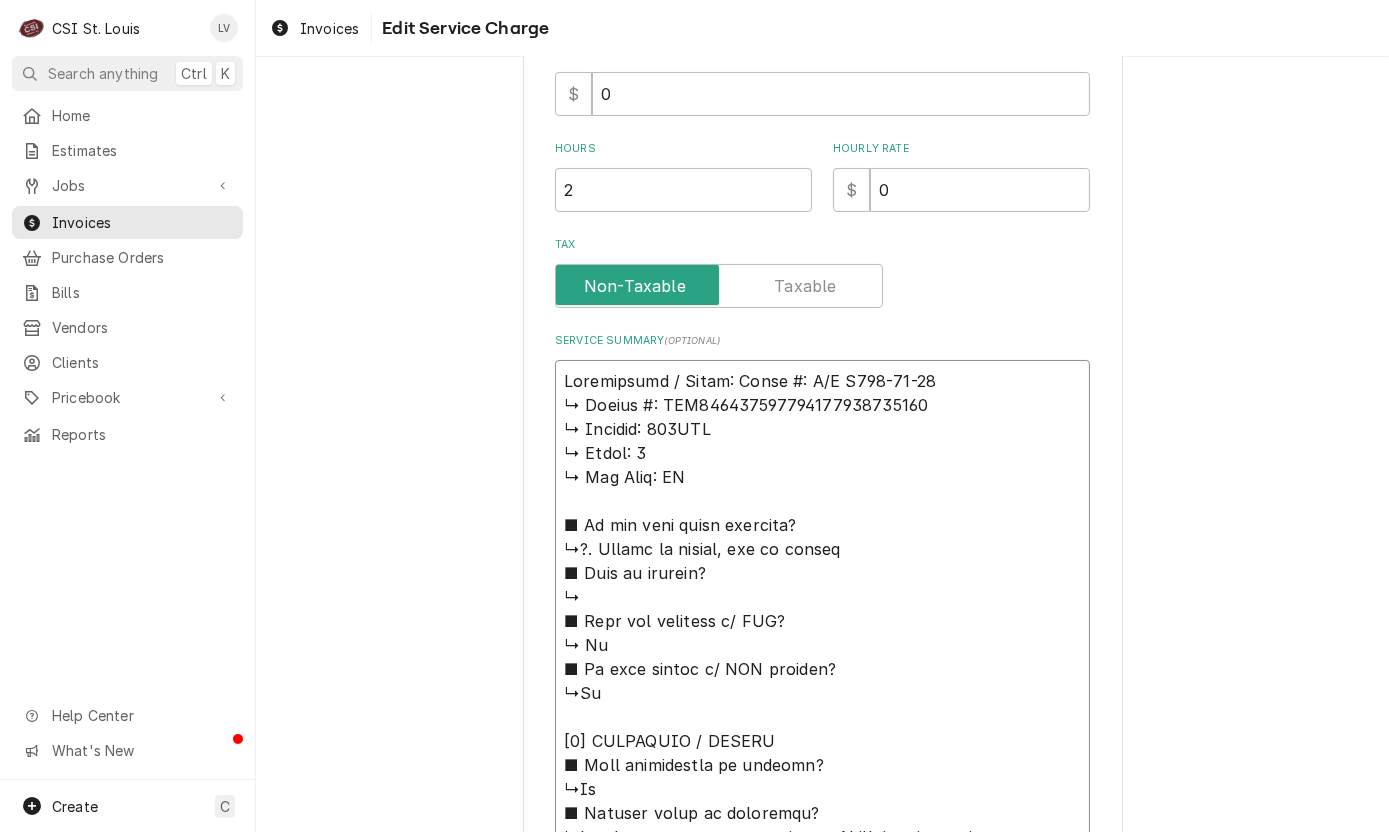 type on "x" 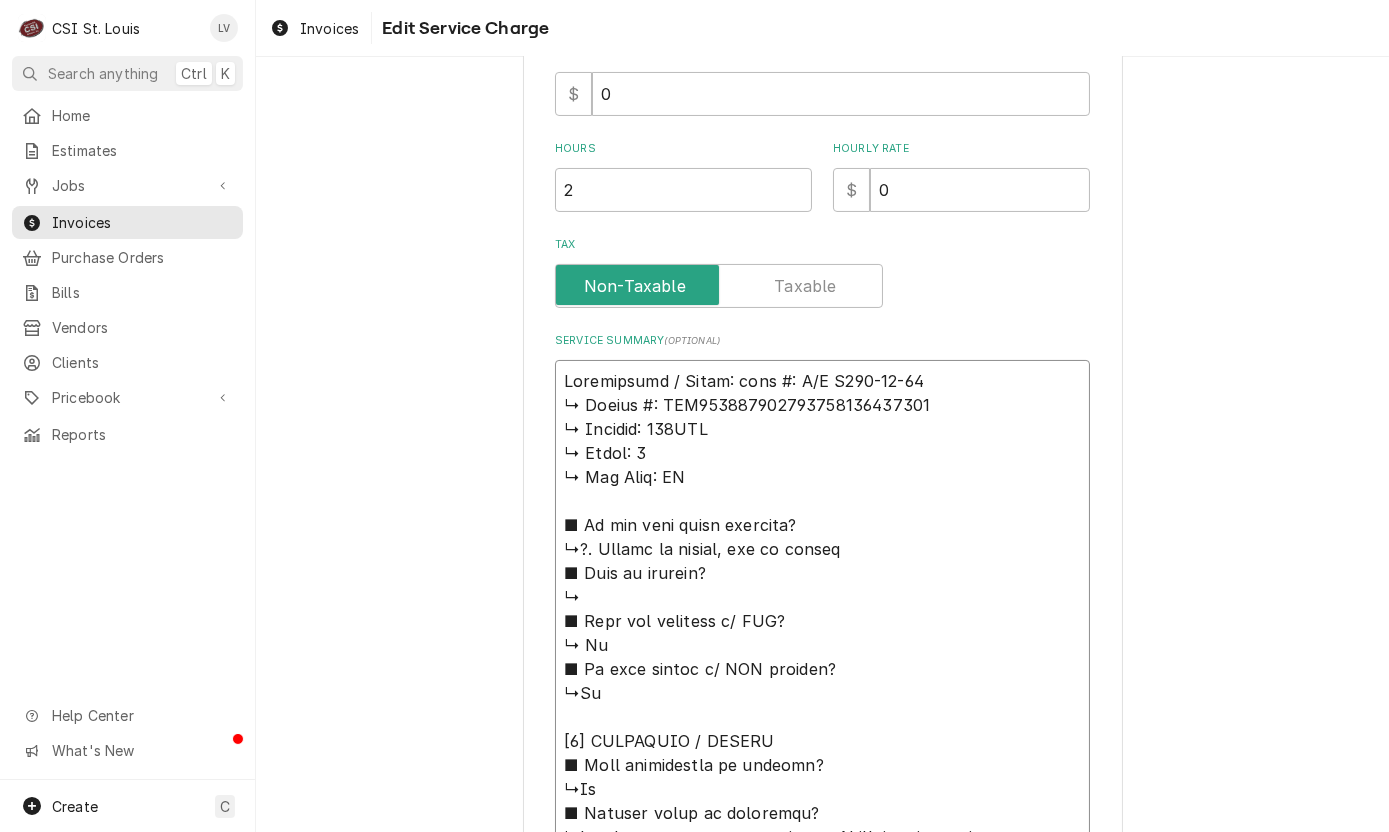 type on "x" 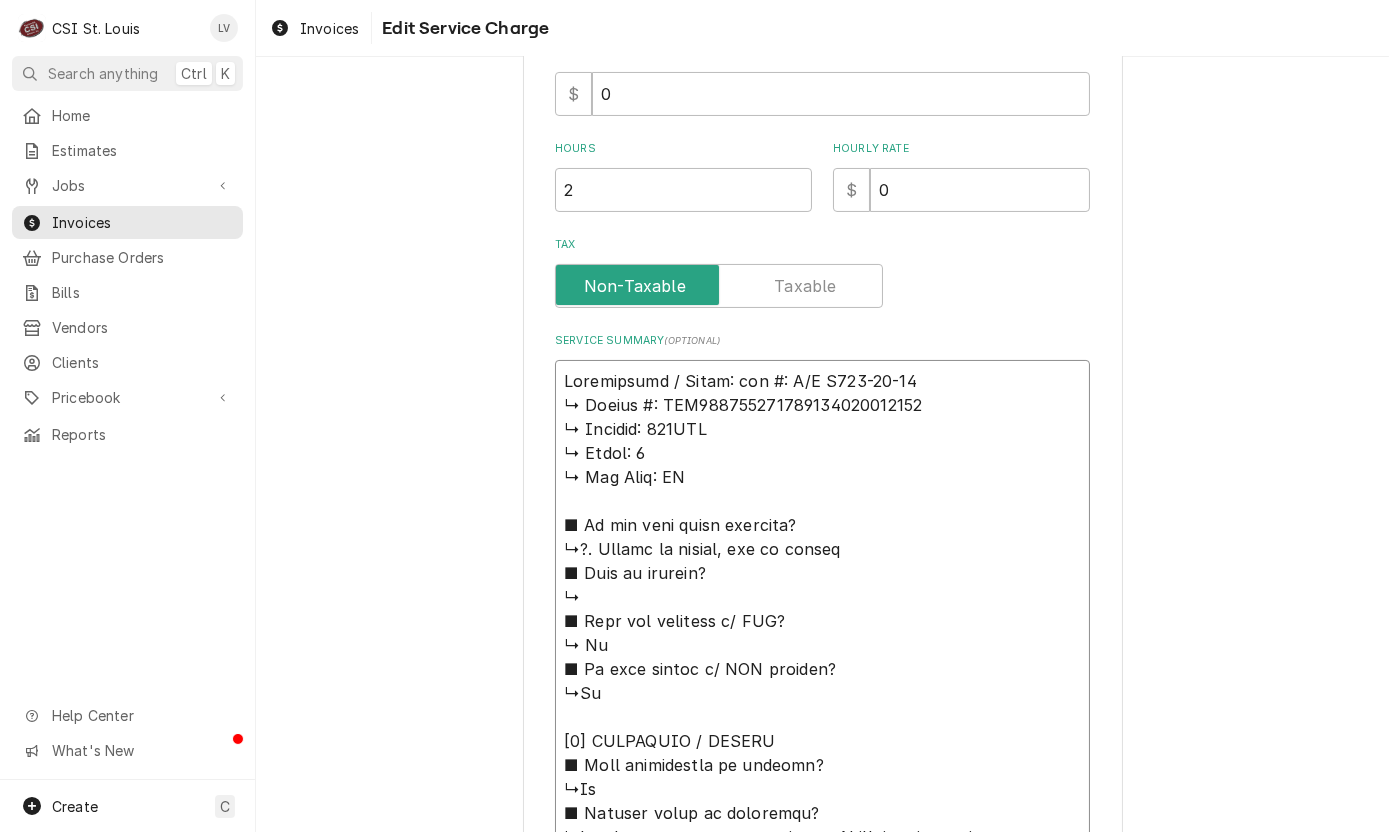type on "x" 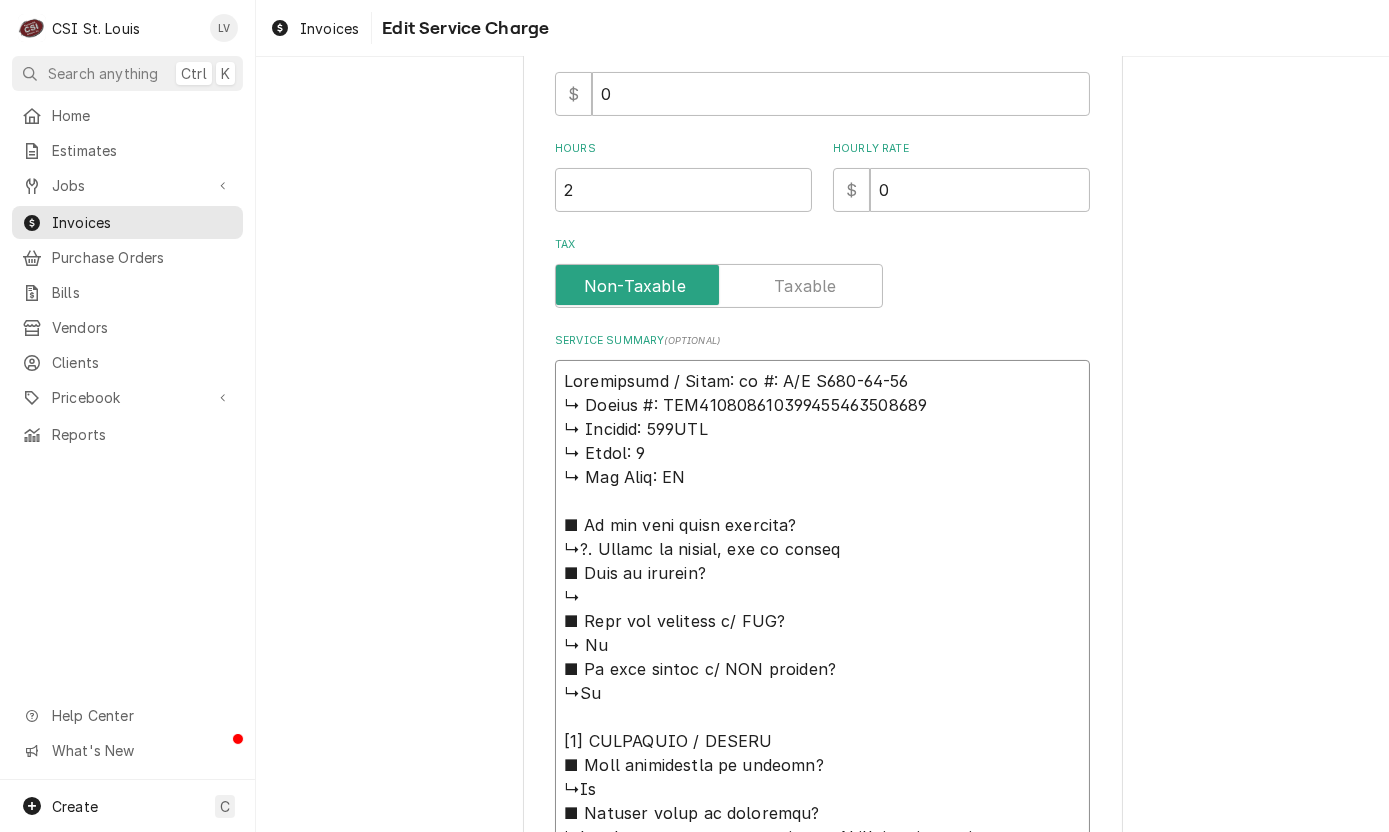type on "x" 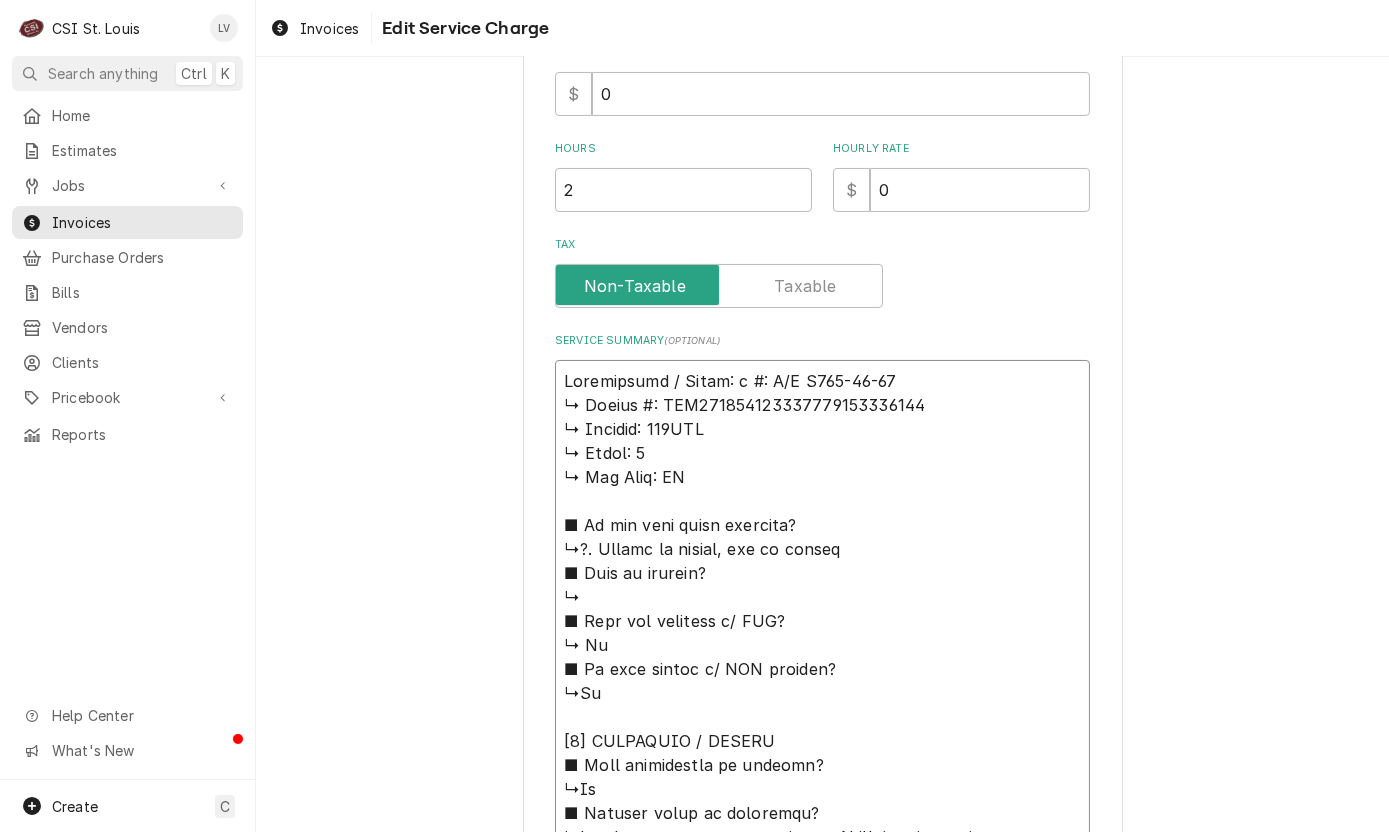 type on "x" 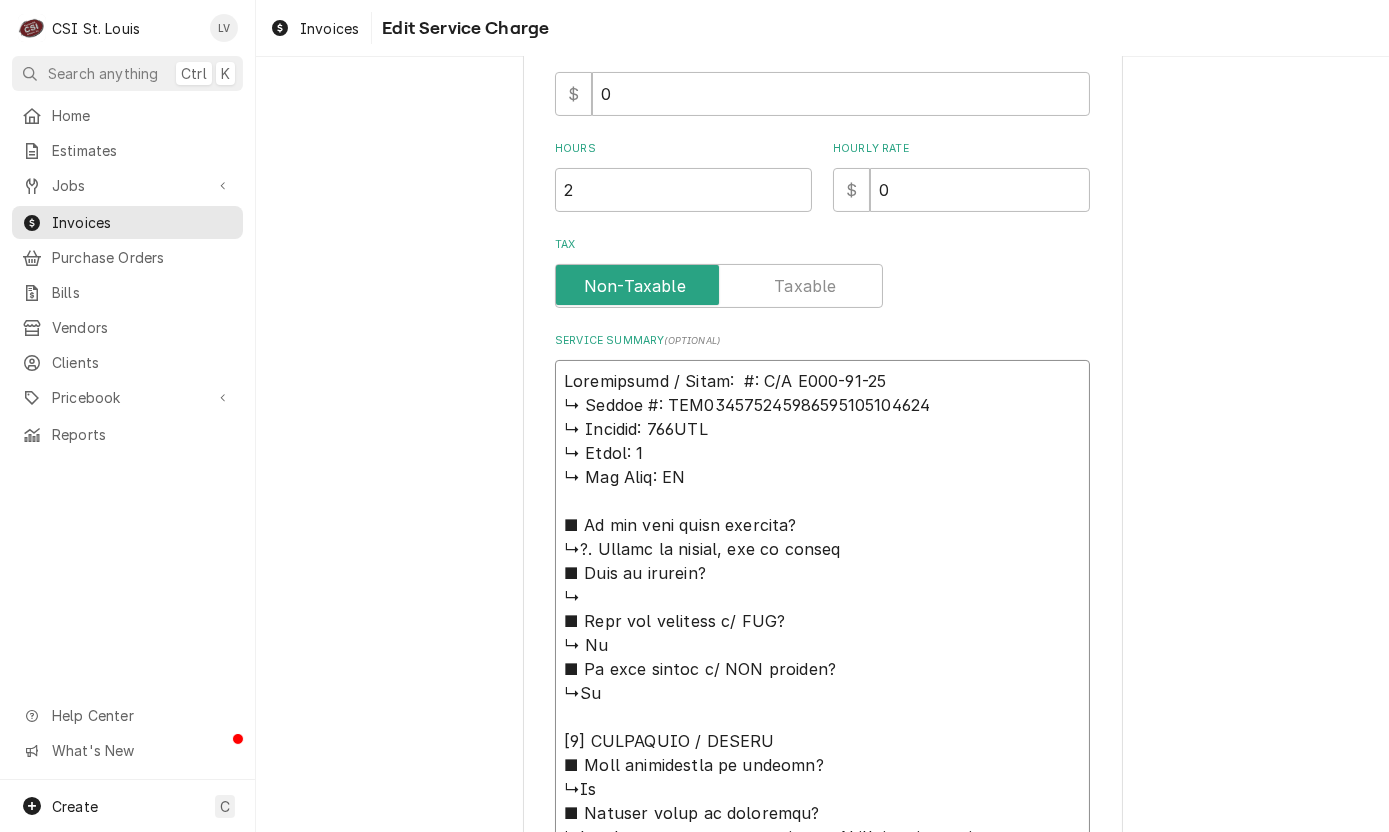 type on "x" 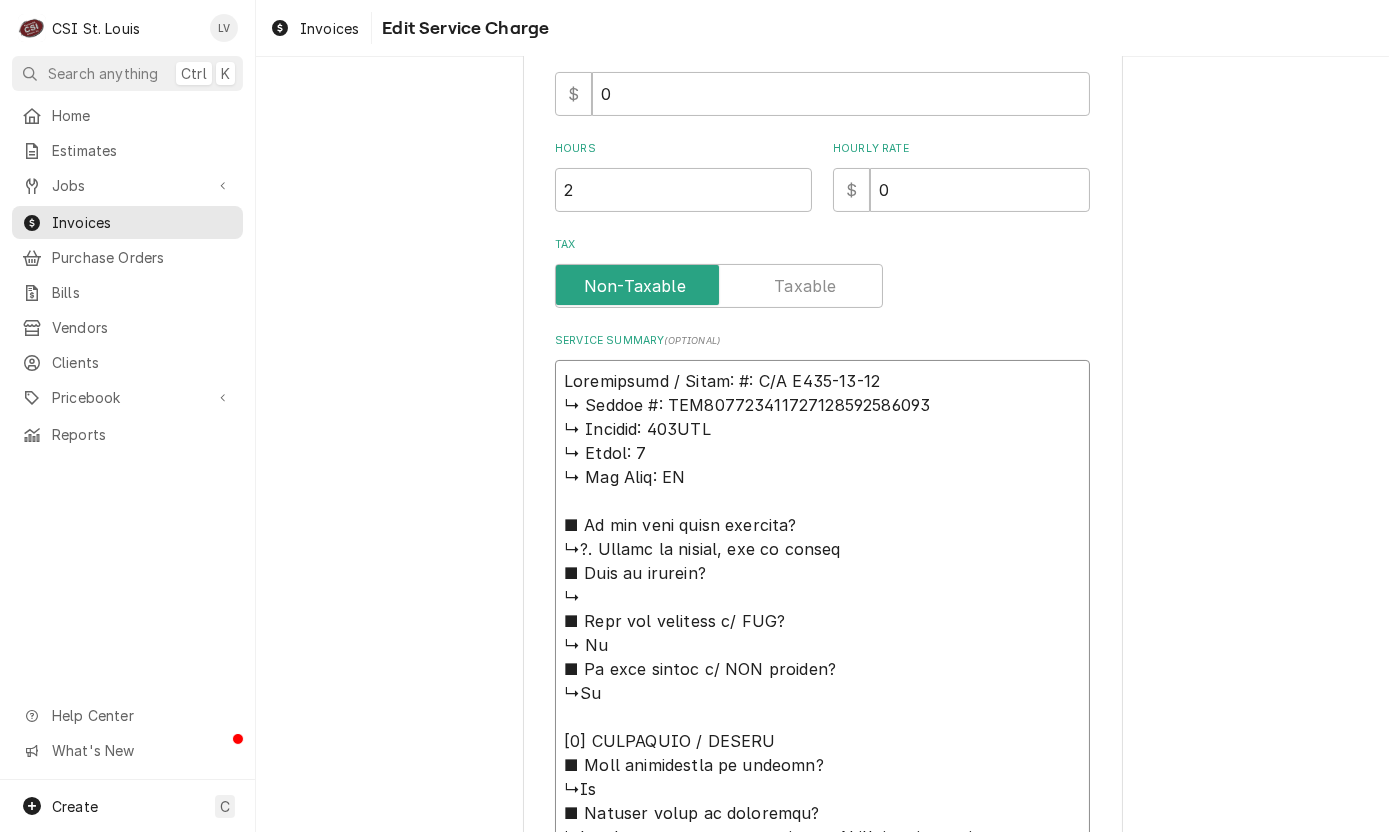 type on "x" 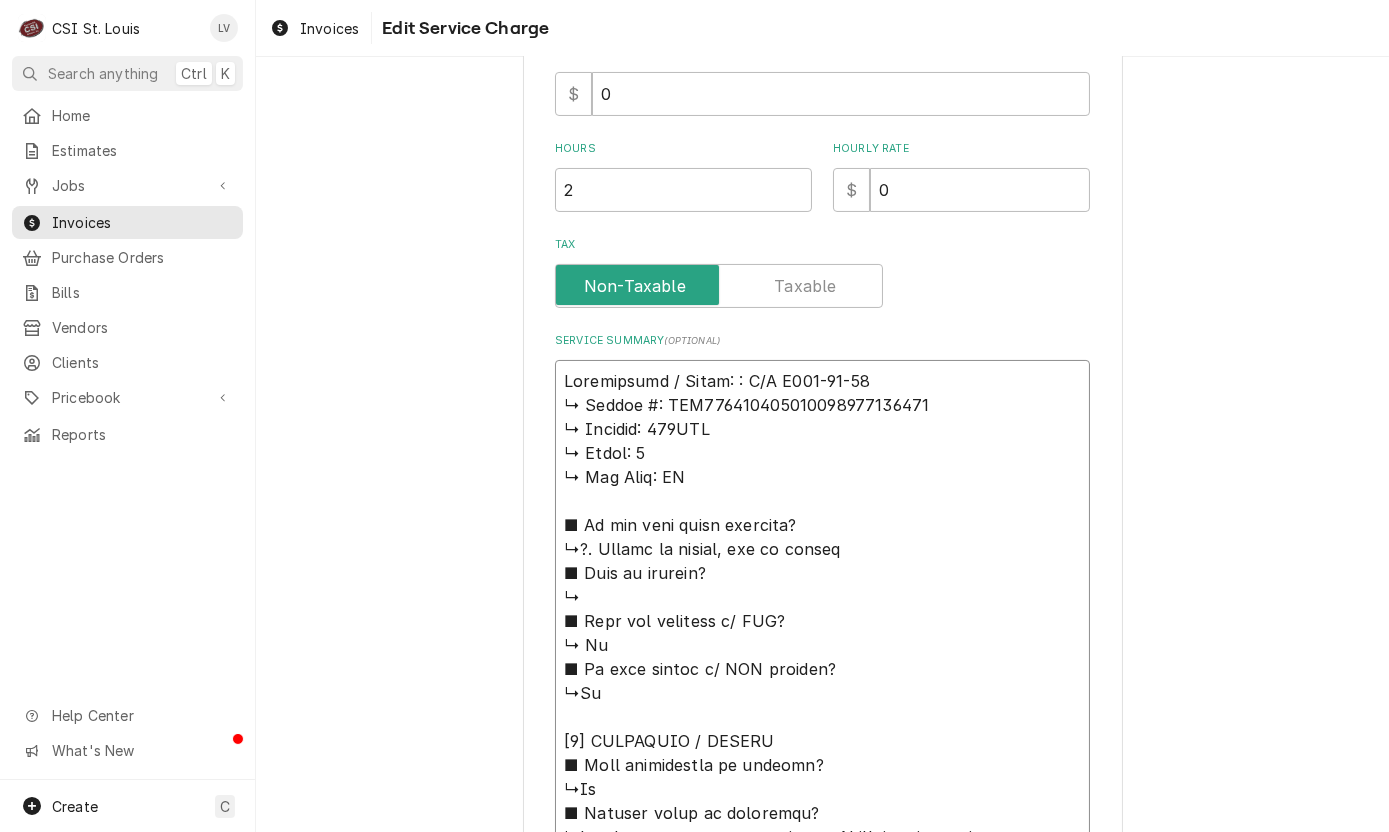 type on "x" 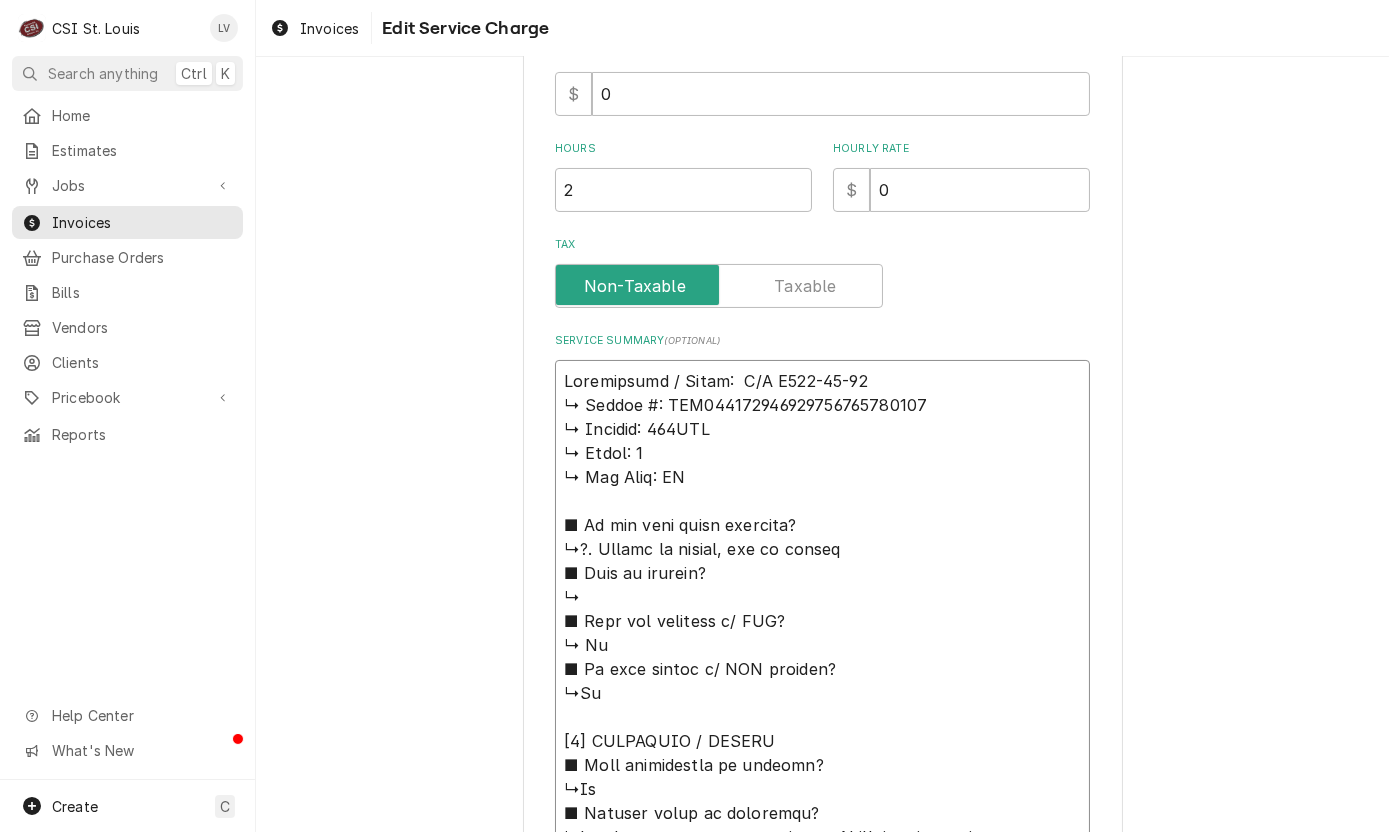 type on "x" 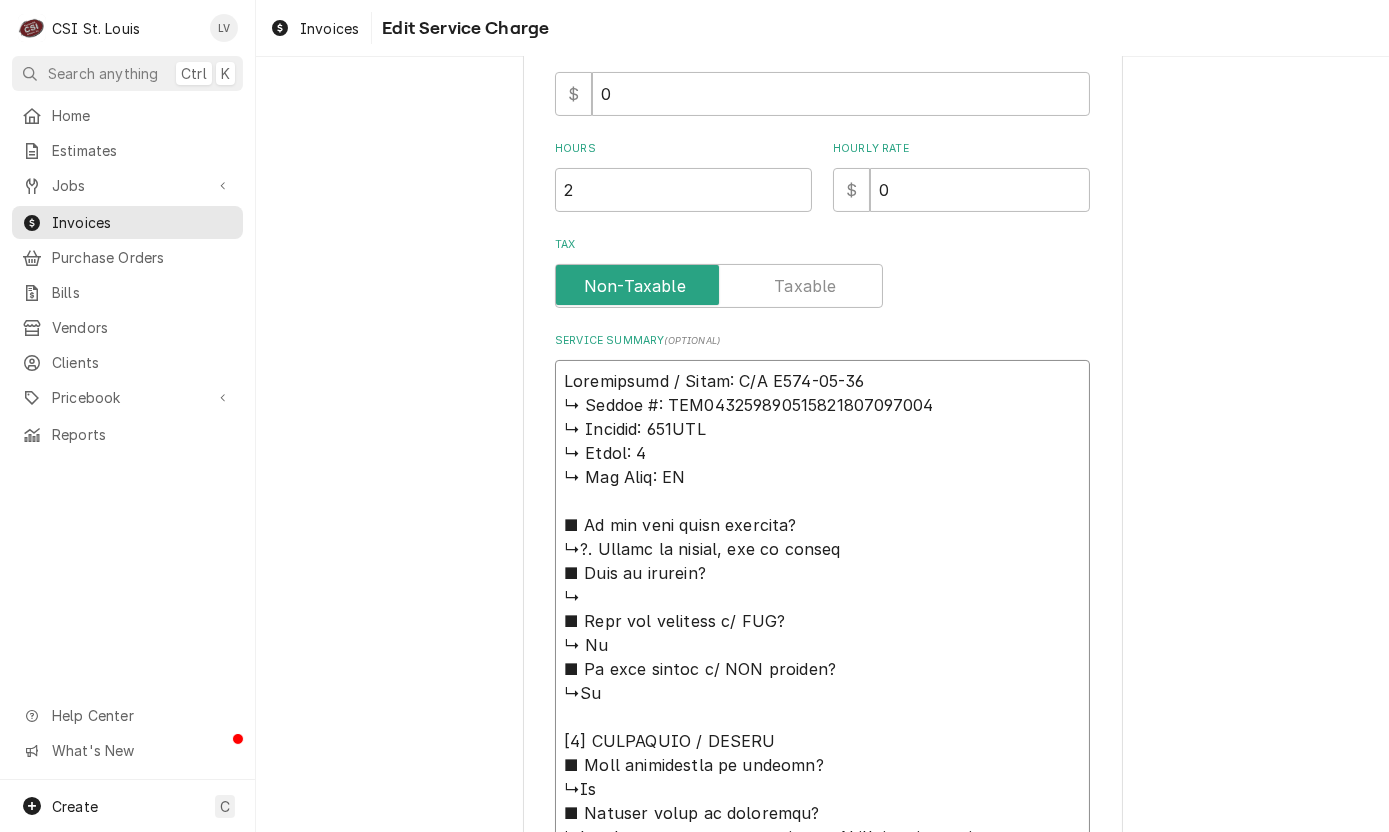 click on "Service Summary  ( optional )" at bounding box center [822, 1197] 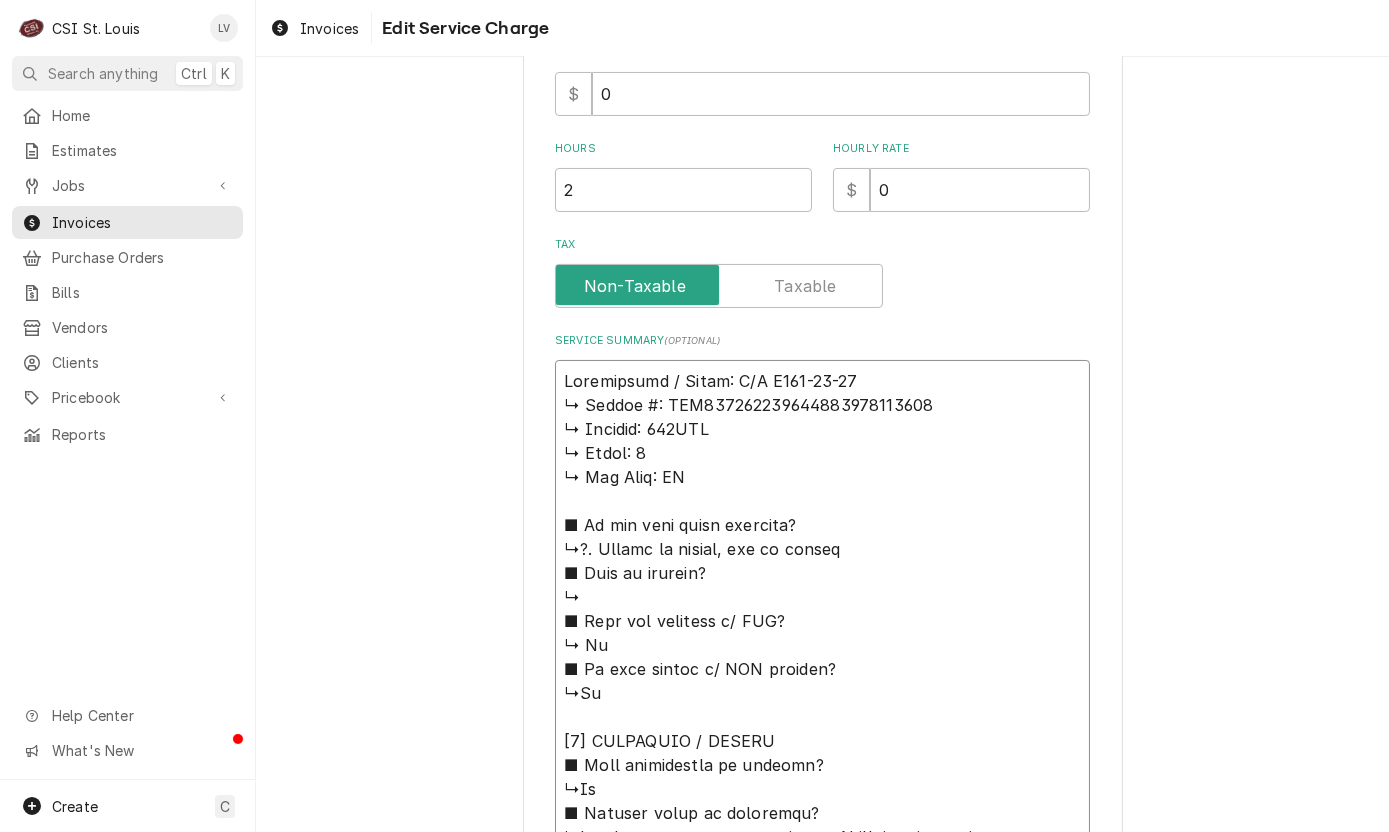 type on "x" 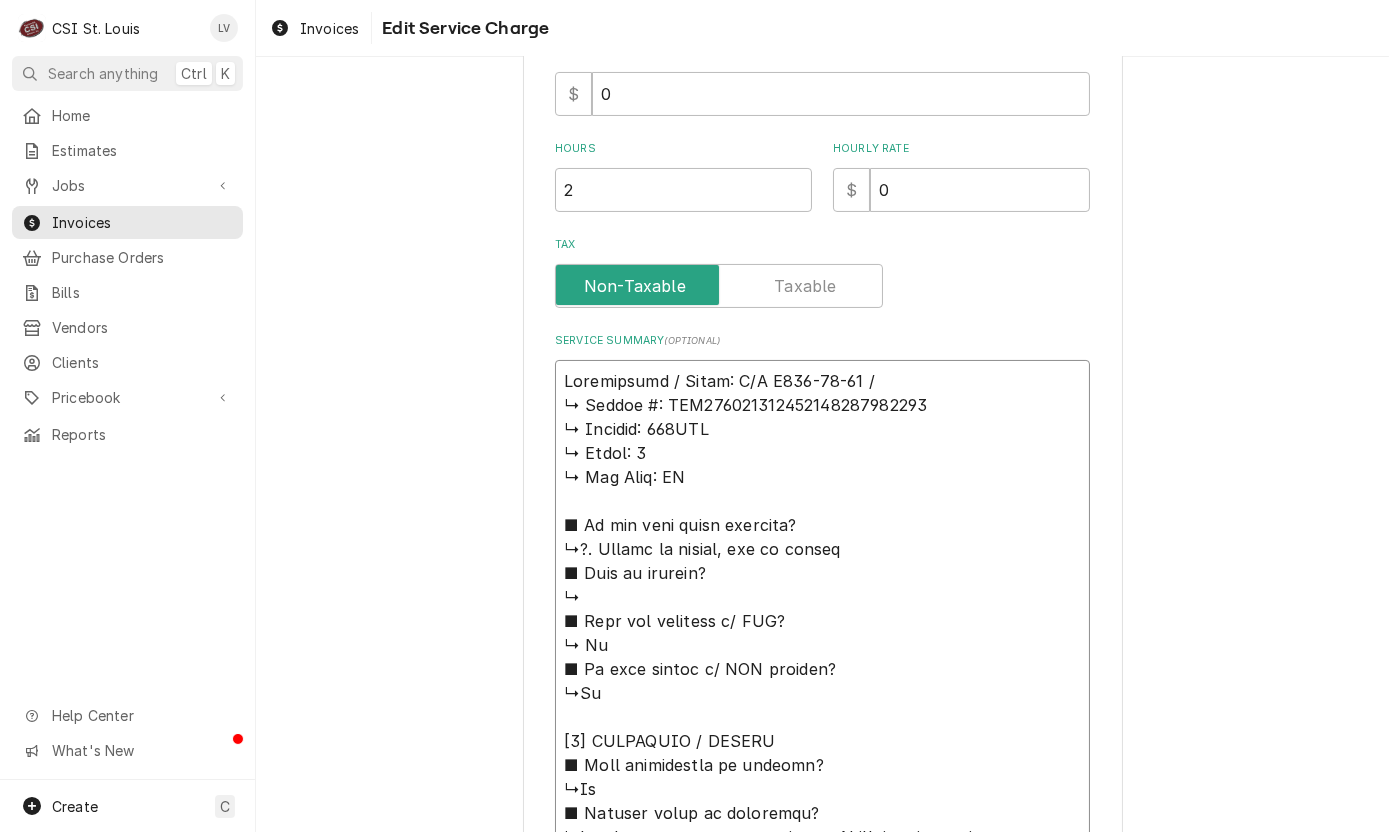 type on "x" 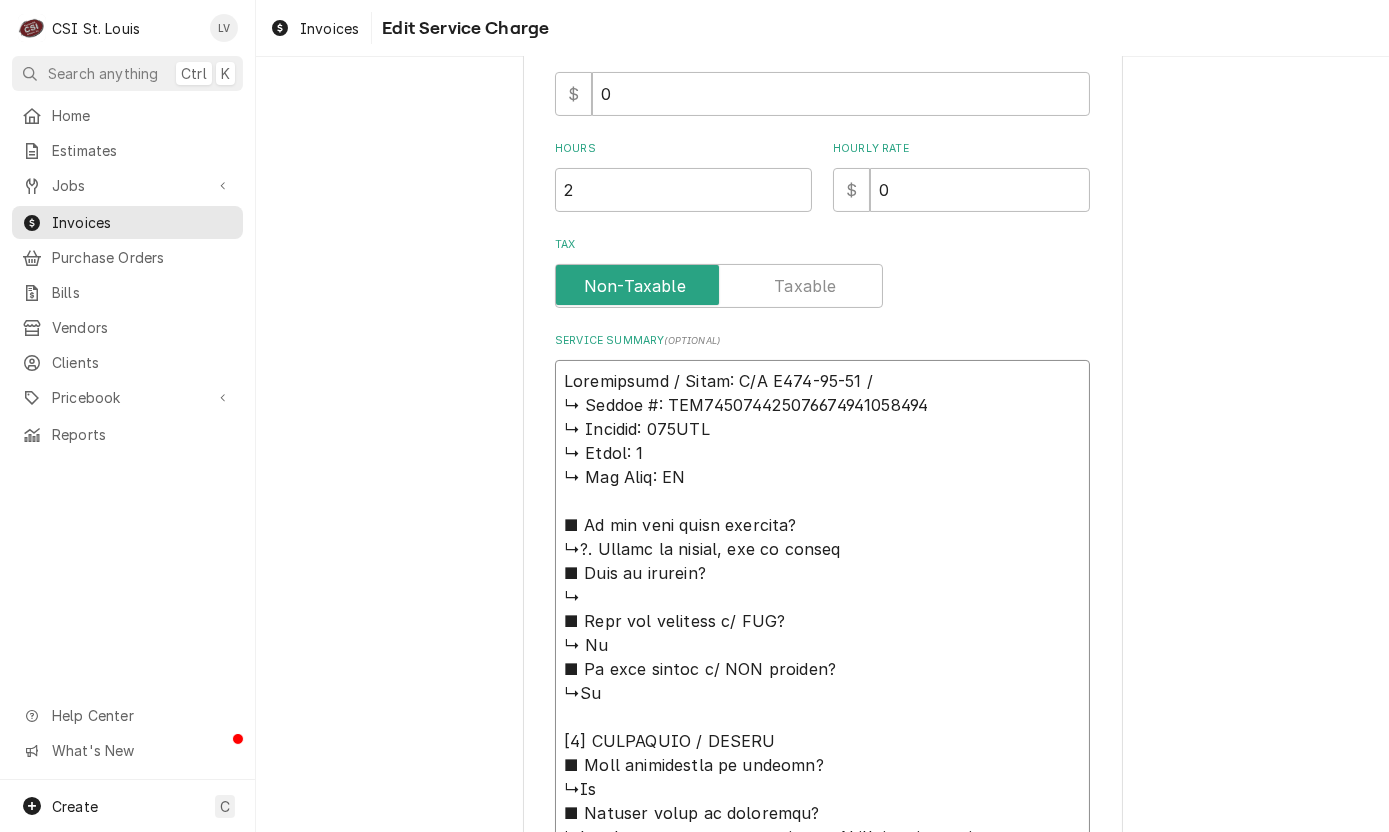 type on "x" 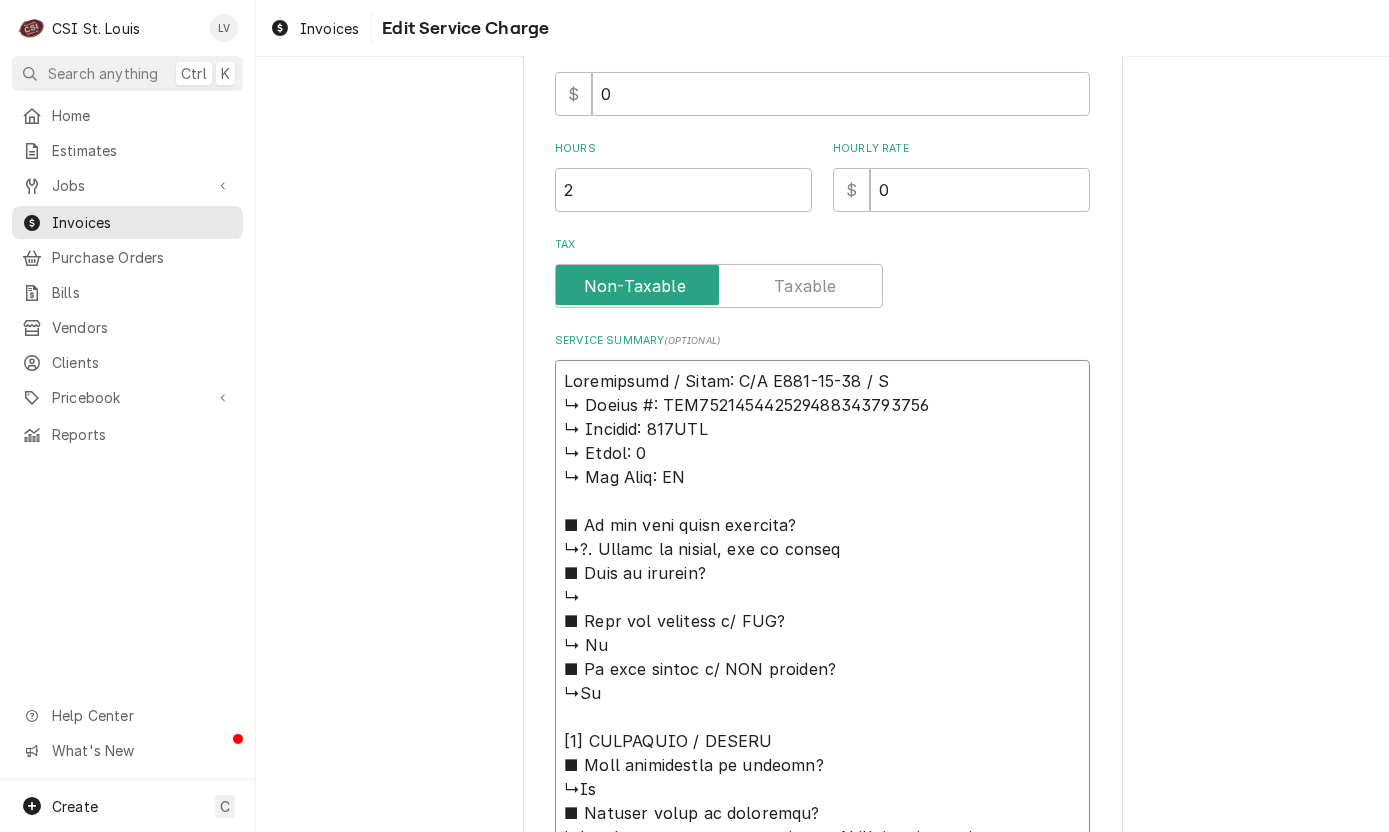 type on "x" 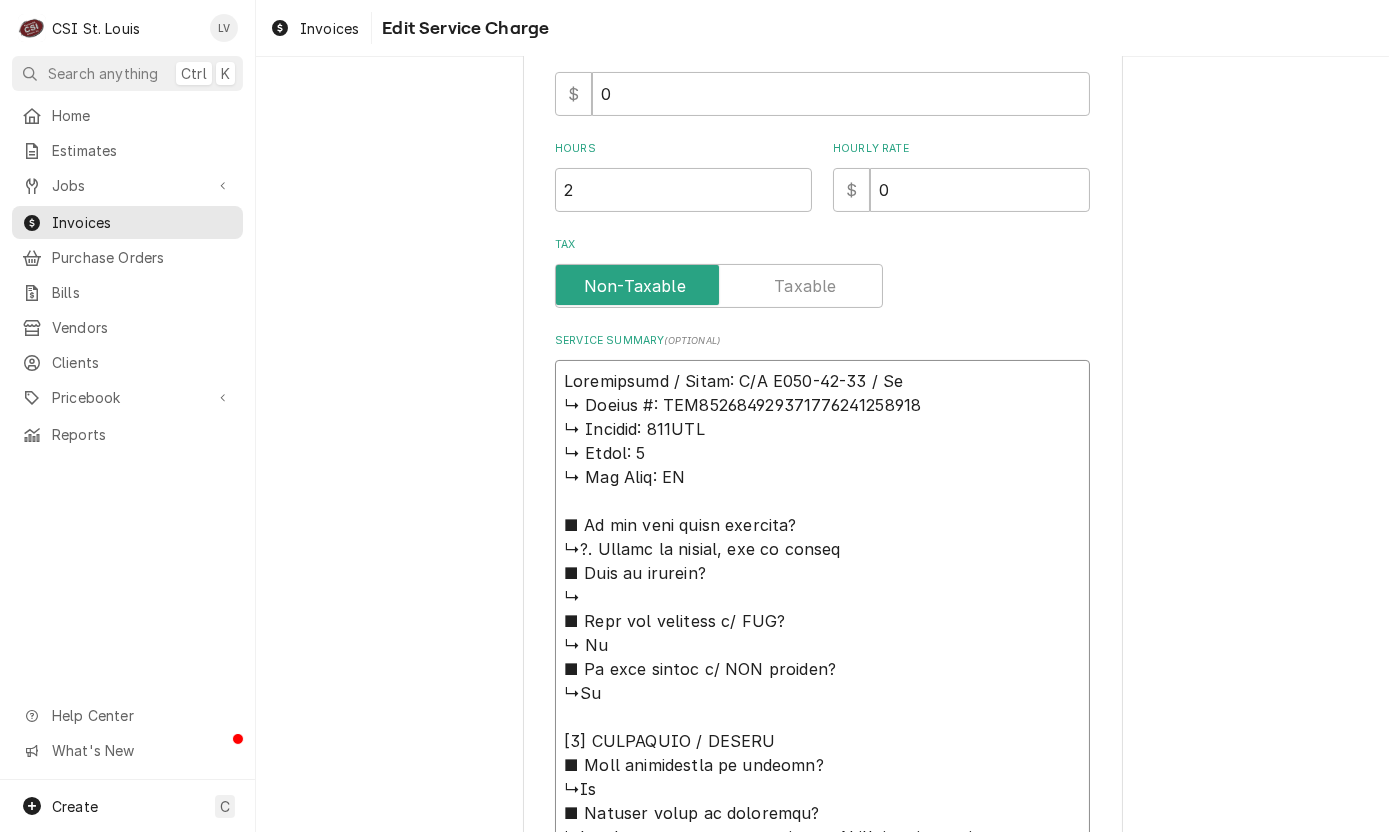 type on "x" 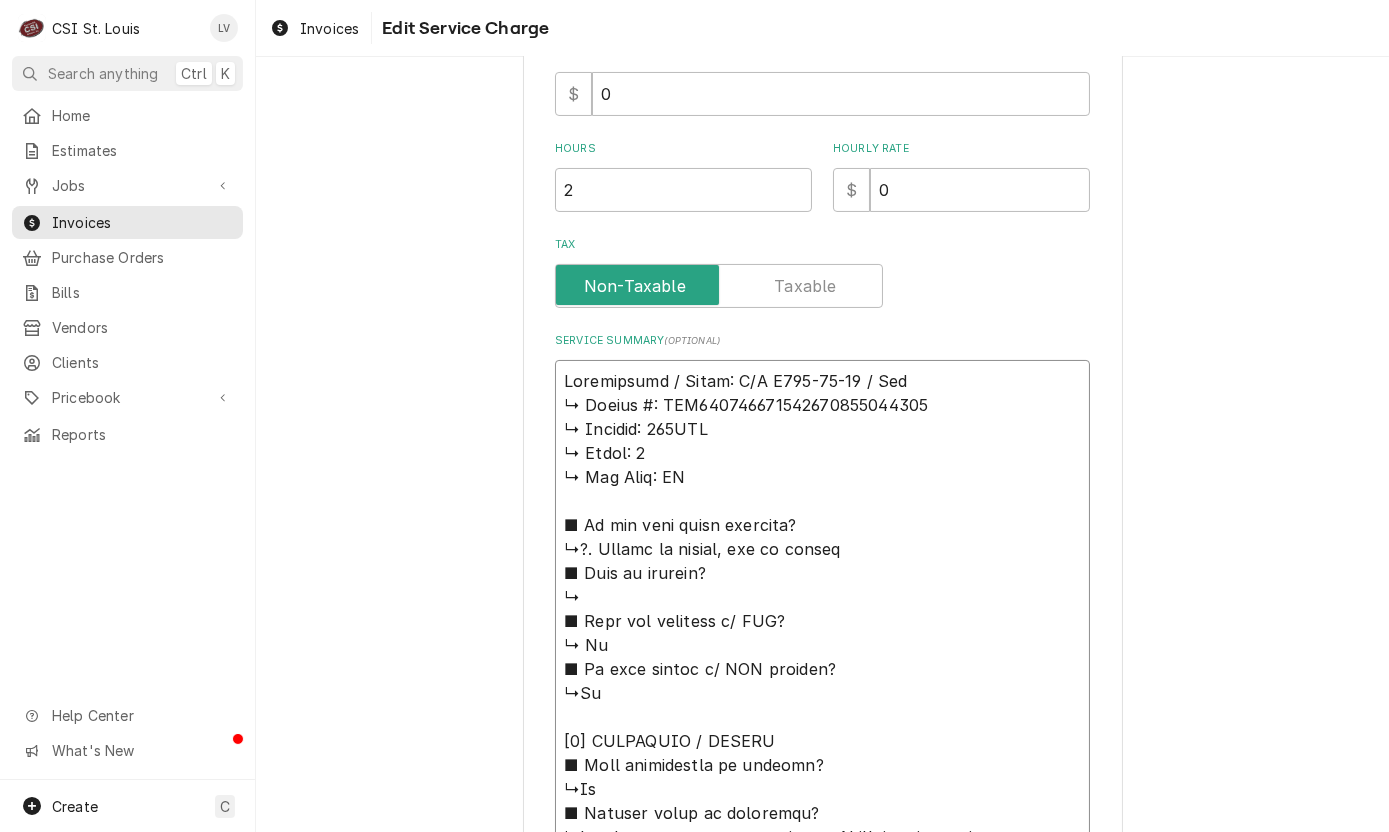 type on "x" 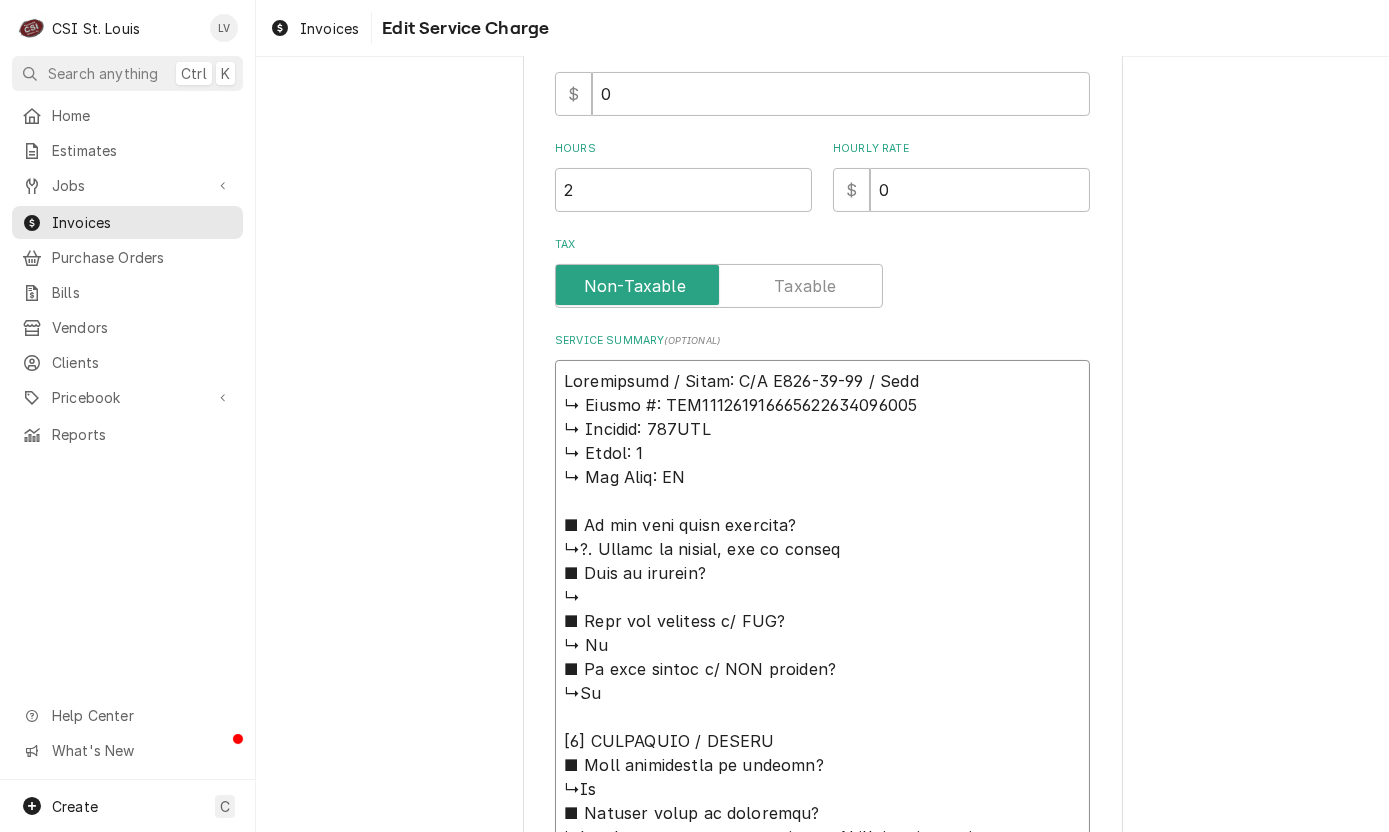 type on "x" 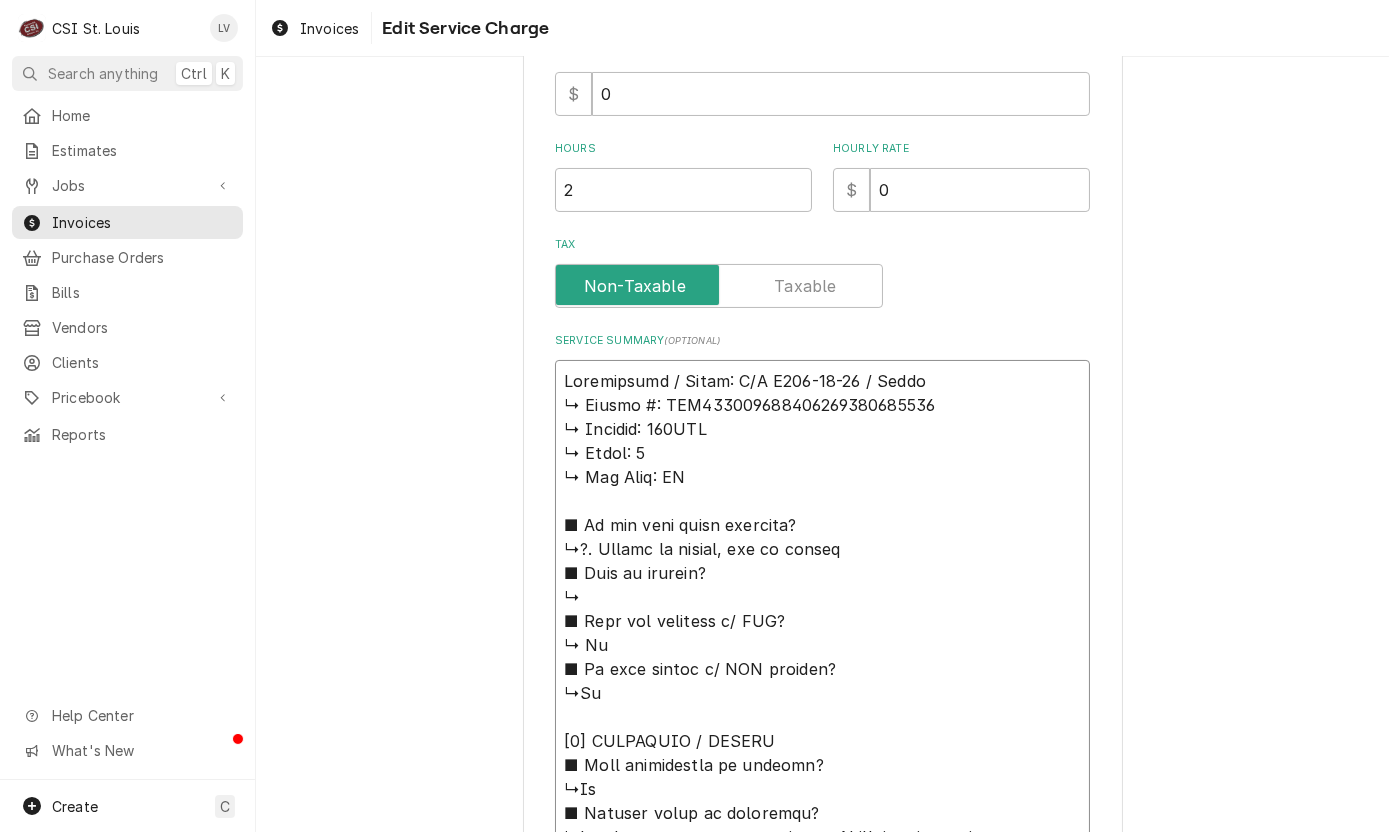 type on "x" 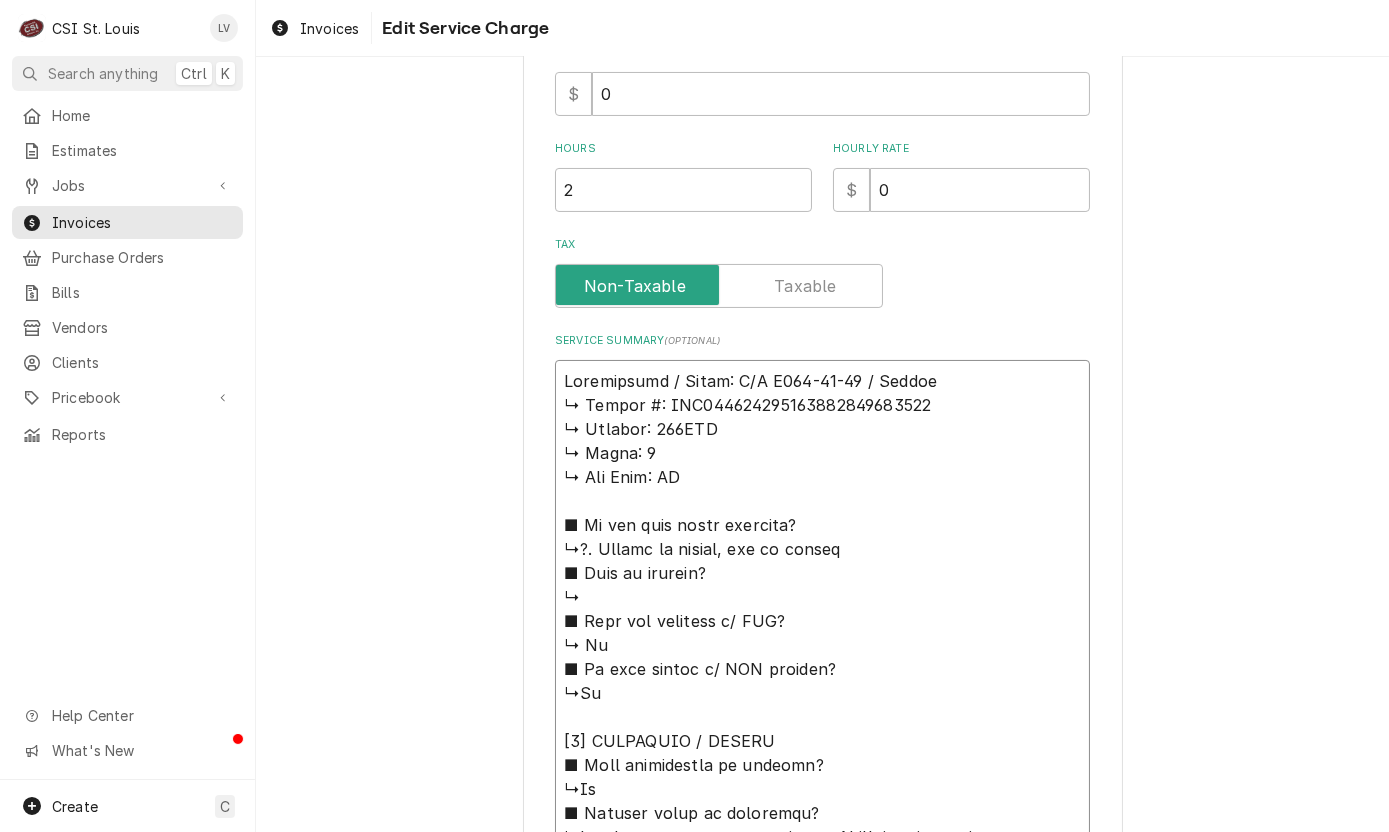 type on "x" 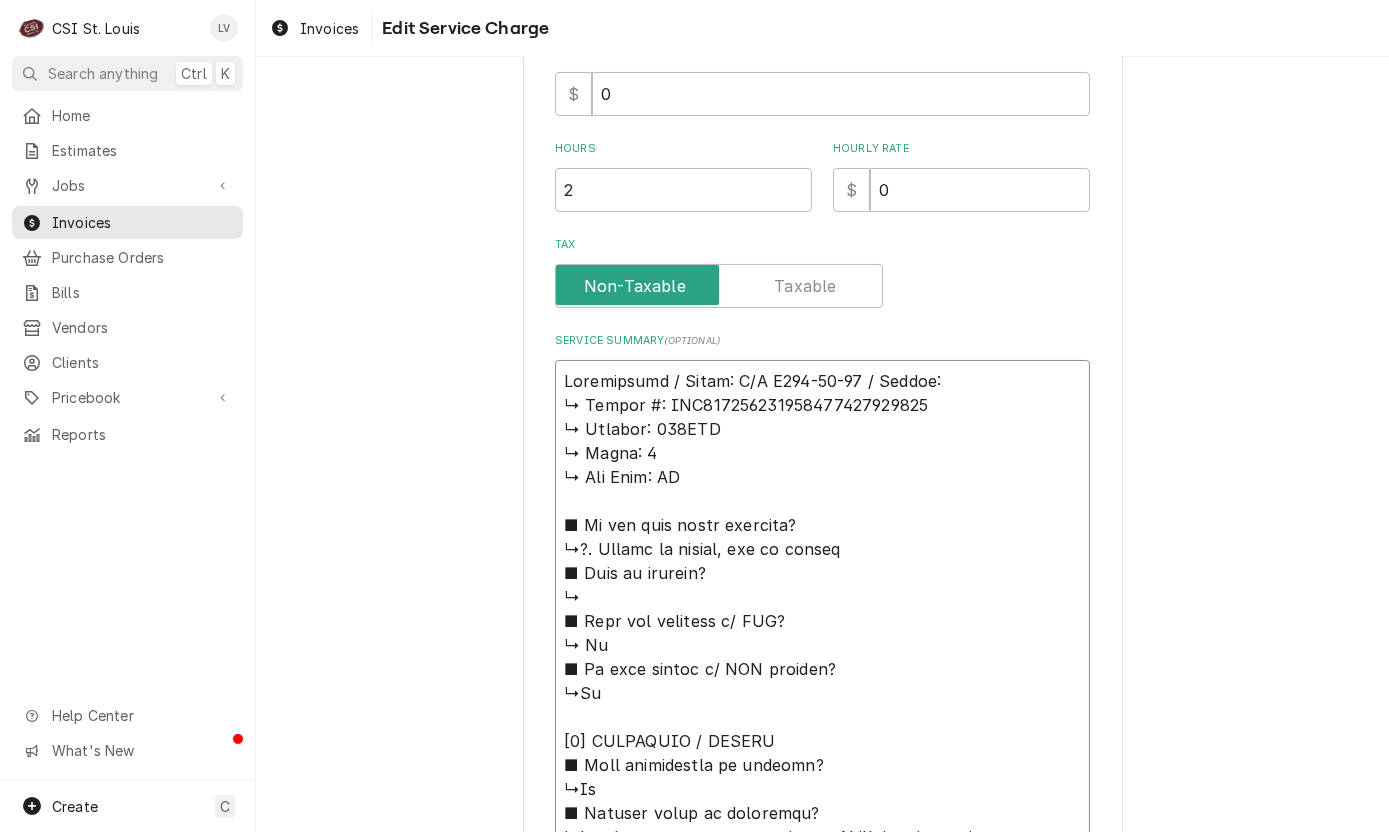 type on "x" 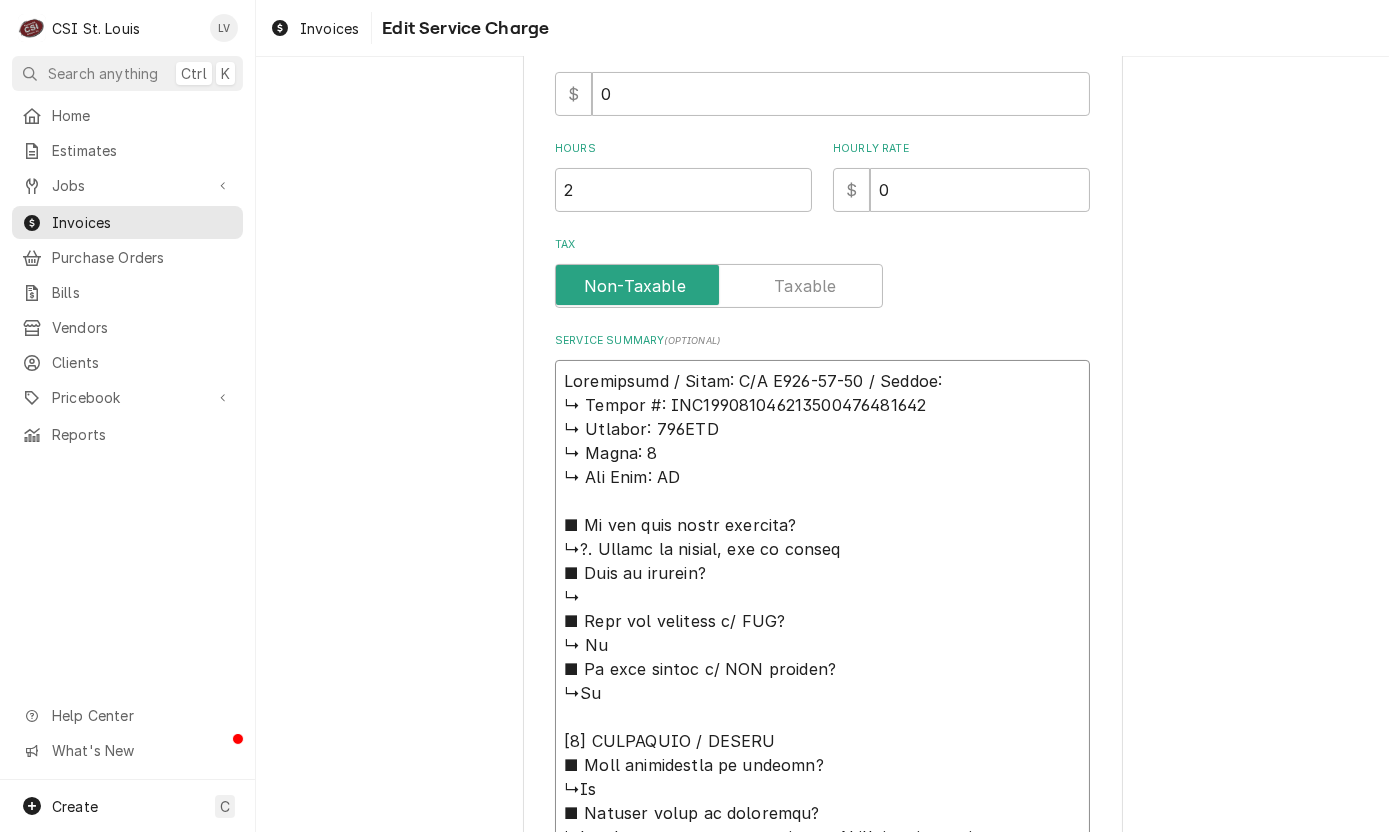 type on "x" 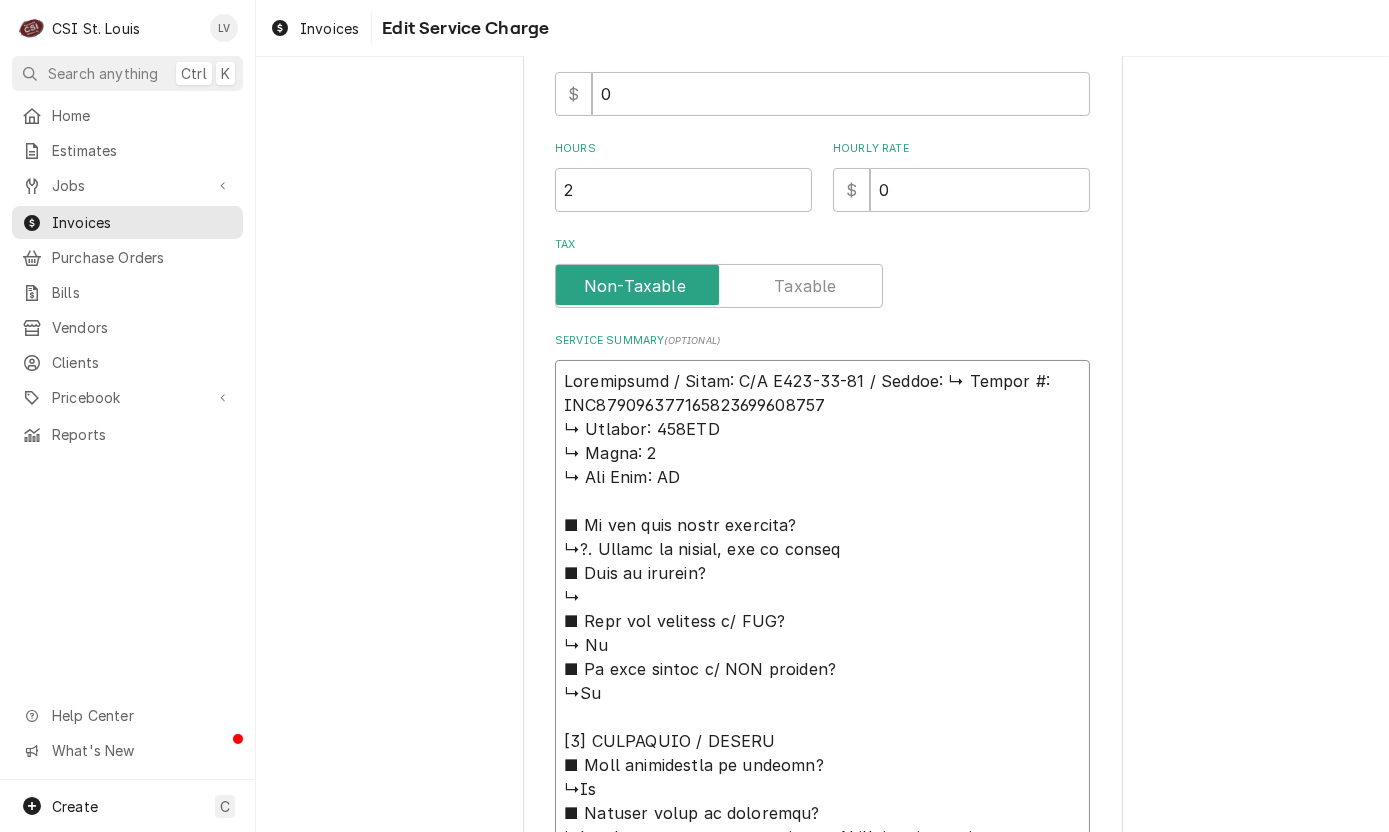 type on "x" 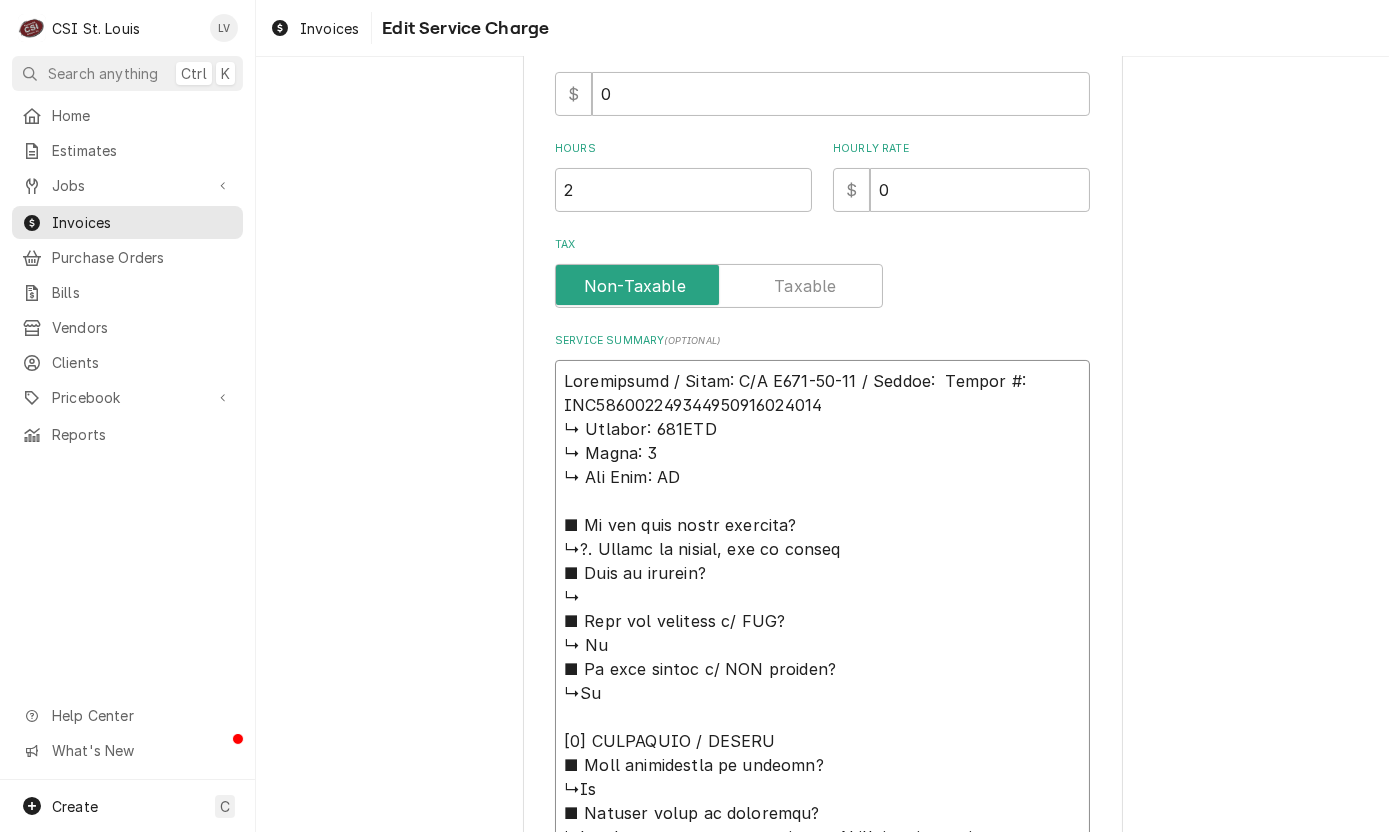 type on "x" 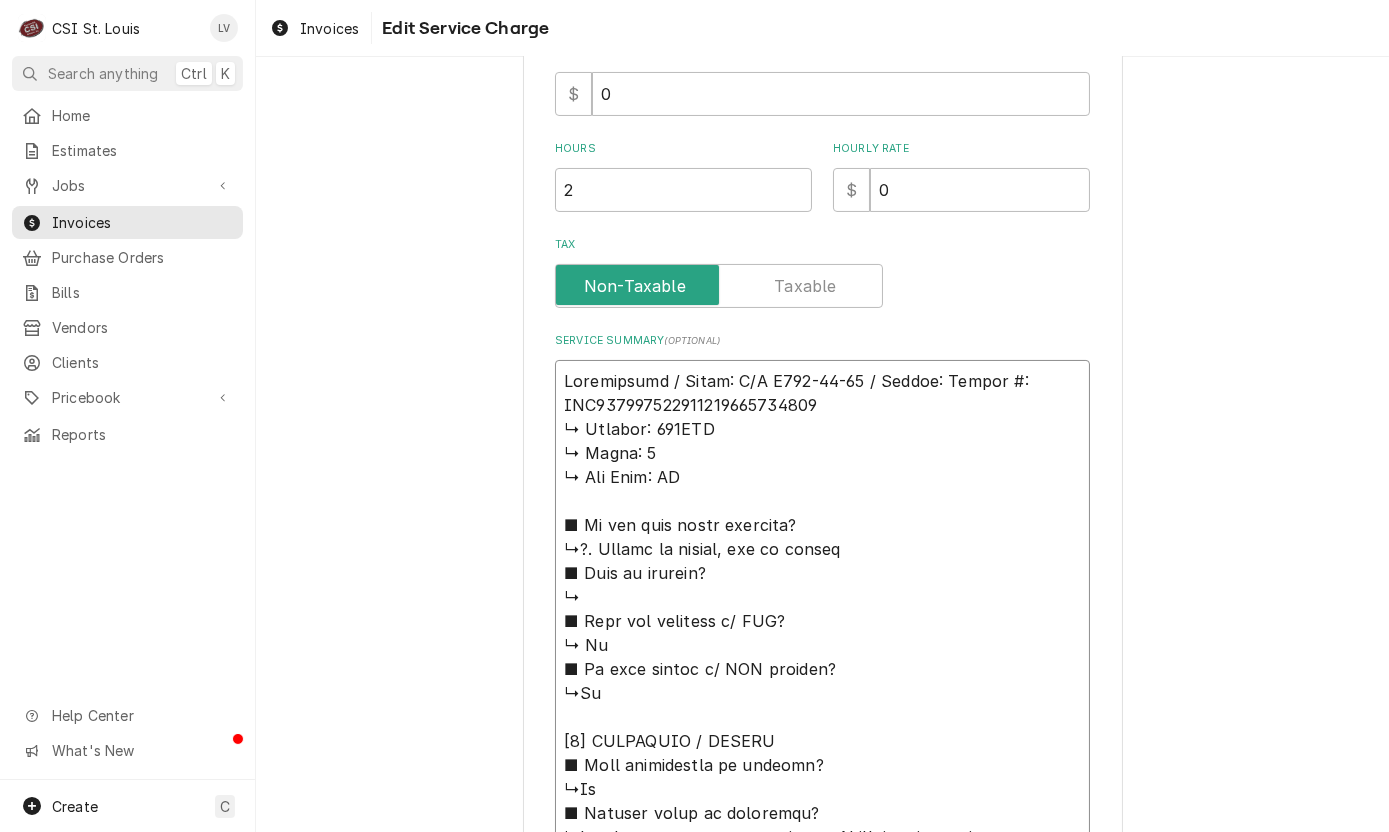 type on "x" 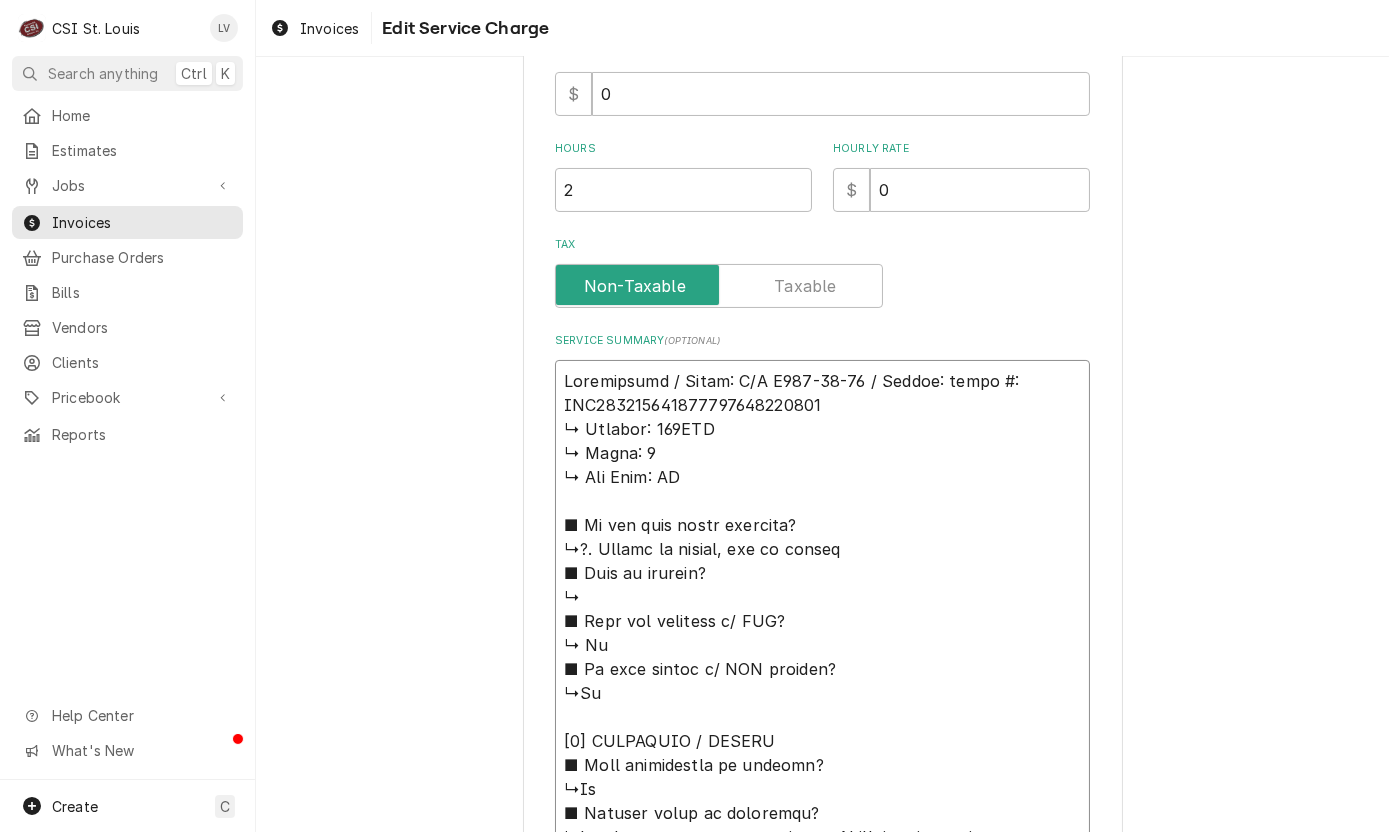 type on "x" 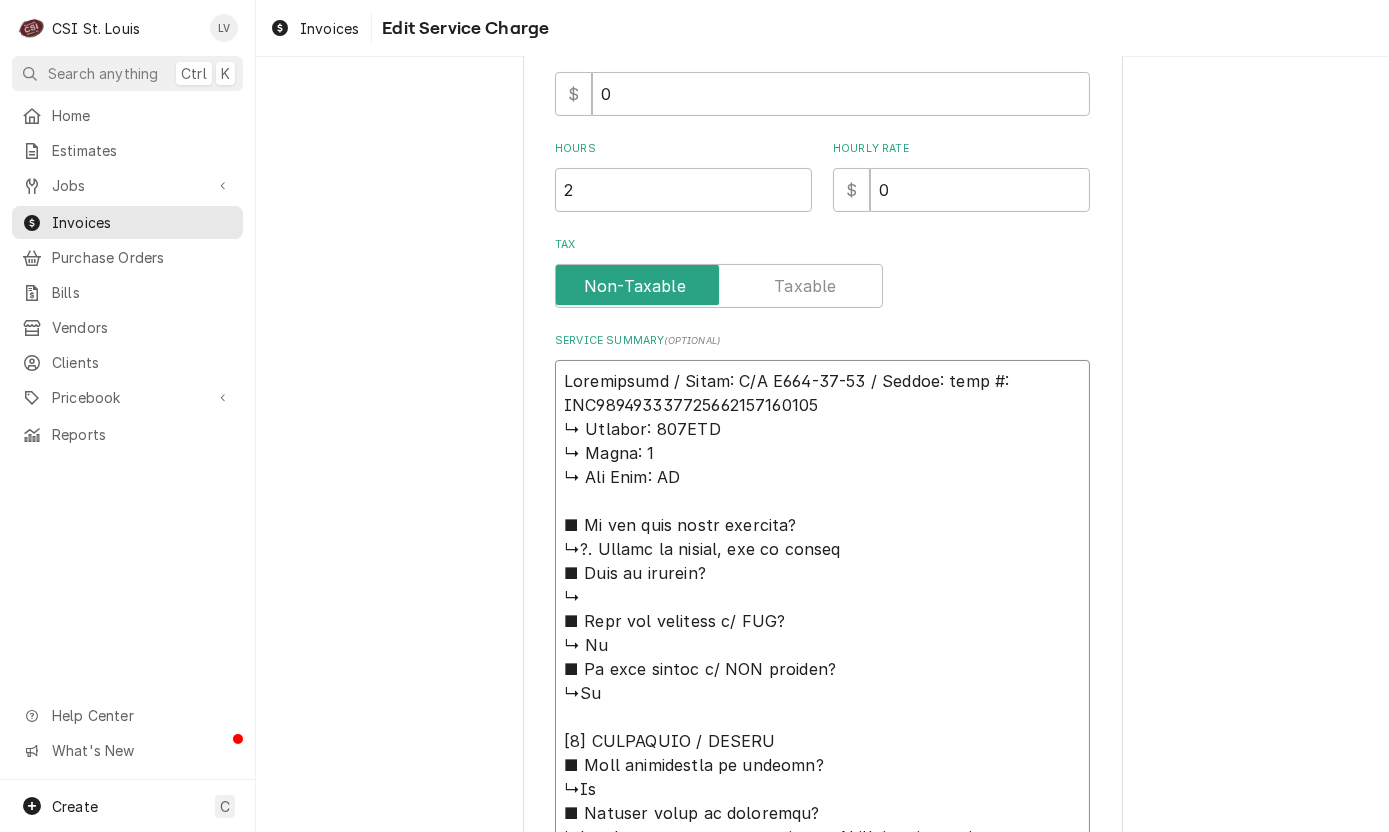 type on "x" 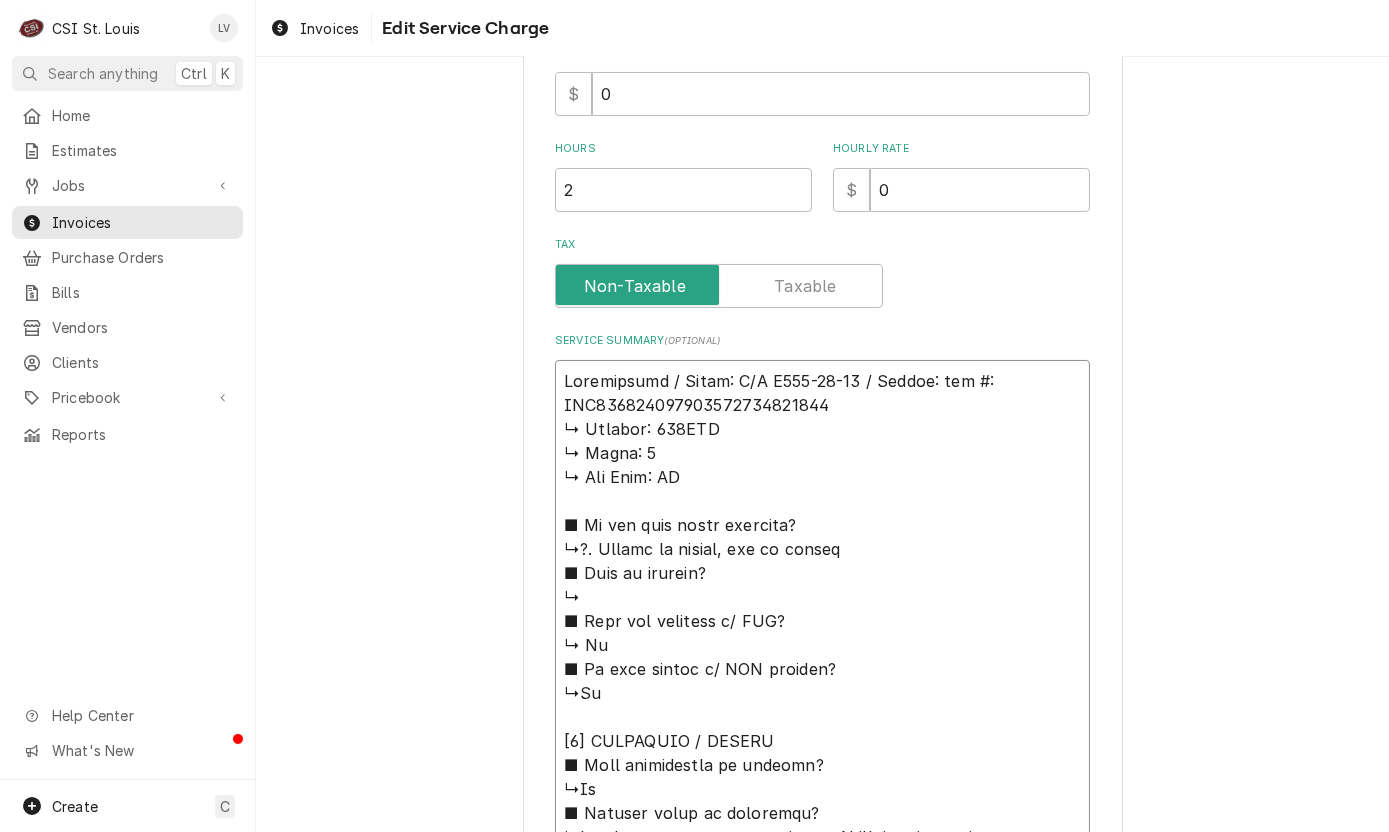 type on "x" 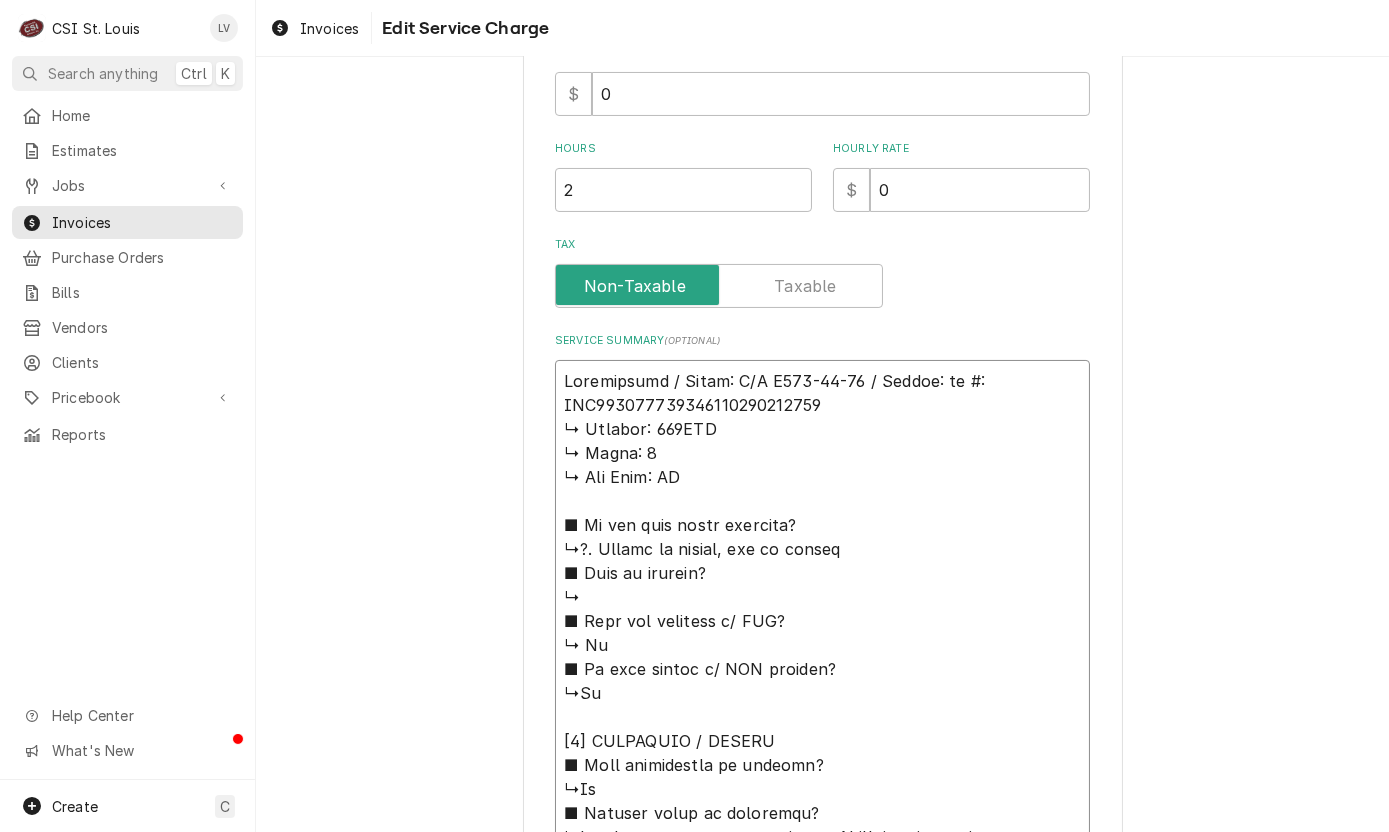 type on "x" 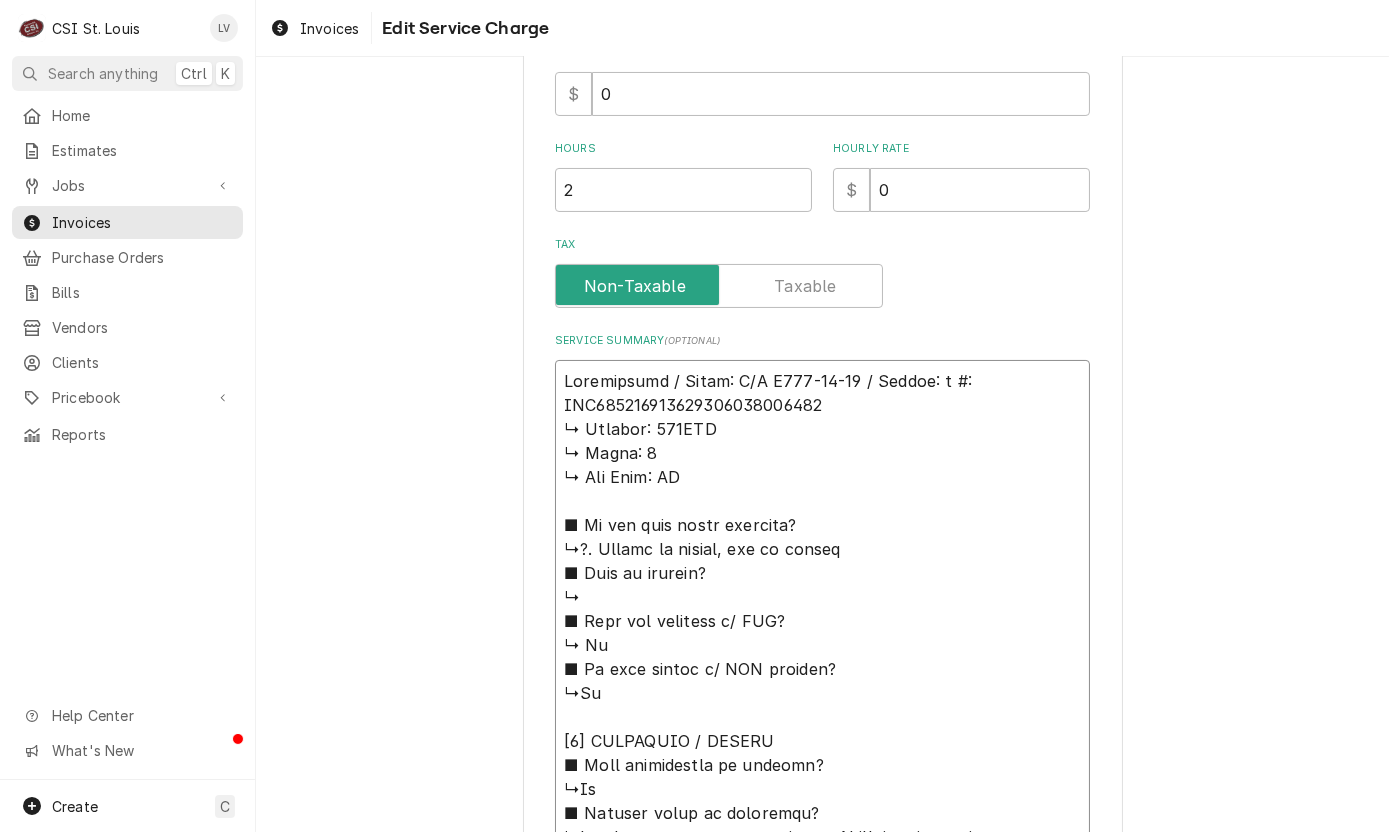 type on "x" 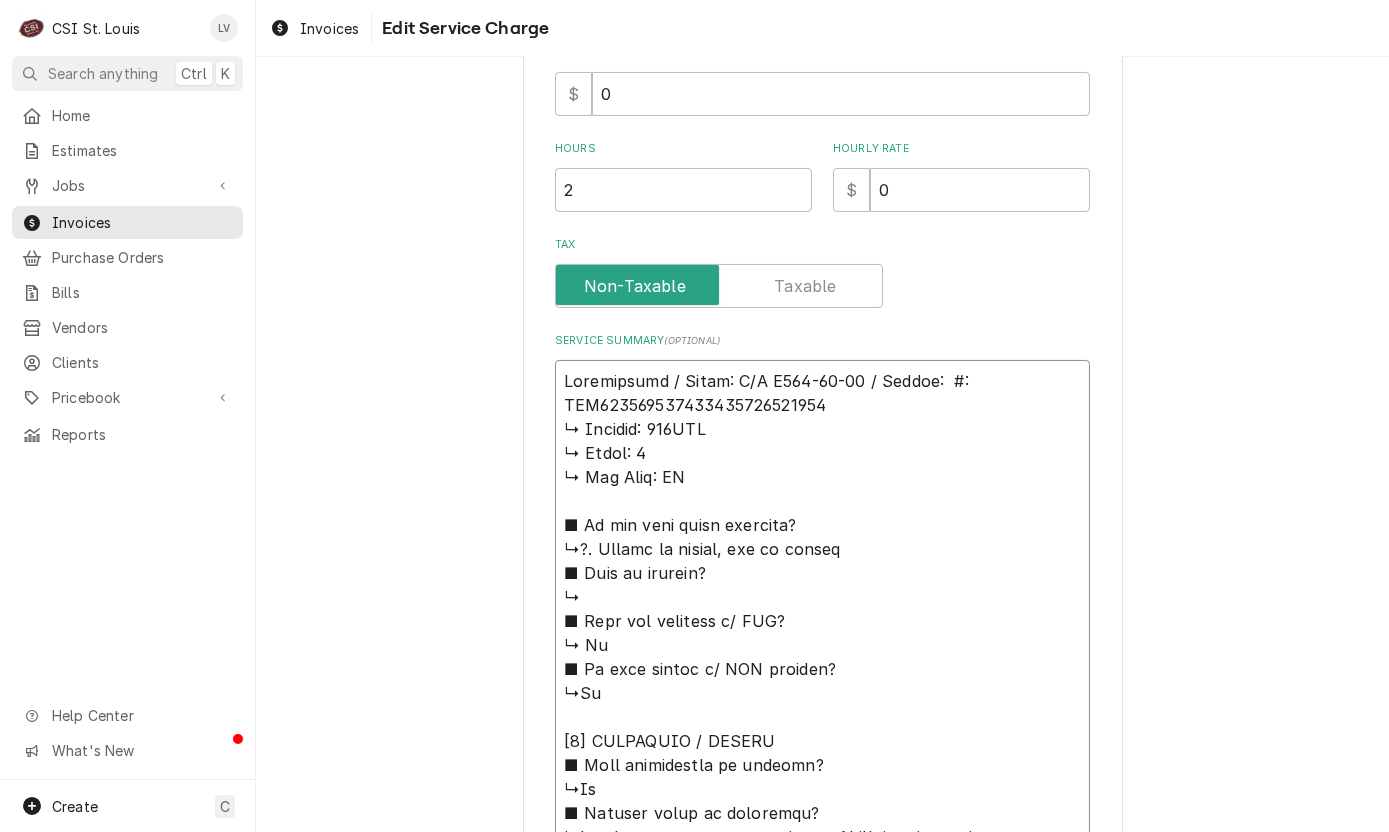type on "x" 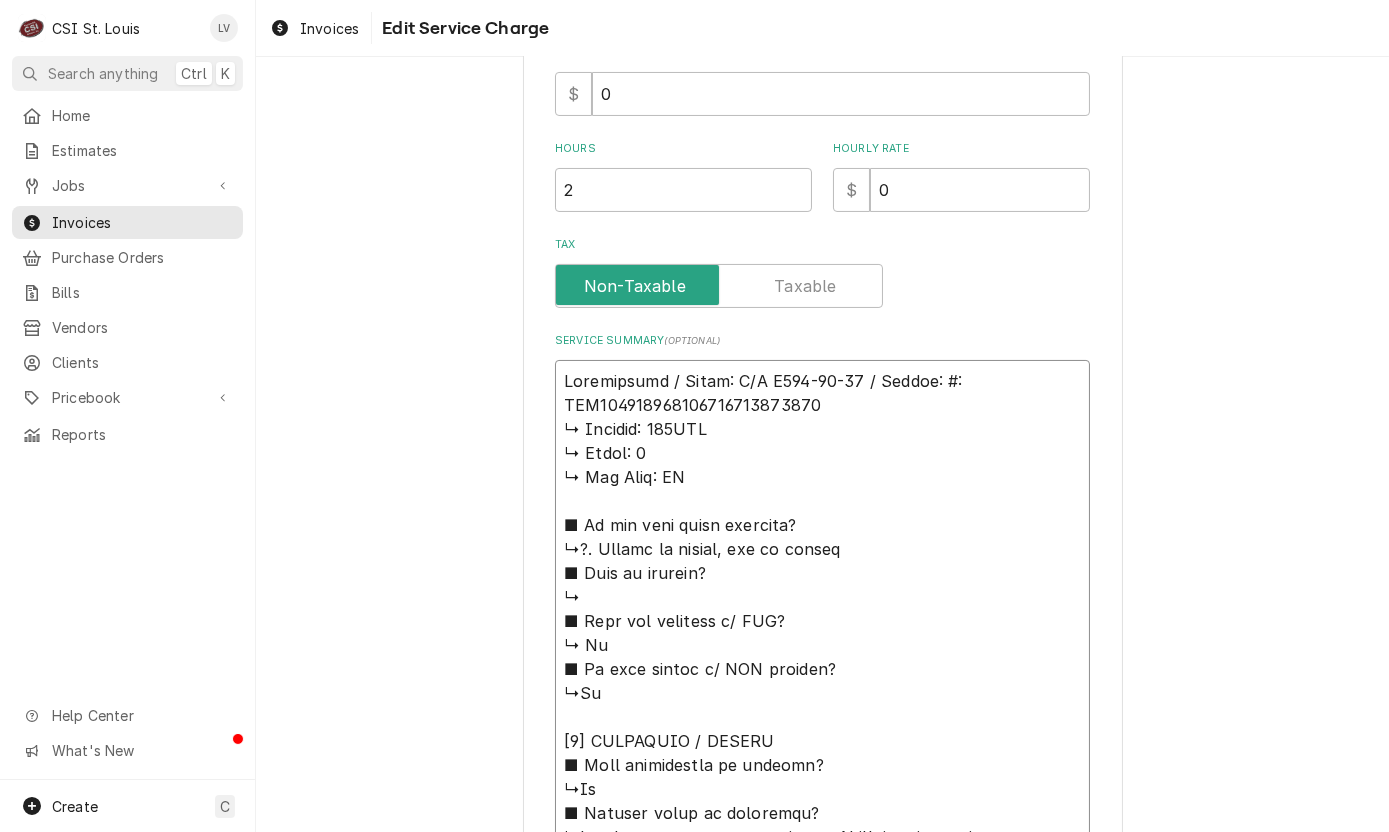 type on "x" 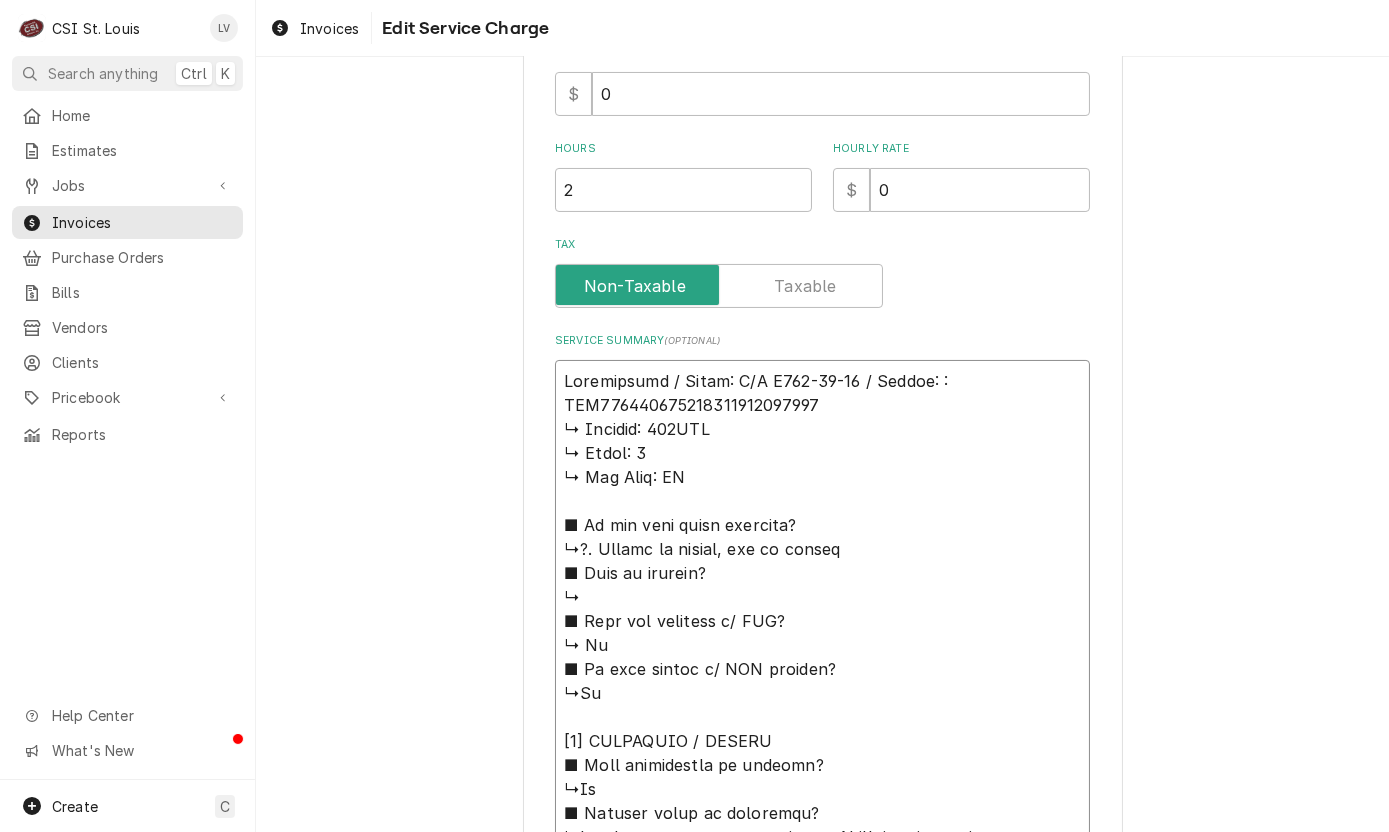type on "x" 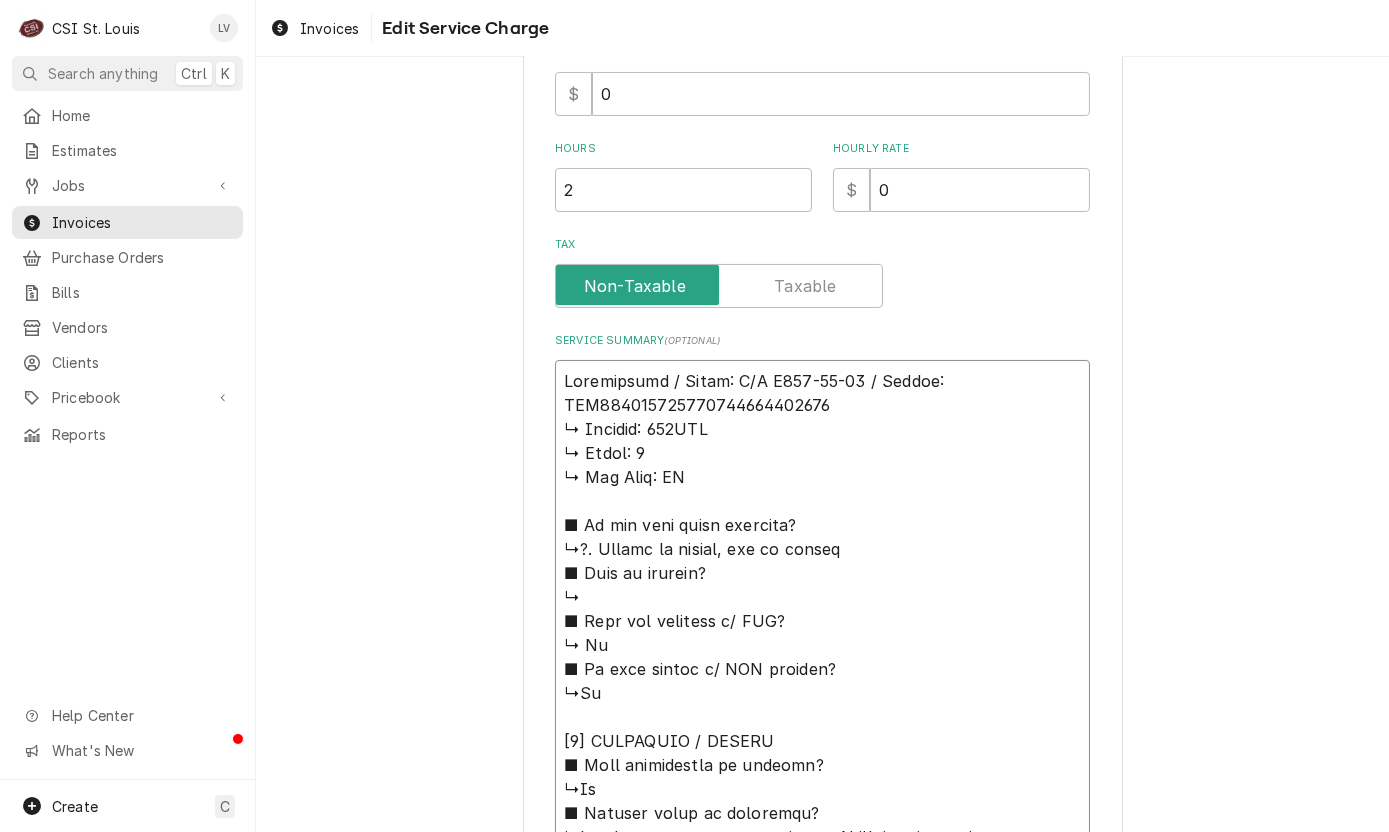 type on "x" 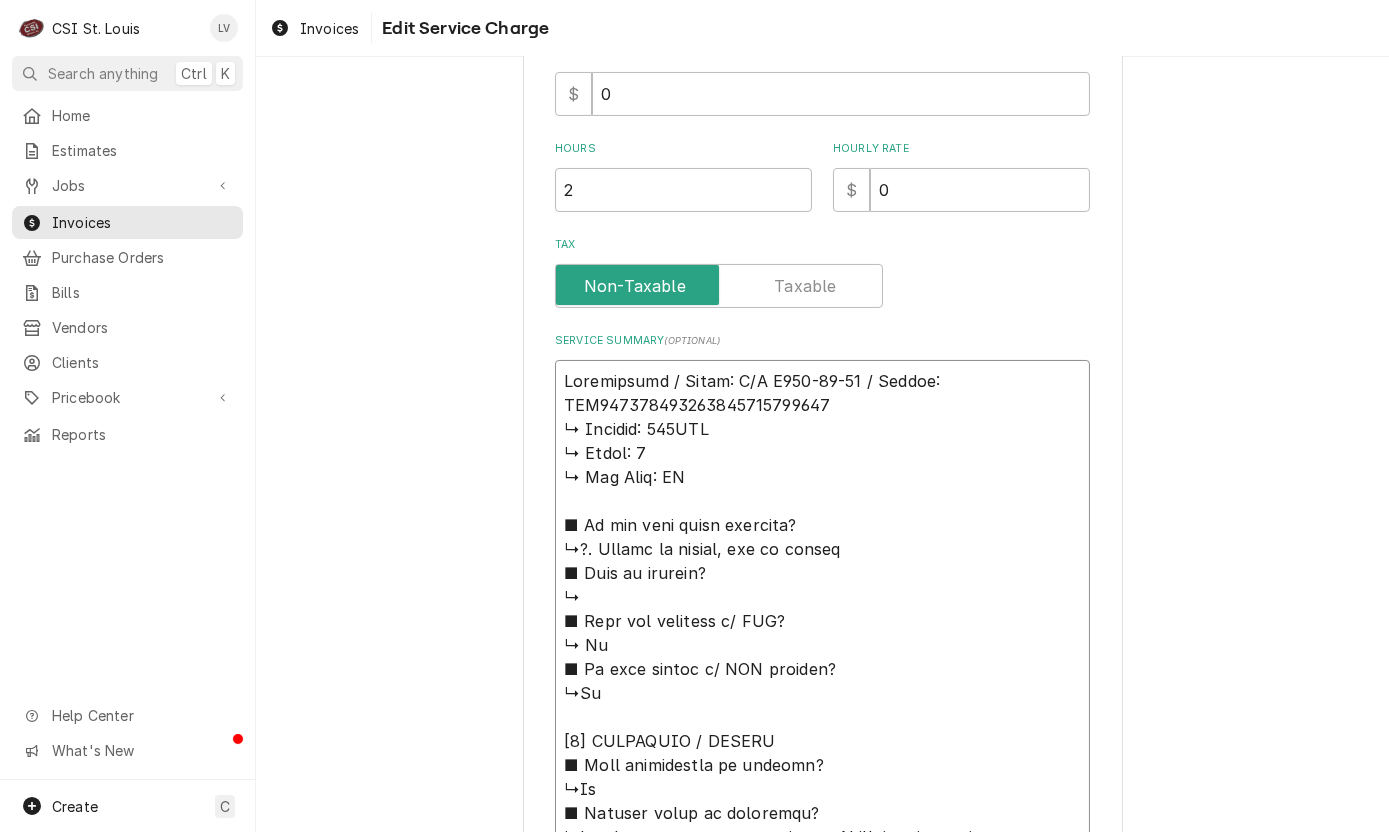 type on "x" 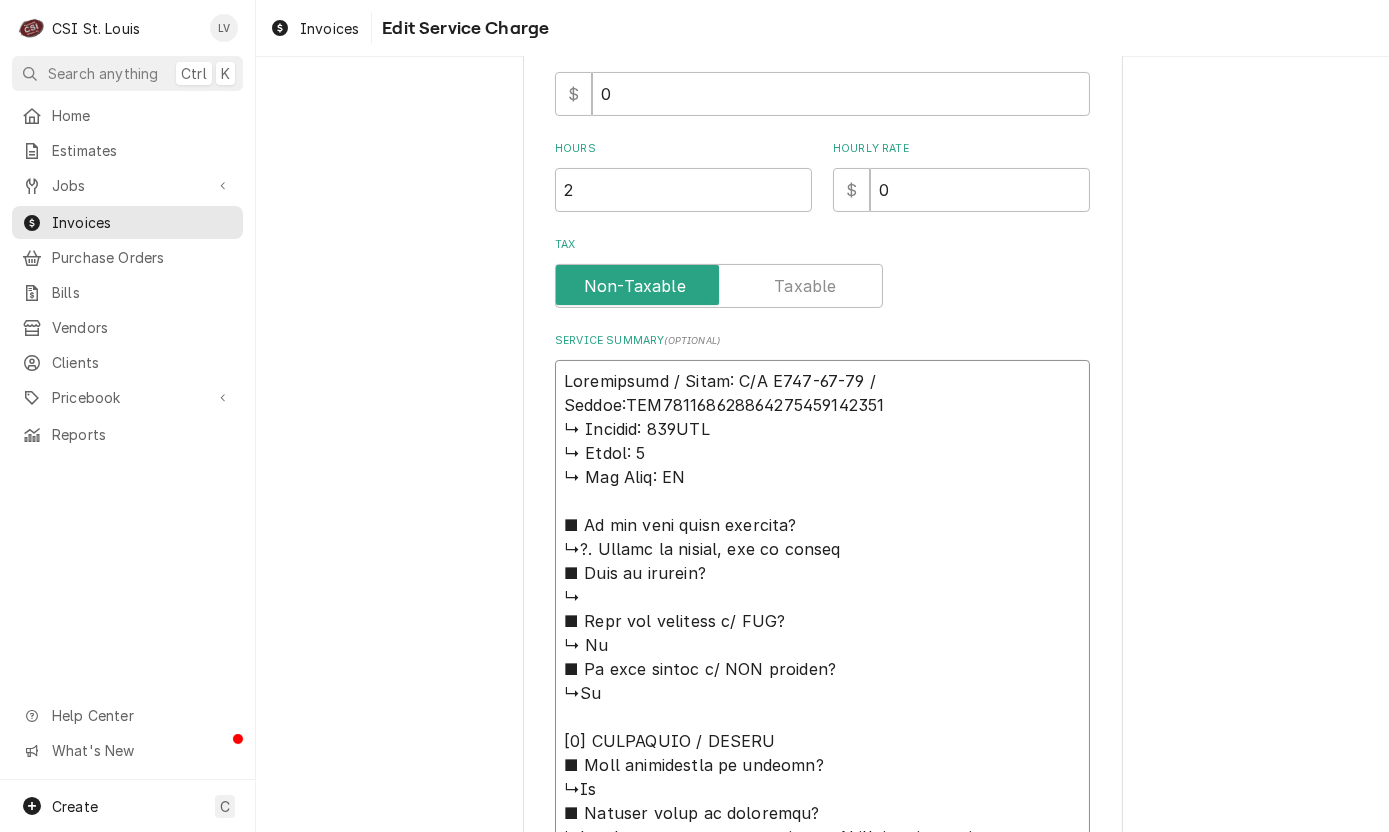type on "x" 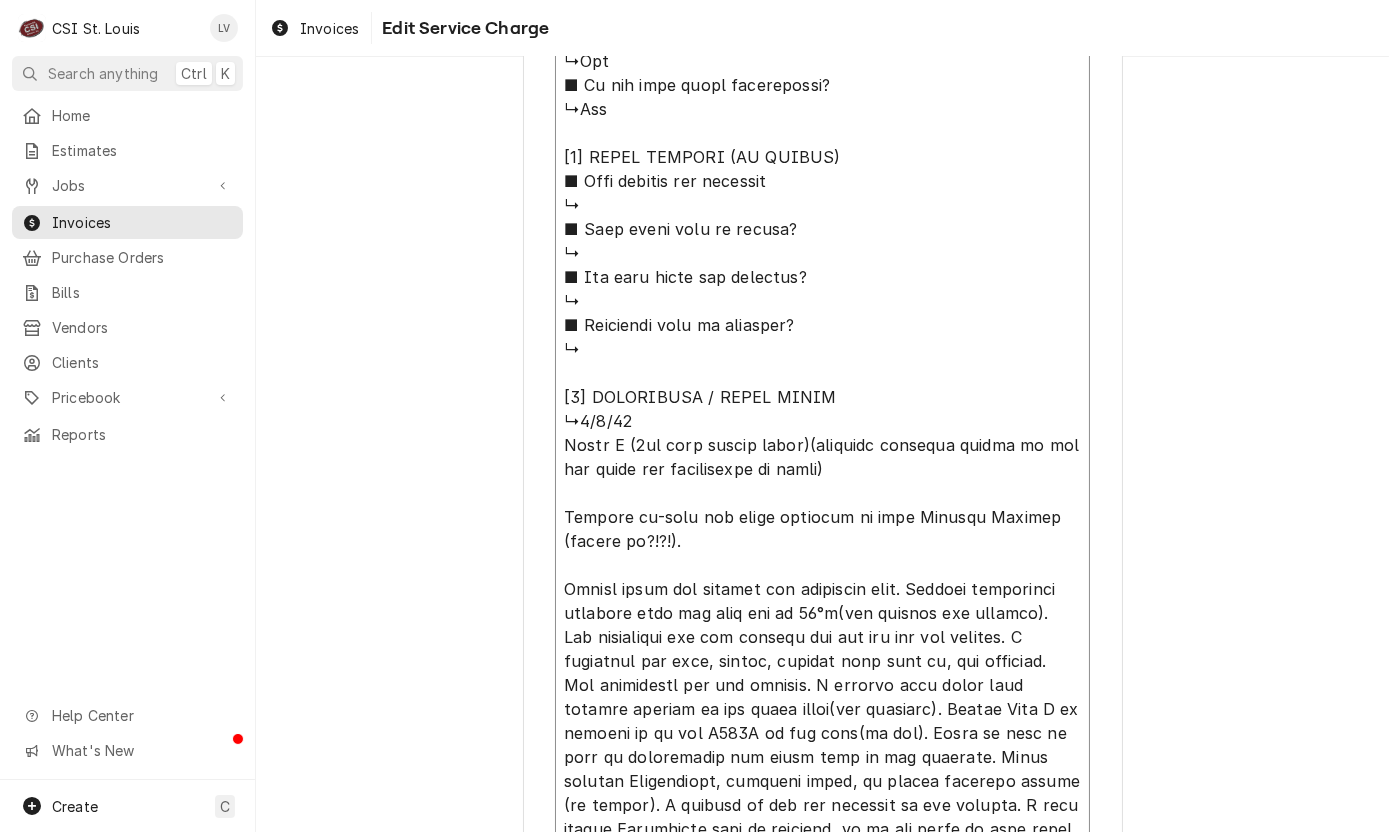scroll, scrollTop: 1820, scrollLeft: 0, axis: vertical 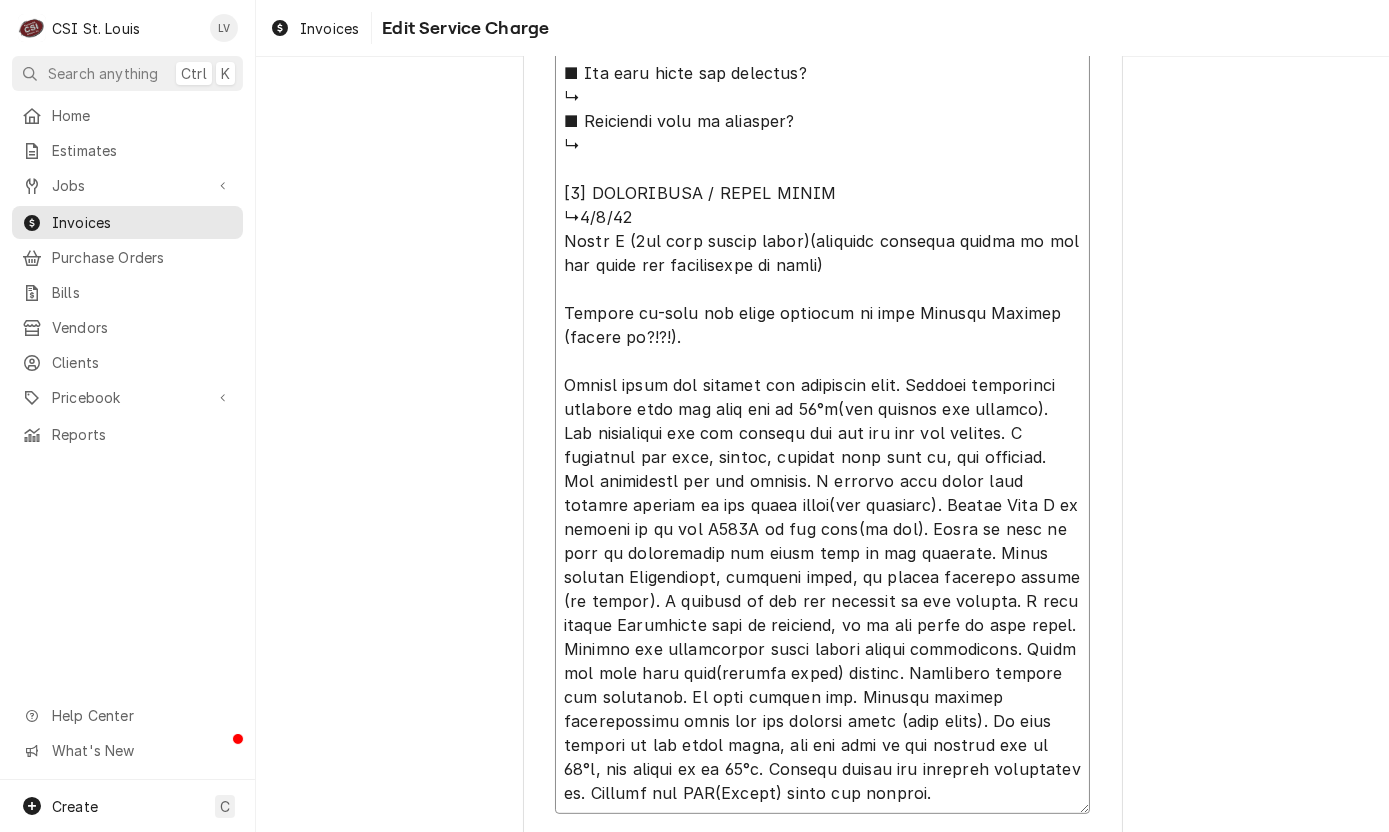 drag, startPoint x: 556, startPoint y: 426, endPoint x: 889, endPoint y: 207, distance: 398.5599 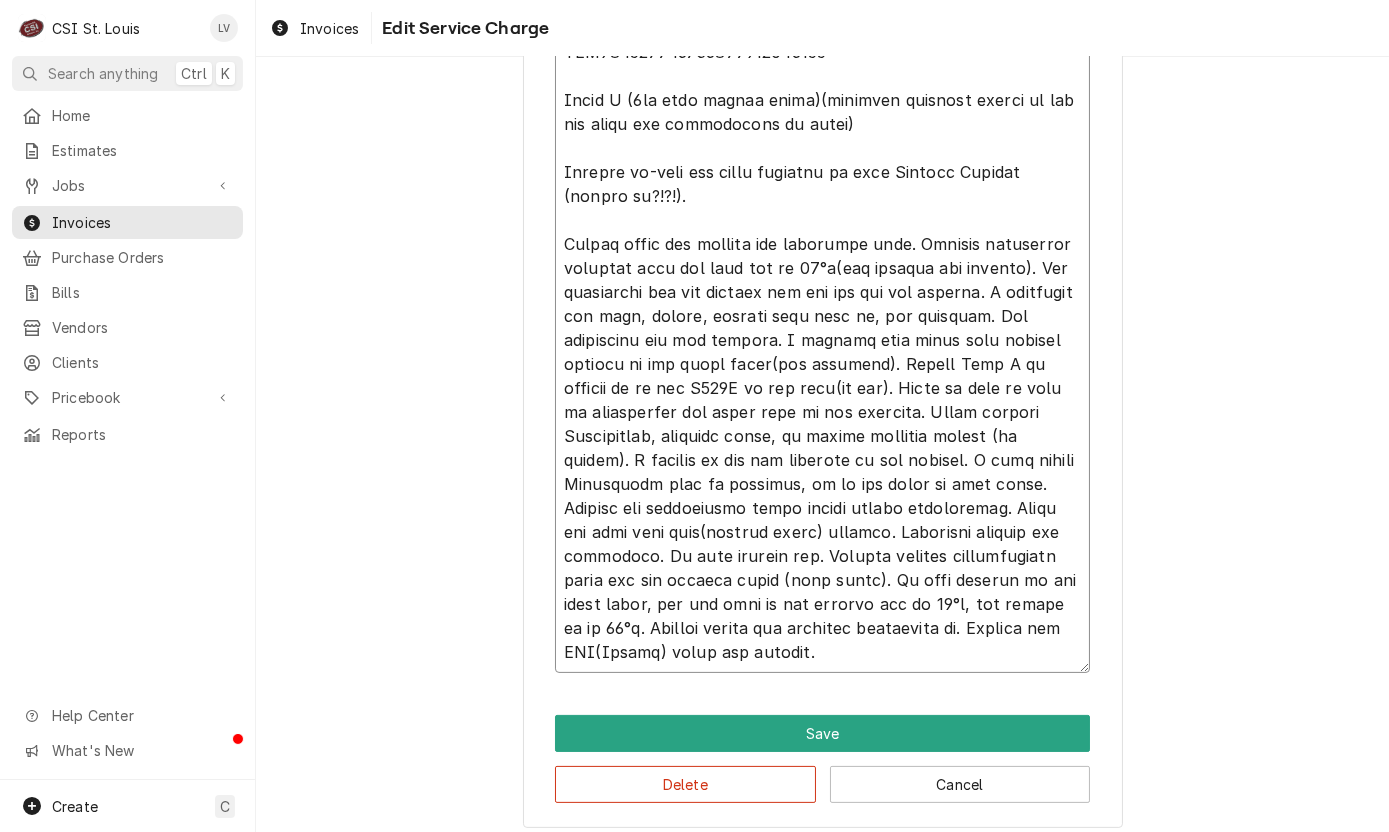 scroll, scrollTop: 964, scrollLeft: 0, axis: vertical 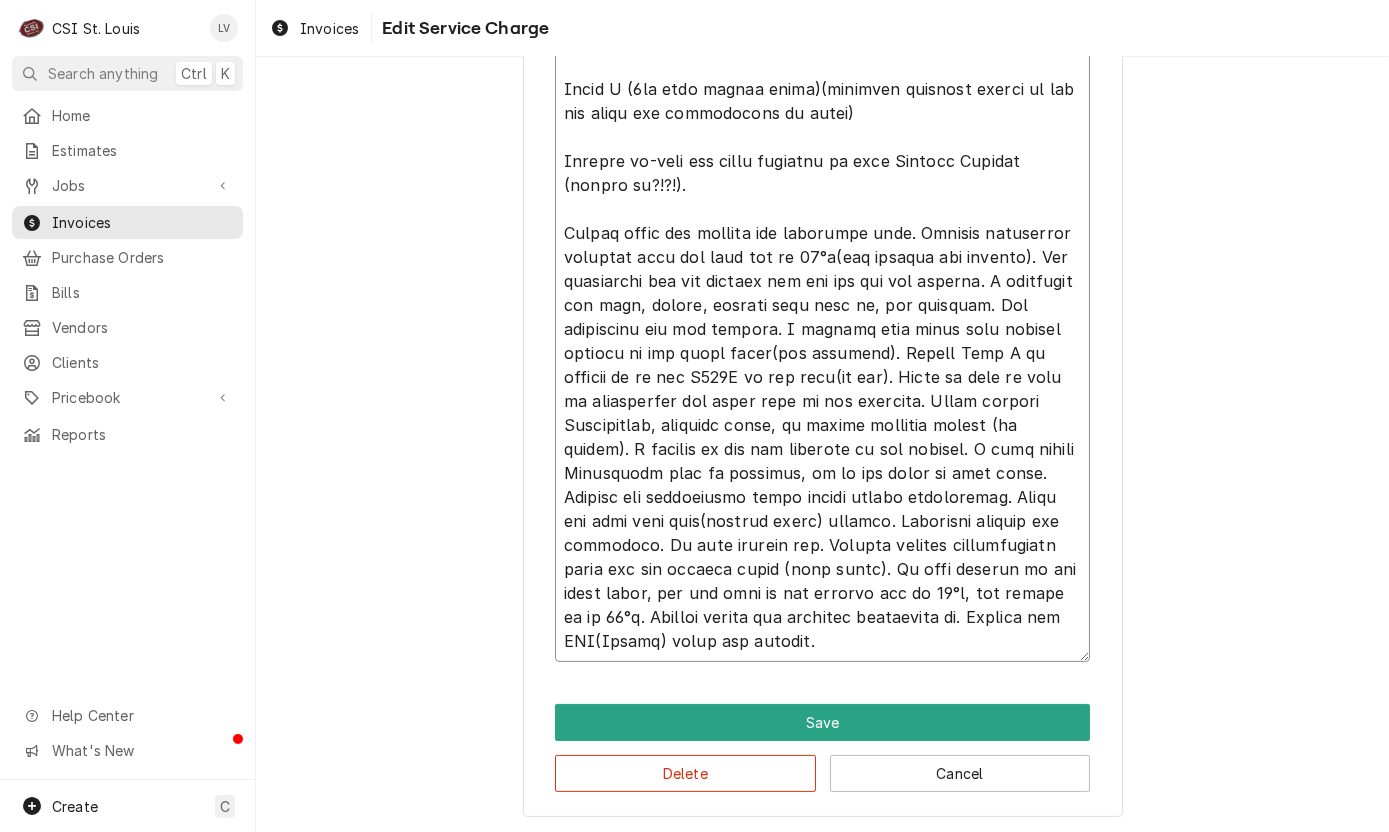 click on "Service Summary  ( optional )" at bounding box center (822, 329) 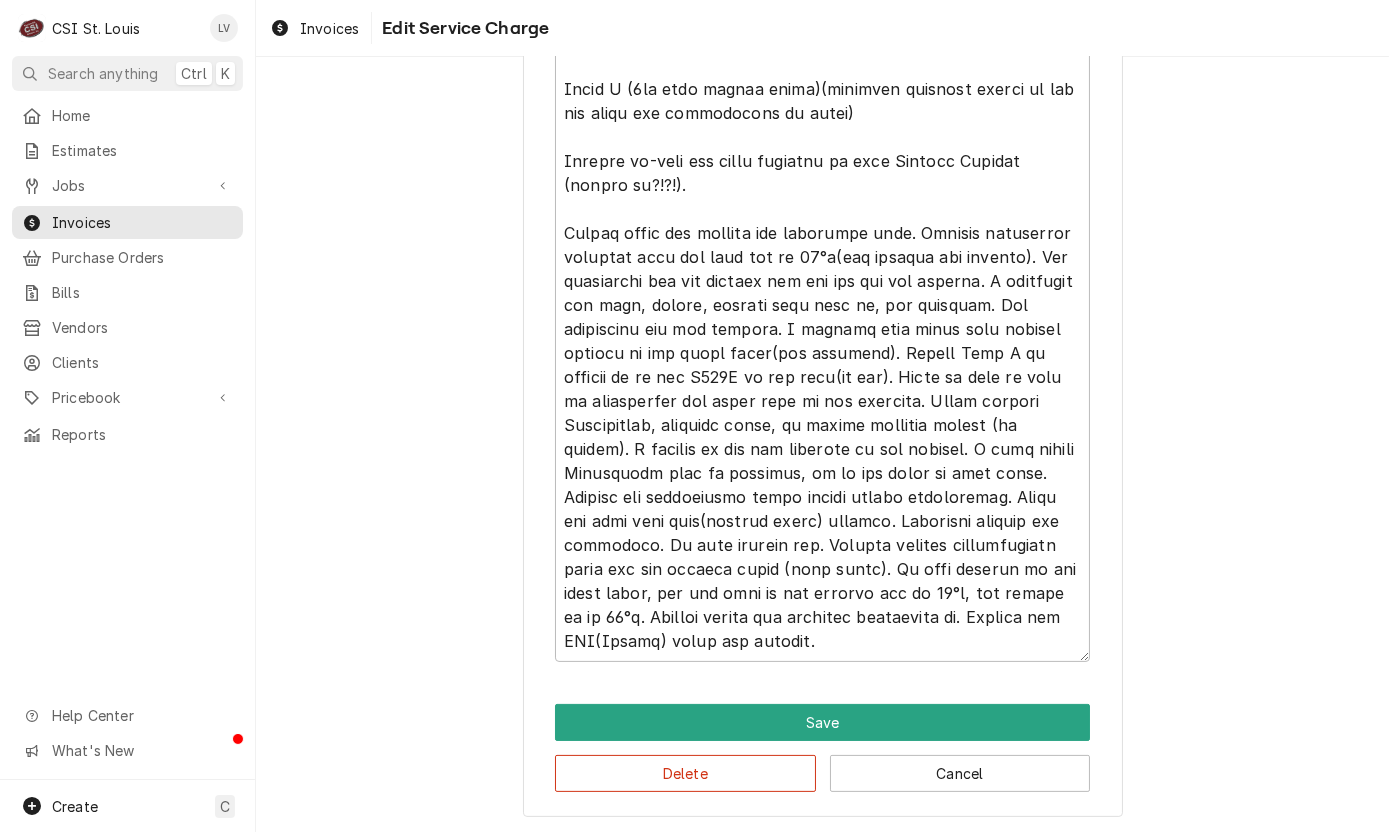 click on "Use the fields below to edit this service charge Short Description Job | Service Call ¹ Service Type 🛠️ Edit Pricebook Item    Subtype Choose a subtype... [#1-SALE] LABR-BEV [#1-SALE] LABR-BEV-PM [#1-SALE] LABR-DBL [#1-SALE] LABR-OT [#1-SALE] LABR-PM [#1-SALE] LABR-PROJ [#1-SALE] LABR-REG [#1-SALE] LEASING-1 [#NON-POSTING#] Start Date 2025-08-05 End Date 2025-08-05 Unit Type Est. Job Duration 2h Total Time Logged 2h 32min Hourly Cost $ 0 Hours 2 Hourly Rate $ 0 Tax Service Summary  ( optional ) Save Delete Cancel" at bounding box center (822, -26) 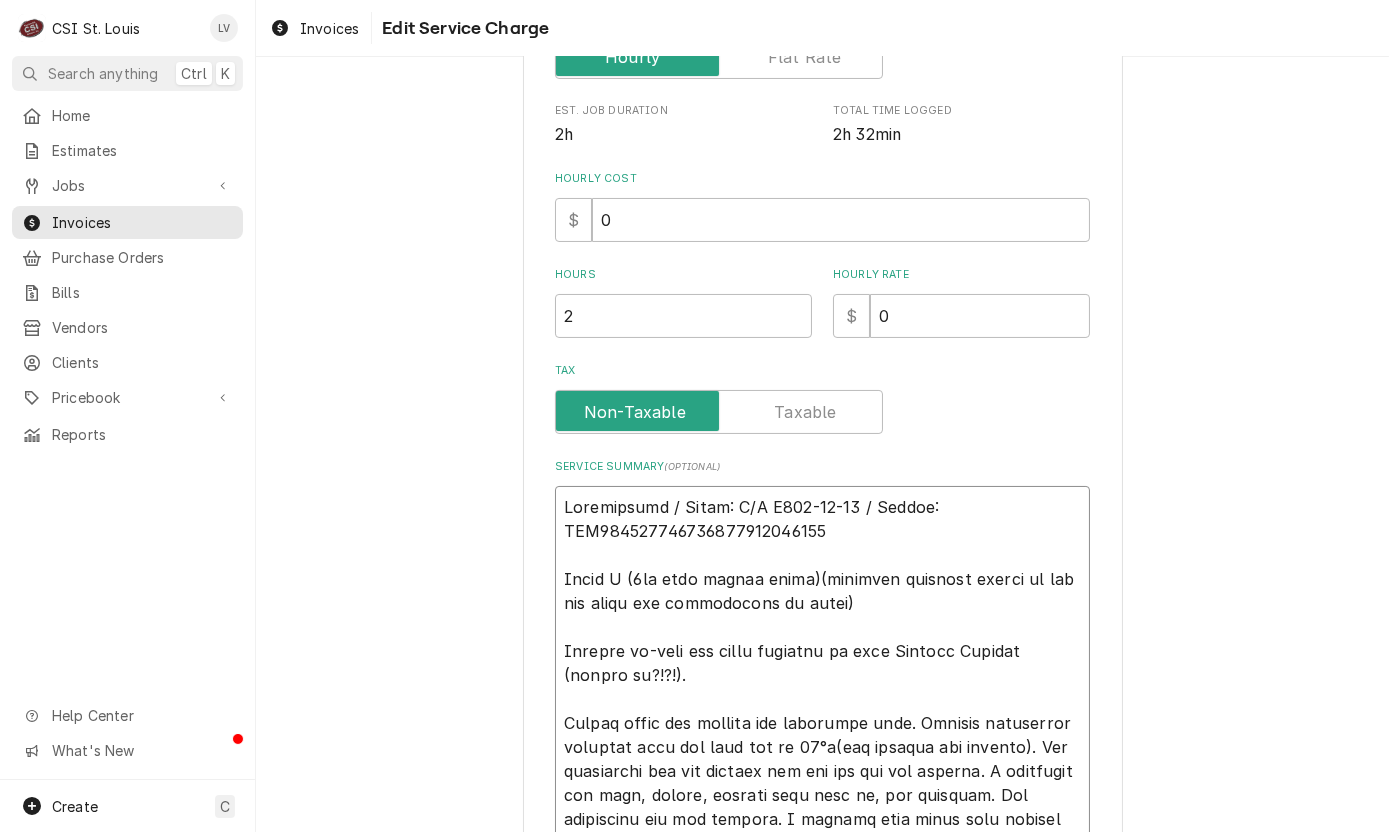 scroll, scrollTop: 248, scrollLeft: 0, axis: vertical 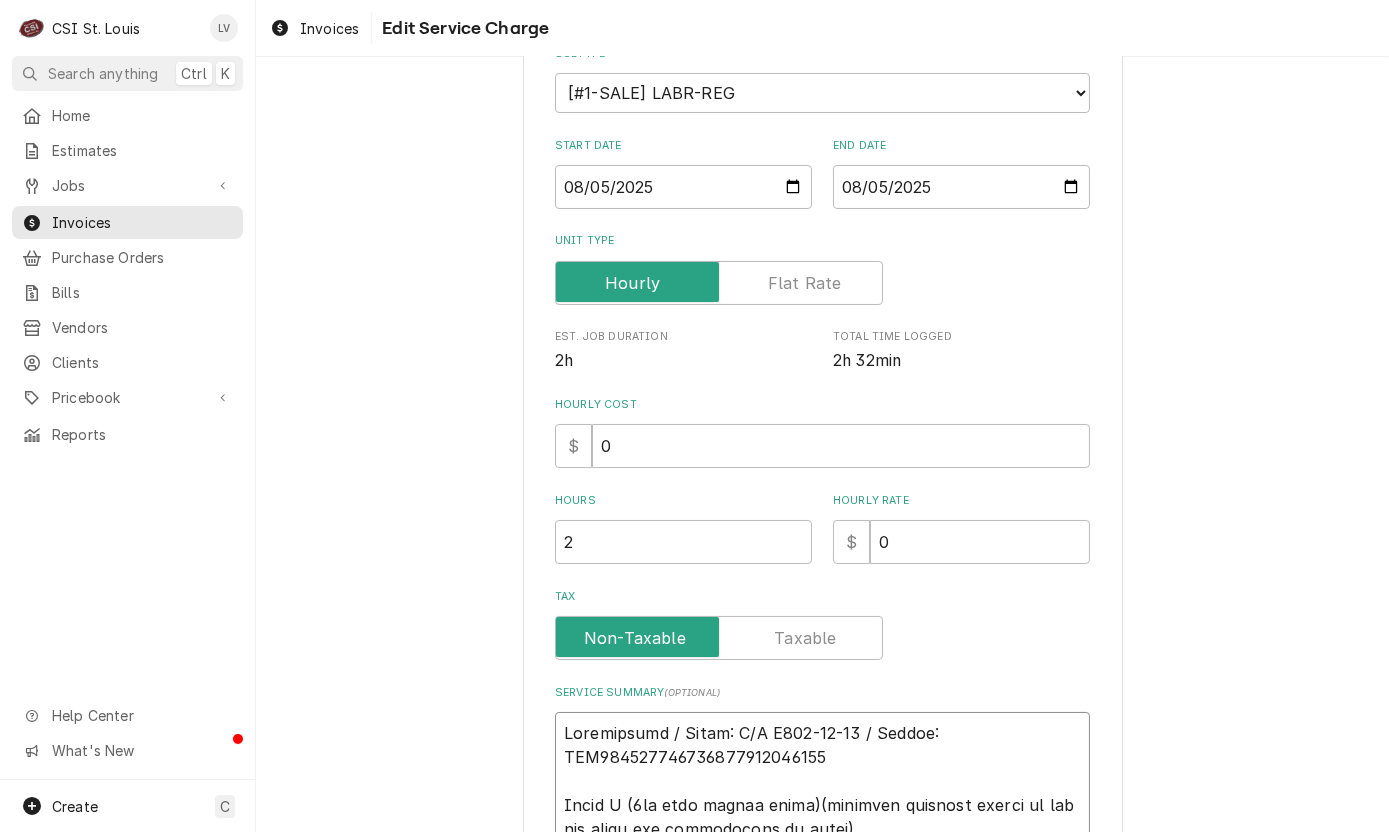 drag, startPoint x: 836, startPoint y: 650, endPoint x: 521, endPoint y: 791, distance: 345.11737 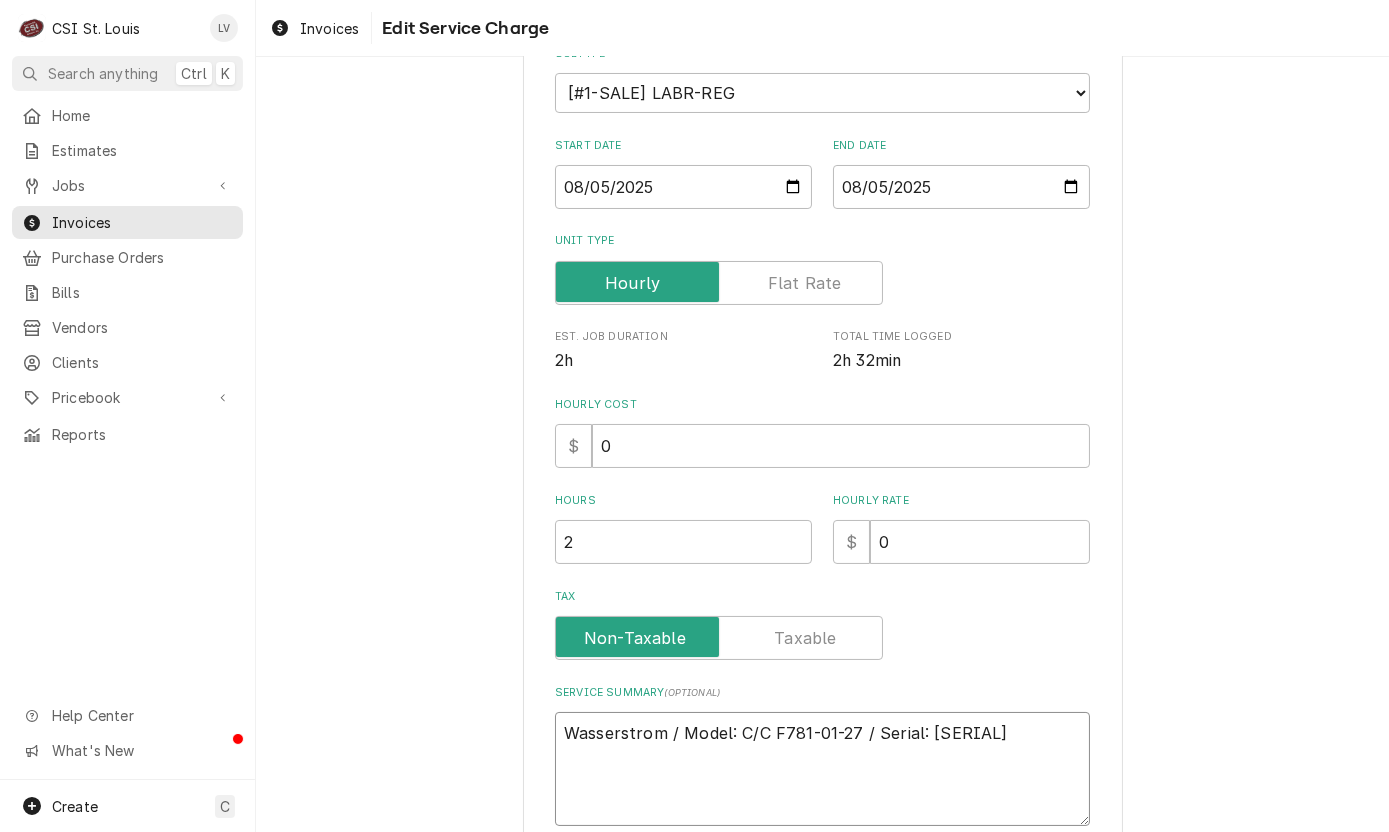 drag, startPoint x: 850, startPoint y: 751, endPoint x: 501, endPoint y: 719, distance: 350.464 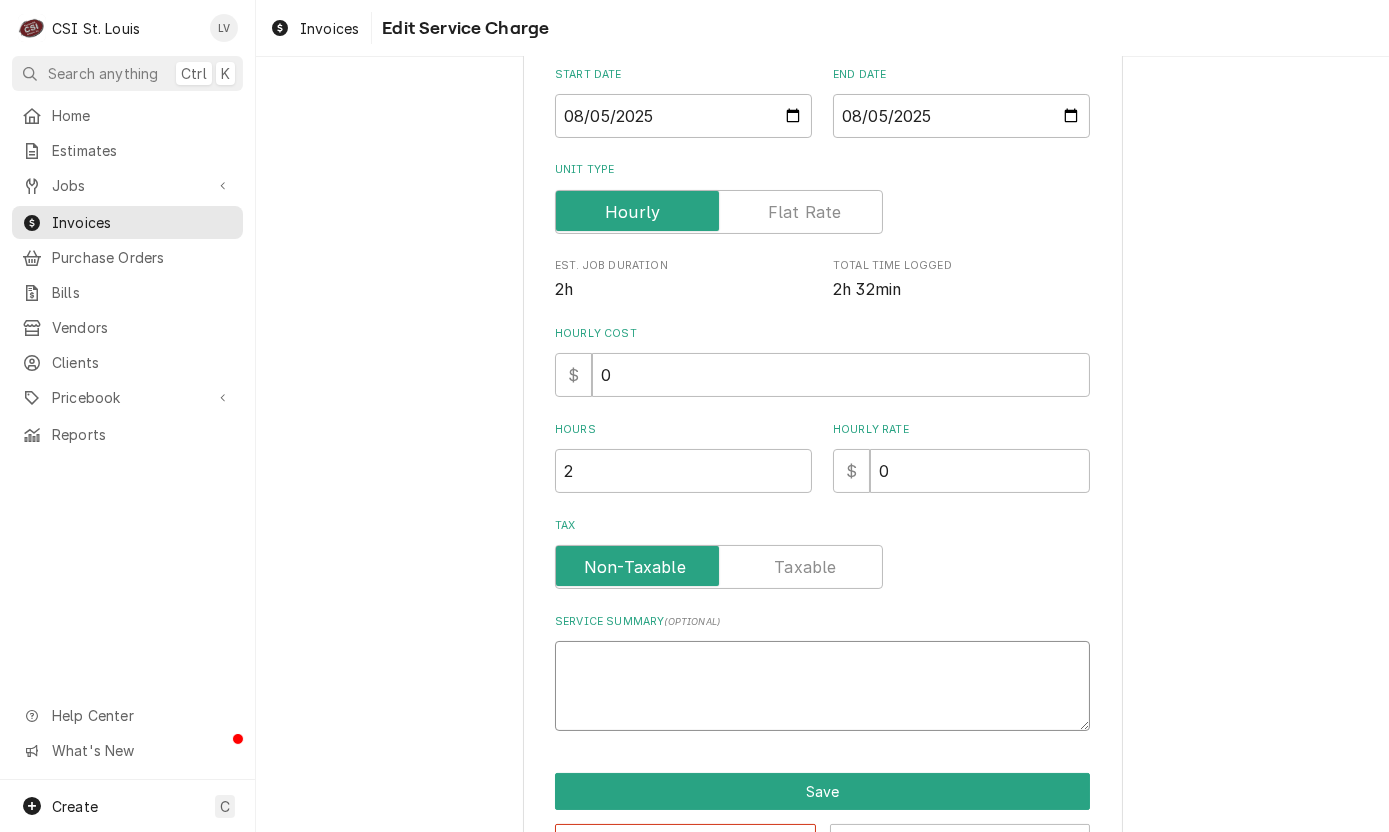 scroll, scrollTop: 388, scrollLeft: 0, axis: vertical 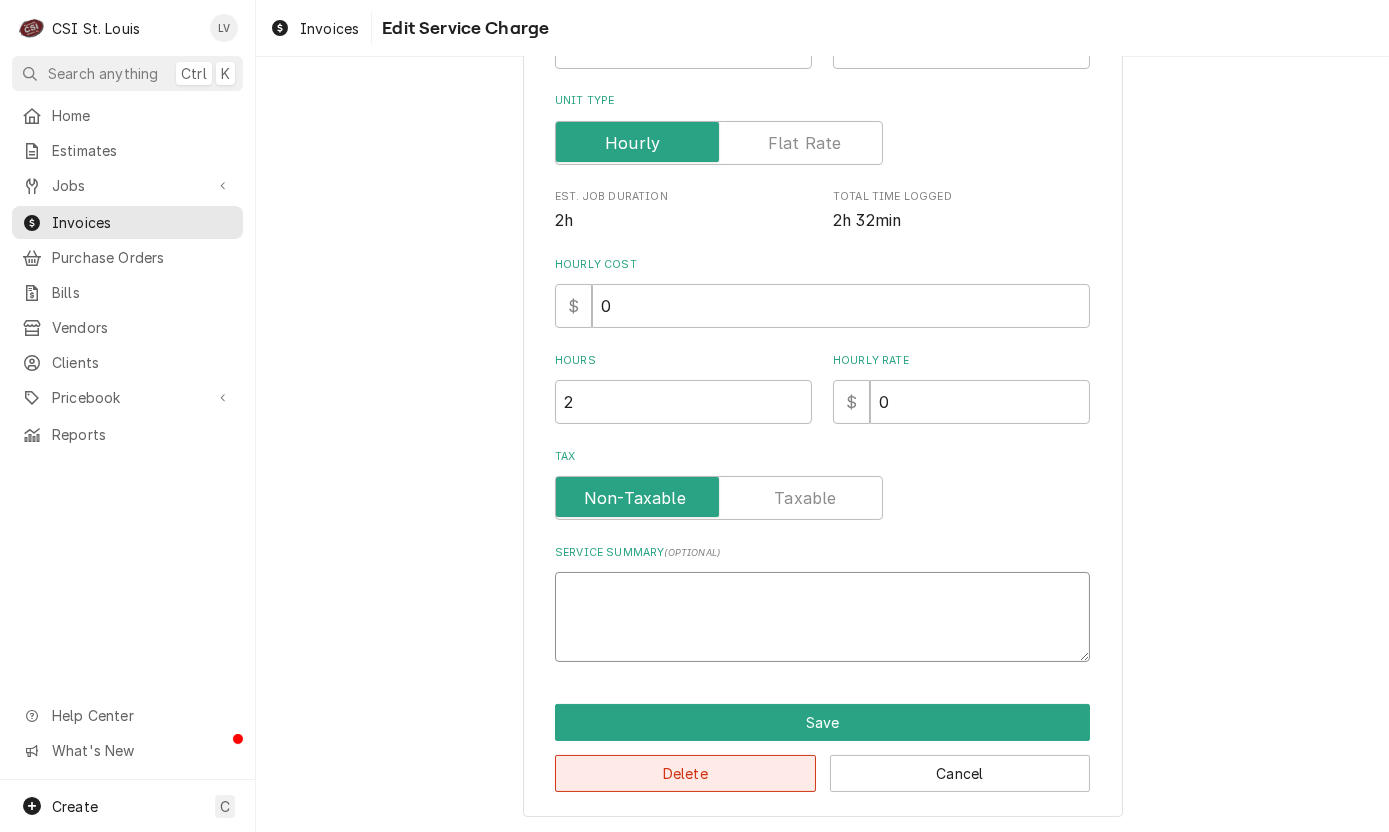 type 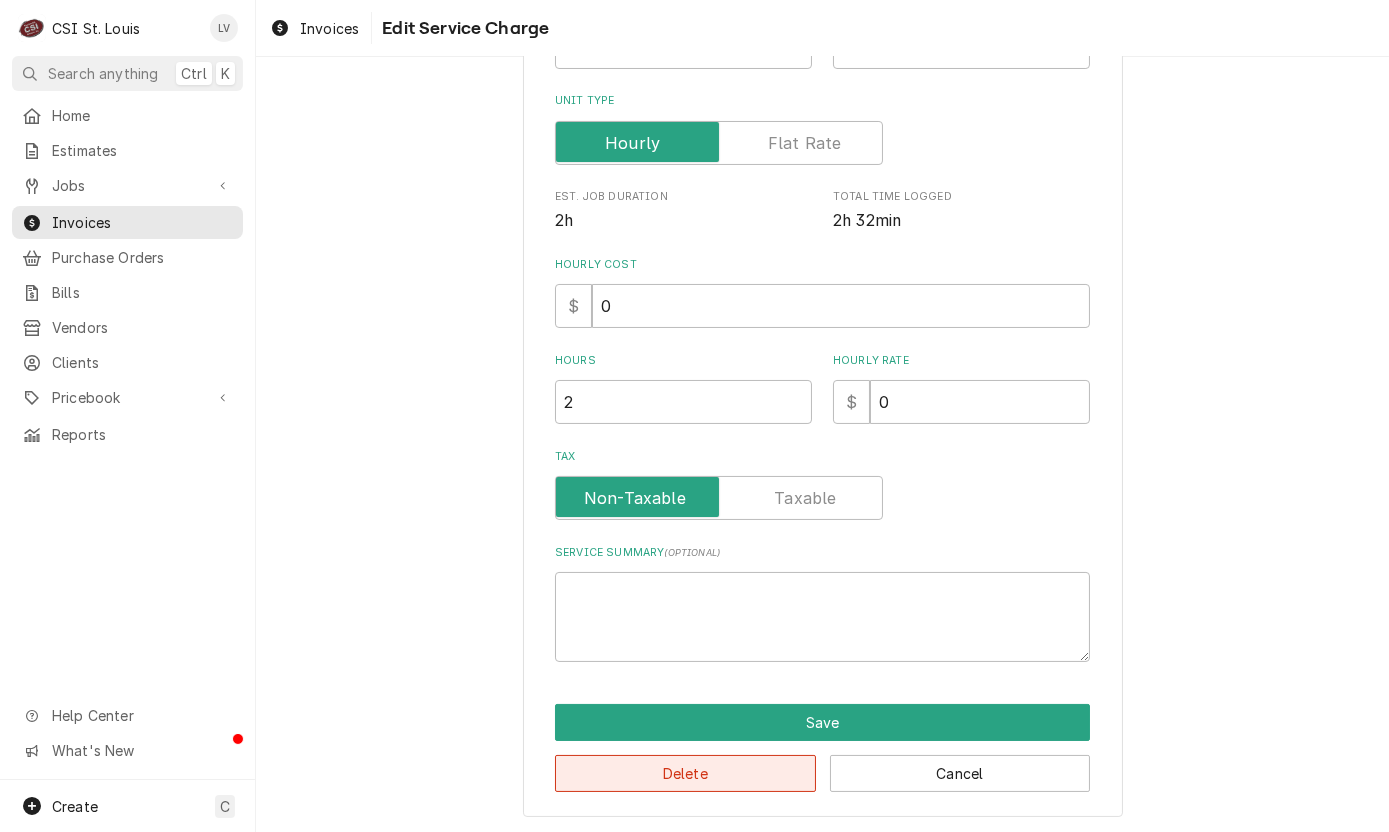 click on "Delete" at bounding box center [685, 773] 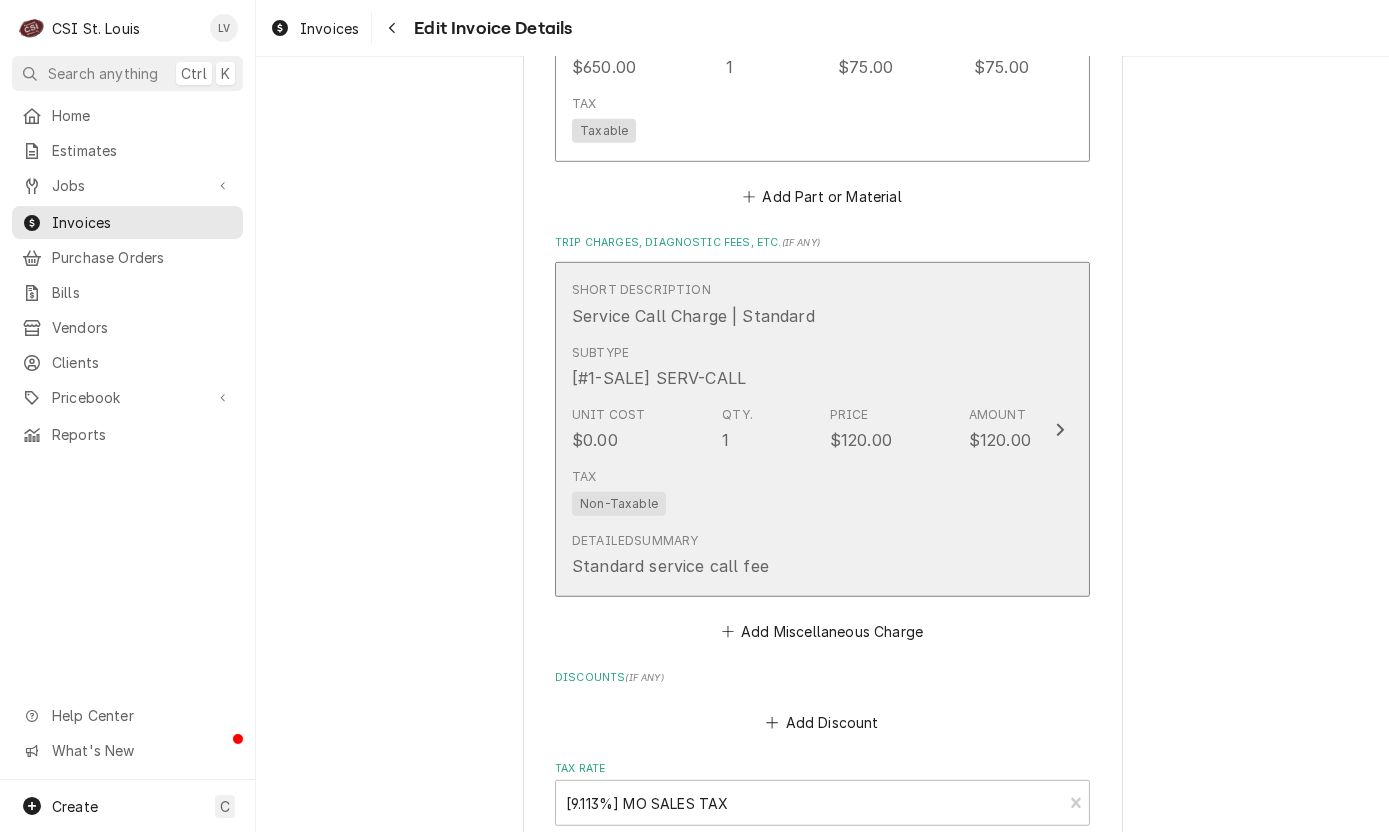 scroll, scrollTop: 2638, scrollLeft: 0, axis: vertical 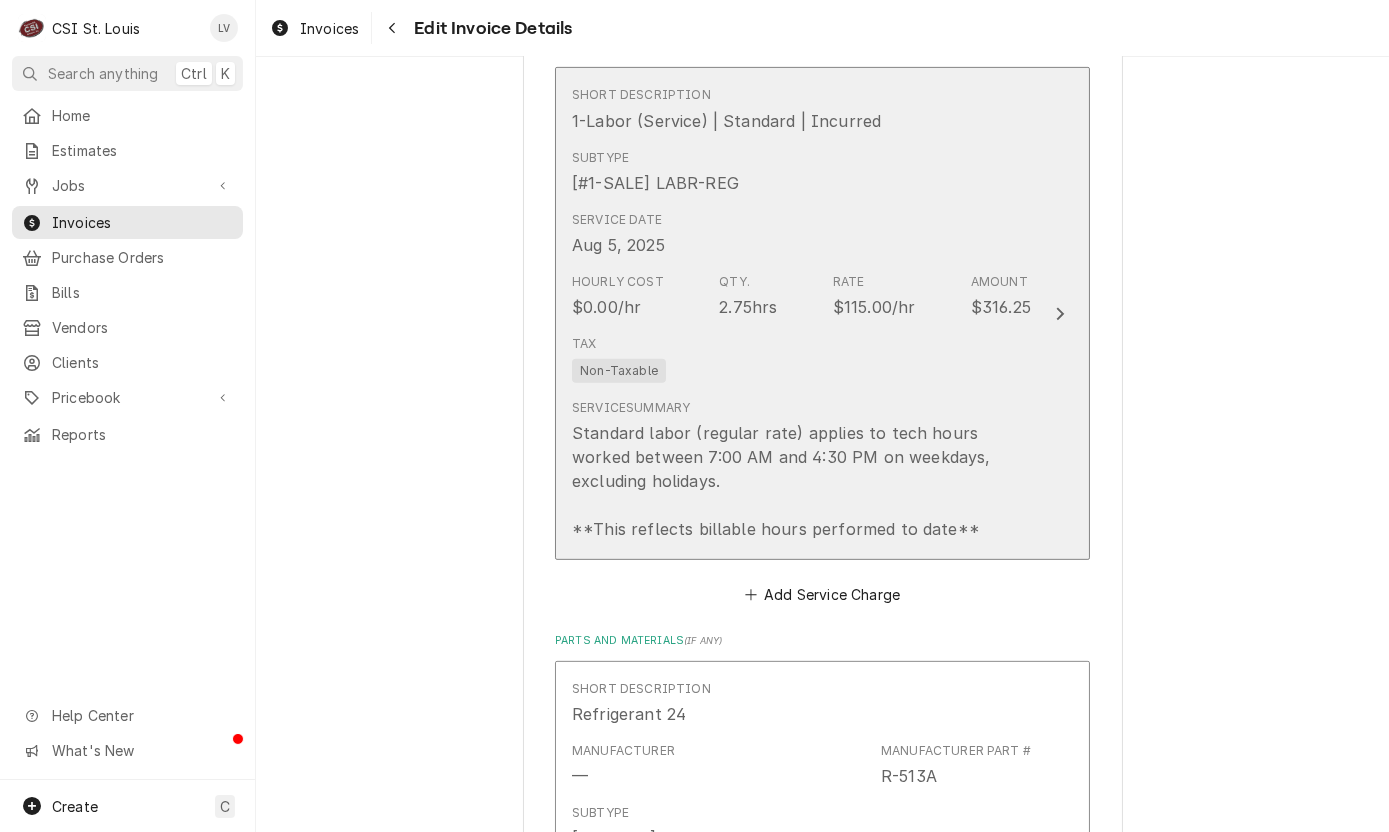 click on "Service  Summary Standard labor (regular rate) applies to tech hours worked between 7:00 AM and 4:30 PM on weekdays, excluding holidays.
**This reflects billable hours performed to date**" at bounding box center [801, 470] 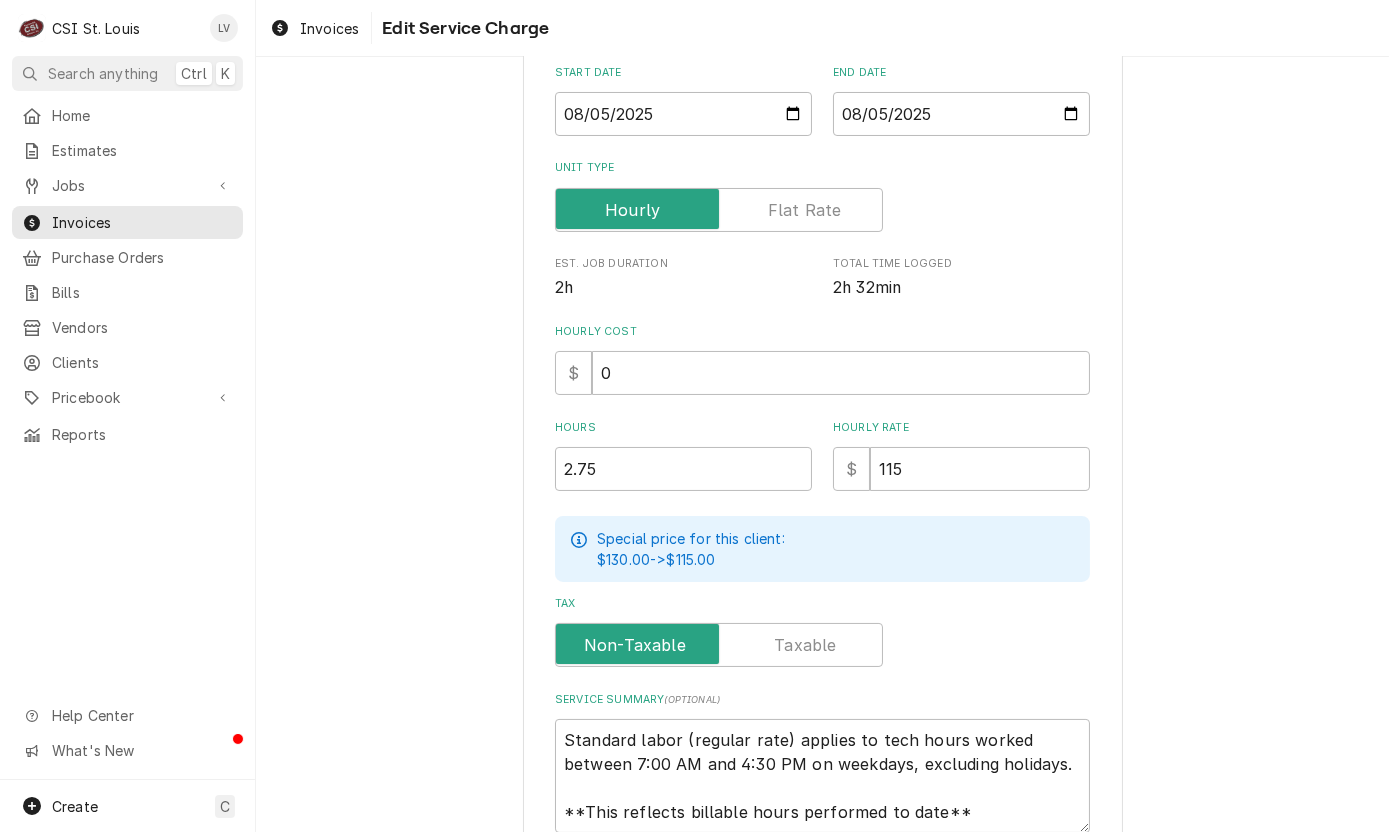scroll, scrollTop: 490, scrollLeft: 0, axis: vertical 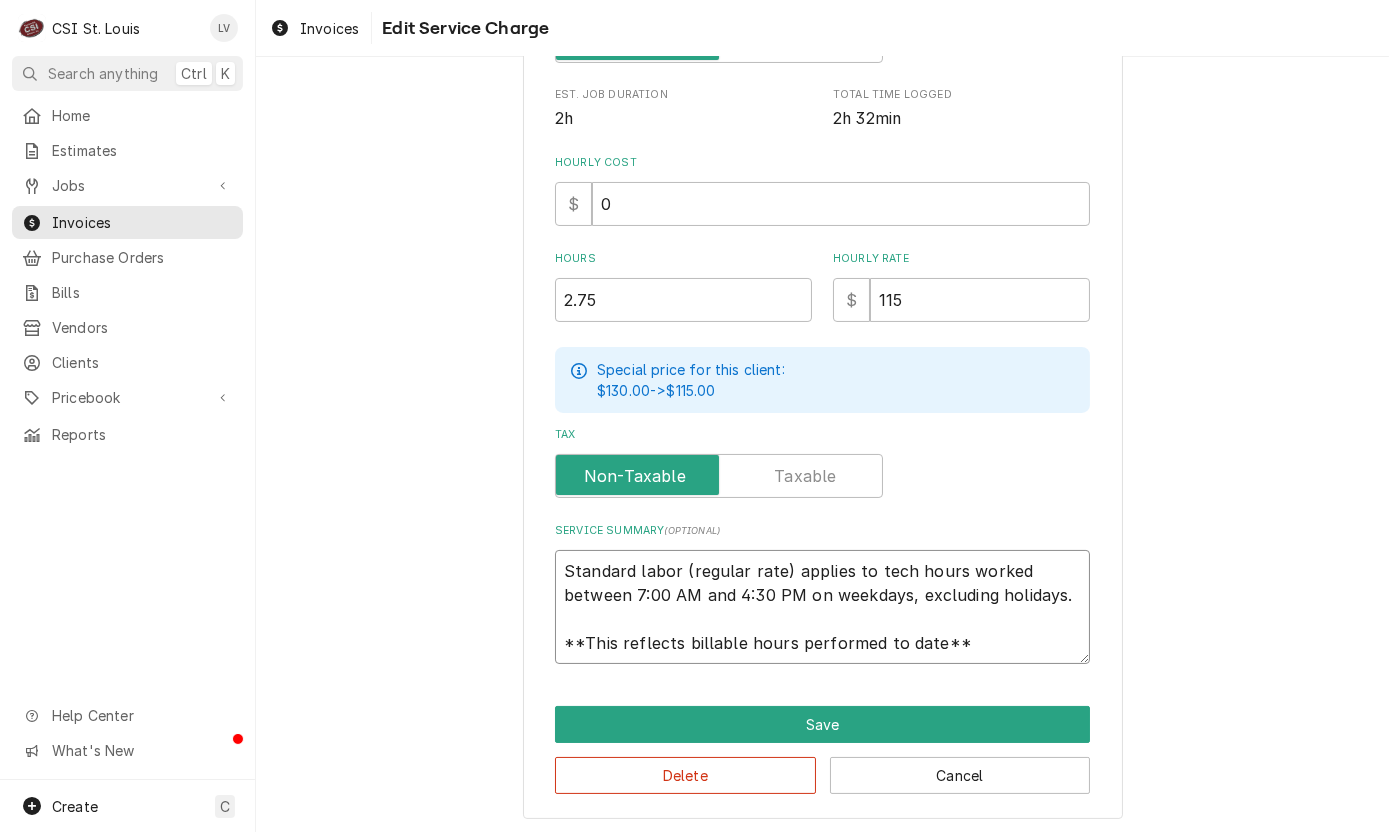 drag, startPoint x: 555, startPoint y: 564, endPoint x: 969, endPoint y: 653, distance: 423.45837 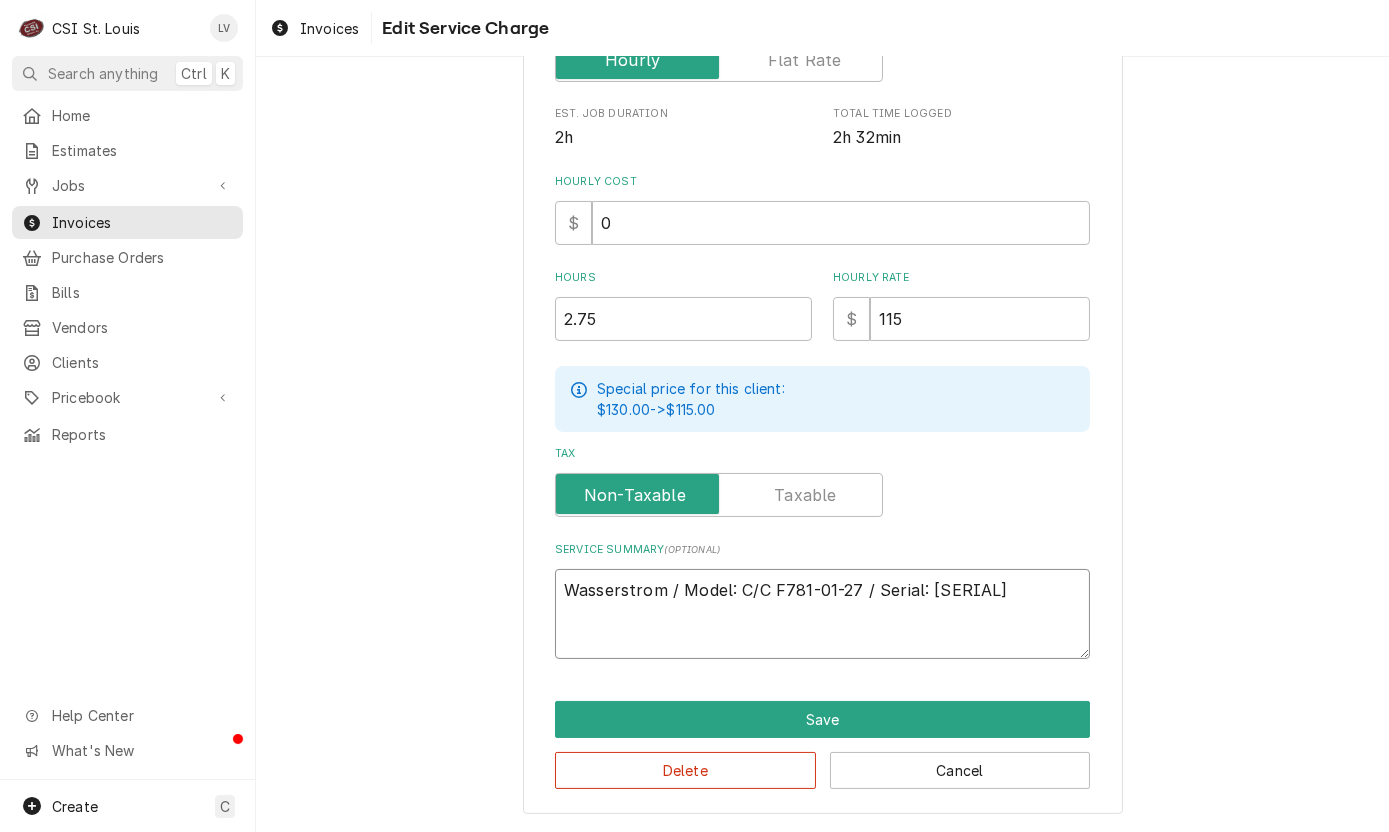 scroll, scrollTop: 0, scrollLeft: 0, axis: both 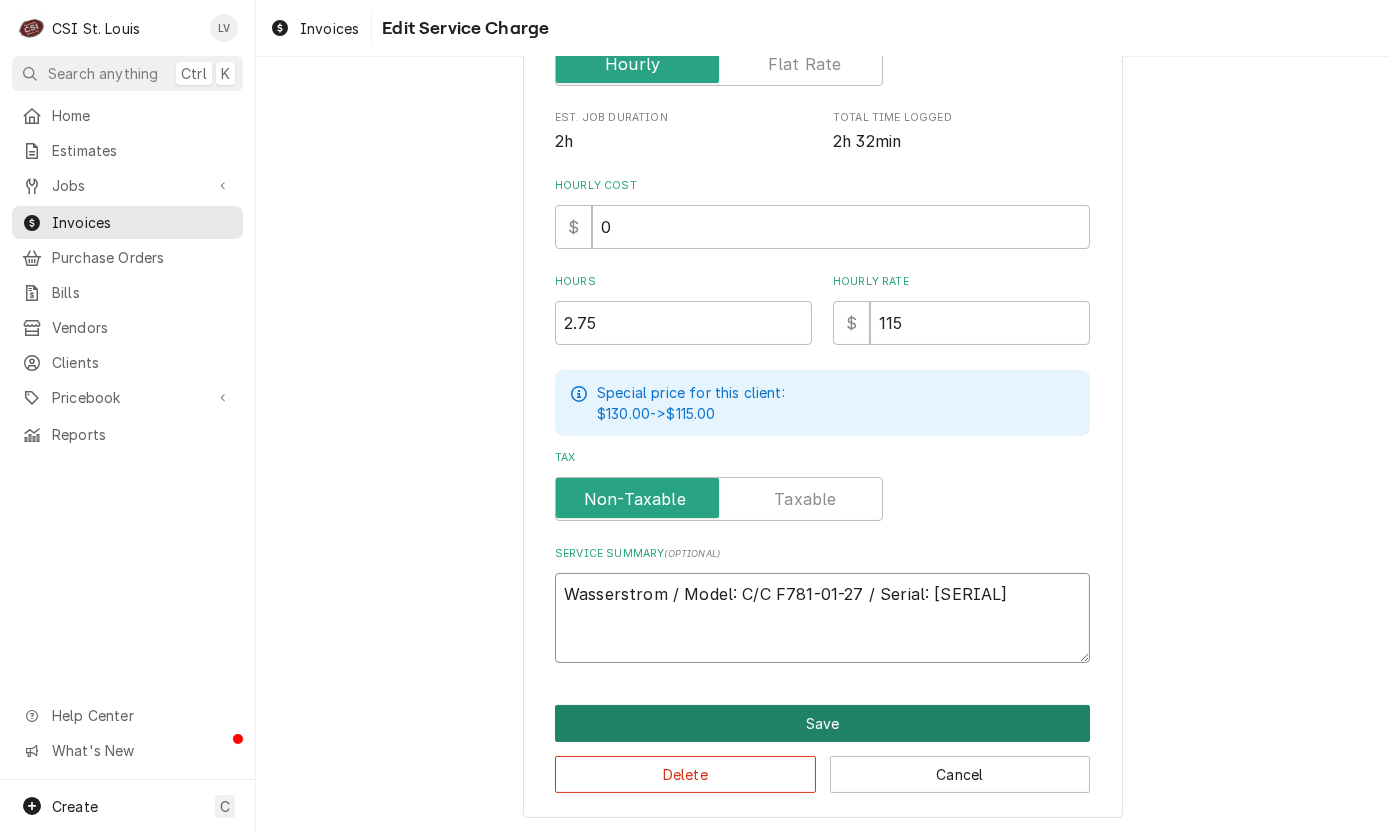 type on "Wasserstrom / Model: C/C F781-01-27 / Serial: JOJ000012590000000000000002" 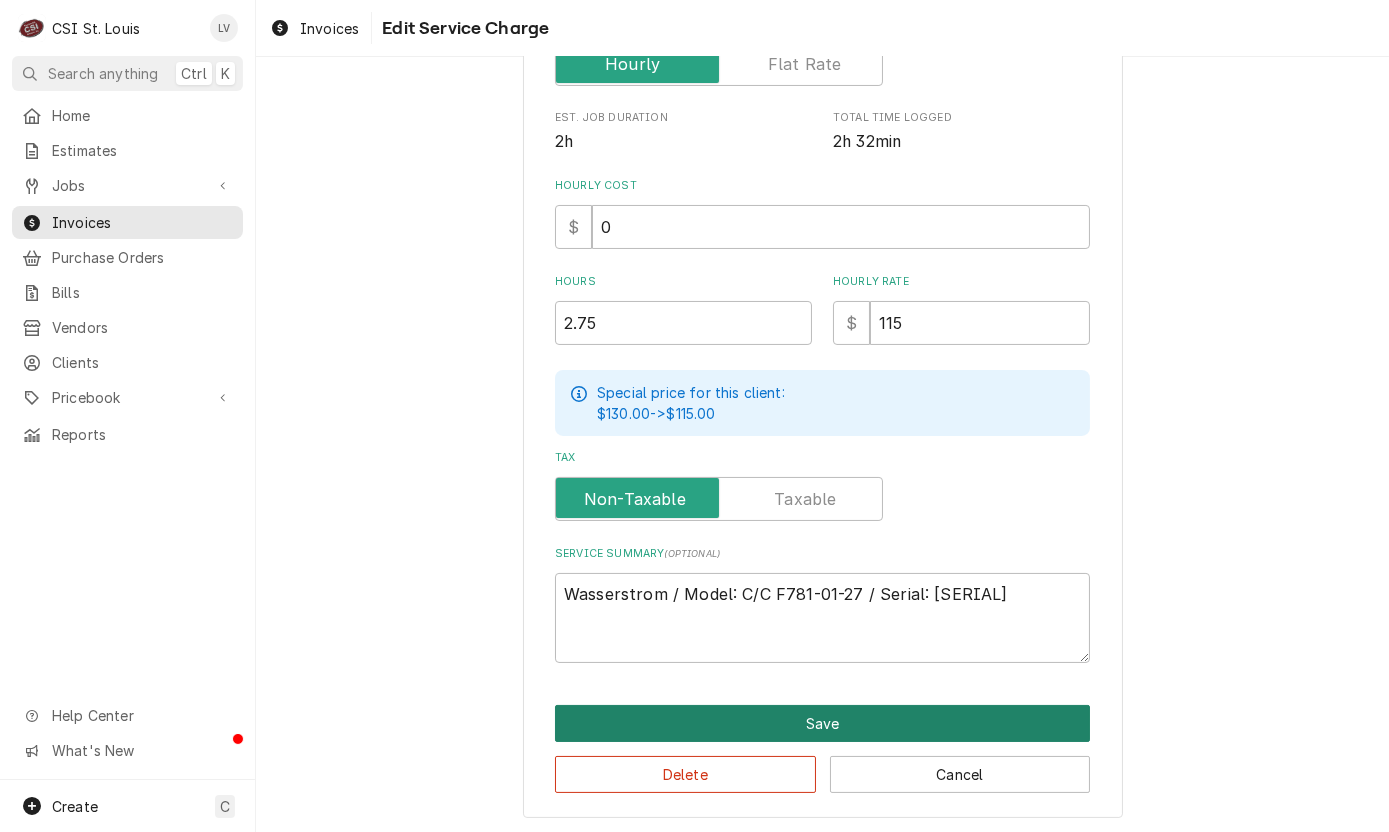 click on "Save" at bounding box center [822, 723] 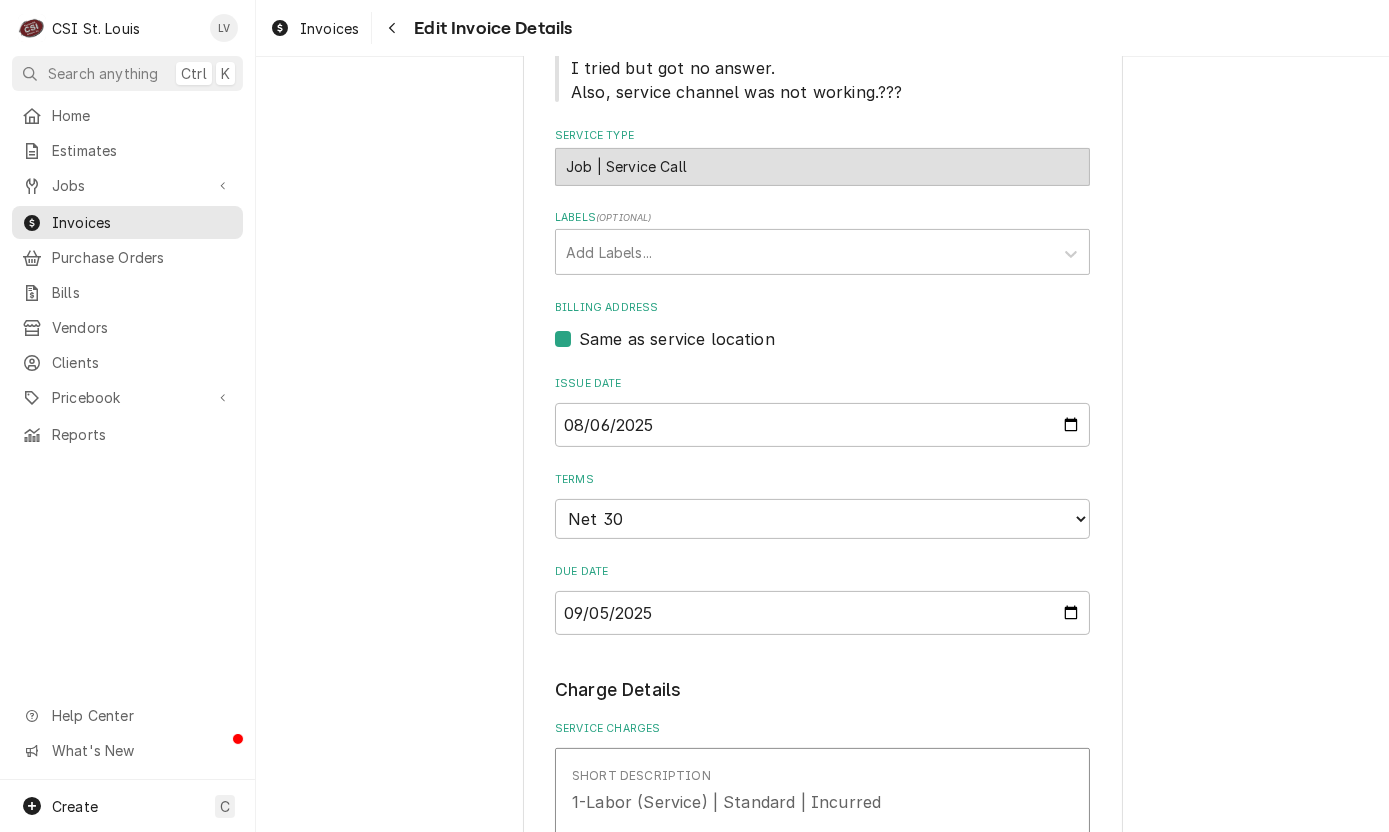 scroll, scrollTop: 814, scrollLeft: 0, axis: vertical 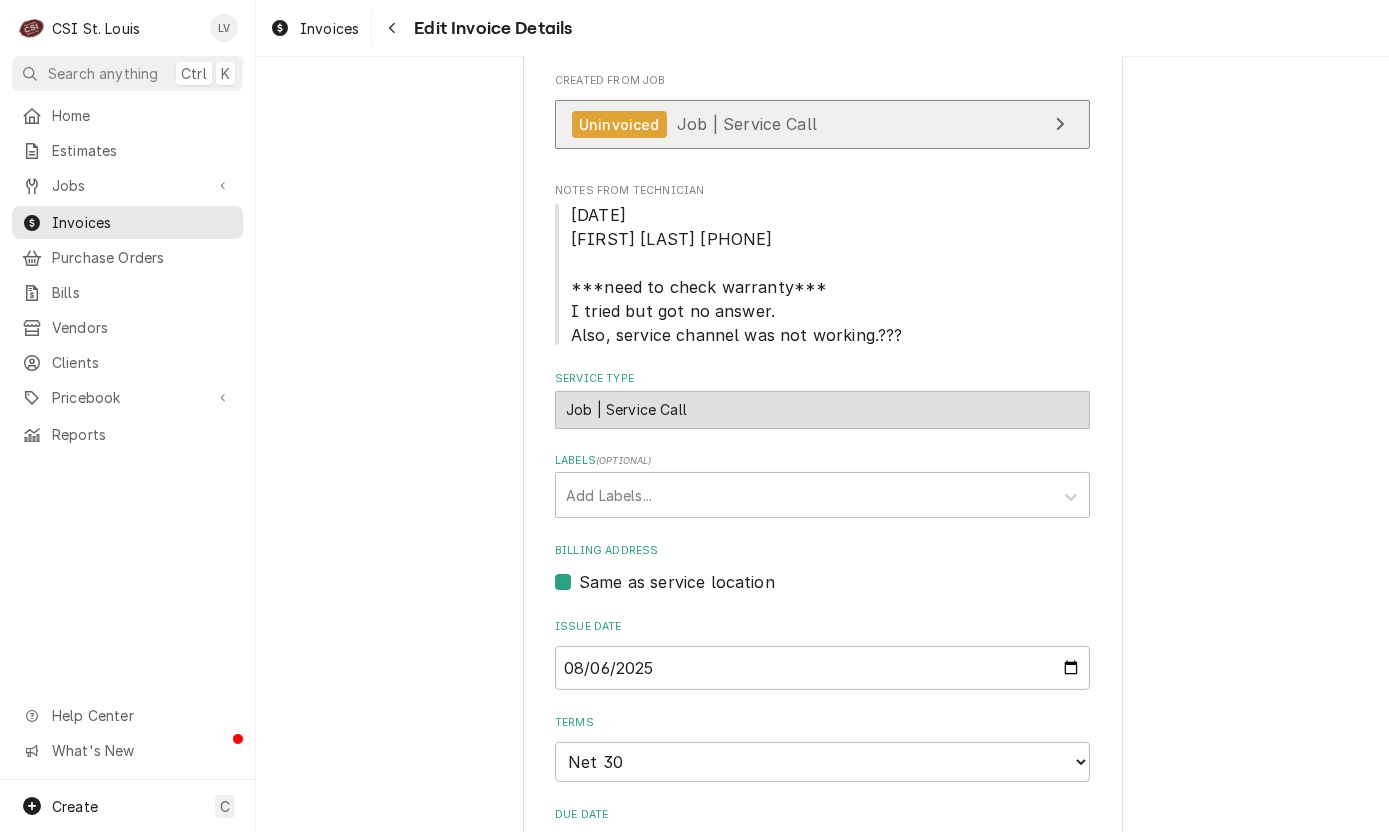click on "Job | Service Call" at bounding box center (747, 124) 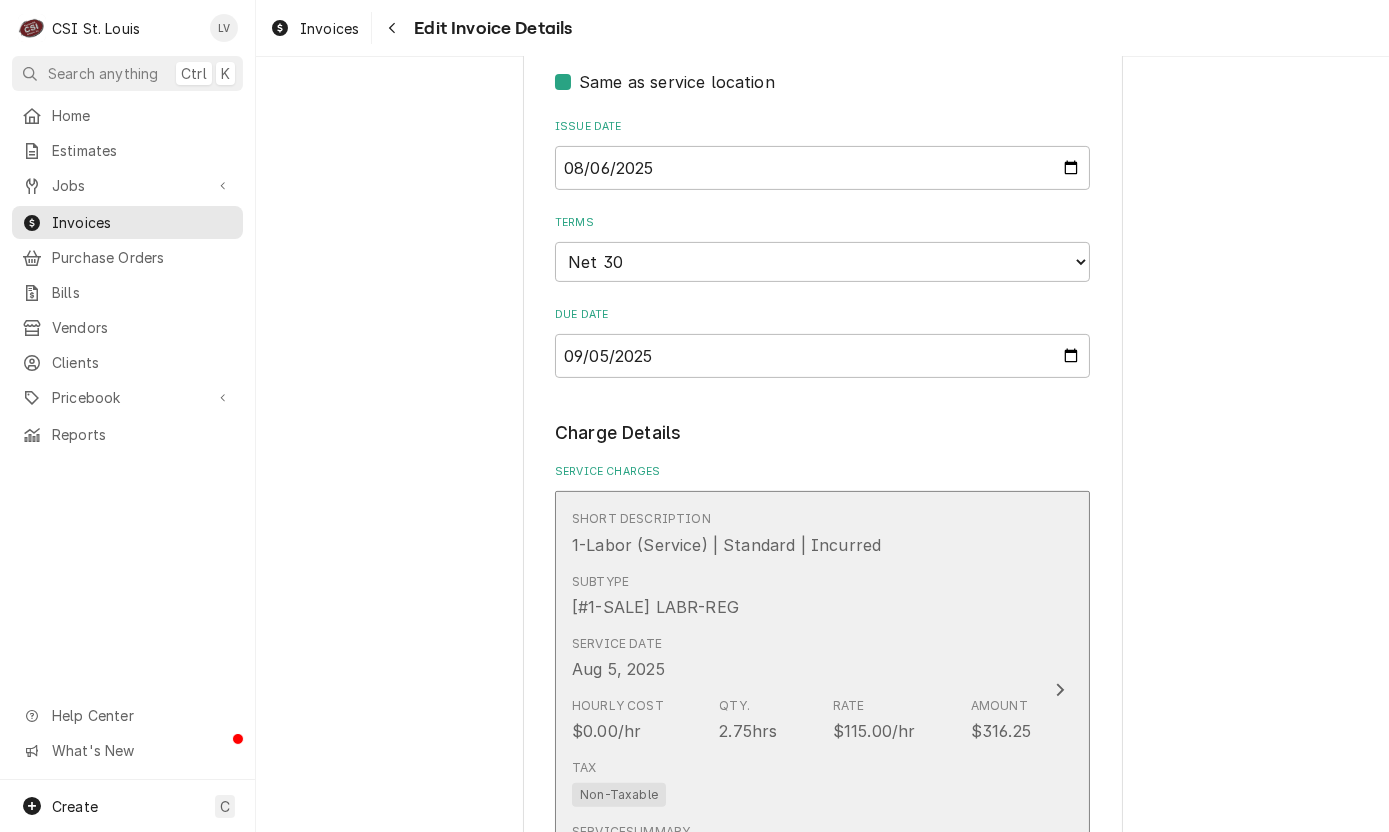 click on "Service Date Aug 5, 2025" at bounding box center (801, 658) 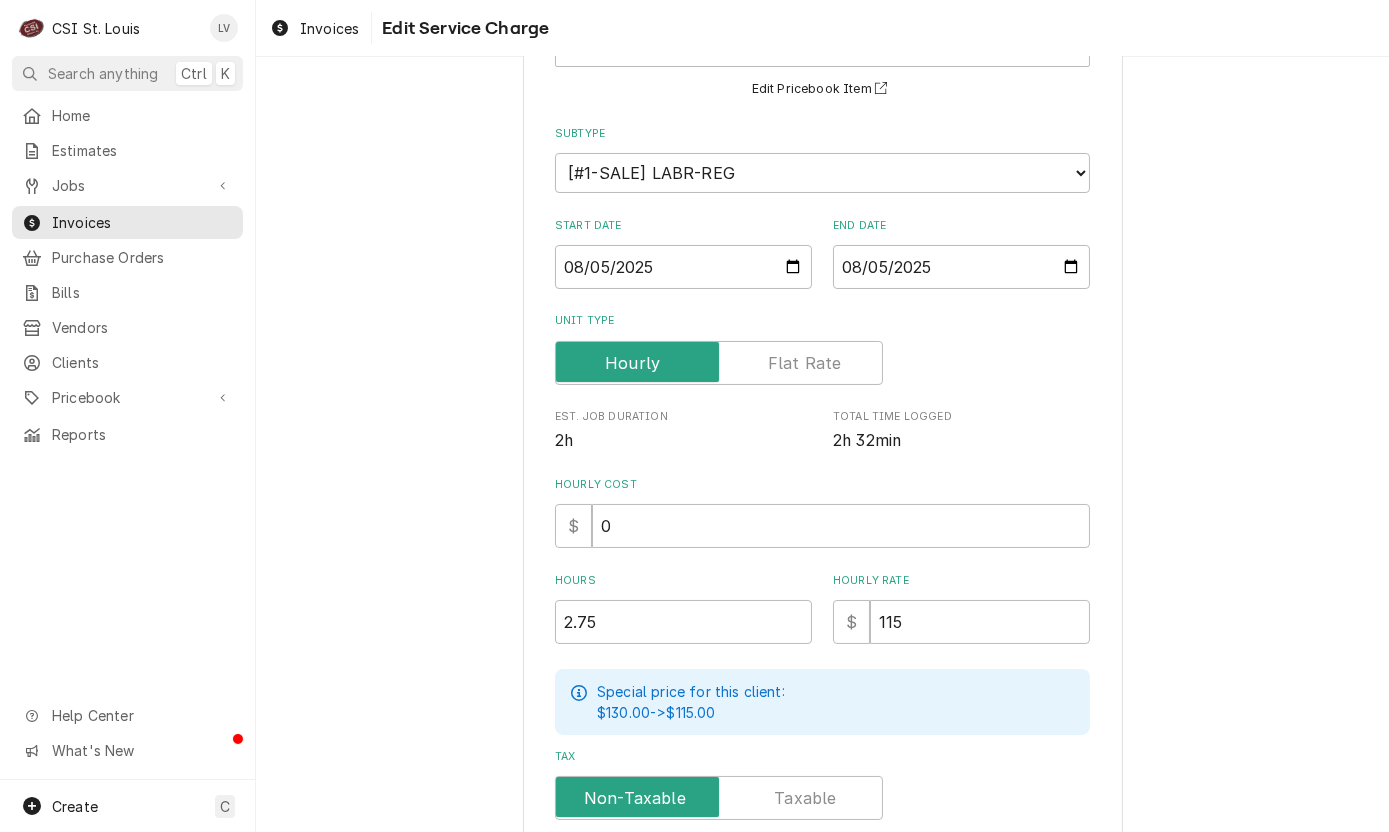 scroll, scrollTop: 400, scrollLeft: 0, axis: vertical 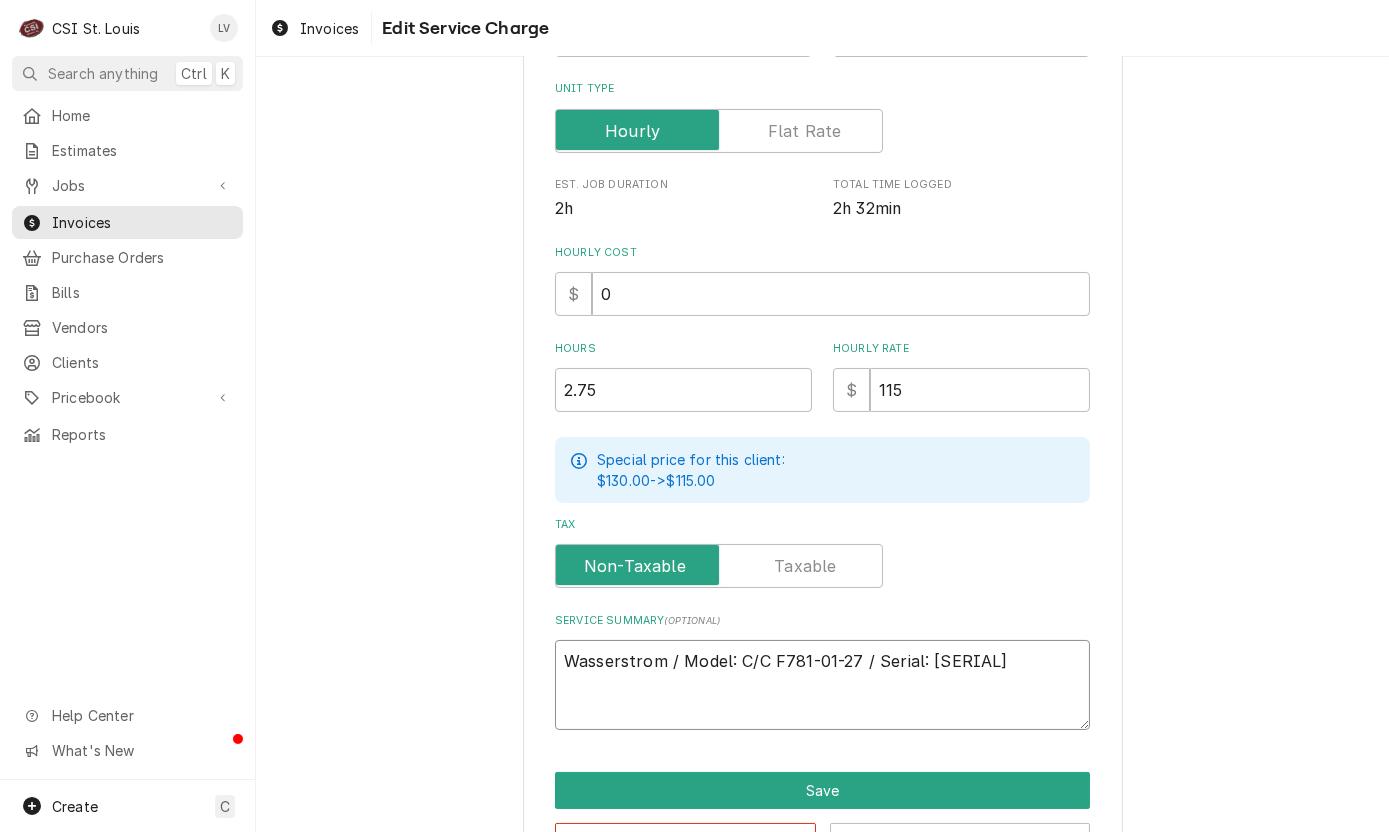 drag, startPoint x: 917, startPoint y: 654, endPoint x: 927, endPoint y: 673, distance: 21.470911 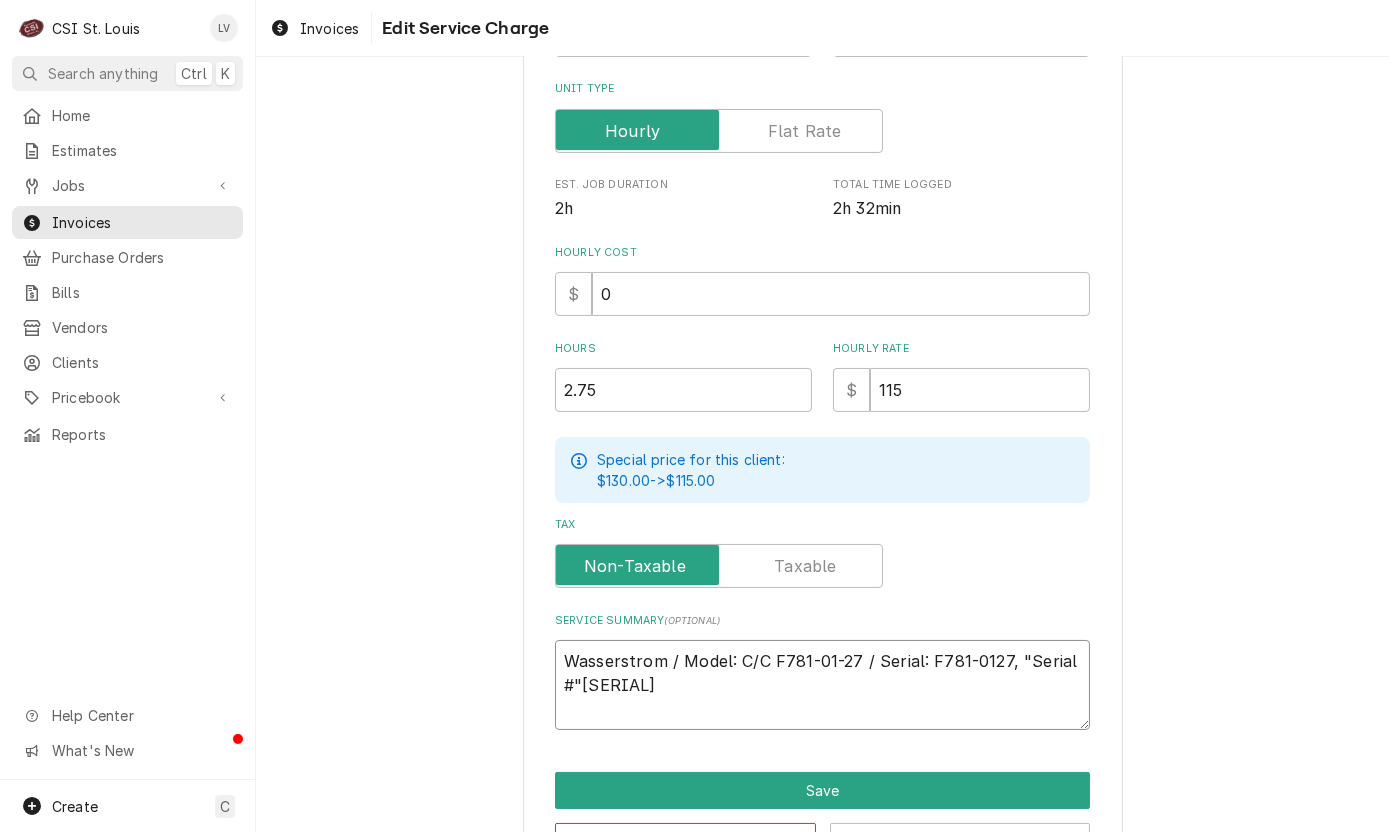click on "Wasserstrom / Model: C/C F781-01-27 / Serial: F781-0127, "Serial #"OH-JOJ00001259" at bounding box center [822, 685] 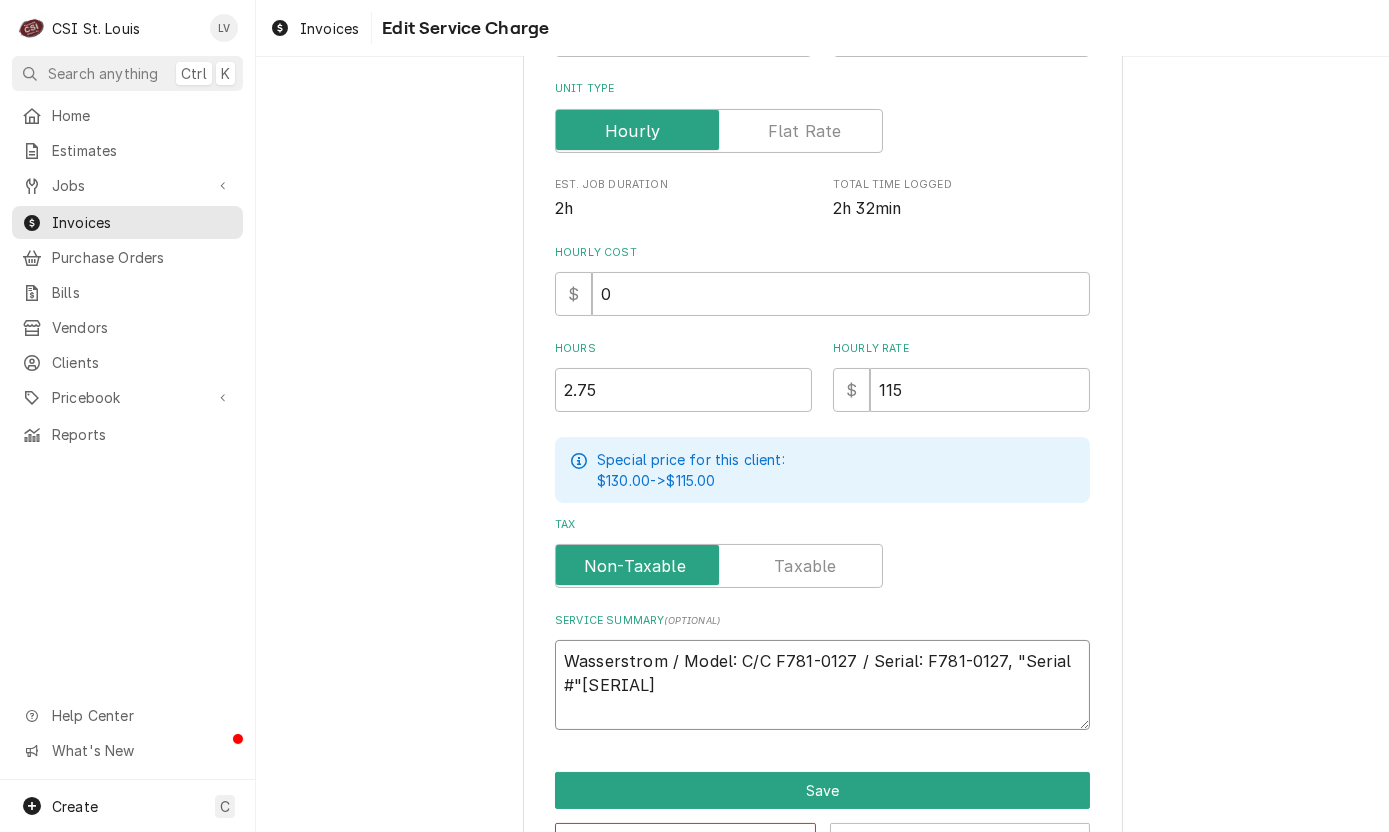 click on "Wasserstrom / Model: C/C F781-0127 / Serial: F781-0127, "Serial #"OH-JOJ00001259" at bounding box center (822, 685) 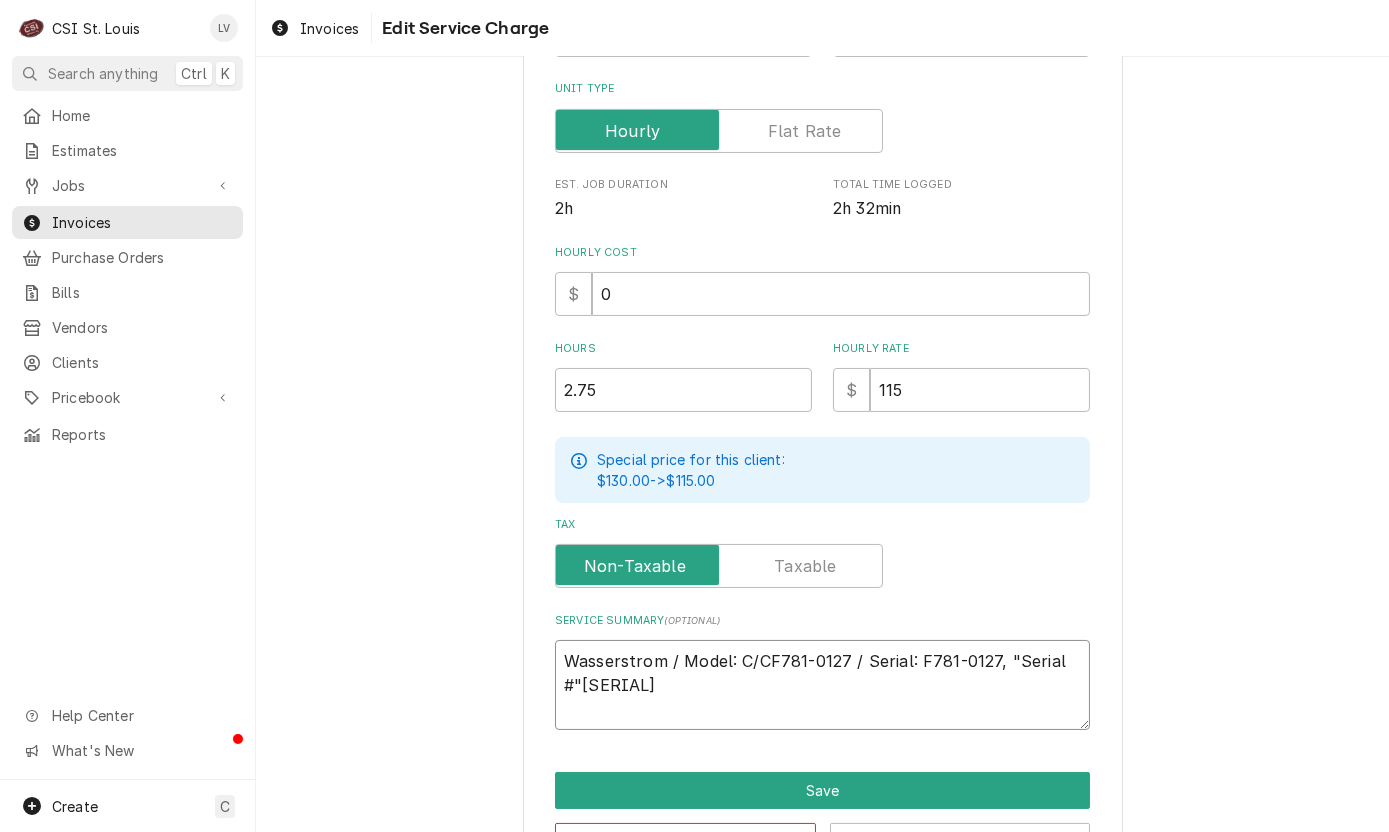 type on "x" 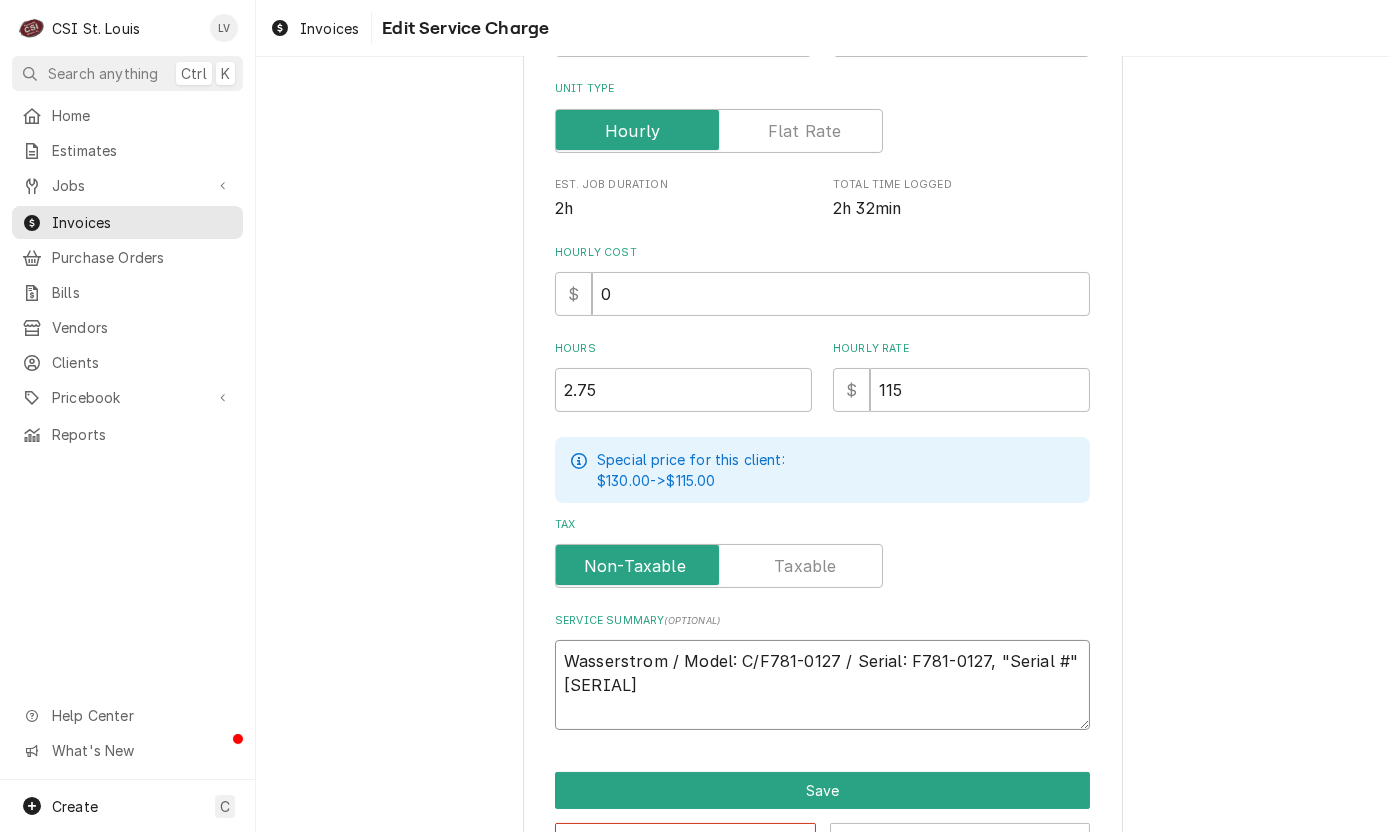 type on "x" 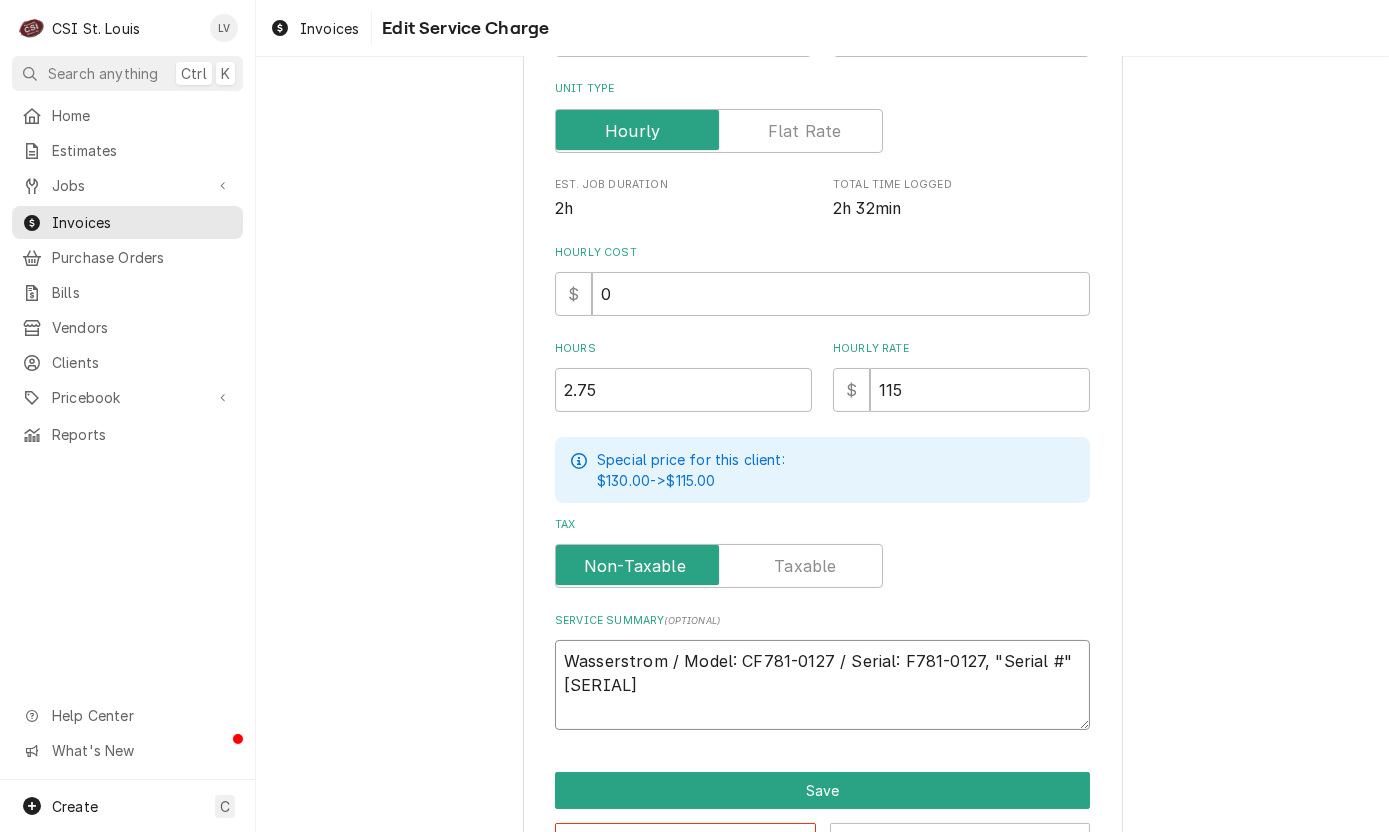 type on "x" 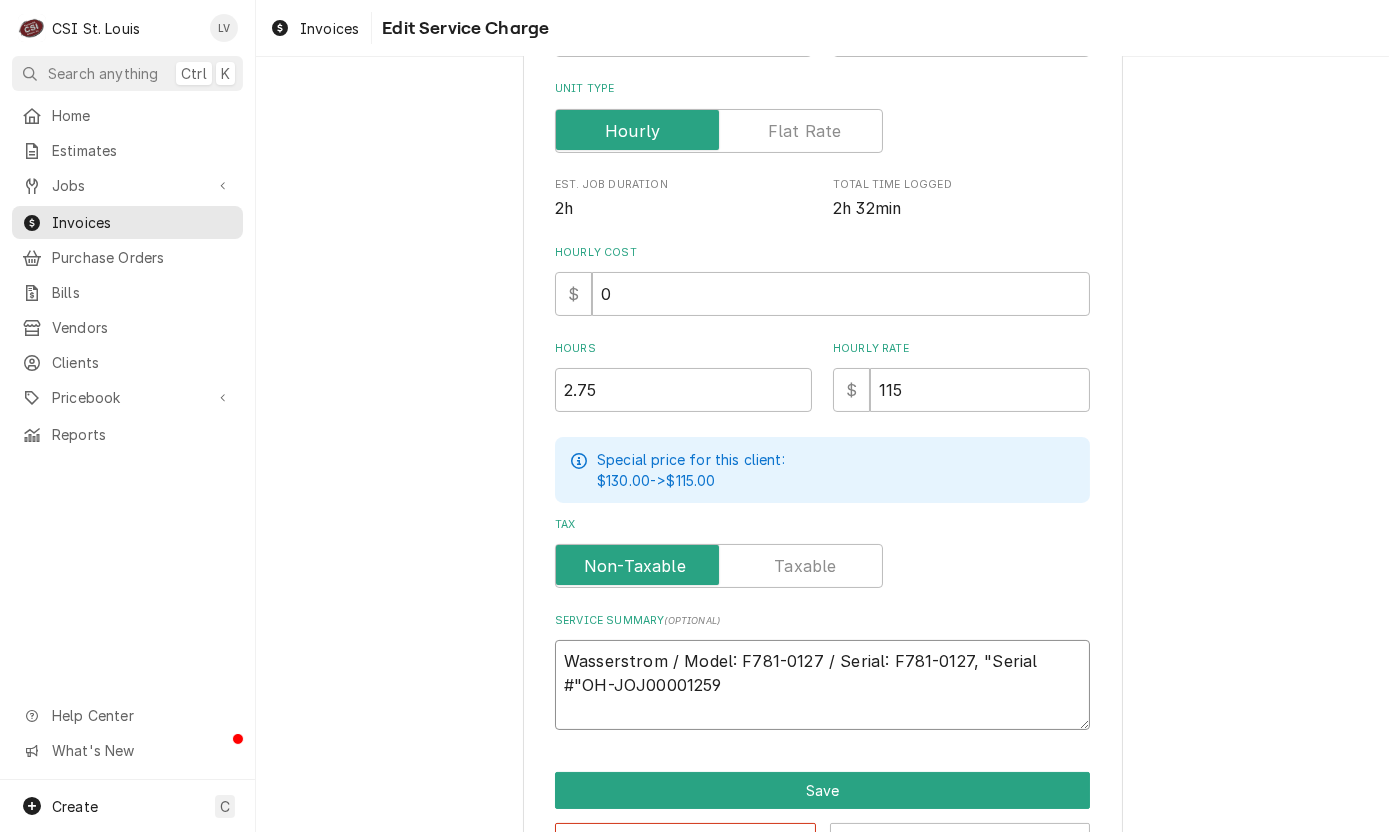 click on "Wasserstrom / Model: F781-0127 / Serial: F781-0127, "Serial #"OH-JOJ00001259" at bounding box center [822, 685] 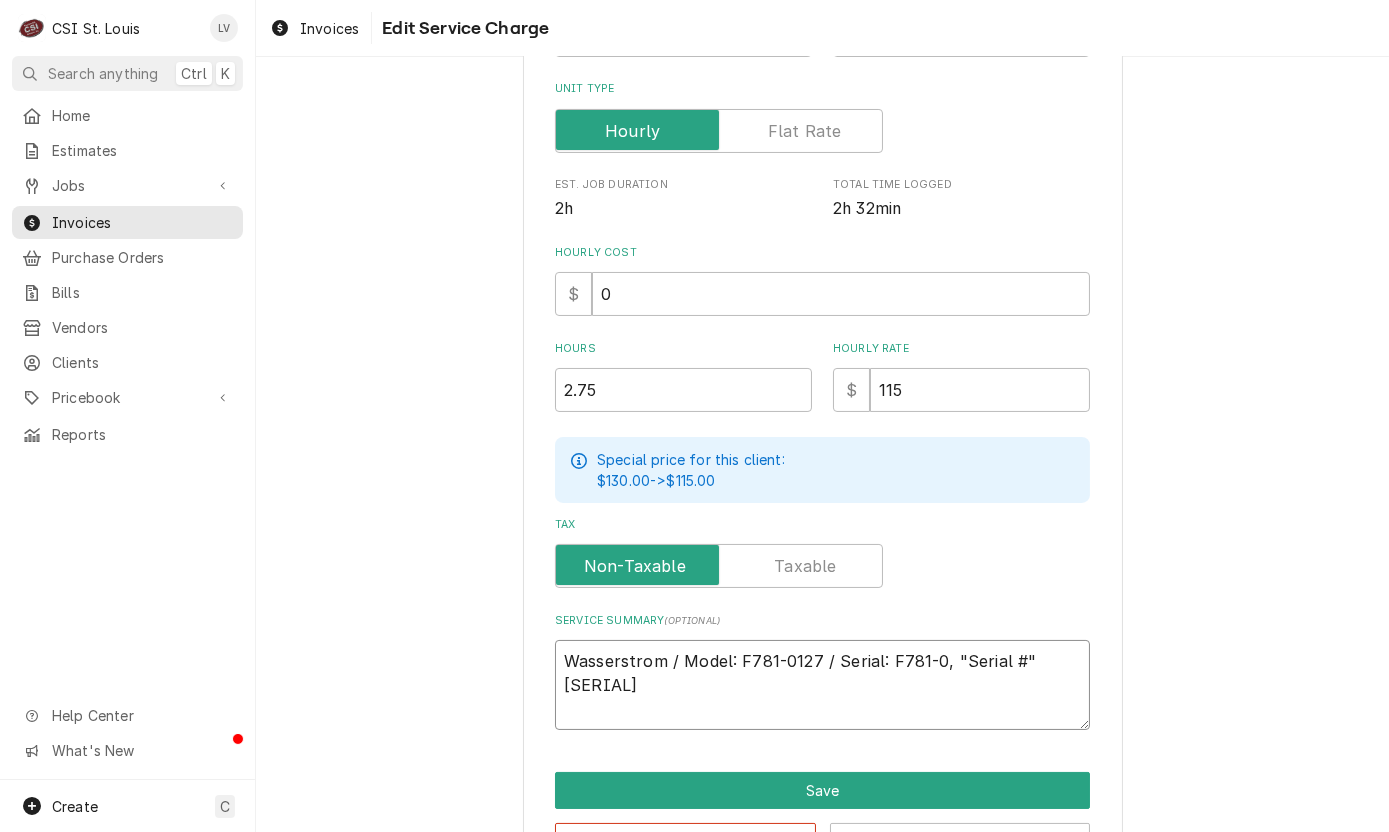 type on "x" 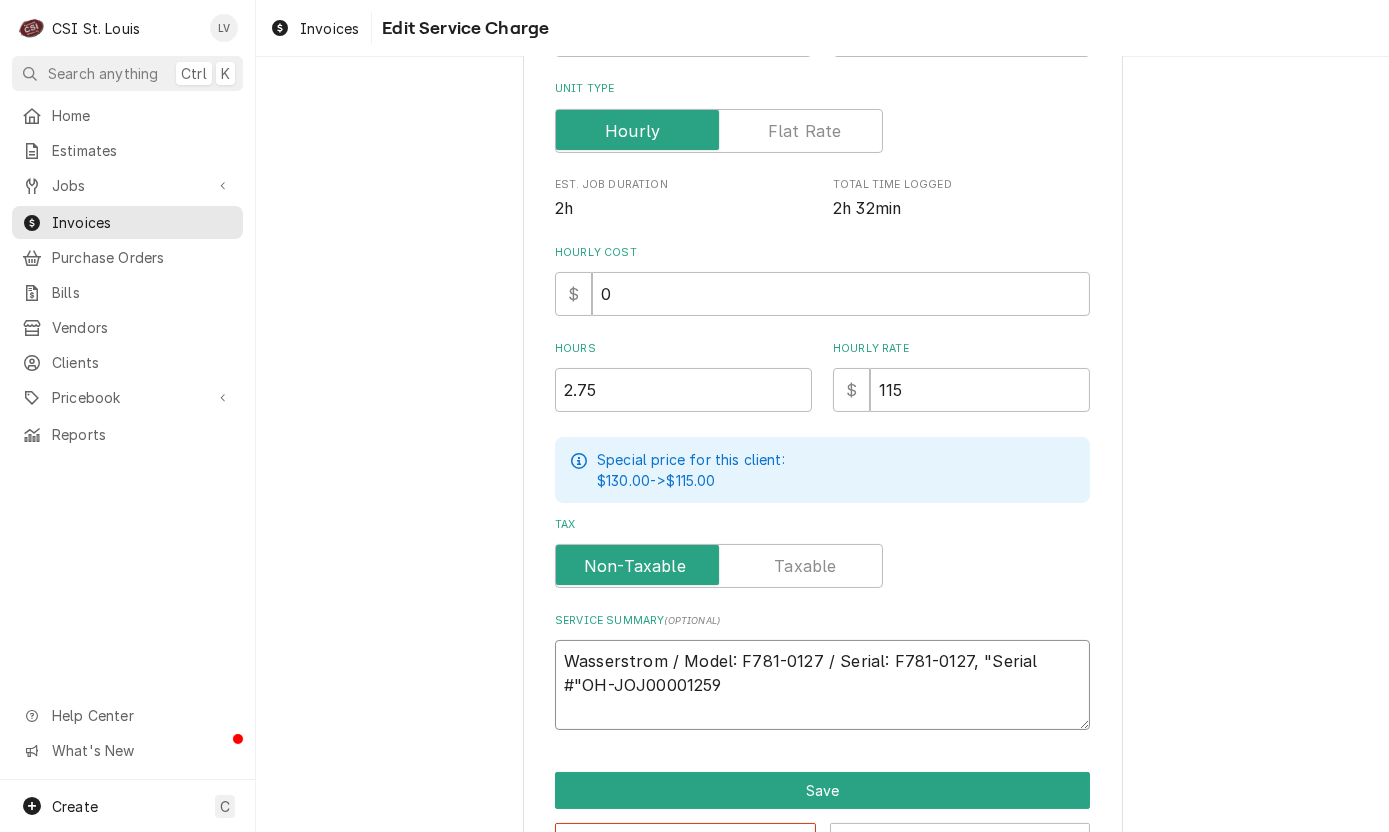 type on "x" 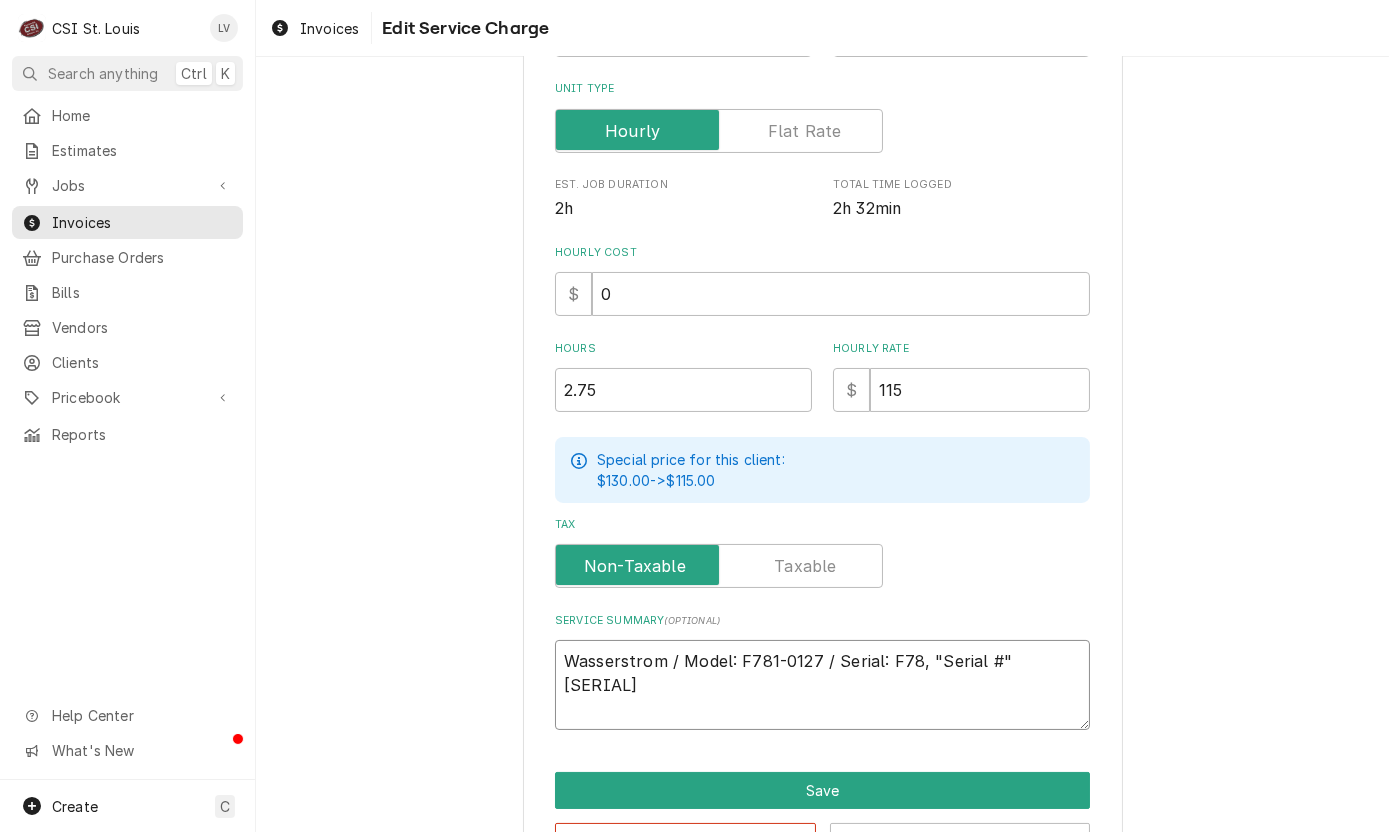 type on "x" 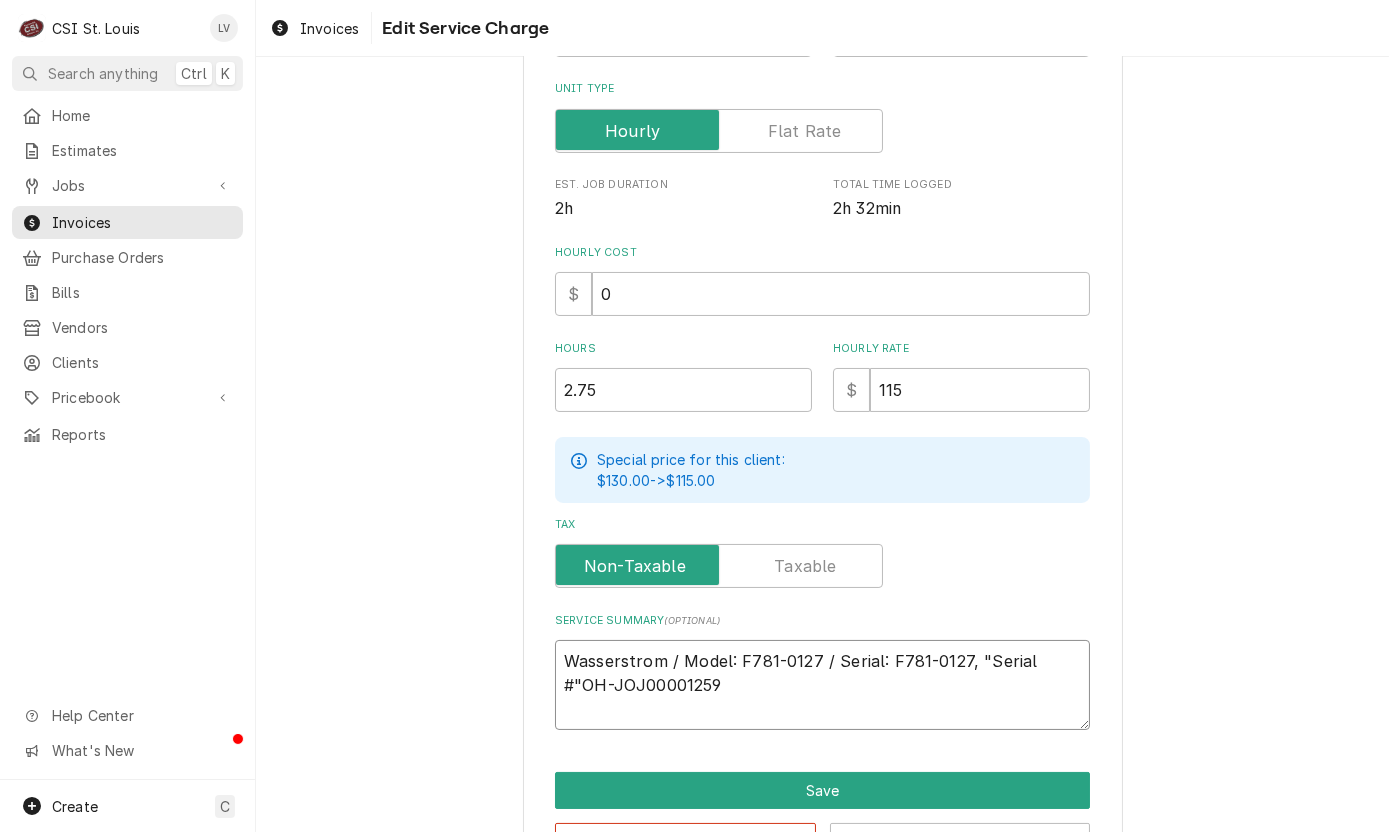 type on "x" 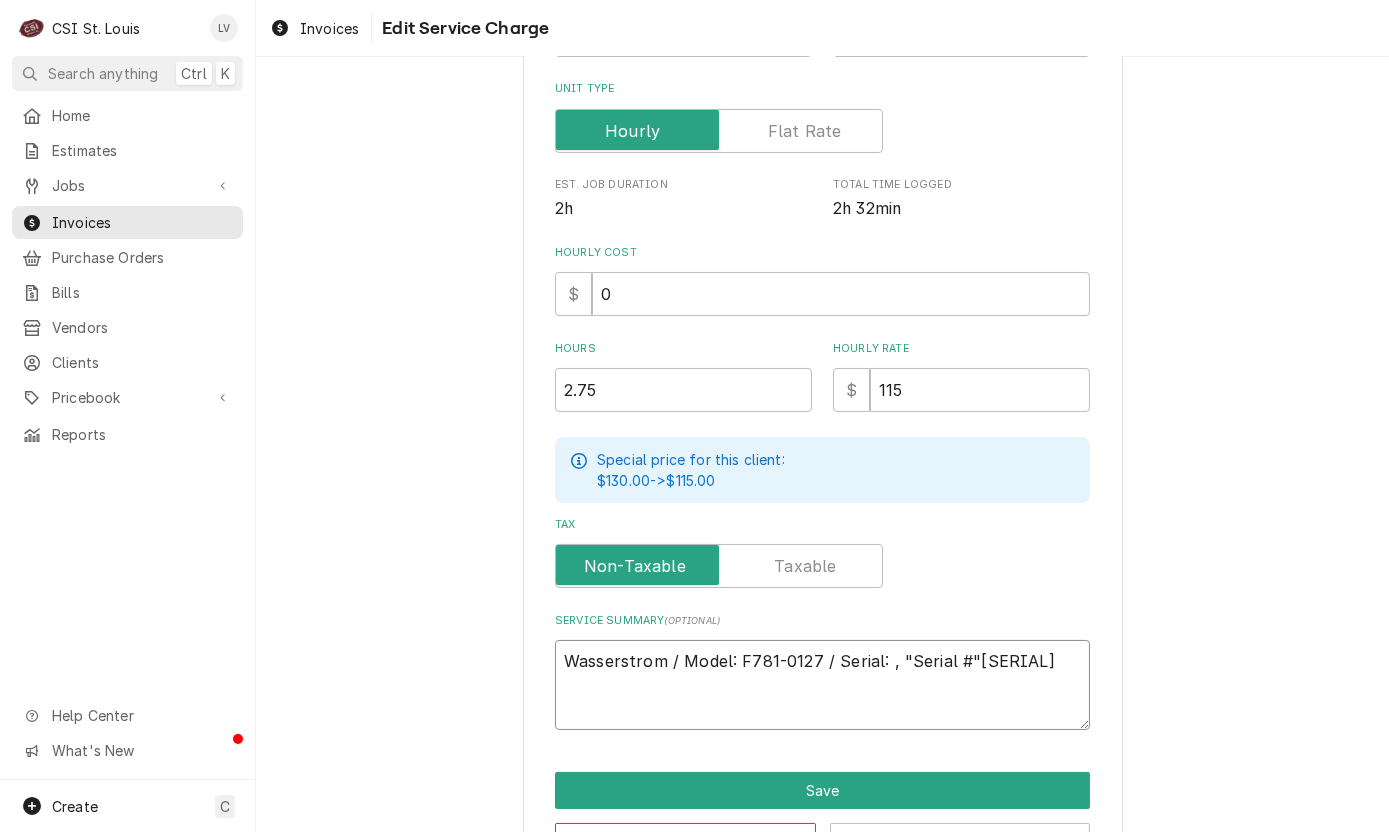 type on "x" 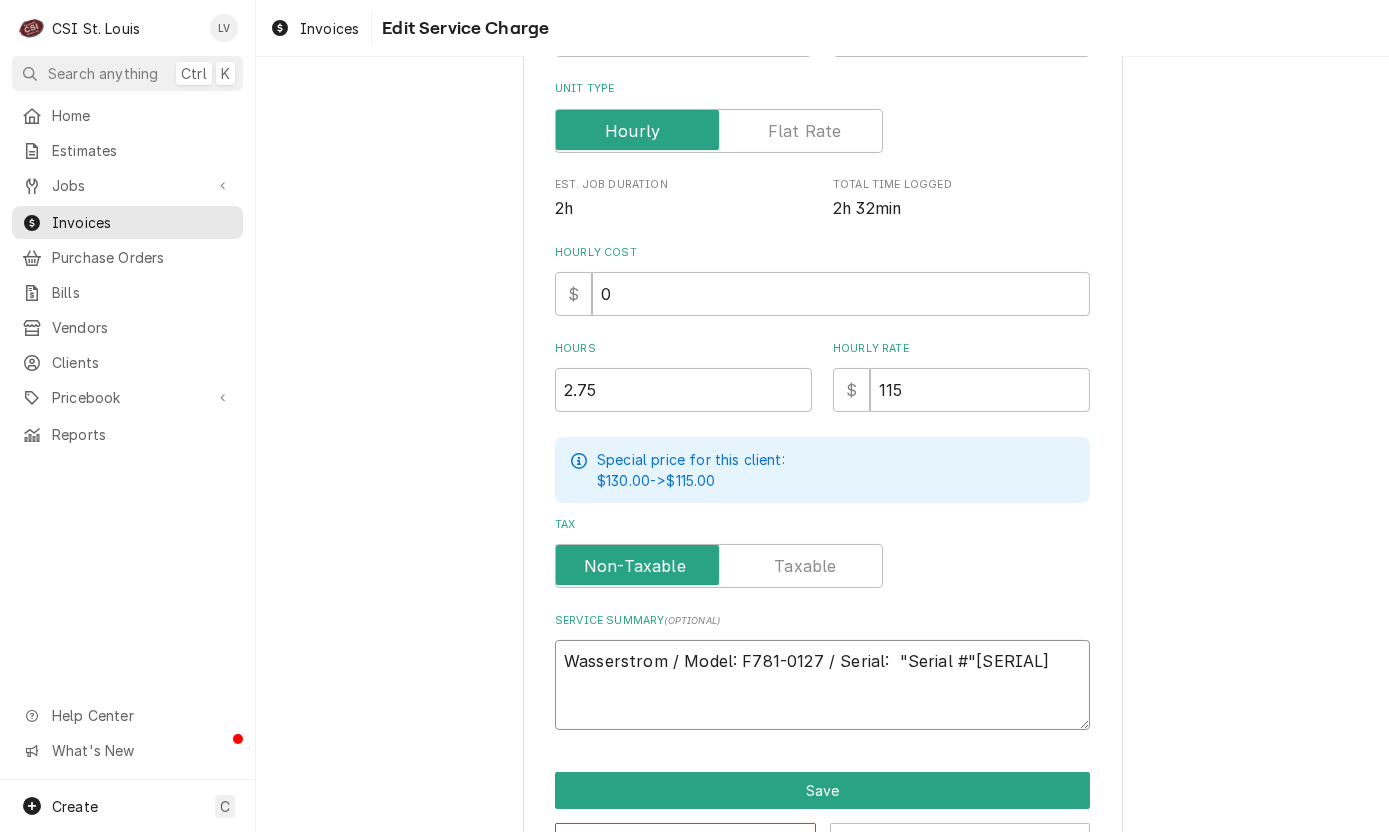 type on "x" 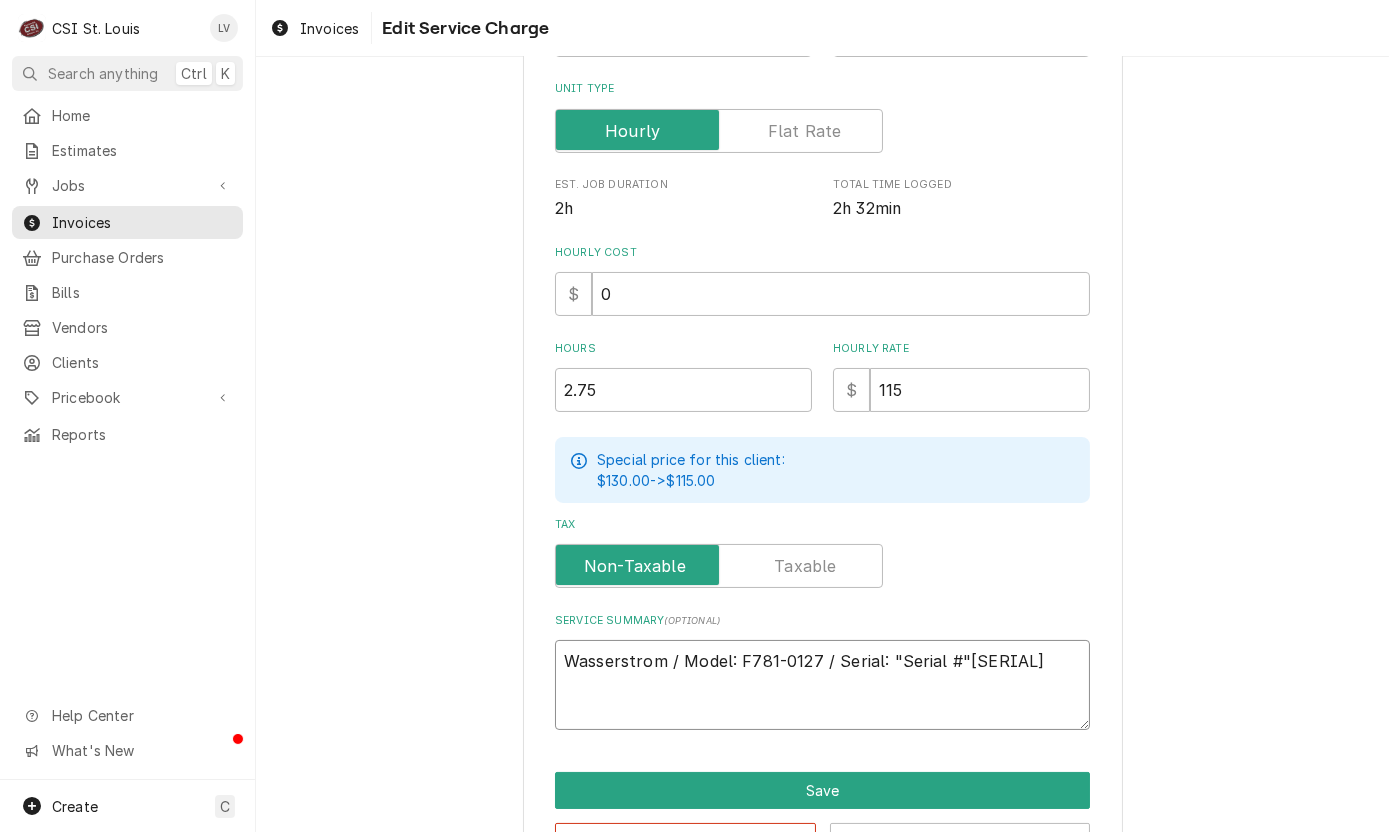 type on "x" 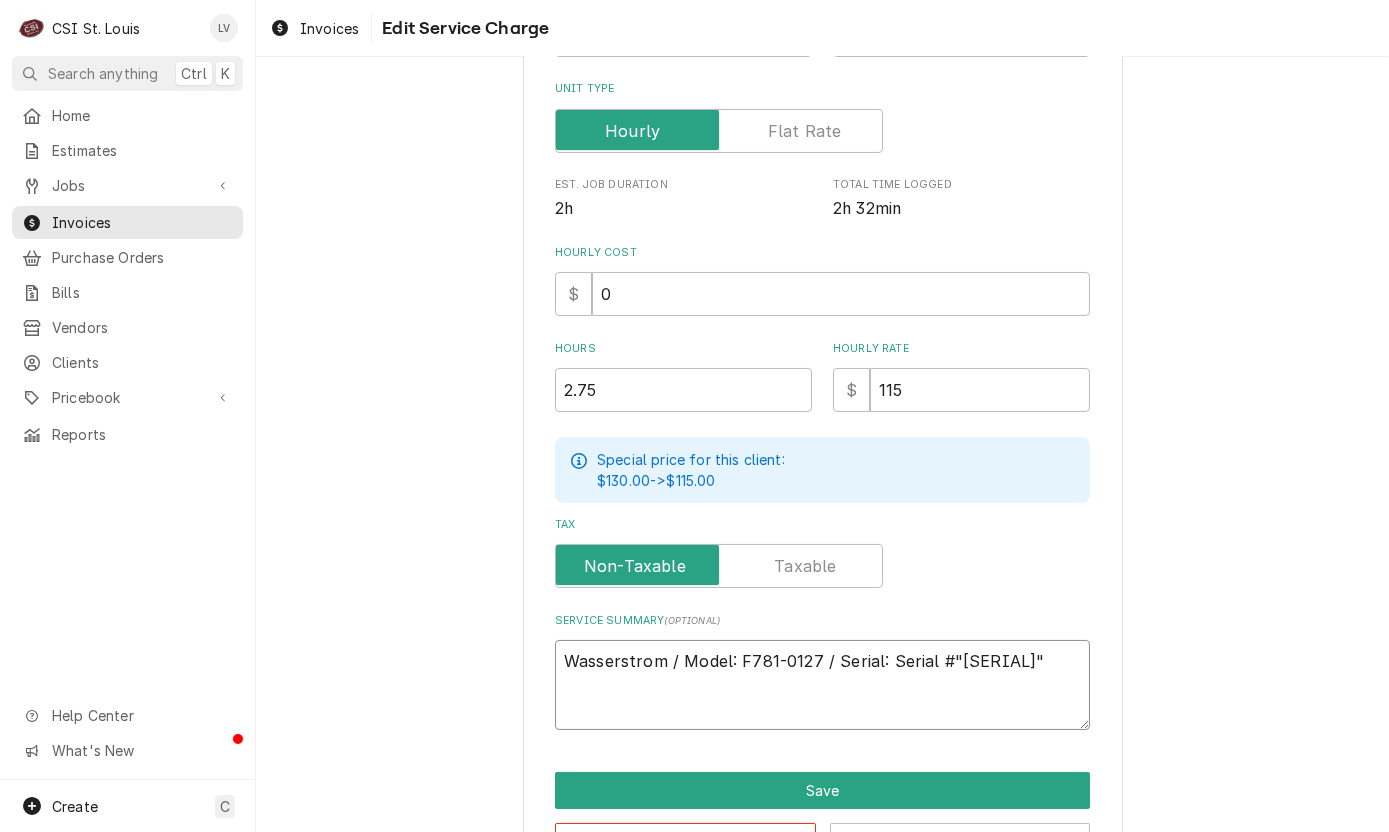 type on "x" 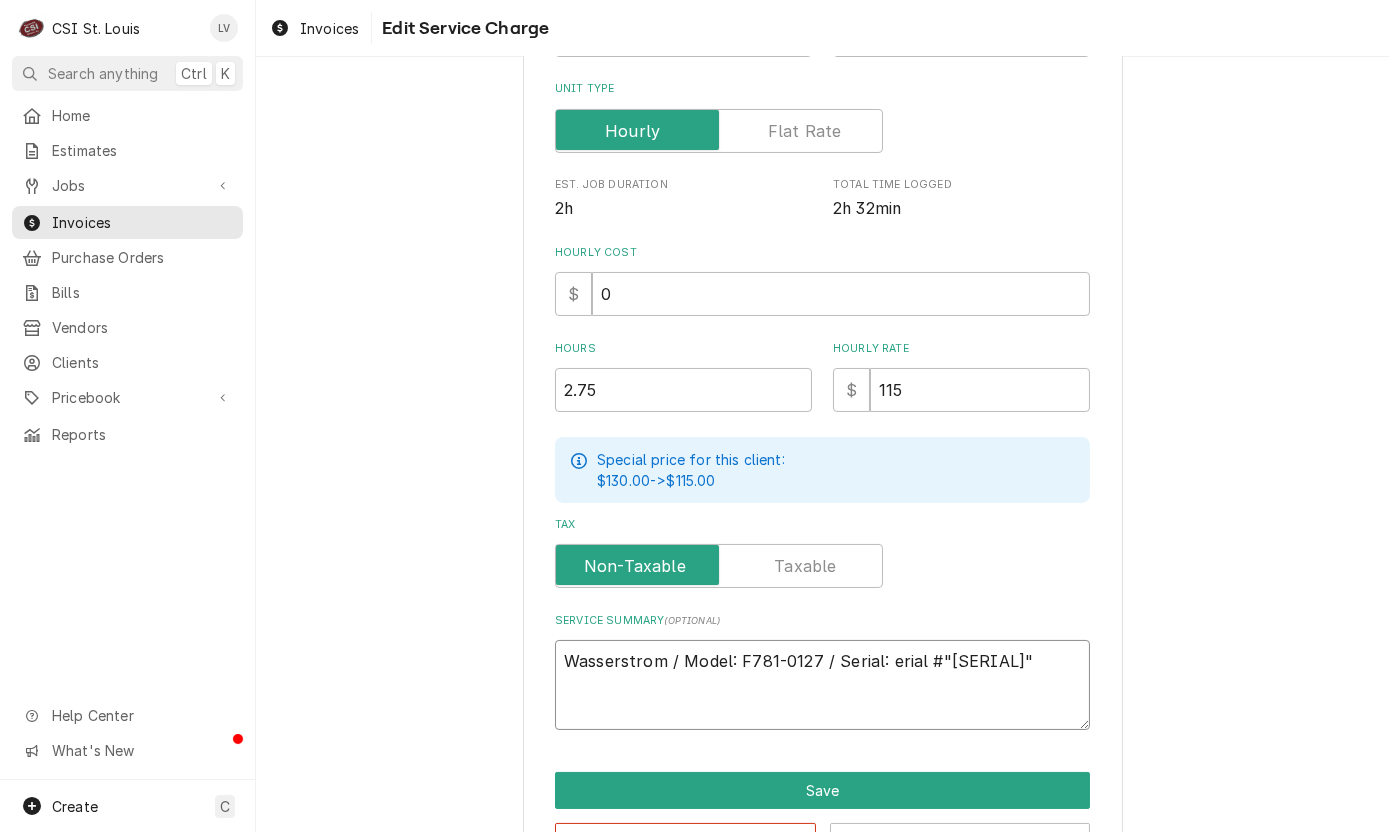 type on "x" 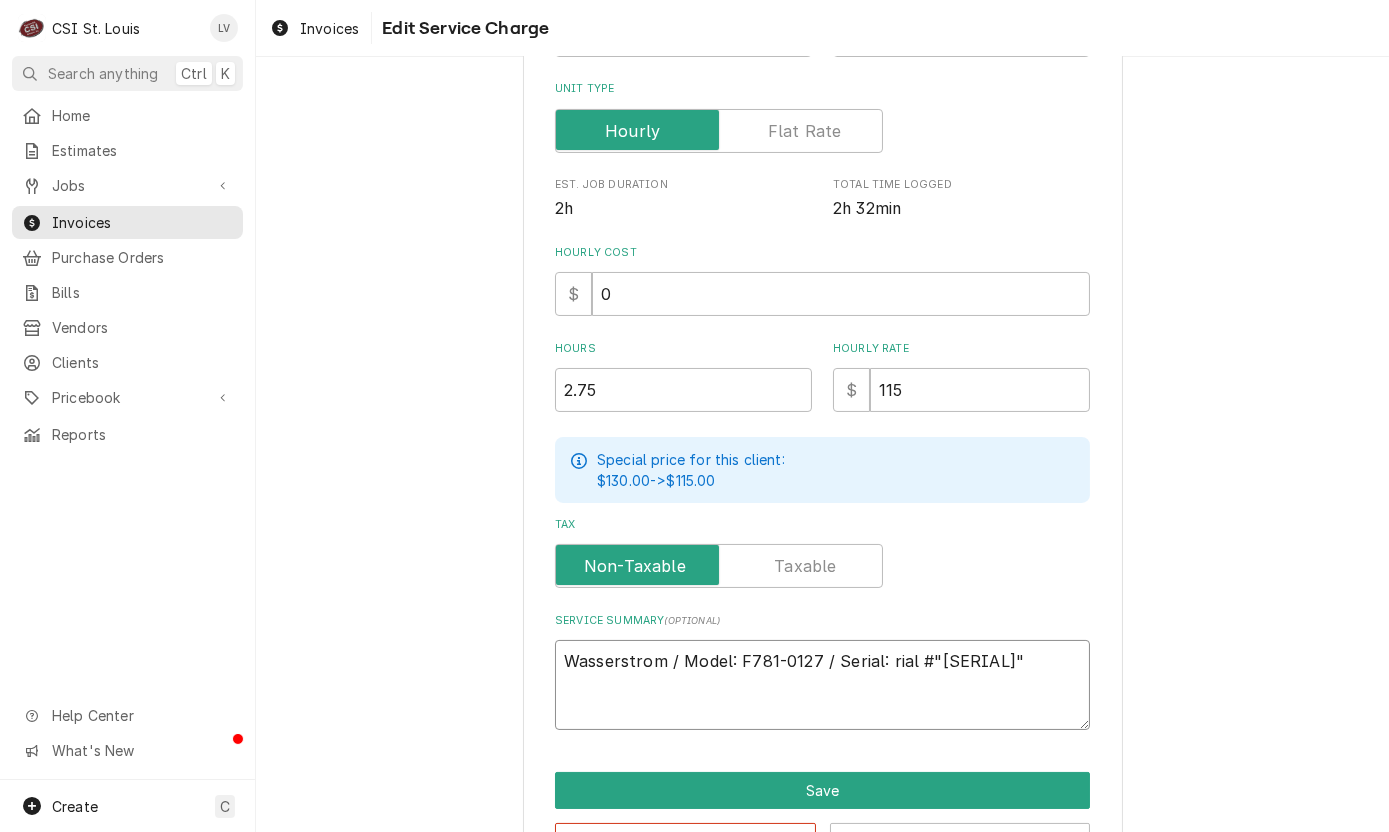 type on "x" 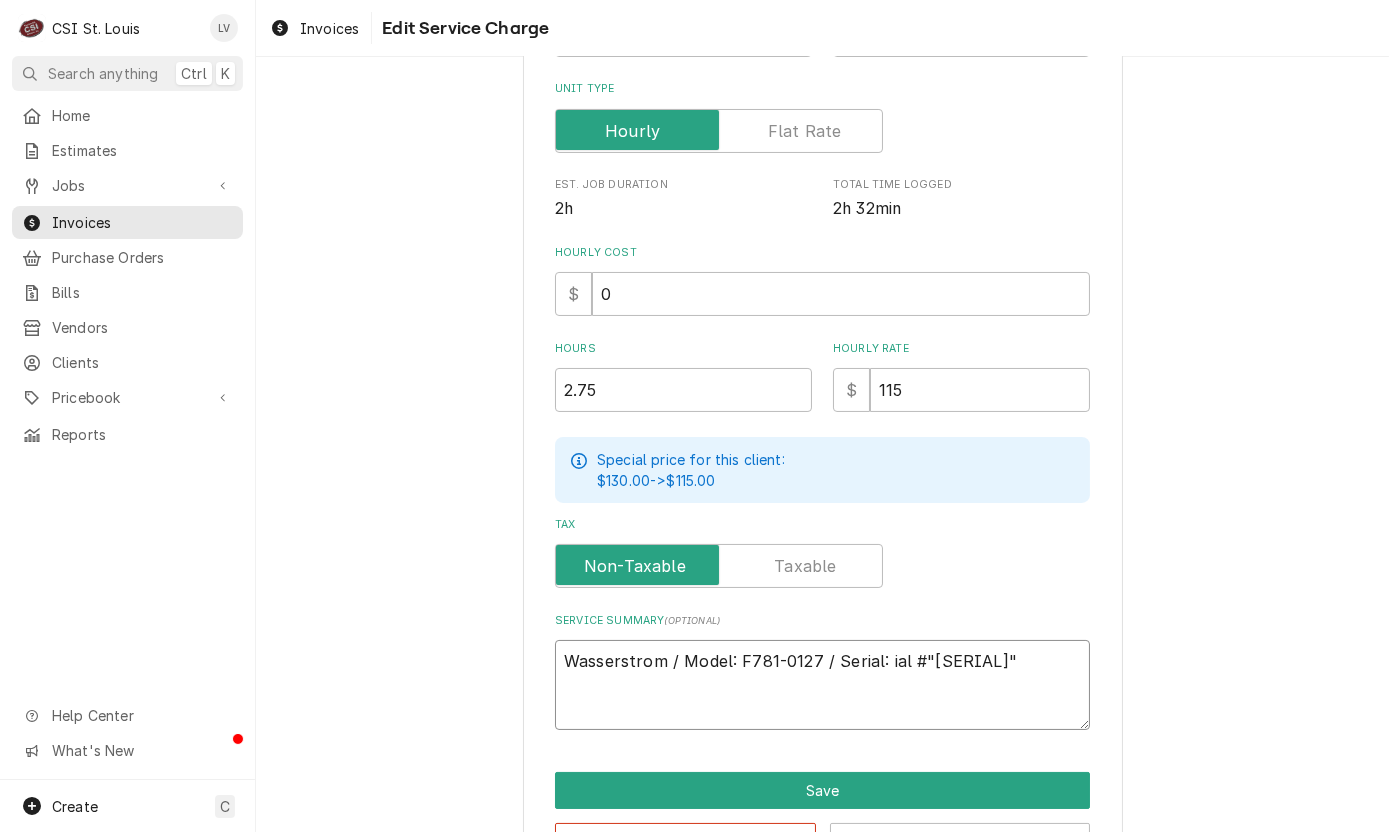 type on "x" 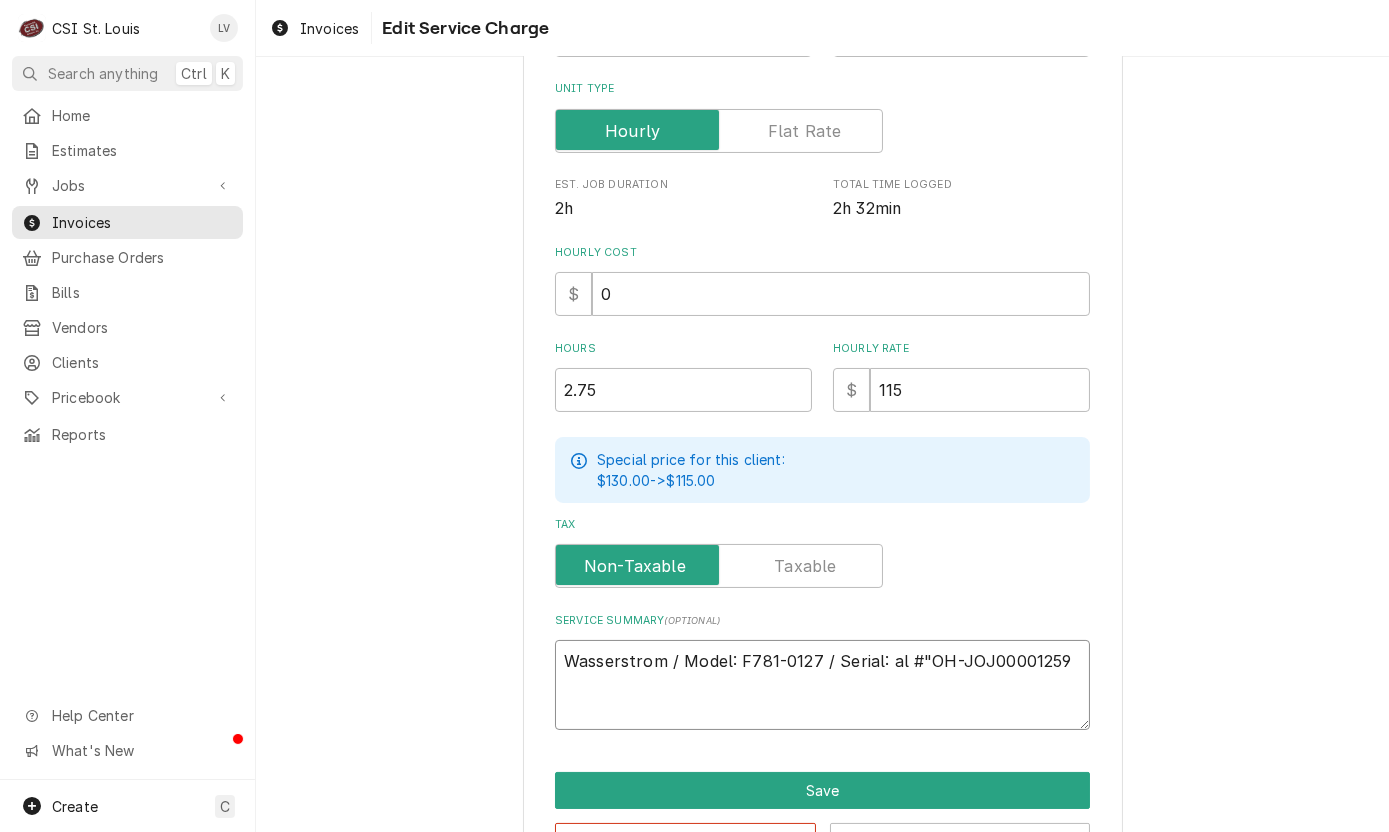 type on "x" 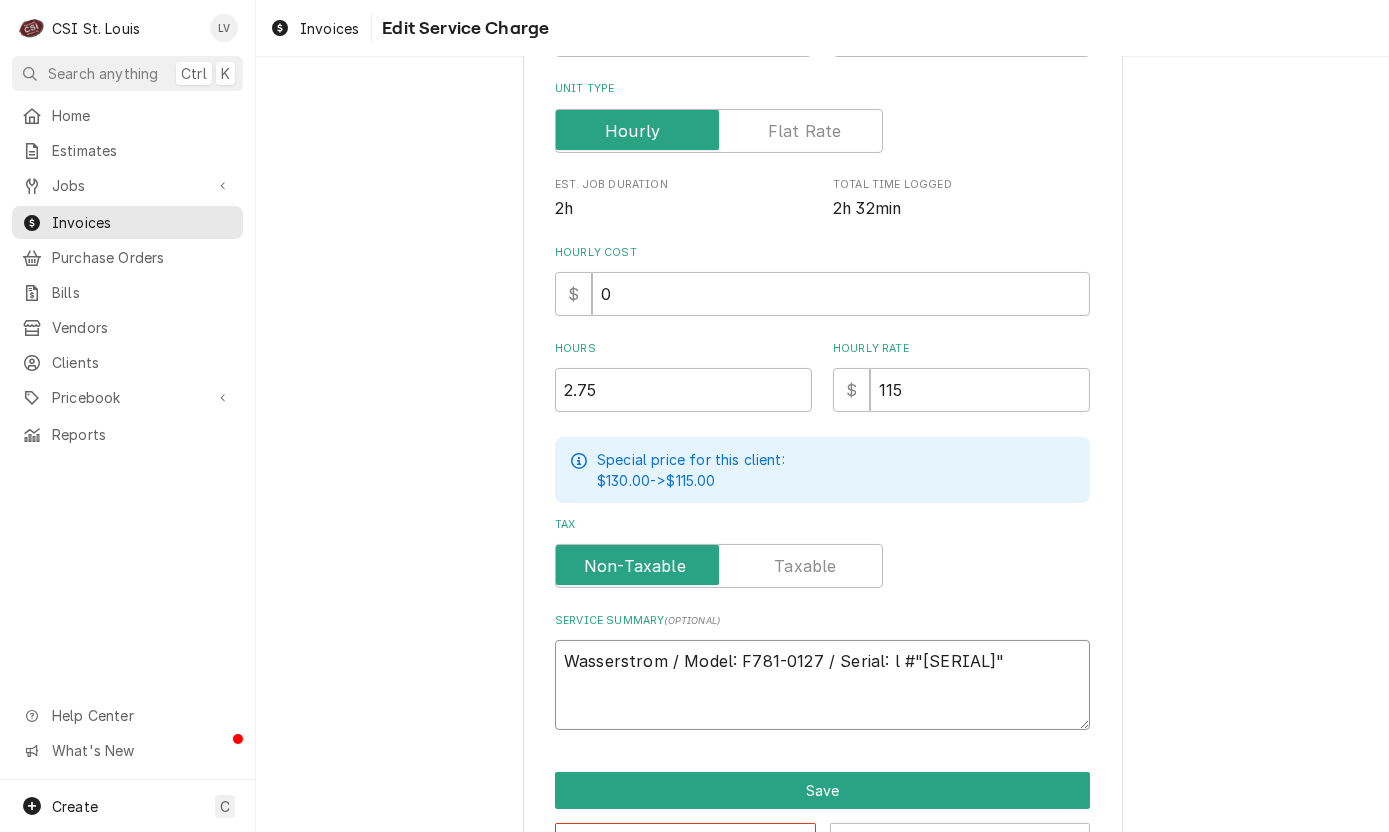 type on "x" 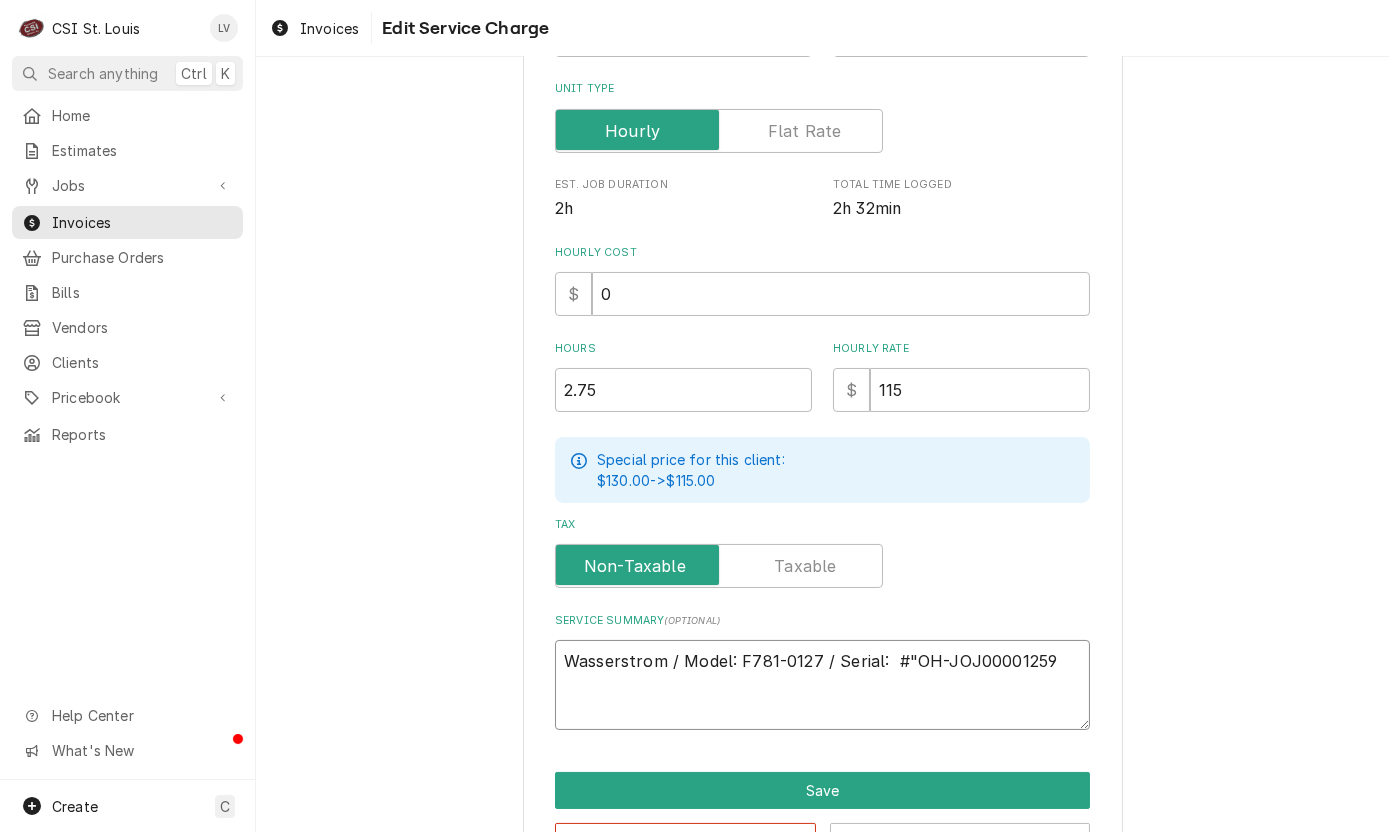 type on "x" 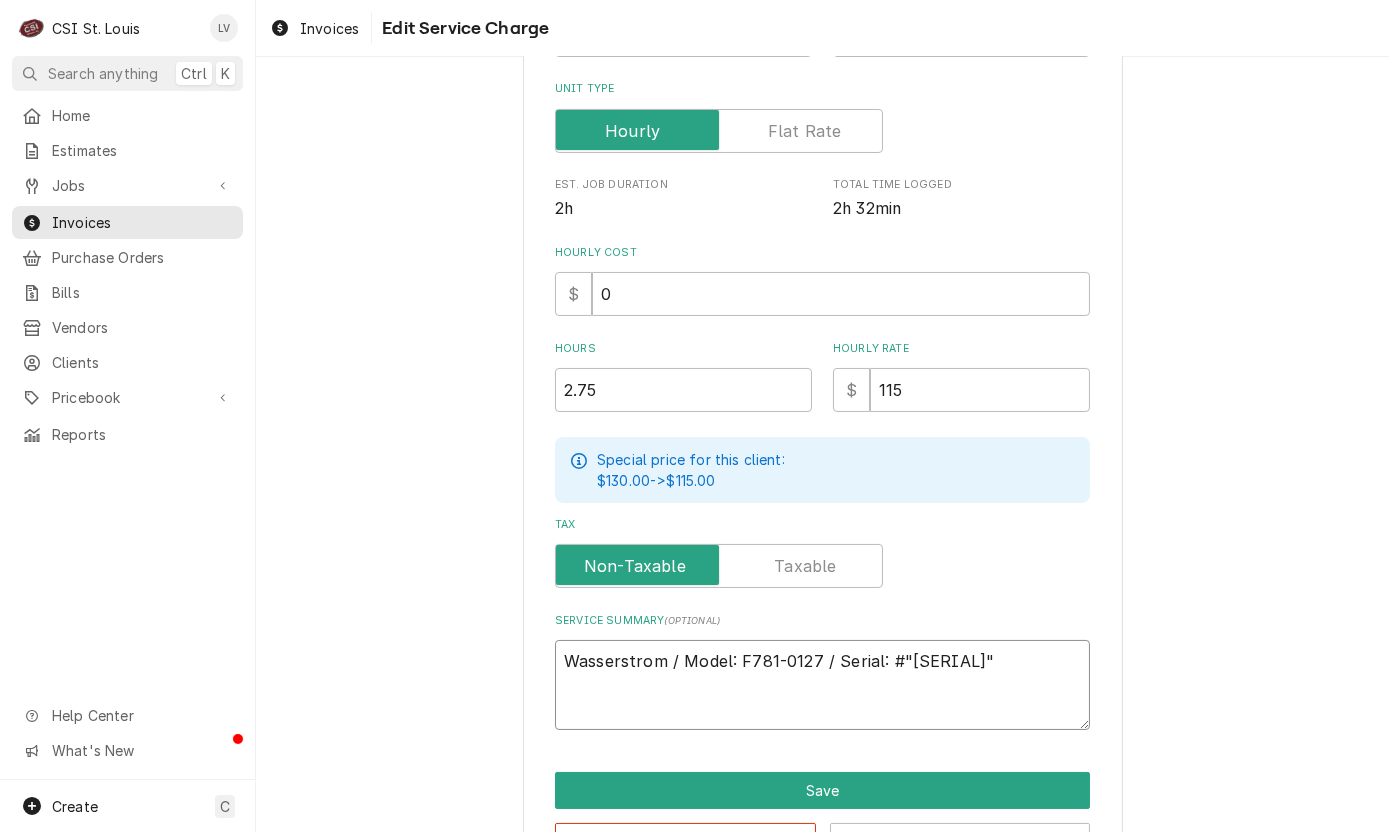 type on "x" 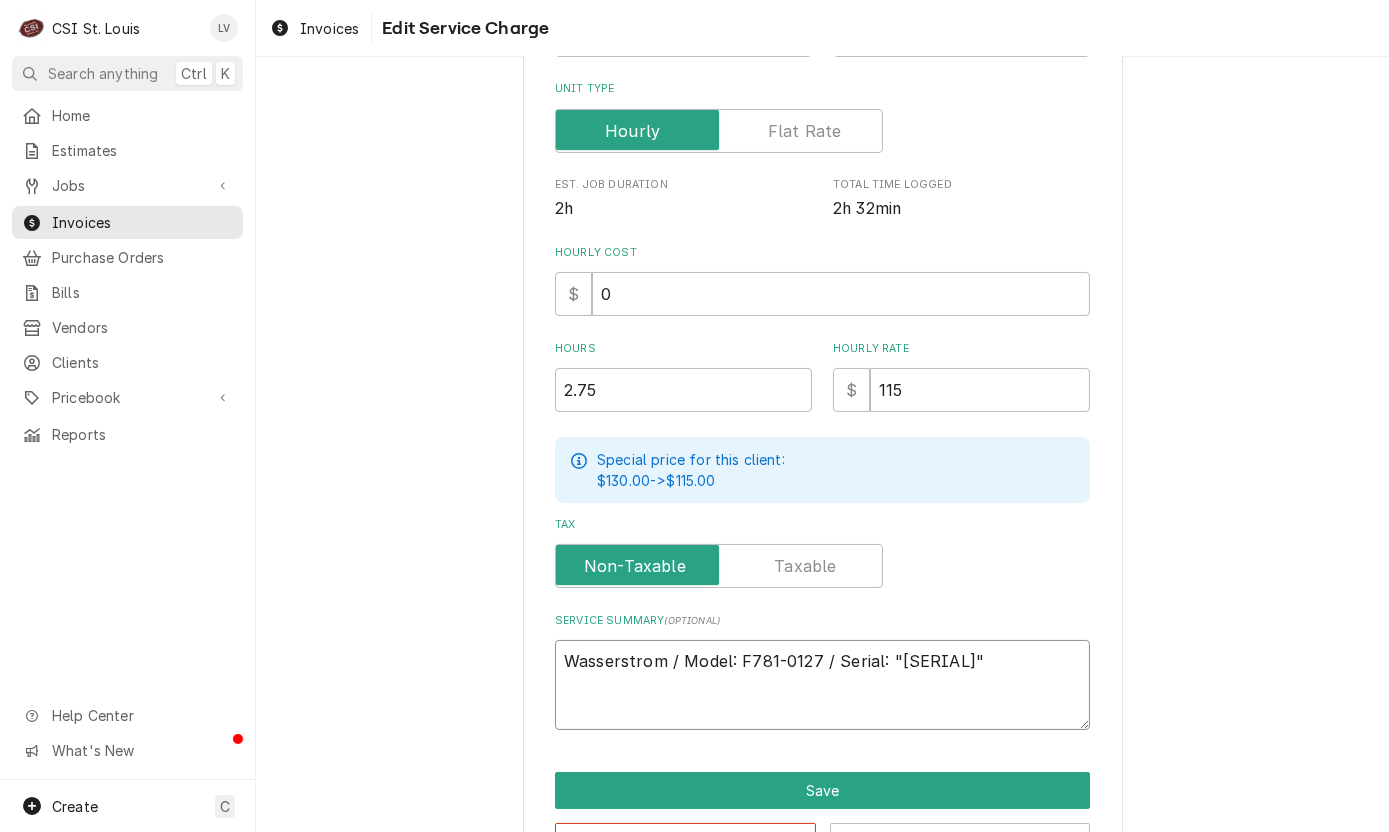 type on "x" 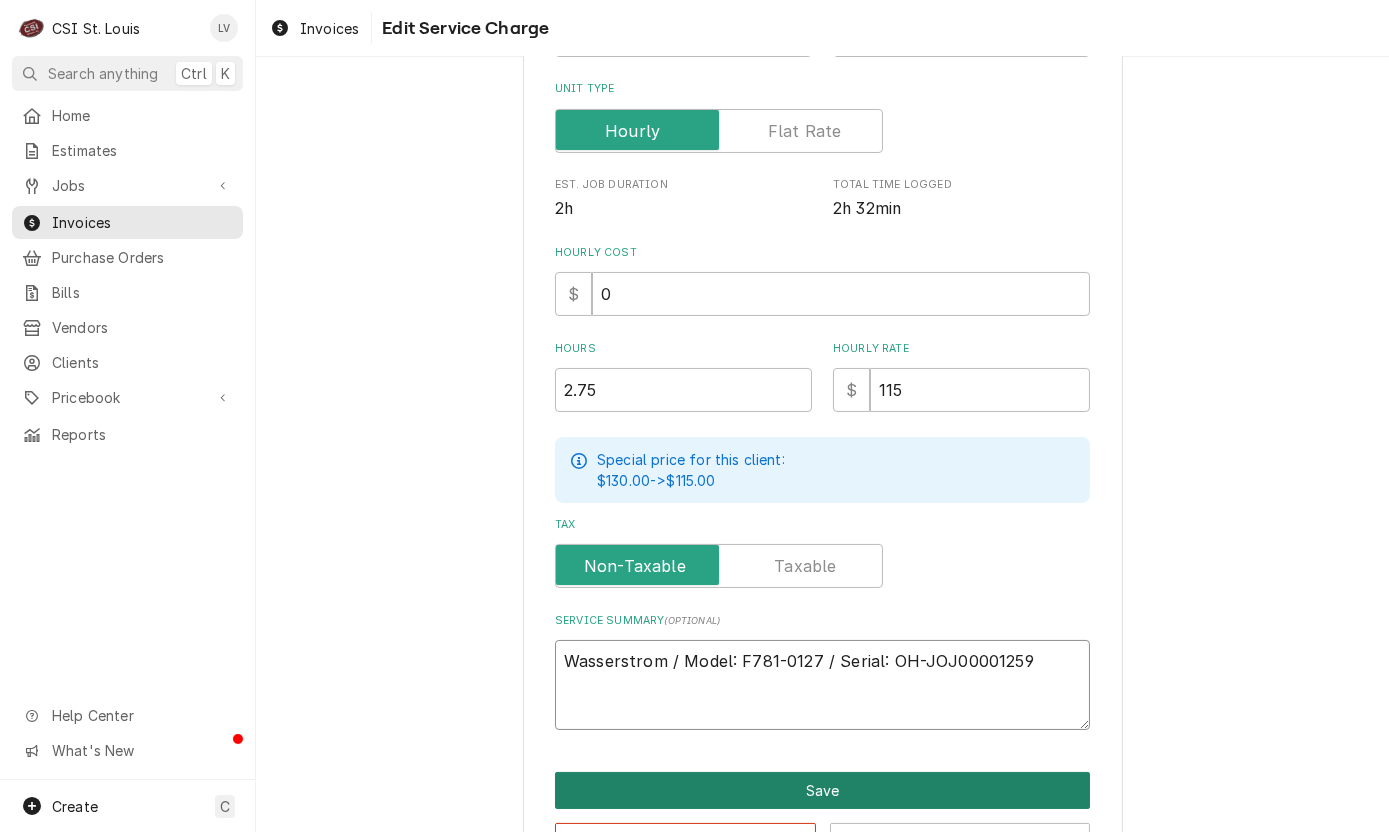 type on "Wasserstrom / Model: F781-0127 / Serial: OH-JOJ00001259" 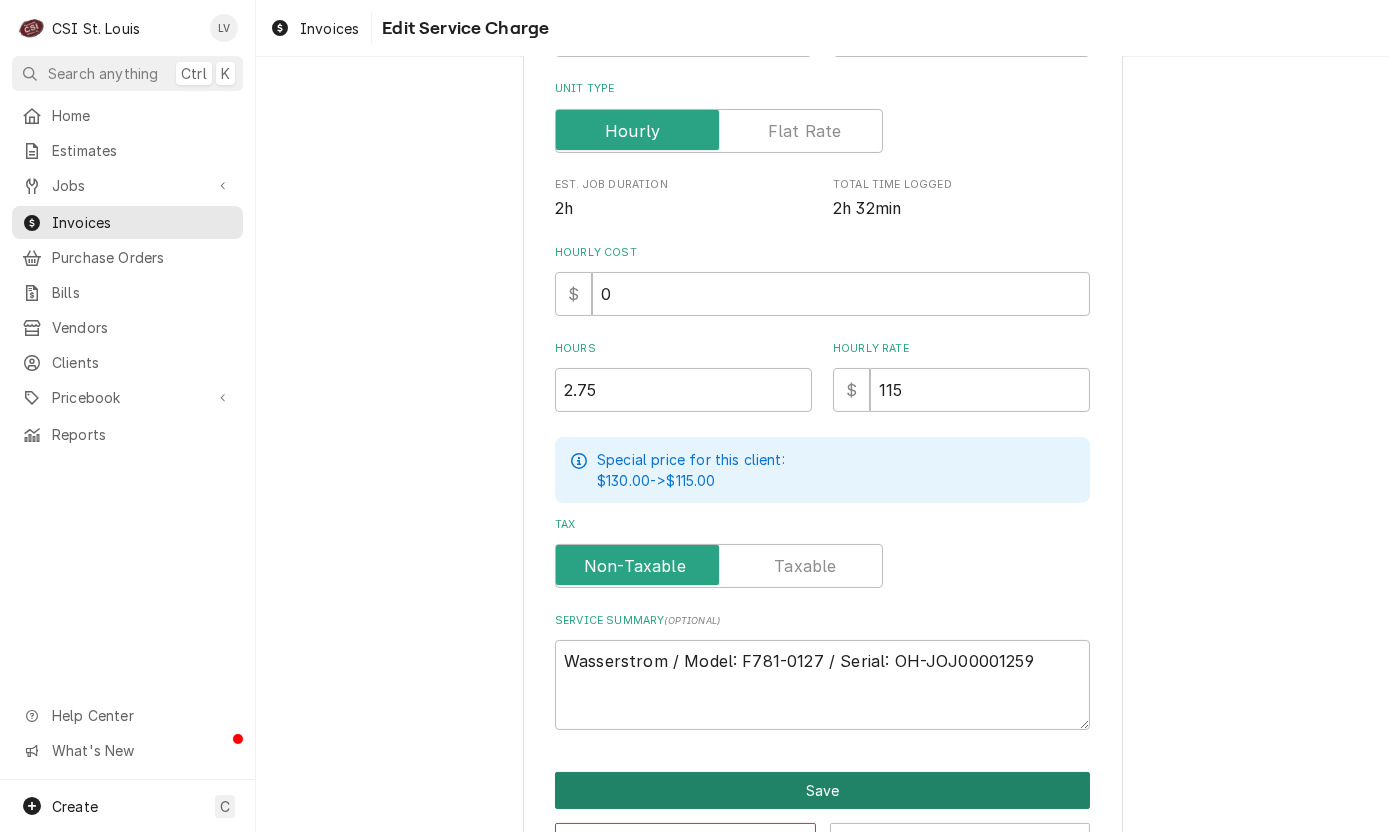click on "Save" at bounding box center [822, 790] 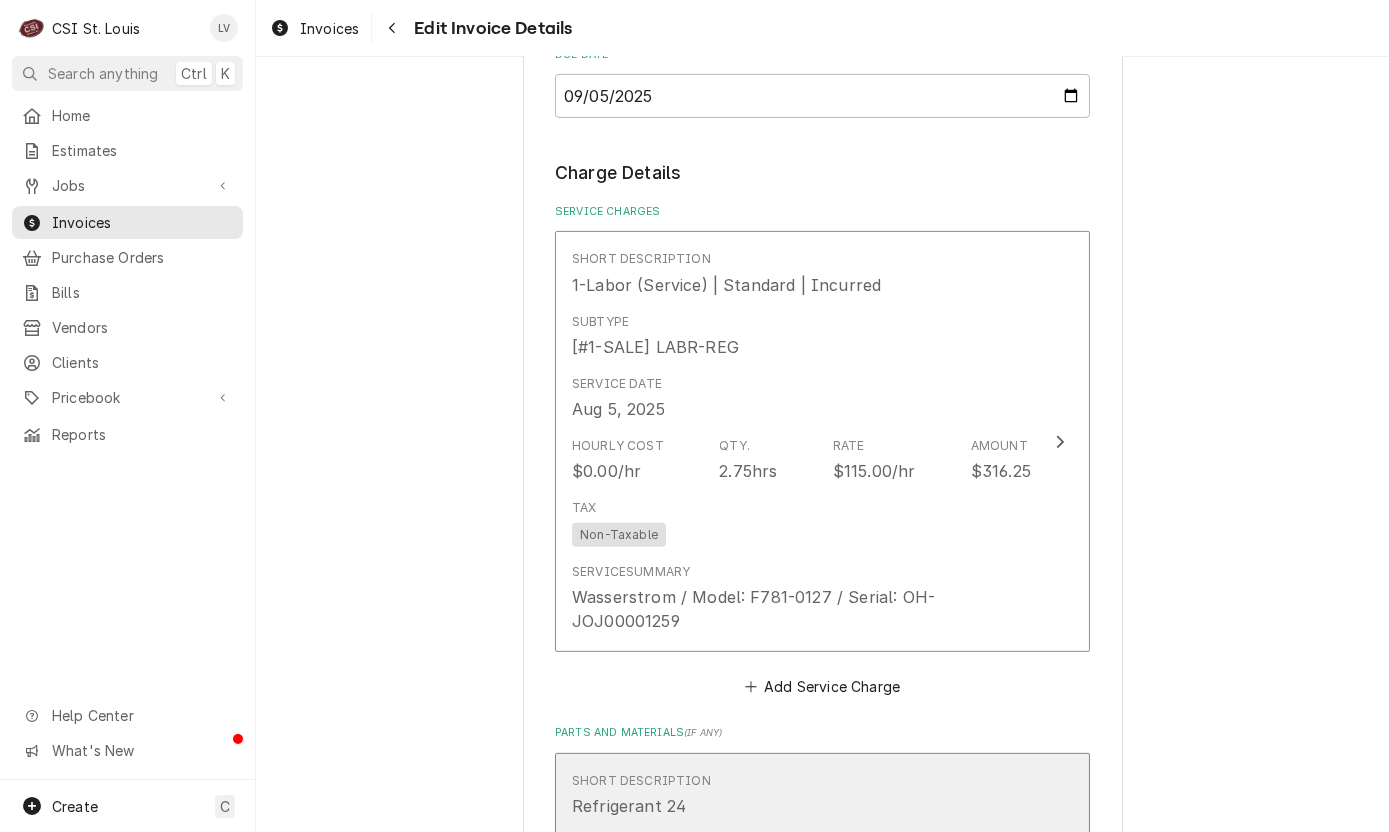 scroll, scrollTop: 1790, scrollLeft: 0, axis: vertical 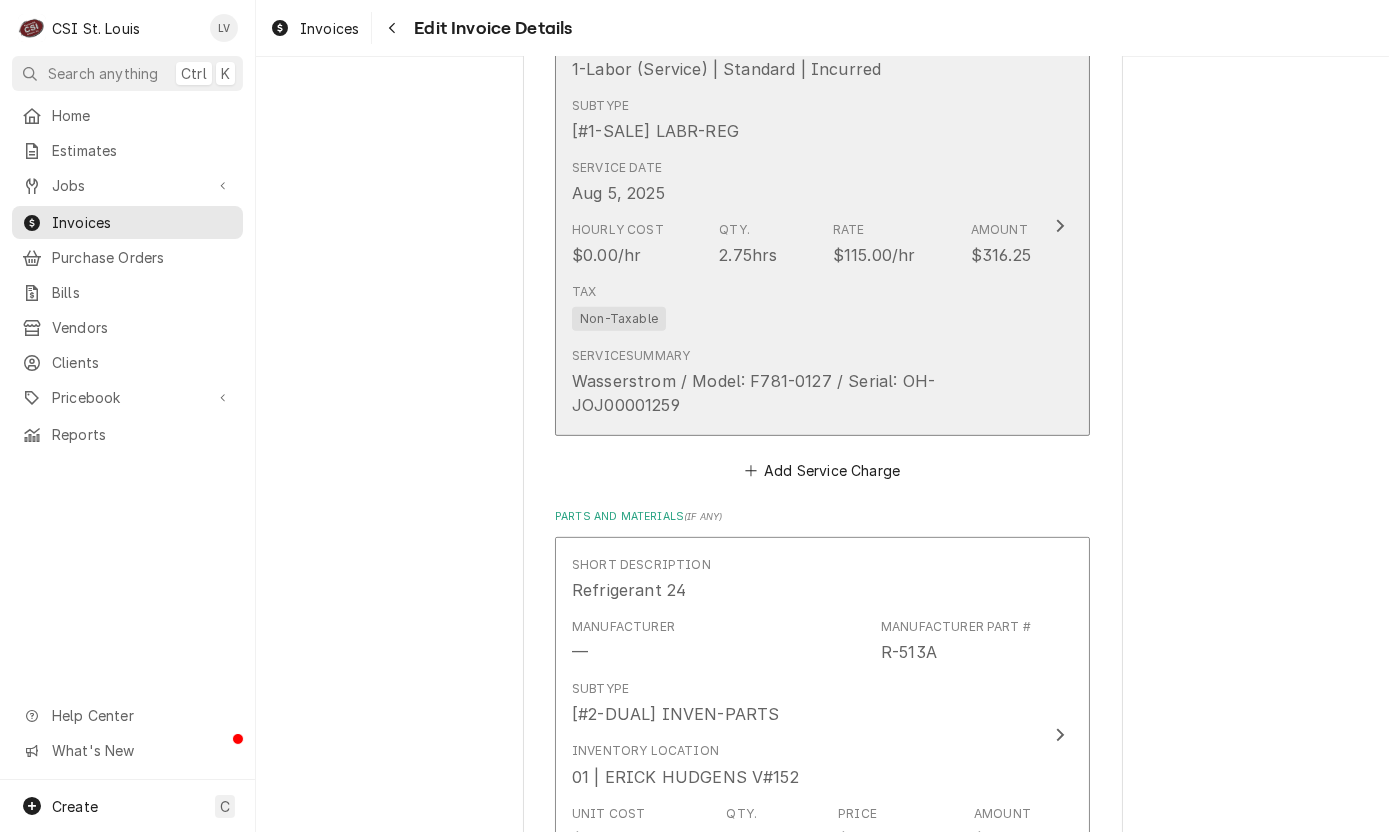 click on "Tax Non-Taxable" at bounding box center [801, 307] 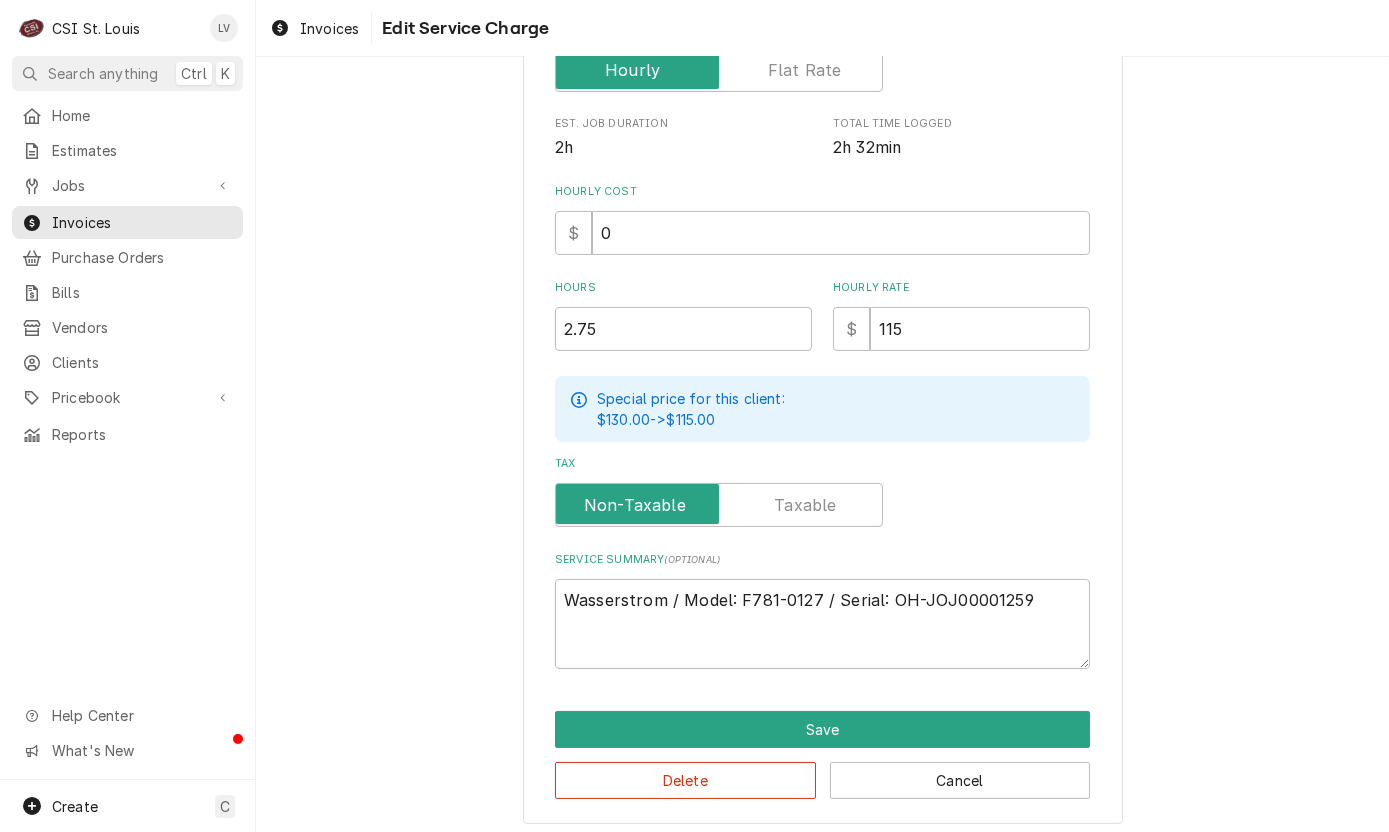 scroll, scrollTop: 466, scrollLeft: 0, axis: vertical 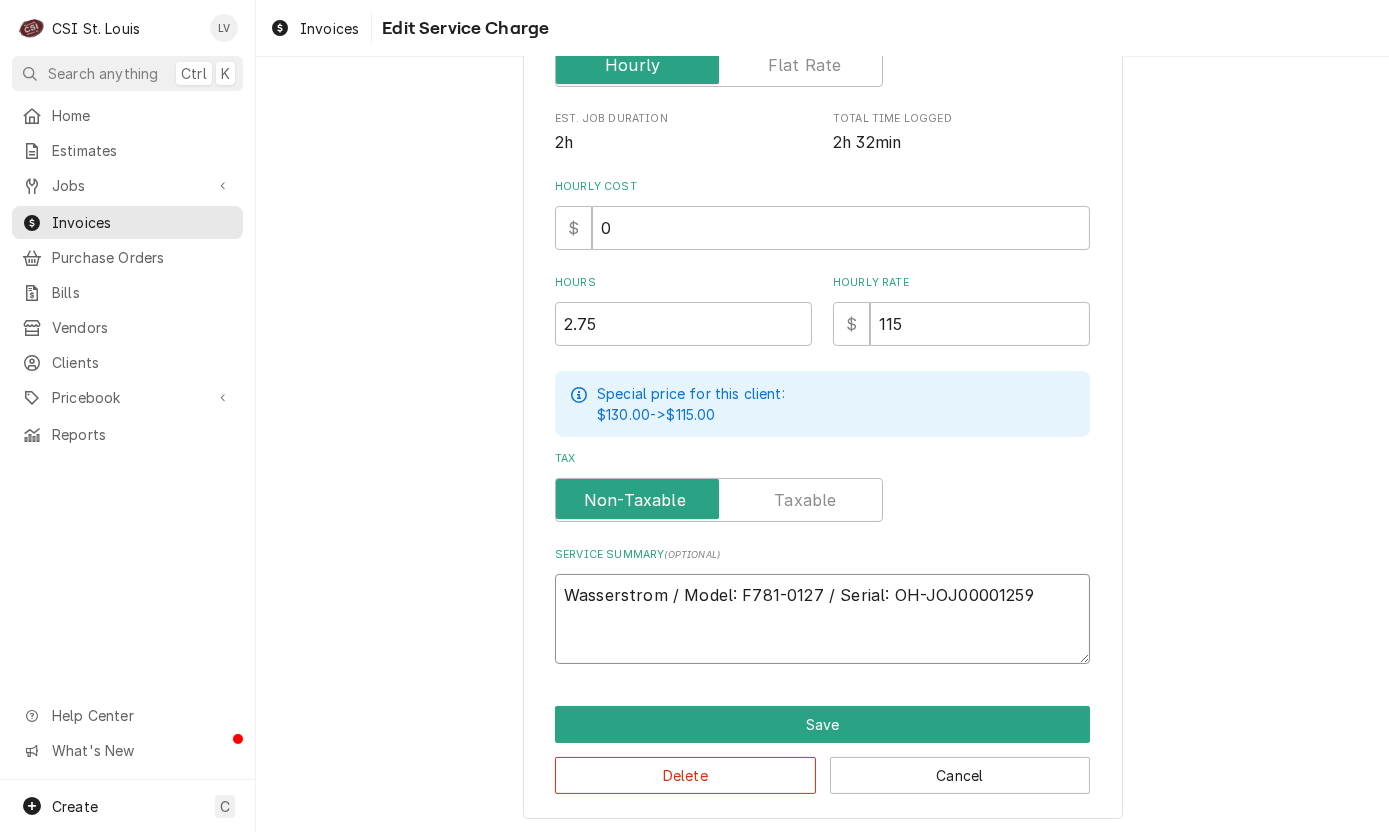 click on "Wasserstrom / Model: F781-0127 / Serial: OH-JOJ00001259" at bounding box center [822, 619] 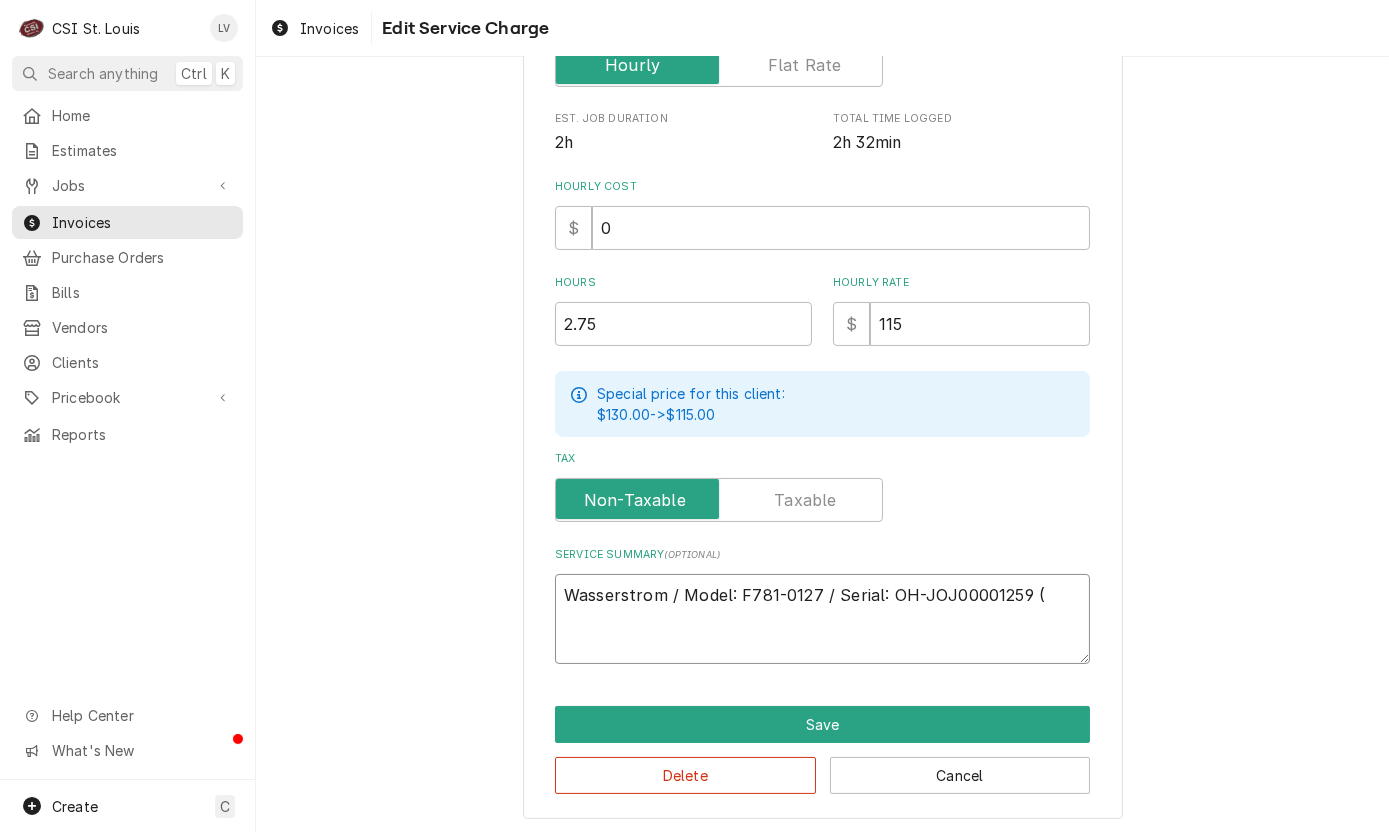 type on "x" 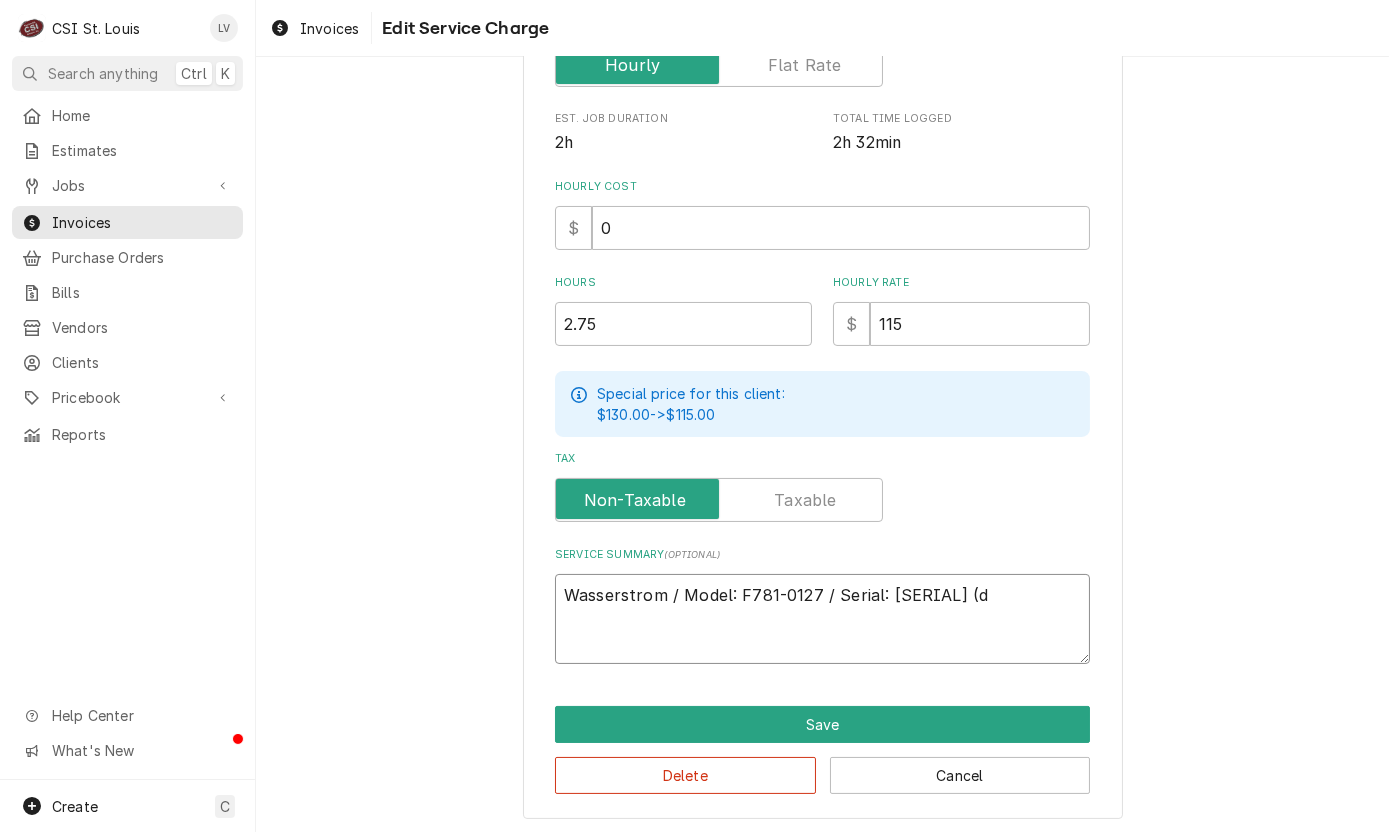type on "x" 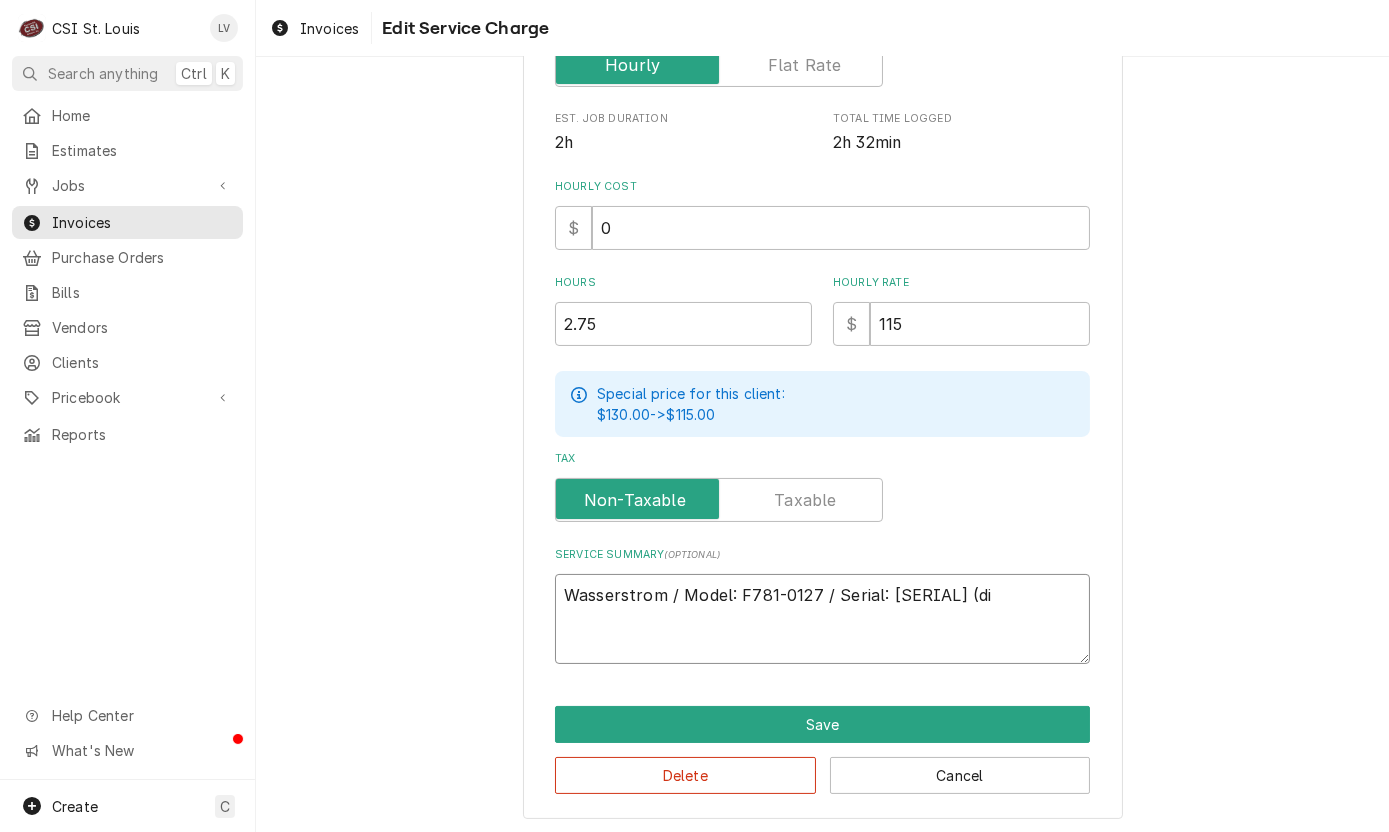 type on "x" 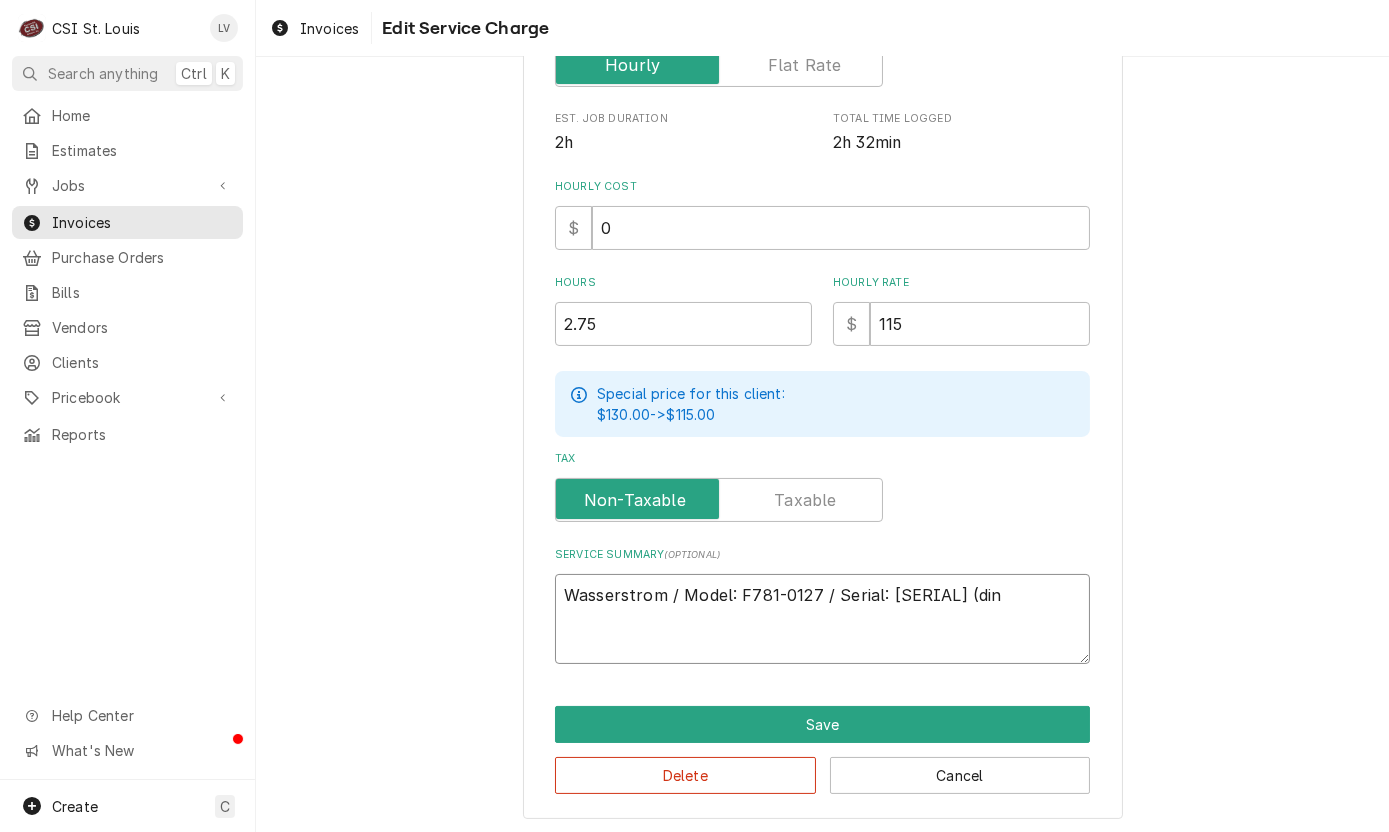 type on "x" 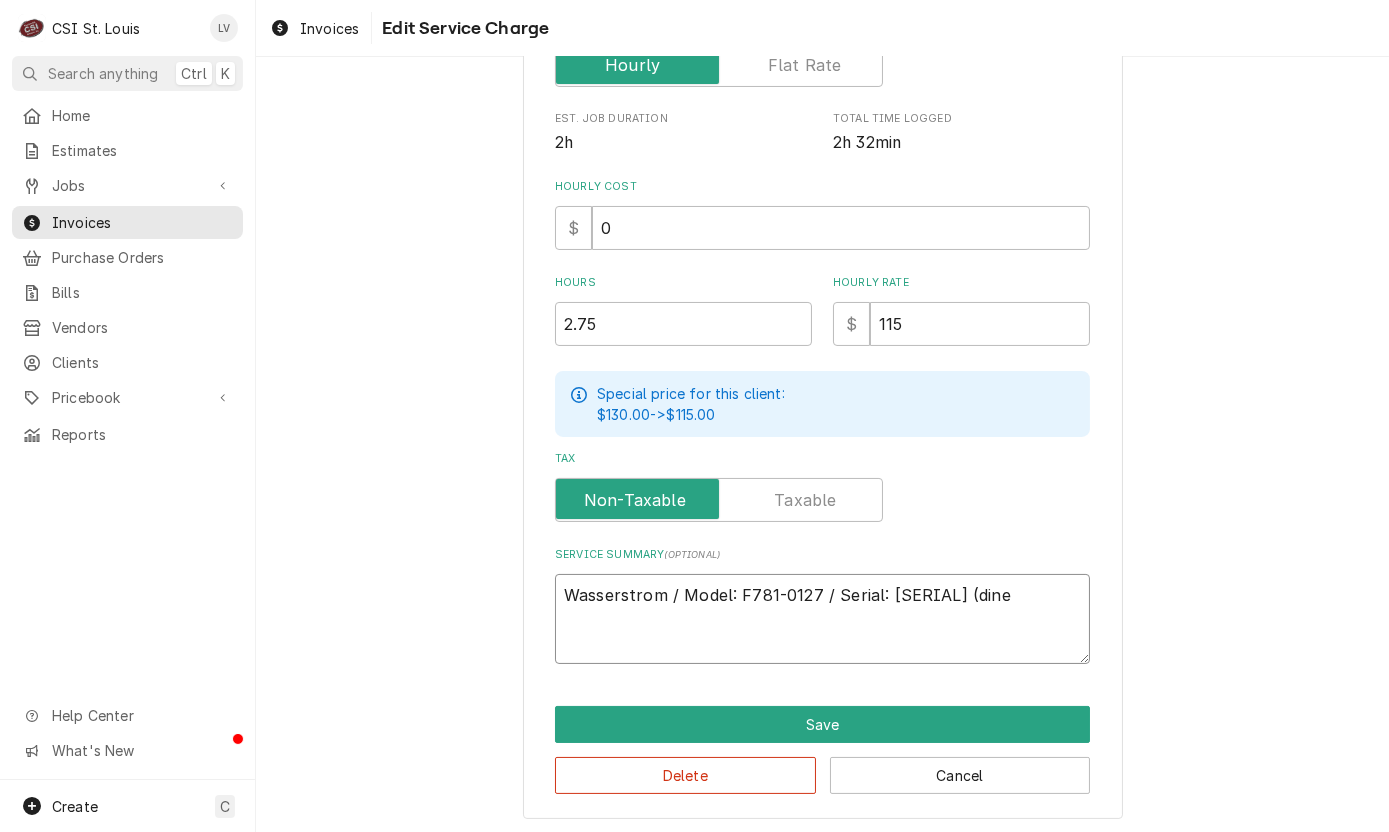 type on "x" 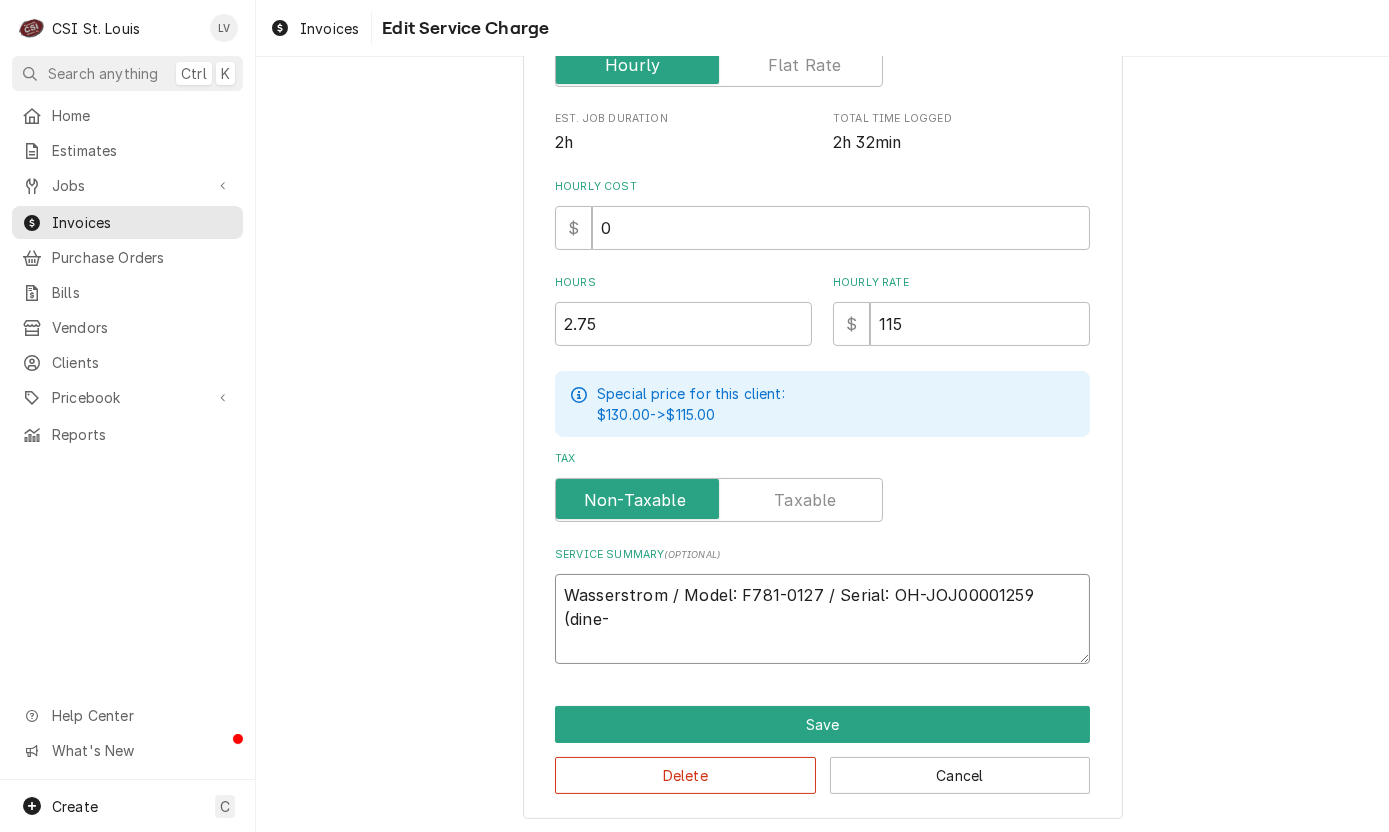 type on "x" 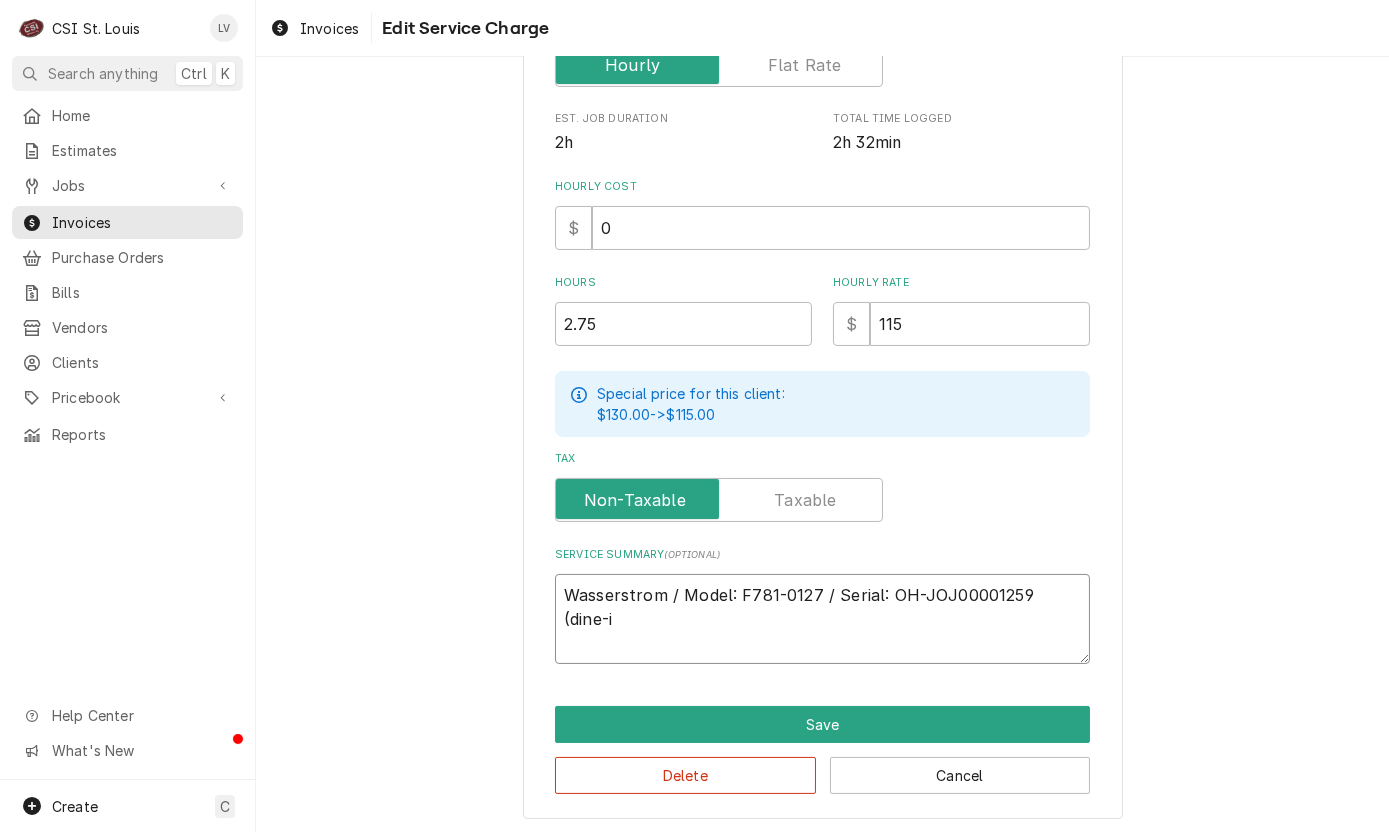 type on "x" 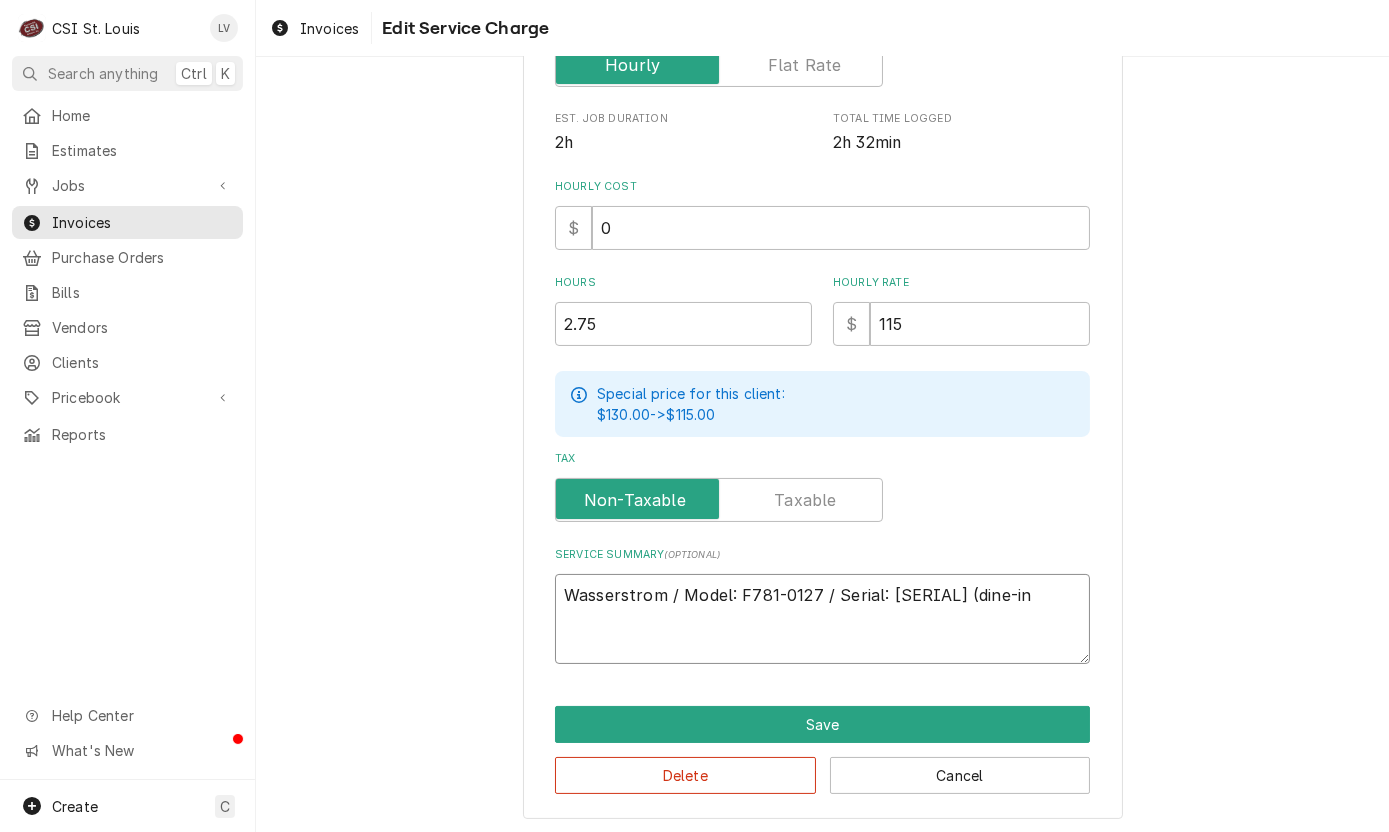 type on "x" 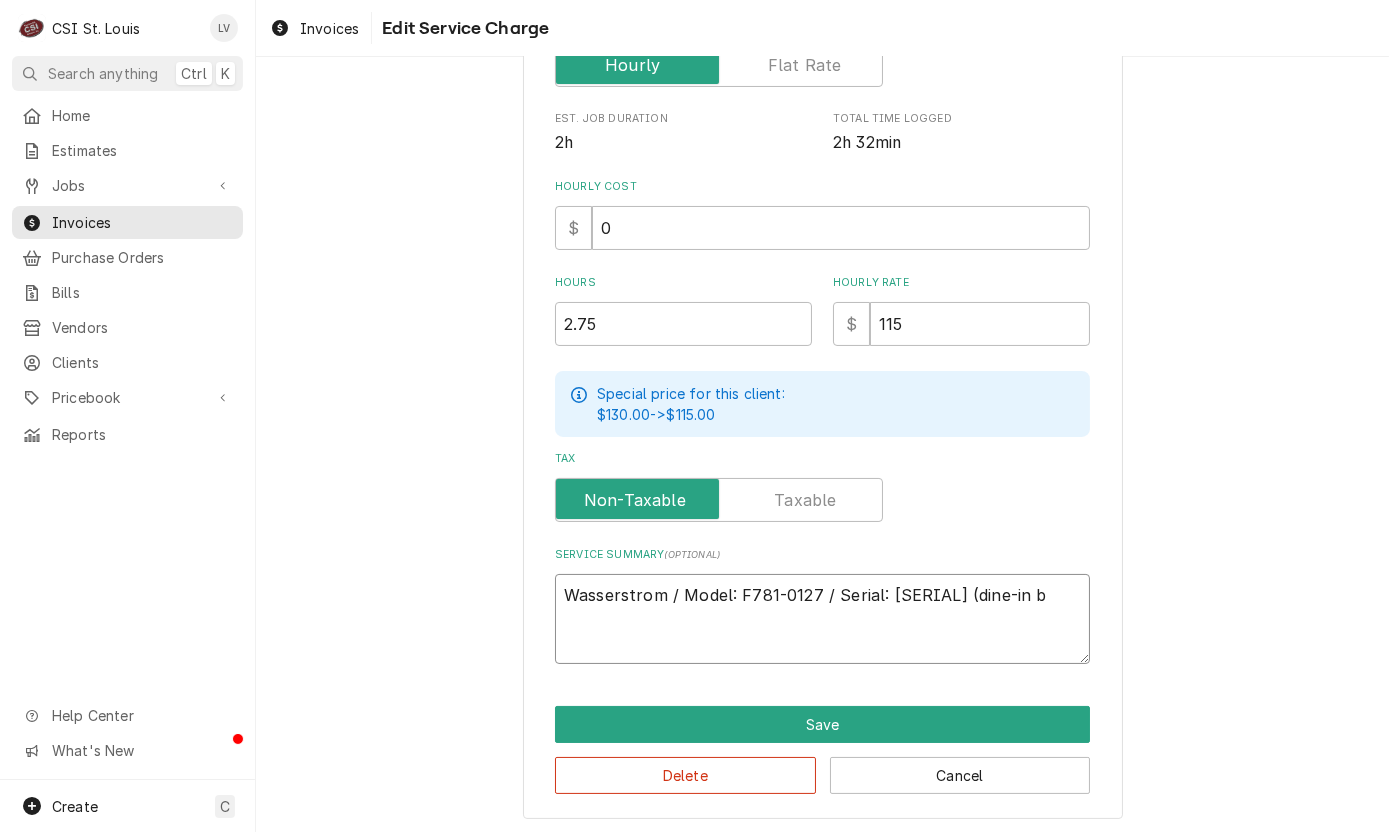 type on "x" 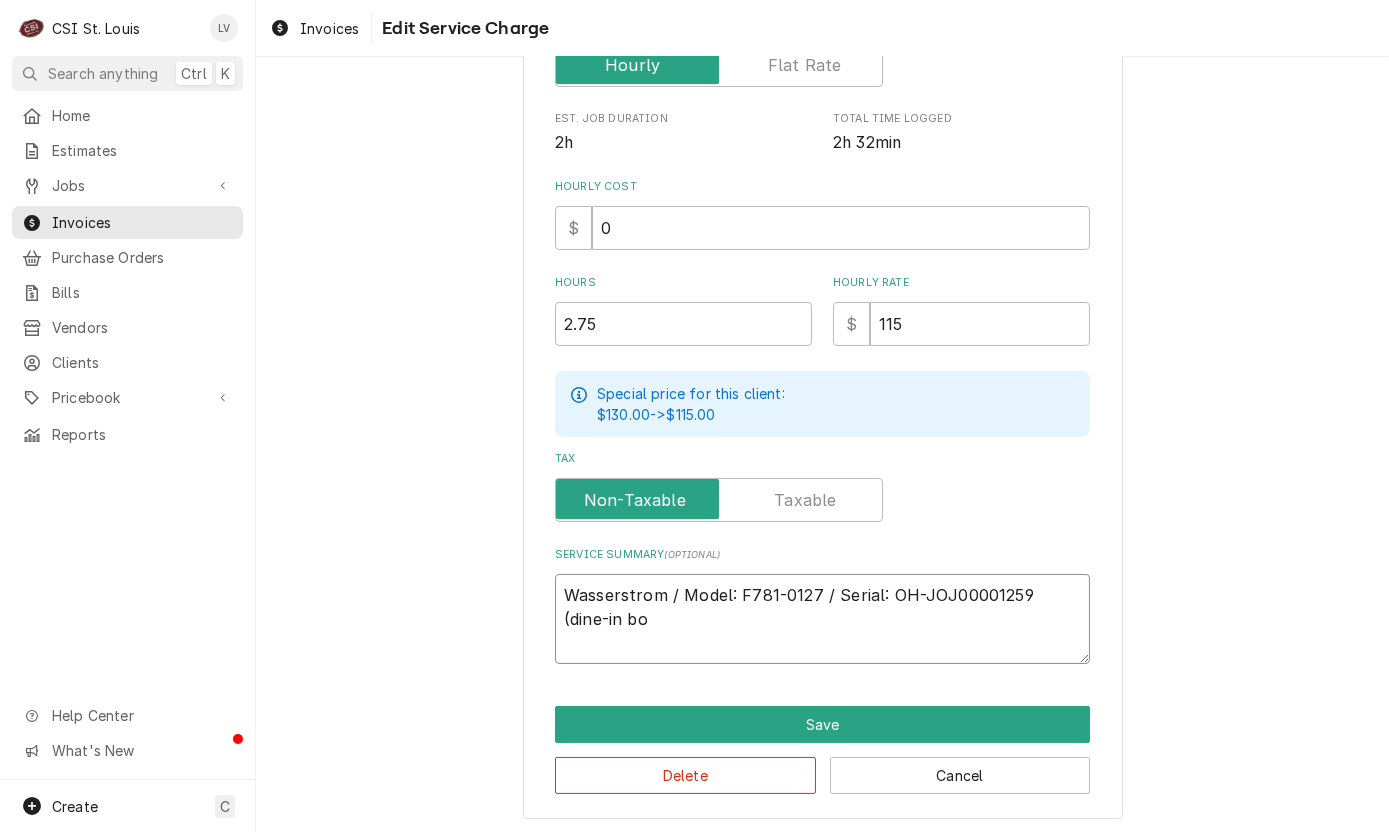 type on "x" 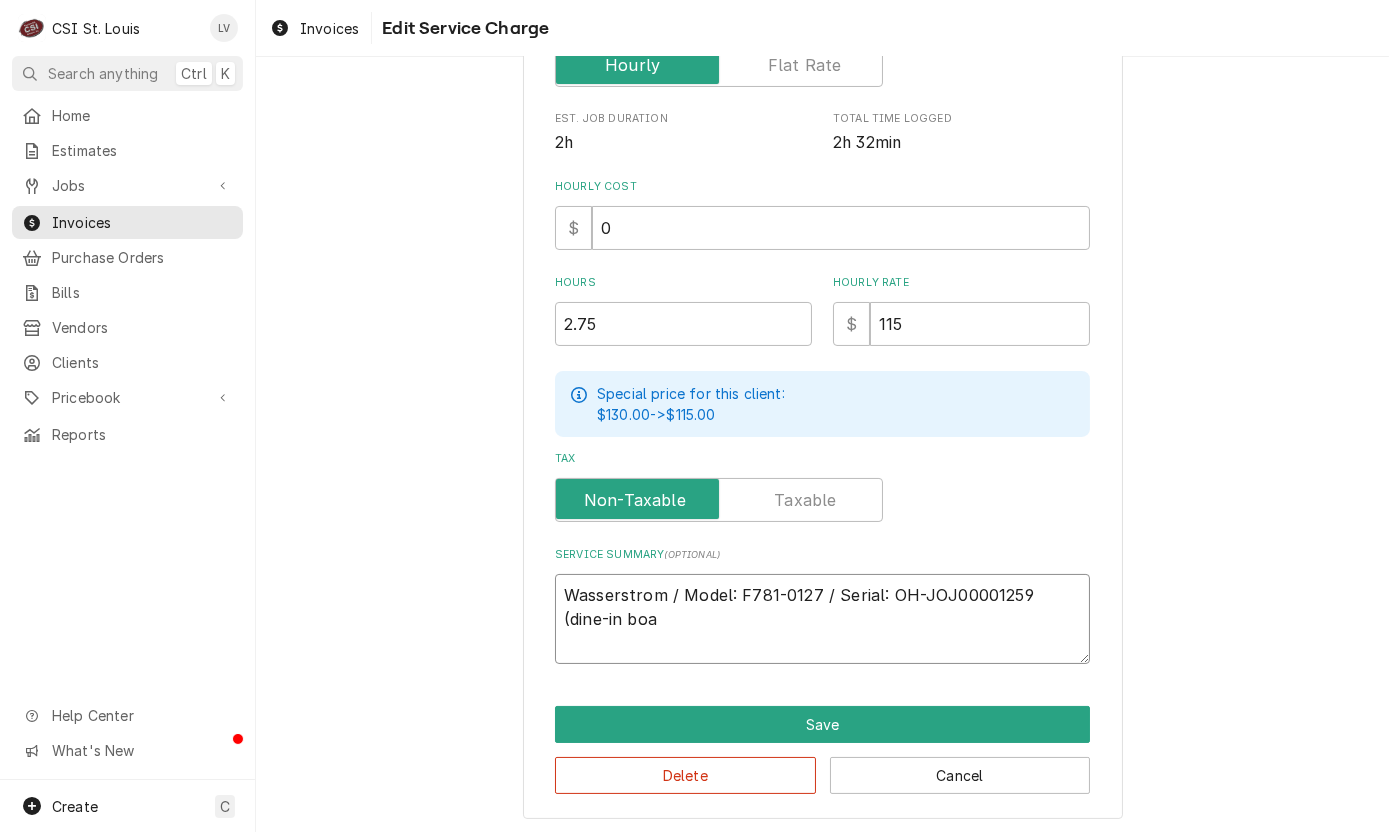 type on "x" 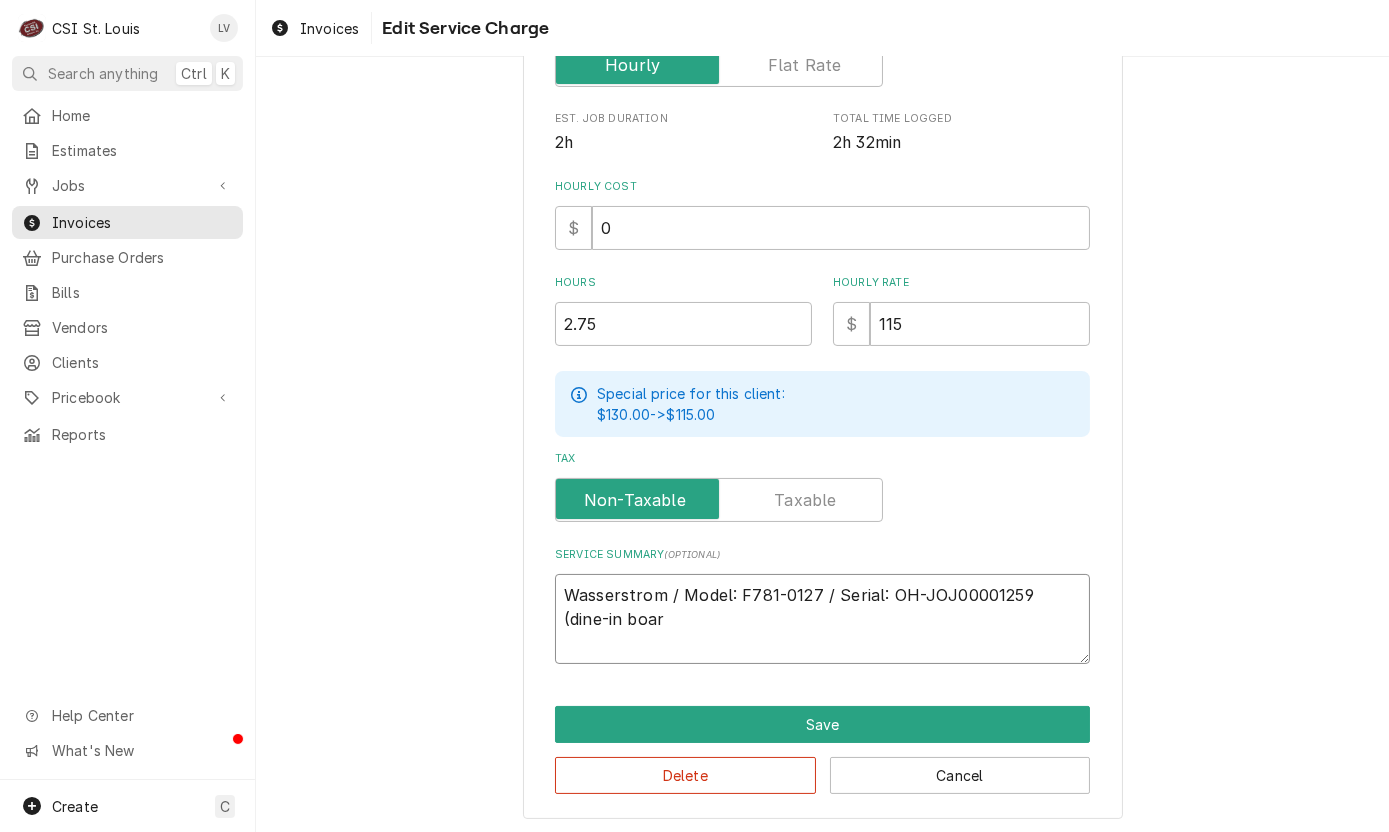 type on "x" 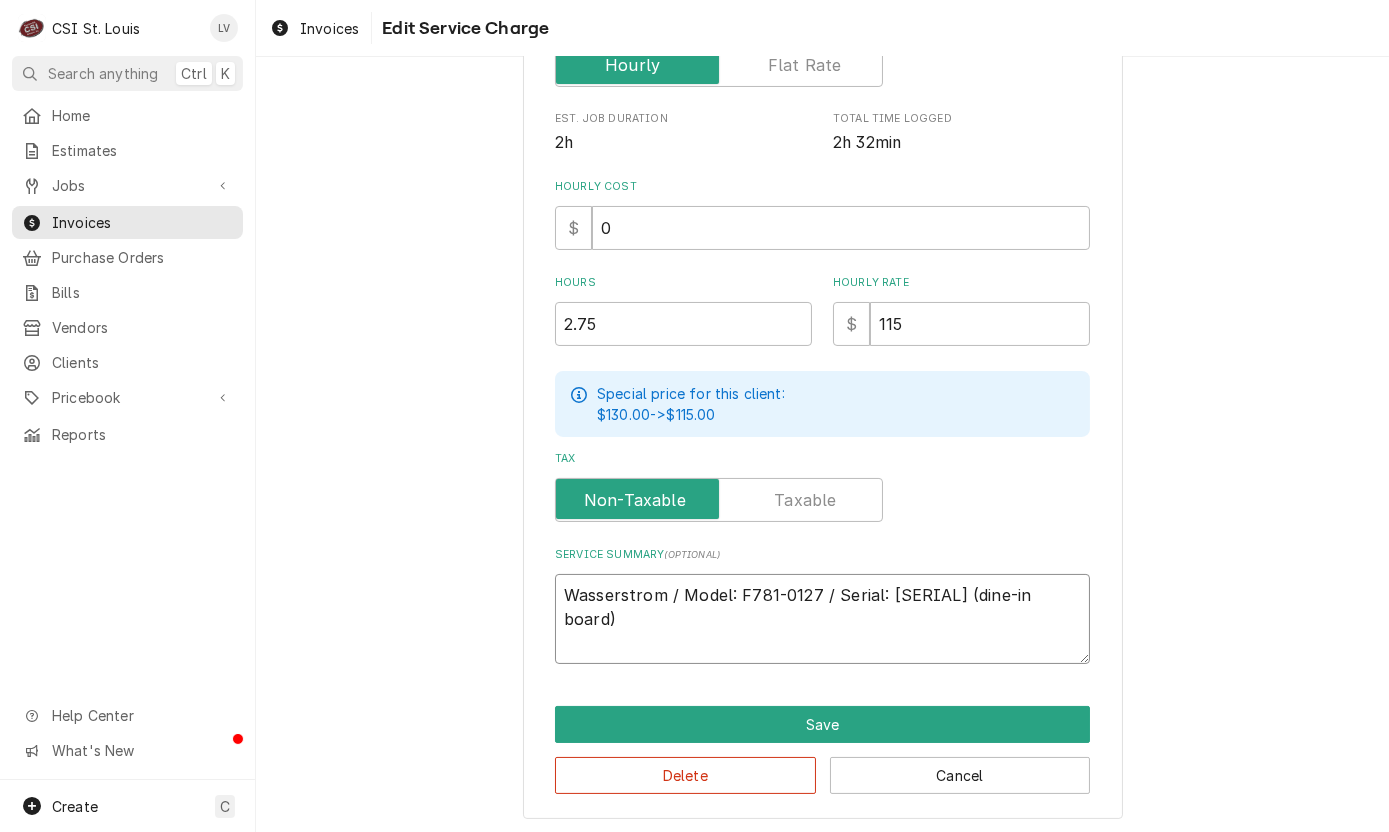 type on "x" 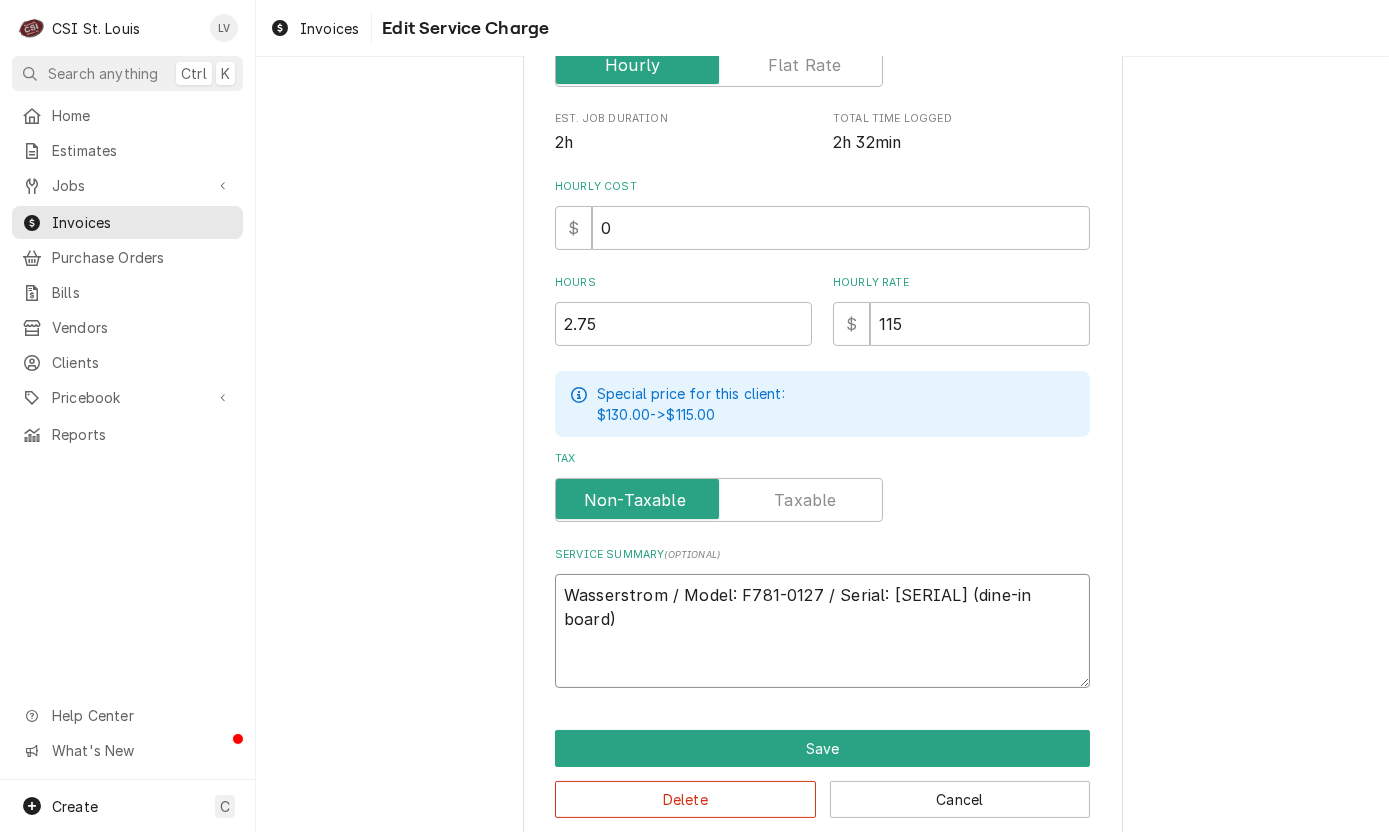type on "x" 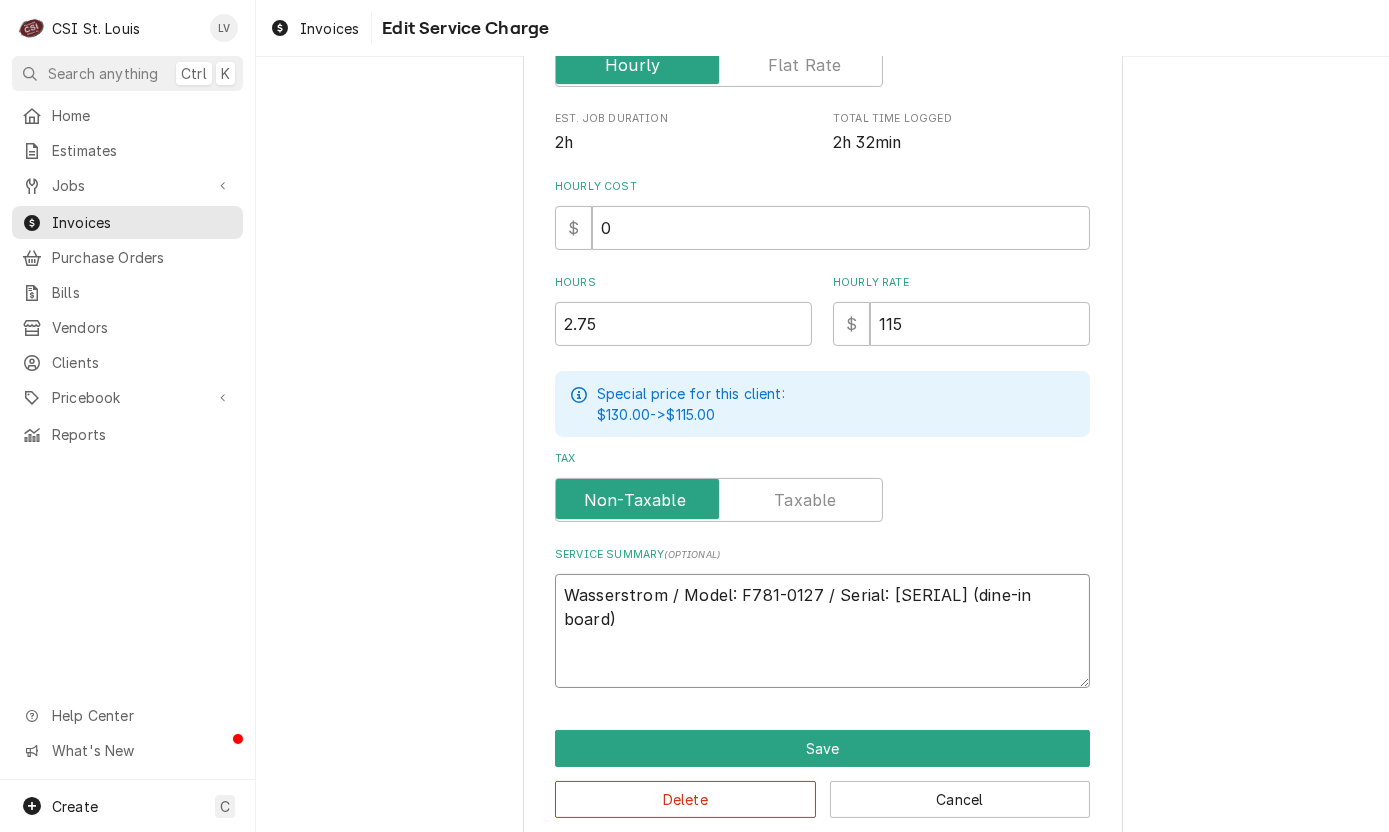 click on "Wasserstrom / Model: F781-0127 / Serial: OH-JOJ00001259 (dine-in board)" at bounding box center (822, 631) 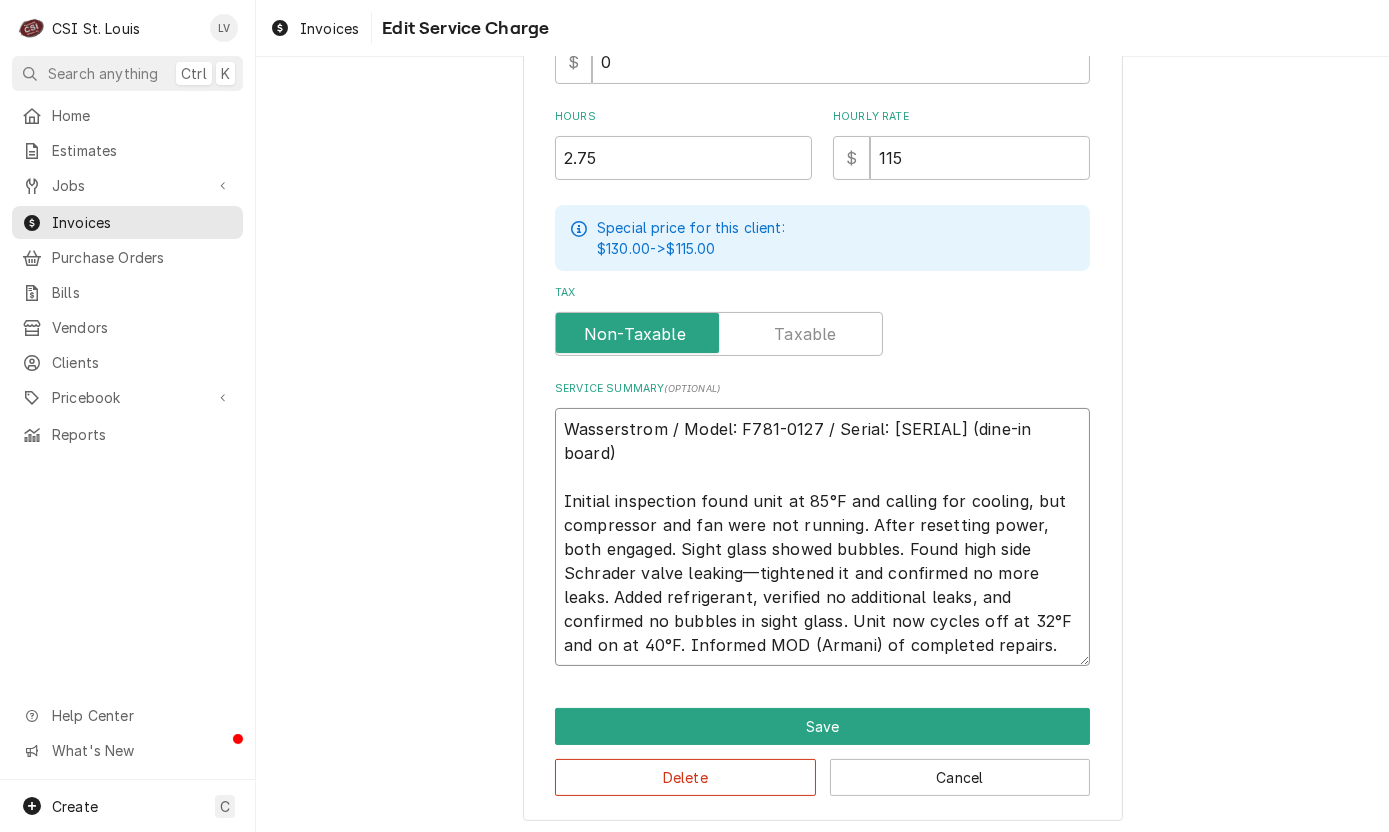 scroll, scrollTop: 634, scrollLeft: 0, axis: vertical 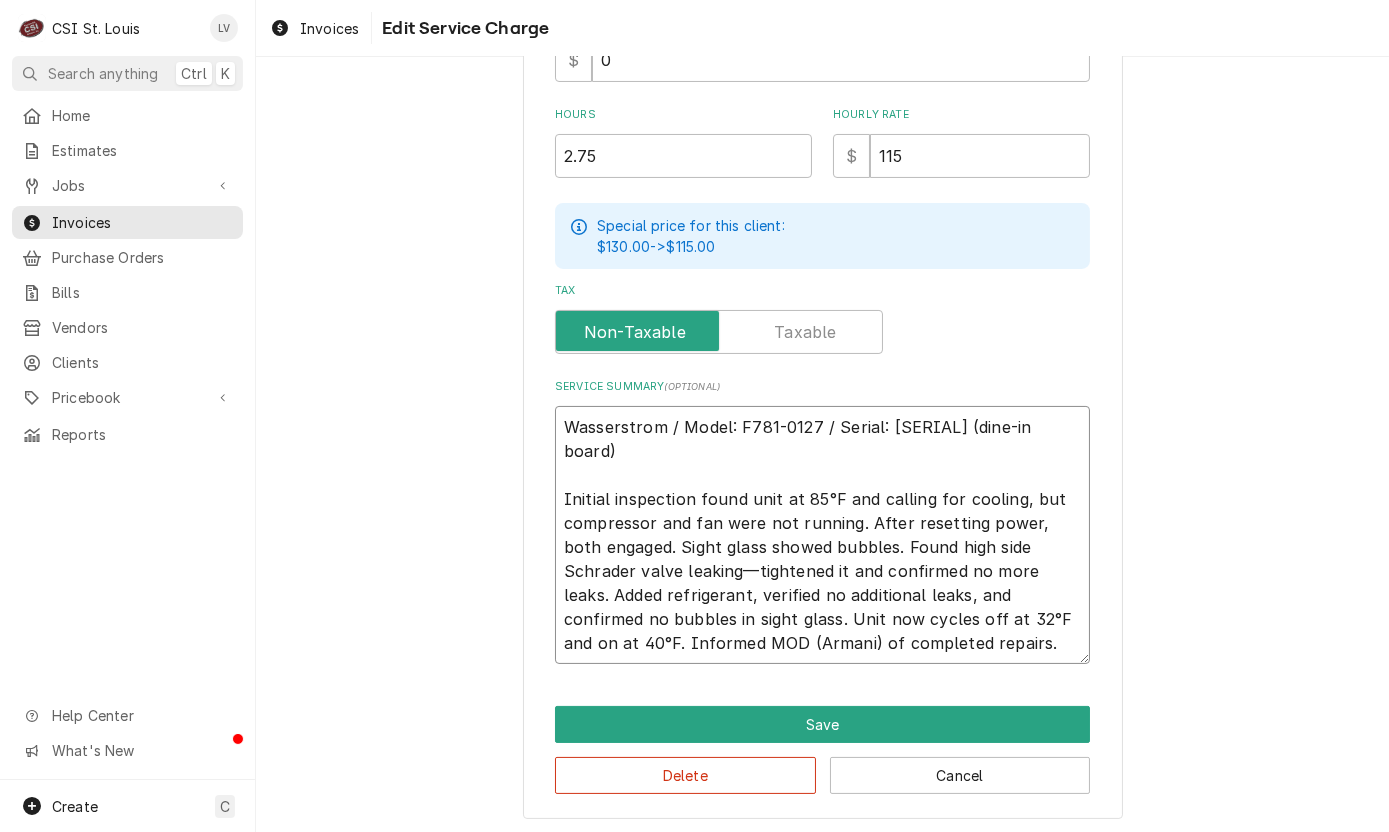 drag, startPoint x: 557, startPoint y: 641, endPoint x: 930, endPoint y: 645, distance: 373.02145 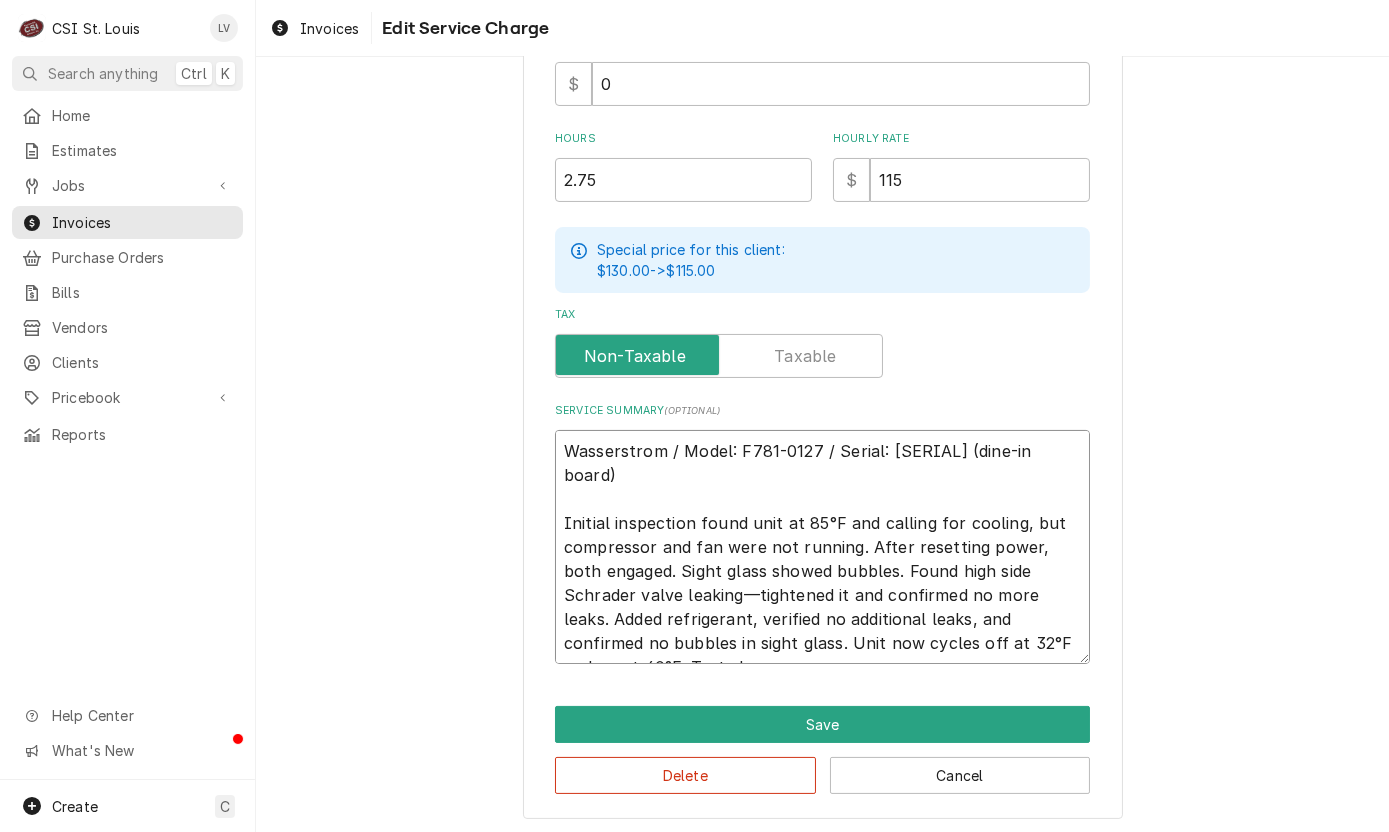 scroll, scrollTop: 634, scrollLeft: 0, axis: vertical 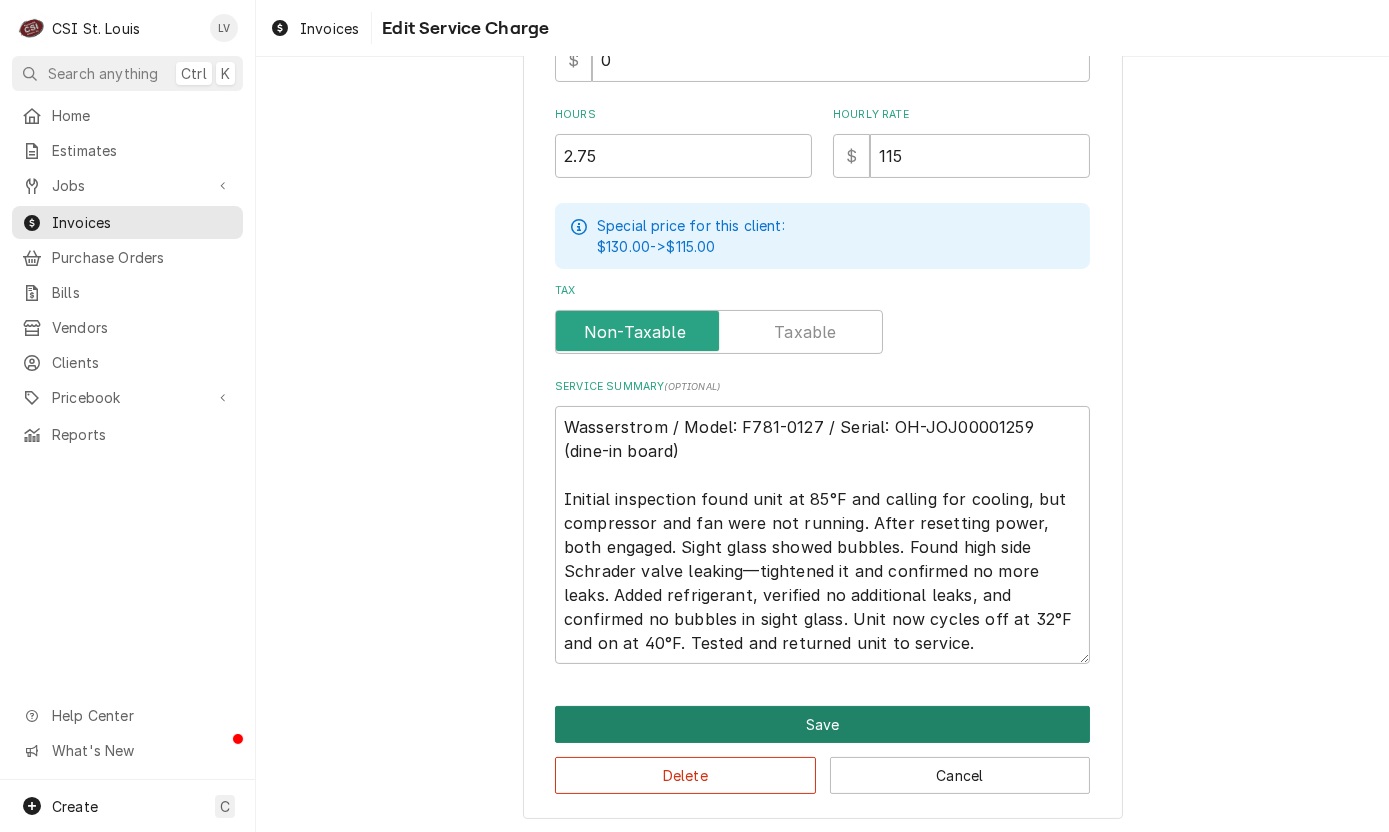 click on "Save" at bounding box center (822, 724) 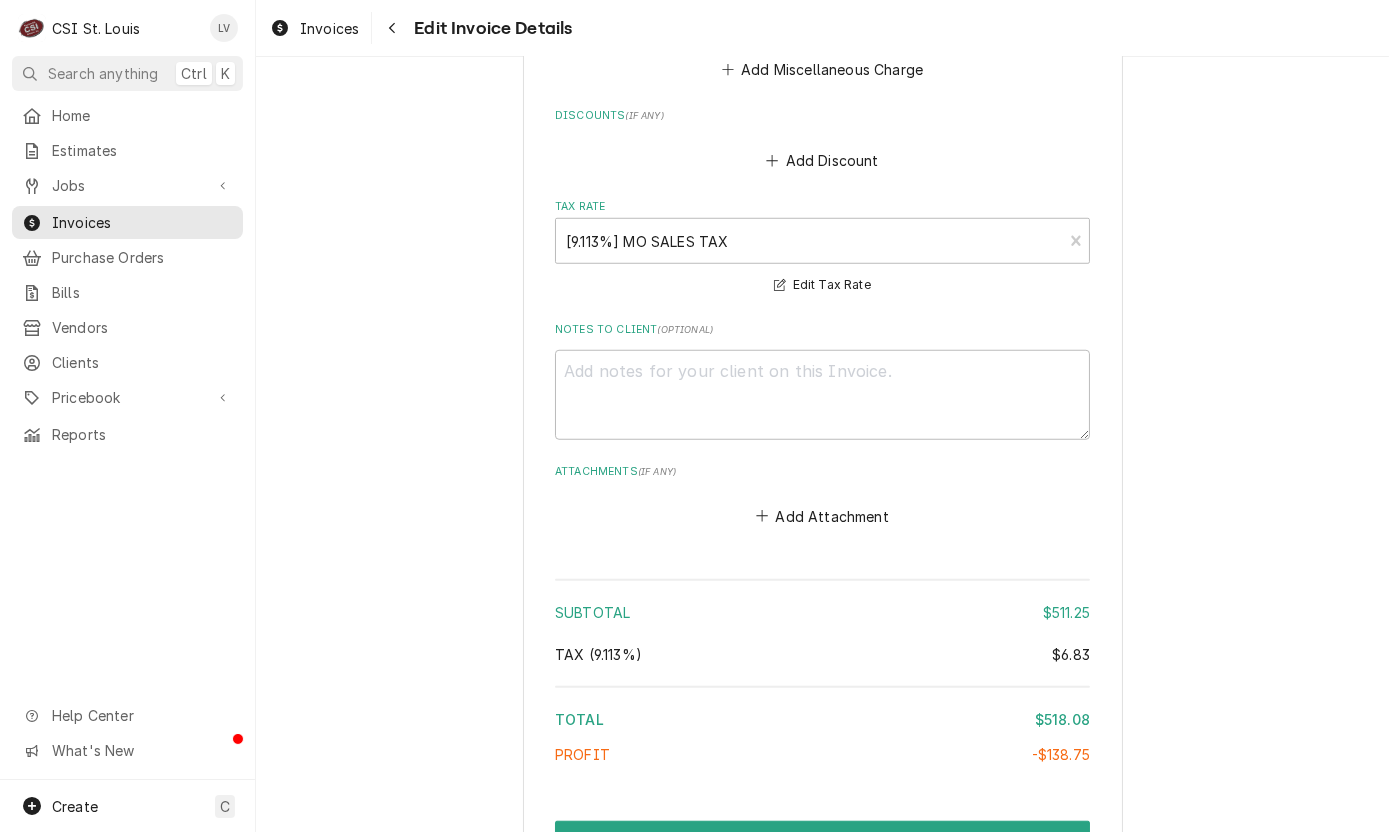 scroll, scrollTop: 3566, scrollLeft: 0, axis: vertical 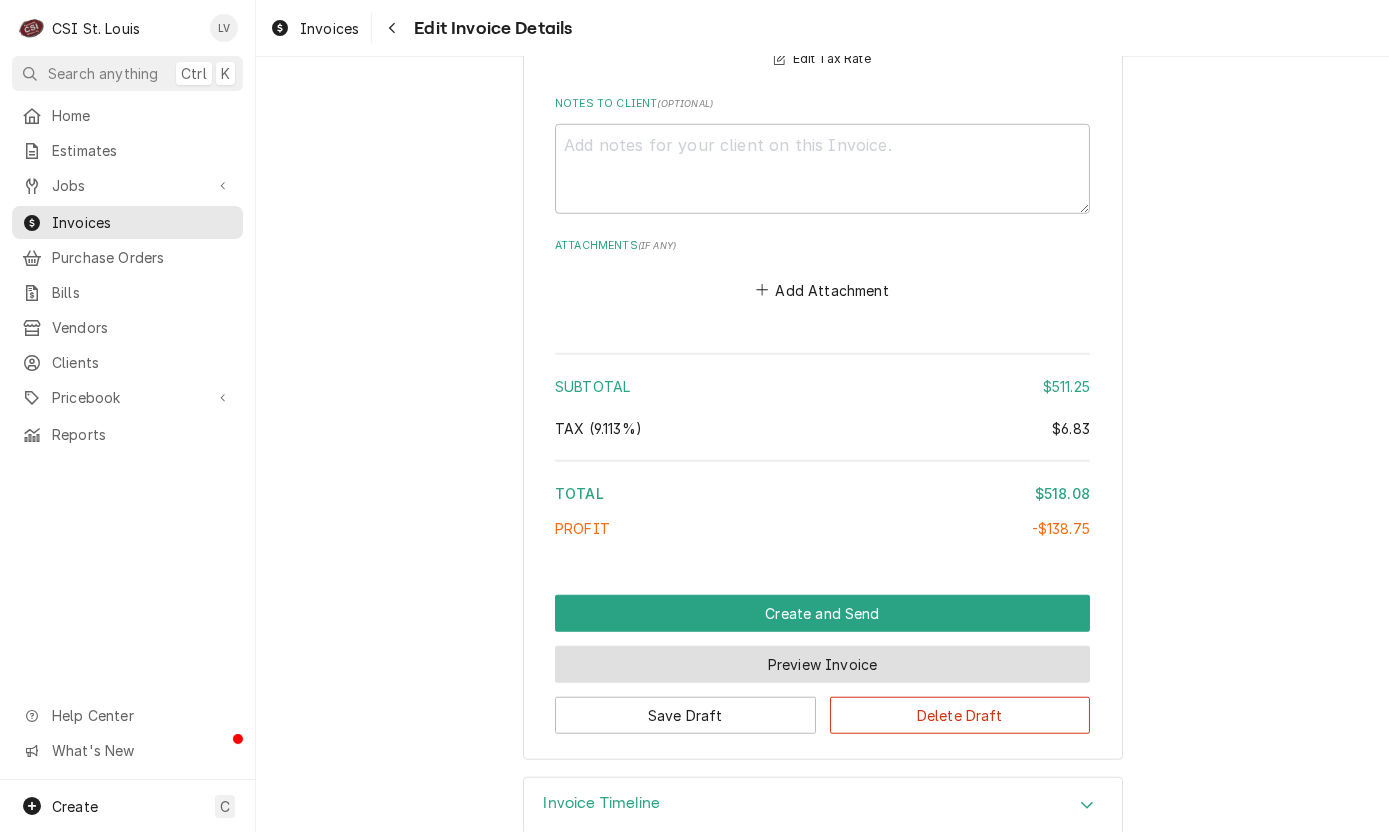 click on "Preview Invoice" at bounding box center (822, 664) 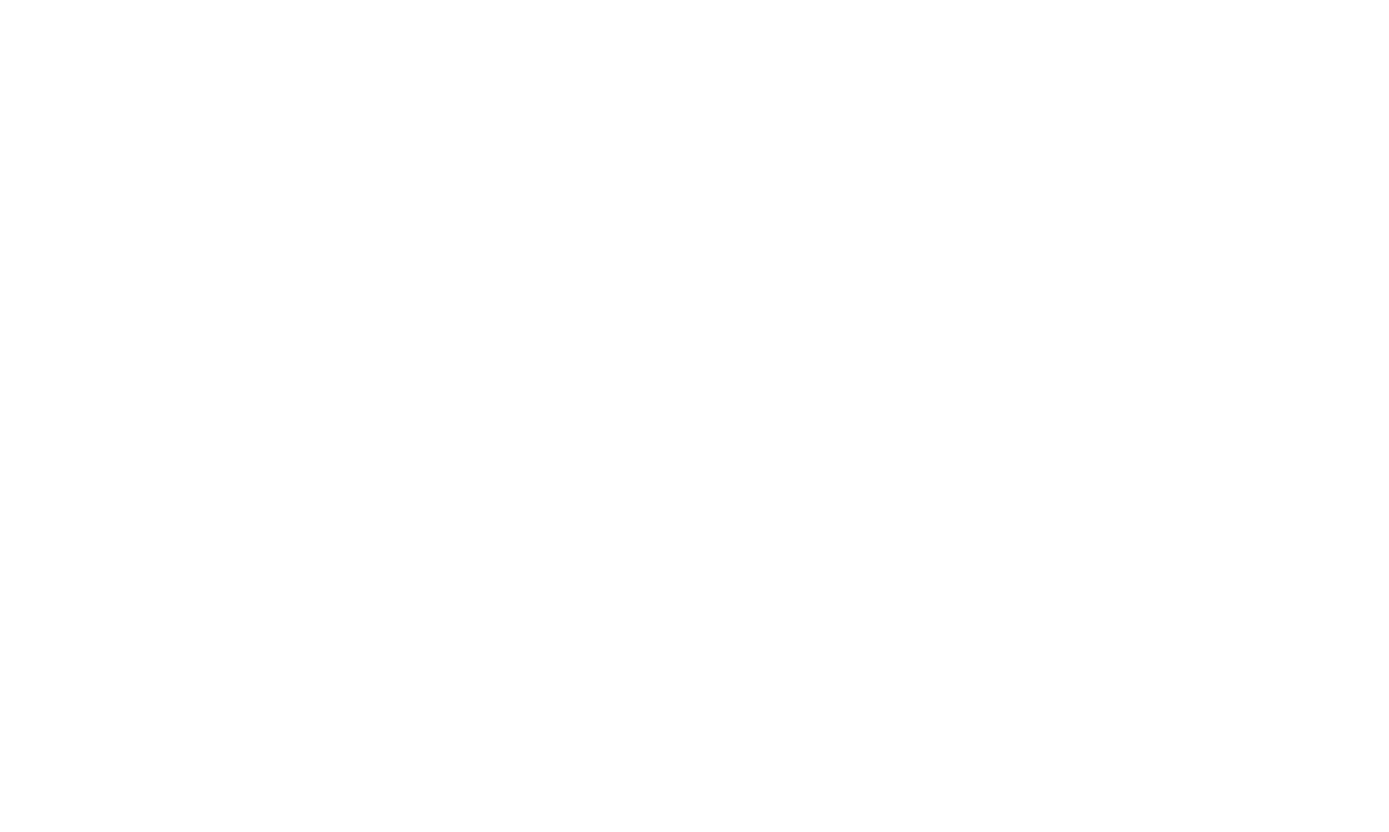 scroll, scrollTop: 0, scrollLeft: 0, axis: both 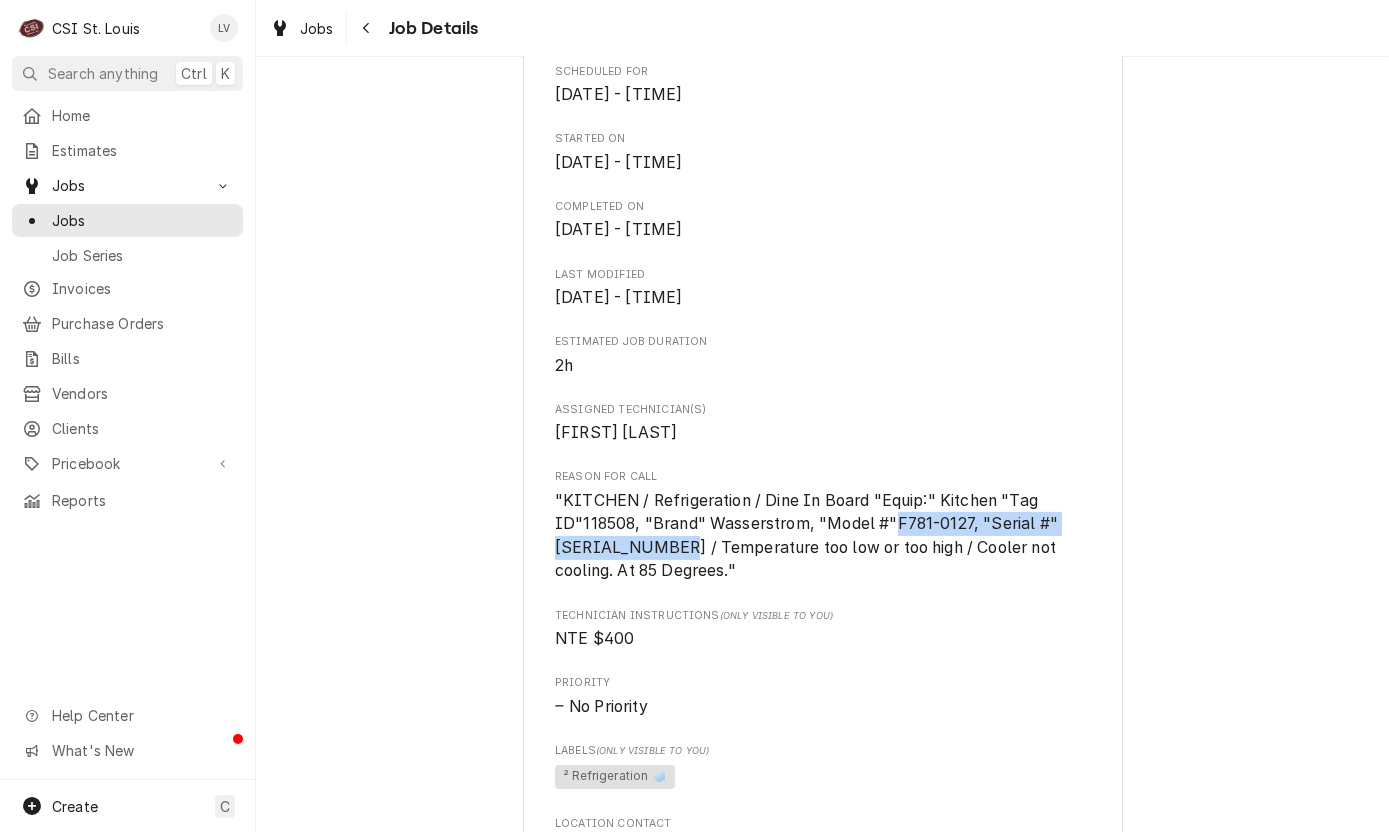 drag, startPoint x: 649, startPoint y: 545, endPoint x: 887, endPoint y: 521, distance: 239.20702 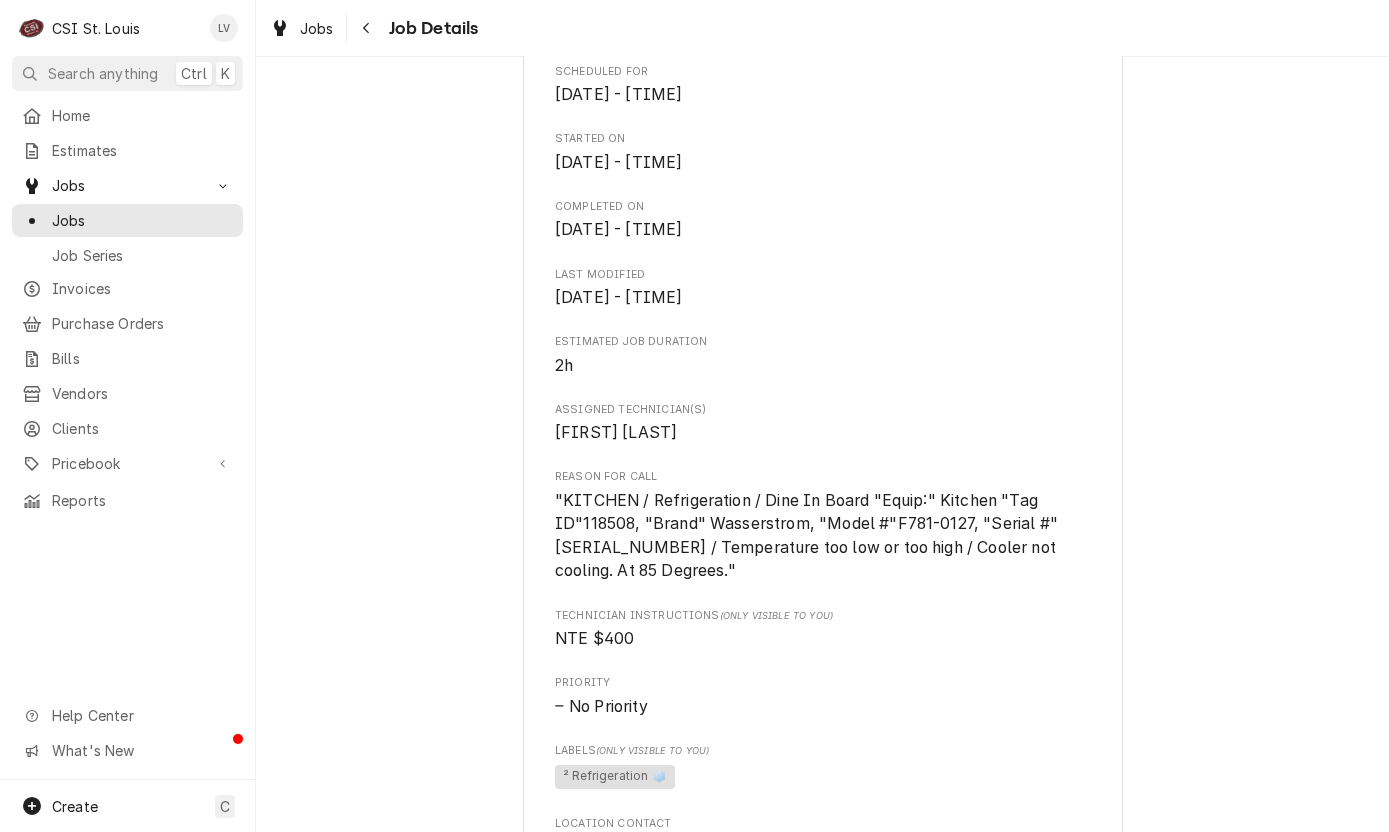 click on "Completed and Uninvoiced Raising Canes - Billing Account Raising Cane's #969 Olivette / [NUMBER] [STREET], [CITY], [STATE] [POSTAL_CODE] Open in Maps Roopairs Job ID JOB-41787 Service Channel ID 321540327 Date Received [DATE] Service Type Job | Service Call Job Type Service Service Location Raising Cane's #969 Olivette
[NUMBER] [STREET]
[CITY], [STATE] [POSTAL_CODE] Service Location Notes  (Only Visible to You) MOD [PHONE]
****NTE ON ALL CALLS IF OVER NTE CONTACT JEFF COSTA [PHONE] FOR VERBAL APPROVAL OR SEND QUOTE******JCosta2@example.com
TECH TO CHECK IN AND OUT WITH SERVICE CHANNEL [PHONE]  FROM THE RESTAURANT PHONE  PIN 161395
** Customer Added by Tech 0073 **
John MOD      Alarm 1381  Door code 5555      [DATE] [TIME] - NANCY - Client Notes  (Only Visible to You) **Requisition ID Required**
**24 hr response medium priority customer **
**Bill Via Service Channel Portal**
**Give Invoices to Kelsey** Scheduled For [DATE] - [TIME] Started On [DATE] - [TIME] 2h NTE $400" at bounding box center [822, 466] 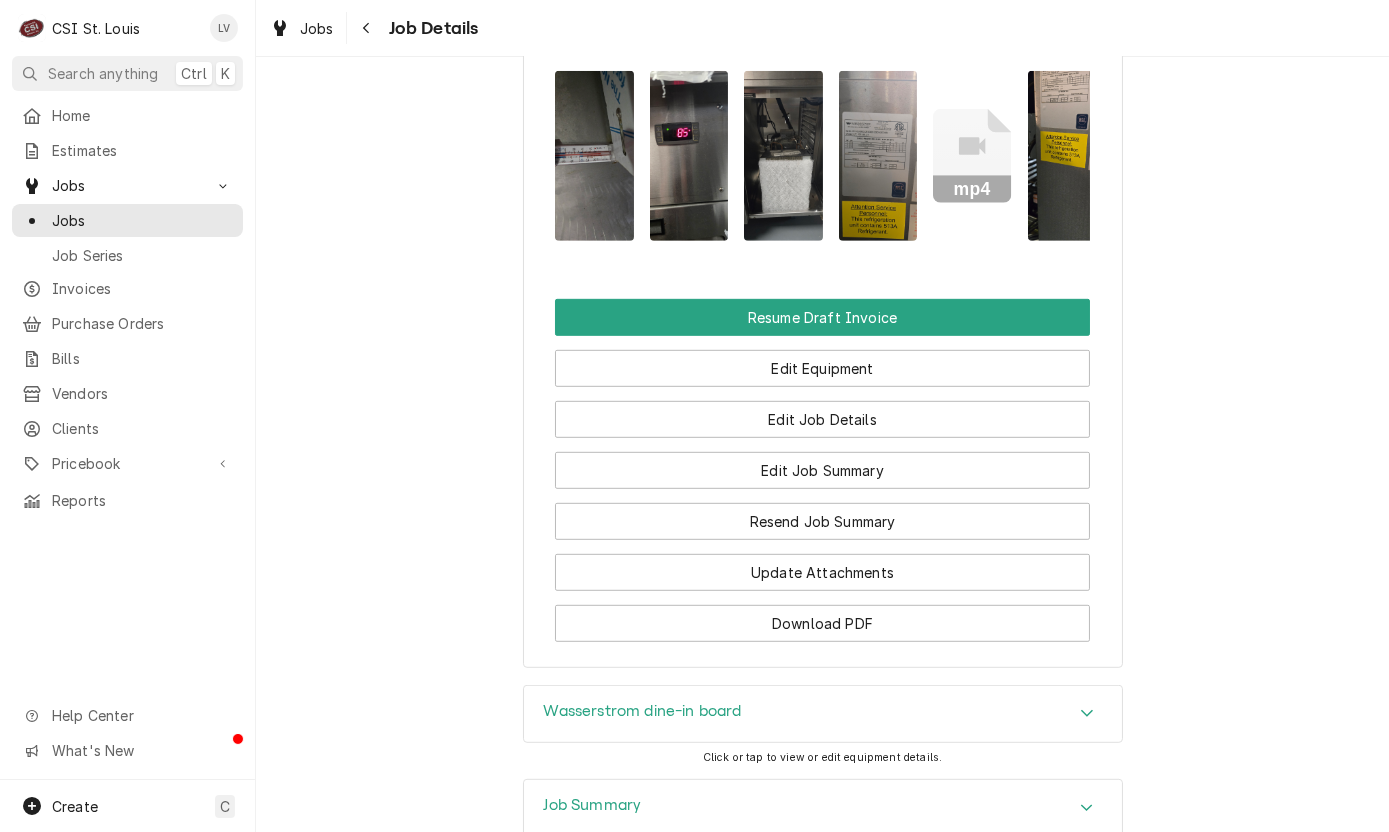 scroll, scrollTop: 2011, scrollLeft: 0, axis: vertical 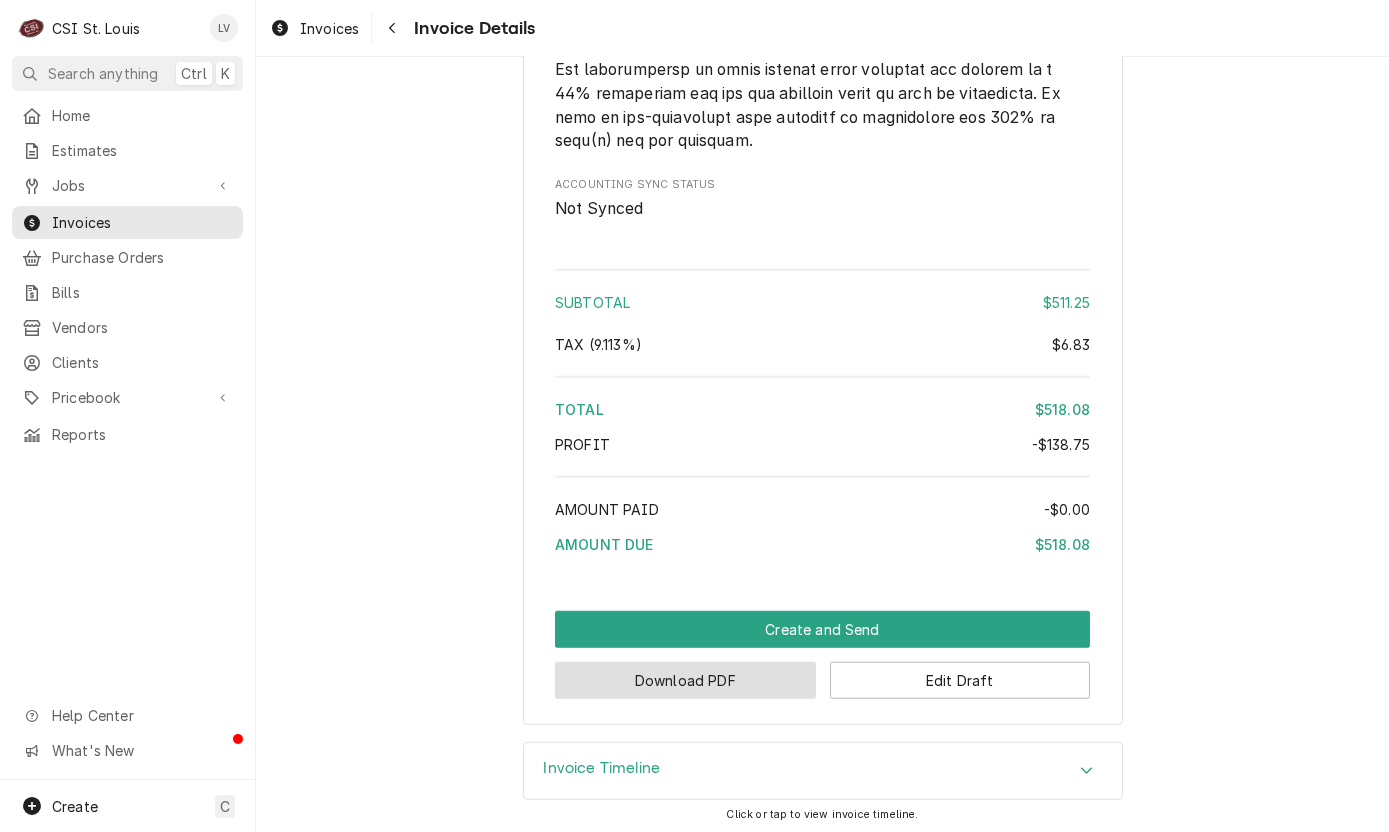 click on "Download PDF" at bounding box center [685, 680] 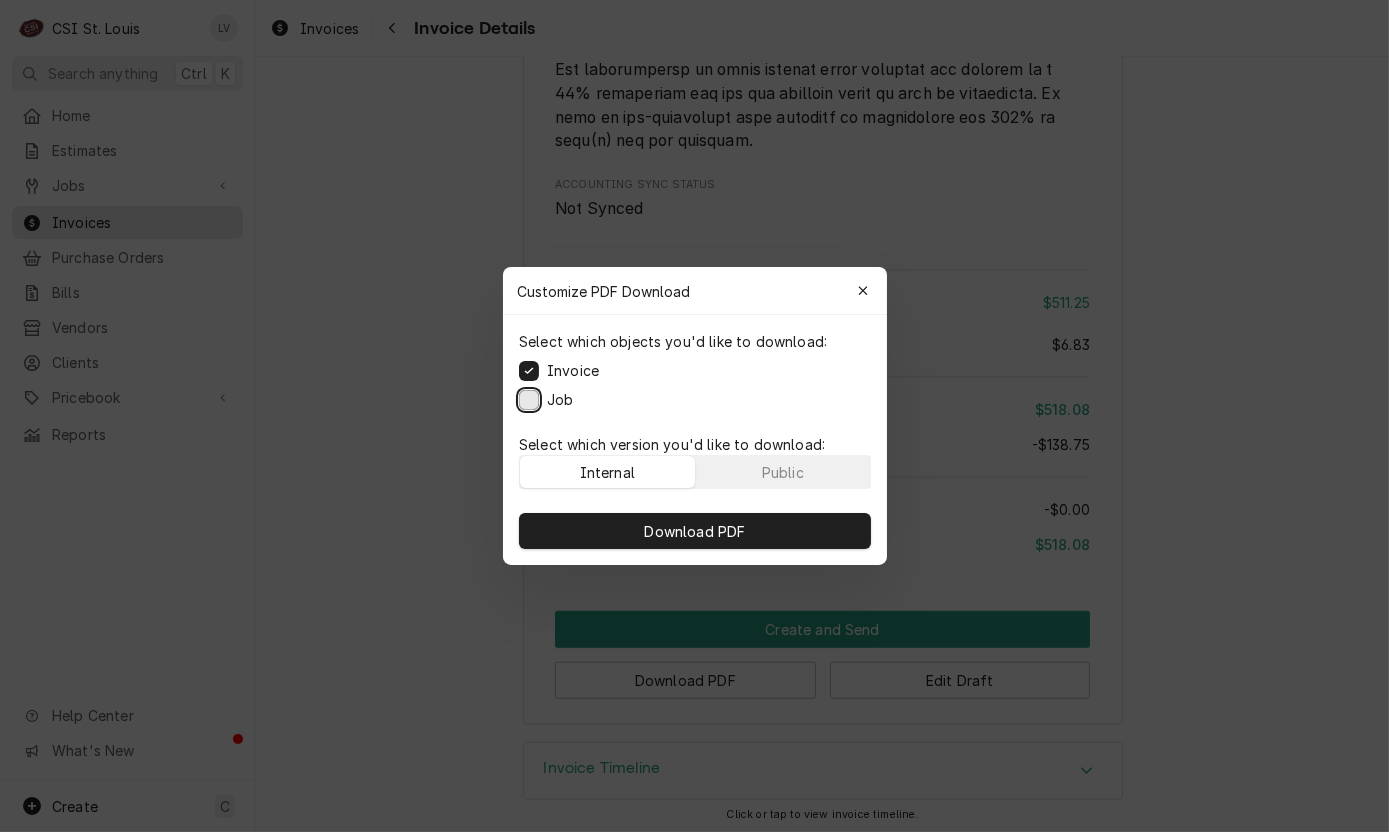 click on "Job" at bounding box center (529, 400) 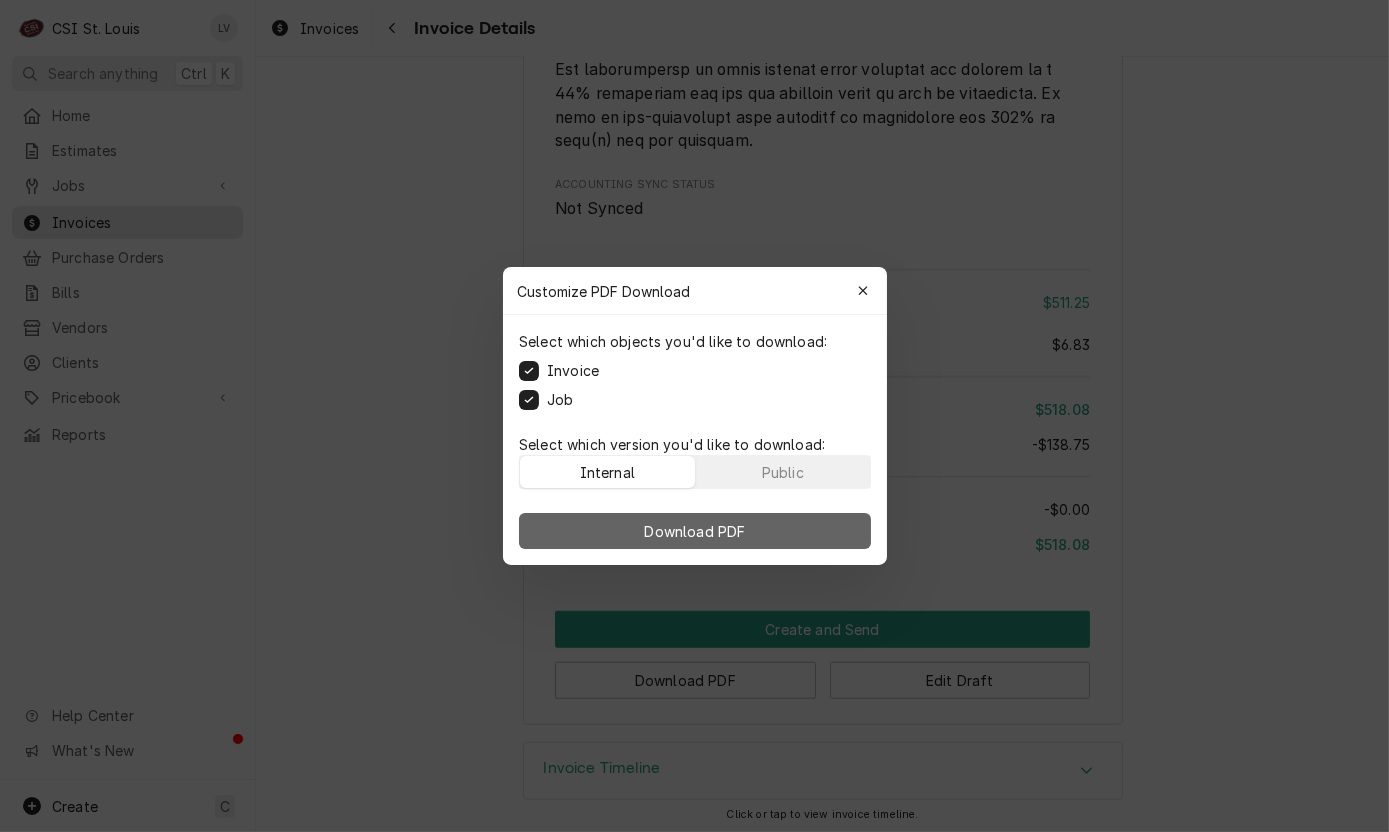 click on "Download PDF" at bounding box center [694, 531] 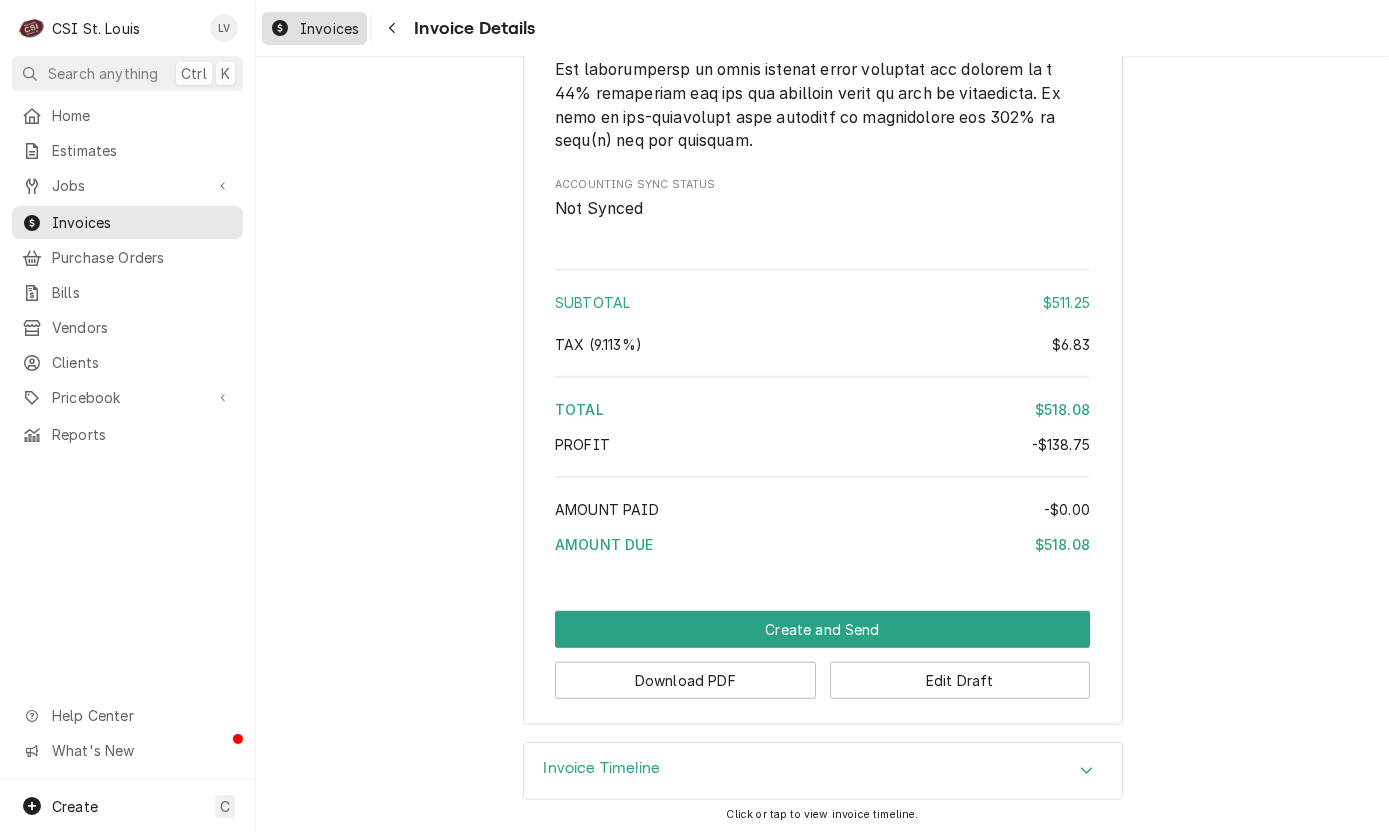 click on "Invoices" at bounding box center [329, 28] 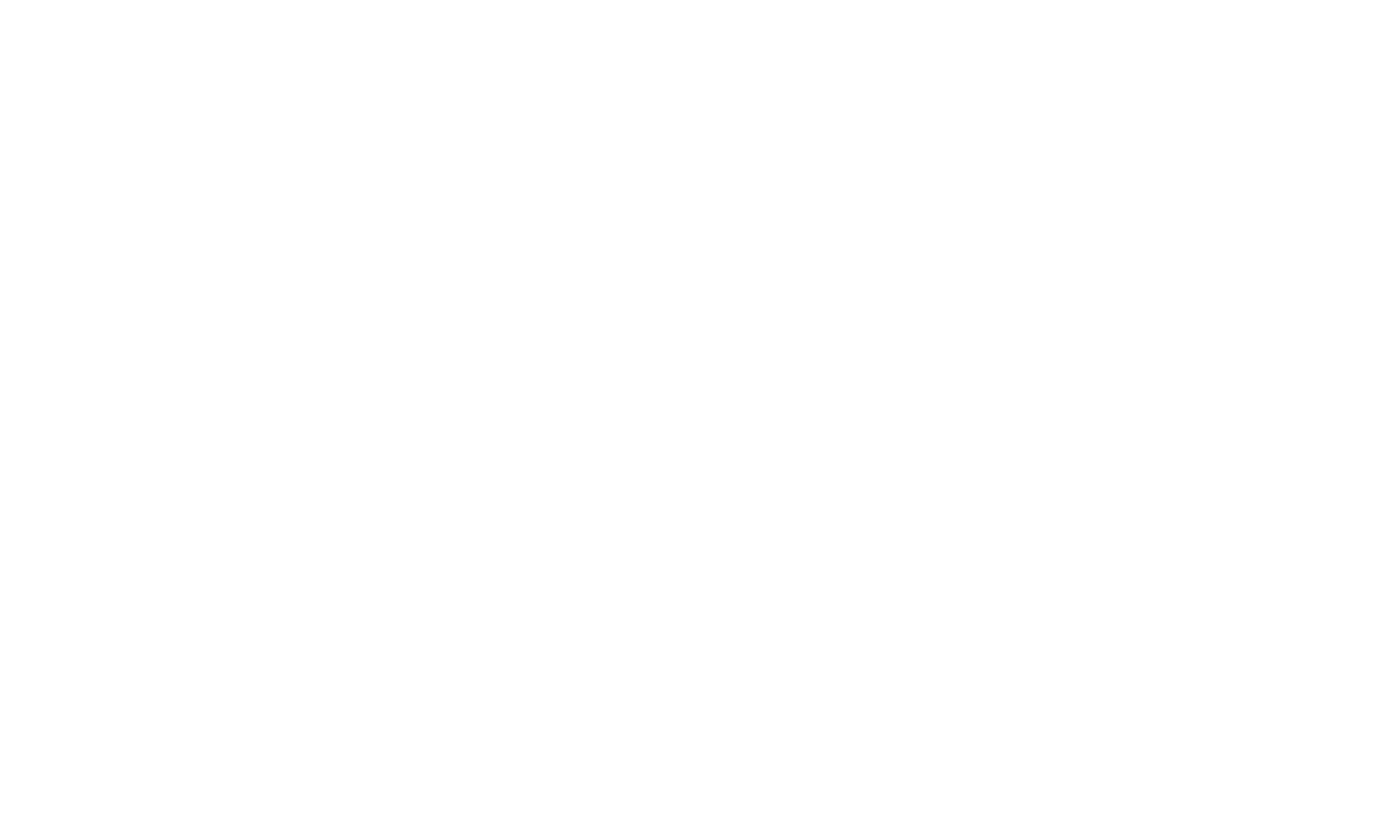 scroll, scrollTop: 0, scrollLeft: 0, axis: both 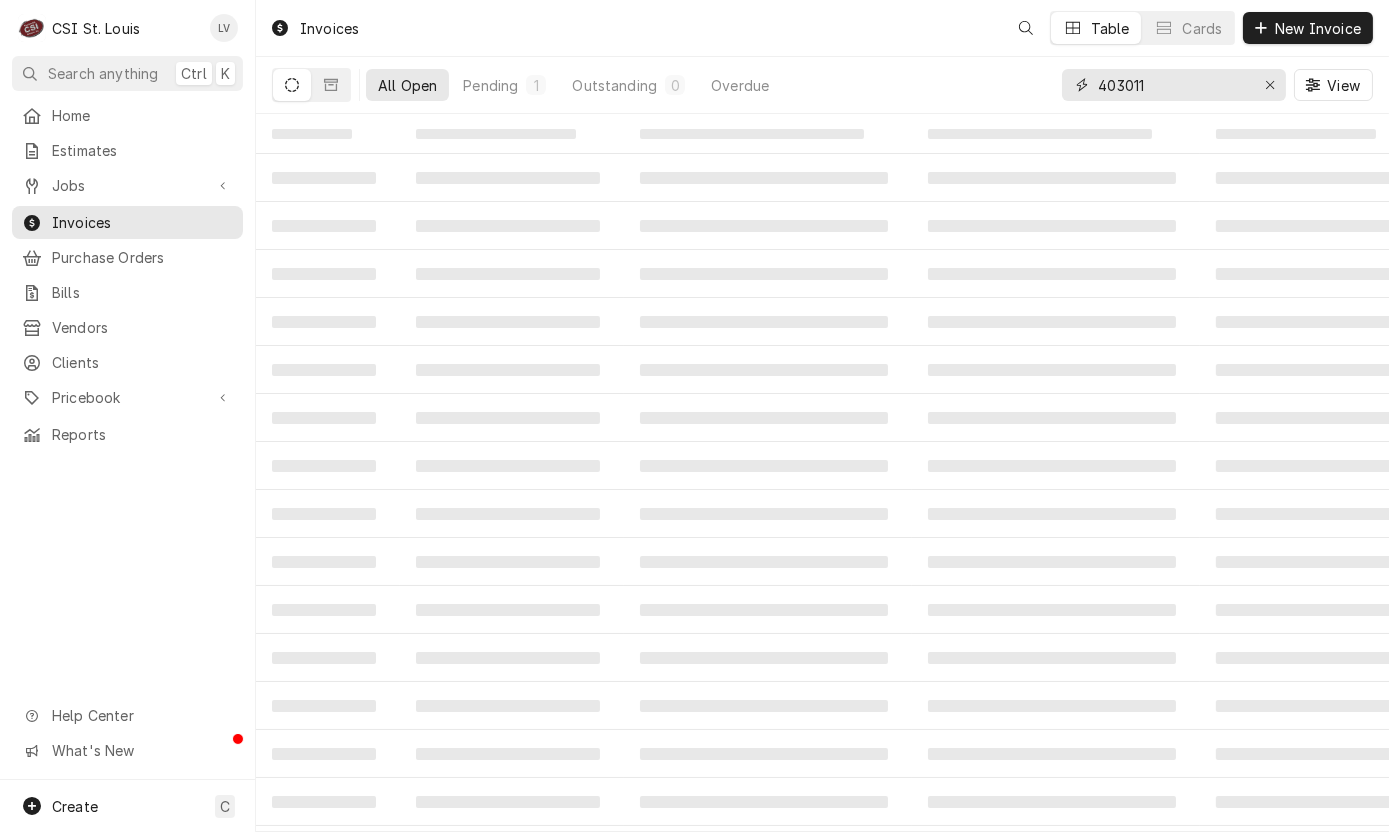 click on "403011" at bounding box center (1173, 85) 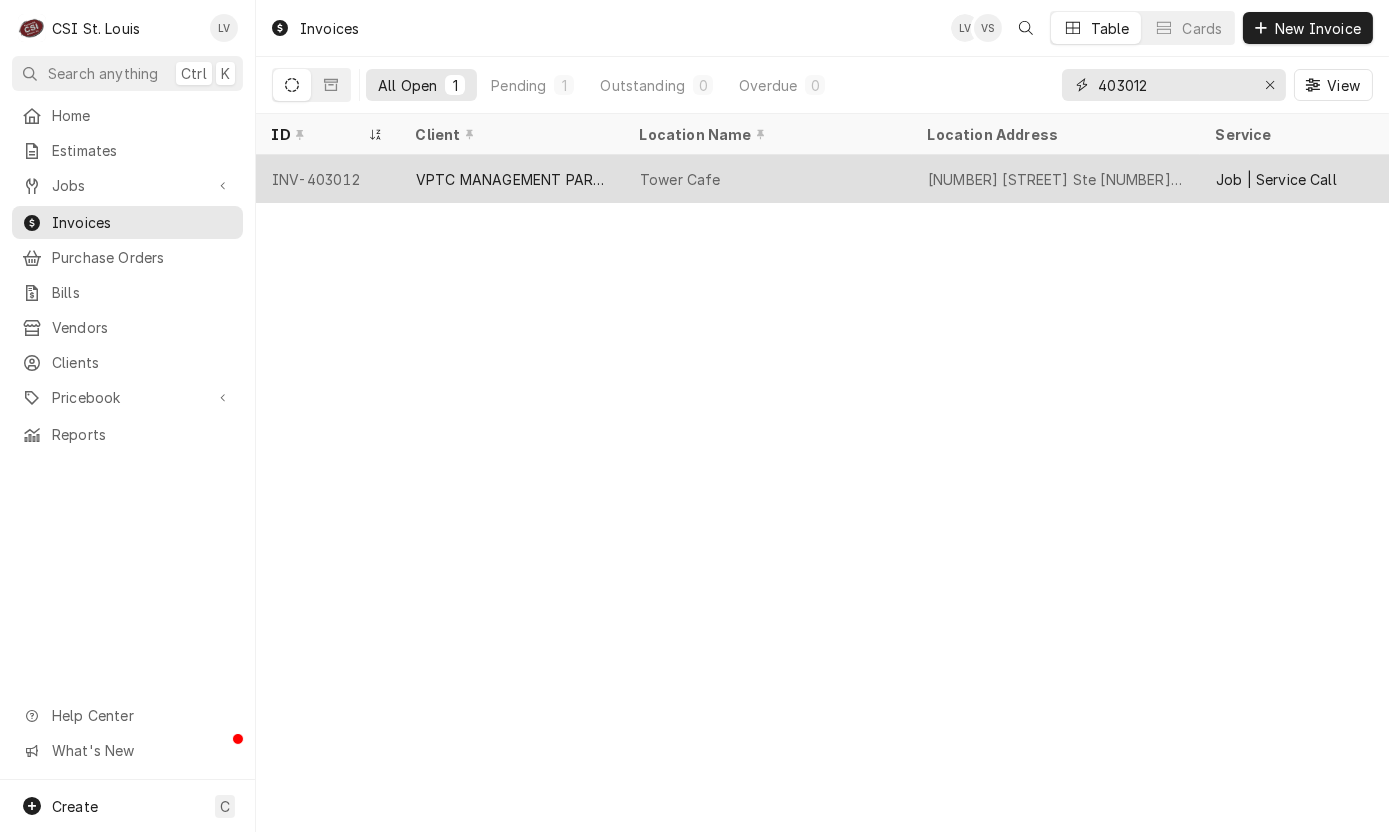 type on "403012" 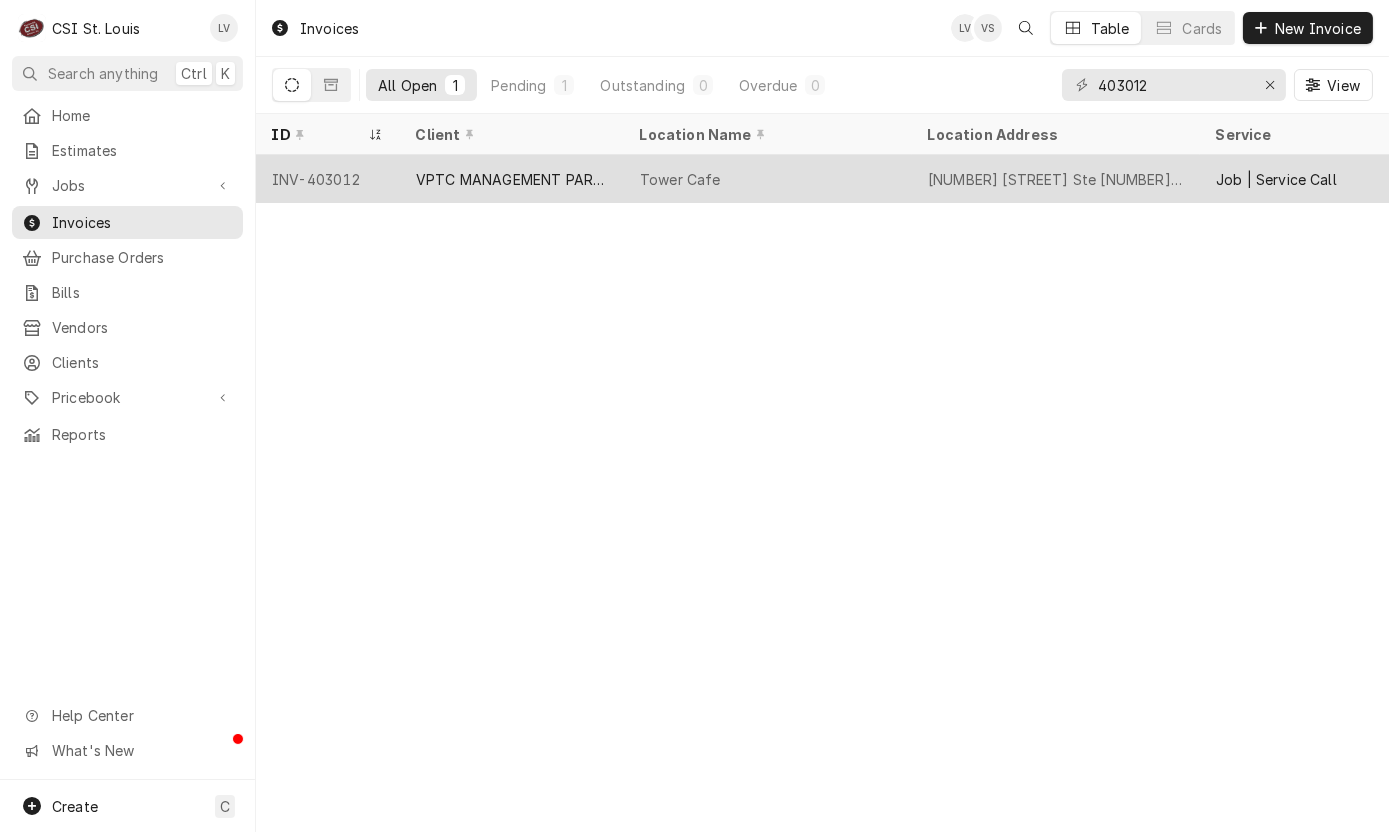 click on "VPTC MANAGEMENT PARTNERS, LLC" at bounding box center [512, 179] 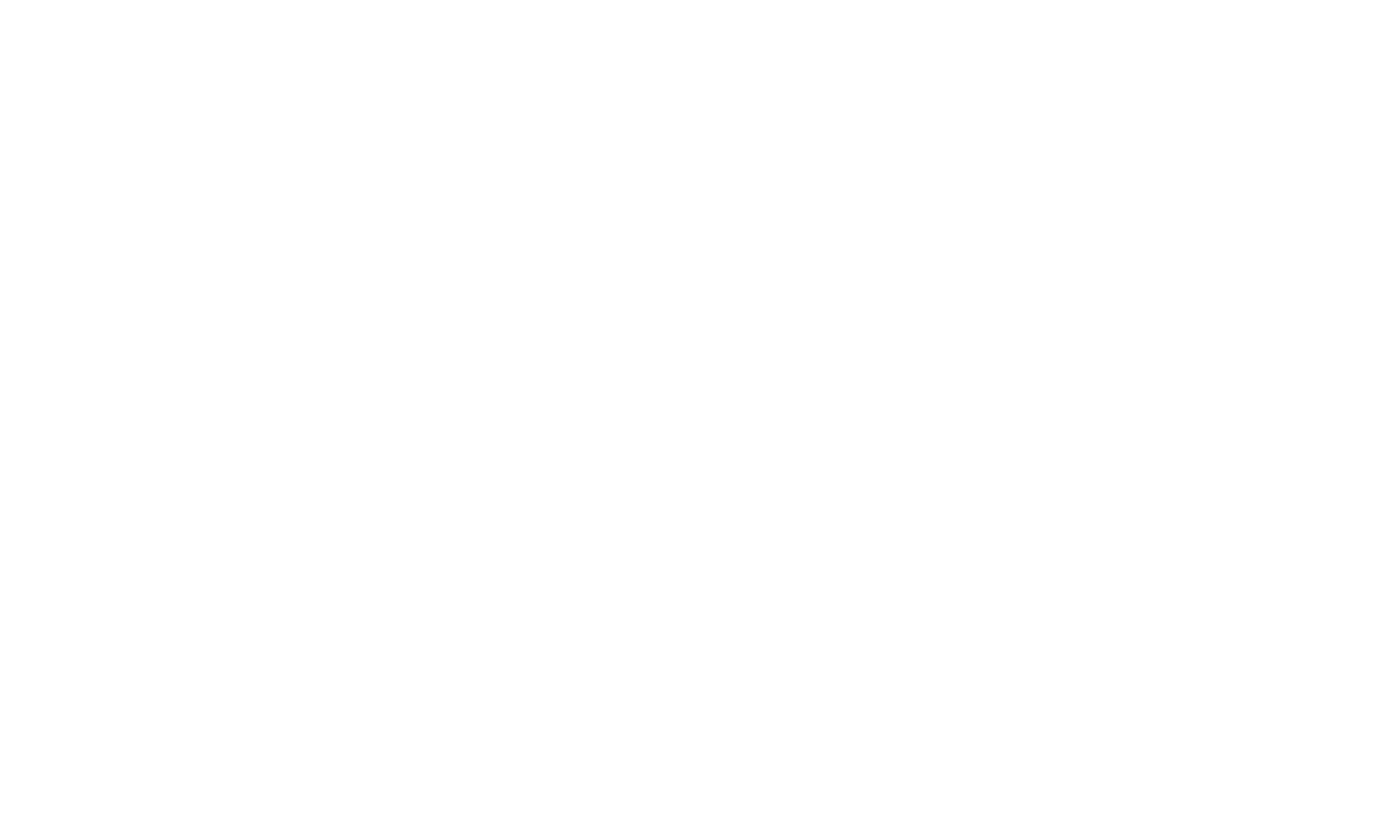 scroll, scrollTop: 0, scrollLeft: 0, axis: both 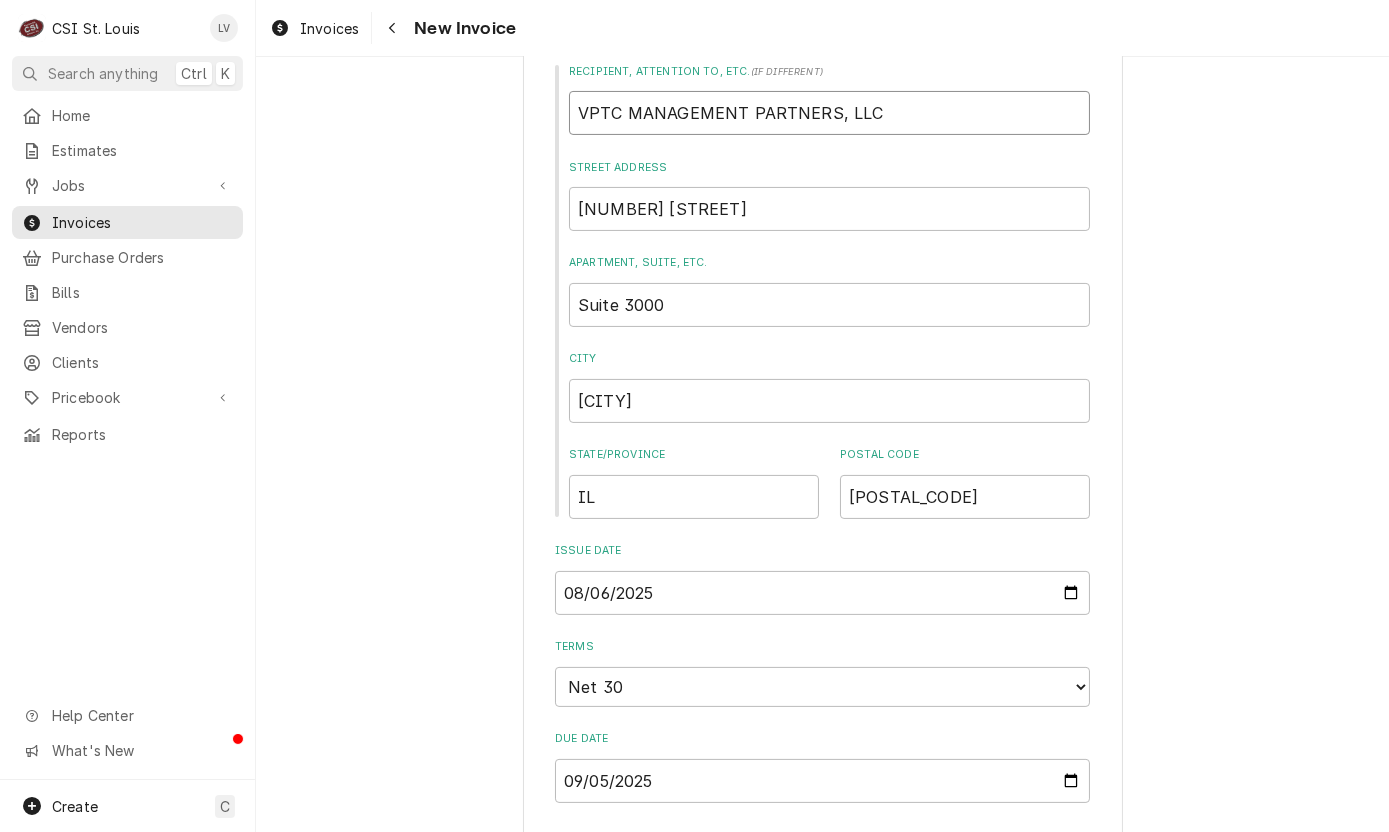 drag, startPoint x: 931, startPoint y: 110, endPoint x: 533, endPoint y: 139, distance: 399.05515 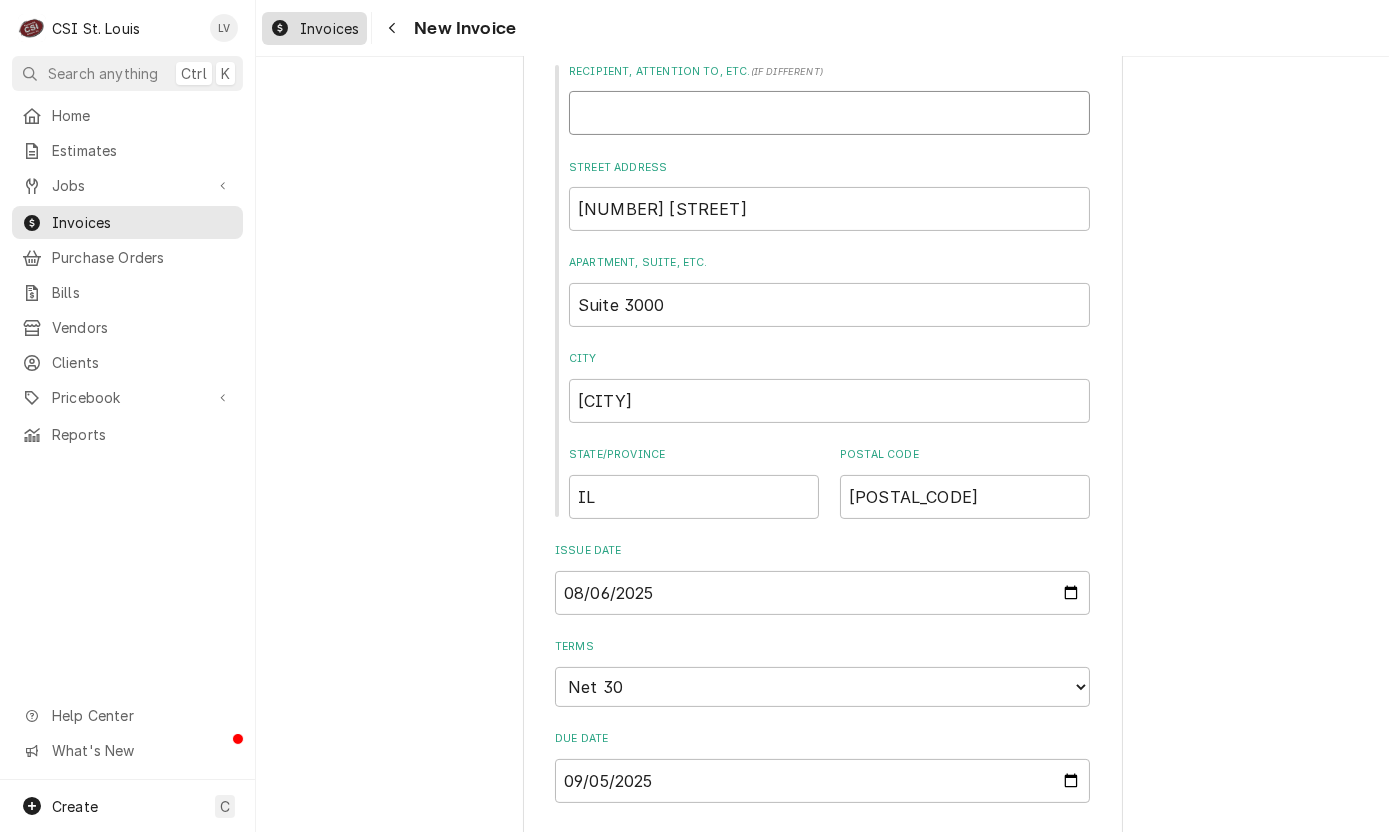 type 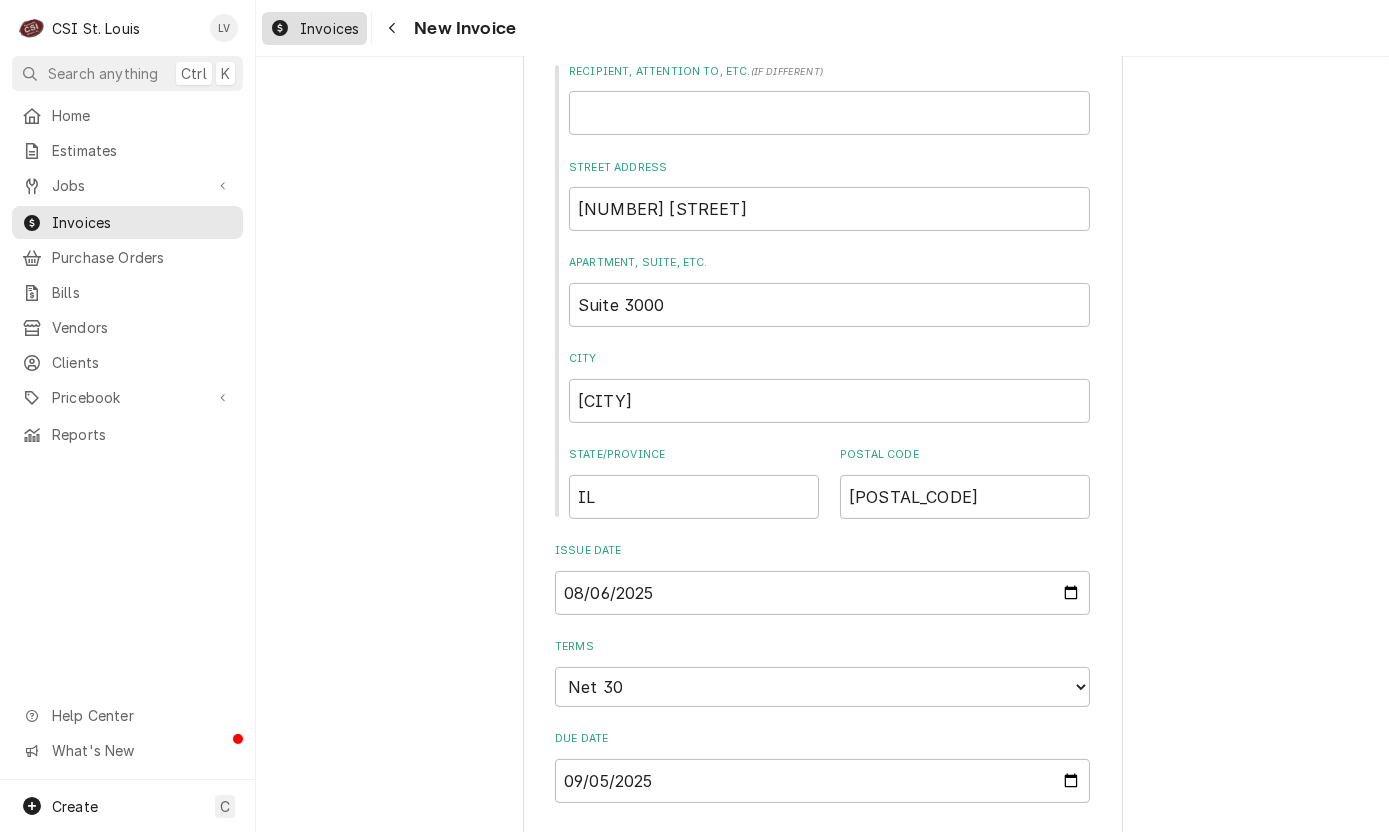 click on "Invoices" at bounding box center (329, 28) 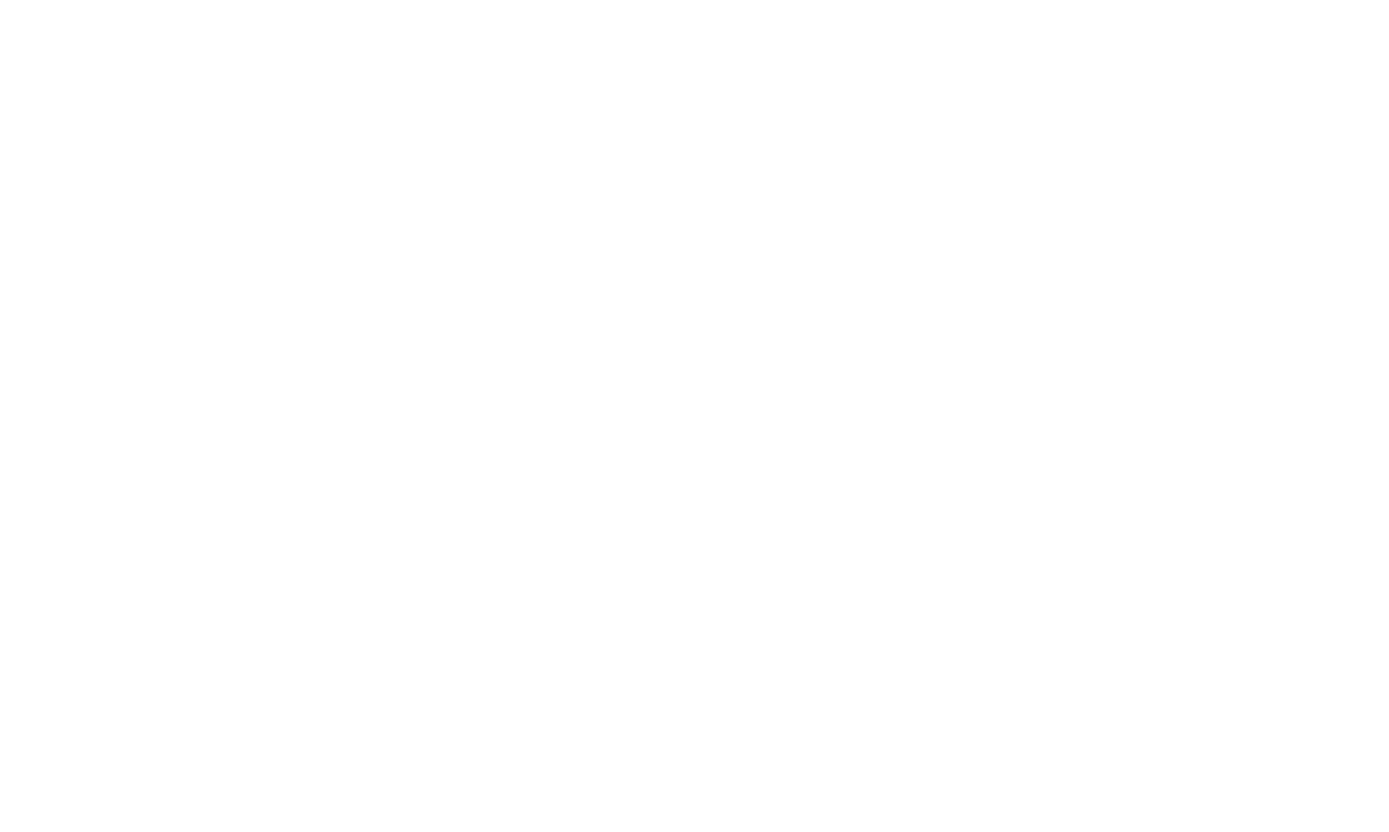 scroll, scrollTop: 0, scrollLeft: 0, axis: both 